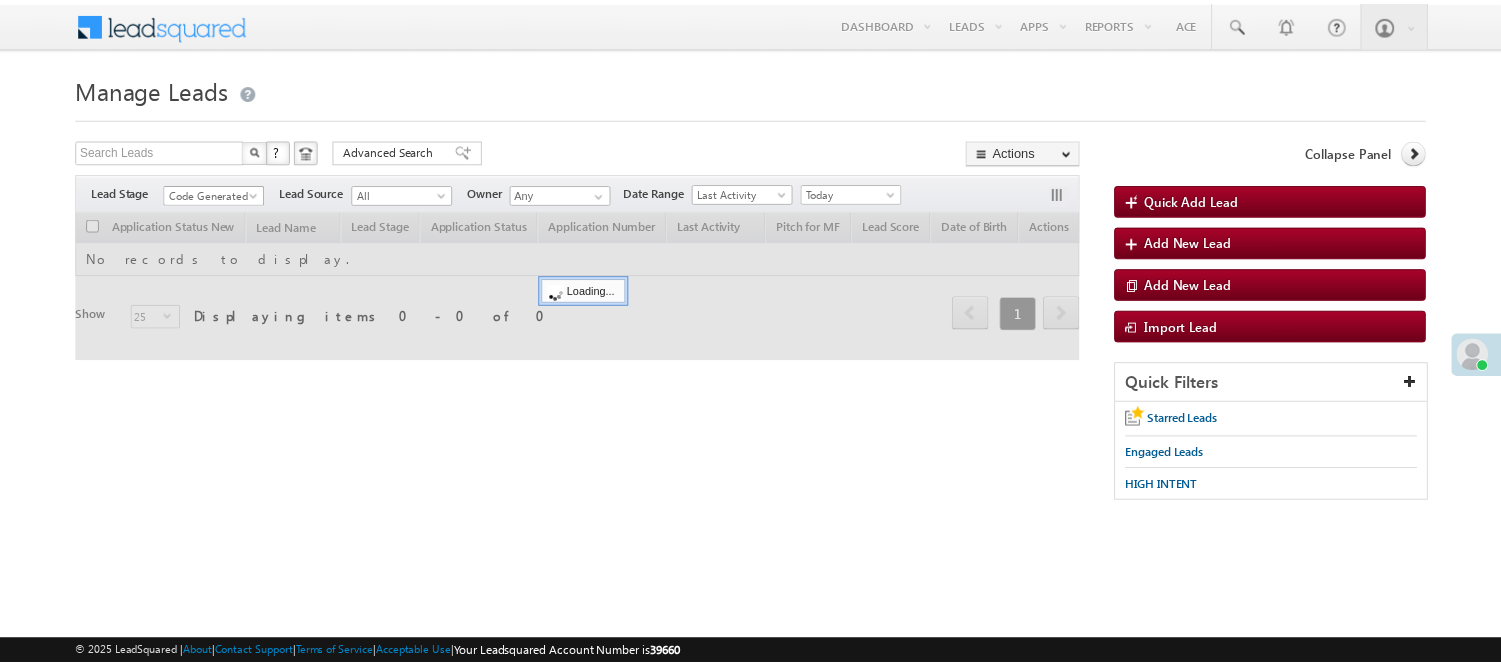 scroll, scrollTop: 0, scrollLeft: 0, axis: both 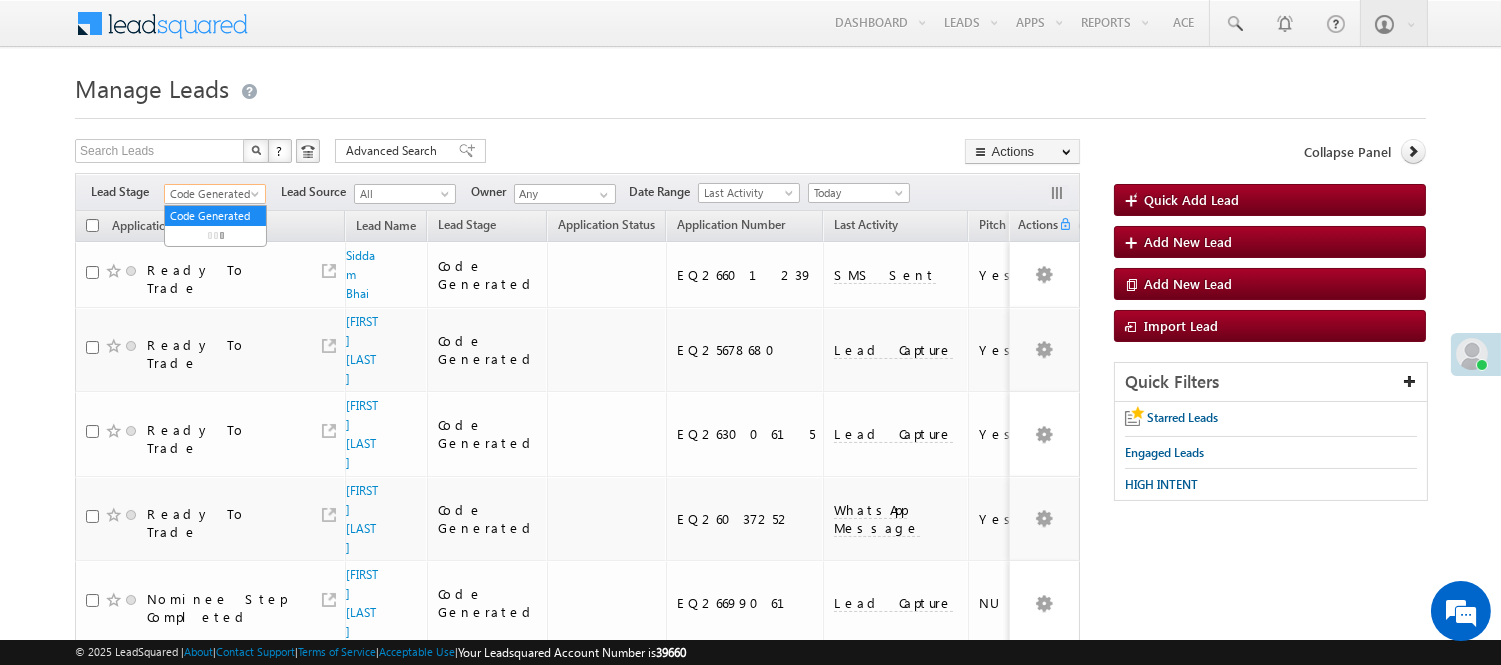 drag, startPoint x: 0, startPoint y: 0, endPoint x: 210, endPoint y: 194, distance: 285.89508 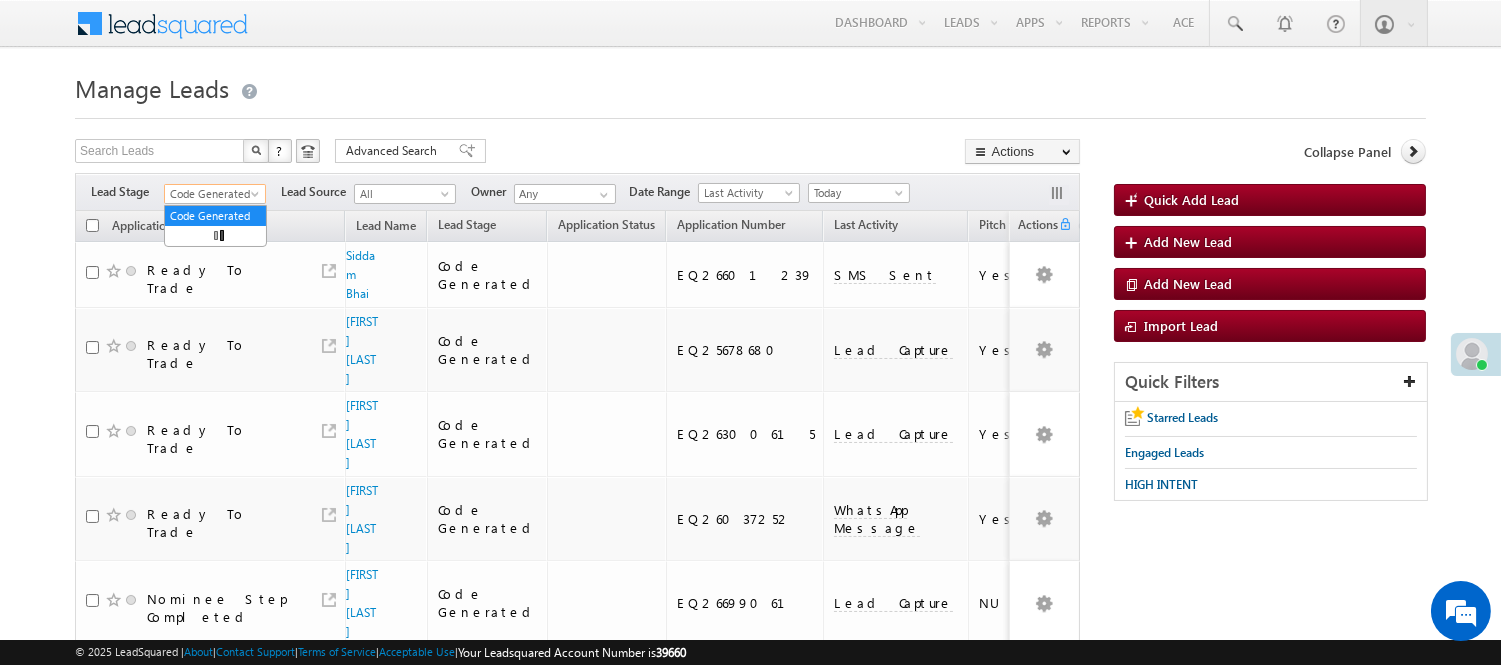 click on "Code Generated" at bounding box center (212, 194) 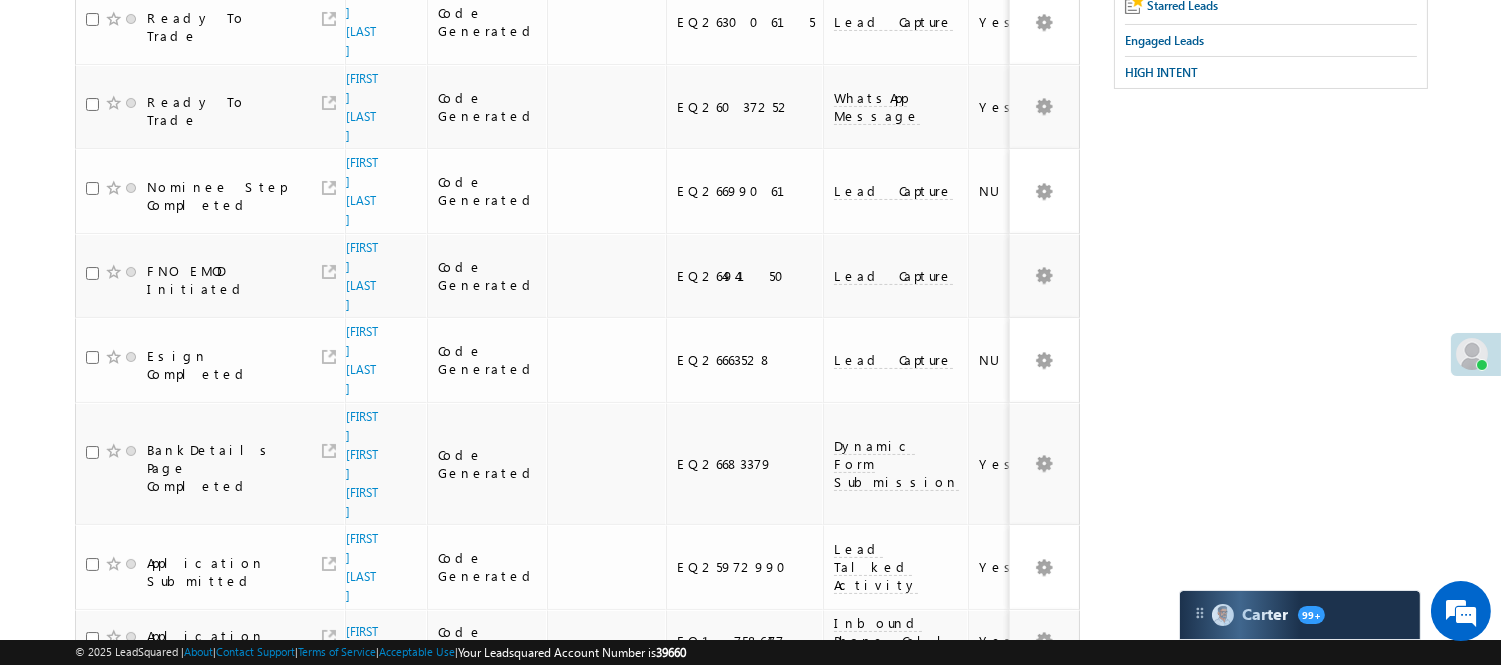 scroll, scrollTop: 0, scrollLeft: 0, axis: both 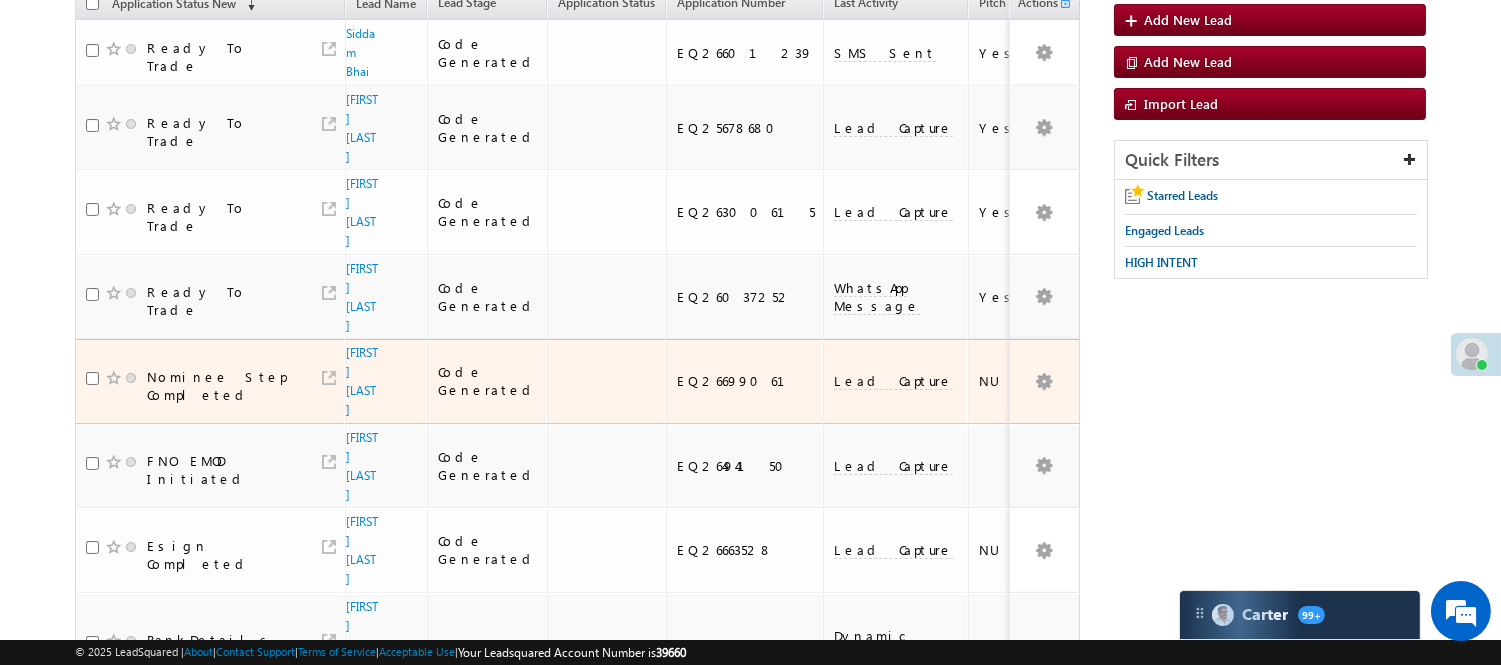 click on "EQ26699061" at bounding box center (746, 381) 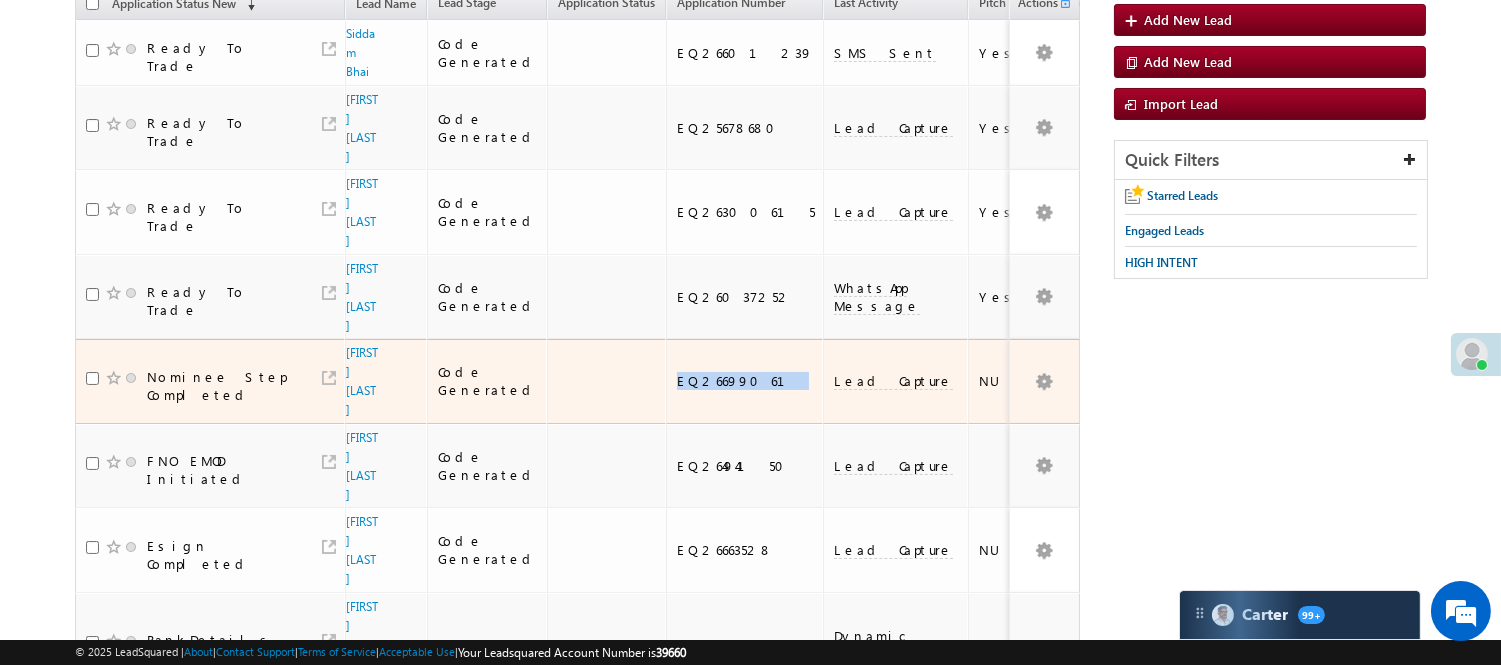 click on "EQ26699061" at bounding box center (746, 381) 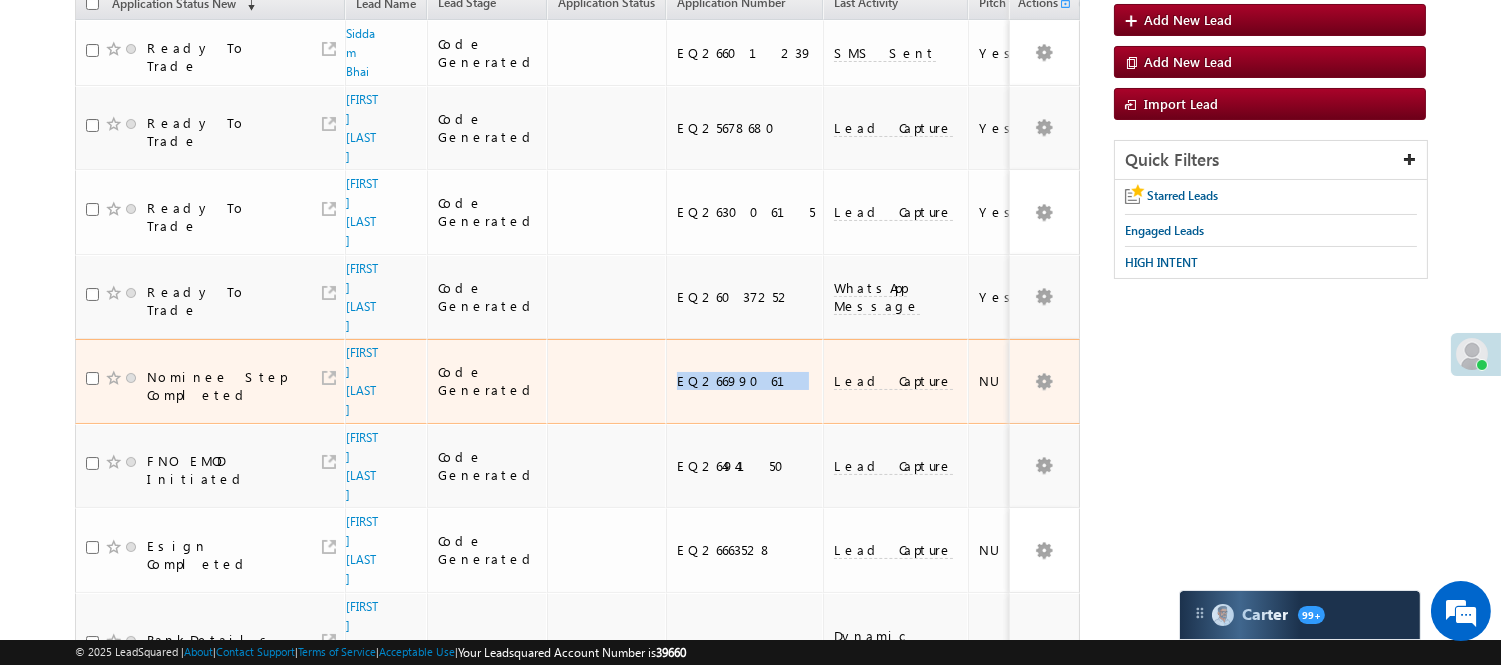 copy on "EQ26699061" 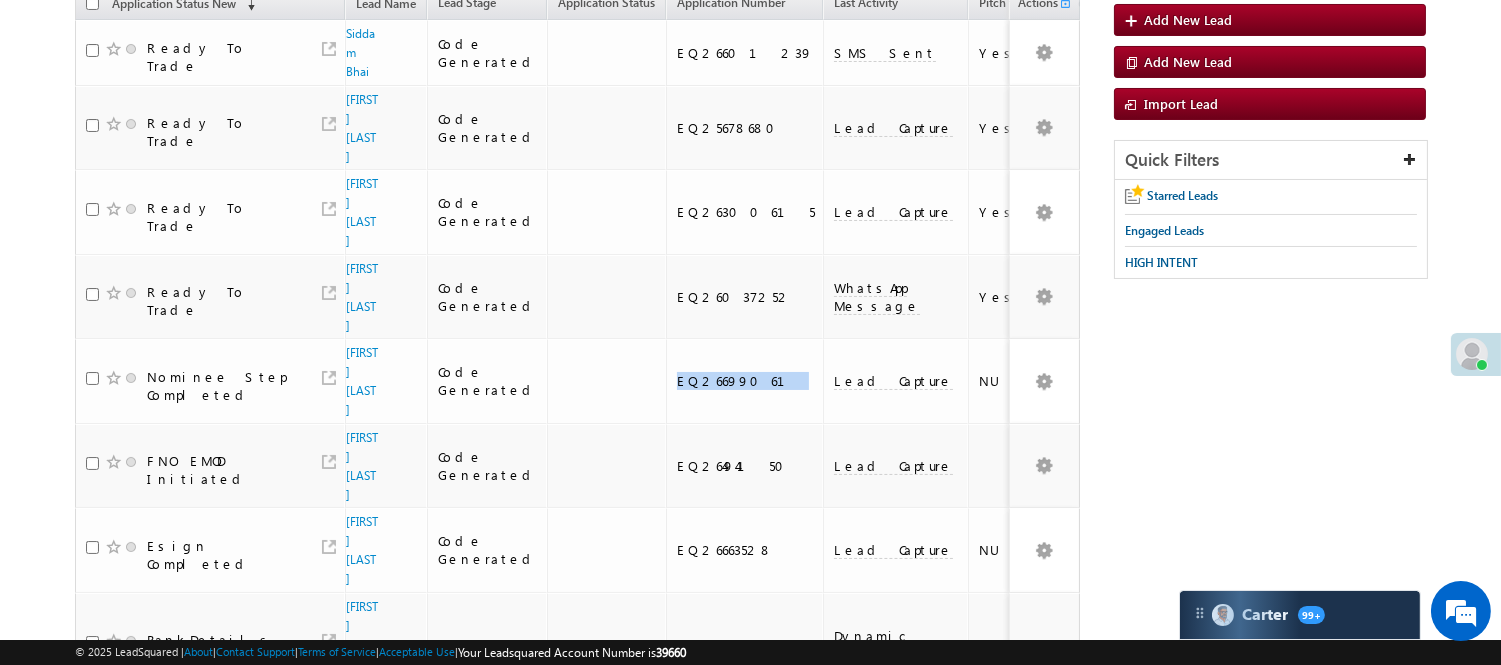 scroll, scrollTop: 0, scrollLeft: 0, axis: both 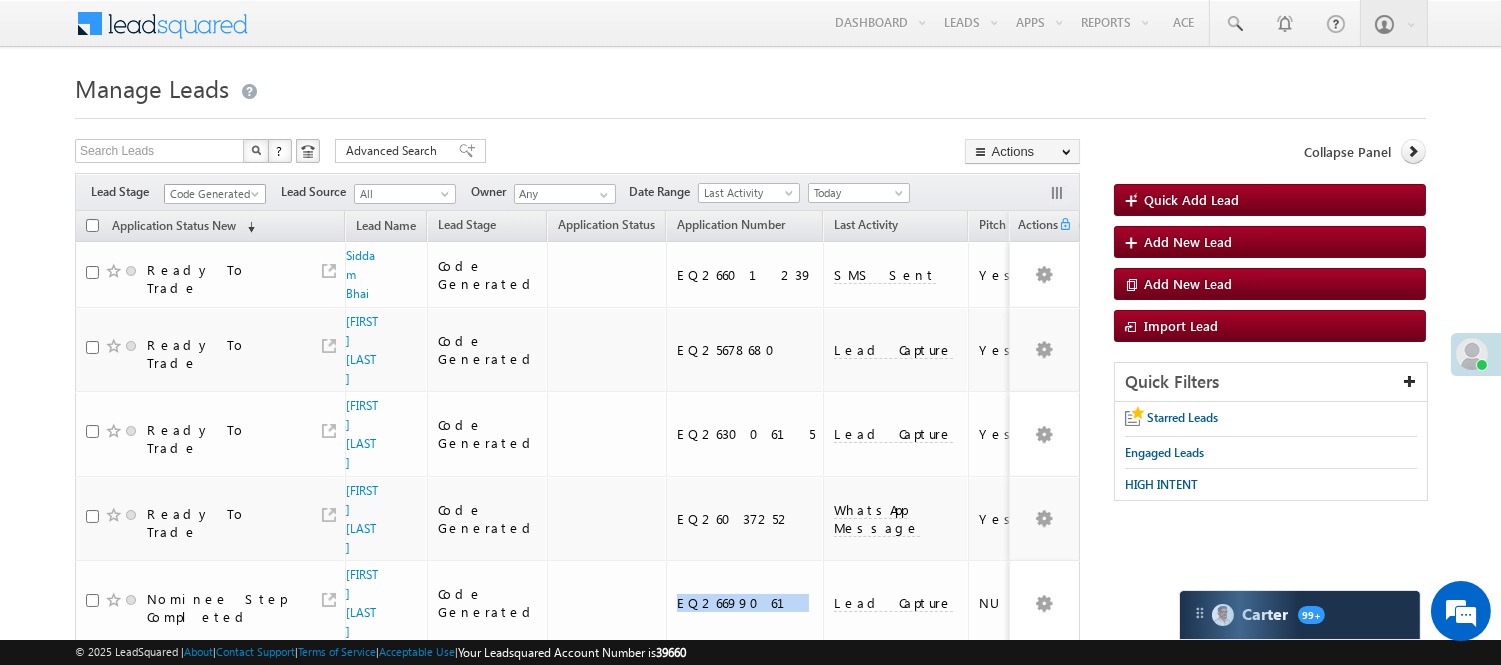 click on "Code Generated" at bounding box center (212, 194) 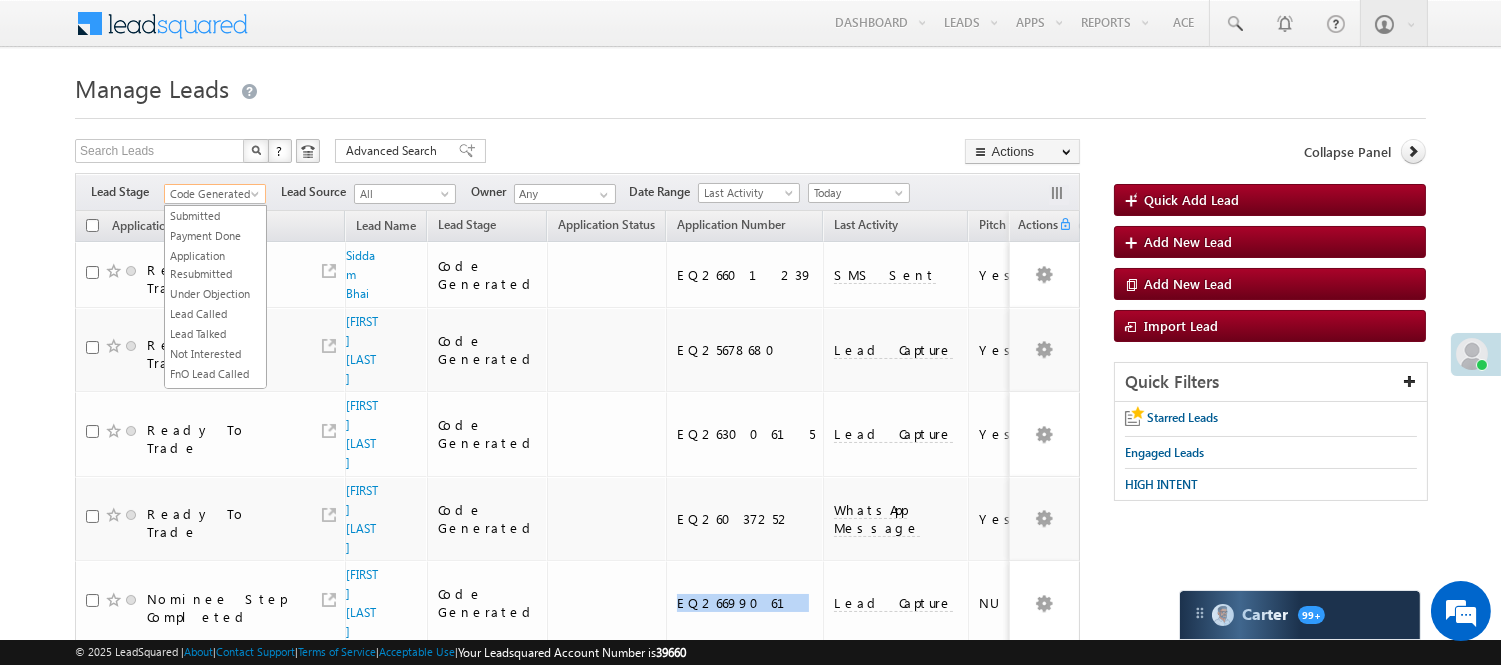 scroll, scrollTop: 163, scrollLeft: 0, axis: vertical 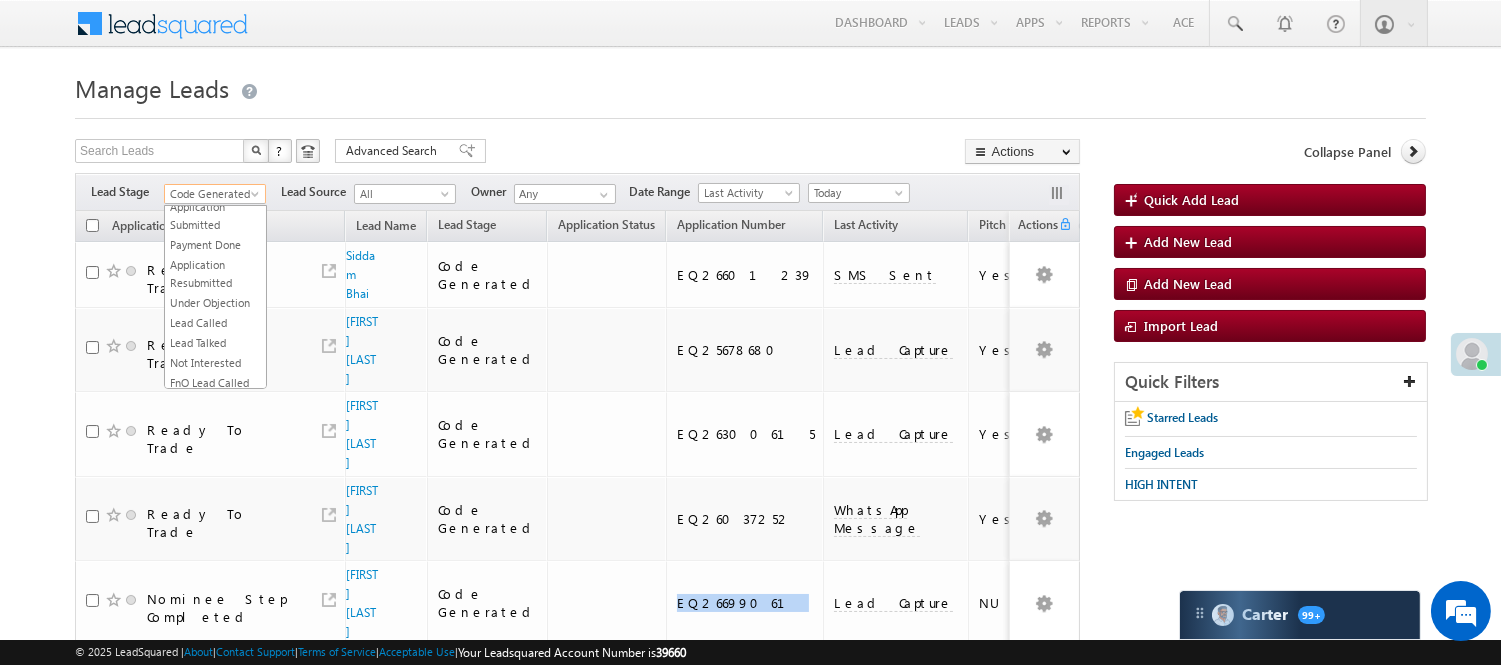 click on "Lead Talked_No-Disposition" at bounding box center (215, 178) 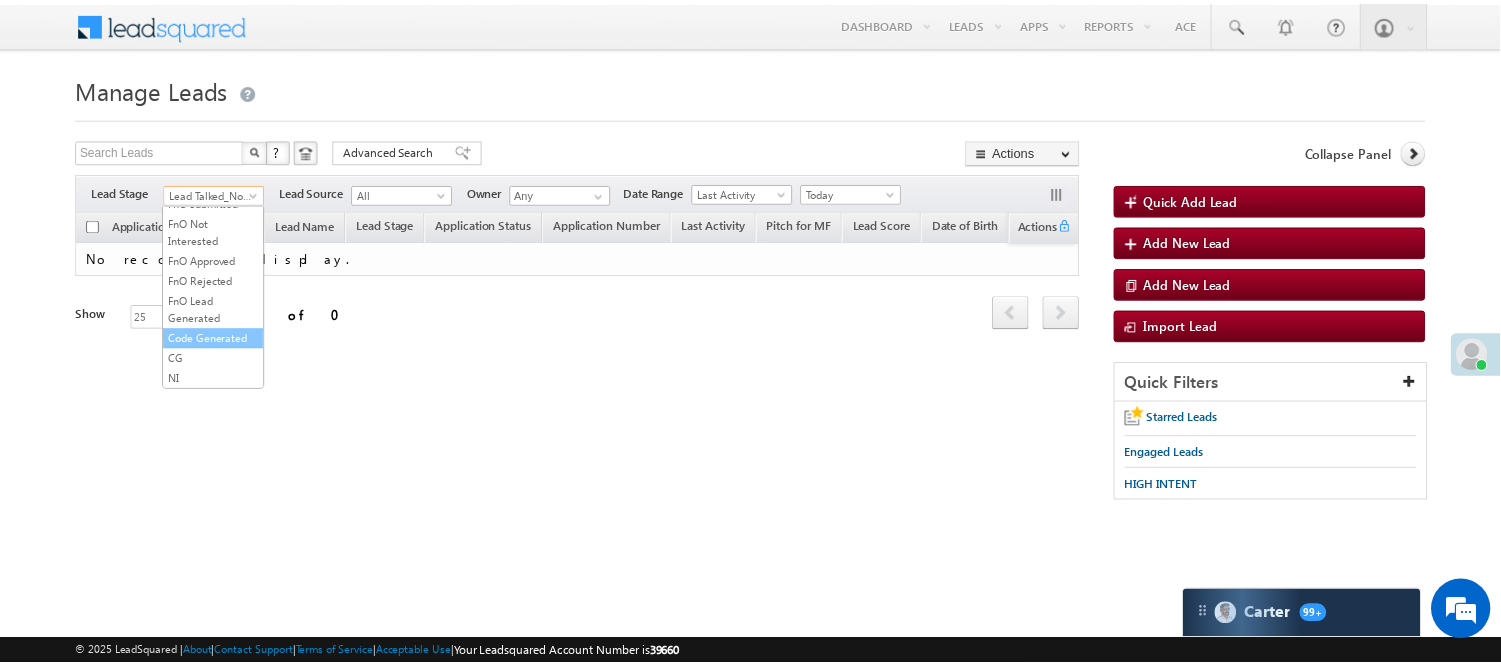 scroll, scrollTop: 496, scrollLeft: 0, axis: vertical 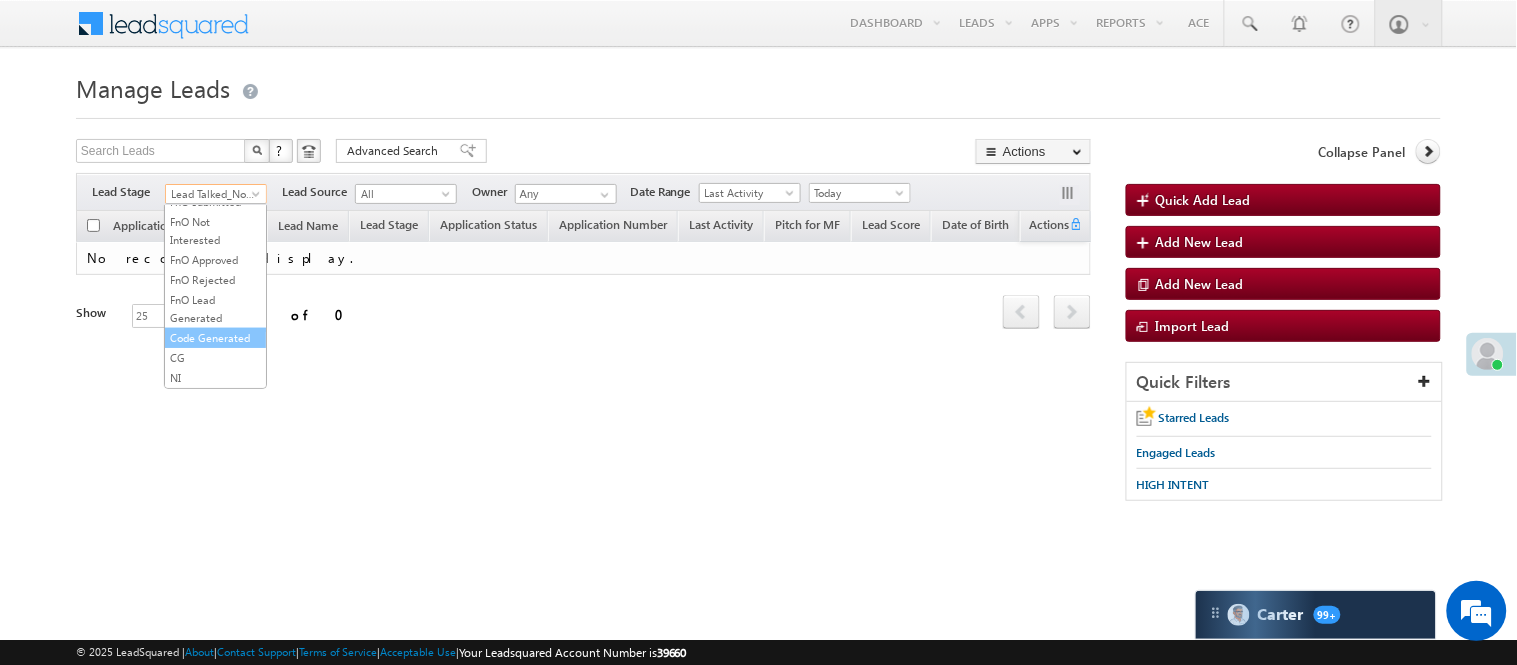 drag, startPoint x: 178, startPoint y: 341, endPoint x: 191, endPoint y: 336, distance: 13.928389 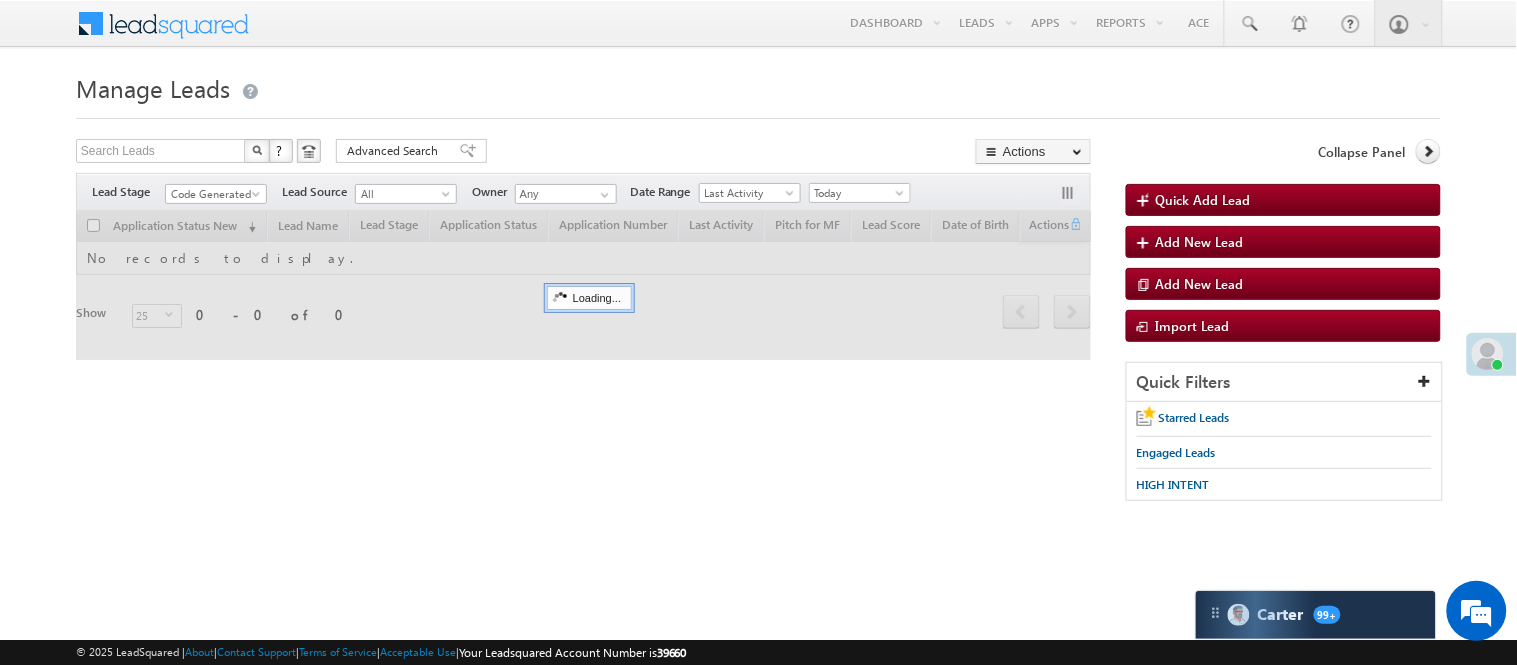 click at bounding box center [758, 112] 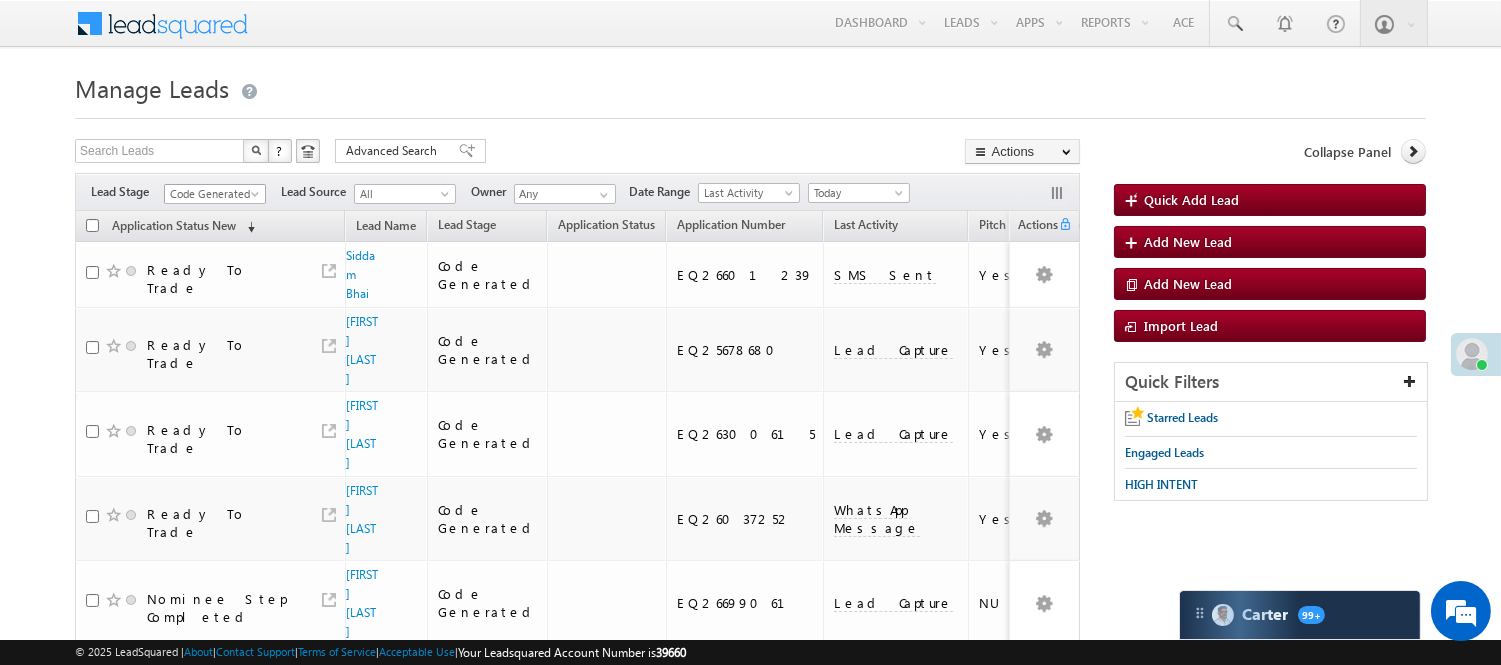 click on "Code Generated" at bounding box center (212, 194) 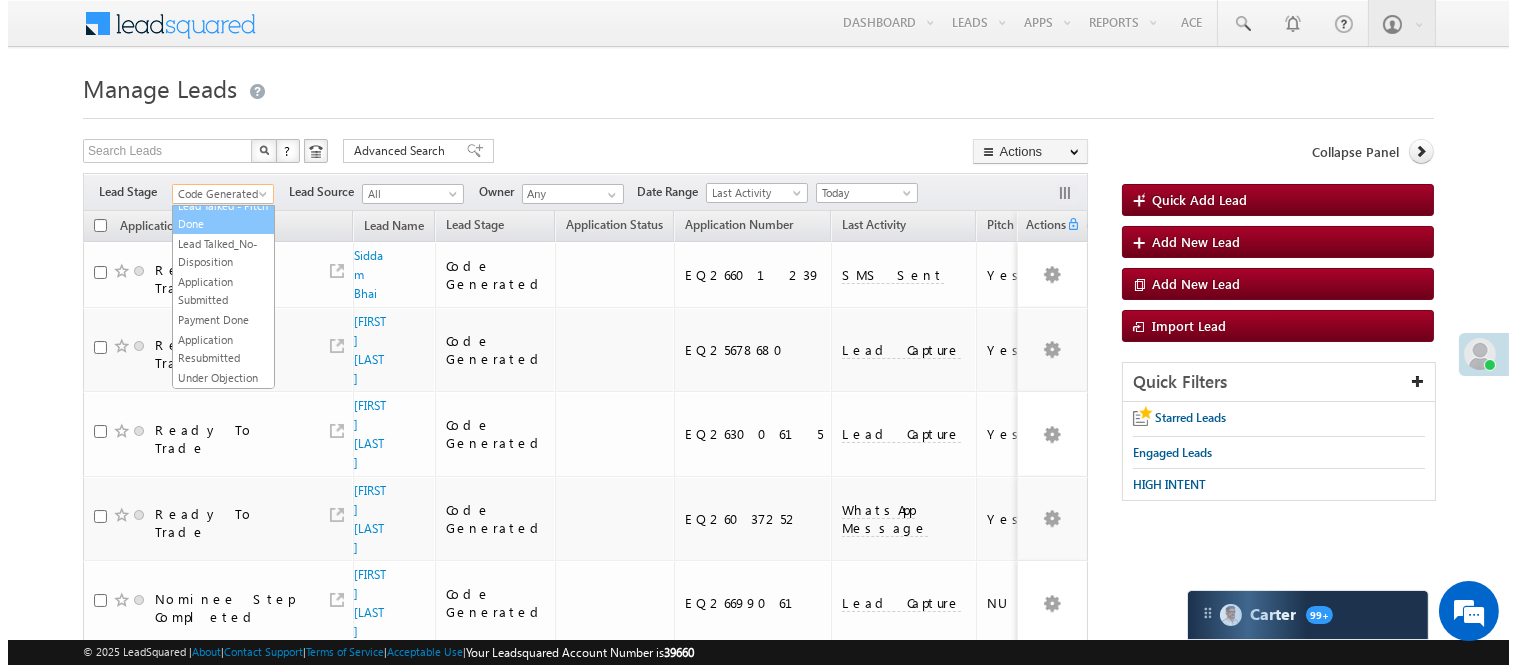 scroll, scrollTop: 0, scrollLeft: 0, axis: both 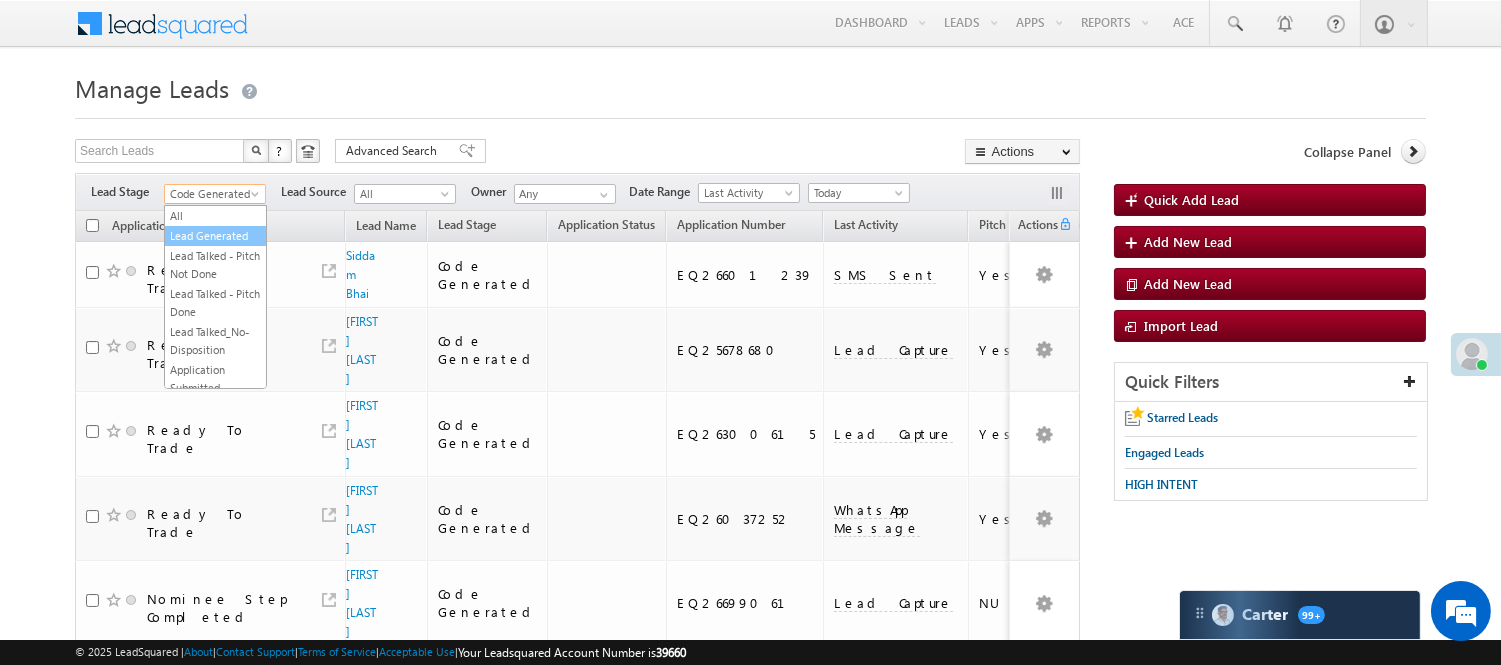click on "Lead Generated" at bounding box center [215, 236] 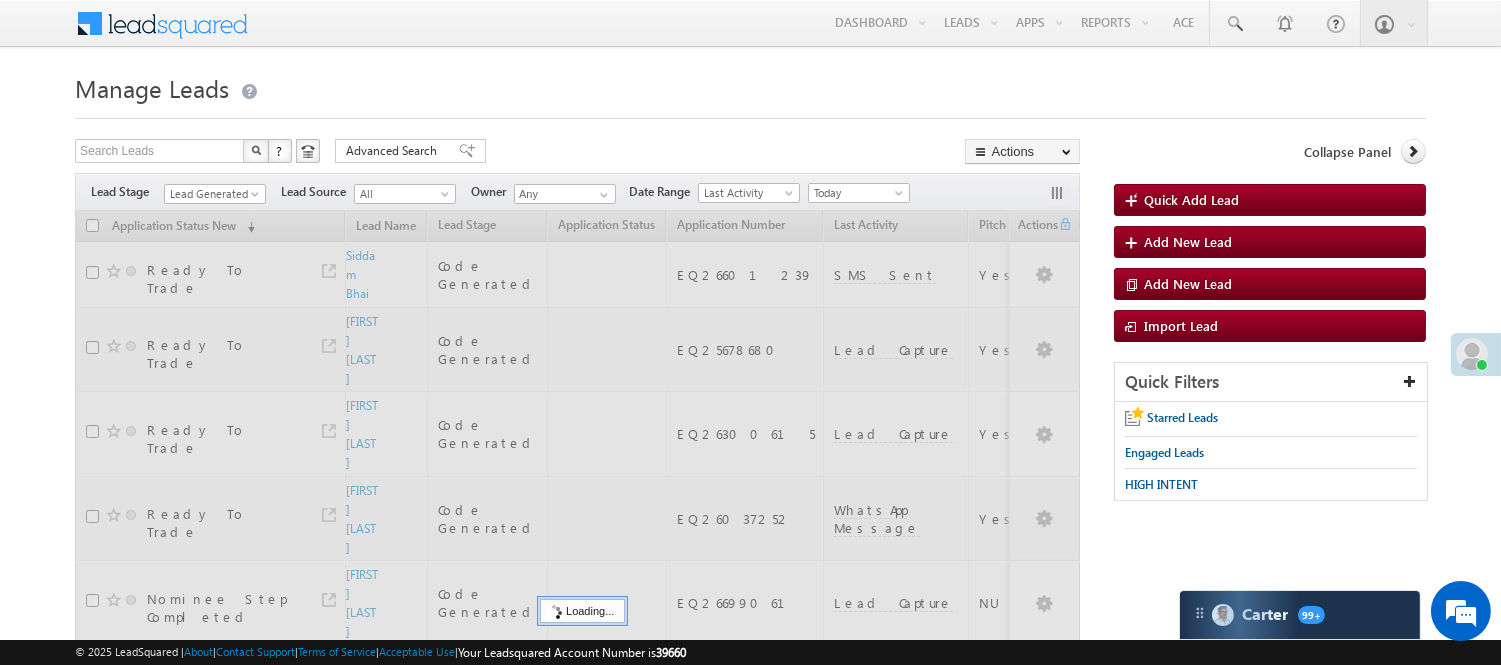 click on "Manage Leads
Quick Add Lead
Search Leads X ?   10 results found
Advanced Search
Advanced Search
Actions Actions" at bounding box center [750, 631] 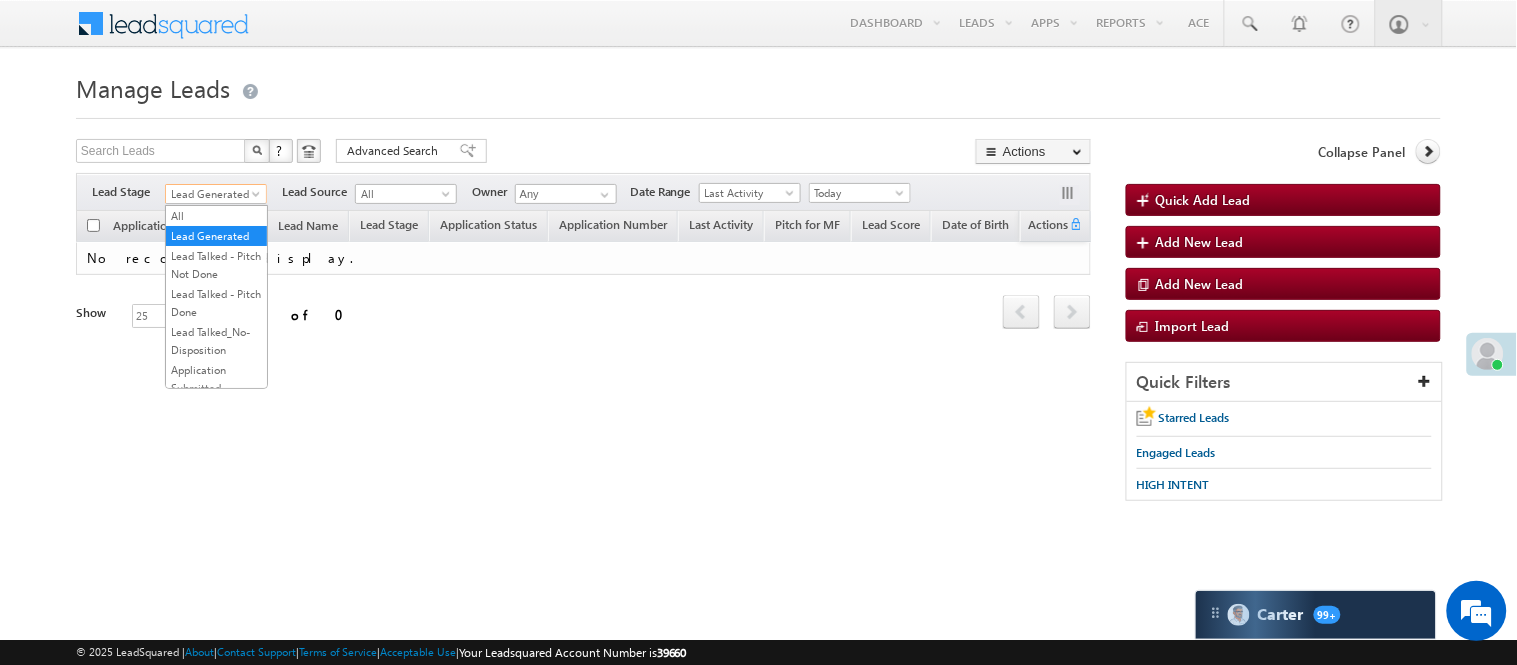 click on "Lead Generated" at bounding box center [213, 194] 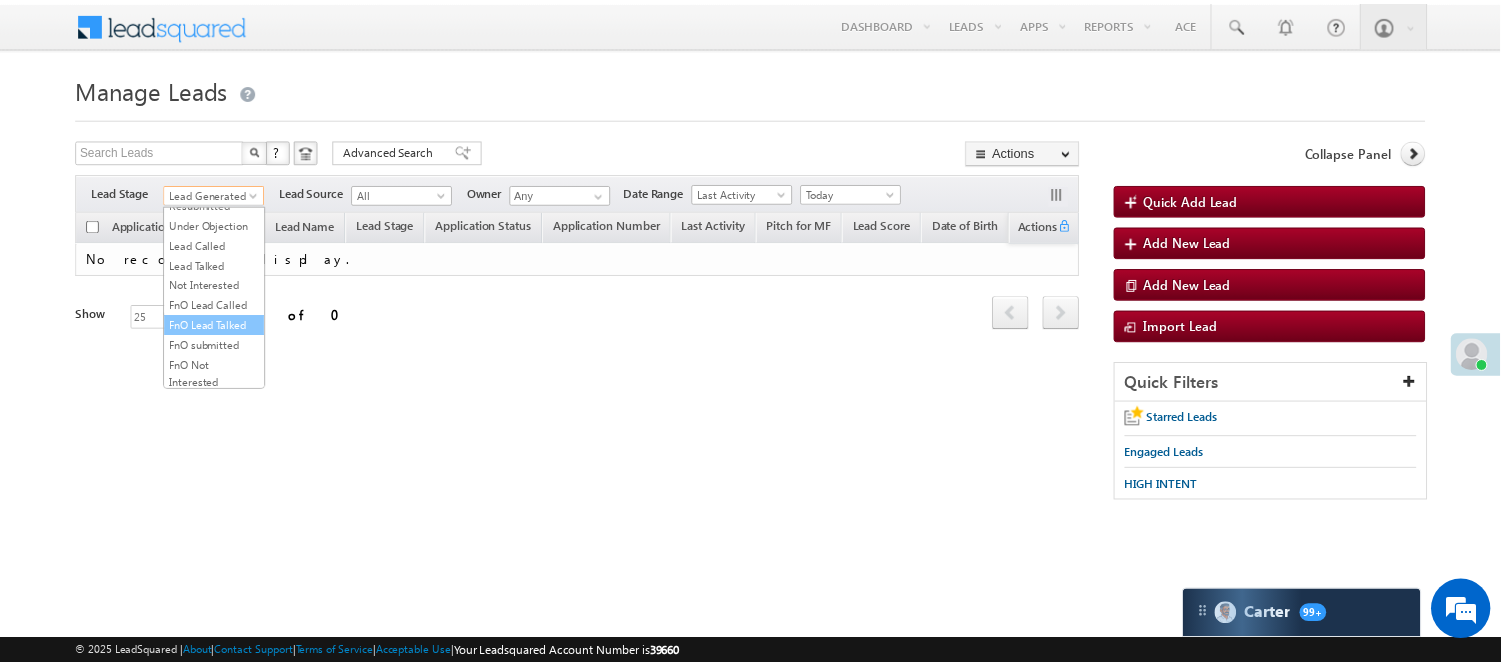 scroll, scrollTop: 333, scrollLeft: 0, axis: vertical 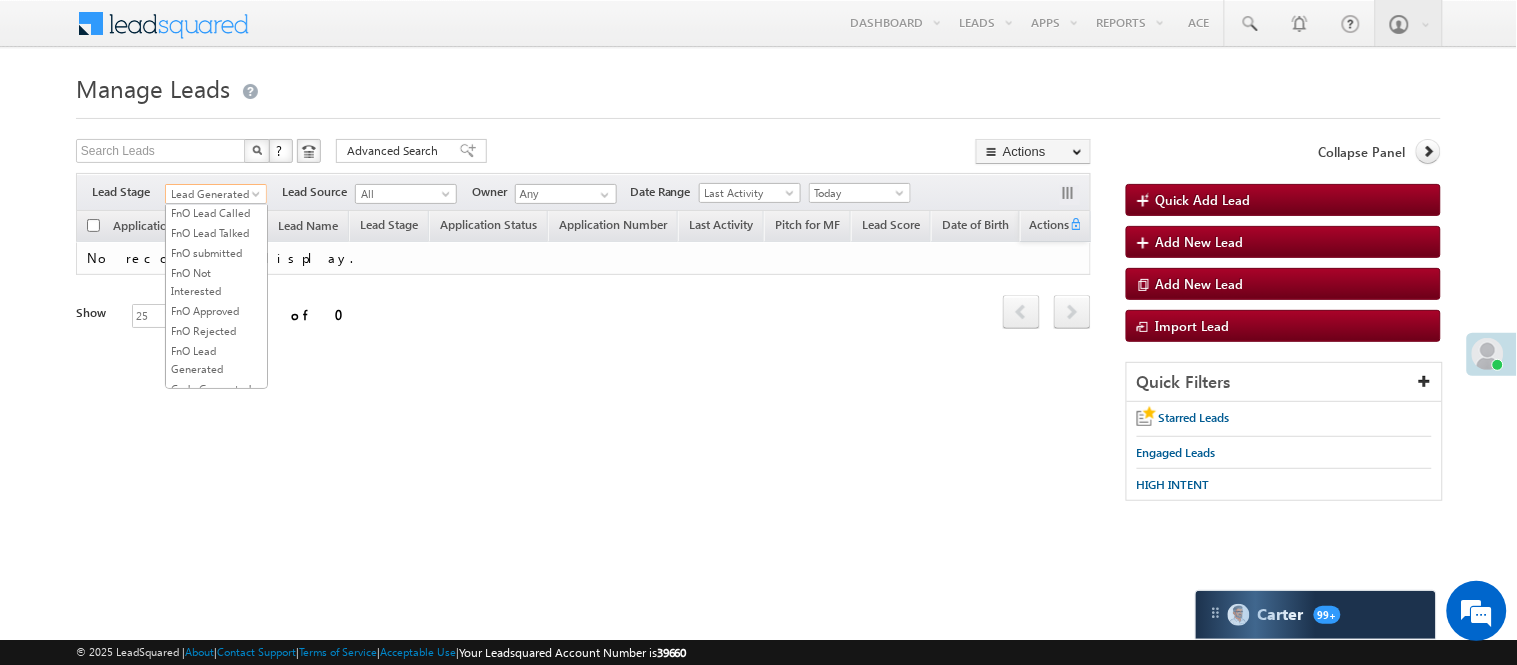 click on "Lead Talked" at bounding box center [216, 173] 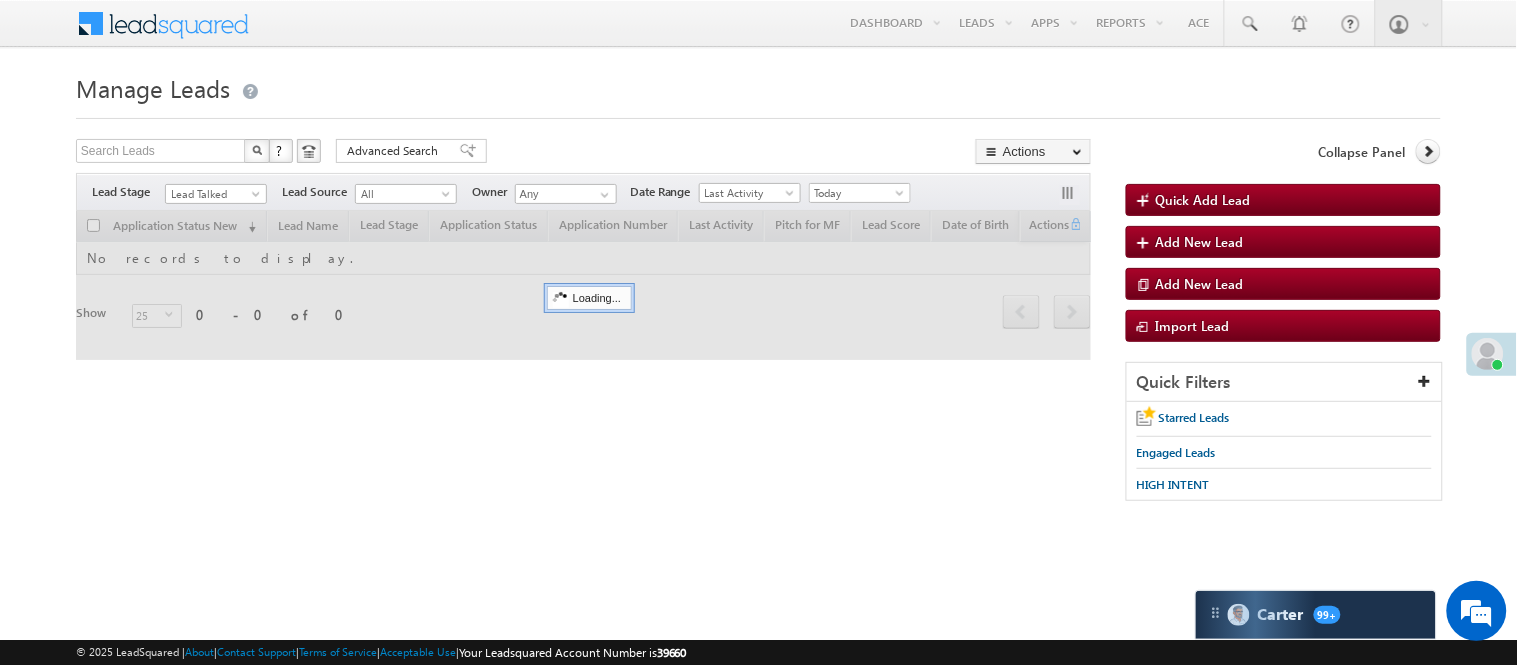 click on "Manage Leads
Quick Add Lead
Search Leads X ?   0 results found
Advanced Search
Advanced Search
Actions Actions" at bounding box center [758, 294] 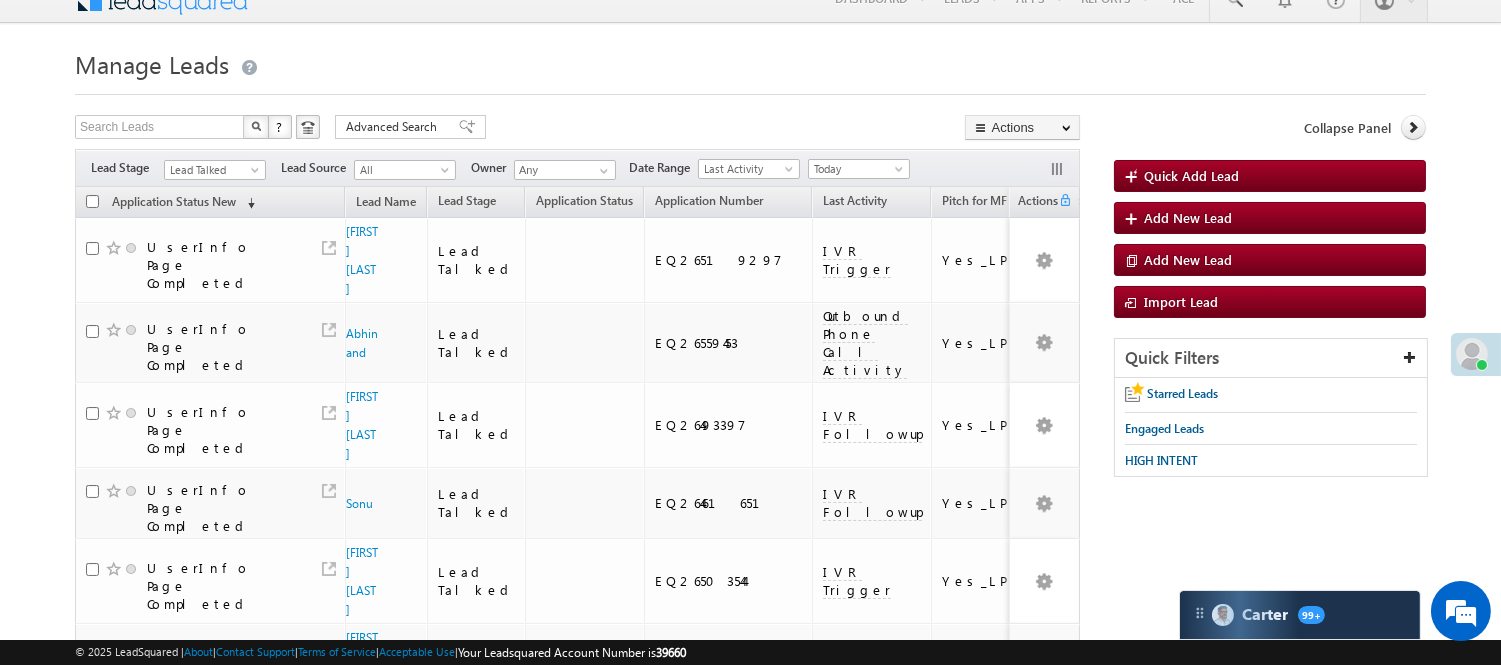 scroll, scrollTop: 0, scrollLeft: 0, axis: both 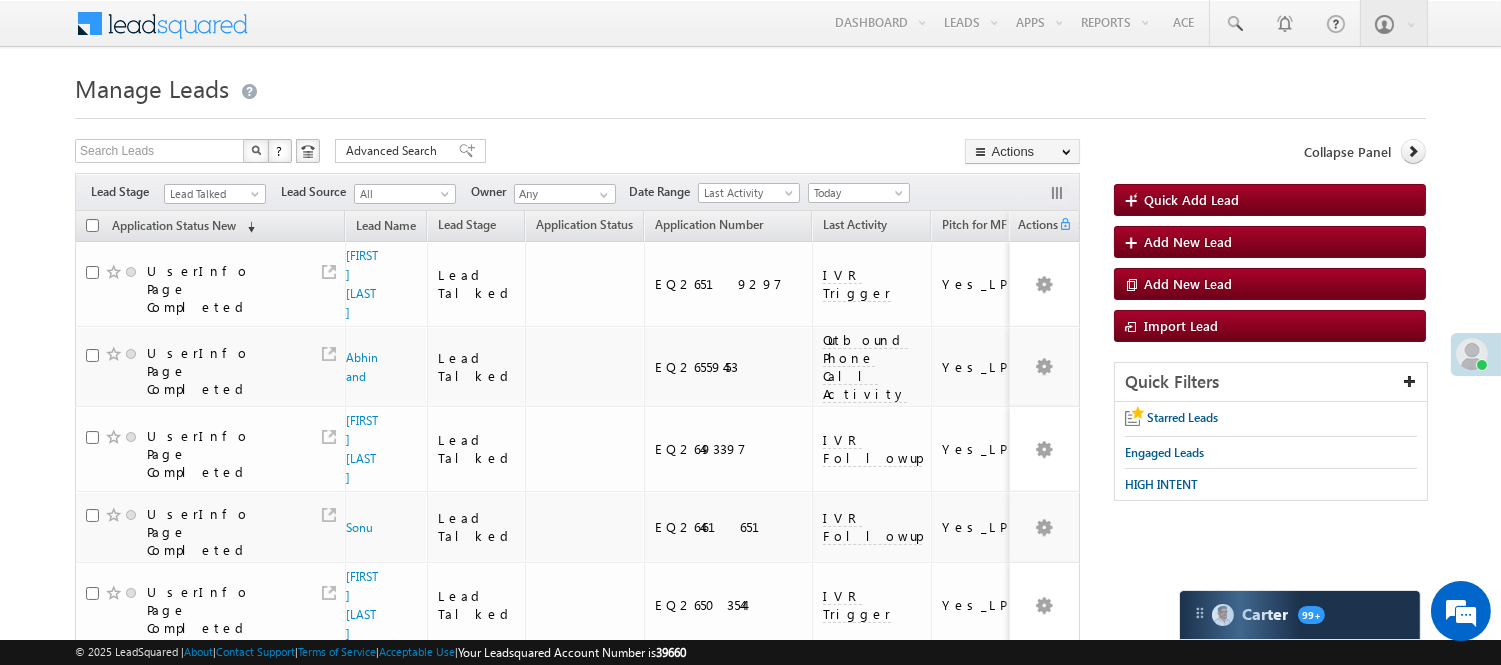 click on "Filters
Lead Stage
All Lead Generated Lead Talked - Pitch Not Done Lead Talked - Pitch Done Lead Talked_No-Disposition Application Submitted Payment Done Application Resubmitted Under Objection Lead Called Lead Talked Not Interested FnO Lead Called FnO Lead Talked FnO submitted FnO Not Interested FnO Approved FnO Rejected FnO Lead Generated Code Generated CG NI Lead Talked
Lead Source
All All
Owner Any Any Go" at bounding box center (577, 192) 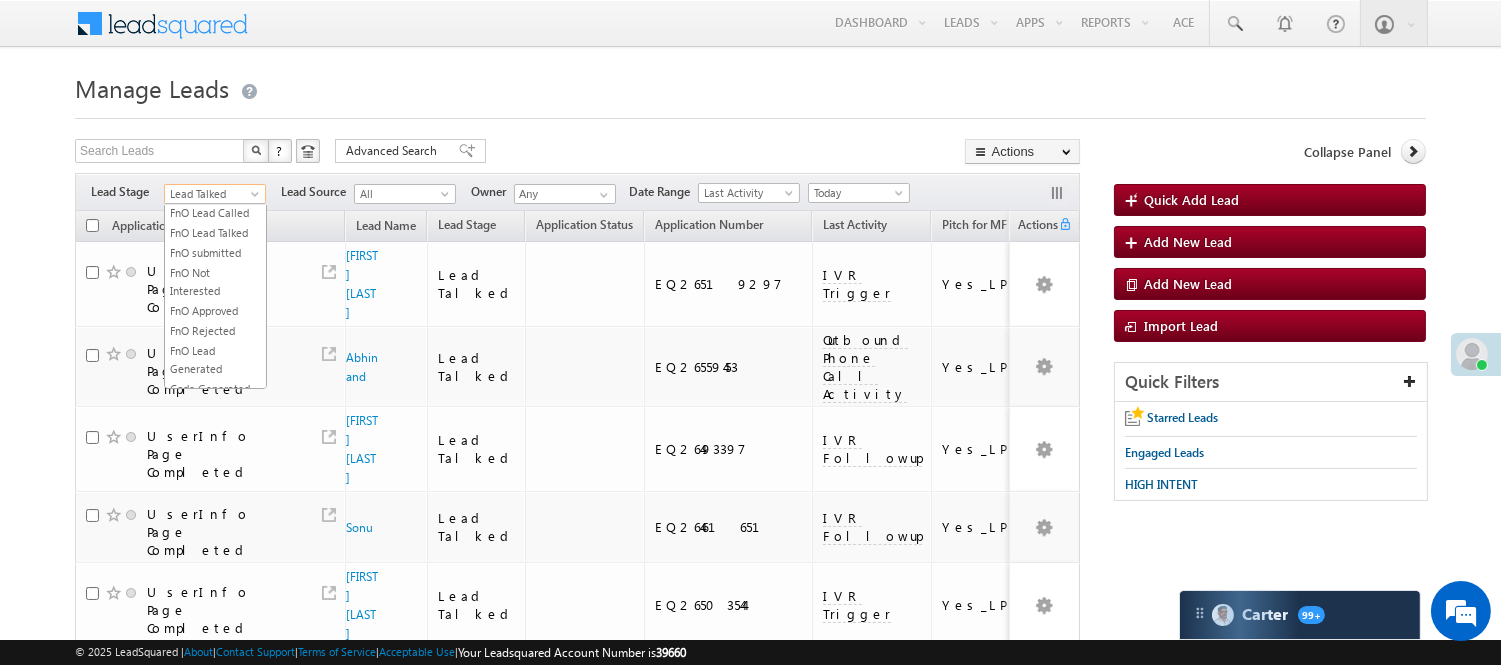 click on "Menu
Nisha Anand Yadav
Nisha .Yada v@ang elbro king. com" at bounding box center [750, 1272] 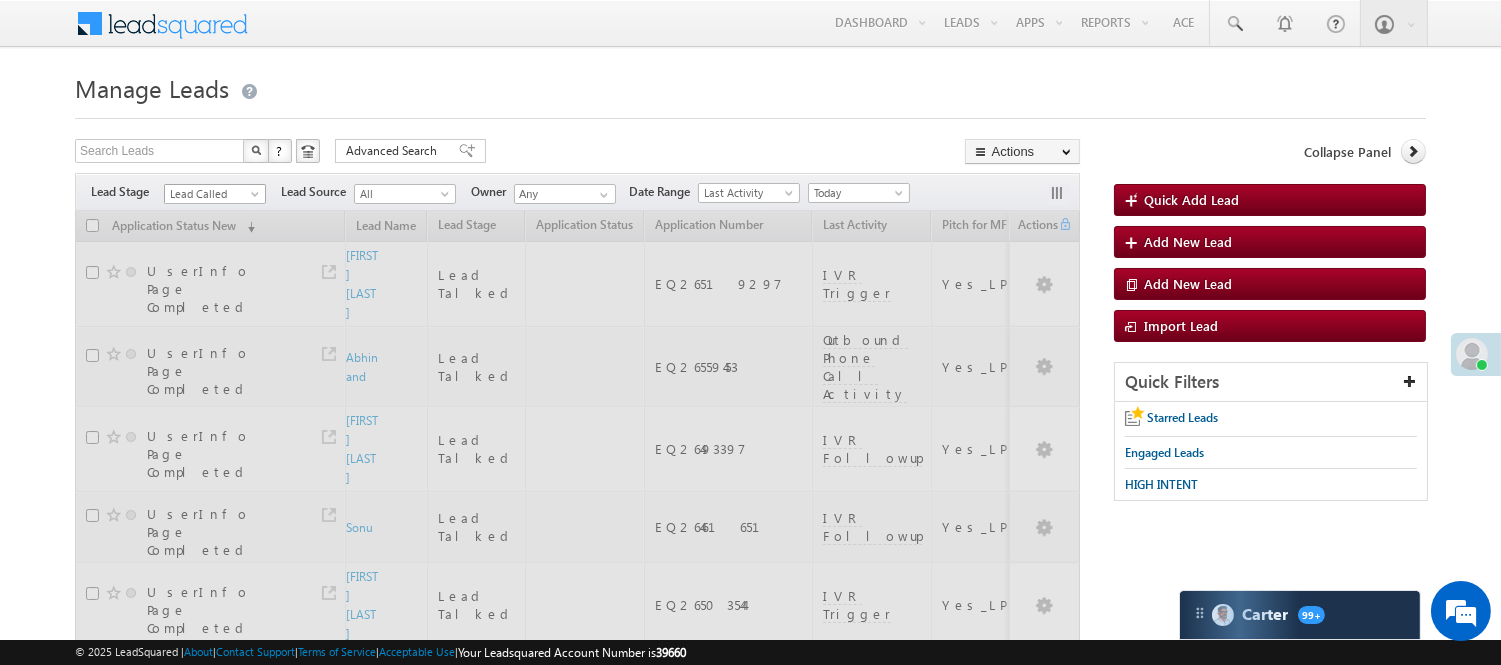 click on "Lead Called" at bounding box center [212, 194] 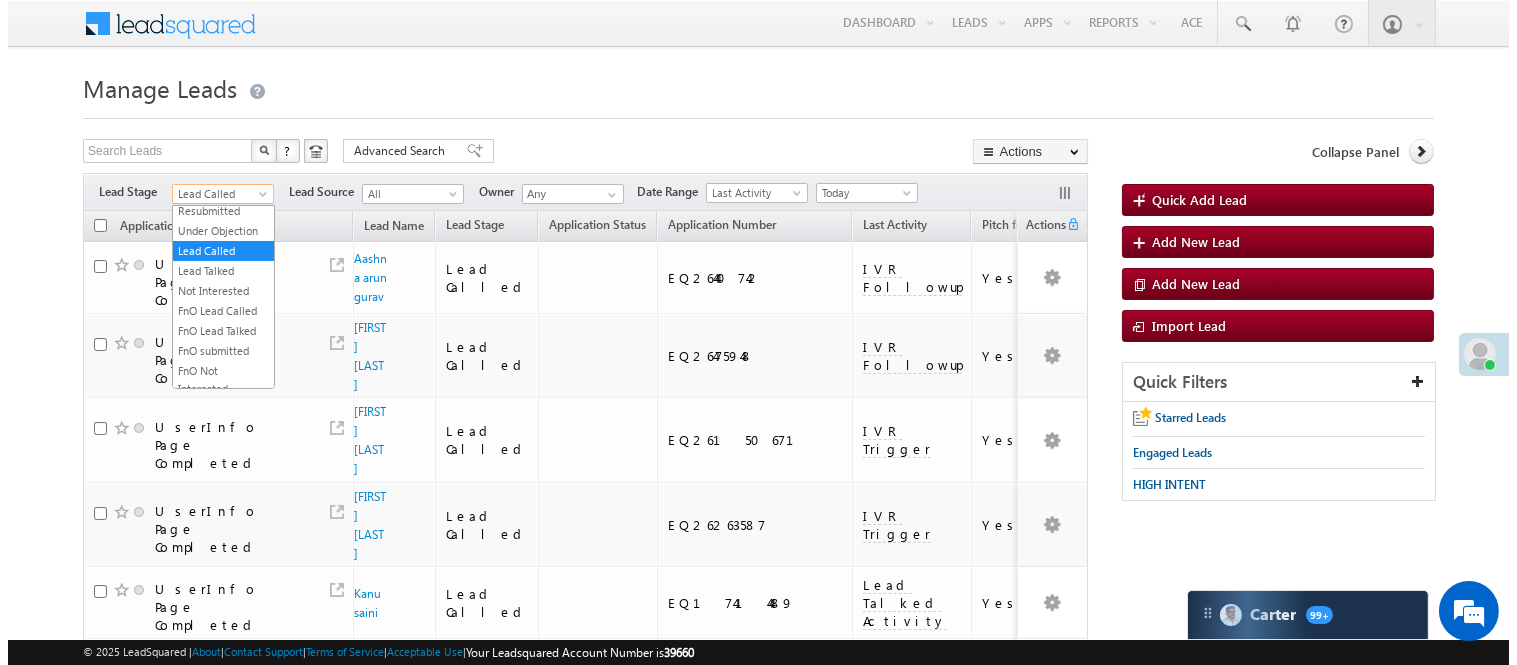 scroll, scrollTop: 0, scrollLeft: 0, axis: both 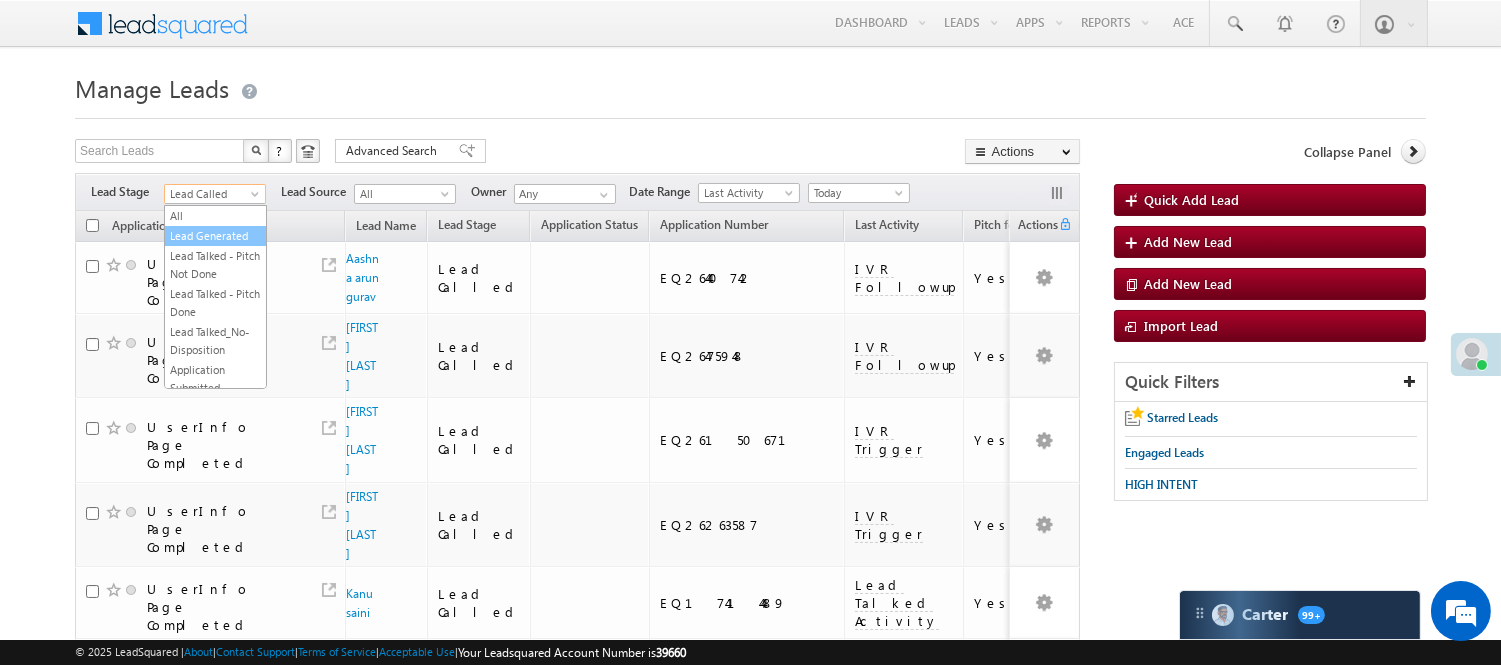 click on "Lead Generated" at bounding box center [215, 236] 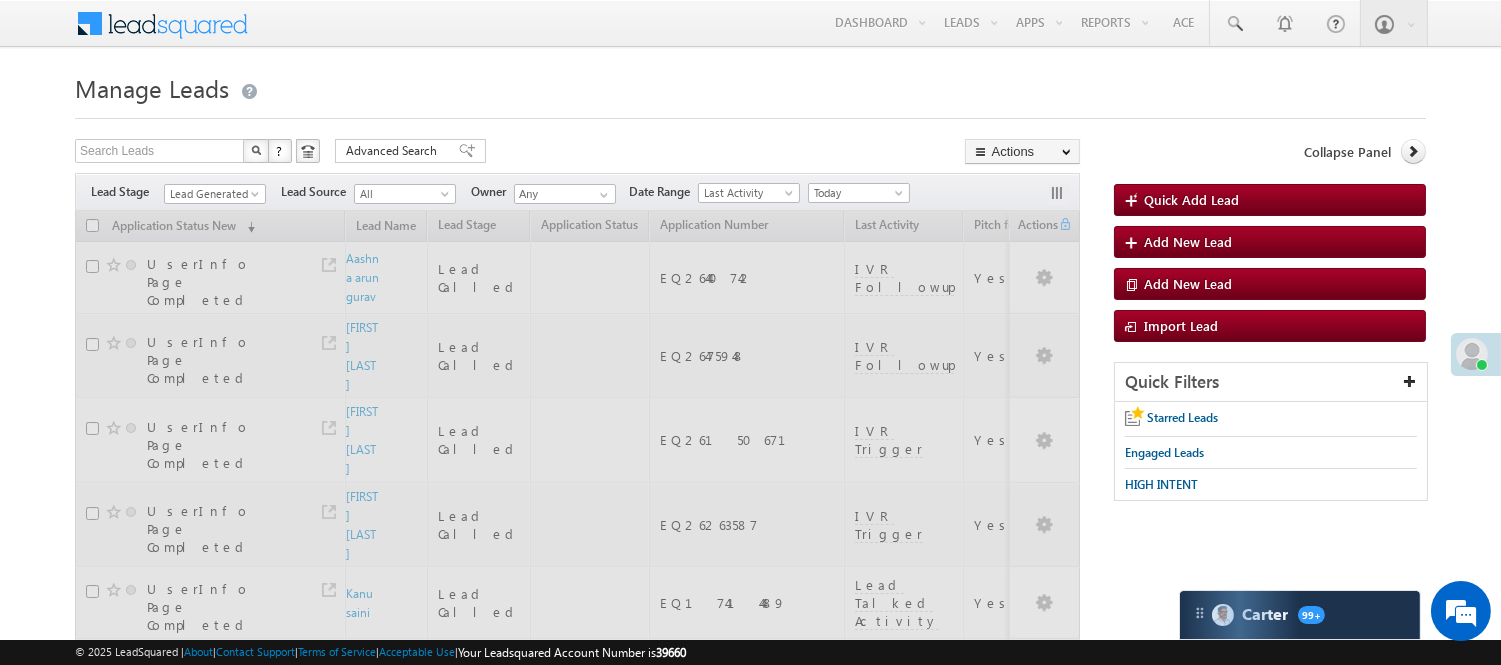 click at bounding box center [750, 112] 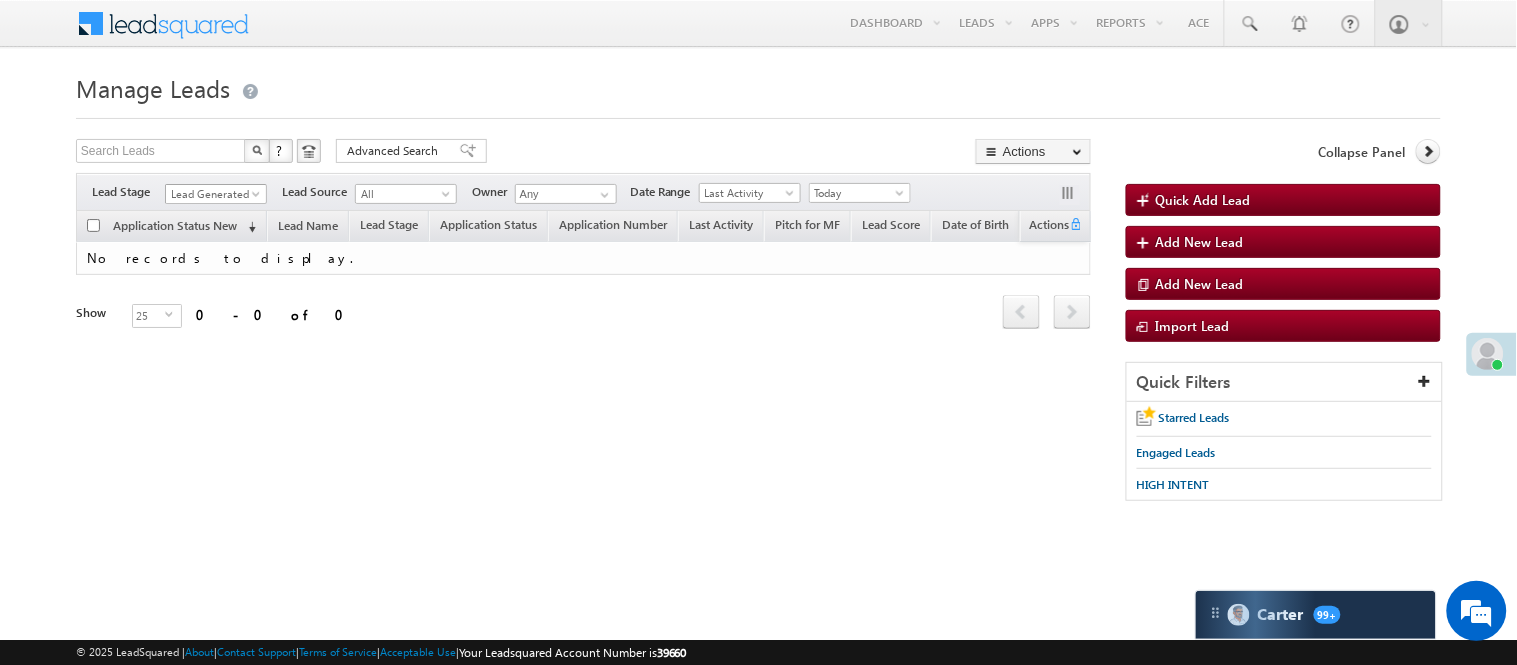click on "Lead Generated" at bounding box center [213, 194] 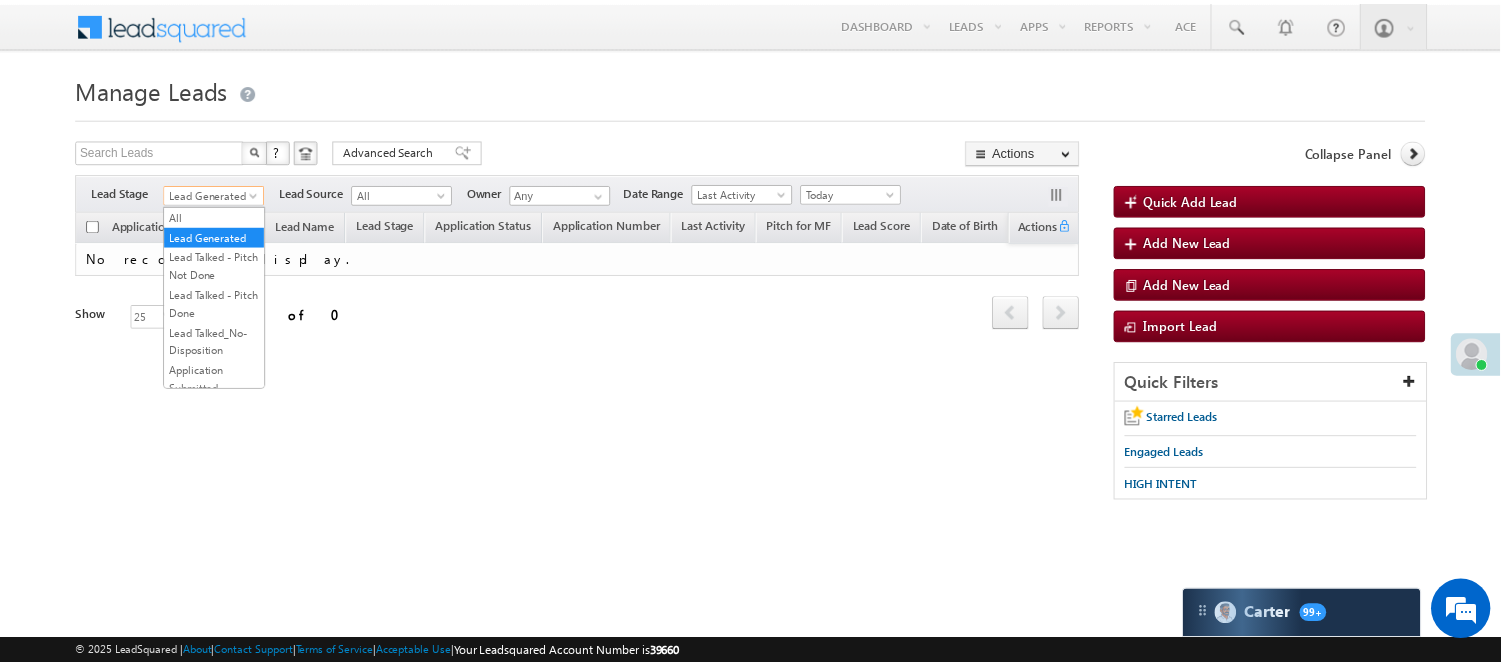 scroll, scrollTop: 444, scrollLeft: 0, axis: vertical 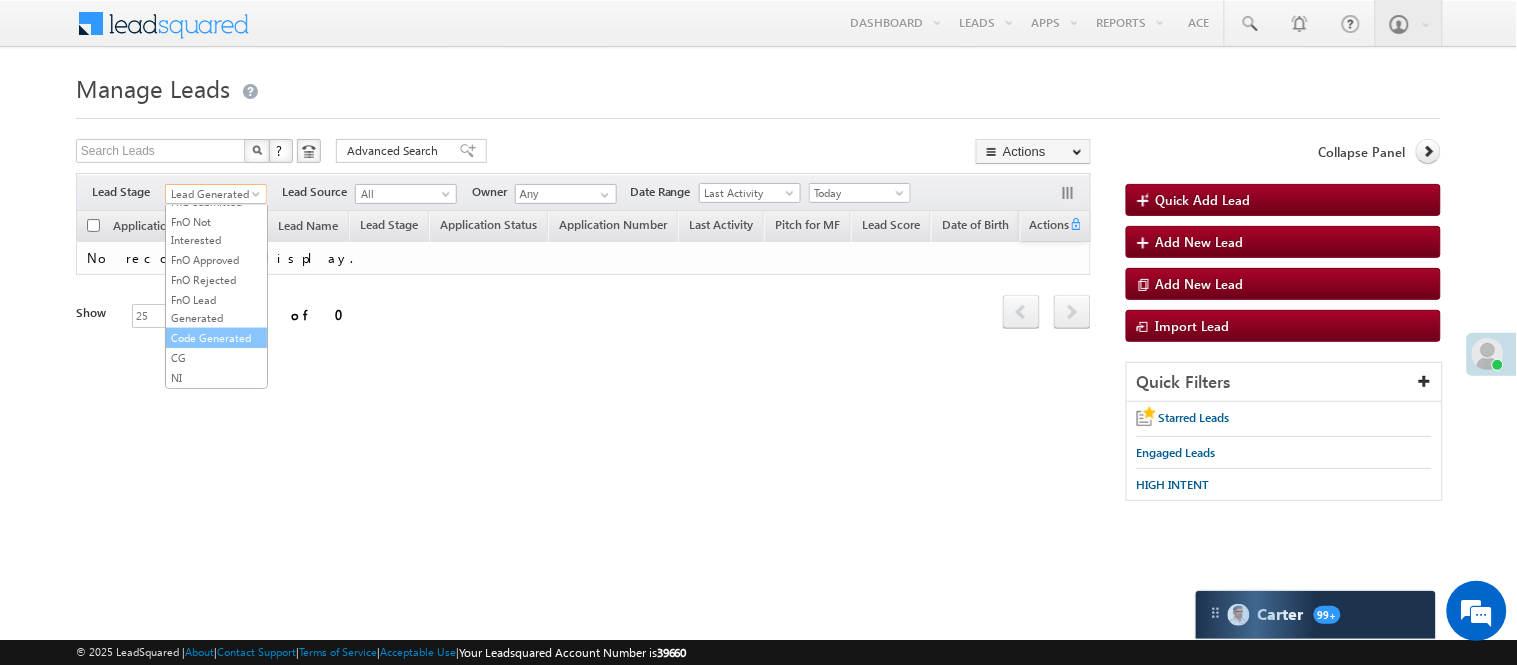 click on "Code Generated" at bounding box center [216, 338] 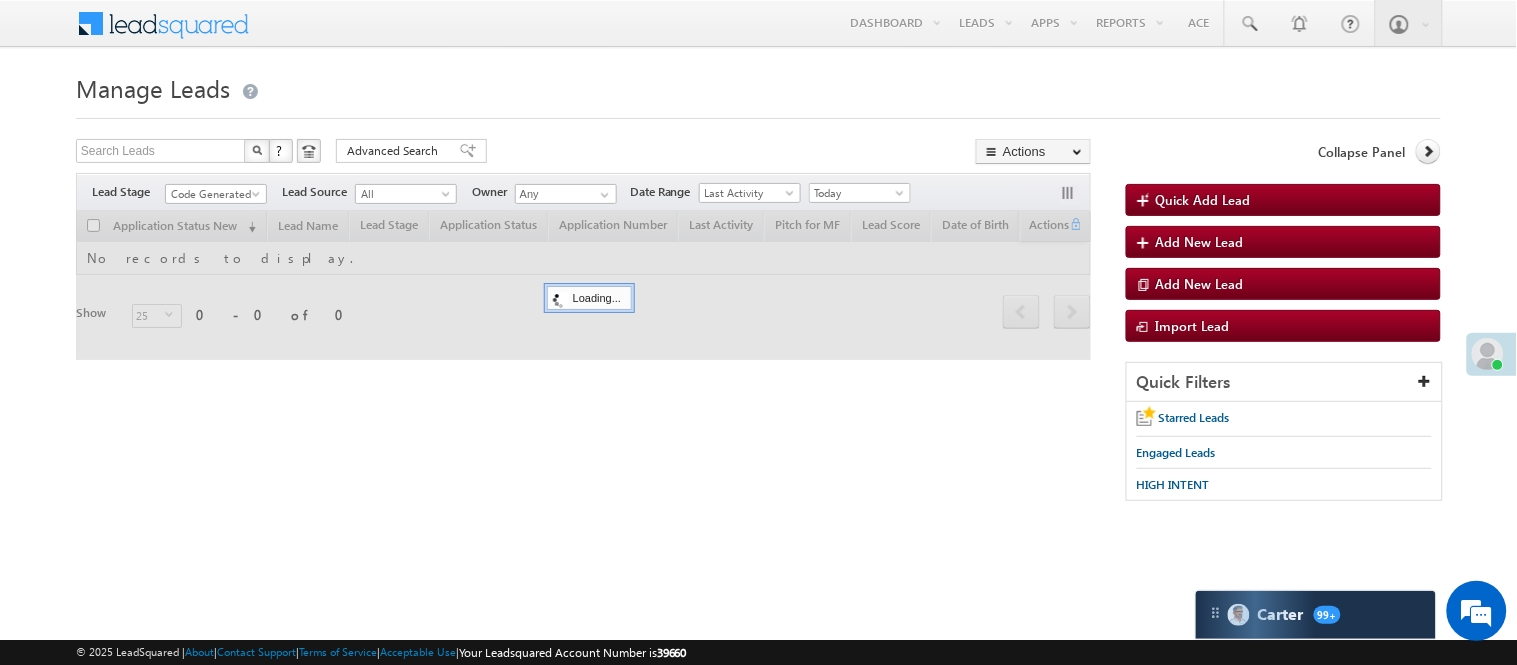 click on "Manage Leads
Quick Add Lead
Search Leads X ?   0 results found
Advanced Search
Advanced Search
Actions Actions" at bounding box center [758, 294] 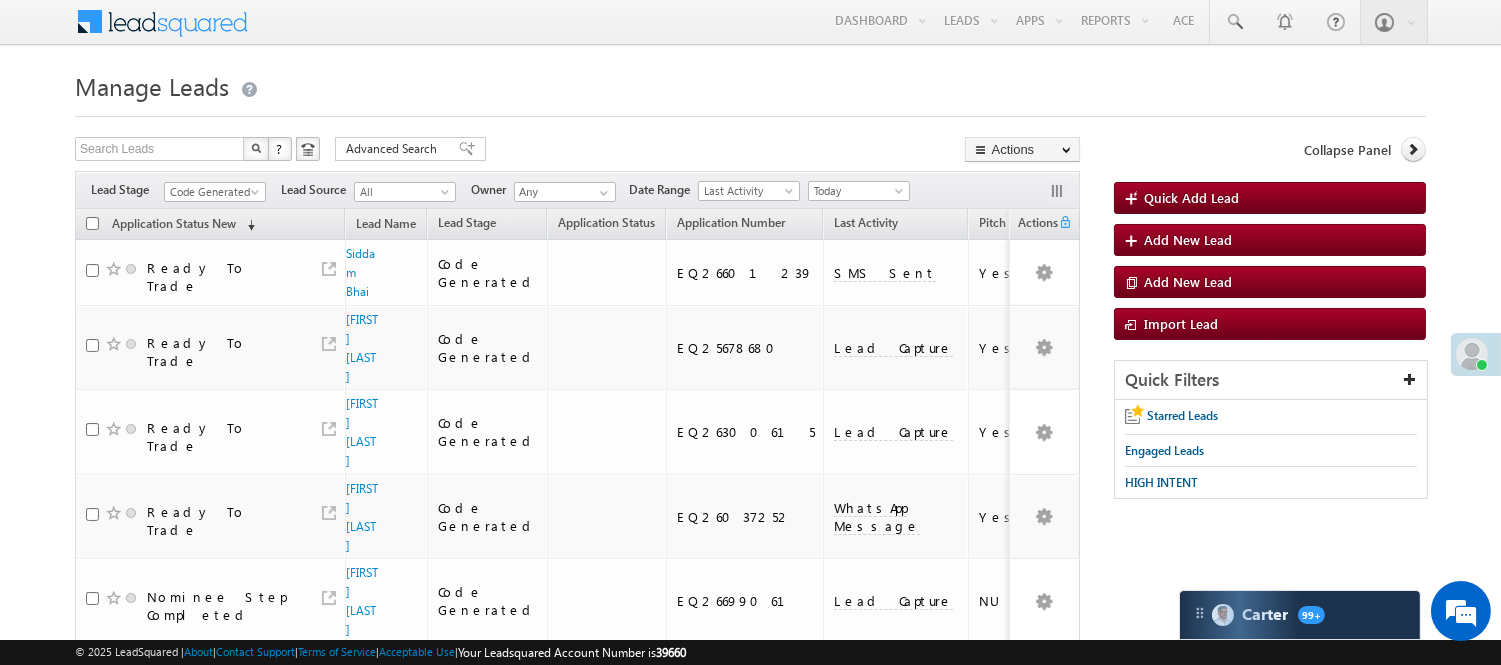 scroll, scrollTop: 0, scrollLeft: 0, axis: both 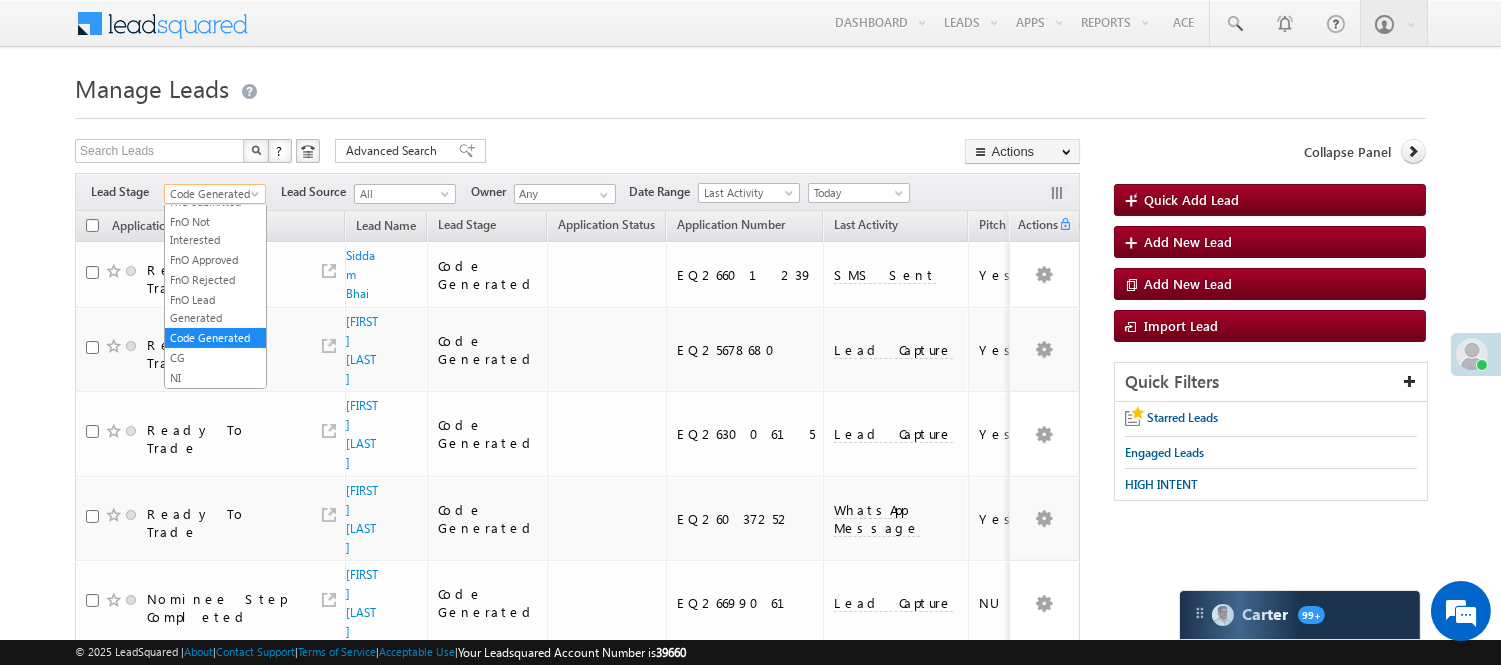 click on "Code Generated" at bounding box center (212, 194) 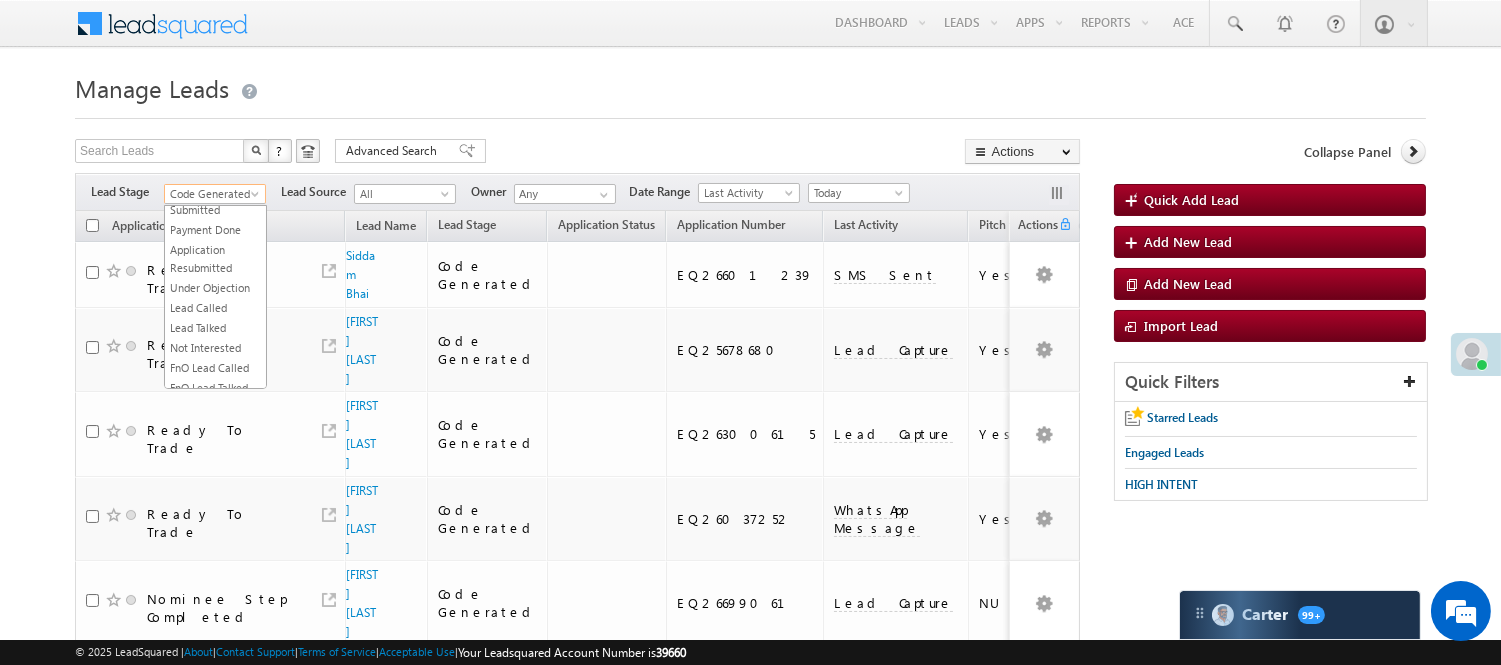 scroll, scrollTop: 0, scrollLeft: 0, axis: both 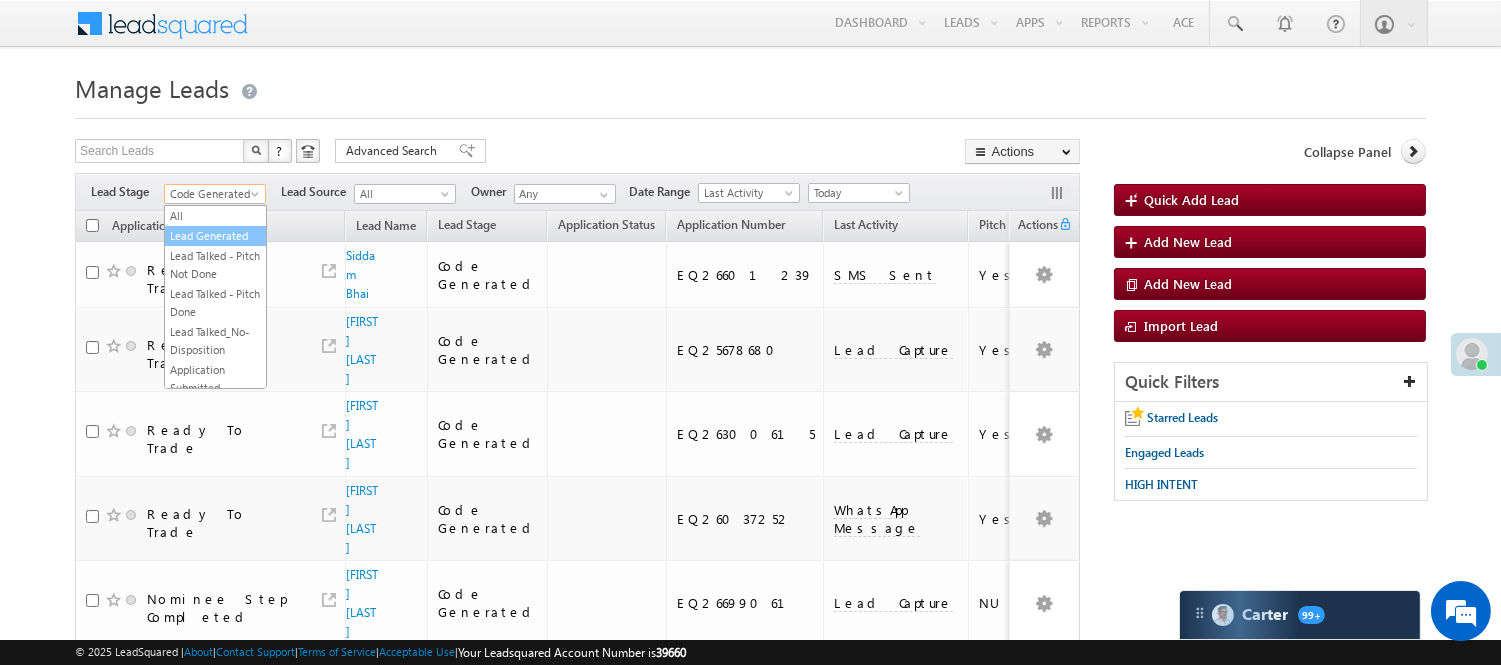 click on "Lead Generated" at bounding box center [215, 236] 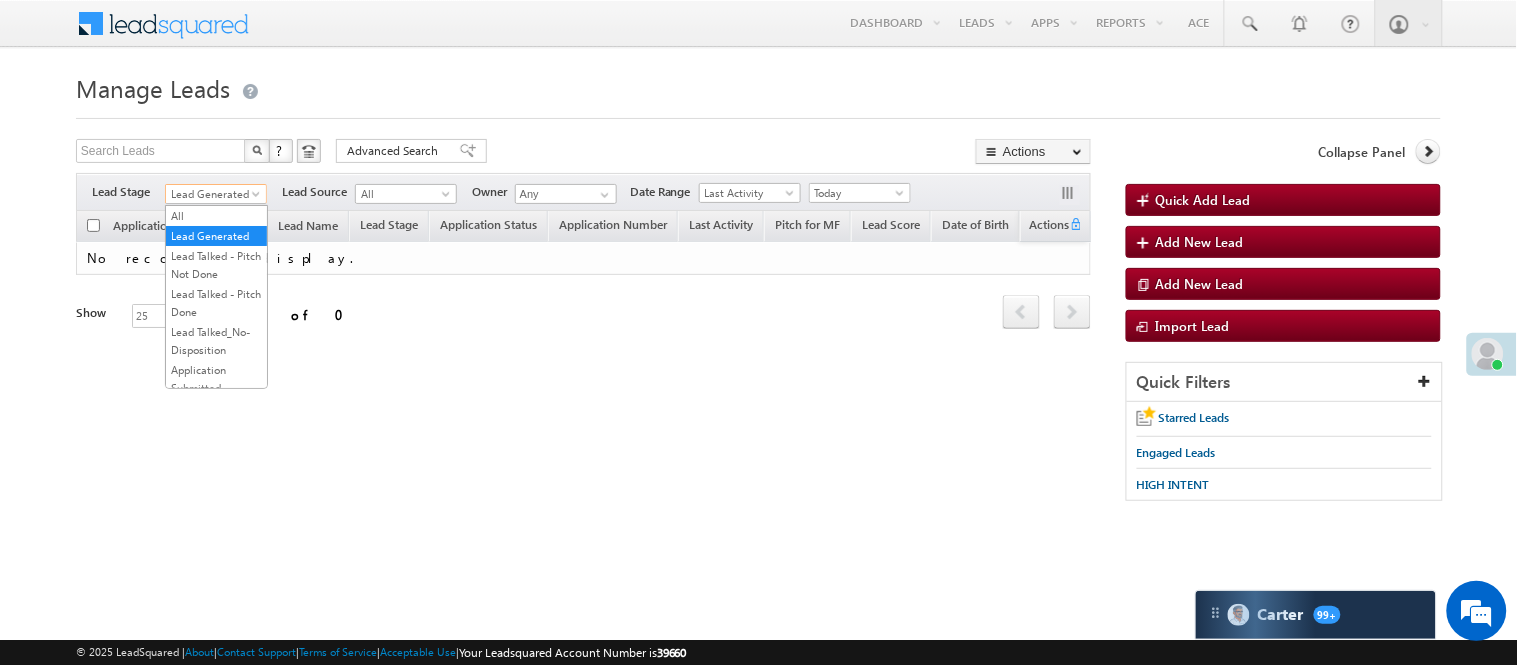 click on "Lead Generated" at bounding box center (213, 194) 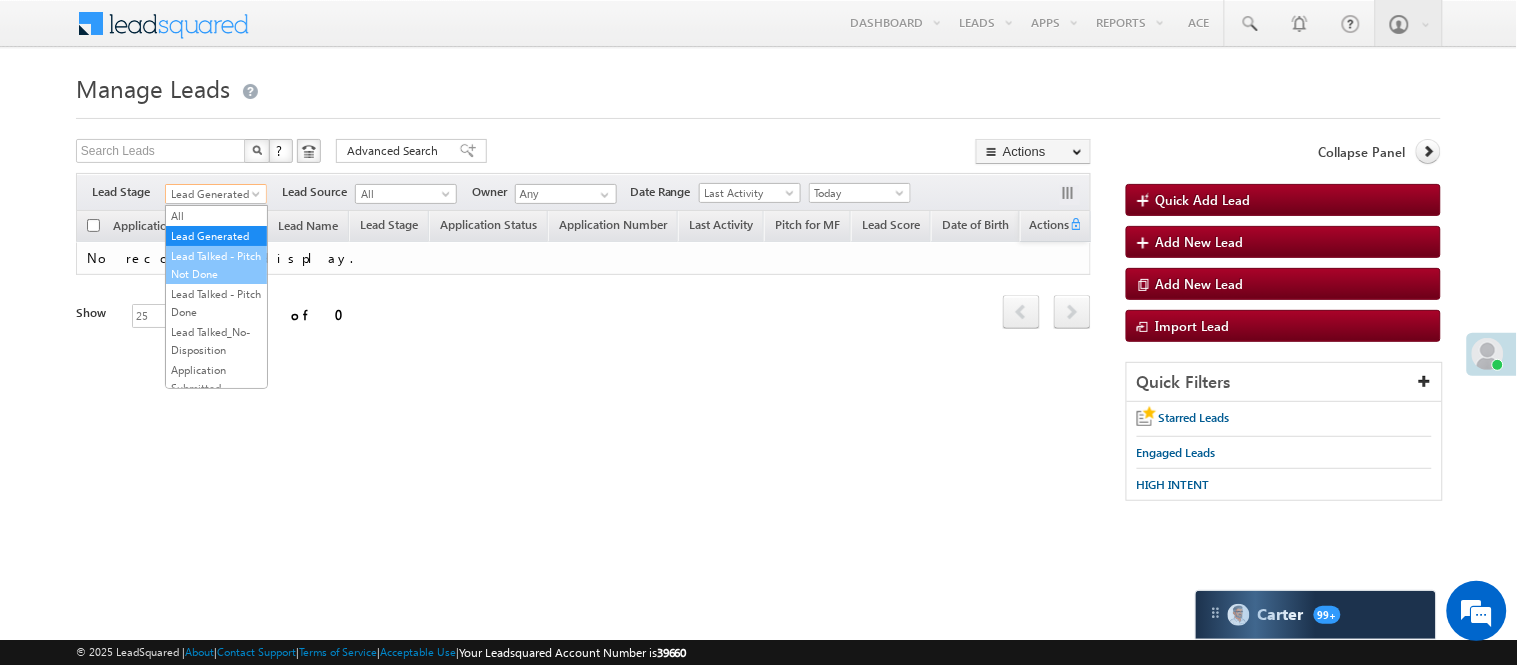 click on "Lead Talked - Pitch Not Done" at bounding box center [216, 265] 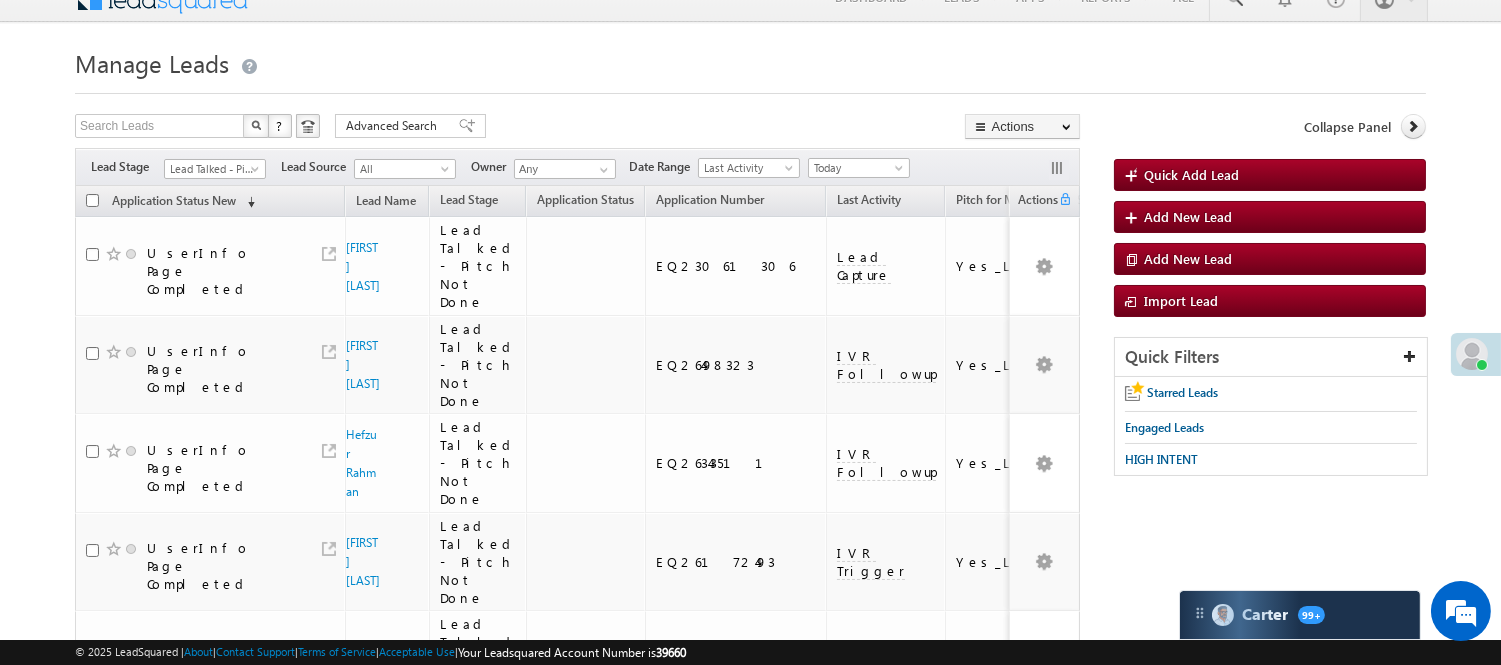 scroll, scrollTop: 0, scrollLeft: 0, axis: both 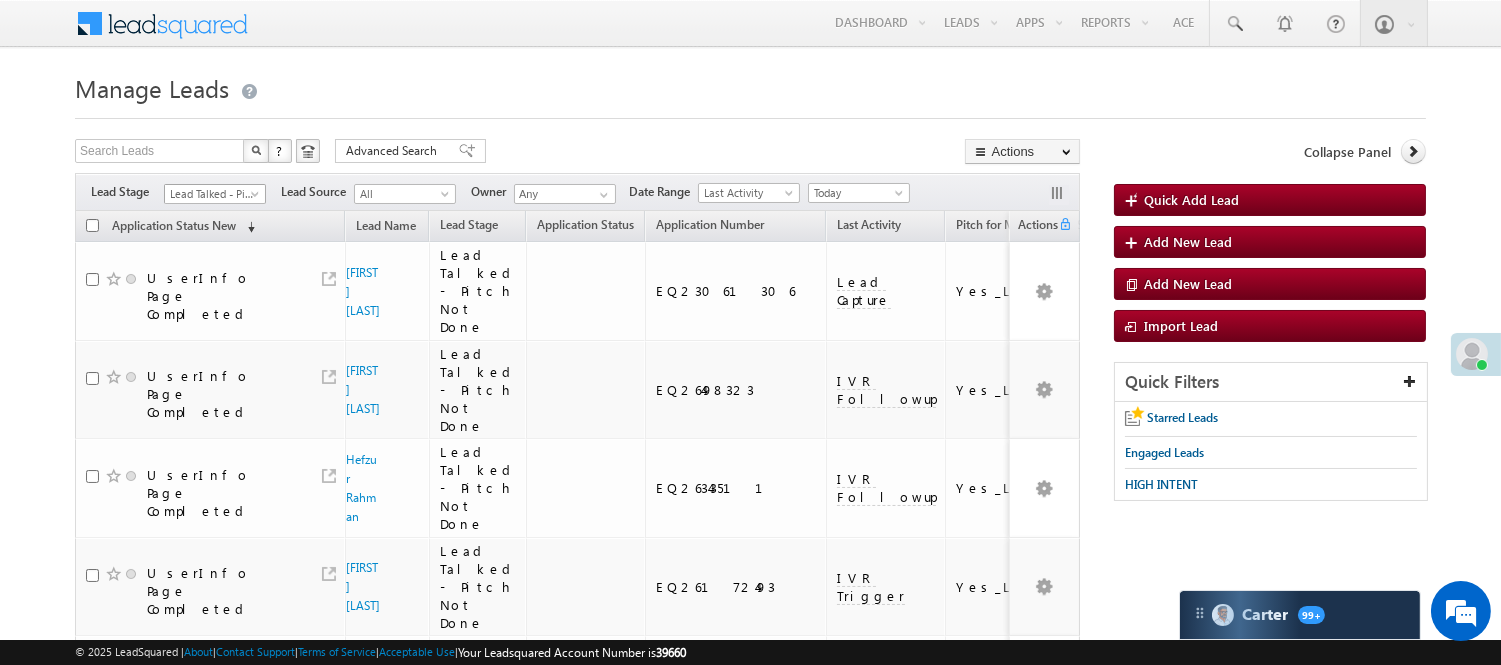 click on "Lead Talked - Pitch Not Done" at bounding box center [212, 194] 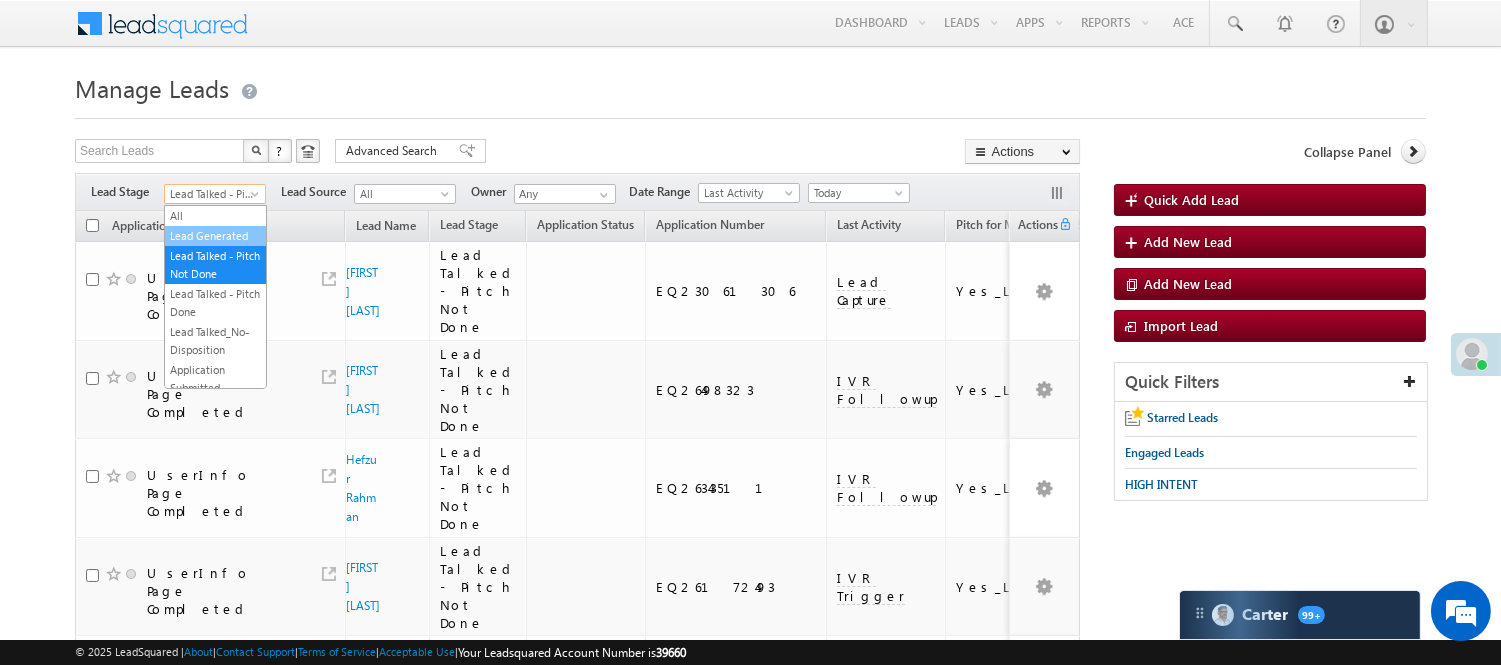 click on "Lead Generated" at bounding box center (215, 236) 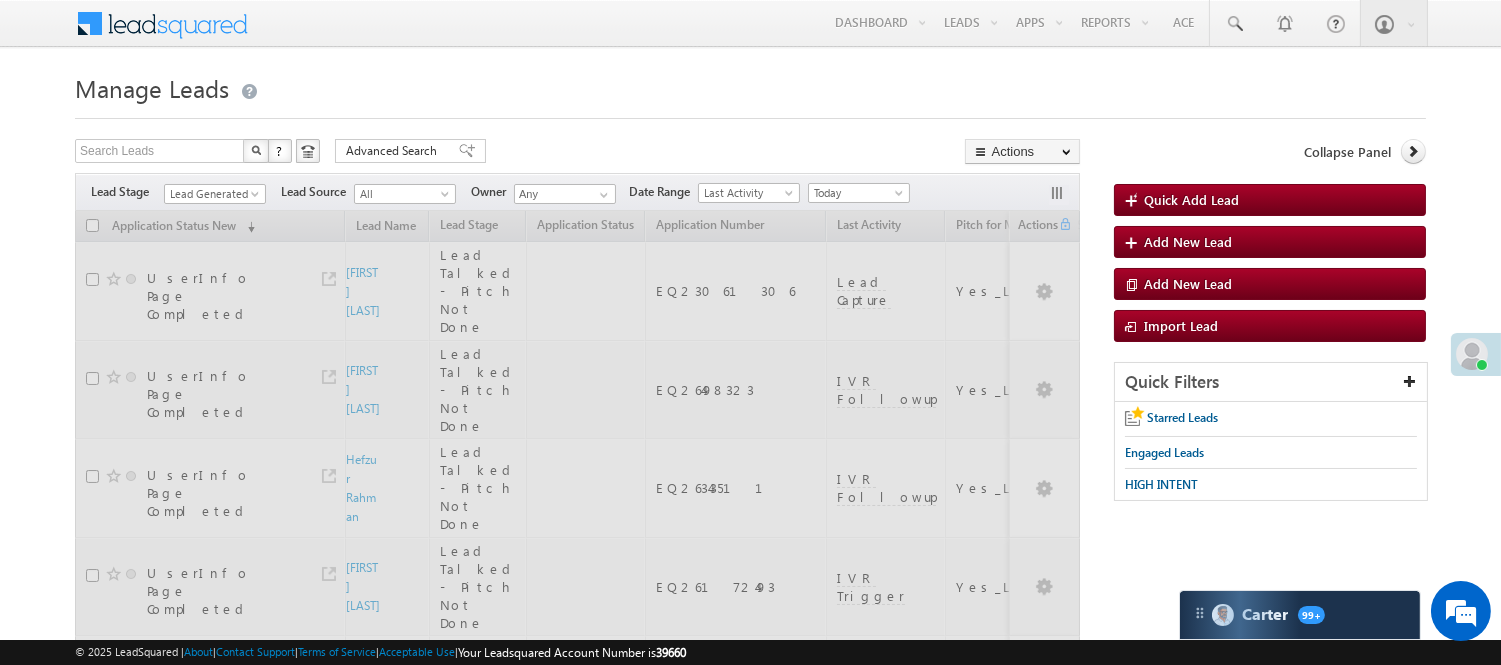 click at bounding box center [750, 112] 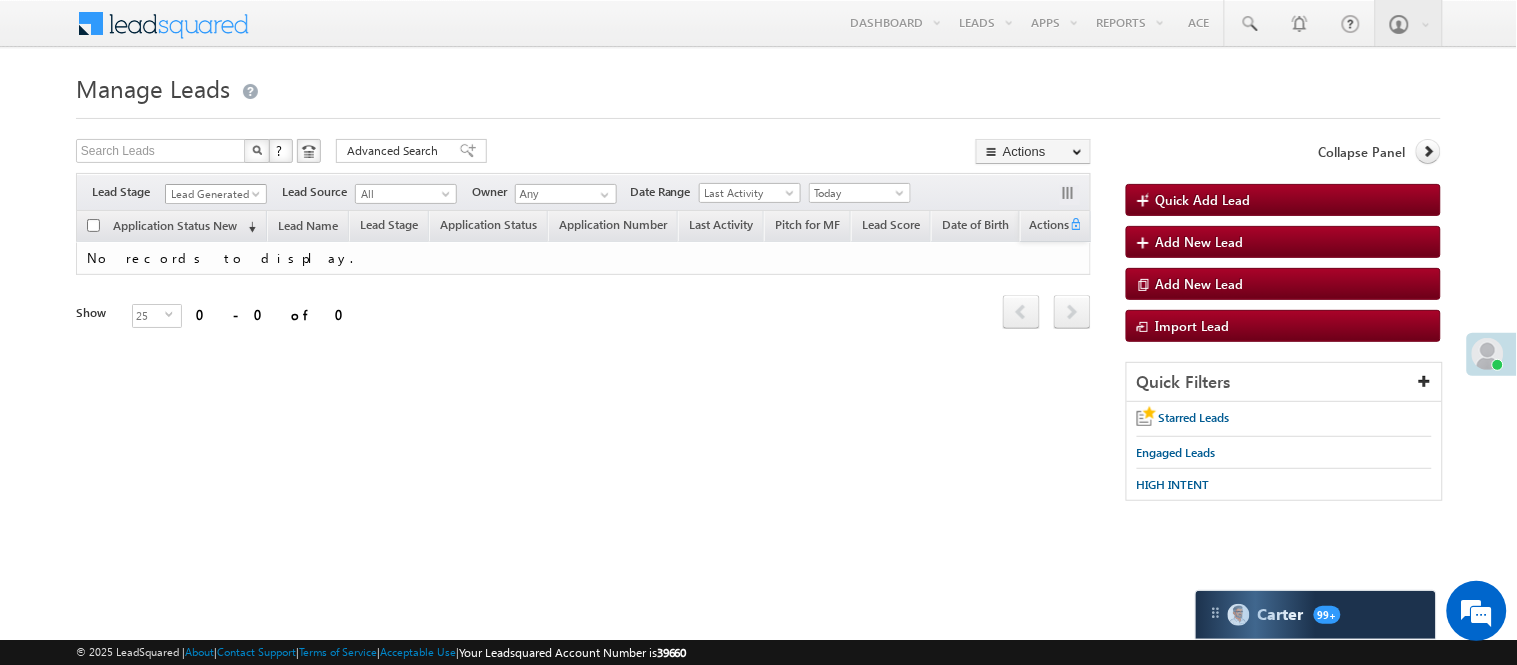 click on "Lead Generated" at bounding box center (213, 194) 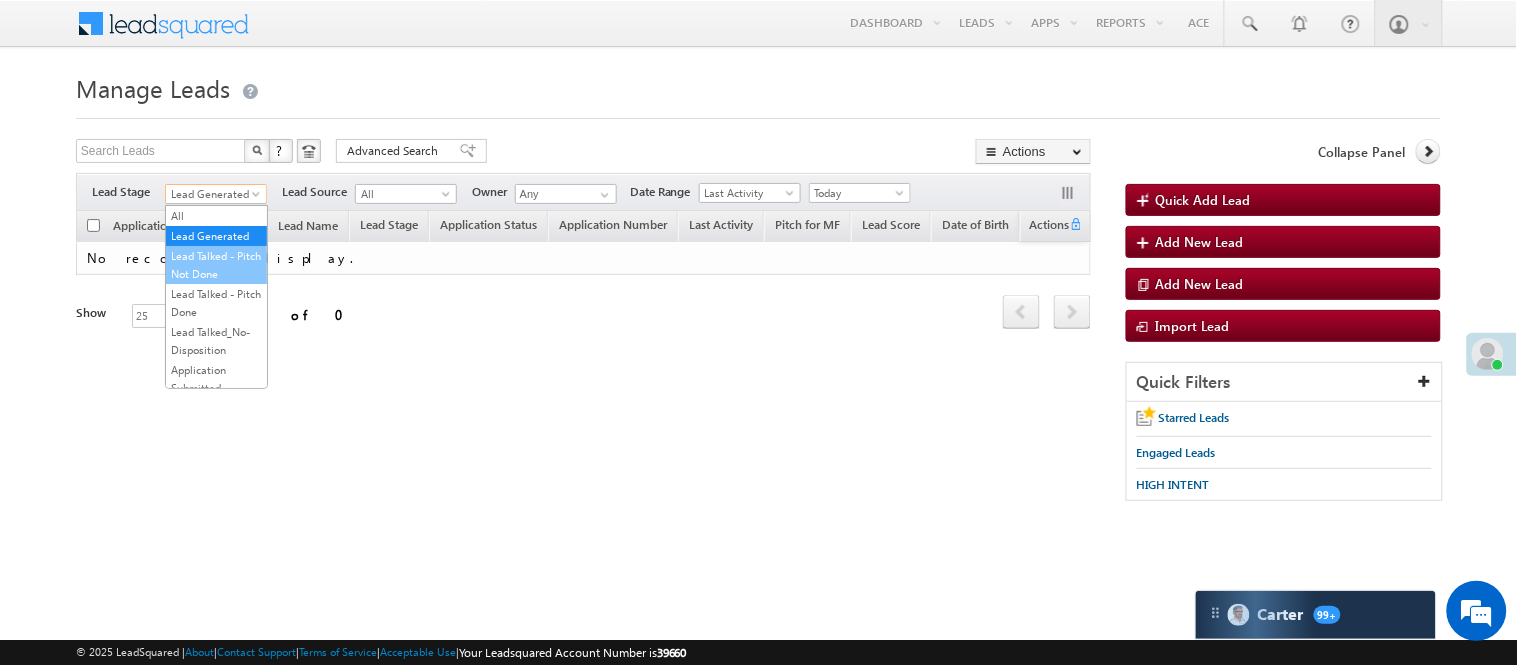 click on "All Lead Generated Lead Talked - Pitch Not Done Lead Talked - Pitch Done Lead Talked_No-Disposition Application Submitted Payment Done Application Resubmitted Under Objection Lead Called Lead Talked Not Interested FnO Lead Called FnO Lead Talked FnO submitted FnO Not Interested FnO Approved FnO Rejected FnO Lead Generated Code Generated CG NI" at bounding box center [216, 297] 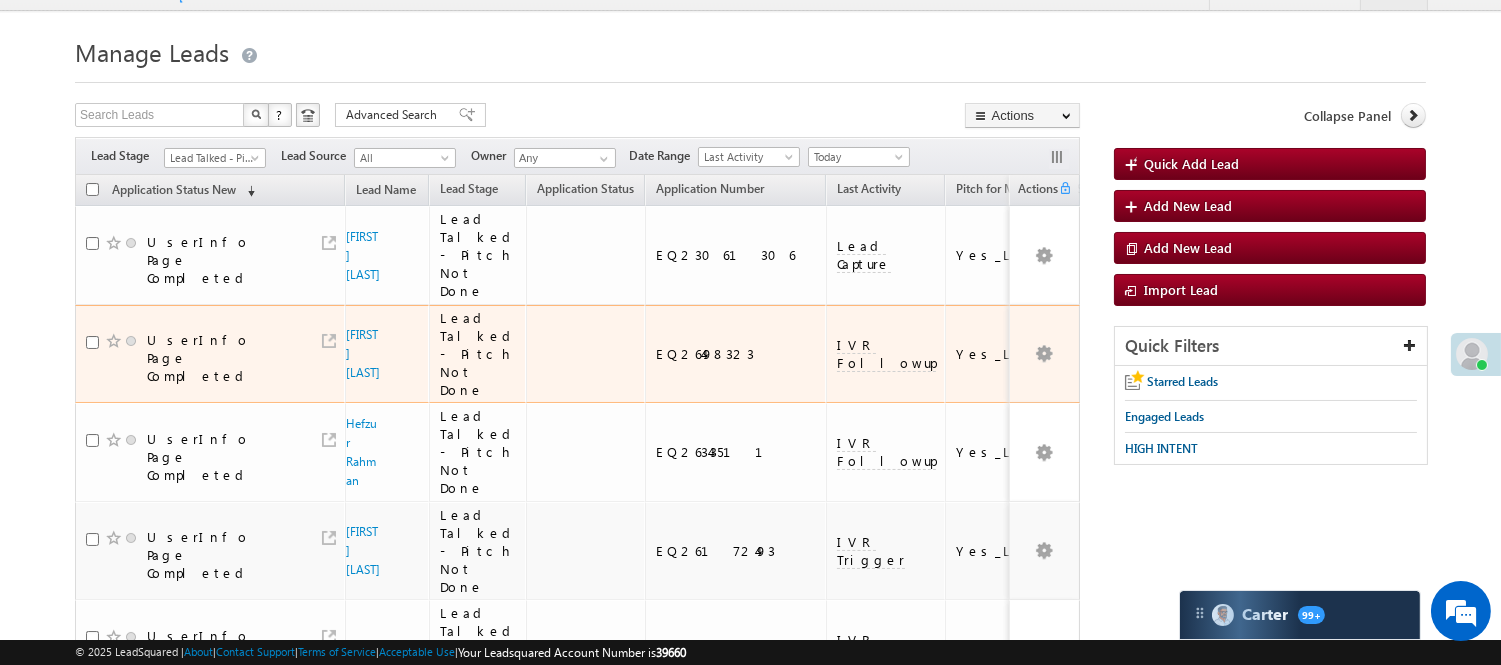 scroll, scrollTop: 0, scrollLeft: 0, axis: both 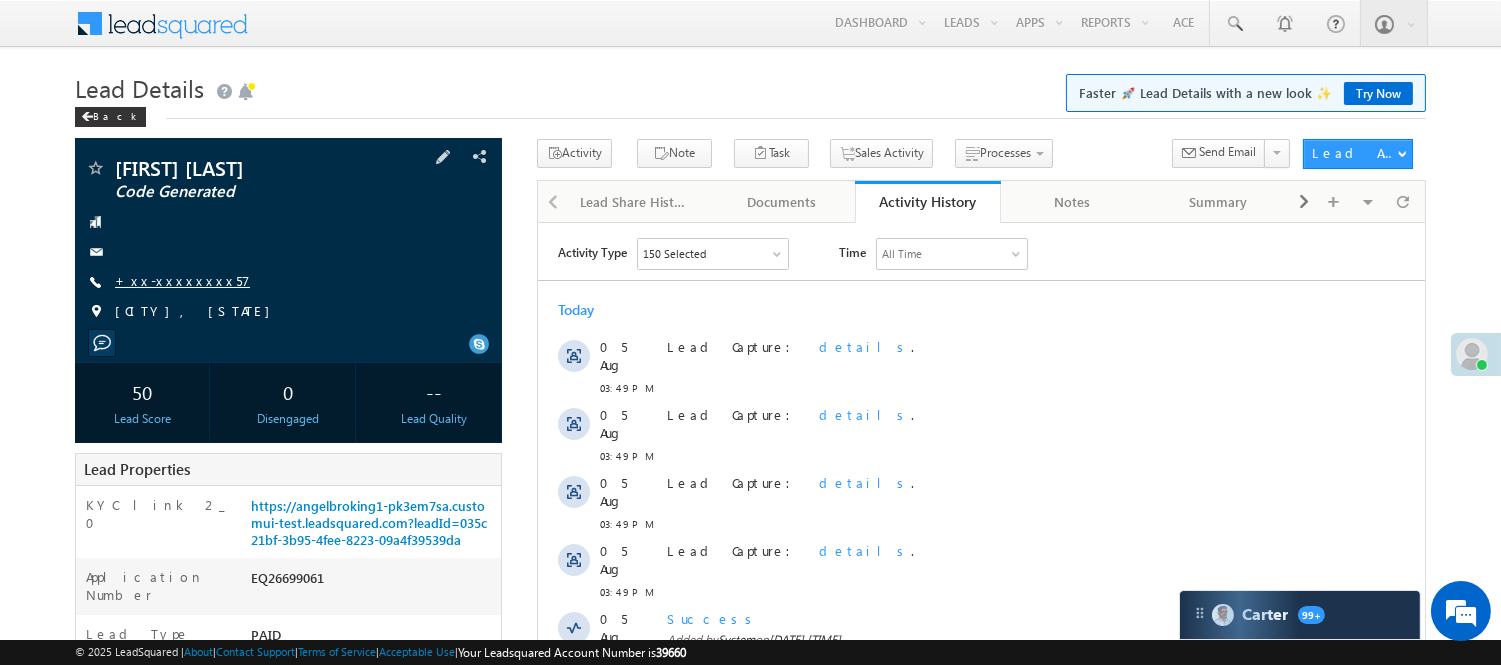 click on "[NAME] [LAST]
Code Generated
[PHONE]" at bounding box center [288, 245] 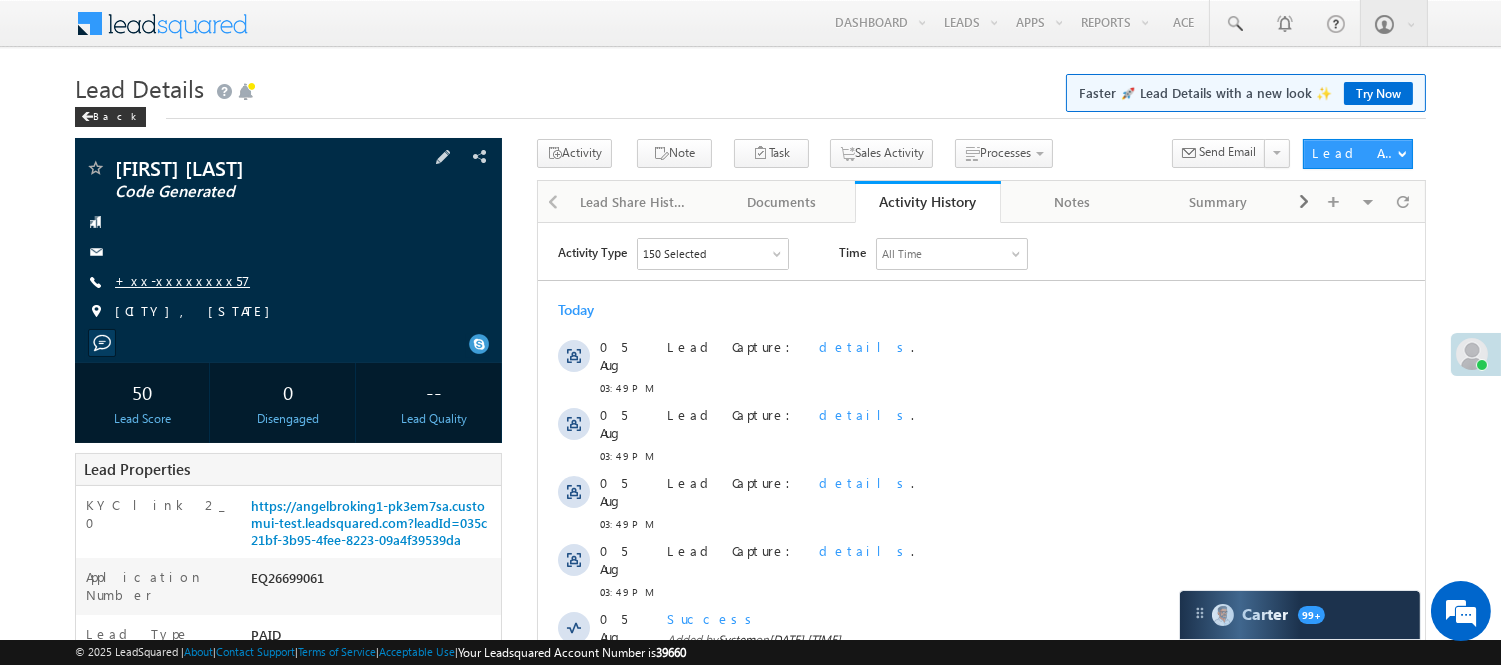click on "+xx-xxxxxxxx57" at bounding box center [182, 280] 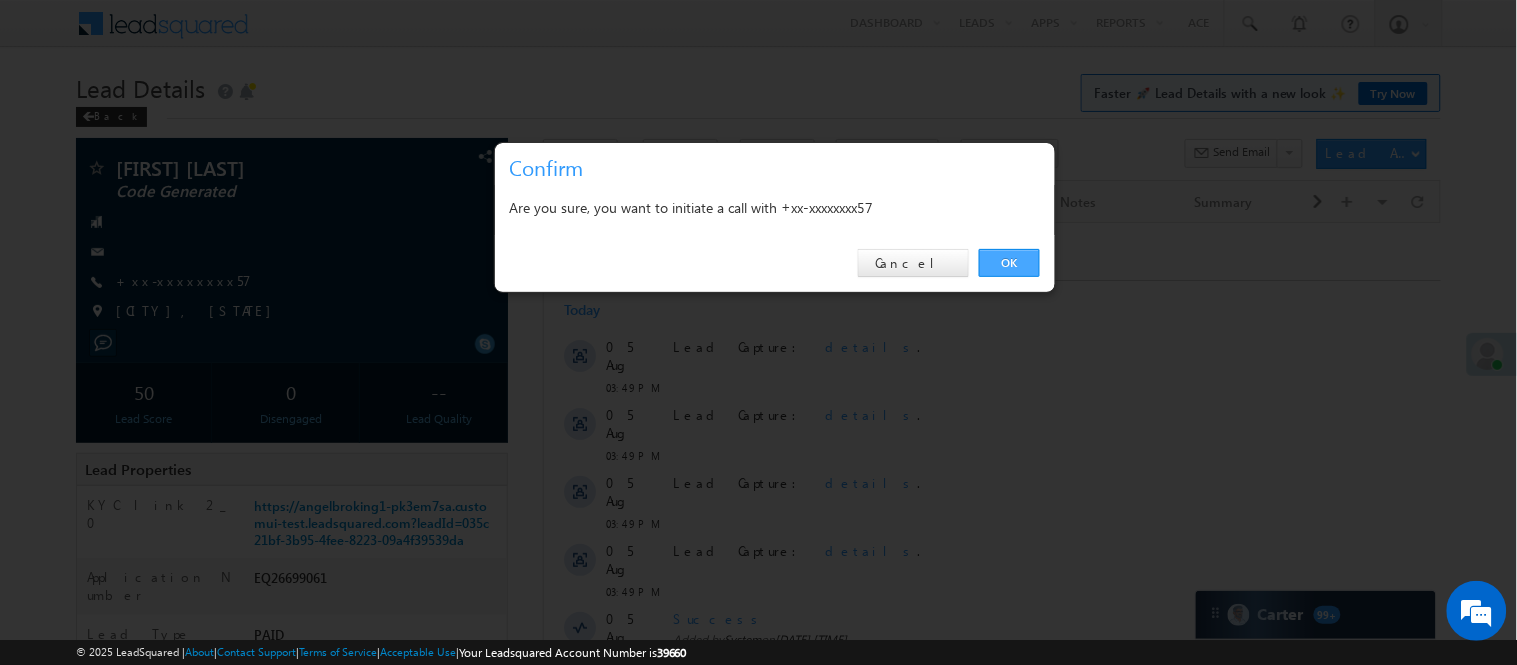 click on "OK" at bounding box center (1009, 263) 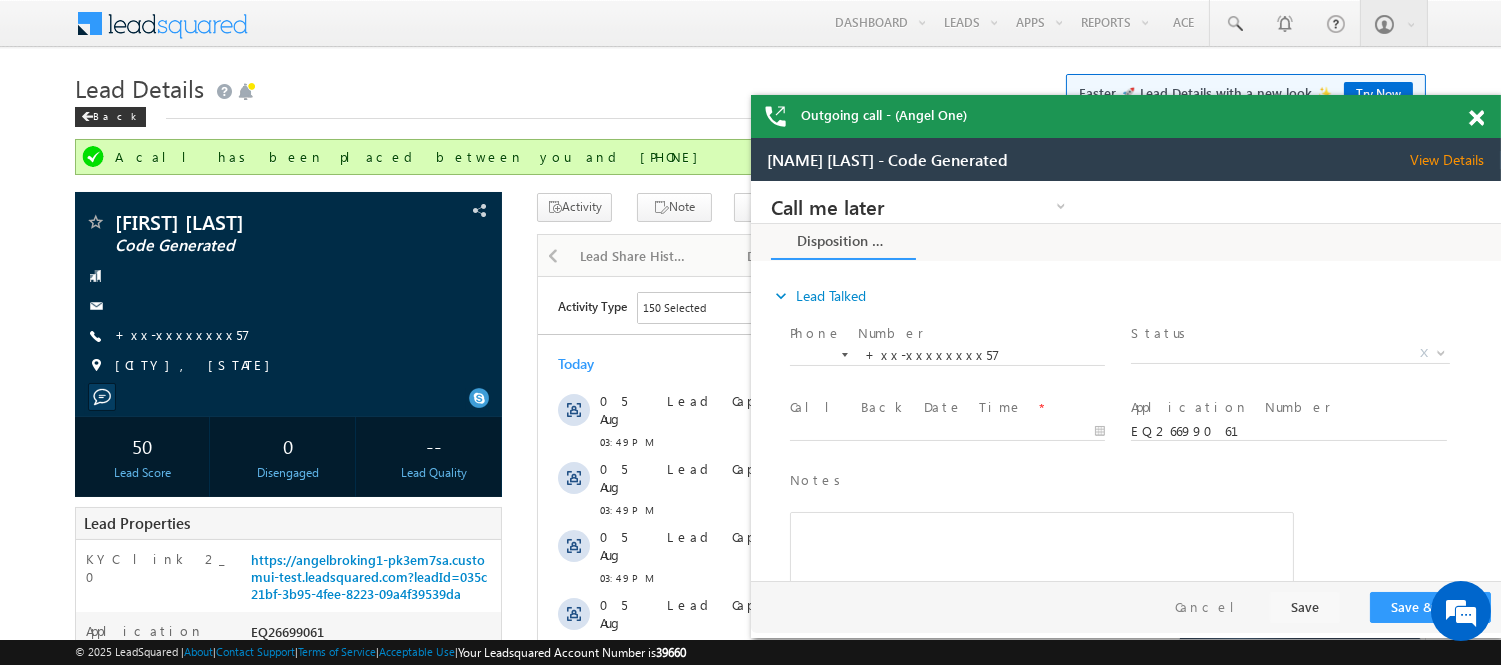 scroll, scrollTop: 0, scrollLeft: 0, axis: both 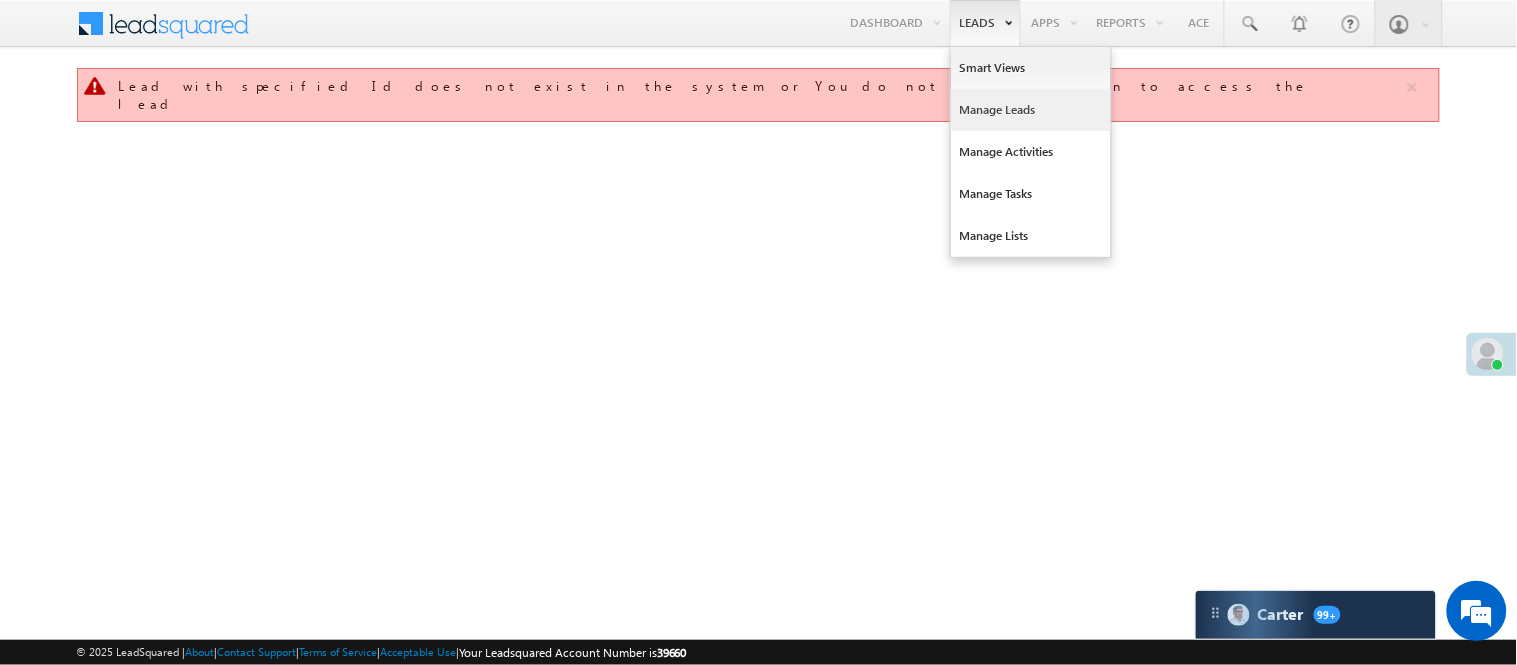 click on "Manage Leads" at bounding box center (1031, 110) 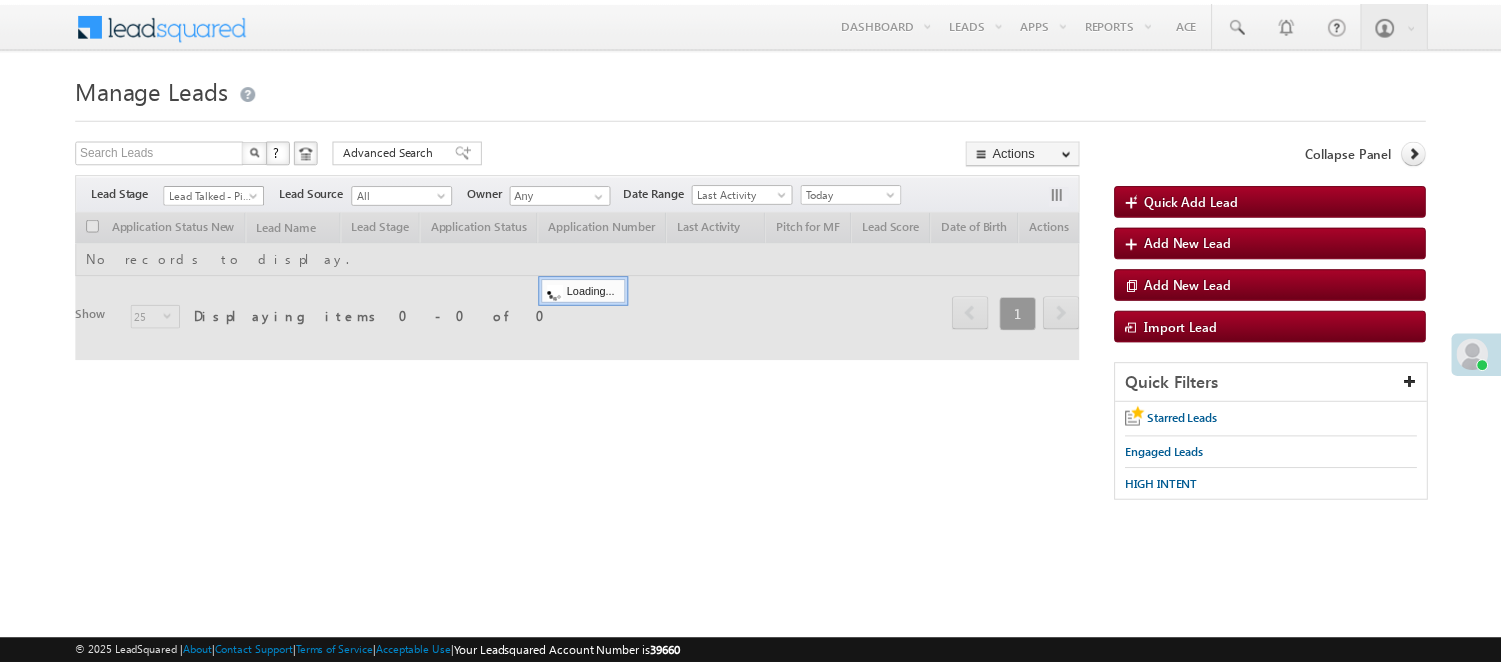 scroll, scrollTop: 0, scrollLeft: 0, axis: both 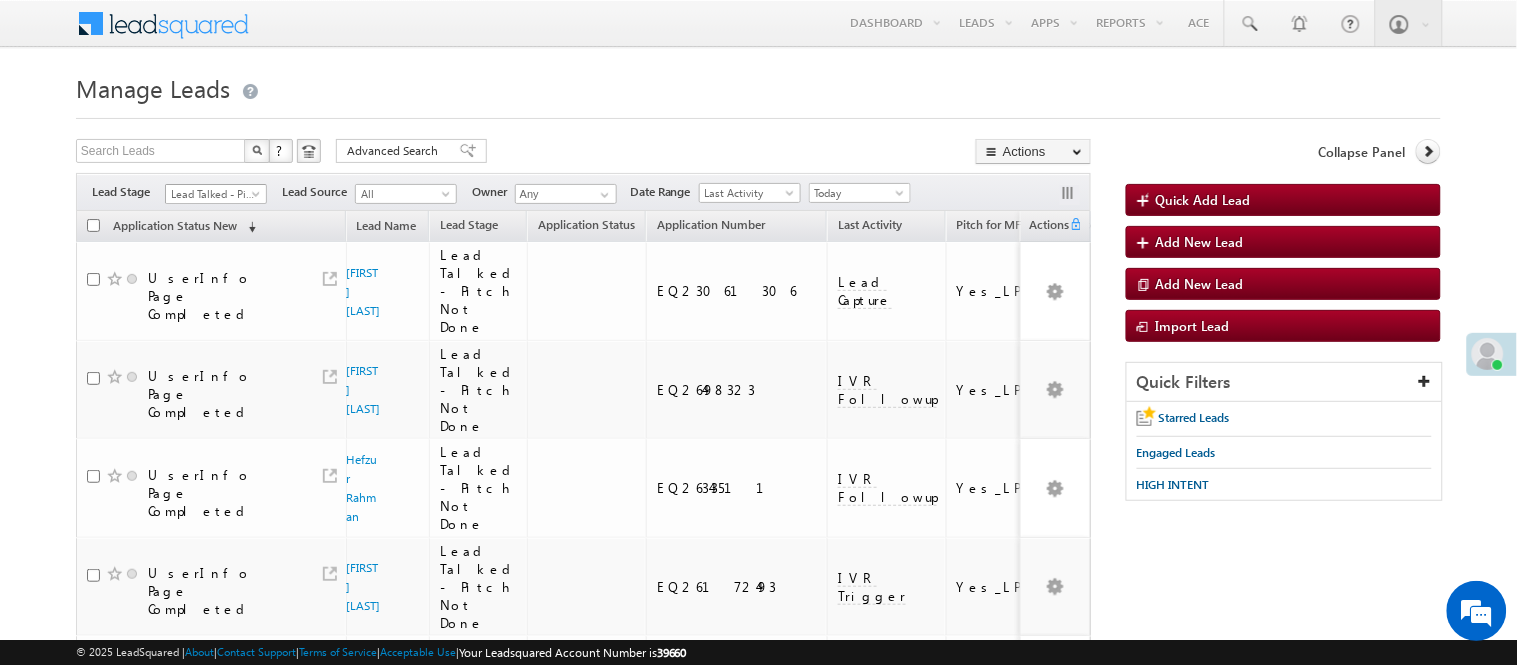 click on "Lead Talked - Pitch Not Done" at bounding box center [213, 194] 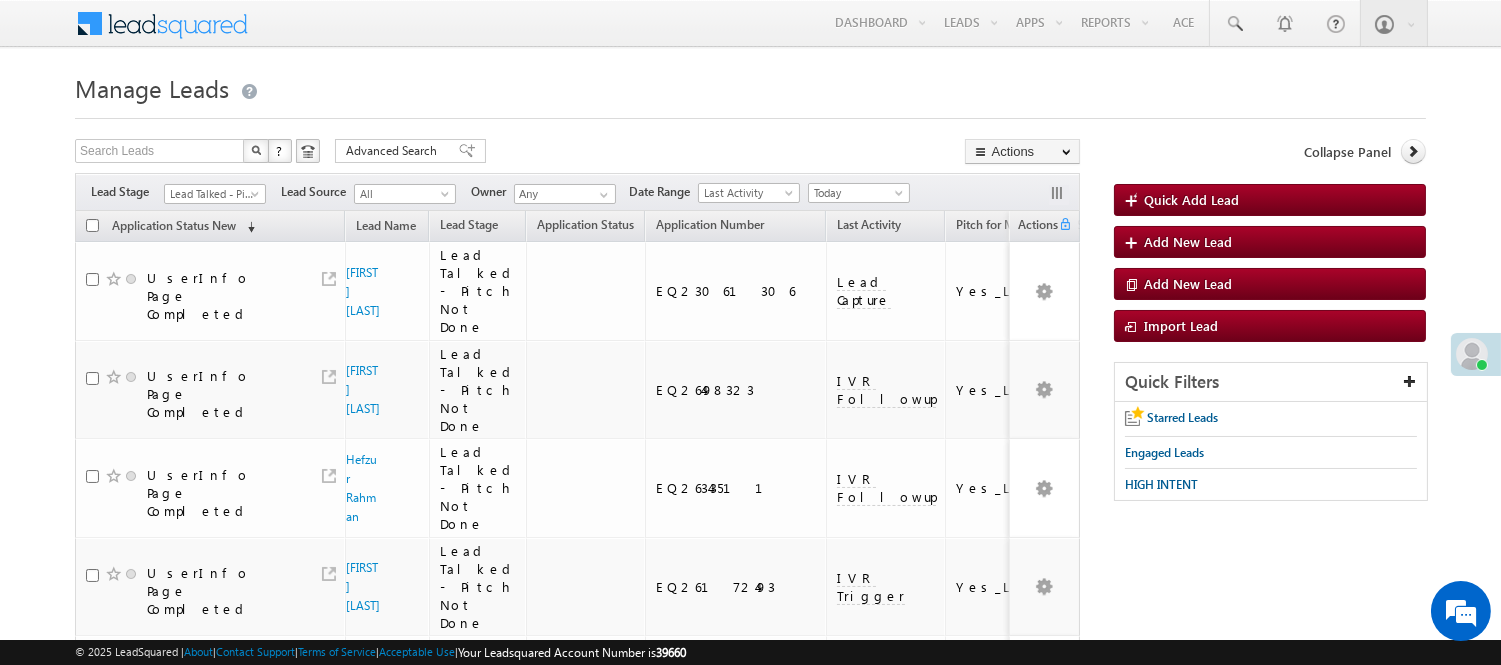 click on "Lead Talked - Pitch Not Done" at bounding box center (212, 194) 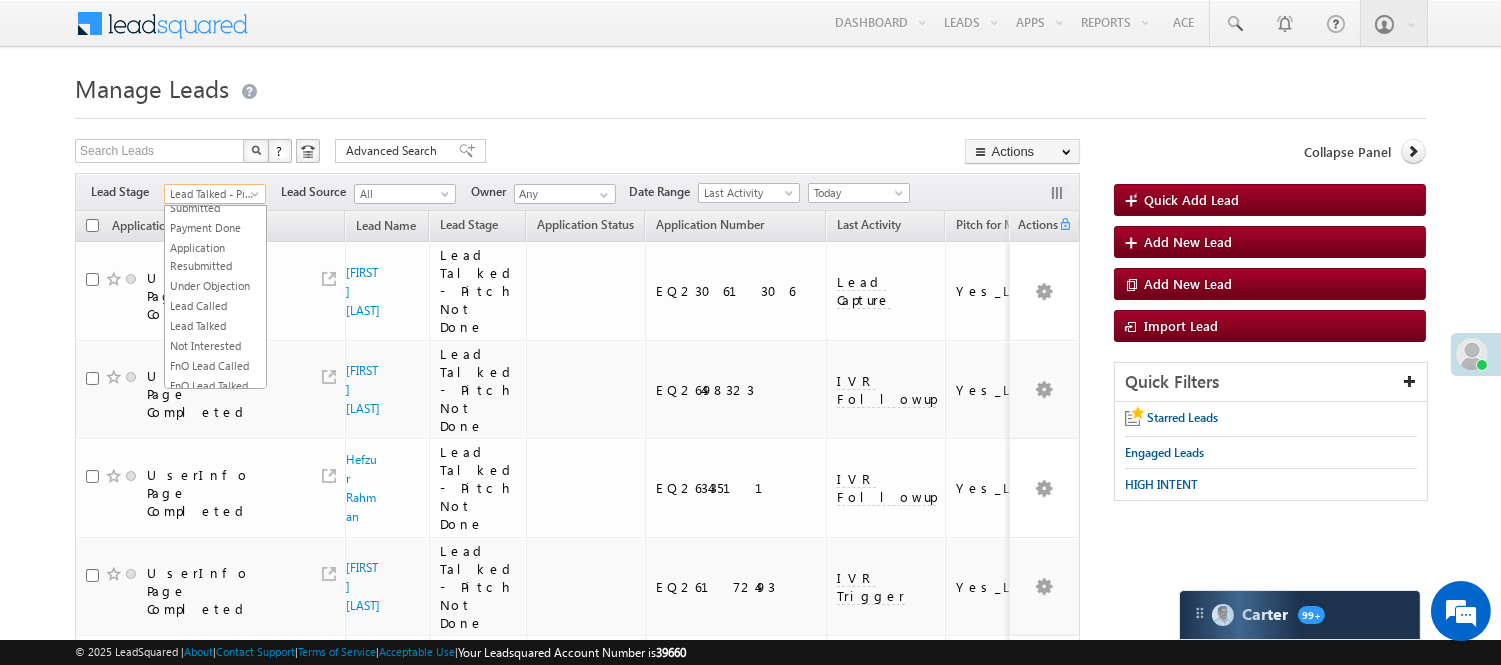 scroll, scrollTop: 496, scrollLeft: 0, axis: vertical 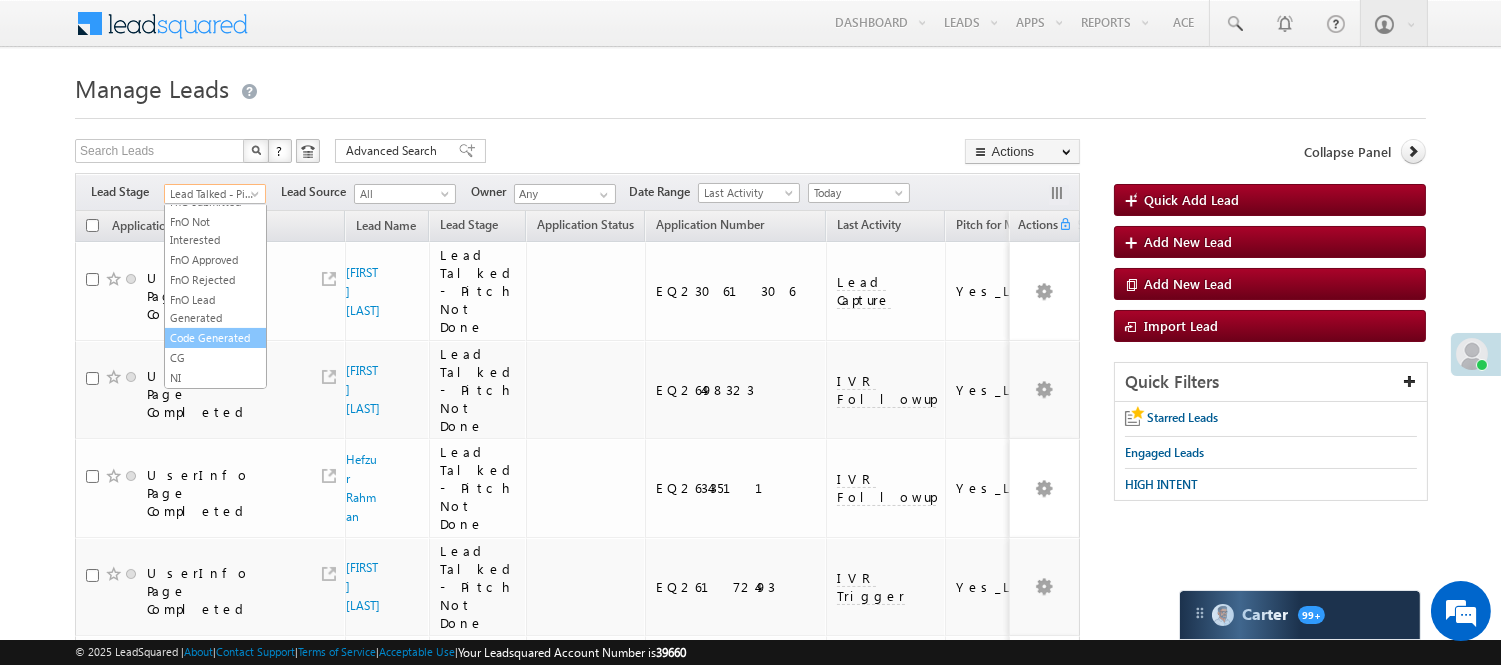 click on "Code Generated" at bounding box center (215, 338) 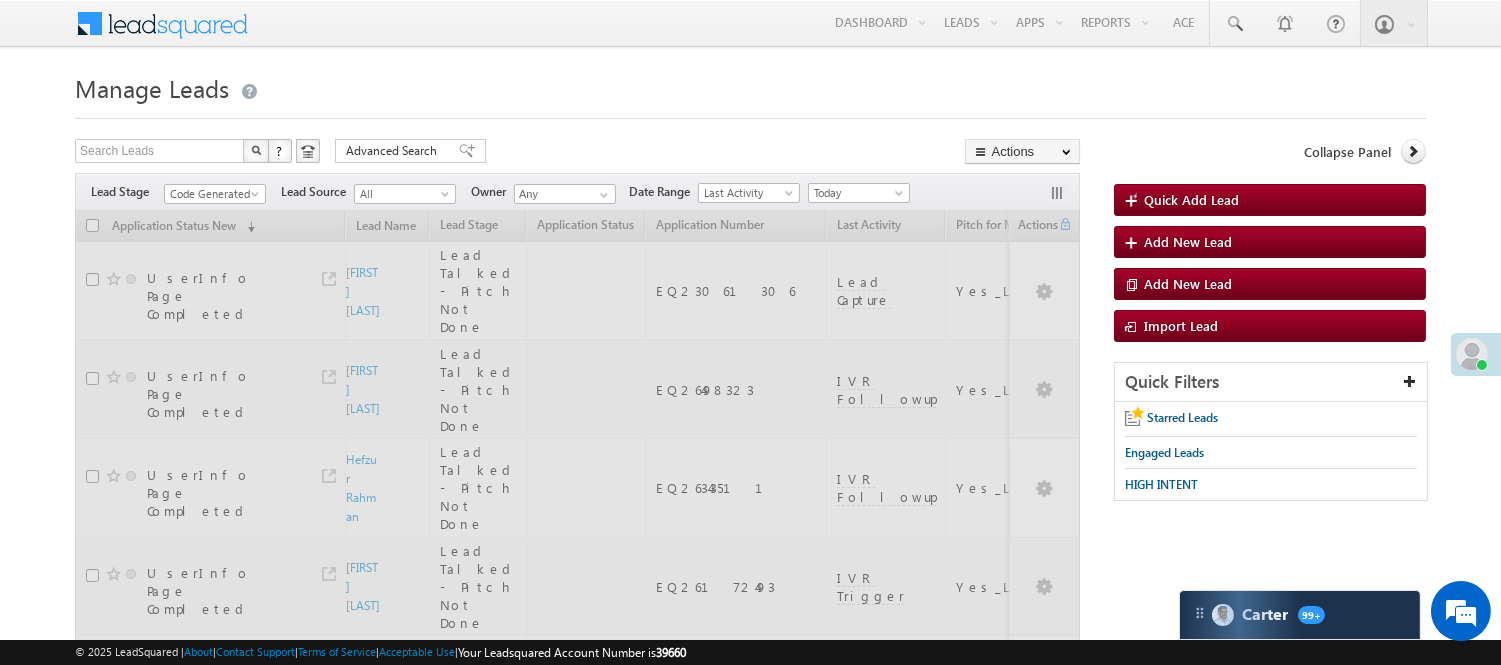 click on "Search Leads X ?   39 results found
Advanced Search
Advanced Search
Advanced search results
Actions Export Leads Reset all Filters
Actions Export Leads Bulk Update Send Email Add to List Add Activity Change Owner Change Stage Delete Merge Leads" at bounding box center (577, 153) 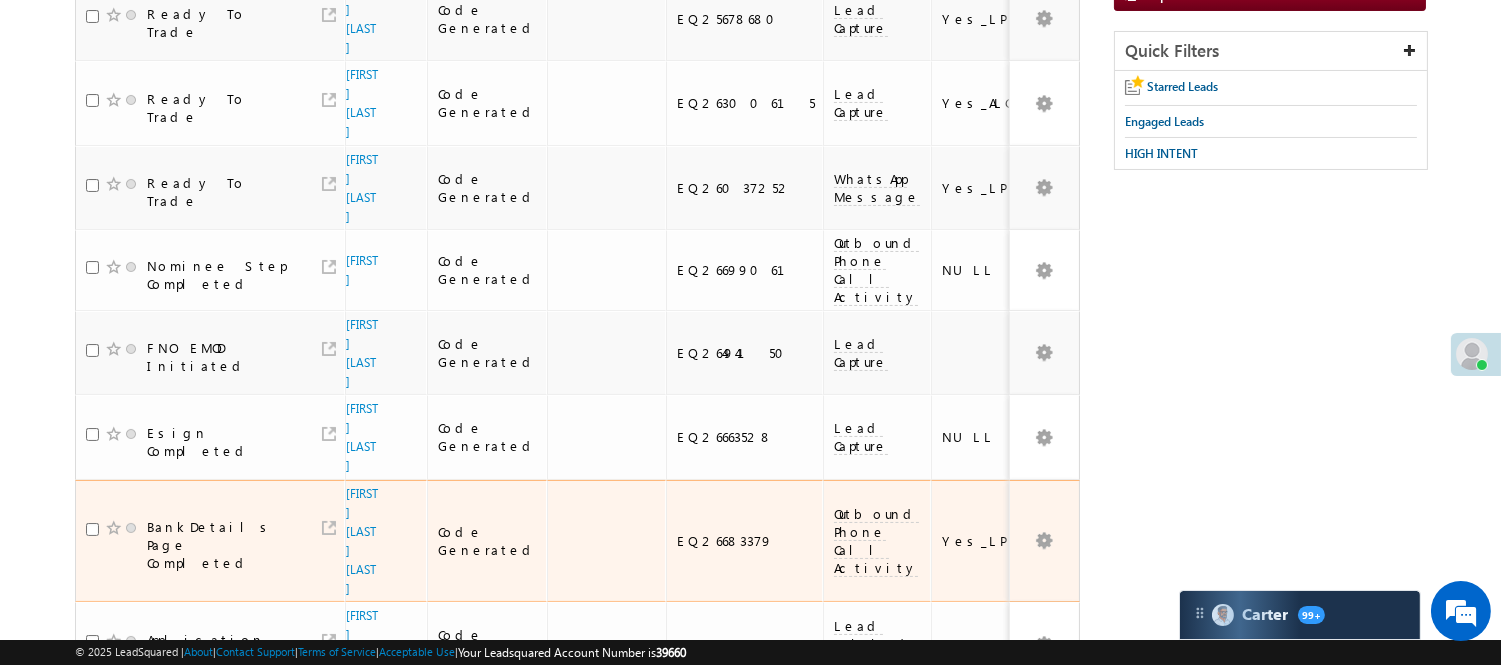 scroll, scrollTop: 0, scrollLeft: 0, axis: both 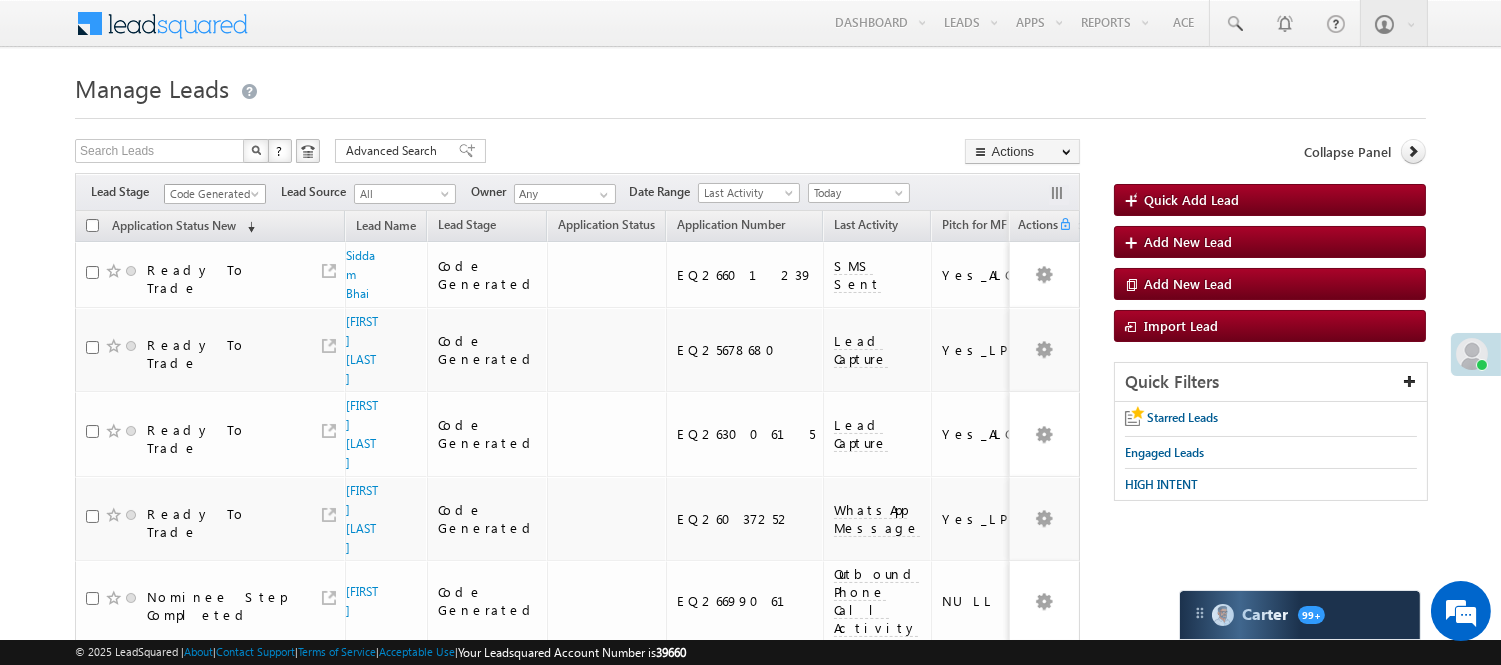 click on "Code Generated" at bounding box center (212, 194) 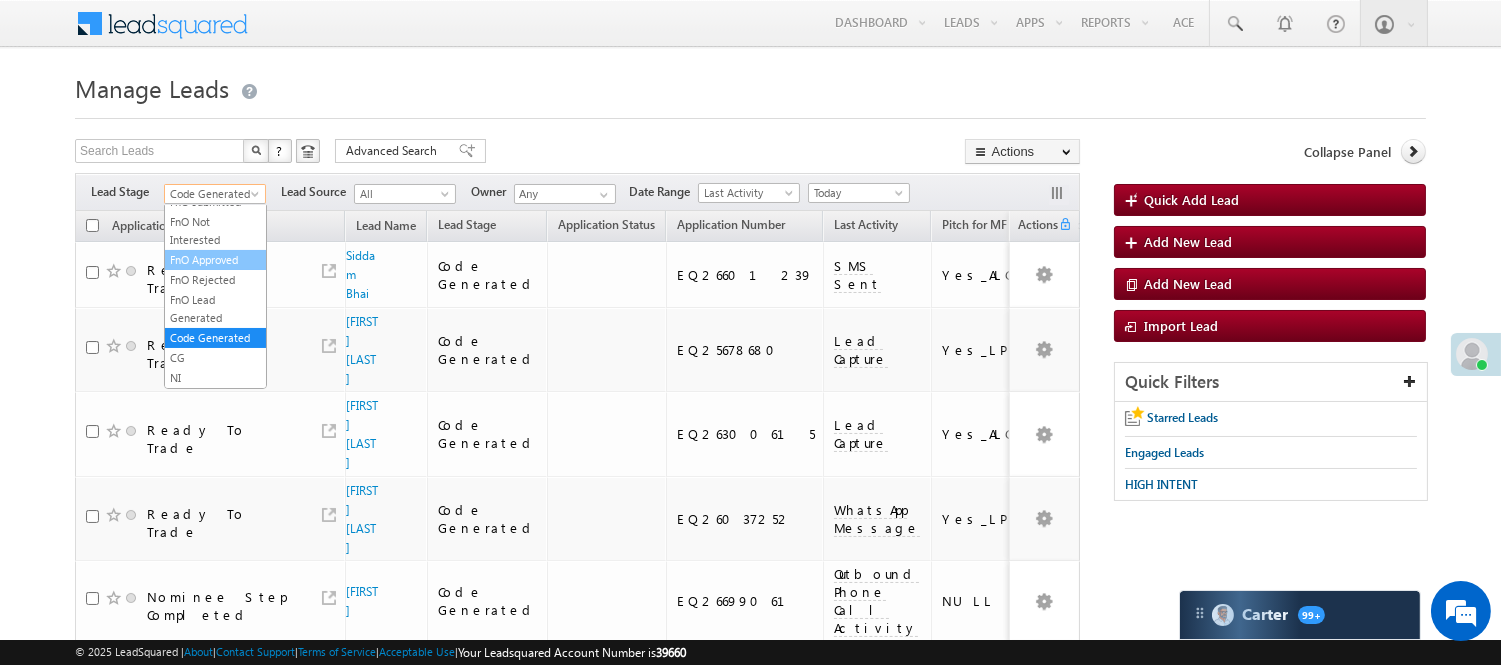 scroll, scrollTop: 0, scrollLeft: 0, axis: both 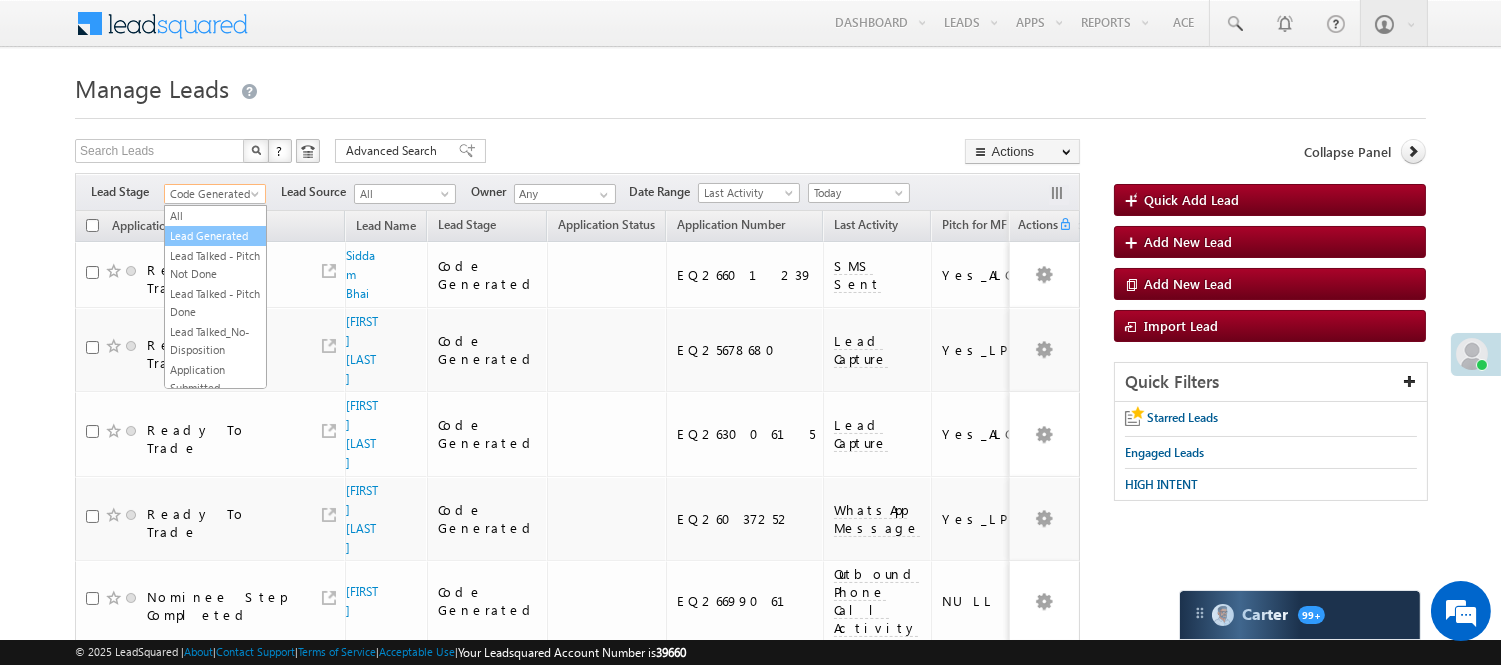 click on "Lead Generated" at bounding box center (215, 236) 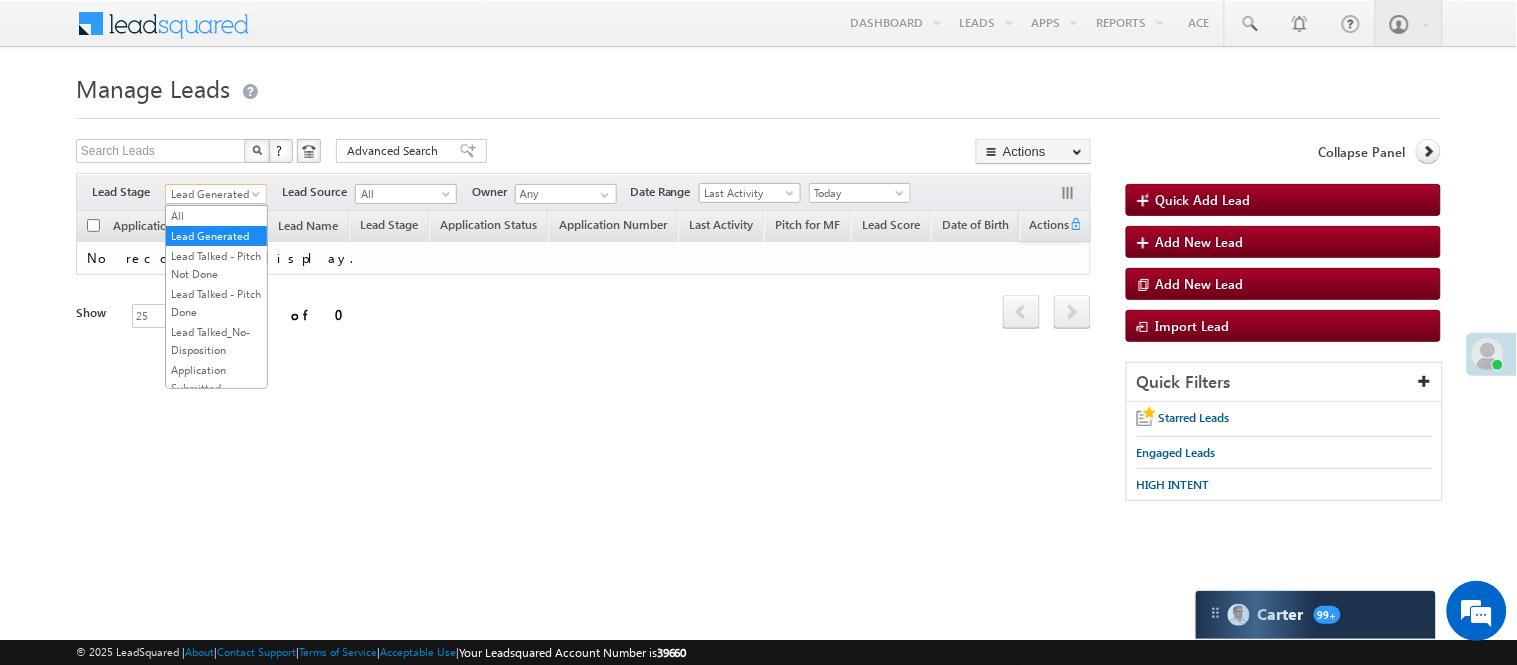 click on "Lead Generated" at bounding box center (213, 194) 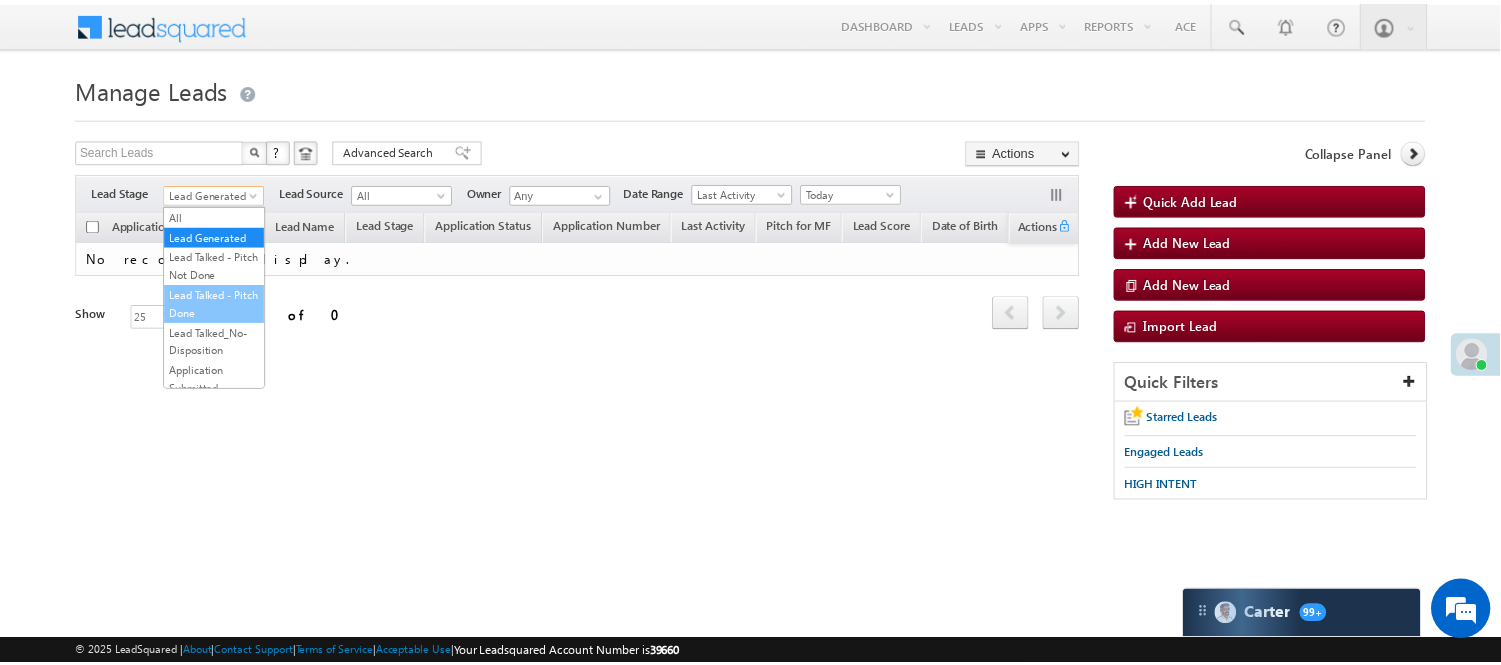 scroll, scrollTop: 222, scrollLeft: 0, axis: vertical 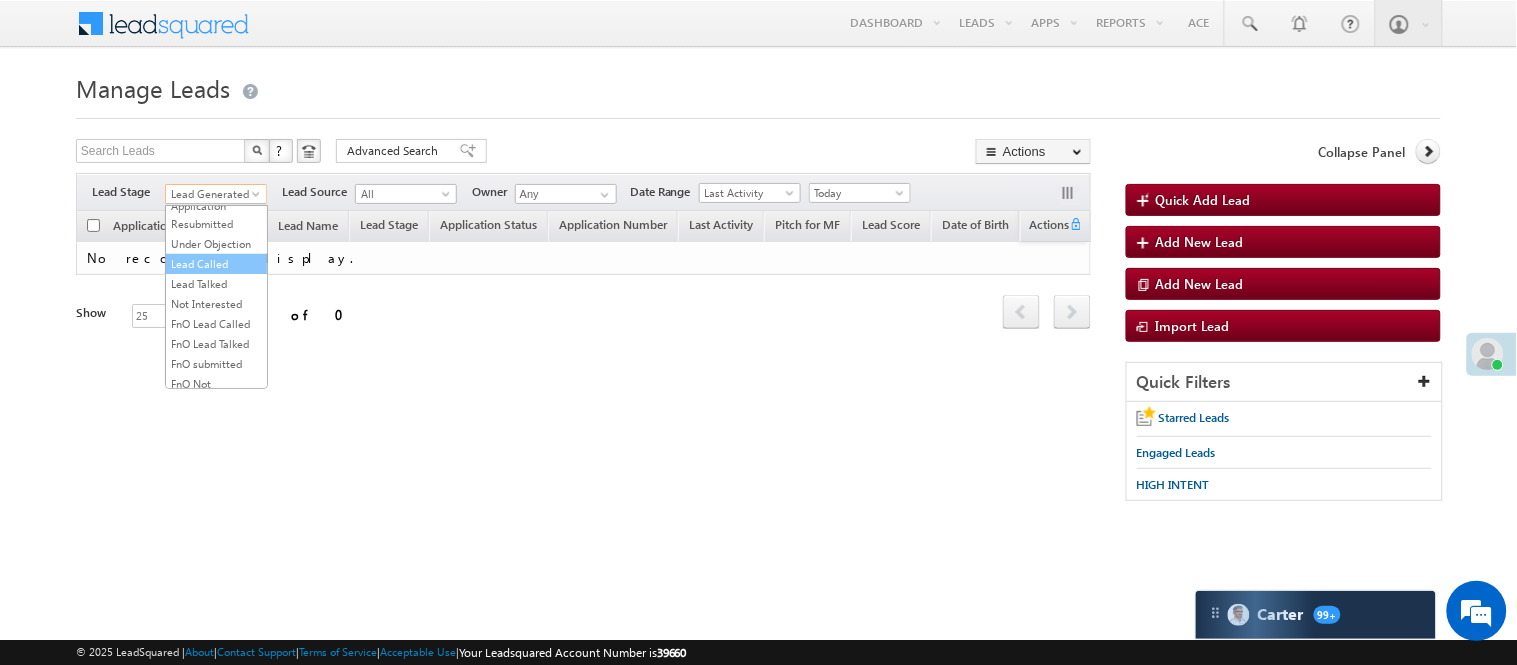 click on "Lead Called" at bounding box center (216, 264) 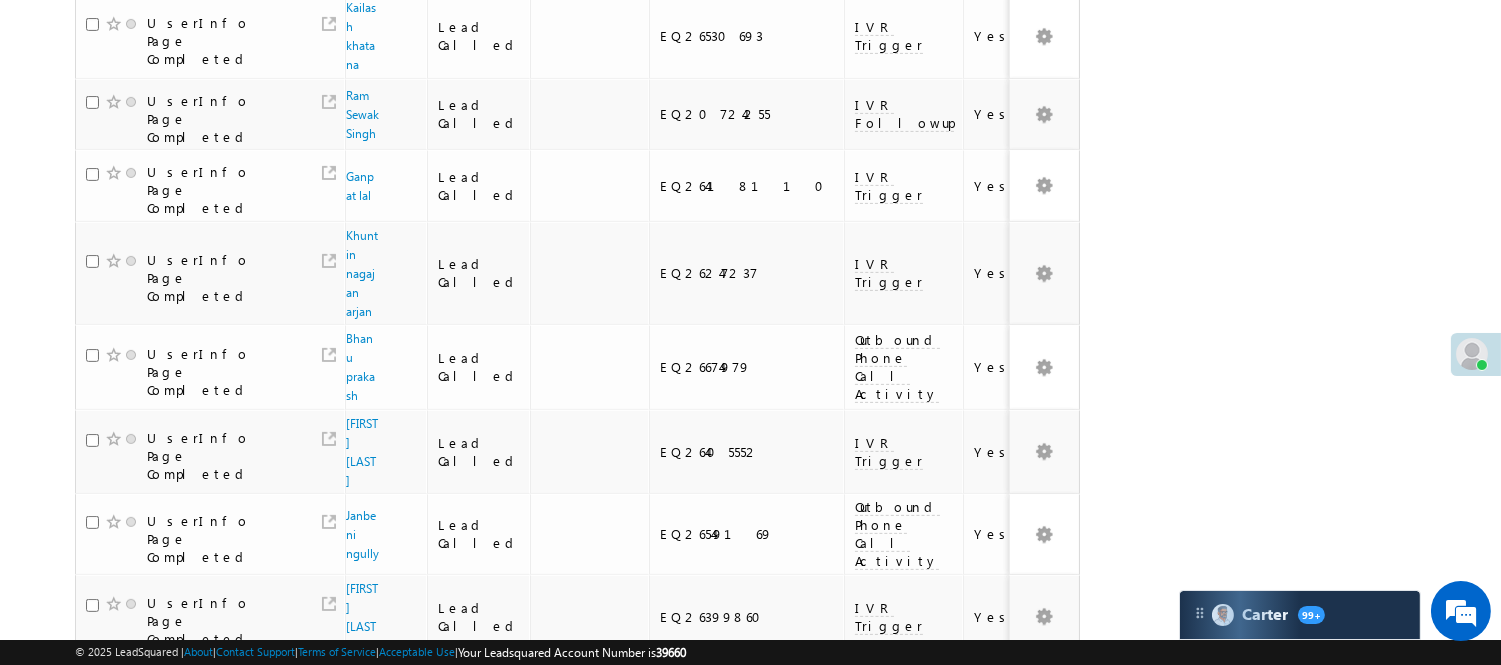scroll, scrollTop: 1253, scrollLeft: 0, axis: vertical 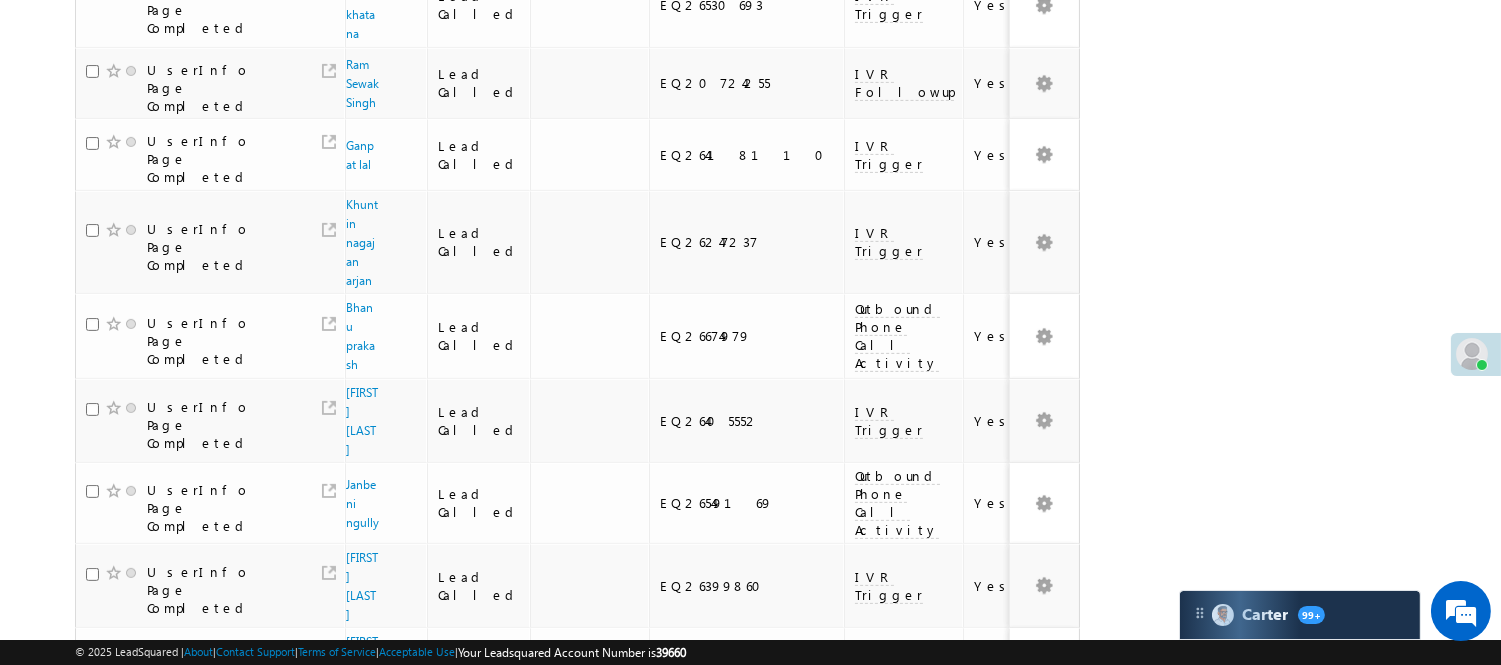 click on "2" at bounding box center [898, 1050] 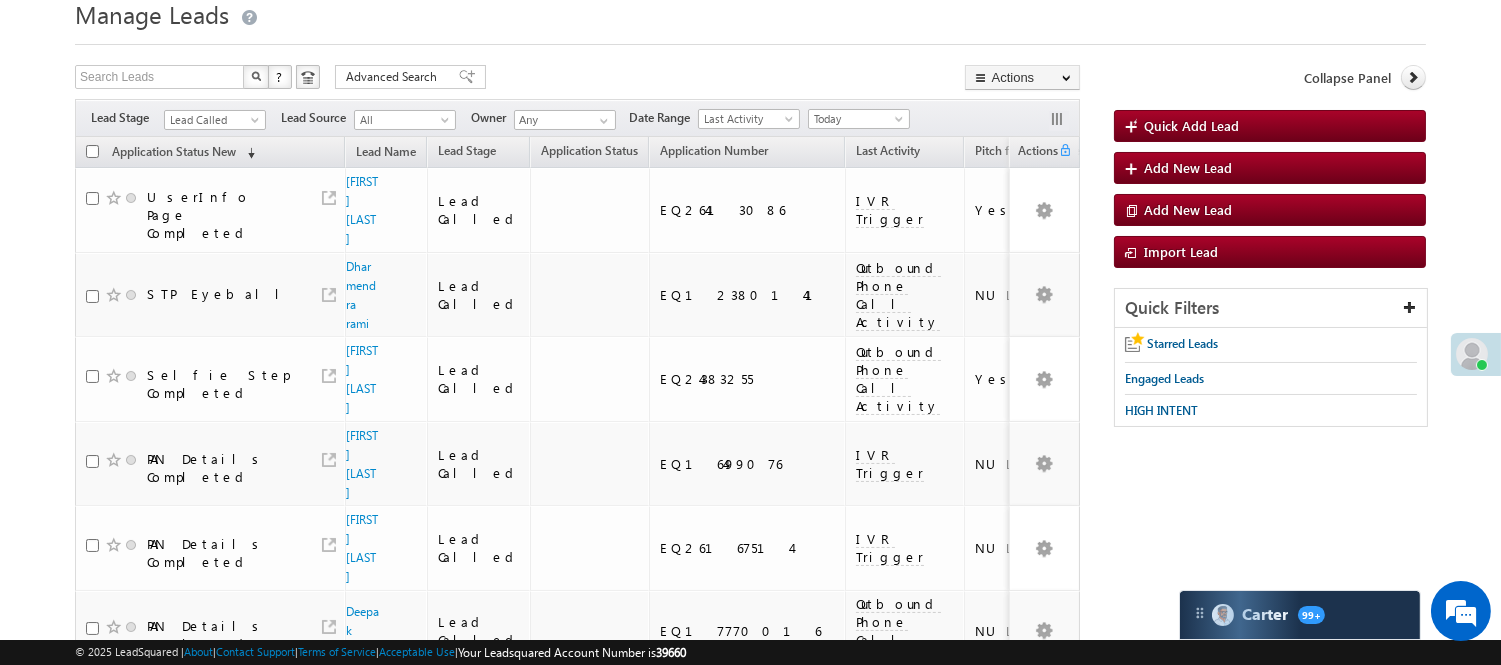 scroll, scrollTop: 0, scrollLeft: 0, axis: both 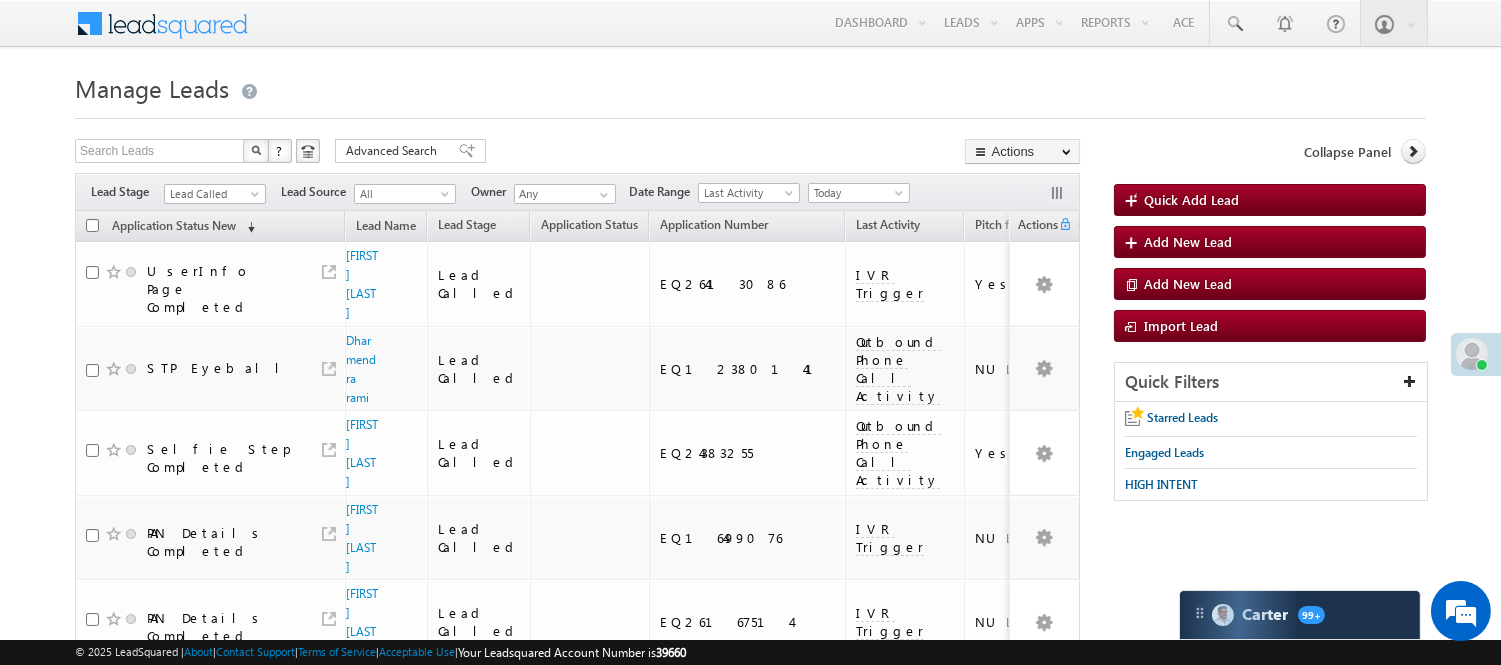 click on "Filters
Lead Stage
All Lead Generated Lead Talked - Pitch Not Done Lead Talked - Pitch Done Lead Talked_No-Disposition Application Submitted Payment Done Application Resubmitted Under Objection Lead Called Lead Talked Not Interested FnO Lead Called FnO Lead Talked FnO submitted FnO Not Interested FnO Approved FnO Rejected FnO Lead Generated Code Generated CG NI Lead Called
Lead Source
All All
Owner Any Any Go" at bounding box center (577, 192) 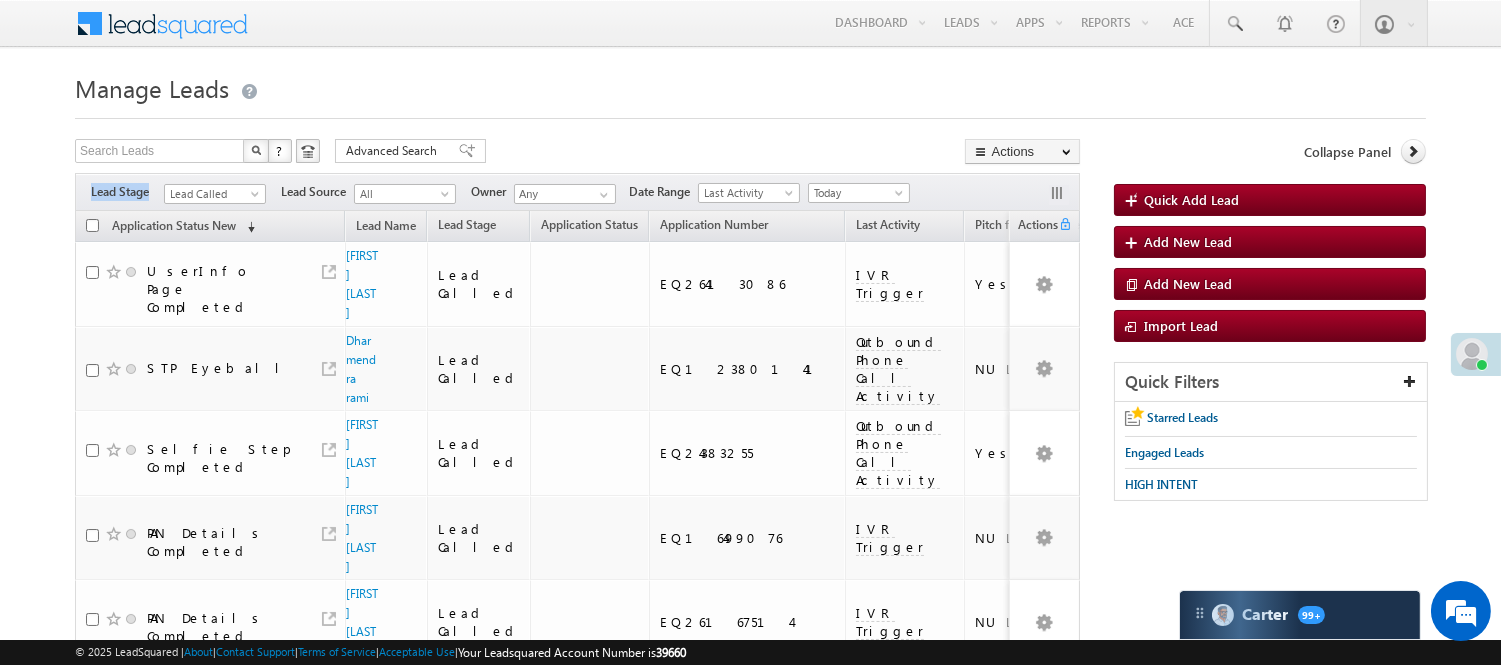 click on "Lead Called" at bounding box center [215, 191] 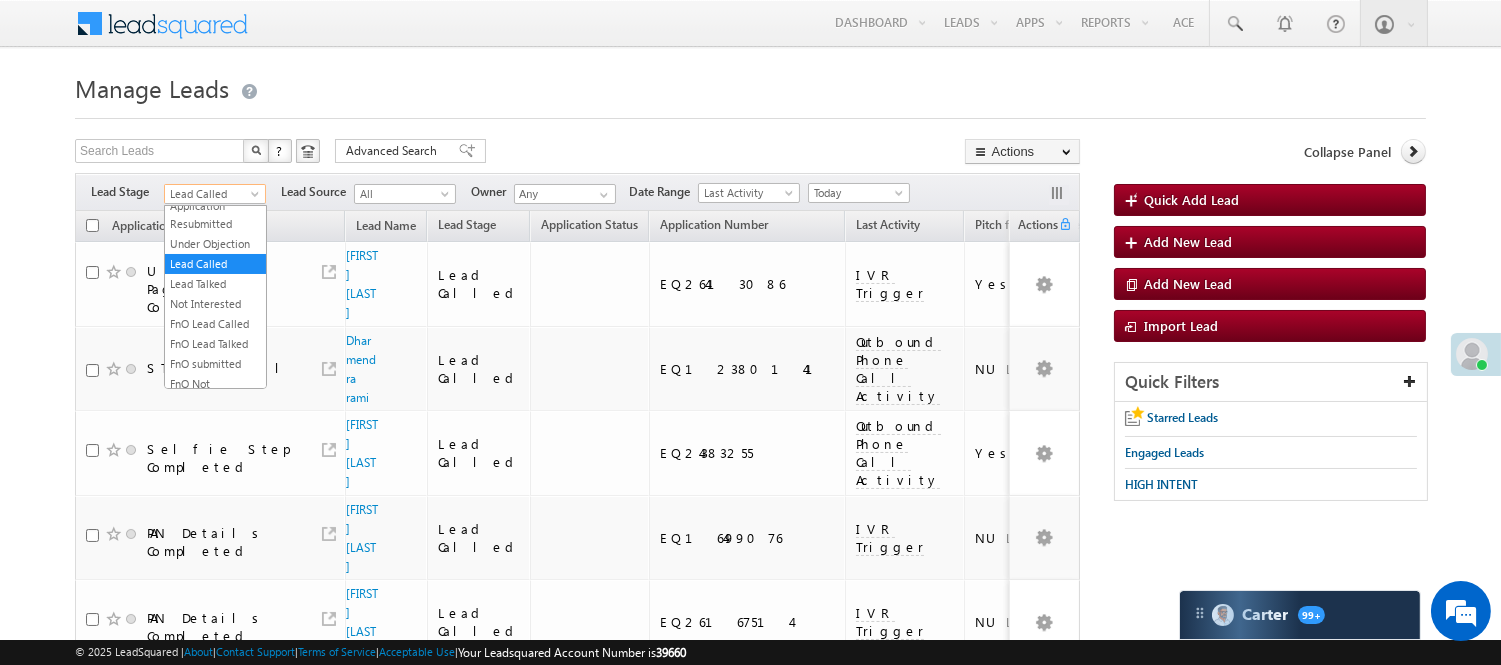 click on "Lead Called" at bounding box center [212, 194] 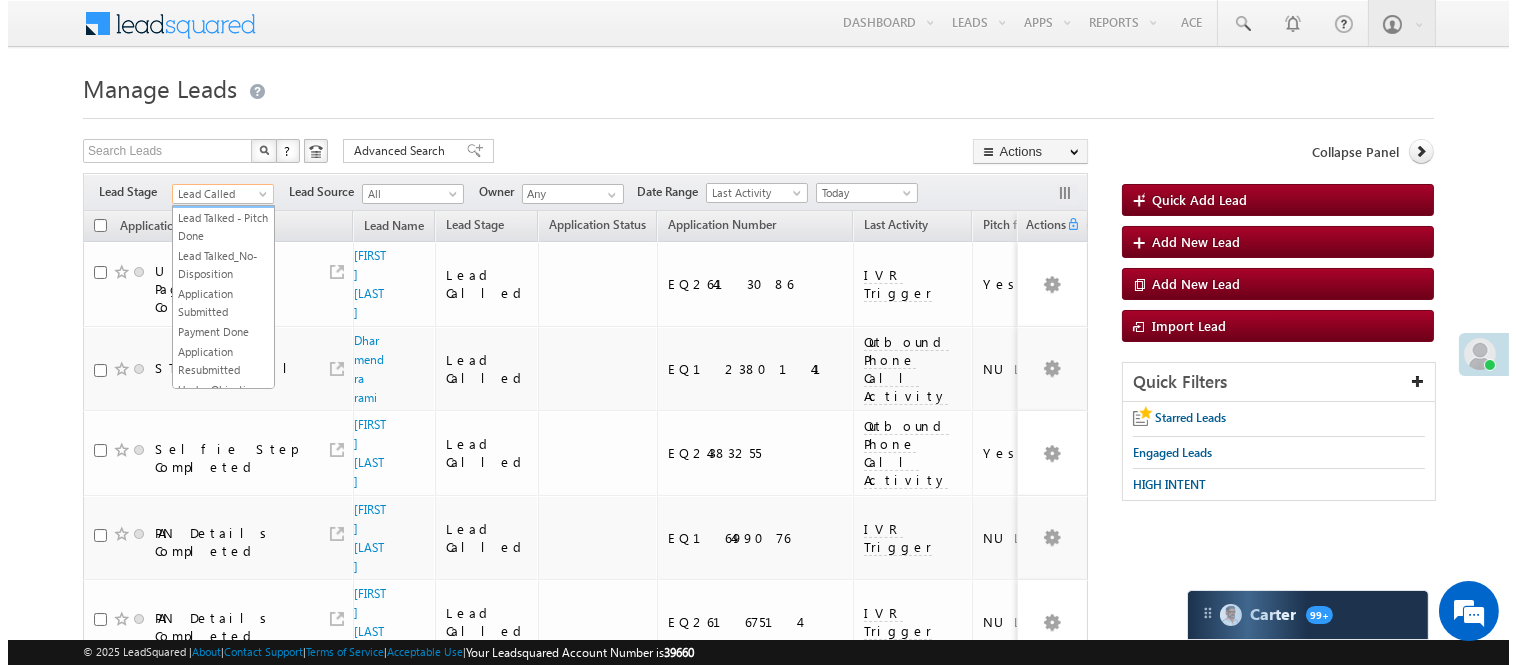 scroll, scrollTop: 0, scrollLeft: 0, axis: both 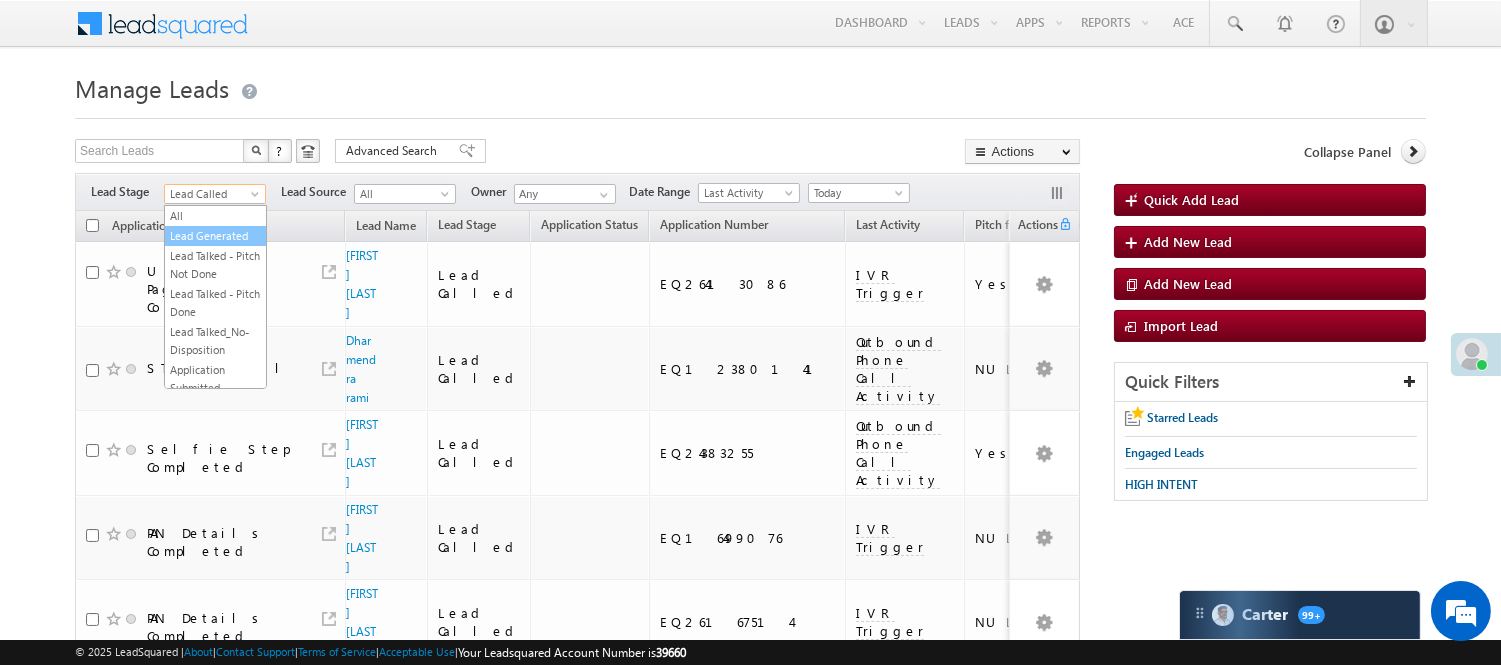 click on "Lead Generated" at bounding box center (215, 236) 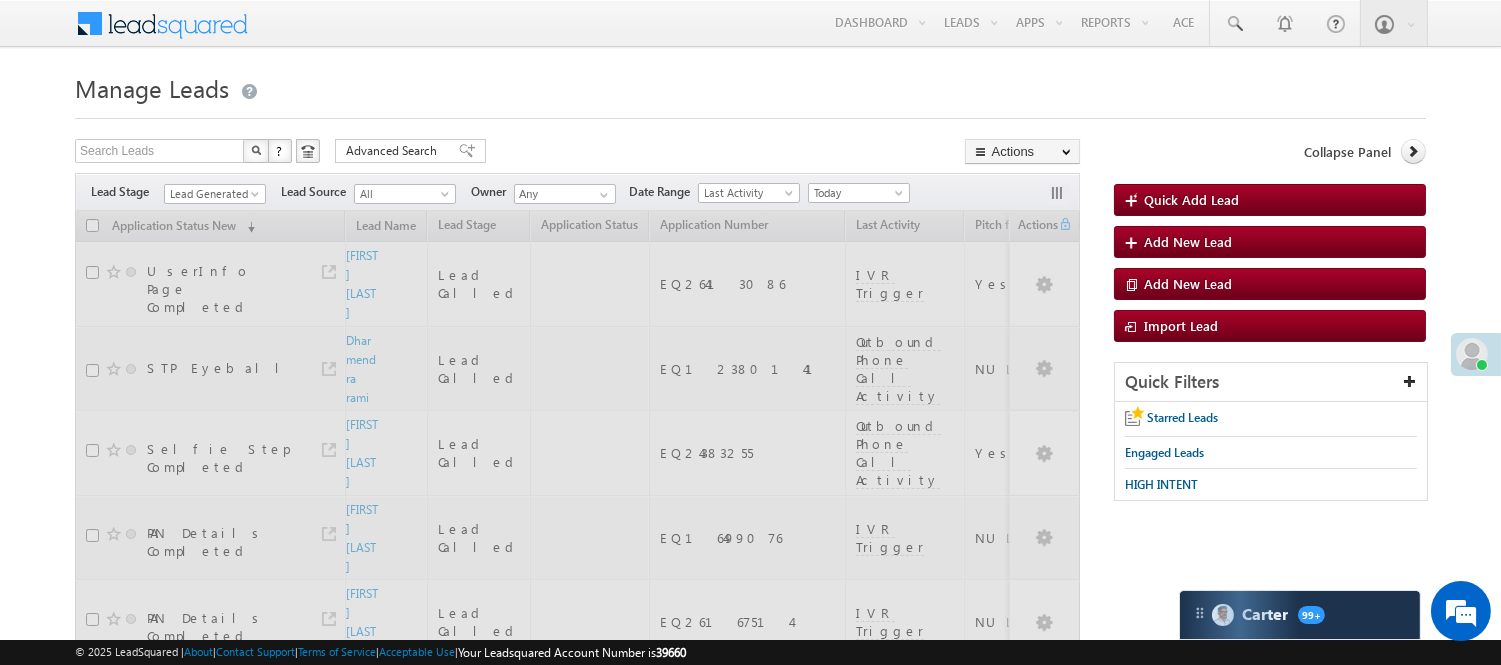 click on "Search Leads X ?   118 results found
Advanced Search
Advanced Search
Advanced search results
Actions Export Leads Reset all Filters
Actions Export Leads Bulk Update Send Email Add to List Add Activity Change Owner Change Stage Delete Merge Leads" at bounding box center [577, 153] 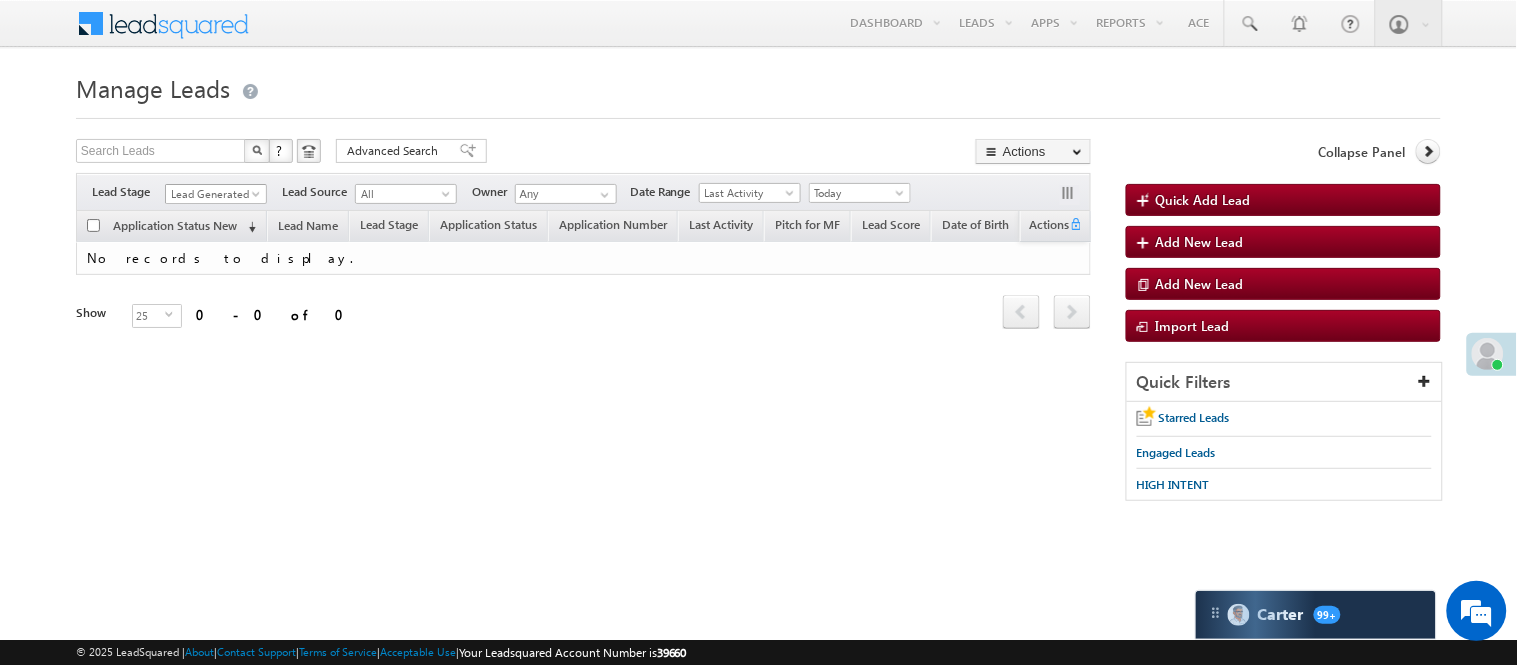 click at bounding box center [258, 198] 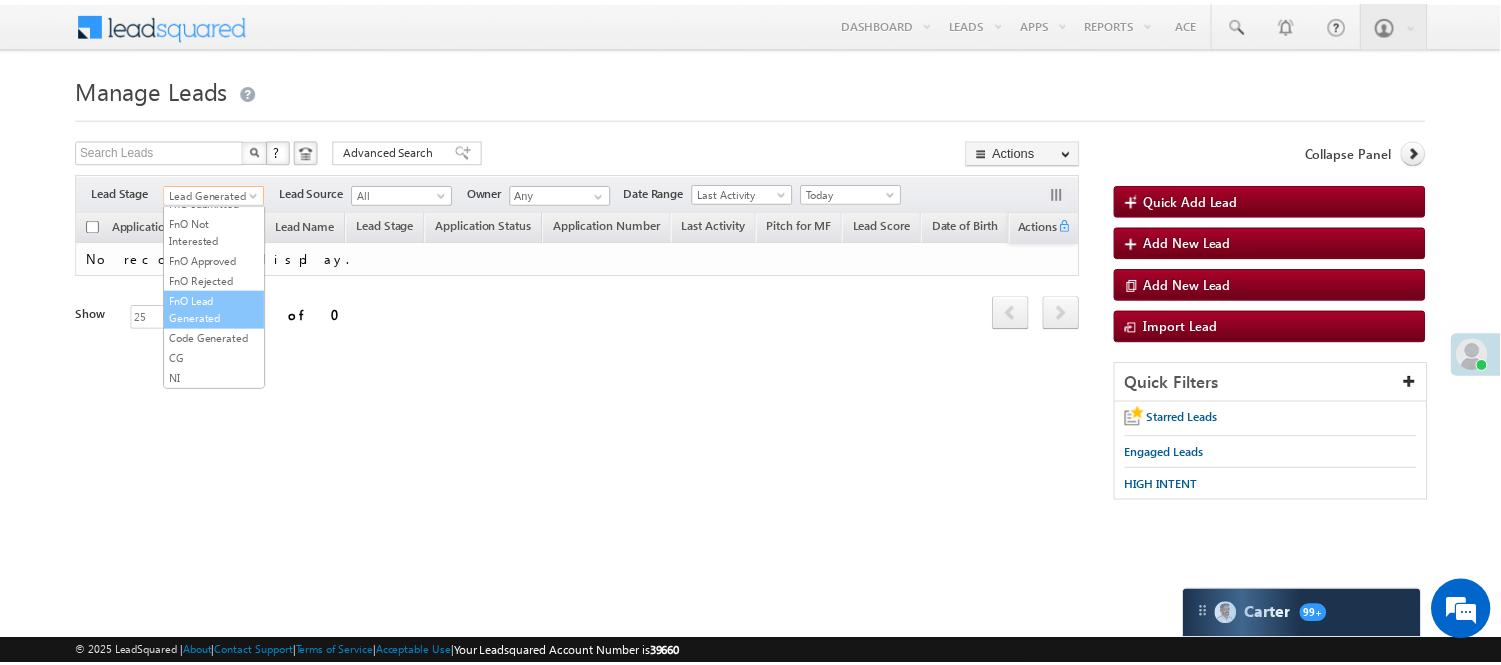 scroll, scrollTop: 496, scrollLeft: 0, axis: vertical 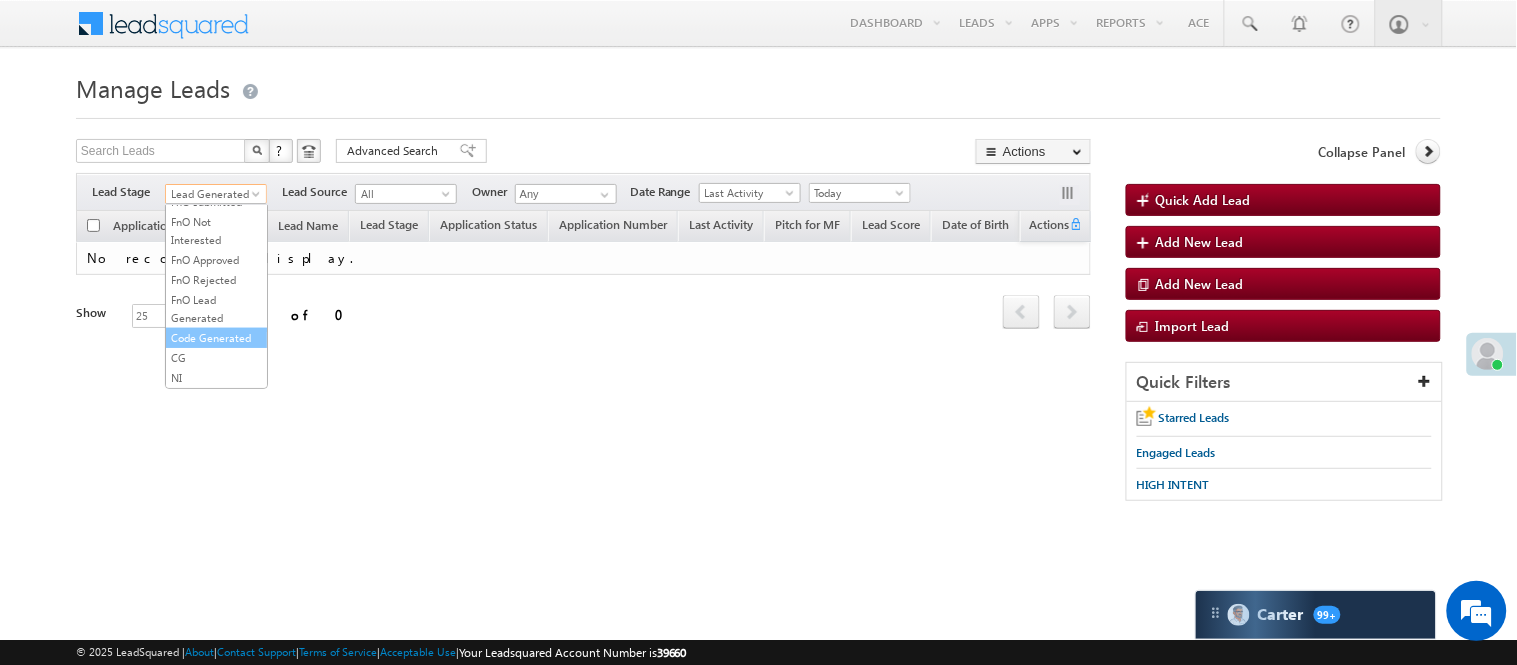 click on "Code Generated" at bounding box center [216, 338] 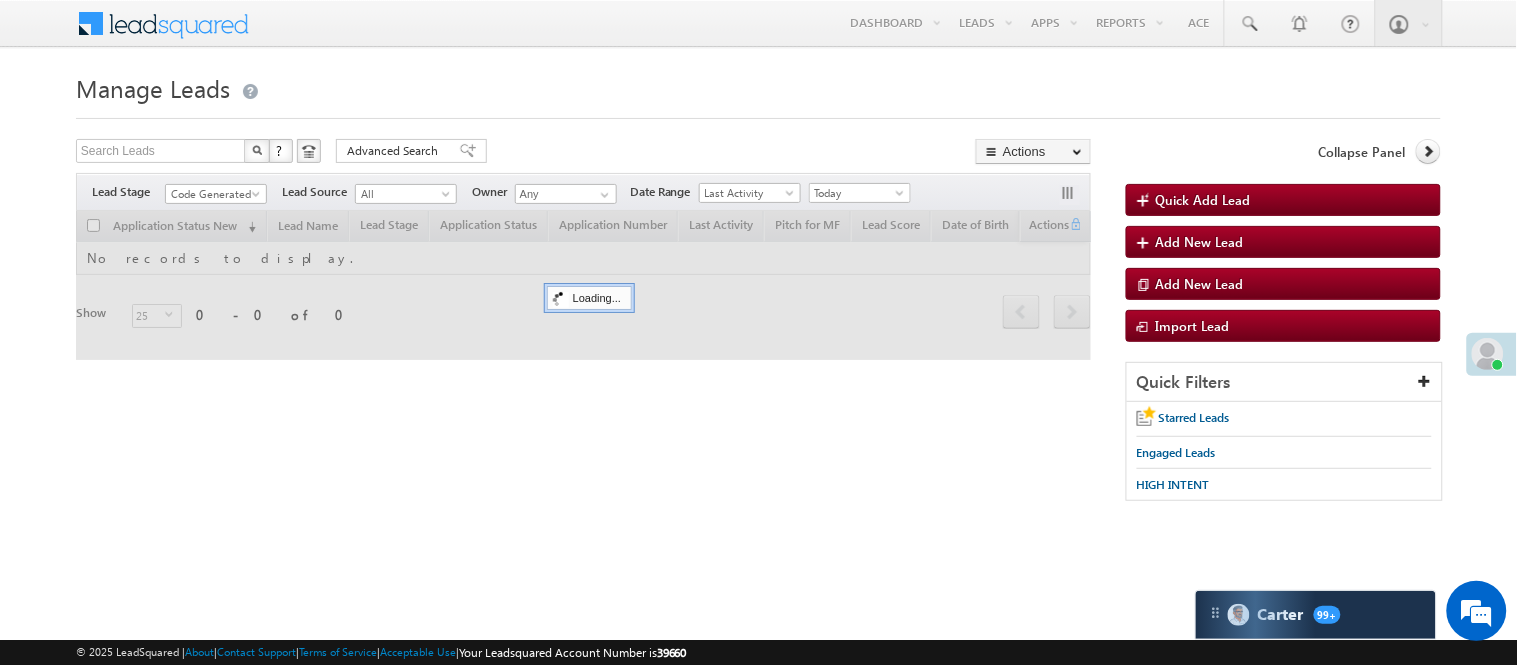 click on "Manage Leads
Quick Add Lead
Search Leads X ?   0 results found
Advanced Search
Advanced Search
Actions Actions" at bounding box center [758, 294] 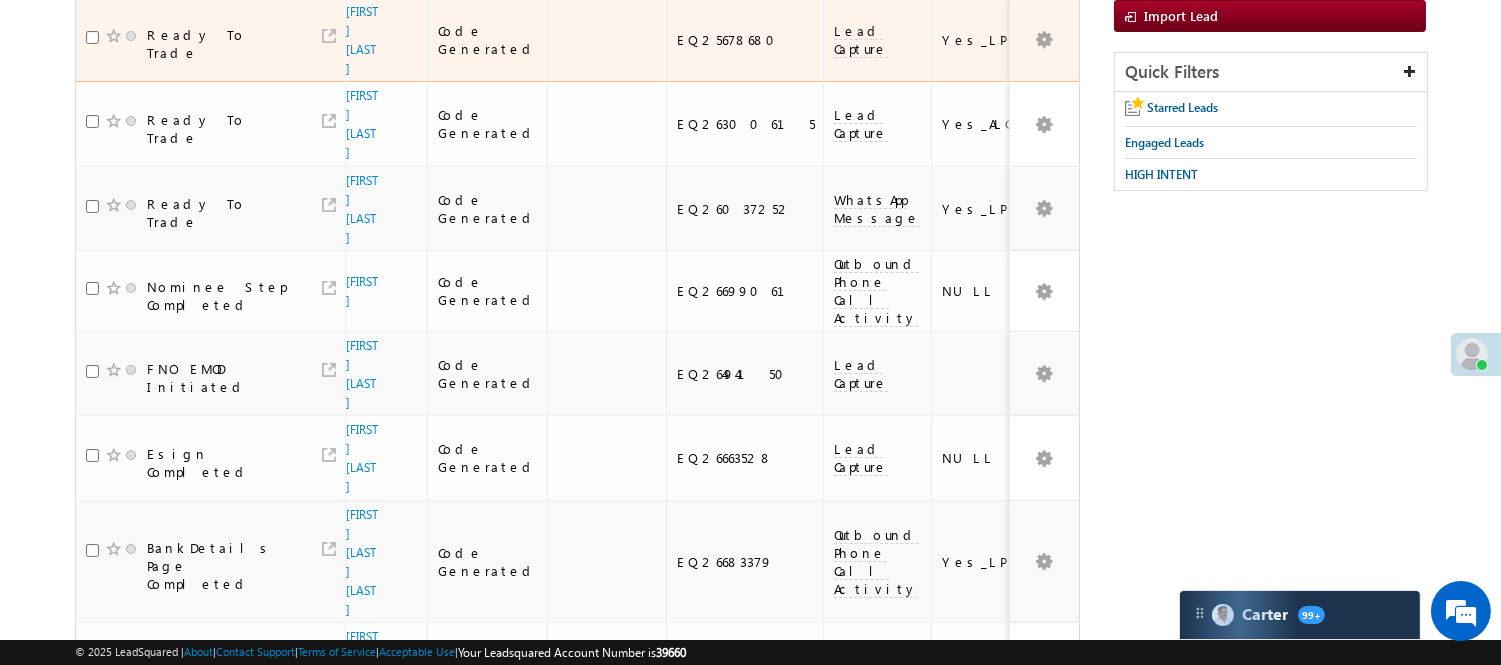 scroll, scrollTop: 0, scrollLeft: 0, axis: both 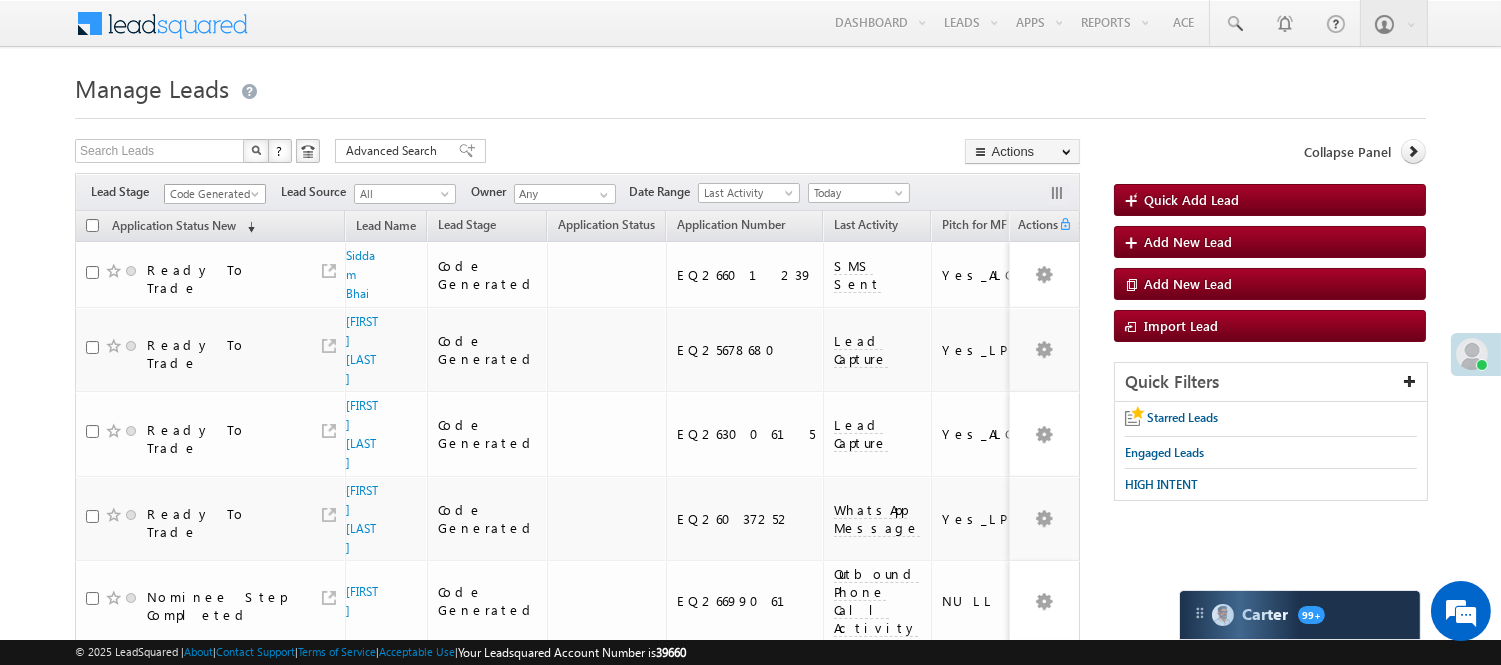 click on "Code Generated" at bounding box center [212, 194] 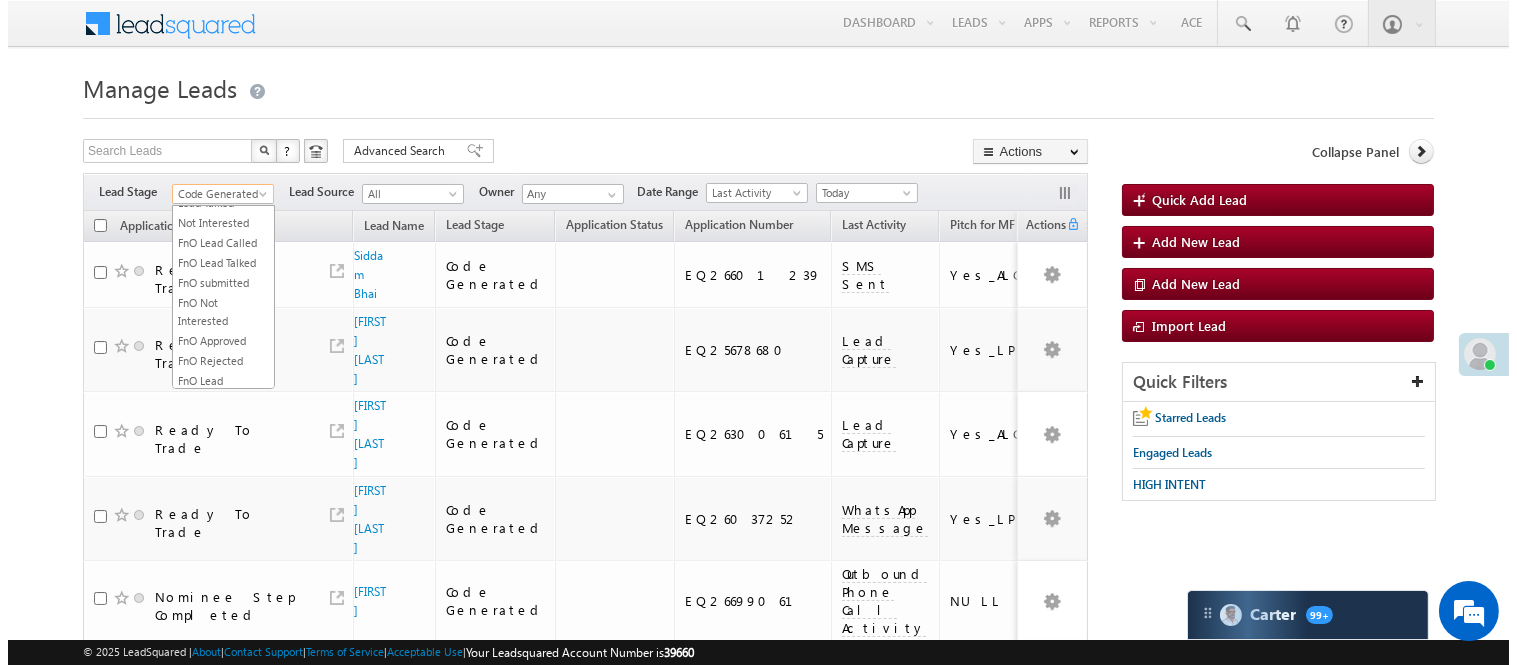 scroll, scrollTop: 0, scrollLeft: 0, axis: both 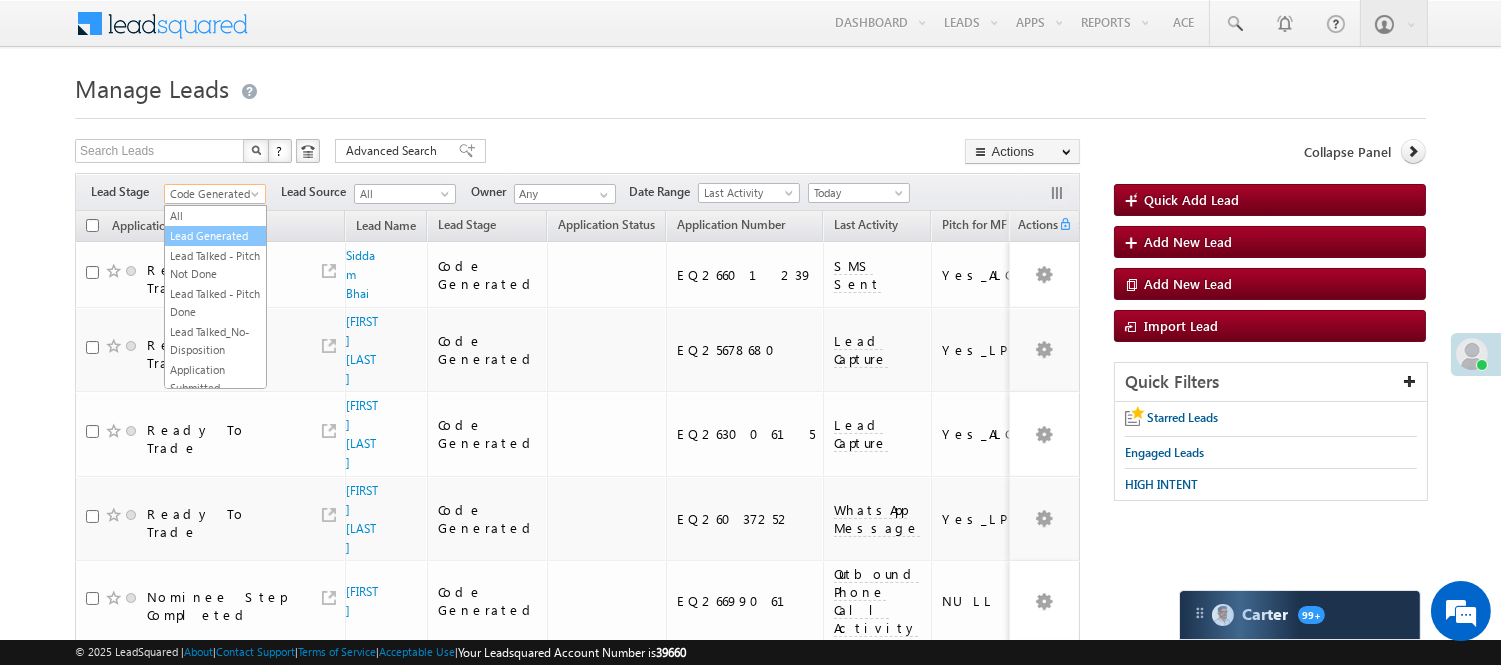 click on "Lead Generated" at bounding box center [215, 236] 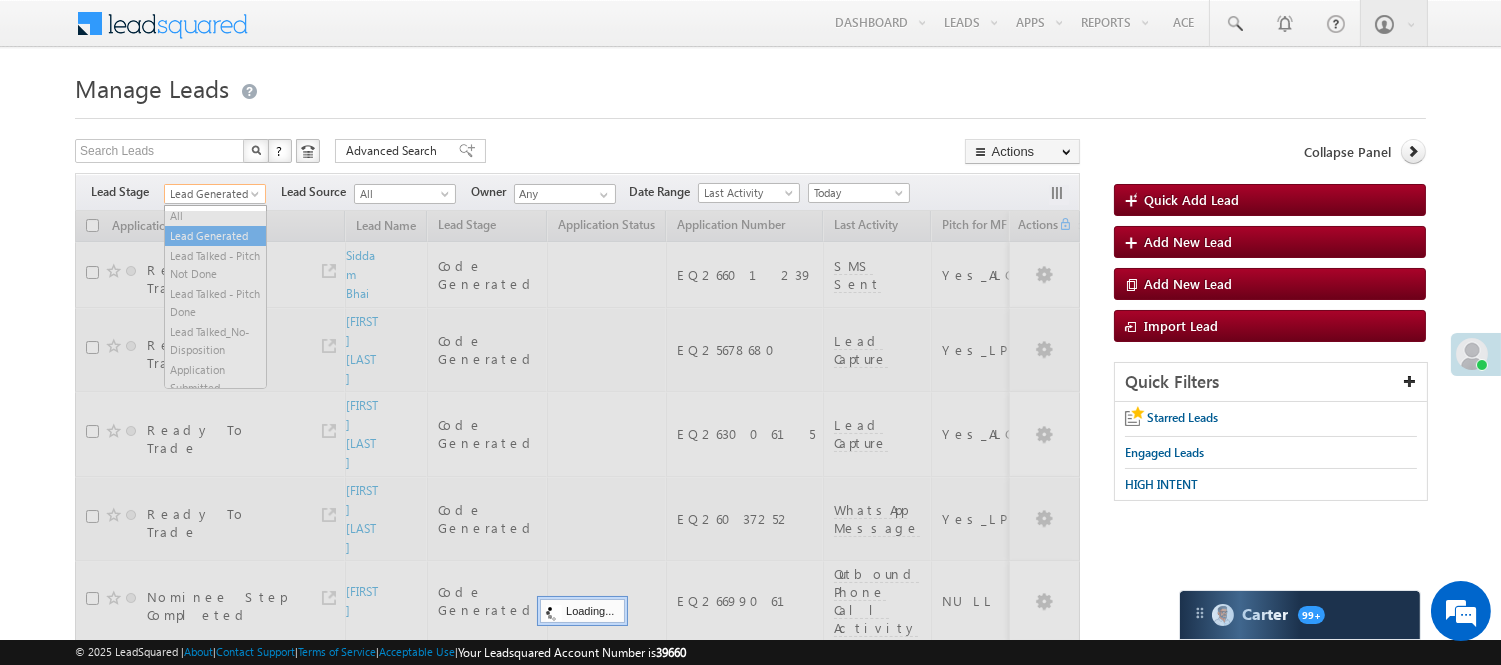 click on "Lead Generated" at bounding box center (212, 194) 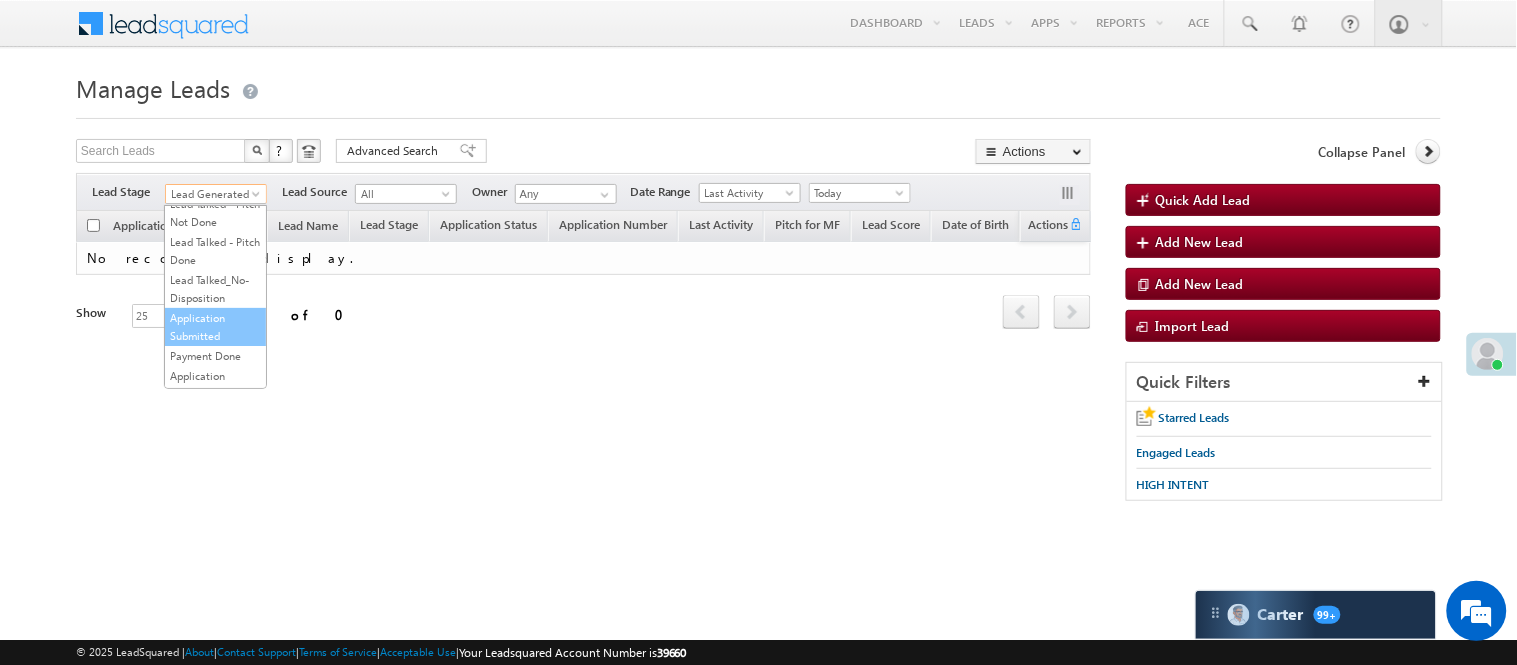 scroll, scrollTop: 222, scrollLeft: 0, axis: vertical 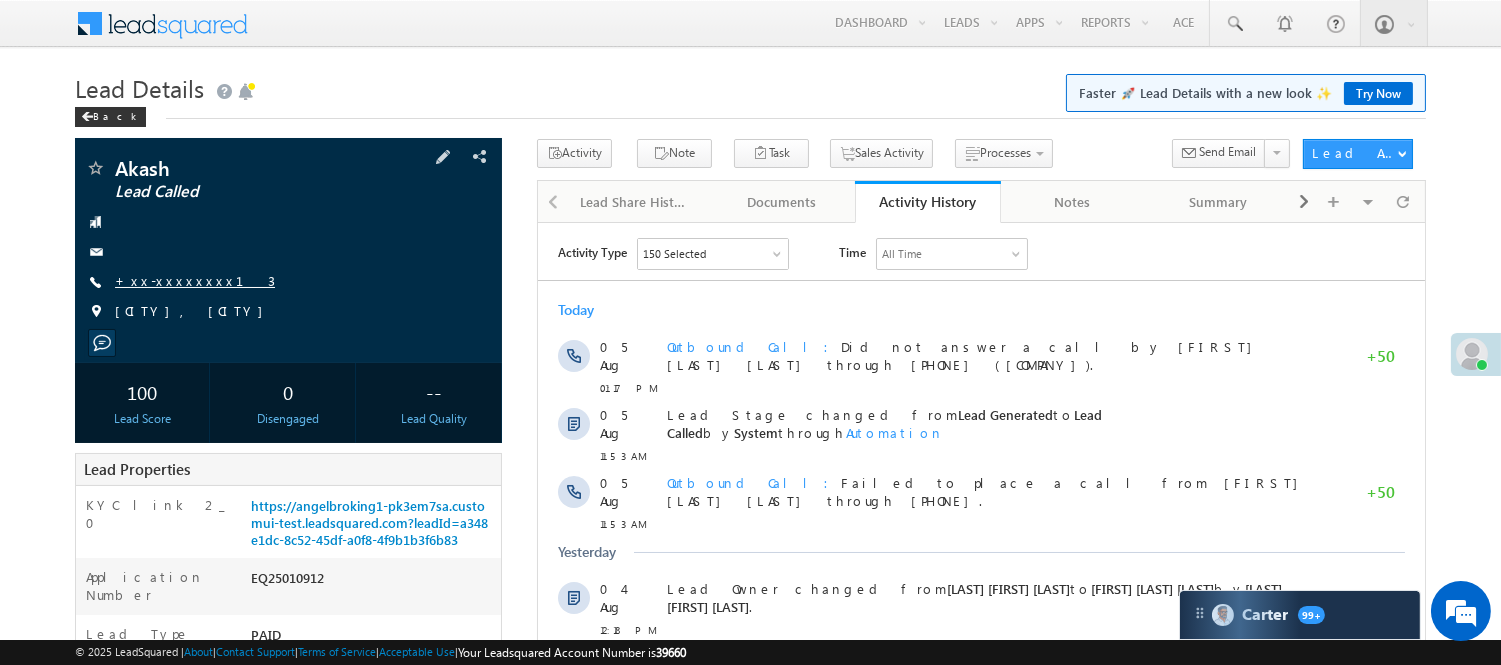 click on "+xx-xxxxxxxx13" at bounding box center (195, 280) 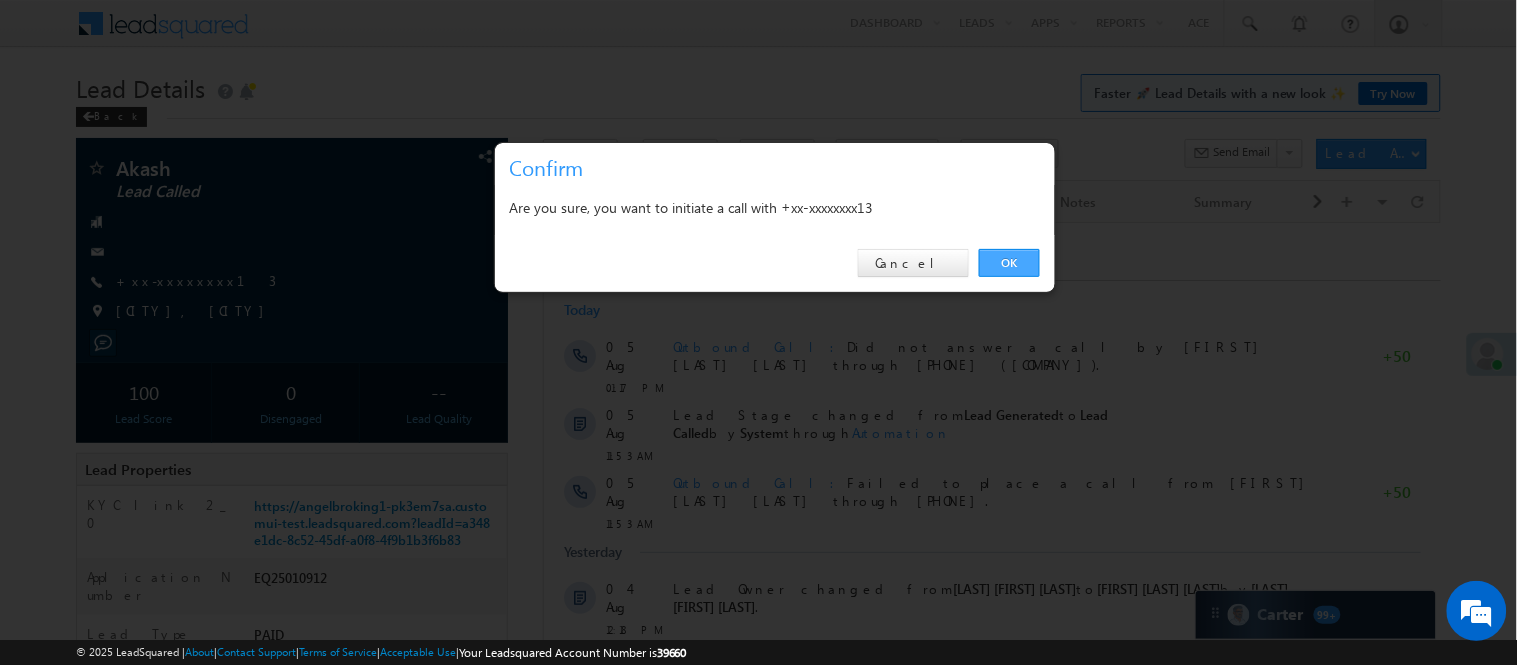 click on "OK" at bounding box center [1009, 263] 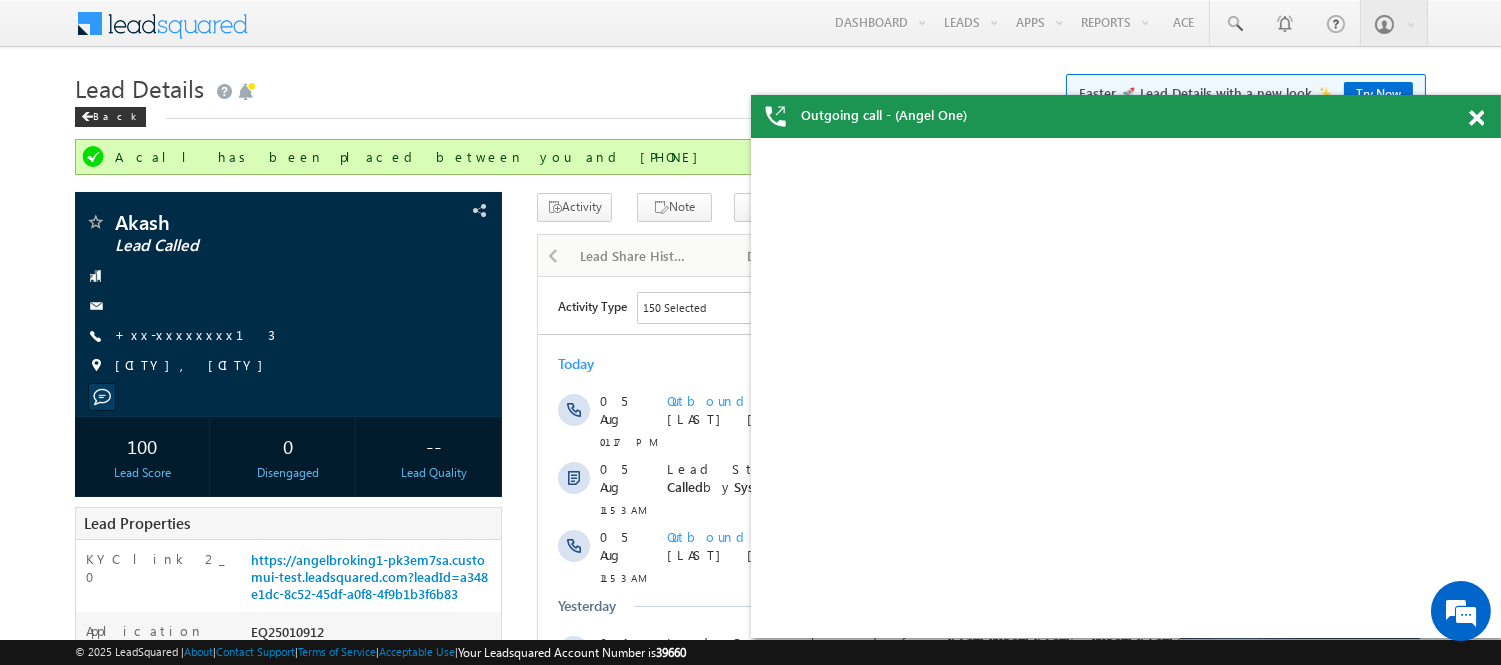 scroll, scrollTop: 0, scrollLeft: 0, axis: both 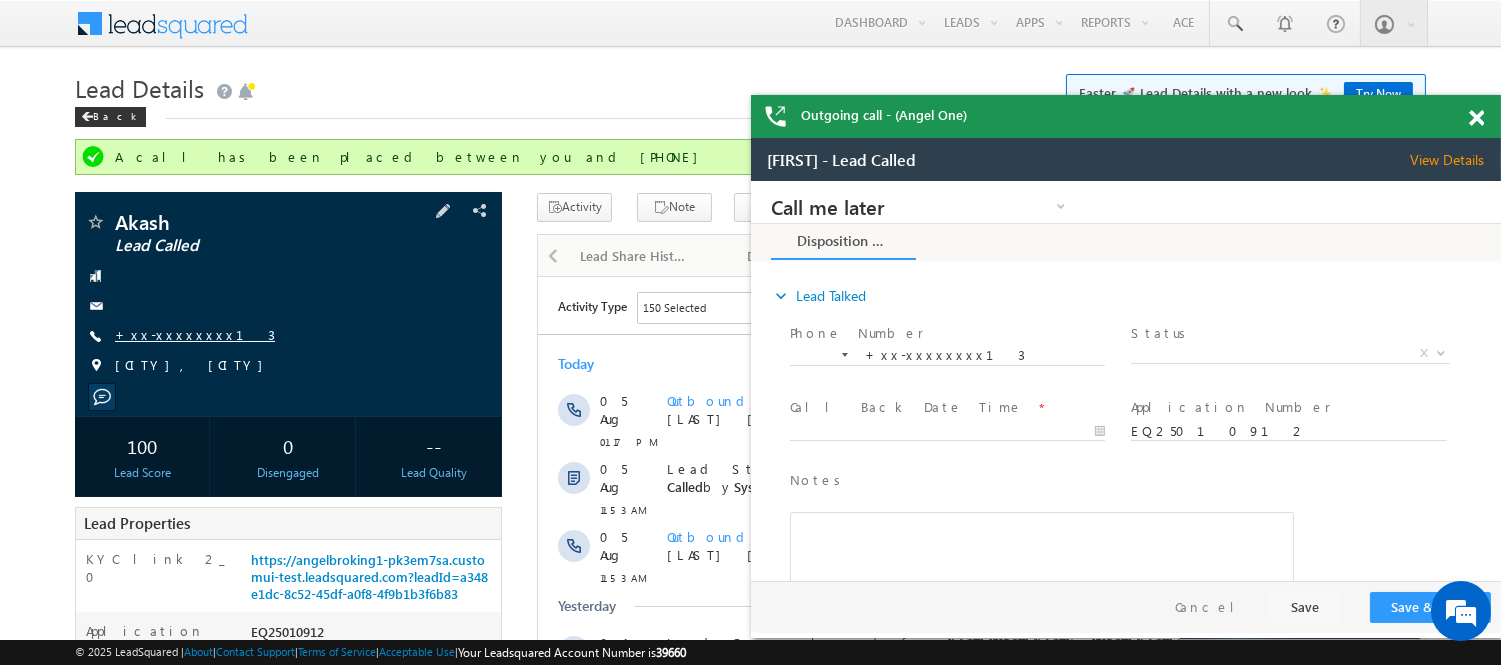 click on "+xx-xxxxxxxx13" at bounding box center (195, 334) 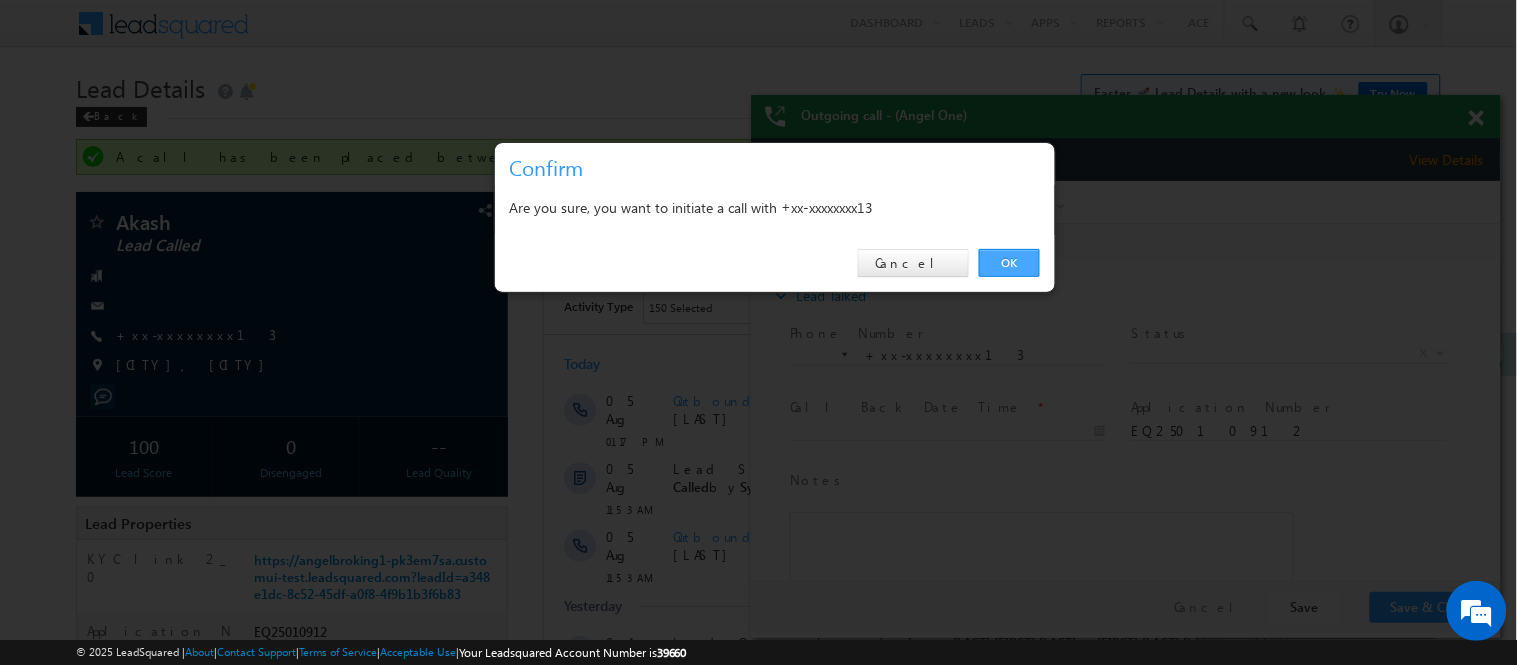 click on "OK" at bounding box center (1009, 263) 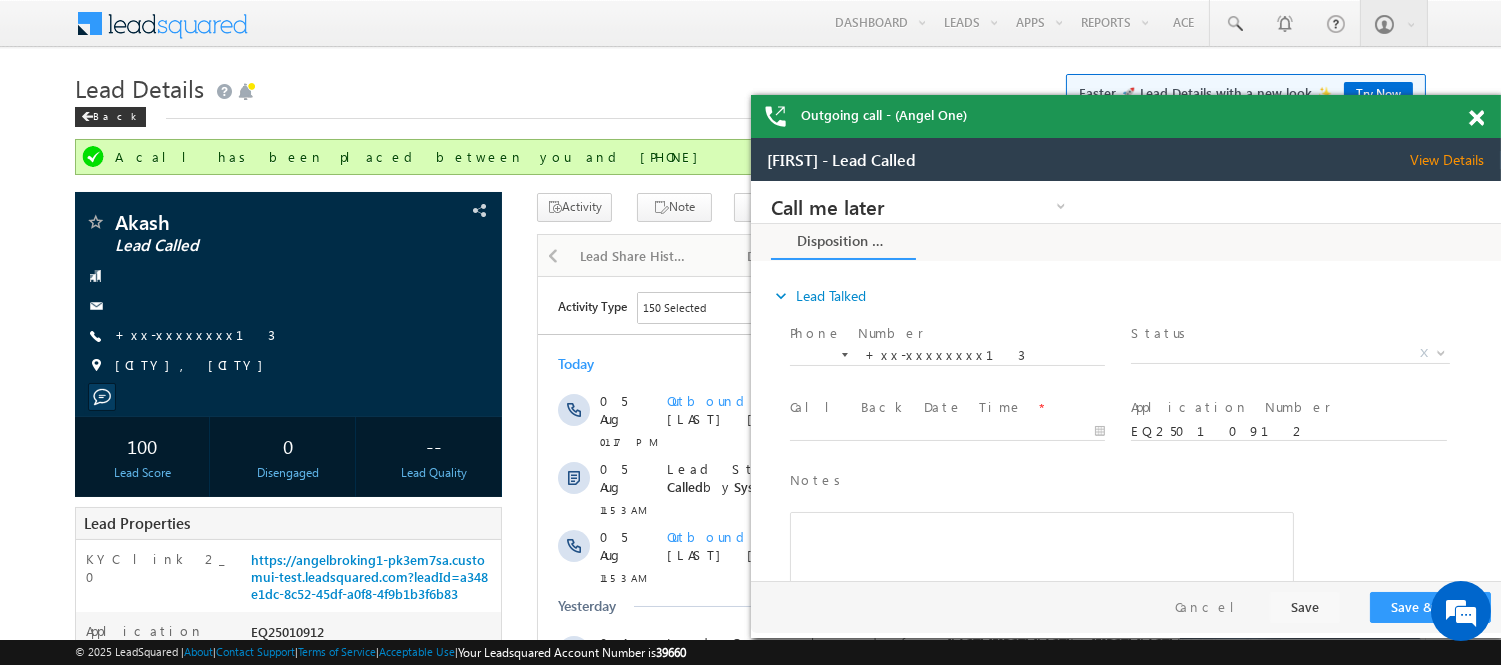 scroll, scrollTop: 0, scrollLeft: 0, axis: both 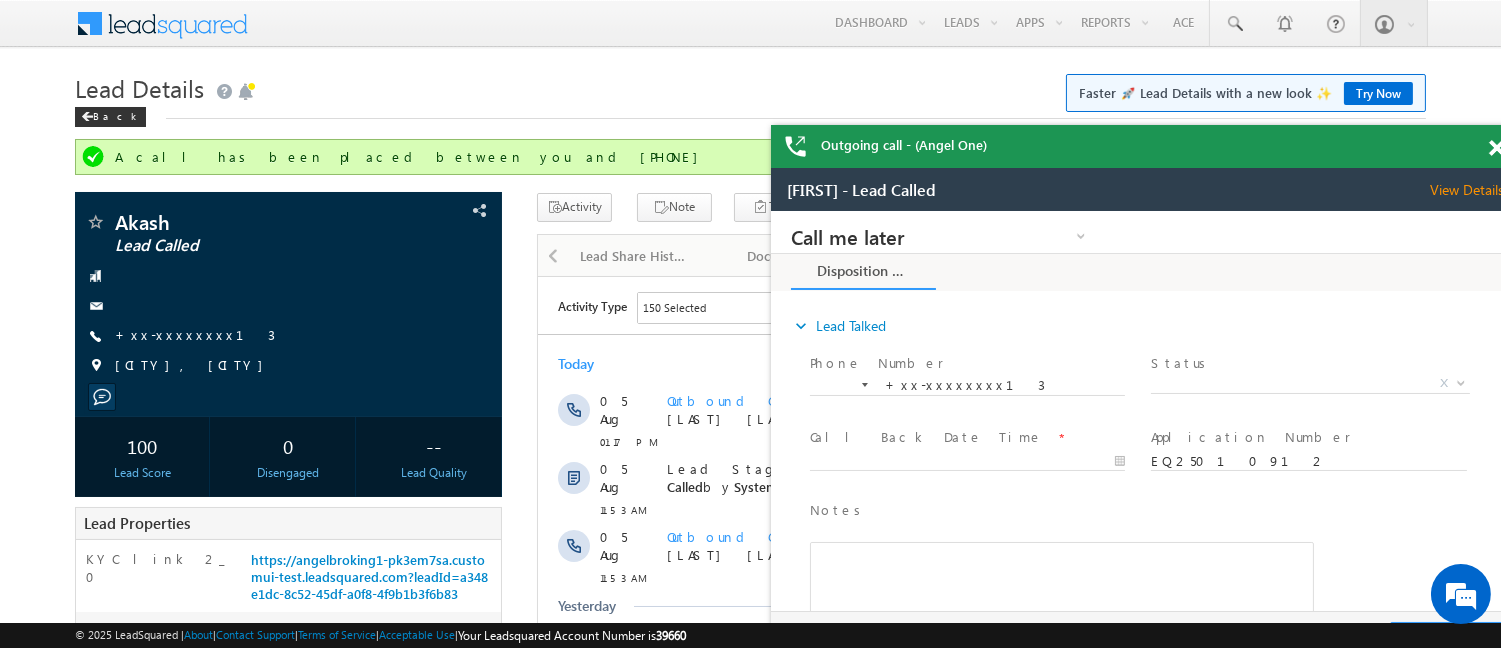 click at bounding box center [1496, 148] 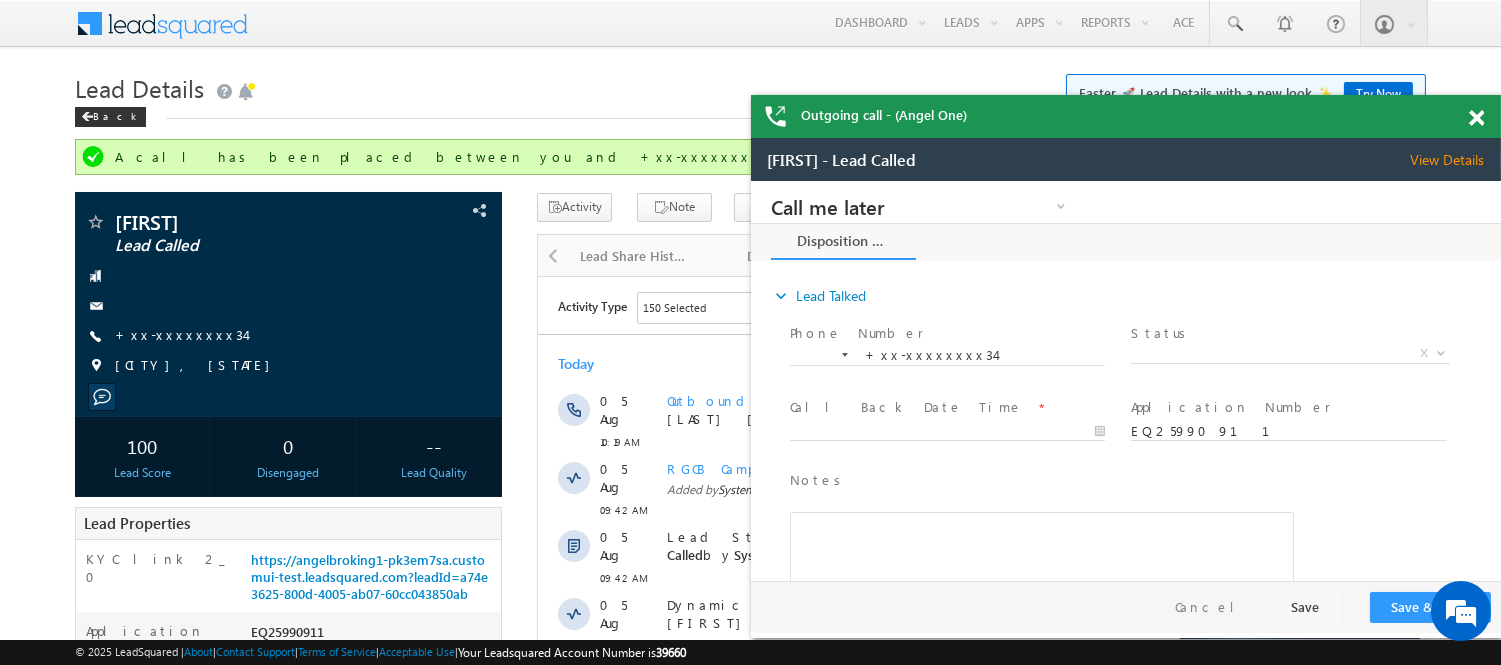 scroll, scrollTop: 0, scrollLeft: 0, axis: both 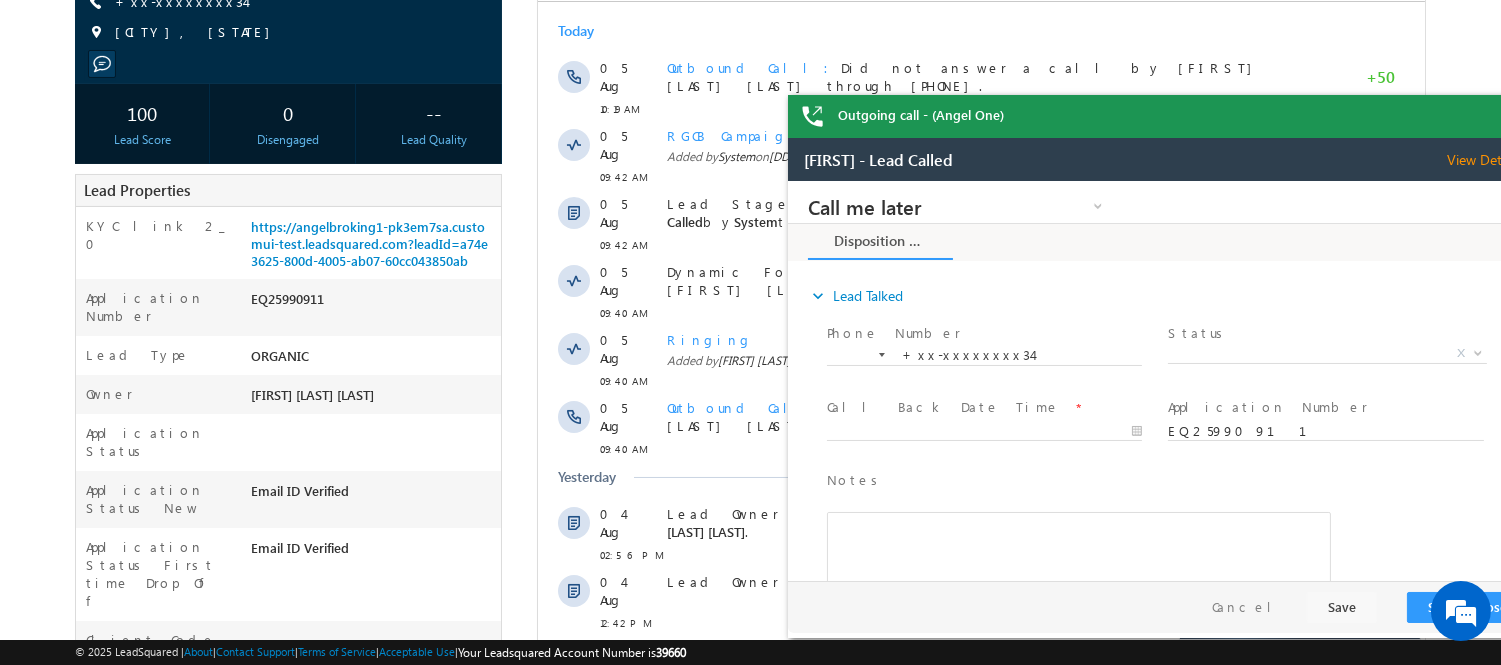 click on "Outgoing call -  (Angel One)" at bounding box center (1163, 116) 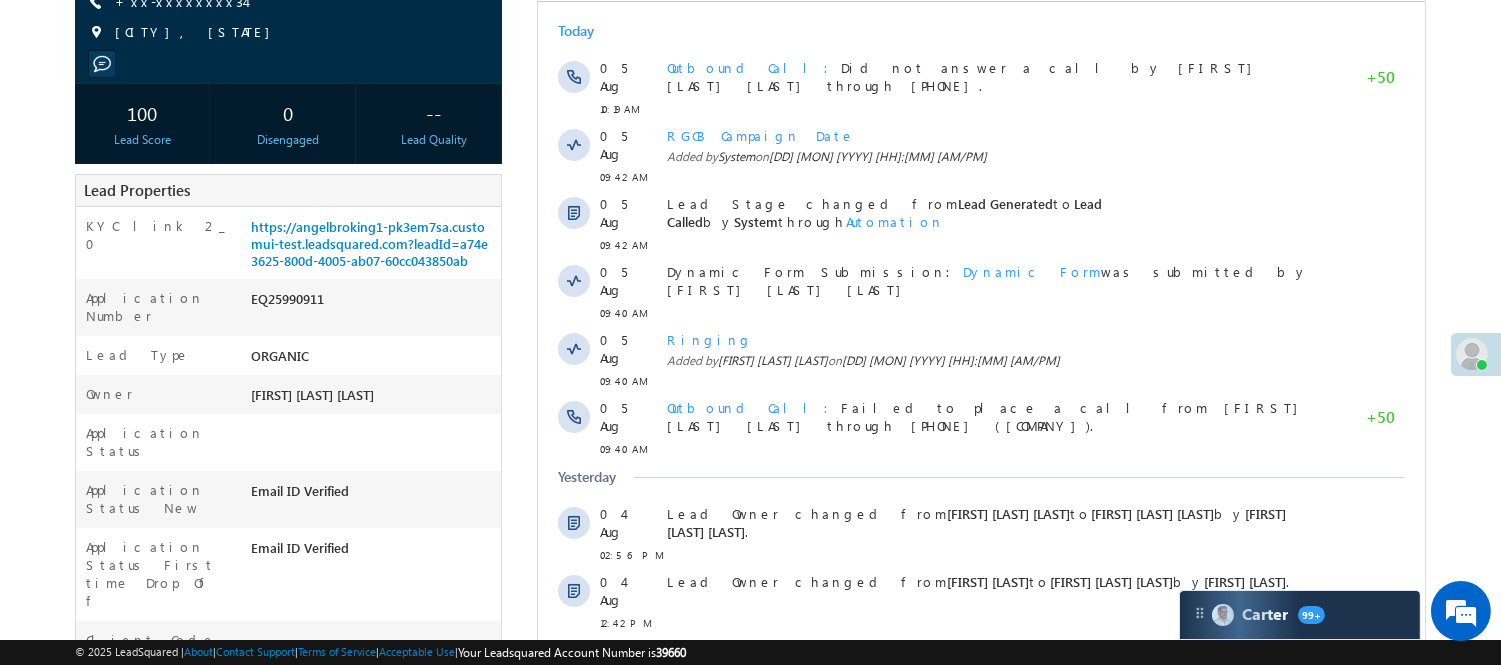 scroll, scrollTop: 0, scrollLeft: 0, axis: both 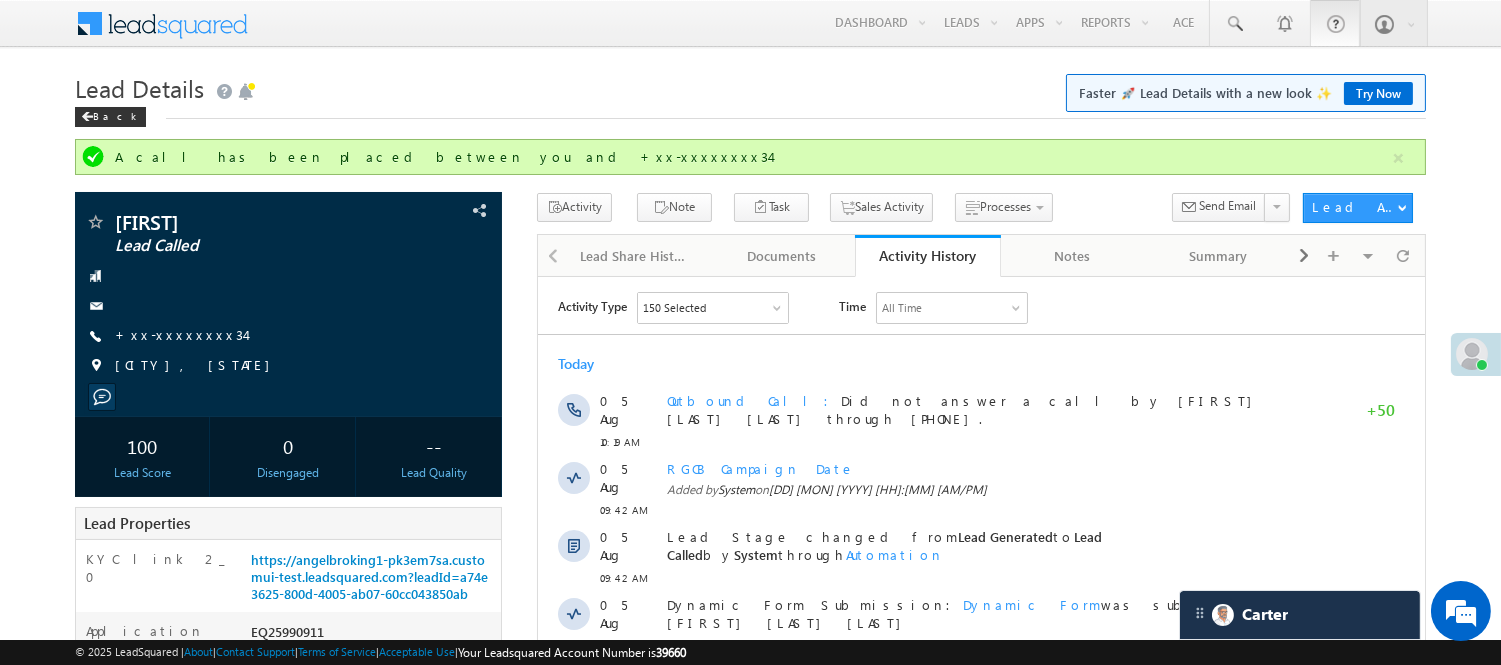 click at bounding box center [1335, 23] 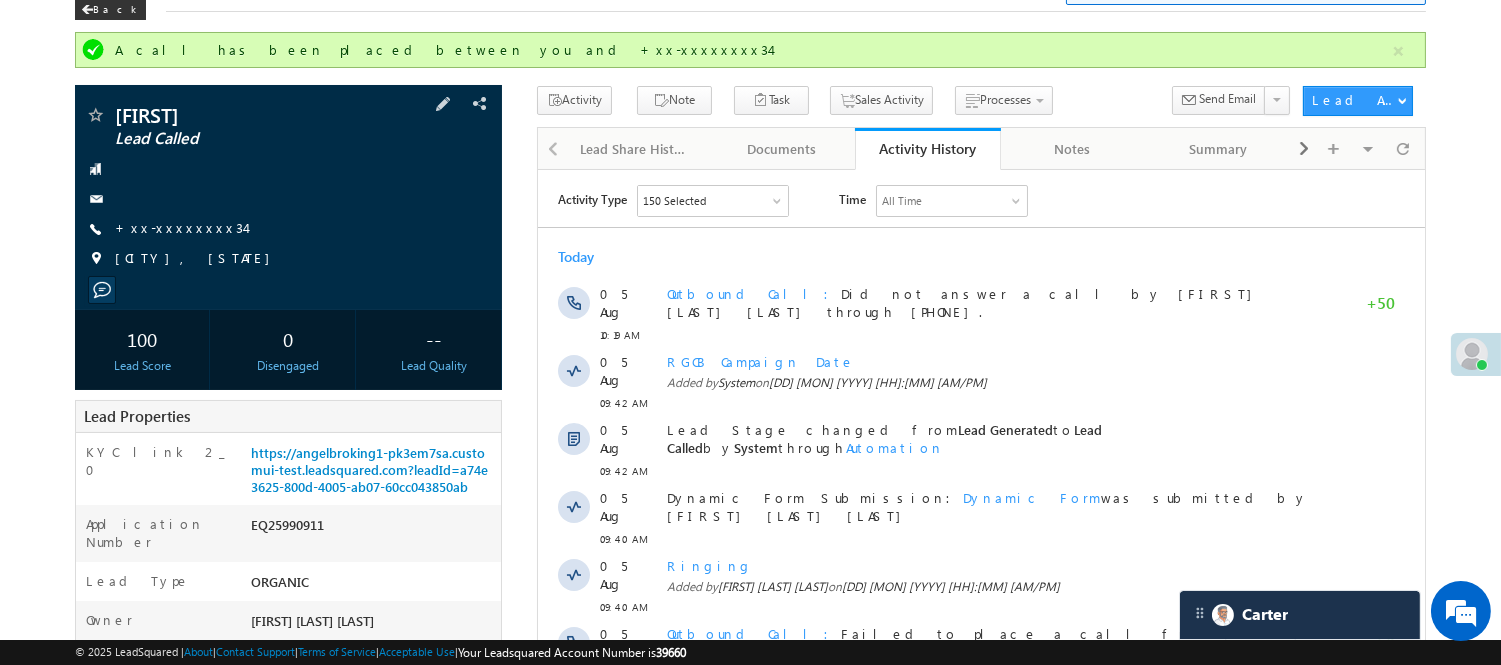 scroll, scrollTop: 0, scrollLeft: 0, axis: both 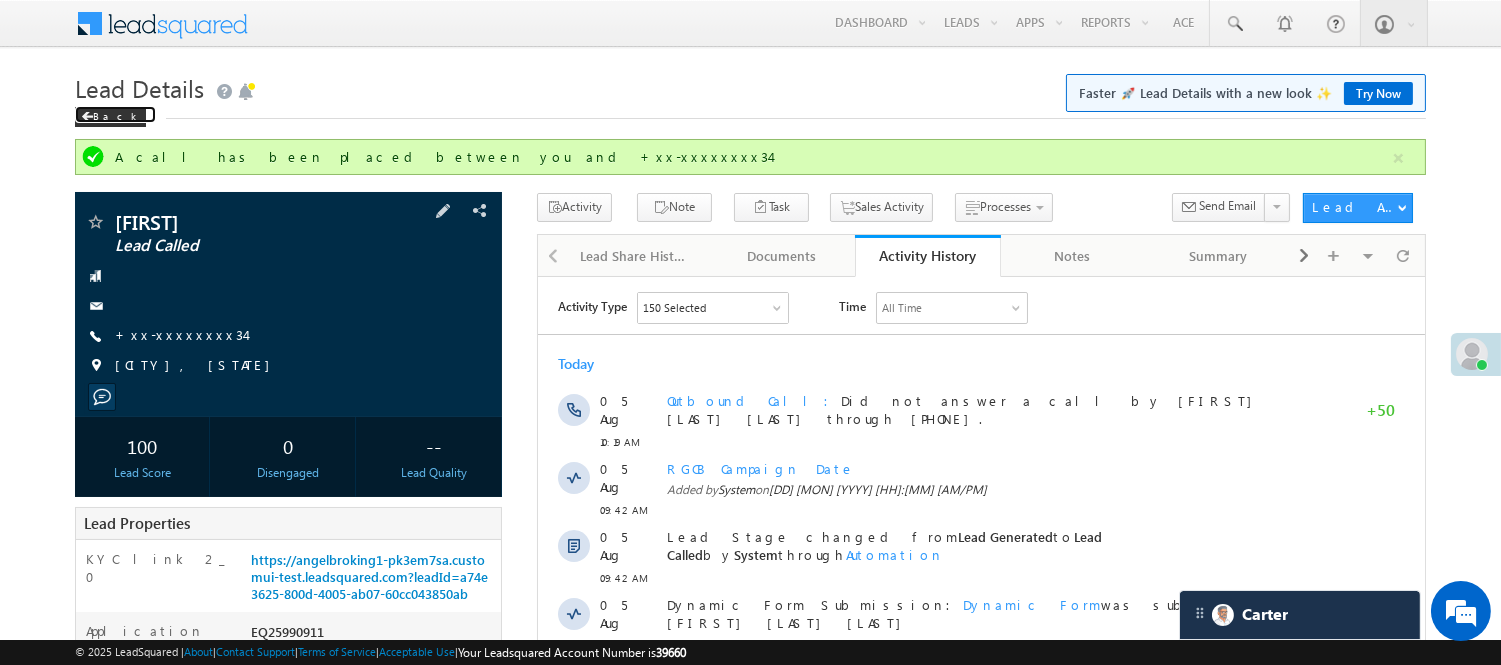 click on "Back" at bounding box center [110, 117] 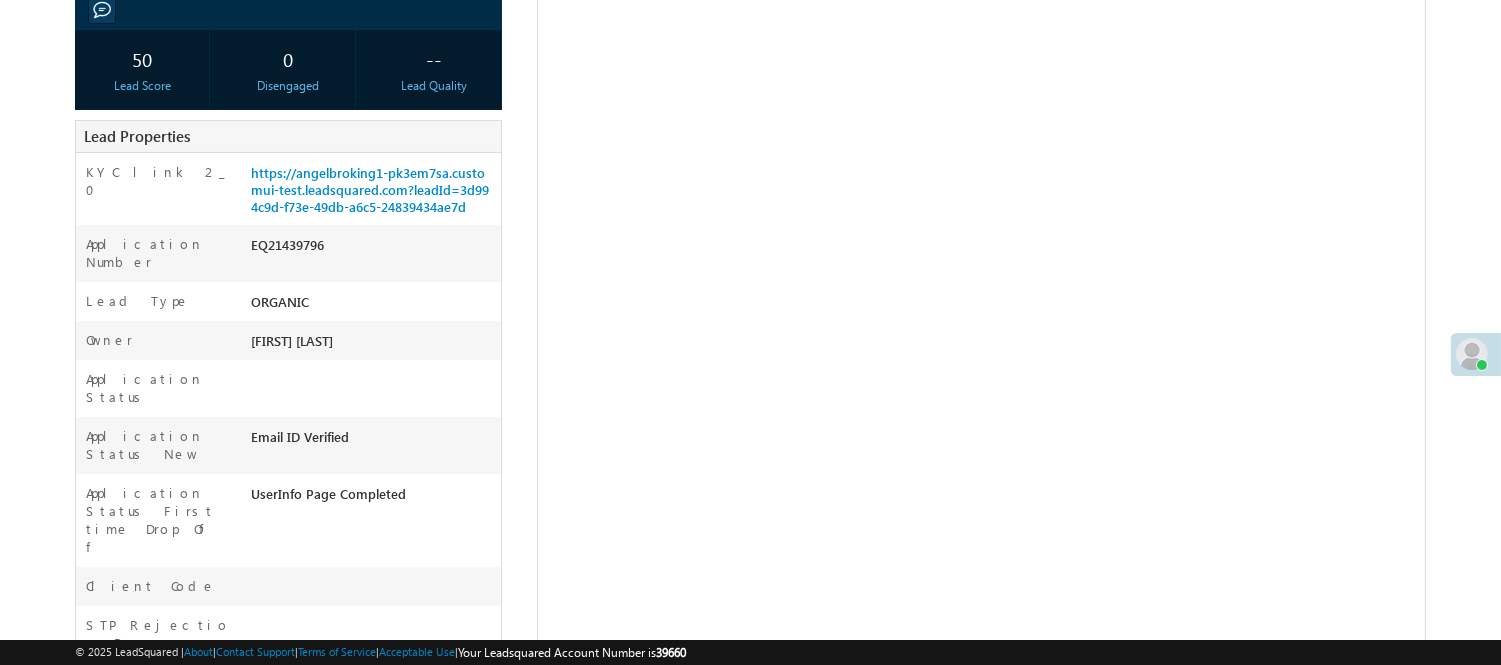 click on "+xx-xxxxxxxx61" at bounding box center (194, -53) 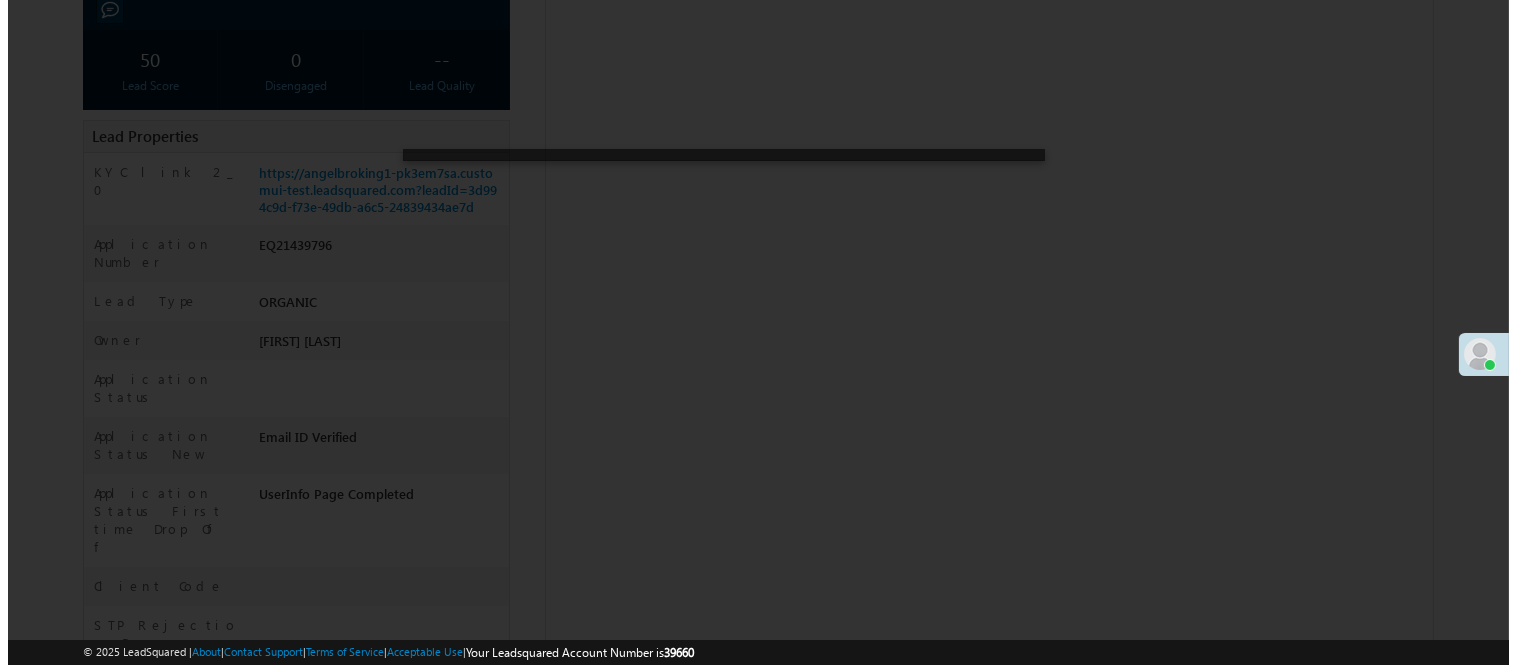 scroll, scrollTop: 2, scrollLeft: 0, axis: vertical 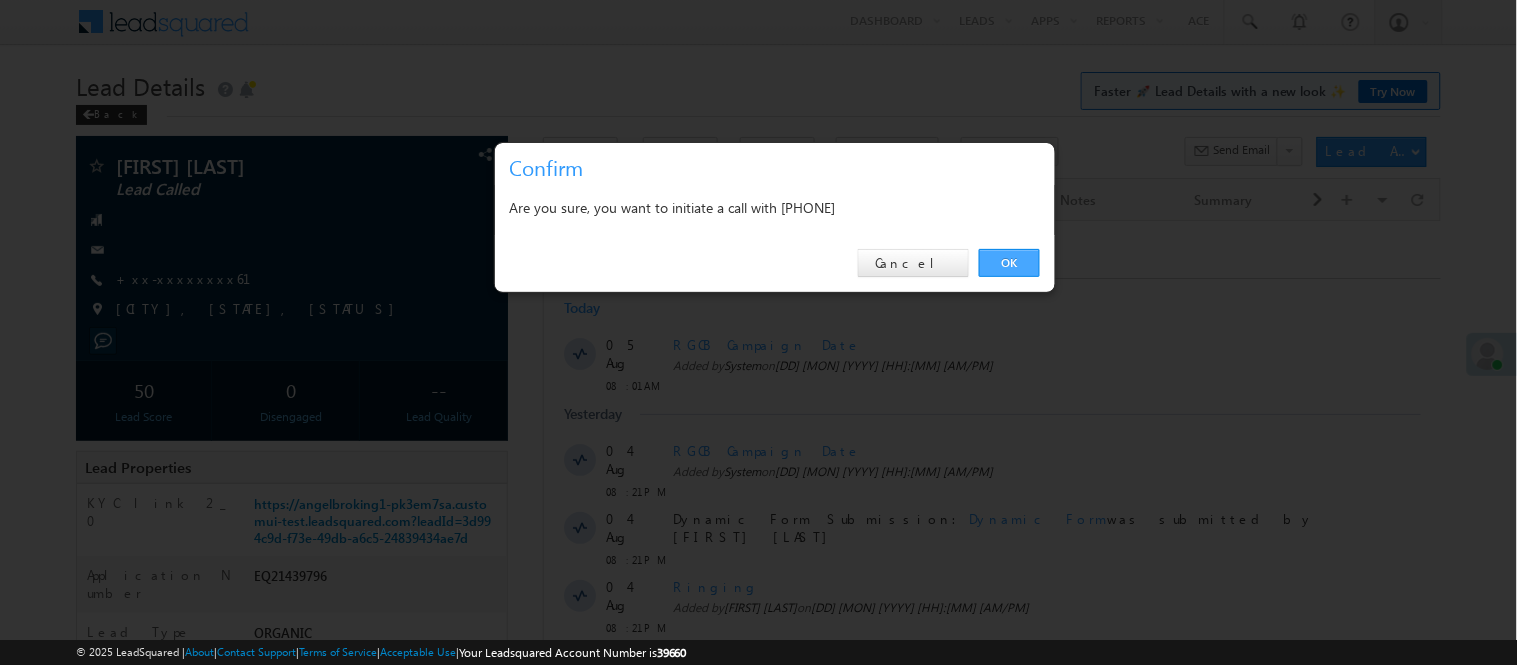 click on "OK" at bounding box center (1009, 263) 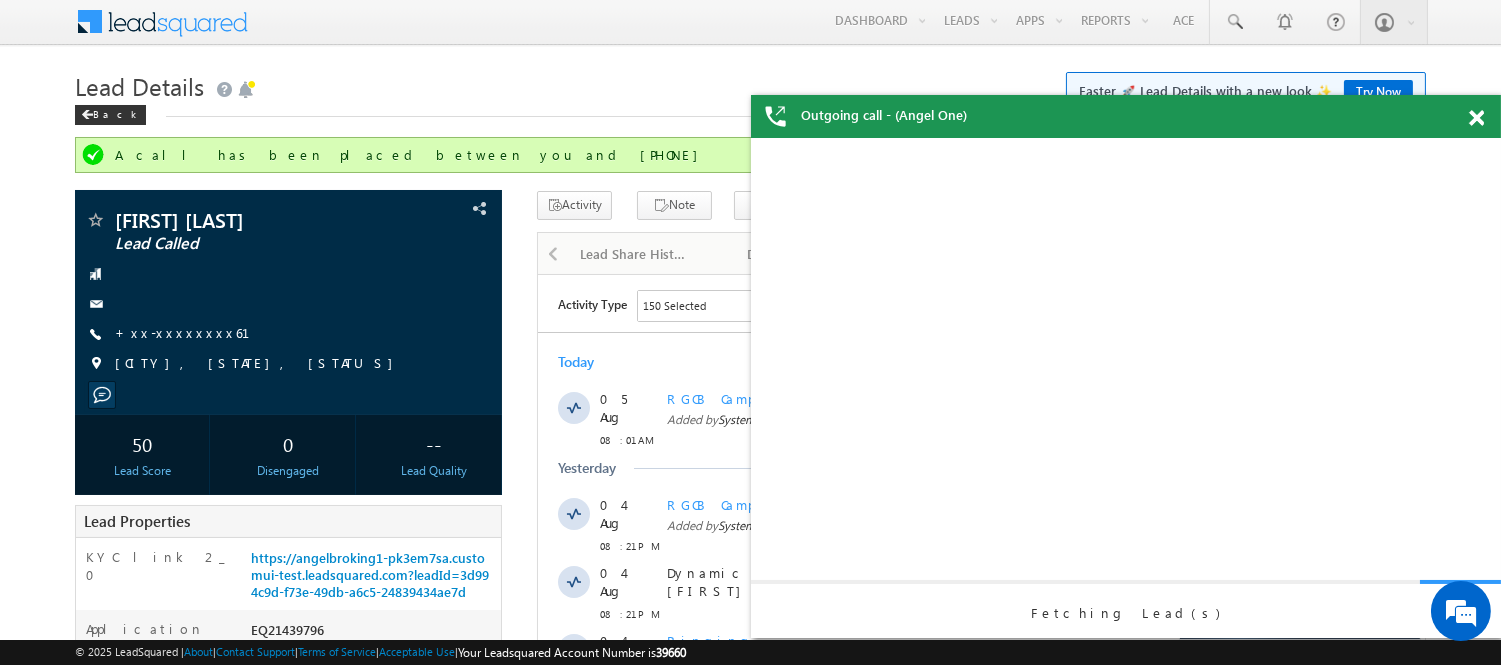 scroll, scrollTop: 0, scrollLeft: 0, axis: both 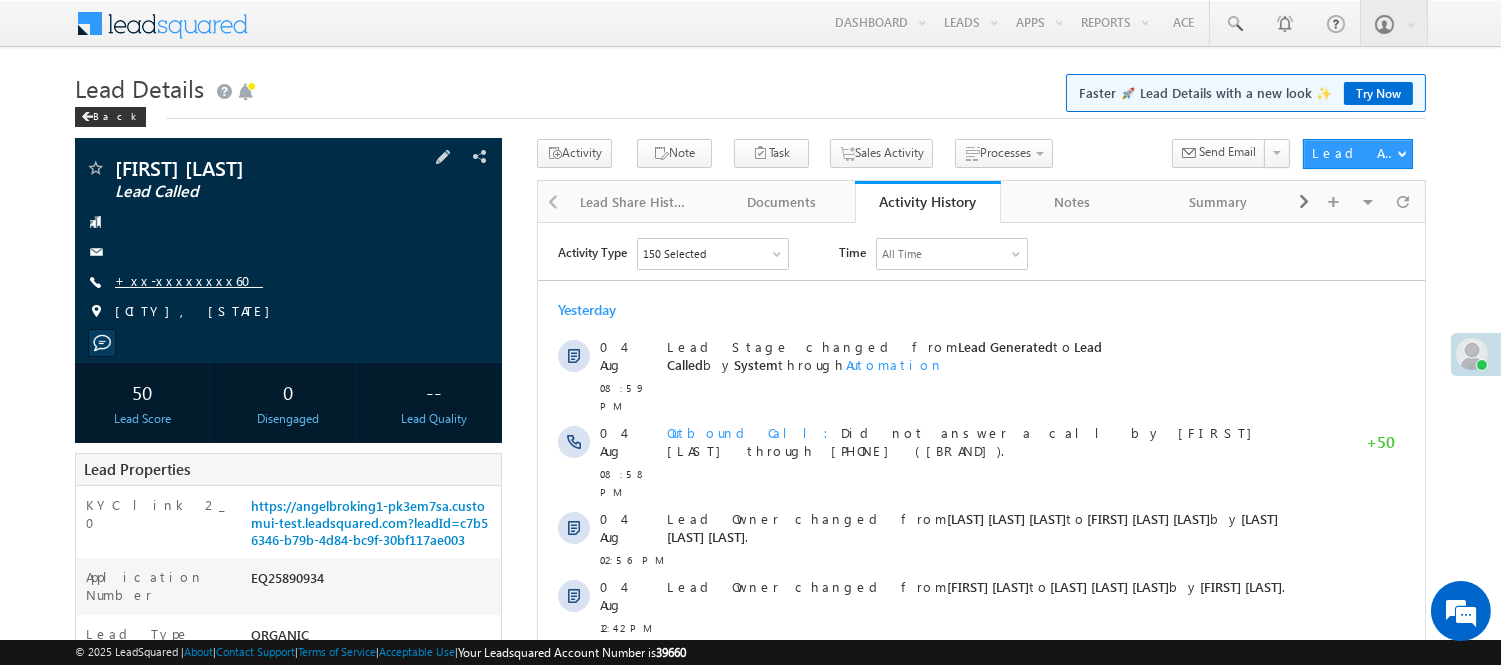 click on "+xx-xxxxxxxx60" at bounding box center [189, 280] 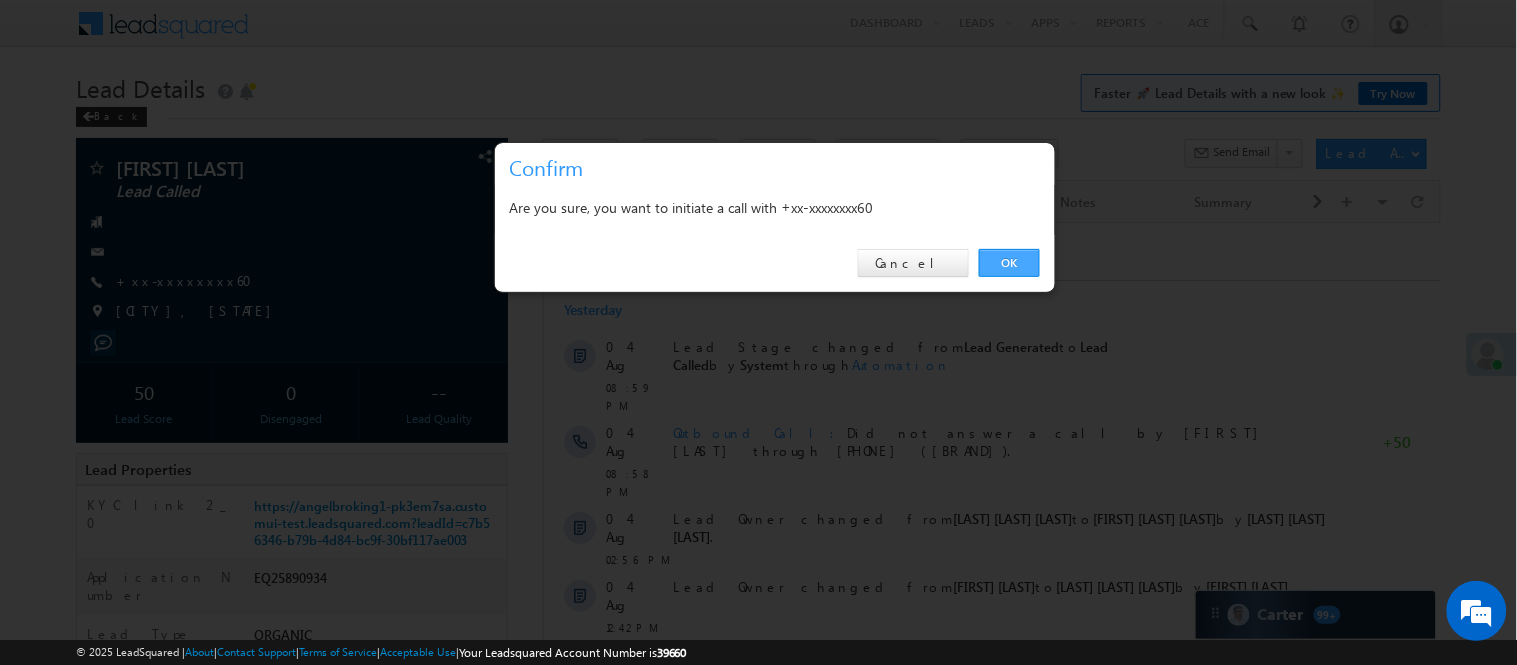 click on "OK" at bounding box center (1009, 263) 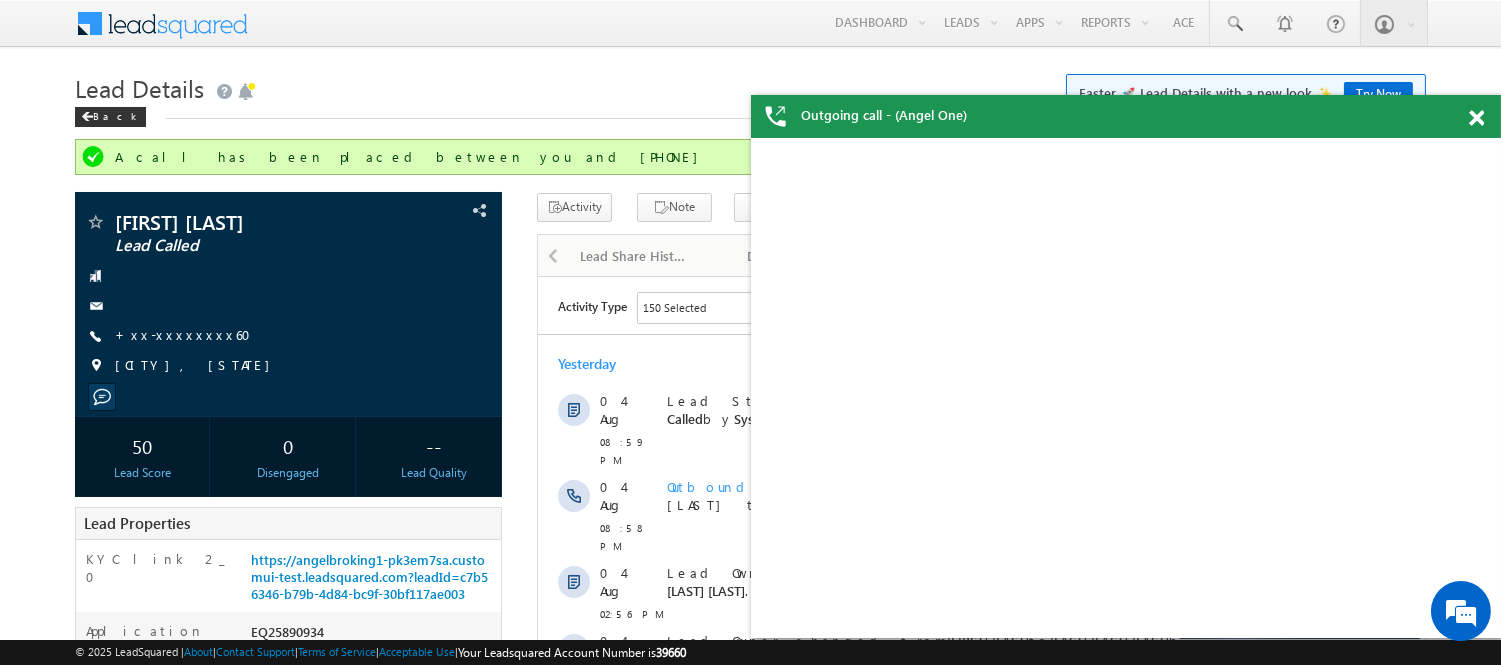 scroll, scrollTop: 0, scrollLeft: 0, axis: both 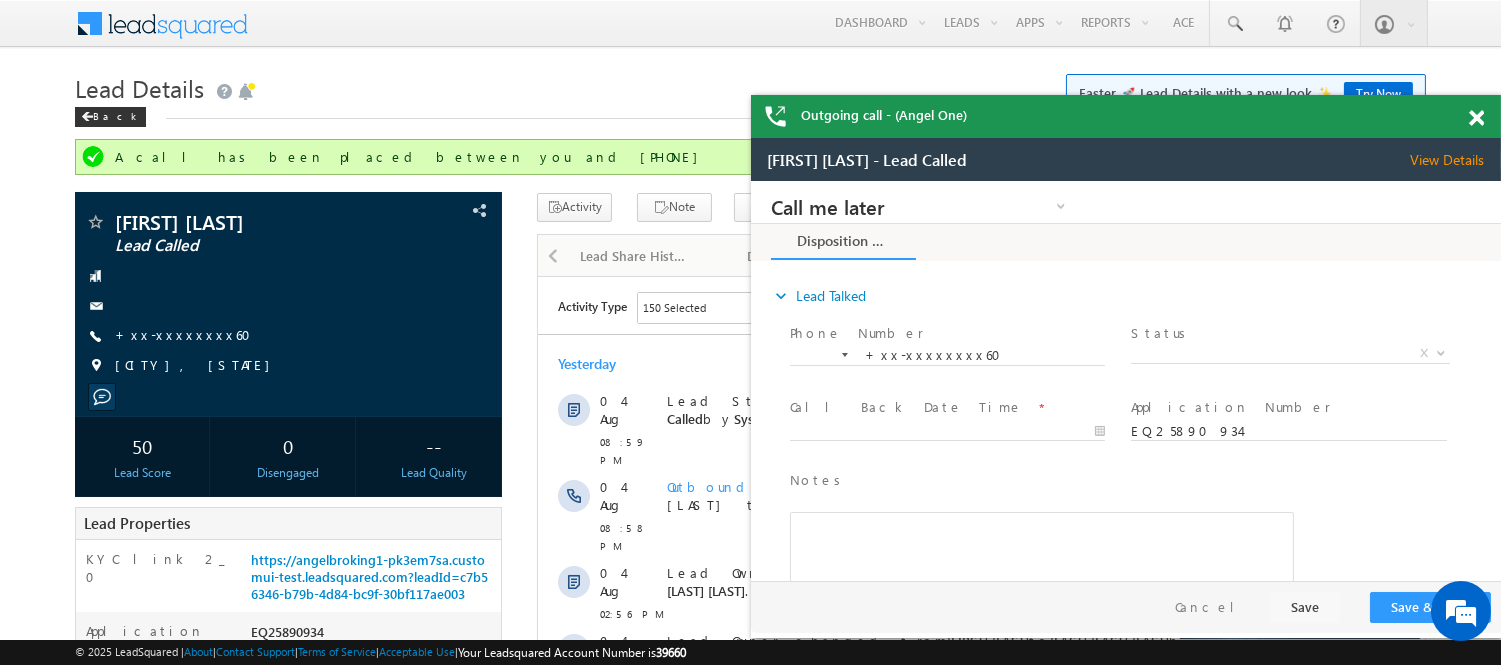 click at bounding box center (1476, 118) 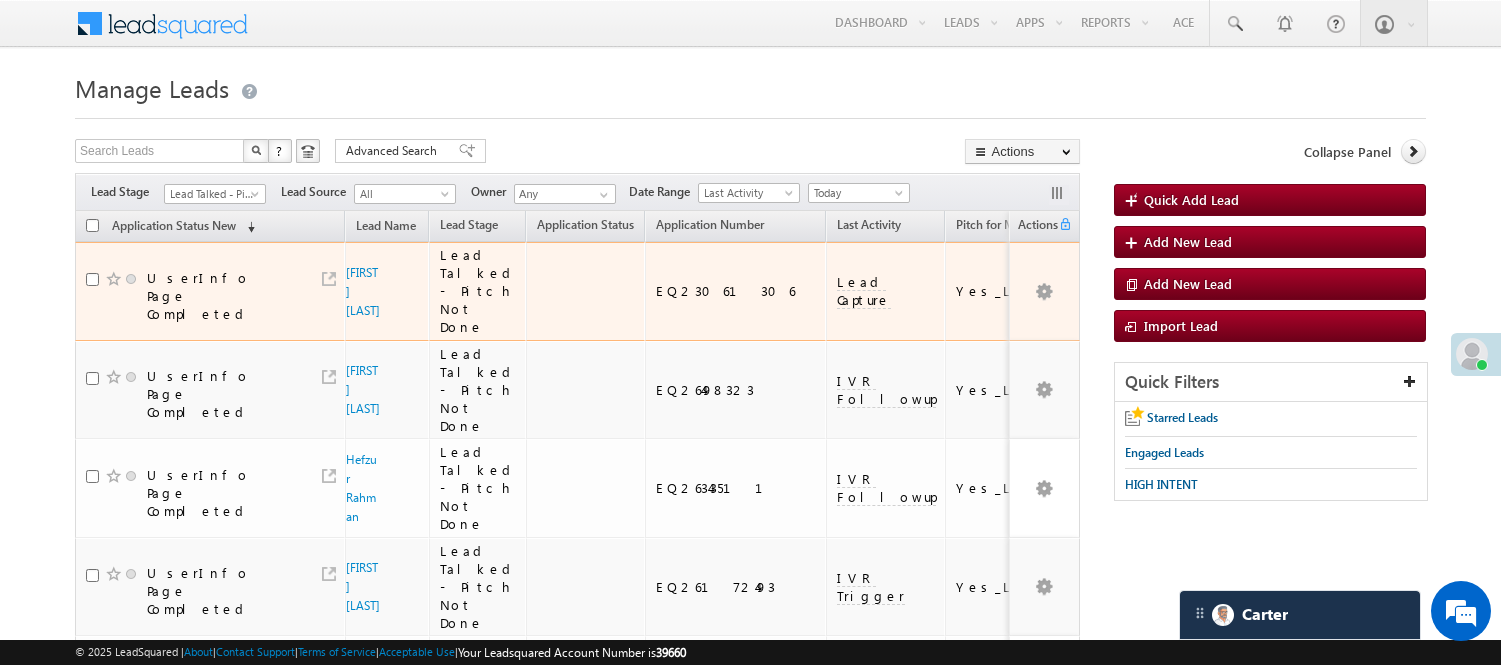 scroll, scrollTop: 0, scrollLeft: 0, axis: both 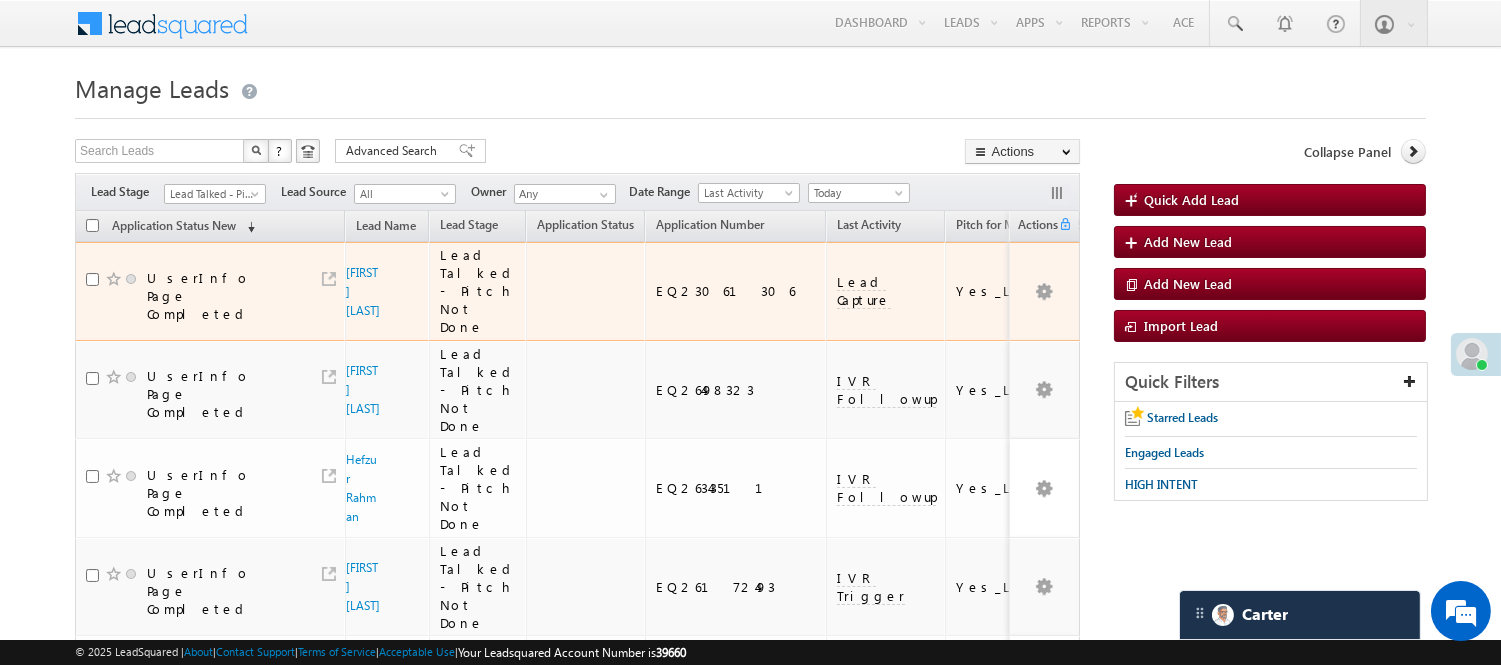 click on "Lead Talked - Pitch Not Done" at bounding box center [212, 194] 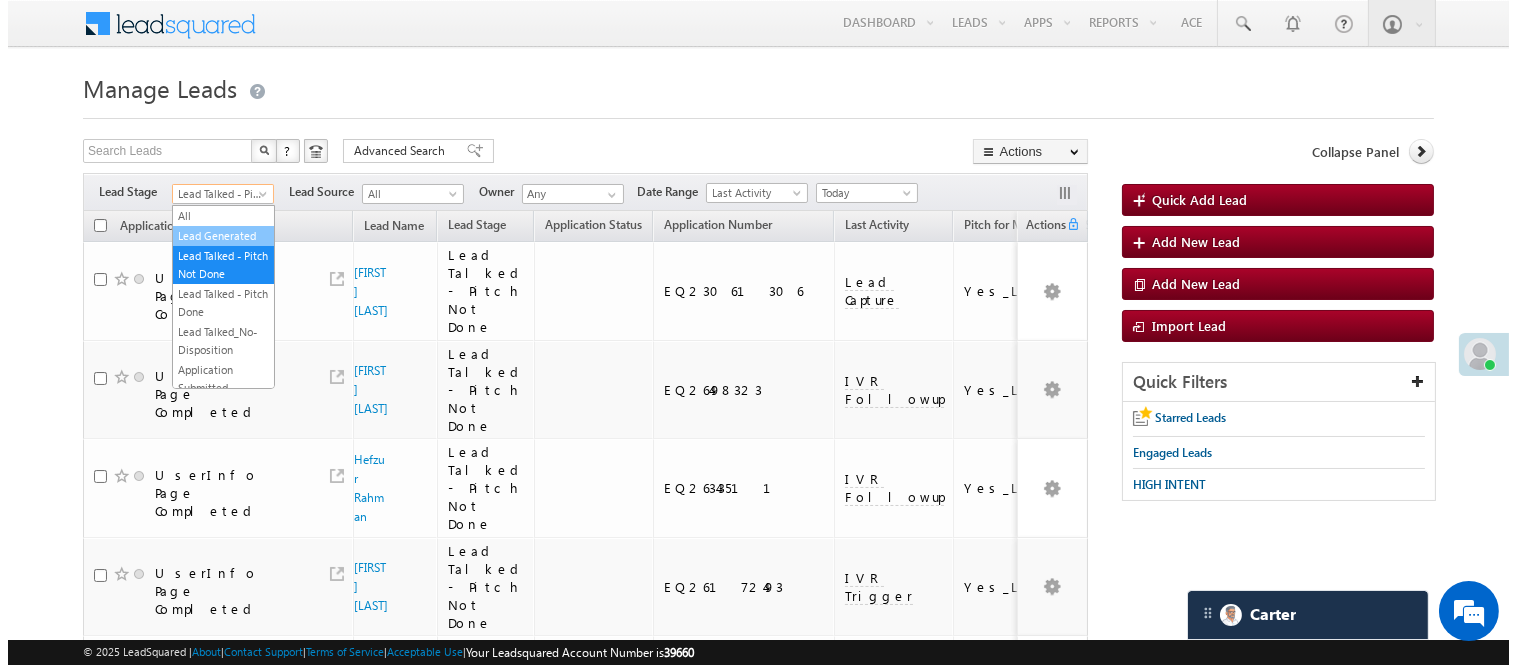 scroll, scrollTop: 0, scrollLeft: 0, axis: both 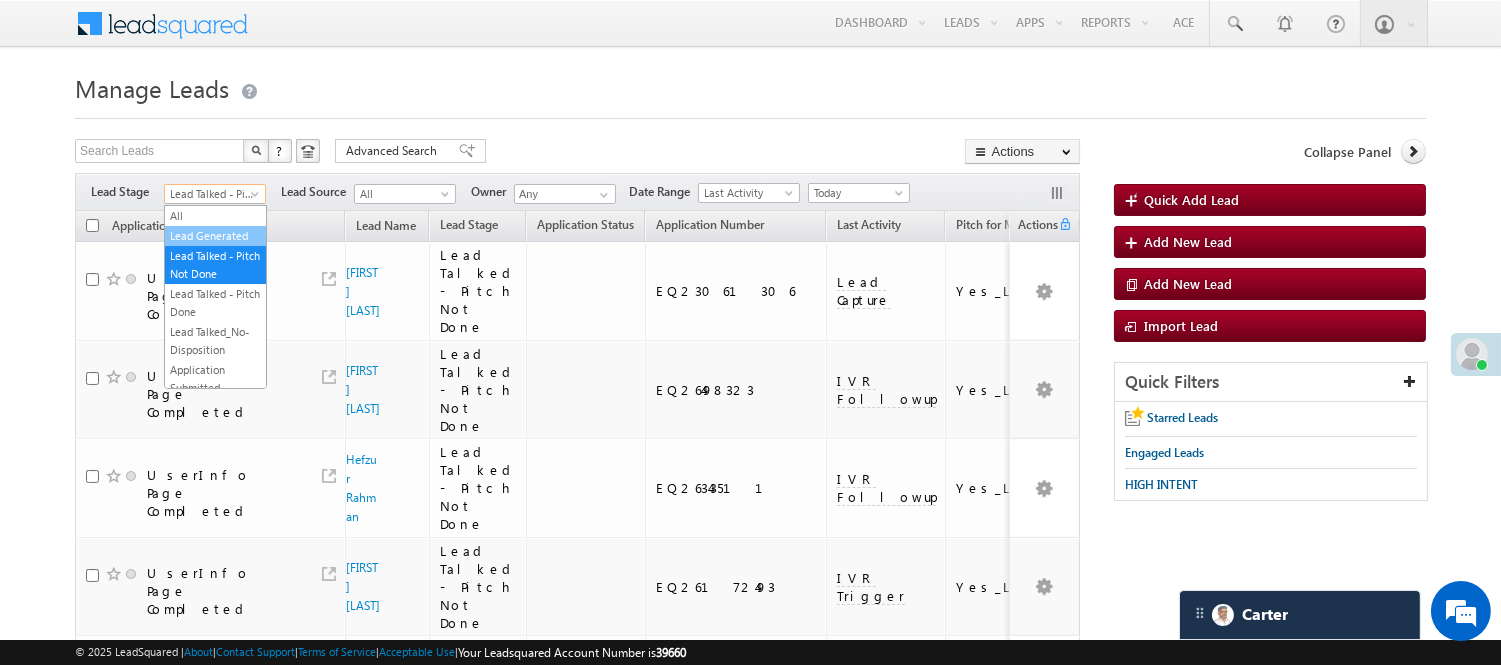 click on "Lead Generated" at bounding box center [215, 236] 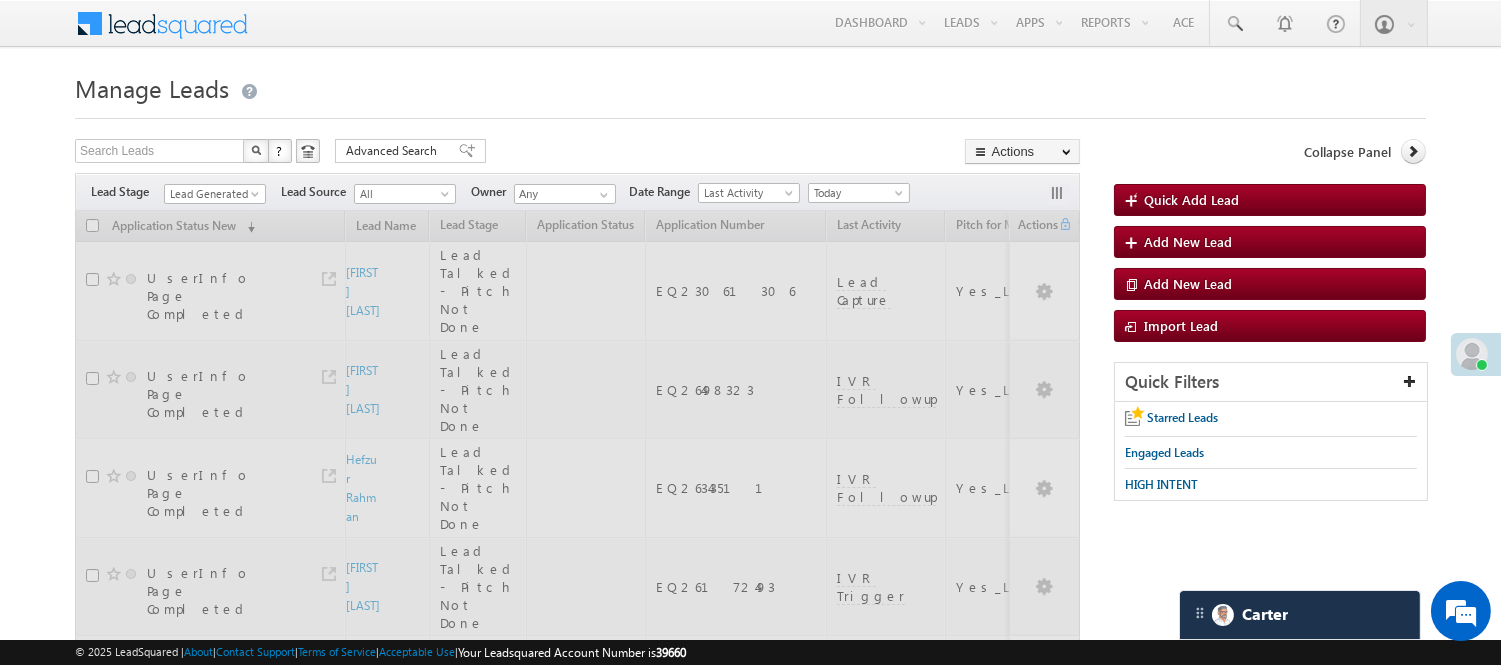 click on "Manage Leads
Quick Add Lead
Search Leads X ?   39 results found
Advanced Search
Advanced Search
Actions Actions" at bounding box center (750, 1455) 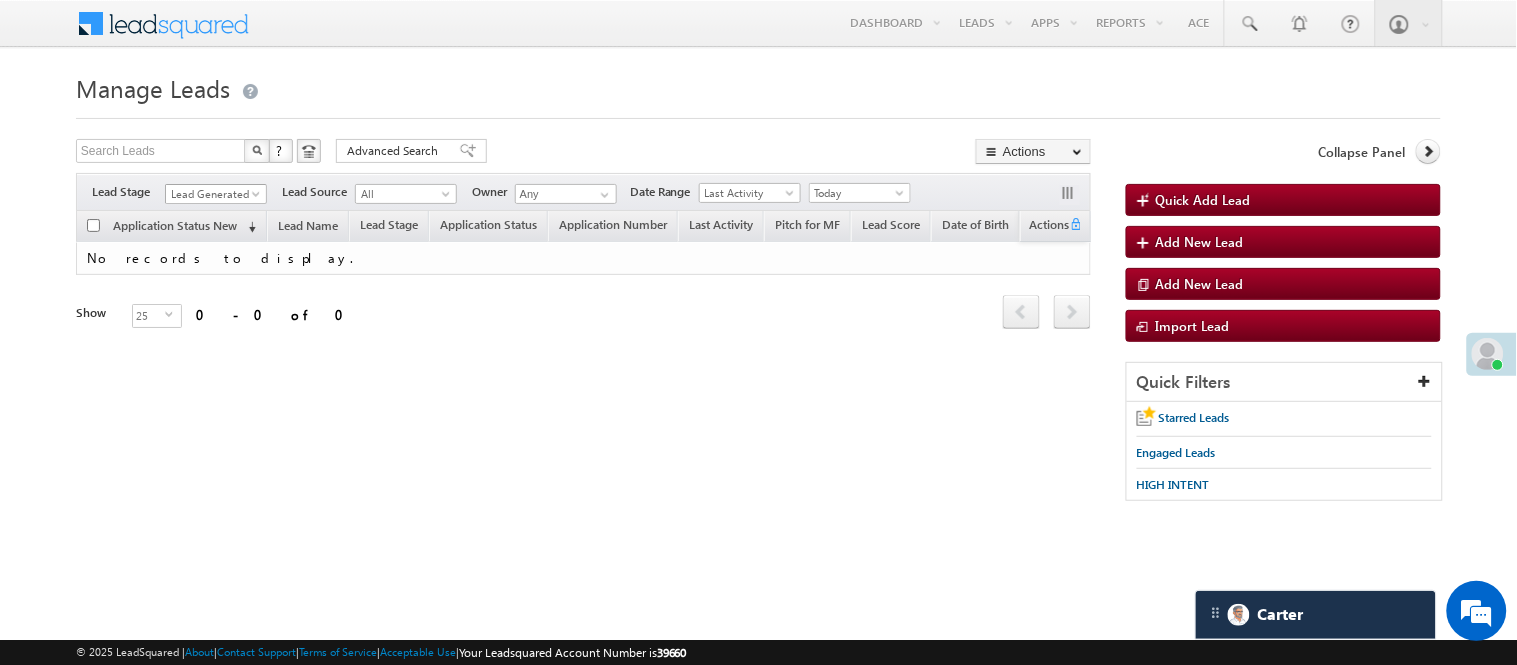 click on "Lead Generated" at bounding box center [213, 194] 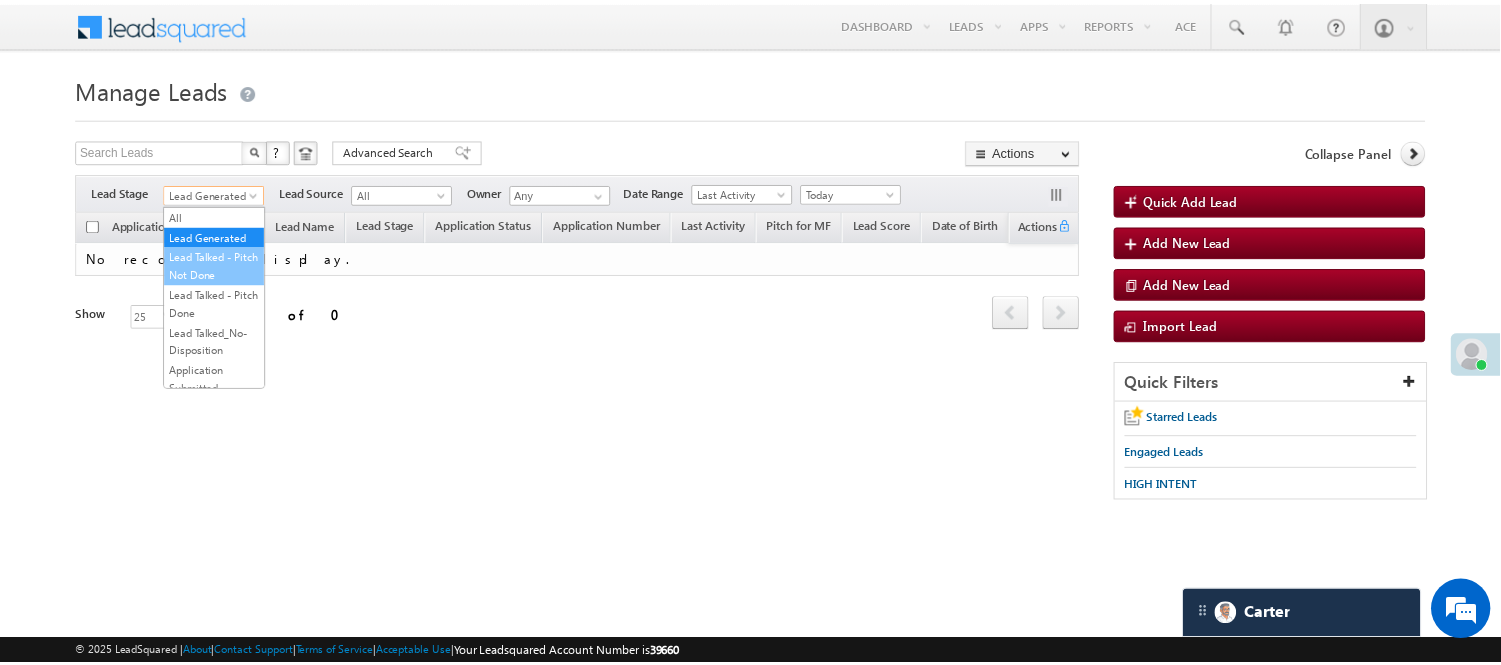 scroll, scrollTop: 222, scrollLeft: 0, axis: vertical 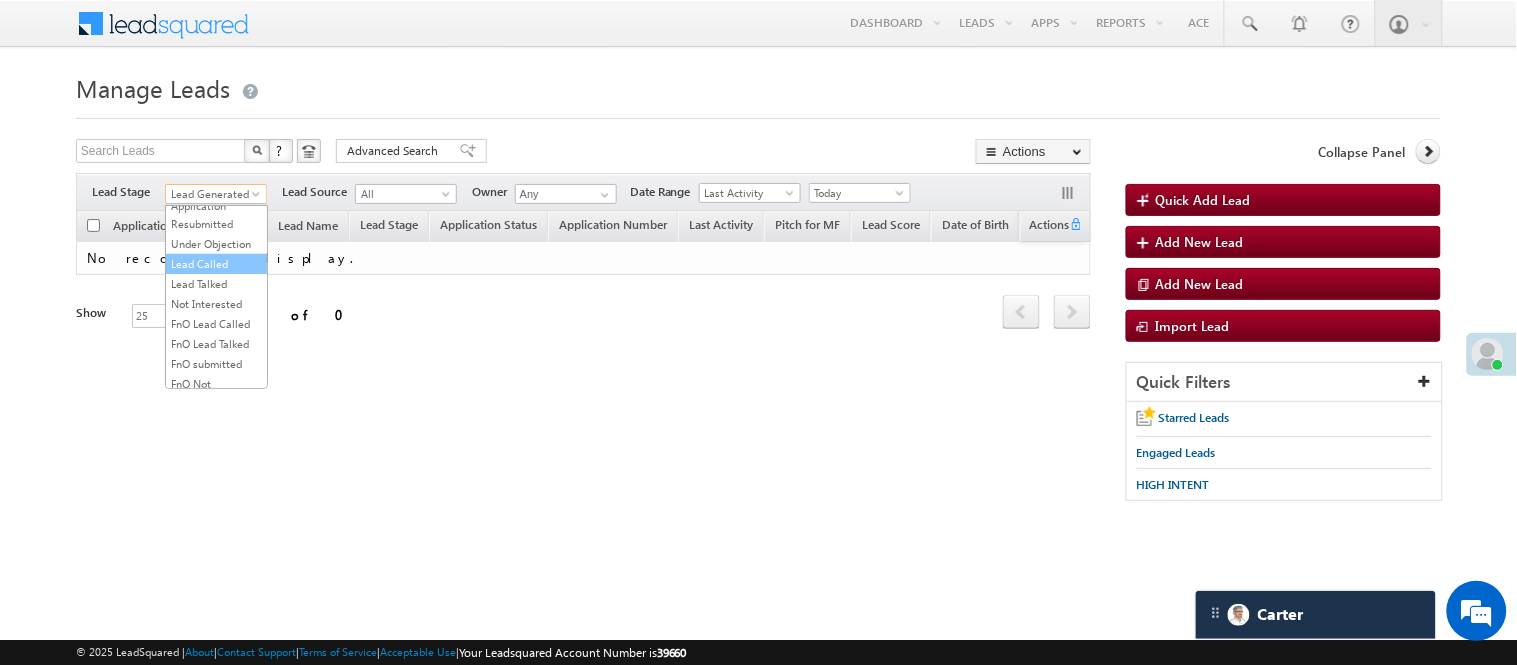 click on "Lead Called" at bounding box center (216, 264) 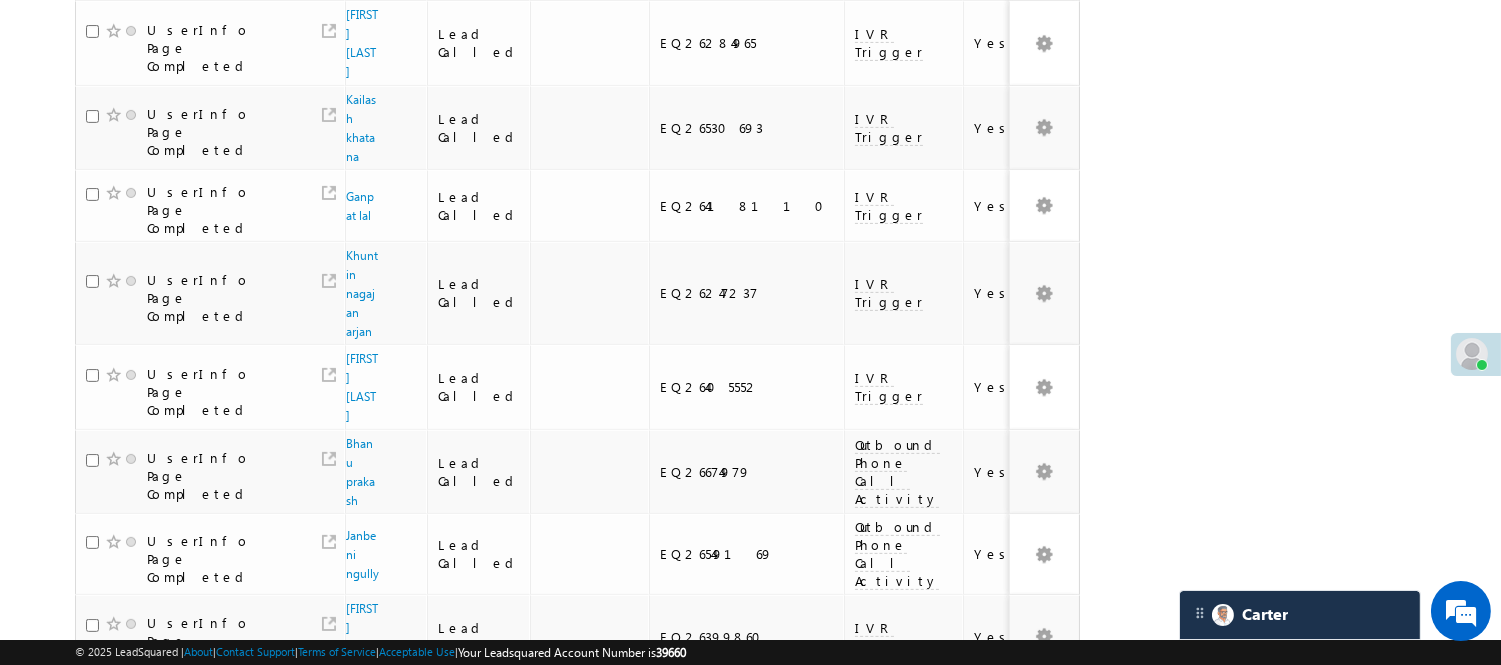 scroll, scrollTop: 1253, scrollLeft: 0, axis: vertical 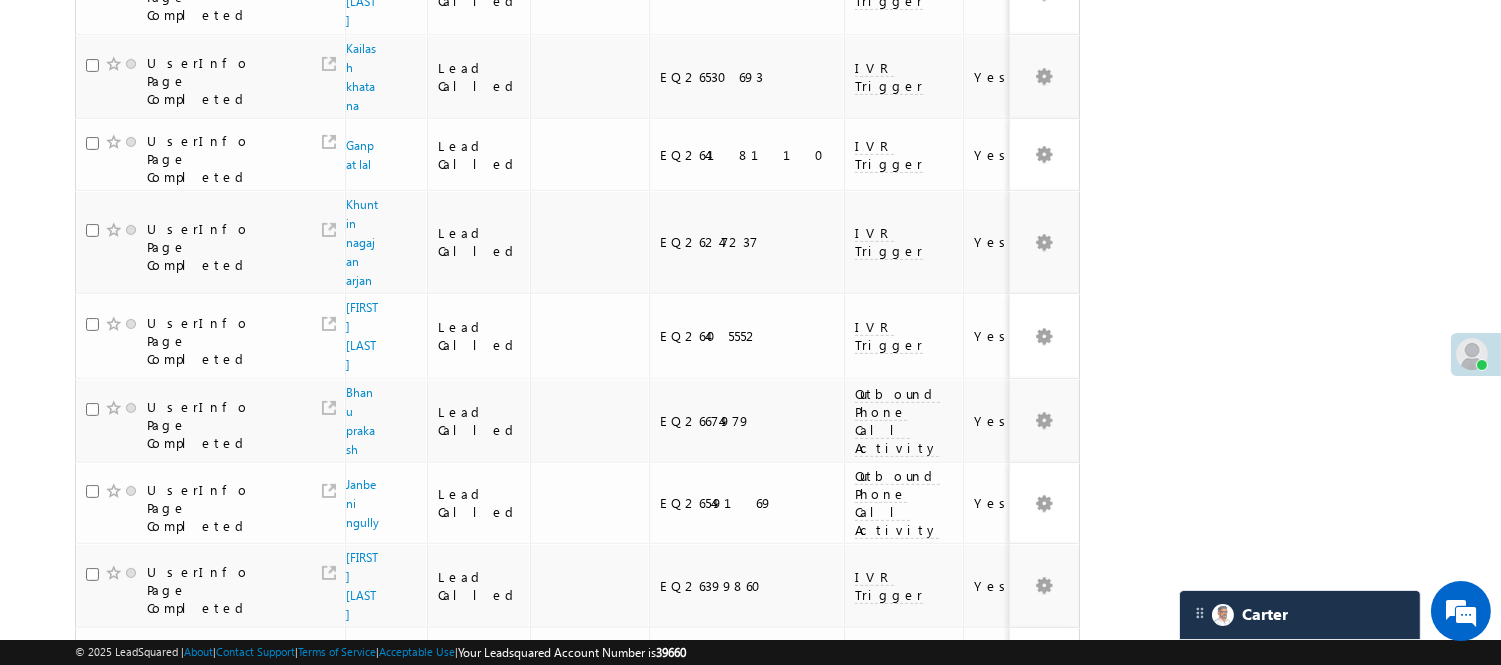 click on "3" at bounding box center [938, 1050] 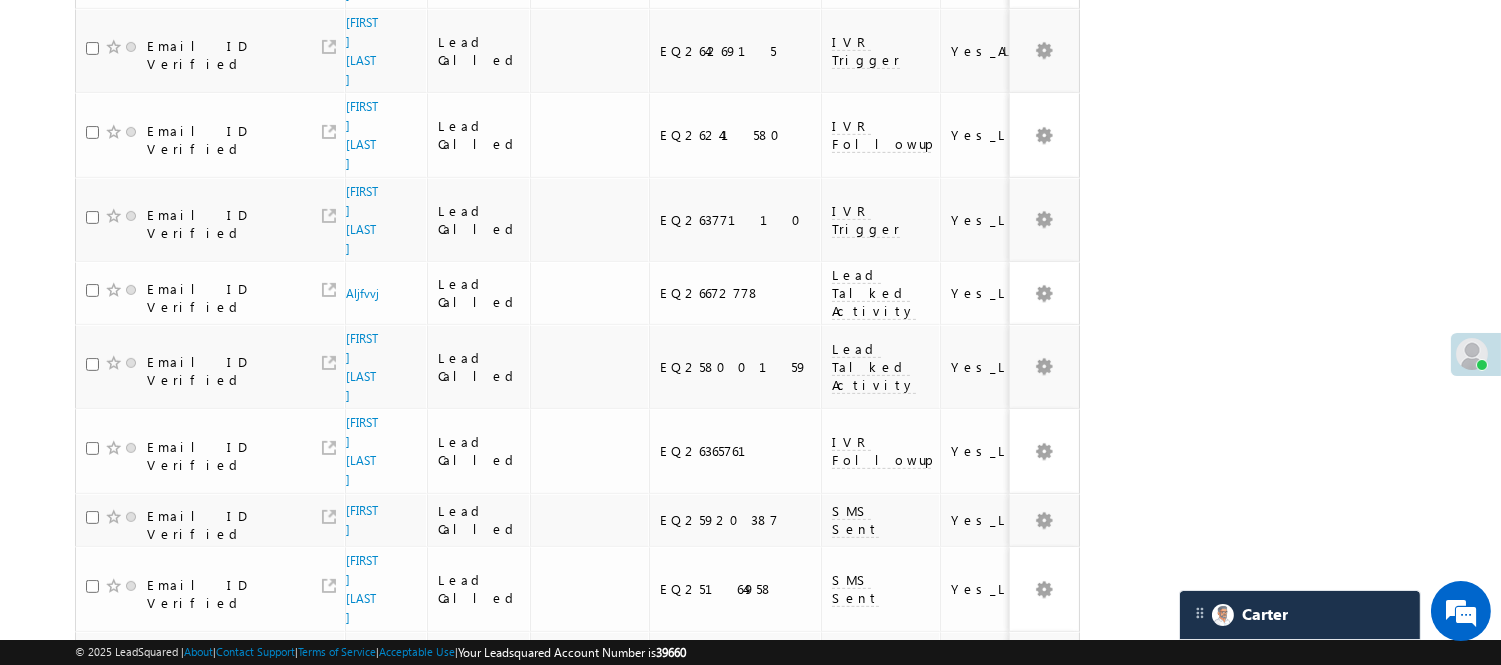 scroll, scrollTop: 1357, scrollLeft: 0, axis: vertical 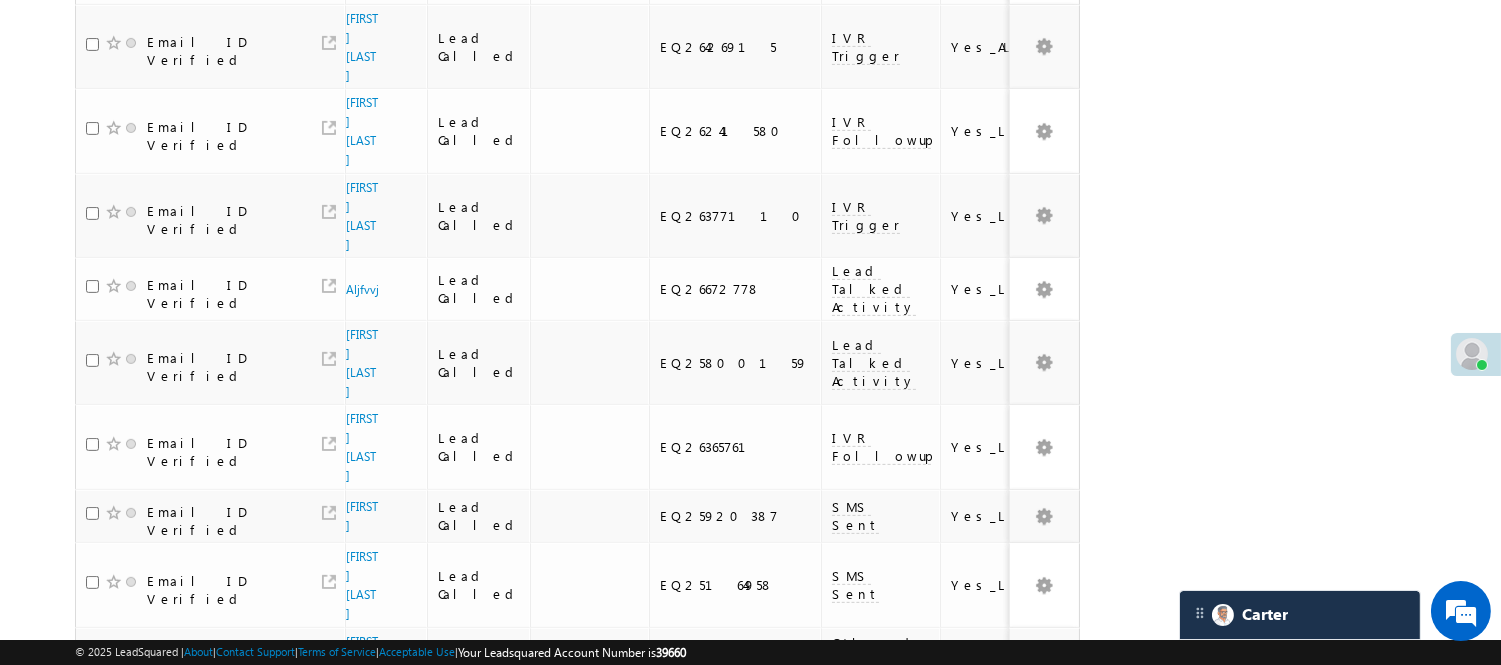 click on "4" at bounding box center [978, 1000] 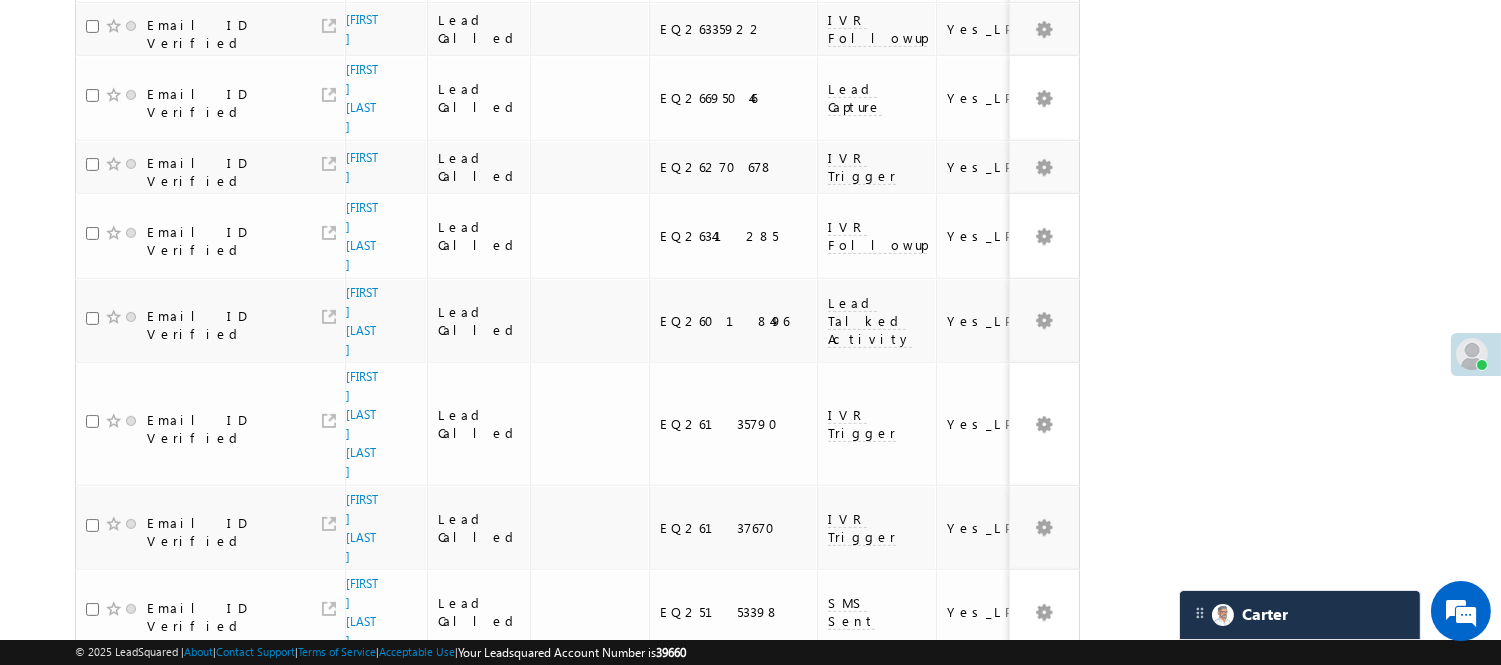 click on "Lead Called" at bounding box center (212, -1163) 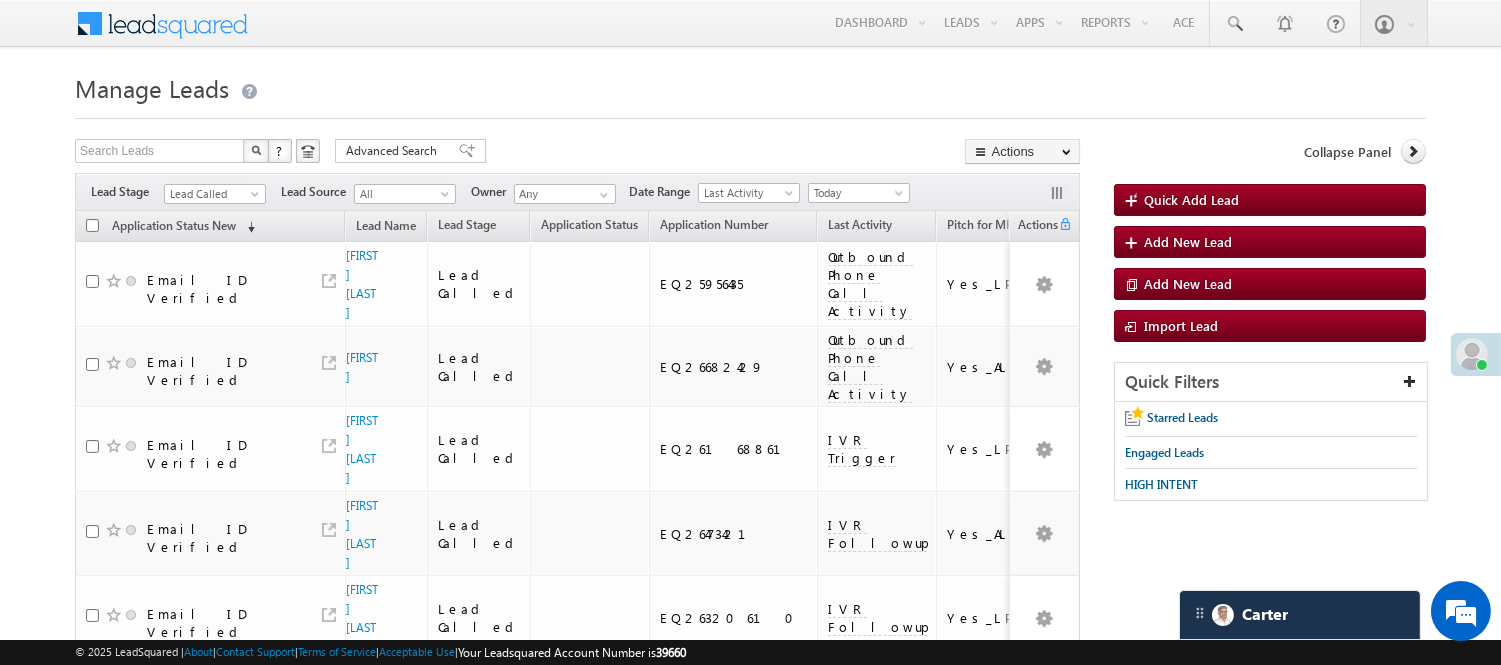 click on "Manage Leads" at bounding box center (750, 86) 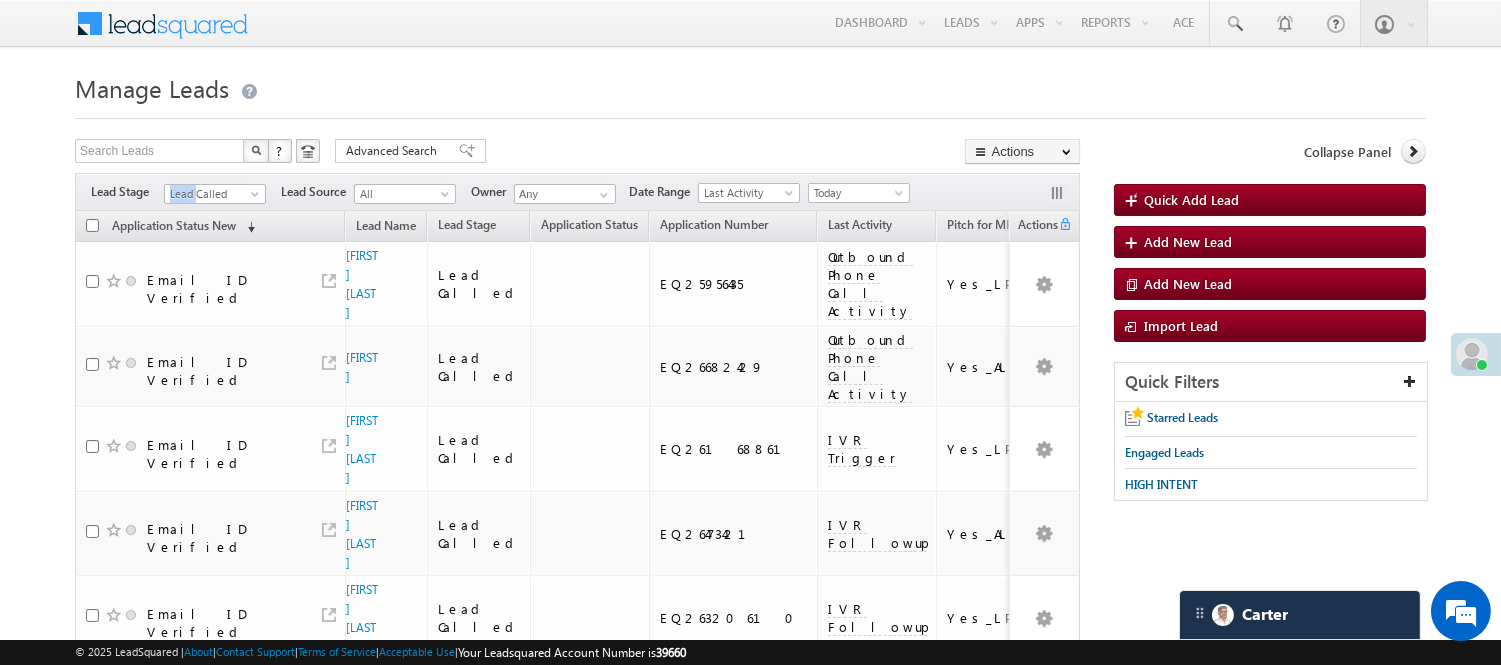 click on "Lead Called" at bounding box center [215, 191] 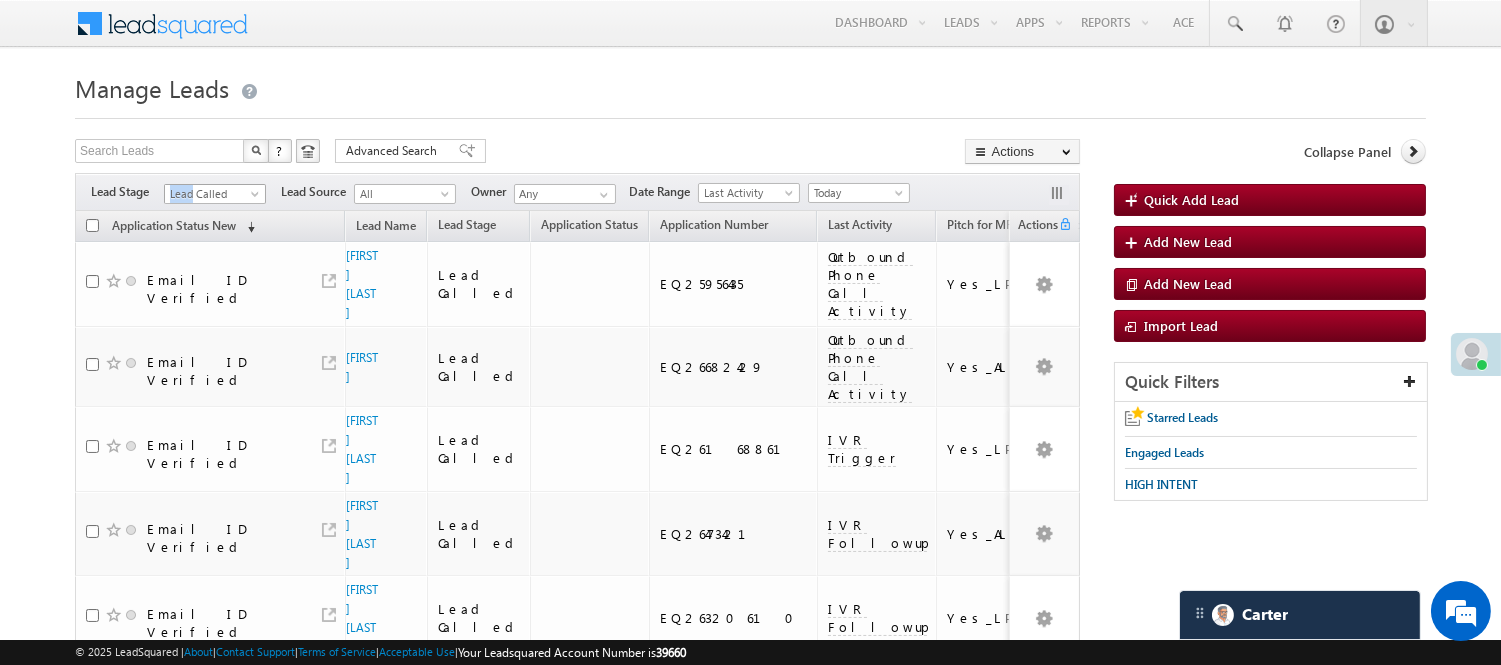click on "Lead Called" at bounding box center [212, 194] 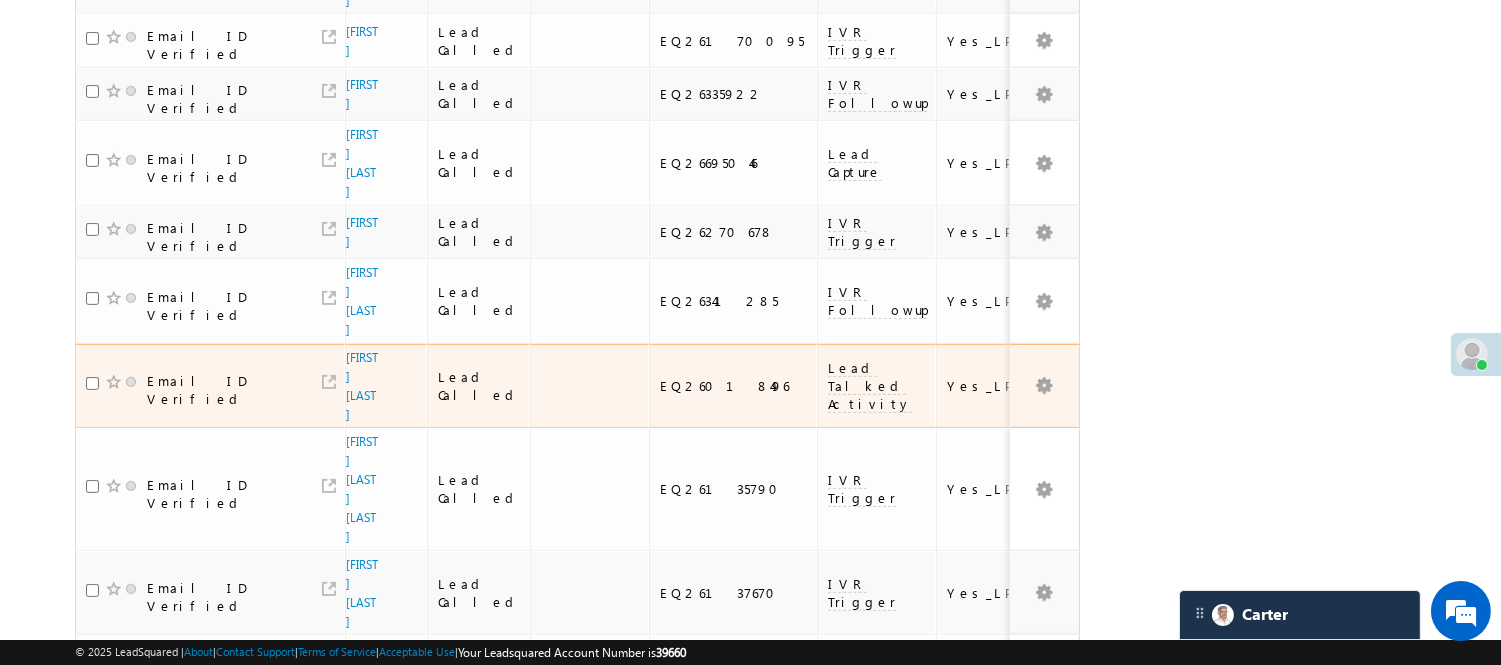 scroll, scrollTop: 1356, scrollLeft: 0, axis: vertical 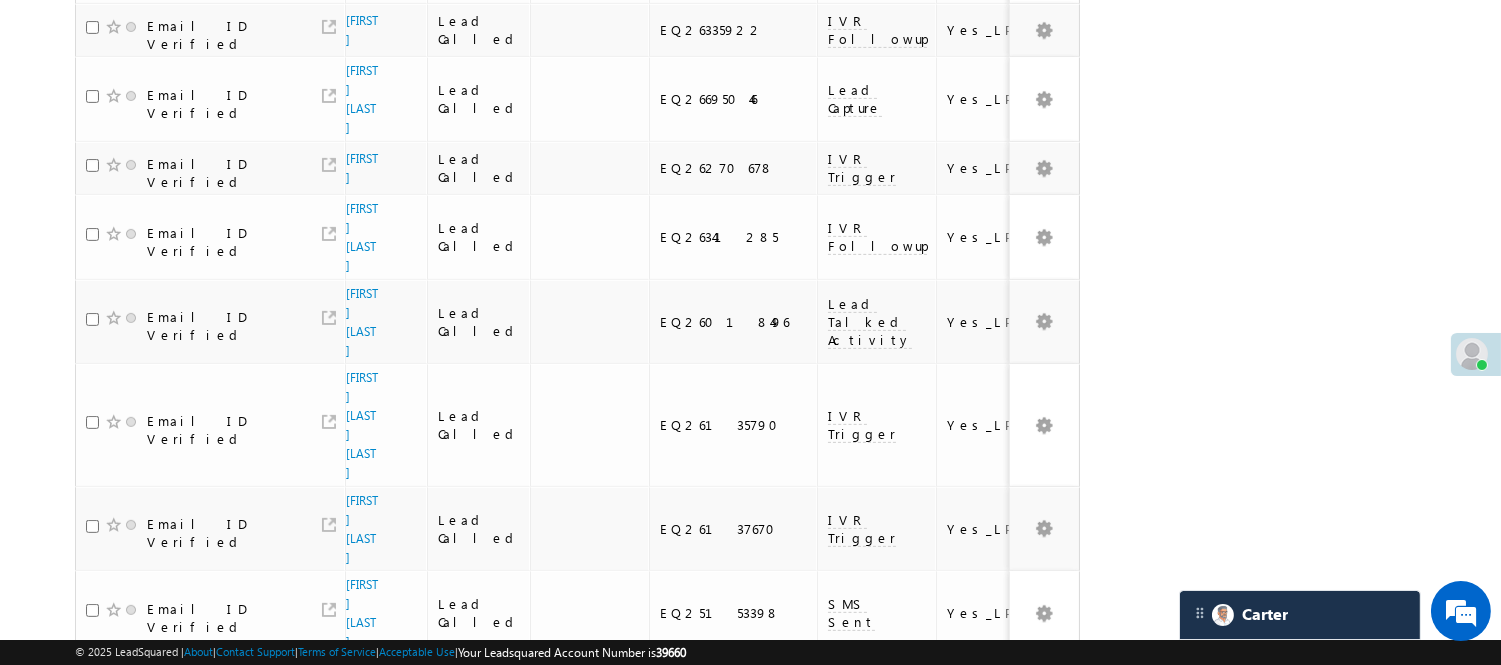 click on "5" at bounding box center (1018, 819) 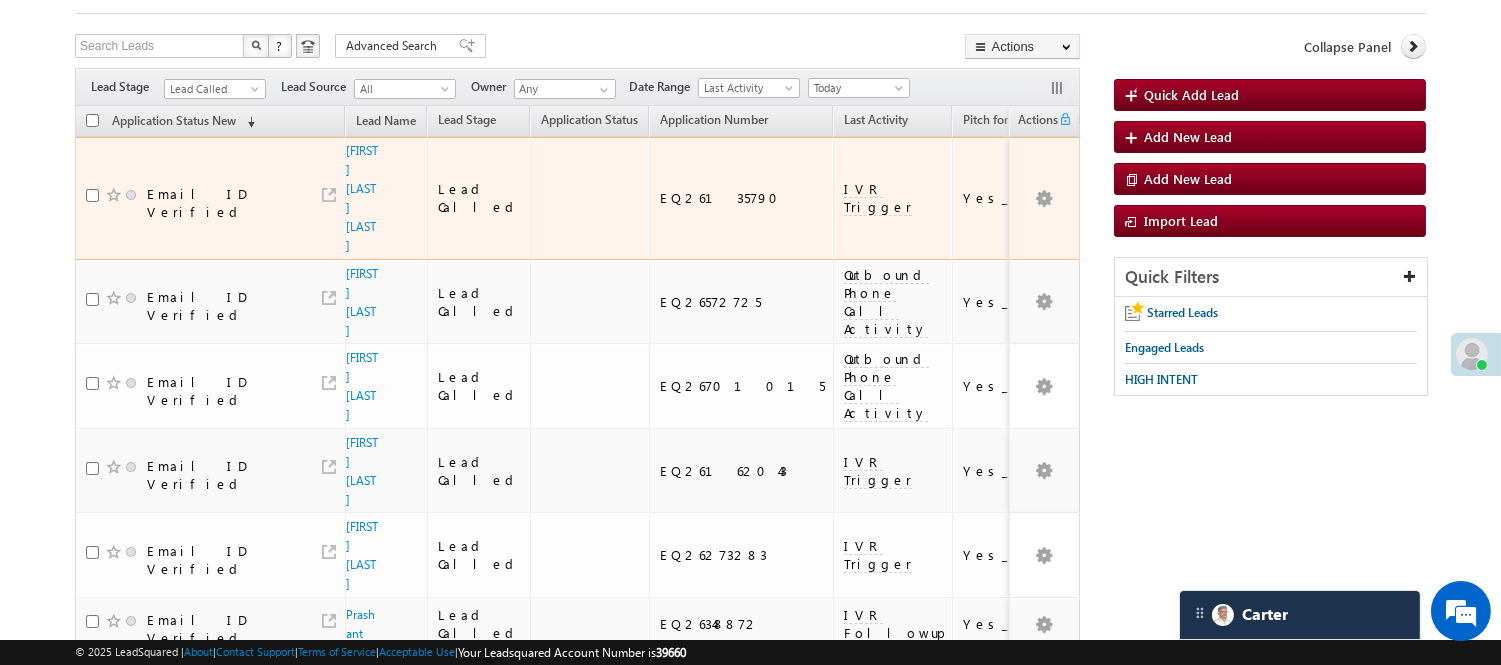scroll, scrollTop: 0, scrollLeft: 0, axis: both 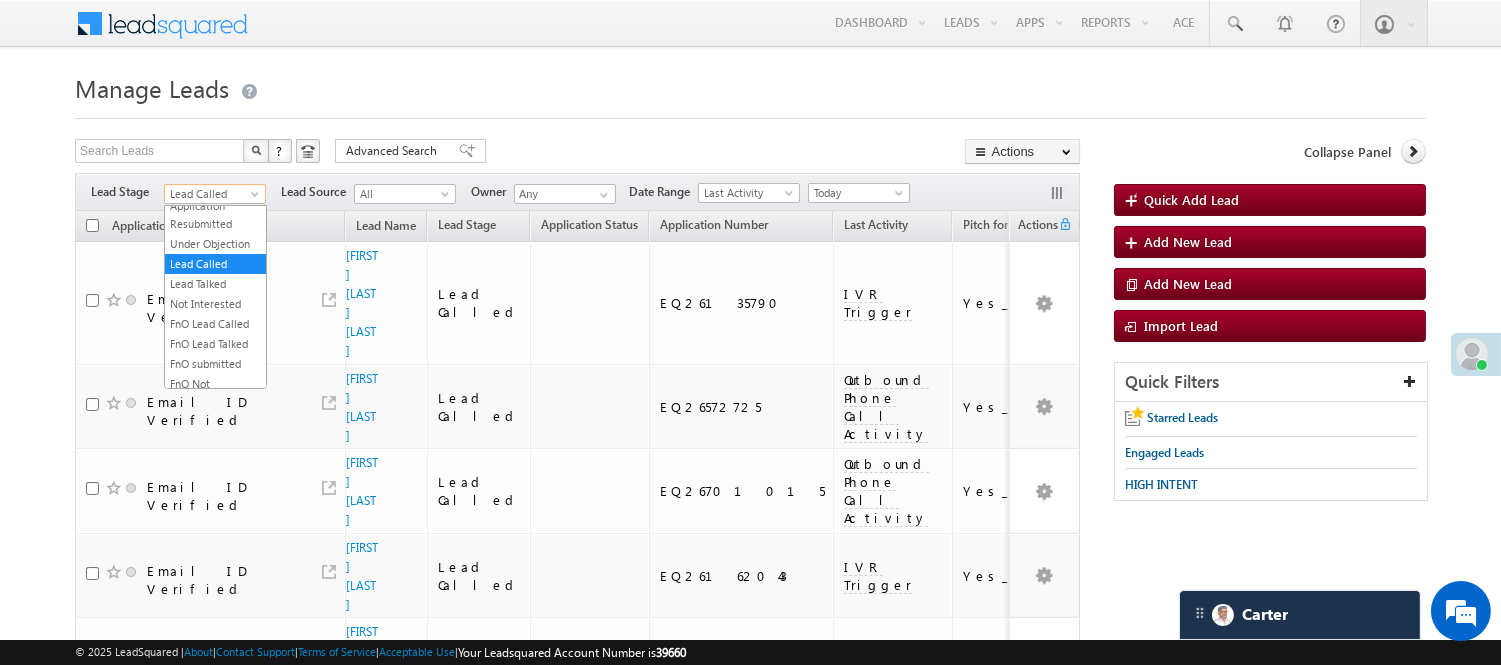 click on "Lead Called" at bounding box center [212, 194] 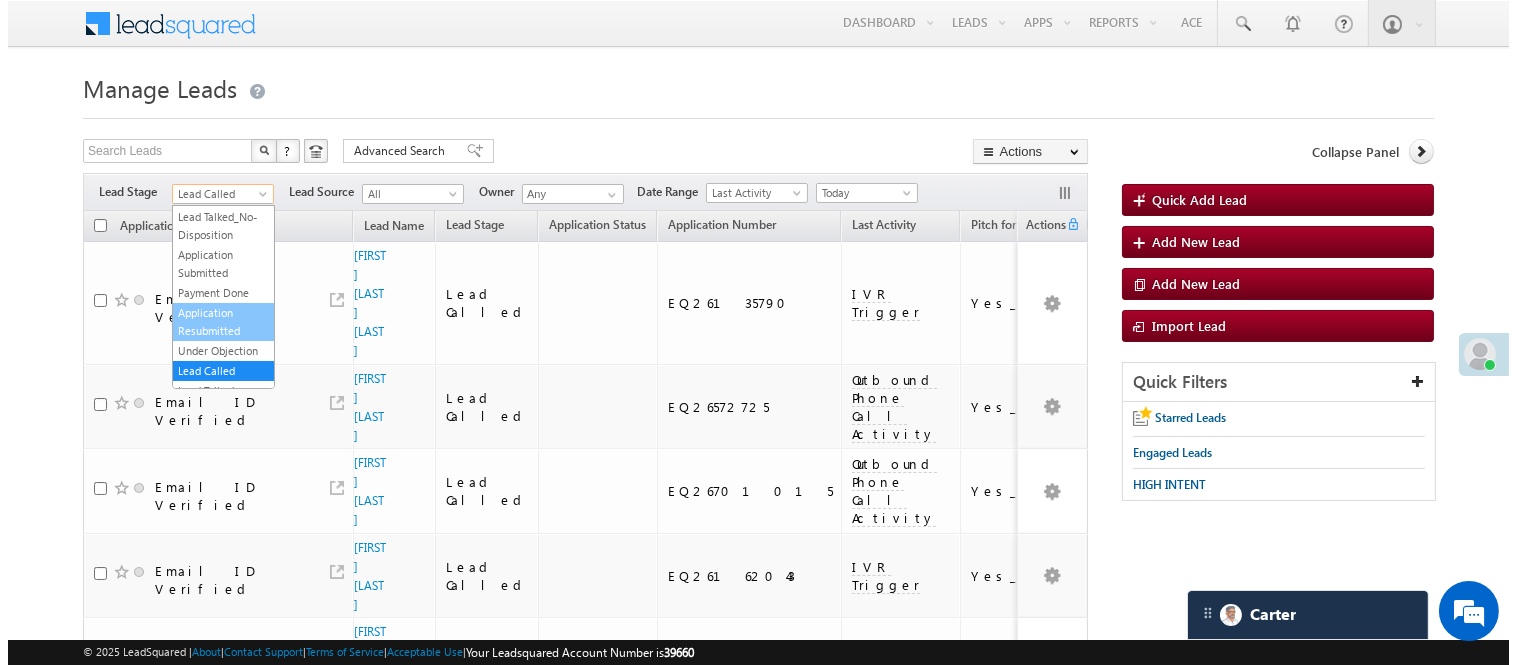 scroll, scrollTop: 0, scrollLeft: 0, axis: both 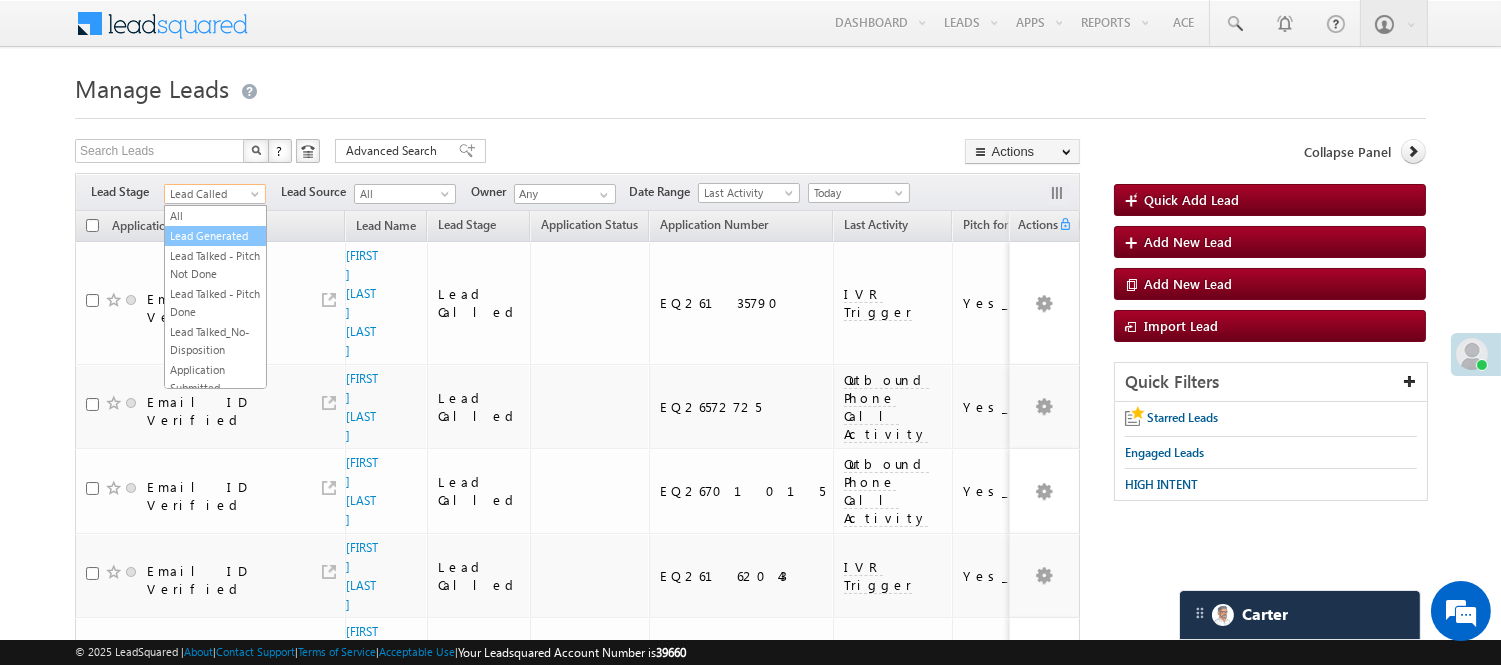 click on "Lead Generated" at bounding box center (215, 236) 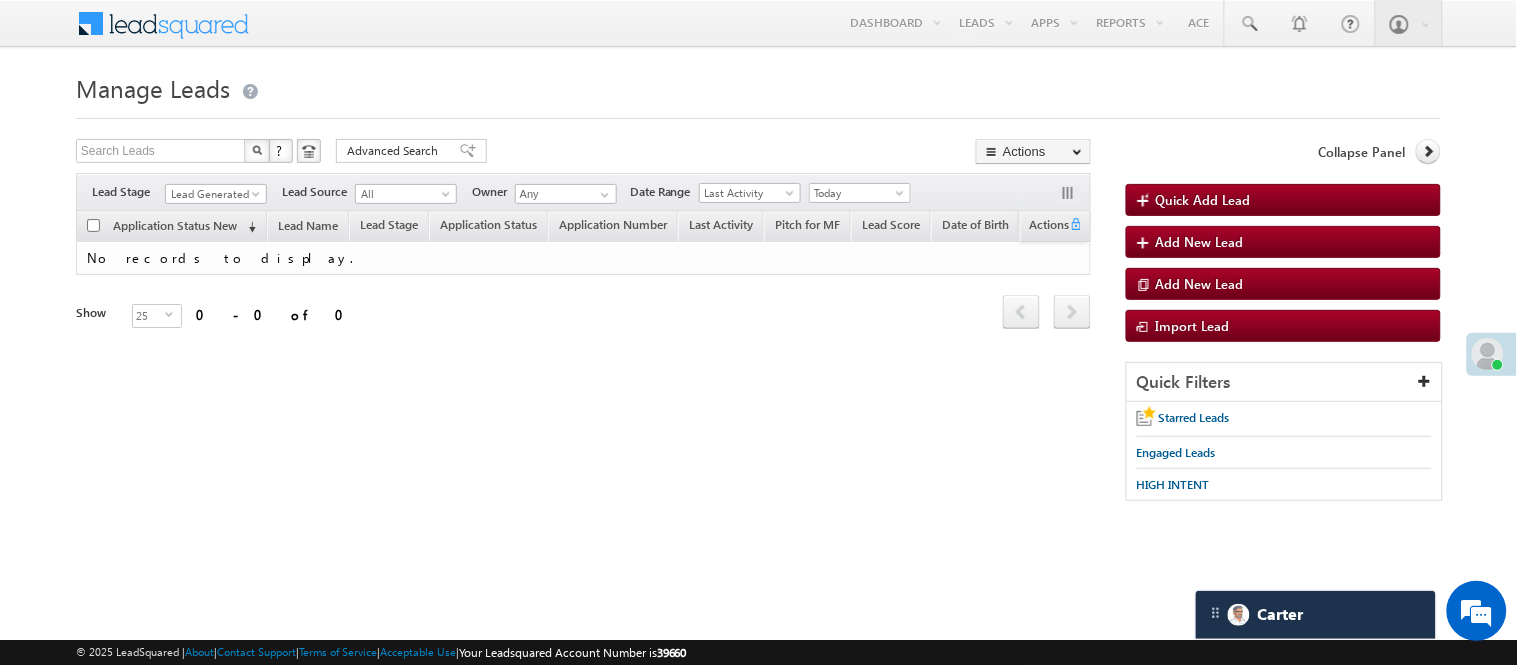 click on "Lead Generated" at bounding box center (216, 191) 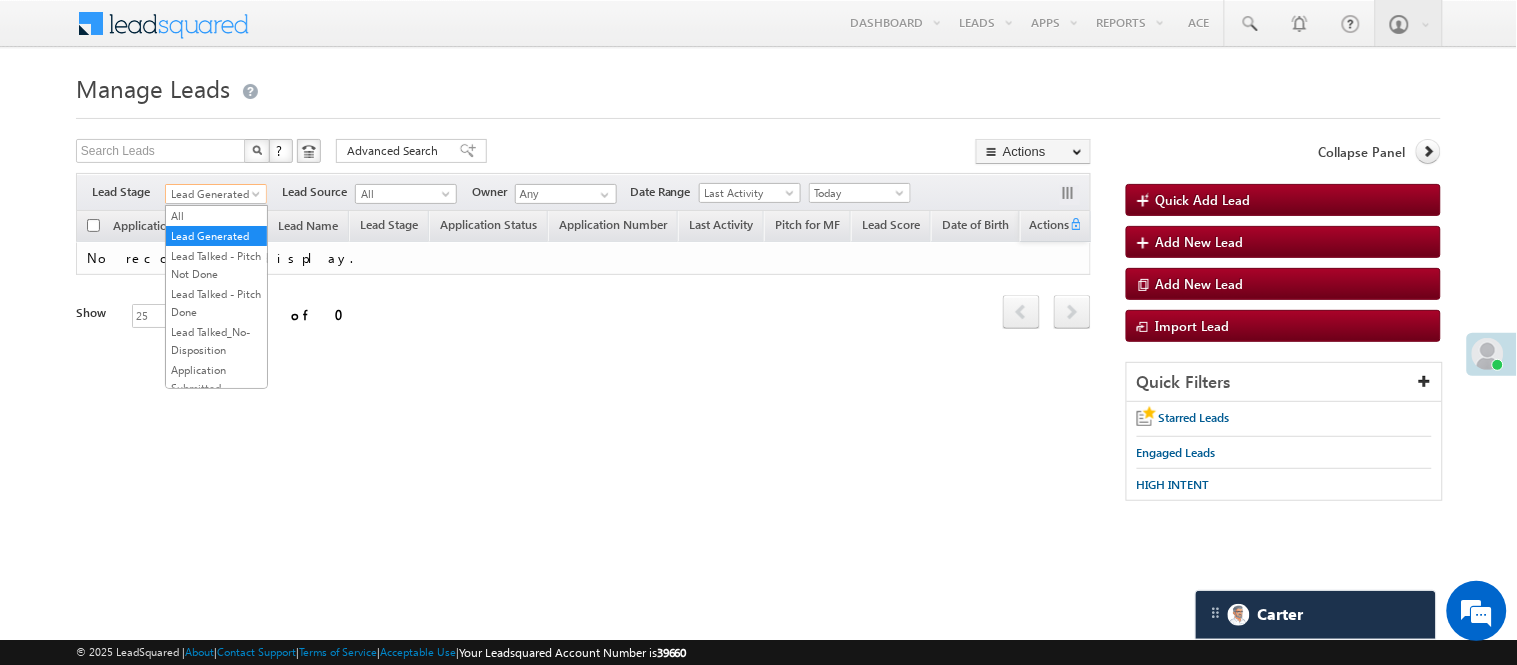 click on "Lead Generated" at bounding box center [213, 194] 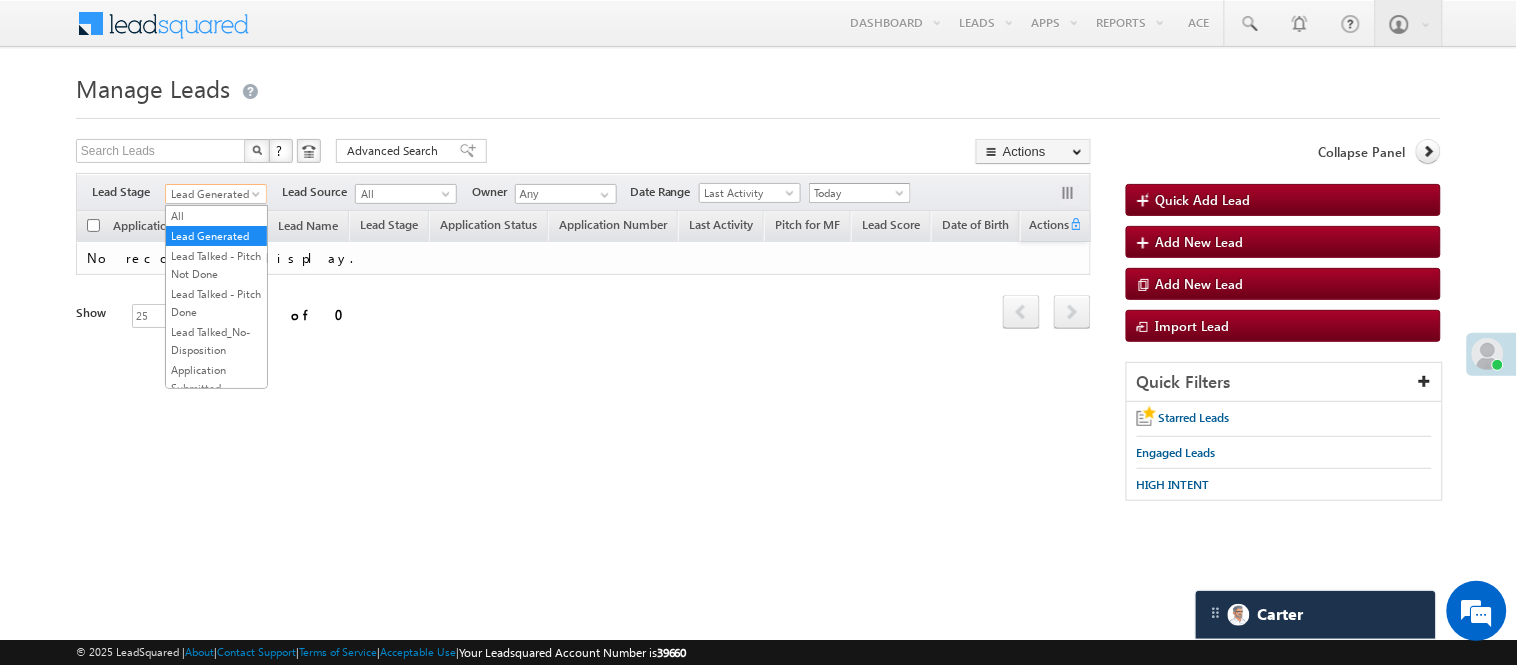 click on "Today" at bounding box center [857, 193] 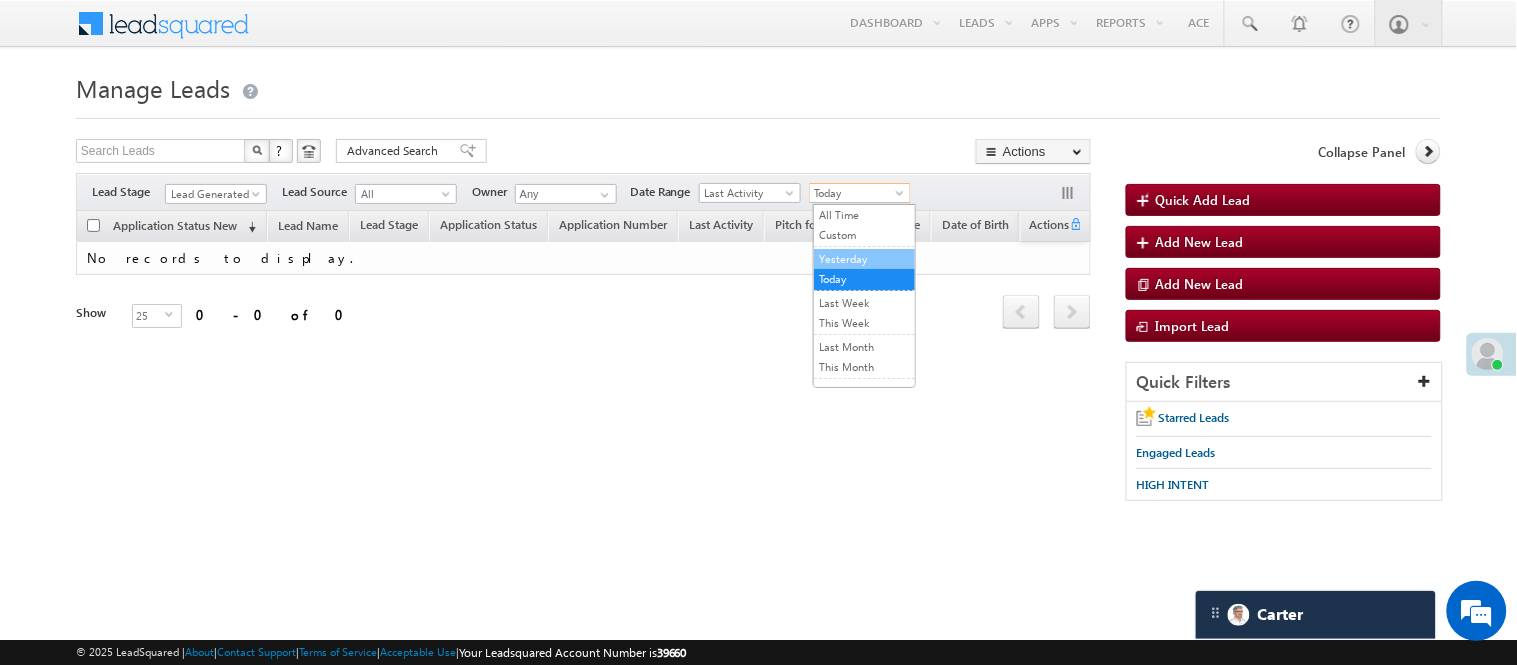 click on "Yesterday" at bounding box center [864, 259] 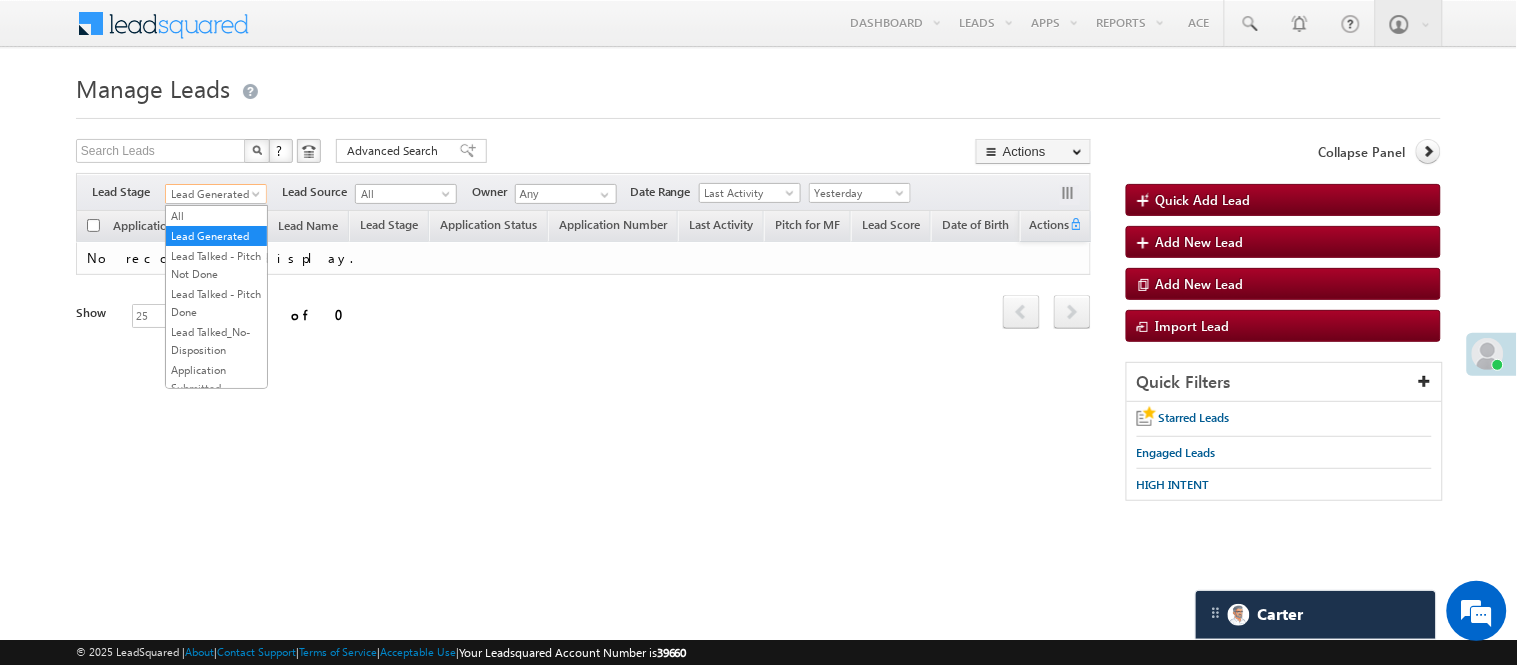 click on "Lead Generated" at bounding box center [213, 194] 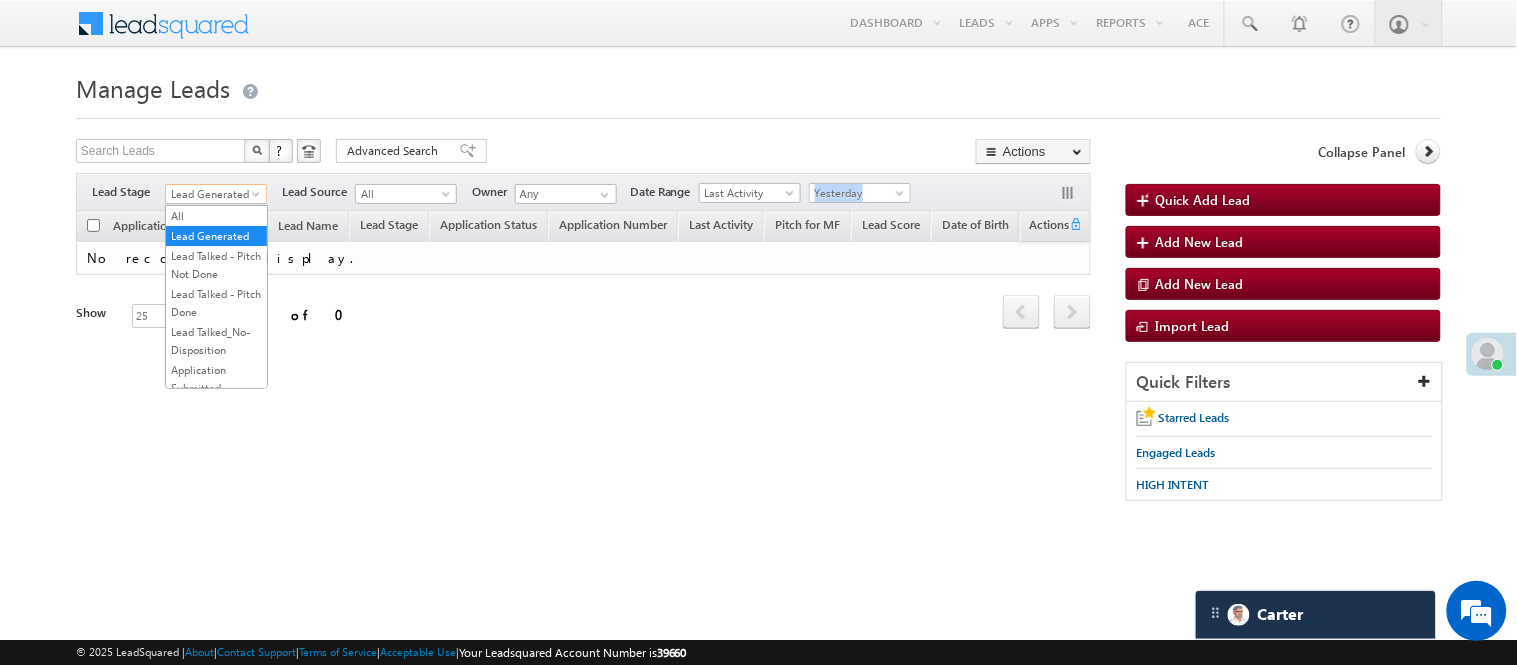 click on "Date Range
Go 08/04/25 08/04/25 All Time
Custom
Yesterday
Today
Last Week
This Week
Last Month
This Month
Last Year
This Year
Last 7 Days
Last 30 Days
Yesterday
Last Activity
Created On
Modified On
Last Activity" at bounding box center (770, 193) 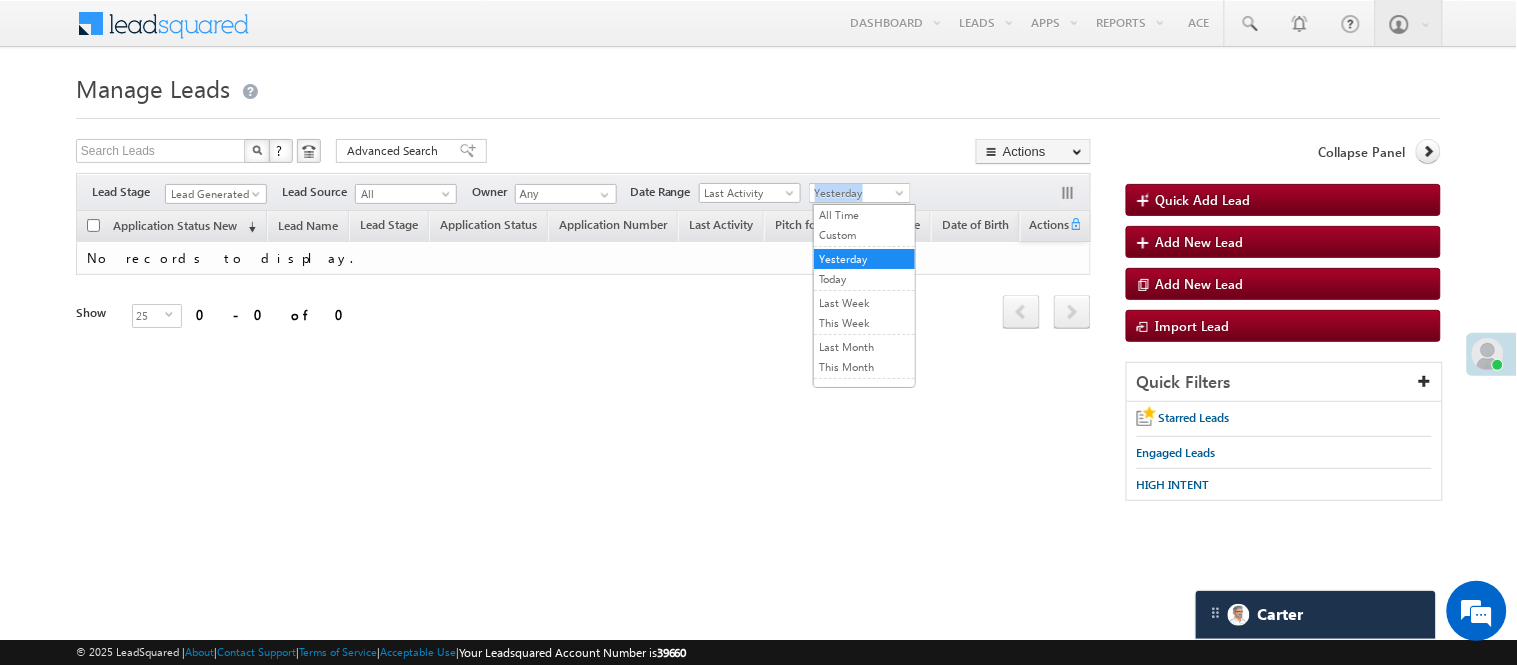 click on "Yesterday" at bounding box center (857, 193) 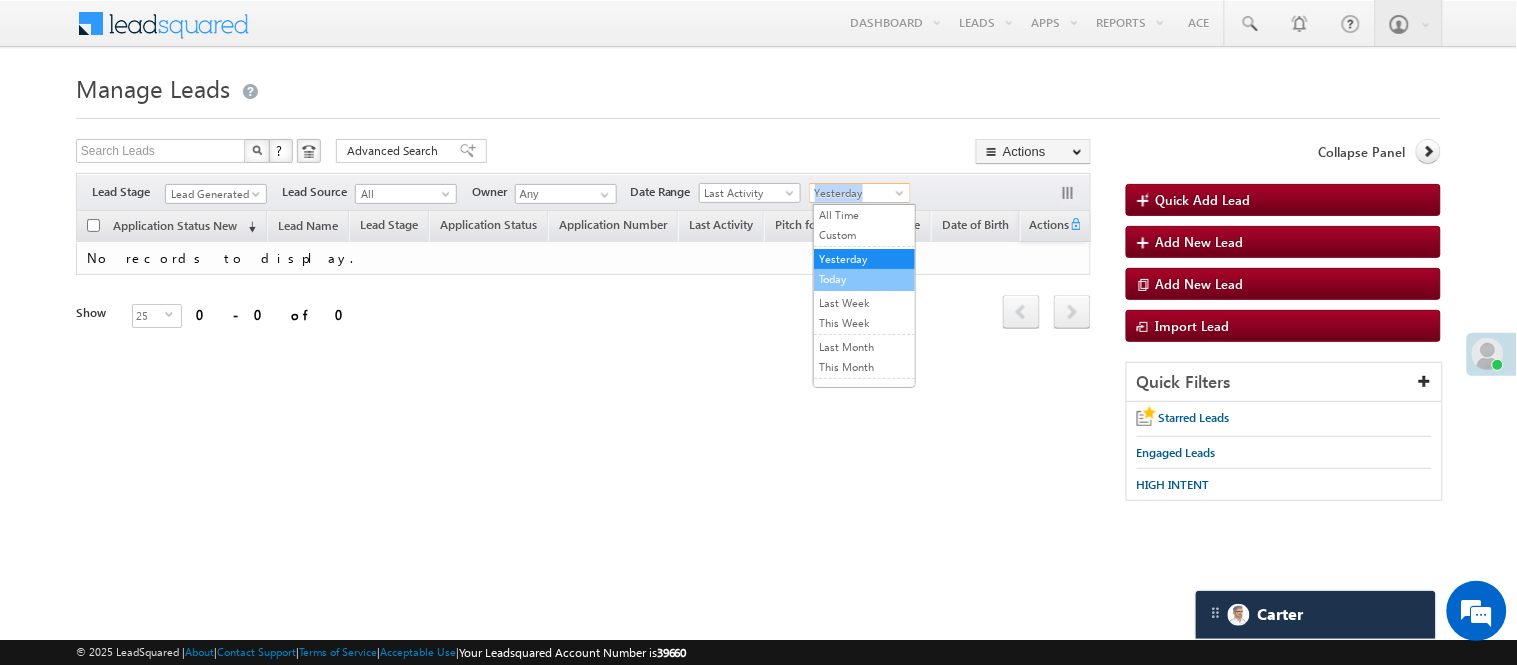 click on "Today" at bounding box center (864, 279) 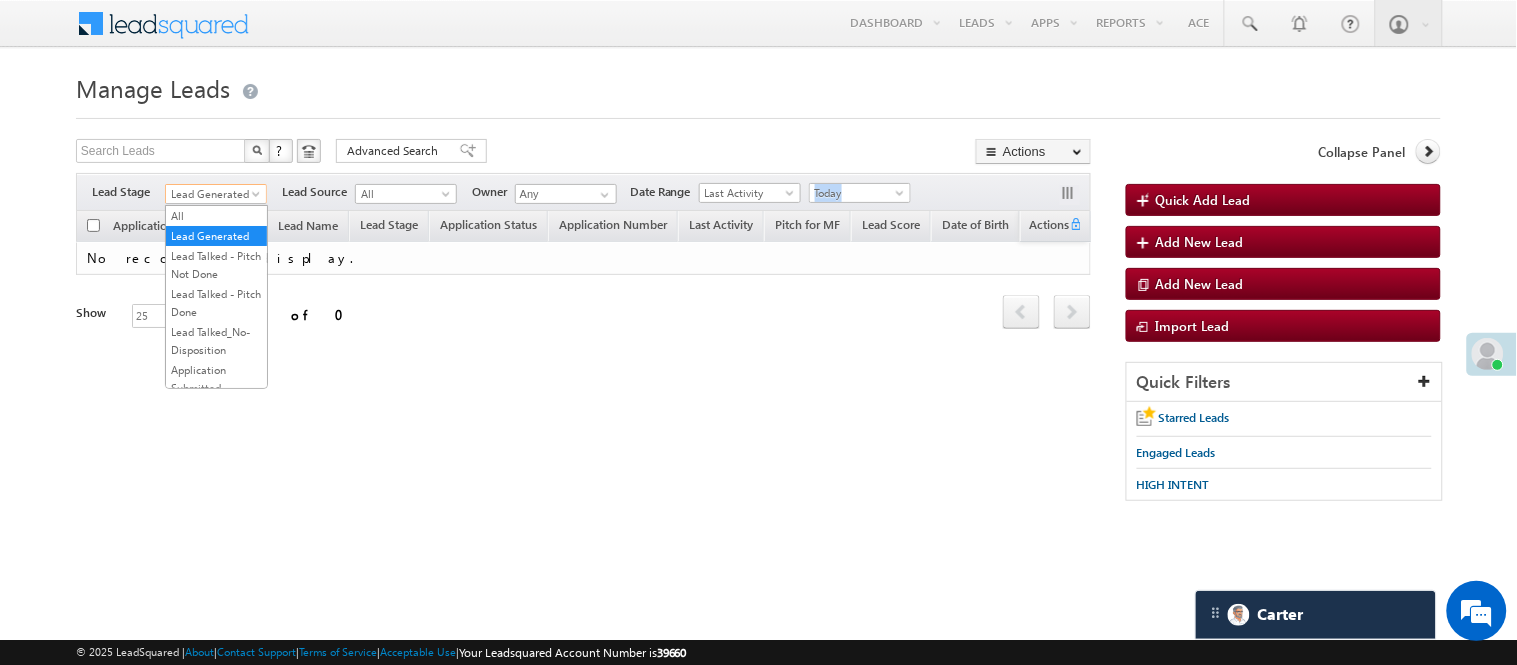 click on "Lead Generated" at bounding box center (213, 194) 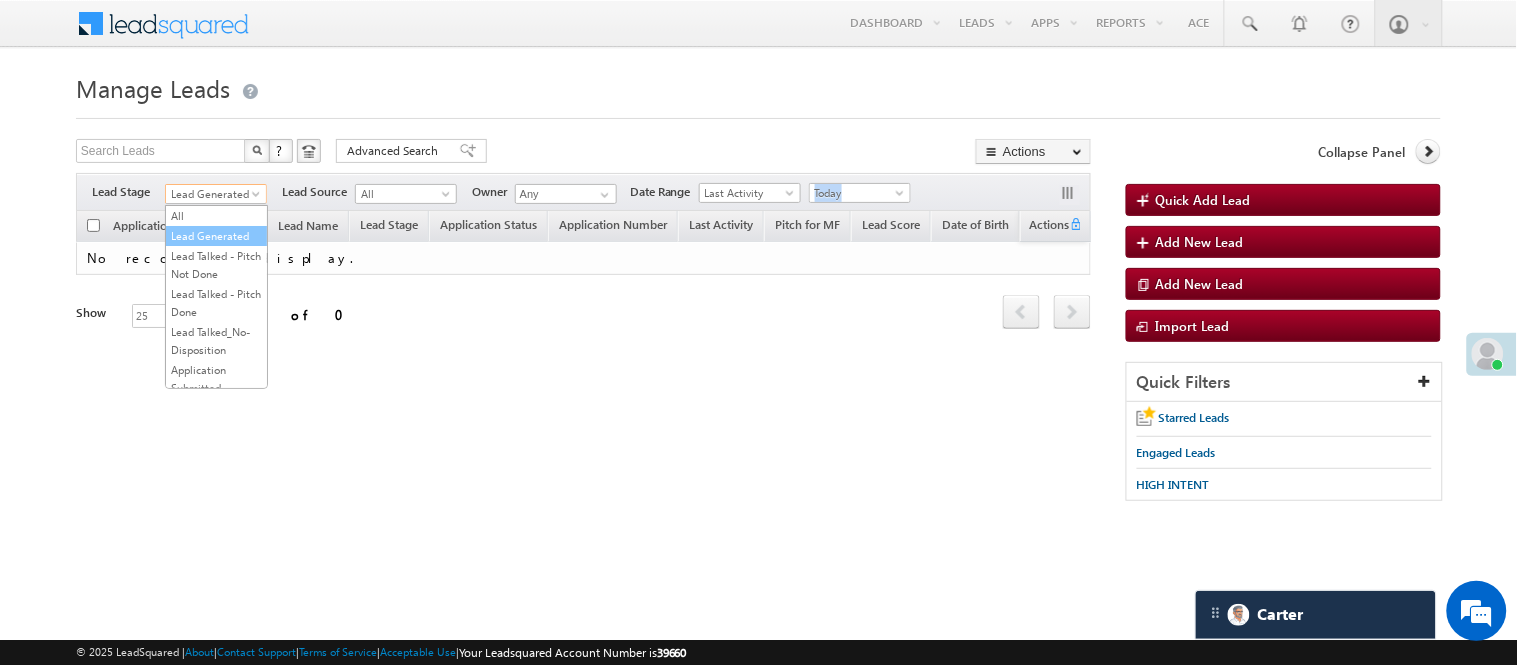 click on "Lead Generated" at bounding box center [216, 236] 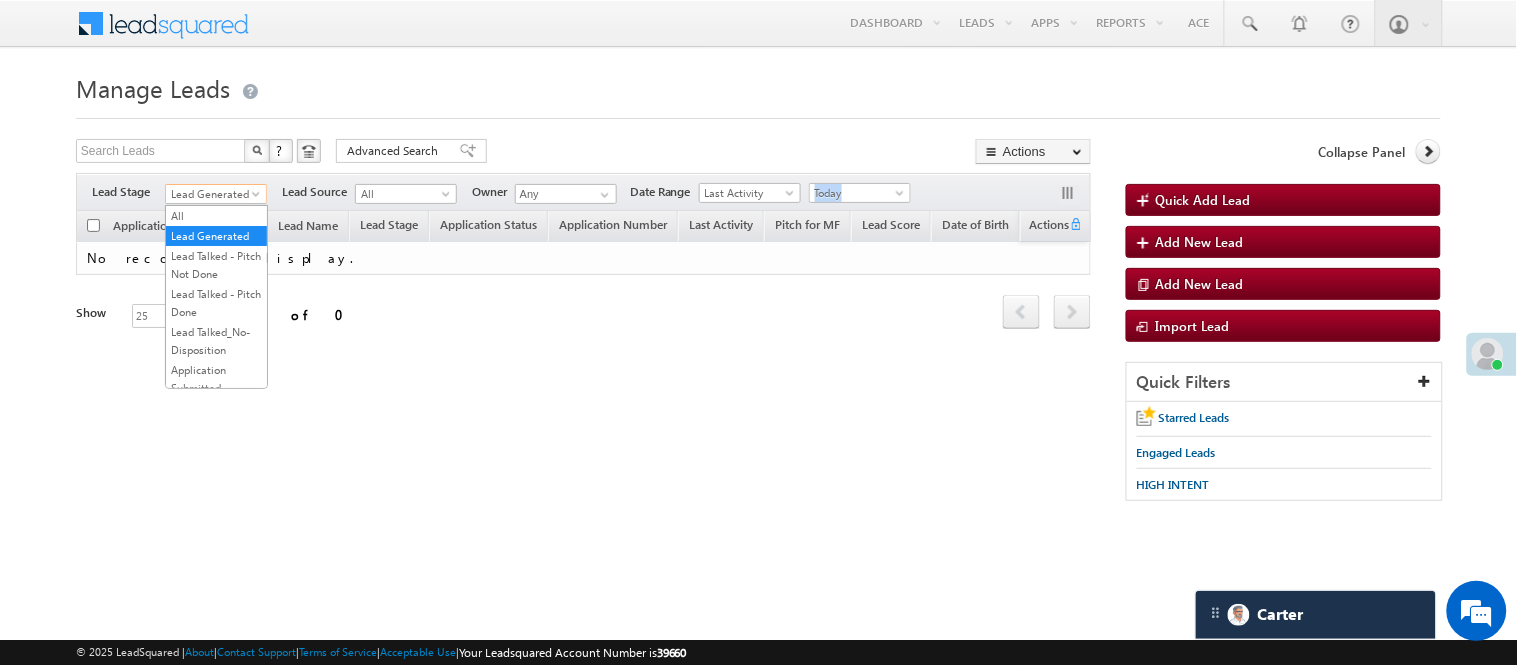 click on "Lead Generated" at bounding box center (213, 194) 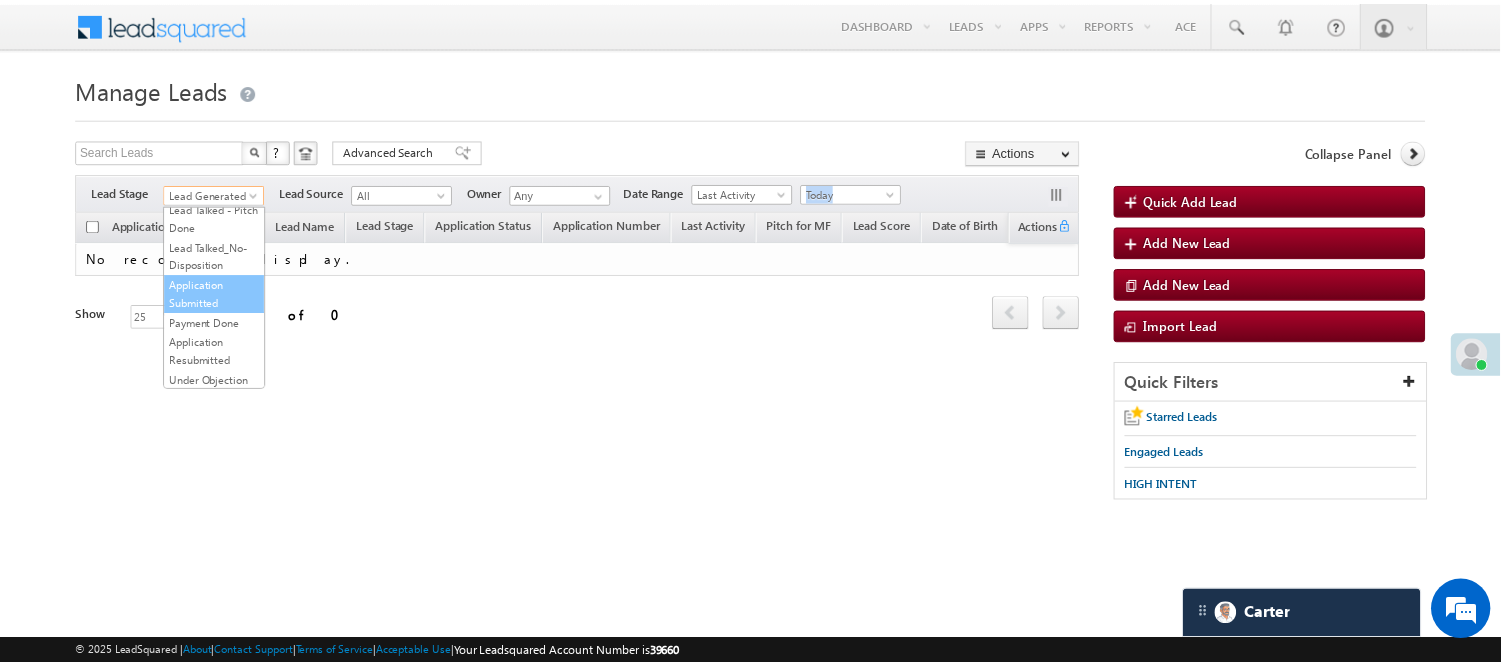 scroll, scrollTop: 0, scrollLeft: 0, axis: both 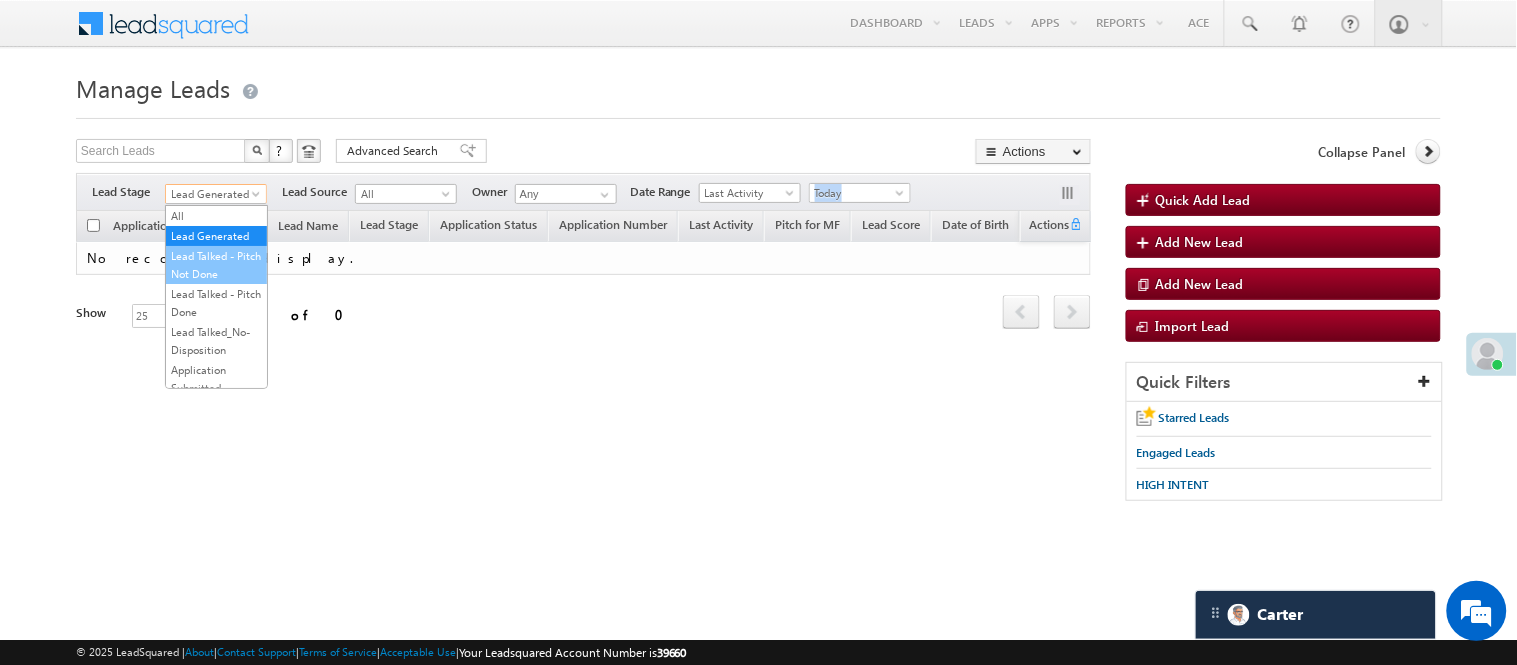 click on "Lead Talked - Pitch Not Done" at bounding box center [216, 265] 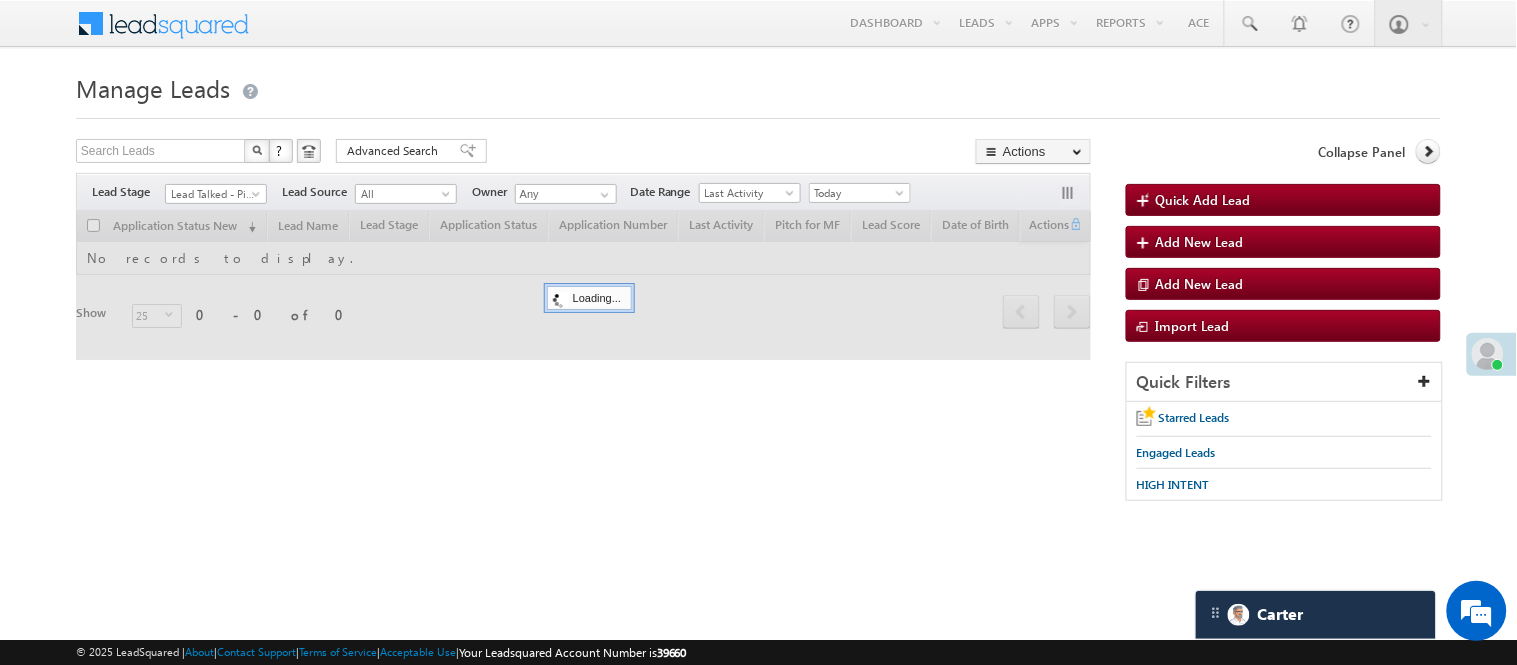 click on "Manage Leads" at bounding box center [758, 86] 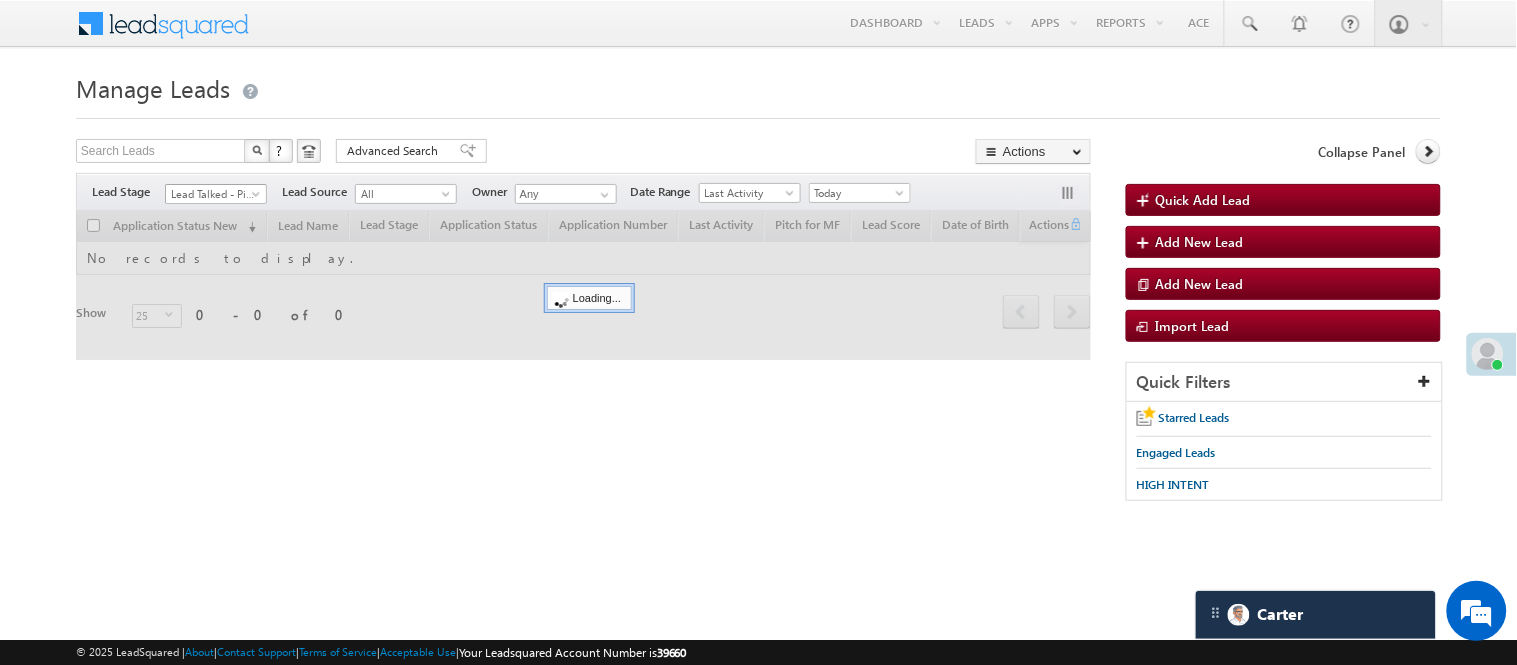 click on "Lead Talked - Pitch Not Done" at bounding box center [213, 194] 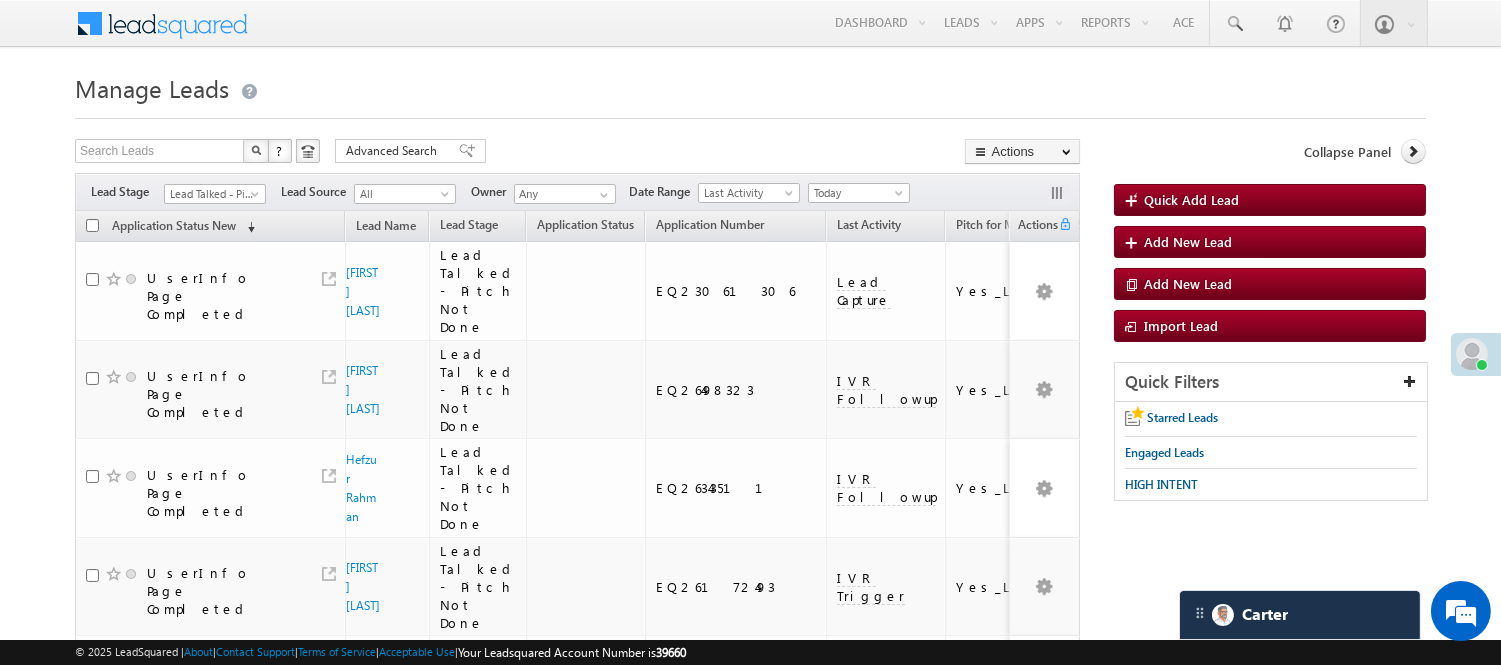 click on "Manage Leads" at bounding box center (750, 86) 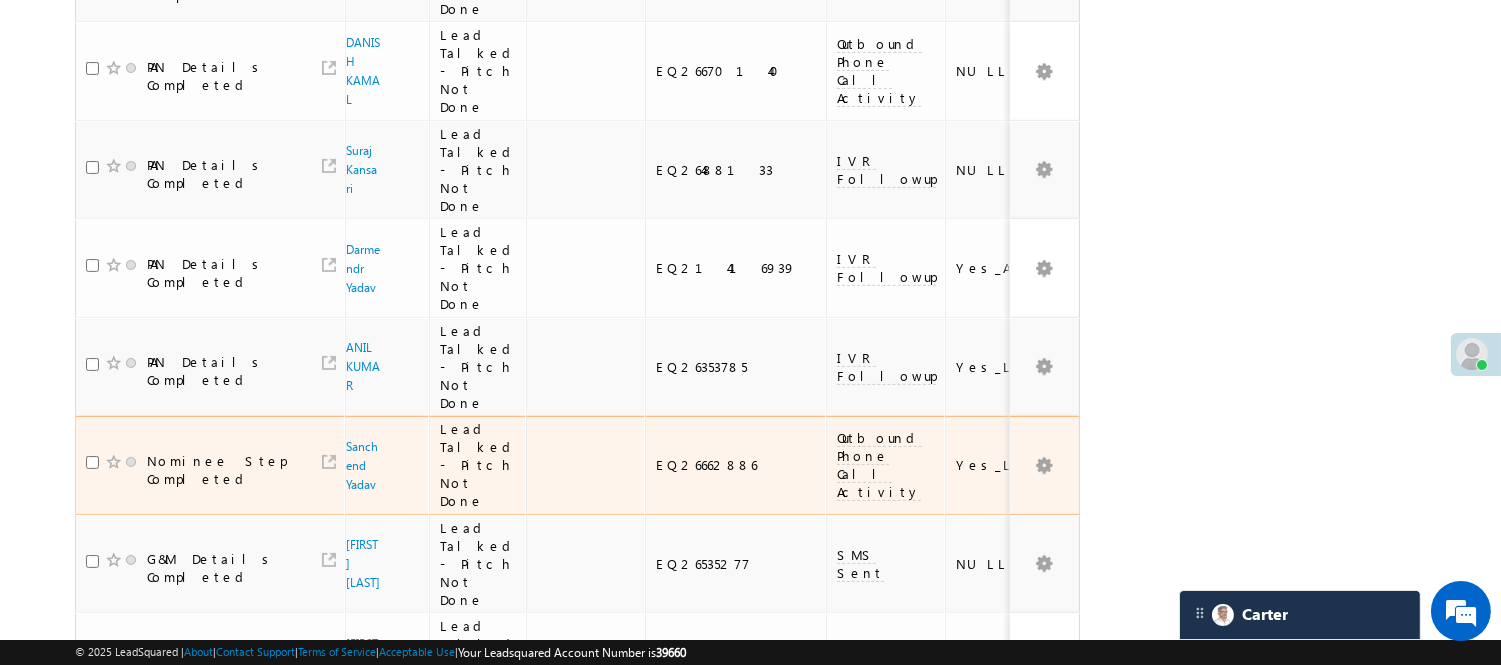 scroll, scrollTop: 1000, scrollLeft: 0, axis: vertical 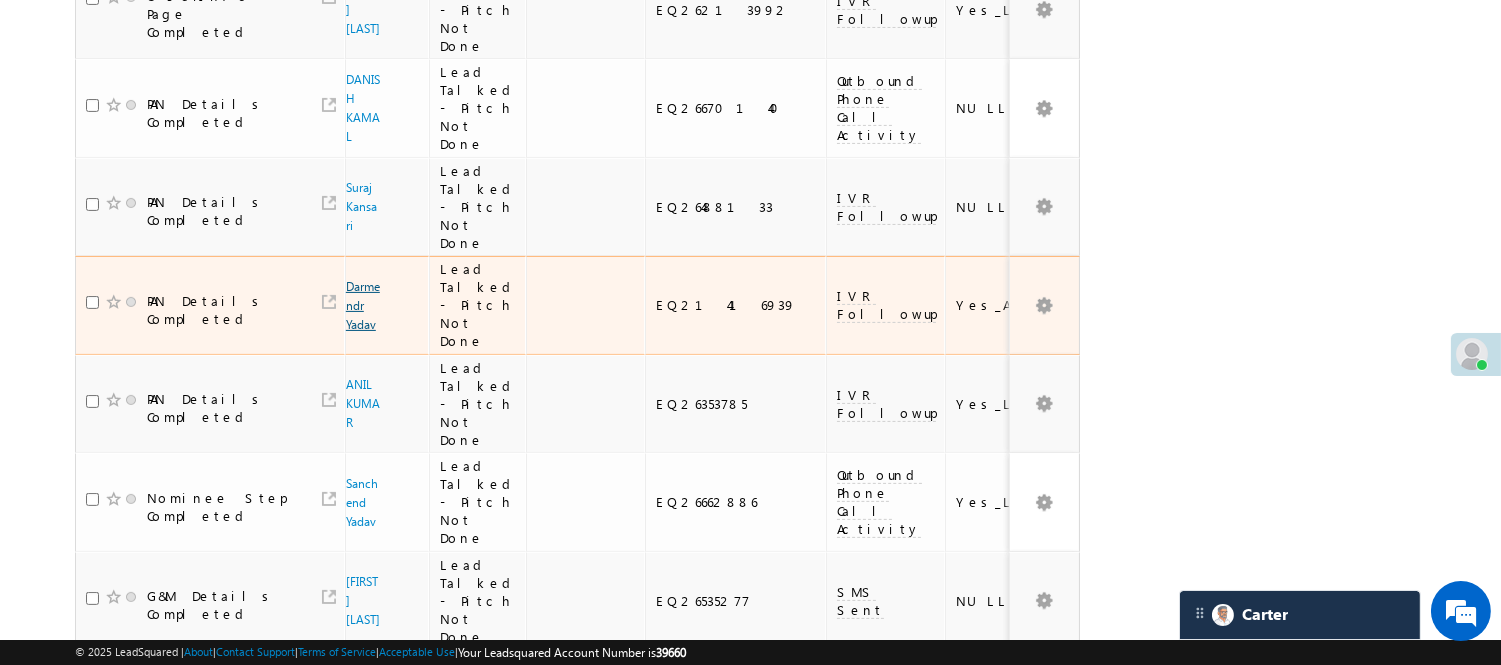 click on "Darmendr Yadav" at bounding box center (363, 305) 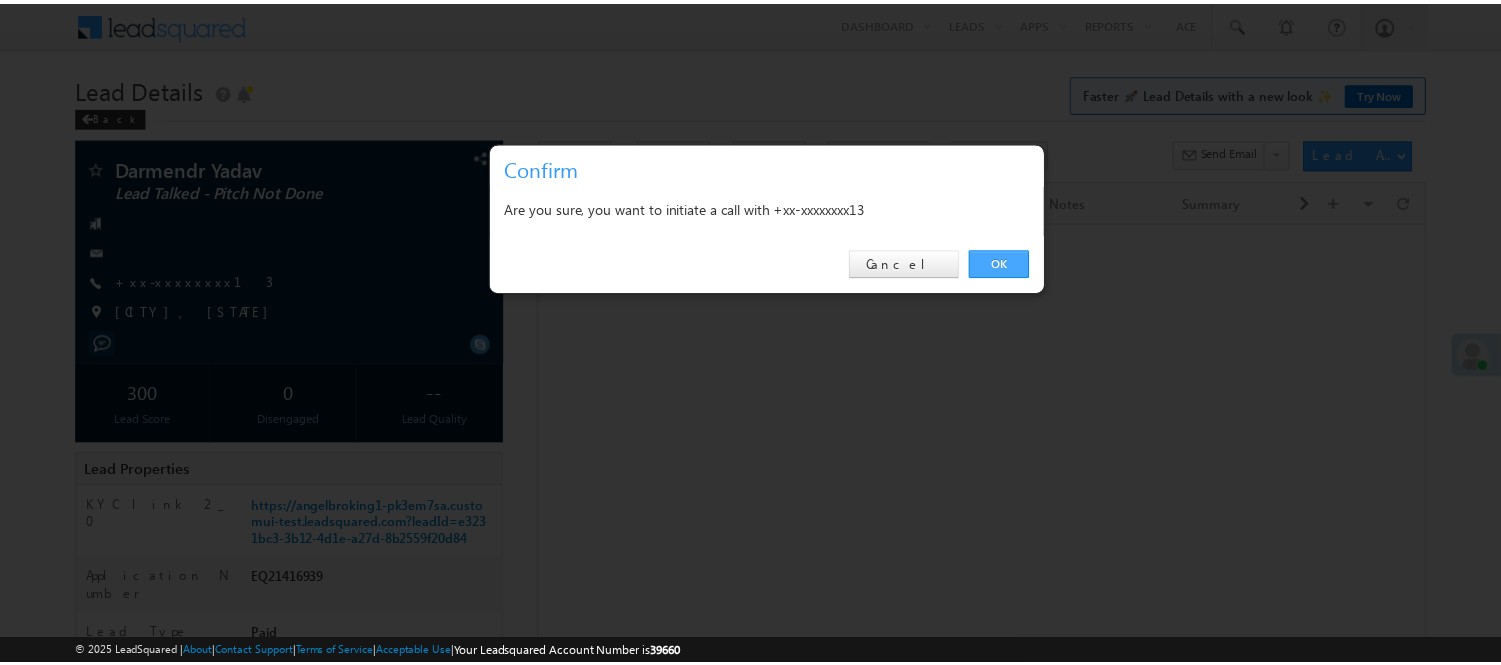scroll, scrollTop: 0, scrollLeft: 0, axis: both 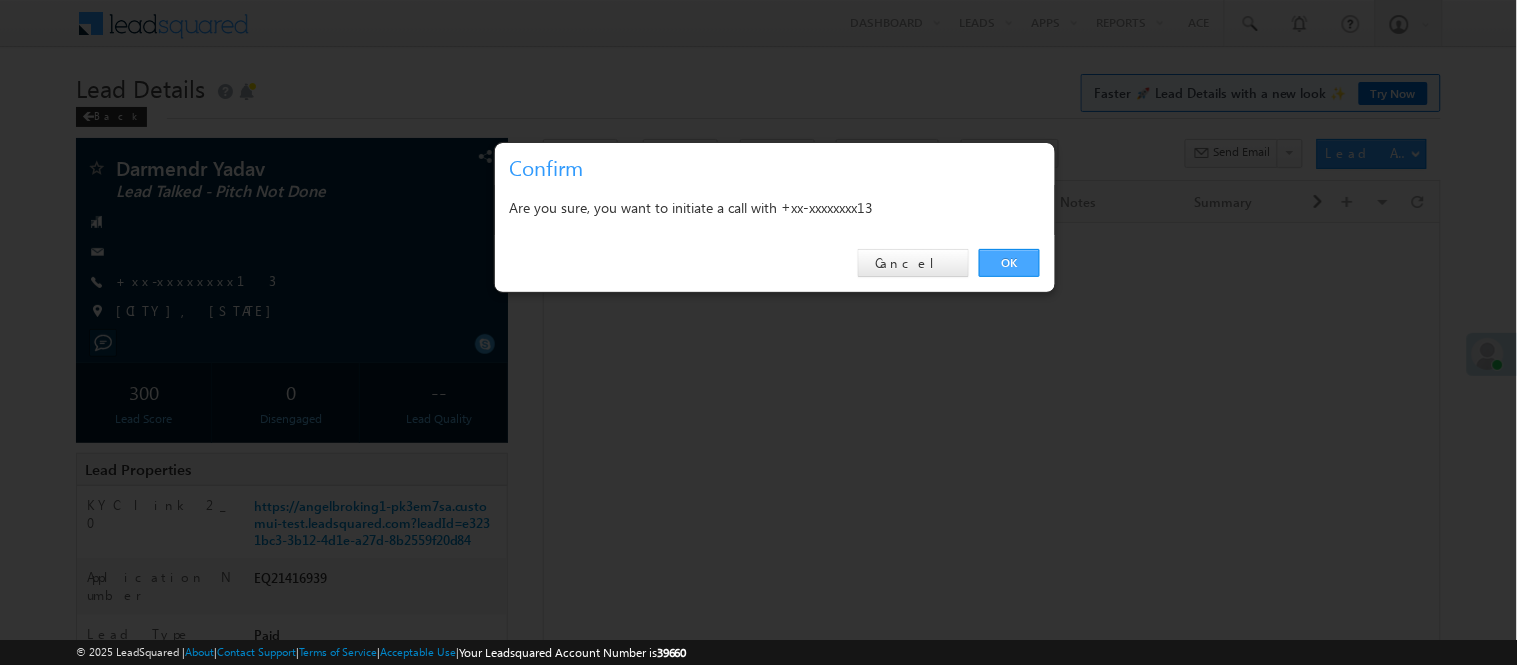 click on "OK" at bounding box center [1009, 263] 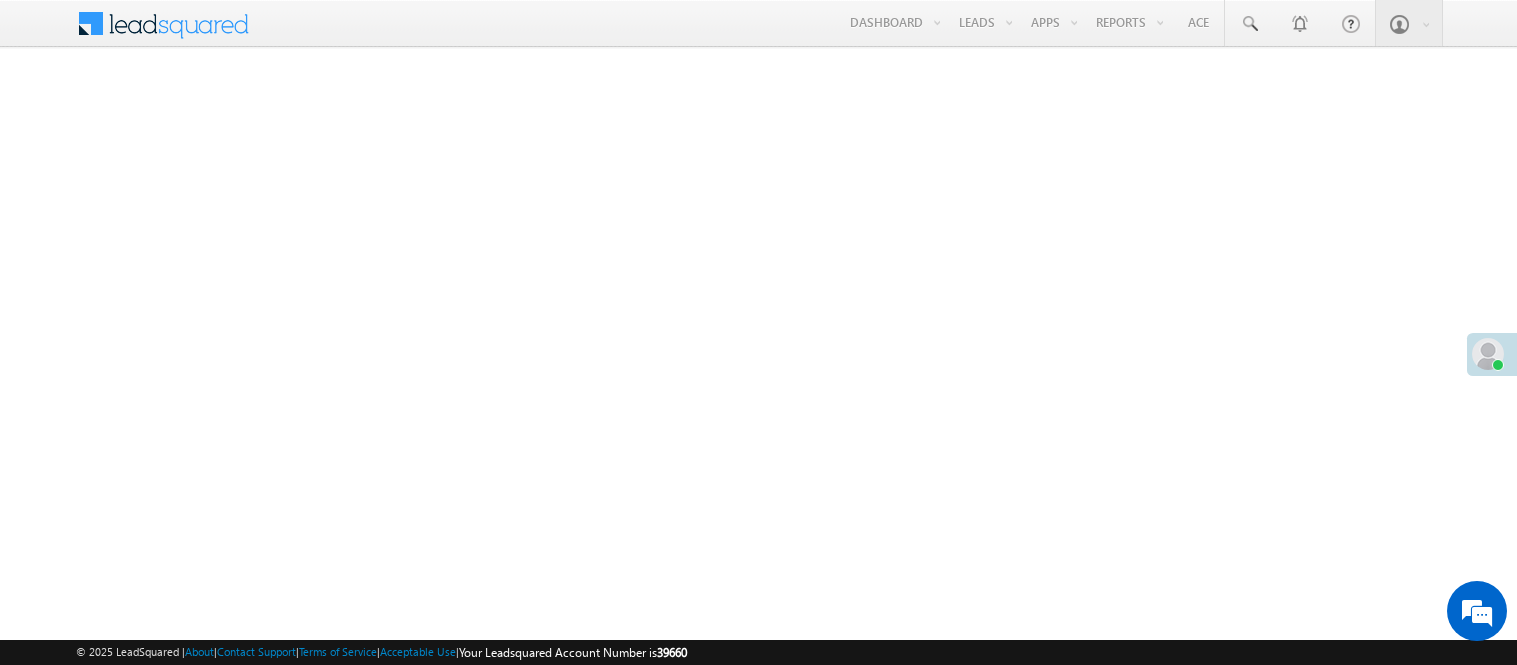 scroll, scrollTop: 0, scrollLeft: 0, axis: both 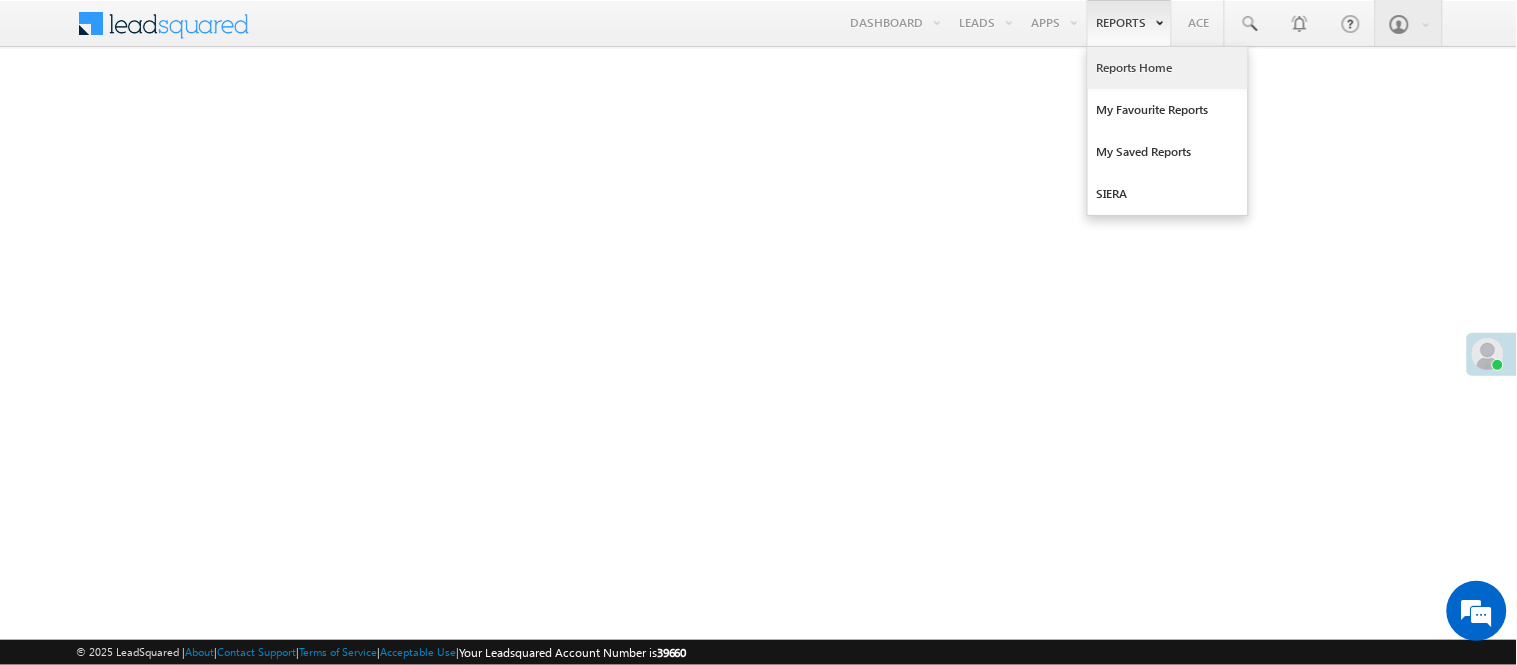 click on "Reports Home" at bounding box center [1168, 68] 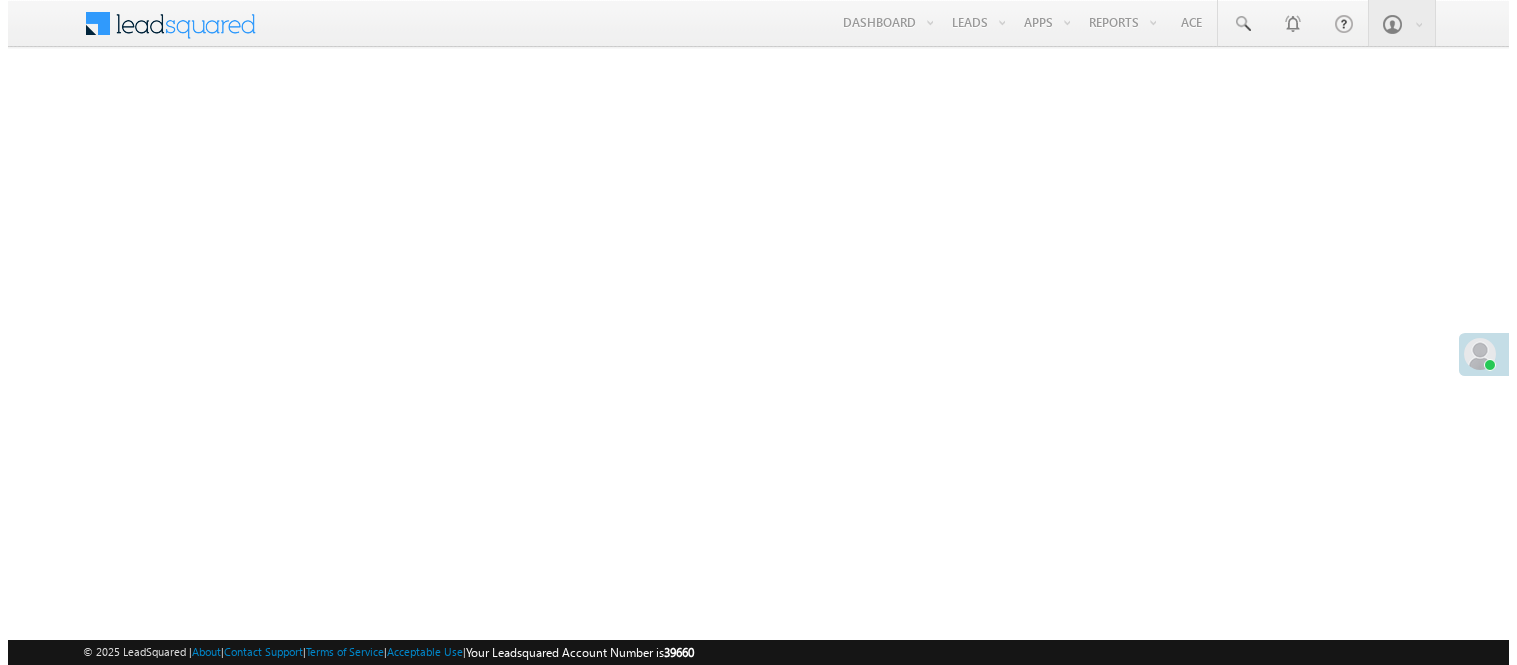 scroll, scrollTop: 0, scrollLeft: 0, axis: both 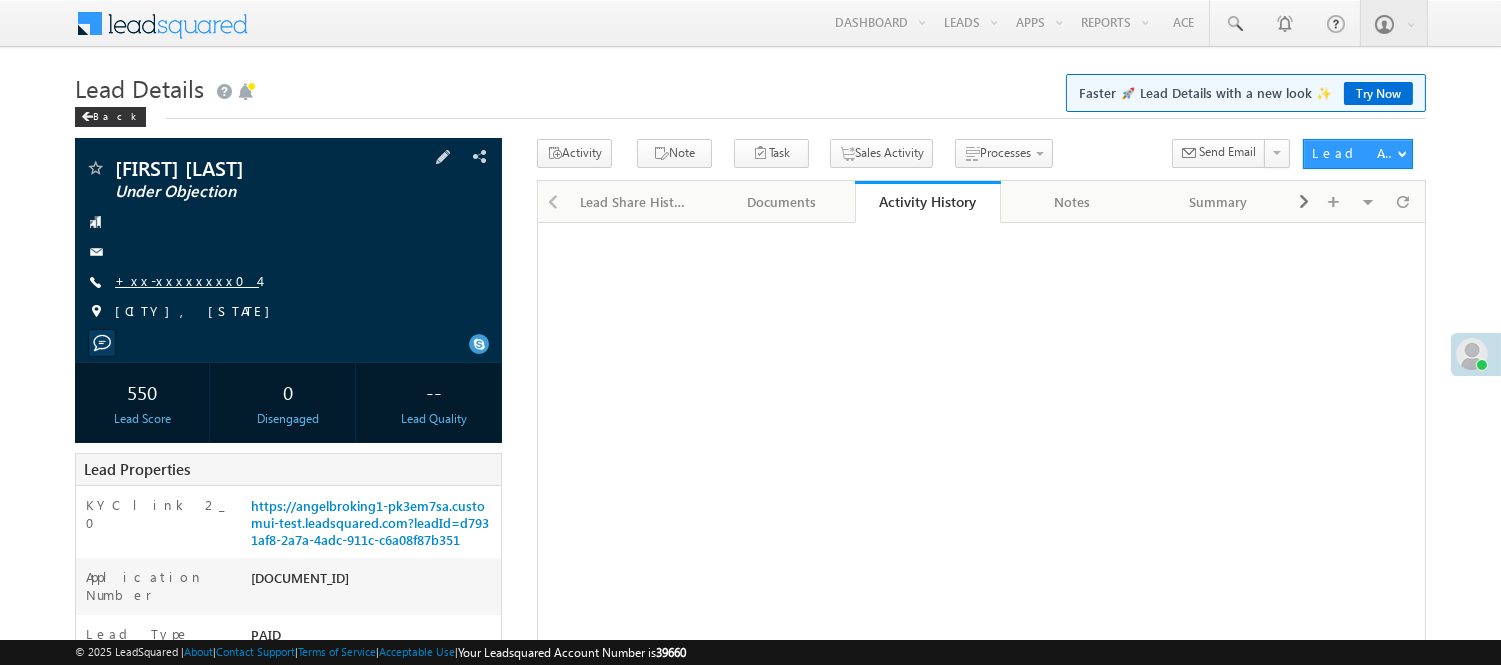 drag, startPoint x: 150, startPoint y: 265, endPoint x: 166, endPoint y: 275, distance: 18.867962 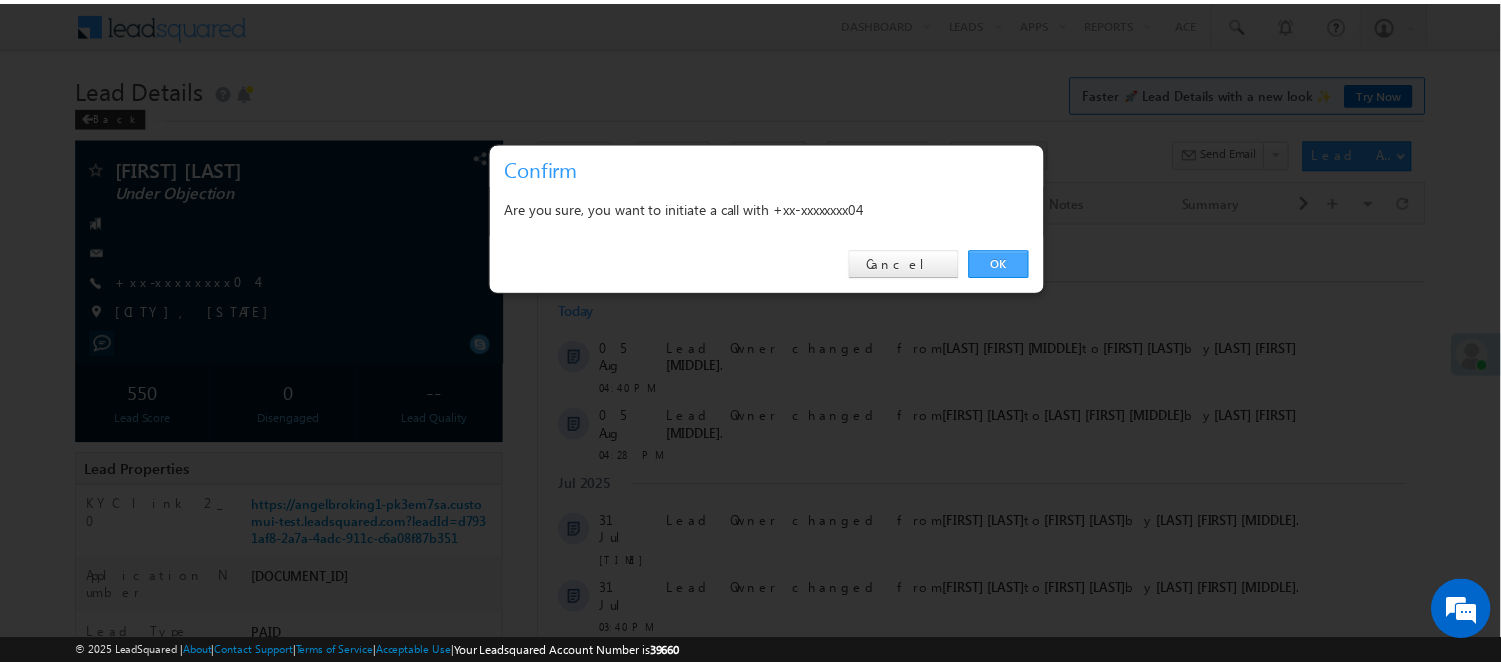 scroll, scrollTop: 0, scrollLeft: 0, axis: both 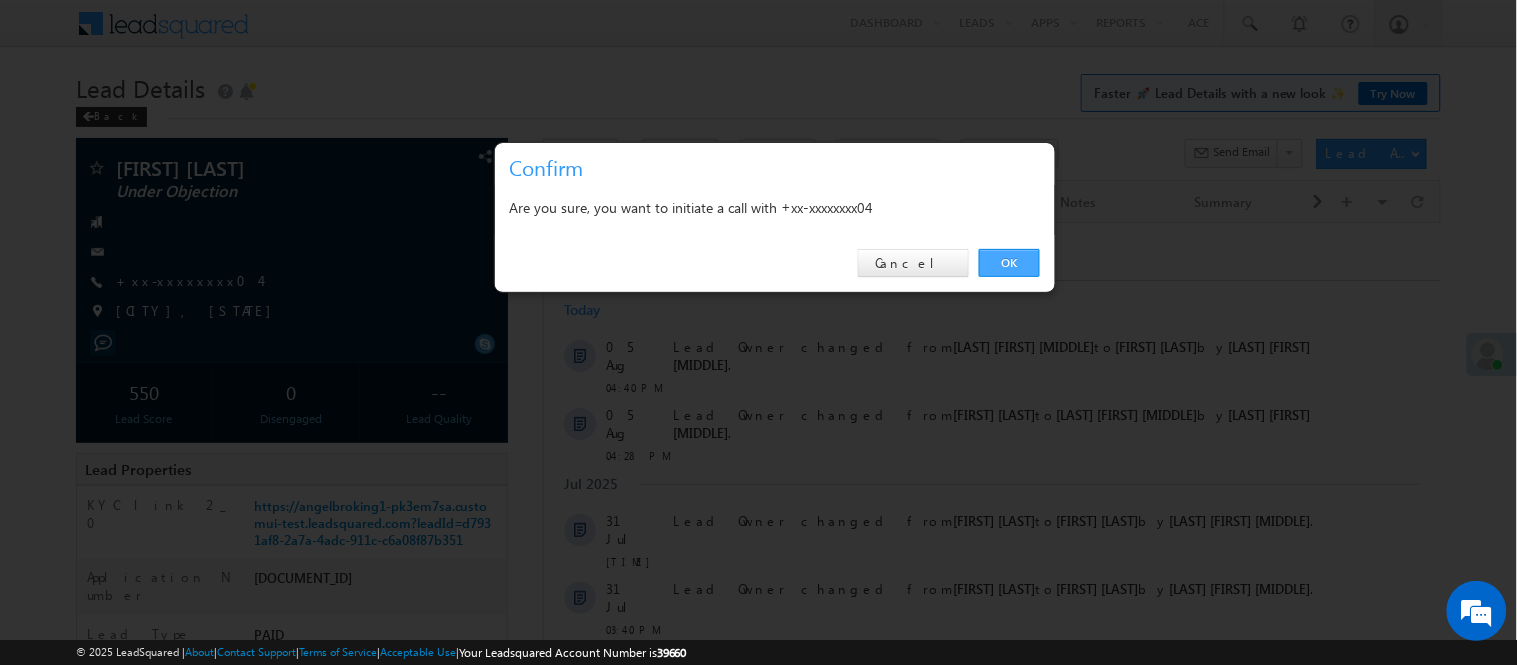 click on "OK" at bounding box center (1009, 263) 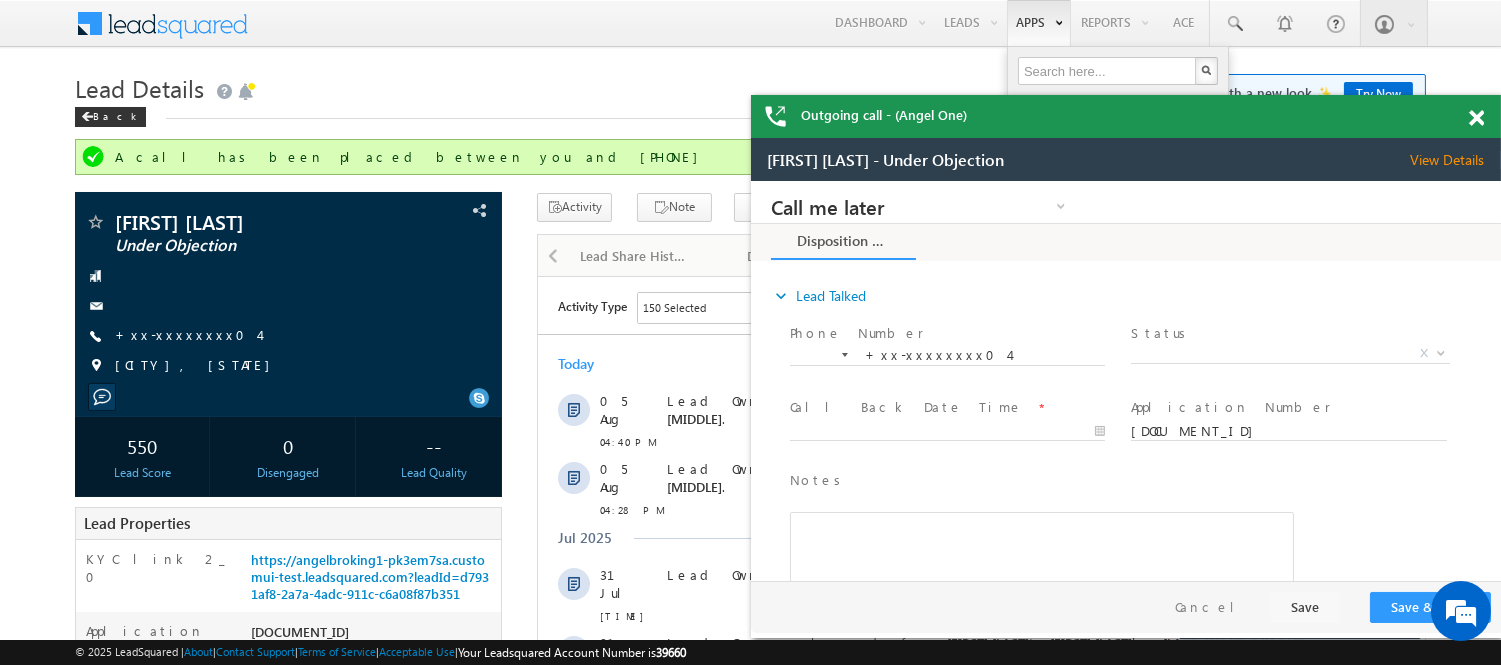 scroll, scrollTop: 0, scrollLeft: 0, axis: both 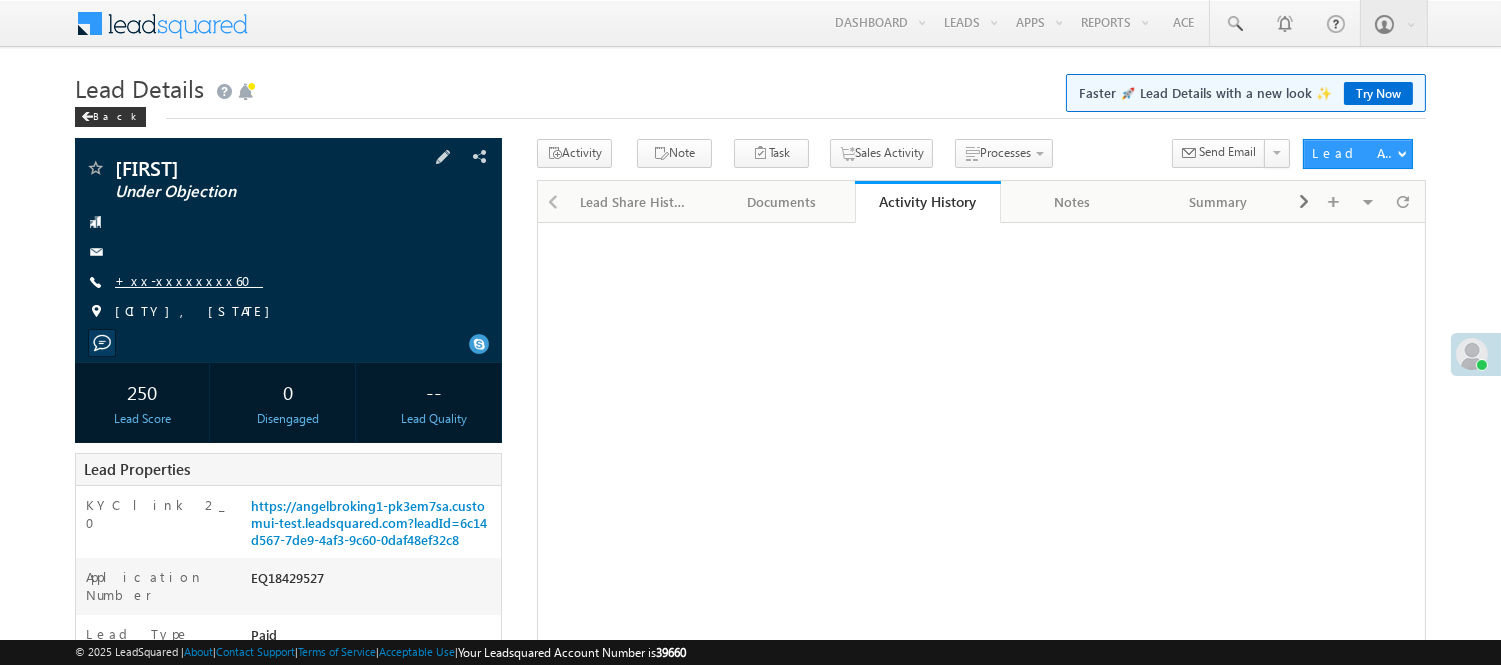 click on "+xx-xxxxxxxx60" at bounding box center [189, 280] 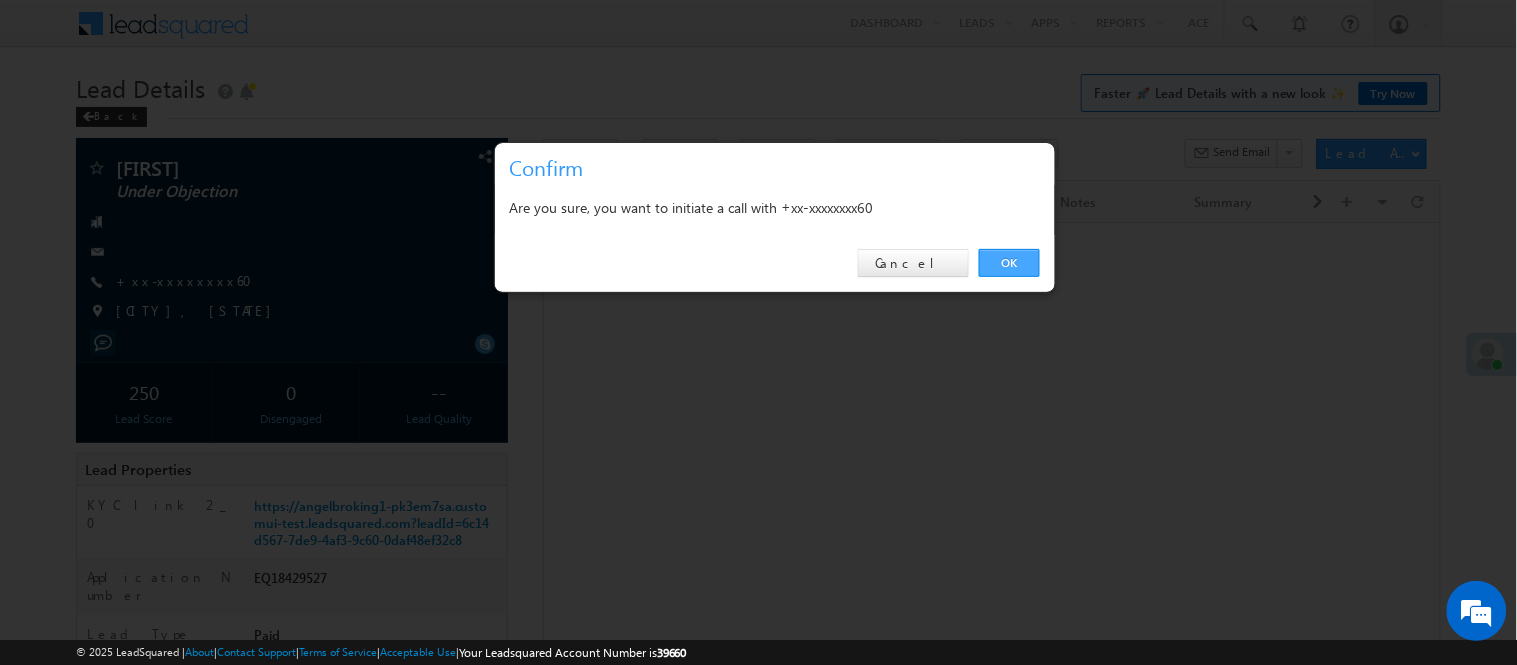 click on "OK" at bounding box center [1009, 263] 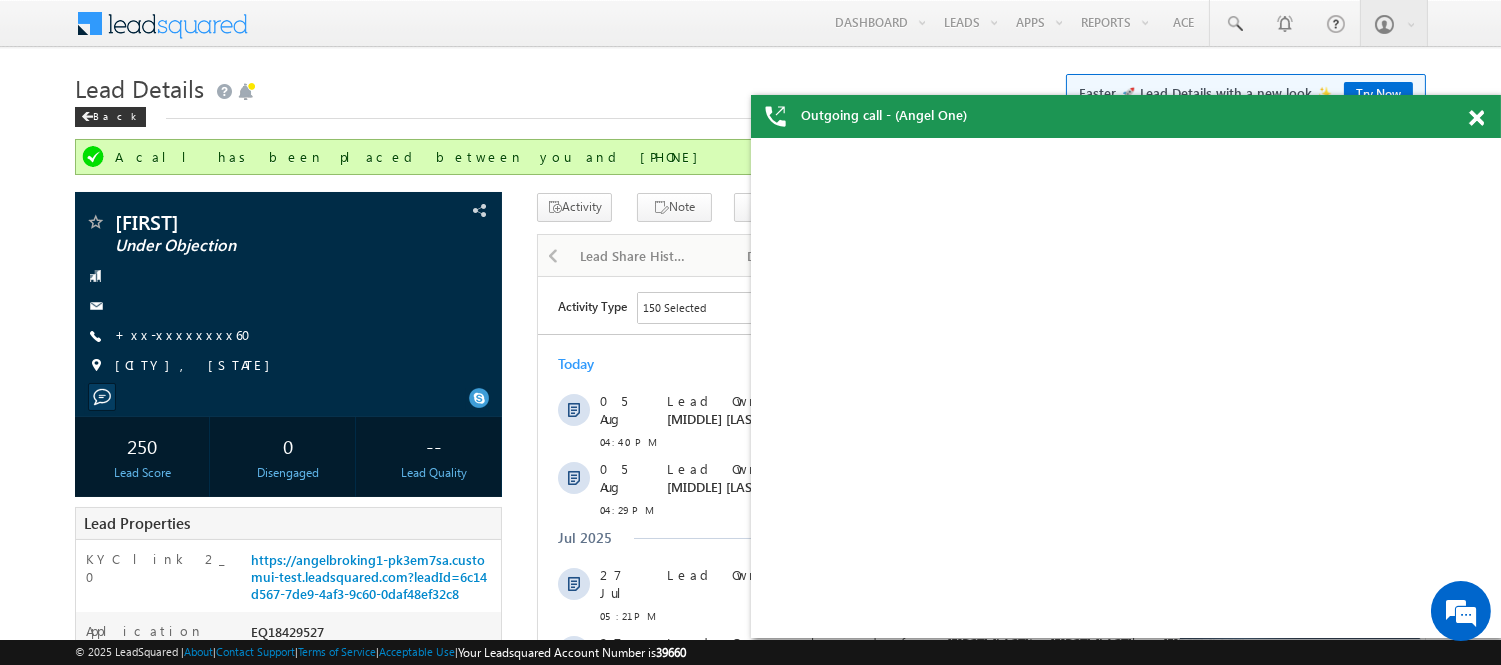 scroll, scrollTop: 0, scrollLeft: 0, axis: both 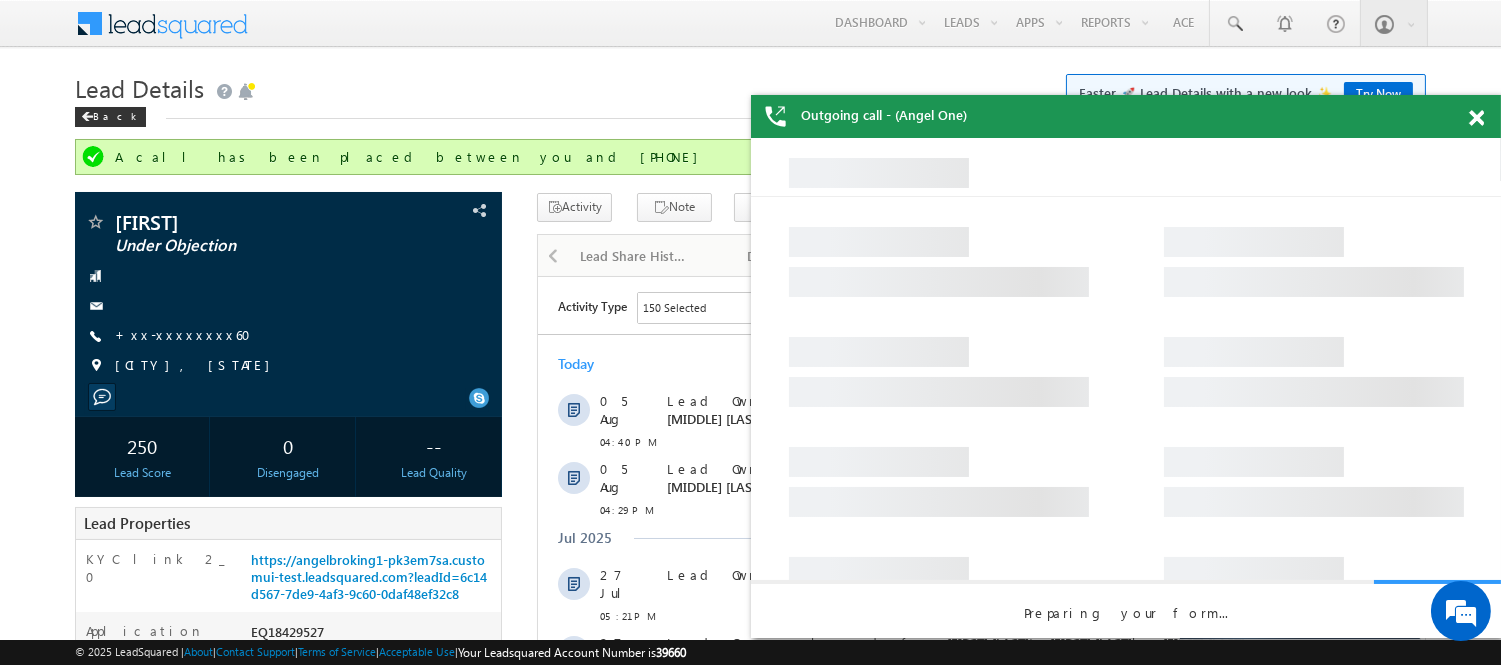 click at bounding box center [1476, 118] 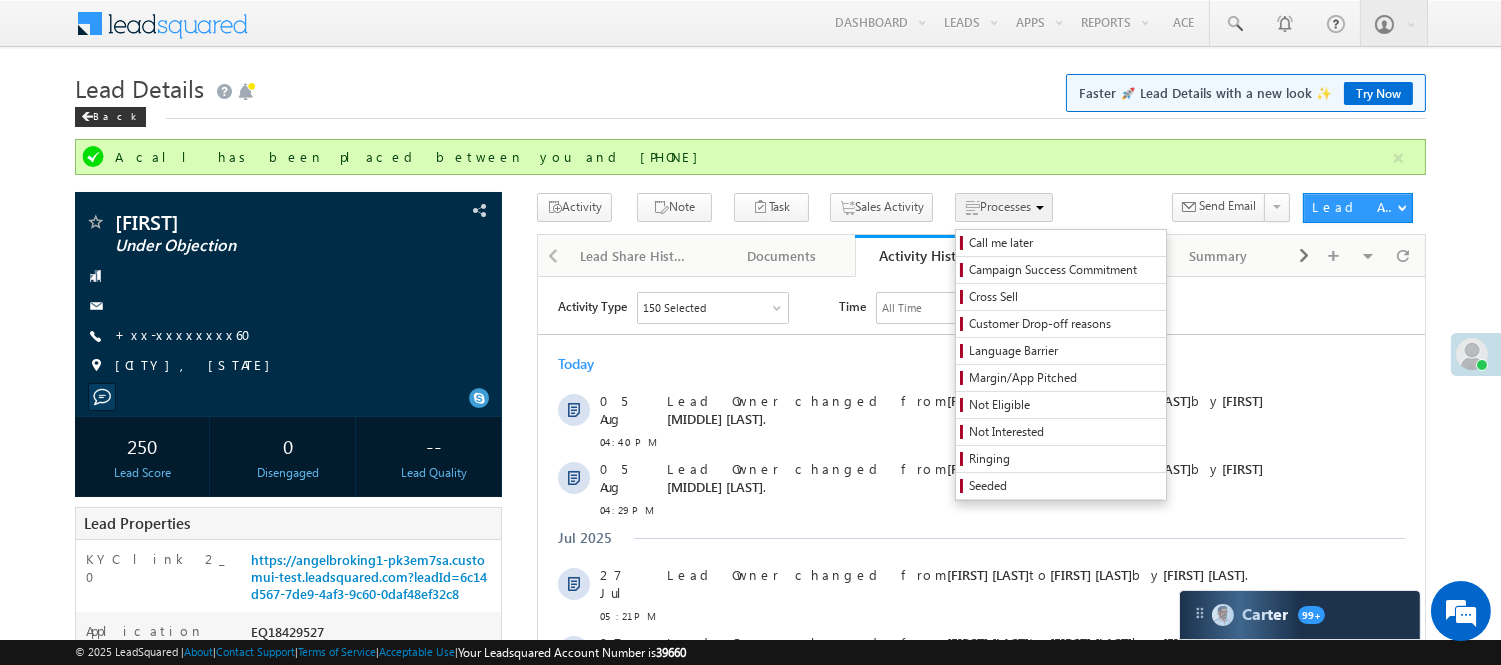 scroll, scrollTop: 0, scrollLeft: 0, axis: both 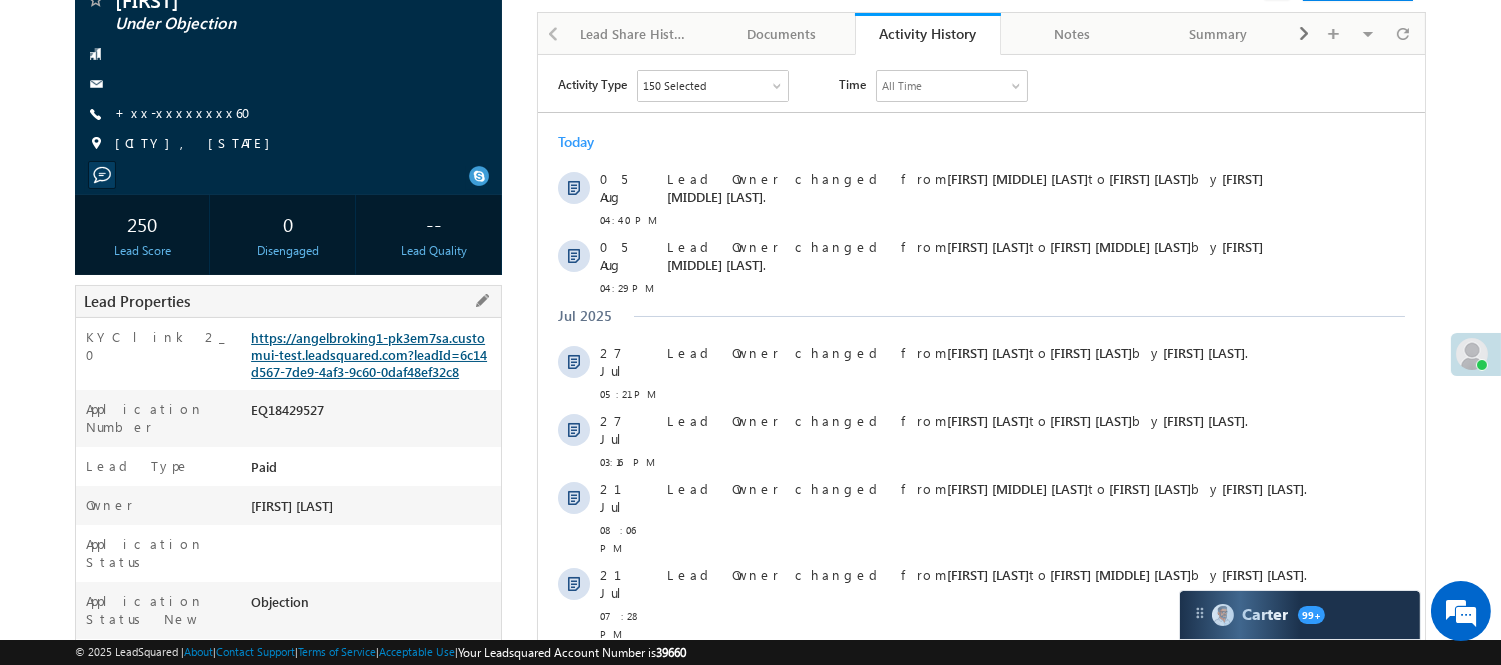 click on "https://angelbroking1-pk3em7sa.customui-test.leadsquared.com?leadId=6c14d567-7de9-4af3-9c60-0daf48ef32c8" at bounding box center (369, 354) 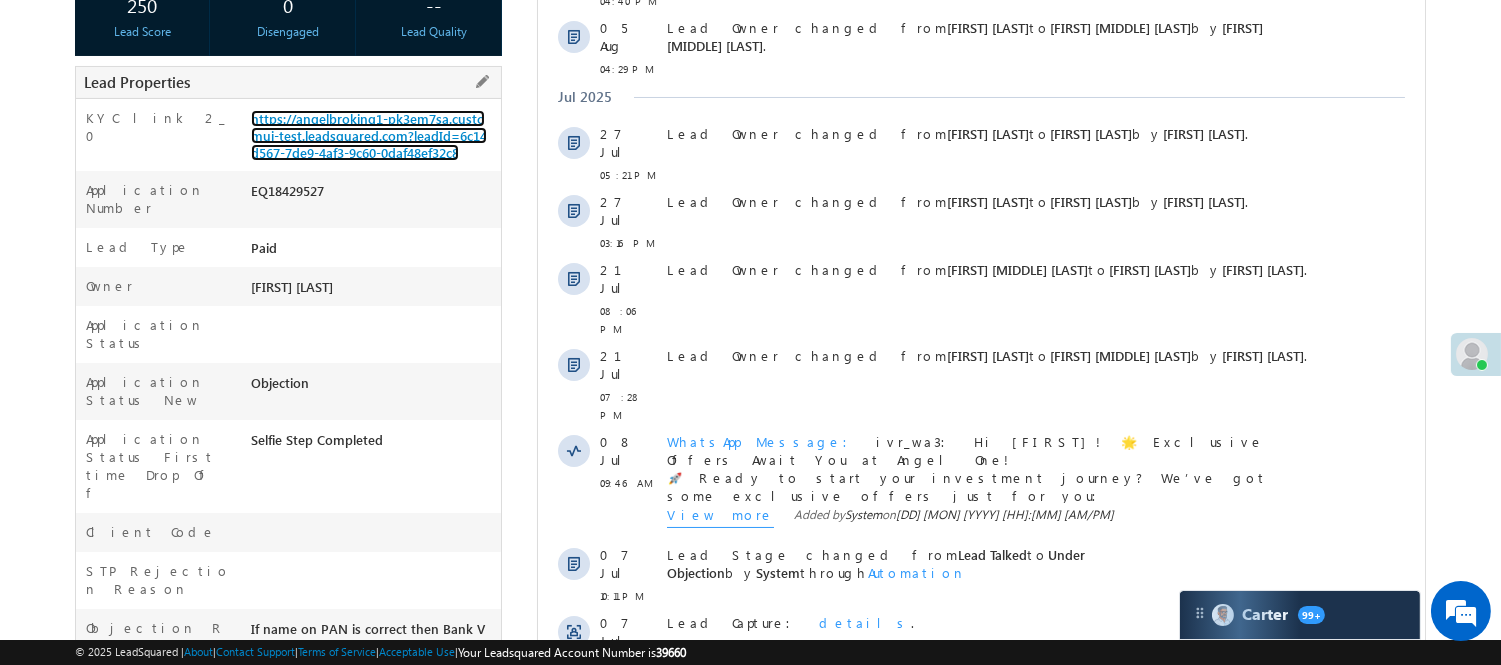 scroll, scrollTop: 444, scrollLeft: 0, axis: vertical 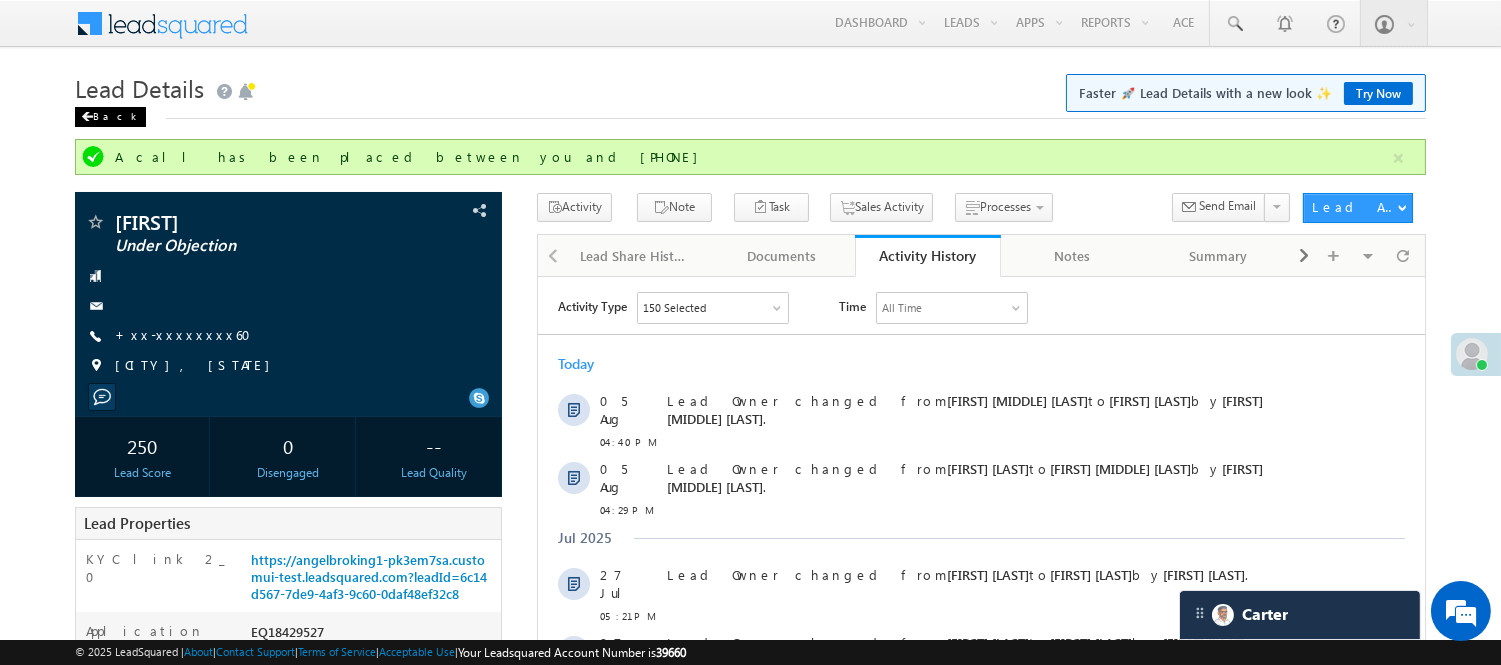 click on "Back" at bounding box center [110, 117] 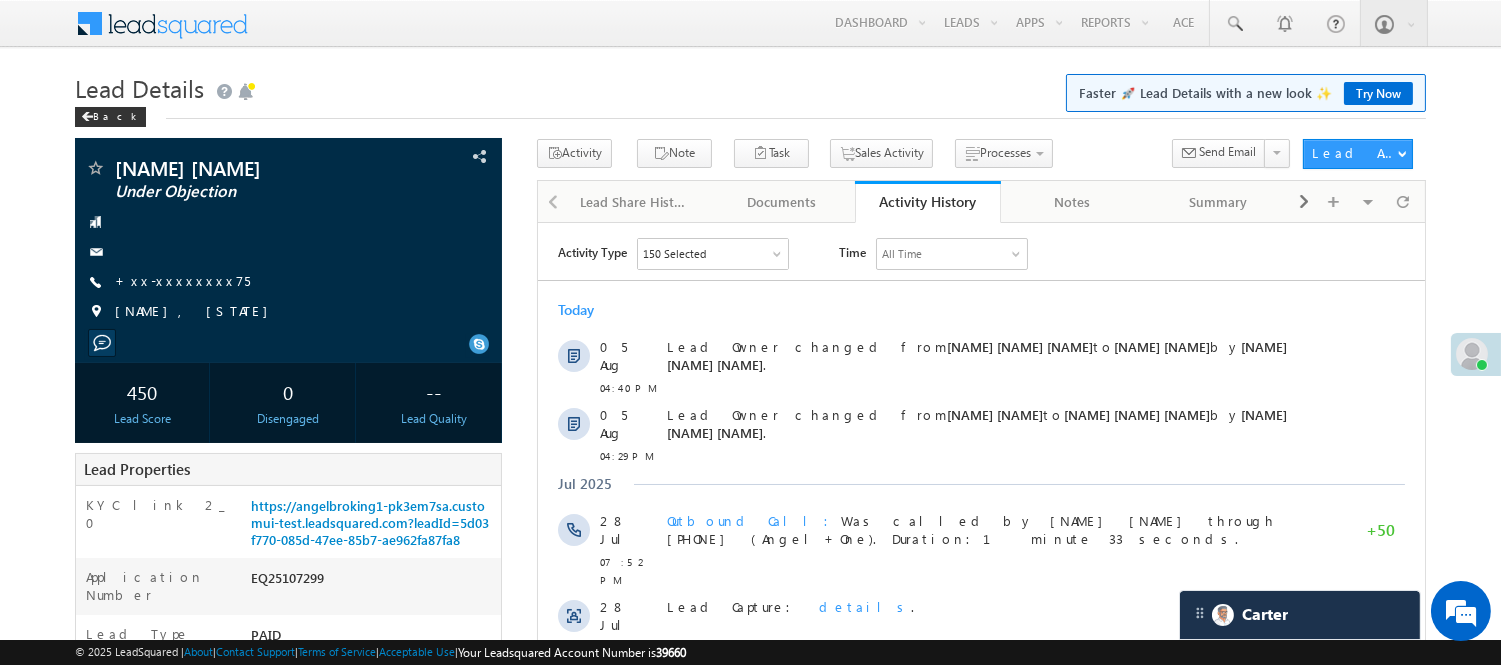 scroll, scrollTop: 0, scrollLeft: 0, axis: both 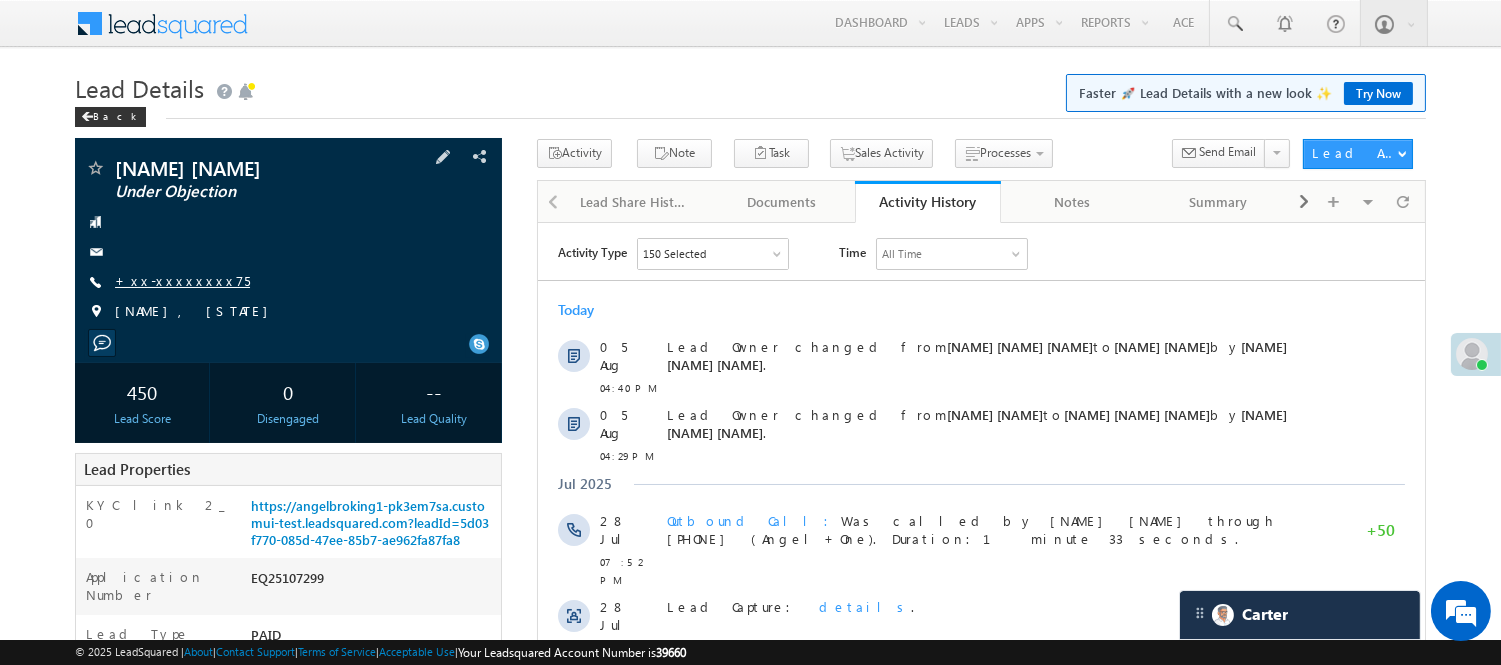 click on "+xx-xxxxxxxx75" at bounding box center (182, 280) 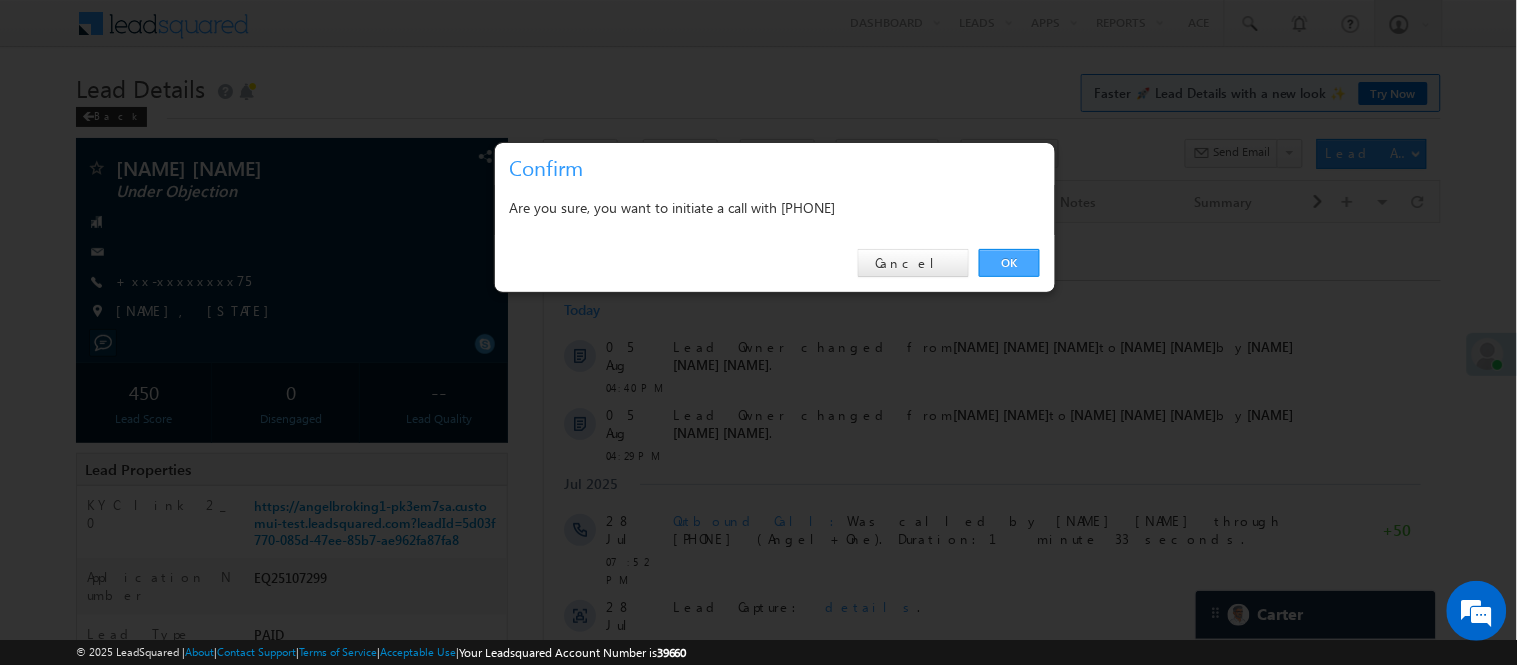 drag, startPoint x: 1011, startPoint y: 258, endPoint x: 373, endPoint y: 17, distance: 682.00073 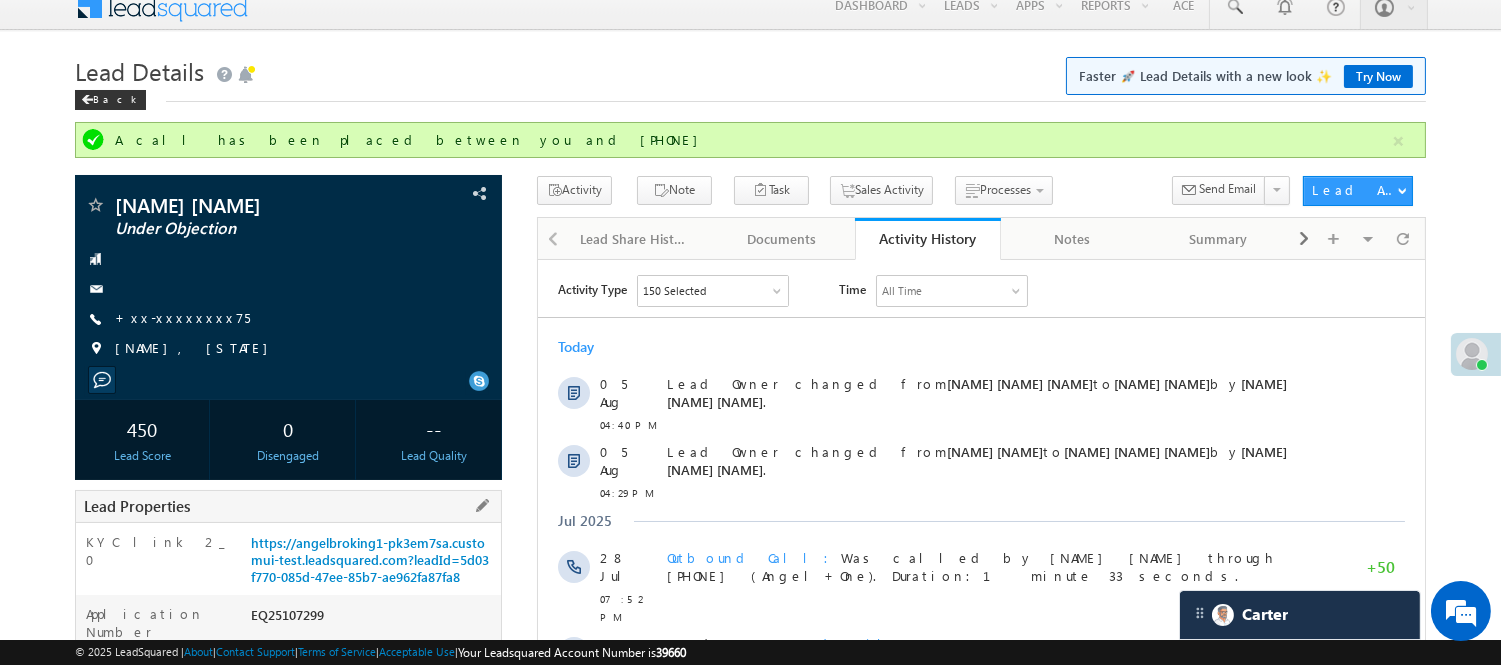scroll, scrollTop: 0, scrollLeft: 0, axis: both 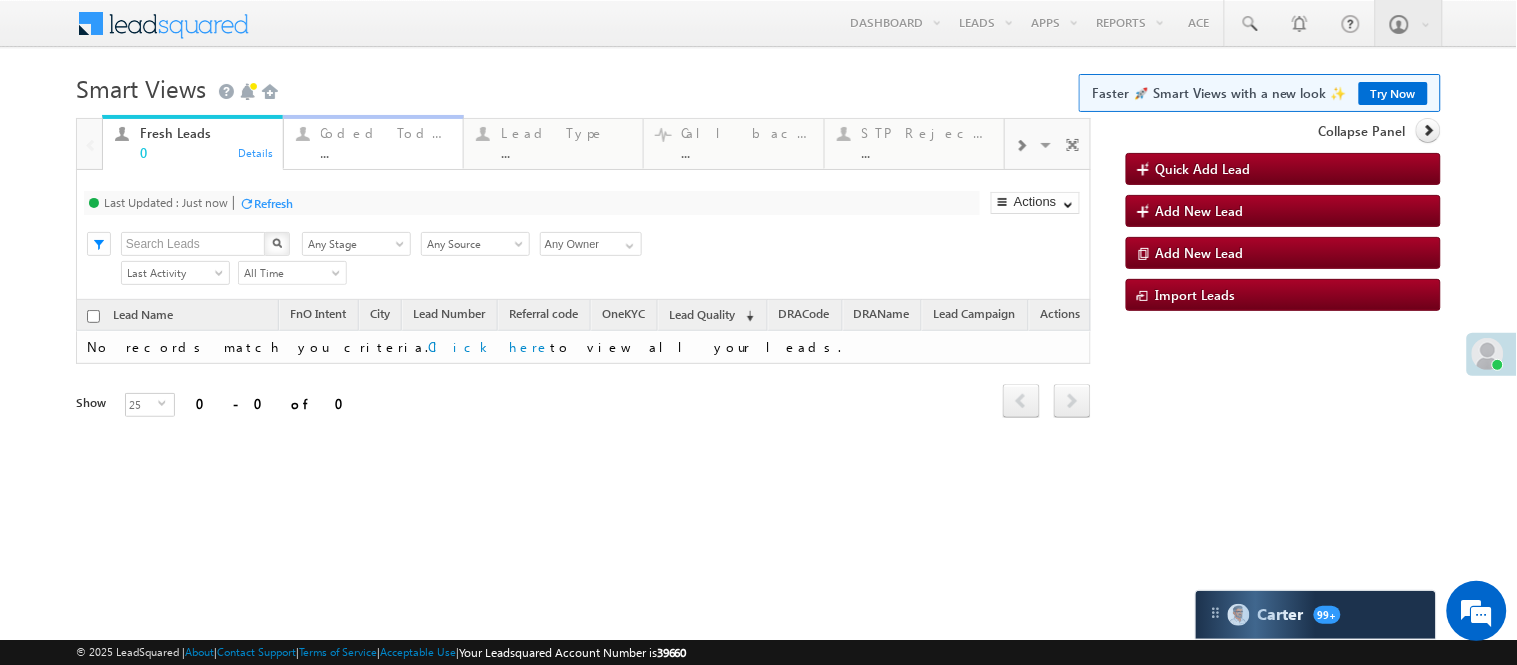 click on "Coded Today" at bounding box center (386, 133) 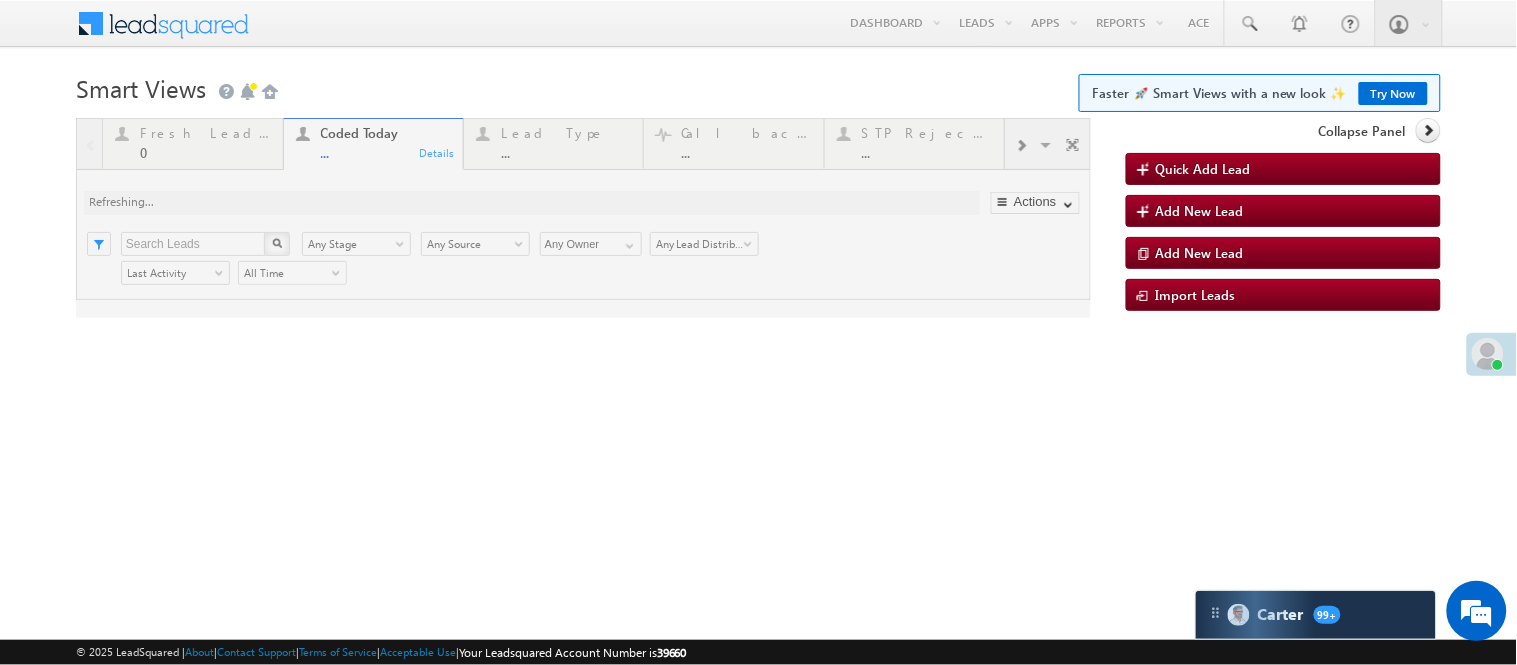scroll, scrollTop: 0, scrollLeft: 0, axis: both 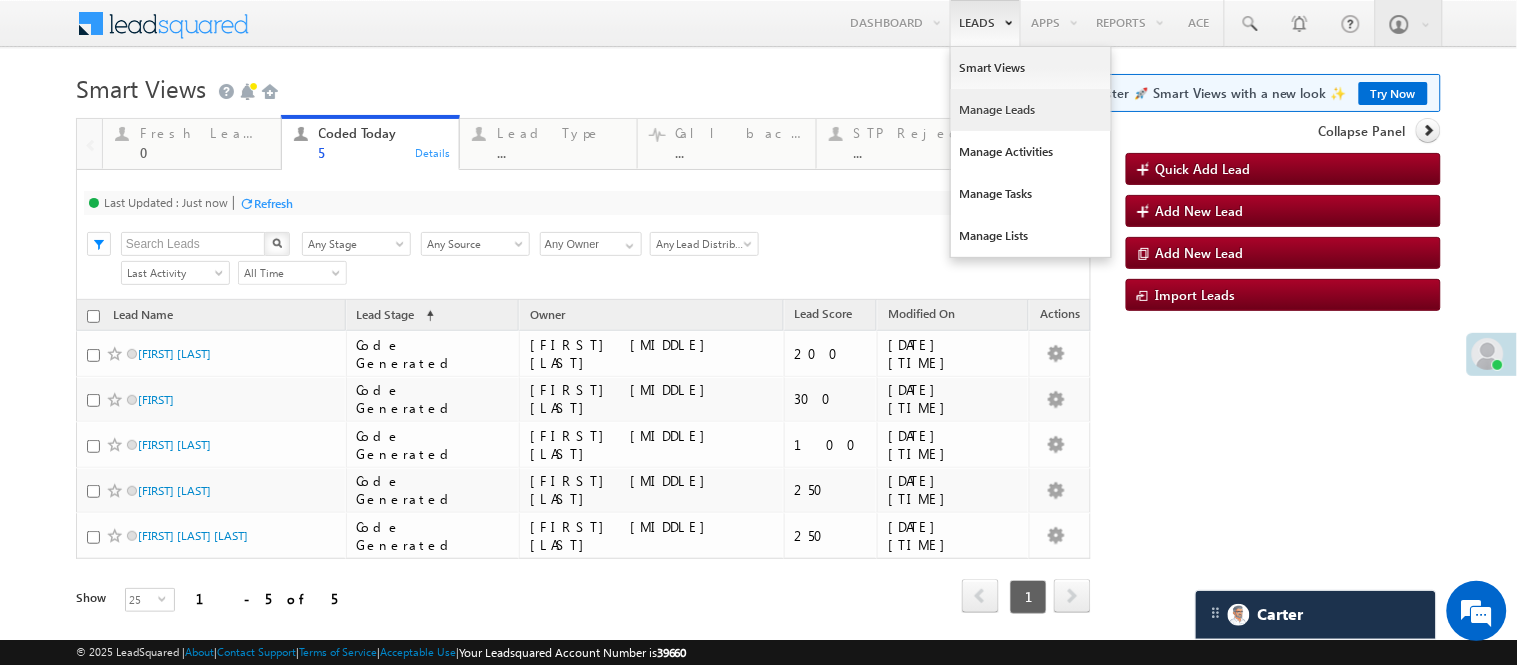 click on "Manage Leads" at bounding box center (1031, 110) 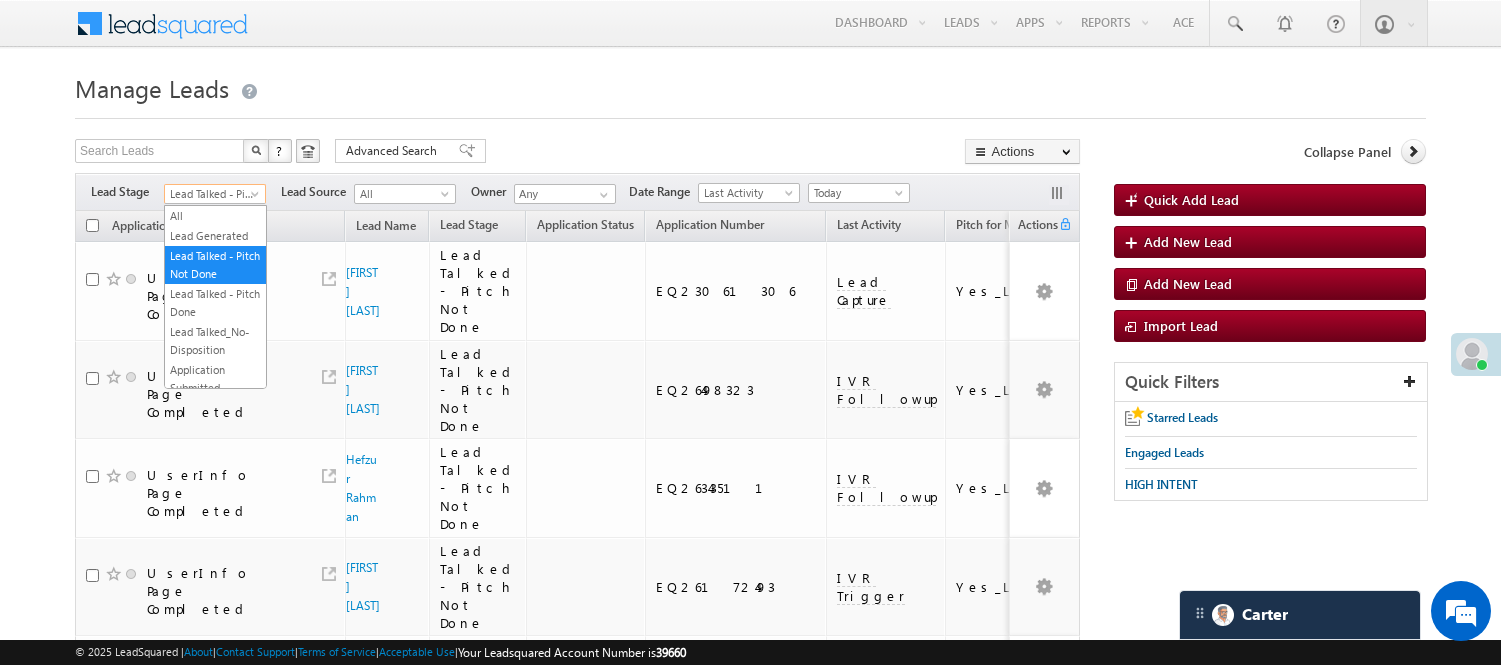 scroll, scrollTop: 0, scrollLeft: 0, axis: both 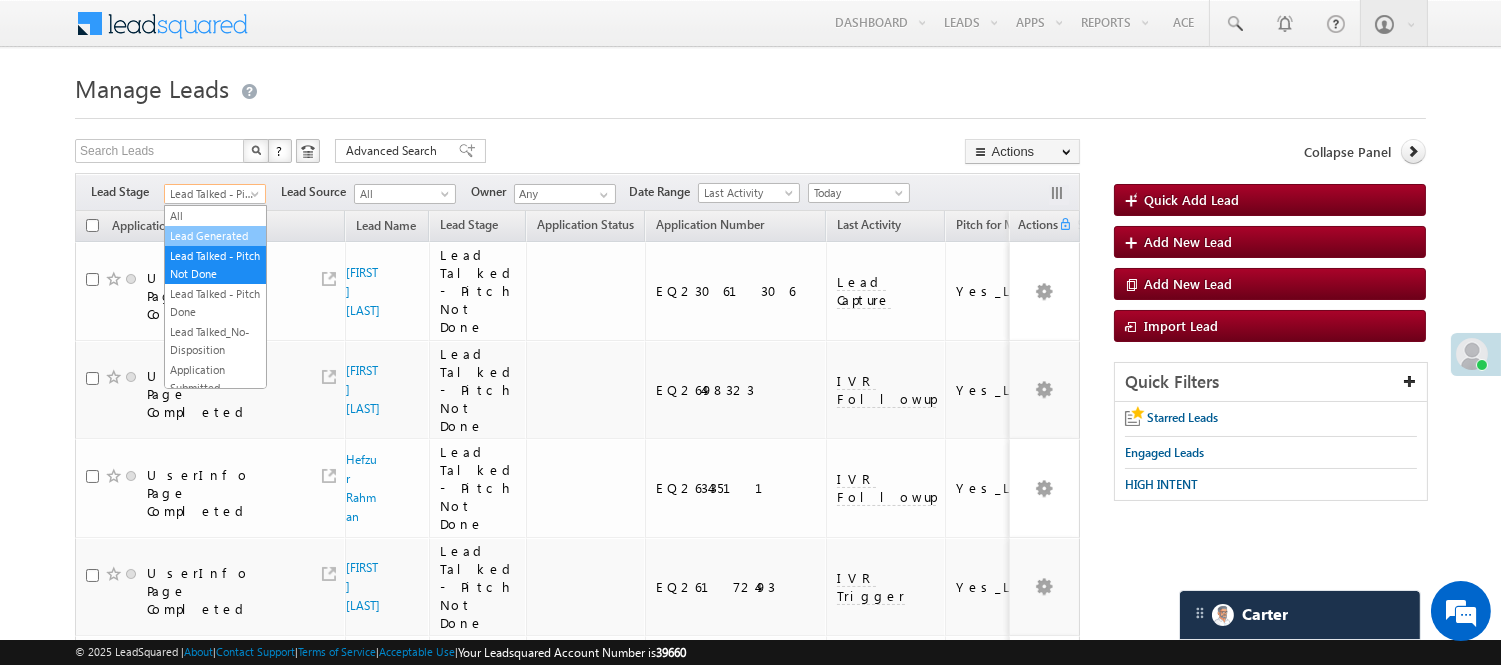 click on "Lead Generated" at bounding box center [215, 236] 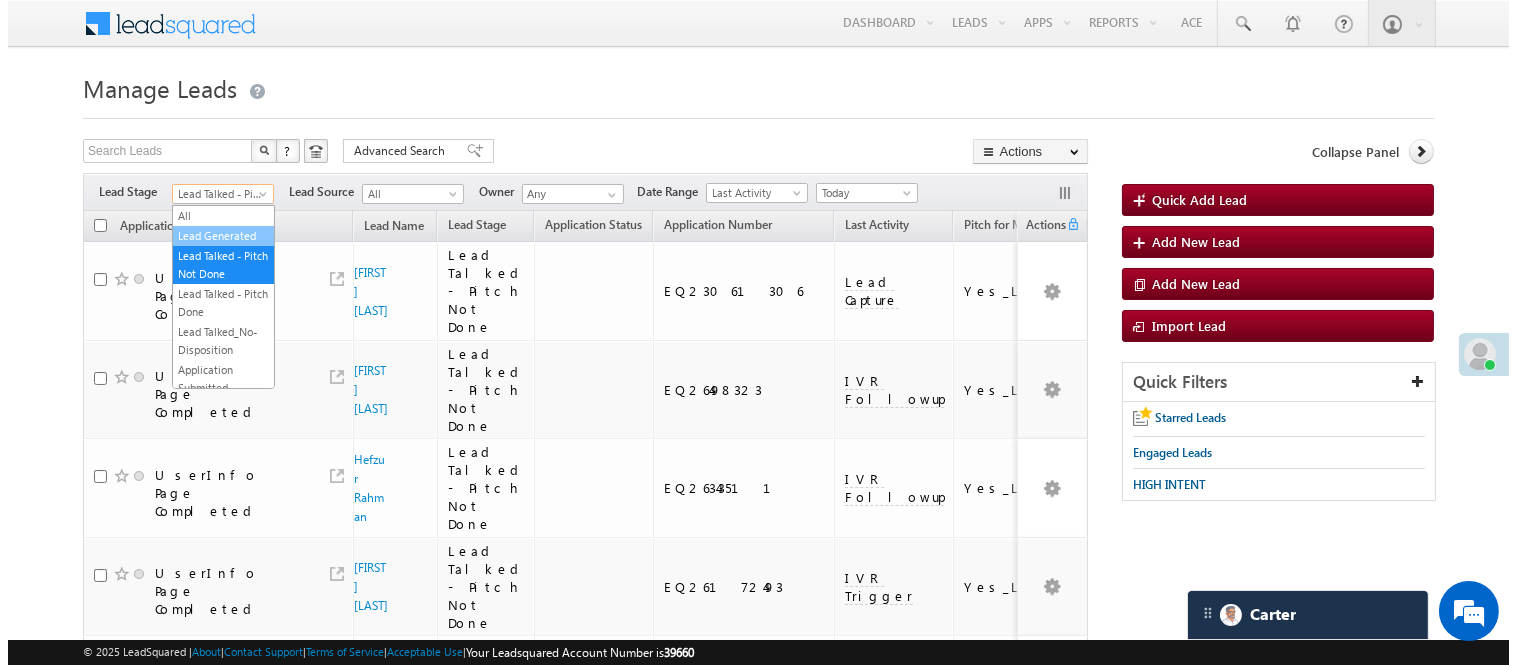 scroll, scrollTop: 0, scrollLeft: 0, axis: both 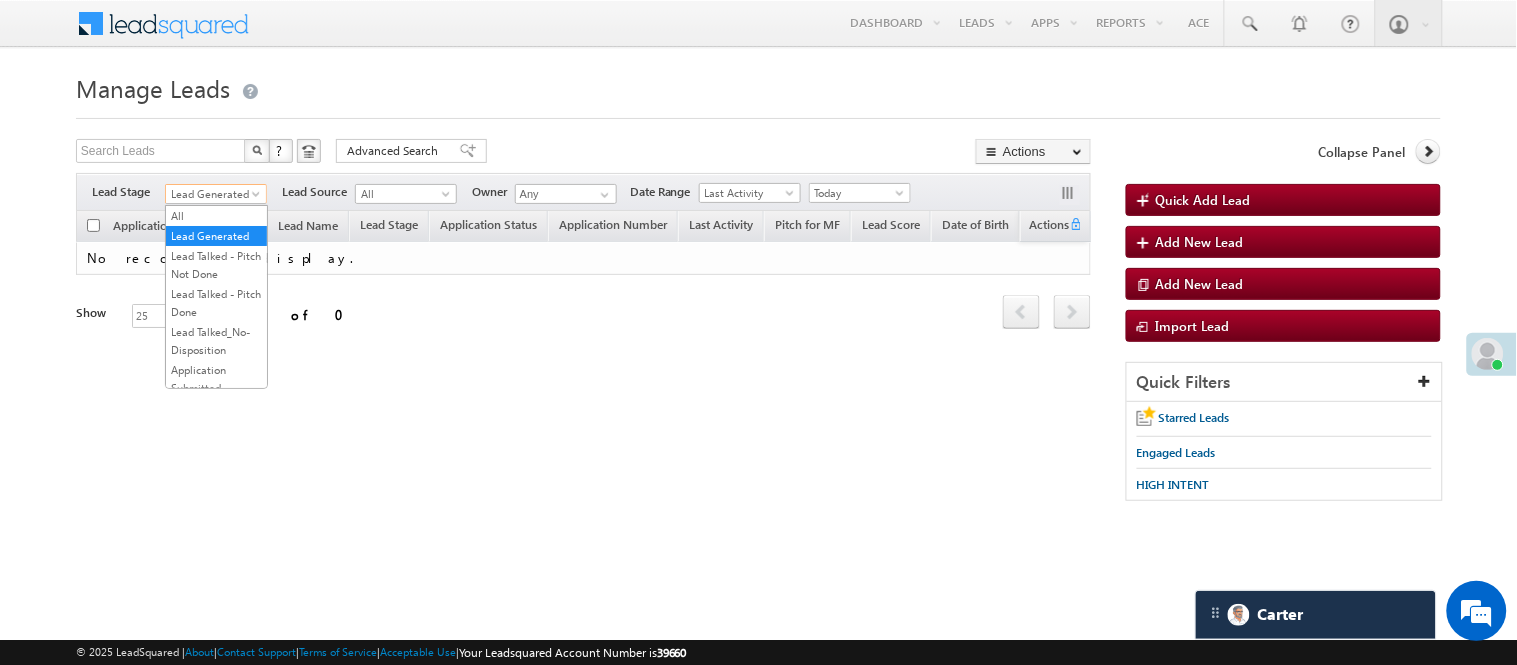 click on "Lead Generated" at bounding box center [213, 194] 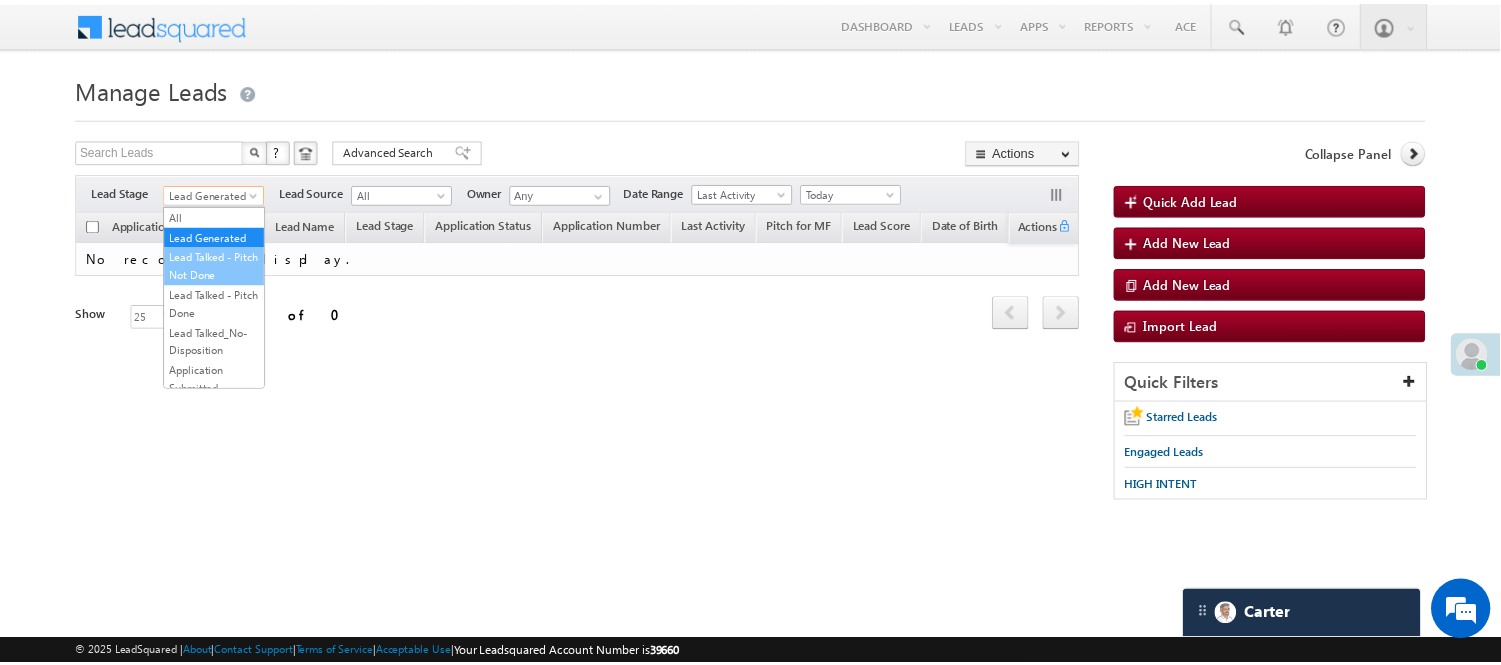 scroll, scrollTop: 496, scrollLeft: 0, axis: vertical 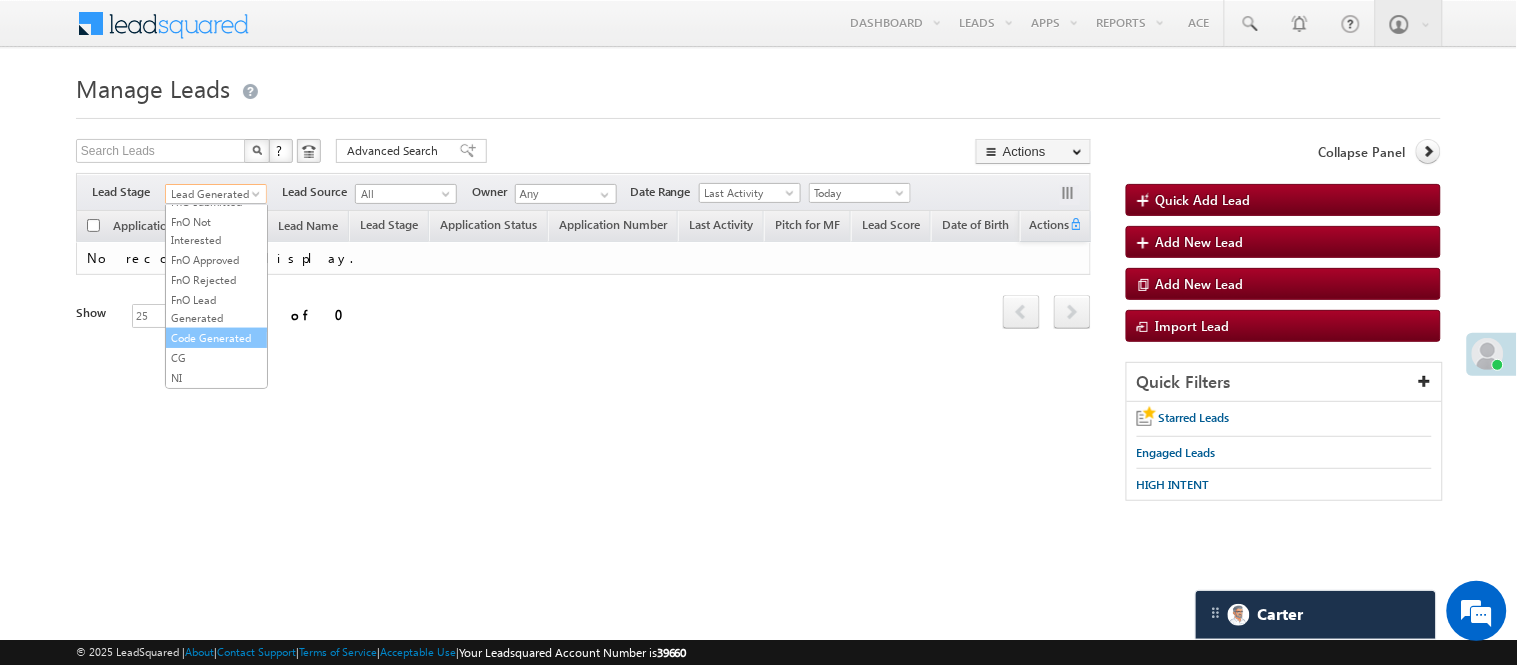 click on "Code Generated" at bounding box center (216, 338) 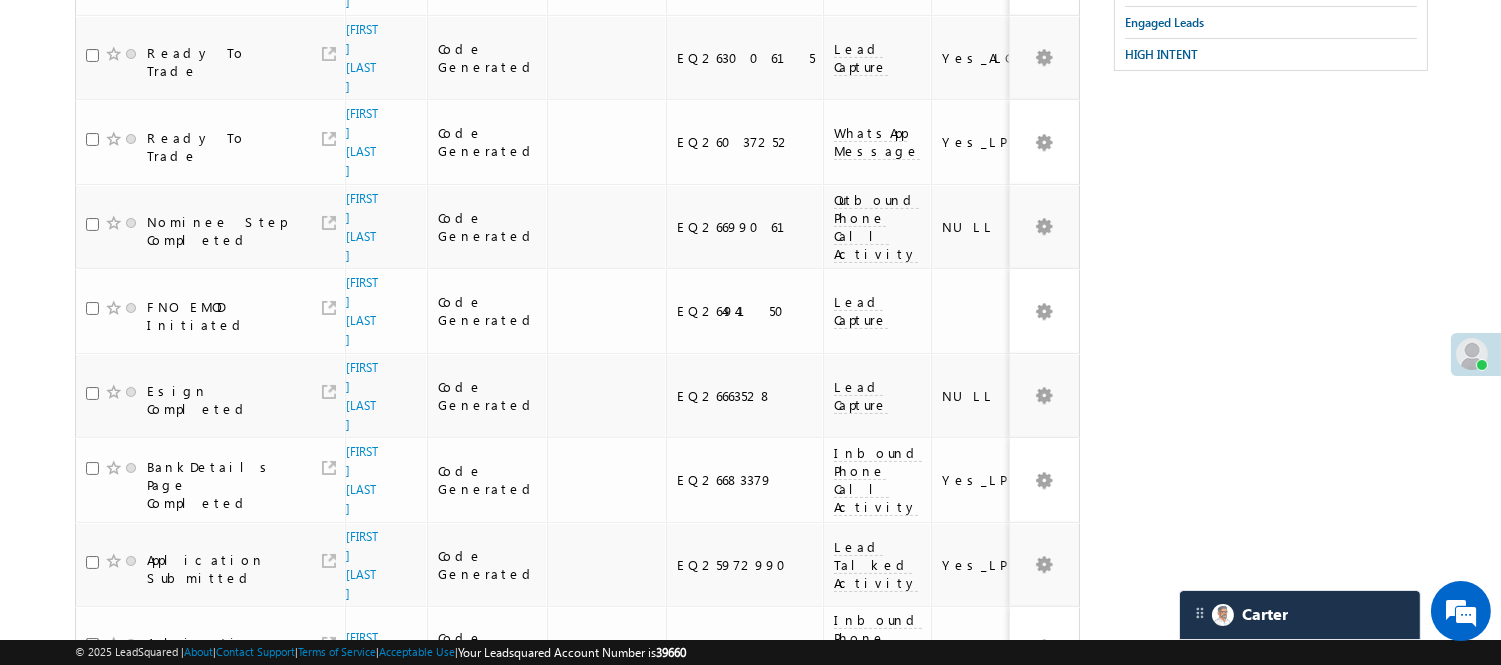 scroll, scrollTop: 0, scrollLeft: 0, axis: both 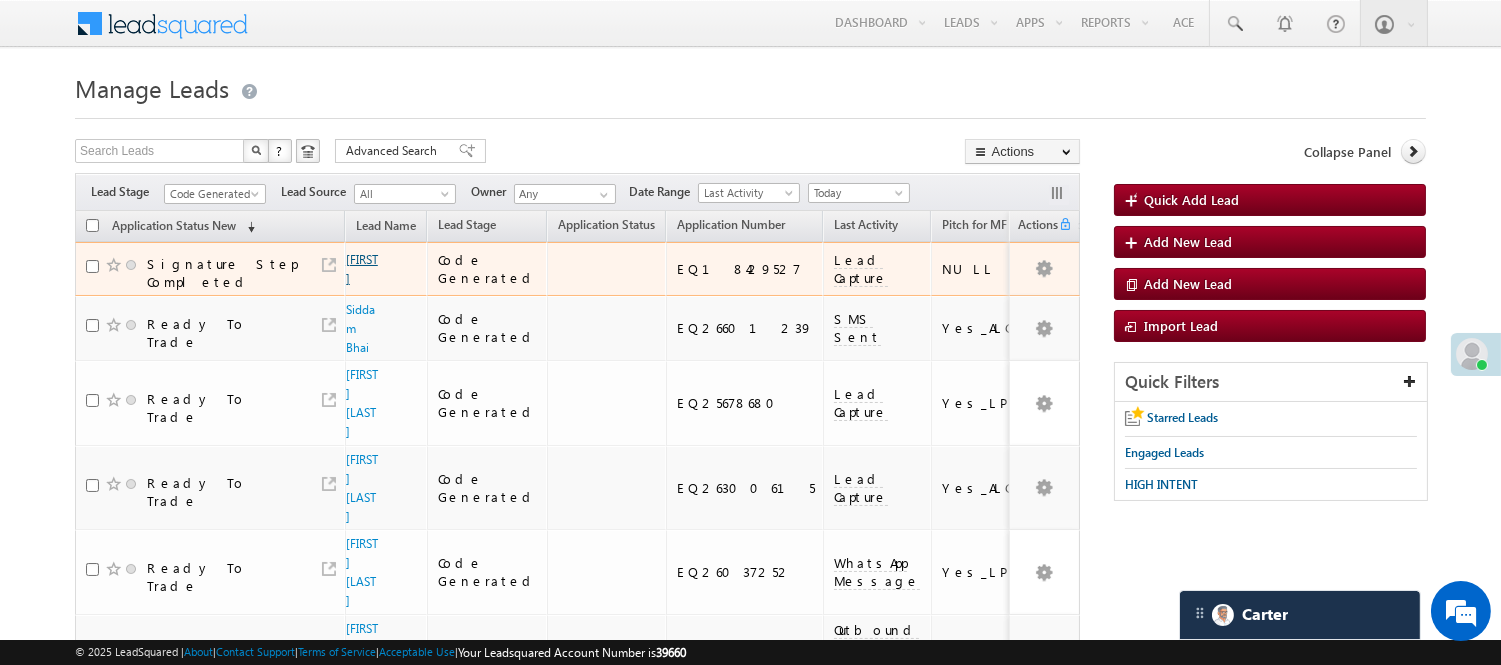 click on "[FIRST]" at bounding box center [362, 269] 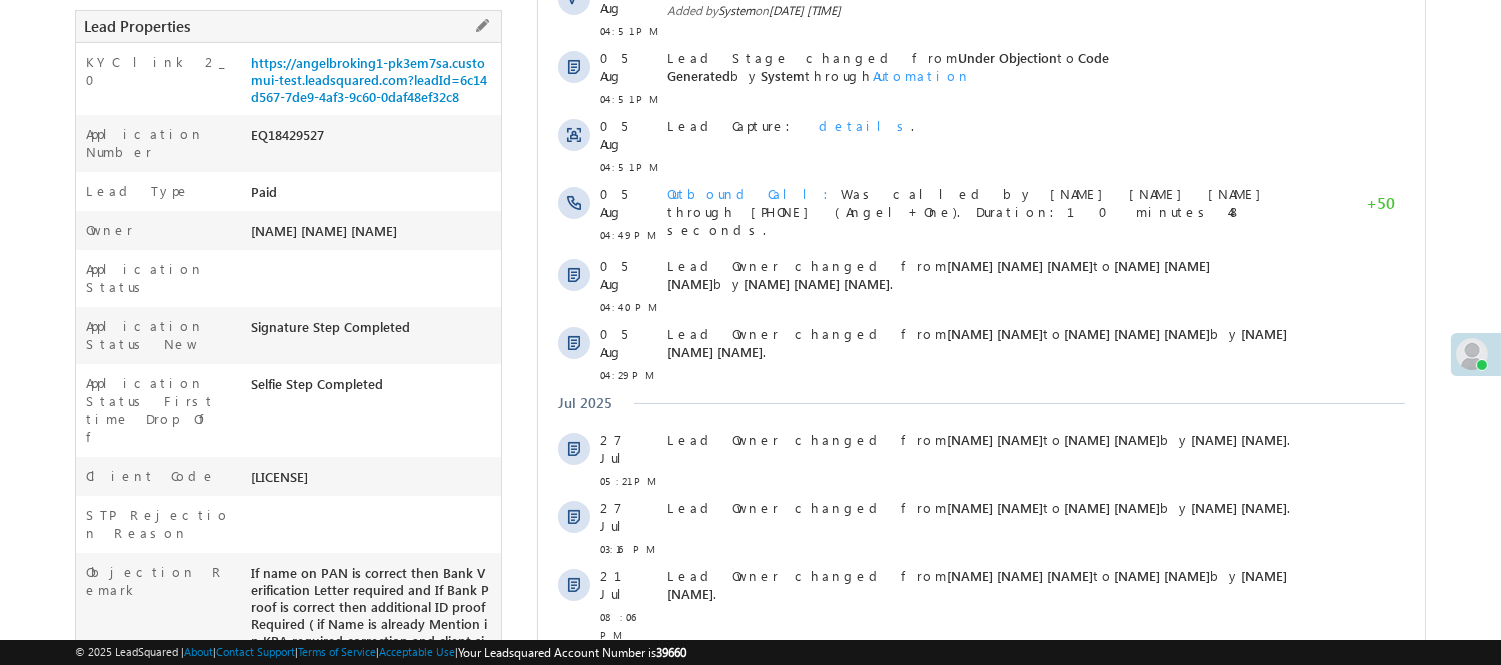 scroll, scrollTop: 0, scrollLeft: 0, axis: both 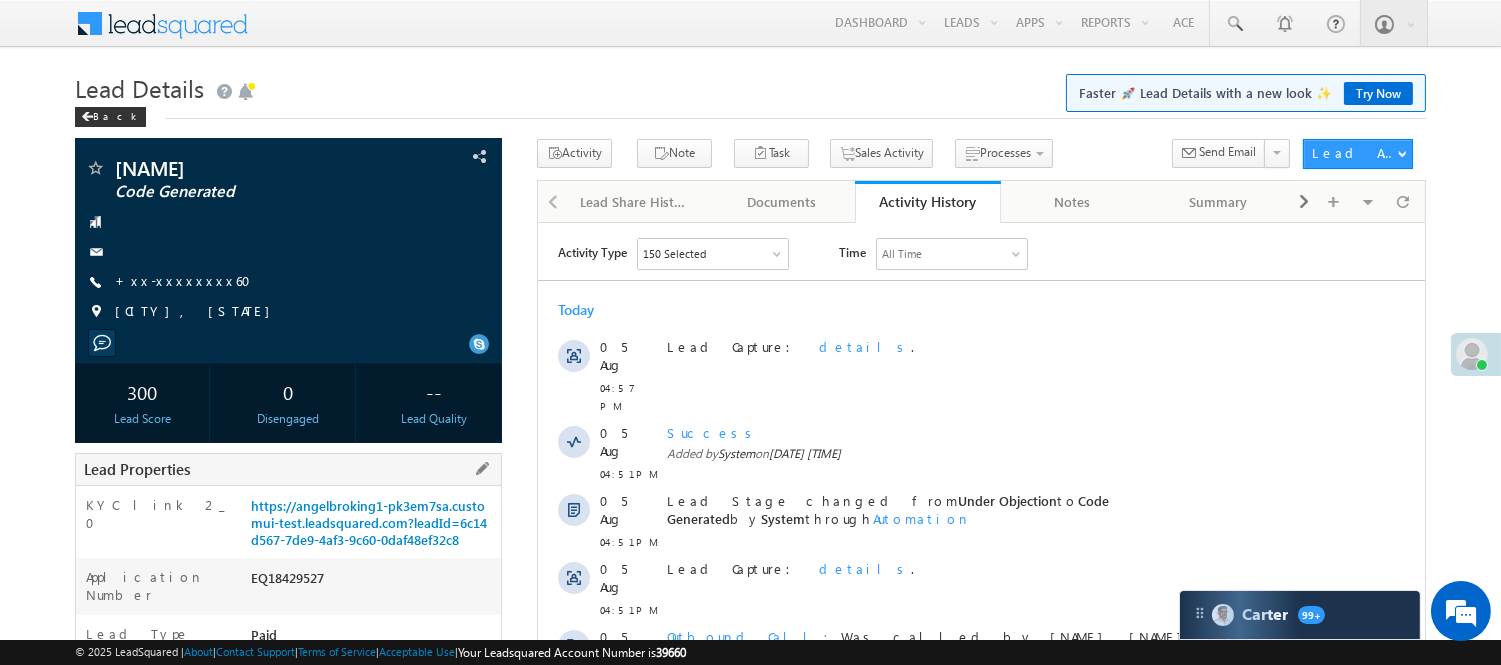 click on "EQ18429527" at bounding box center (373, 582) 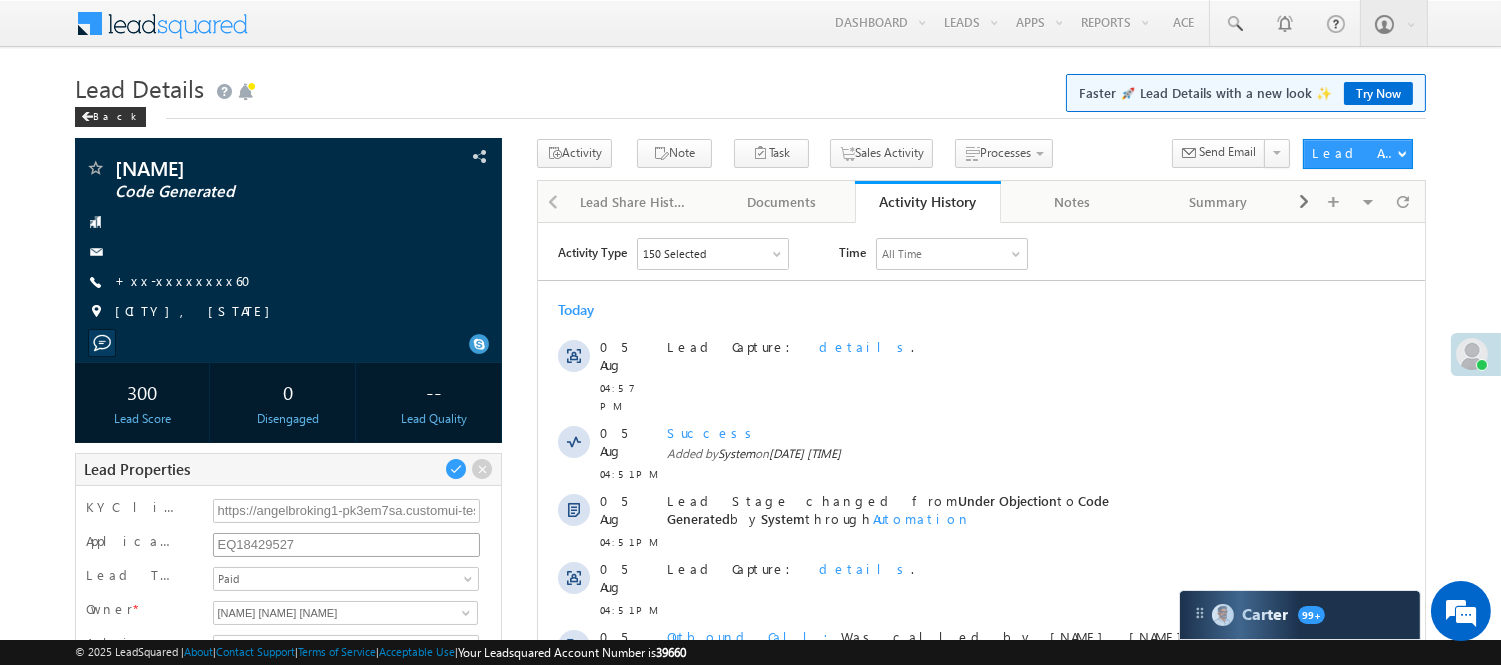 scroll, scrollTop: 0, scrollLeft: 0, axis: both 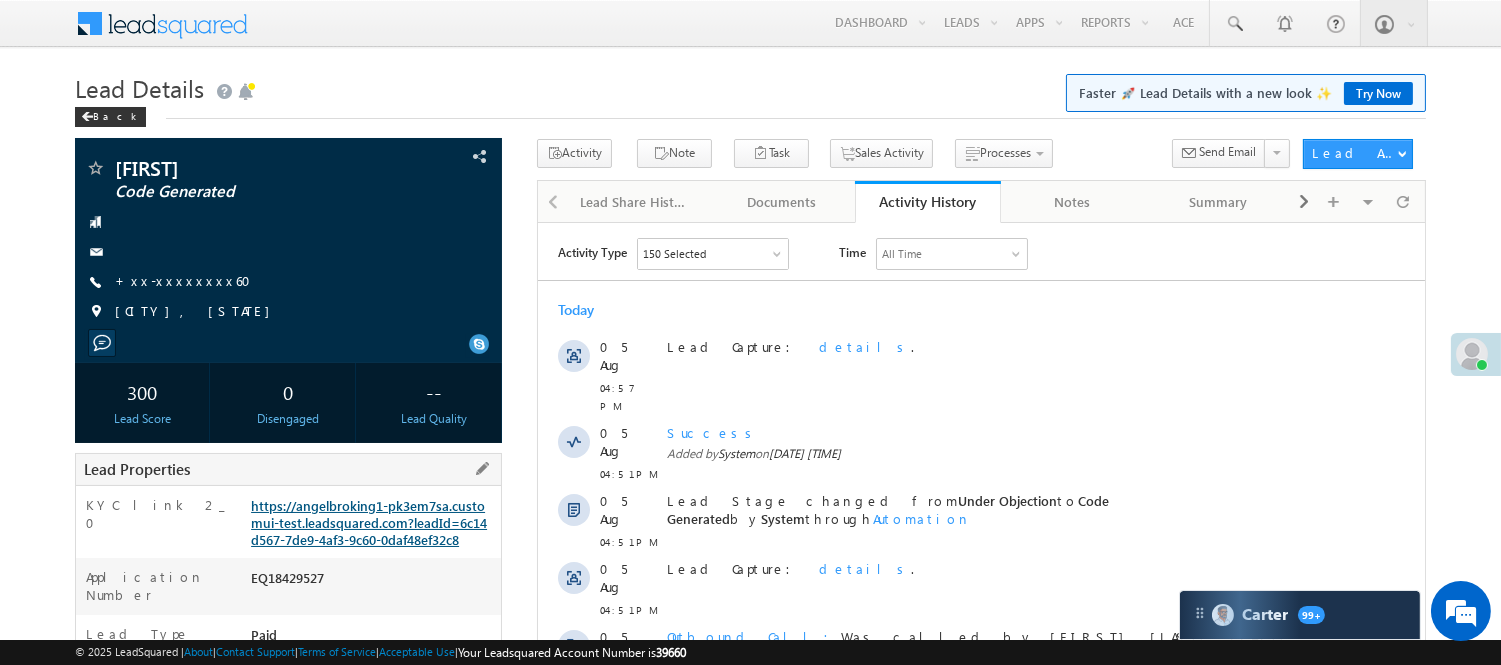click on "https://angelbroking1-pk3em7sa.customui-test.leadsquared.com?leadId=6c14d567-7de9-4af3-9c60-0daf48ef32c8" at bounding box center [369, 522] 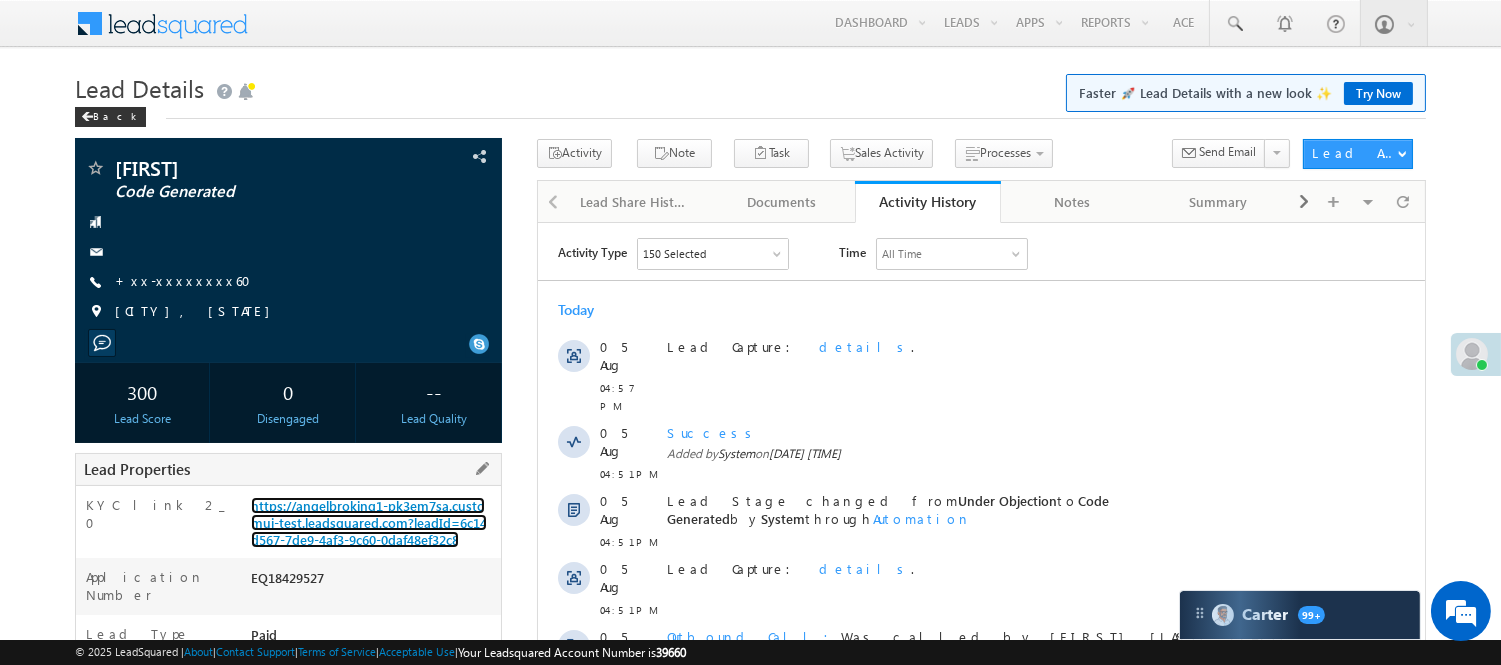 scroll, scrollTop: 111, scrollLeft: 0, axis: vertical 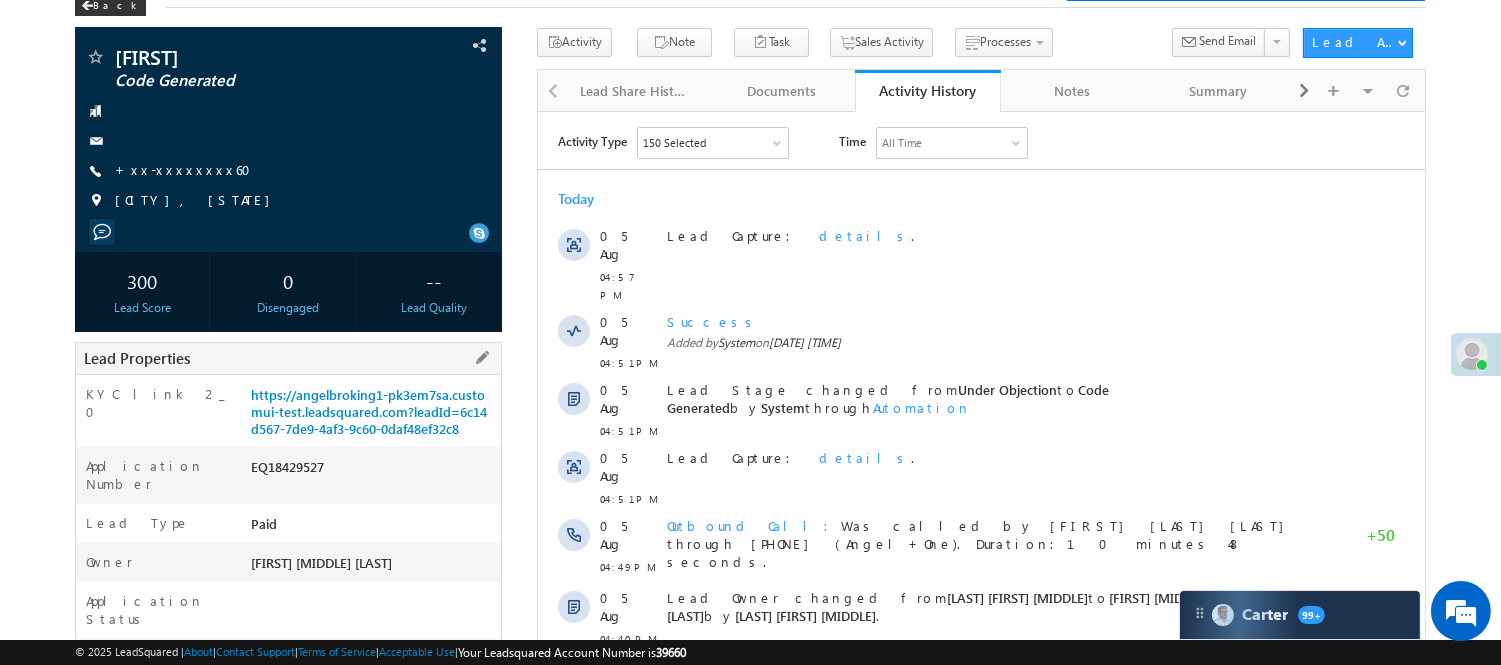 click on "EQ18429527" at bounding box center (373, 471) 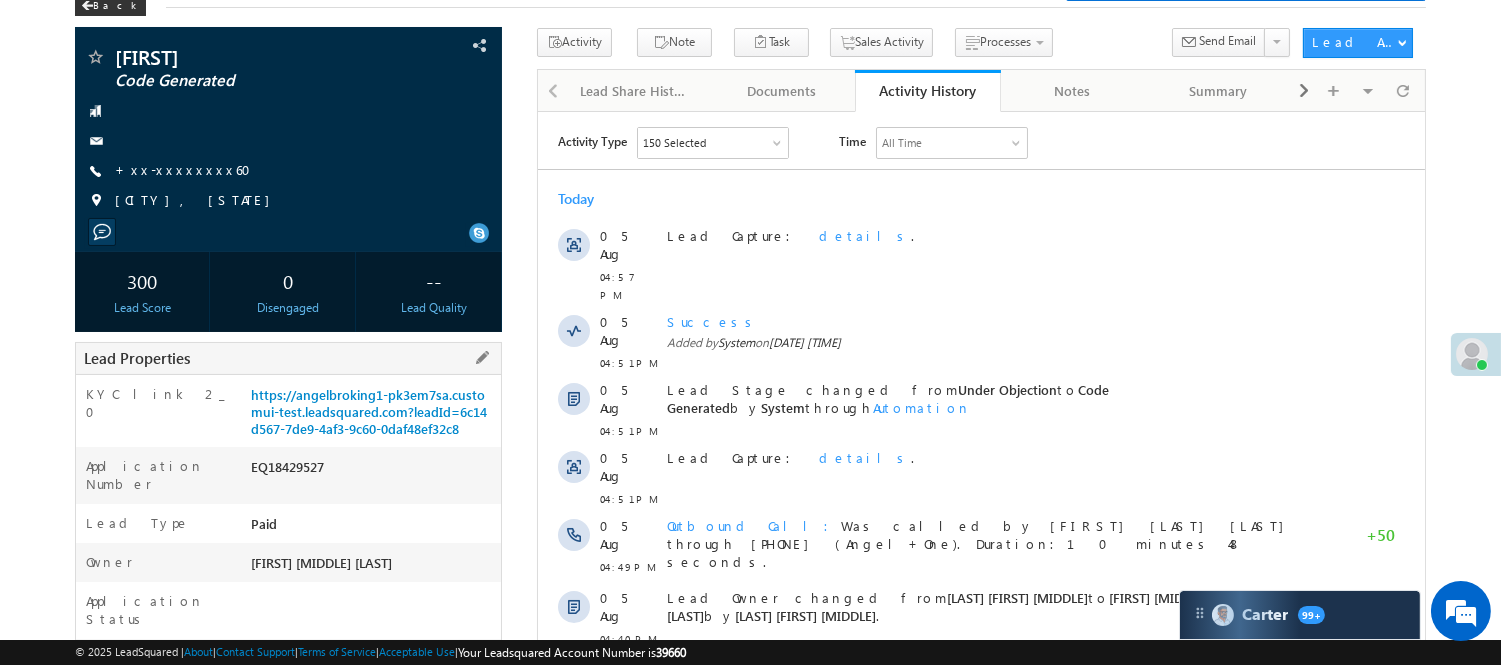 click on "EQ18429527" at bounding box center (373, 471) 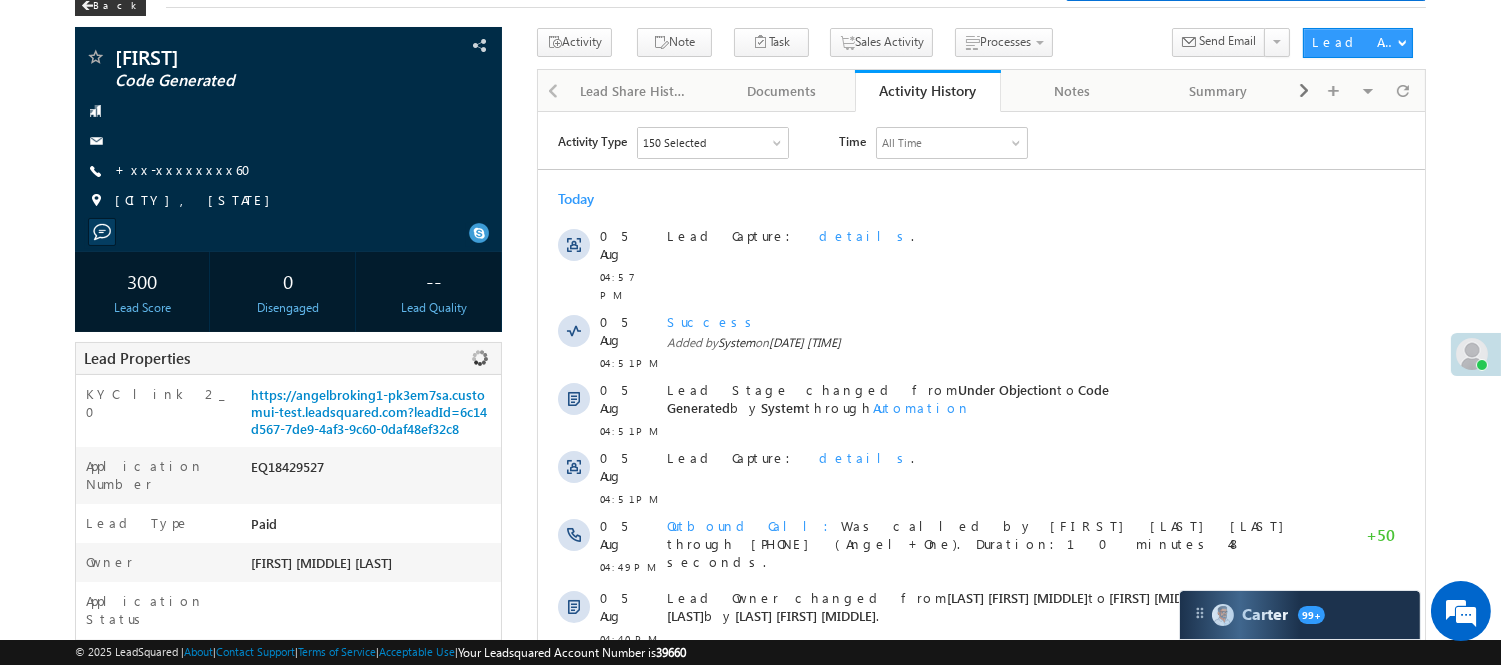 copy on "EQ18429527" 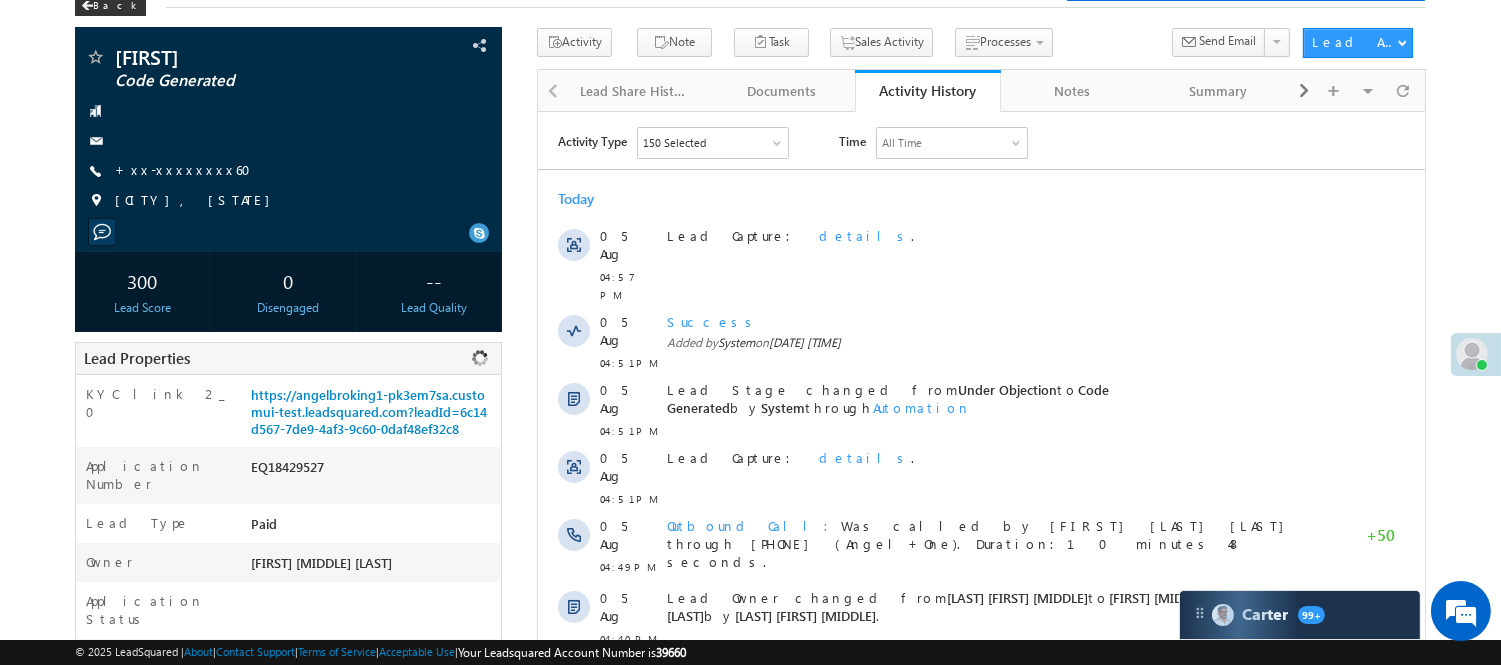 scroll, scrollTop: 0, scrollLeft: 0, axis: both 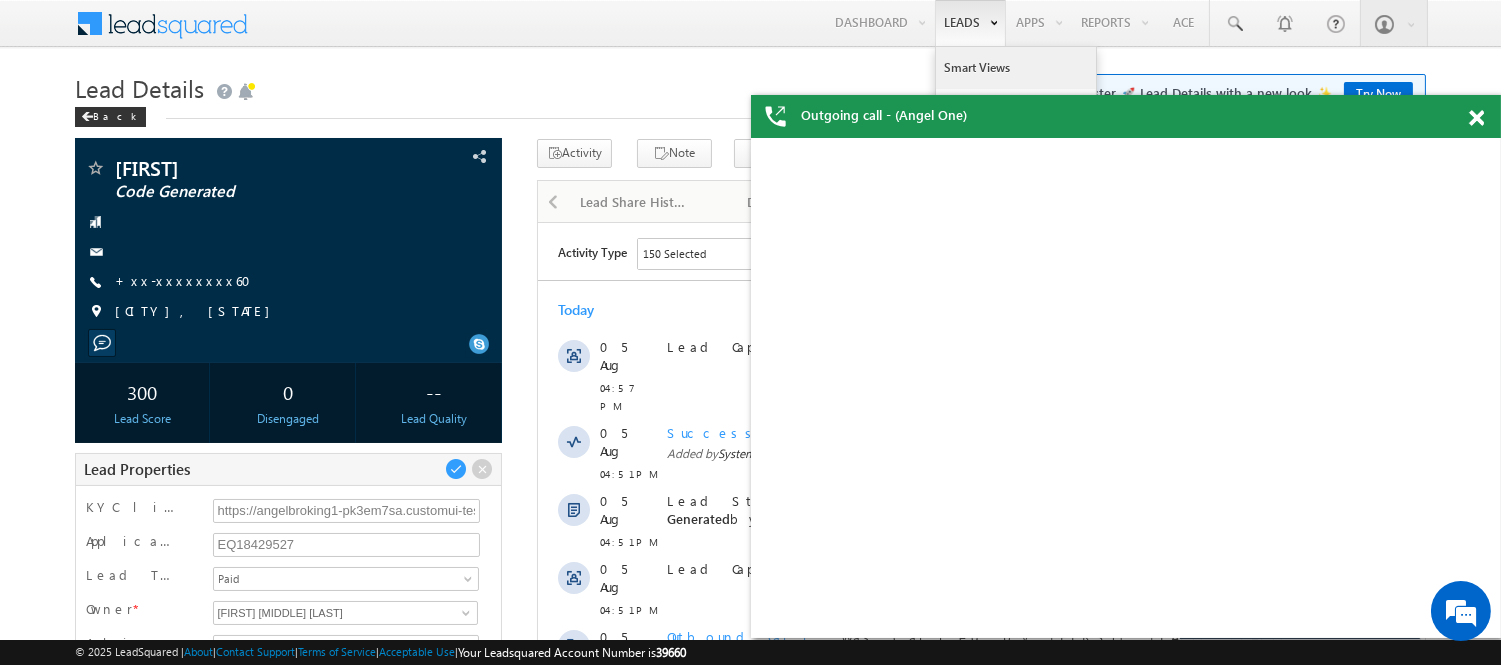 click on "Smart Views" at bounding box center [1016, 68] 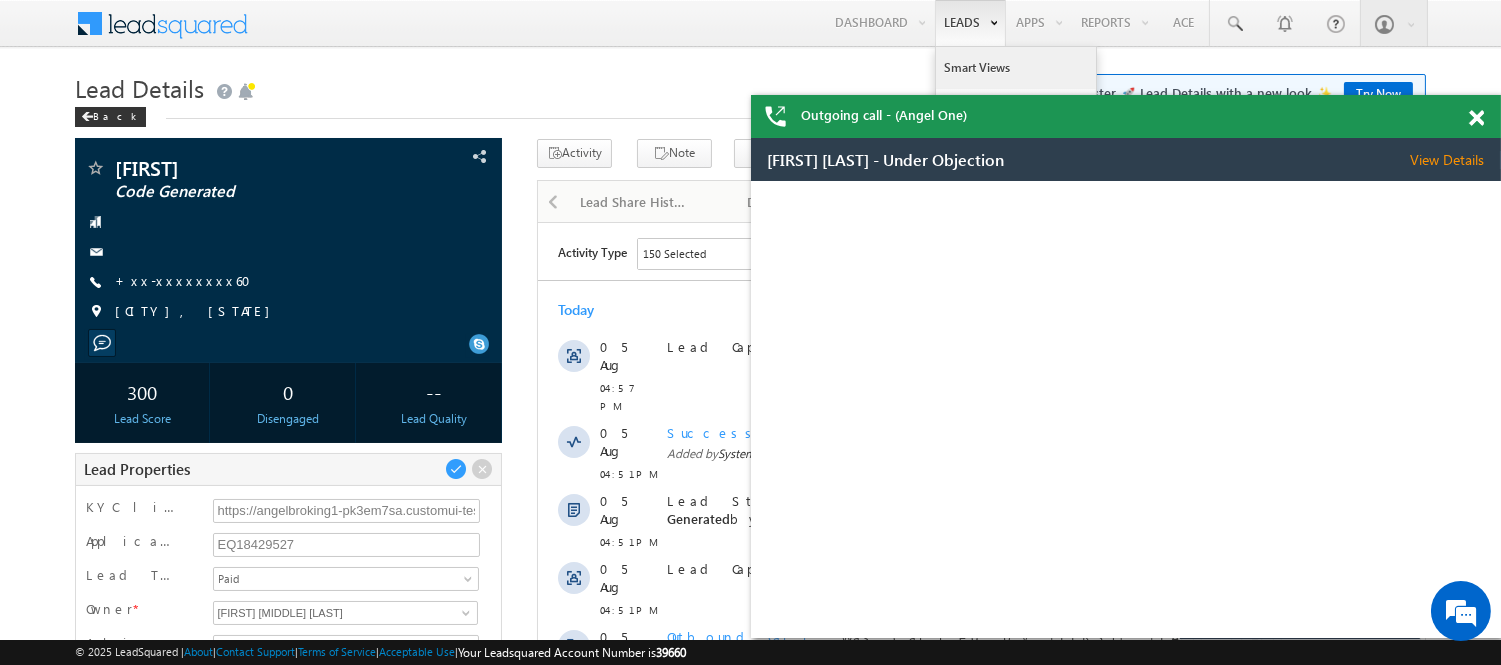 scroll, scrollTop: 0, scrollLeft: 0, axis: both 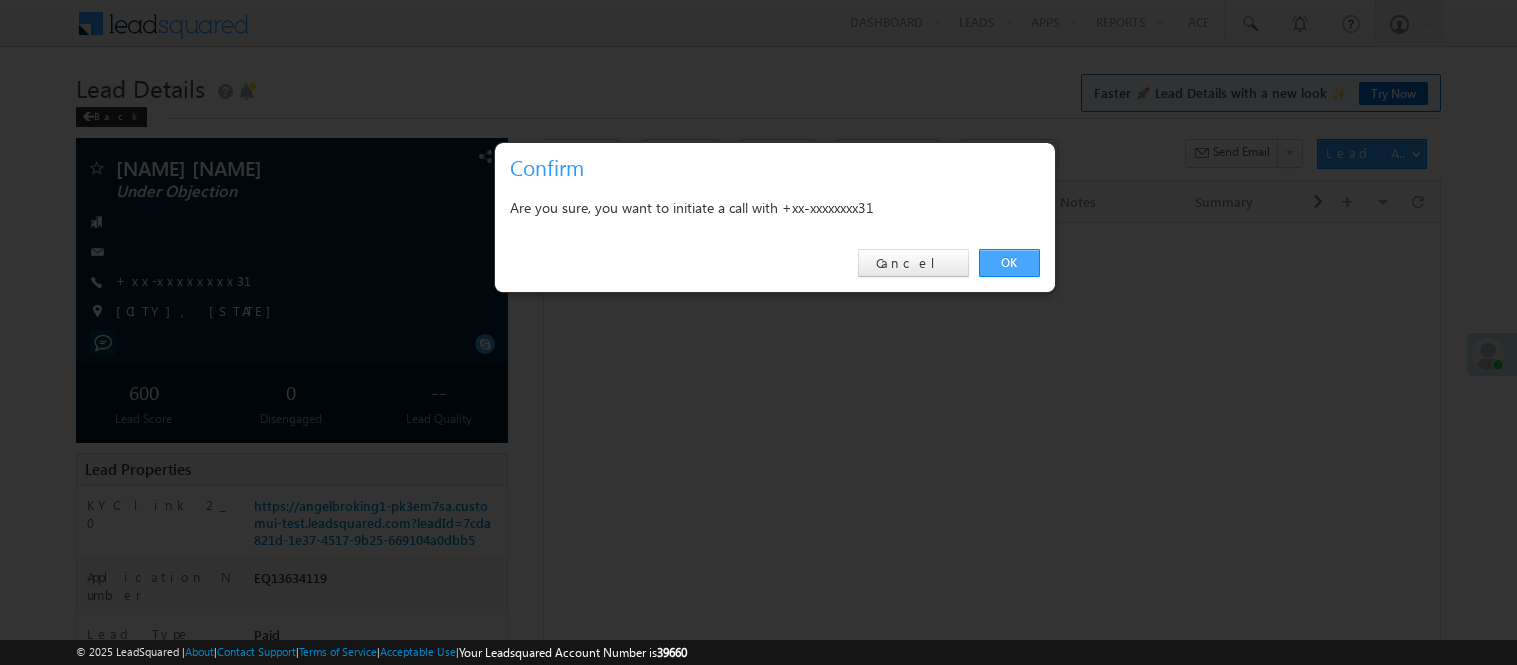 click on "OK" at bounding box center (1009, 263) 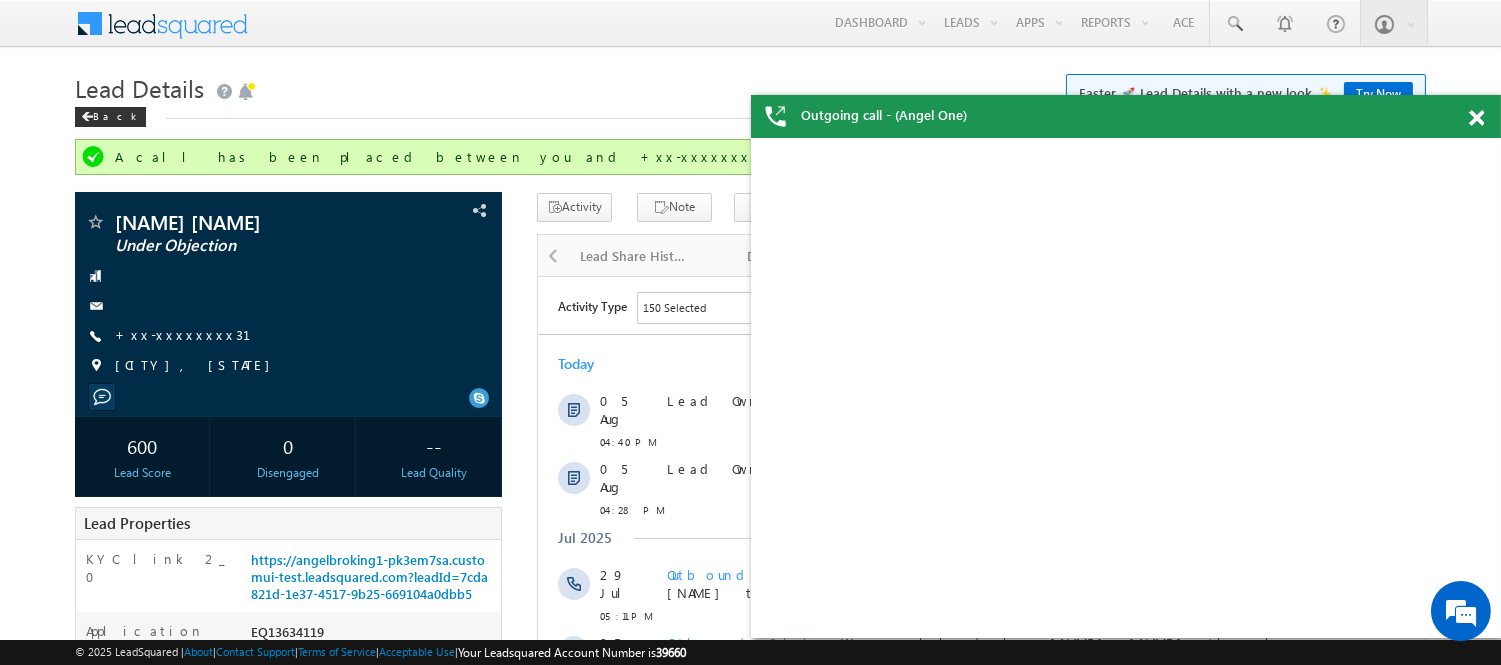 scroll, scrollTop: 0, scrollLeft: 0, axis: both 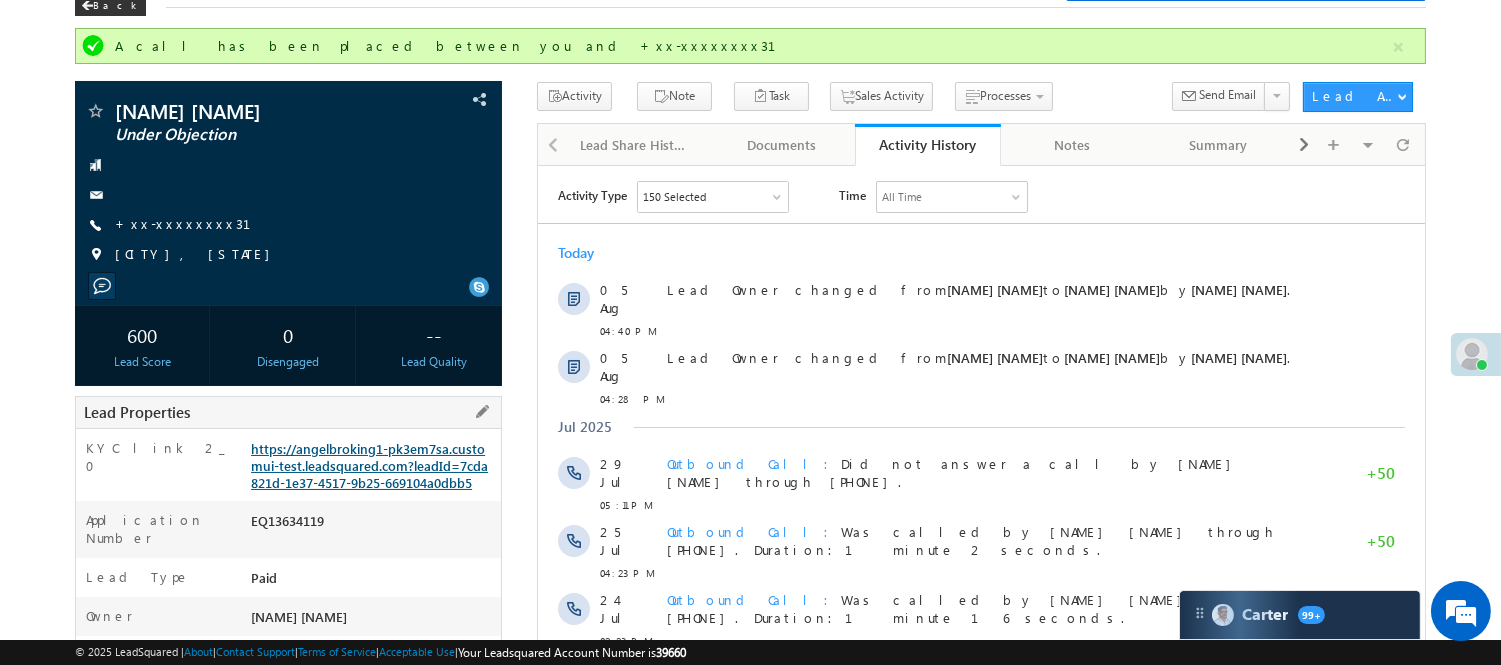 click on "https://angelbroking1-pk3em7sa.customui-test.leadsquared.com?leadId=7cda821d-1e37-4517-9b25-669104a0dbb5" at bounding box center (369, 465) 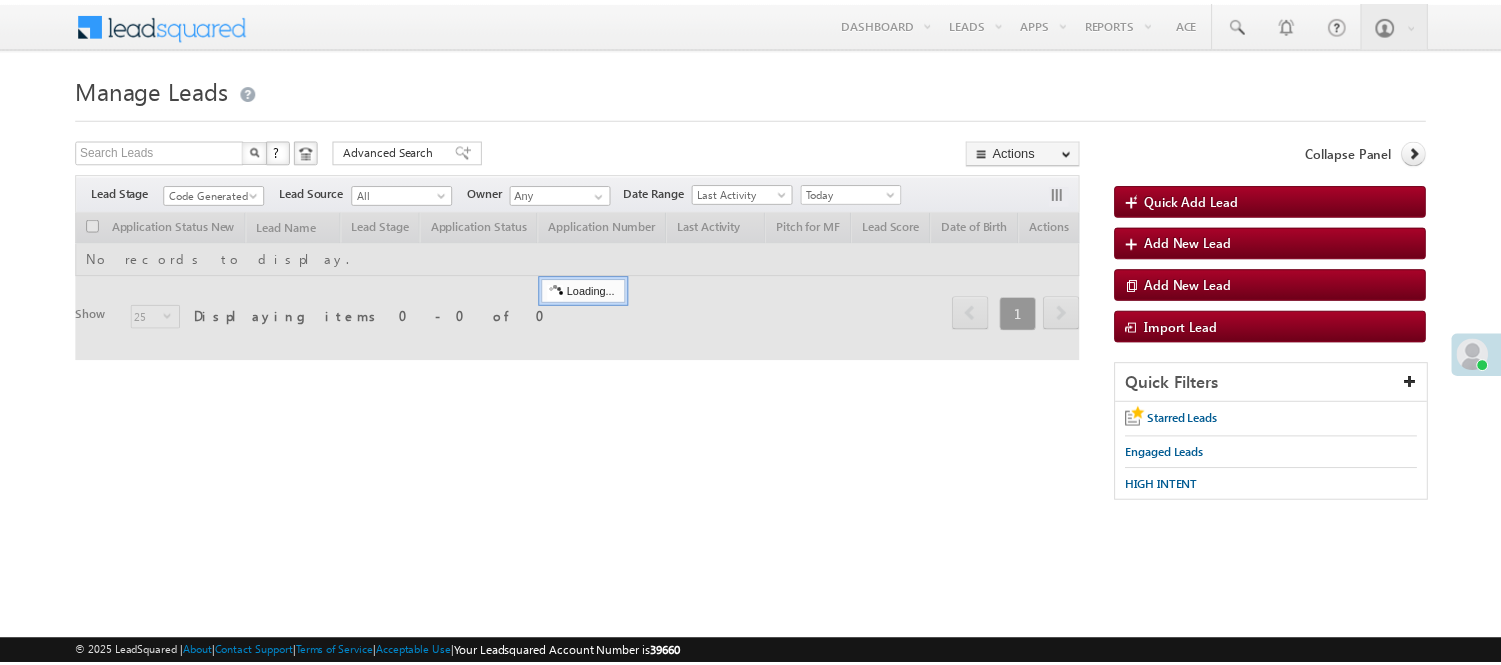 scroll, scrollTop: 0, scrollLeft: 0, axis: both 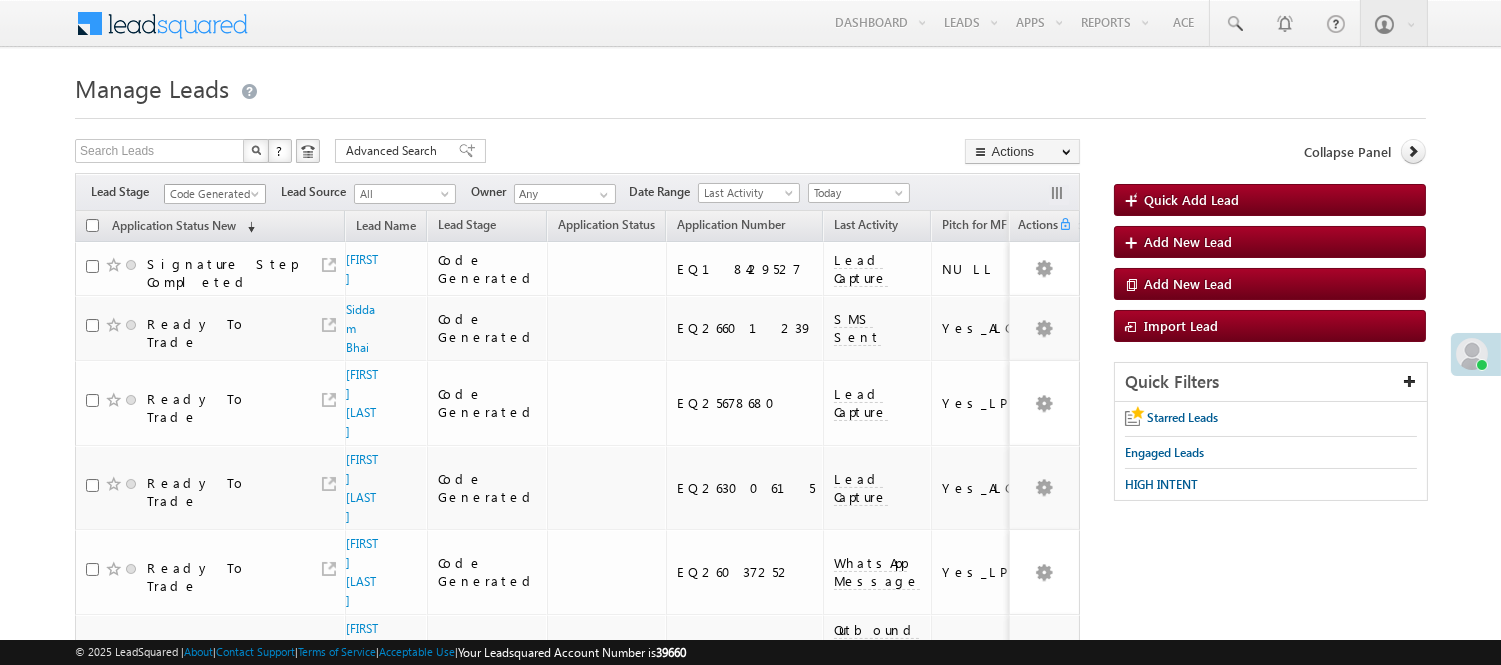 click on "Code Generated" at bounding box center [212, 194] 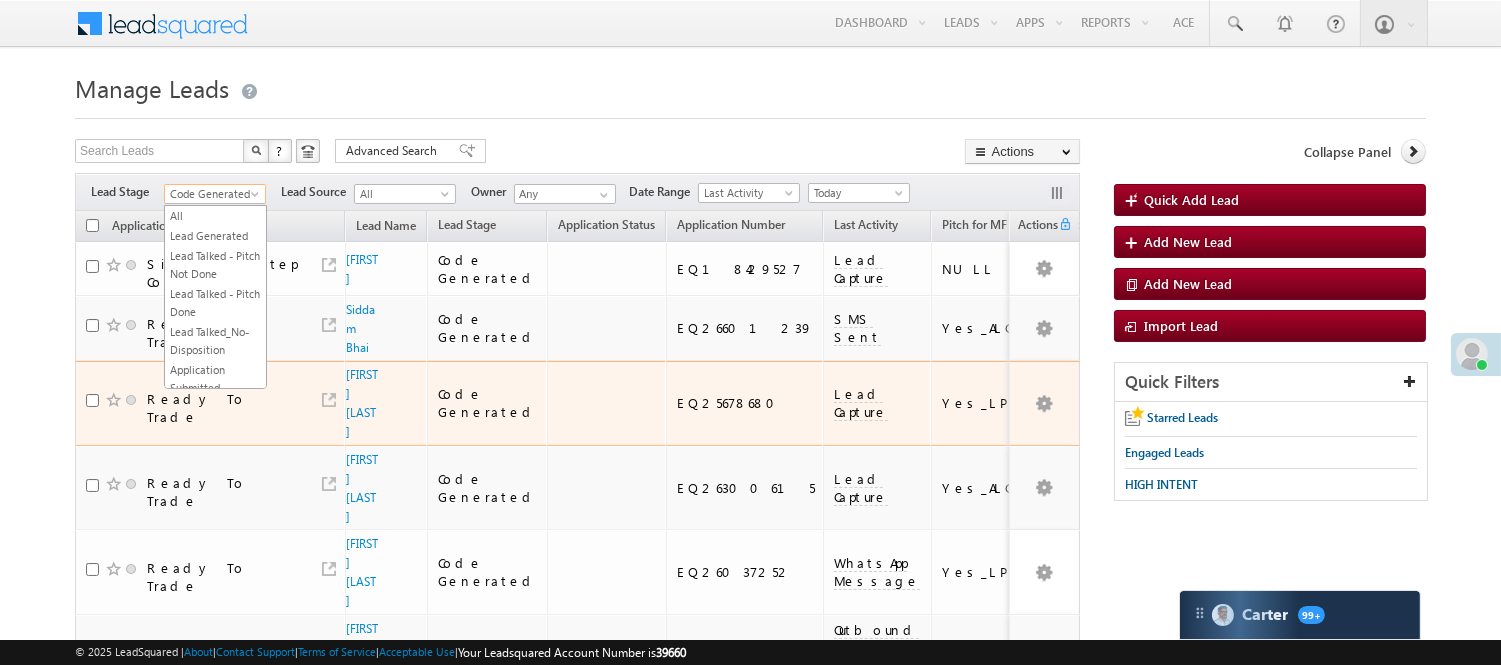 scroll, scrollTop: 465, scrollLeft: 0, axis: vertical 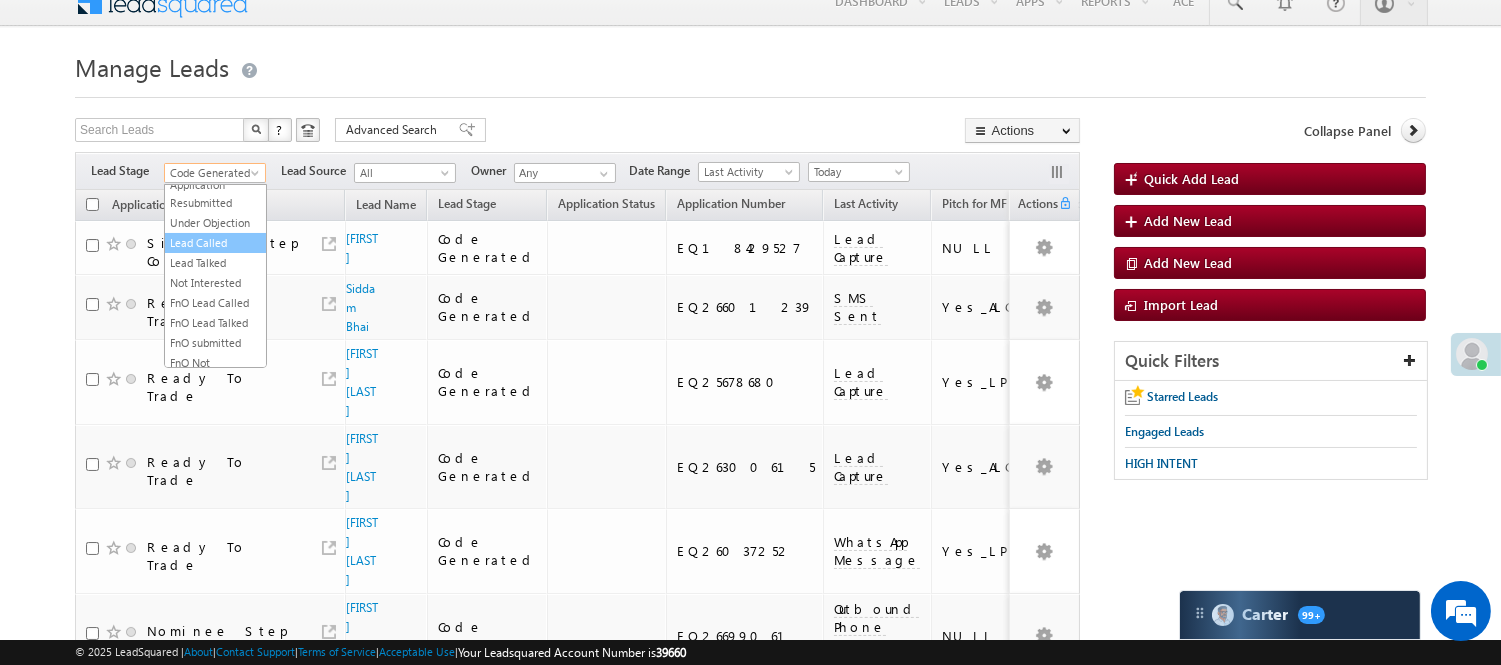 click on "Lead Called" at bounding box center [215, 243] 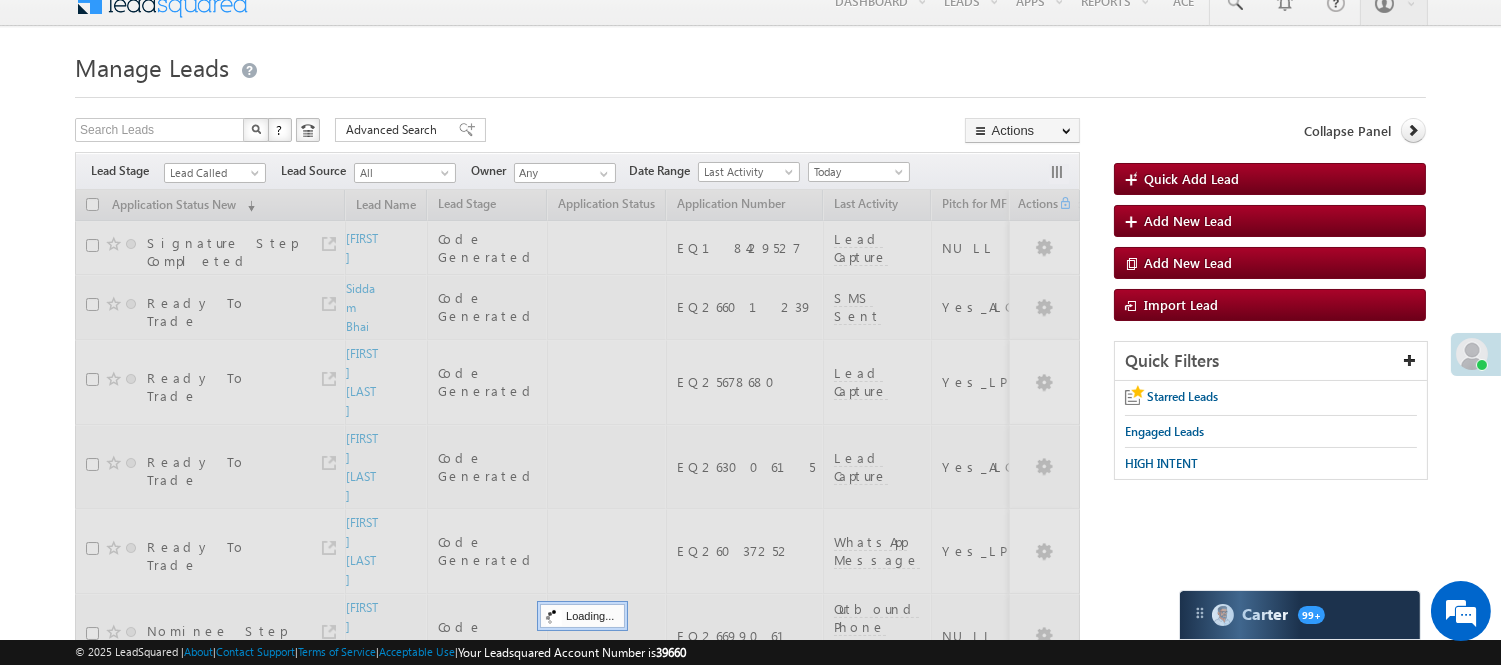 scroll, scrollTop: 0, scrollLeft: 0, axis: both 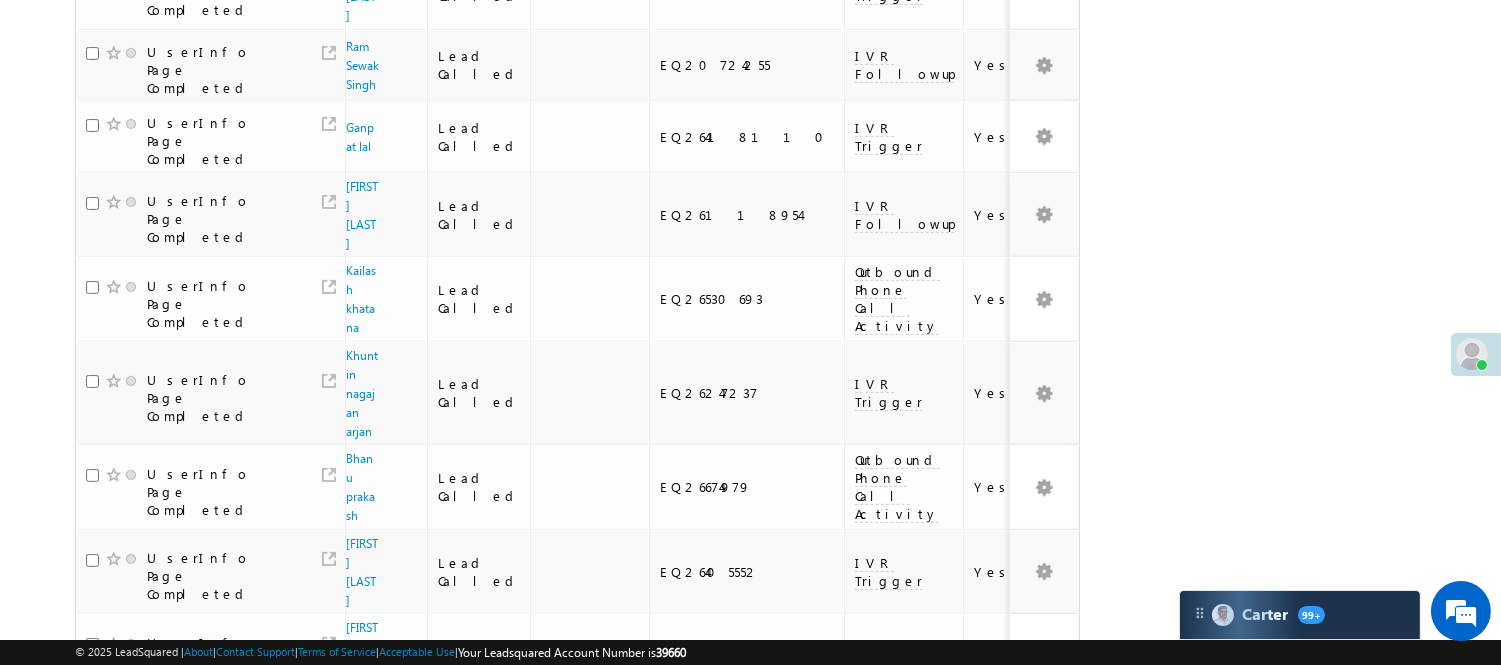 click on "3" at bounding box center (938, 1058) 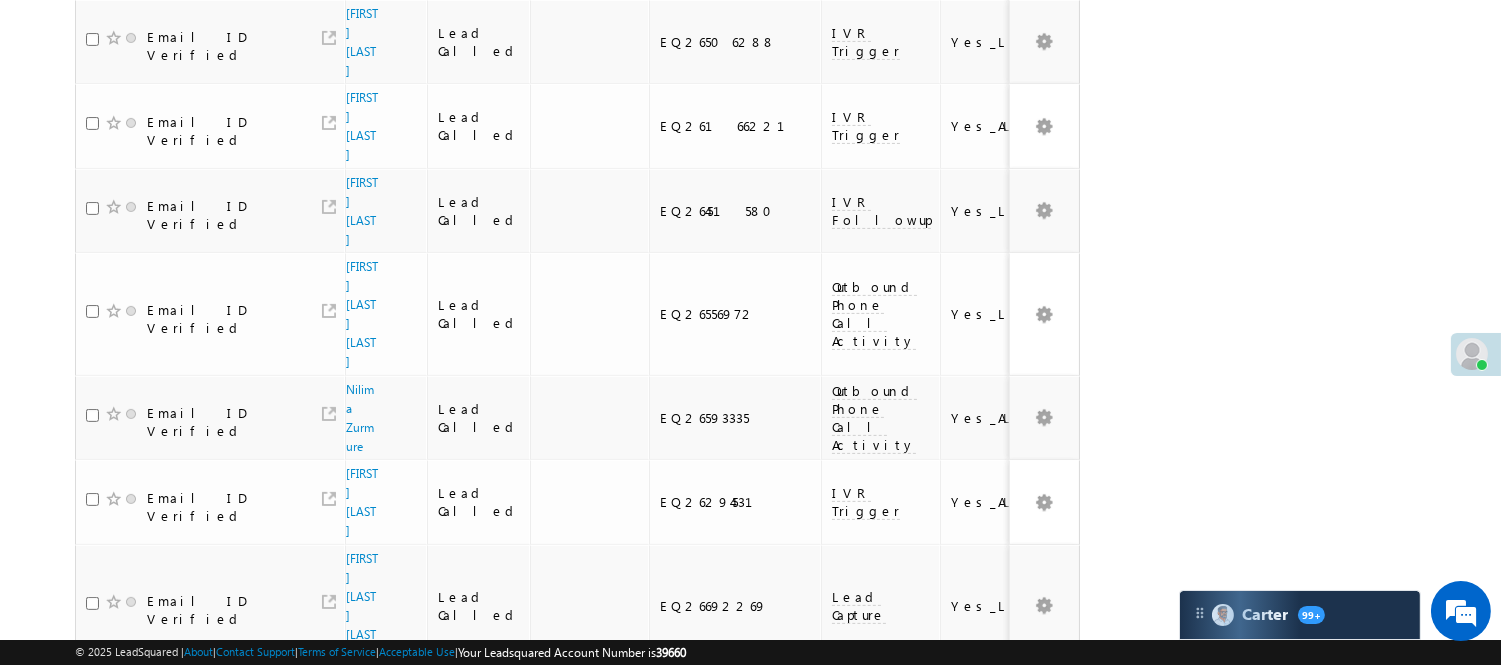 scroll, scrollTop: 1325, scrollLeft: 0, axis: vertical 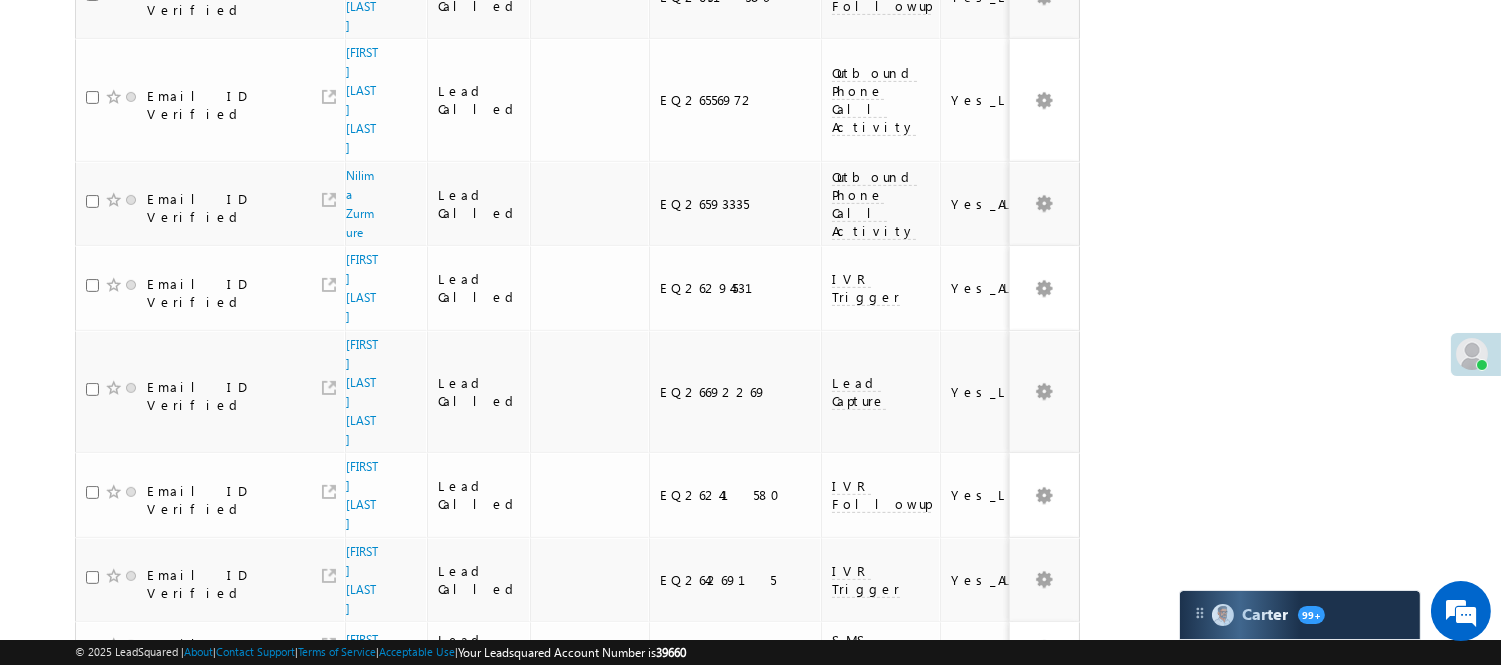 click on "4" at bounding box center (978, 1052) 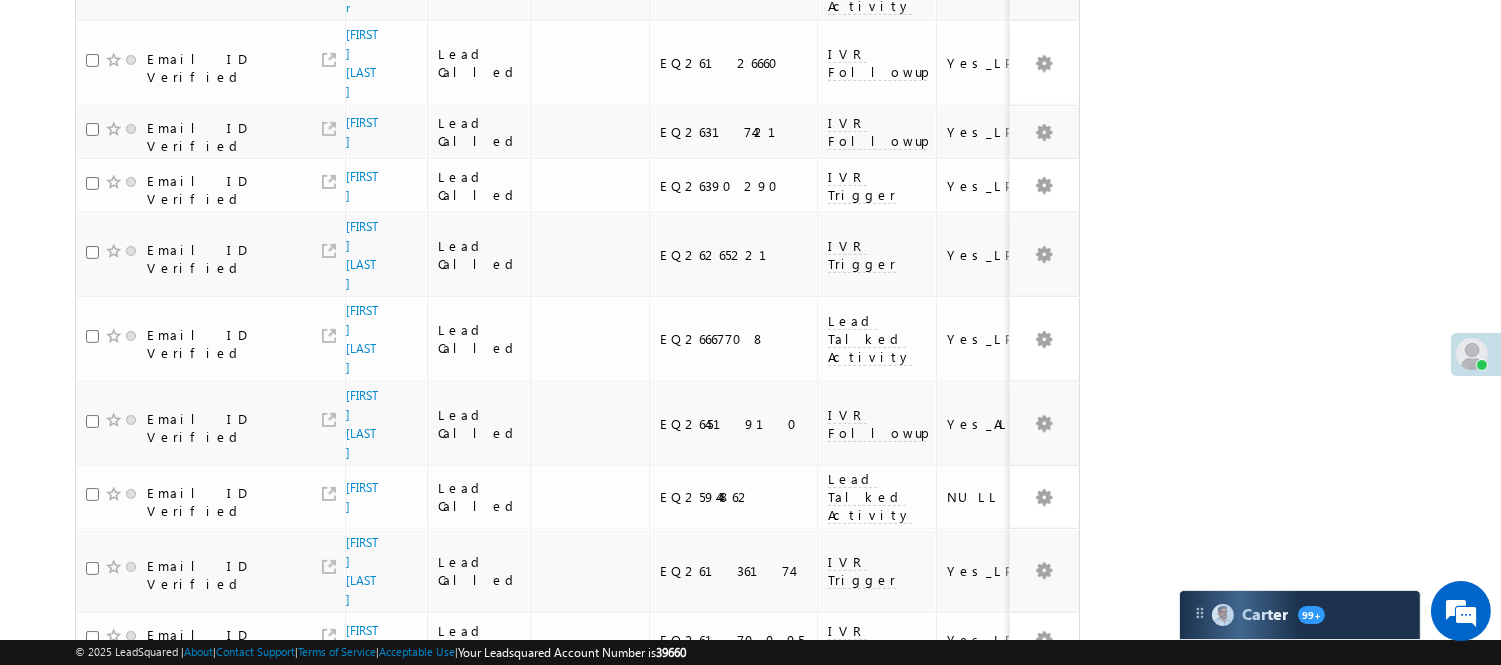 scroll, scrollTop: 1336, scrollLeft: 0, axis: vertical 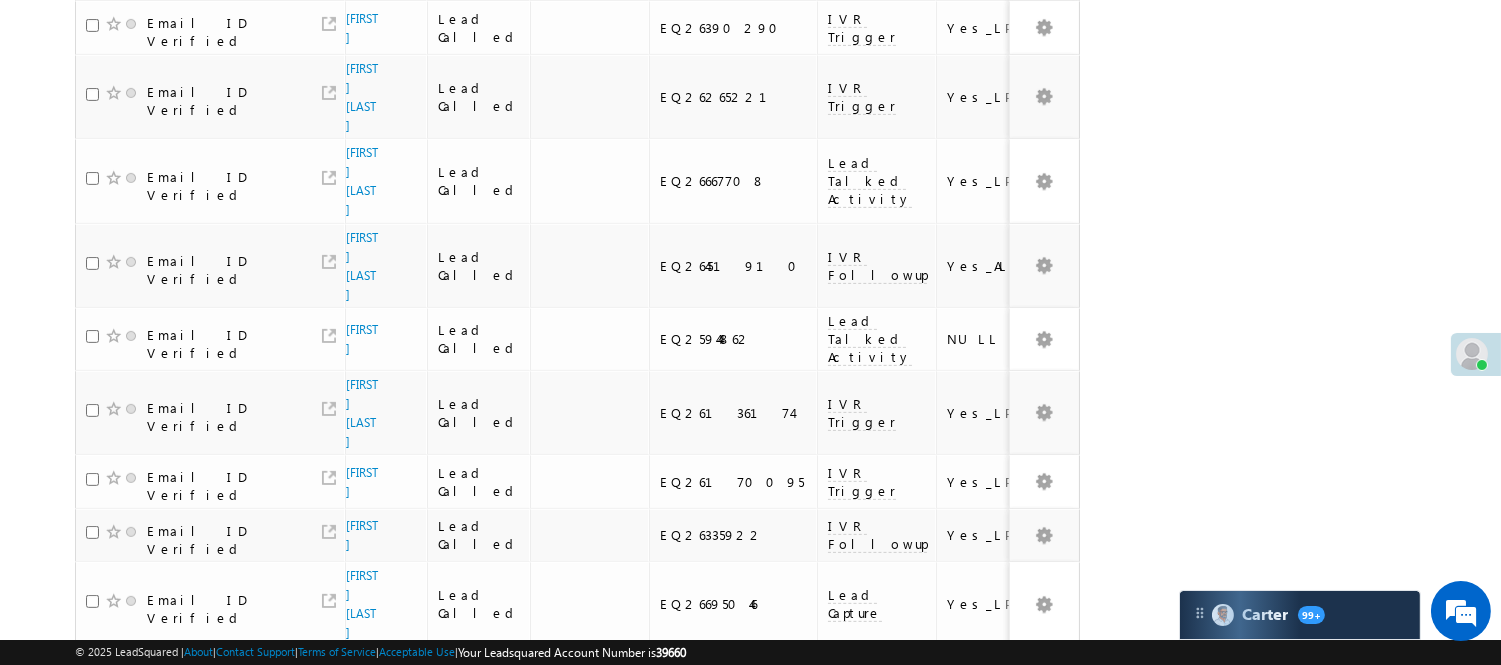 click on "5" at bounding box center (1018, 823) 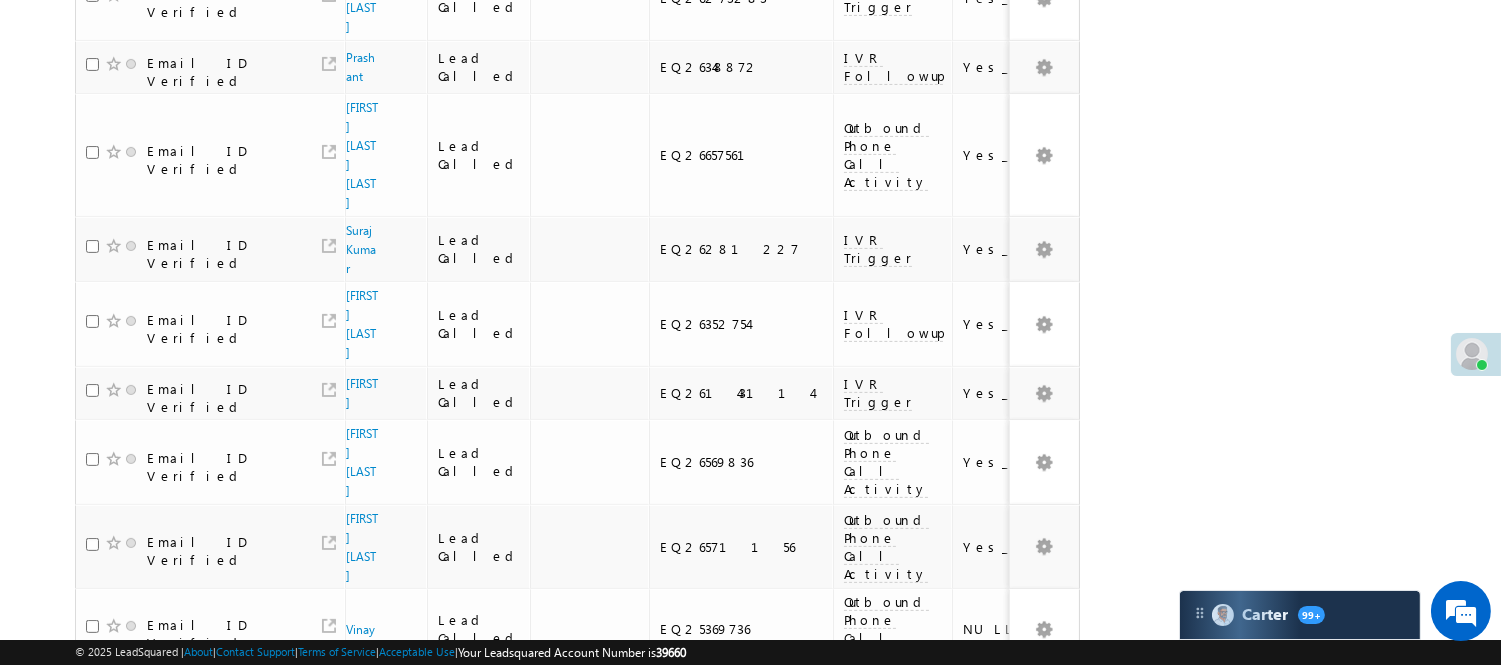 scroll, scrollTop: 1230, scrollLeft: 0, axis: vertical 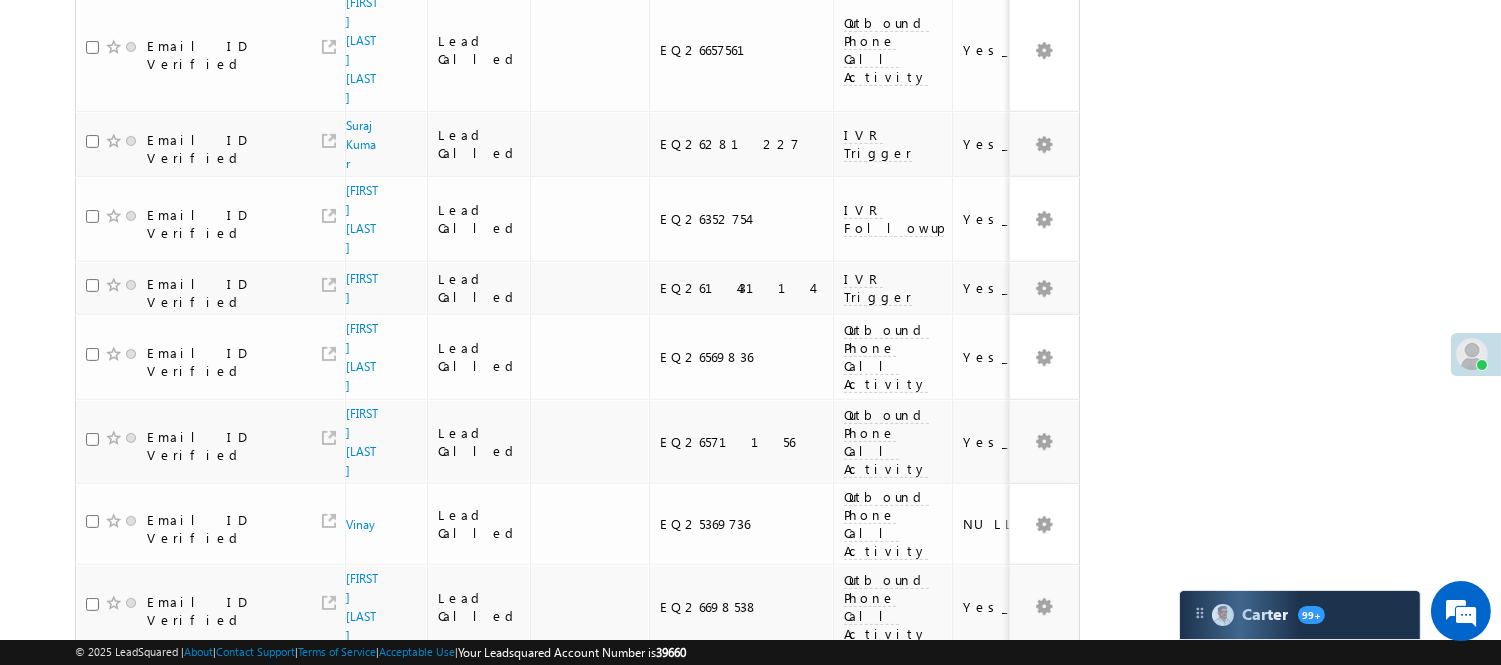click on "2" at bounding box center (897, 894) 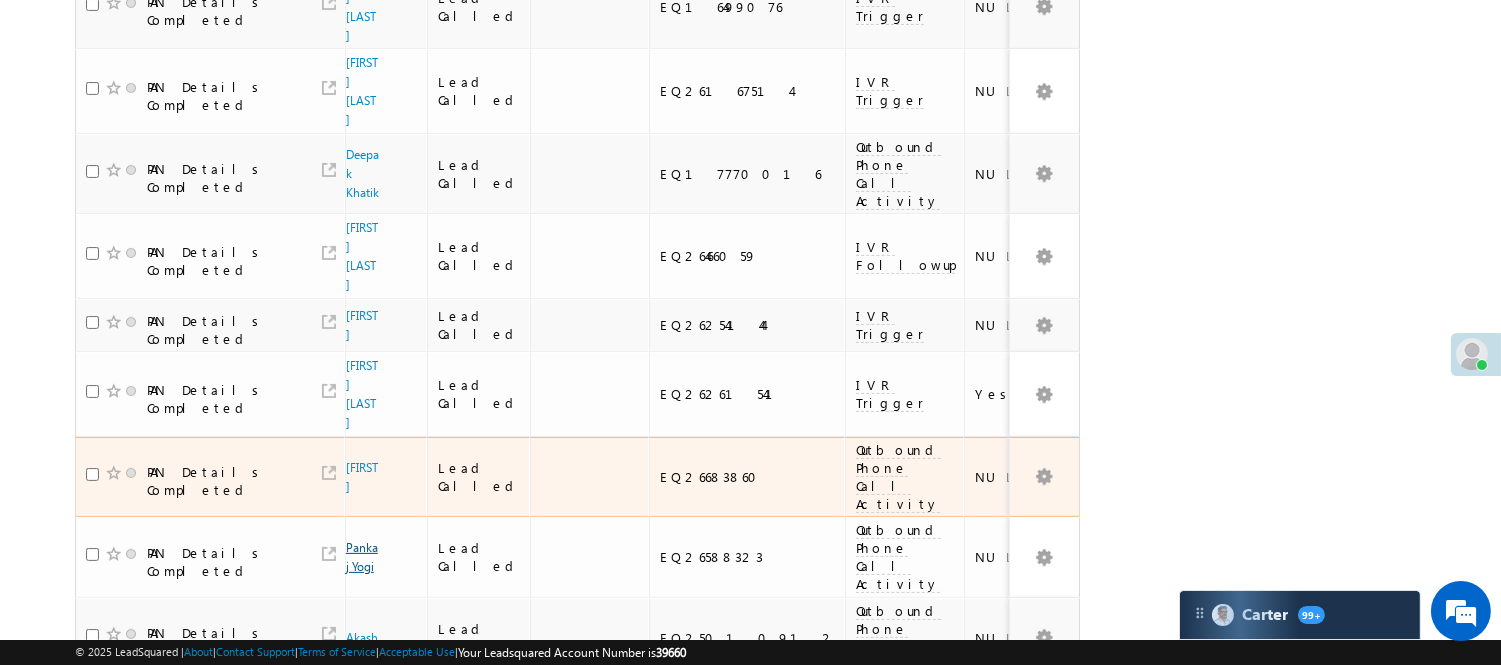 scroll, scrollTop: 896, scrollLeft: 0, axis: vertical 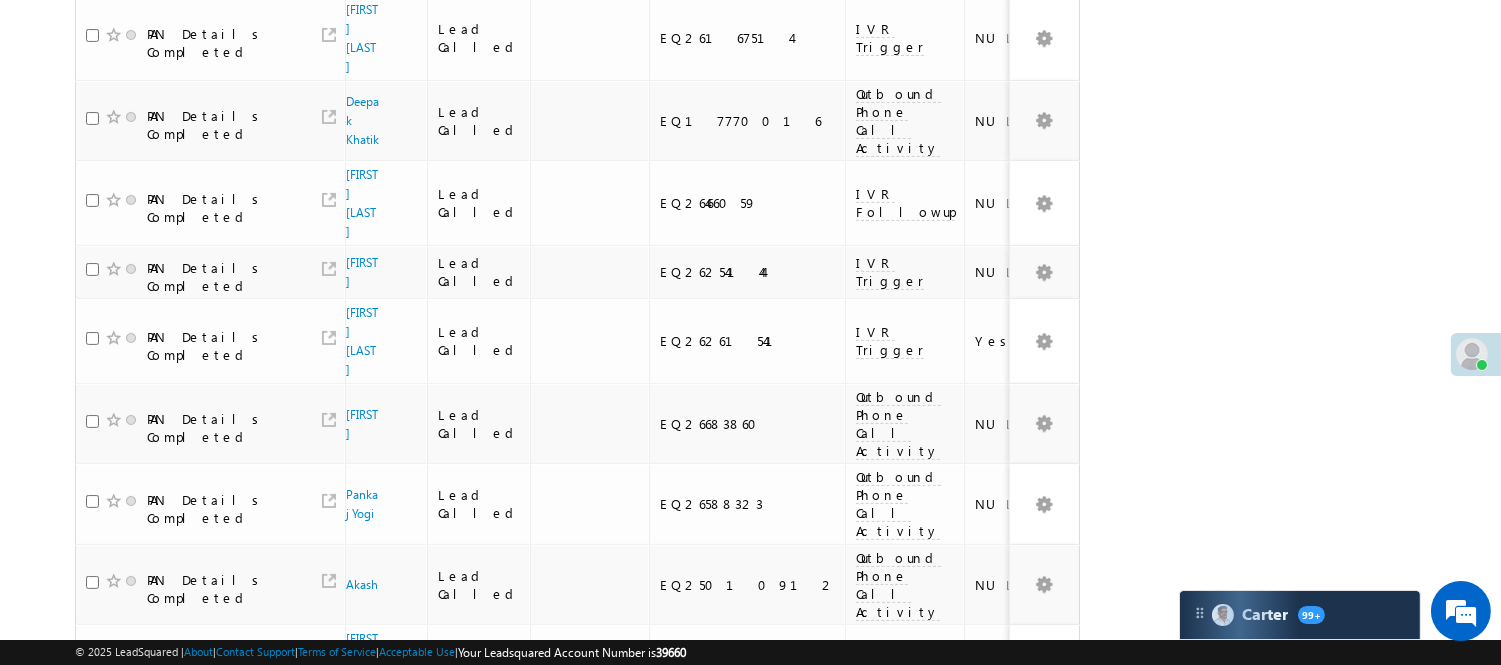 click on "Raju das" at bounding box center (362, 752) 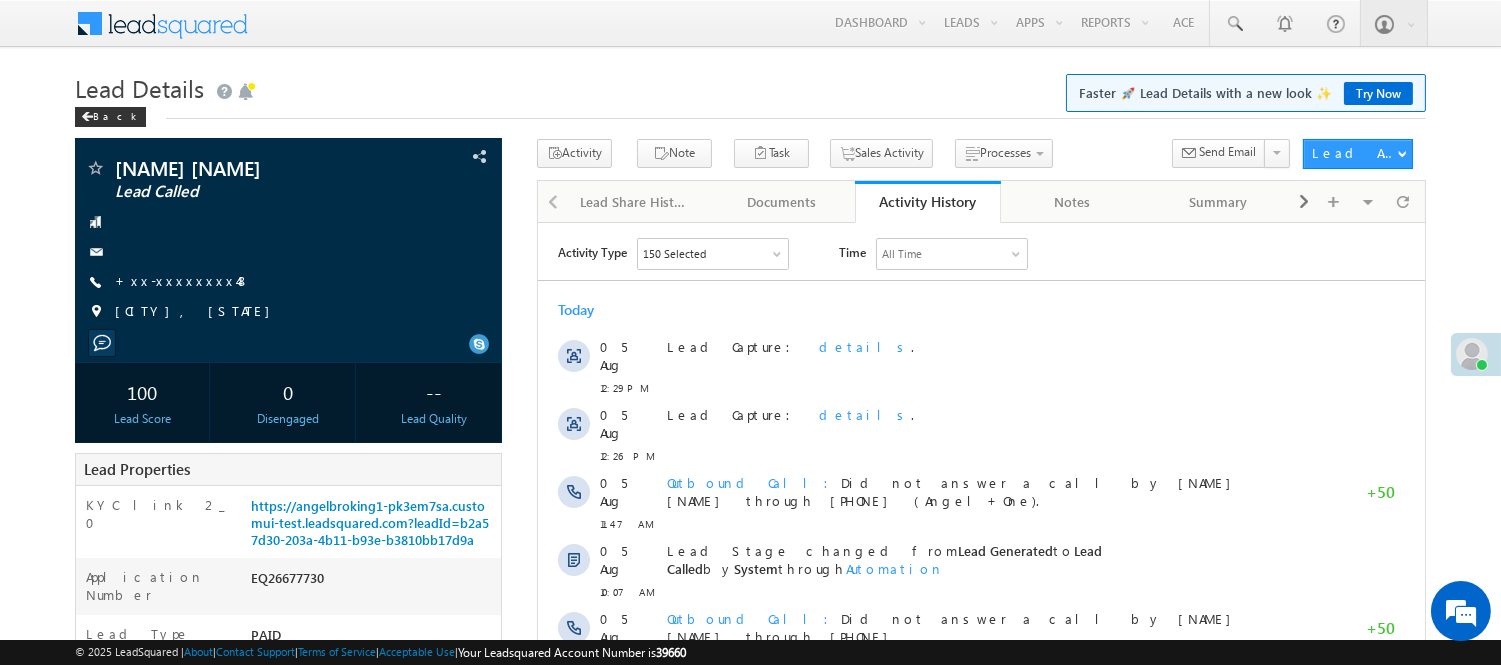 scroll, scrollTop: 0, scrollLeft: 0, axis: both 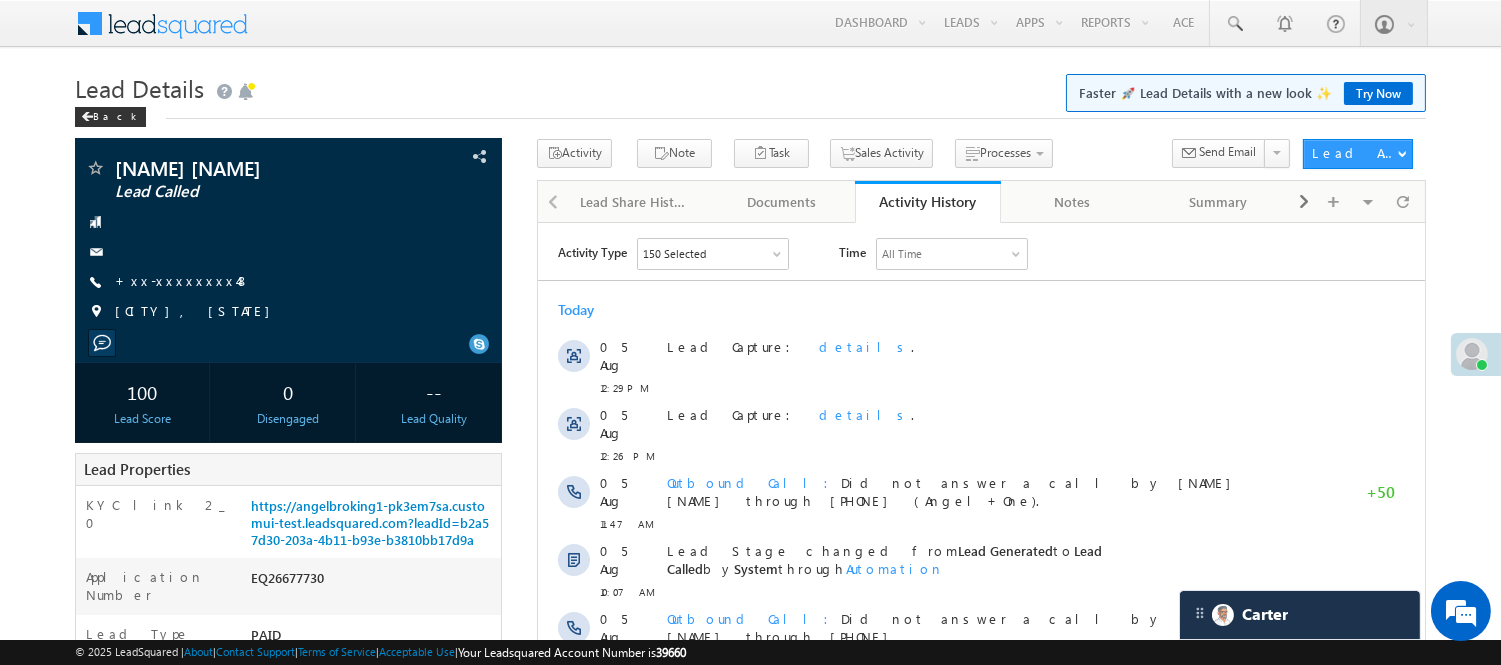 click on "Lead Details Faster 🚀 Lead Details with a new look ✨ Try Now" at bounding box center [750, 86] 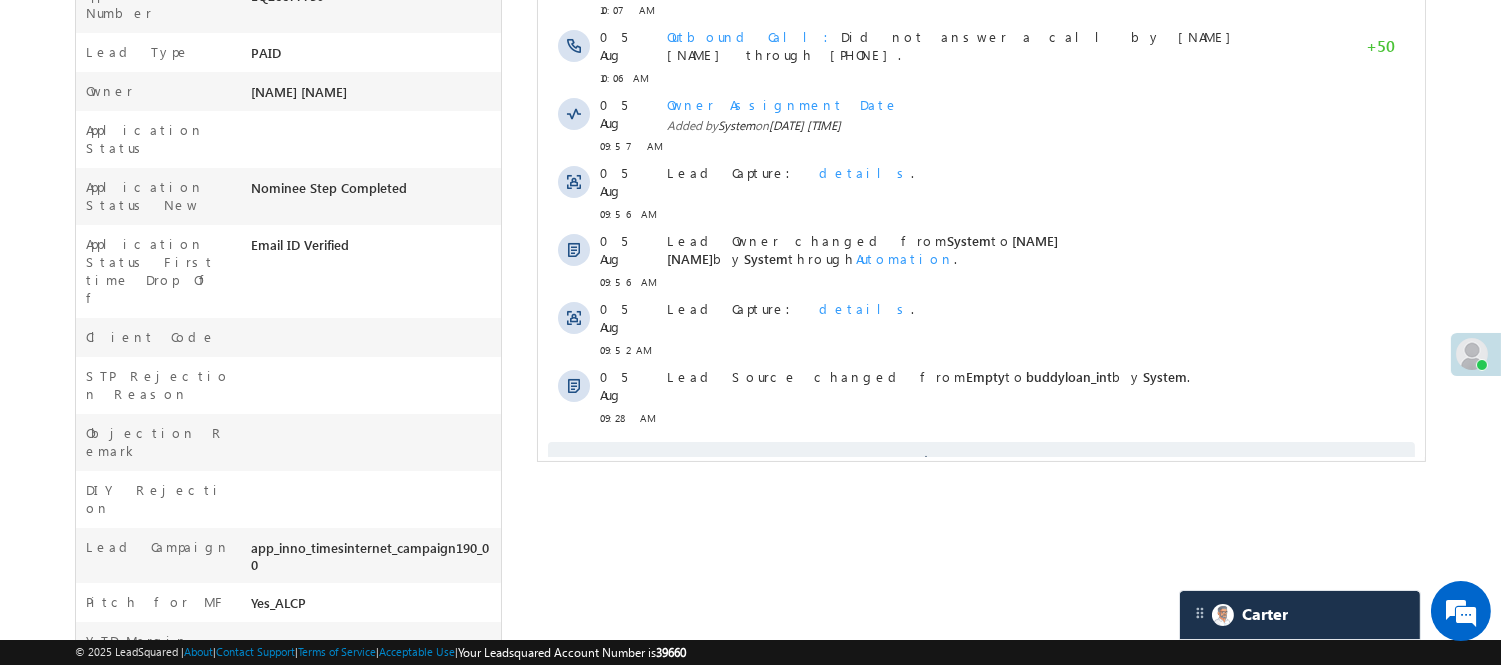scroll, scrollTop: 0, scrollLeft: 0, axis: both 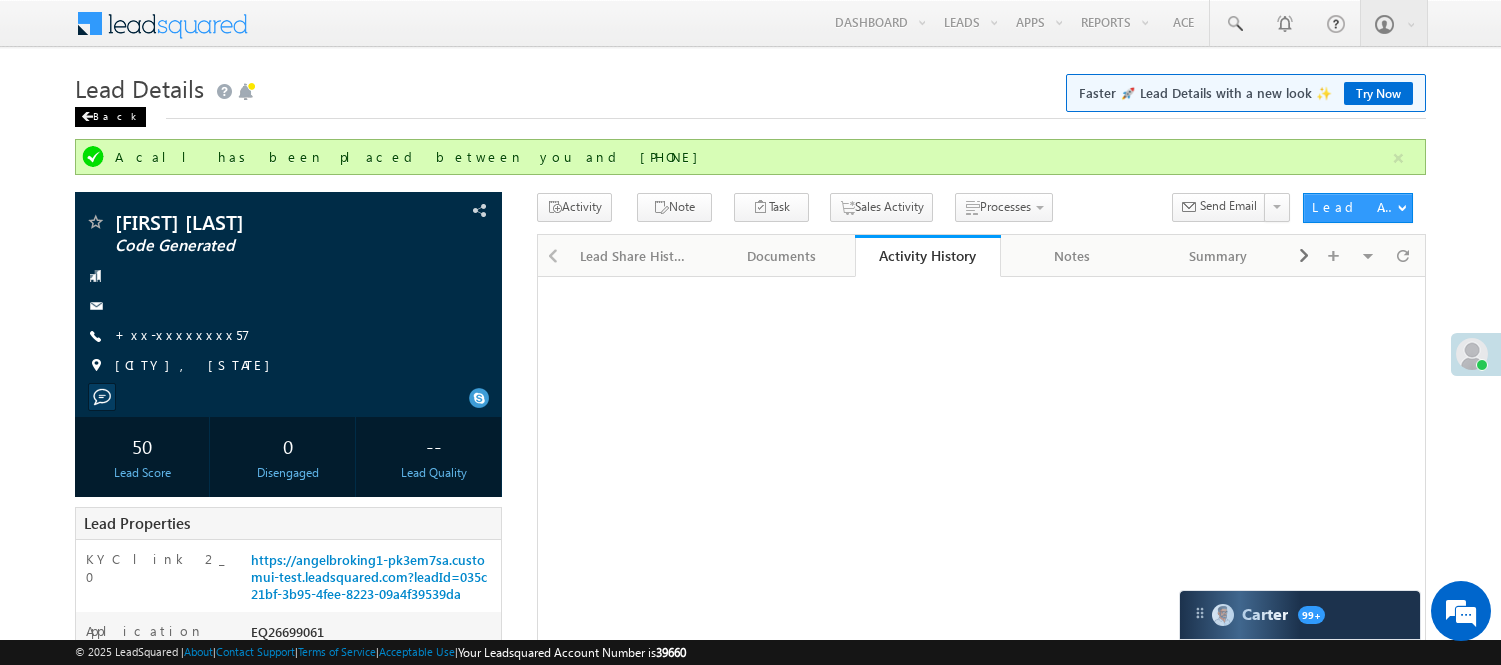 click on "Back" at bounding box center [110, 117] 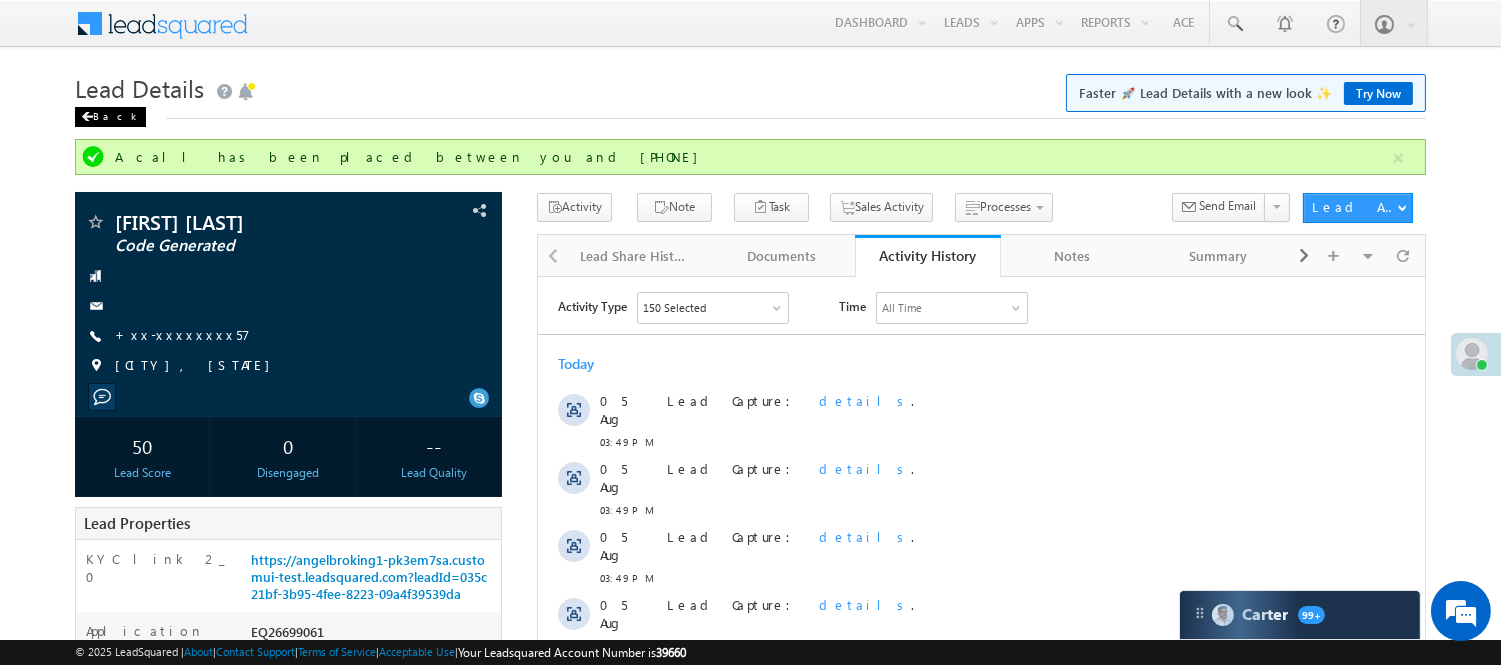 scroll, scrollTop: 0, scrollLeft: 0, axis: both 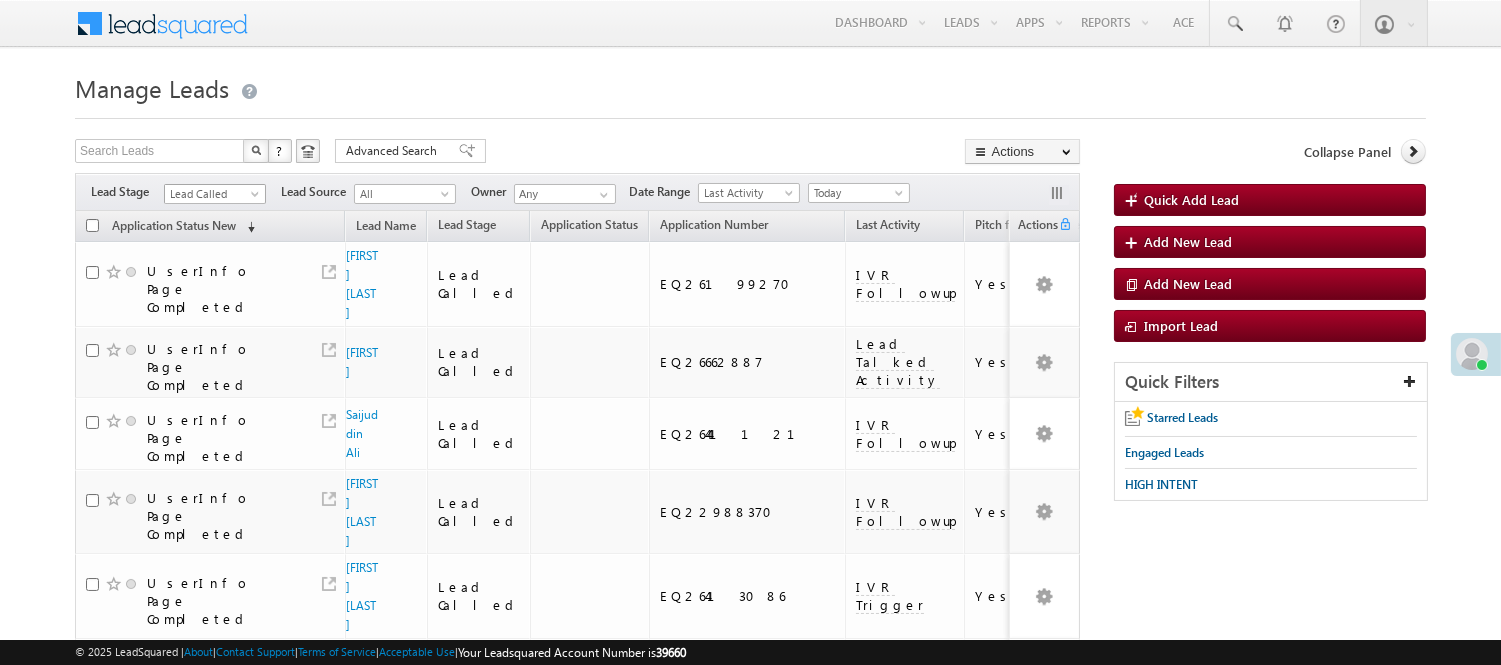 click on "Lead Called" at bounding box center (212, 194) 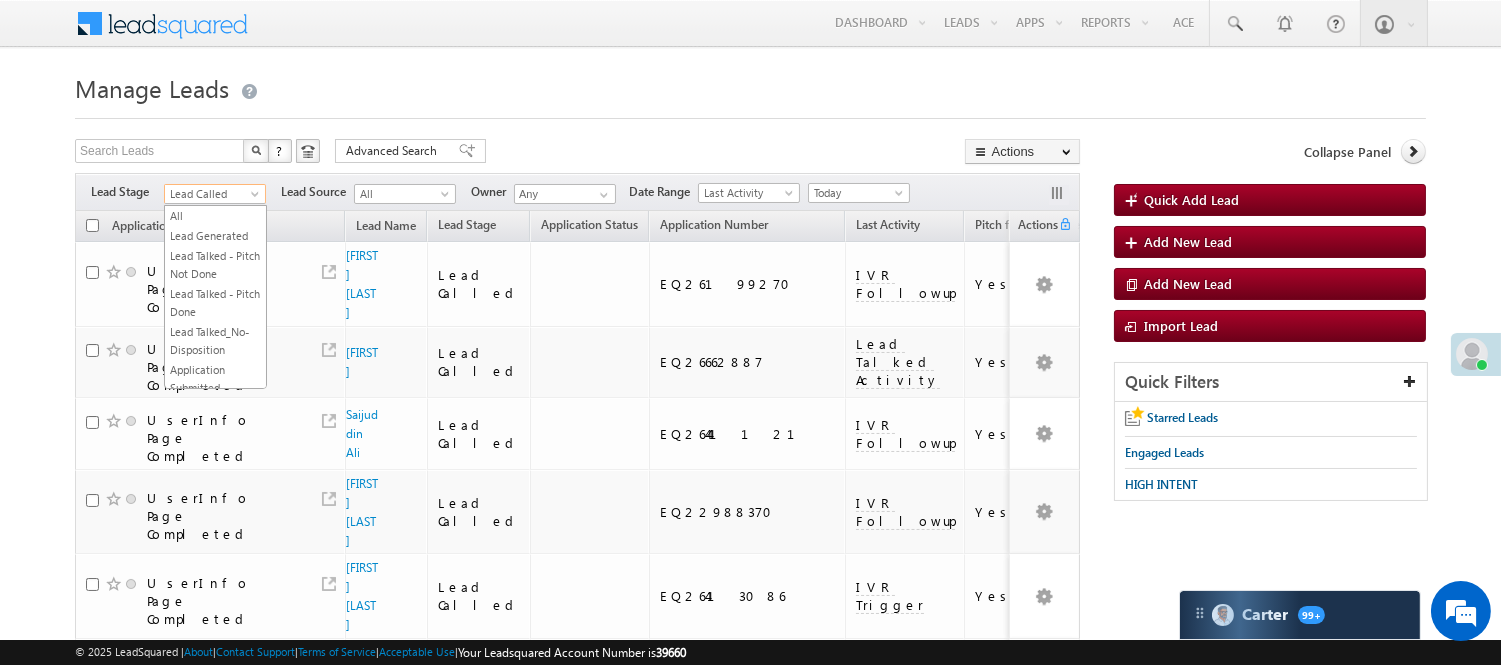 scroll, scrollTop: 245, scrollLeft: 0, axis: vertical 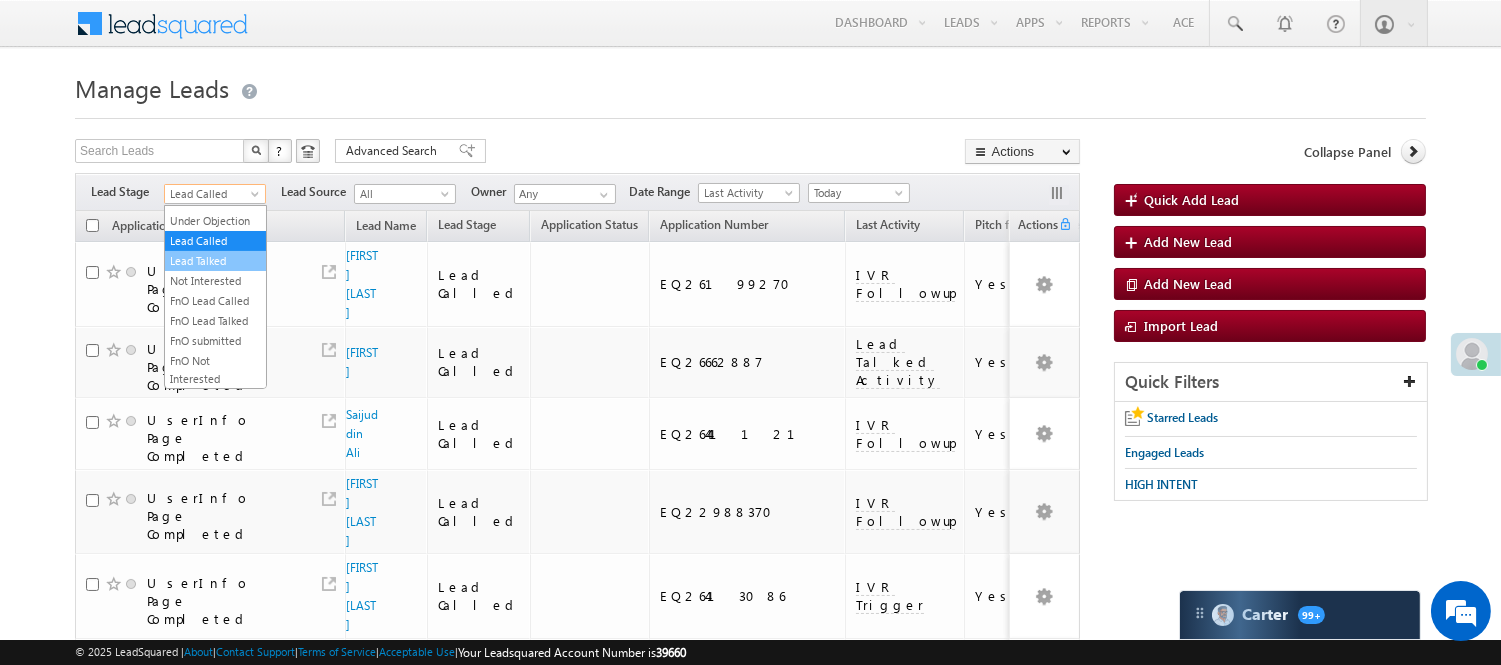click on "Lead Talked" at bounding box center (215, 261) 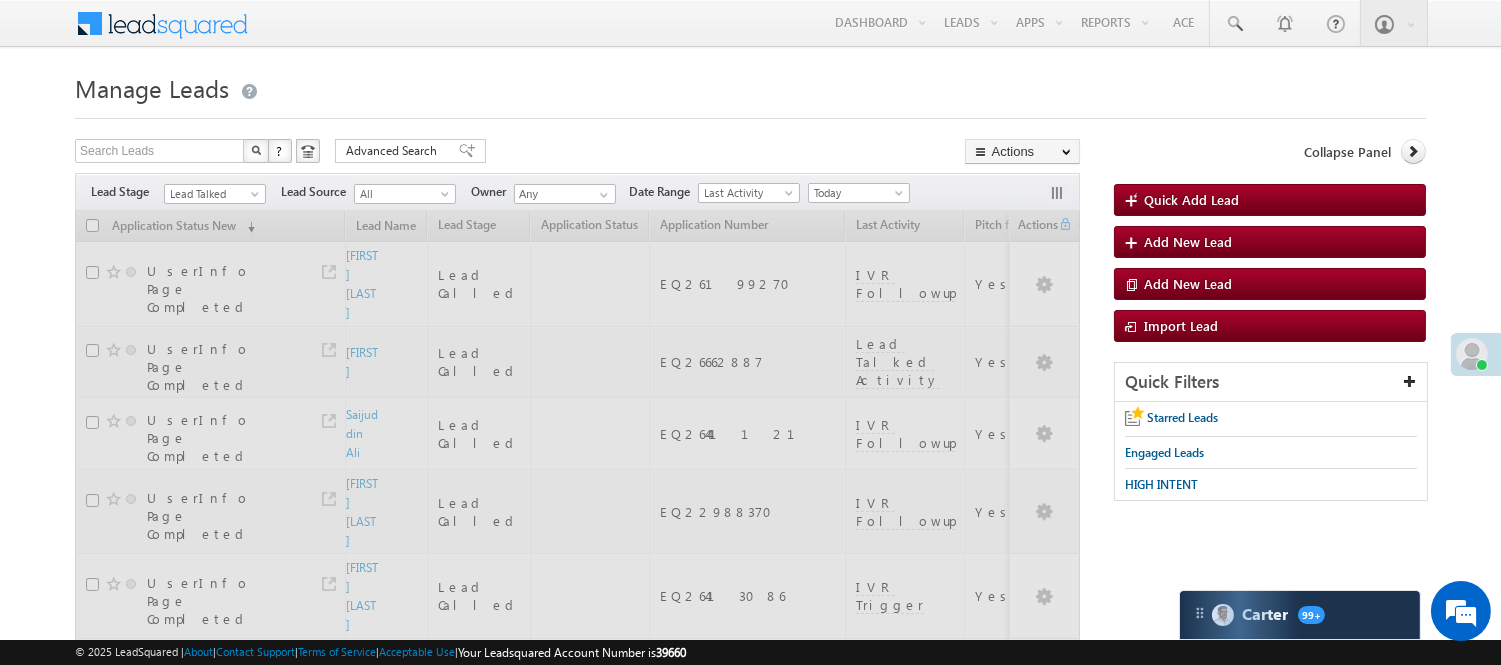 click on "Manage Leads
Quick Add Lead
Search Leads X ?   122 results found
Advanced Search
Advanced Search
Actions Actions" at bounding box center [750, 1208] 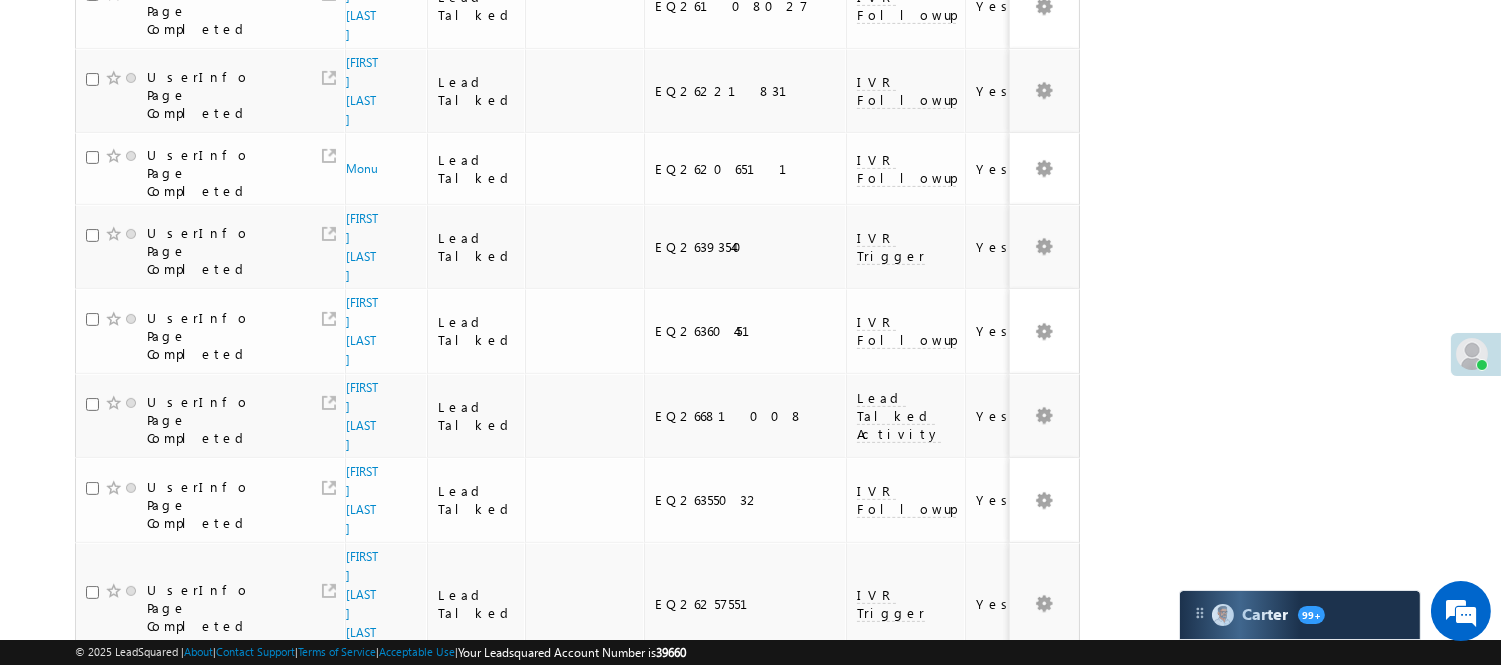 scroll, scrollTop: 1280, scrollLeft: 0, axis: vertical 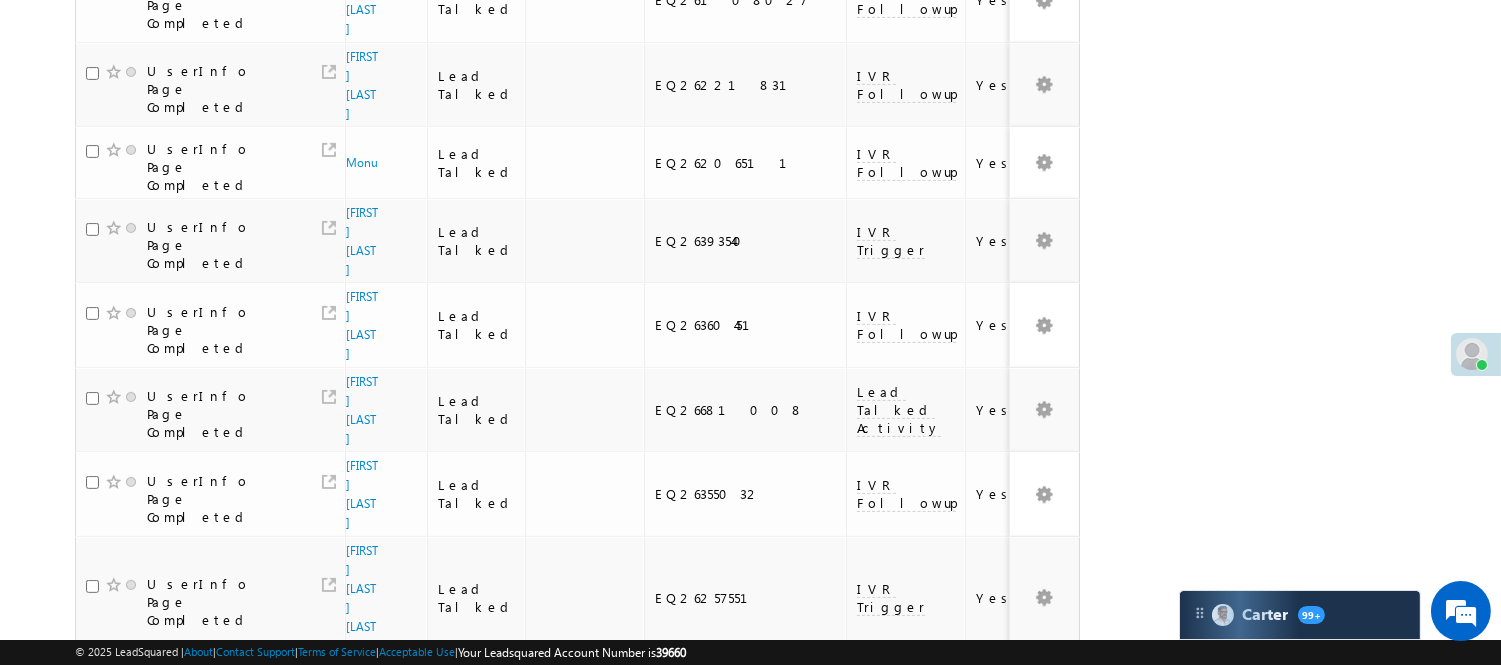 click on "2" at bounding box center [938, 1116] 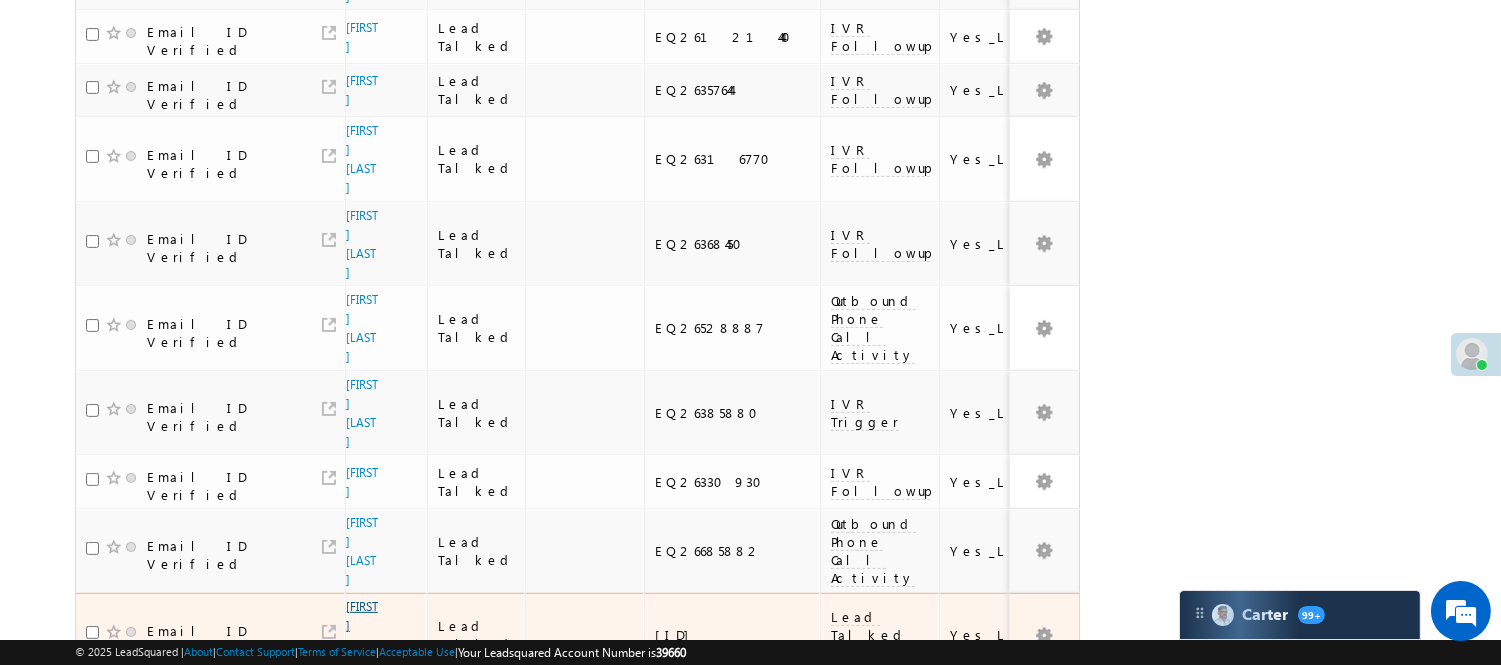 scroll, scrollTop: 0, scrollLeft: 0, axis: both 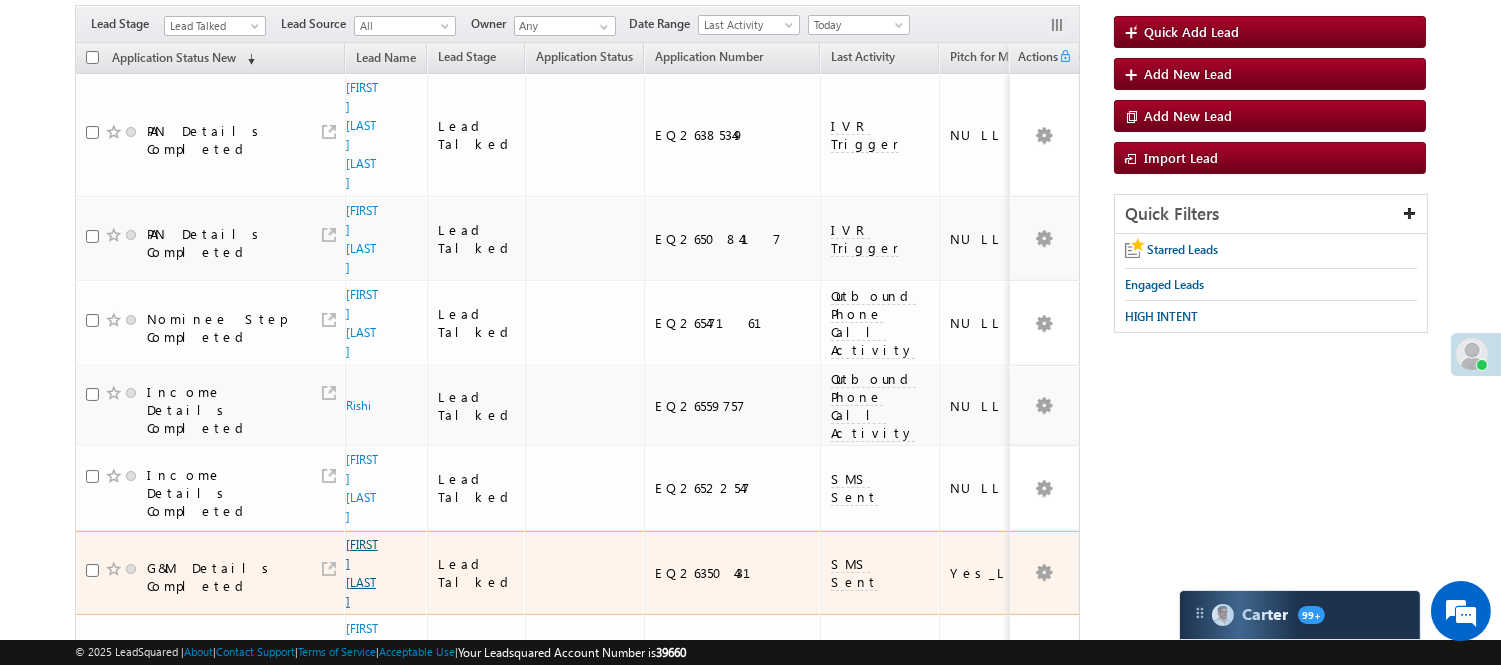click on "[NAME]" at bounding box center [362, 573] 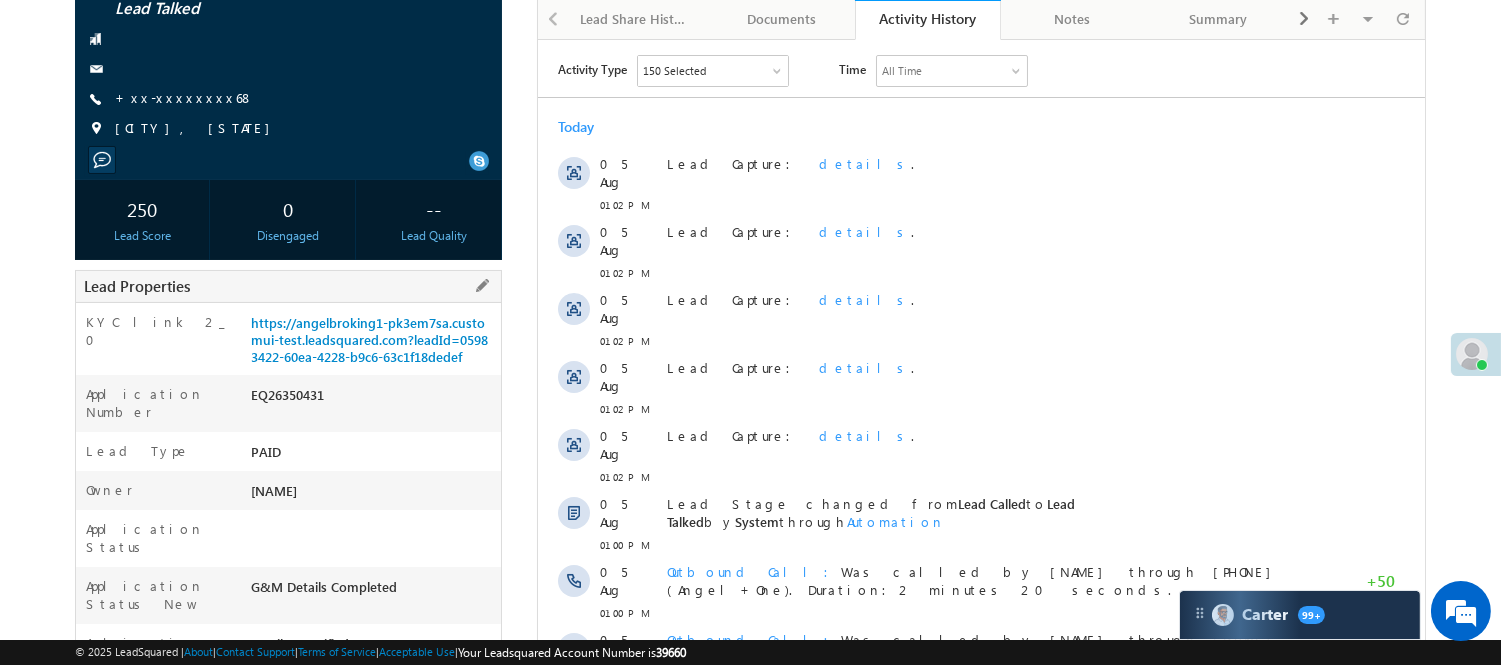 scroll, scrollTop: 222, scrollLeft: 0, axis: vertical 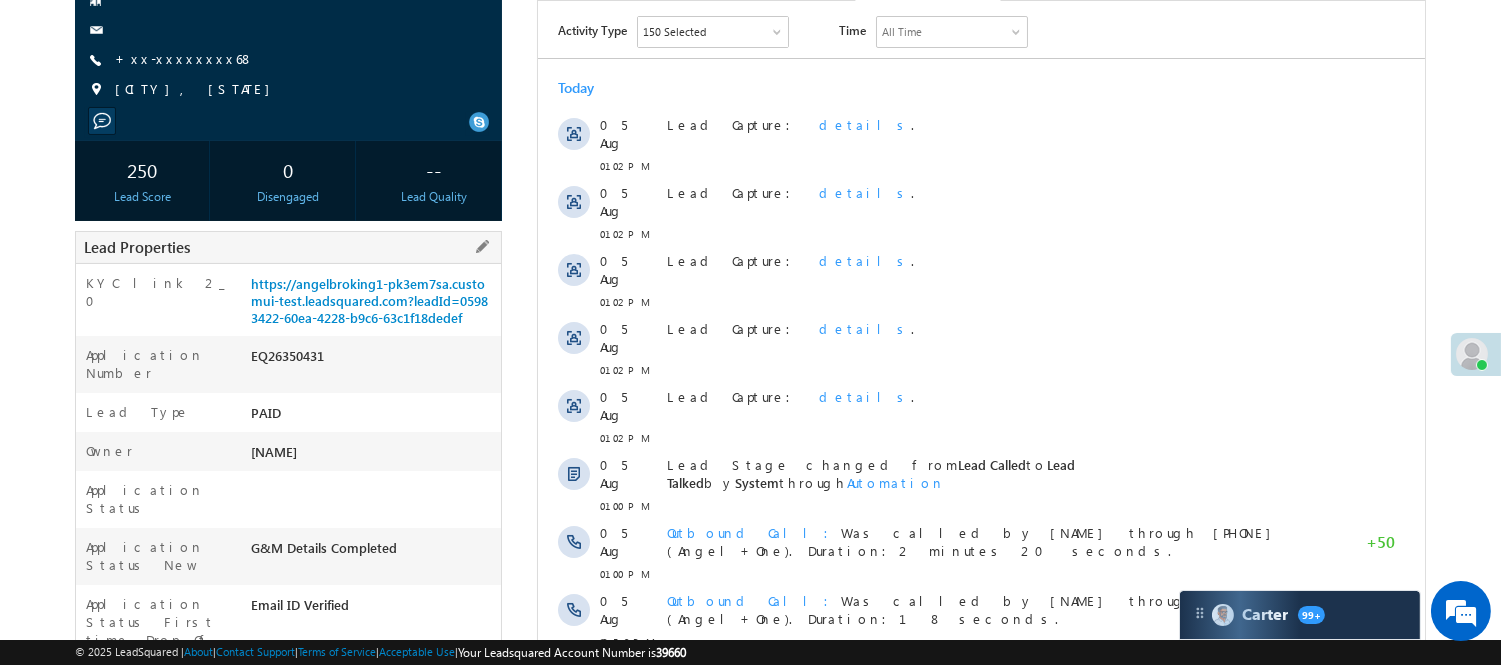 click on "EQ26350431" at bounding box center [373, 360] 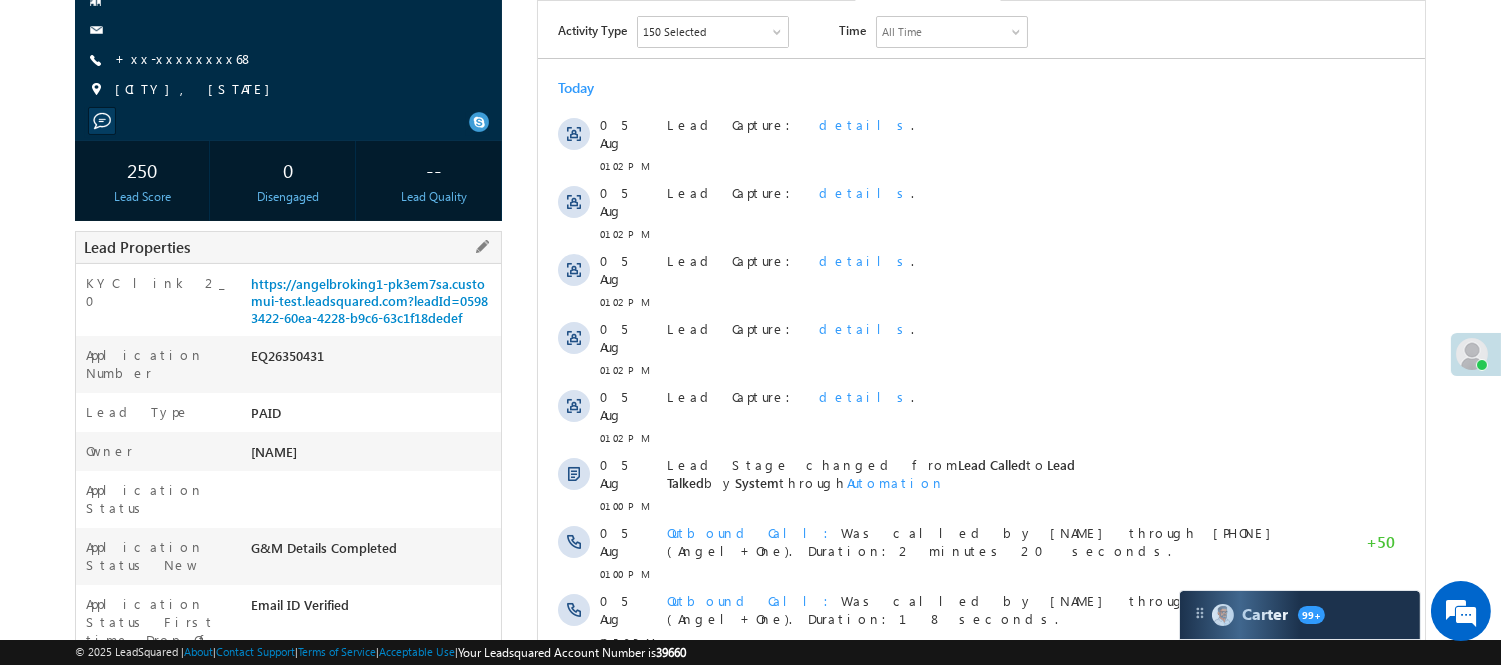 click on "EQ26350431" at bounding box center [373, 360] 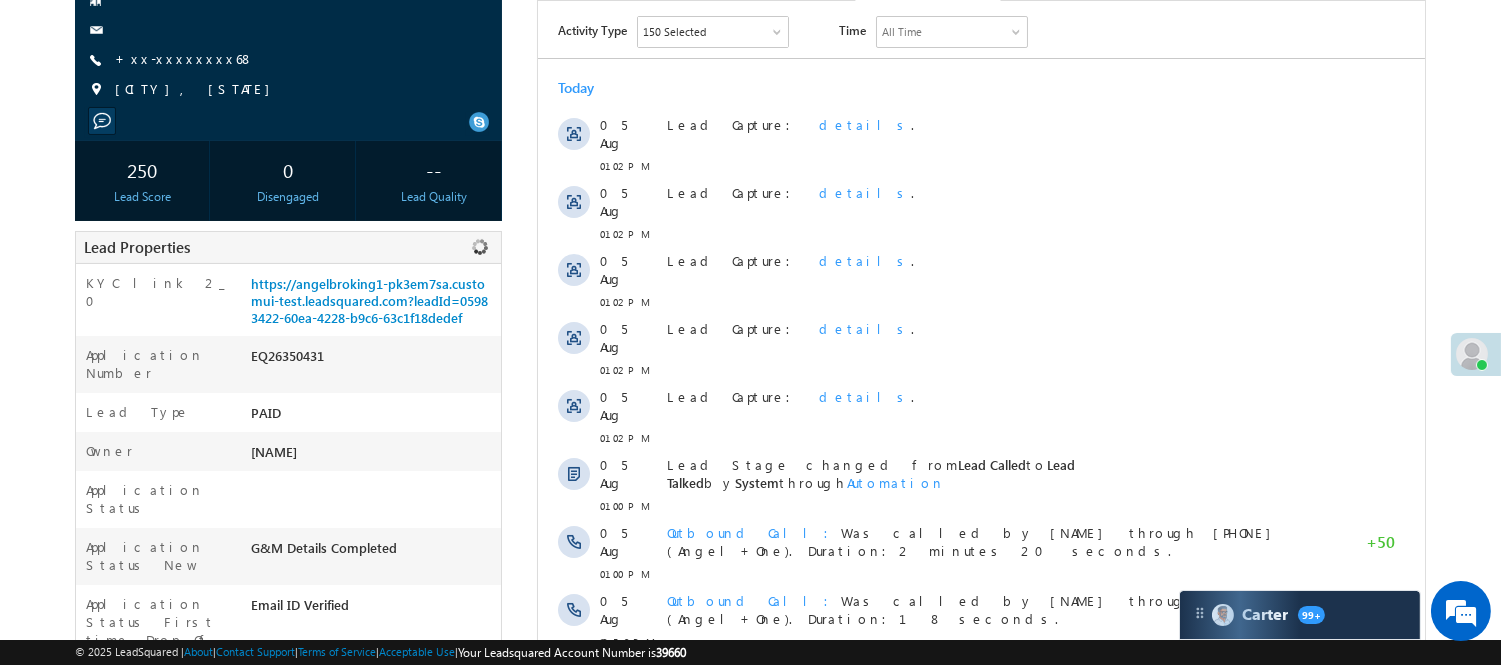 copy on "EQ26350431" 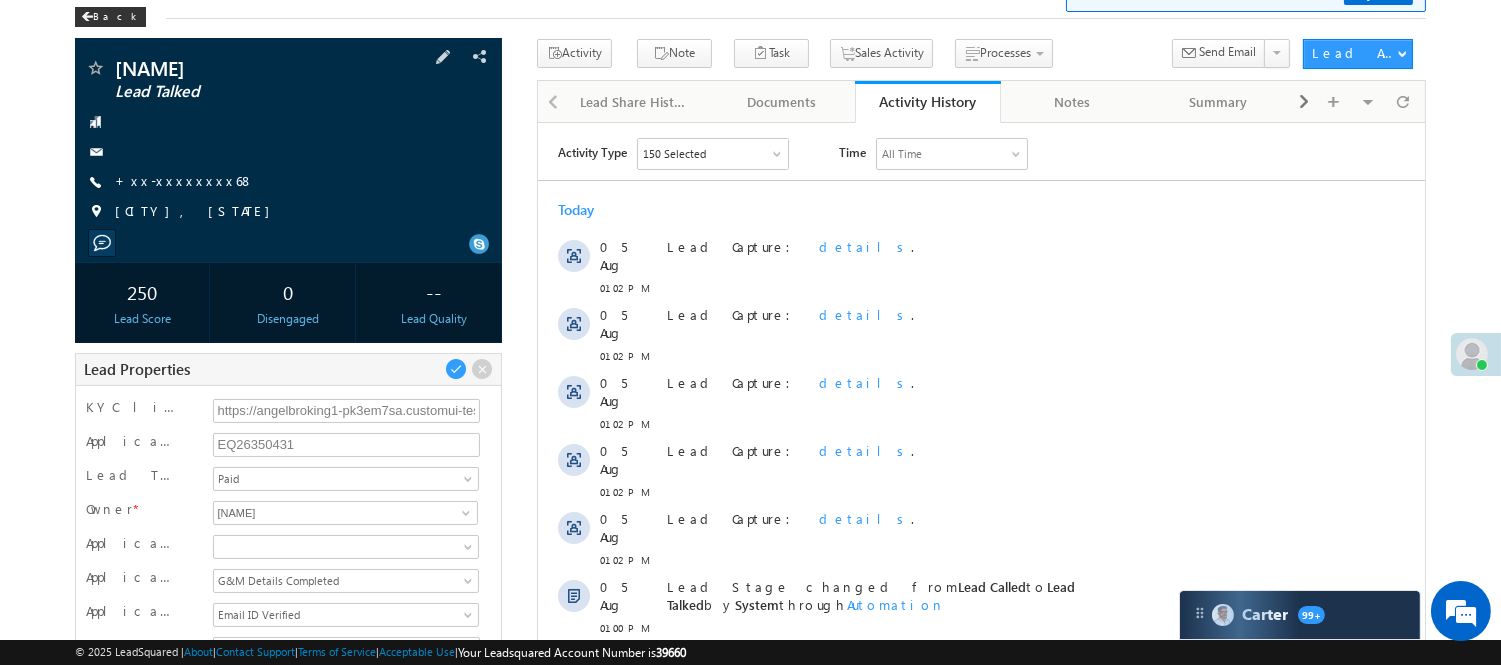 scroll, scrollTop: 0, scrollLeft: 0, axis: both 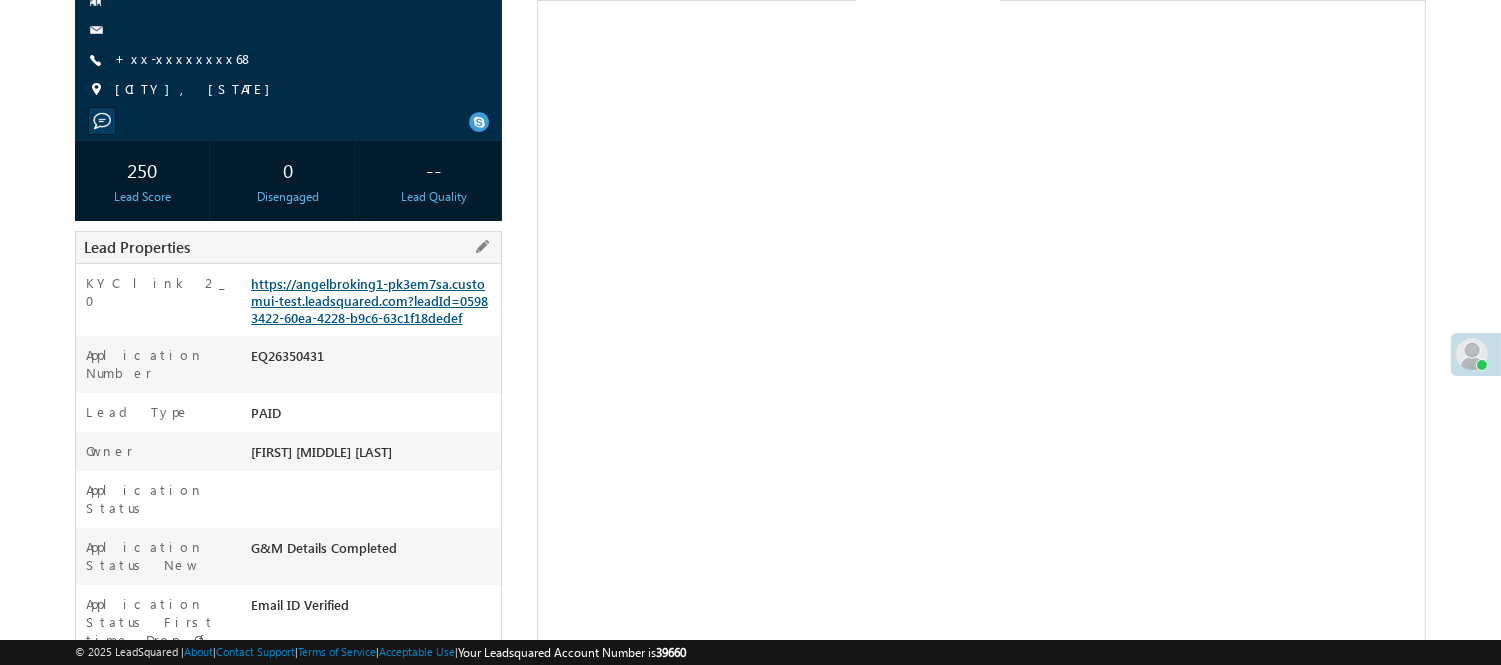 click on "https://angelbroking1-pk3em7sa.customui-test.leadsquared.com?leadId=05983422-60ea-4228-b9c6-63c1f18dedef" at bounding box center (369, 300) 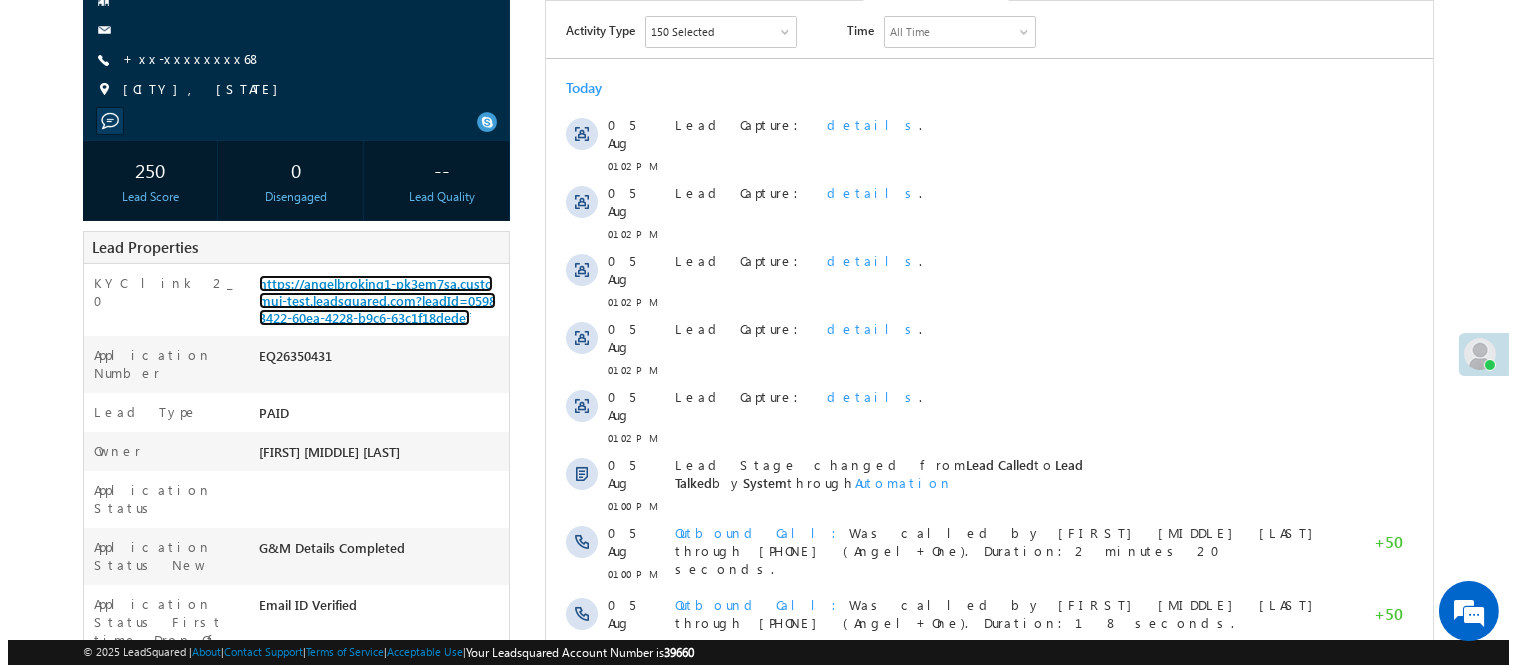 scroll, scrollTop: 0, scrollLeft: 0, axis: both 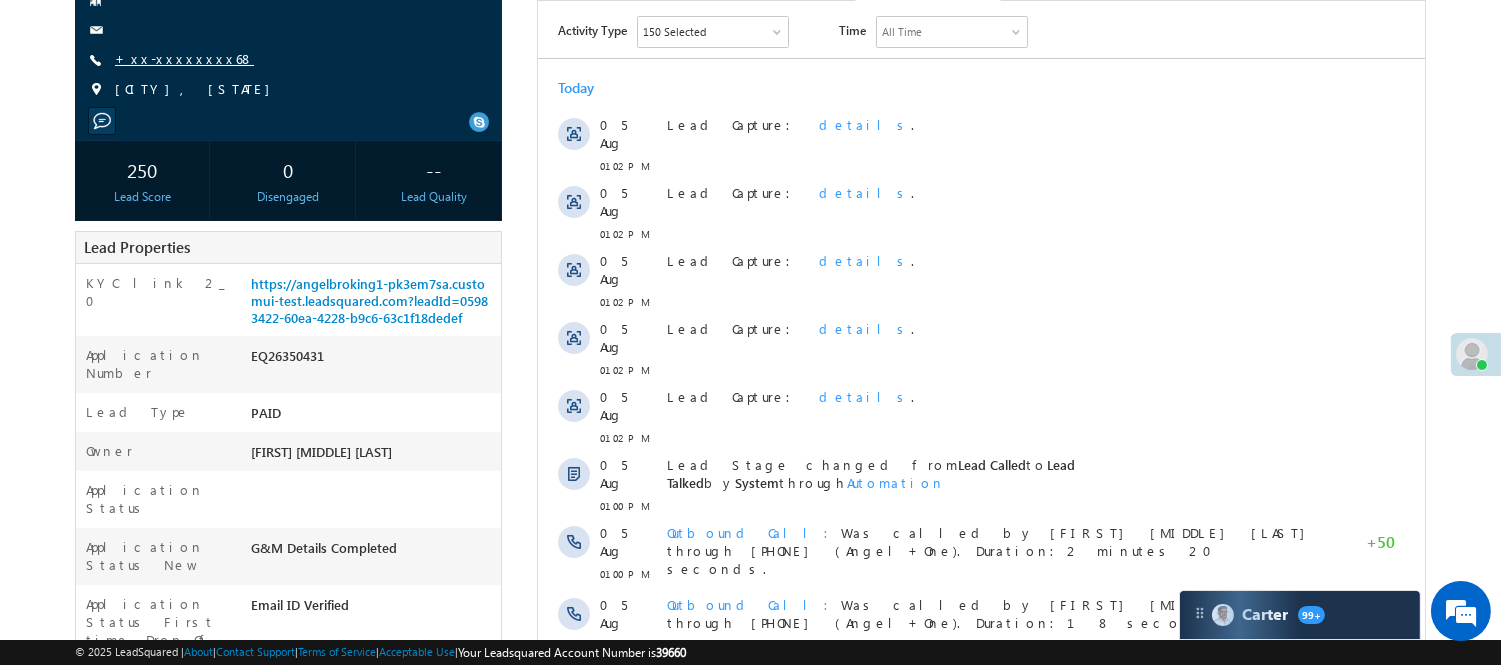 click on "+xx-xxxxxxxx68" at bounding box center (184, 58) 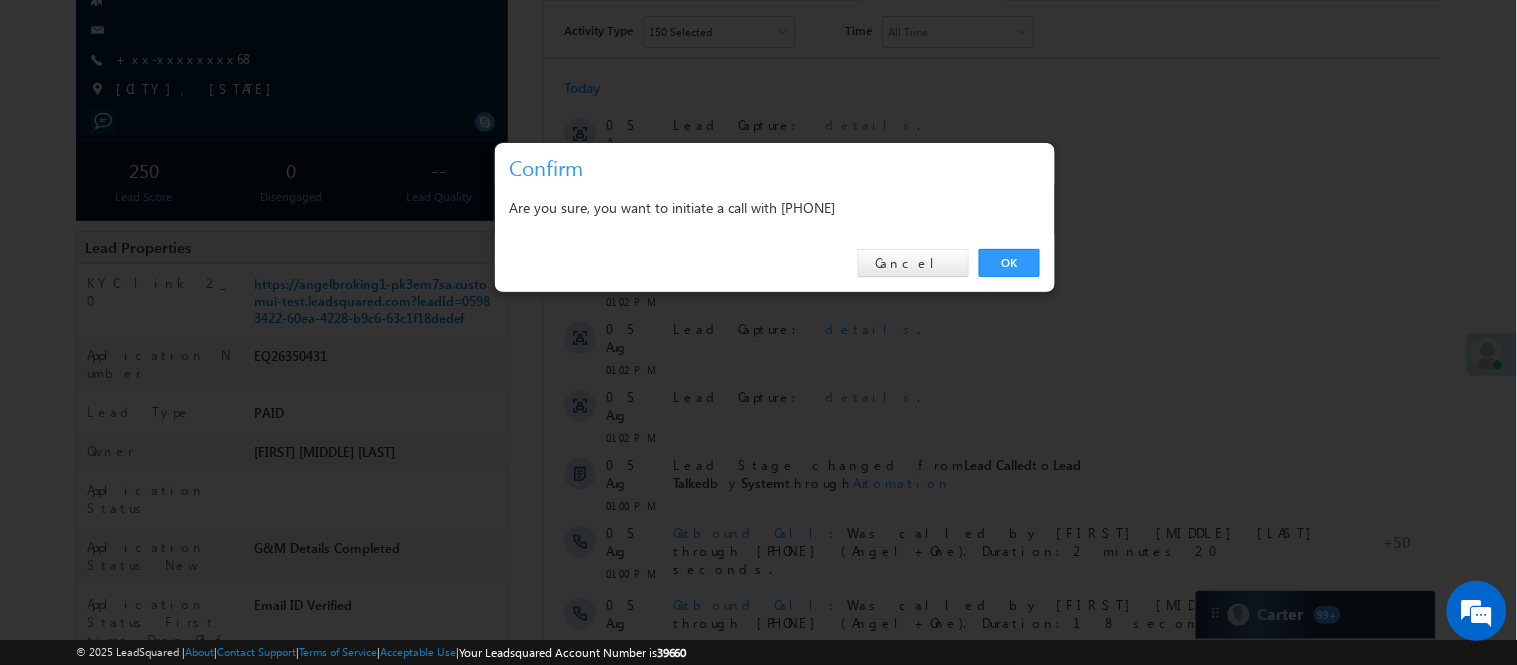 click on "OK" at bounding box center [1009, 263] 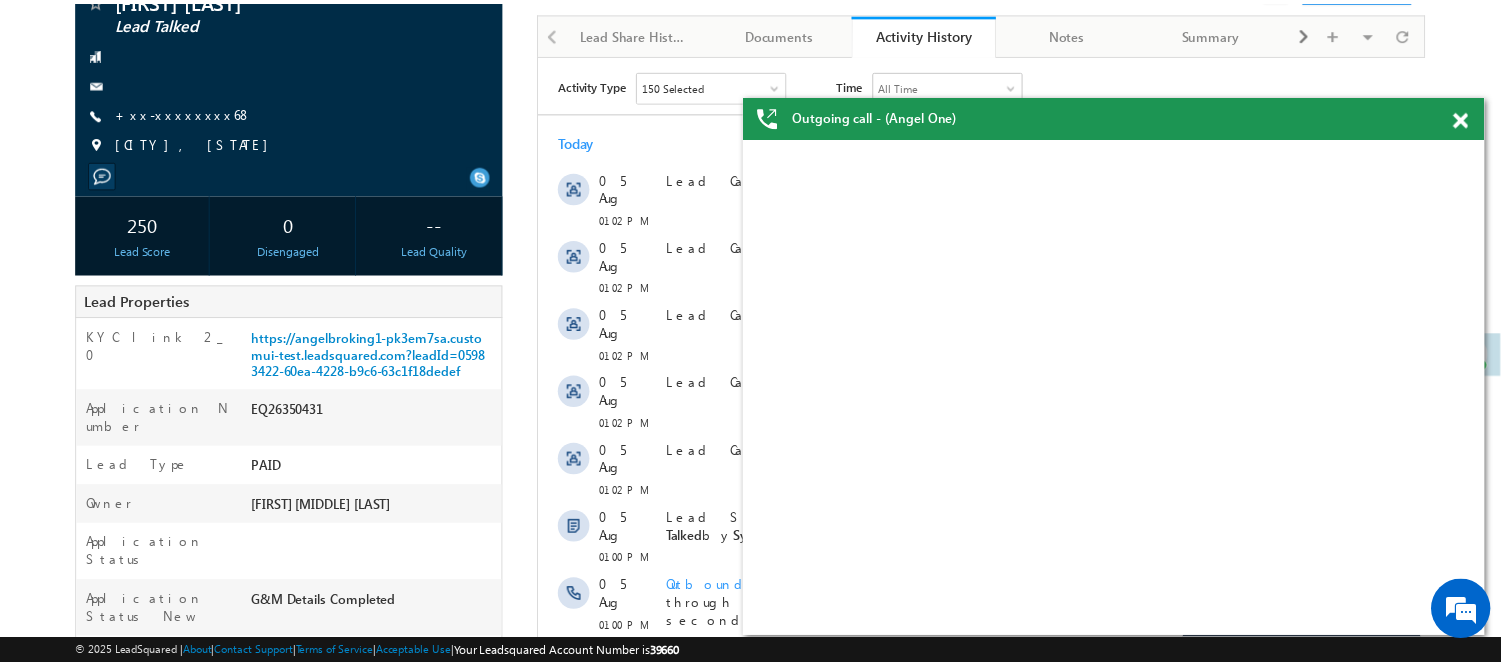scroll, scrollTop: 276, scrollLeft: 0, axis: vertical 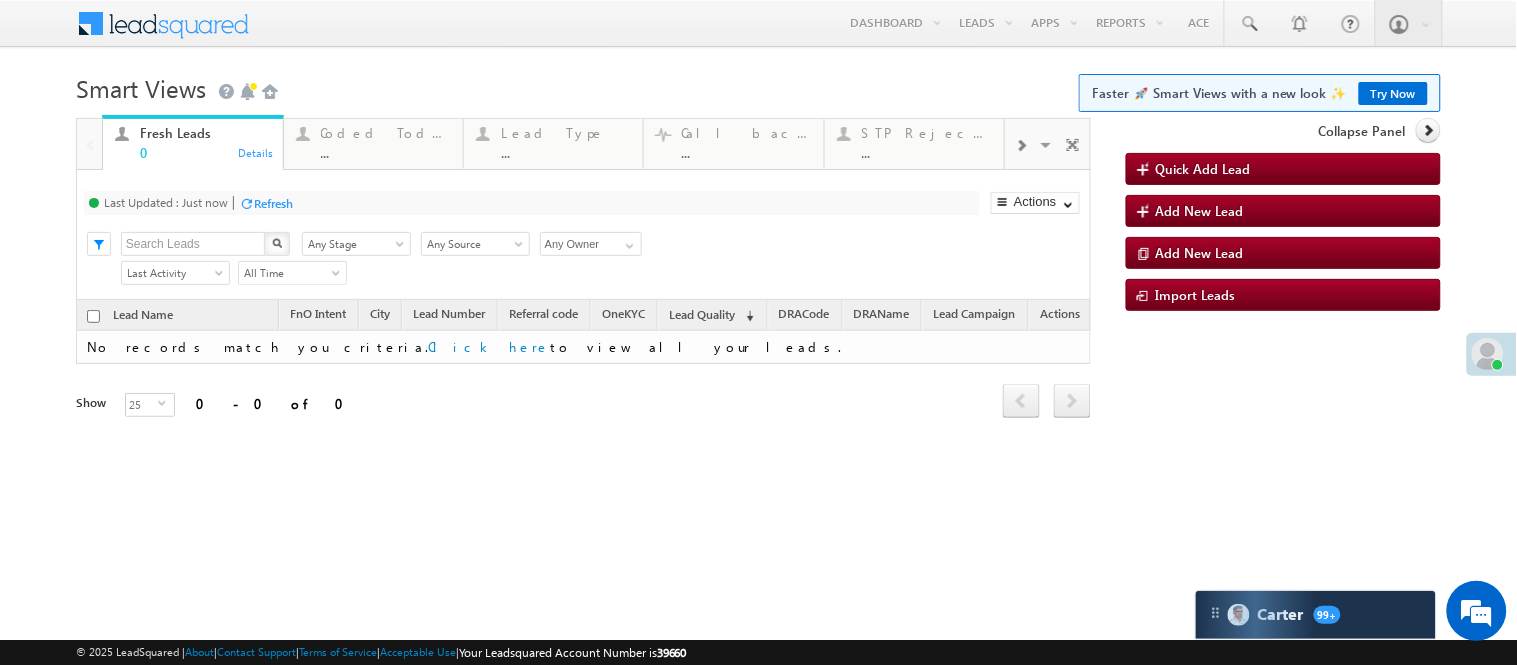 click on "Coded Today" at bounding box center [386, 133] 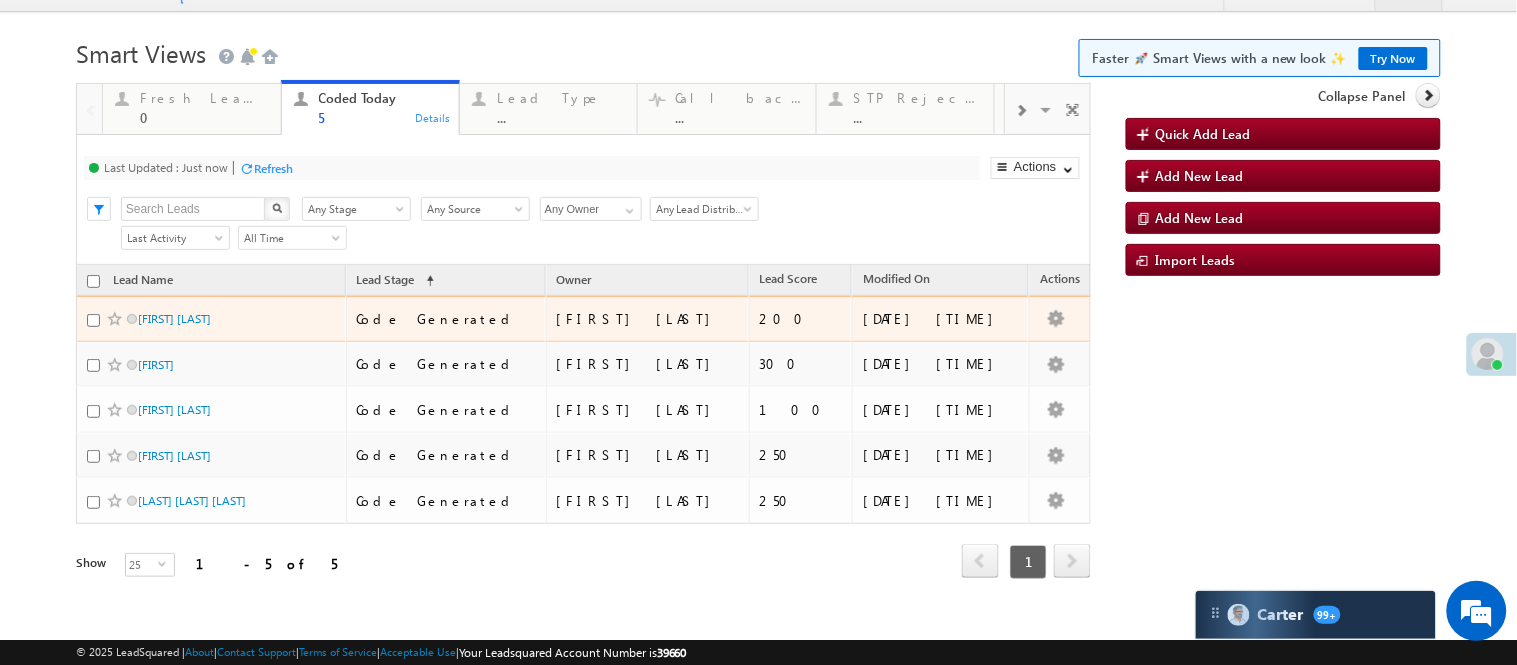scroll, scrollTop: 0, scrollLeft: 0, axis: both 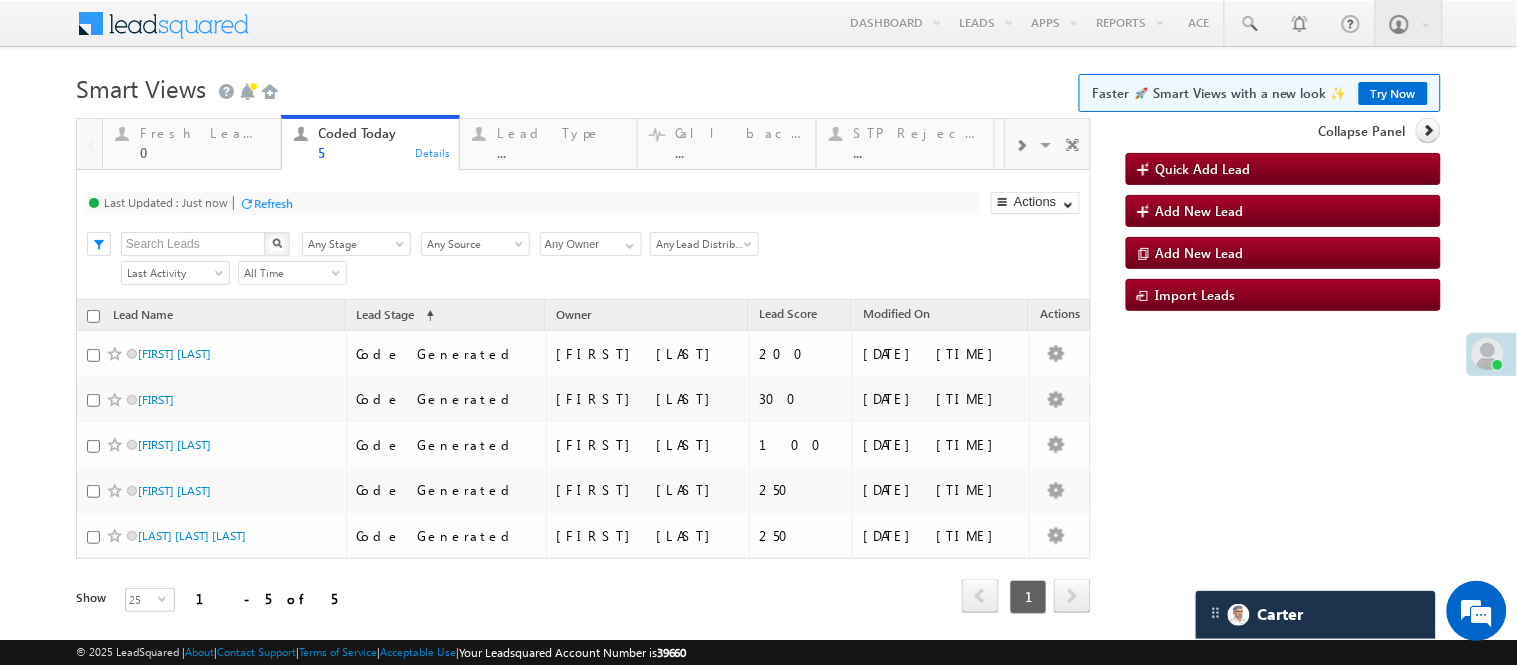 click on "Smart Views Getting Started Faster 🚀 Smart Views with a new look ✨ Try Now" at bounding box center (758, 86) 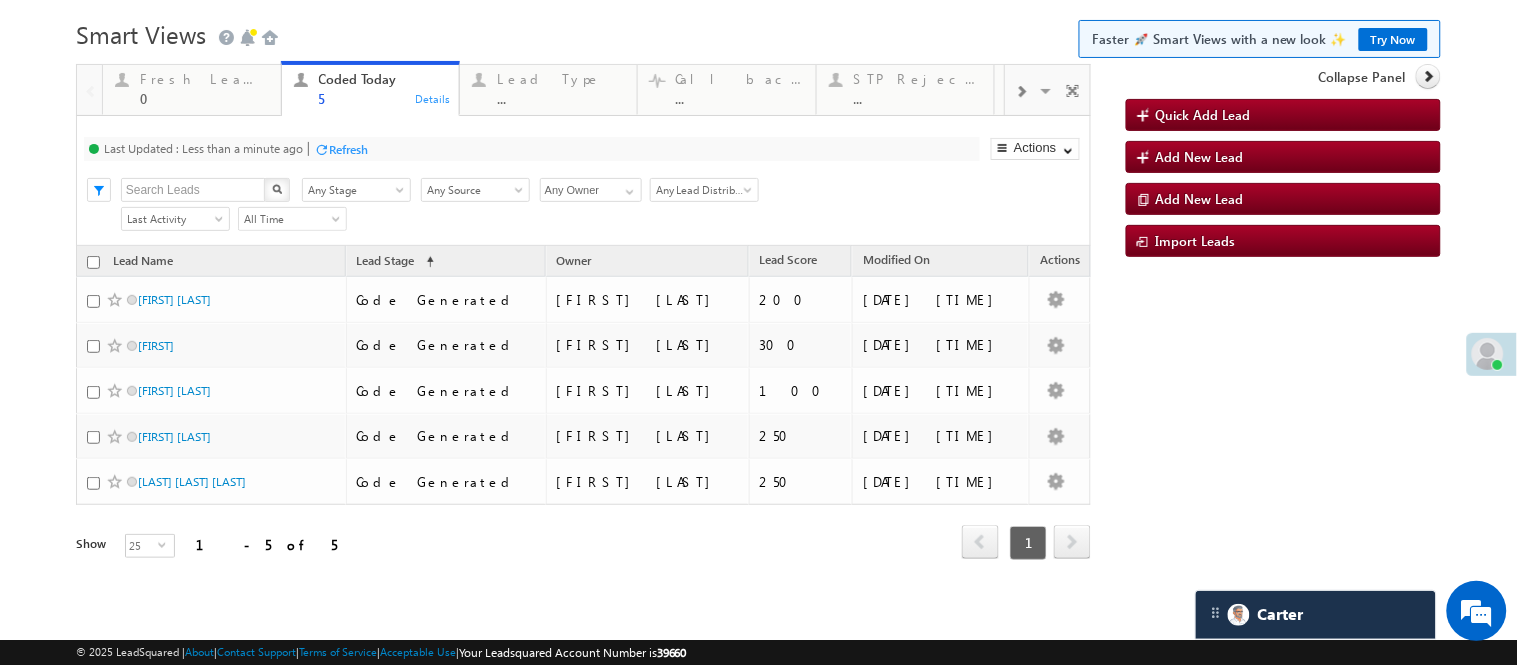 scroll, scrollTop: 0, scrollLeft: 0, axis: both 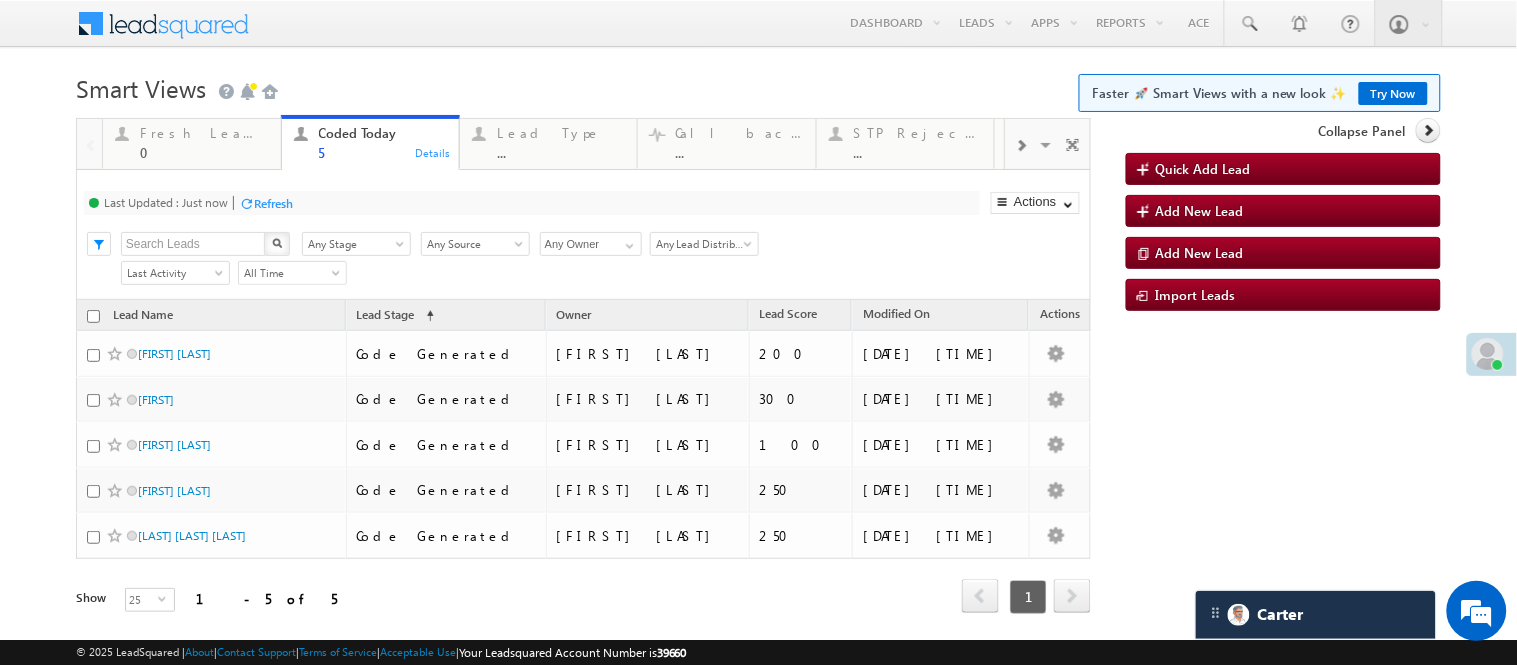 click on "Menu
Nisha Anand Yadav
Nisha .Yada v@ang elbro king. com" at bounding box center [758, 334] 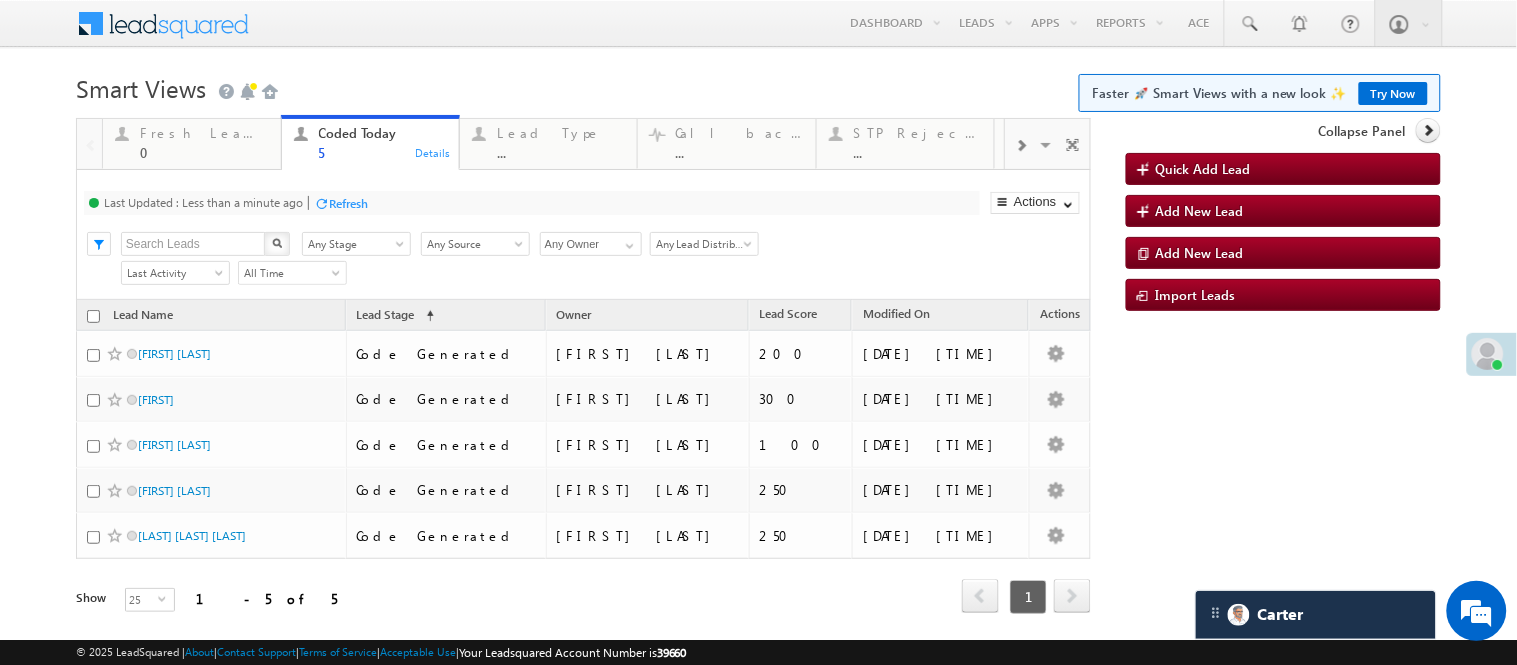 click on "Smart Views Getting Started Faster 🚀 Smart Views with a new look ✨ Try Now" at bounding box center (758, 86) 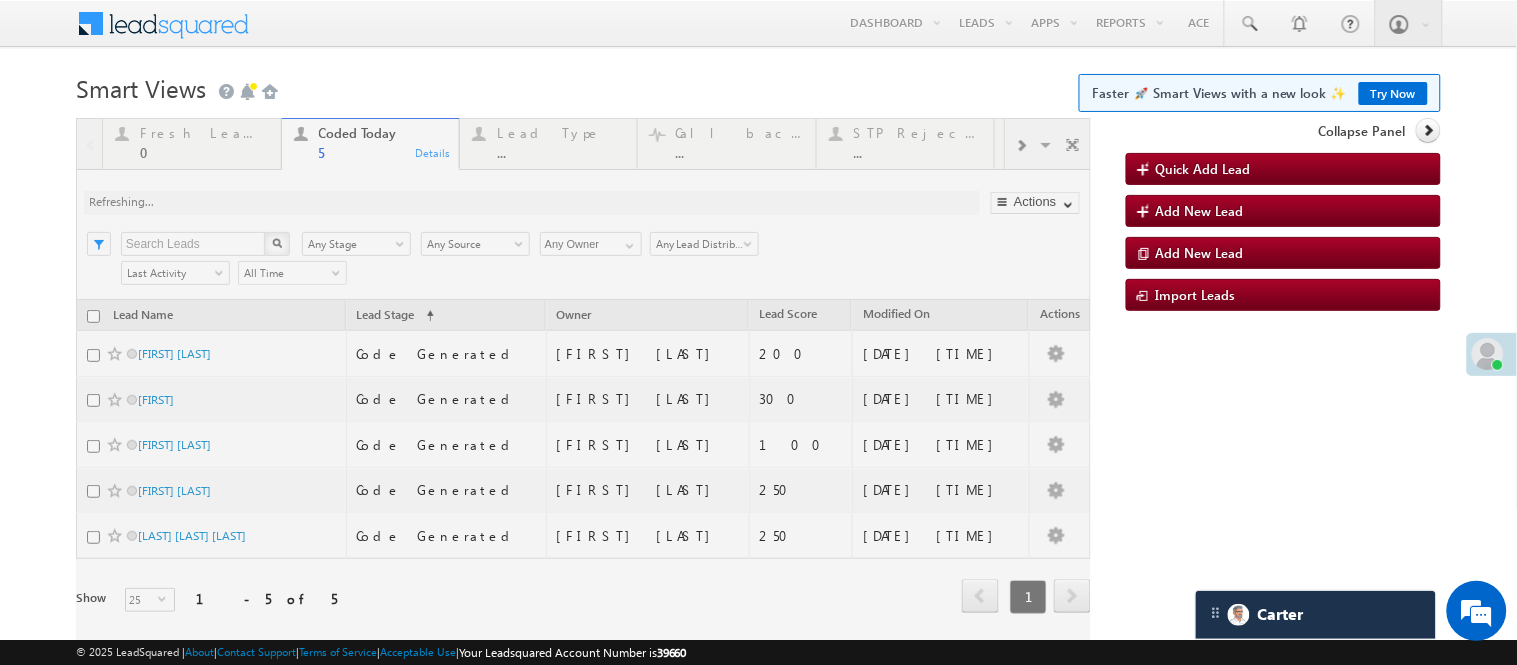 click on "Menu
Nisha Anand Yadav
Nisha .Yada v@ang elbro king. com" at bounding box center [758, 334] 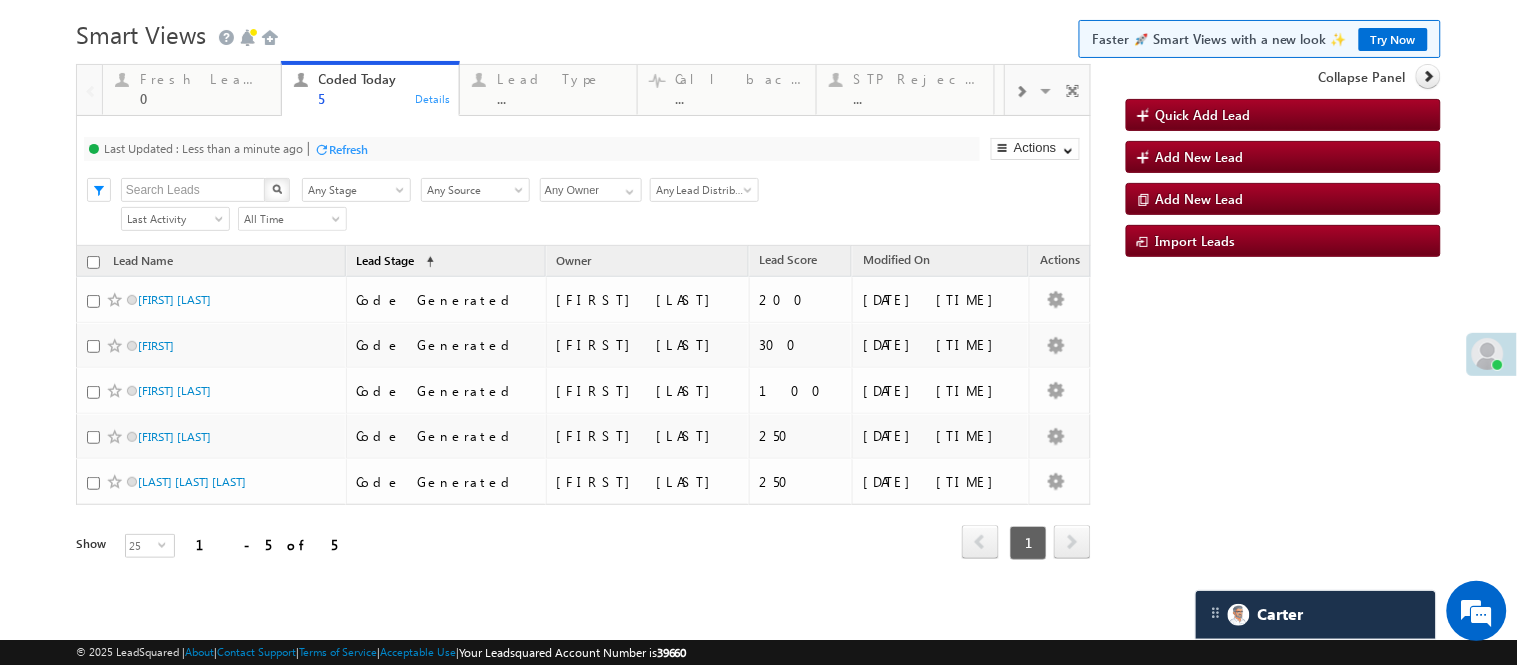 scroll, scrollTop: 0, scrollLeft: 0, axis: both 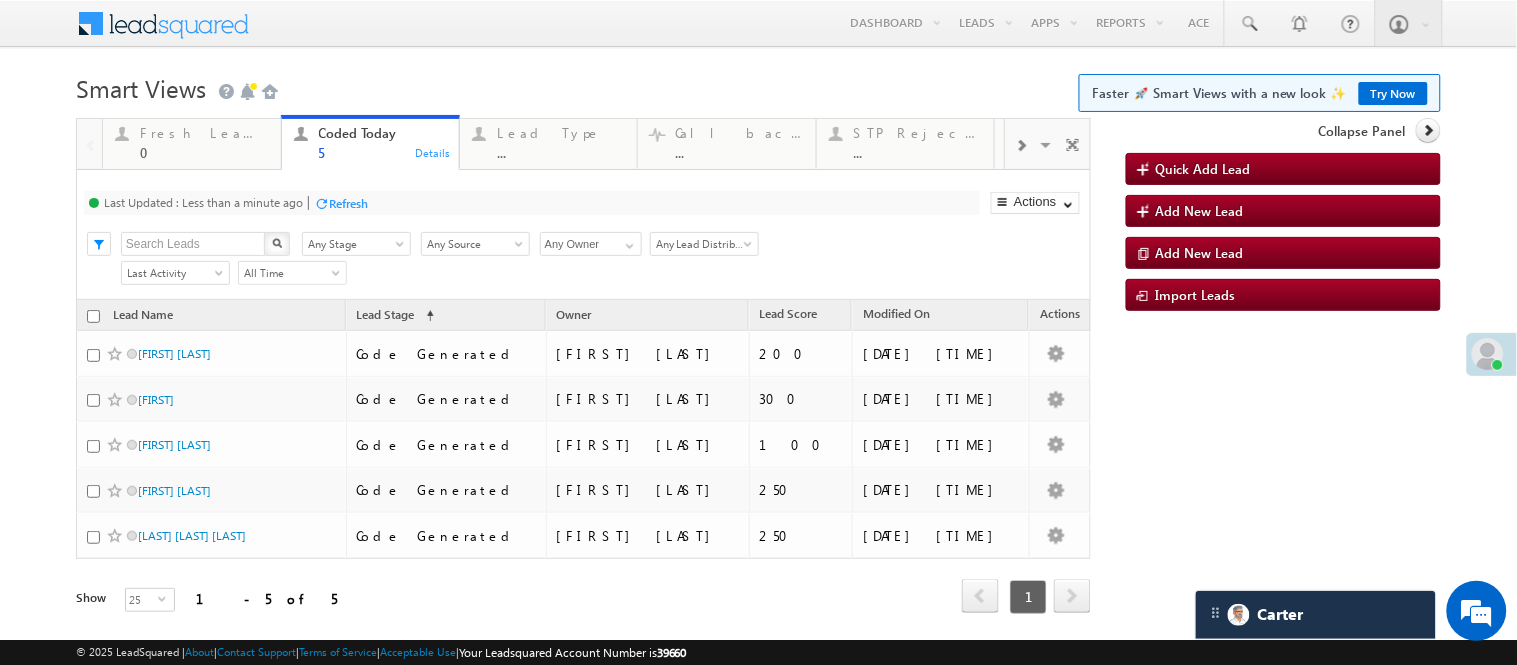 click on "Smart Views Getting Started Faster 🚀 Smart Views with a new look ✨ Try Now" at bounding box center [758, 86] 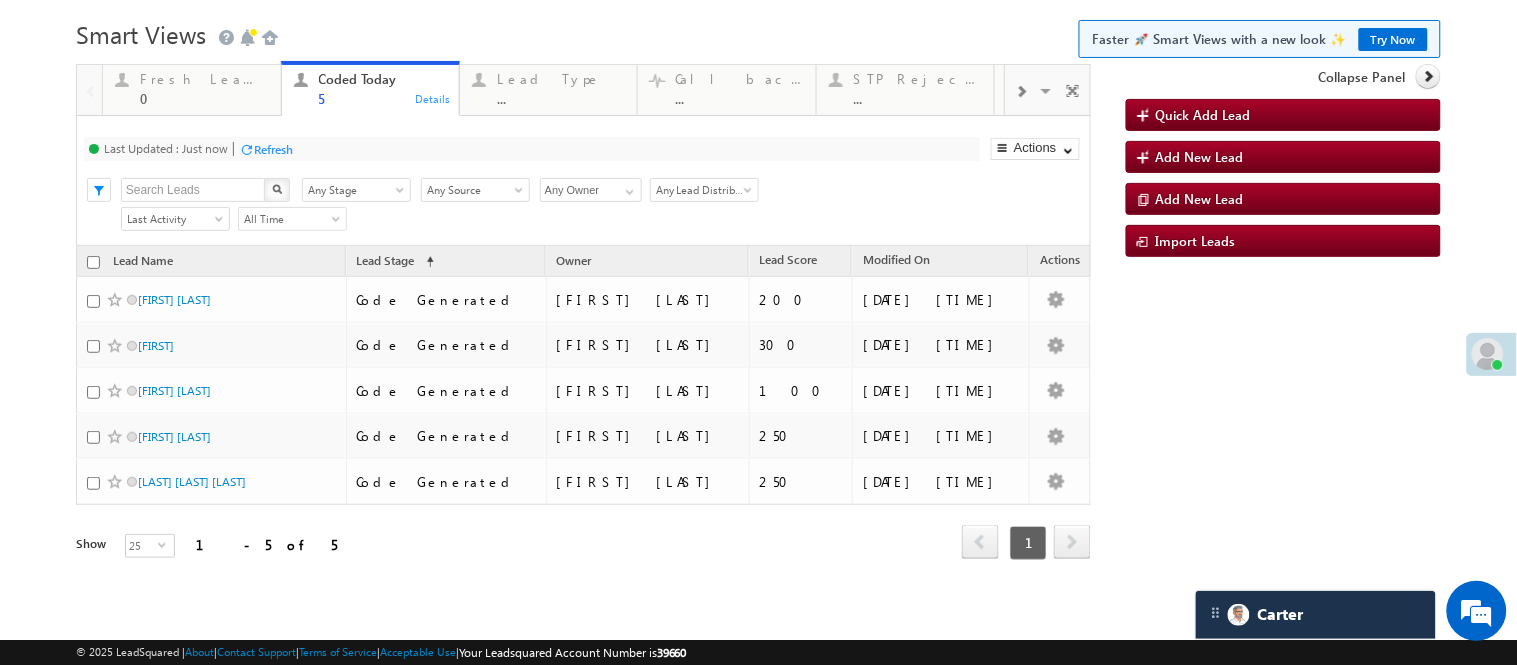 scroll, scrollTop: 0, scrollLeft: 0, axis: both 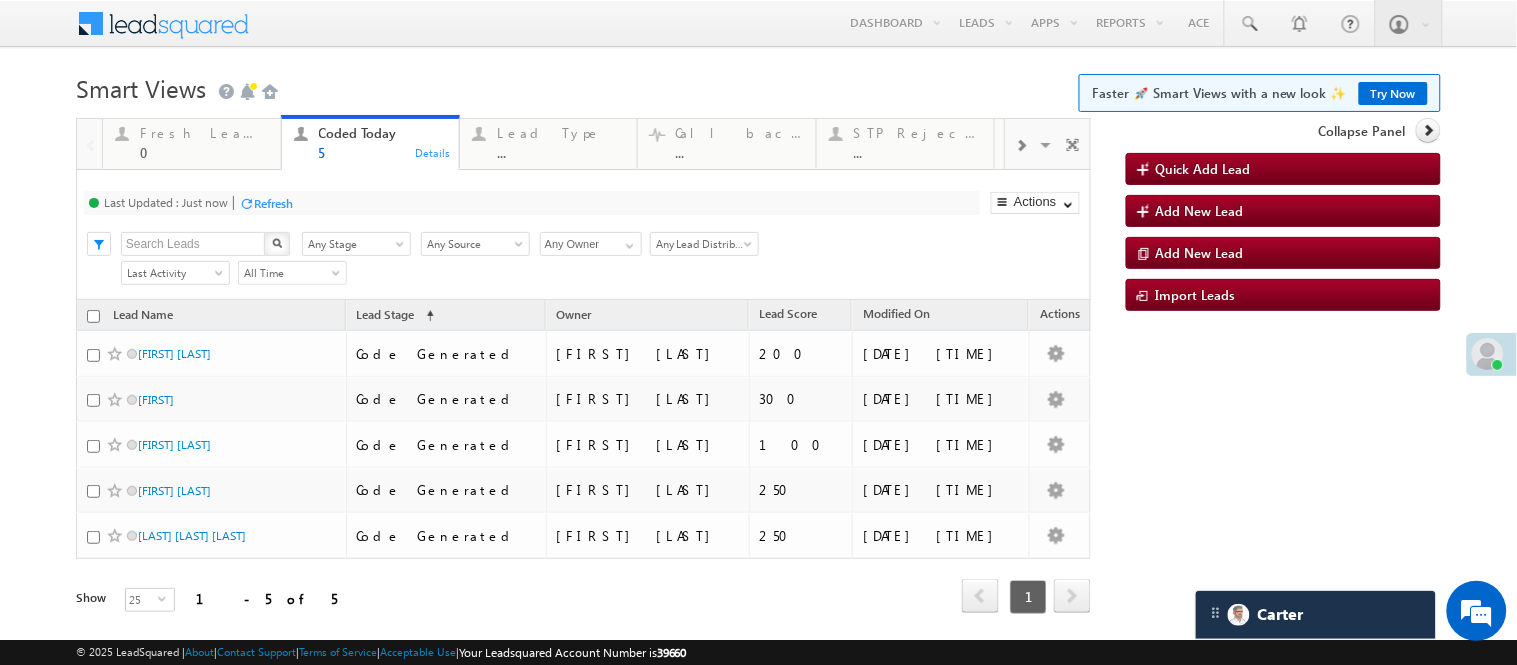 click on "Smart Views Getting Started Faster 🚀 Smart Views with a new look ✨ Try Now" at bounding box center (758, 86) 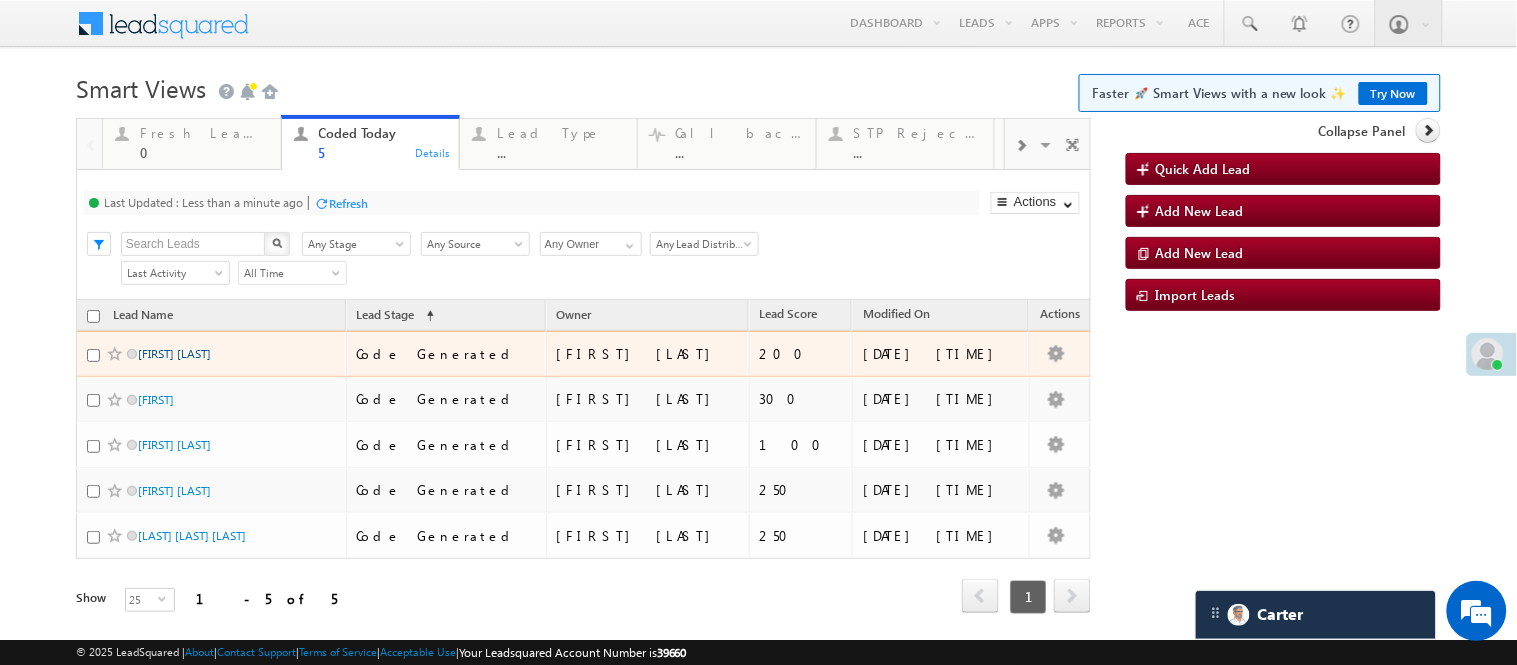 click on "[FIRST] [LAST]" at bounding box center (174, 353) 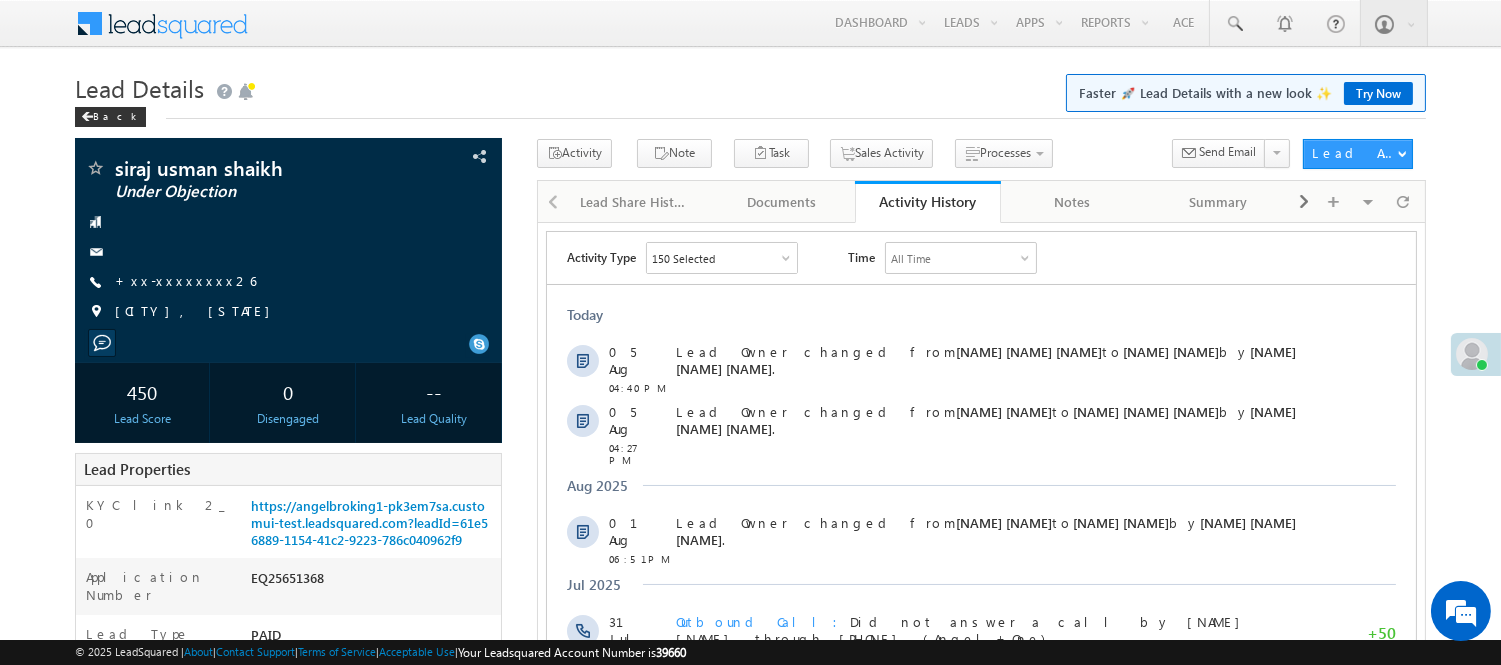 scroll, scrollTop: 0, scrollLeft: 0, axis: both 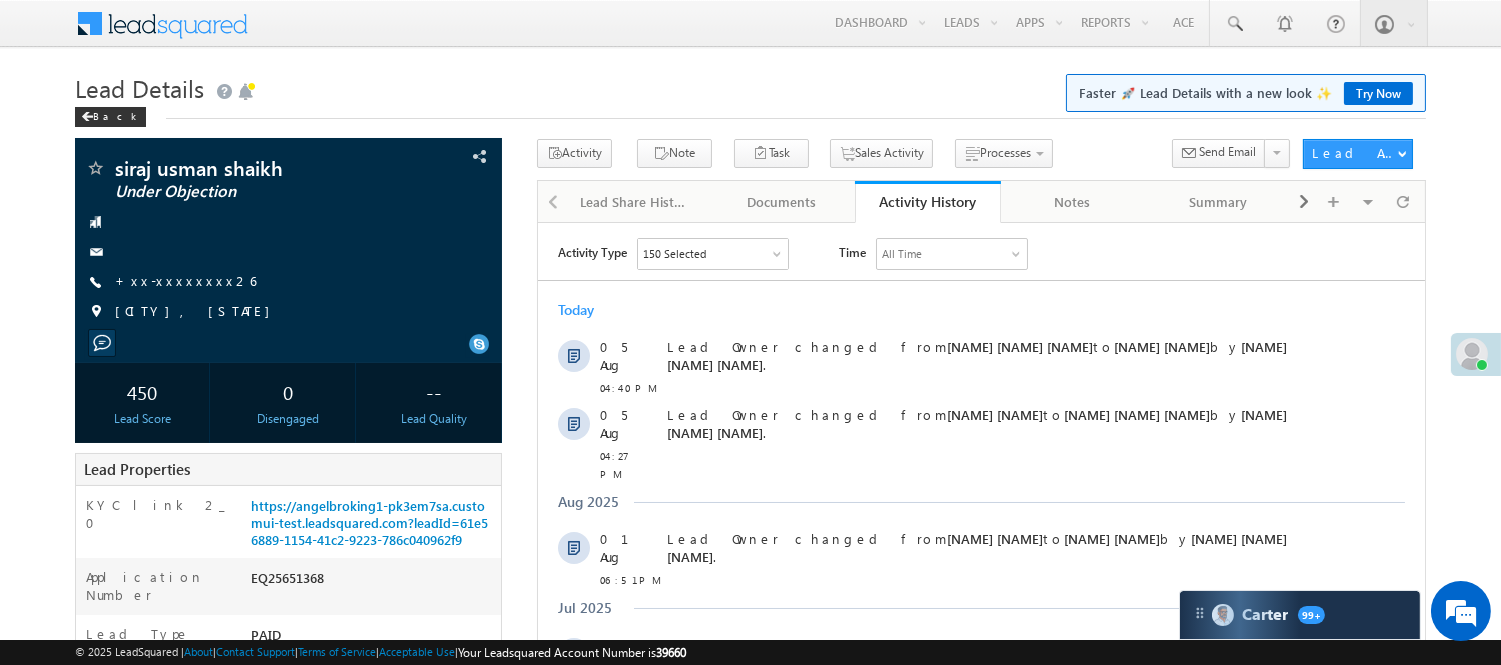 click on "Back" at bounding box center [750, 112] 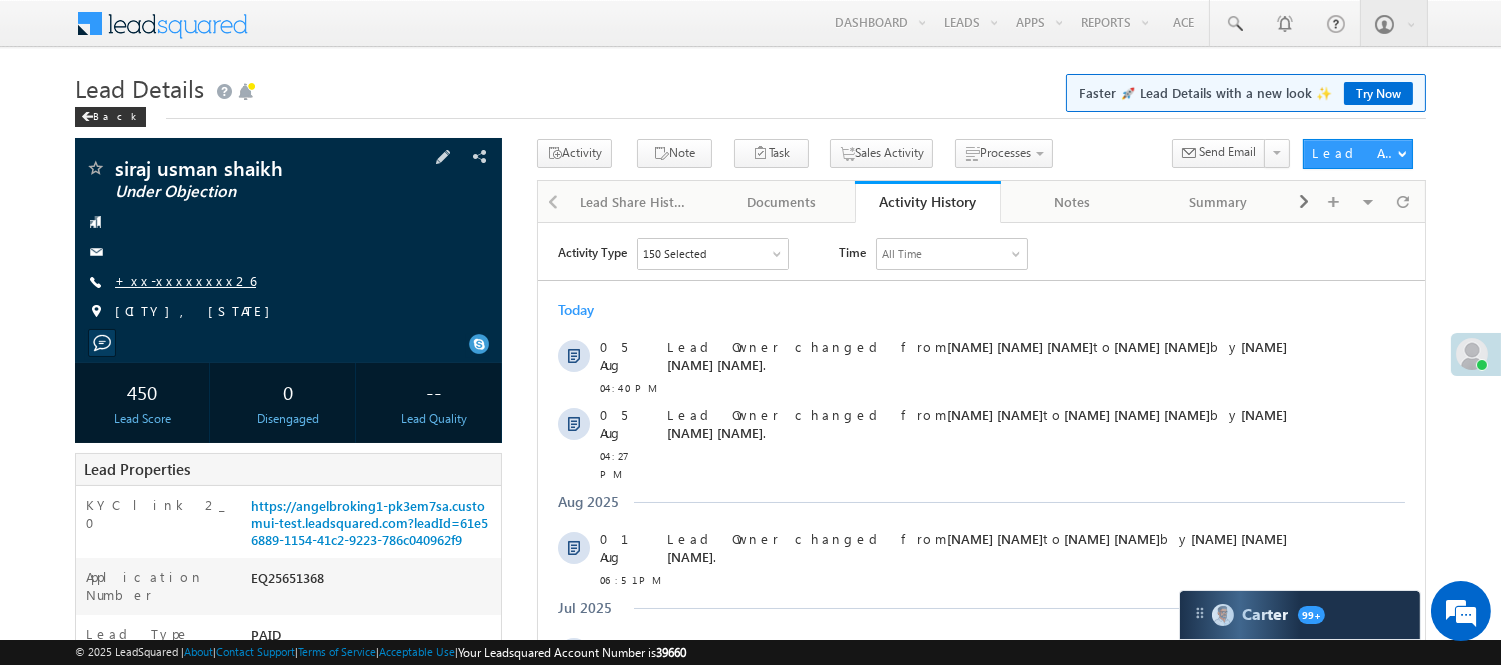 click on "+xx-xxxxxxxx26" at bounding box center [185, 280] 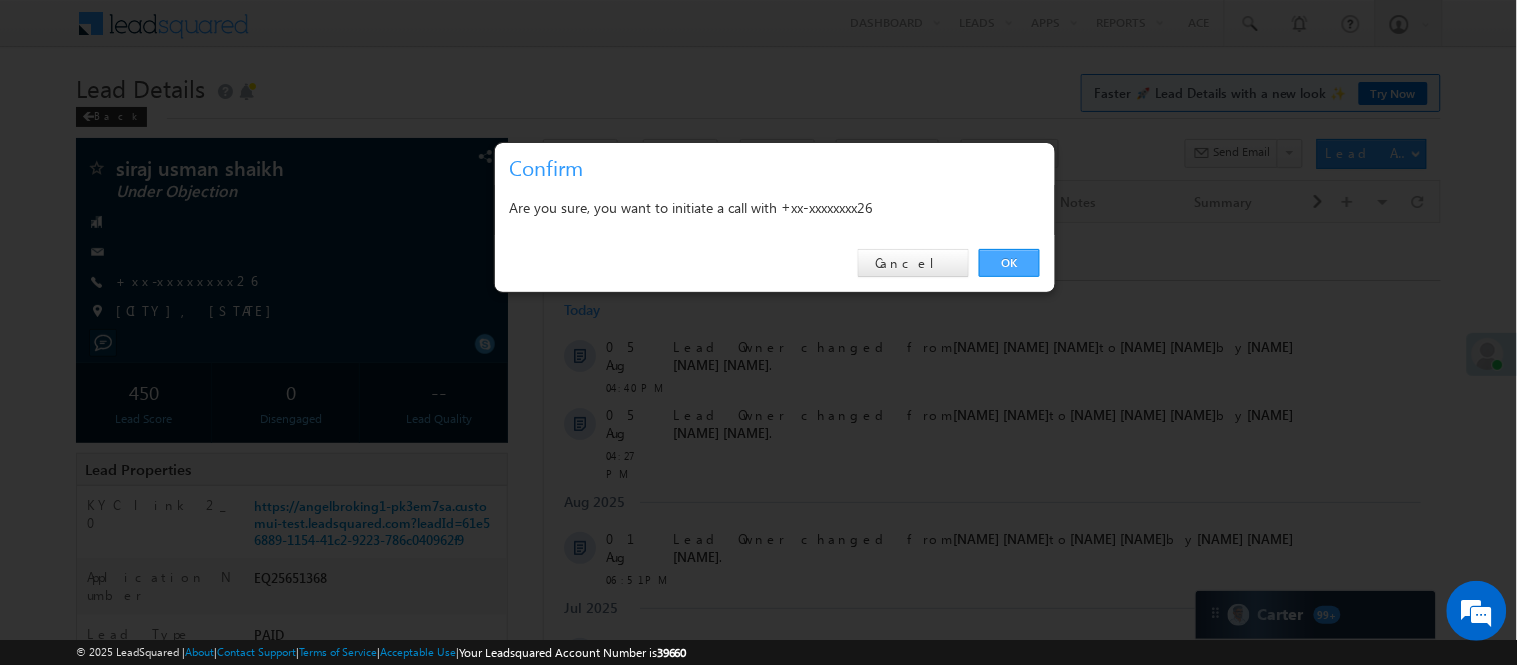 click on "OK" at bounding box center [1009, 263] 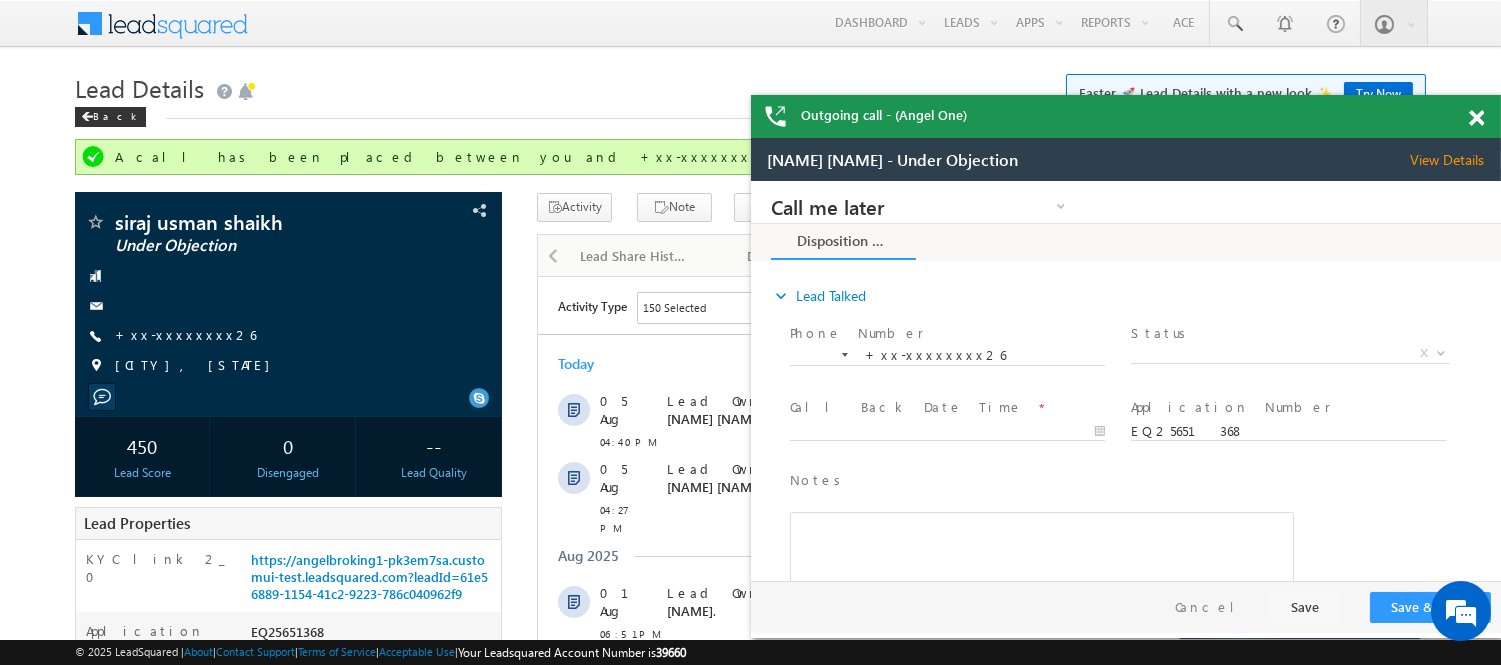 scroll, scrollTop: 0, scrollLeft: 0, axis: both 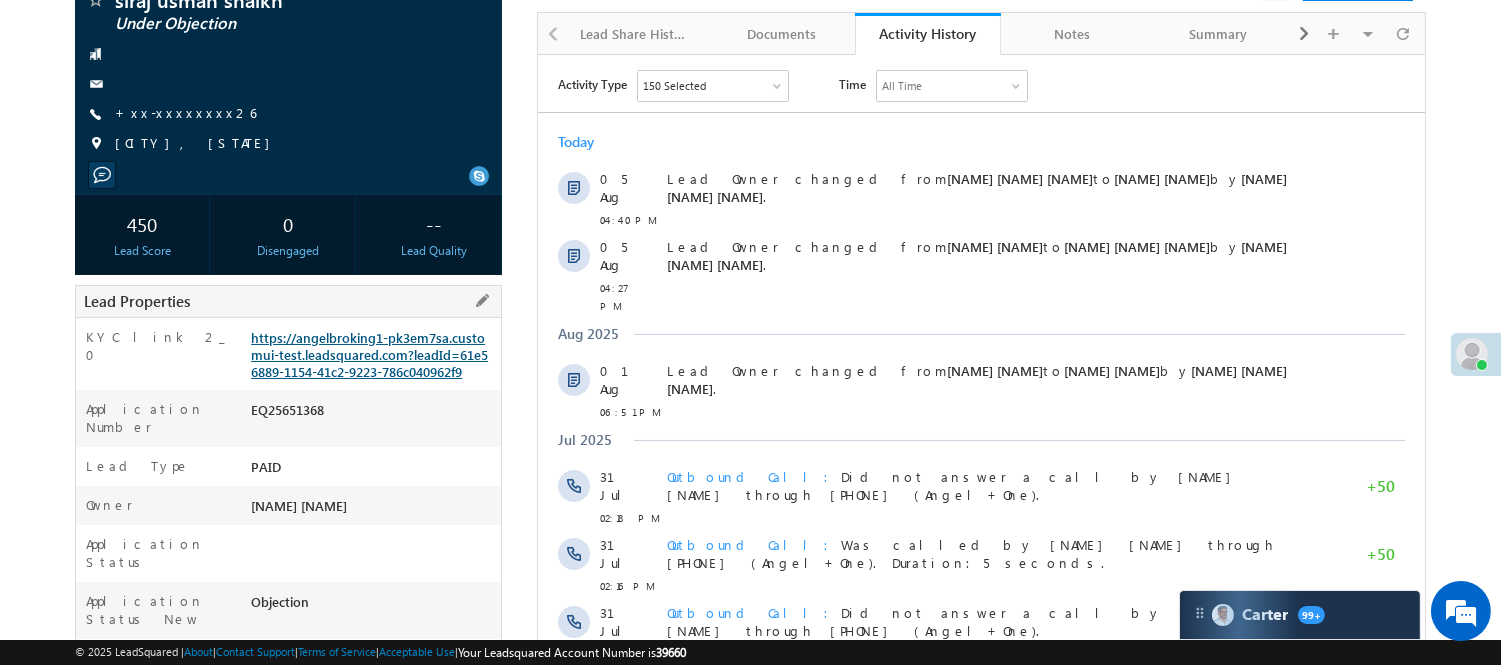 click on "https://angelbroking1-pk3em7sa.customui-test.leadsquared.com?leadId=61e56889-1154-41c2-9223-786c040962f9" at bounding box center (369, 354) 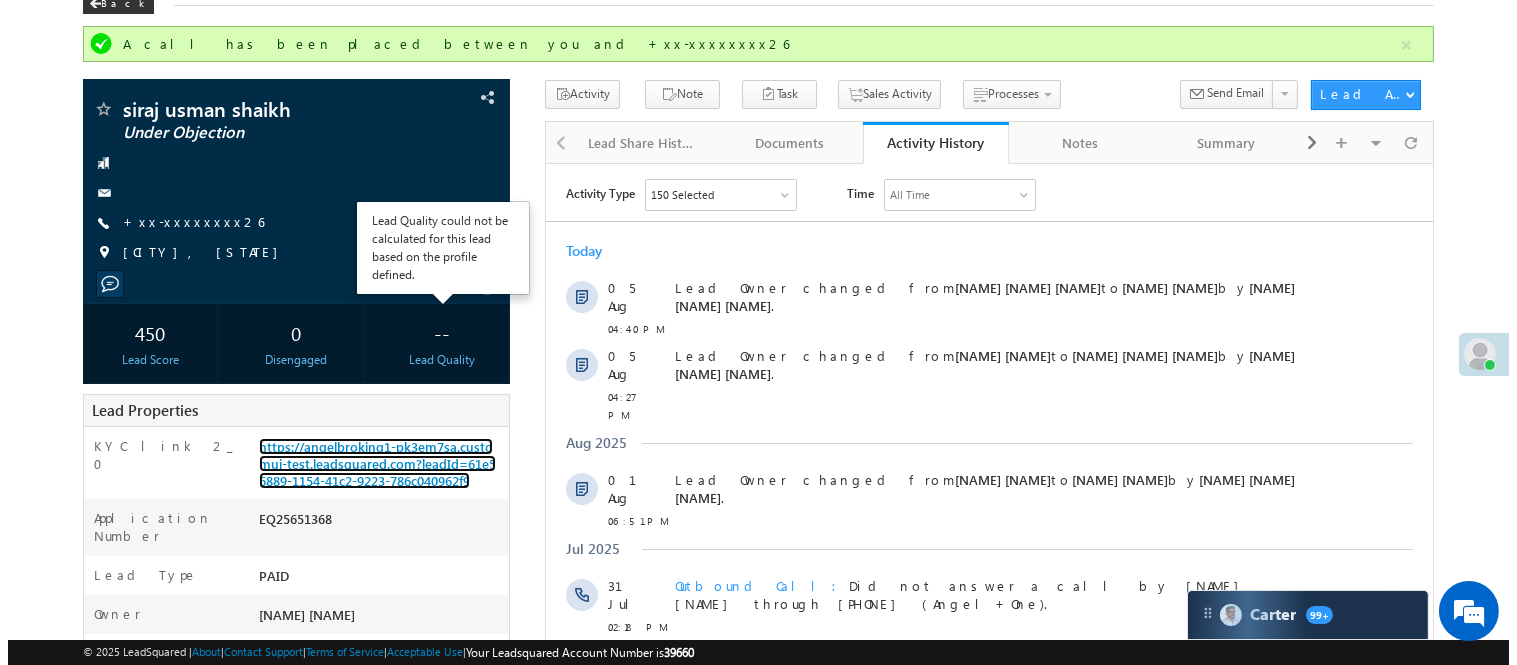 scroll, scrollTop: 0, scrollLeft: 0, axis: both 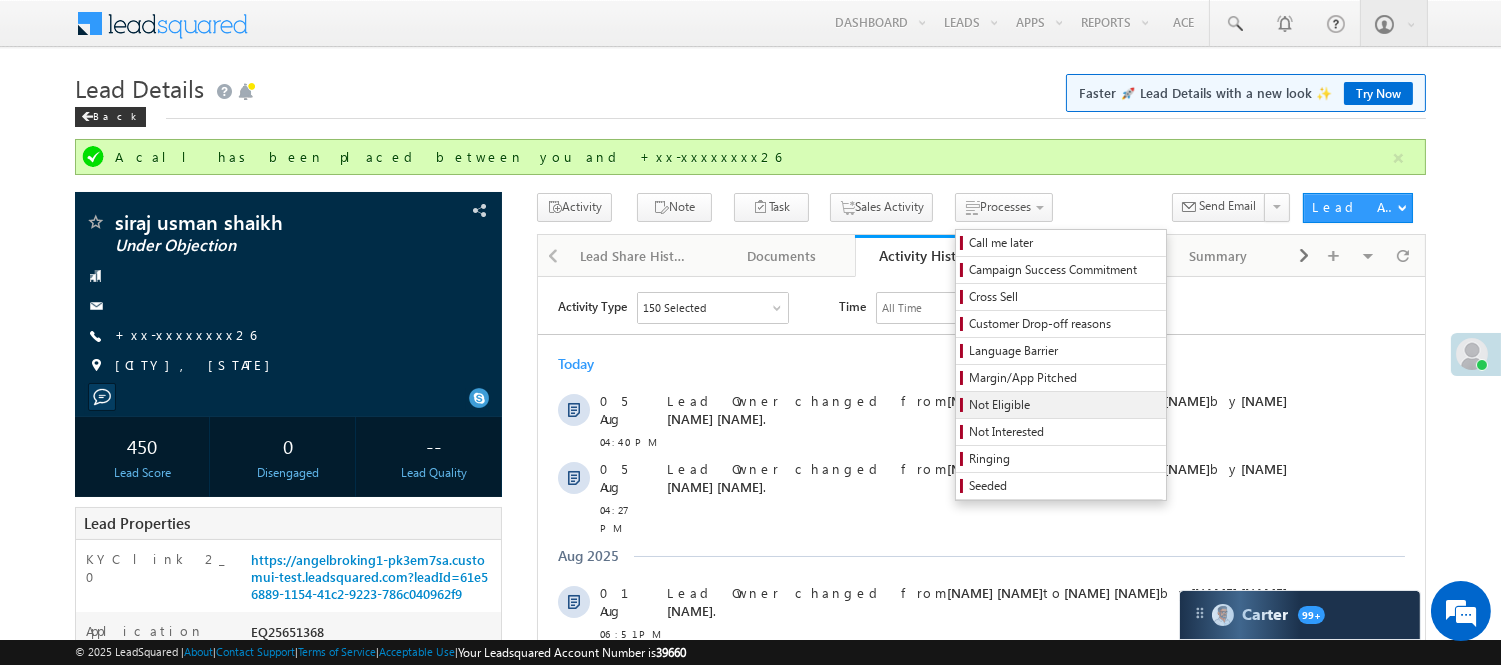 click on "Not Eligible" at bounding box center [1064, 405] 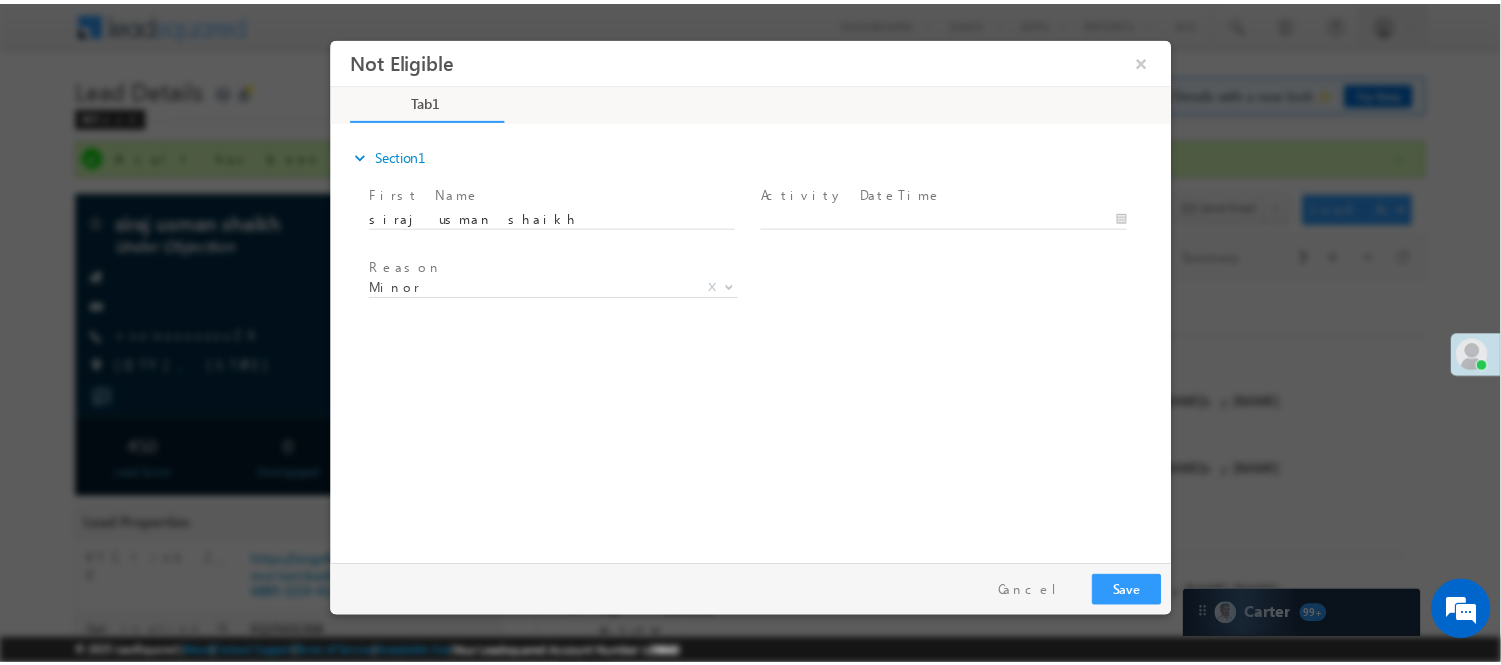 scroll, scrollTop: 0, scrollLeft: 0, axis: both 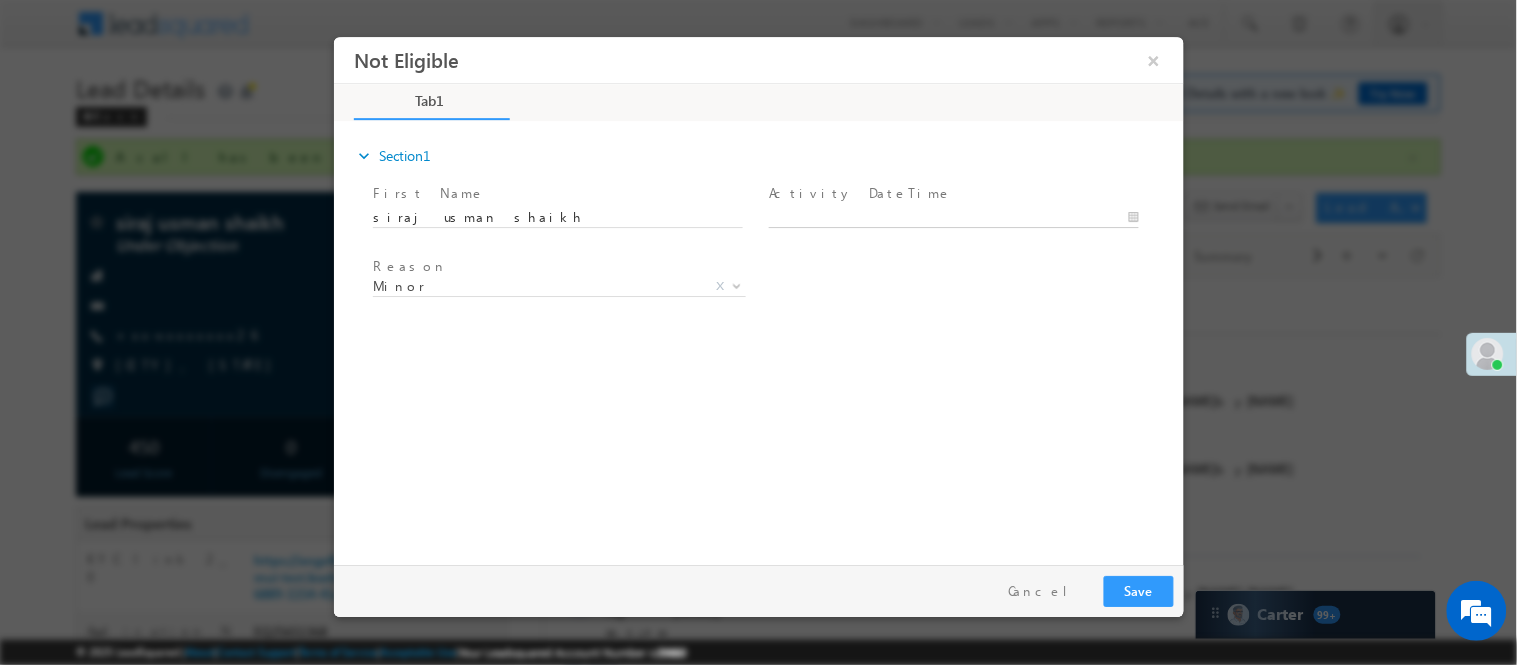 click on "Not Eligible
×" at bounding box center (758, 295) 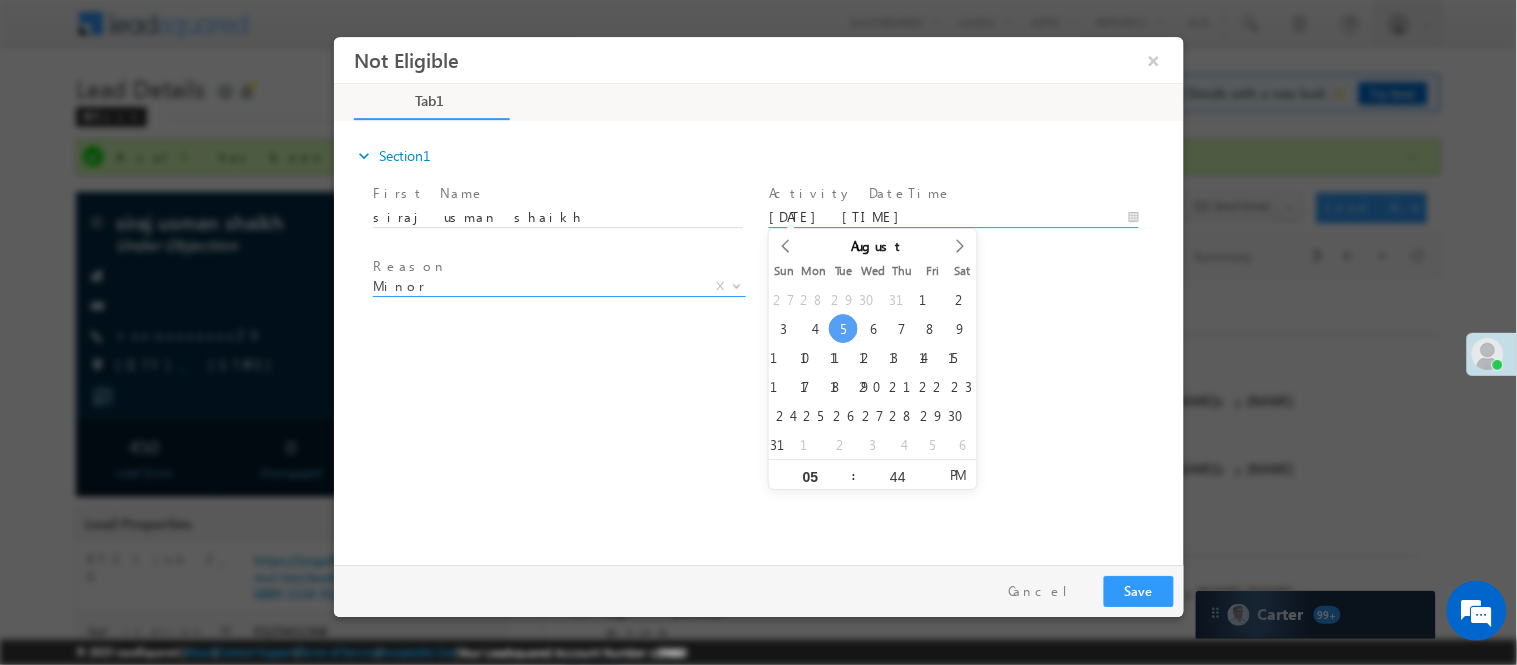 click on "Minor" at bounding box center [534, 285] 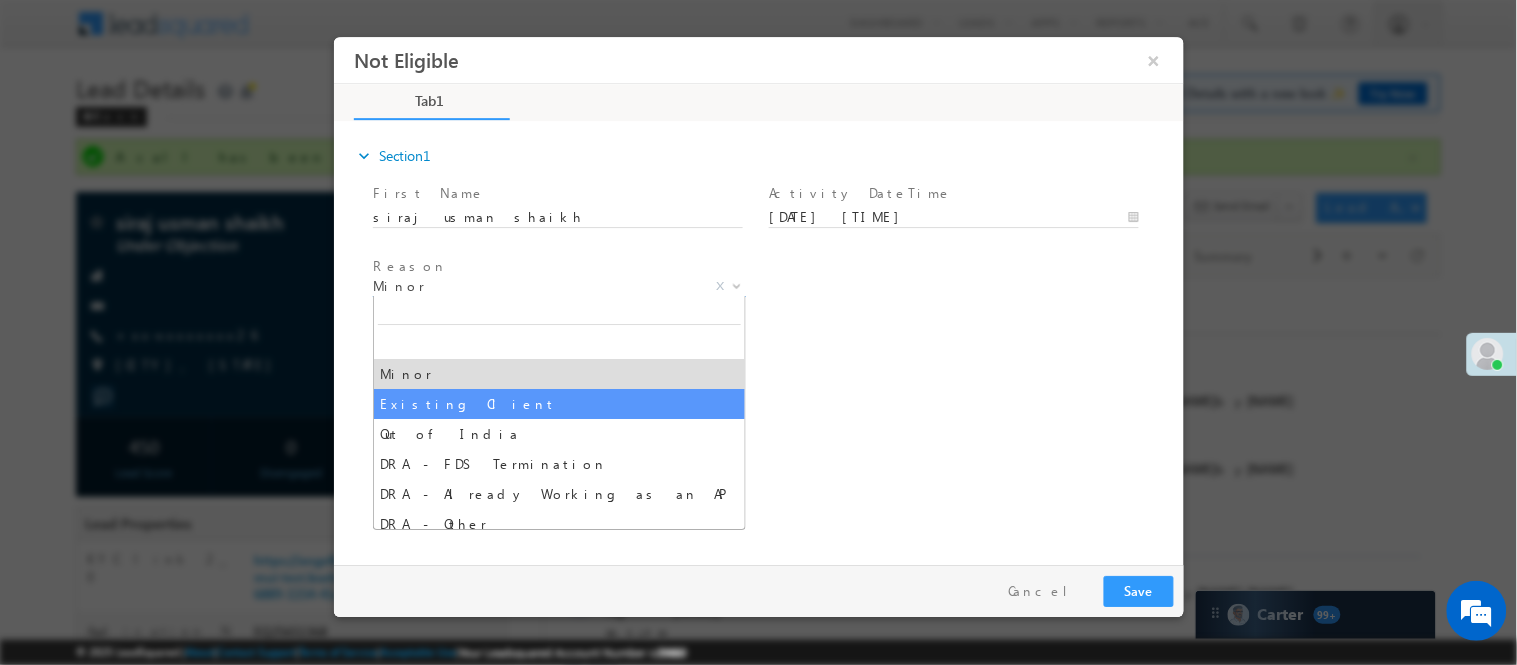 click on "expand_more Section1
First Name
*" at bounding box center (763, 339) 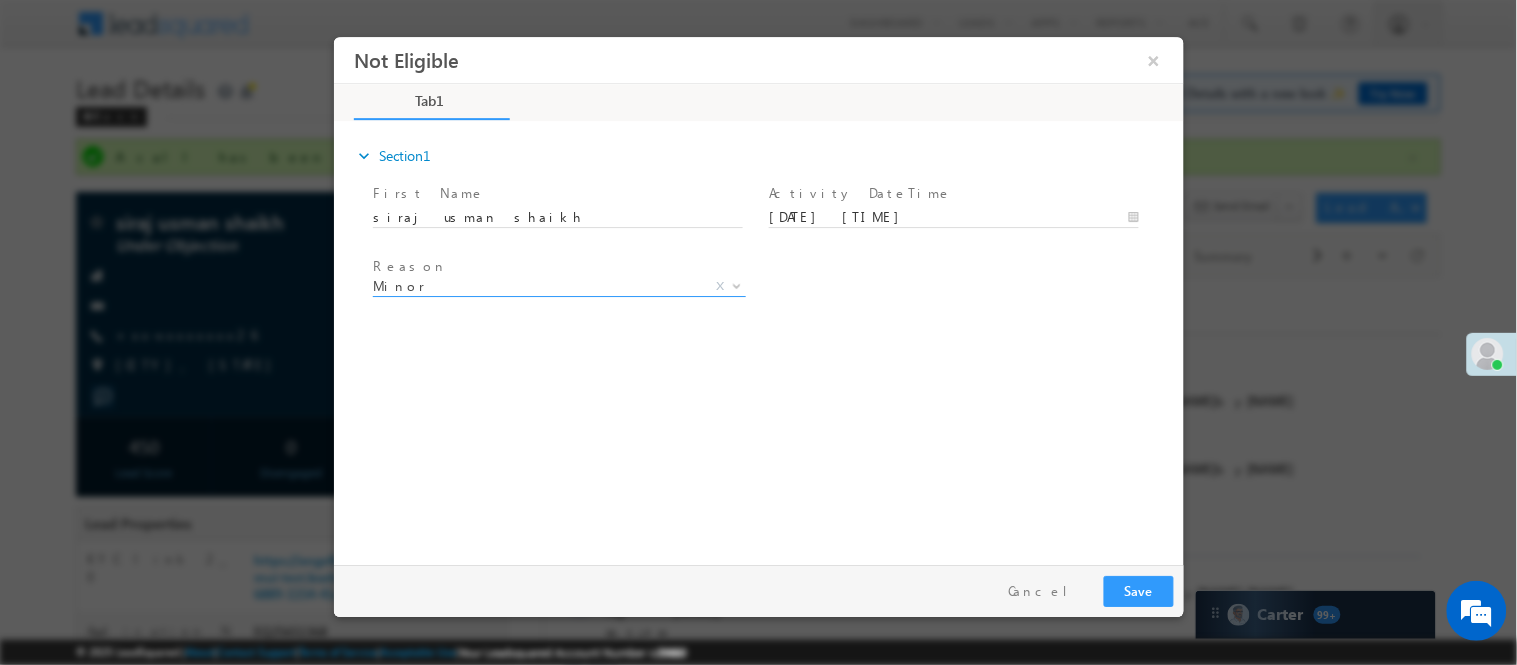 click on "Minor" at bounding box center [534, 285] 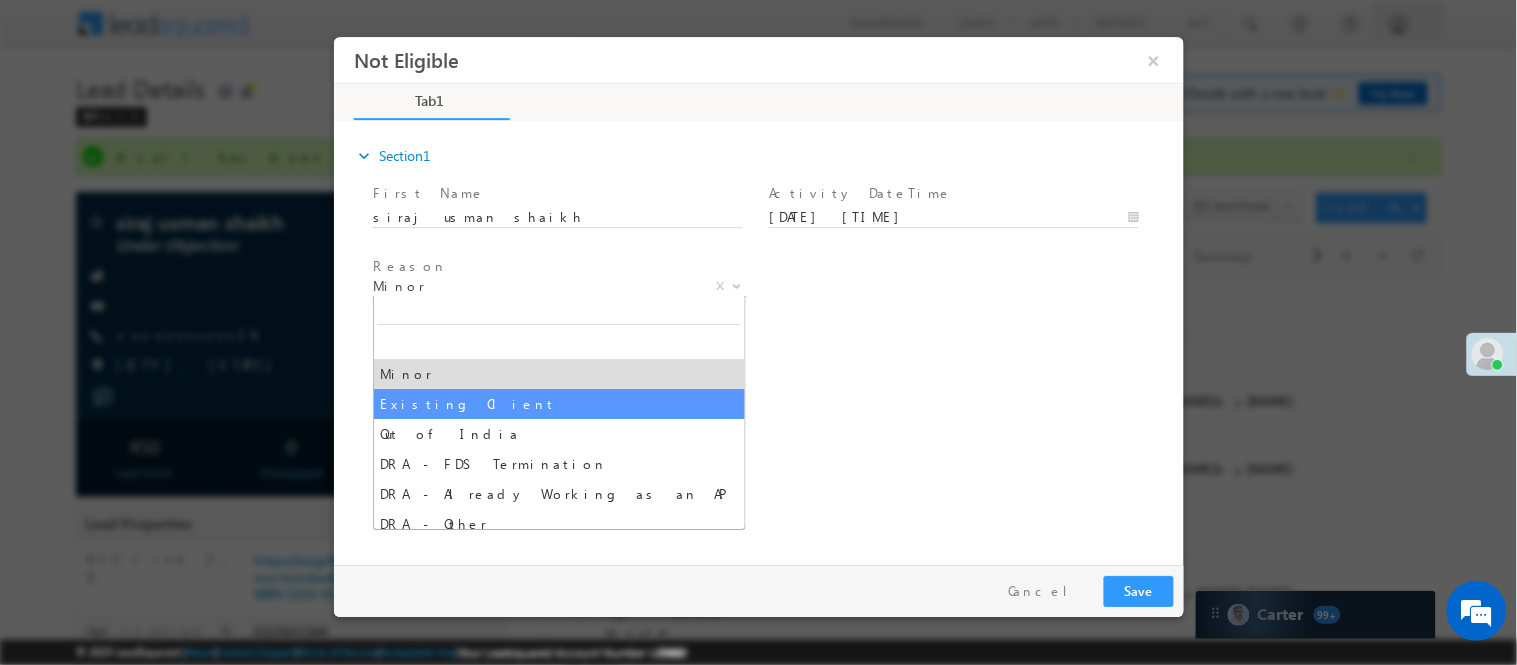 select on "Existing Client" 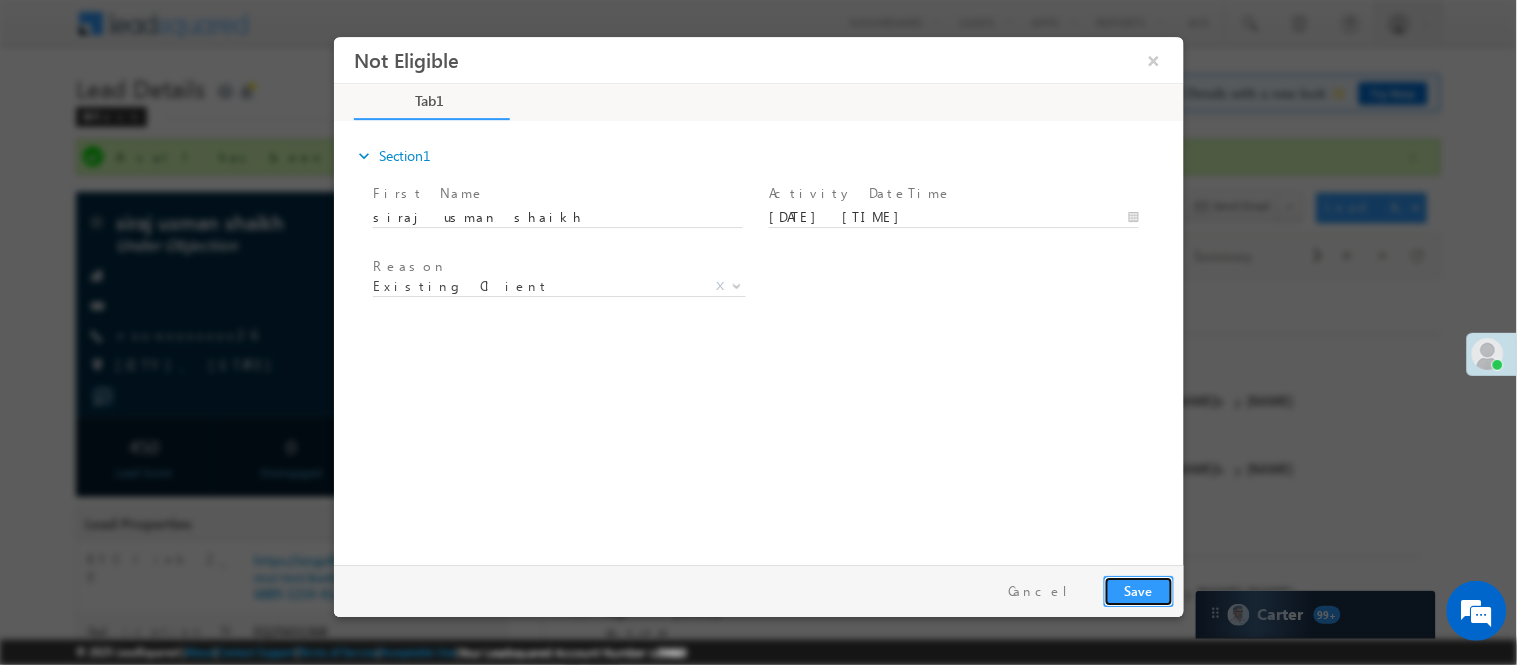 click on "Save" at bounding box center (1138, 590) 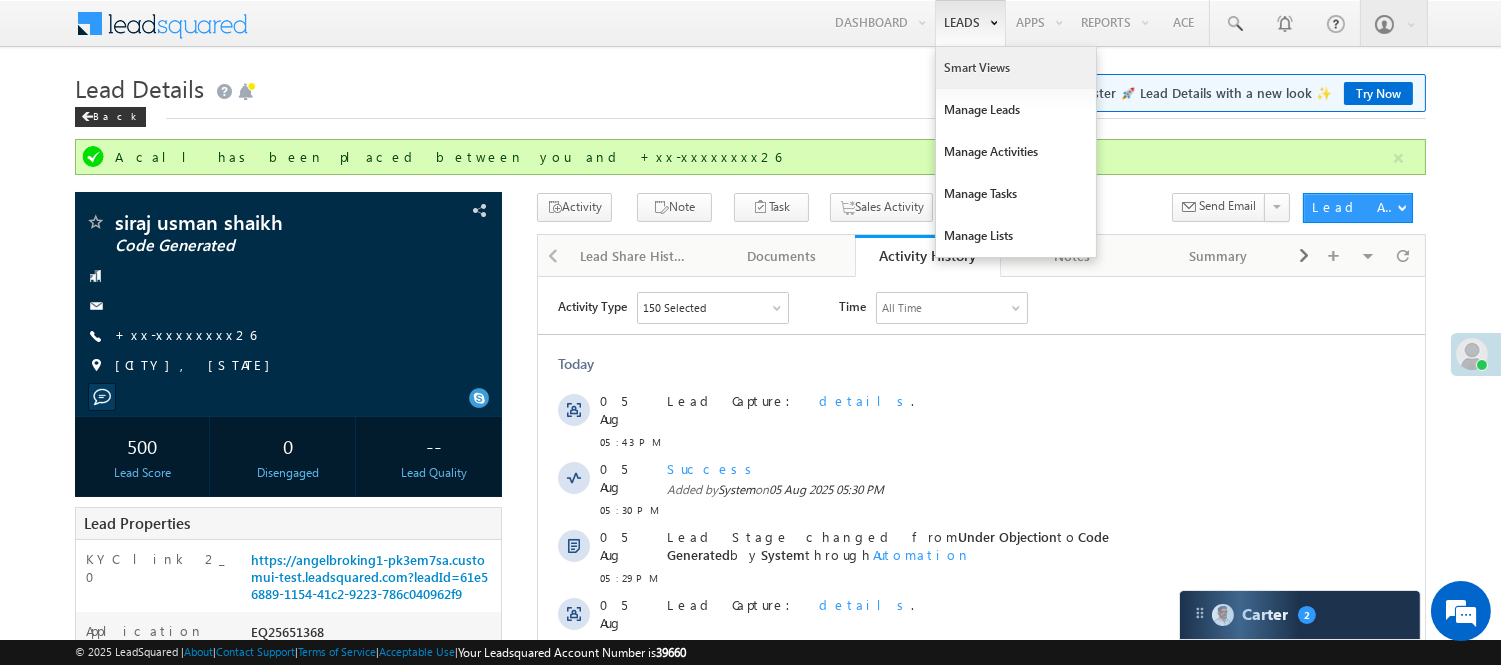 click on "Smart Views" at bounding box center [1016, 68] 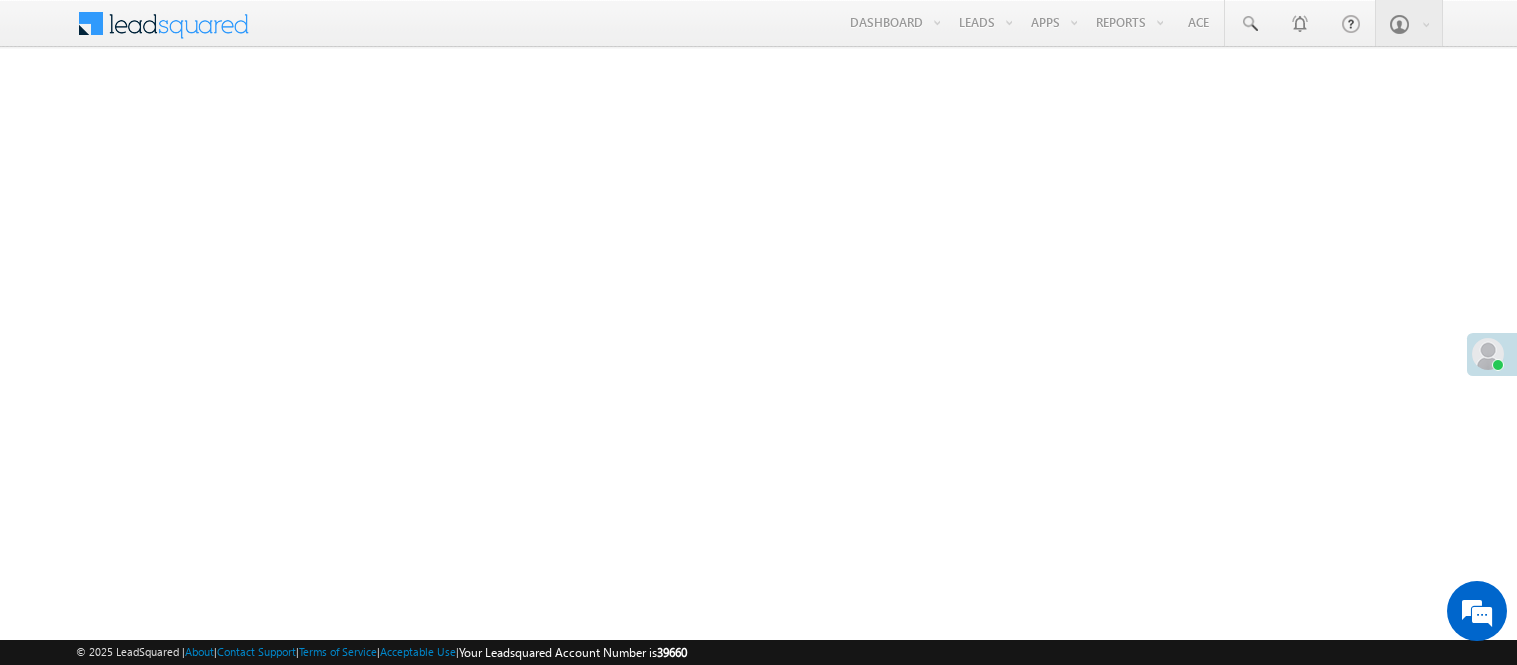 scroll, scrollTop: 0, scrollLeft: 0, axis: both 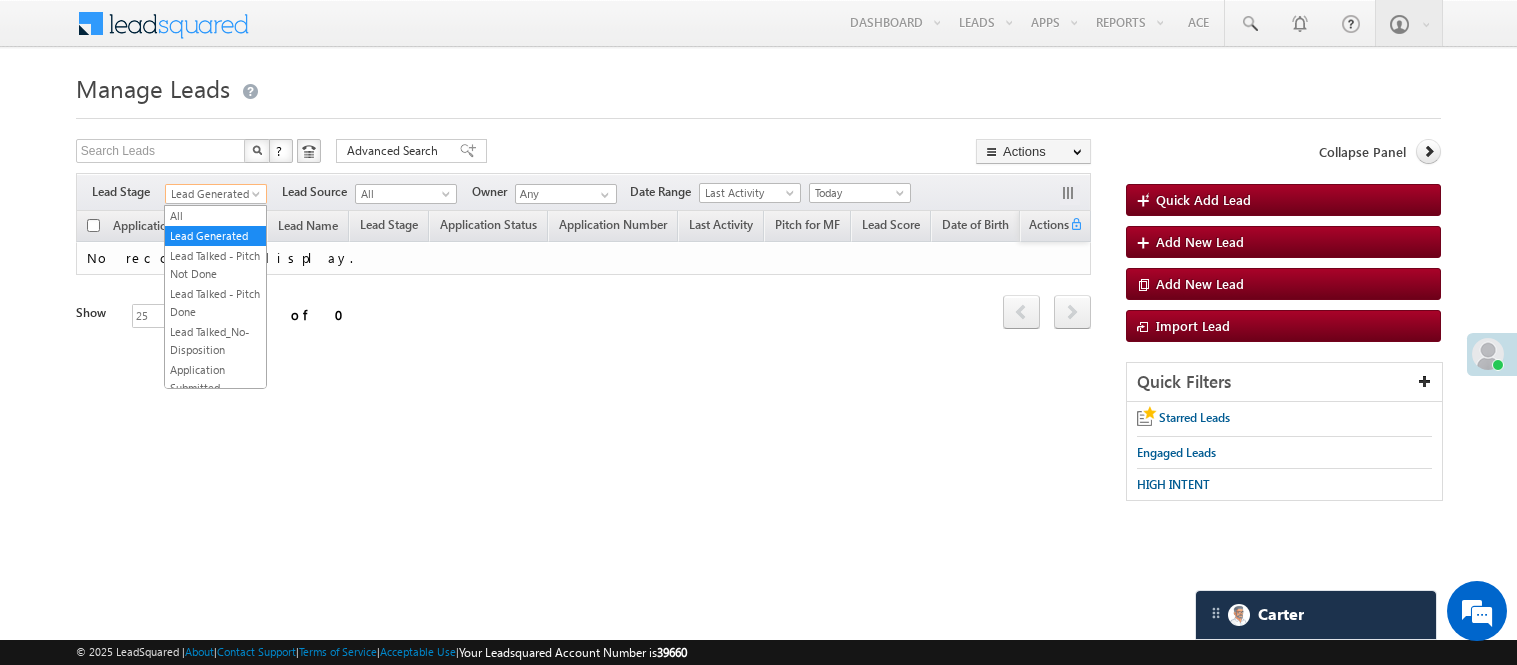 click on "Code Generated" at bounding box center (215, 722) 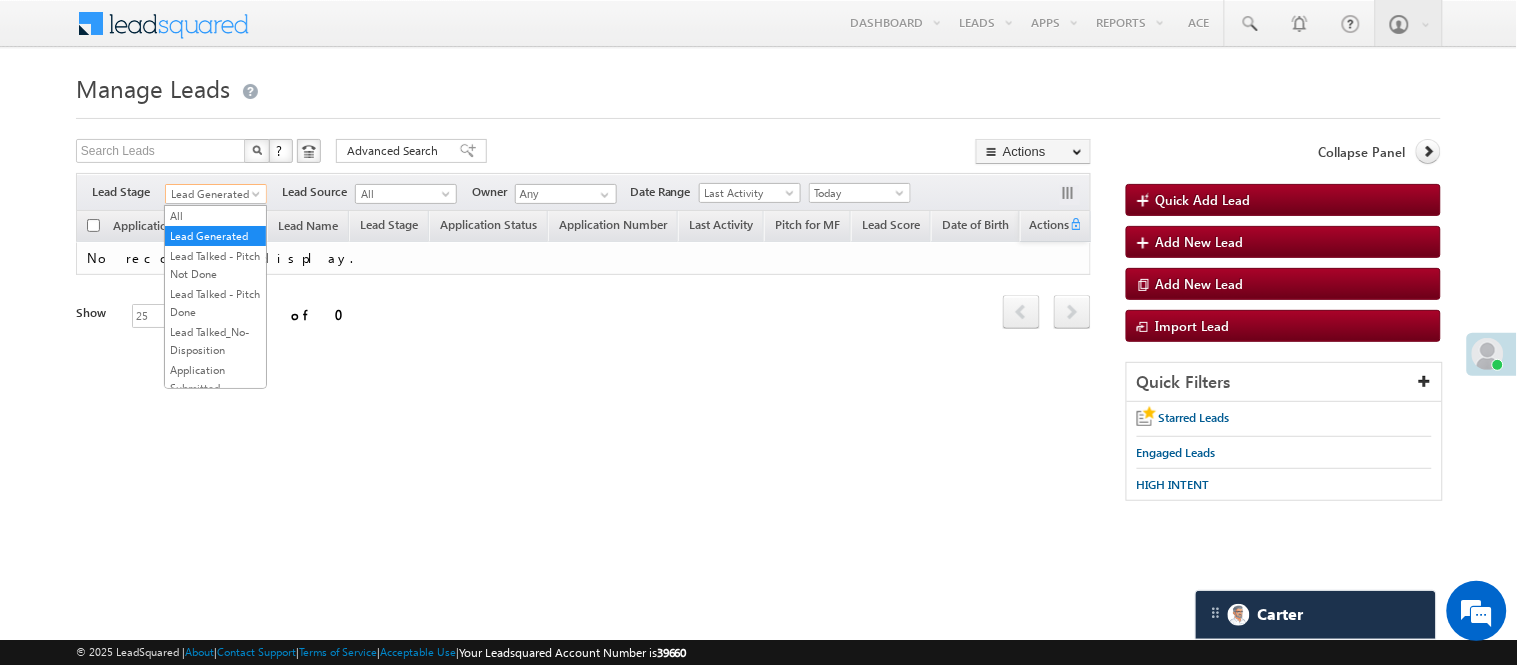 scroll, scrollTop: 0, scrollLeft: 0, axis: both 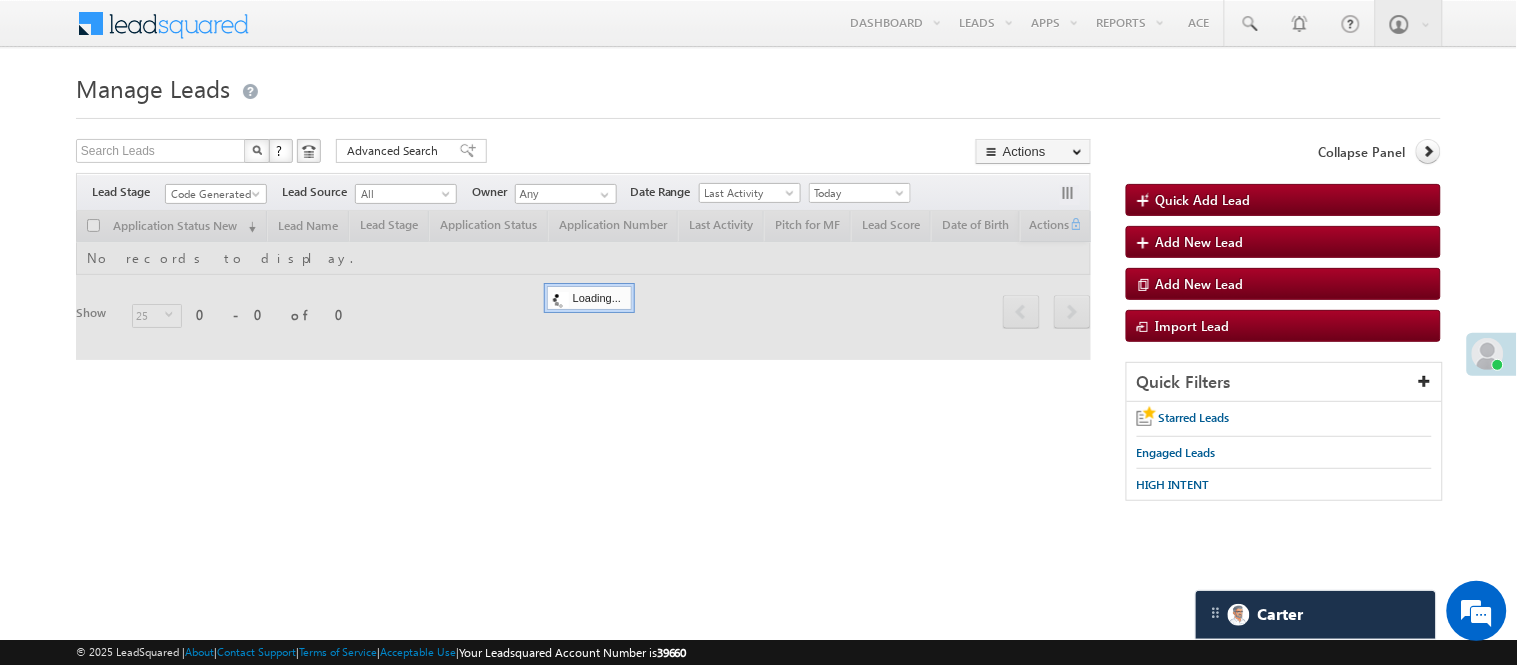 click on "Filters
Lead Stage
All Lead Generated Lead Talked - Pitch Not Done Lead Talked - Pitch Done Lead Talked_No-Disposition Application Submitted Payment Done Application Resubmitted Under Objection Lead Called Lead Talked Not Interested FnO Lead Called FnO Lead Talked FnO submitted FnO Not Interested FnO Approved FnO Rejected FnO Lead Generated Code Generated CG NI Code Generated
Lead Source
All All
Owner Any Any" at bounding box center (583, 192) 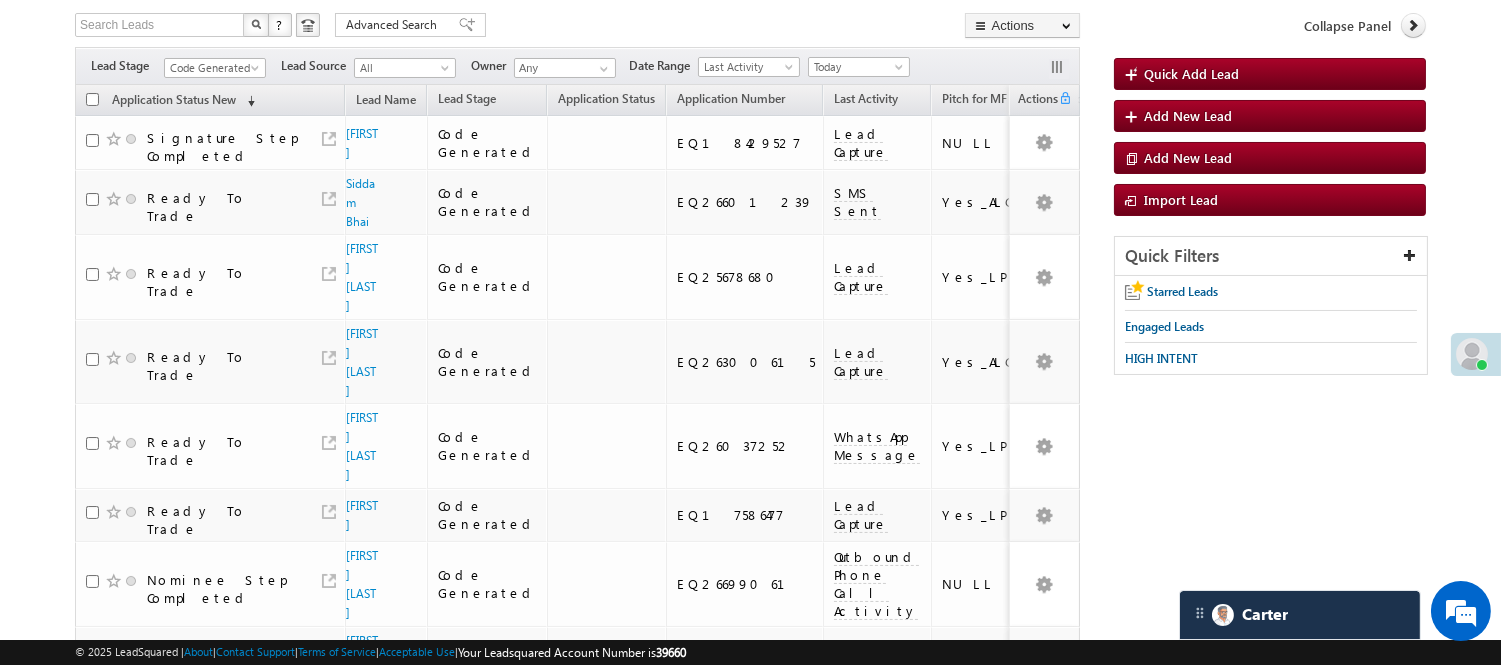 scroll, scrollTop: 0, scrollLeft: 0, axis: both 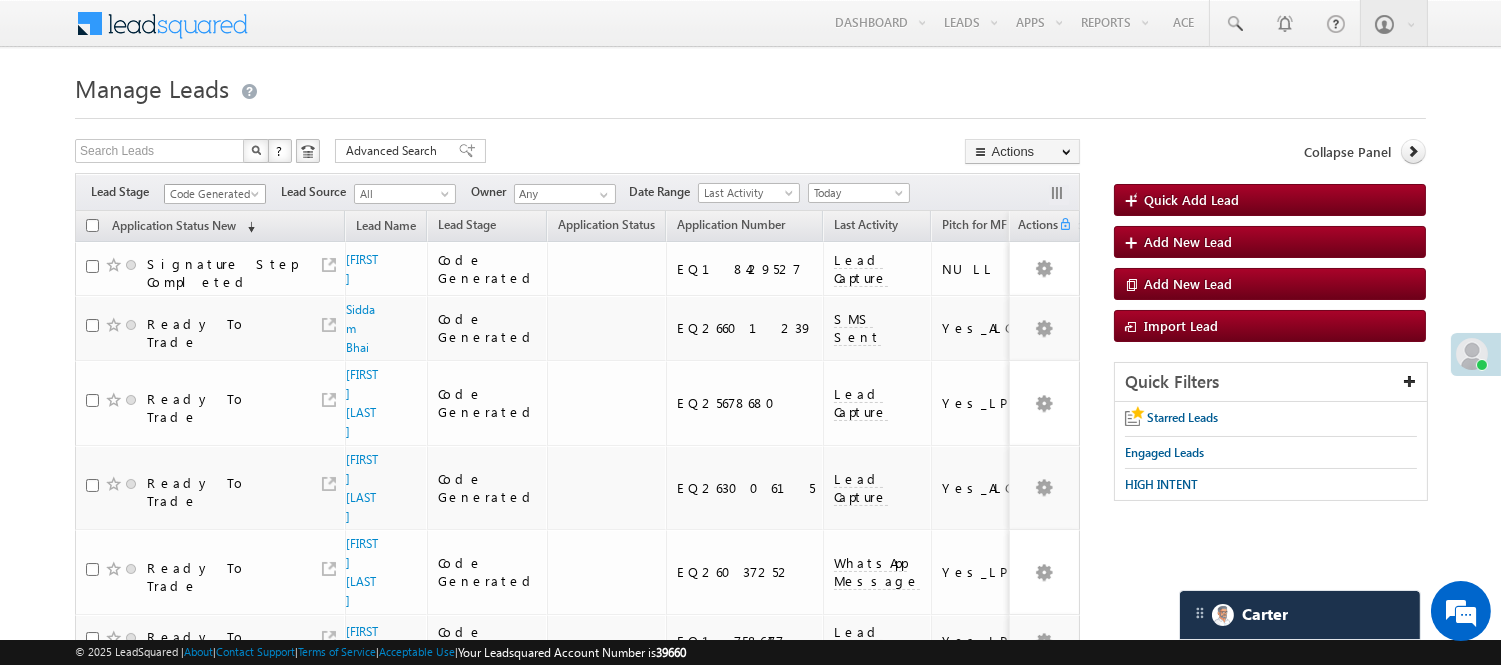 click on "Code Generated" at bounding box center [212, 194] 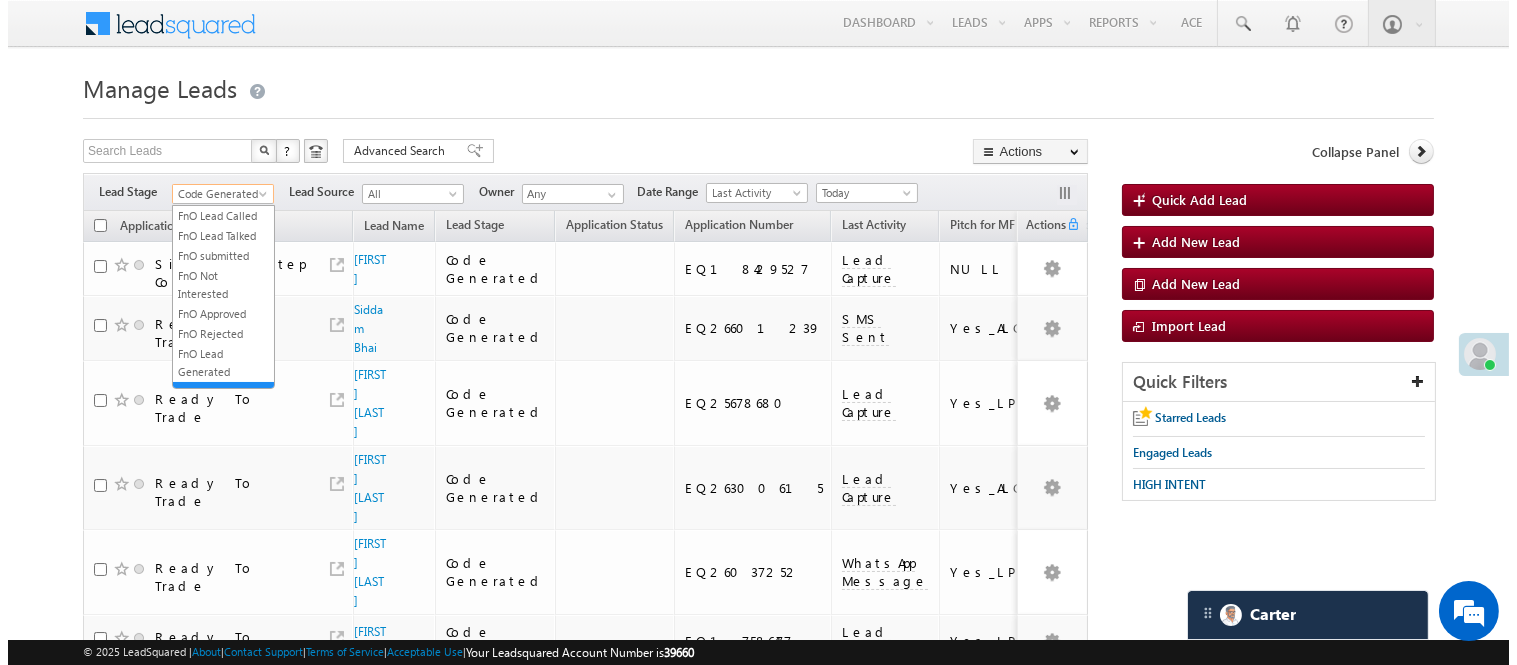 scroll, scrollTop: 0, scrollLeft: 0, axis: both 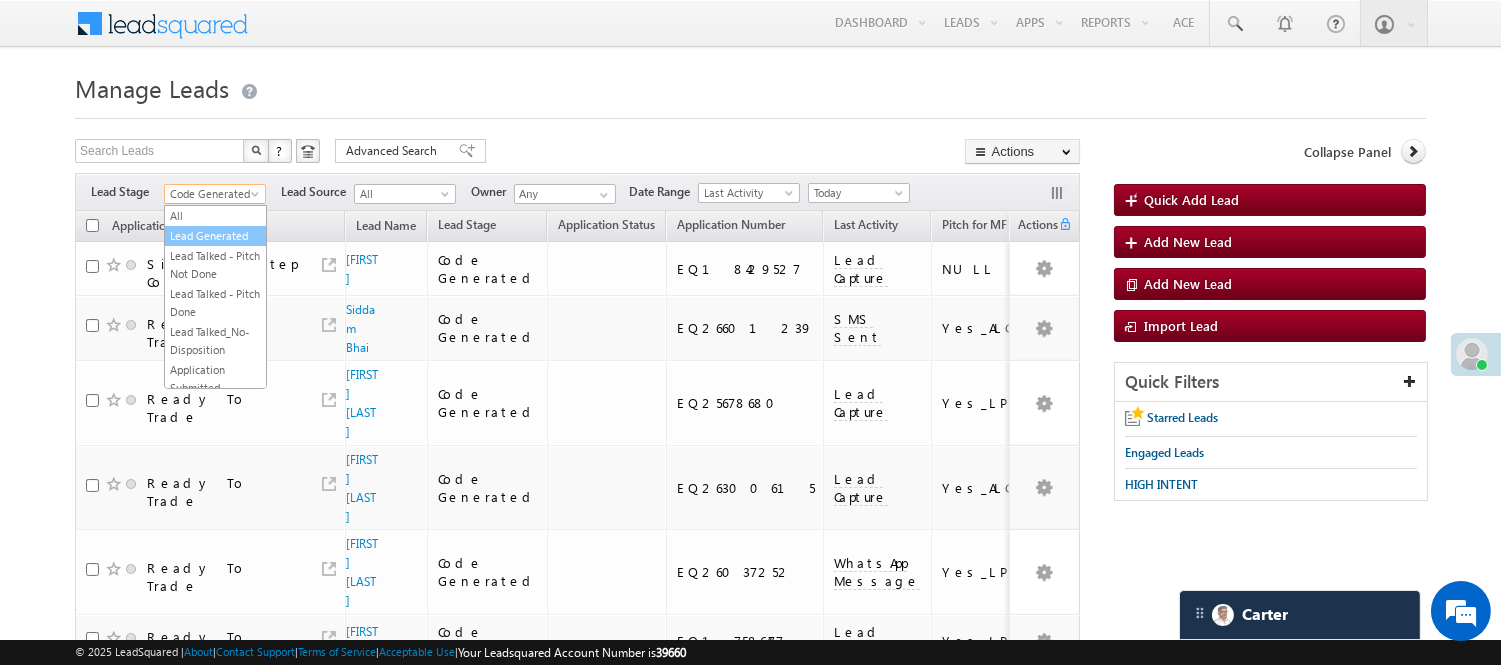click on "Lead Generated" at bounding box center (215, 236) 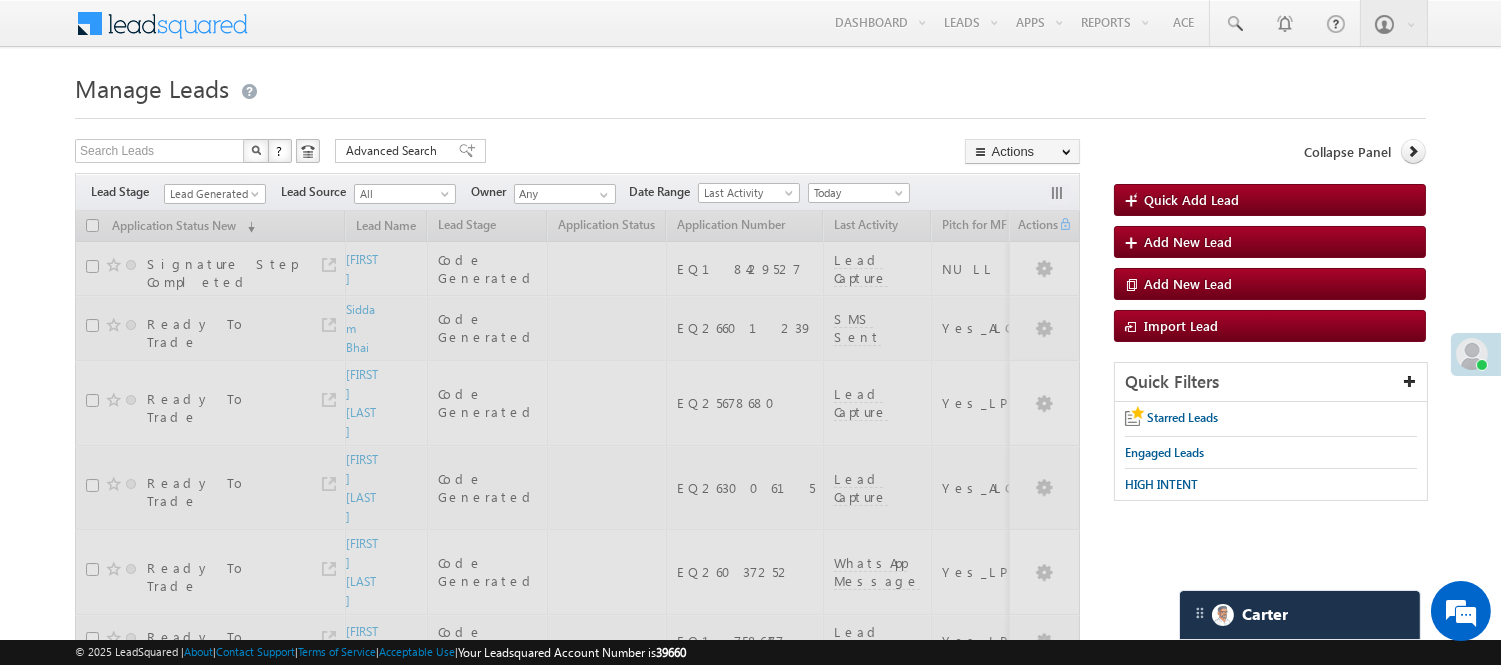 click on "Search Leads X ?   12 results found
Advanced Search
Advanced Search
Advanced search results
Actions Export Leads Reset all Filters
Actions Export Leads Bulk Update Send Email Add to List Add Activity Change Owner Change Stage Delete Merge Leads" at bounding box center (577, 153) 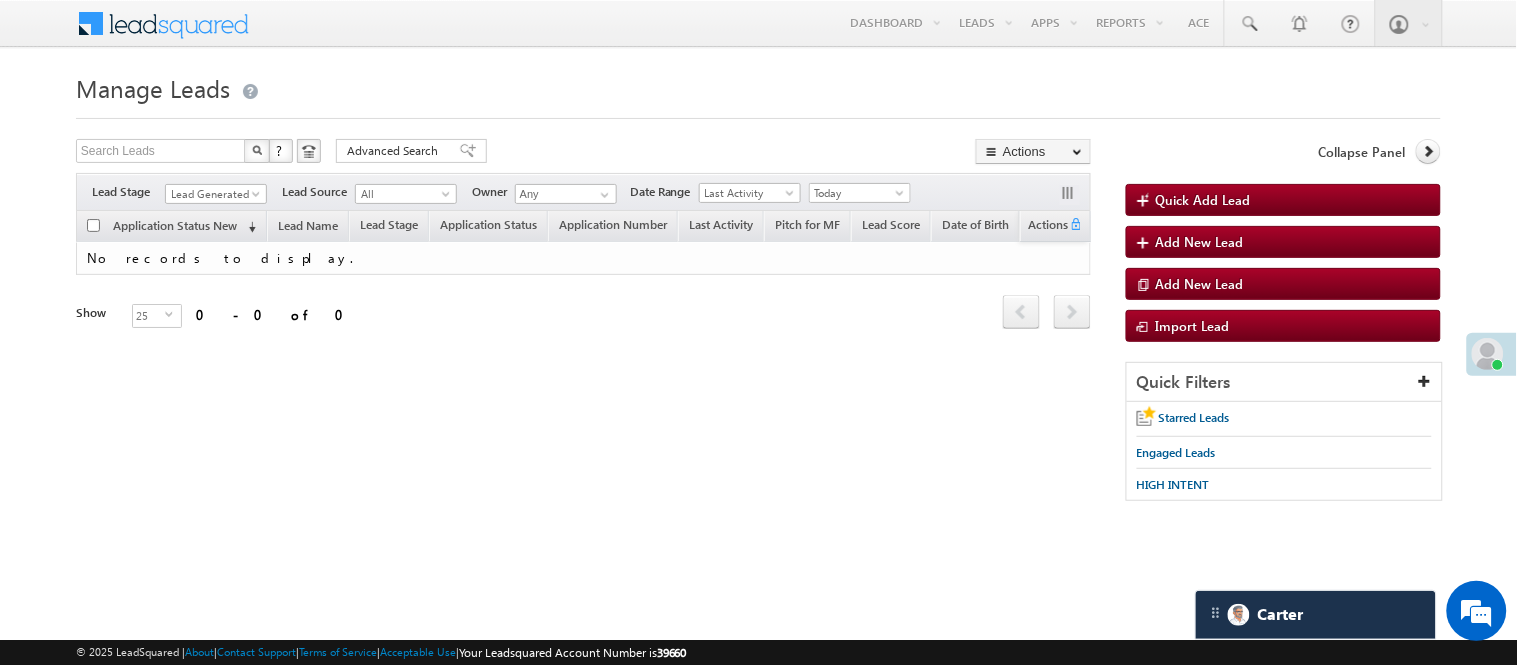 click on "Filters
Lead Stage
All Lead Generated Lead Talked - Pitch Not Done Lead Talked - Pitch Done Lead Talked_No-Disposition Application Submitted Payment Done Application Resubmitted Under Objection Lead Called Lead Talked Not Interested FnO Lead Called FnO Lead Talked FnO submitted FnO Not Interested FnO Approved FnO Rejected FnO Lead Generated Code Generated CG NI Lead Generated
Lead Source
All All
Owner Any Any" at bounding box center [583, 192] 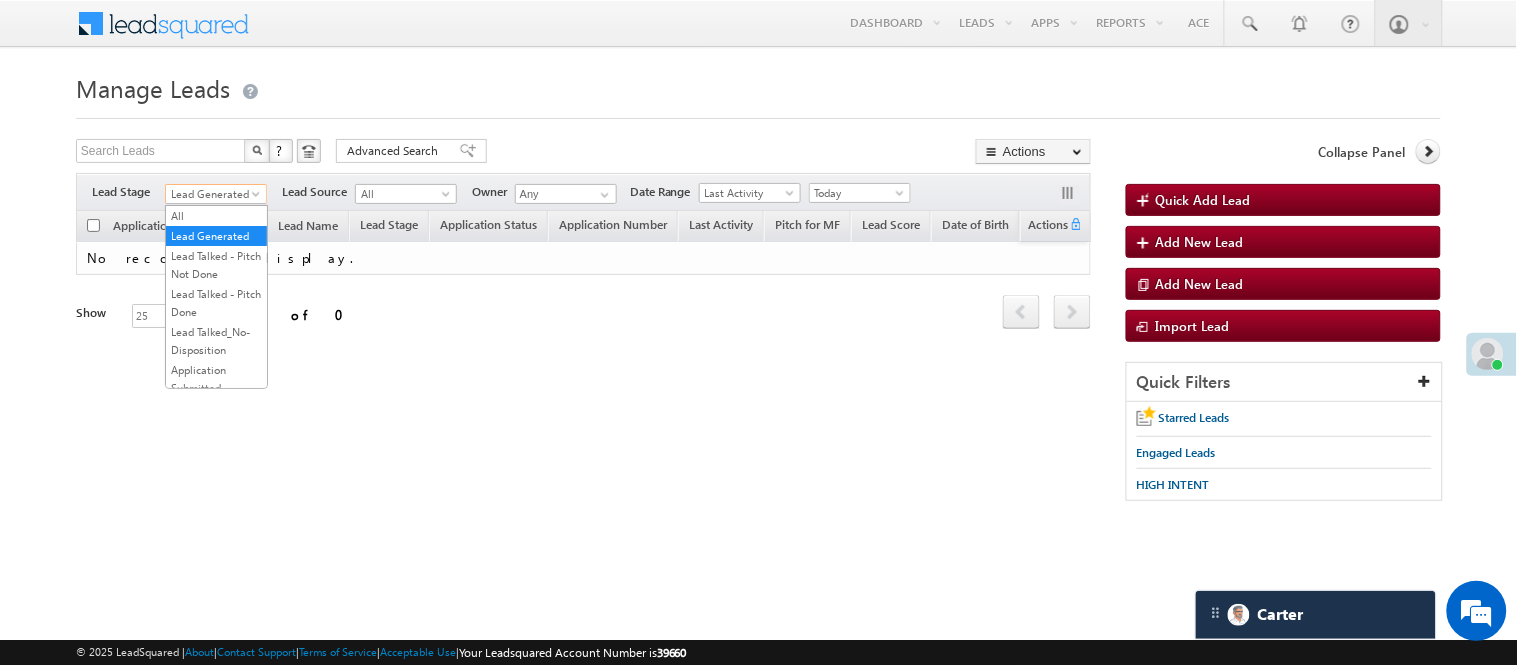 click on "Lead Generated" at bounding box center (213, 194) 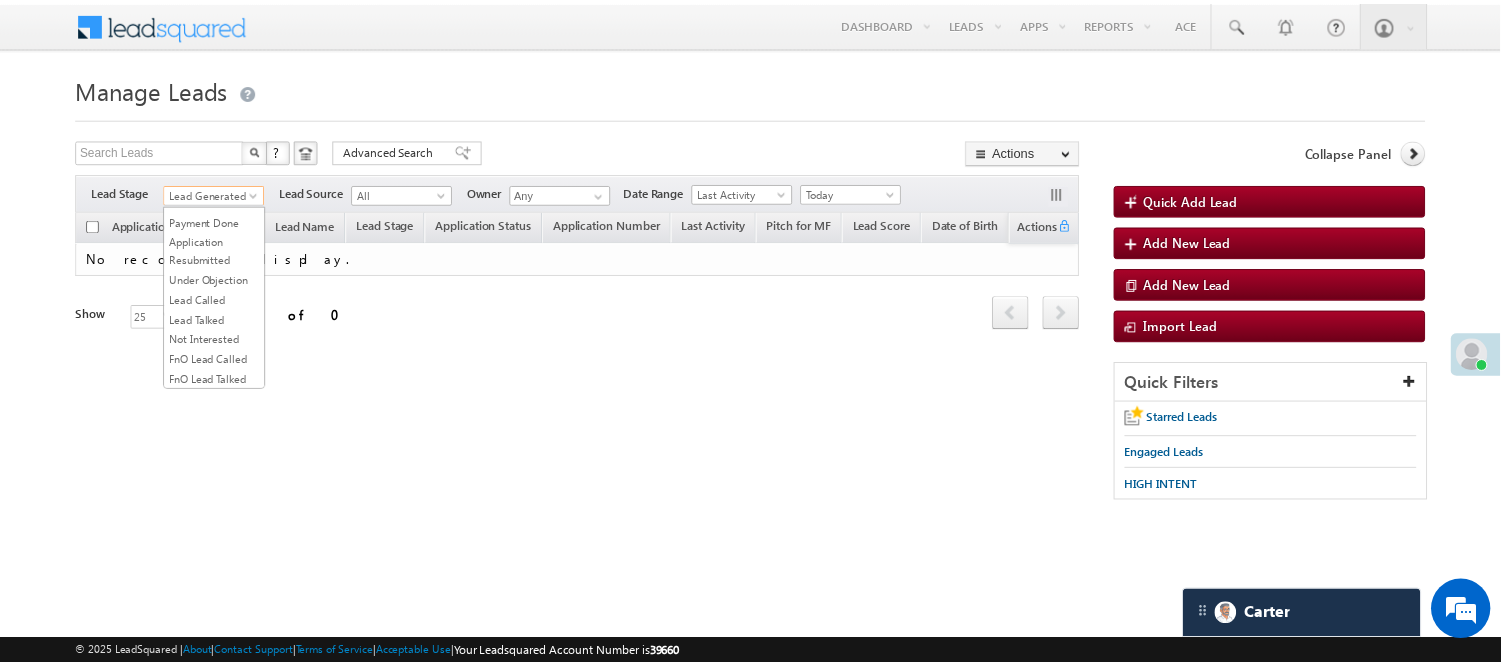 scroll, scrollTop: 444, scrollLeft: 0, axis: vertical 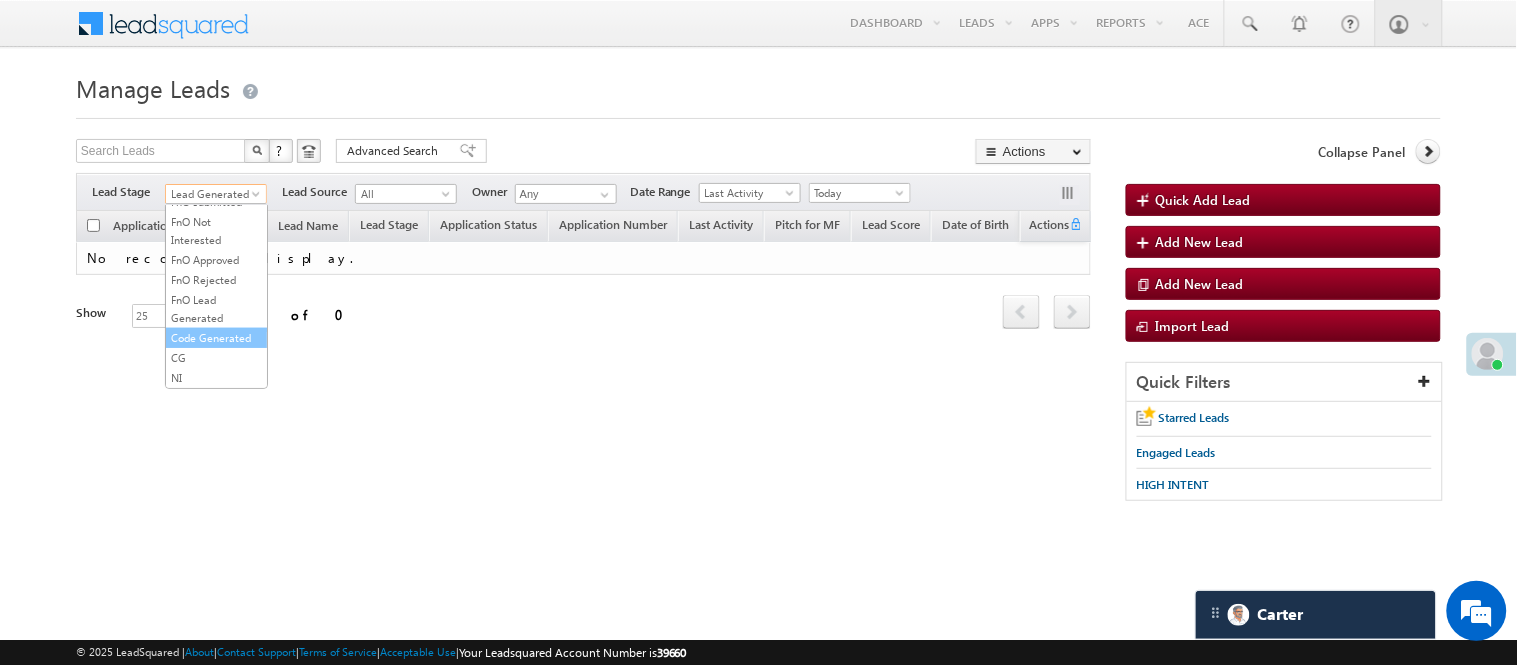 click on "Code Generated" at bounding box center (216, 338) 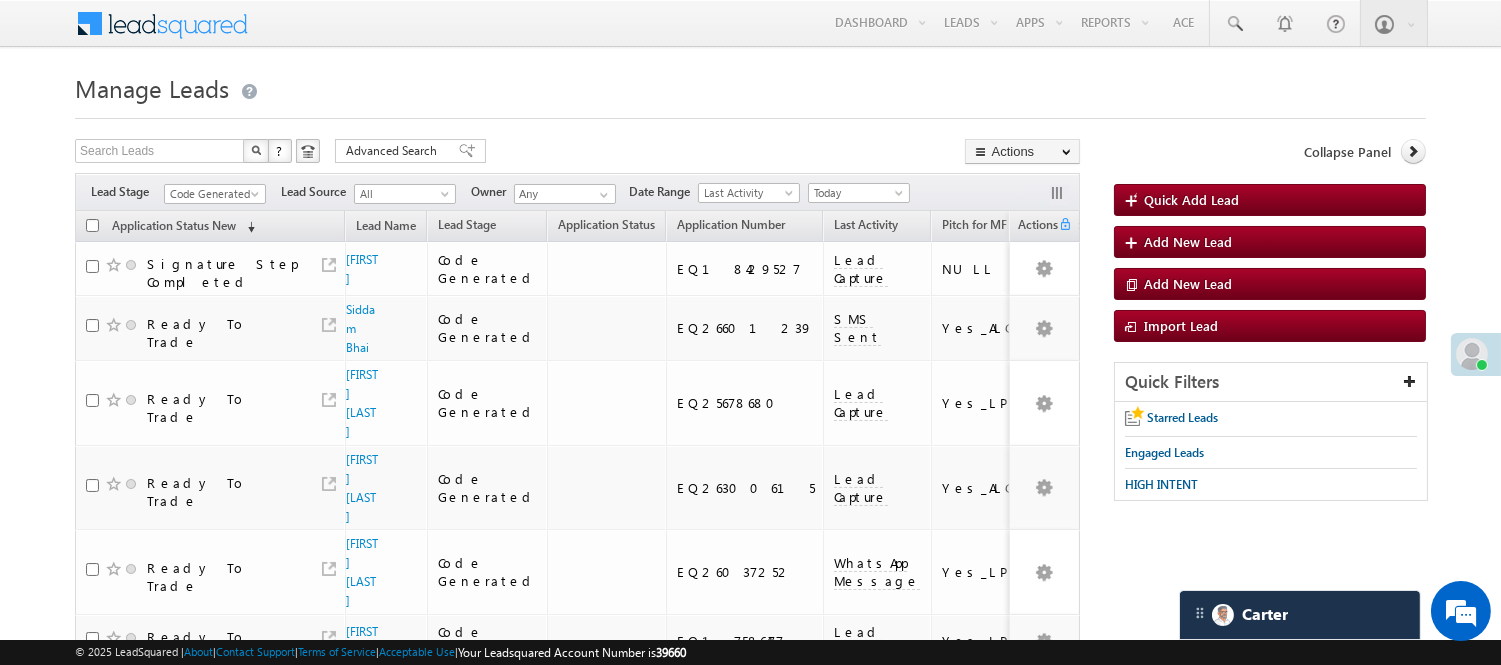 click on "Menu
[FIRST] [FIRST] [LAST]
[FIRST].[LAST]@[DOMAIN].com
ng" at bounding box center (750, 24) 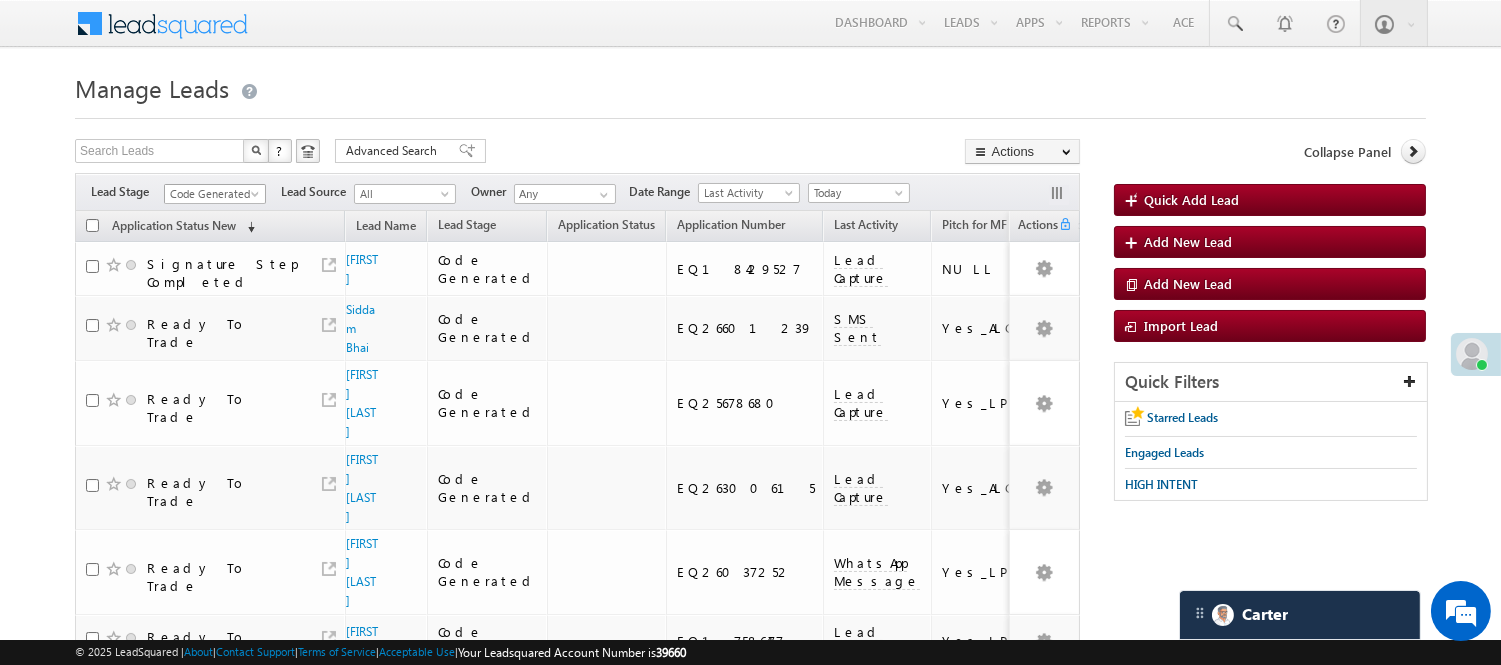 click on "Code Generated" at bounding box center (212, 194) 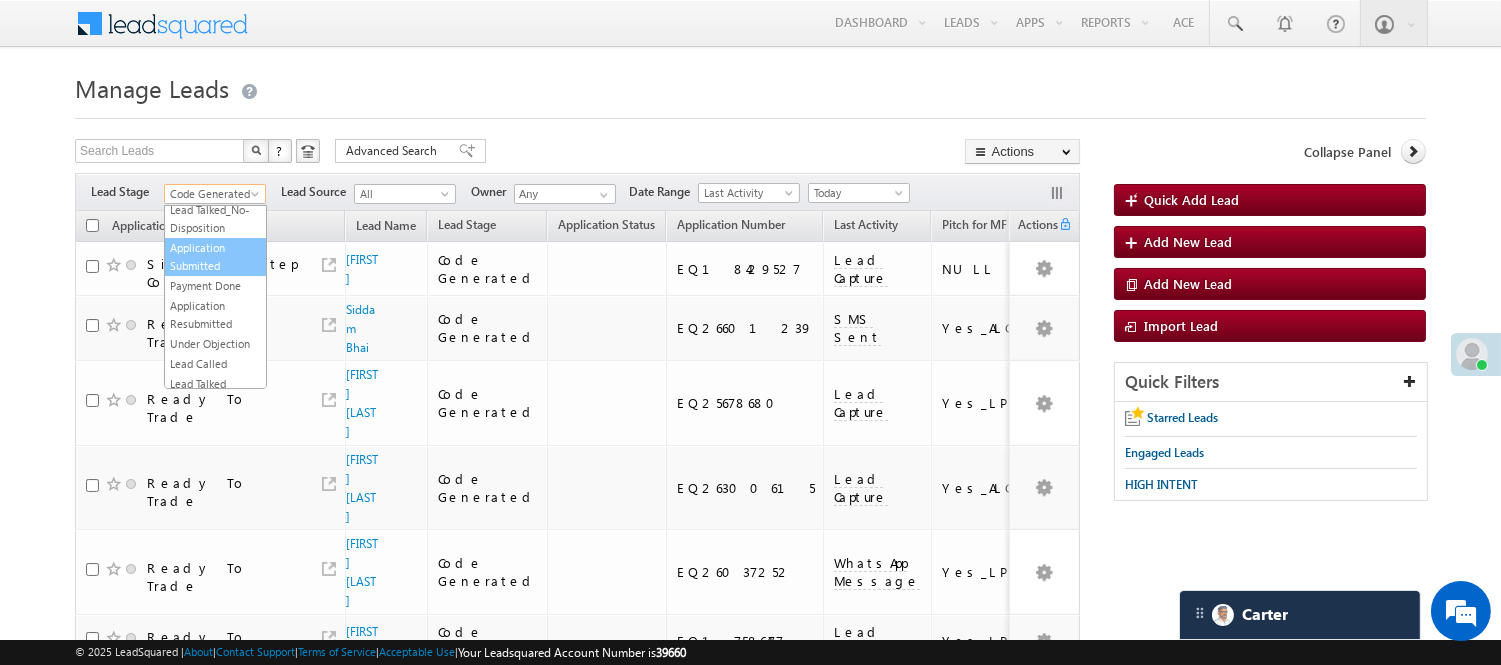 scroll, scrollTop: 344, scrollLeft: 0, axis: vertical 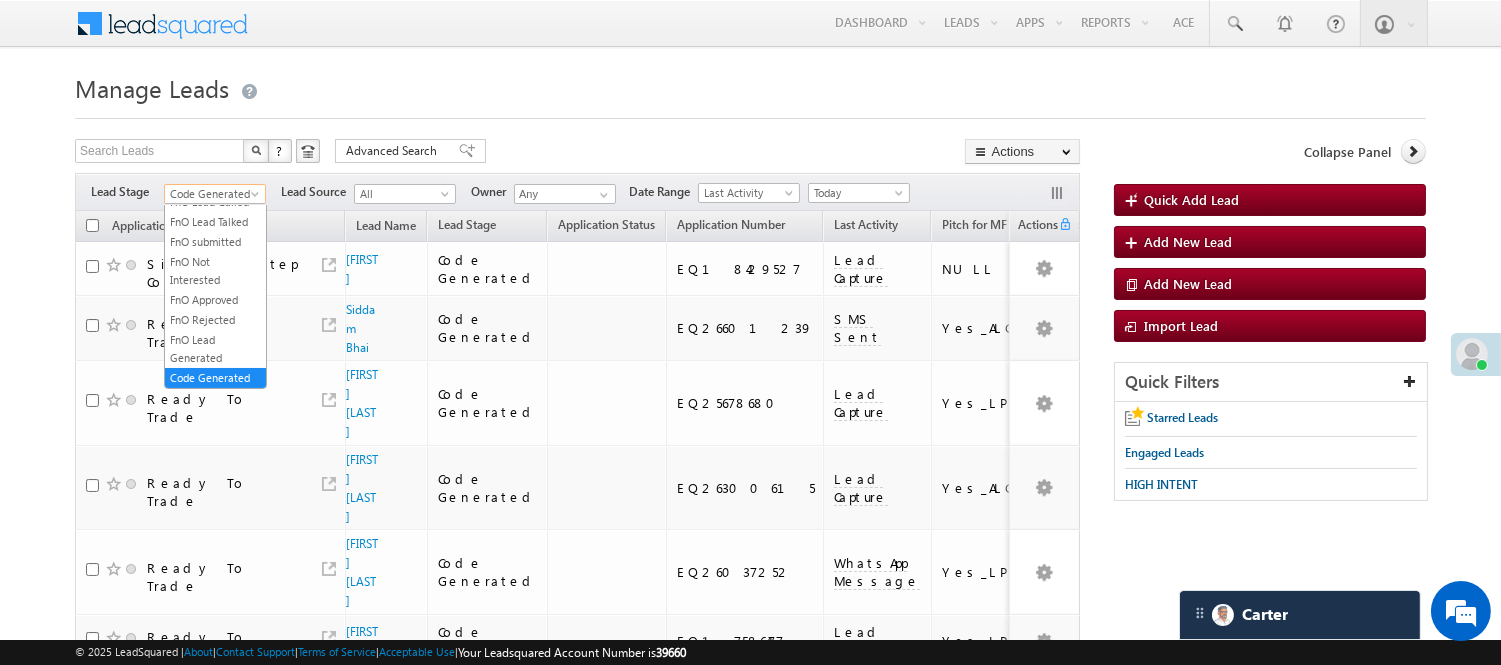click on "Lead Talked" at bounding box center (215, 162) 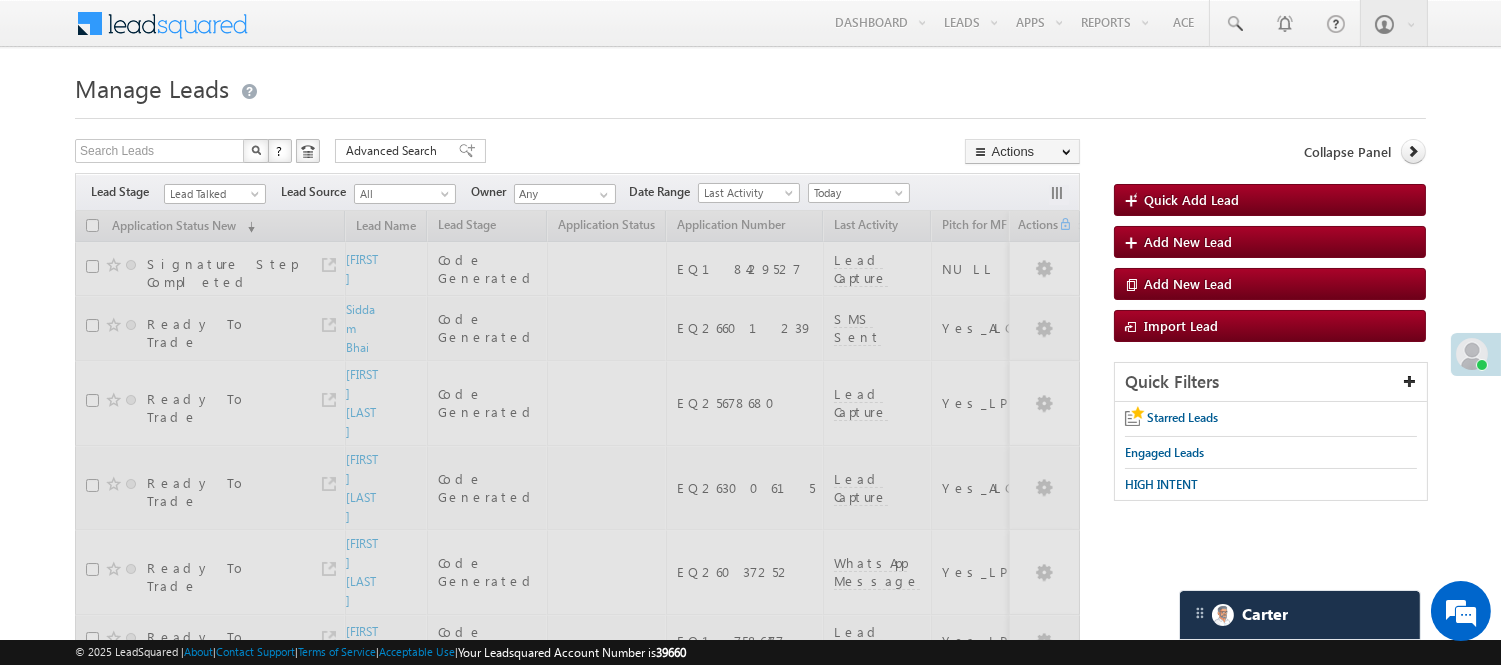 click on "Manage Leads" at bounding box center (750, 86) 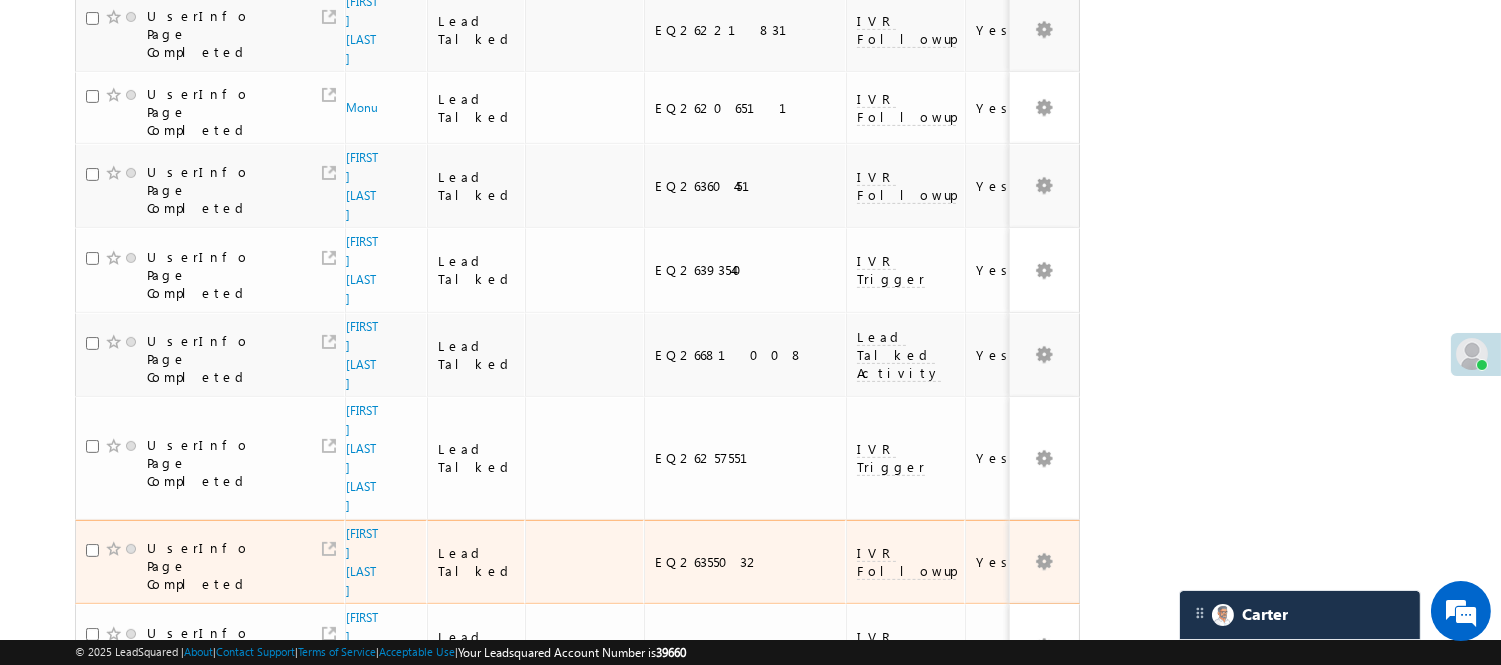 scroll, scrollTop: 1298, scrollLeft: 0, axis: vertical 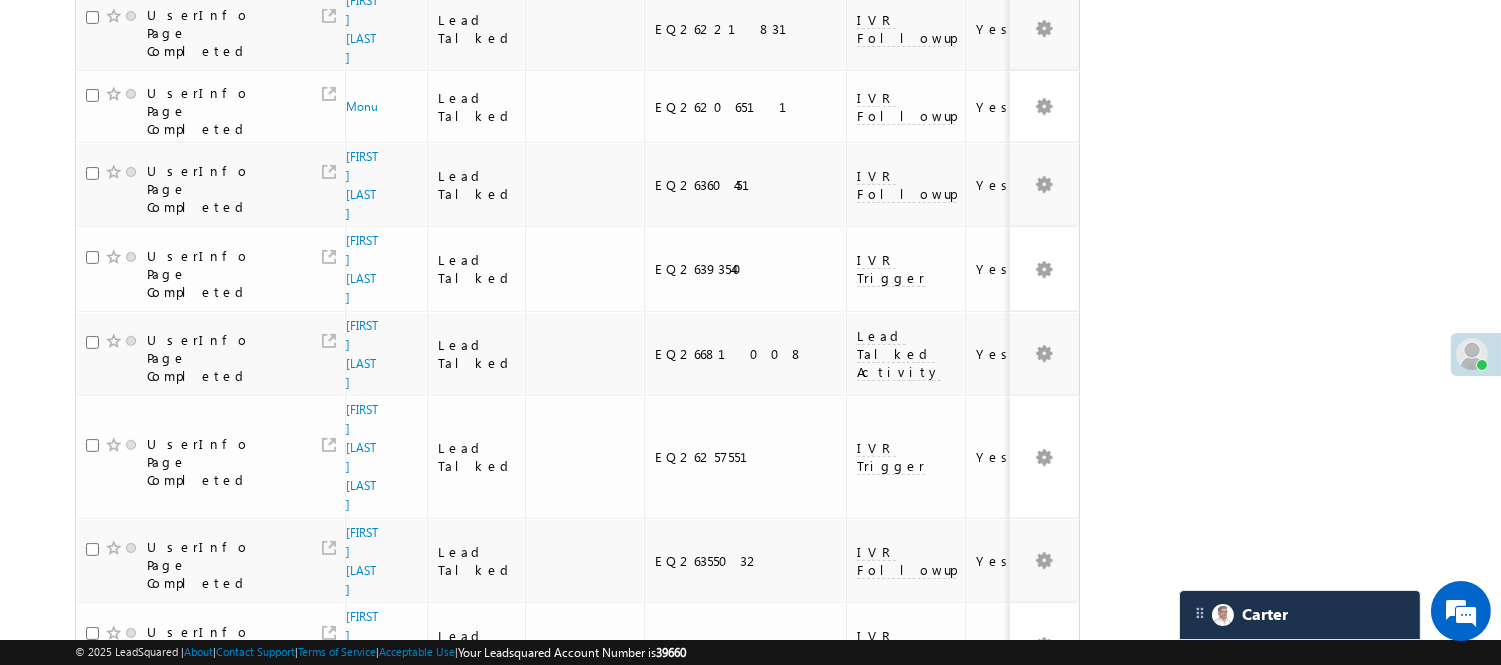 click on "2" at bounding box center (938, 1060) 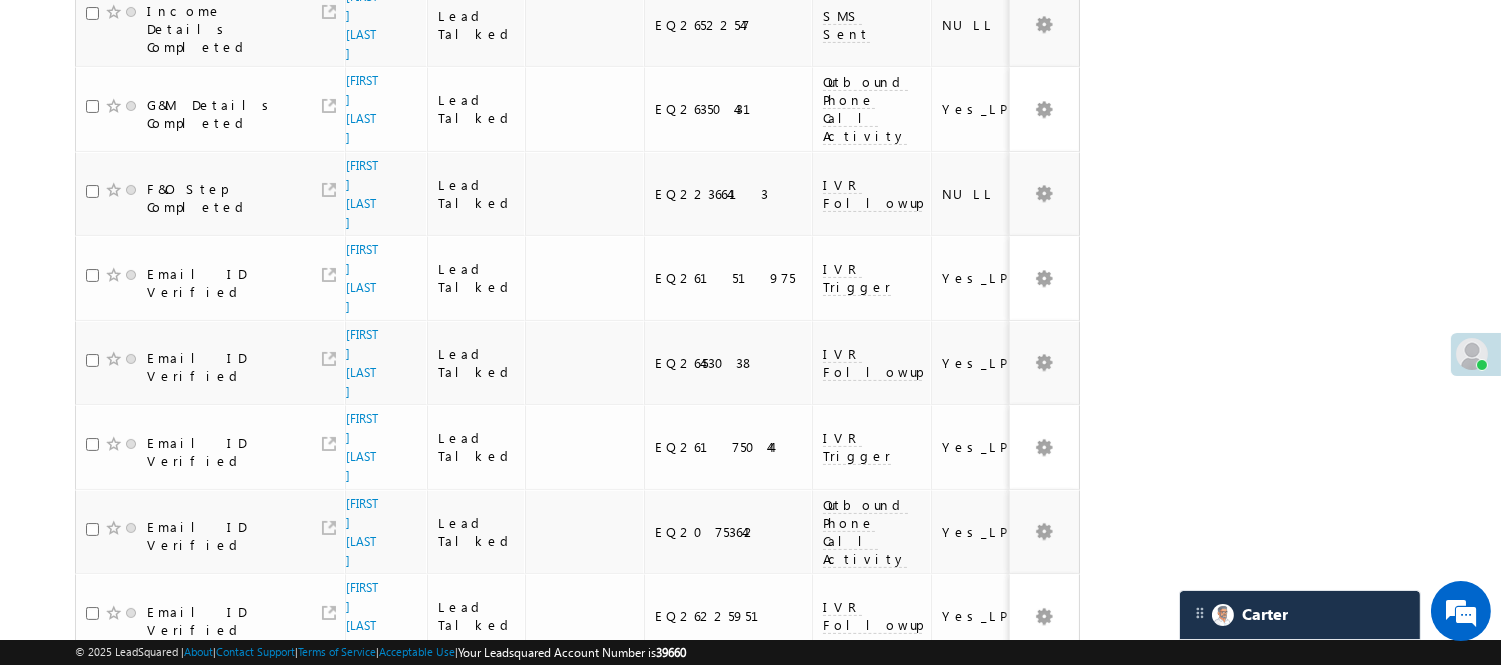 scroll, scrollTop: 134, scrollLeft: 0, axis: vertical 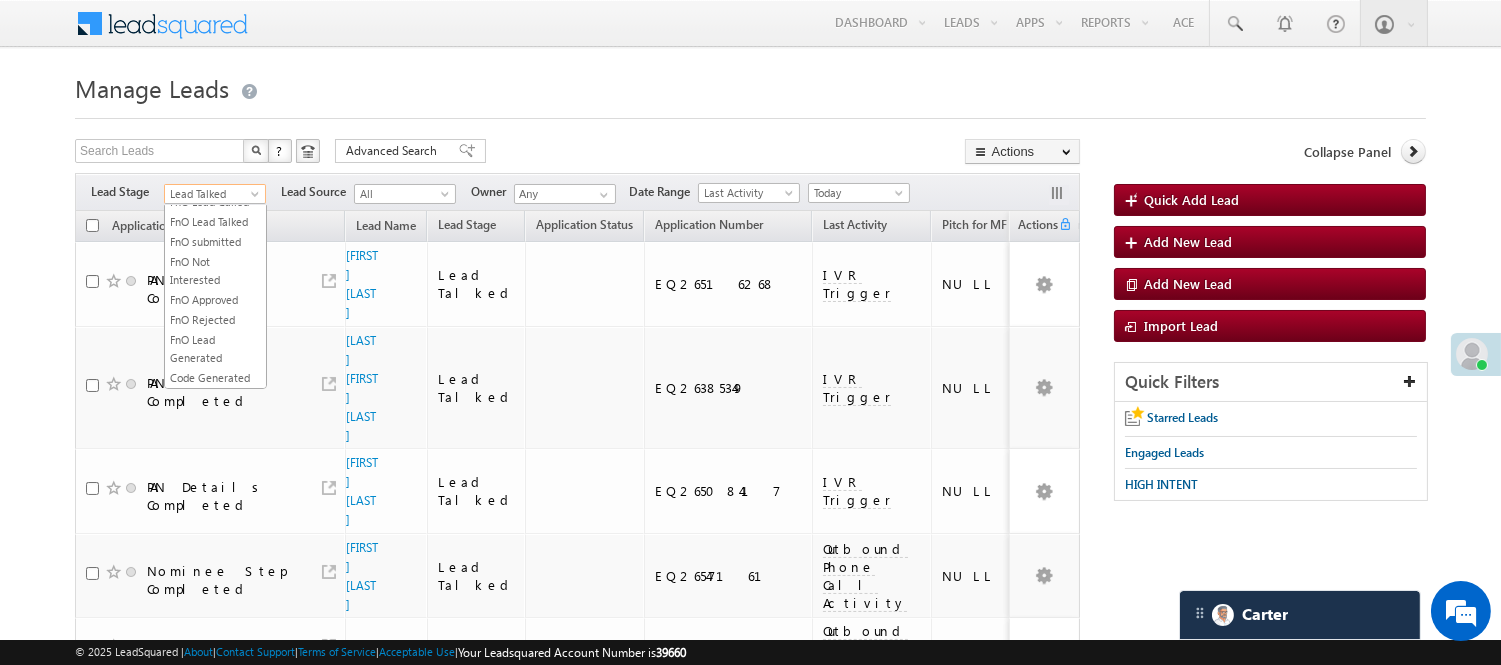 click on "Lead Talked" at bounding box center (212, 194) 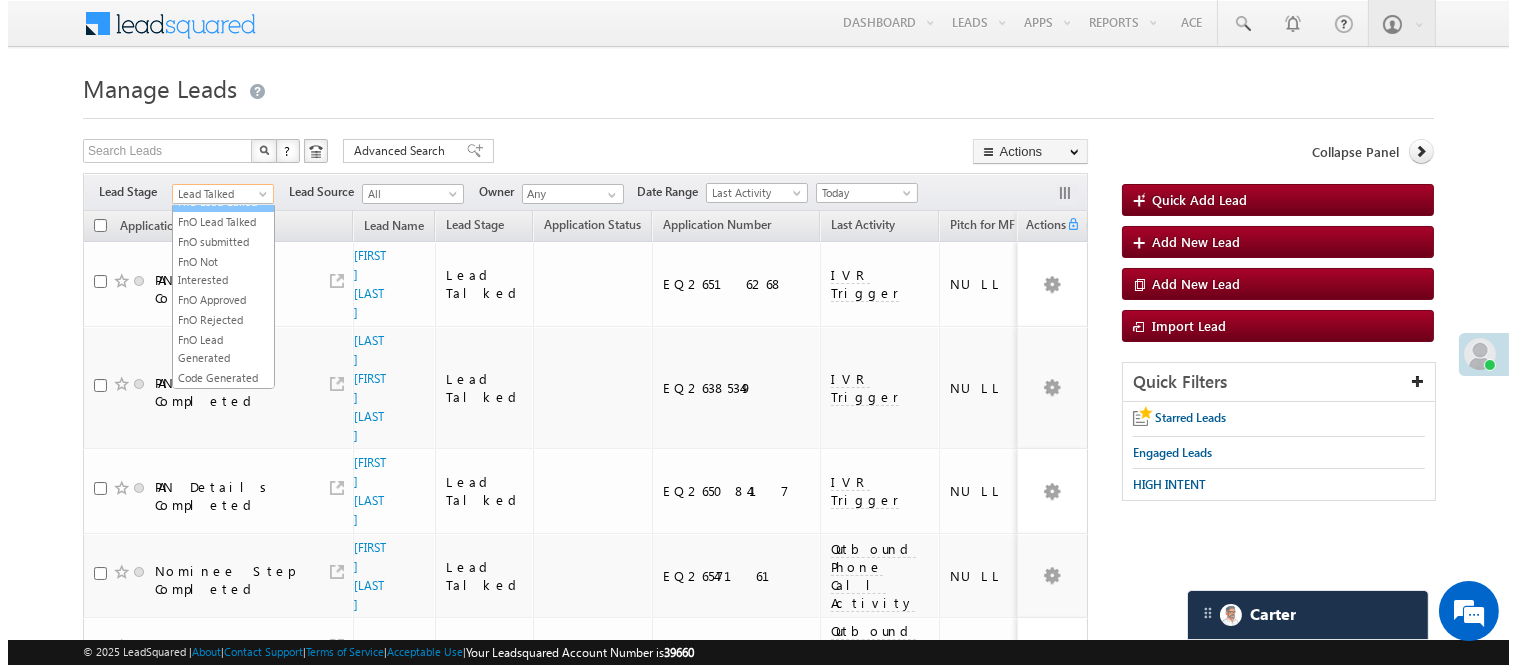 scroll, scrollTop: 0, scrollLeft: 0, axis: both 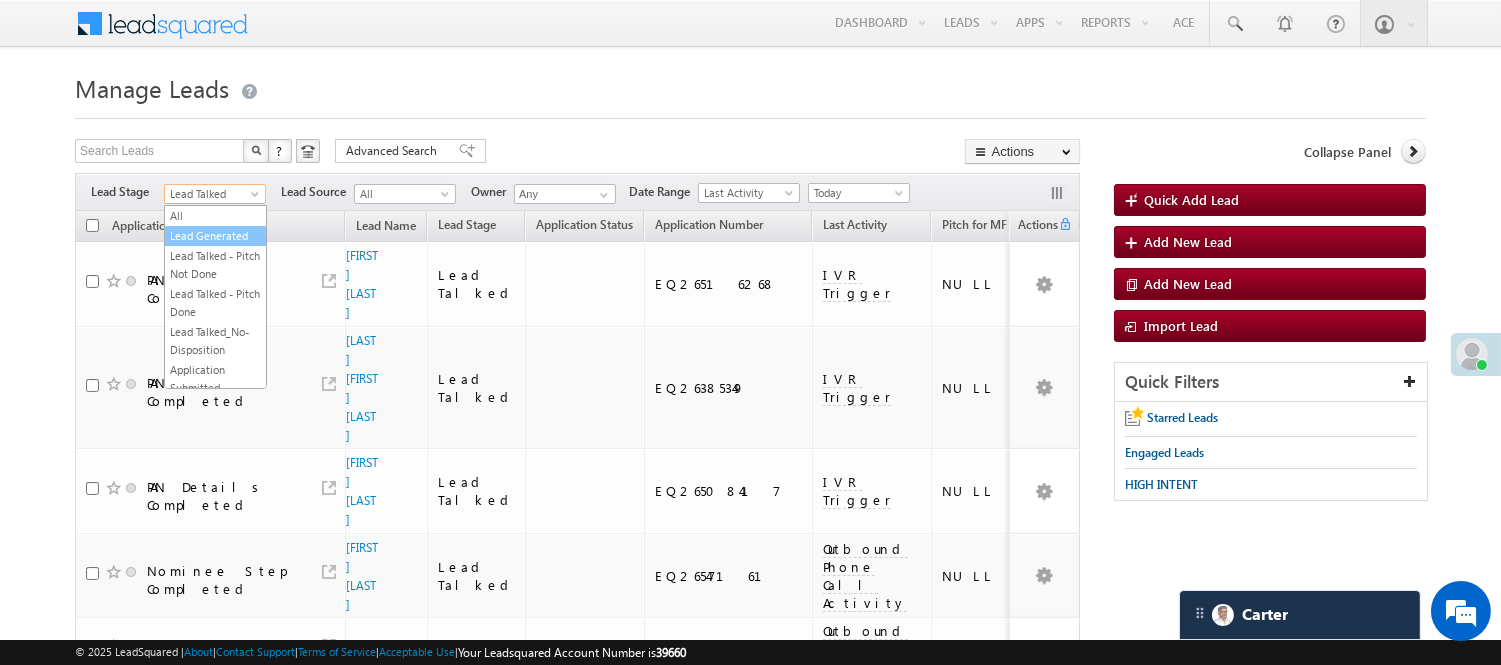 click on "Lead Generated" at bounding box center [215, 236] 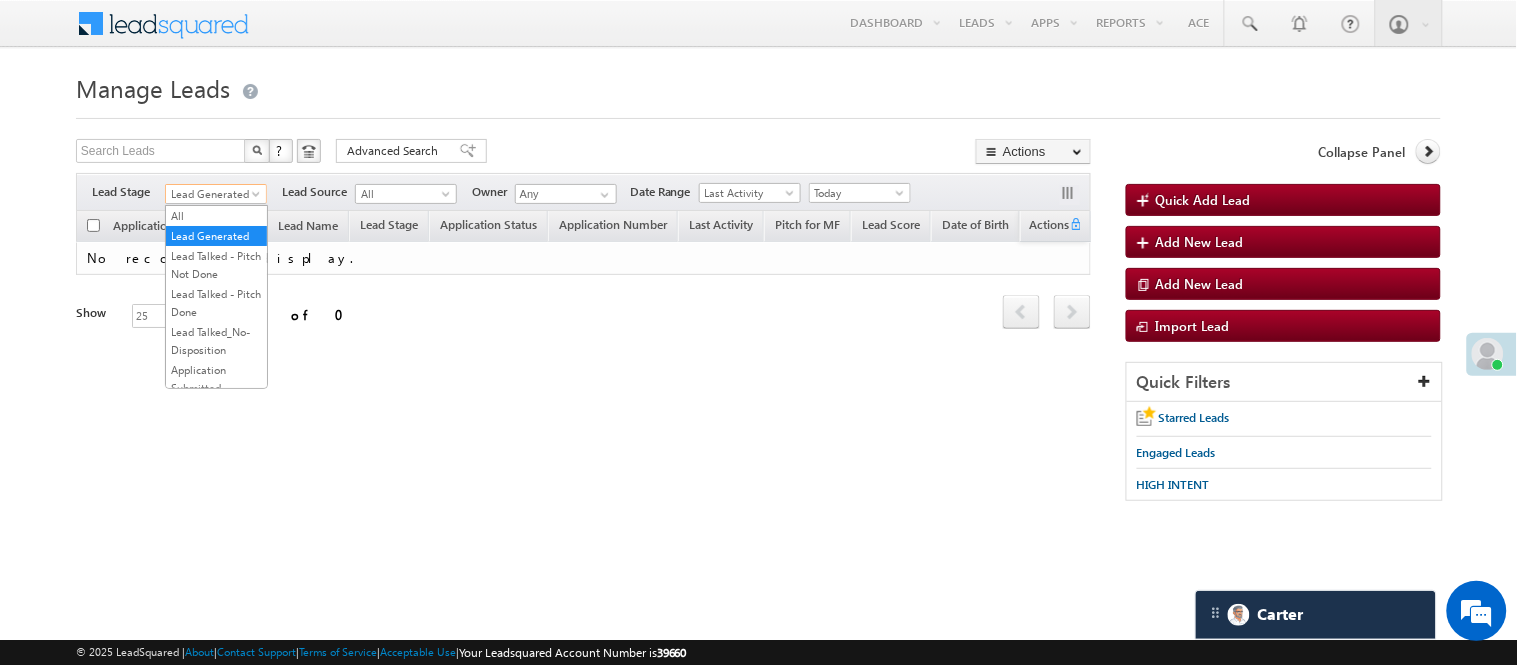 click on "Lead Generated" at bounding box center (213, 194) 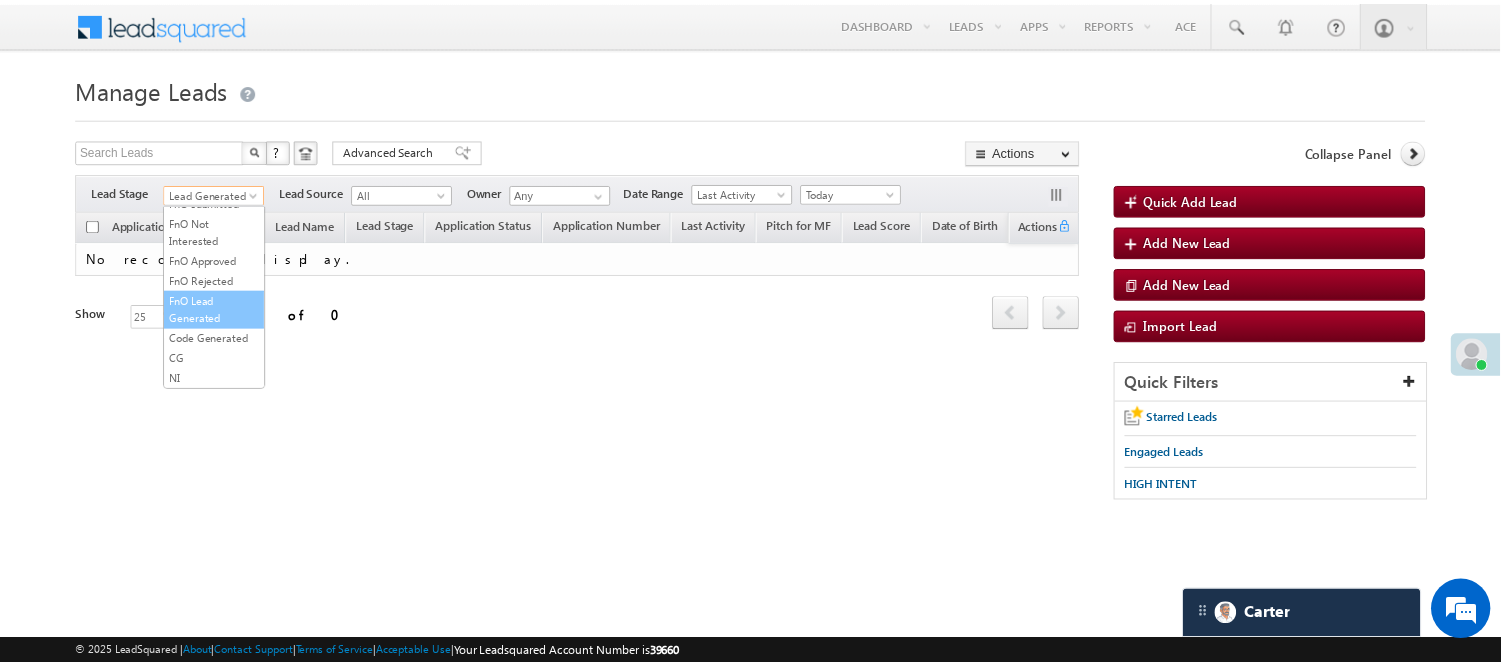 scroll, scrollTop: 496, scrollLeft: 0, axis: vertical 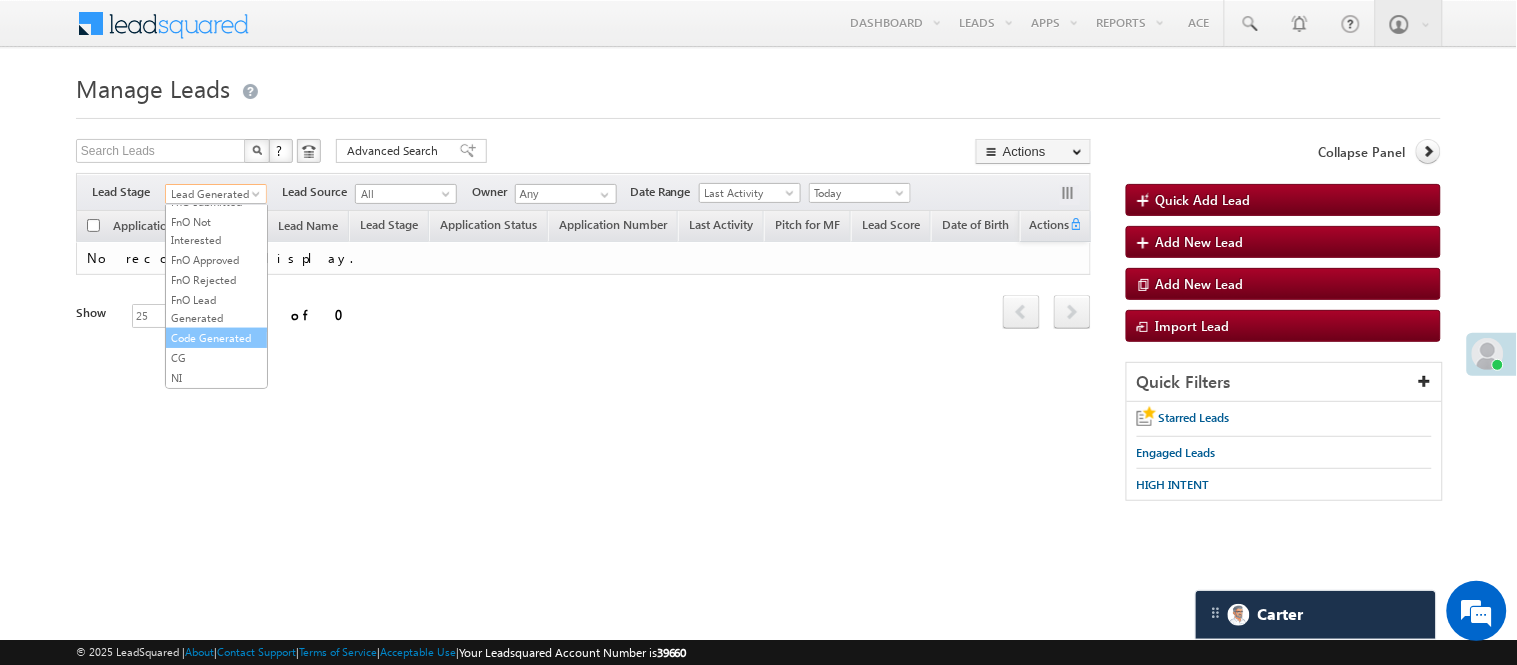 click on "Code Generated" at bounding box center (216, 338) 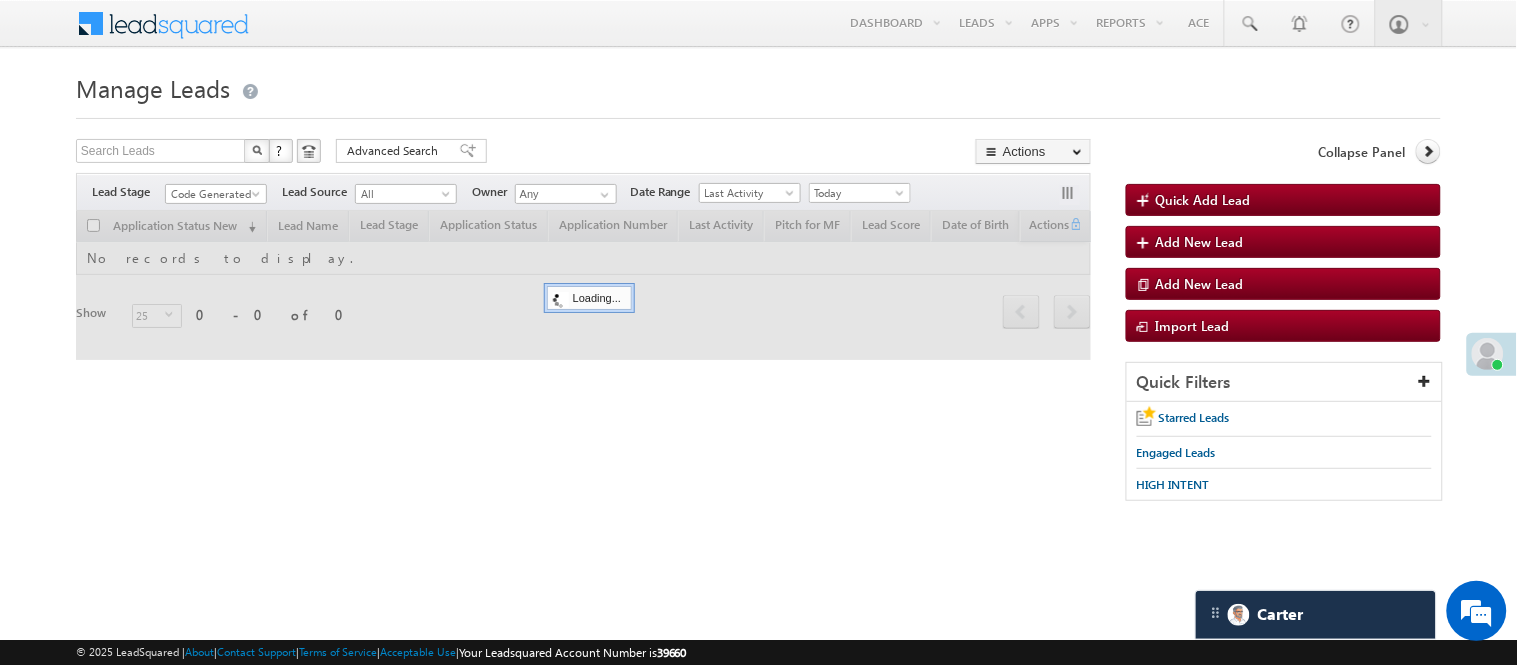 click on "Search Leads X ?   0 results found
Advanced Search
Advanced Search
Advanced search results
Actions Export Leads Reset all Filters
Actions Export Leads Bulk Update Send Email Add to List Add Activity Change Owner Change Stage Delete Merge Leads" at bounding box center (583, 153) 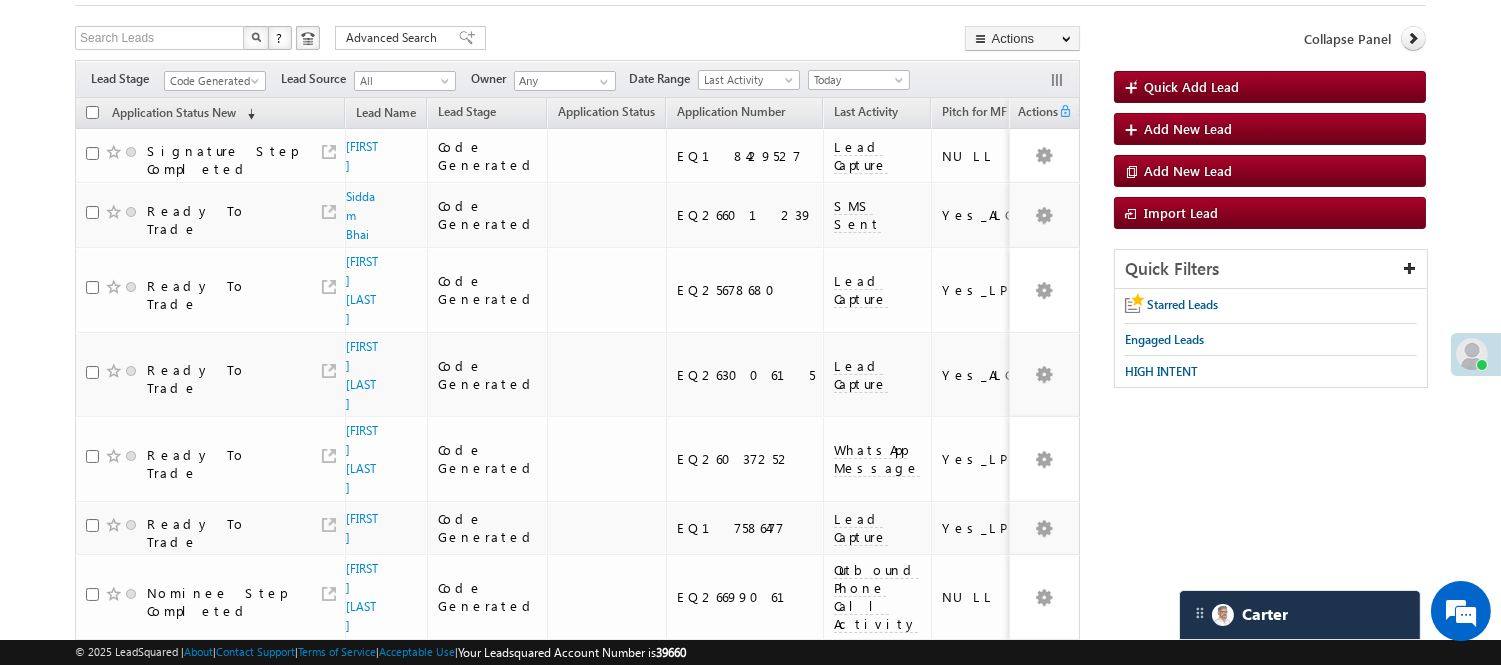scroll, scrollTop: 90, scrollLeft: 0, axis: vertical 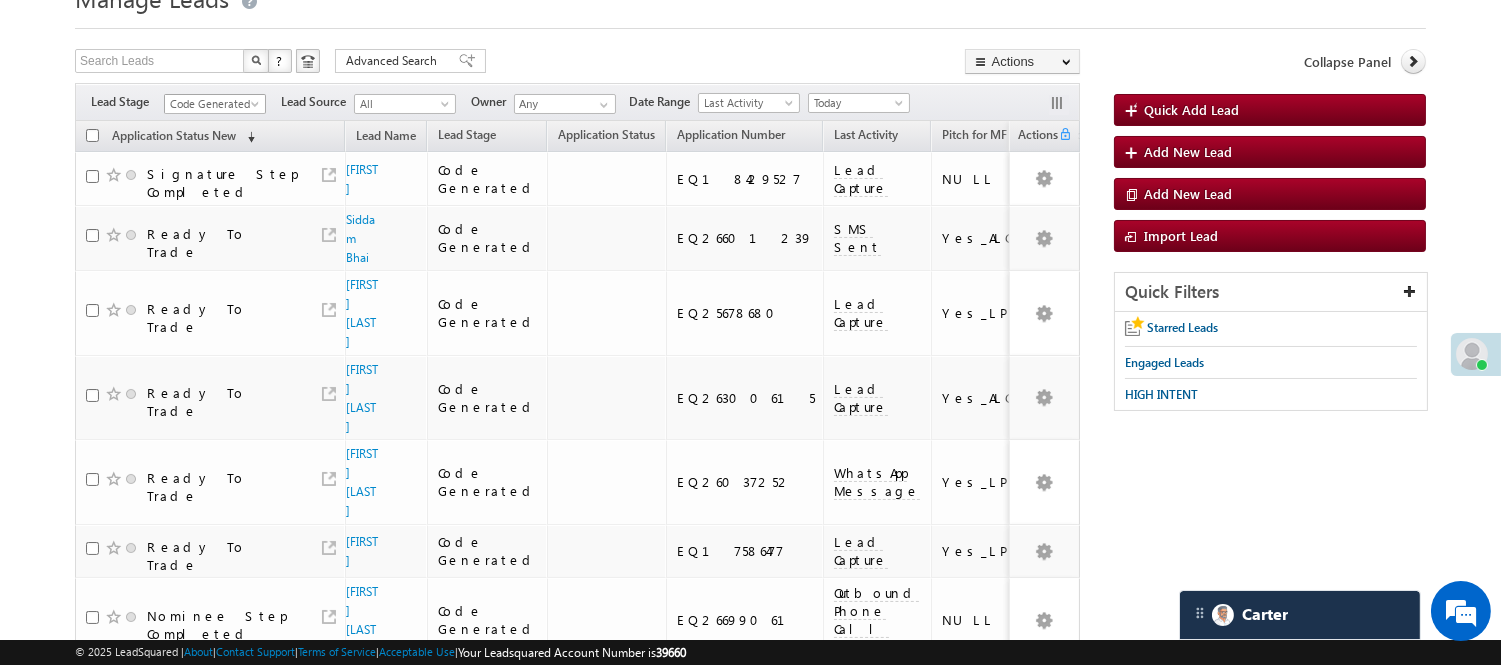 click on "Code Generated" at bounding box center (212, 104) 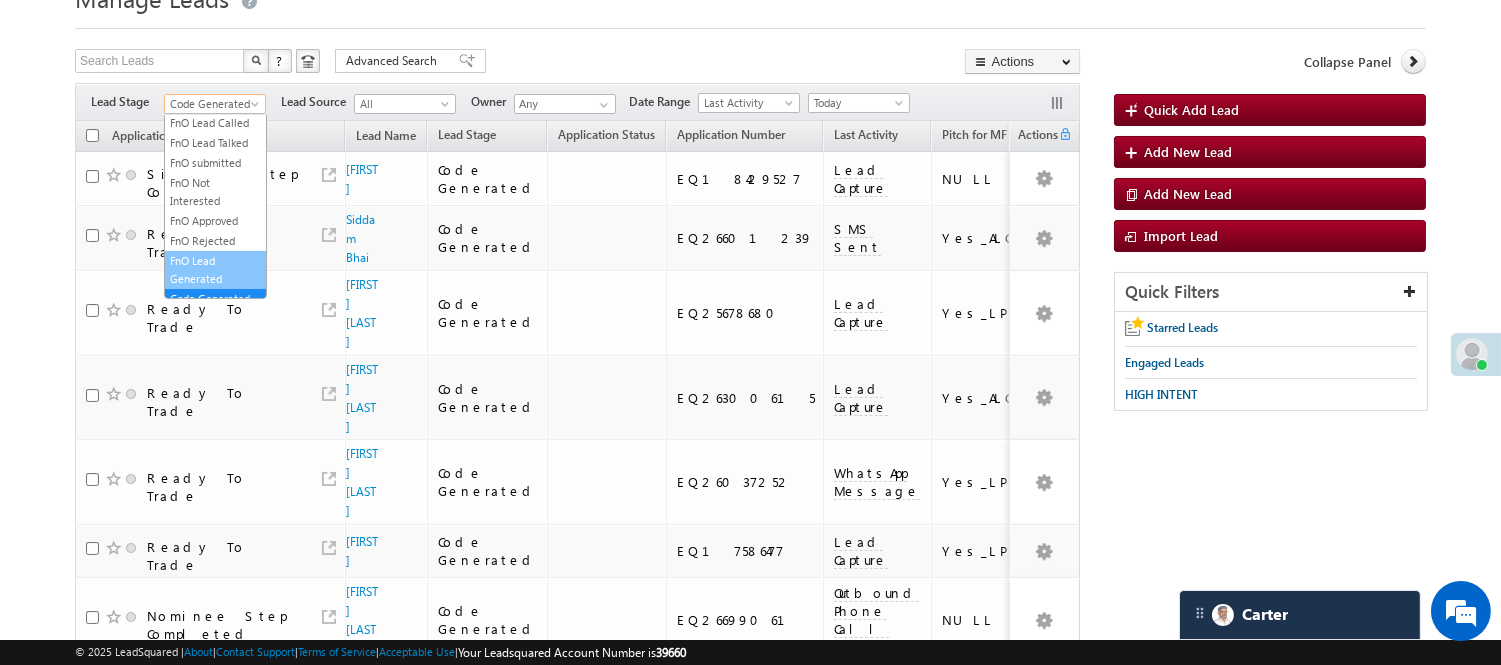 scroll, scrollTop: 0, scrollLeft: 0, axis: both 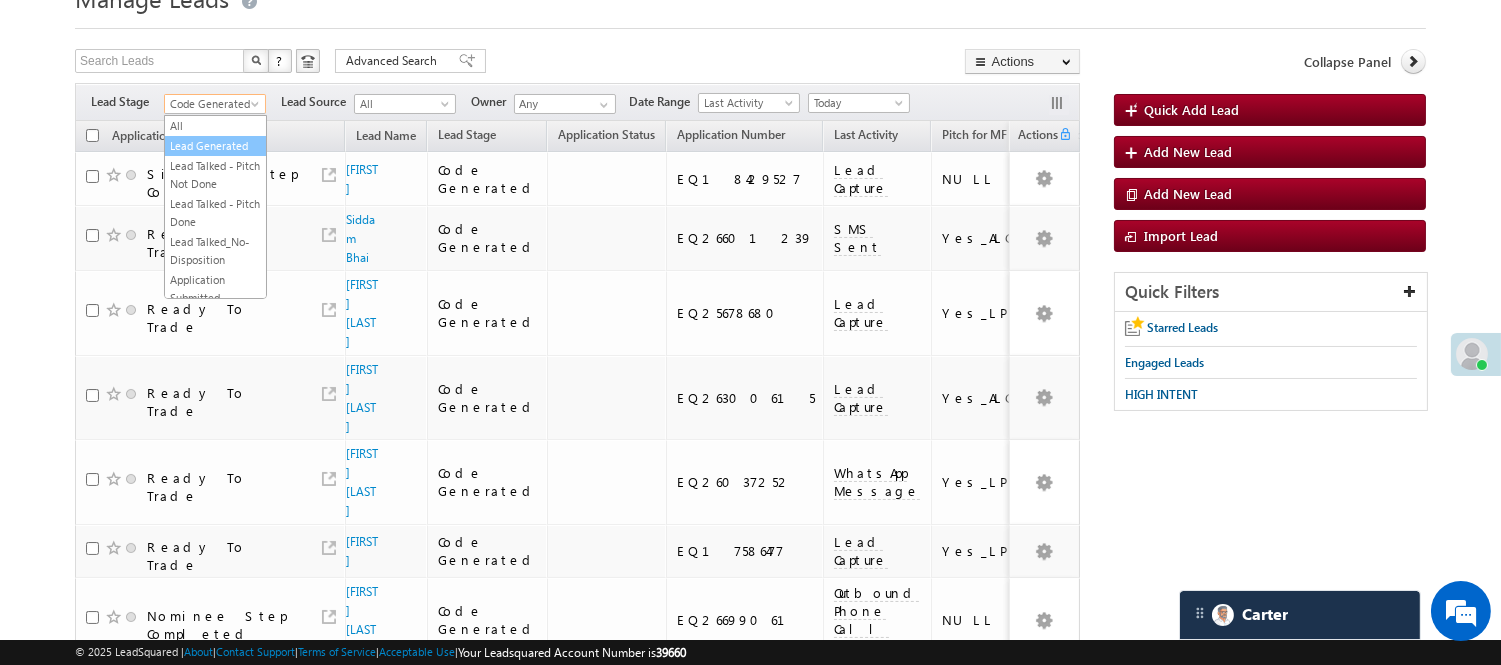 click on "Lead Generated" at bounding box center (215, 146) 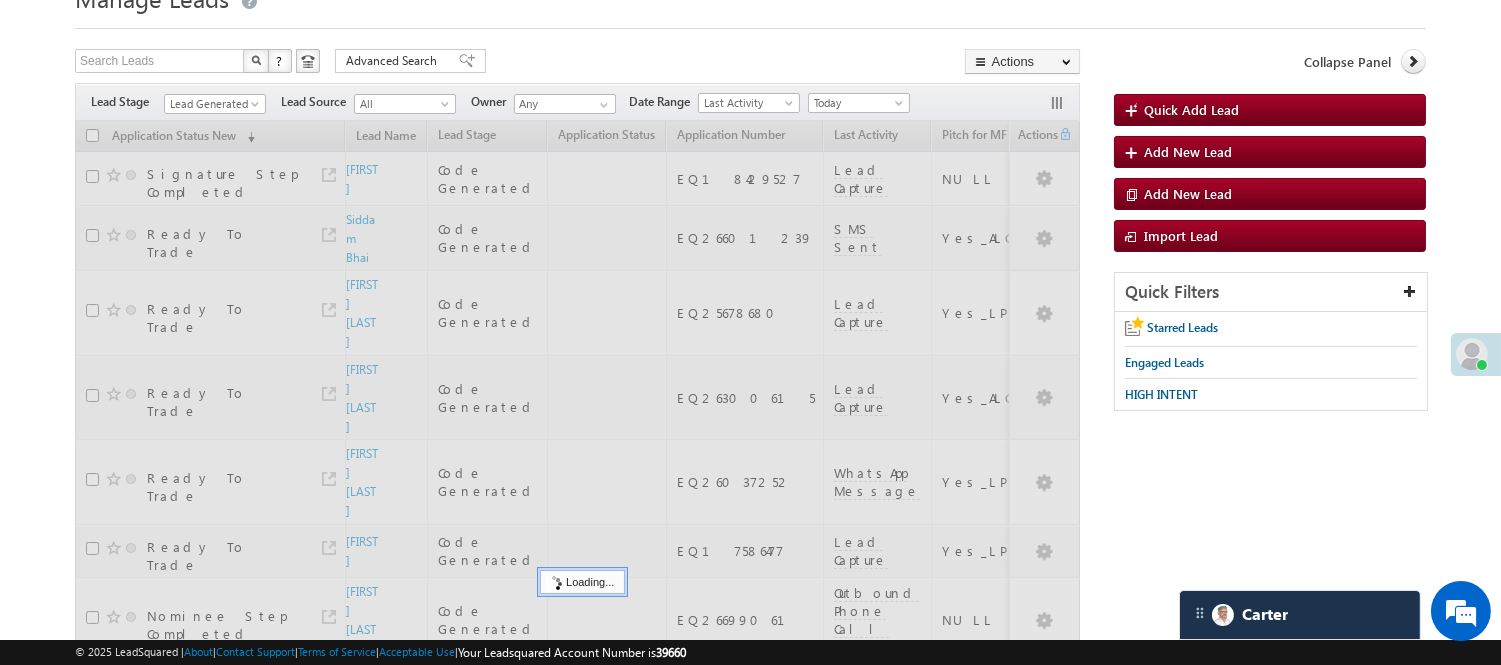 click on "Manage Leads
Quick Add Lead
Search Leads X ?   12 results found
Advanced Search
Advanced Search
Actions Actions" at bounding box center [750, 615] 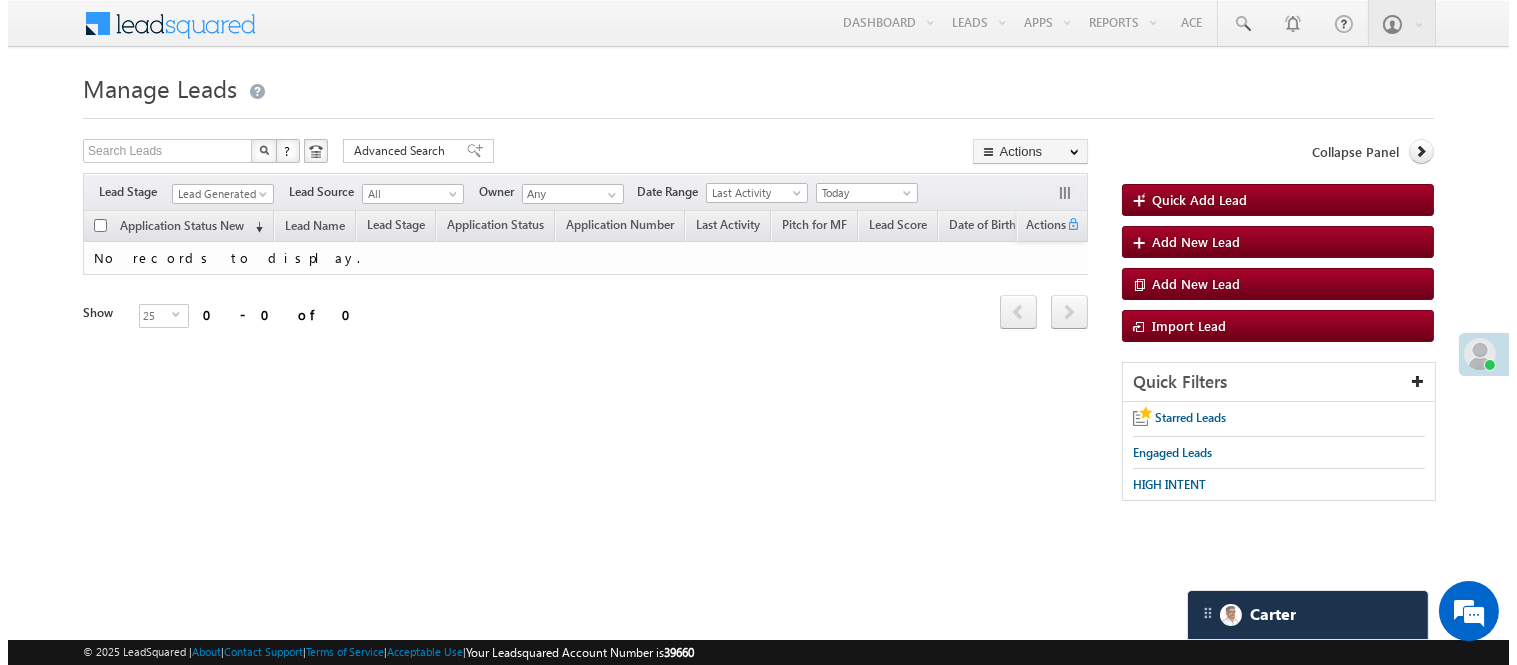 scroll, scrollTop: 0, scrollLeft: 0, axis: both 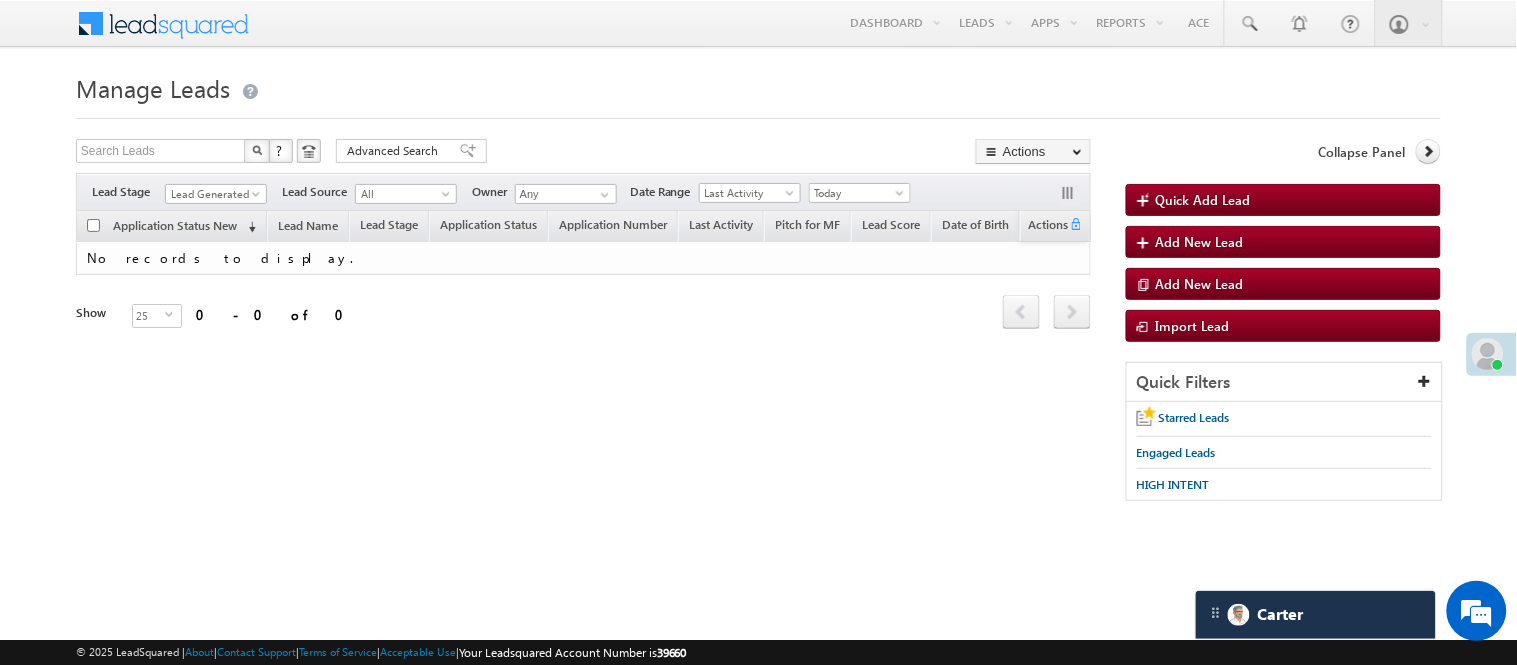 click on "Manage Leads" at bounding box center (758, 86) 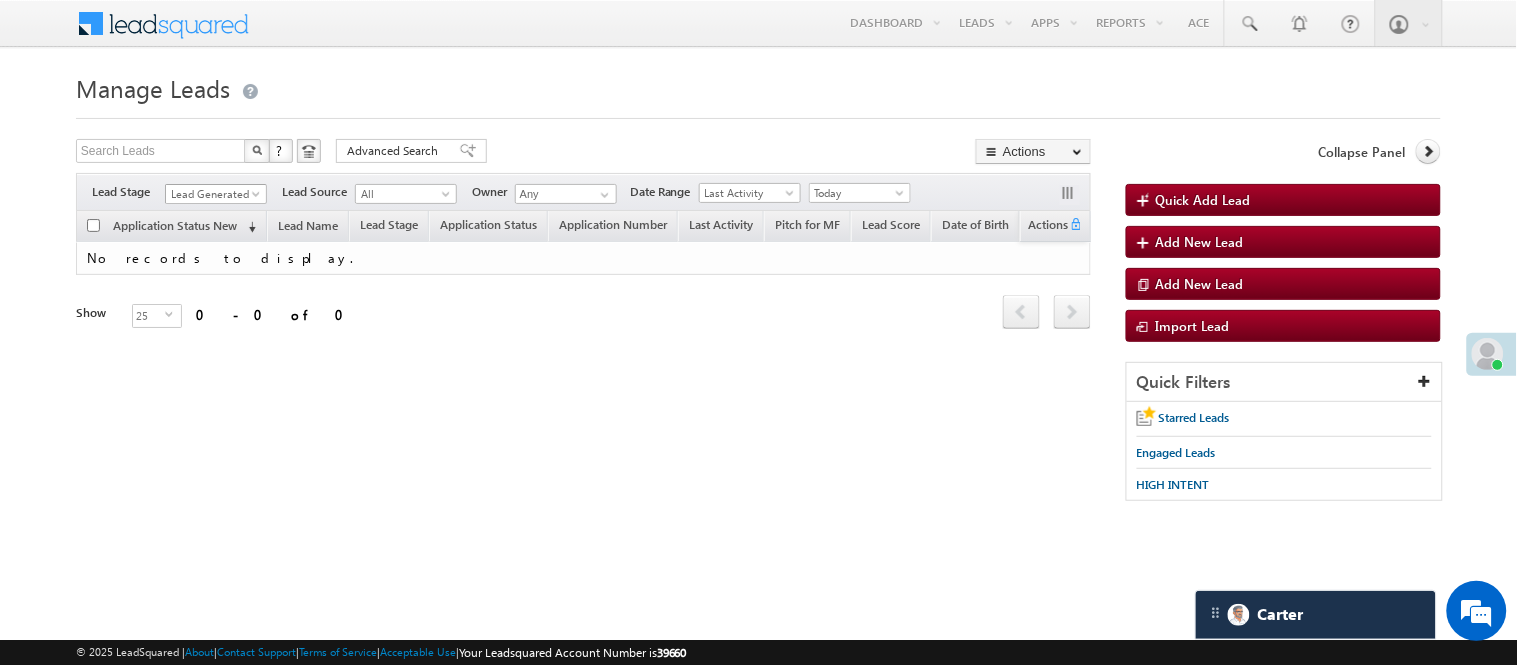 click on "Lead Generated" at bounding box center (213, 194) 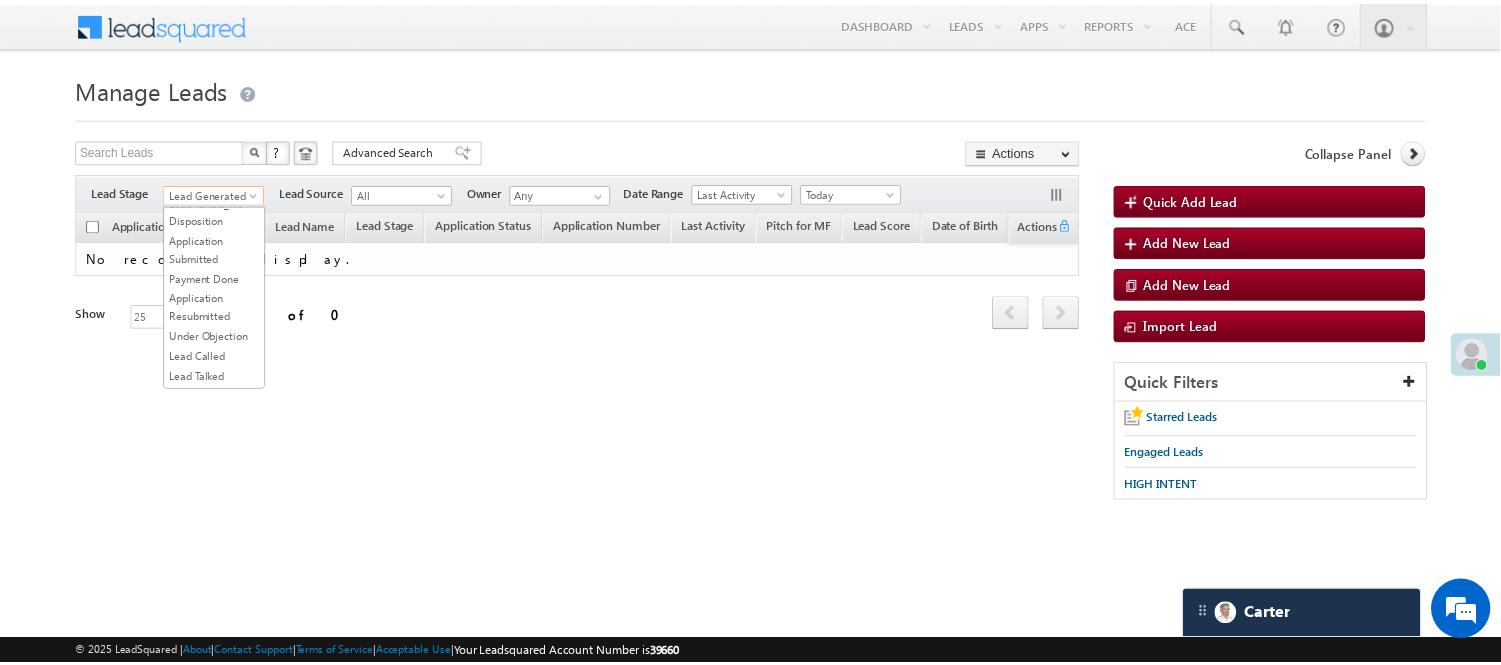scroll, scrollTop: 333, scrollLeft: 0, axis: vertical 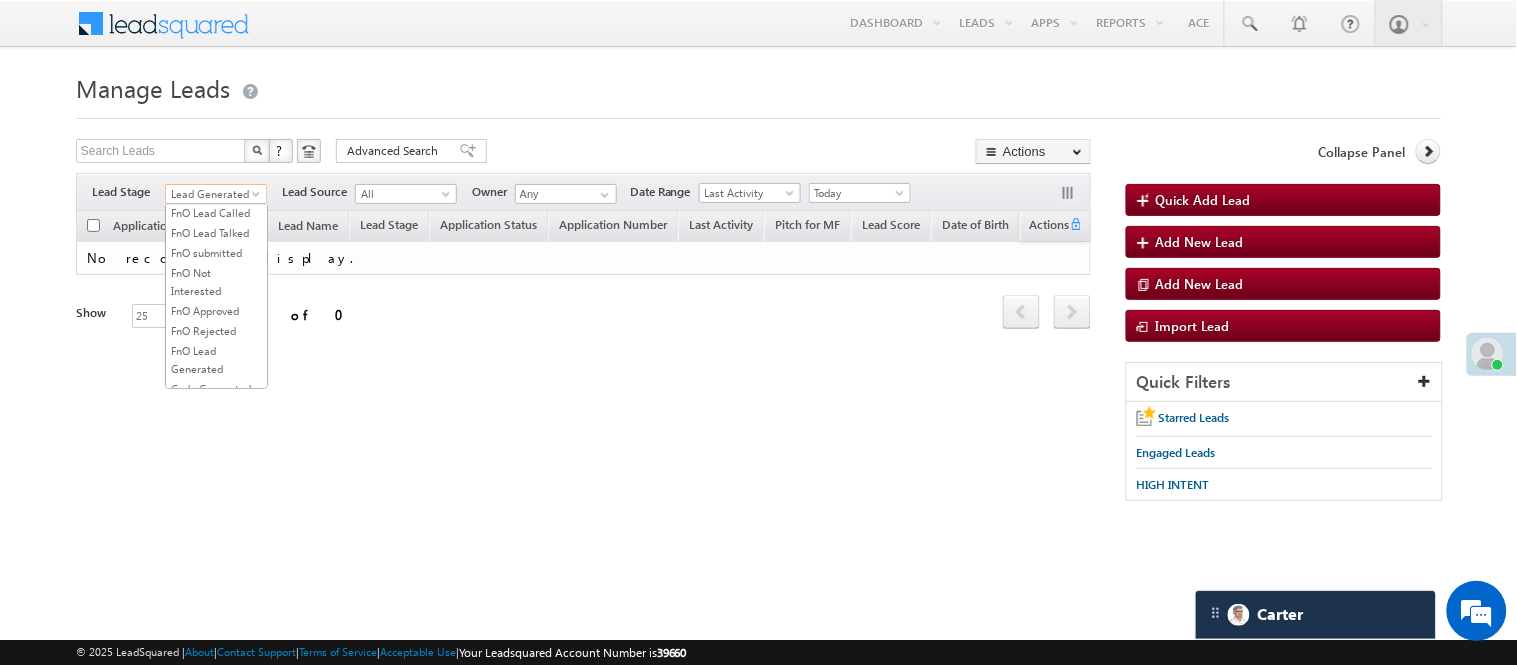 click on "Lead Talked" at bounding box center [216, 173] 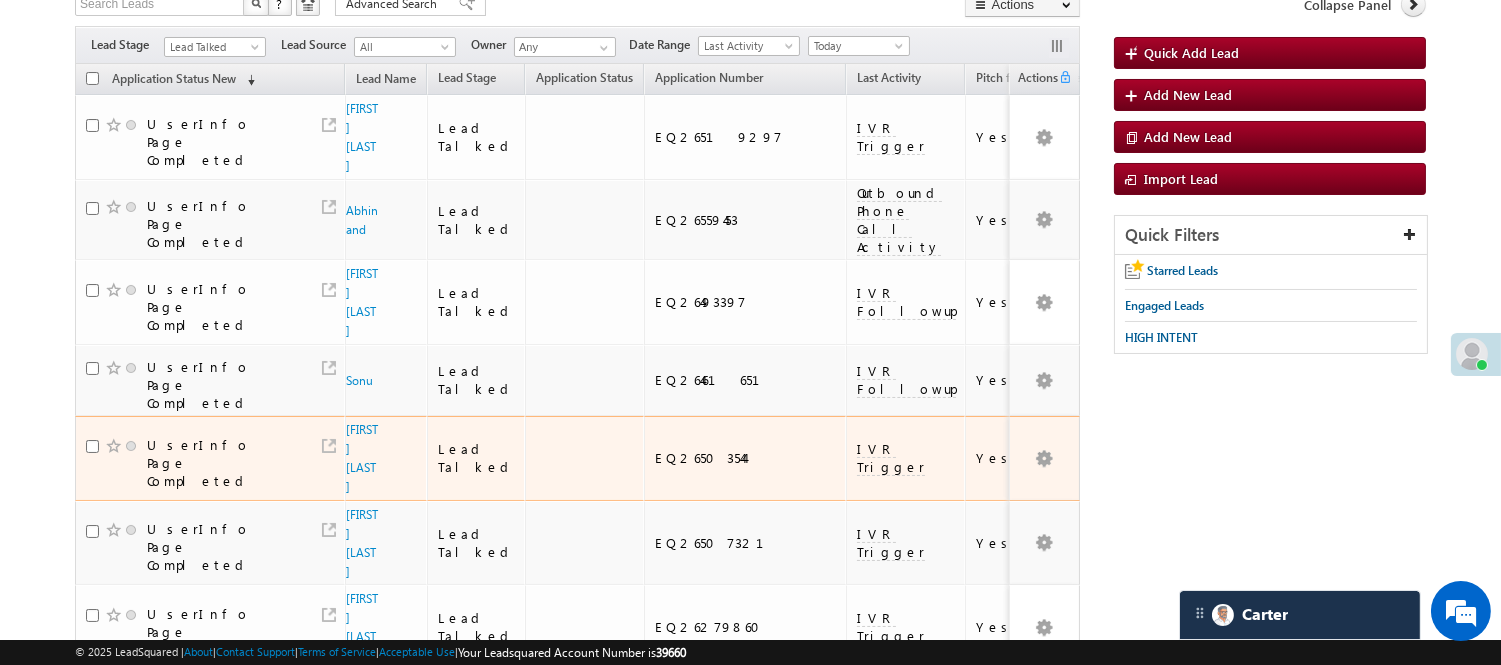 scroll, scrollTop: 0, scrollLeft: 0, axis: both 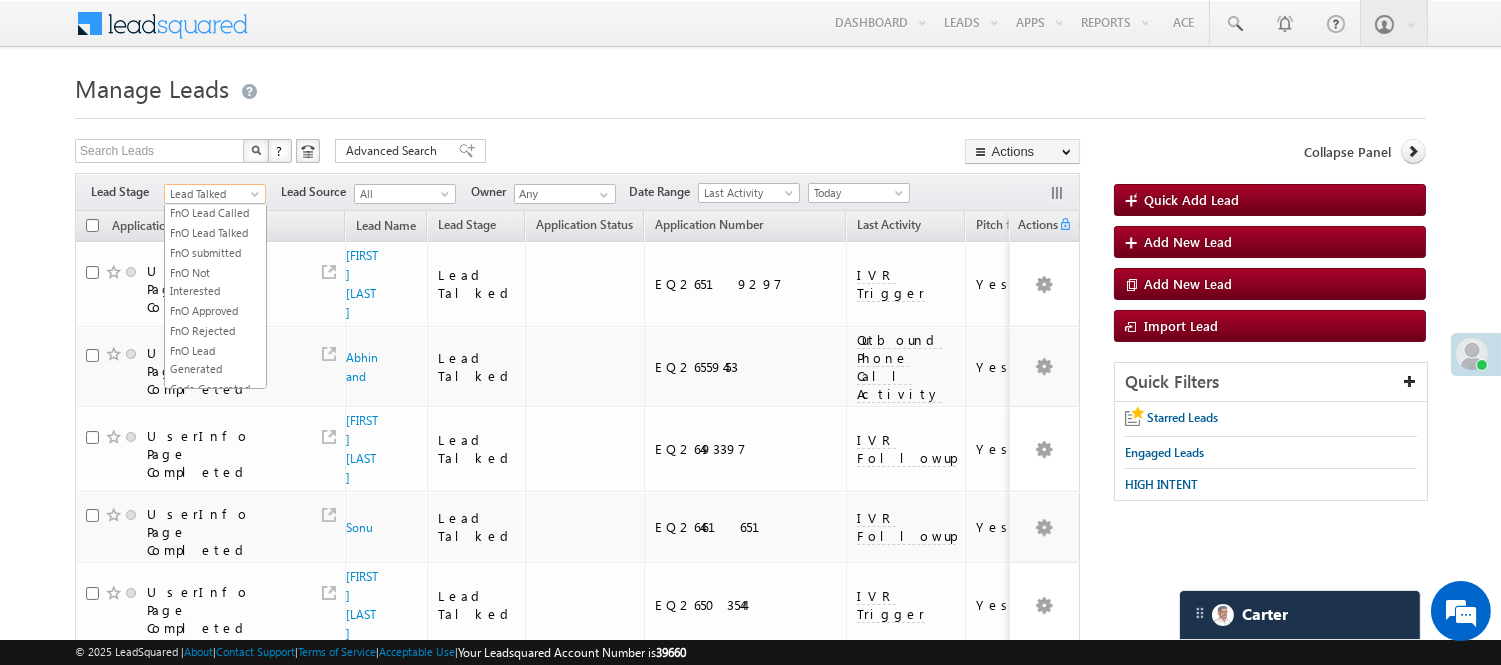click on "Lead Talked" at bounding box center (212, 194) 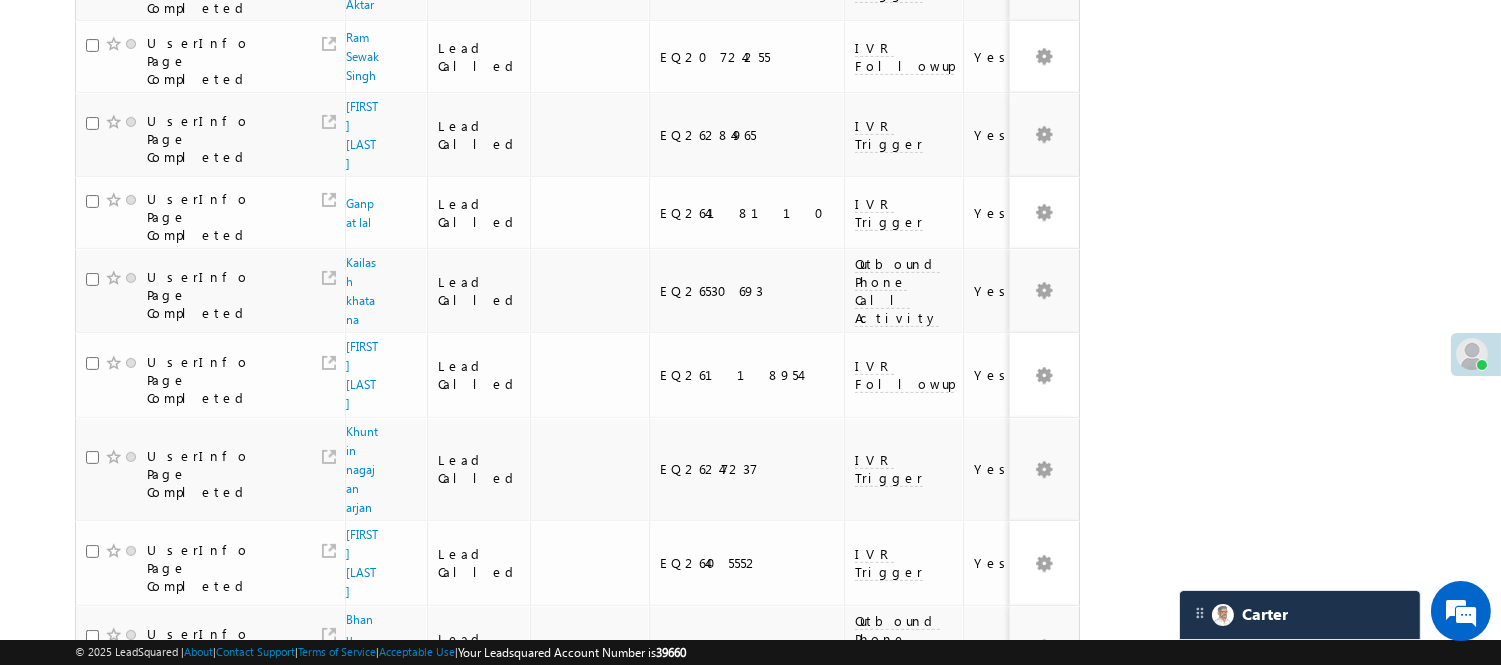 scroll, scrollTop: 1267, scrollLeft: 0, axis: vertical 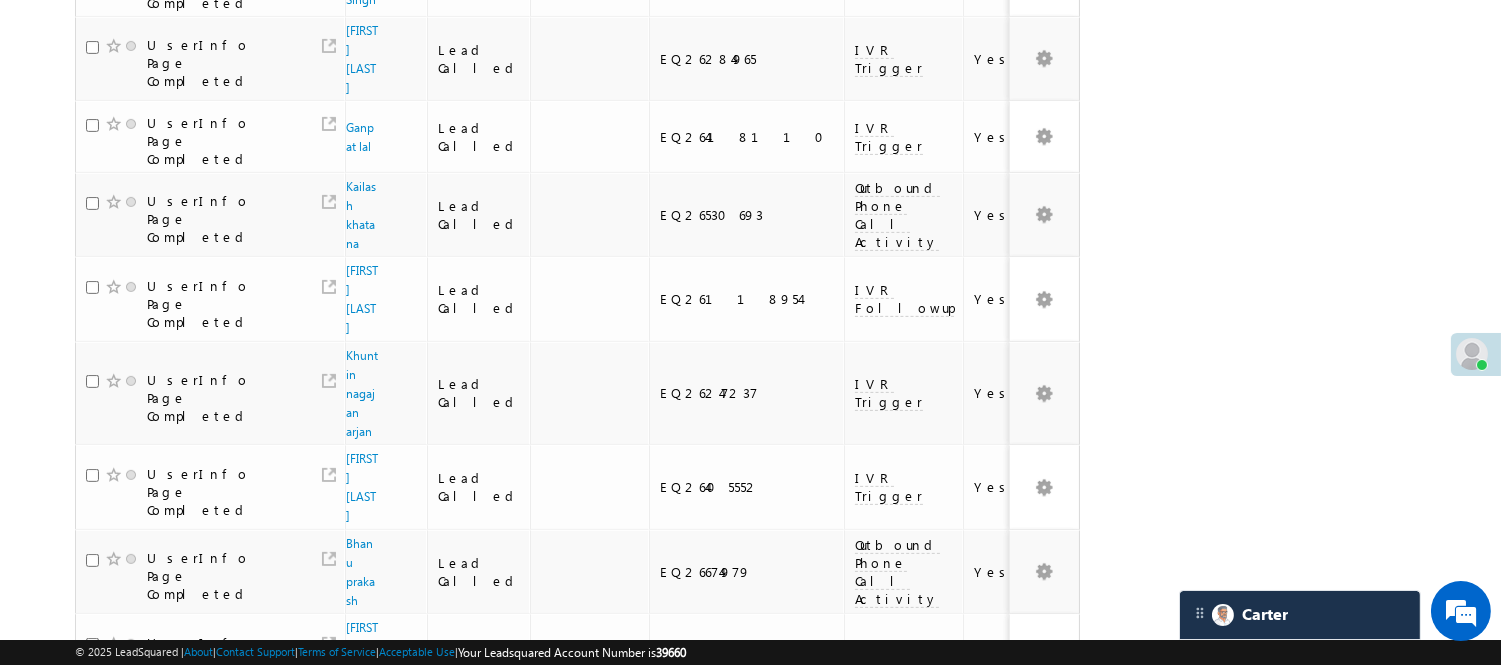 click on "3" at bounding box center [938, 1058] 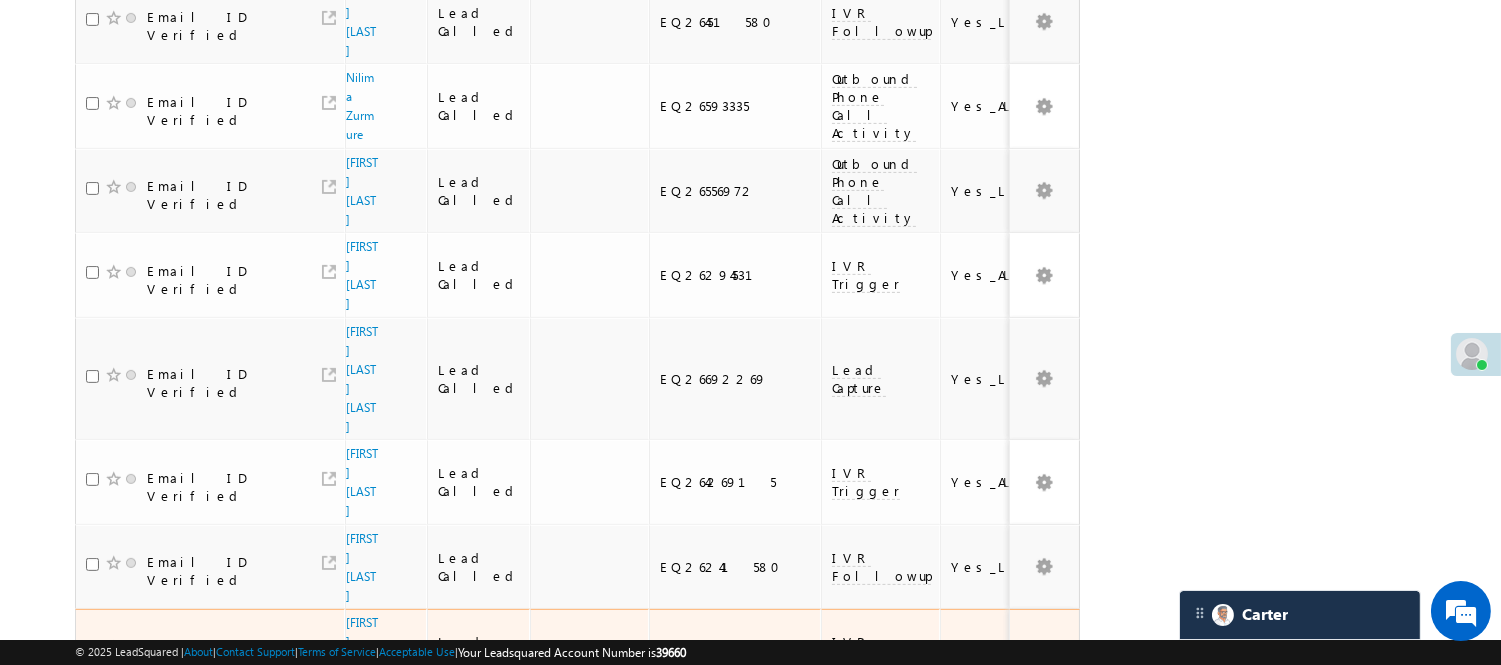 scroll, scrollTop: 1343, scrollLeft: 0, axis: vertical 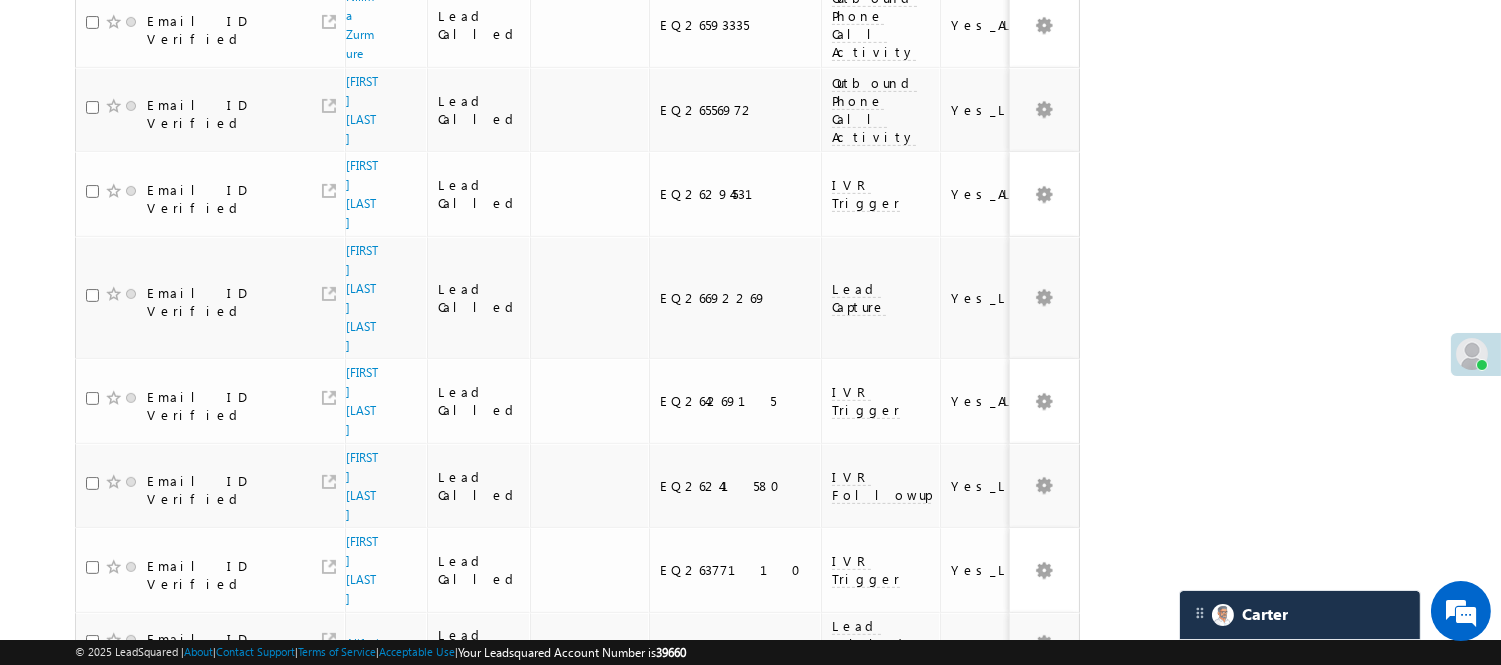 click on "4" at bounding box center (978, 967) 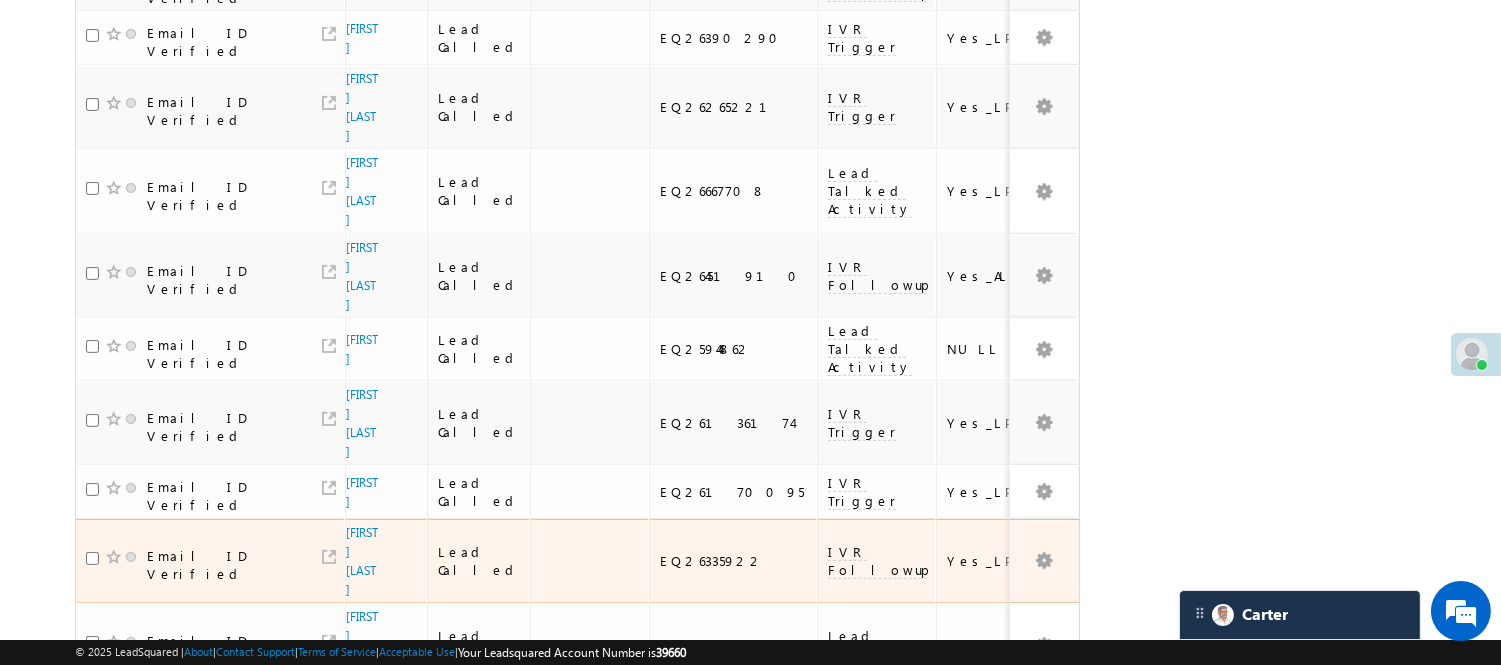 scroll, scrollTop: 1336, scrollLeft: 0, axis: vertical 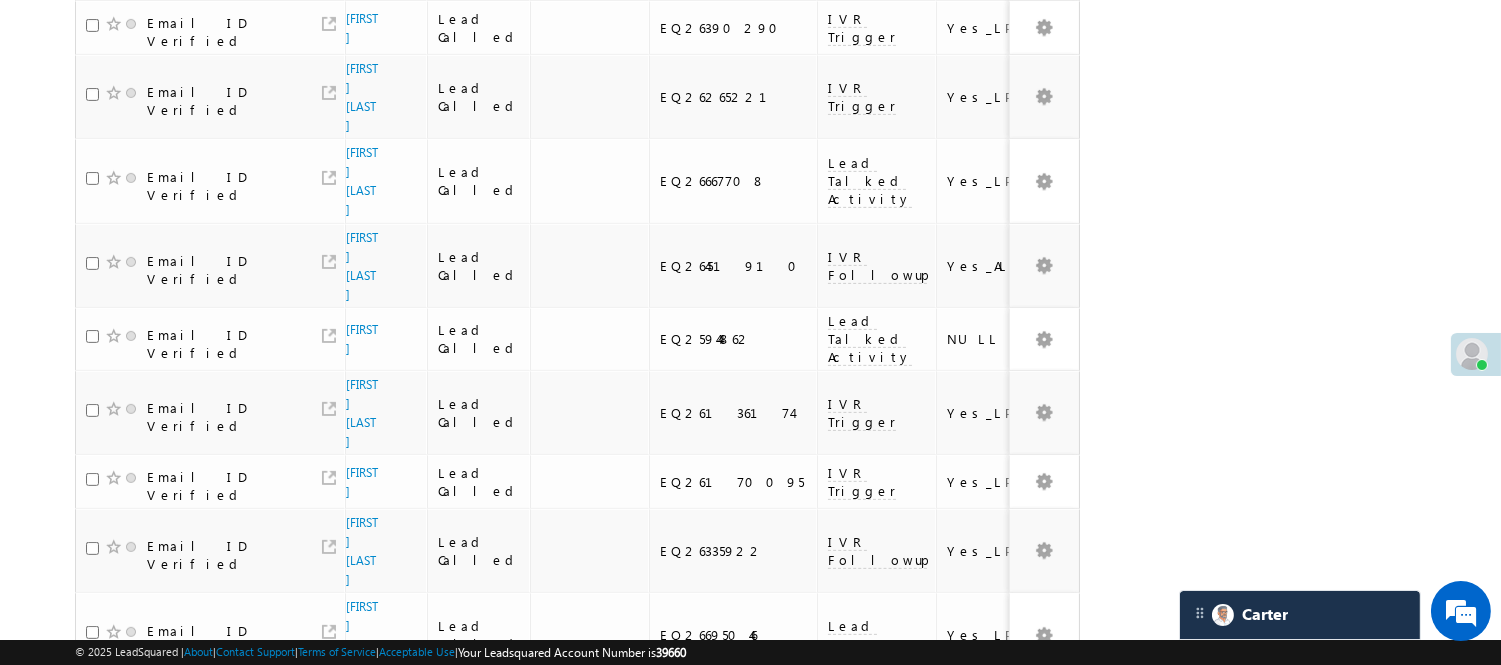 click on "5" at bounding box center (1018, 854) 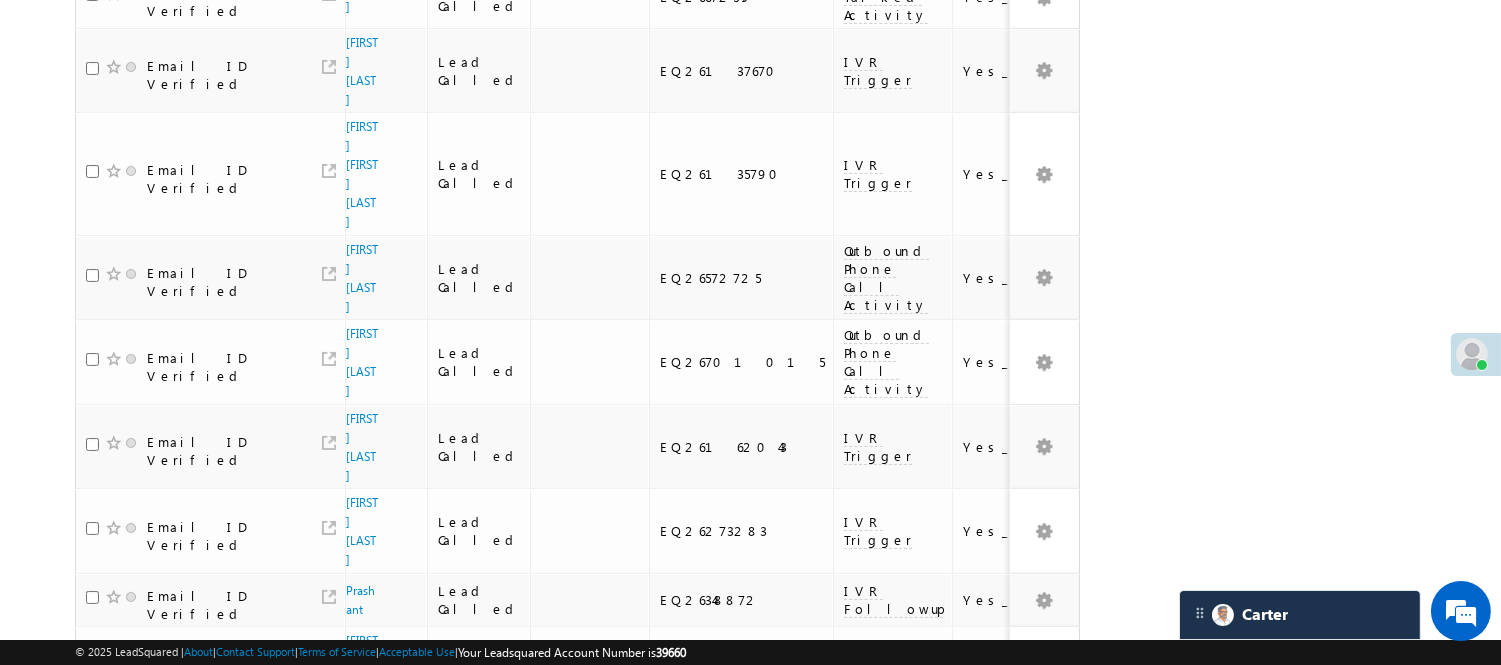scroll, scrollTop: 118, scrollLeft: 0, axis: vertical 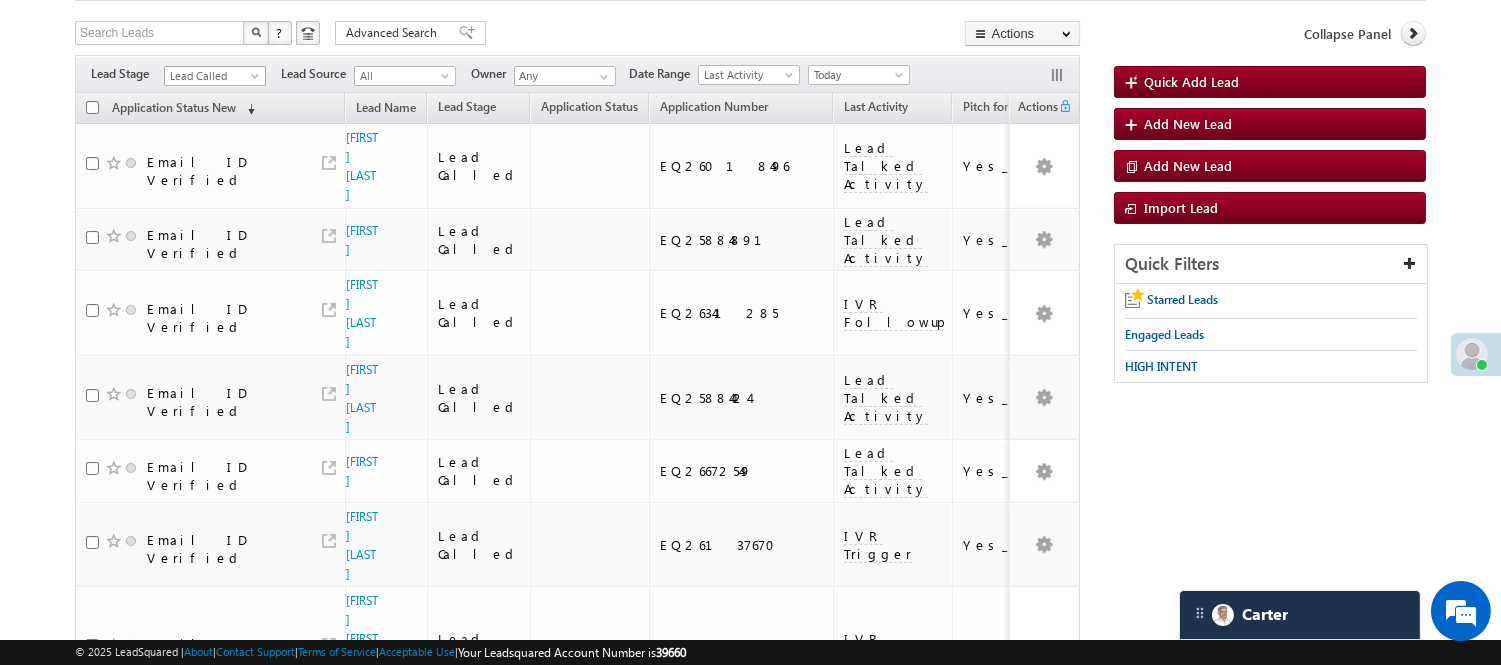 click on "Lead Called" at bounding box center (212, 76) 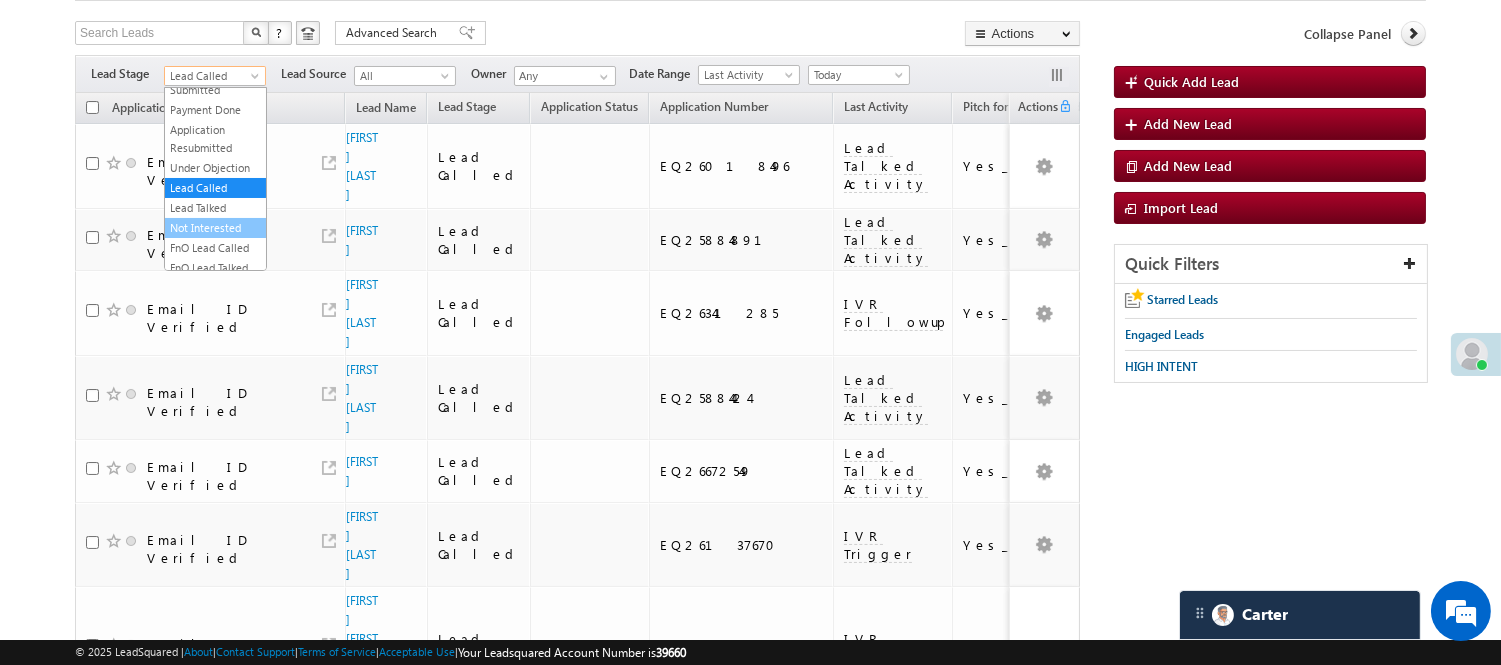 scroll, scrollTop: 0, scrollLeft: 0, axis: both 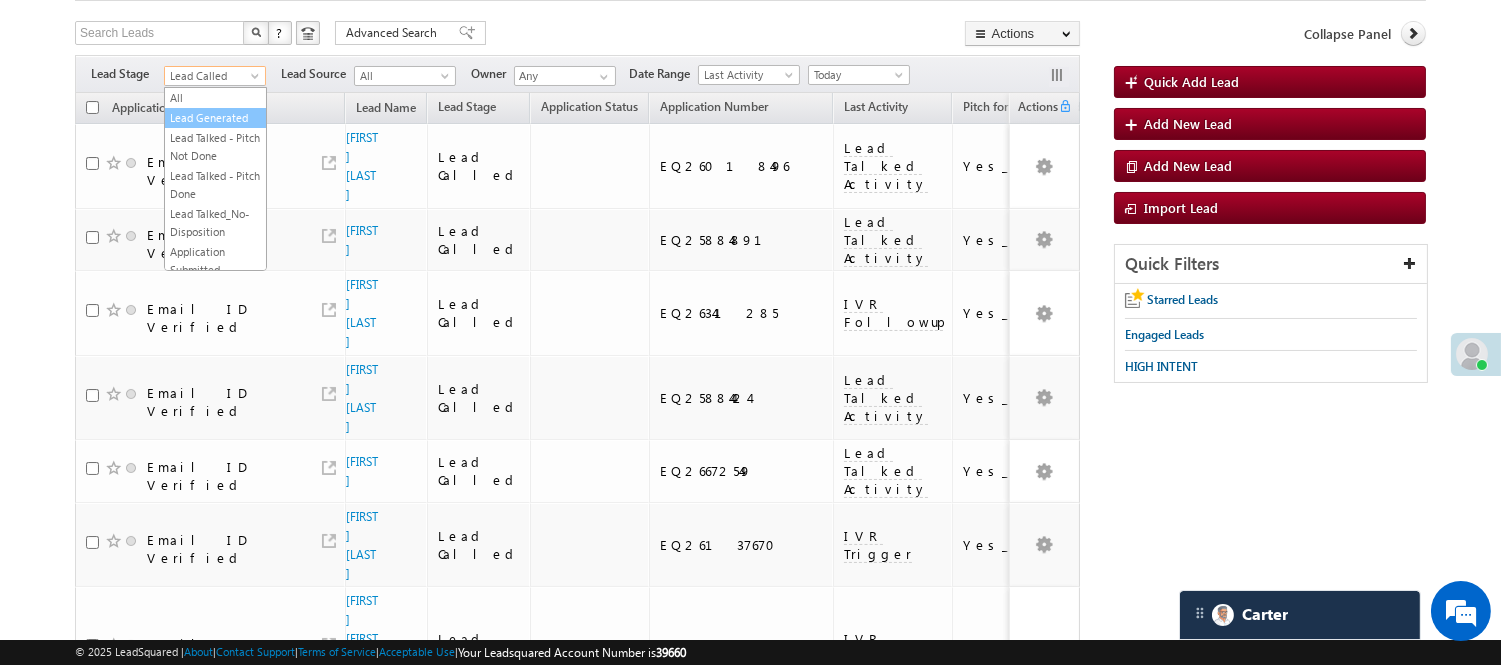 click on "Lead Generated" at bounding box center [215, 118] 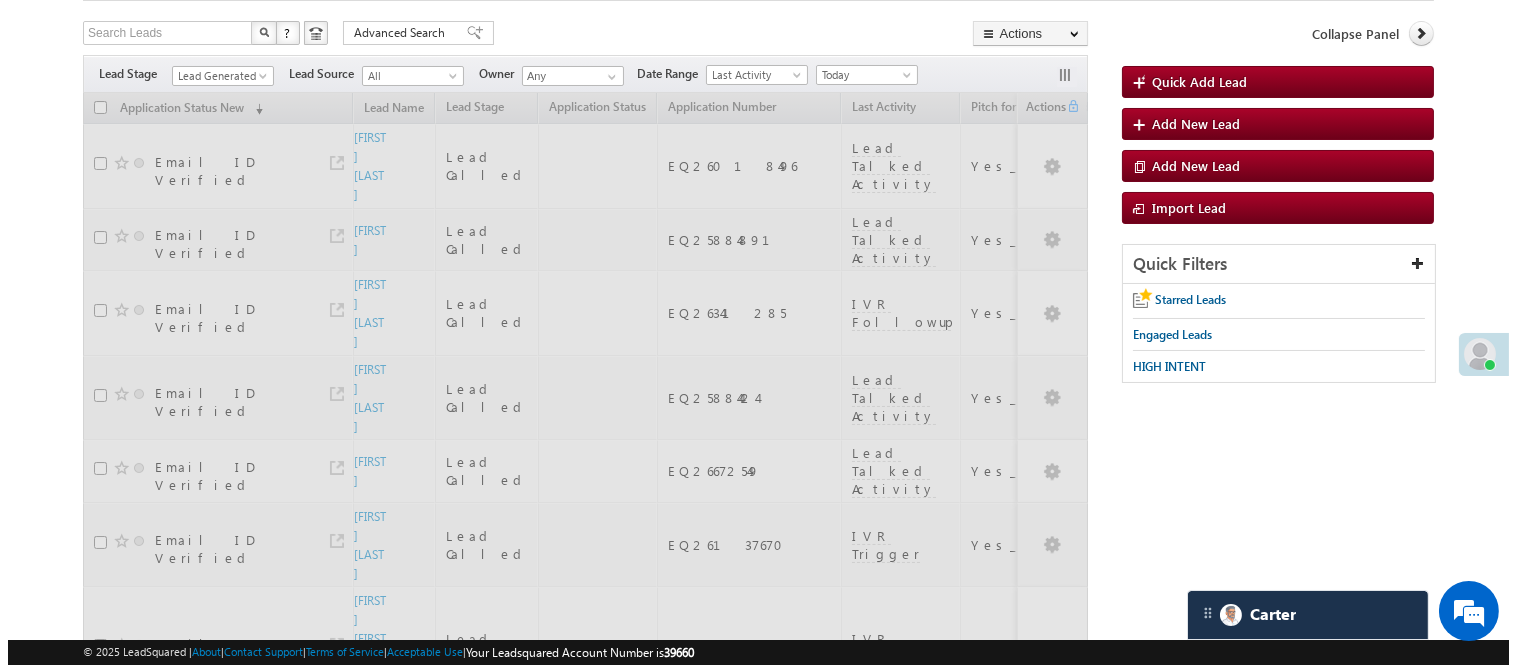 scroll, scrollTop: 0, scrollLeft: 0, axis: both 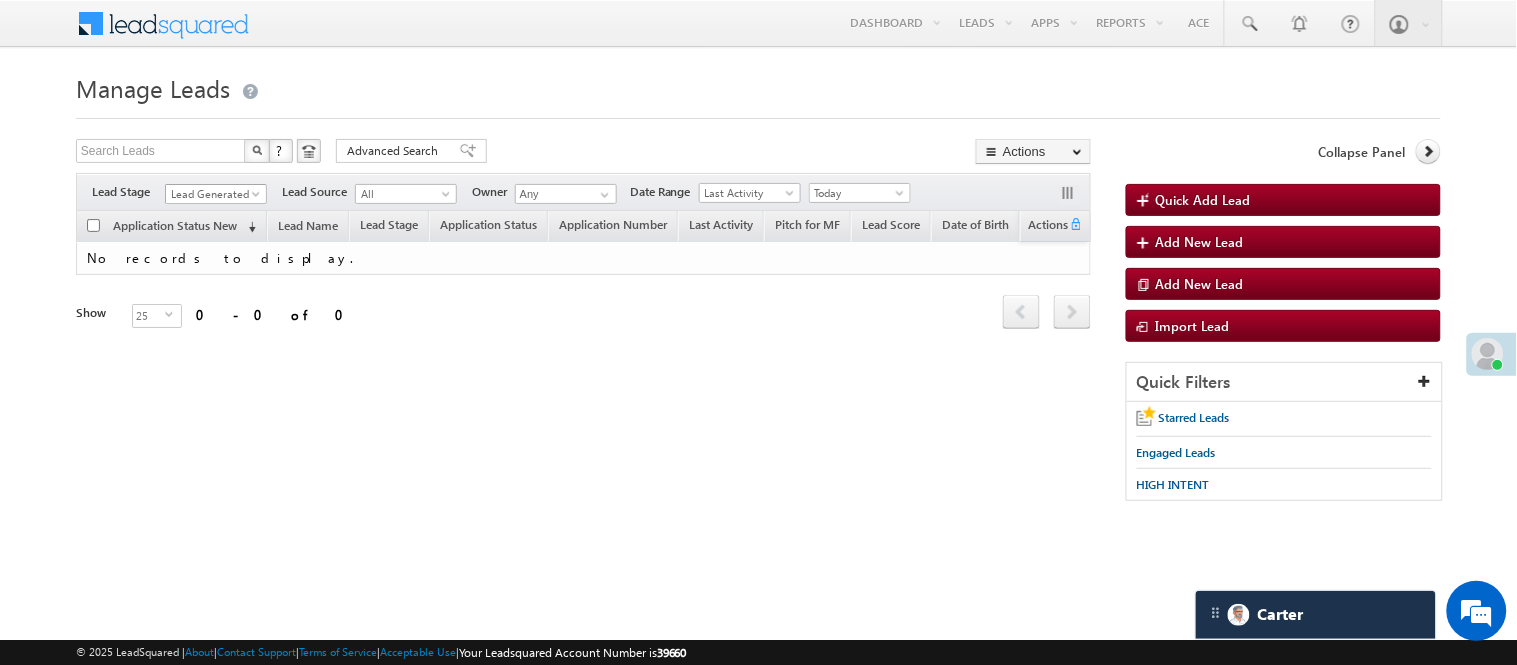 click on "Lead Generated" at bounding box center [213, 194] 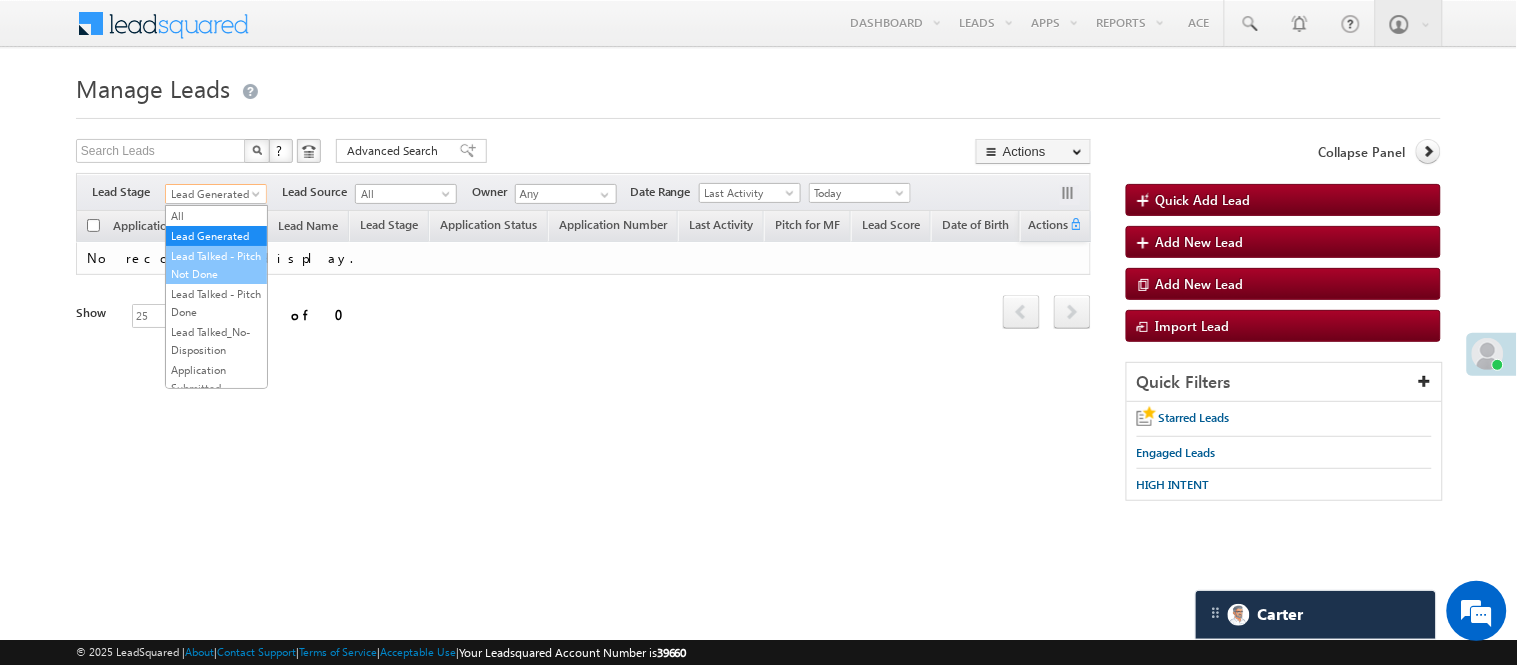 click on "Lead Talked - Pitch Not Done" at bounding box center (216, 265) 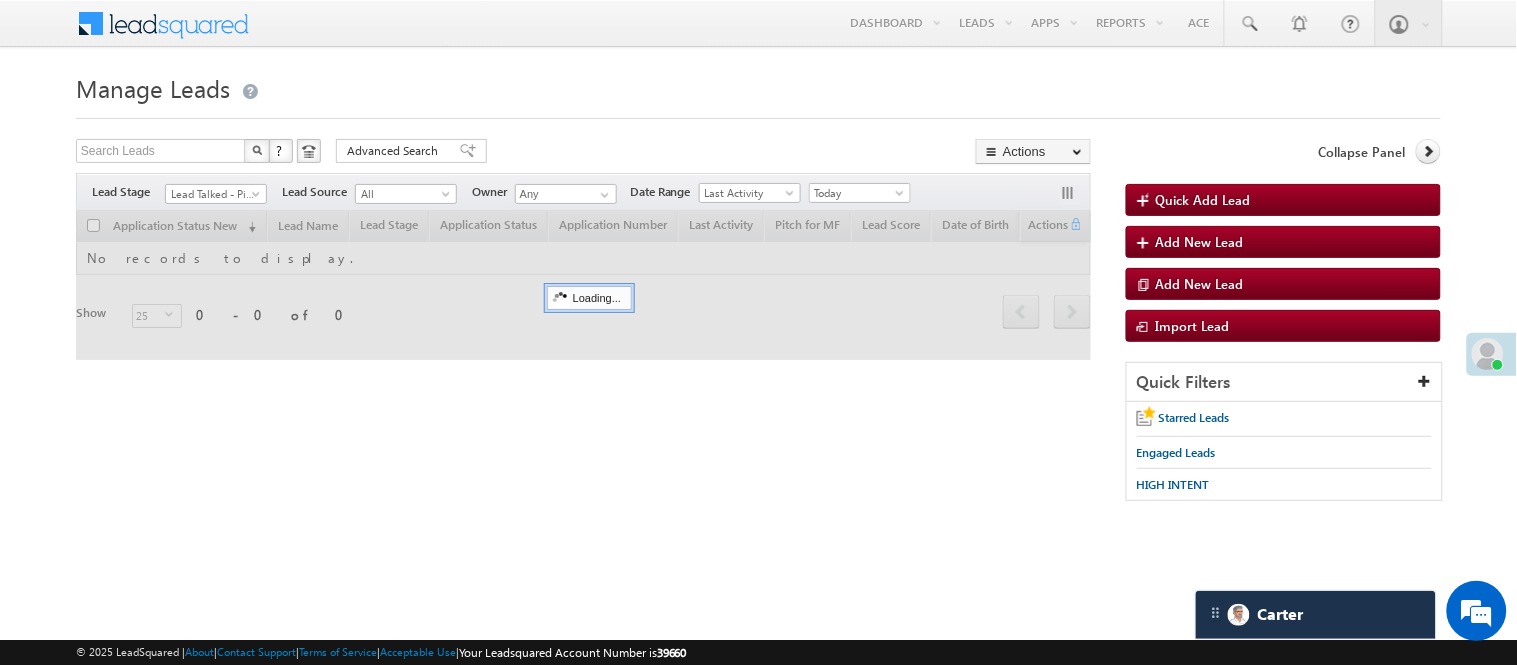 click on "Menu
Nisha Anand Yadav
Nisha .Yada v@ang elbro king. com" at bounding box center [758, 283] 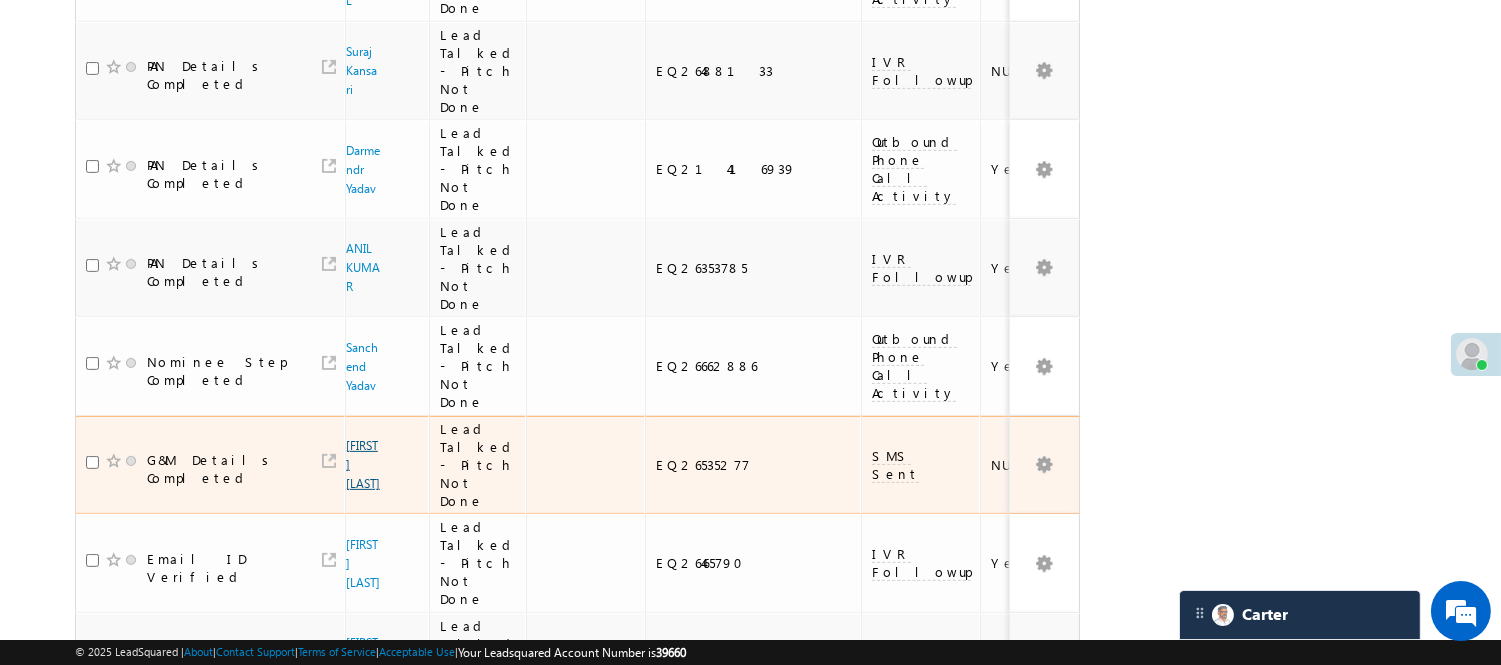 scroll, scrollTop: 1875, scrollLeft: 0, axis: vertical 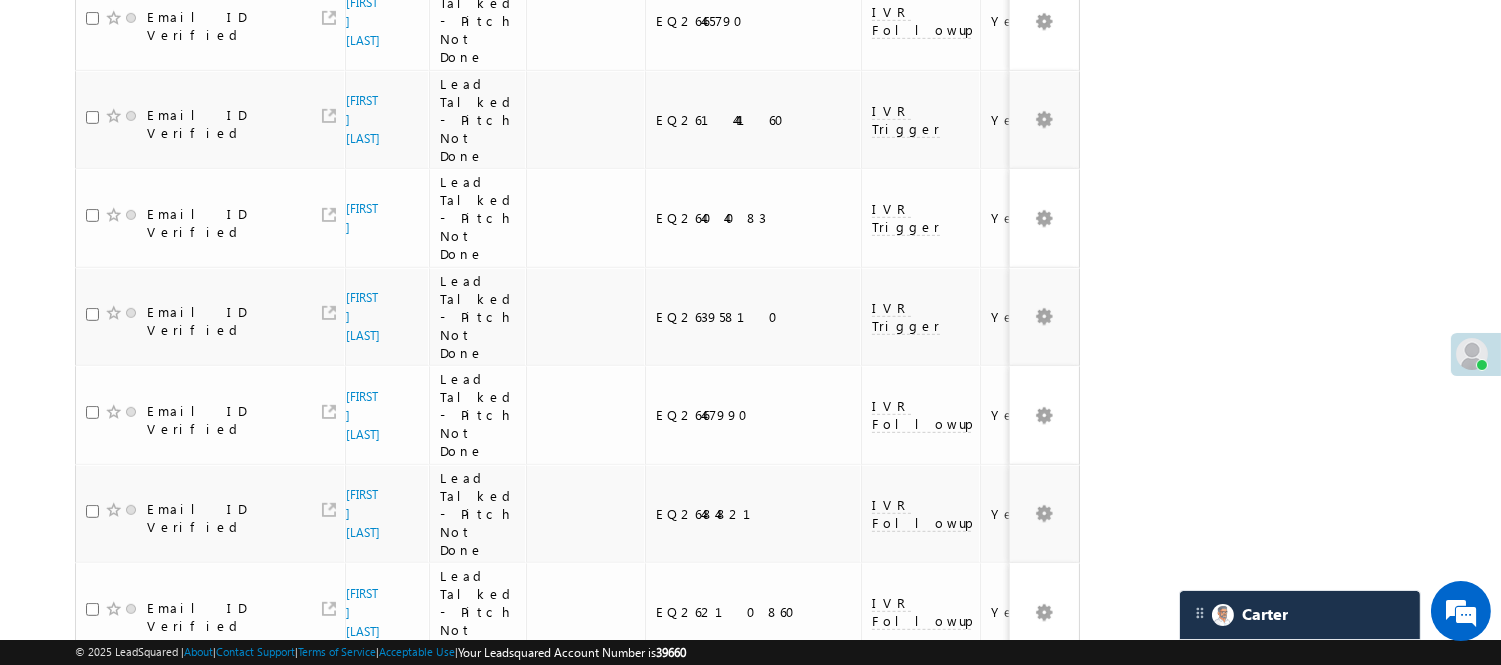 click on "2" at bounding box center [1018, 897] 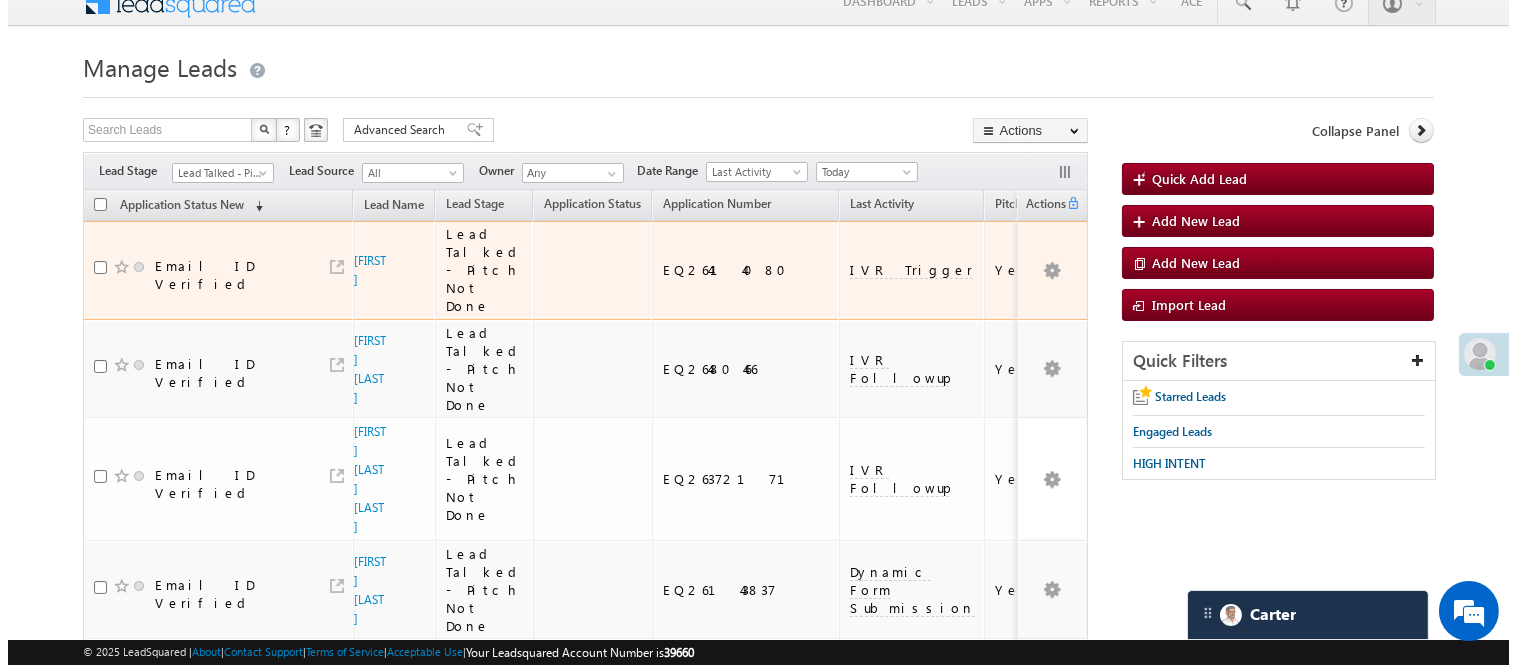 scroll, scrollTop: 0, scrollLeft: 0, axis: both 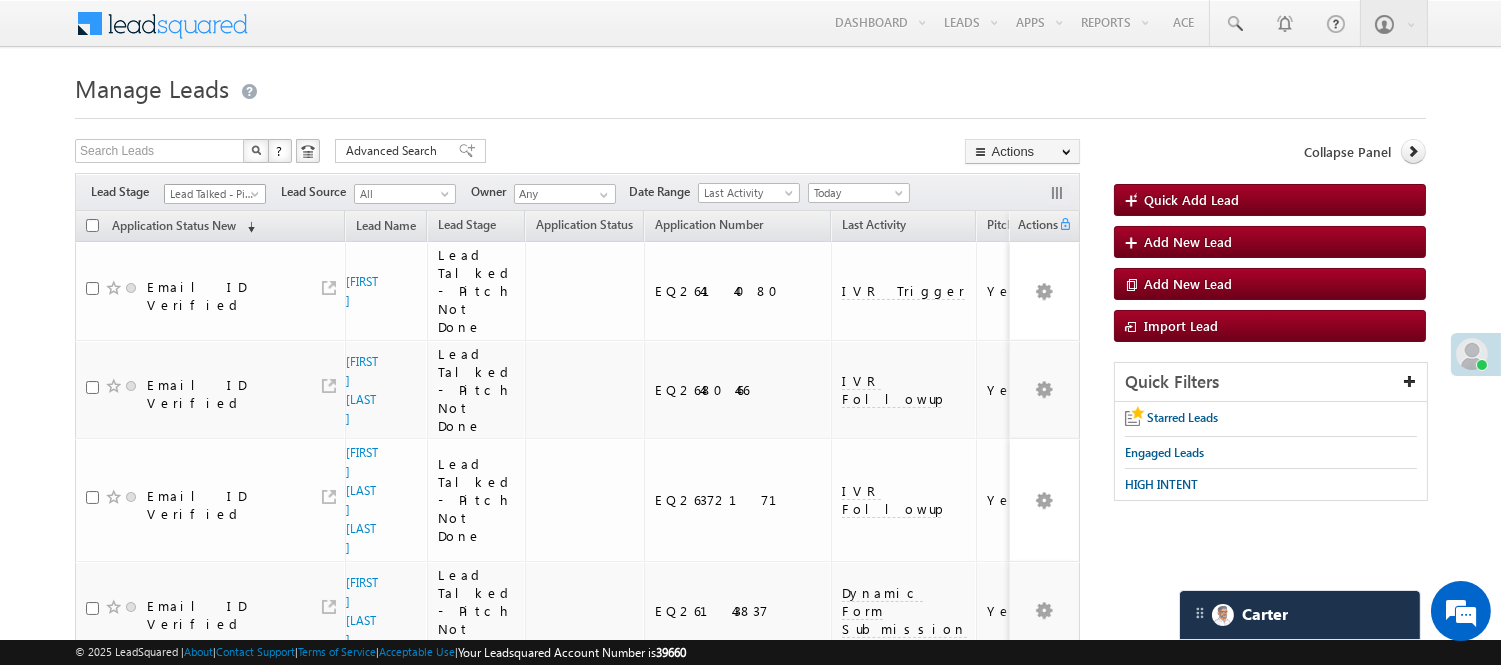 click on "Lead Talked - Pitch Not Done" at bounding box center (212, 194) 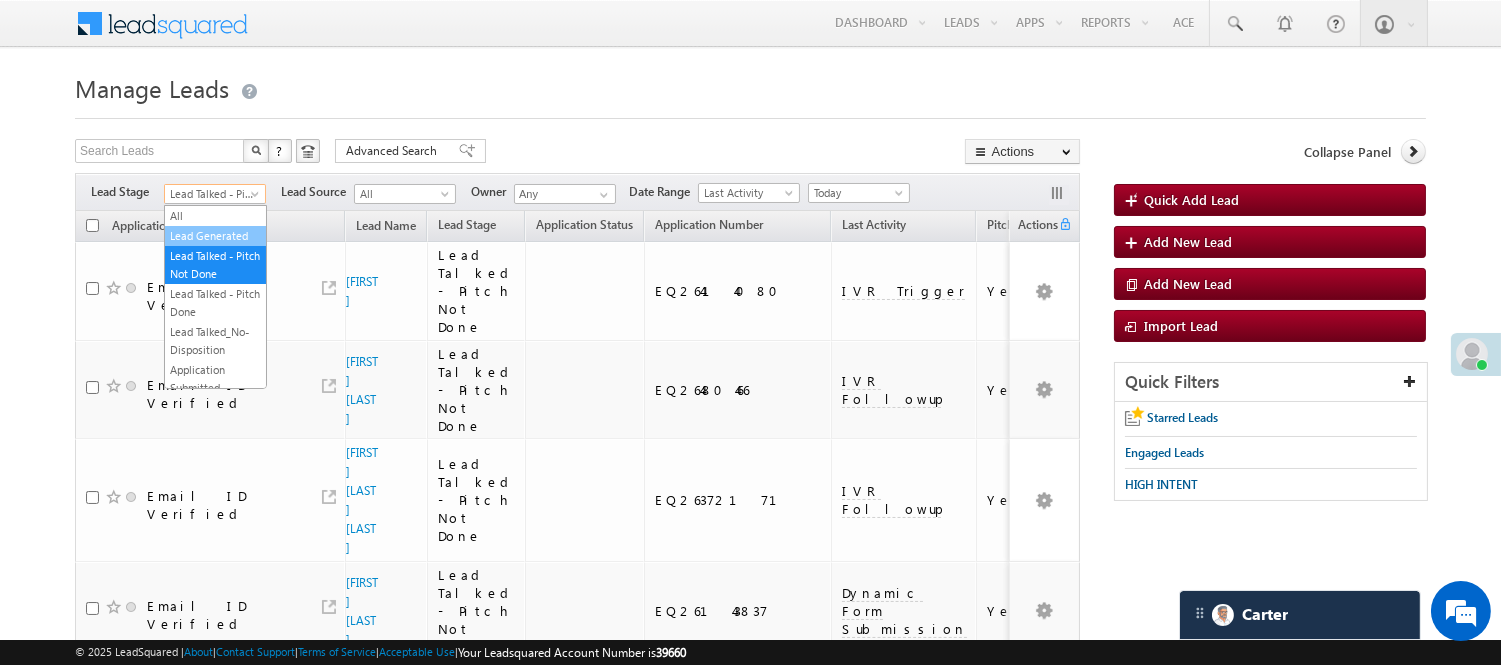 click on "Lead Generated" at bounding box center [215, 236] 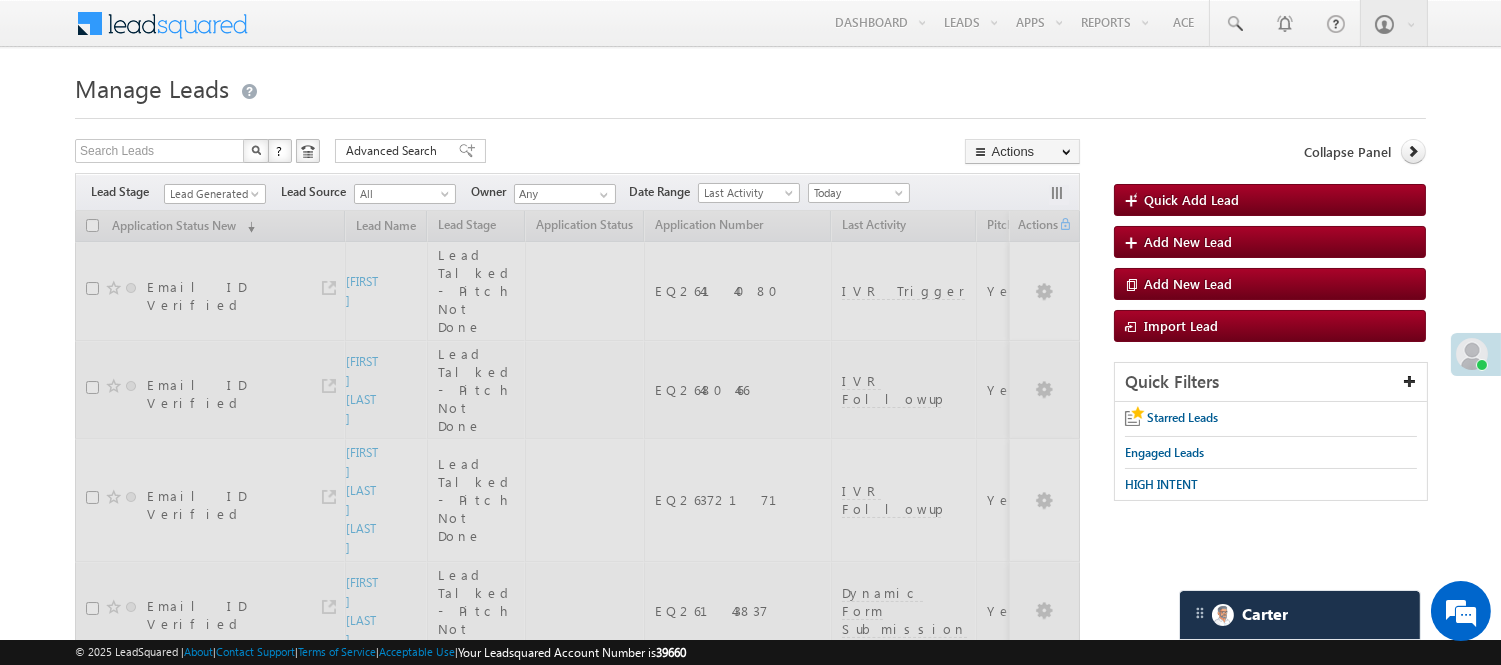 click on "Manage Leads
Quick Add Lead
Search Leads X ?   45 results found
Advanced Search
Advanced Search
Actions Actions" at bounding box center [750, 1231] 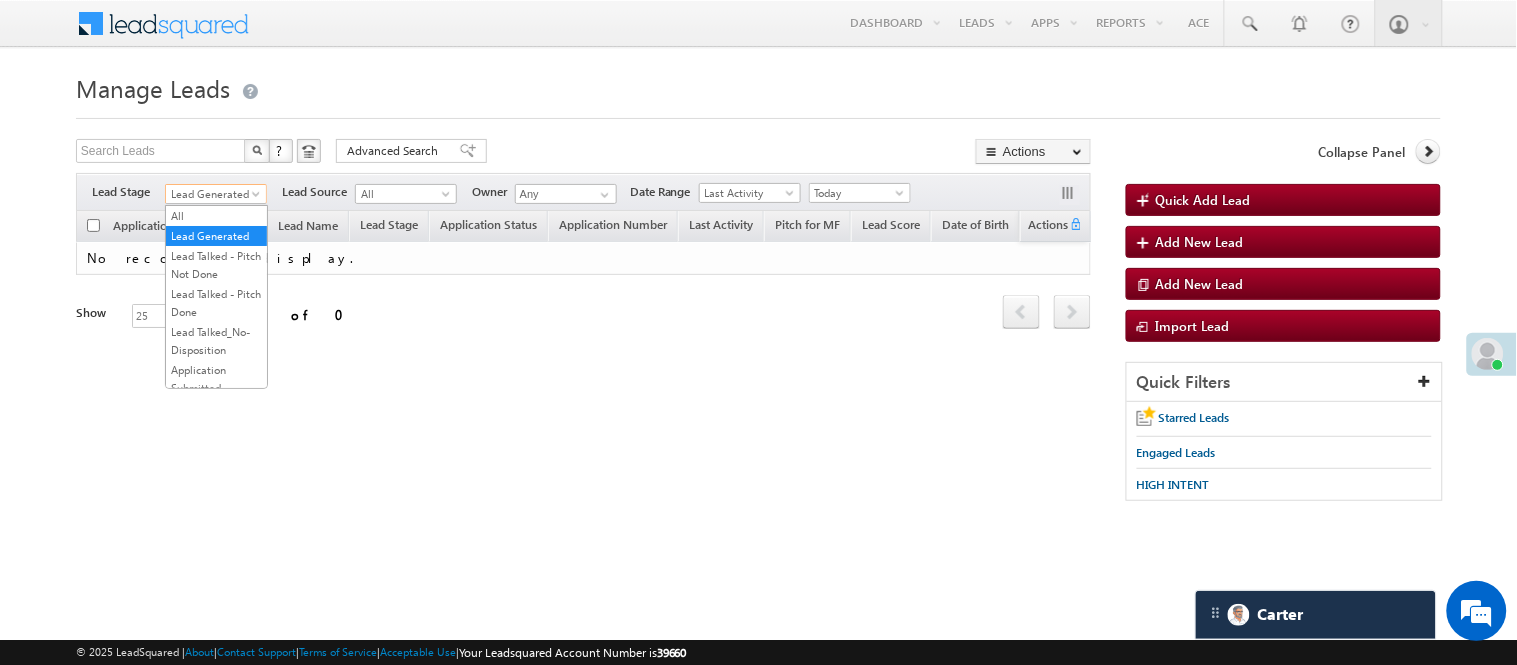 click on "Lead Generated" at bounding box center (213, 194) 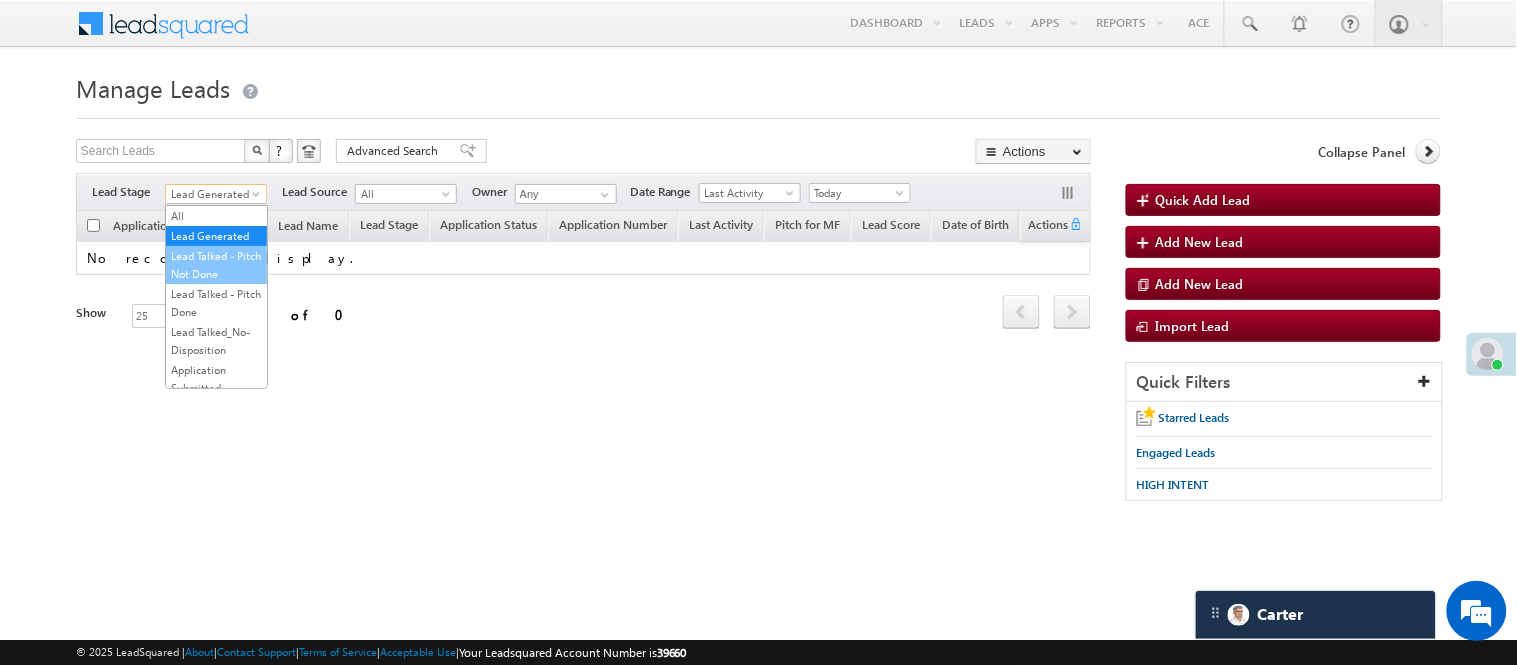 click on "Lead Talked - Pitch Not Done" at bounding box center [216, 265] 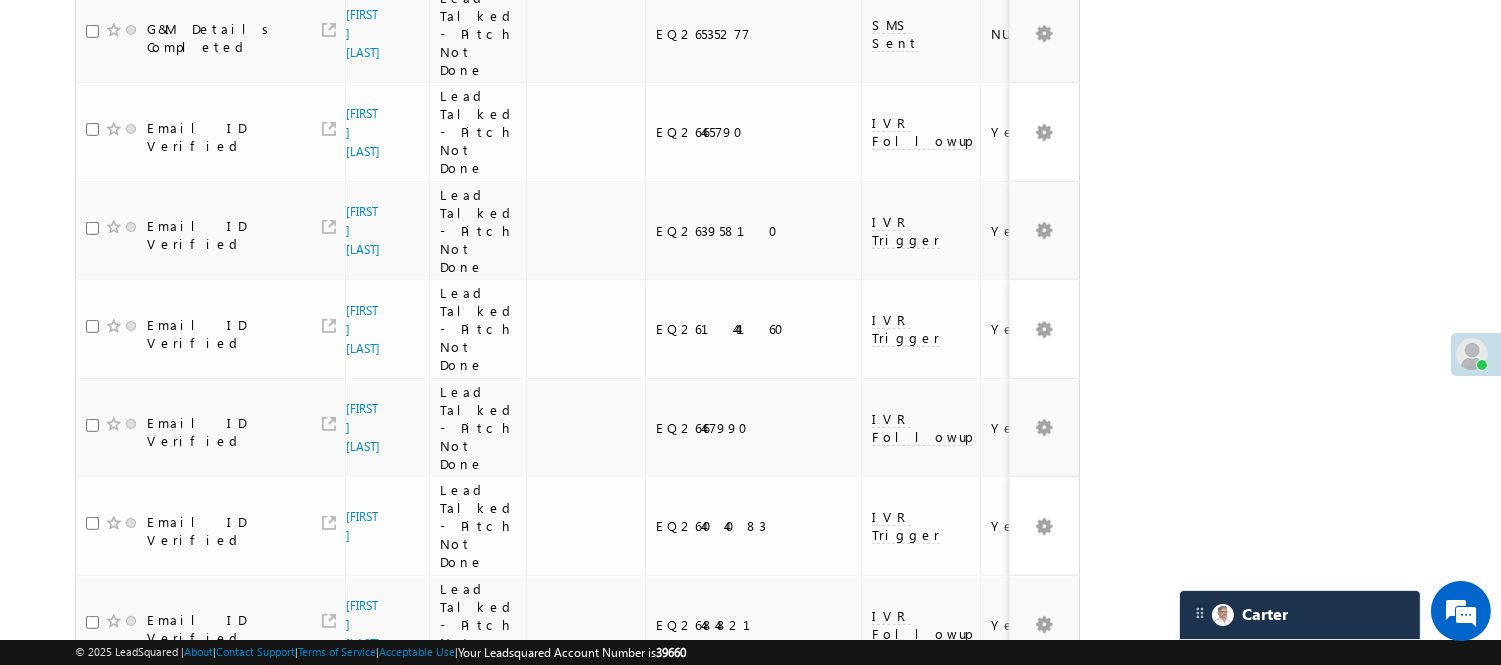 scroll, scrollTop: 1875, scrollLeft: 0, axis: vertical 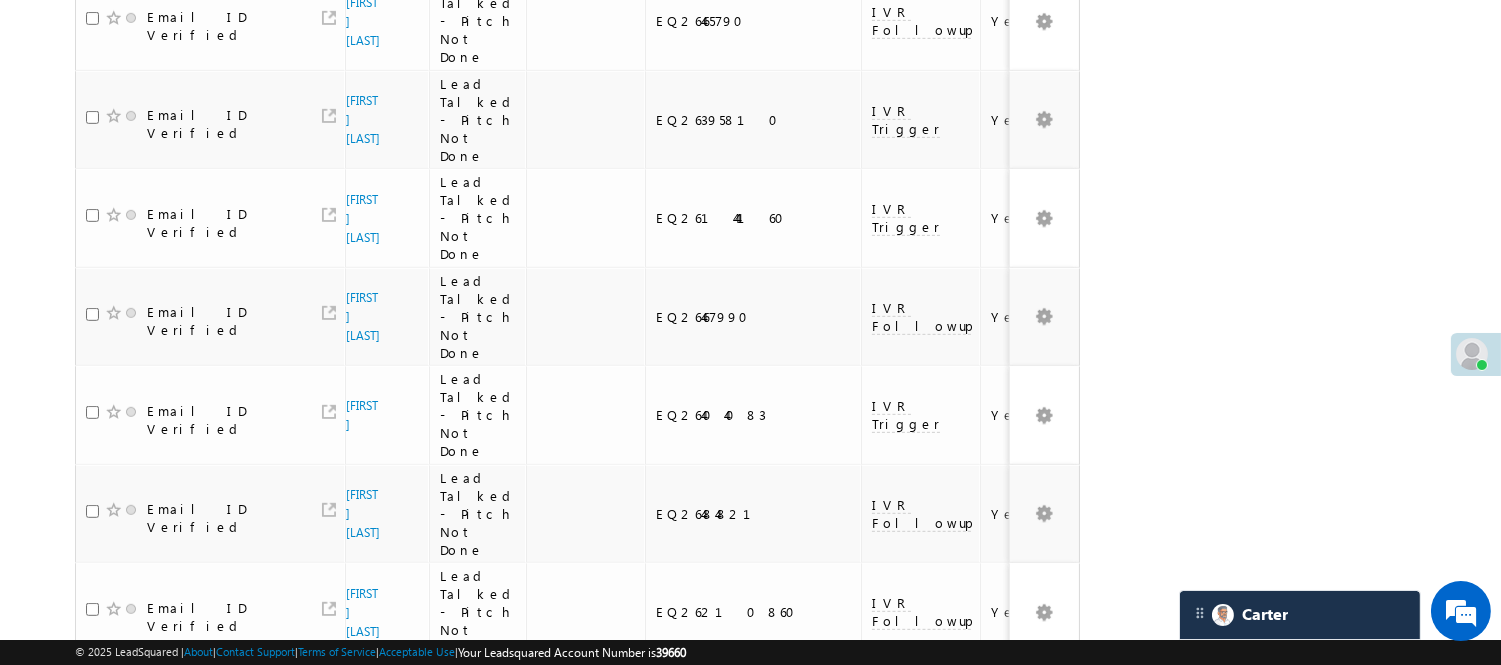 click on "2" at bounding box center [1018, 897] 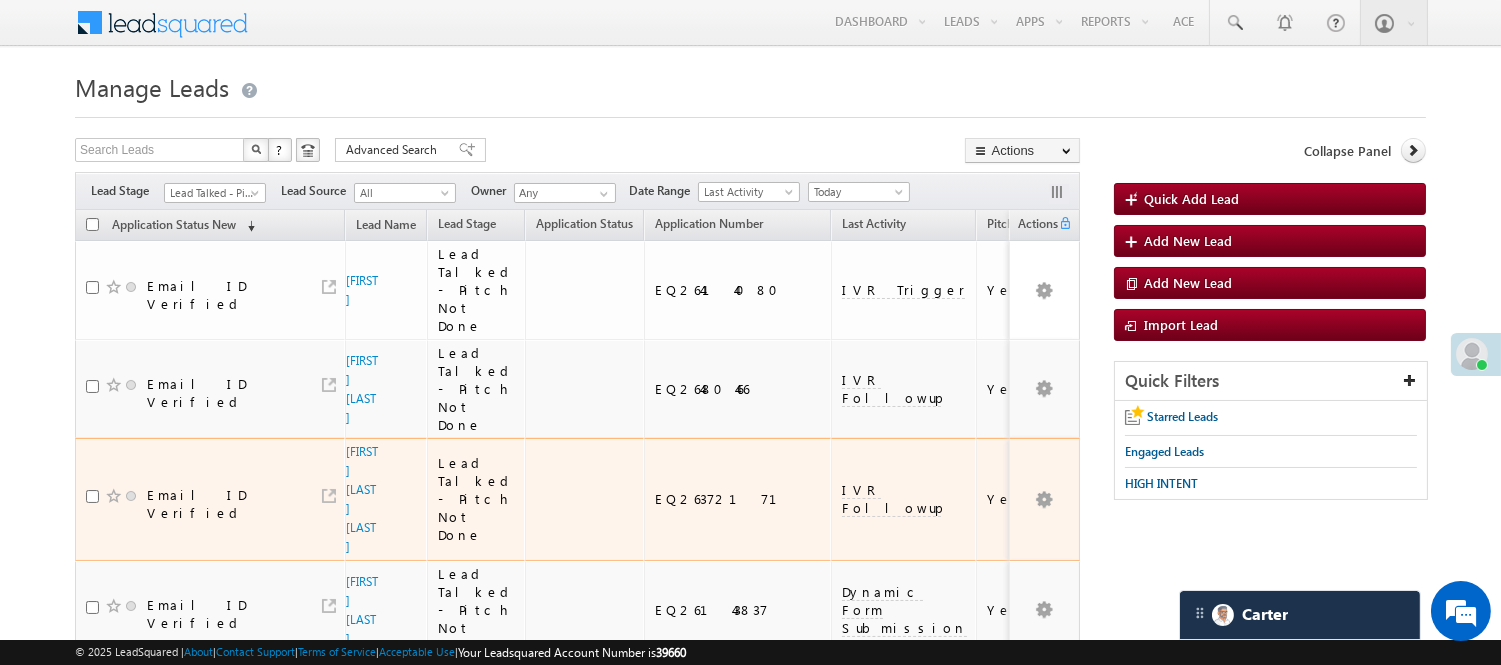 scroll, scrollTop: 0, scrollLeft: 0, axis: both 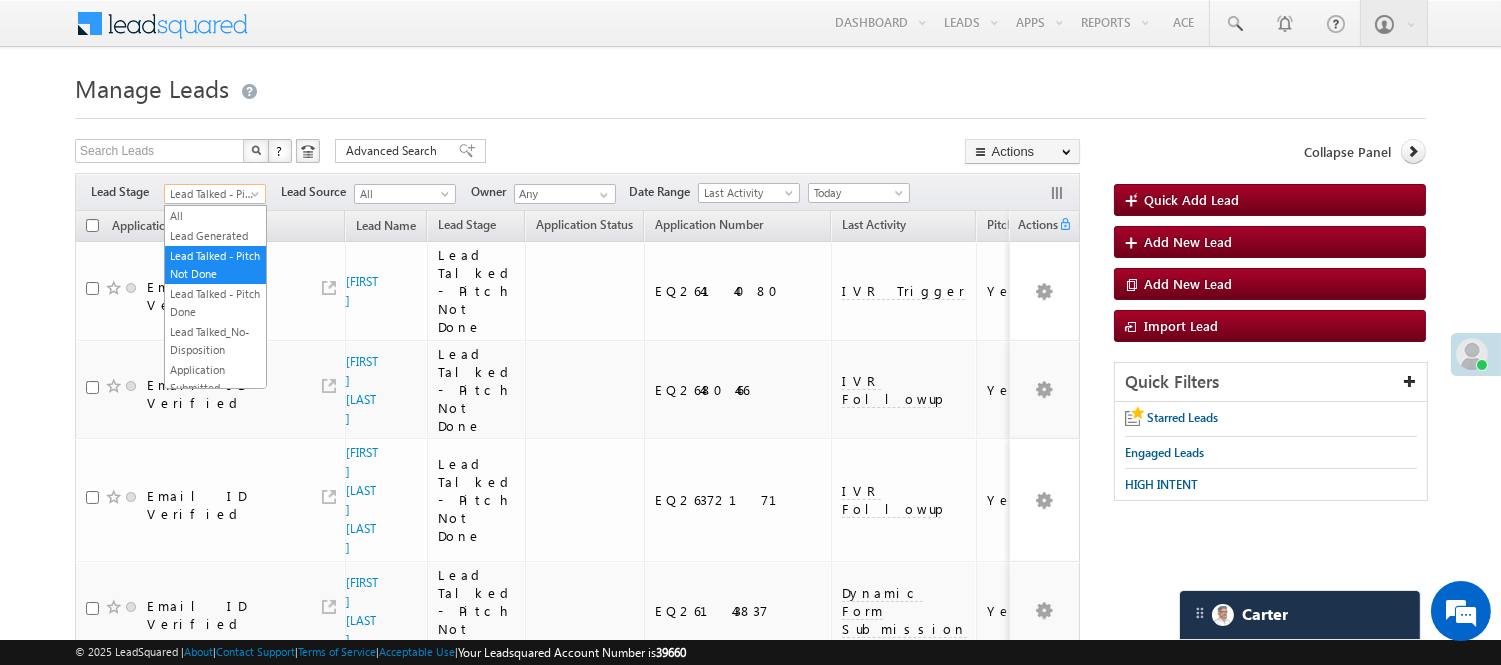 click on "Lead Talked - Pitch Not Done" at bounding box center (212, 194) 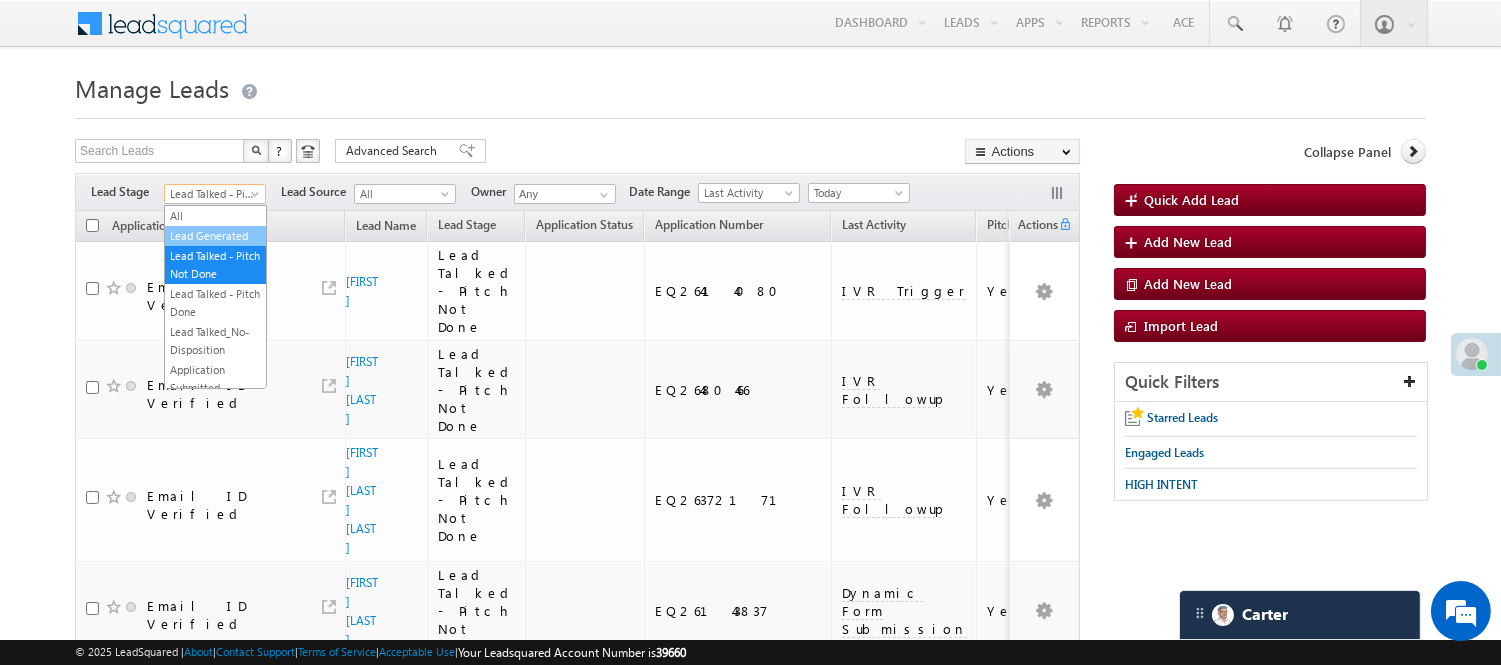 click on "Lead Generated" at bounding box center (215, 236) 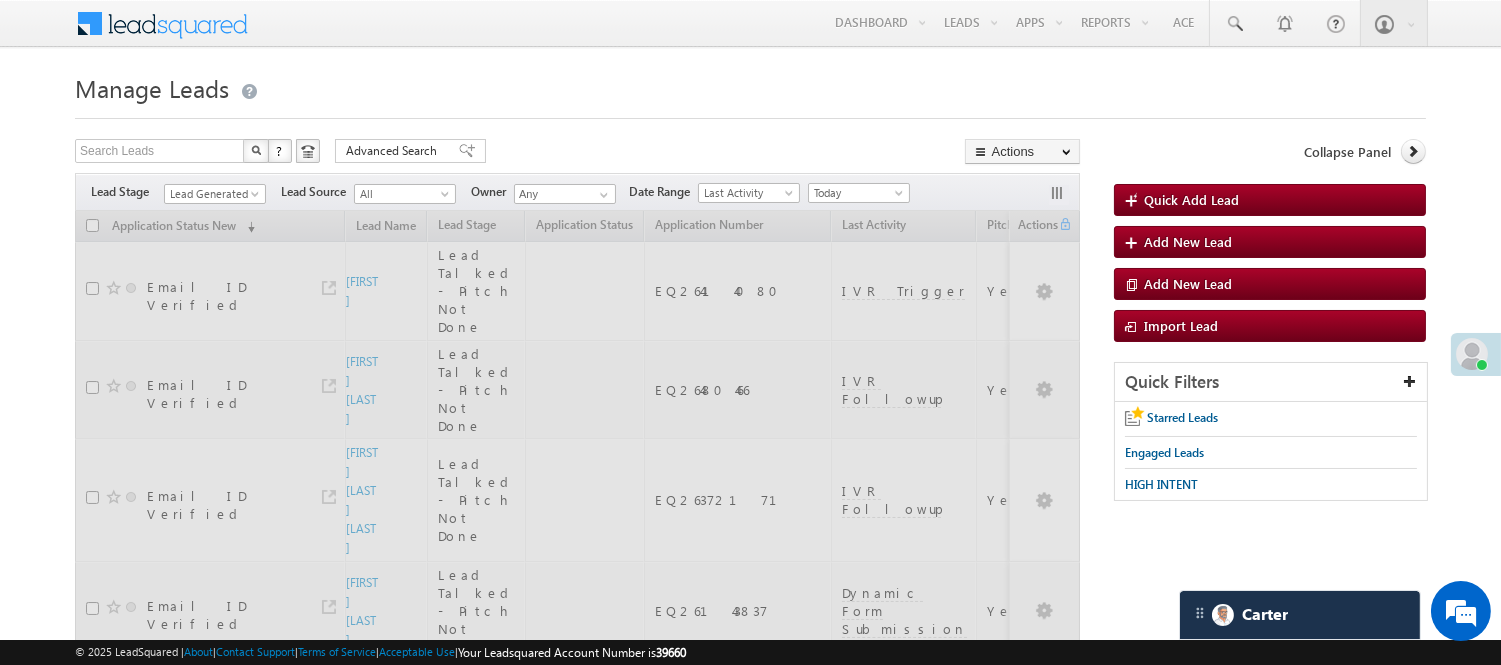 click on "Manage Leads
Quick Add Lead
Search Leads X ?   45 results found
Advanced Search
Advanced Search
Actions Actions" at bounding box center (750, 1231) 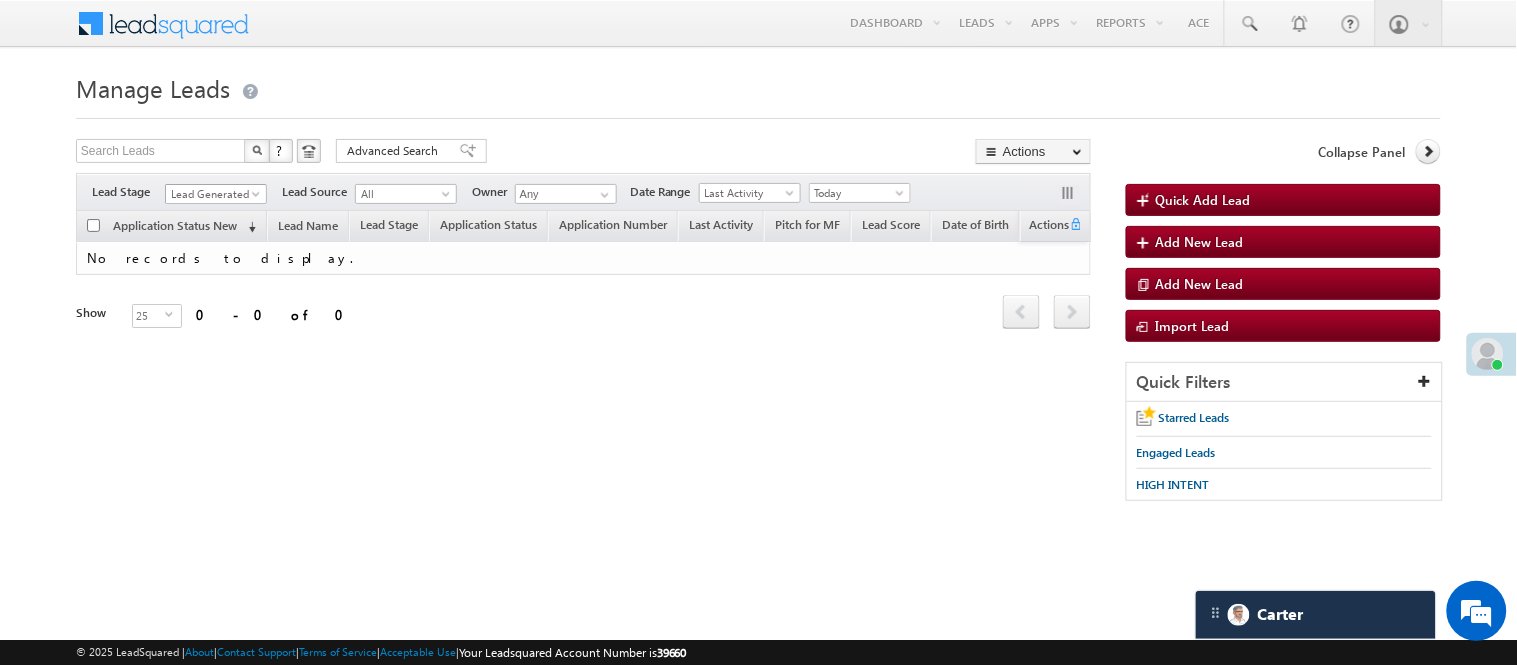 click on "Lead Generated" at bounding box center (213, 194) 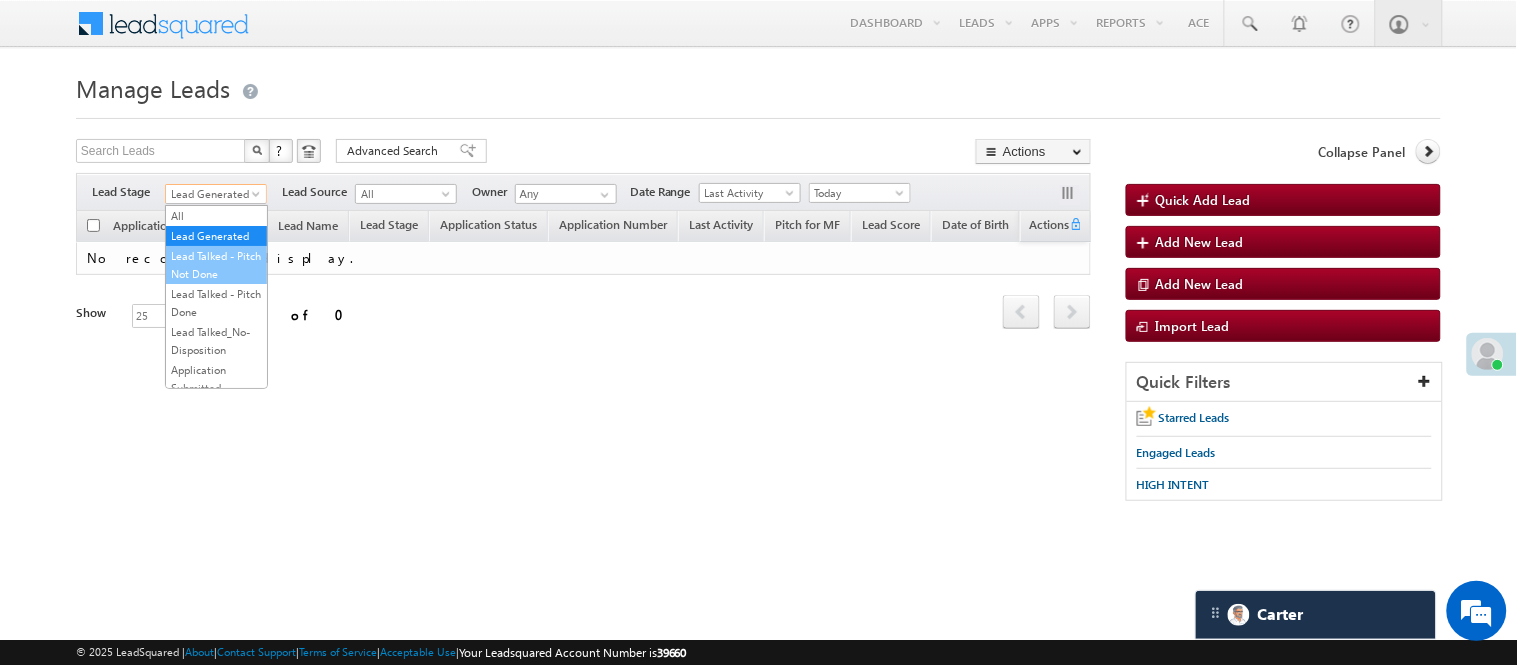 click on "Lead Talked - Pitch Not Done" at bounding box center (216, 265) 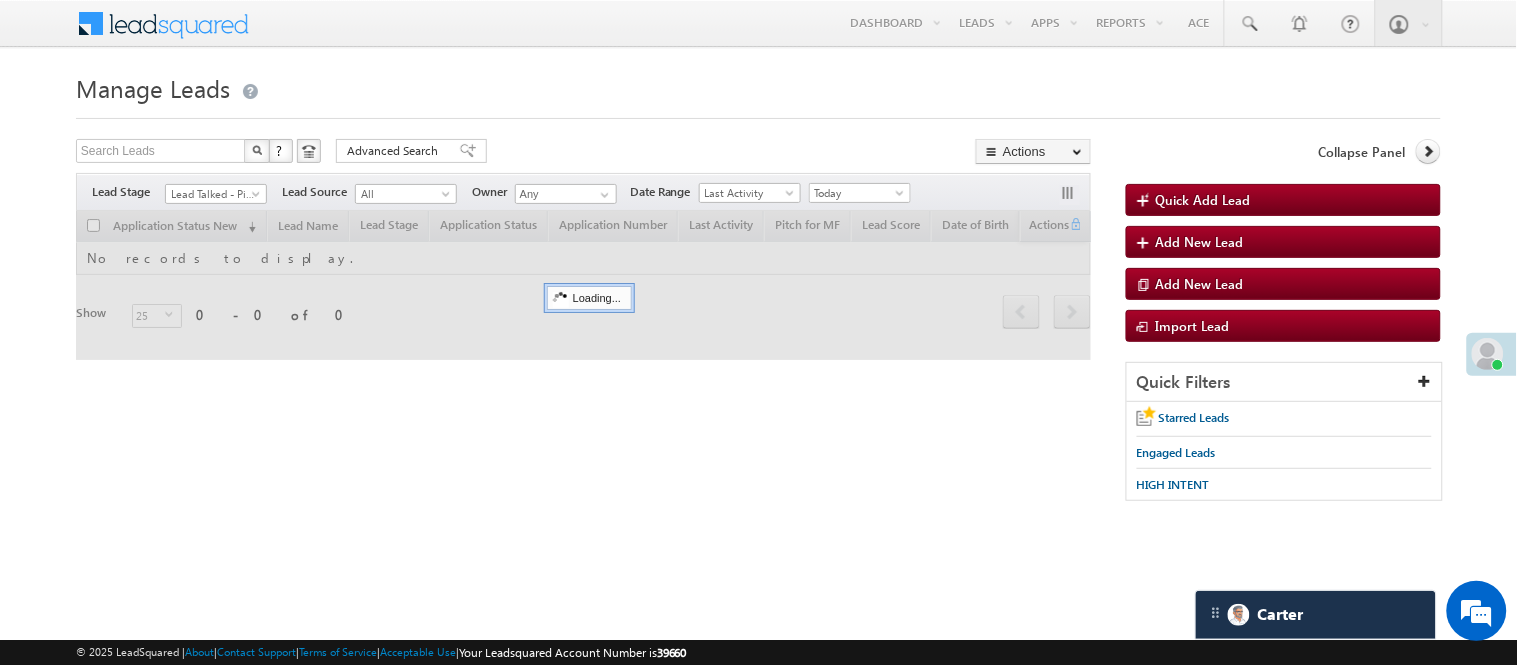 click on "Search Leads X ?   0 results found
Advanced Search
Advanced Search
Advanced search results
Actions Export Leads Reset all Filters
Actions Export Leads Bulk Update Send Email Add to List Add Activity Change Owner Change Stage Delete Merge Leads" at bounding box center [583, 153] 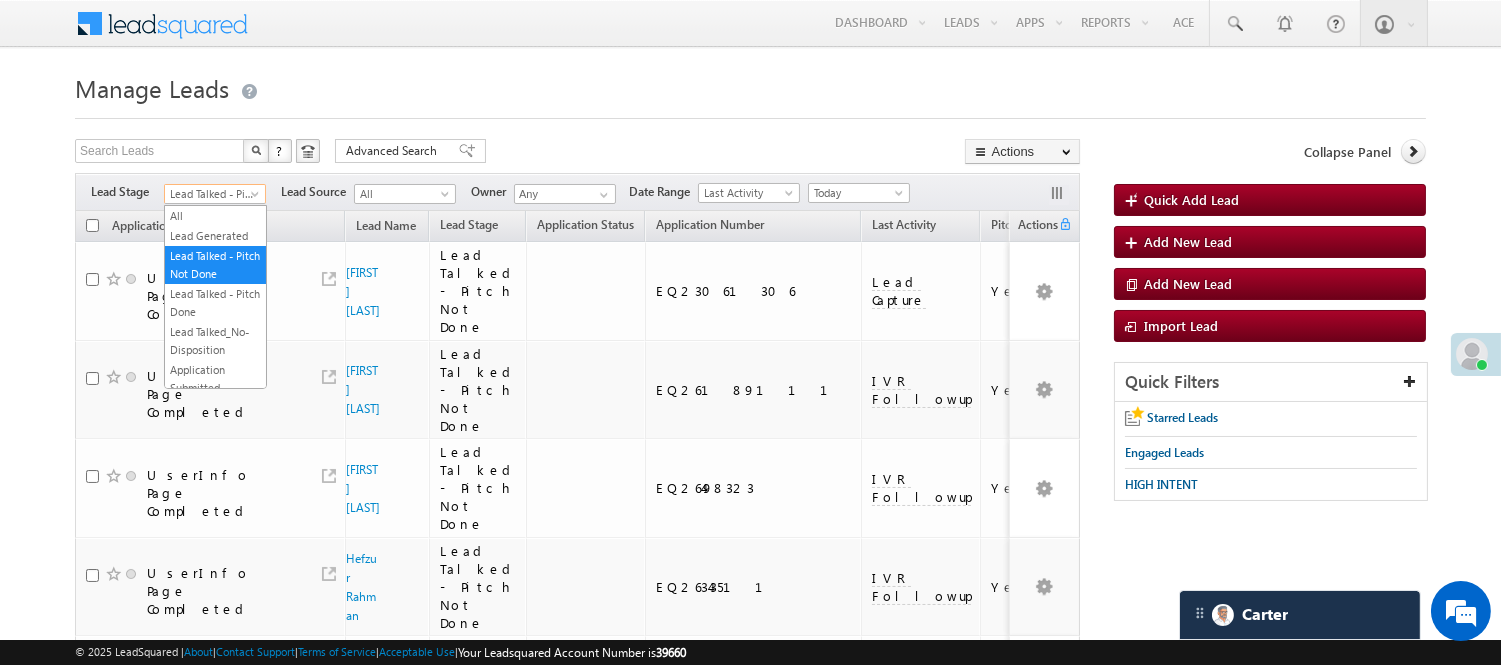 click on "Lead Talked - Pitch Not Done" at bounding box center (212, 194) 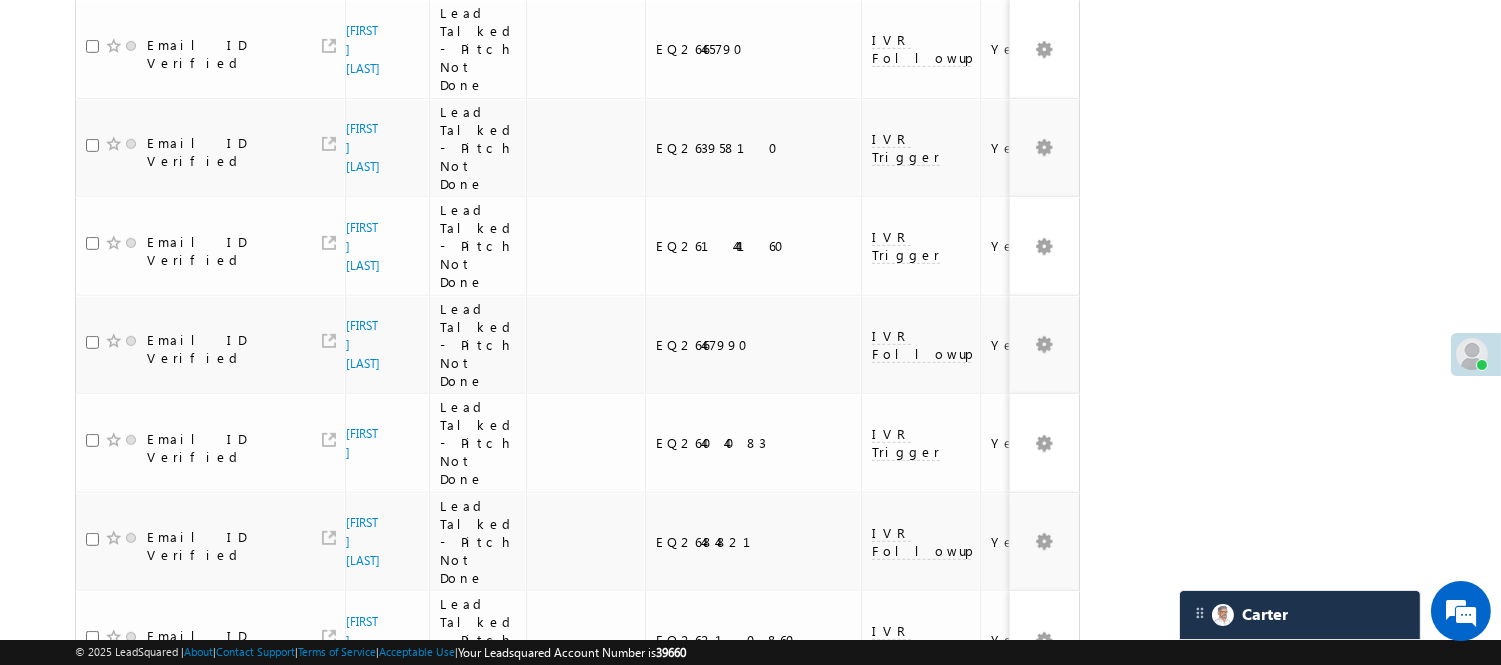 scroll, scrollTop: 1875, scrollLeft: 0, axis: vertical 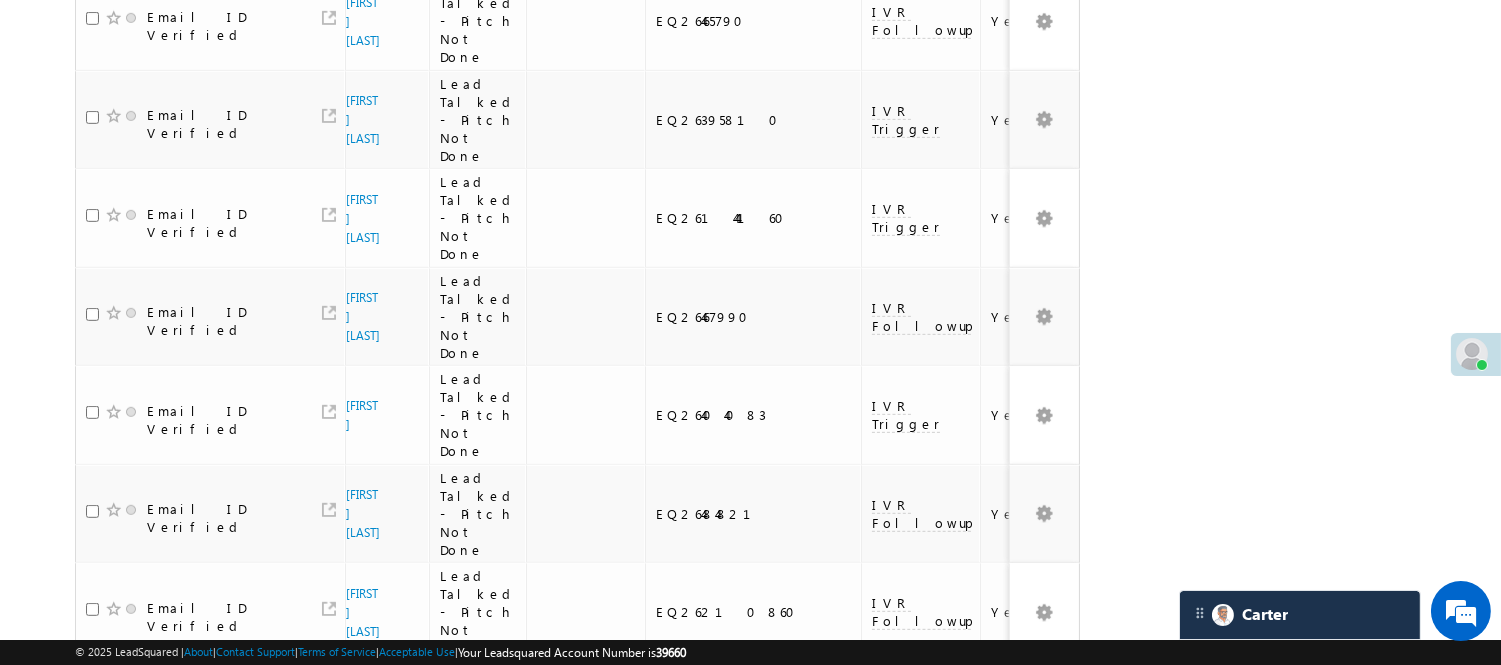 click on "2" at bounding box center (1018, 897) 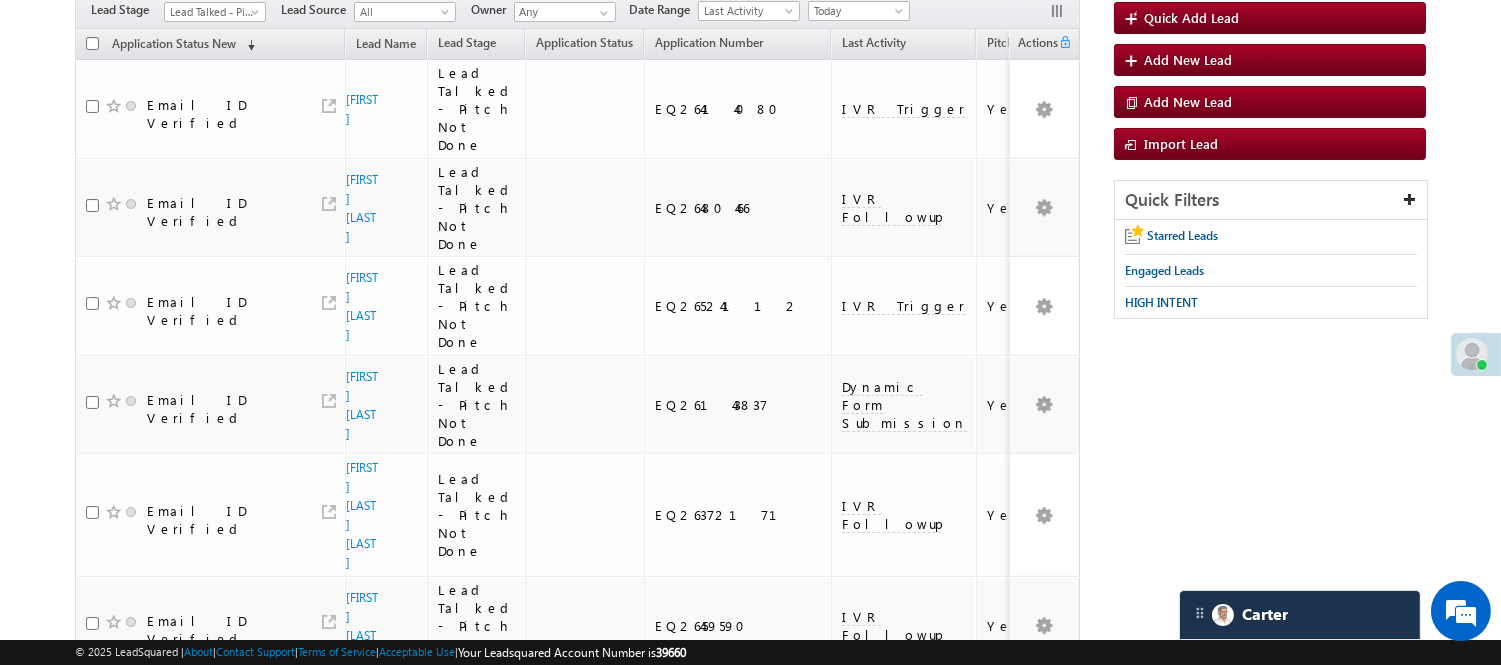scroll, scrollTop: 146, scrollLeft: 0, axis: vertical 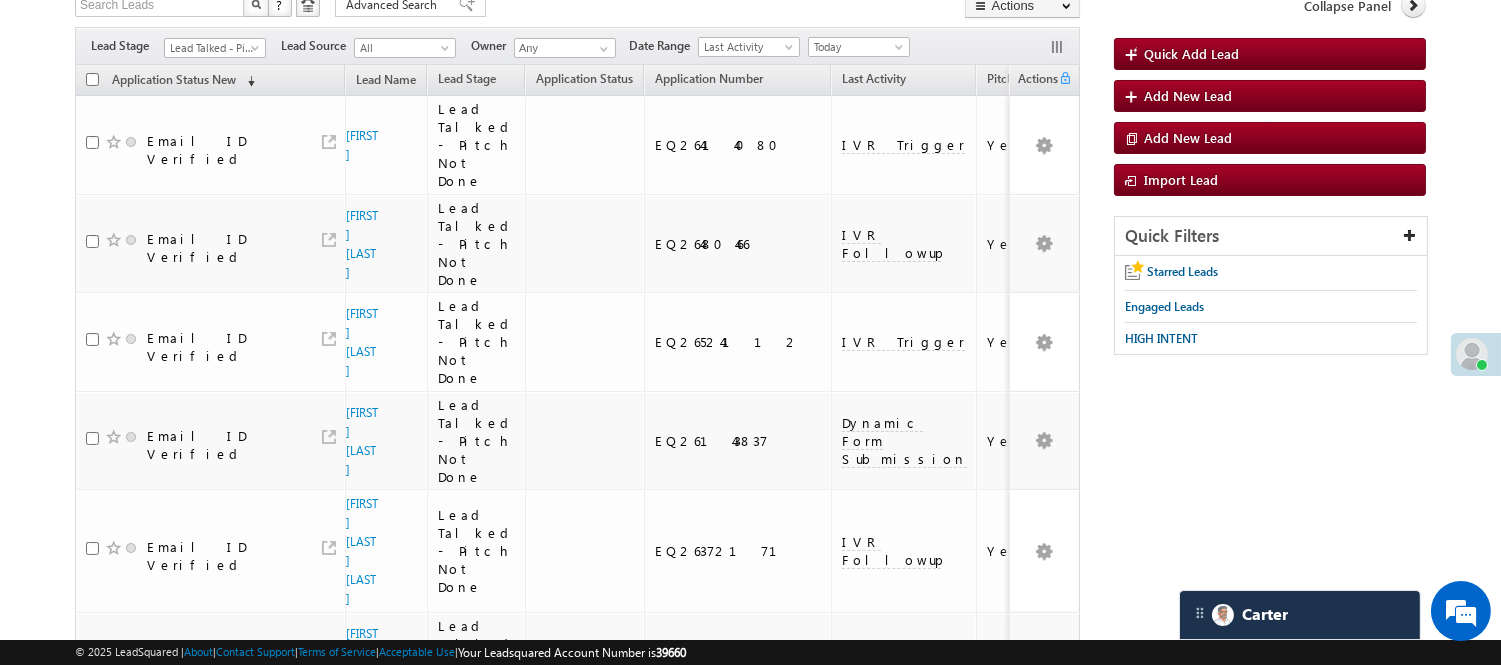 click on "Lead Talked - Pitch Not Done" at bounding box center [215, 45] 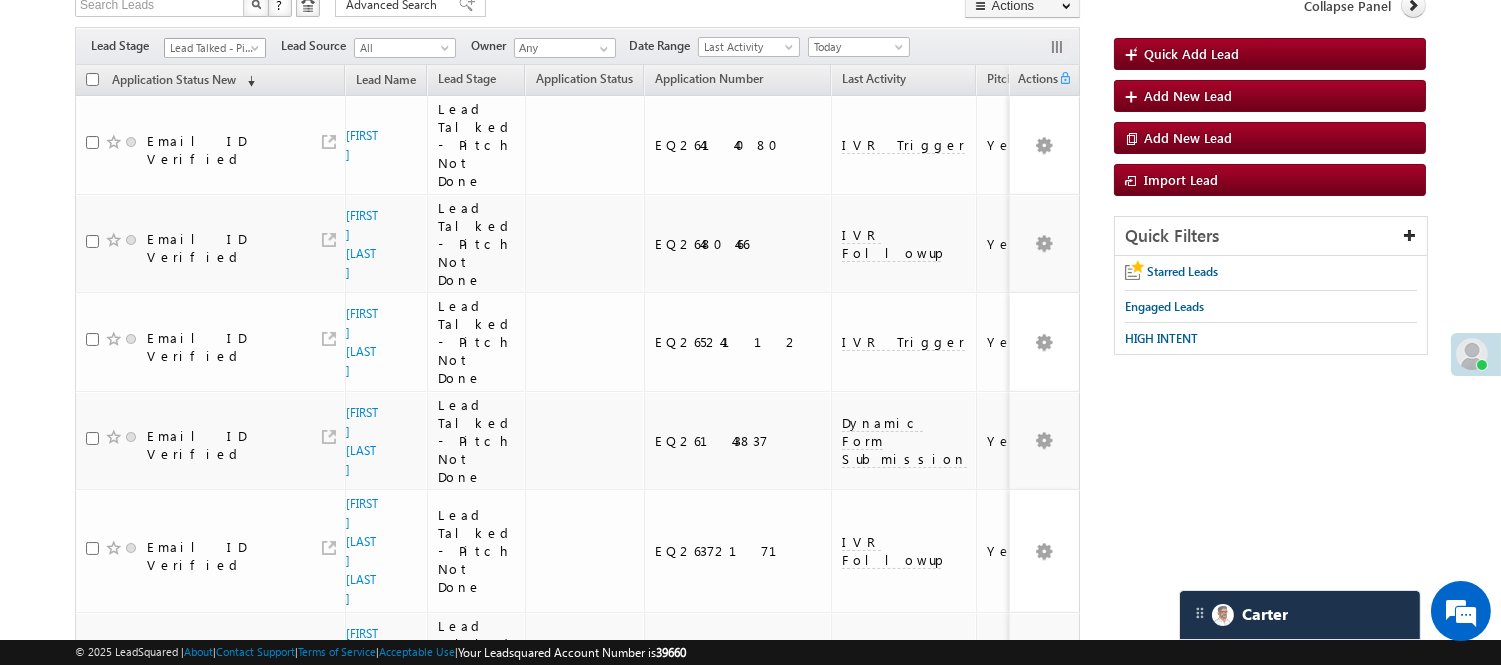 click on "Lead Talked - Pitch Not Done" at bounding box center [212, 48] 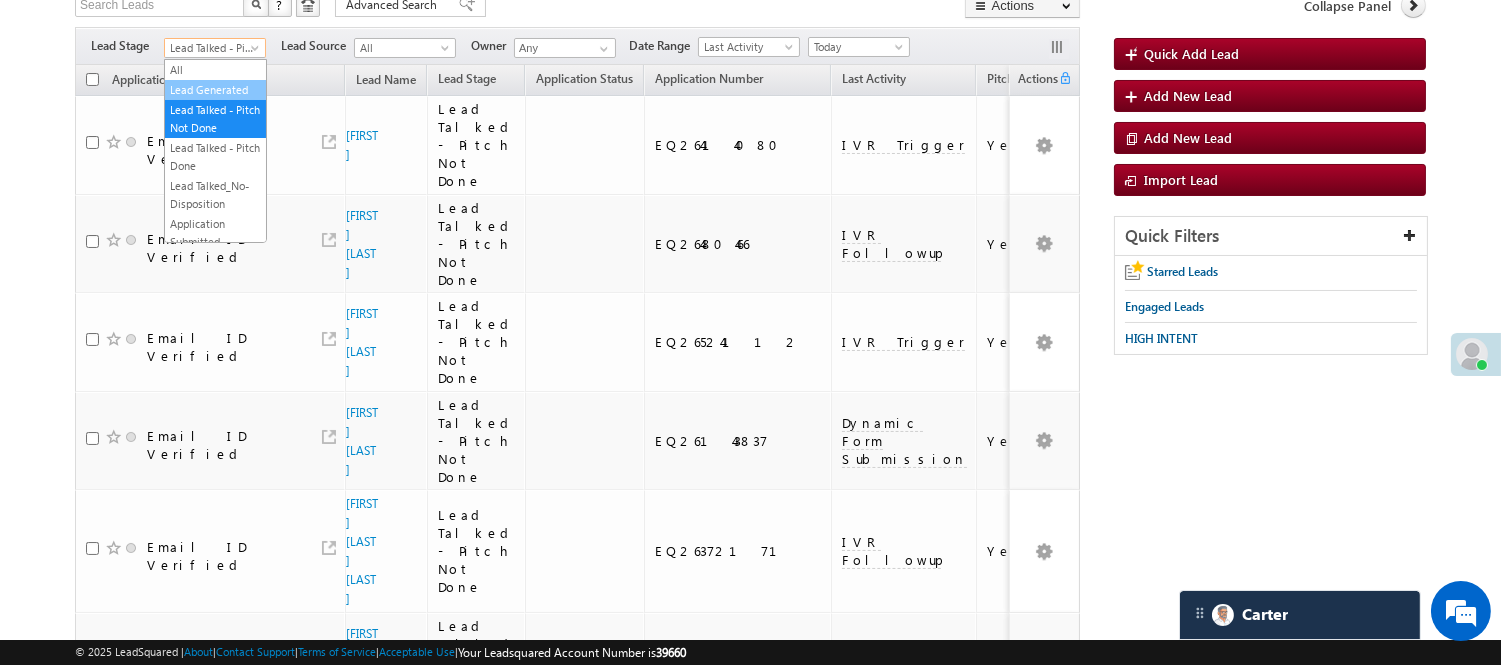 drag, startPoint x: 217, startPoint y: 84, endPoint x: 218, endPoint y: 95, distance: 11.045361 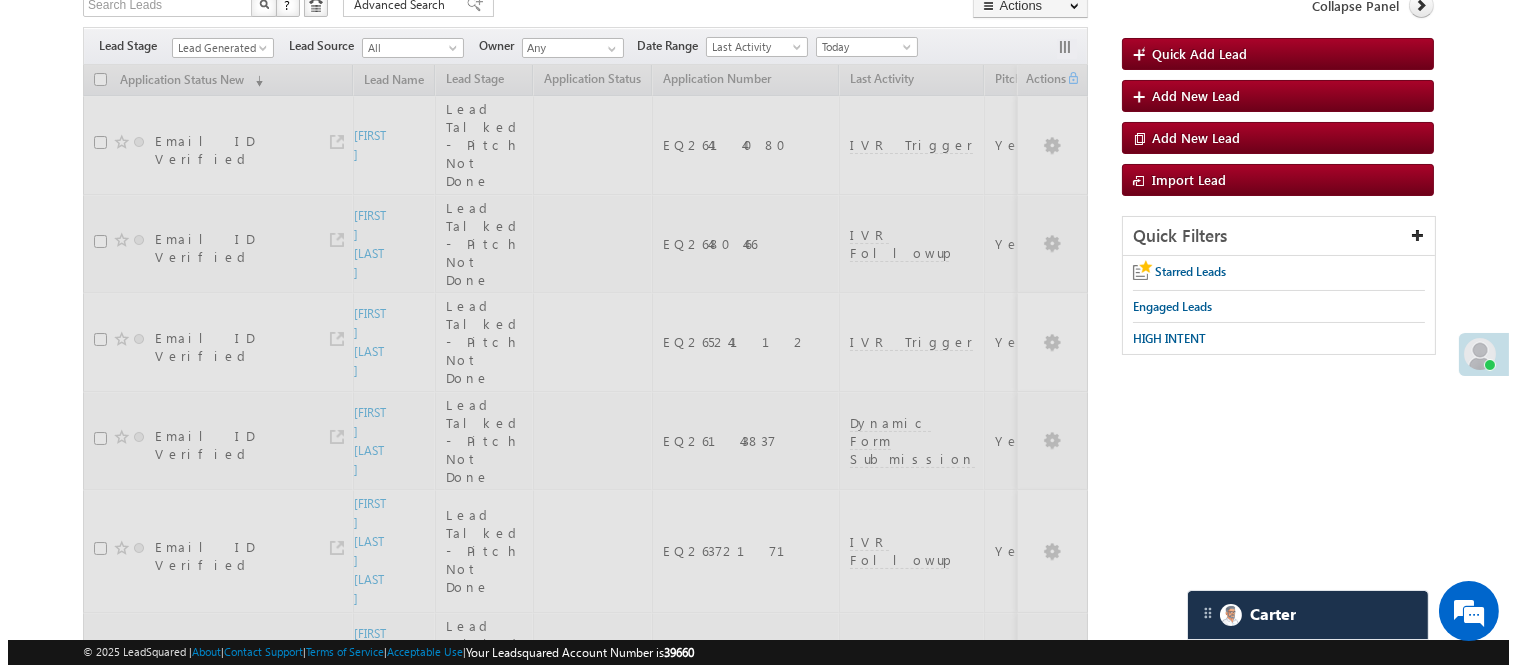 scroll, scrollTop: 0, scrollLeft: 0, axis: both 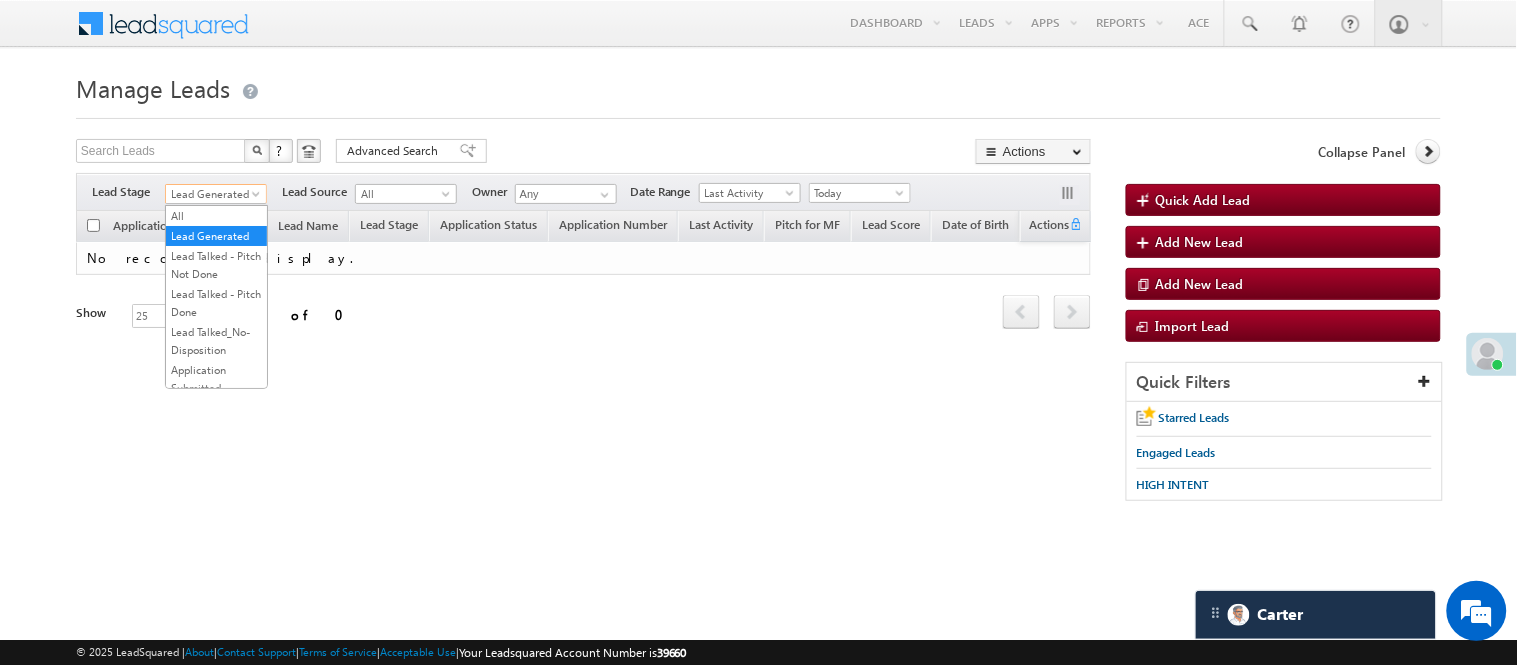 click on "Lead Generated" at bounding box center (213, 194) 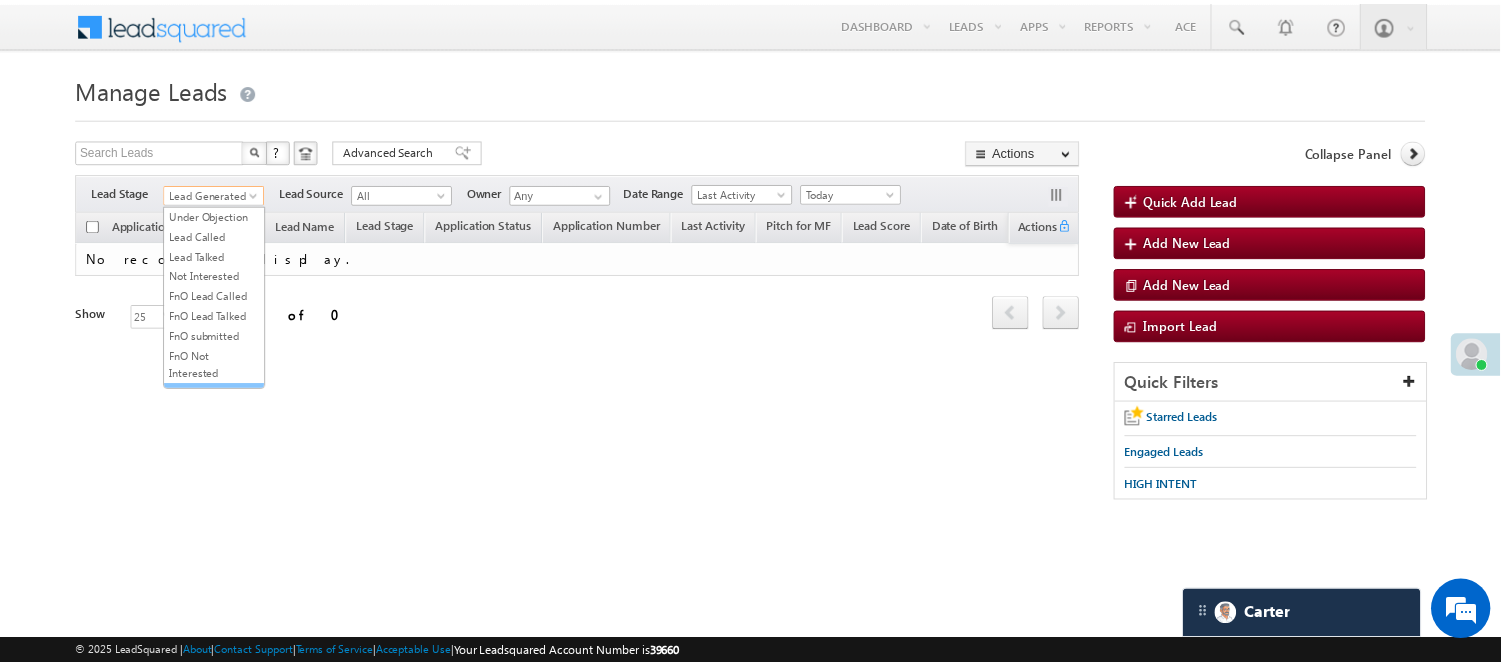 scroll, scrollTop: 222, scrollLeft: 0, axis: vertical 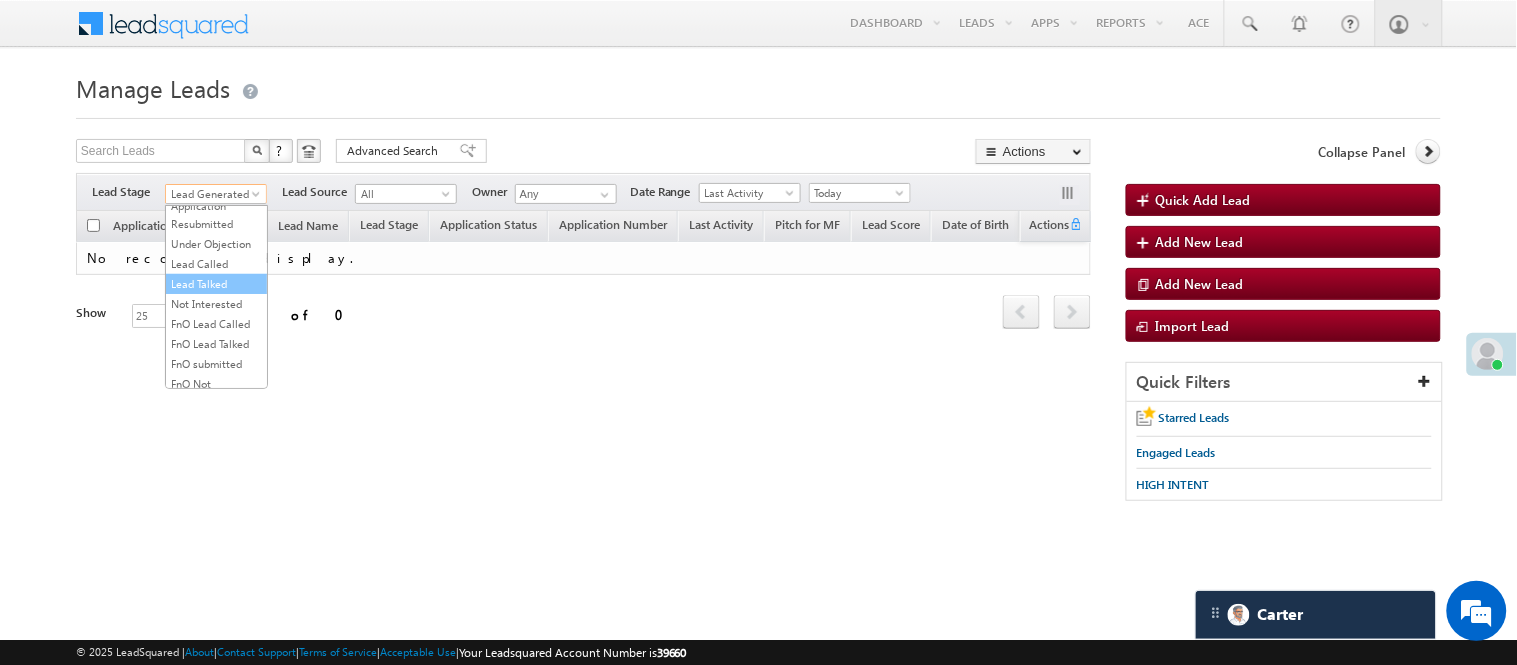 click on "Lead Talked" at bounding box center (216, 284) 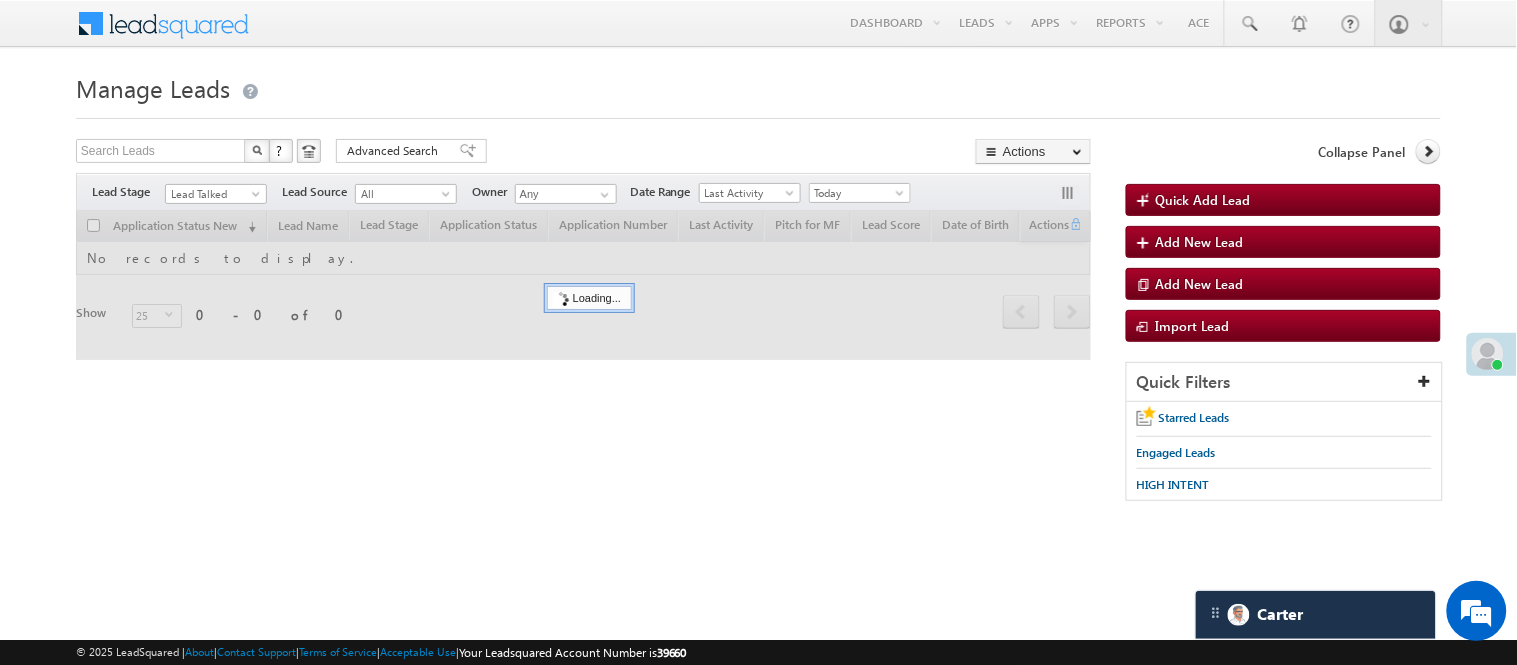 click at bounding box center (758, 112) 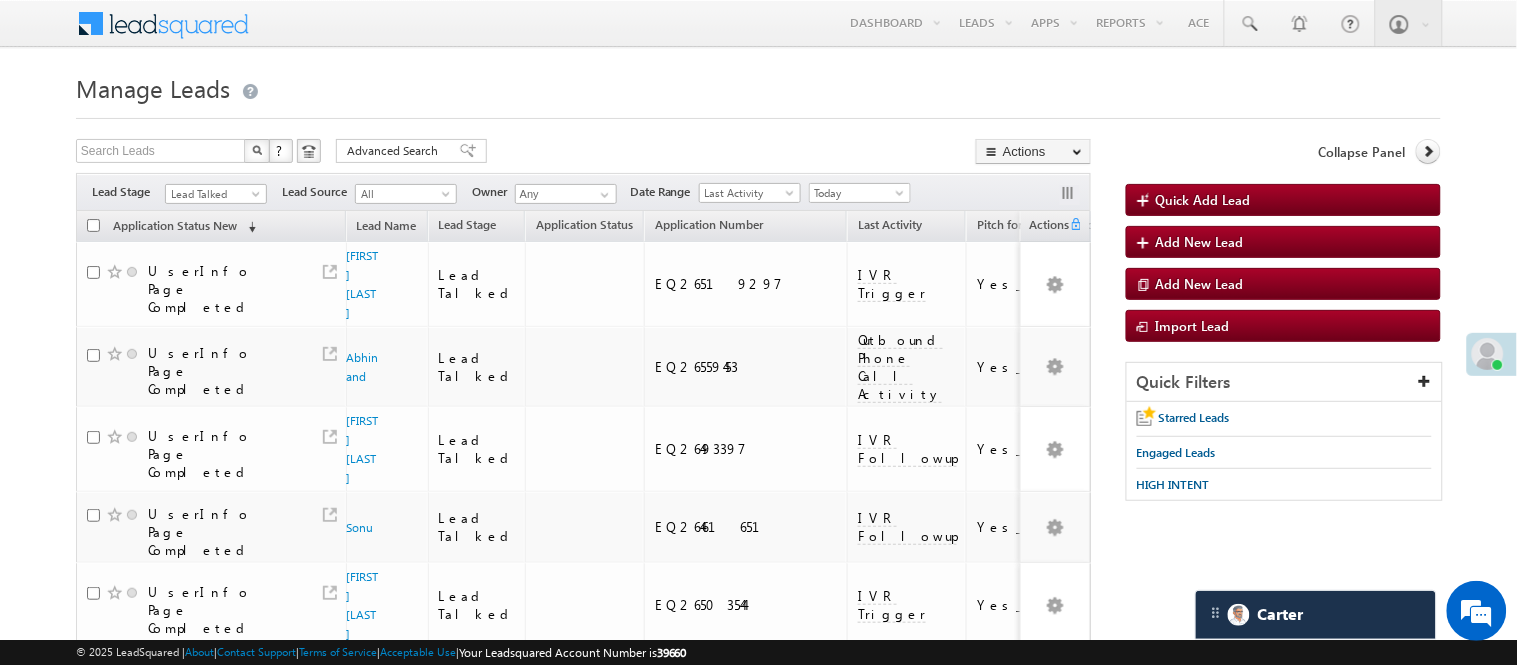 click on "Lead Talked" at bounding box center (213, 194) 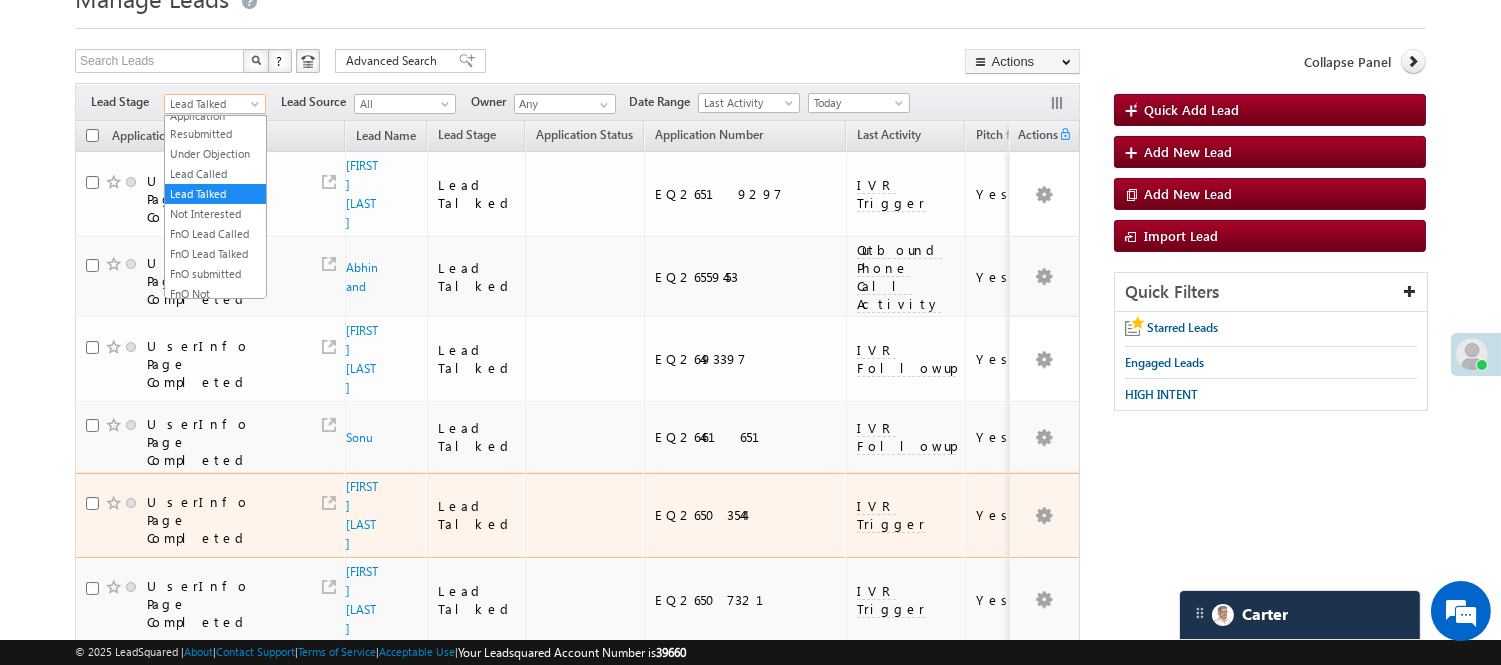 scroll, scrollTop: 76, scrollLeft: 0, axis: vertical 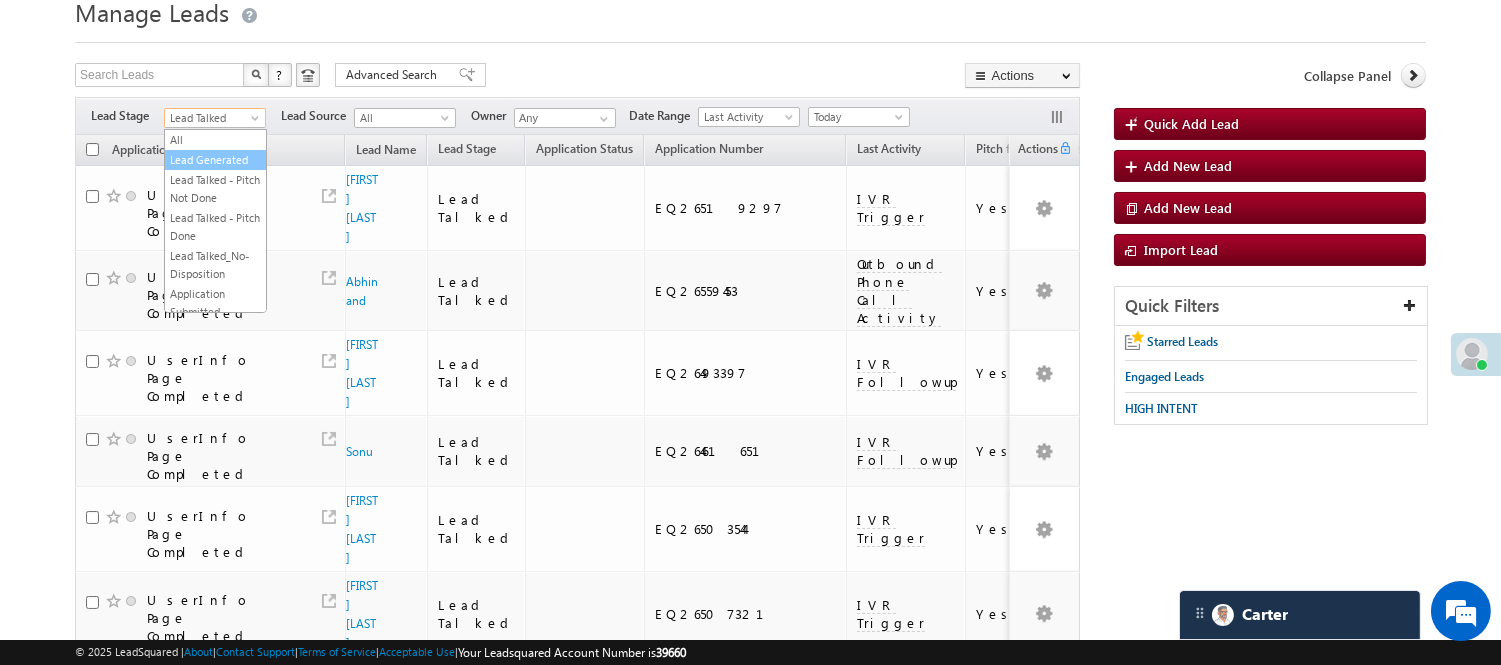 click on "Lead Generated" at bounding box center (215, 160) 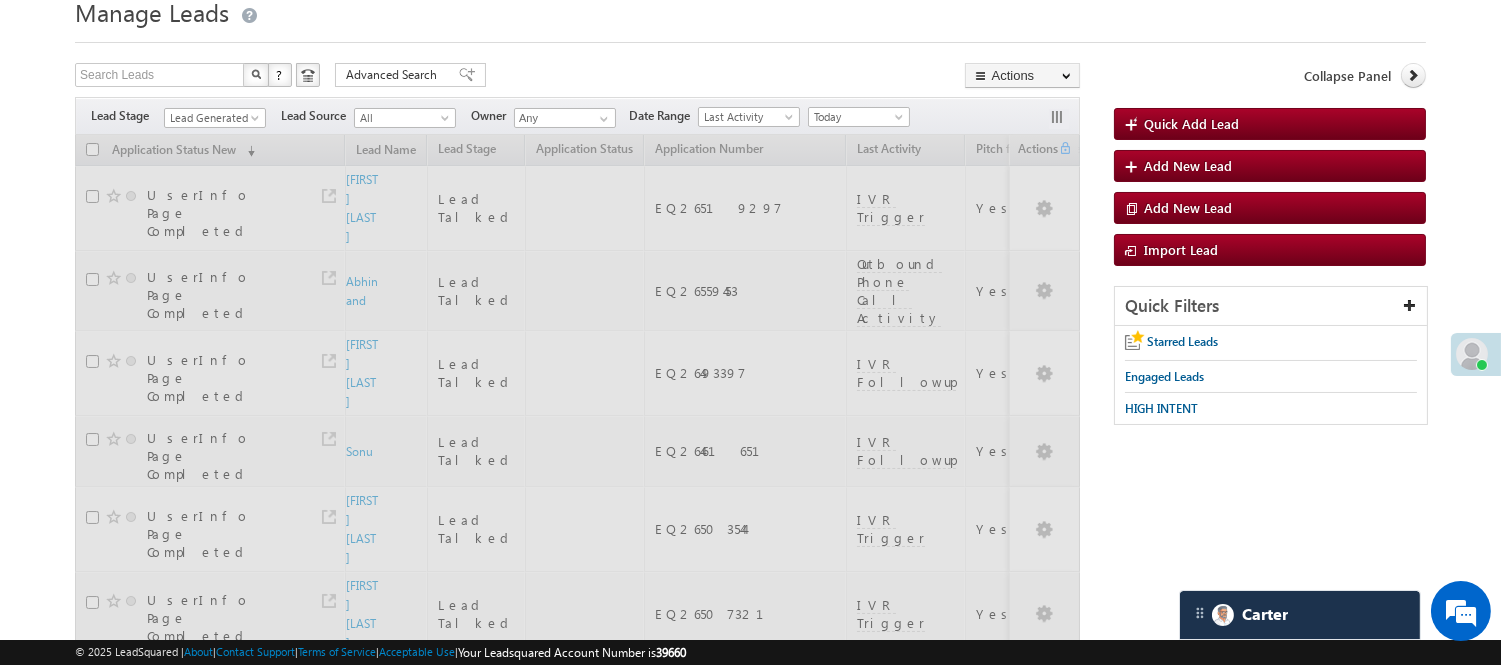 click on "Manage Leads
Quick Add Lead
Search Leads X ?   81 results found
Advanced Search
Advanced Search
Actions Actions" at bounding box center [750, 1172] 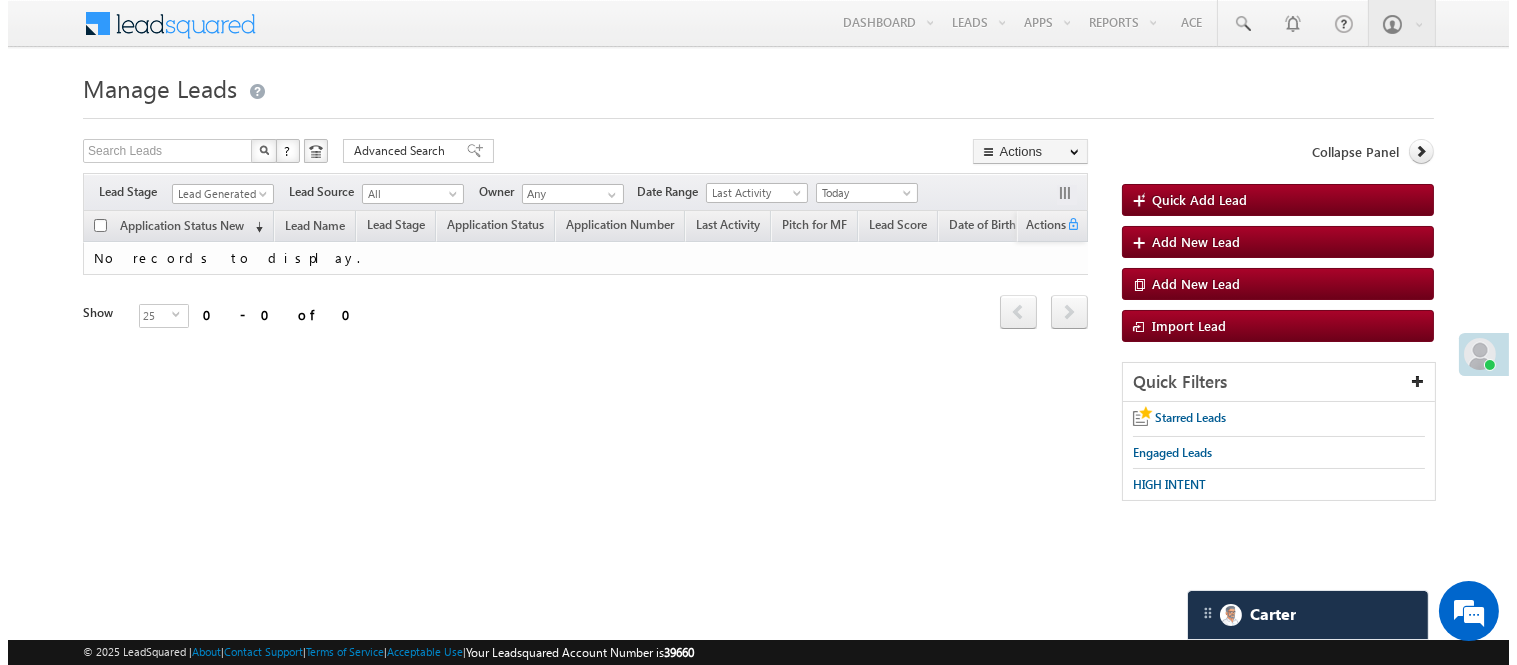 scroll, scrollTop: 0, scrollLeft: 0, axis: both 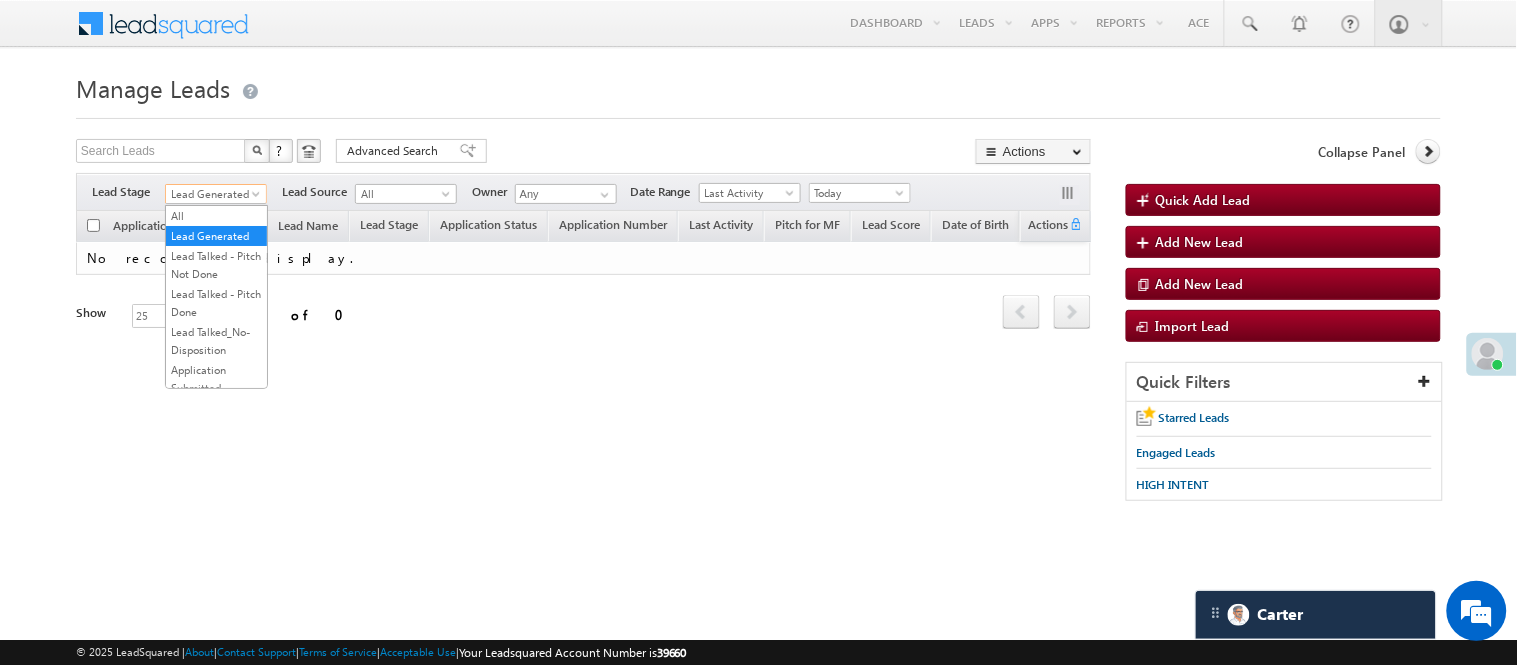 click on "Lead Generated" at bounding box center (213, 194) 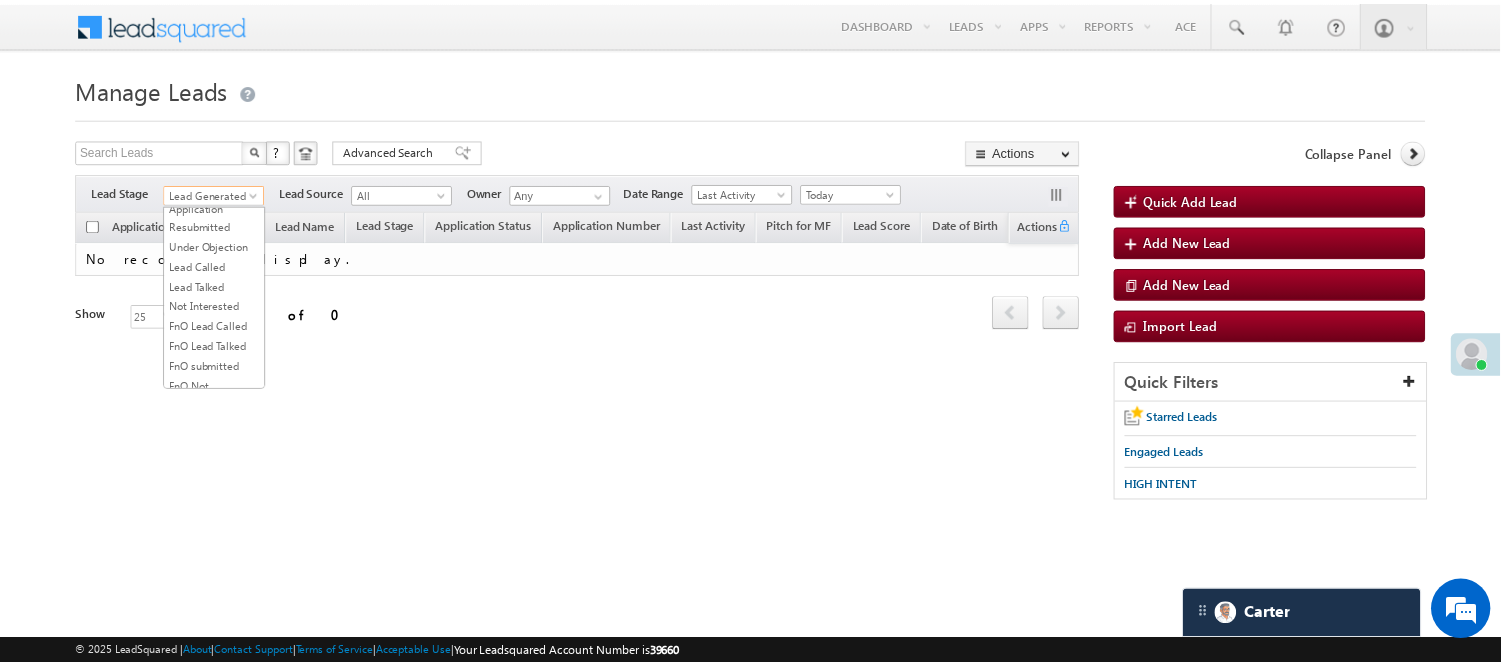 scroll, scrollTop: 496, scrollLeft: 0, axis: vertical 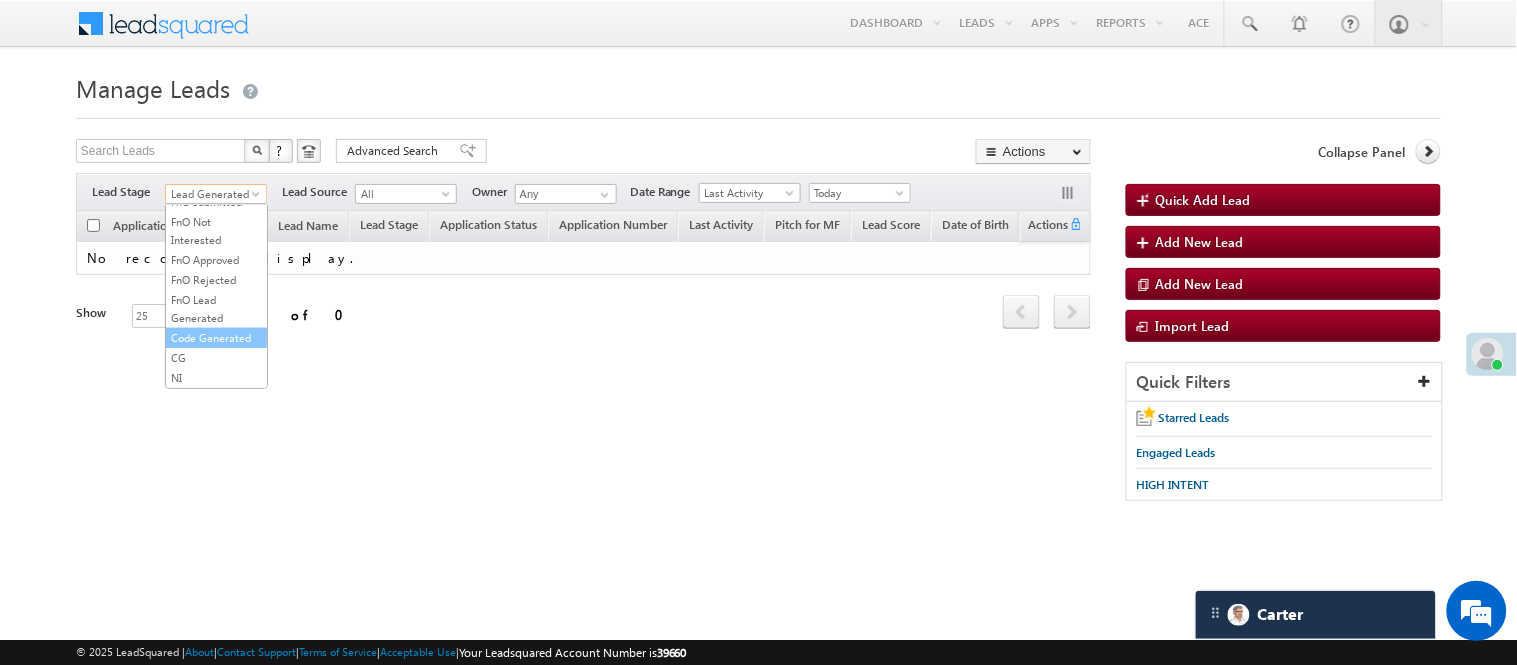 click on "Code Generated" at bounding box center (216, 338) 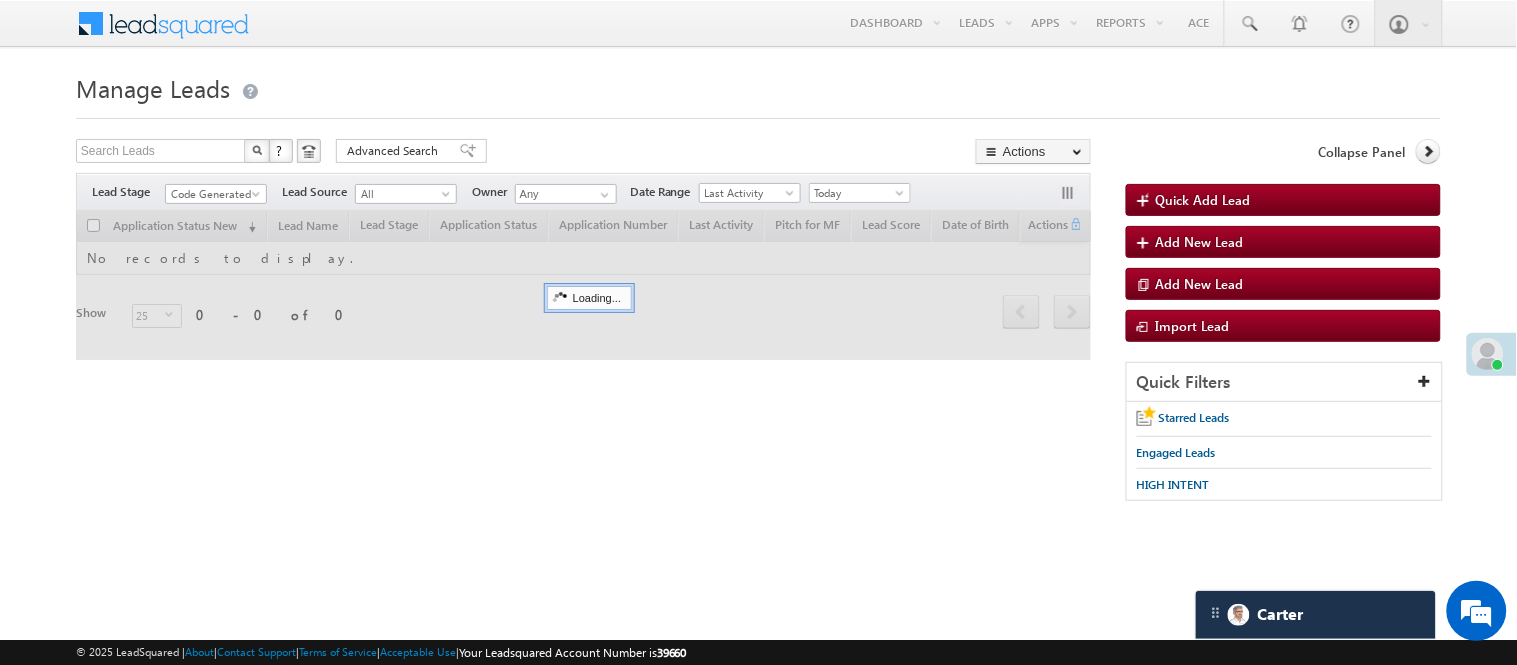 click on "Manage Leads" at bounding box center (758, 86) 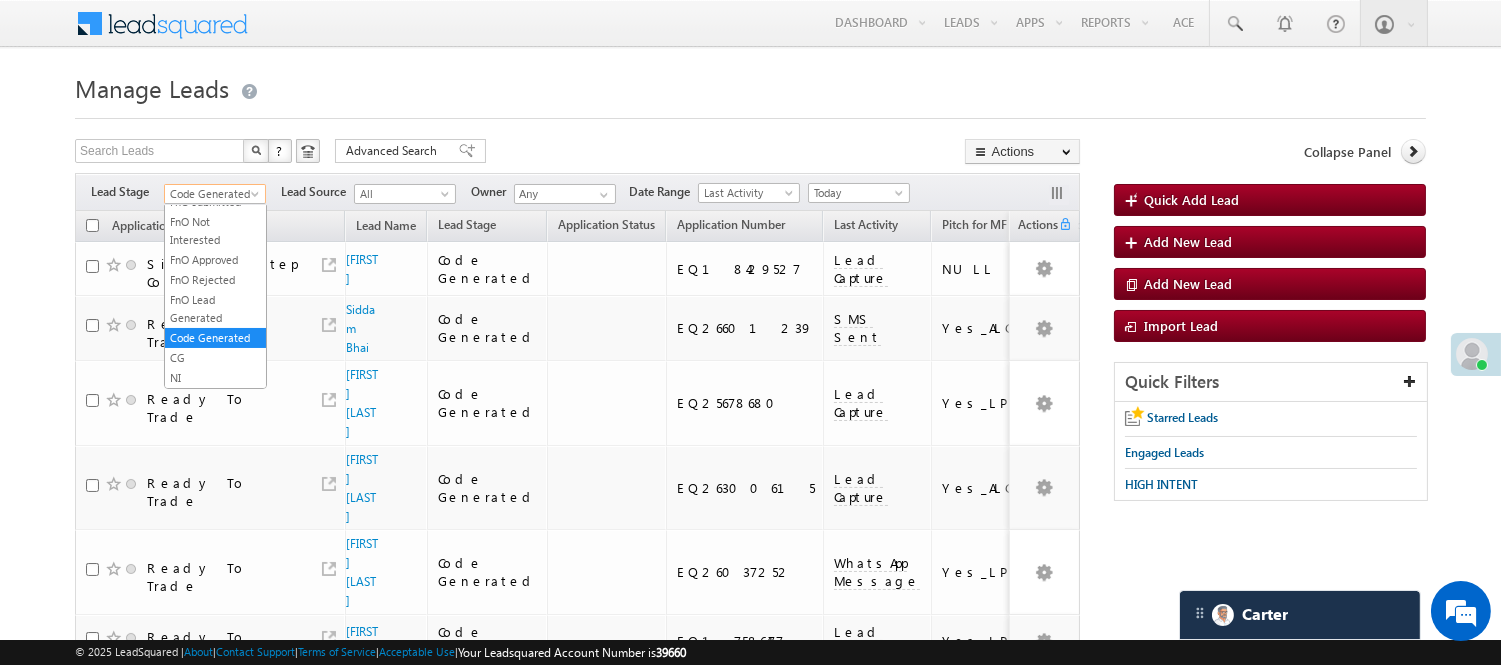 click on "Code Generated" at bounding box center (212, 194) 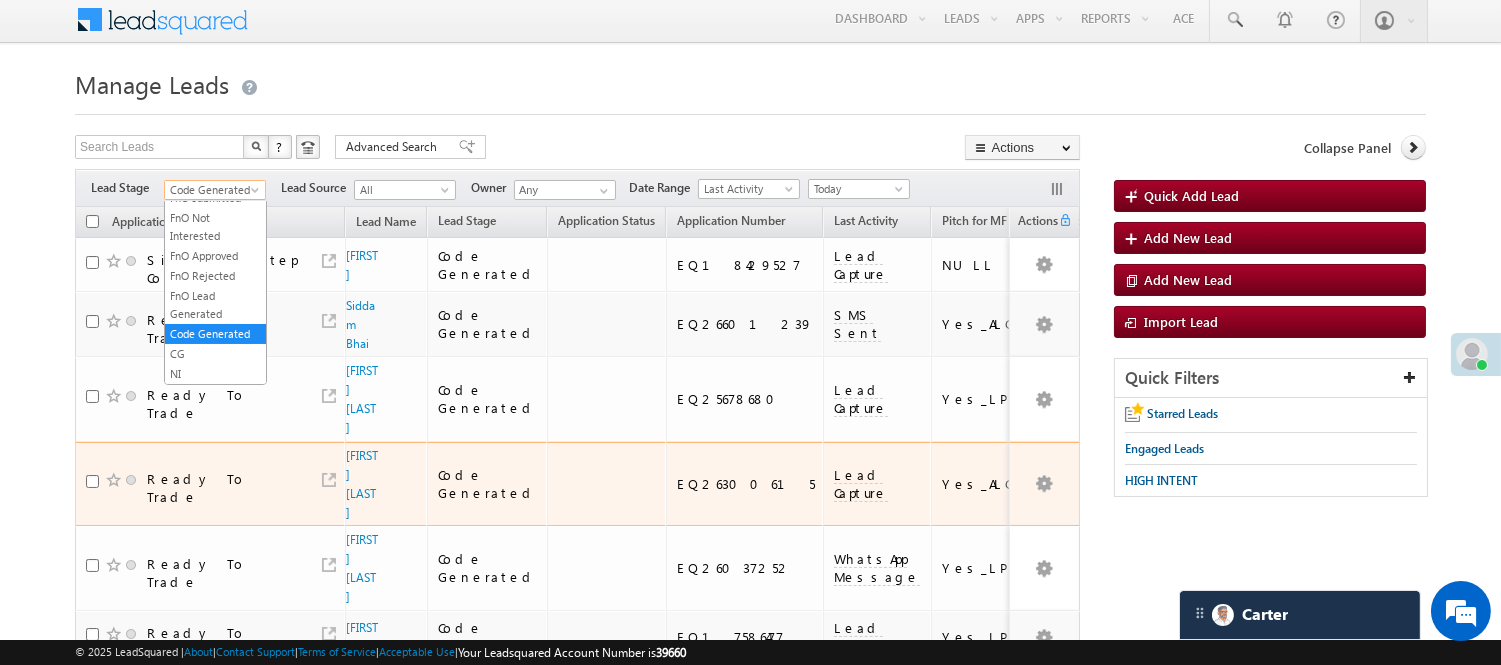 scroll, scrollTop: 0, scrollLeft: 0, axis: both 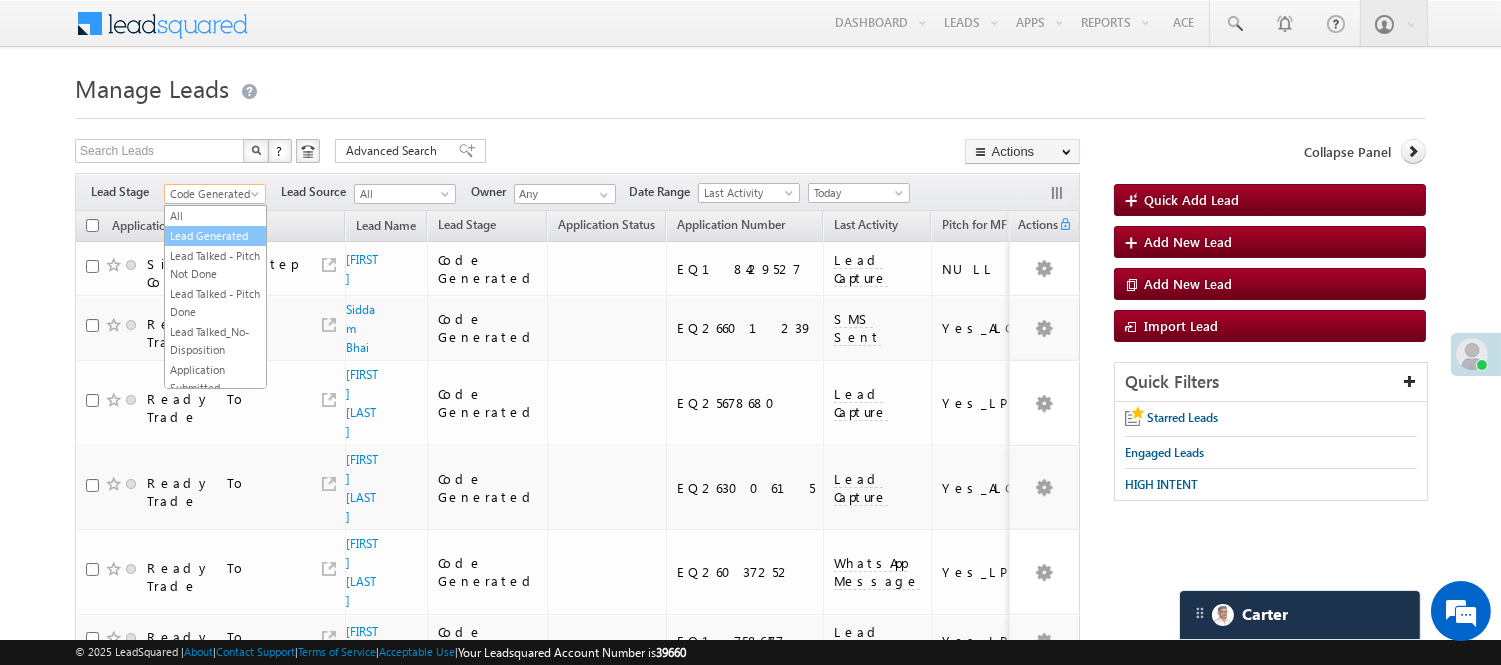 click on "Lead Generated" at bounding box center [215, 236] 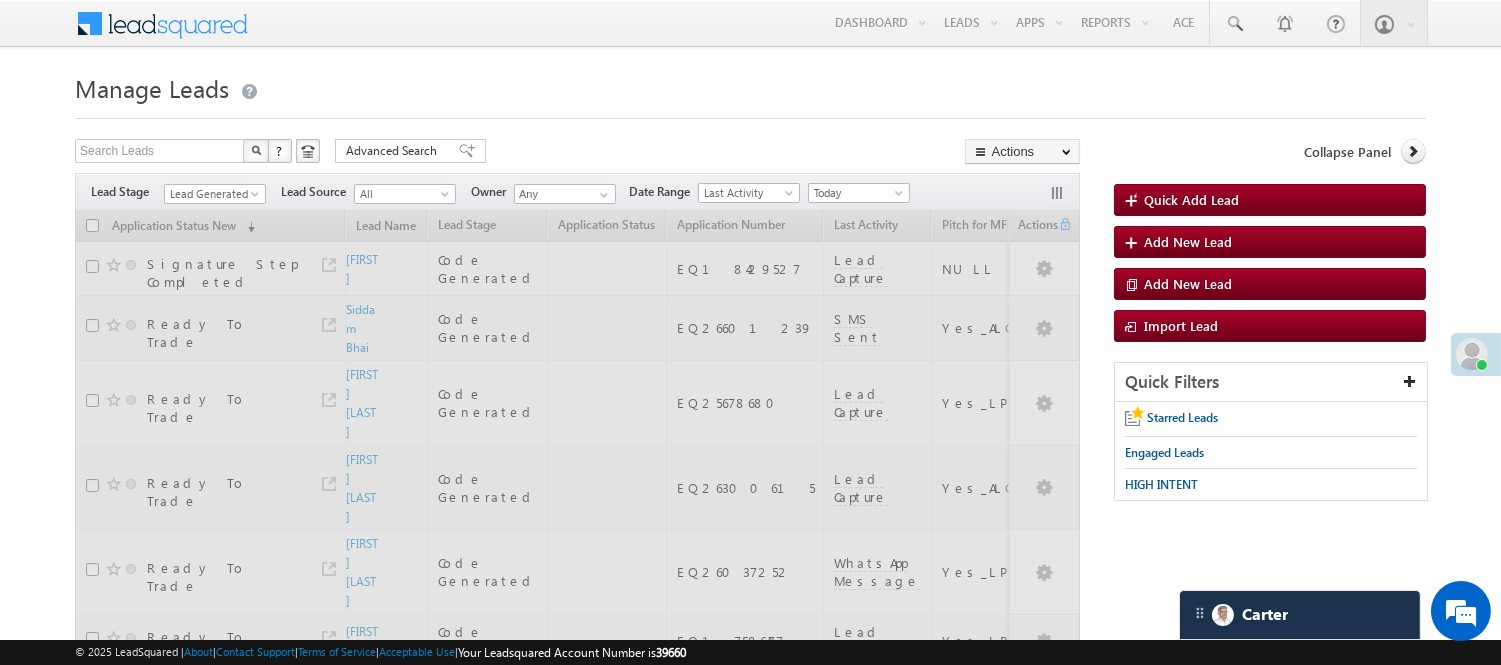 click on "Lead Generated" at bounding box center [215, 191] 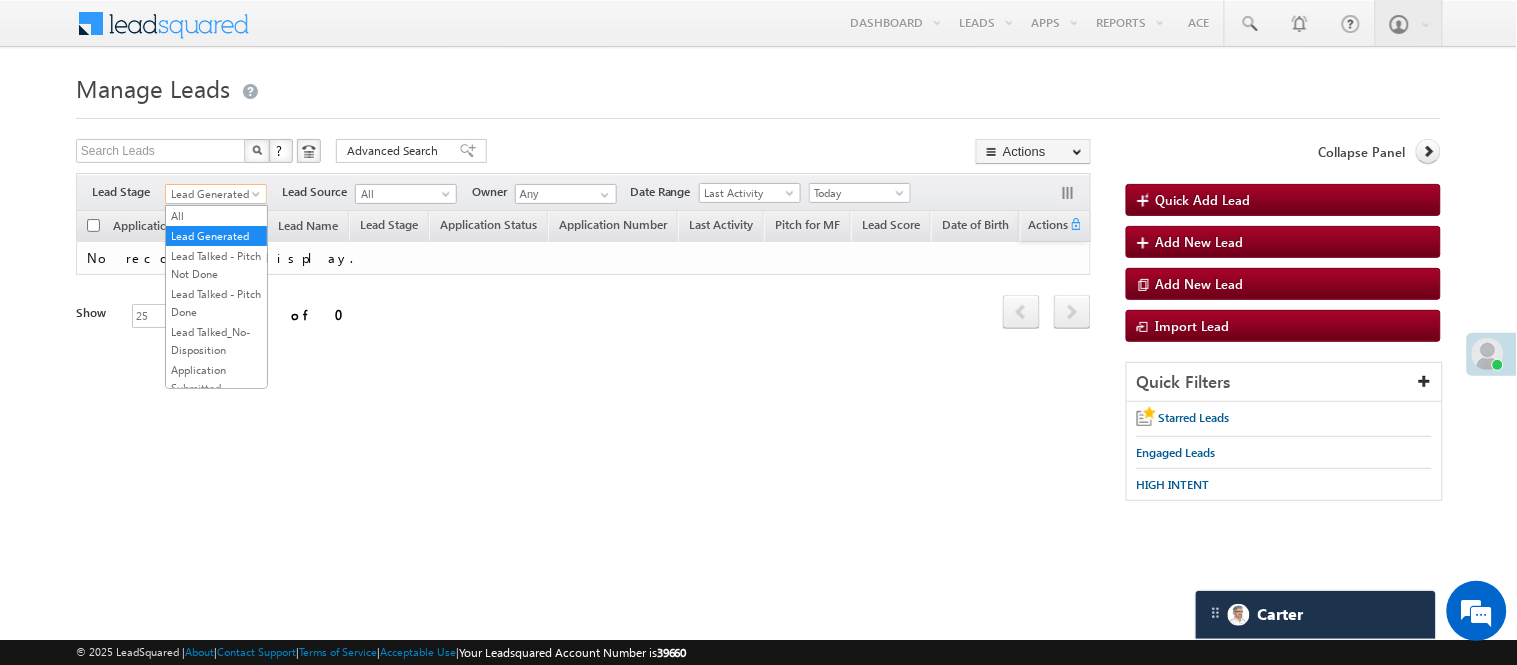 click on "Lead Generated" at bounding box center [213, 194] 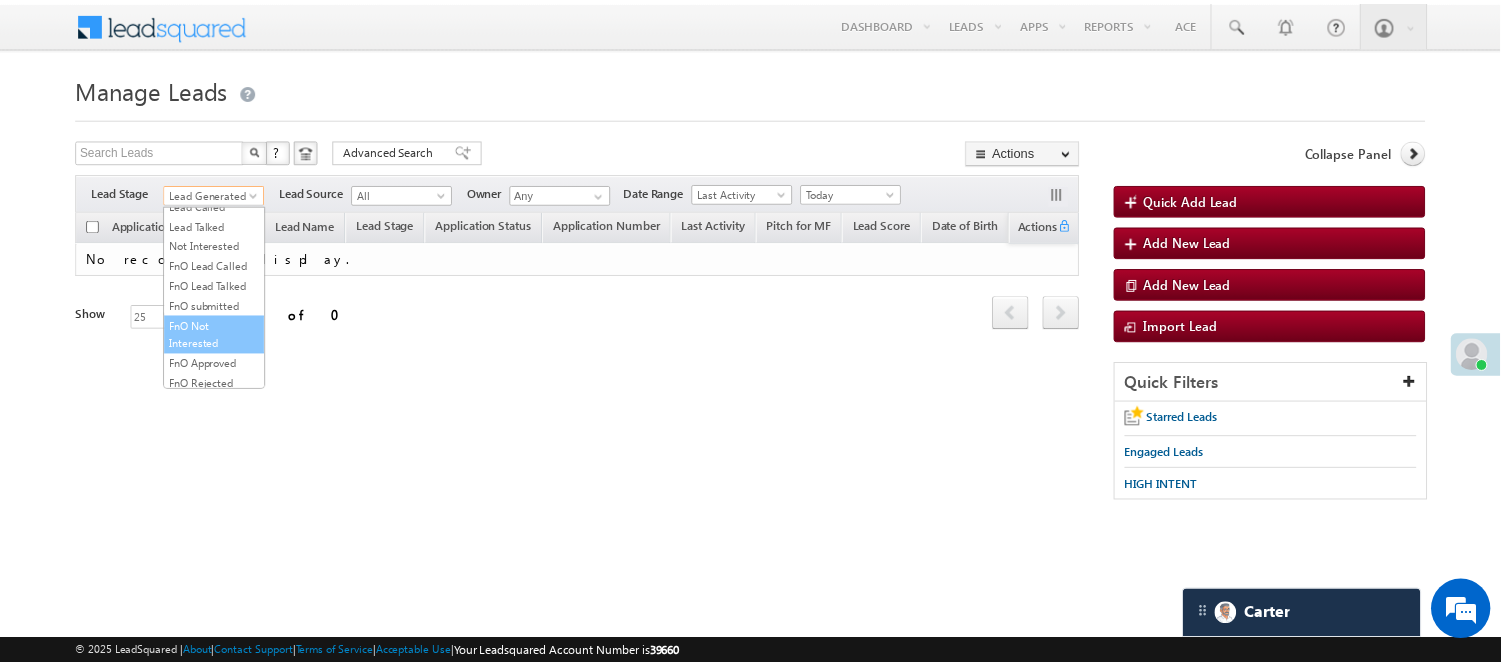 scroll, scrollTop: 274, scrollLeft: 0, axis: vertical 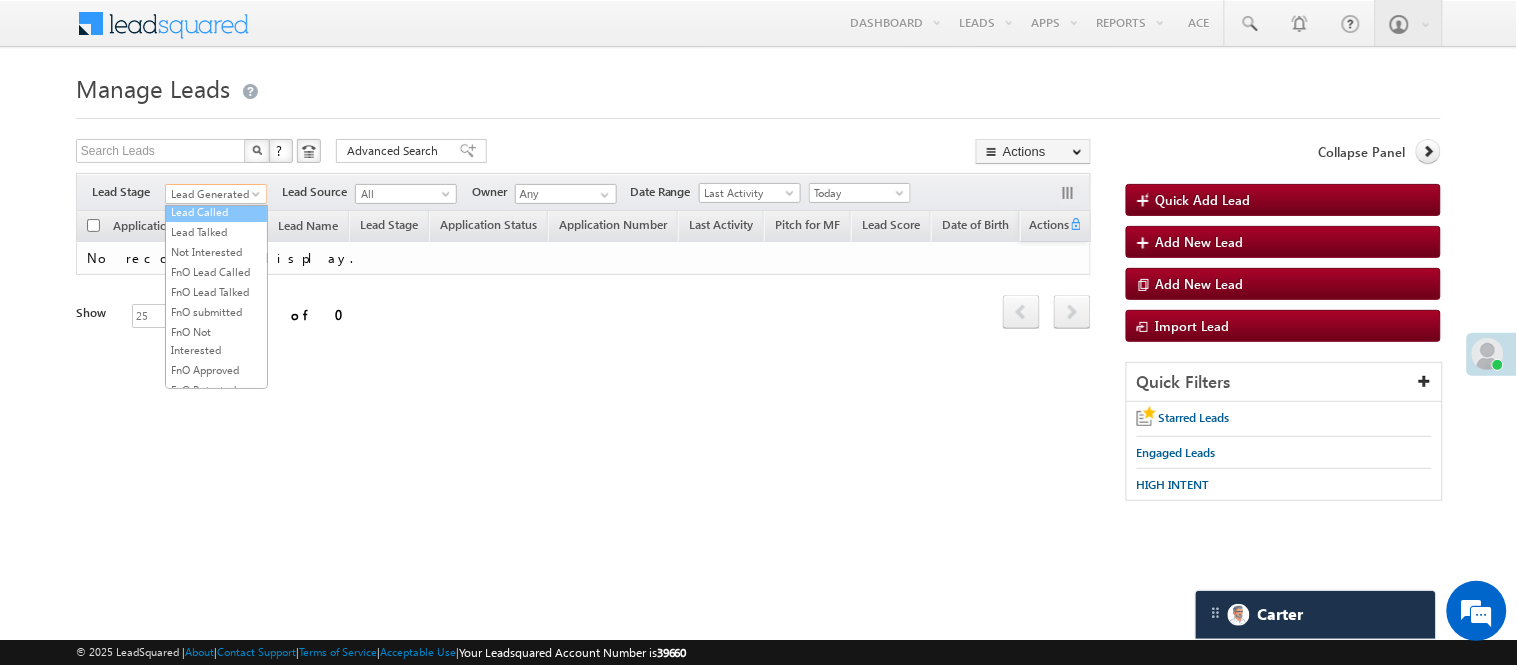 click on "Lead Called" at bounding box center (216, 212) 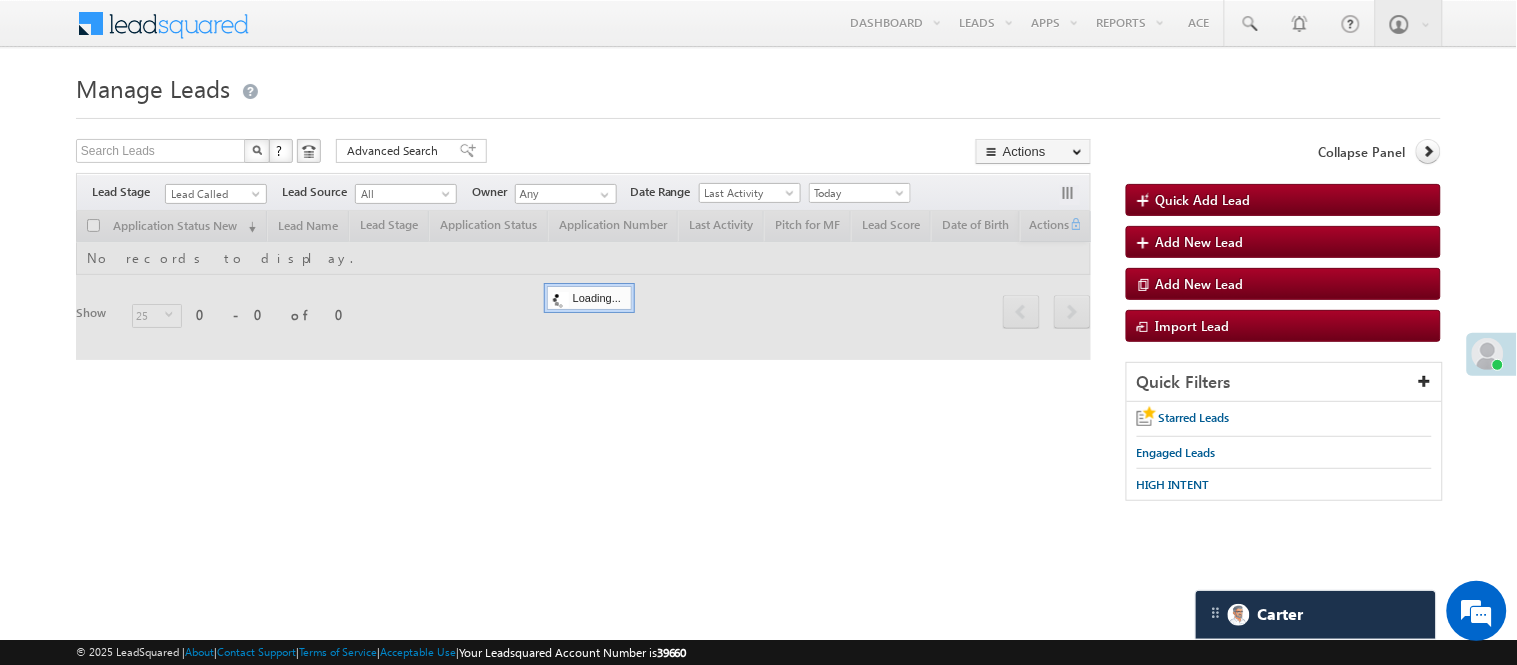 click on "Menu
Nisha Anand Yadav
Nisha .Yada v@ang elbro king. com
Angel Broki" at bounding box center [758, 24] 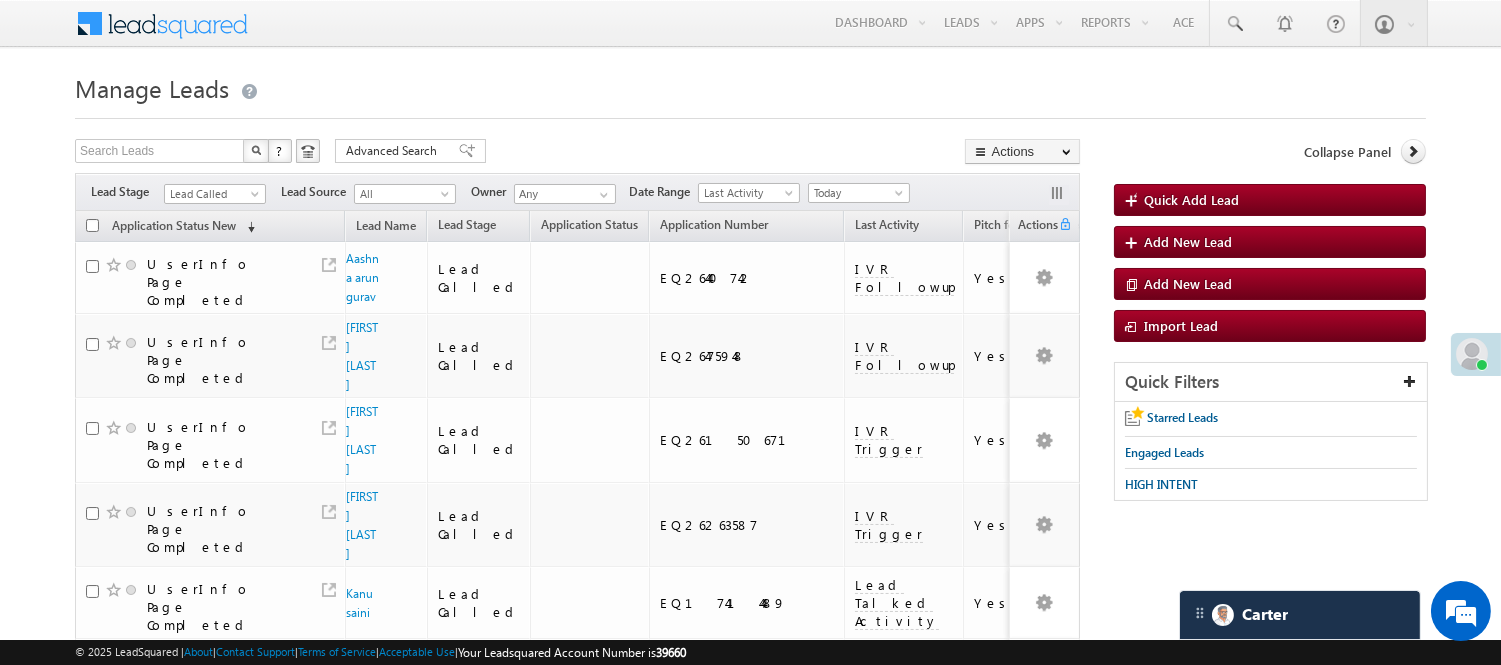 click on "Lead Called" at bounding box center (212, 194) 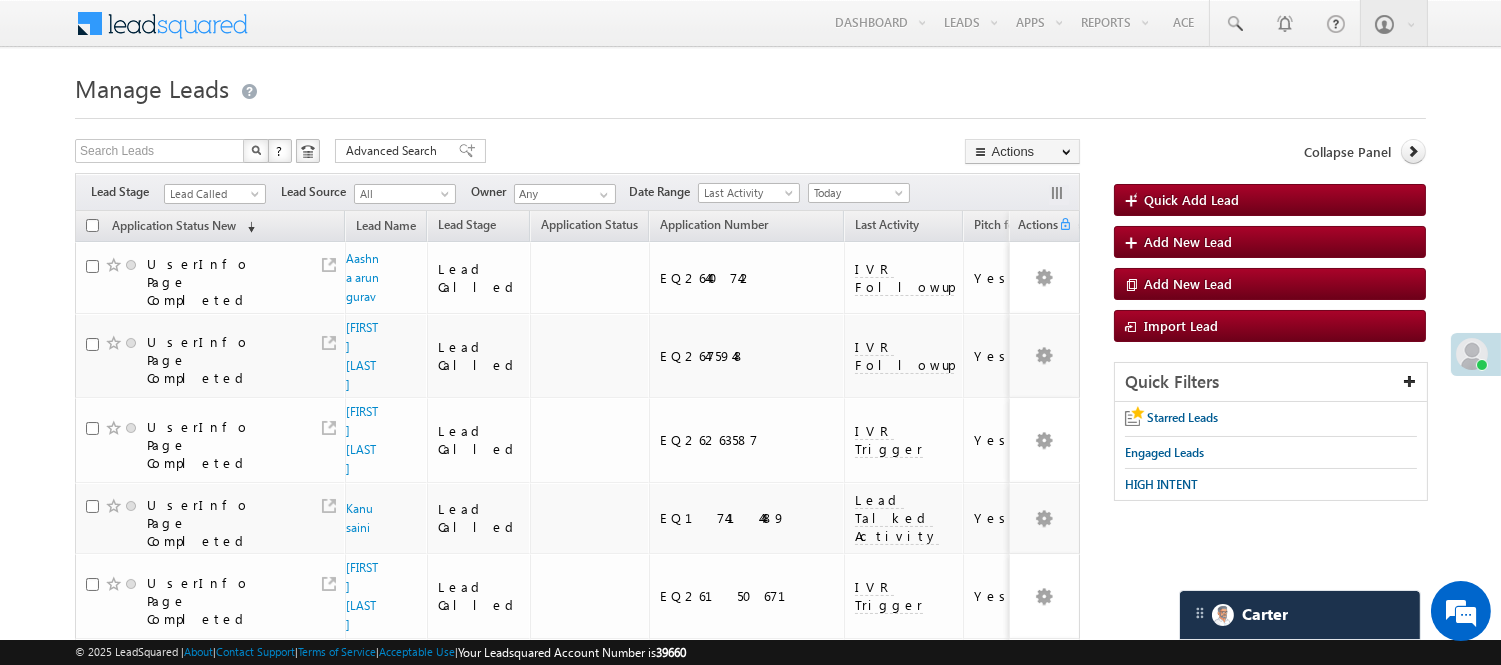 click on "Manage Leads" at bounding box center [750, 86] 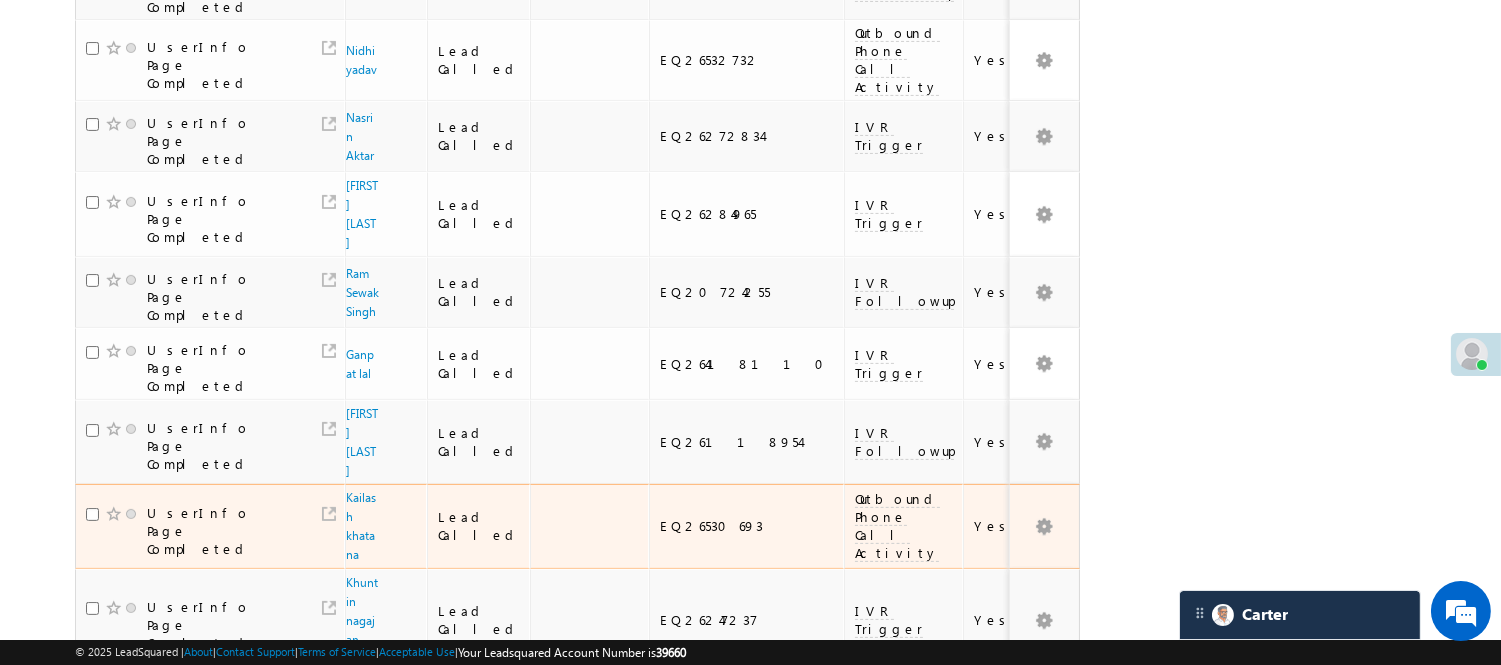 scroll, scrollTop: 1267, scrollLeft: 0, axis: vertical 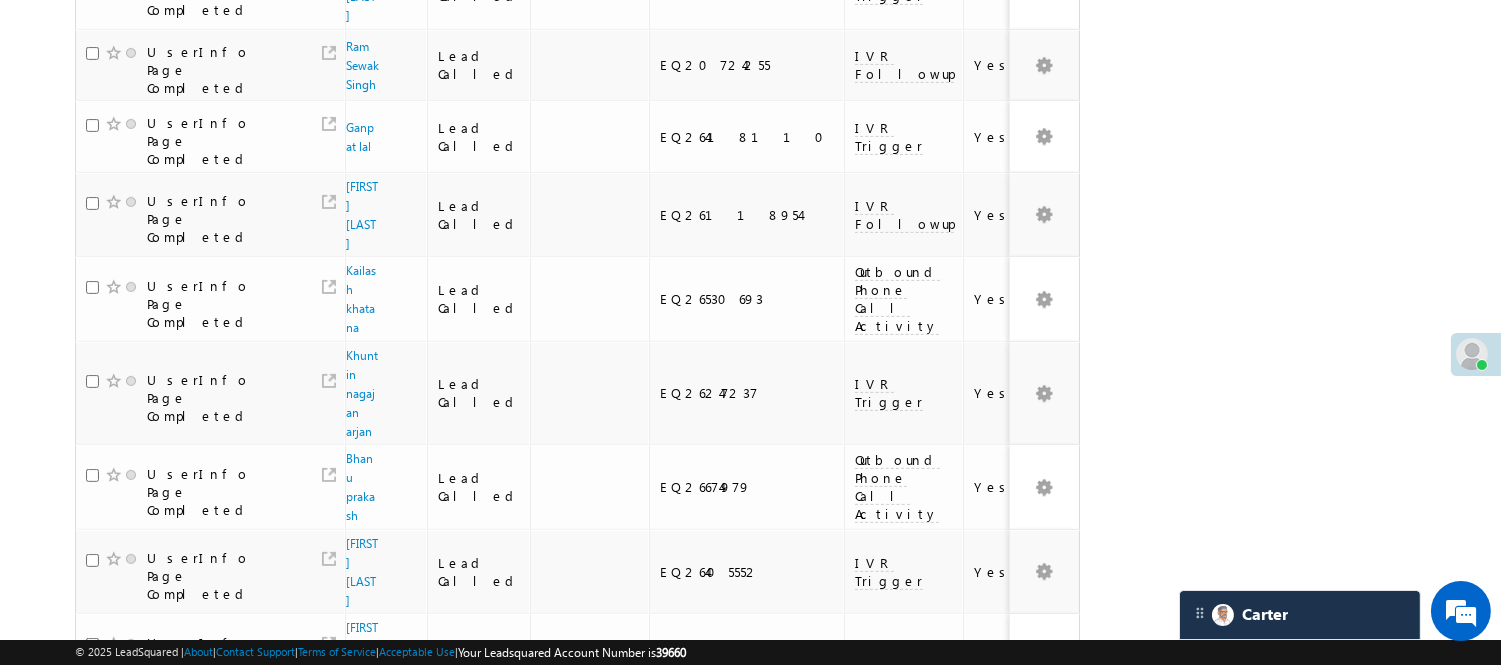 click on "3" at bounding box center (938, 1058) 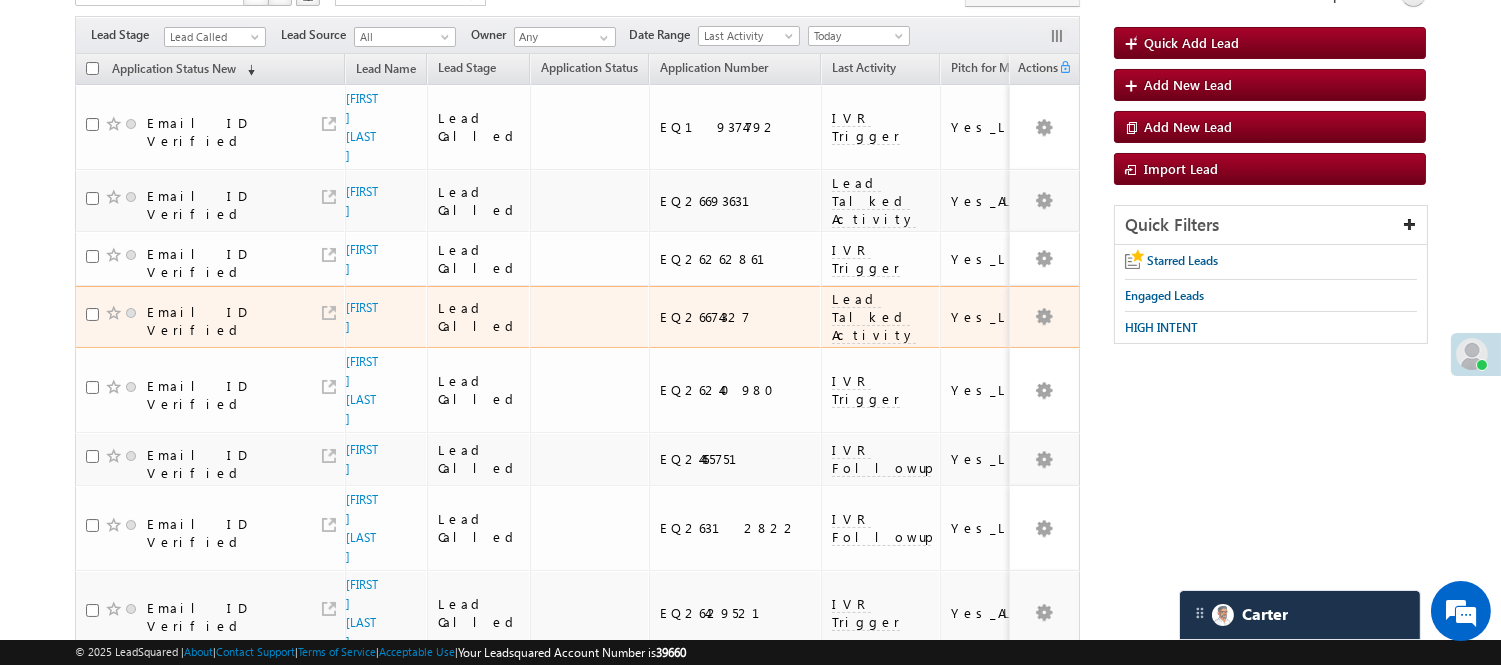 scroll, scrollTop: 156, scrollLeft: 0, axis: vertical 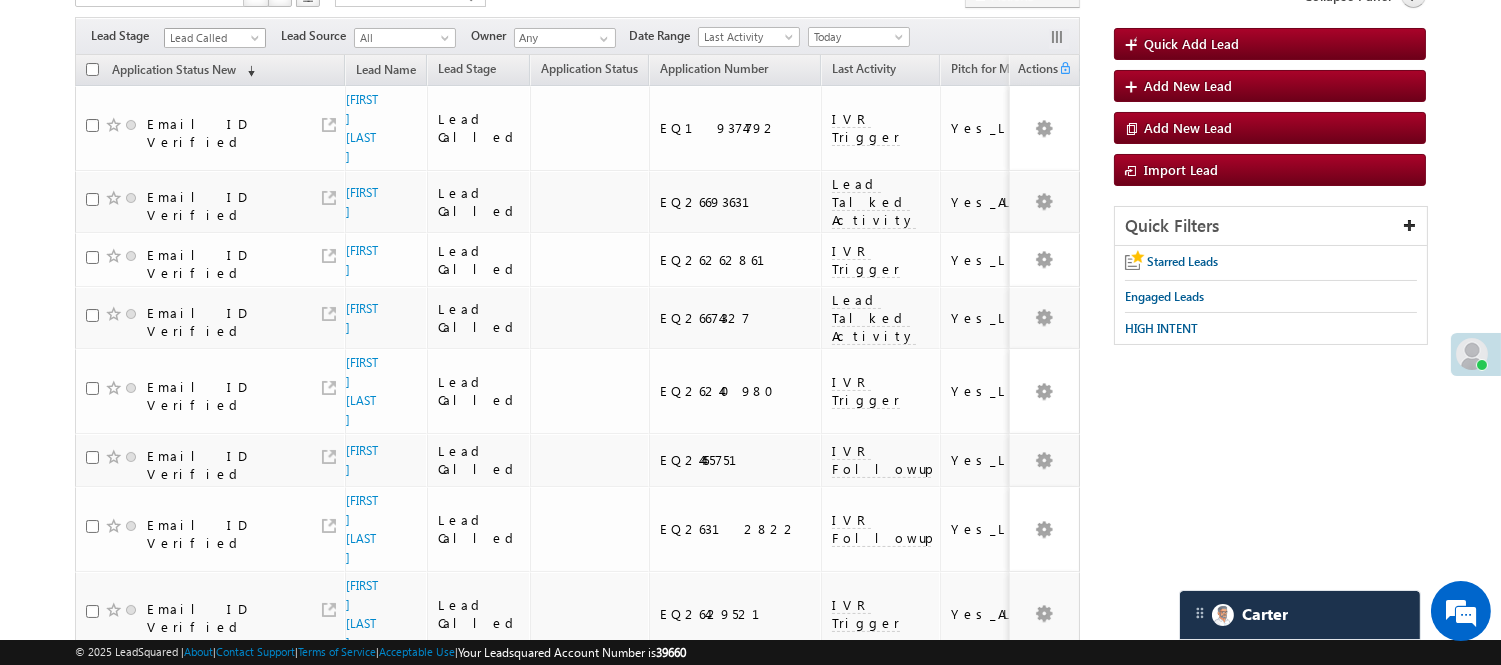 click on "Lead Called" at bounding box center (212, 38) 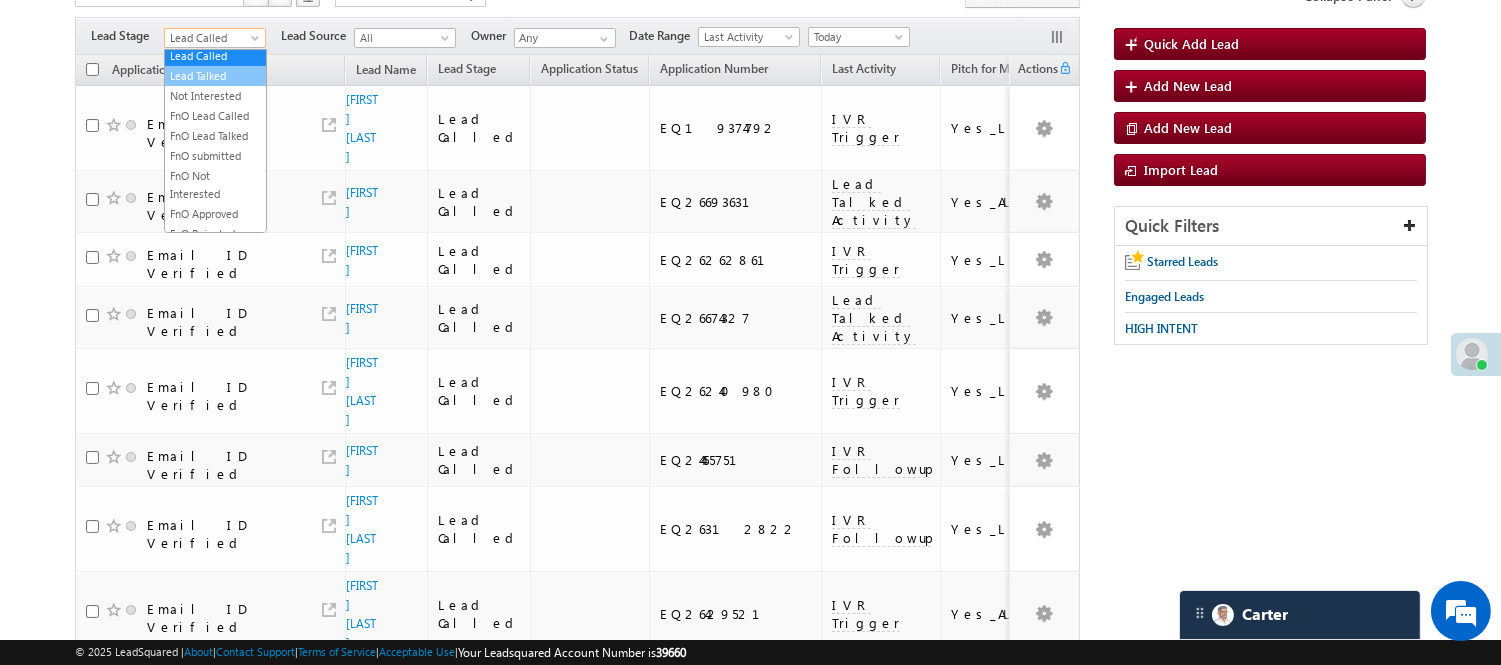 click on "Lead Talked" at bounding box center (215, 76) 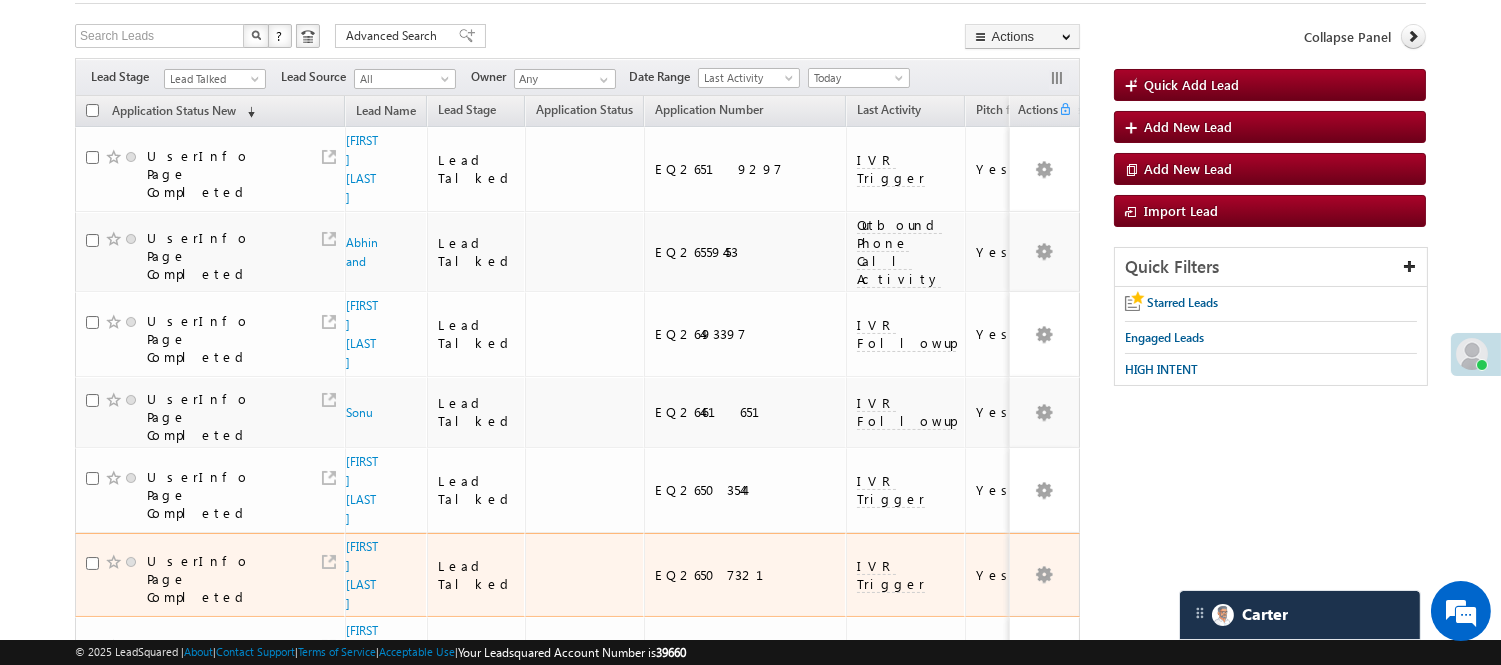 scroll, scrollTop: 0, scrollLeft: 0, axis: both 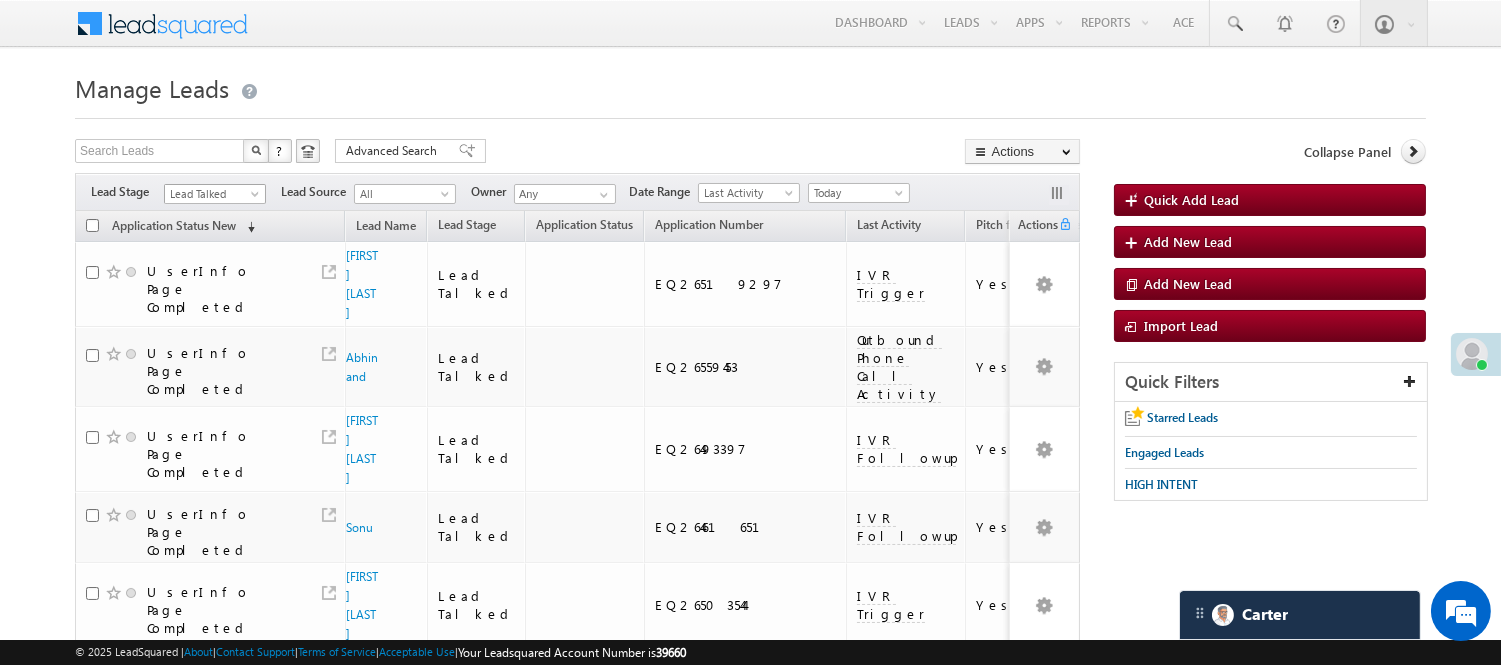 click on "Lead Talked" at bounding box center (212, 194) 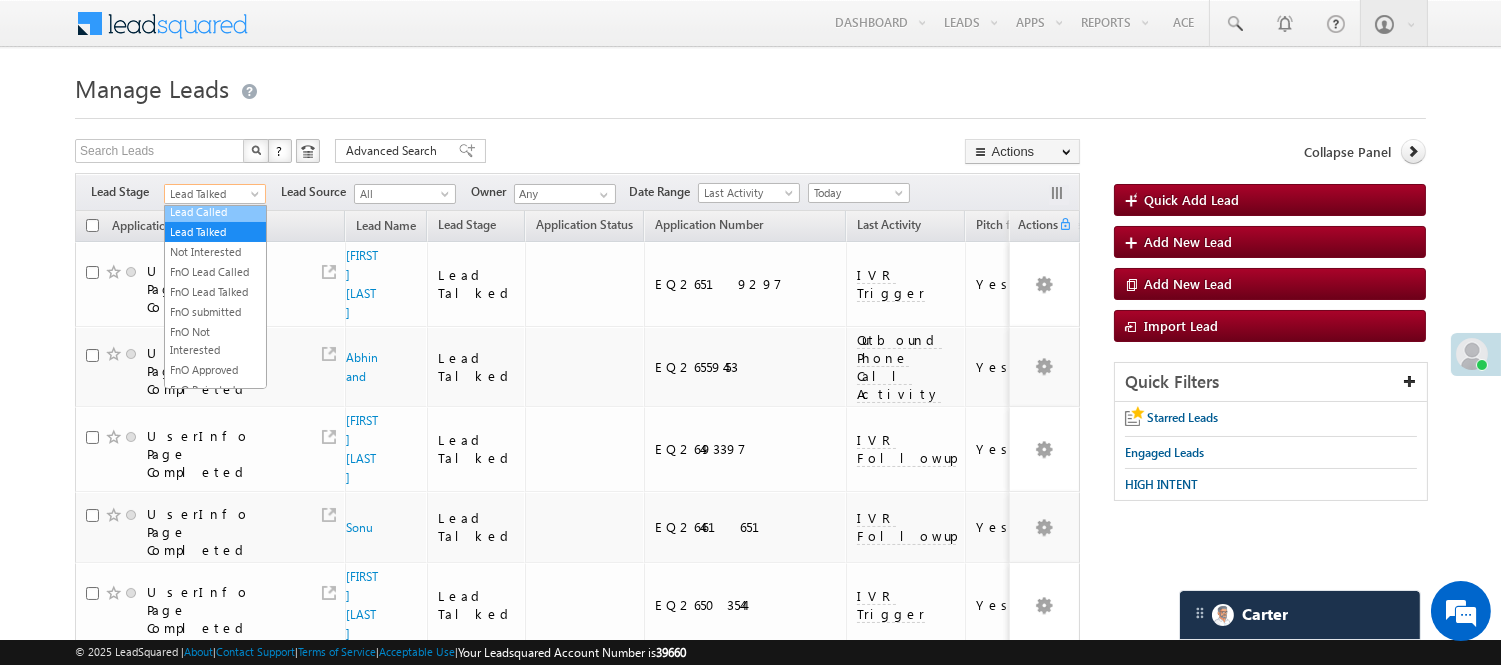 click on "Lead Called" at bounding box center [215, 212] 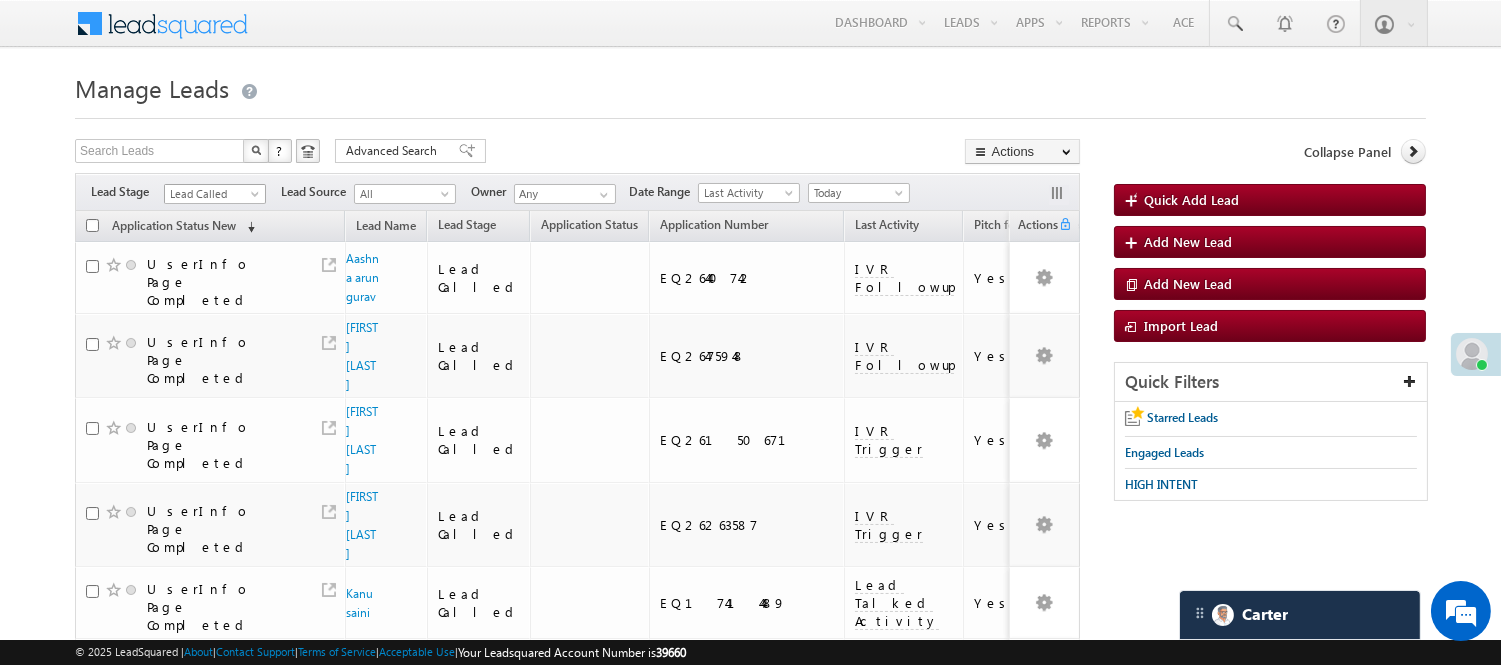 click on "Lead Called" at bounding box center (212, 194) 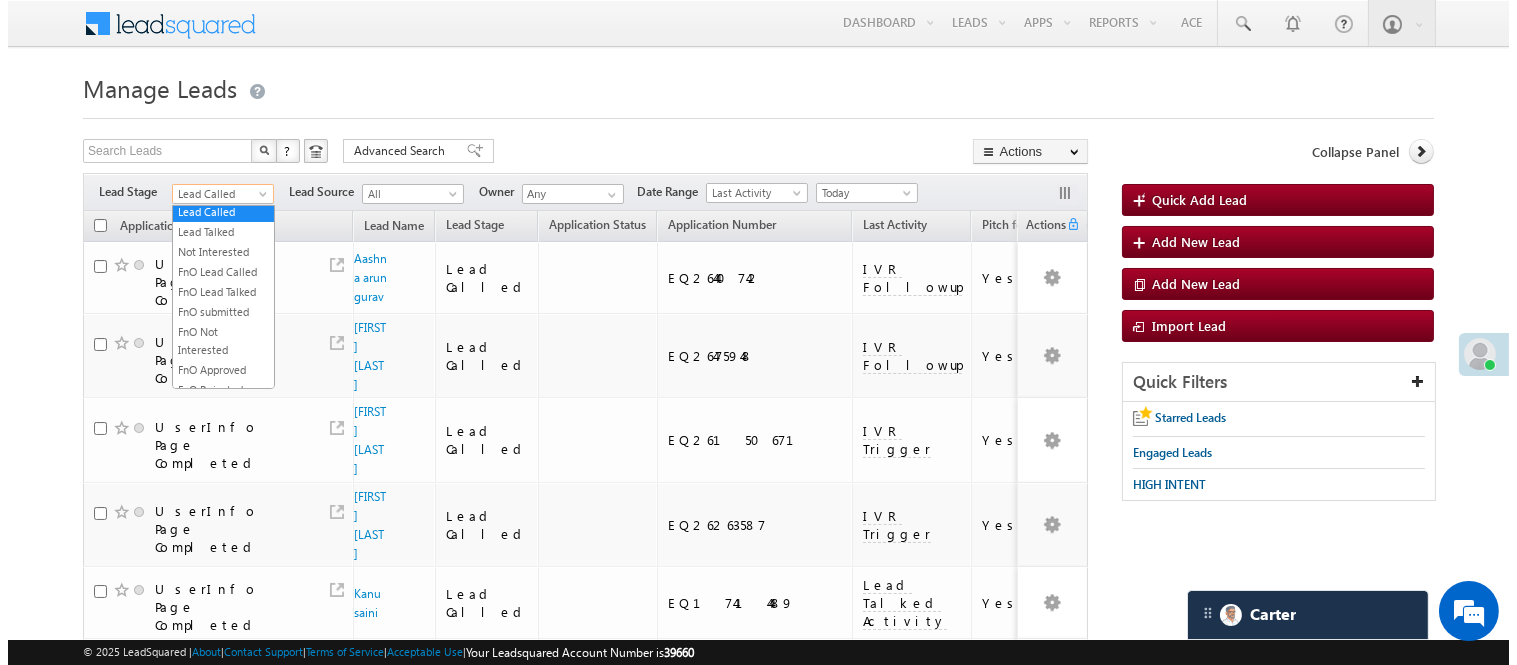 scroll, scrollTop: 0, scrollLeft: 0, axis: both 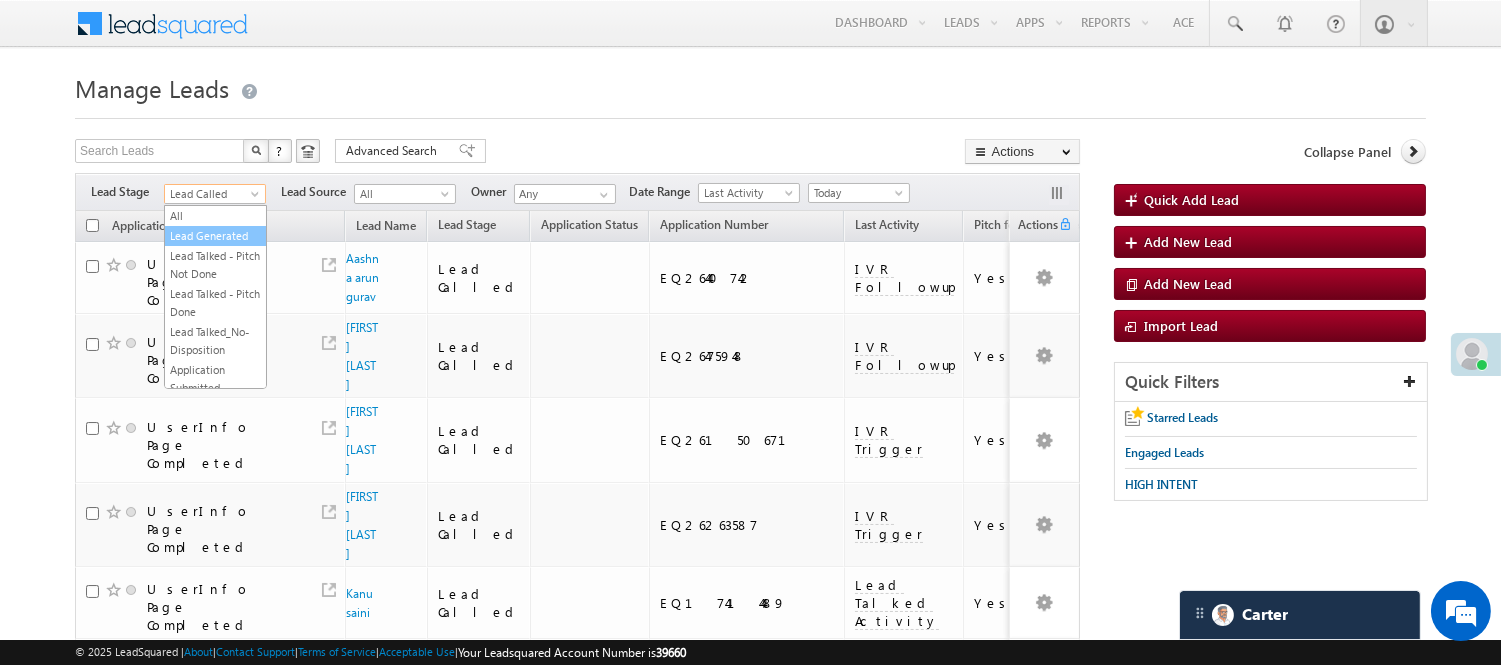 click on "Lead Generated" at bounding box center (215, 236) 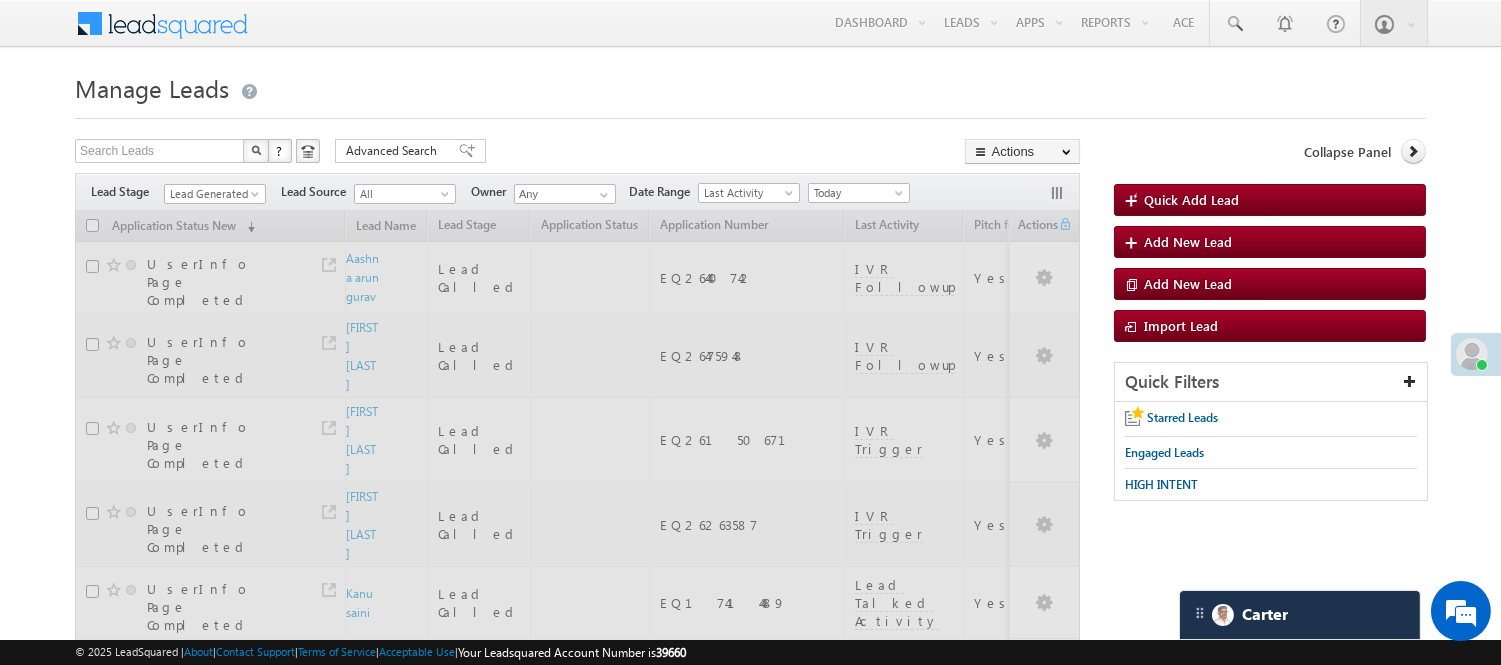 click on "Manage Leads" at bounding box center (750, 86) 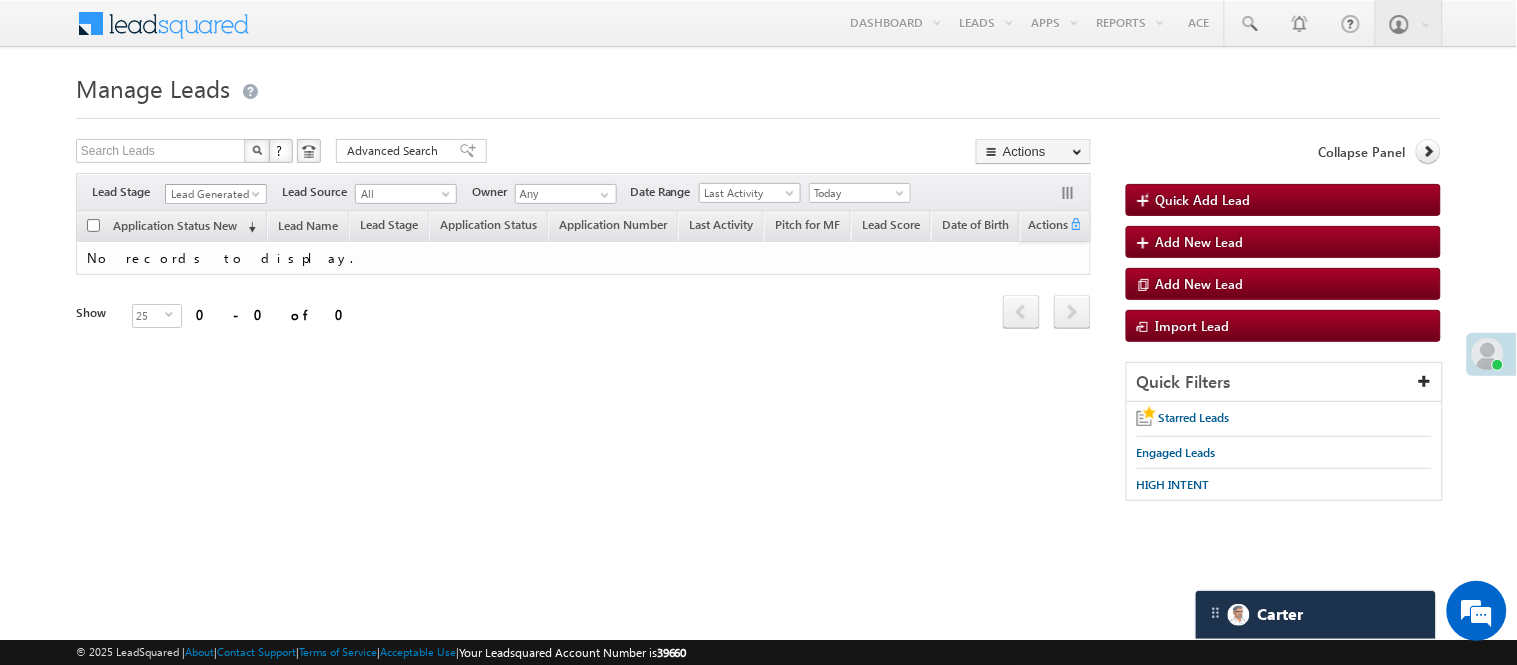 click on "Lead Generated" at bounding box center (216, 194) 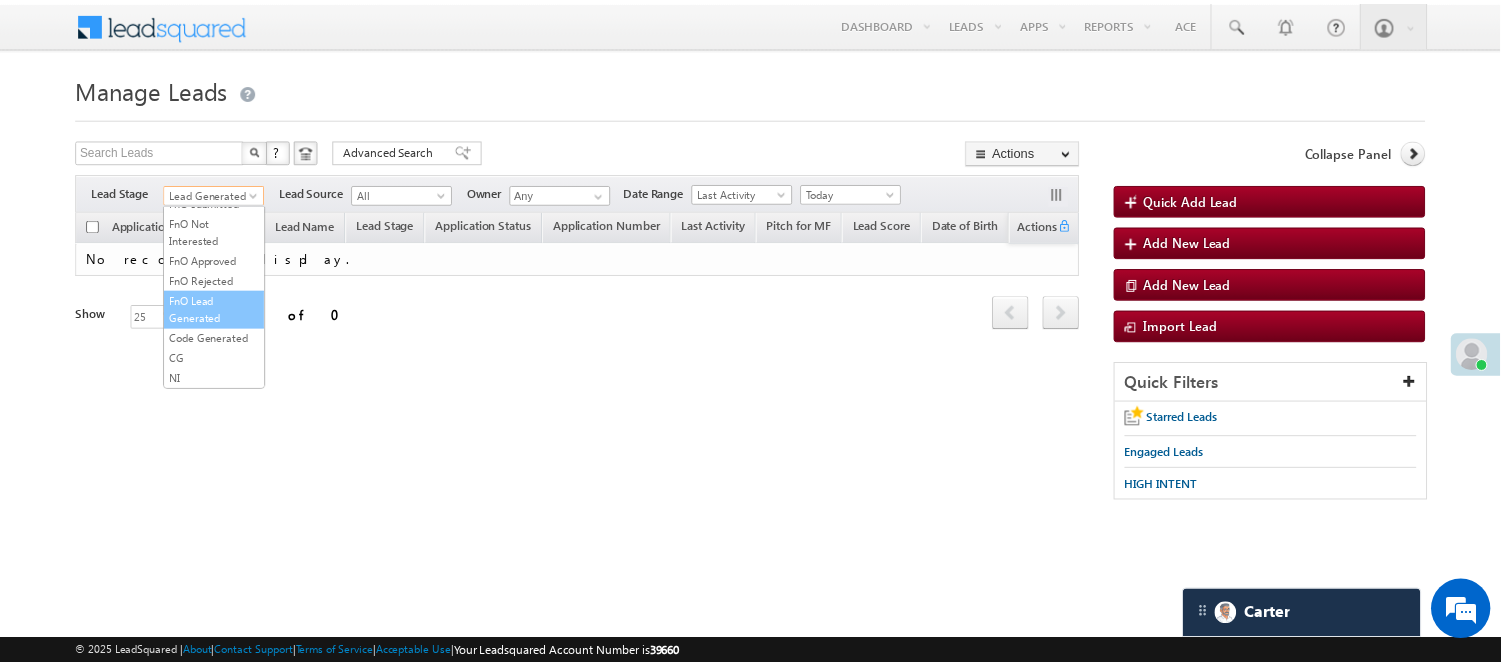 scroll, scrollTop: 496, scrollLeft: 0, axis: vertical 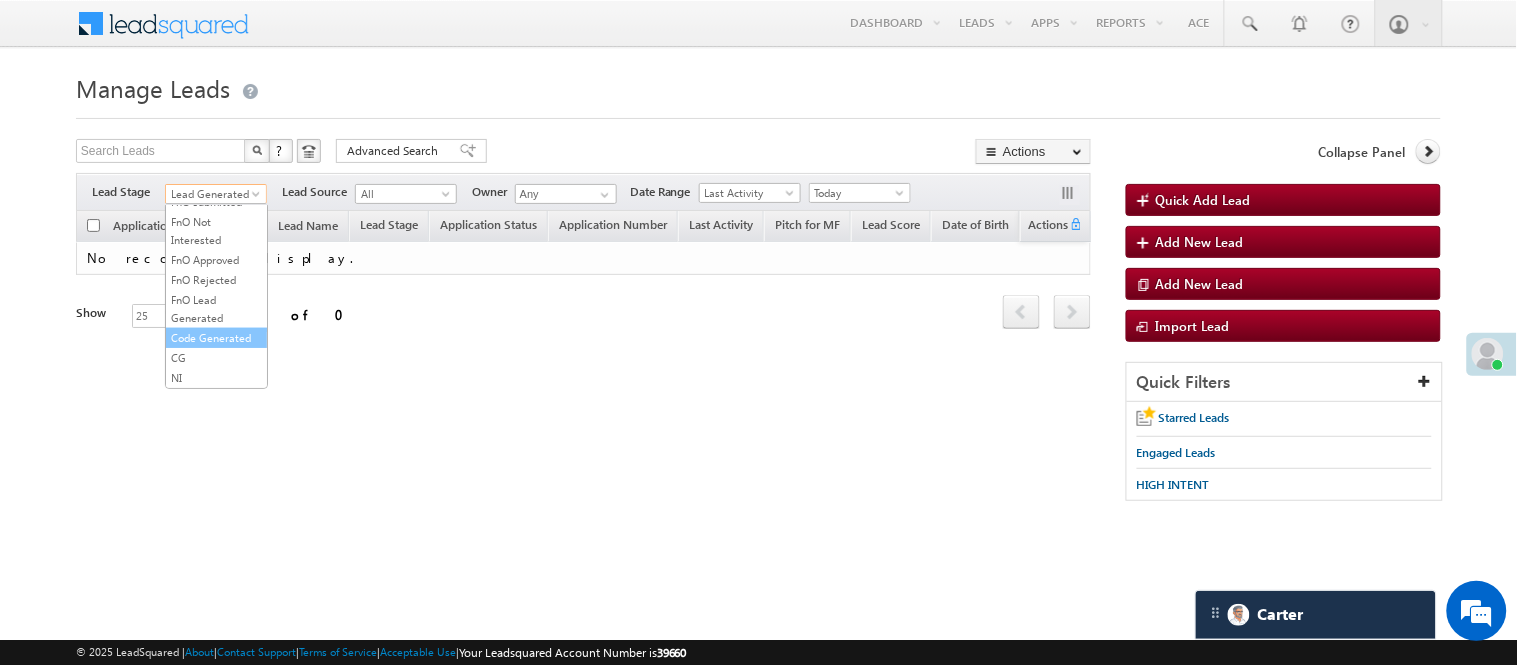 click on "Code Generated" at bounding box center (216, 338) 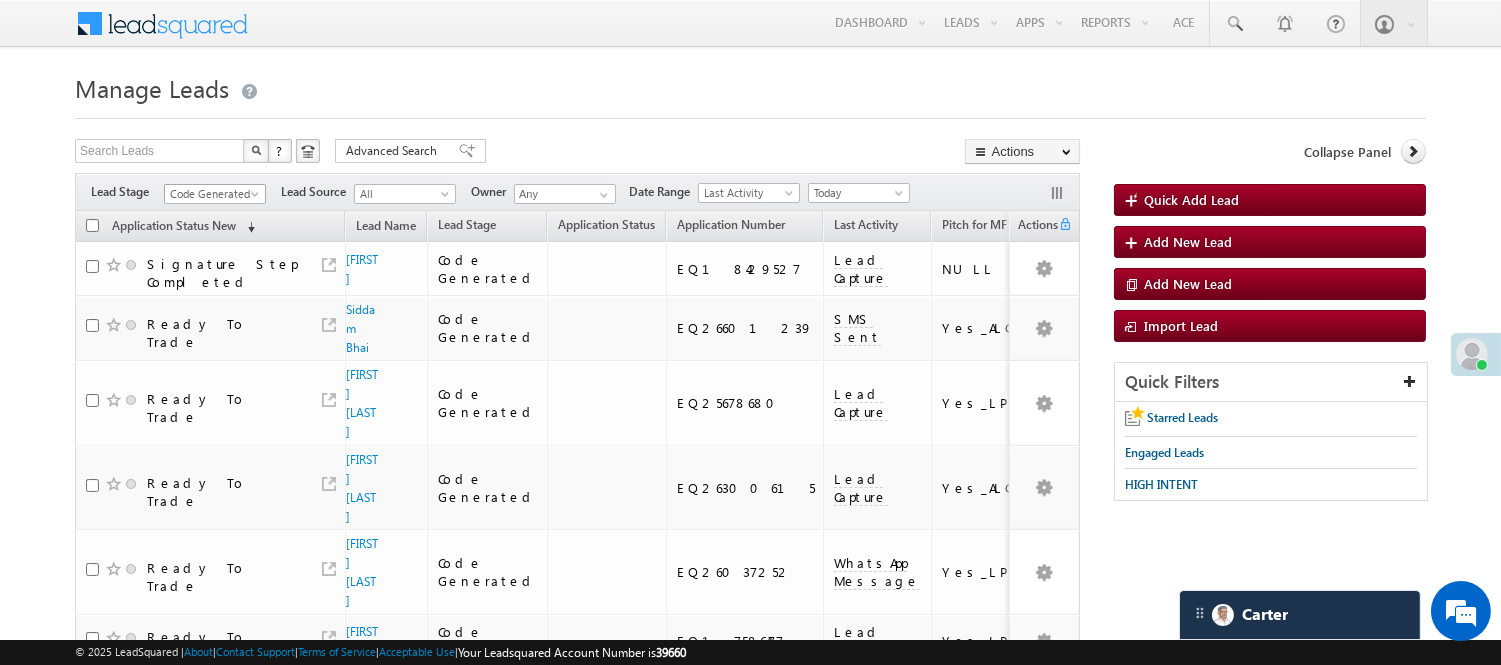 click on "Code Generated" at bounding box center [212, 194] 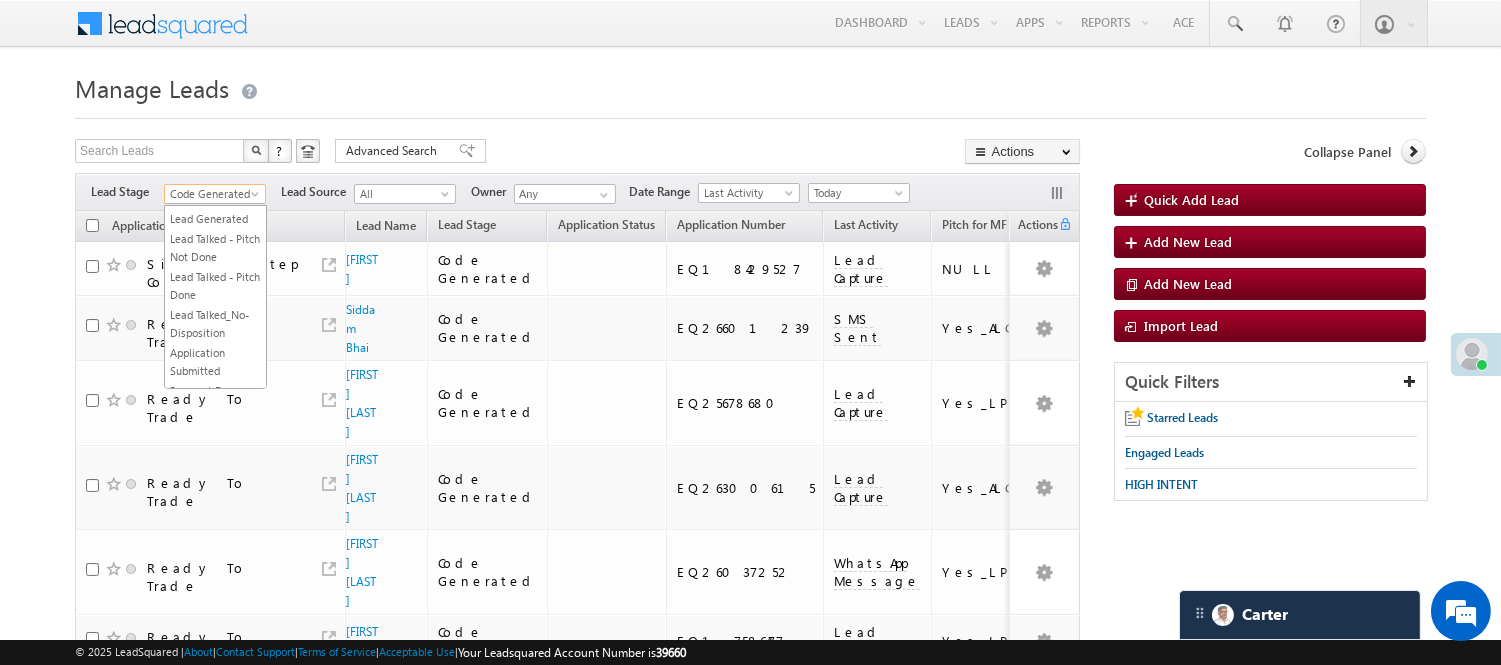scroll, scrollTop: 0, scrollLeft: 0, axis: both 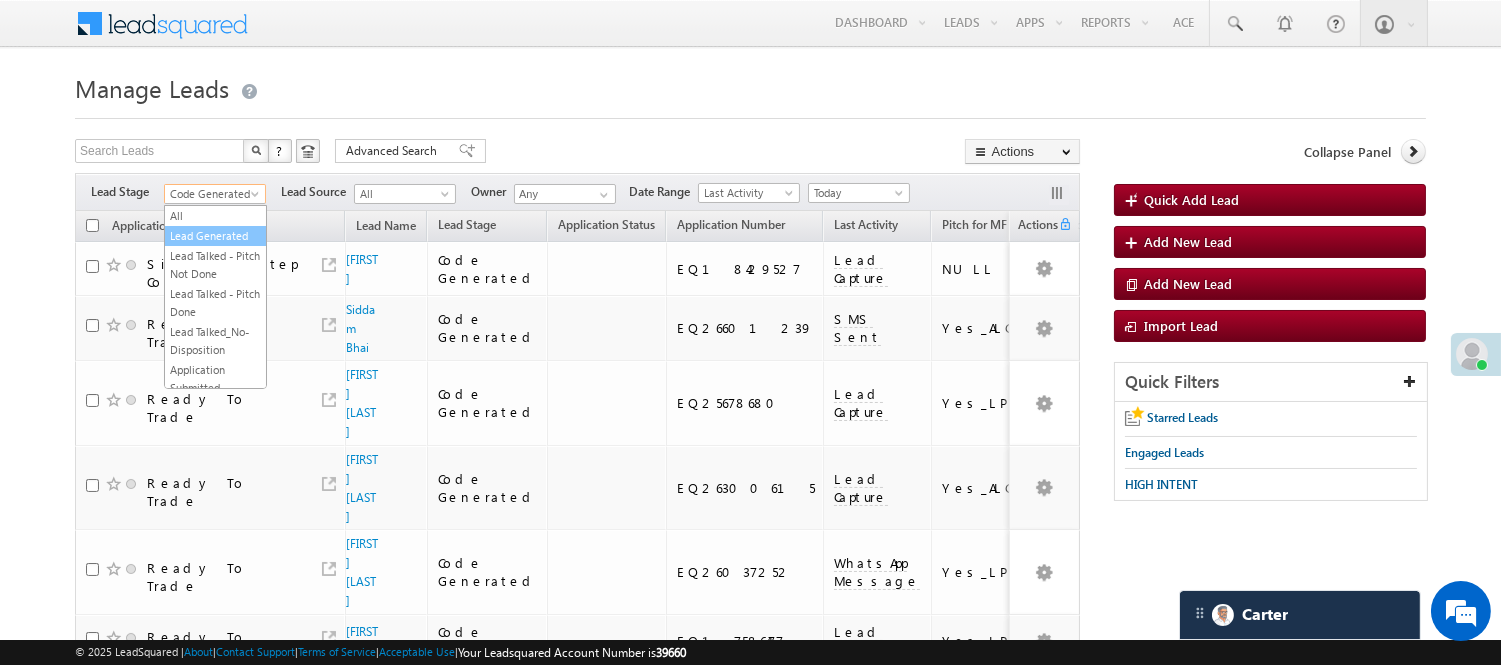 click on "Lead Generated" at bounding box center [215, 236] 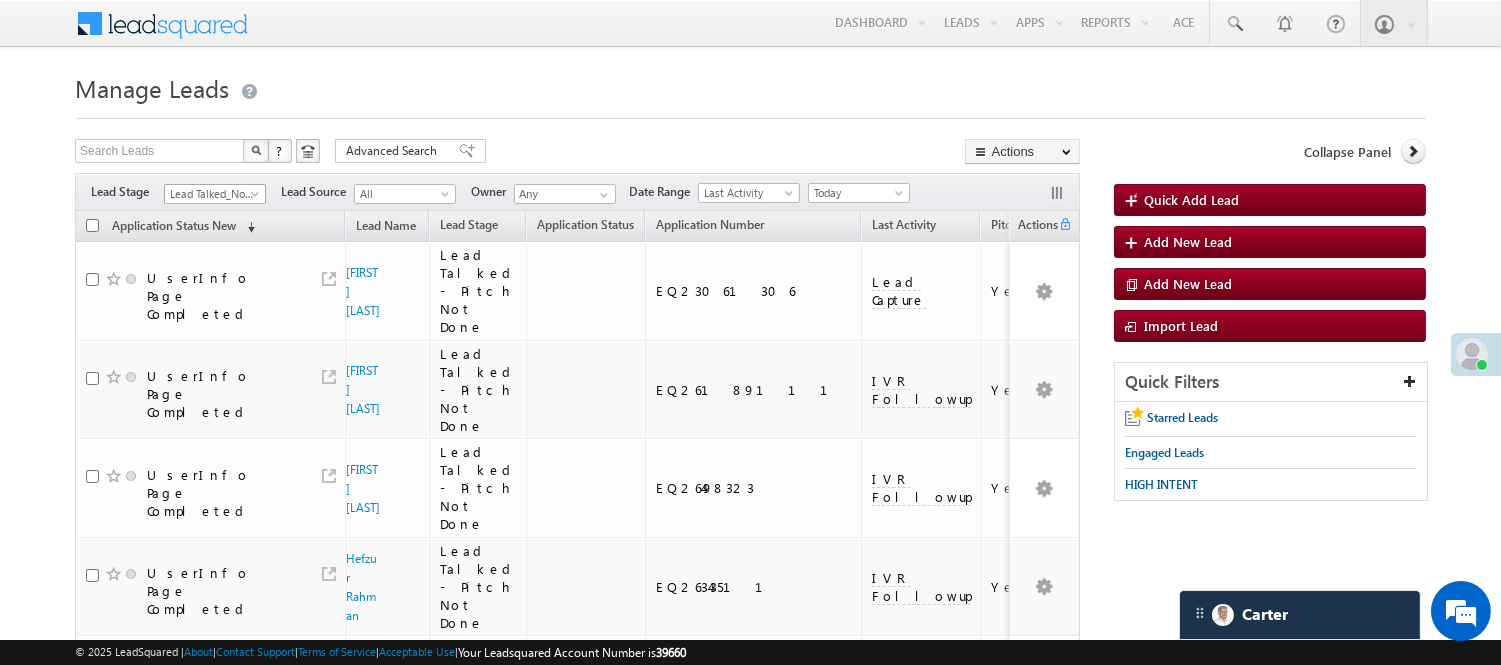 scroll, scrollTop: 7, scrollLeft: 0, axis: vertical 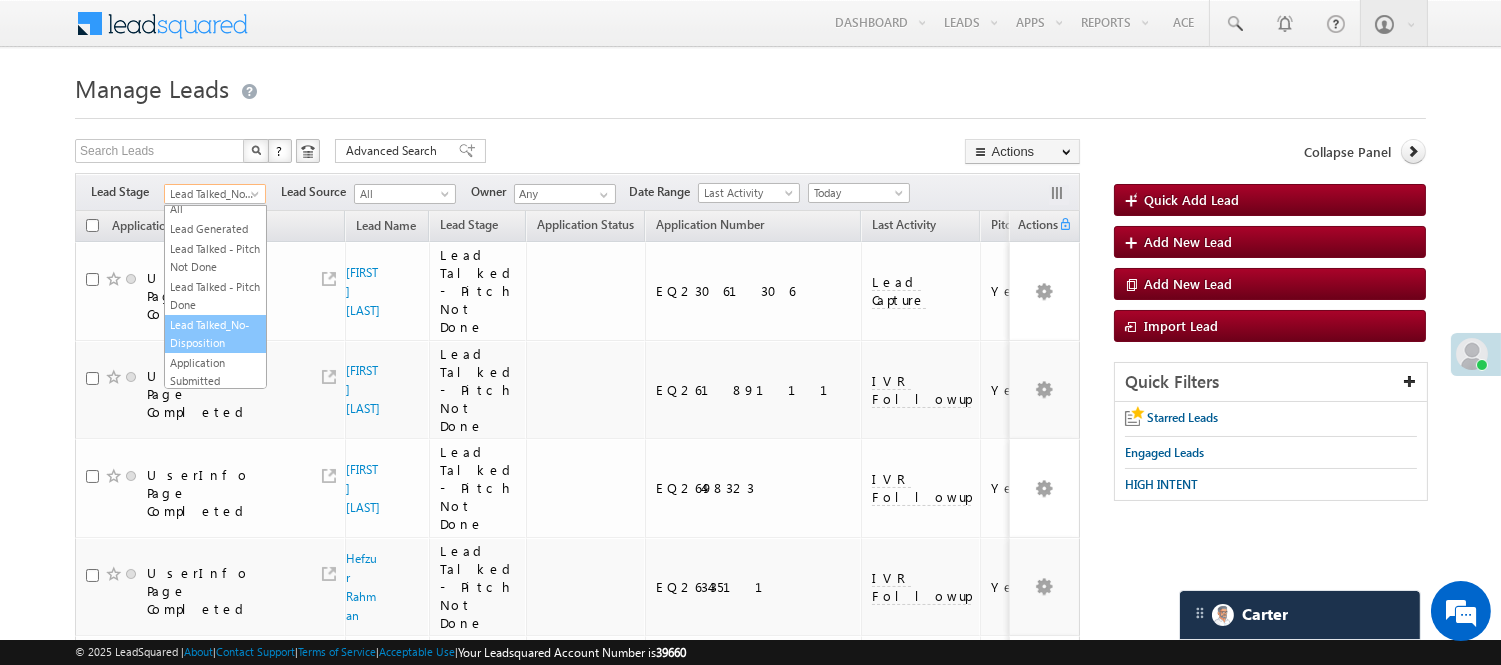 click on "Lead Talked_No-Disposition" at bounding box center [212, 194] 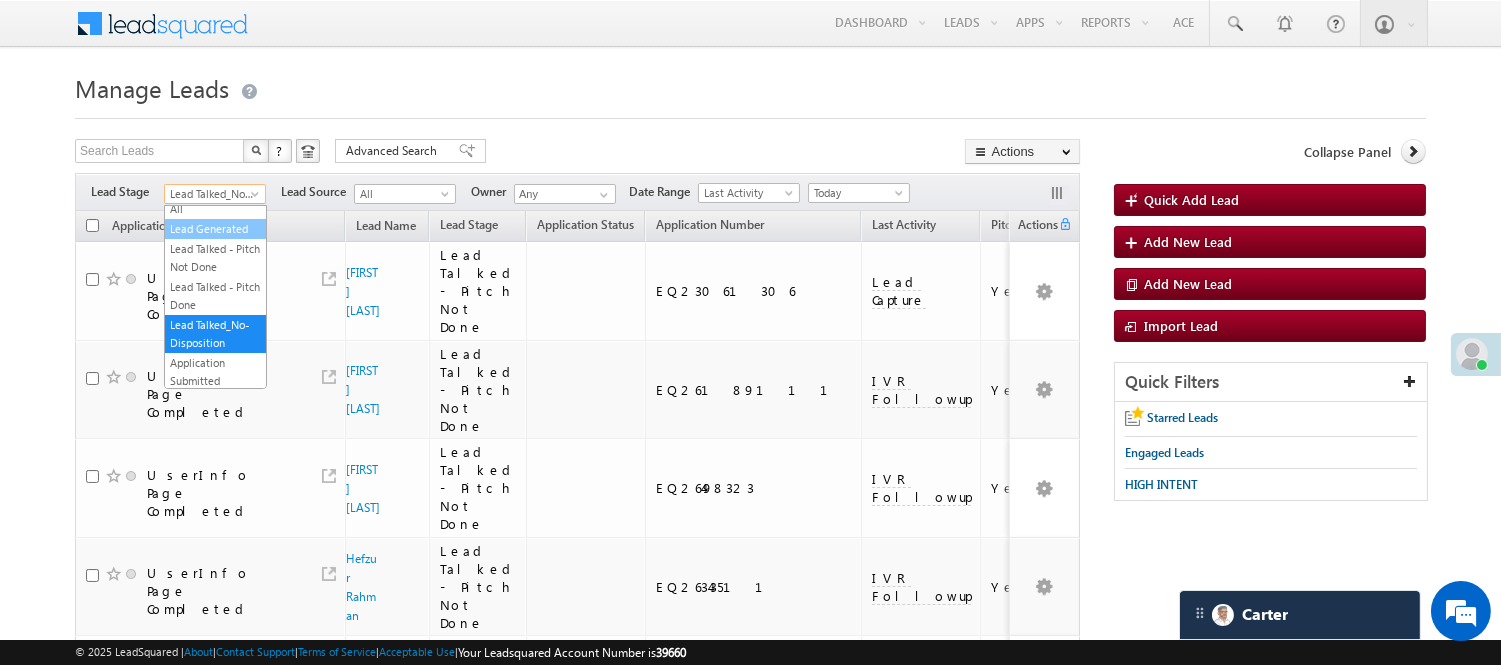 click on "Lead Generated" at bounding box center [215, 229] 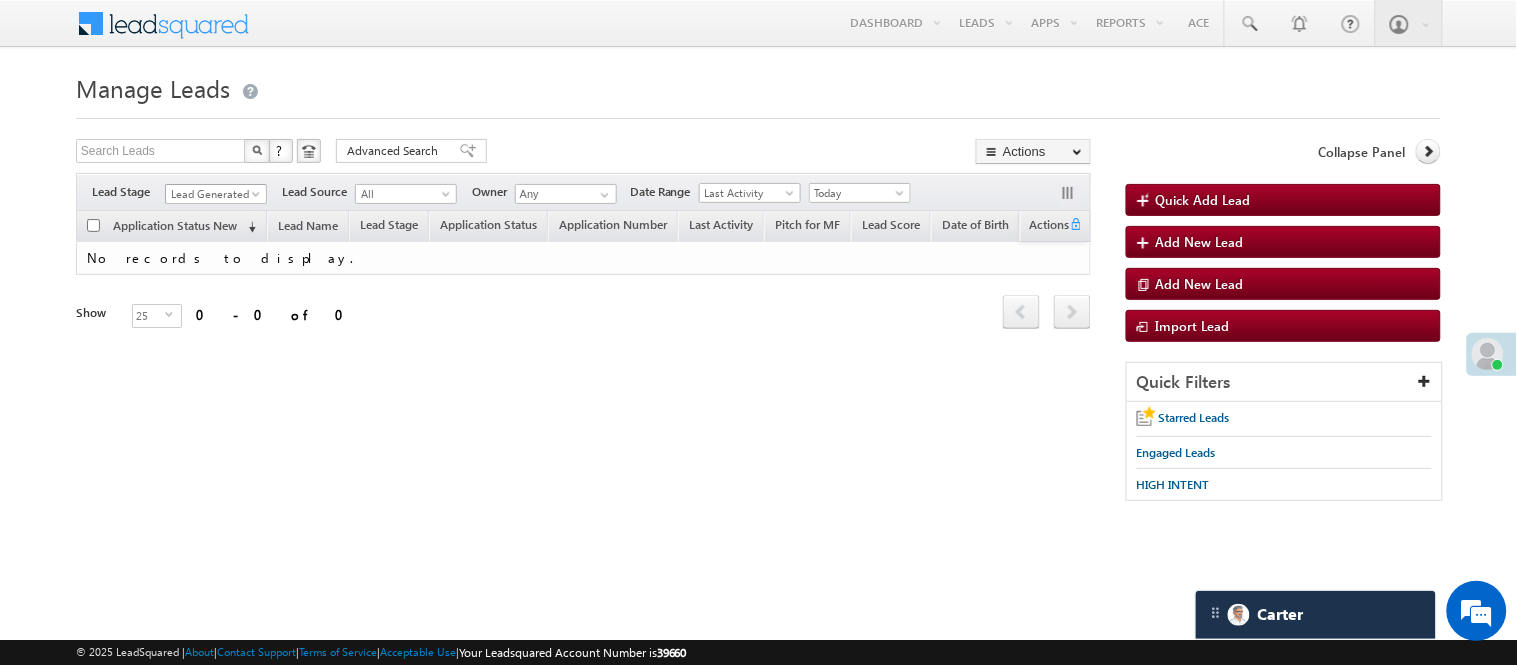 click on "Lead Generated" at bounding box center [213, 194] 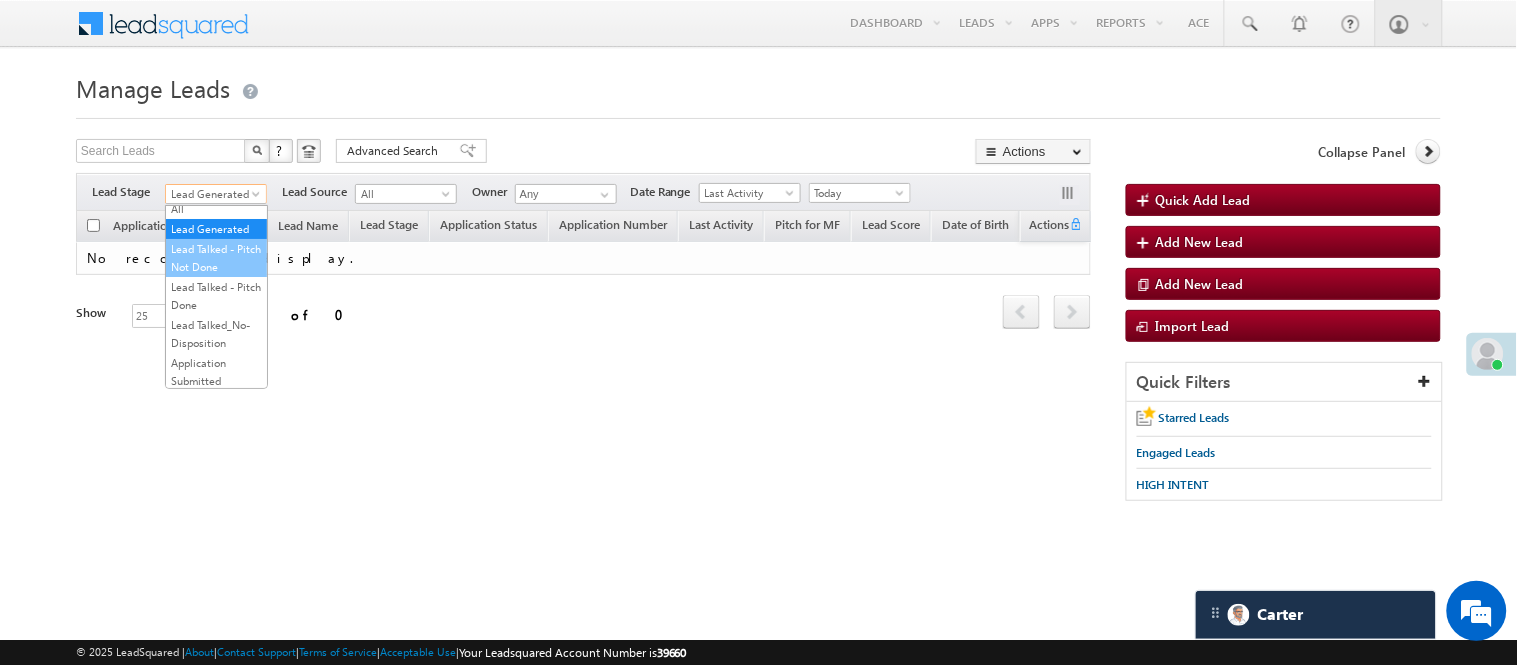 click on "Lead Talked - Pitch Not Done" at bounding box center [216, 258] 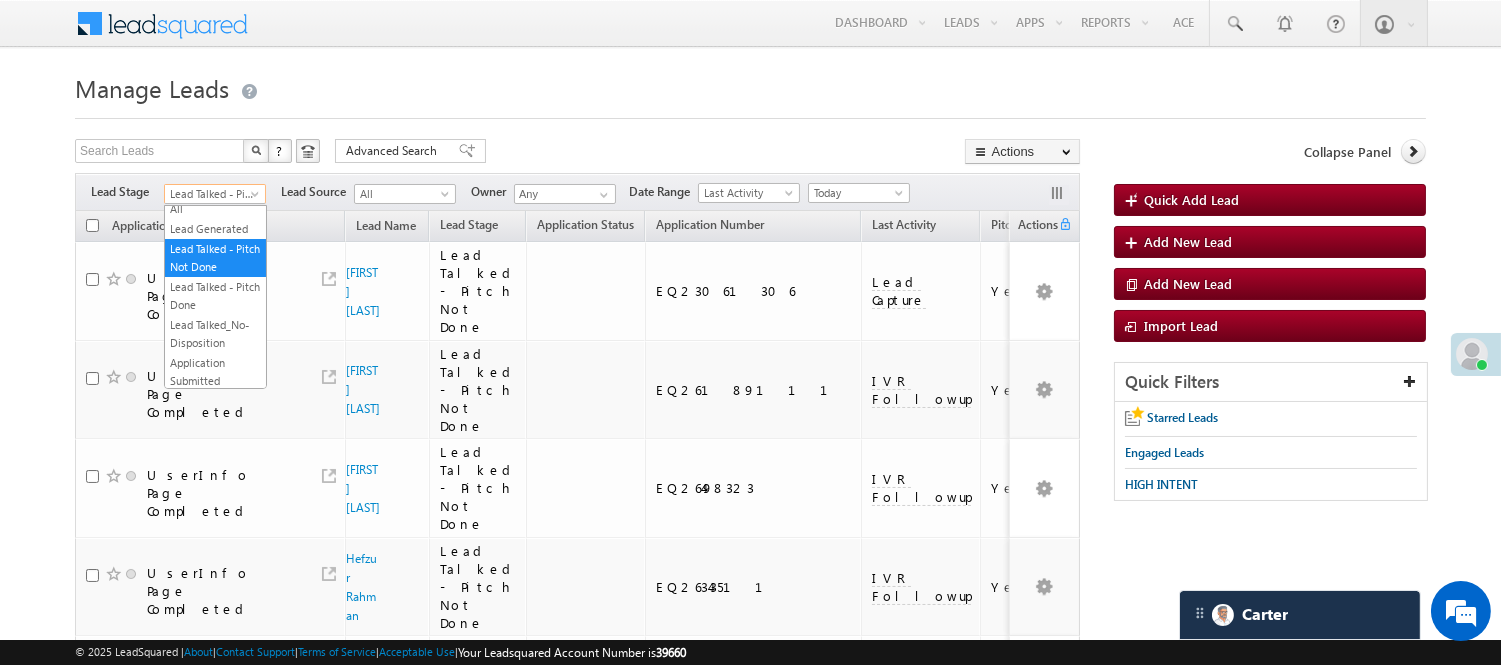 click on "Lead Talked - Pitch Not Done" at bounding box center (212, 194) 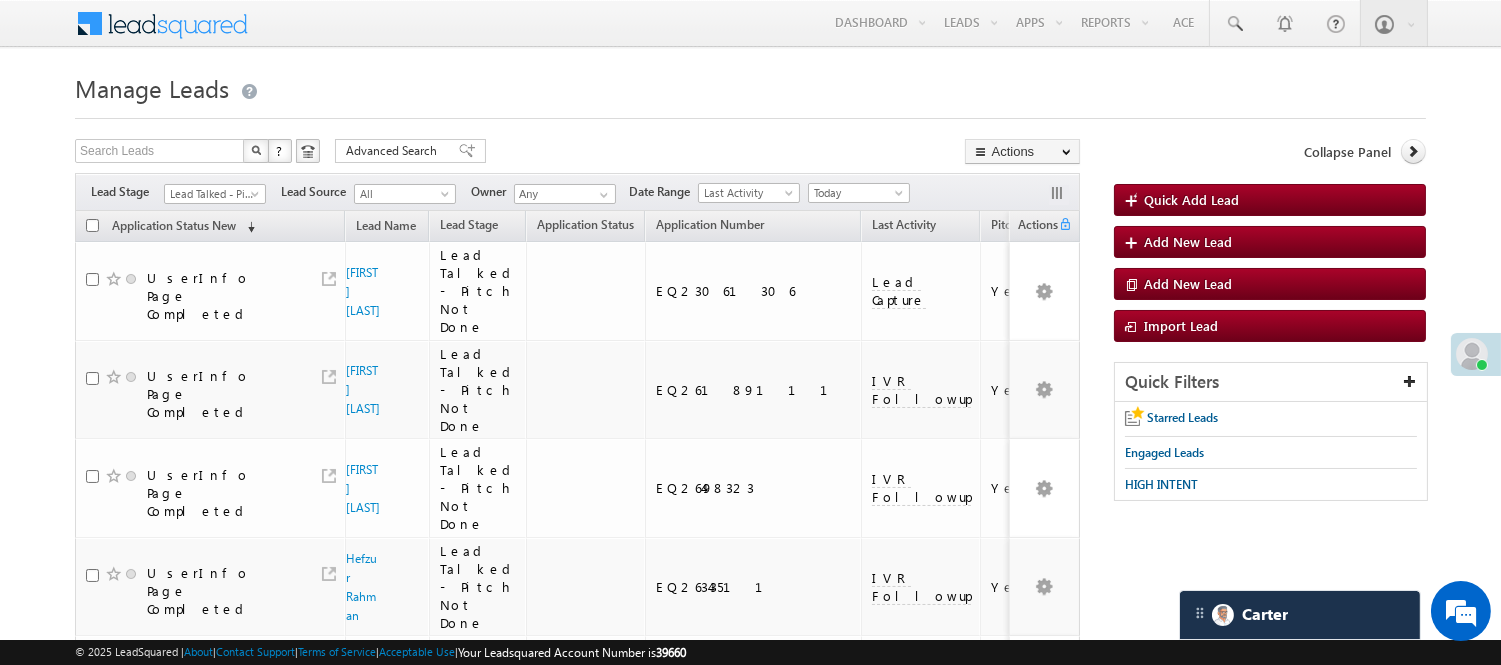 click at bounding box center (750, 112) 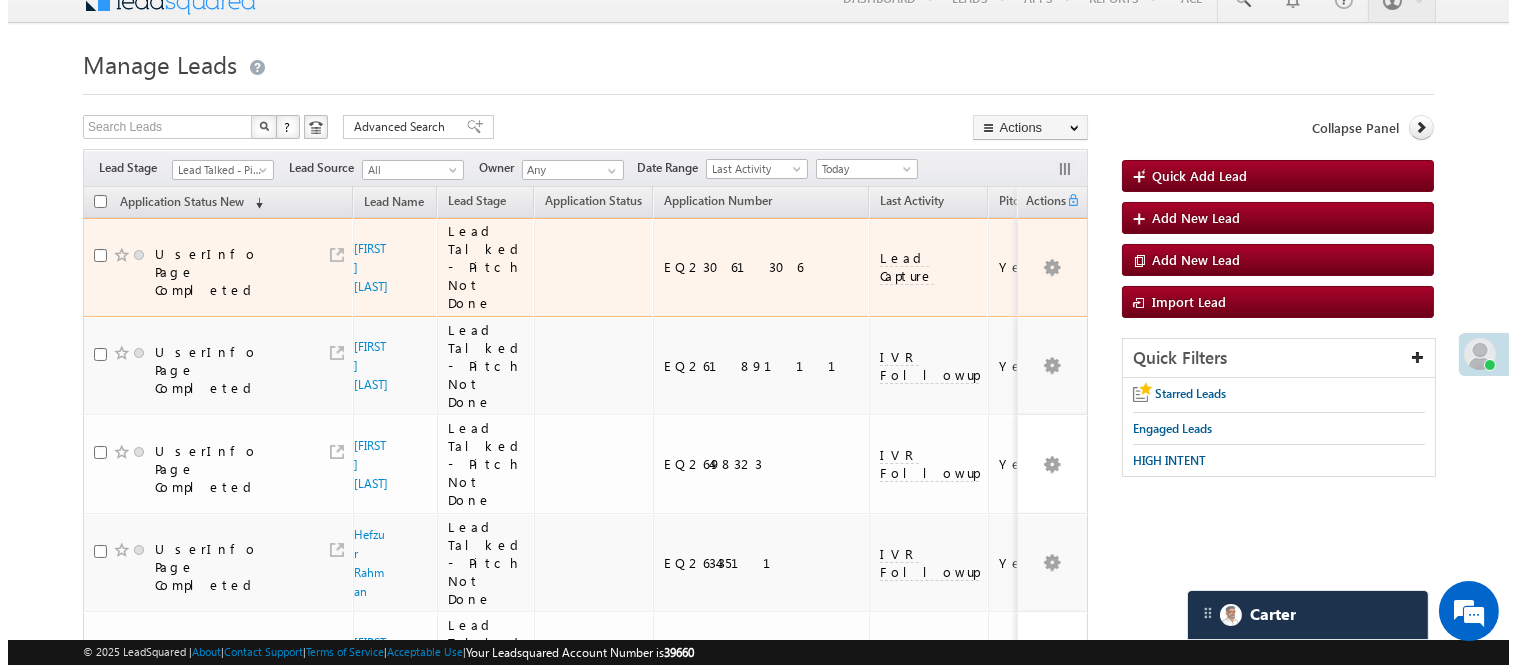 scroll, scrollTop: 0, scrollLeft: 0, axis: both 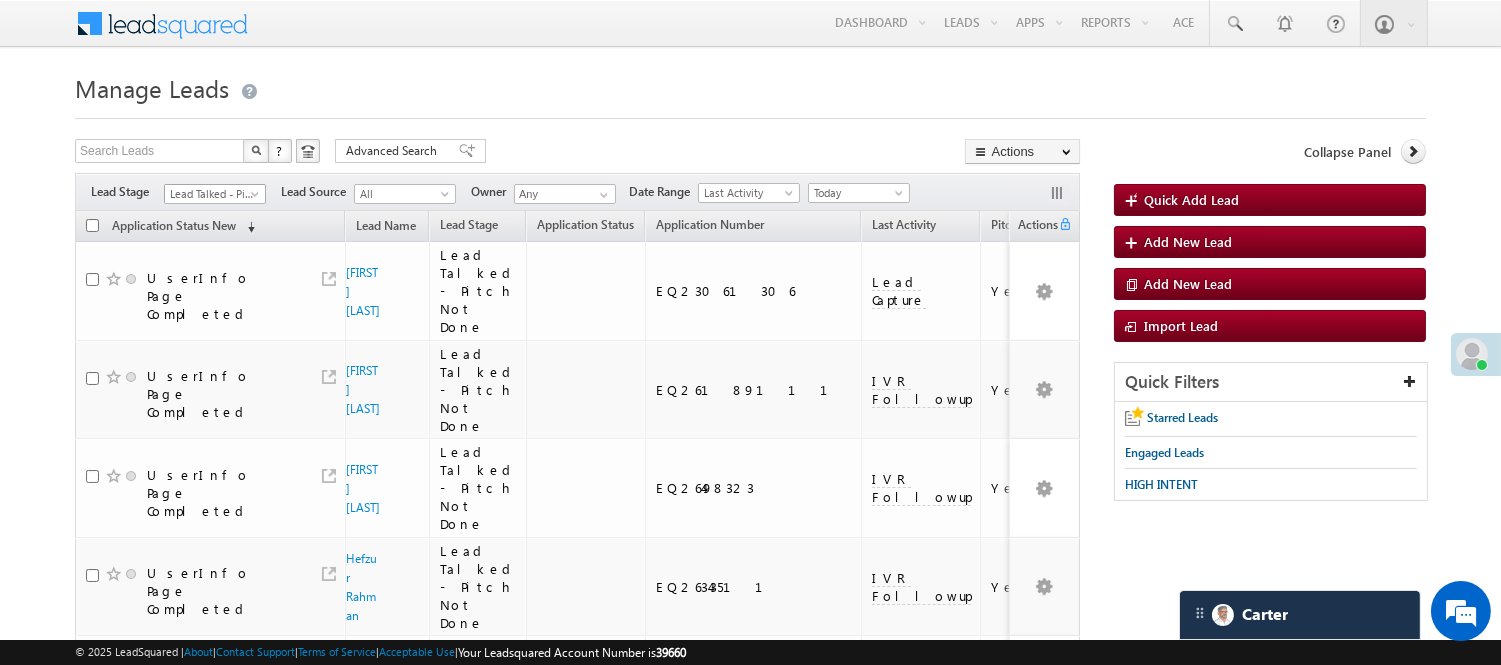 click on "Lead Talked - Pitch Not Done" at bounding box center [212, 194] 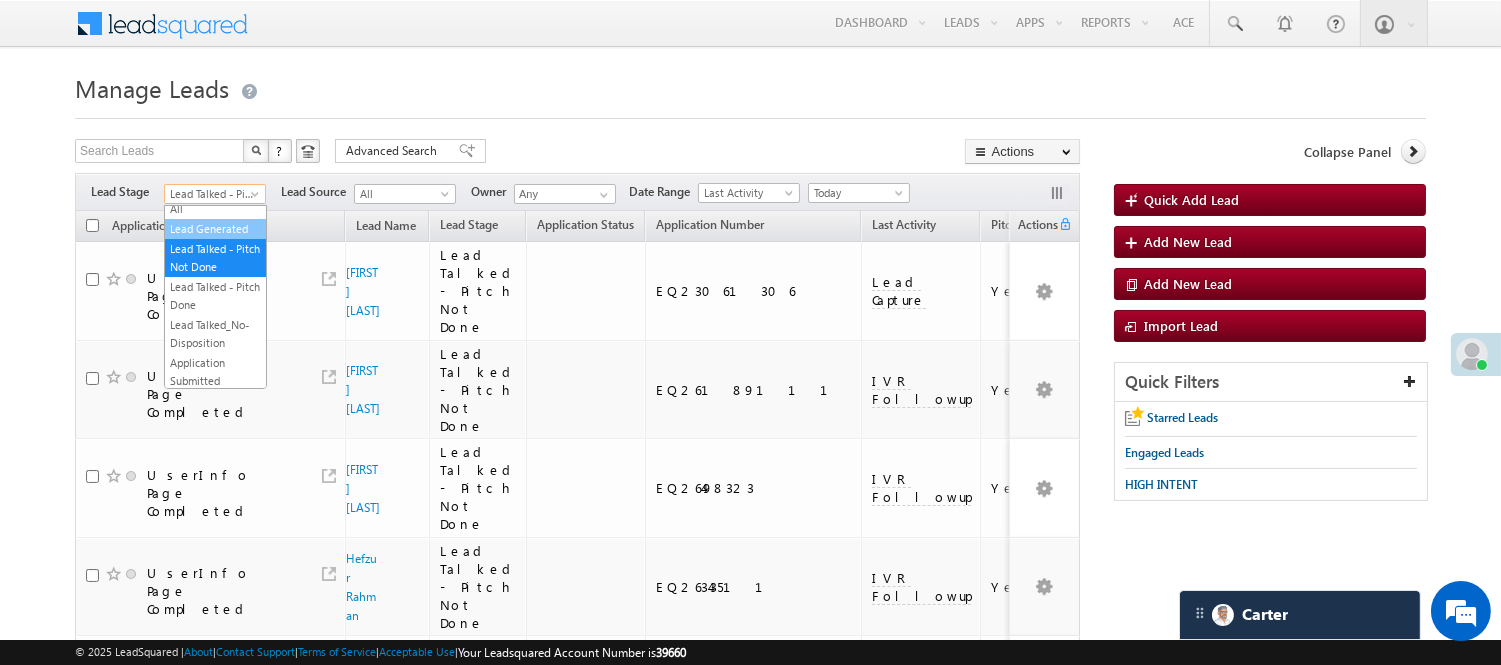 click on "Lead Generated" at bounding box center (215, 229) 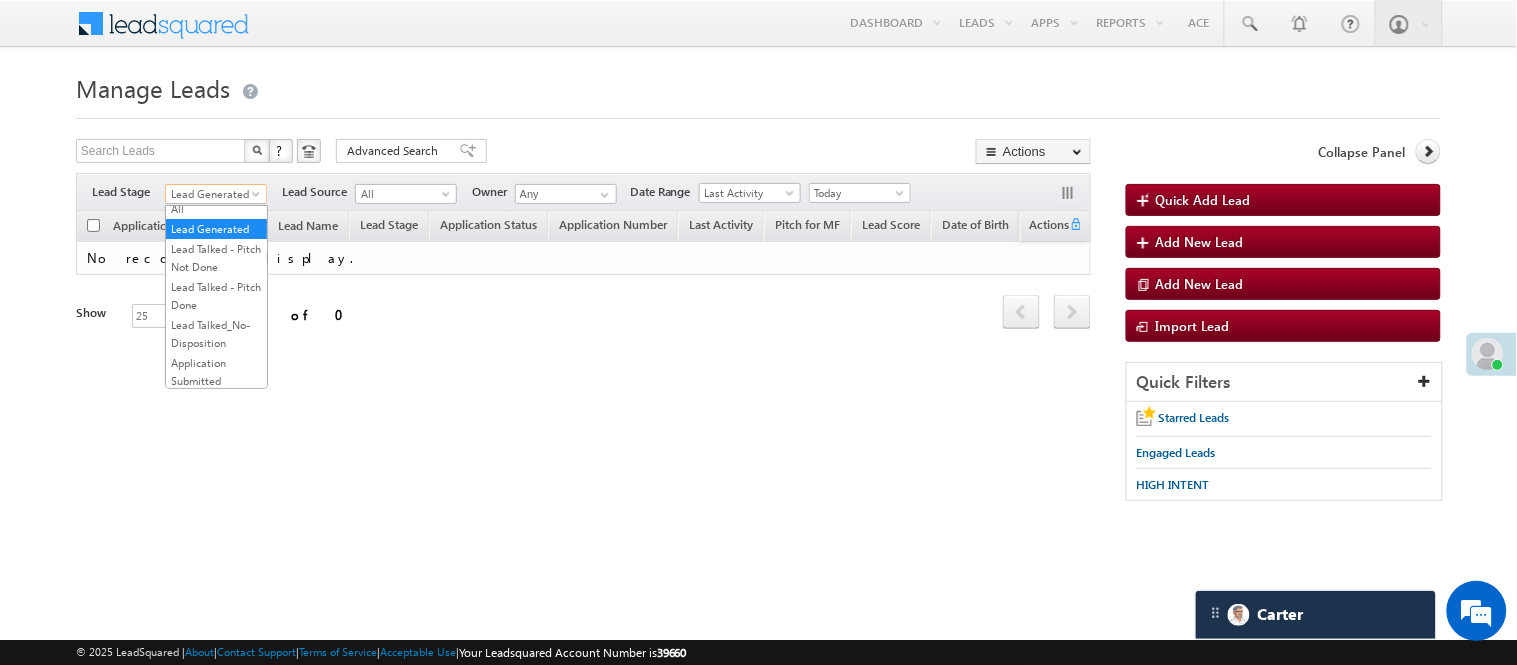 click on "Lead Generated" at bounding box center [213, 194] 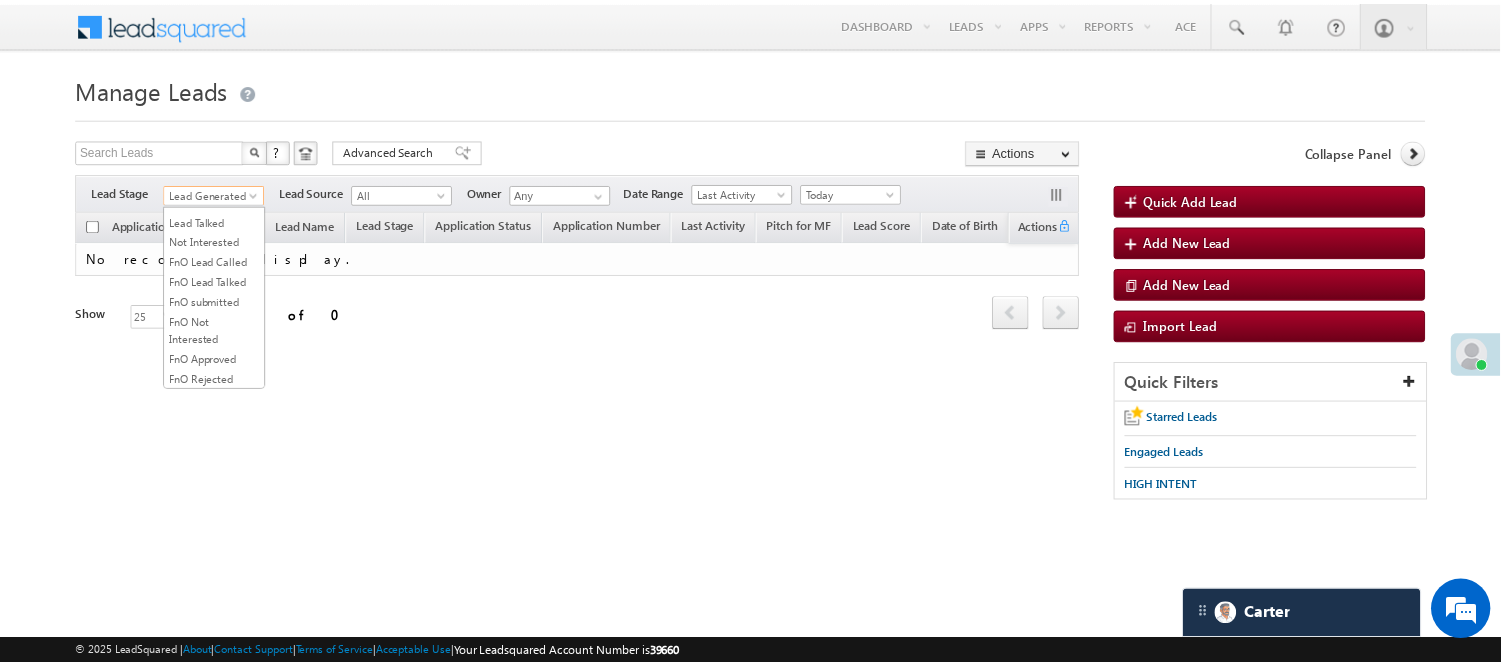 scroll, scrollTop: 274, scrollLeft: 0, axis: vertical 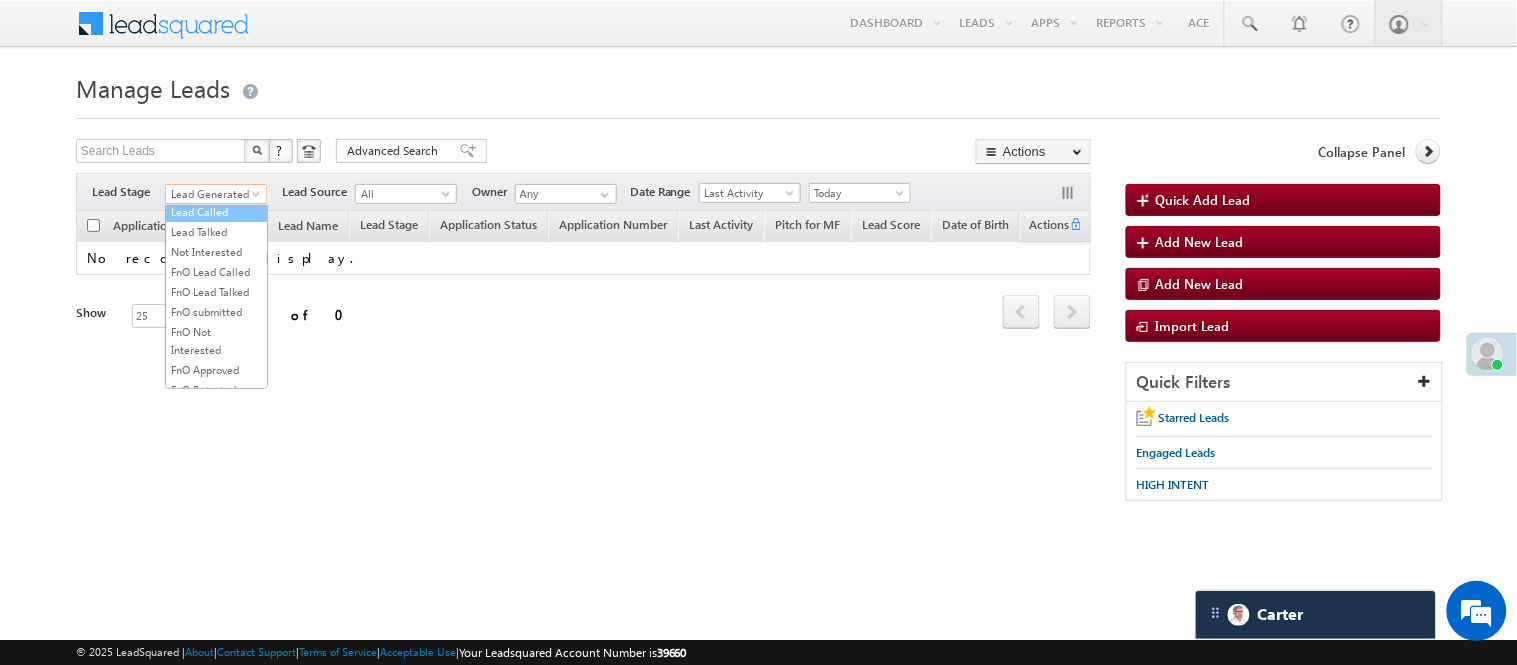 click on "Lead Called" at bounding box center (216, 212) 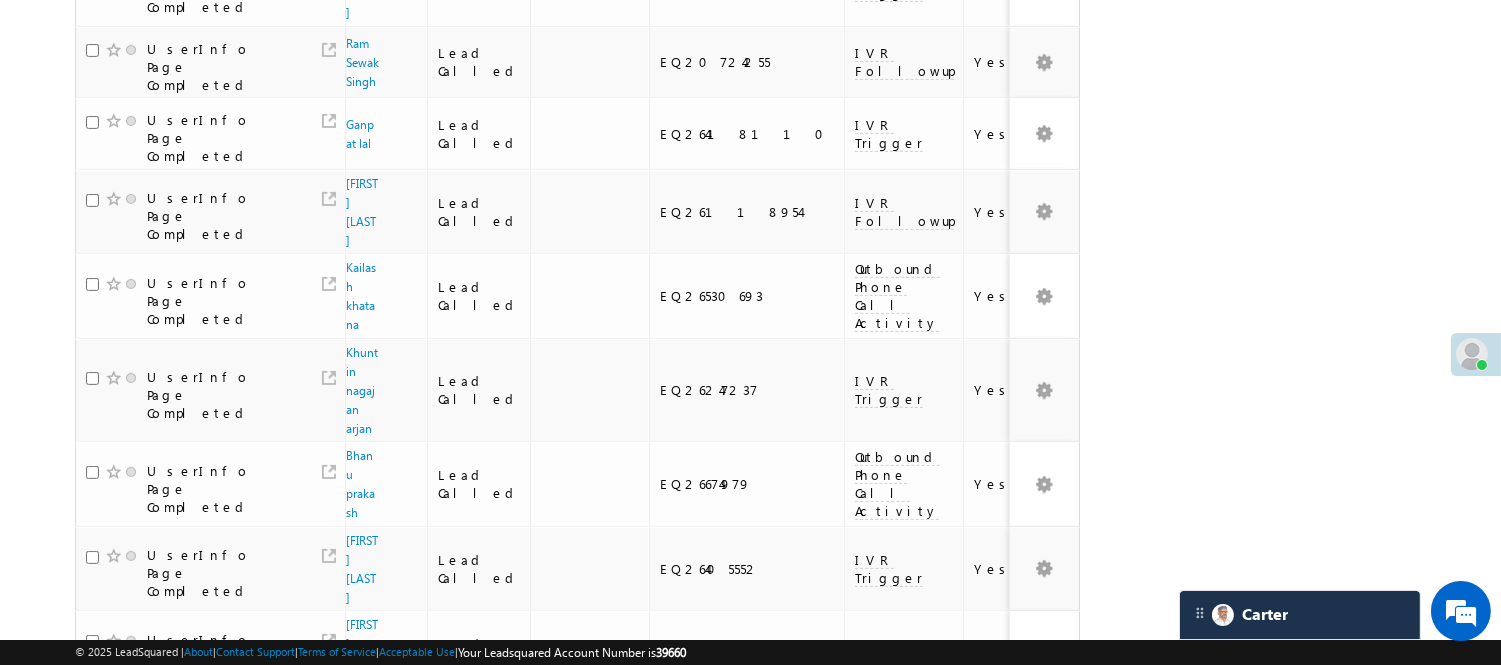 scroll, scrollTop: 1286, scrollLeft: 0, axis: vertical 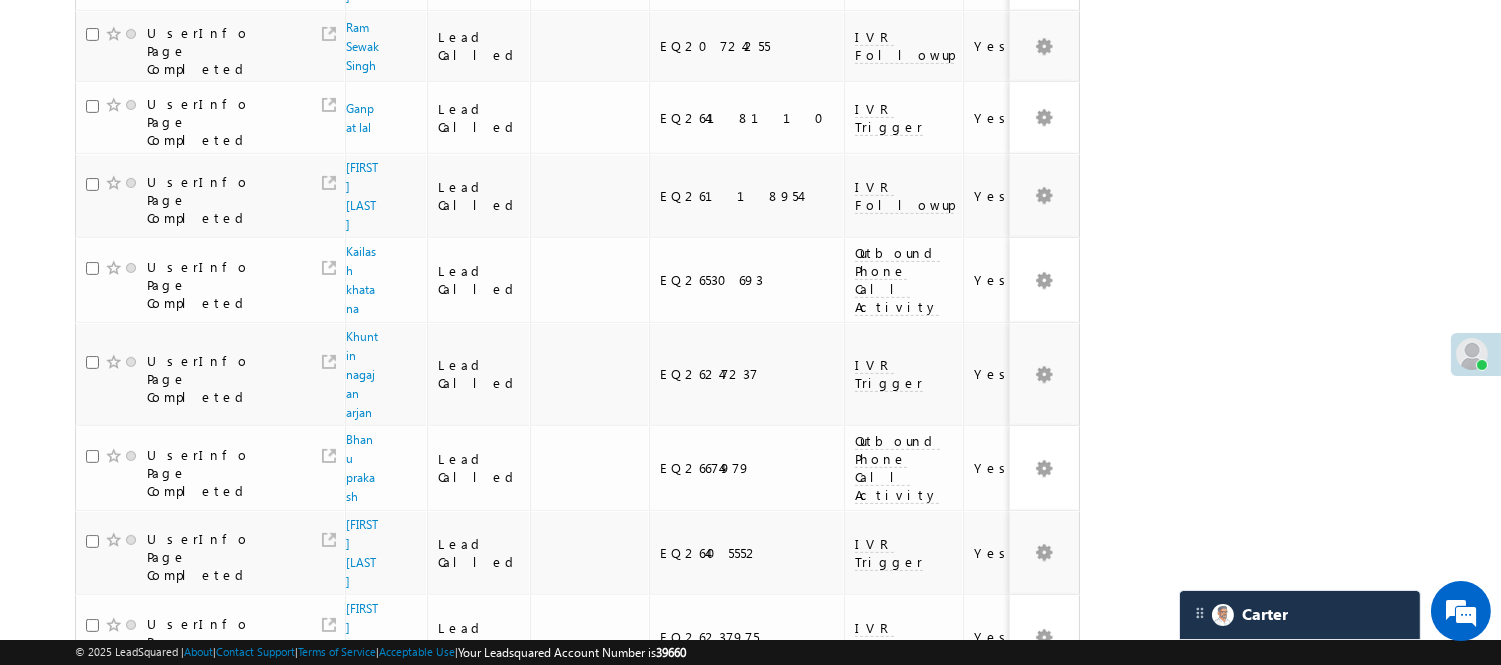 click on "3" at bounding box center (938, 1052) 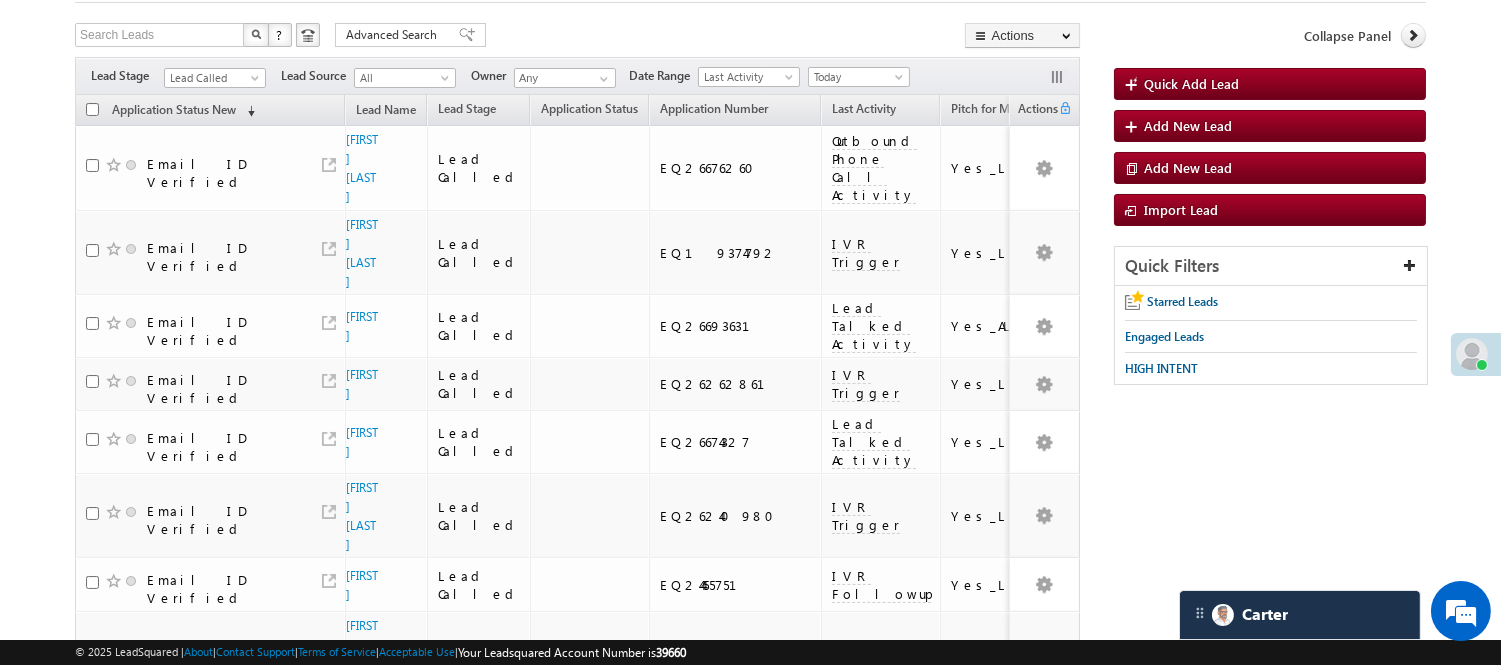 scroll, scrollTop: 64, scrollLeft: 0, axis: vertical 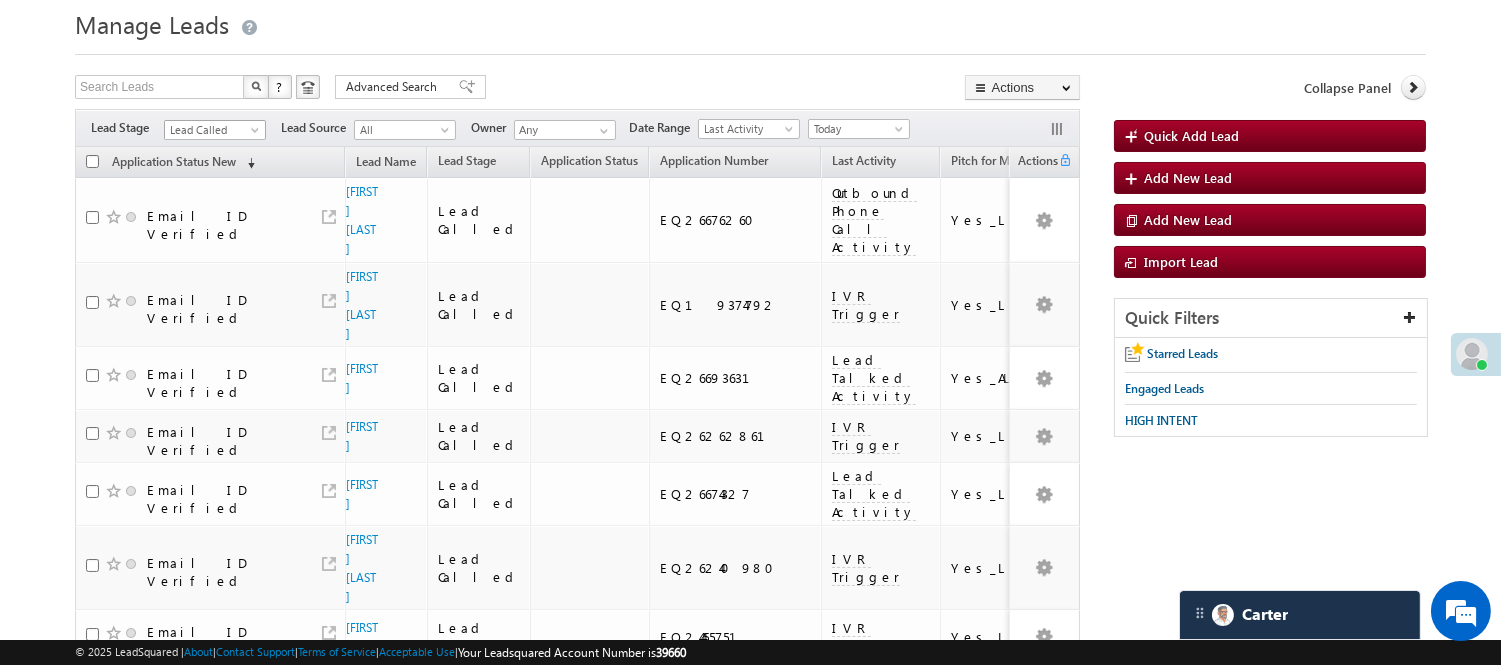 click on "Lead Called" at bounding box center (212, 130) 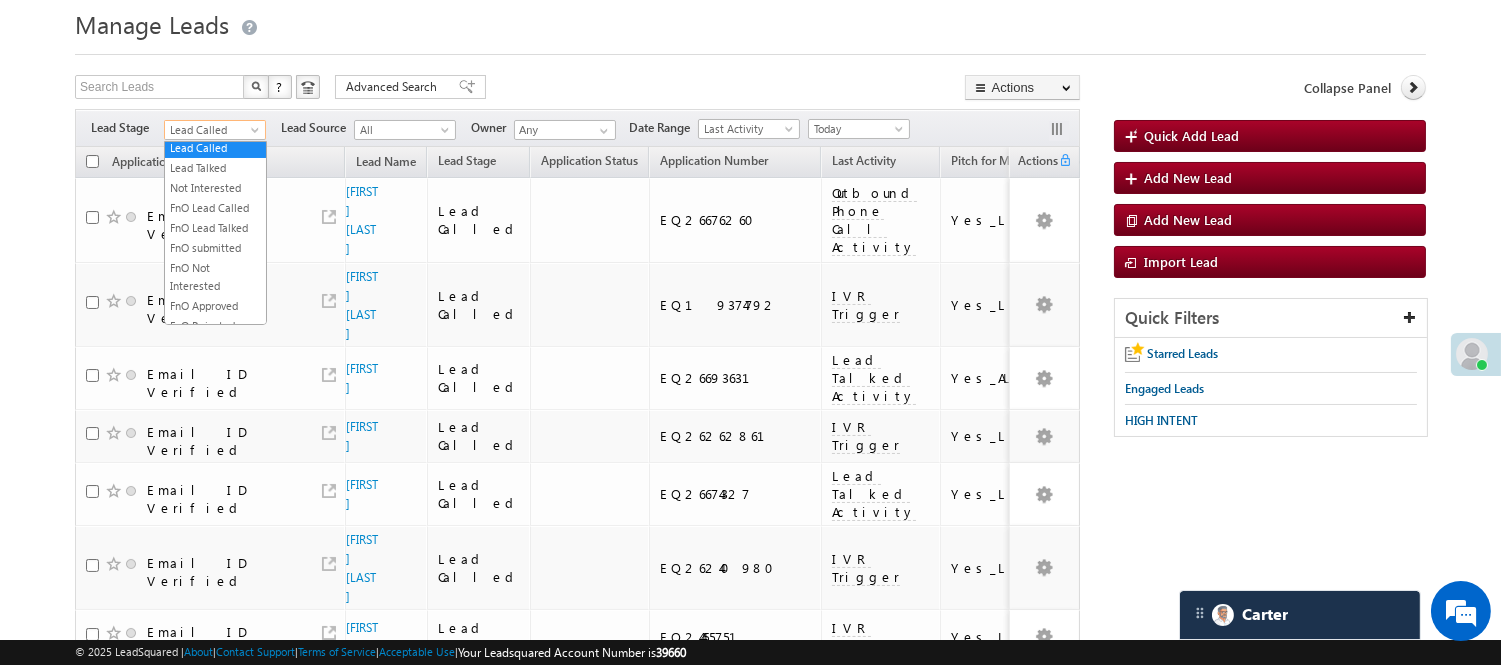 click on "Manage Leads
Quick Add Lead
Search Leads X ?   125 results found
Advanced Search
Advanced Search
Actions Actions" at bounding box center [750, 1171] 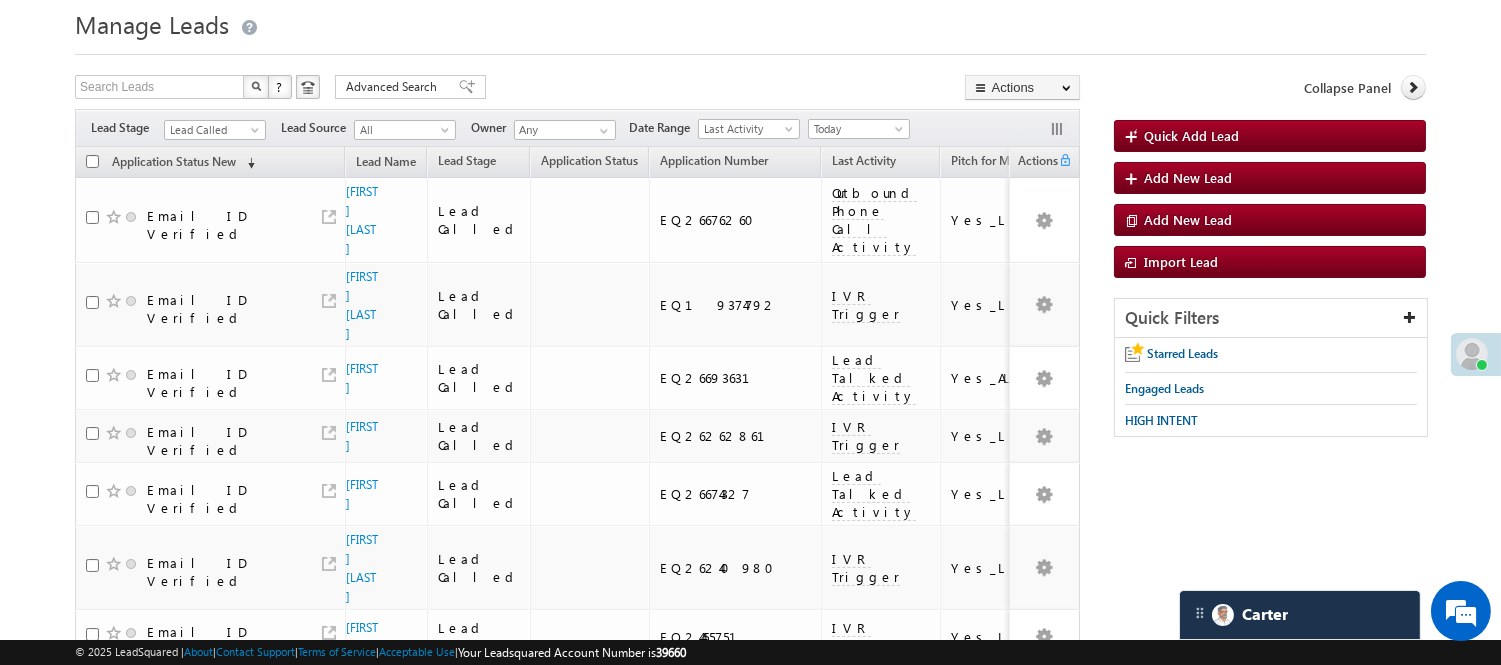 click on "Manage Leads
Quick Add Lead
Search Leads X ?   125 results found
Advanced Search
Advanced Search
Actions Actions" at bounding box center [750, 1171] 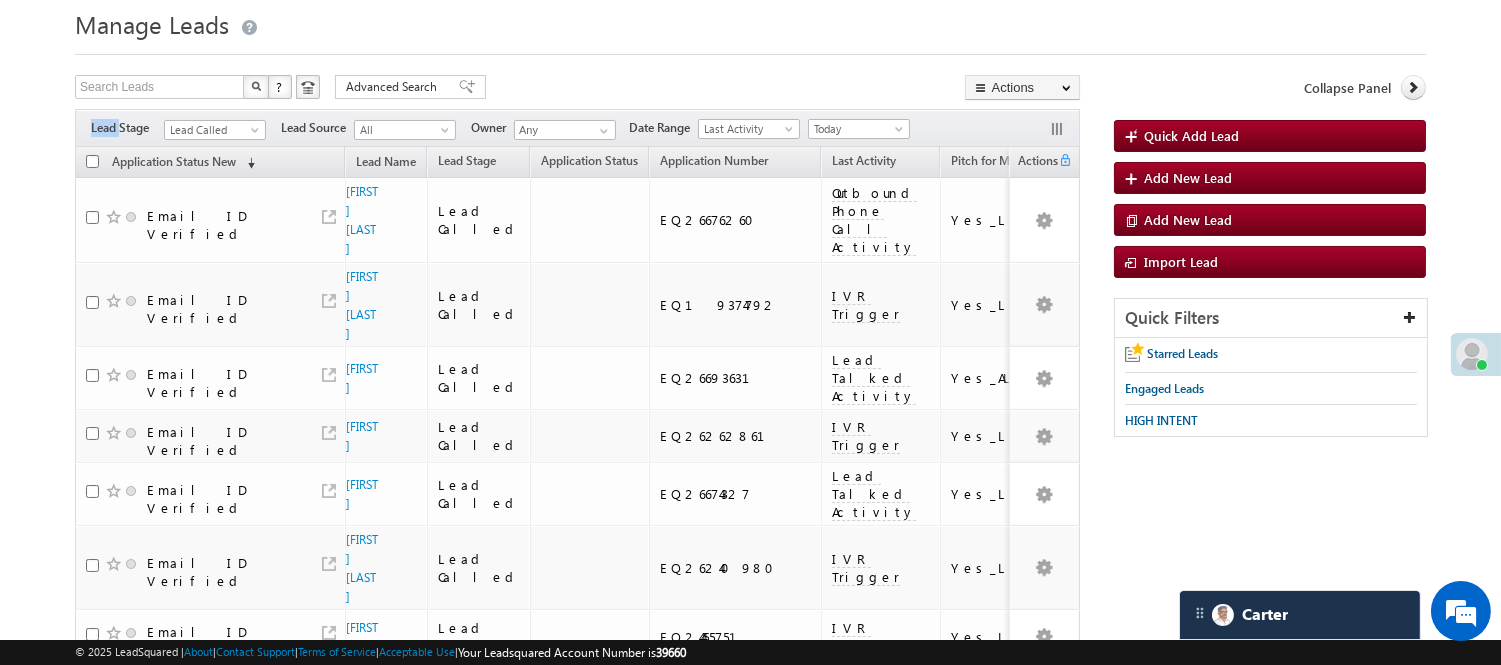 click on "Manage Leads
Quick Add Lead
Search Leads X ?   125 results found
Advanced Search
Advanced Search
Actions Actions" at bounding box center (750, 1171) 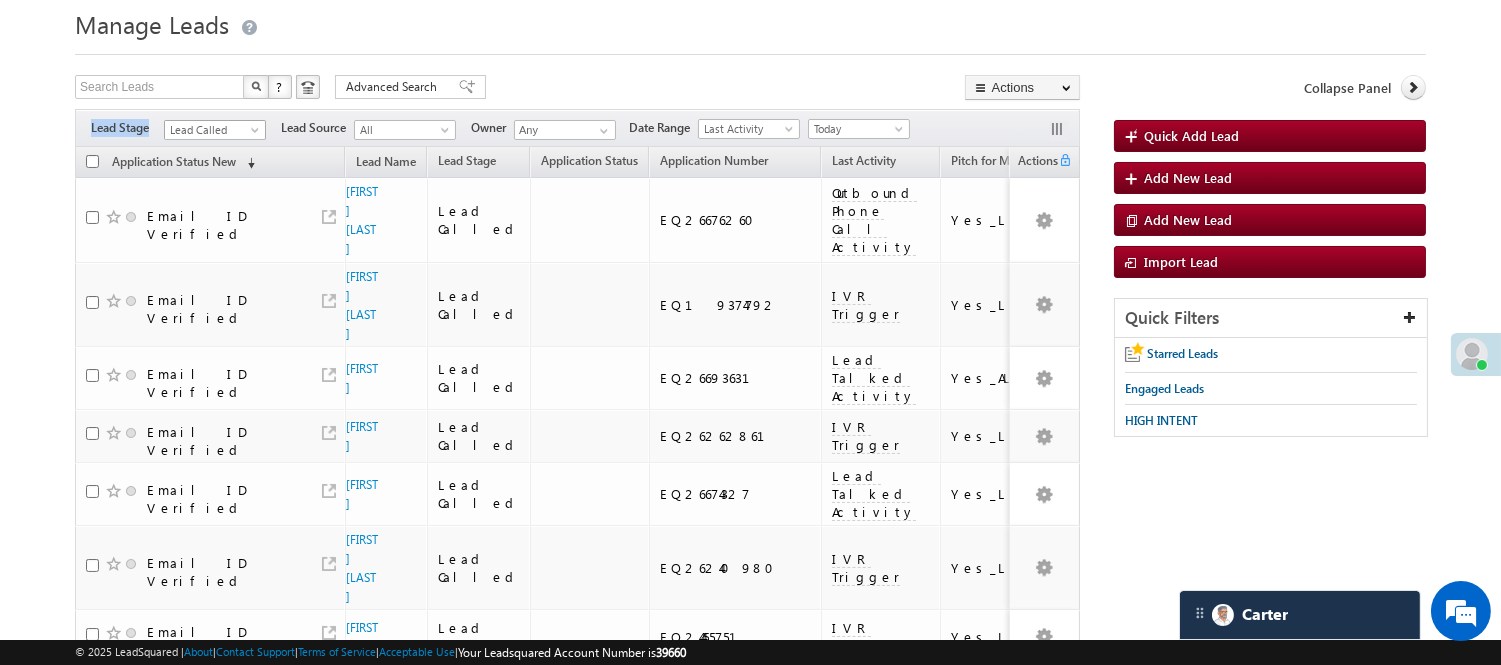 click on "Lead Called" at bounding box center [212, 130] 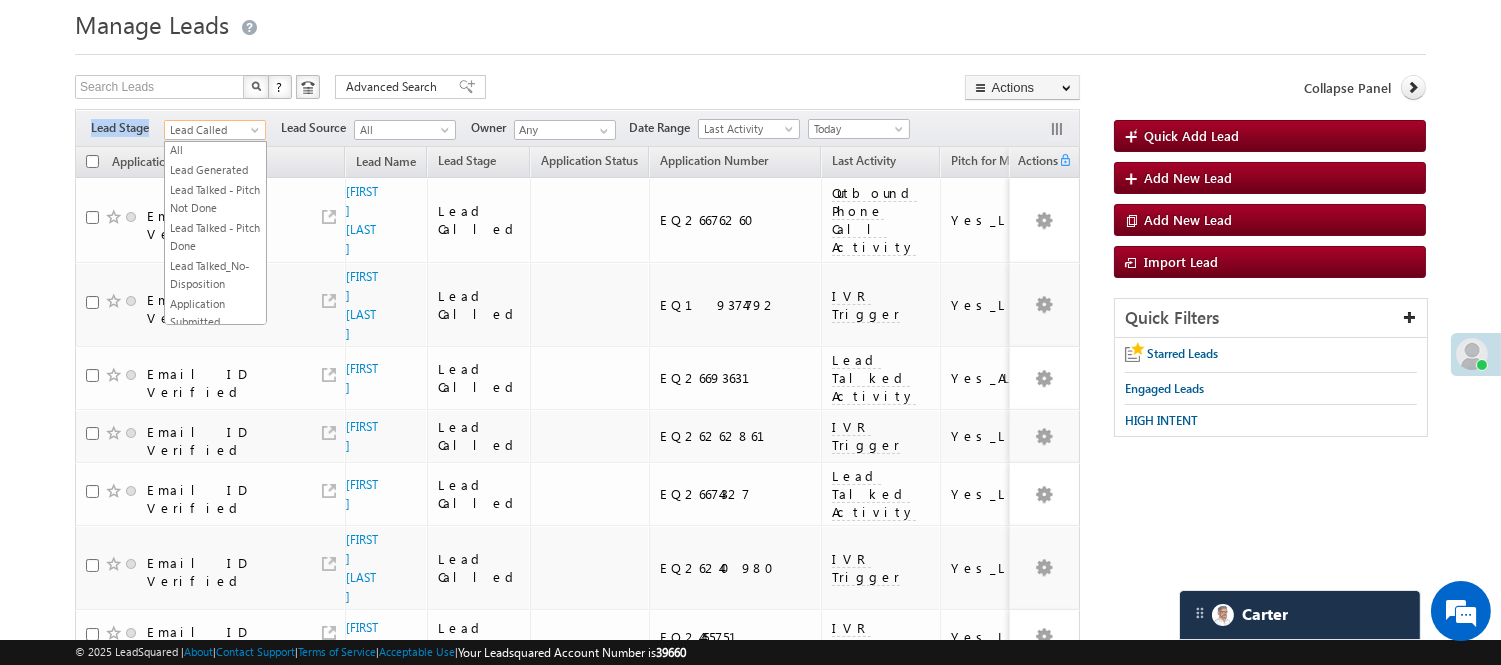 scroll, scrollTop: 0, scrollLeft: 0, axis: both 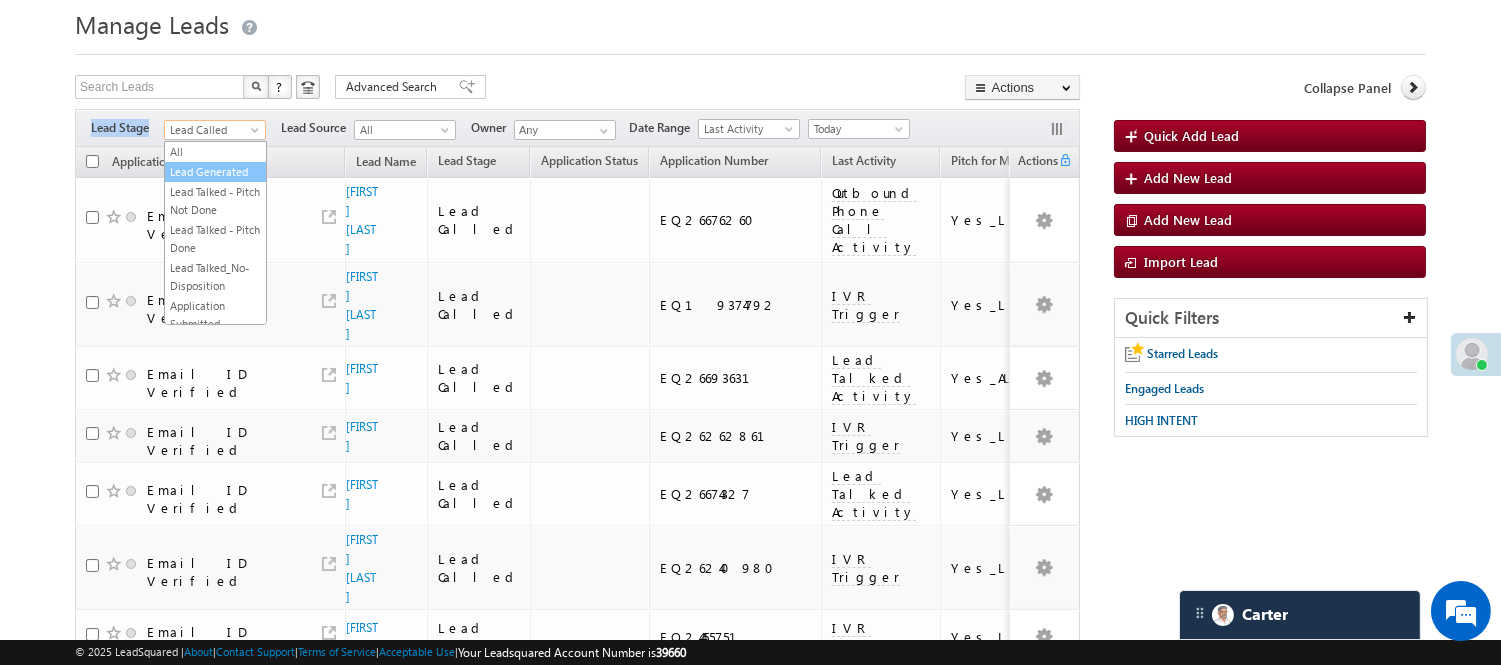 click on "Lead Generated" at bounding box center (215, 172) 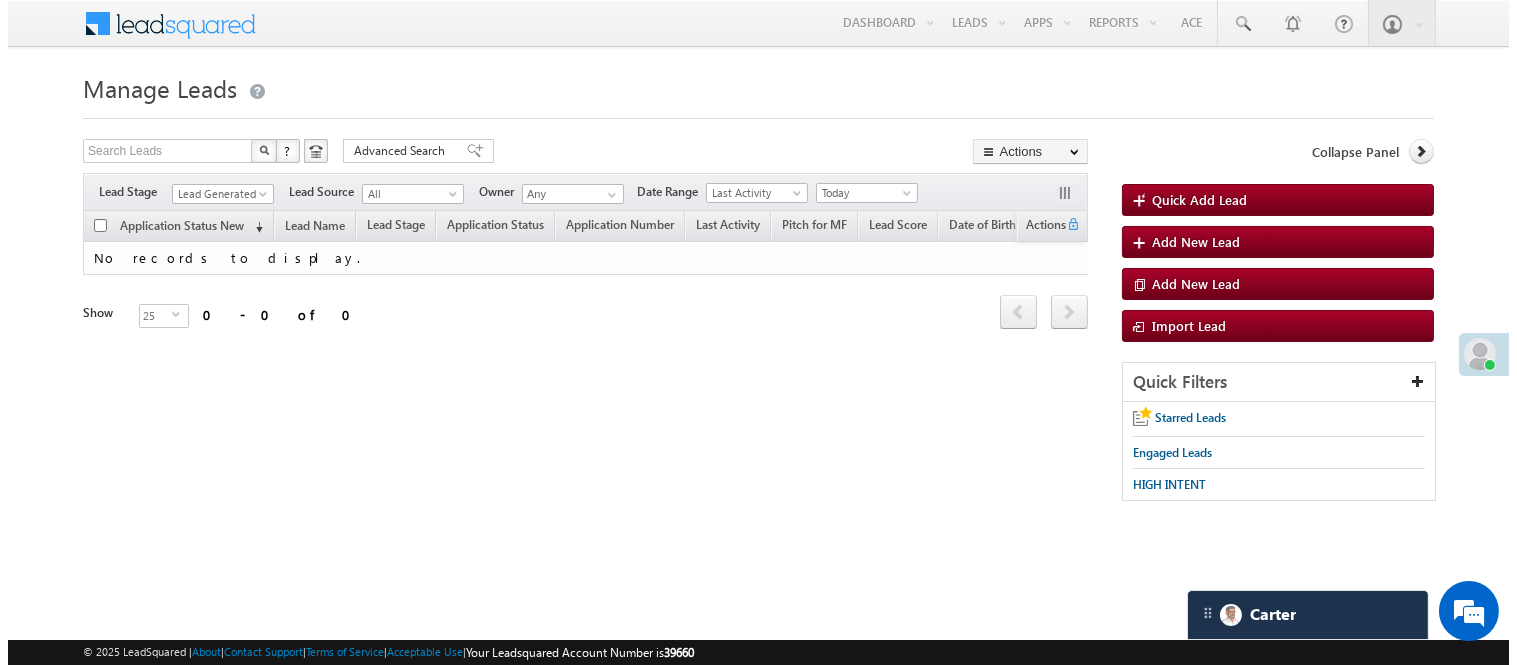 scroll, scrollTop: 0, scrollLeft: 0, axis: both 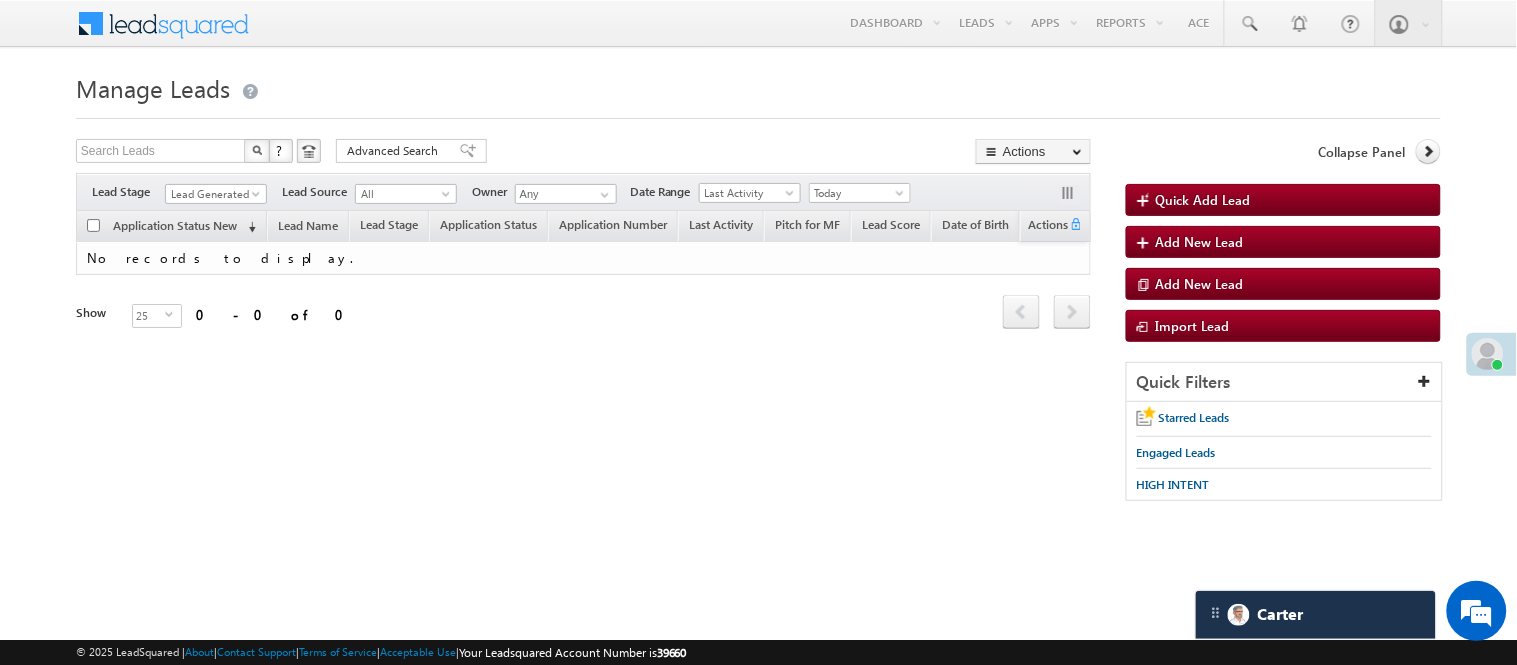 click on "Manage Leads
Quick Add Lead
Search Leads X ?   0 results found
Advanced Search
Advanced Search
Actions Actions" at bounding box center [758, 294] 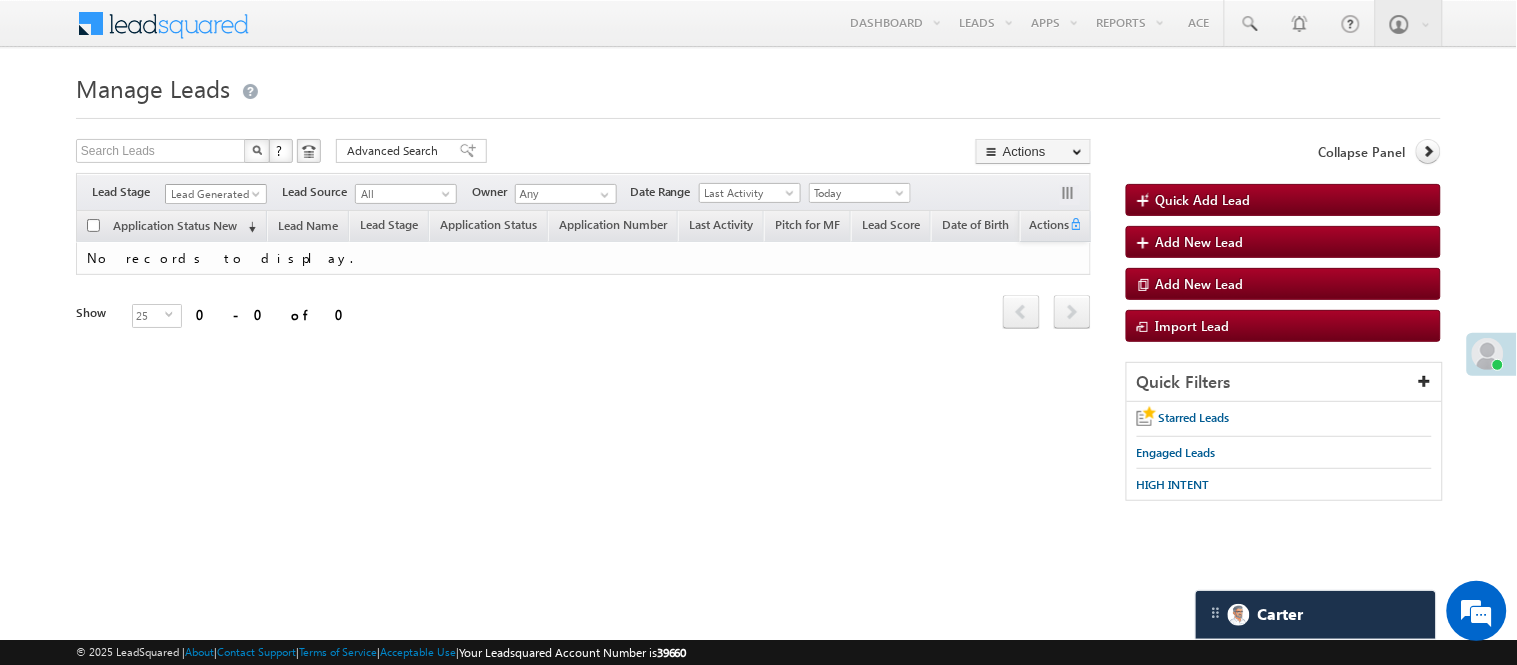 click on "Lead Generated" at bounding box center (213, 194) 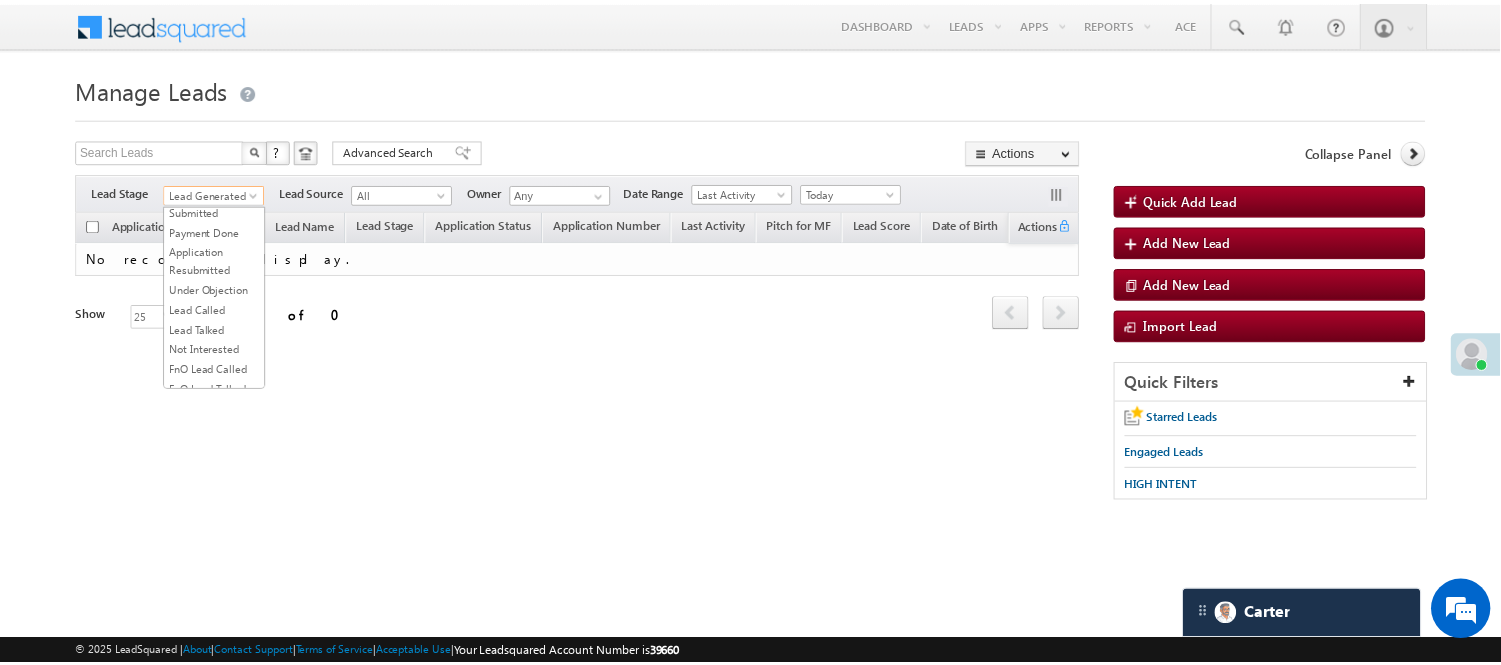scroll, scrollTop: 222, scrollLeft: 0, axis: vertical 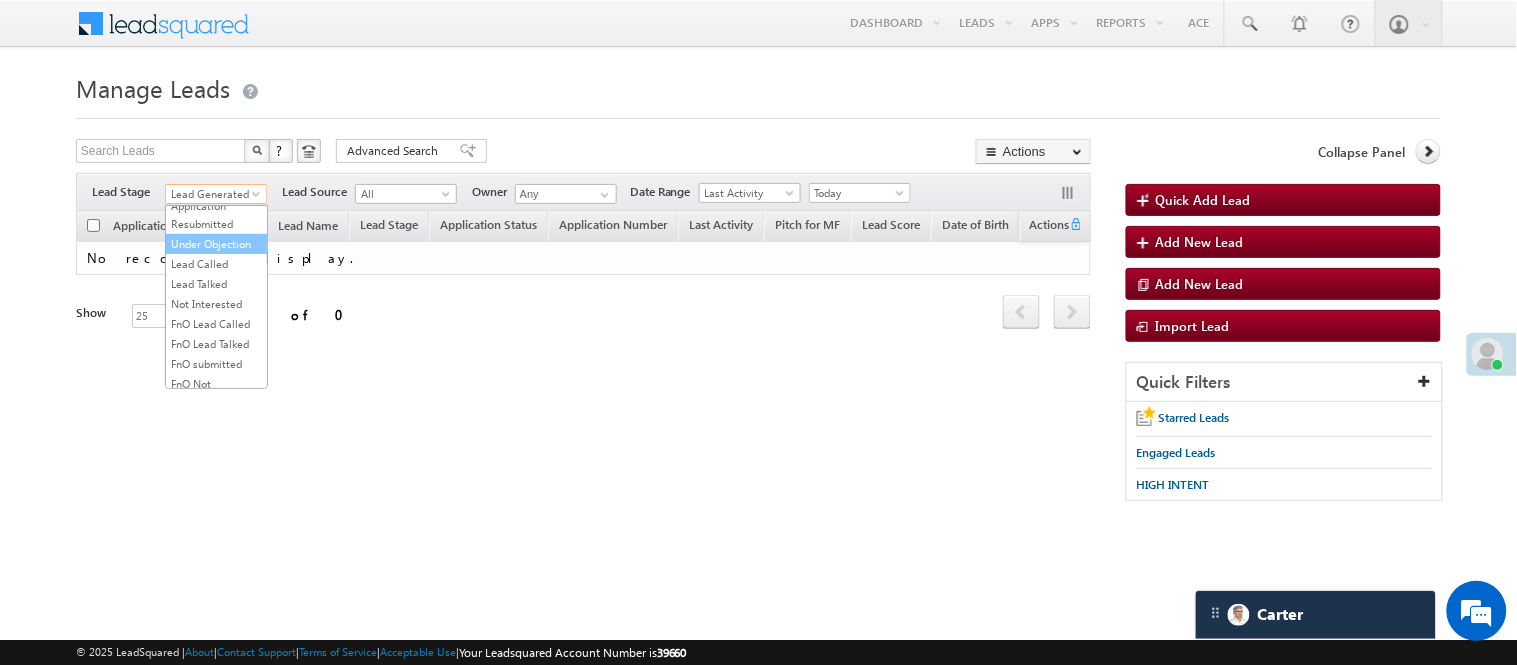 click on "Under Objection" at bounding box center [216, 244] 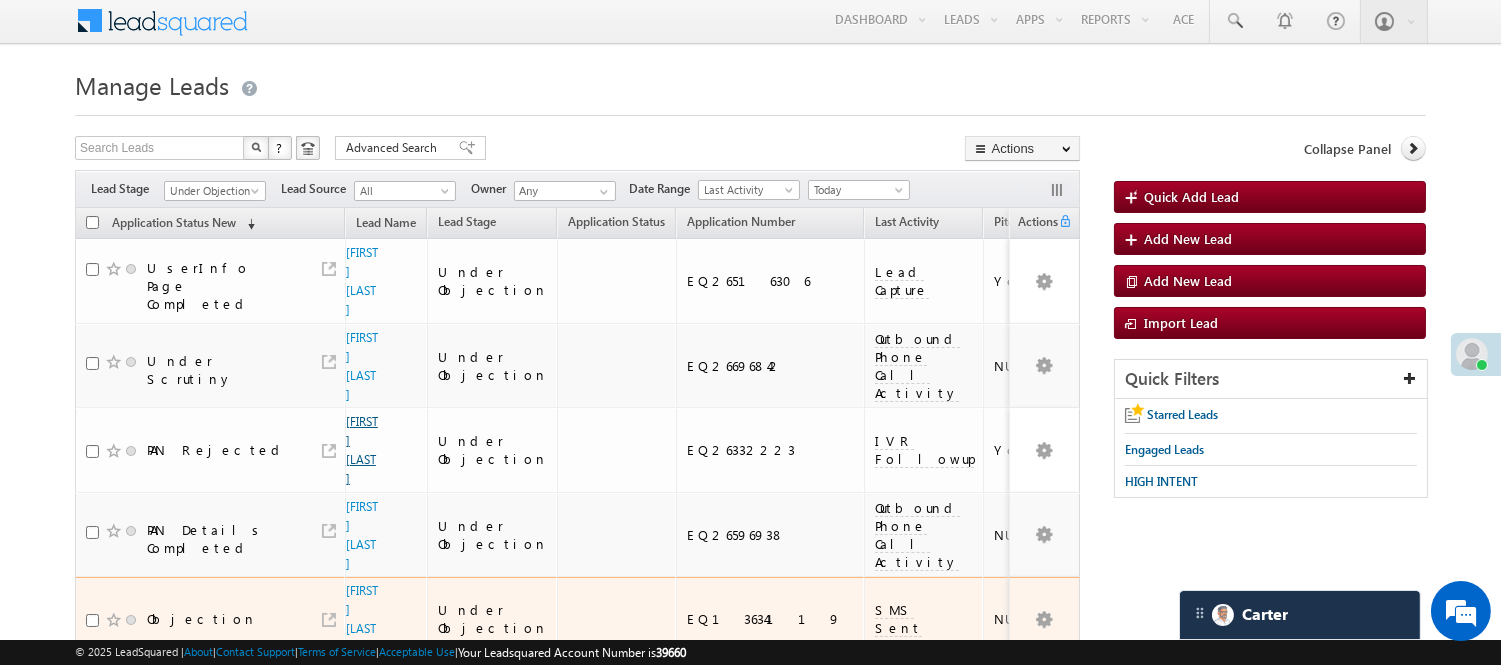 scroll, scrollTop: 0, scrollLeft: 0, axis: both 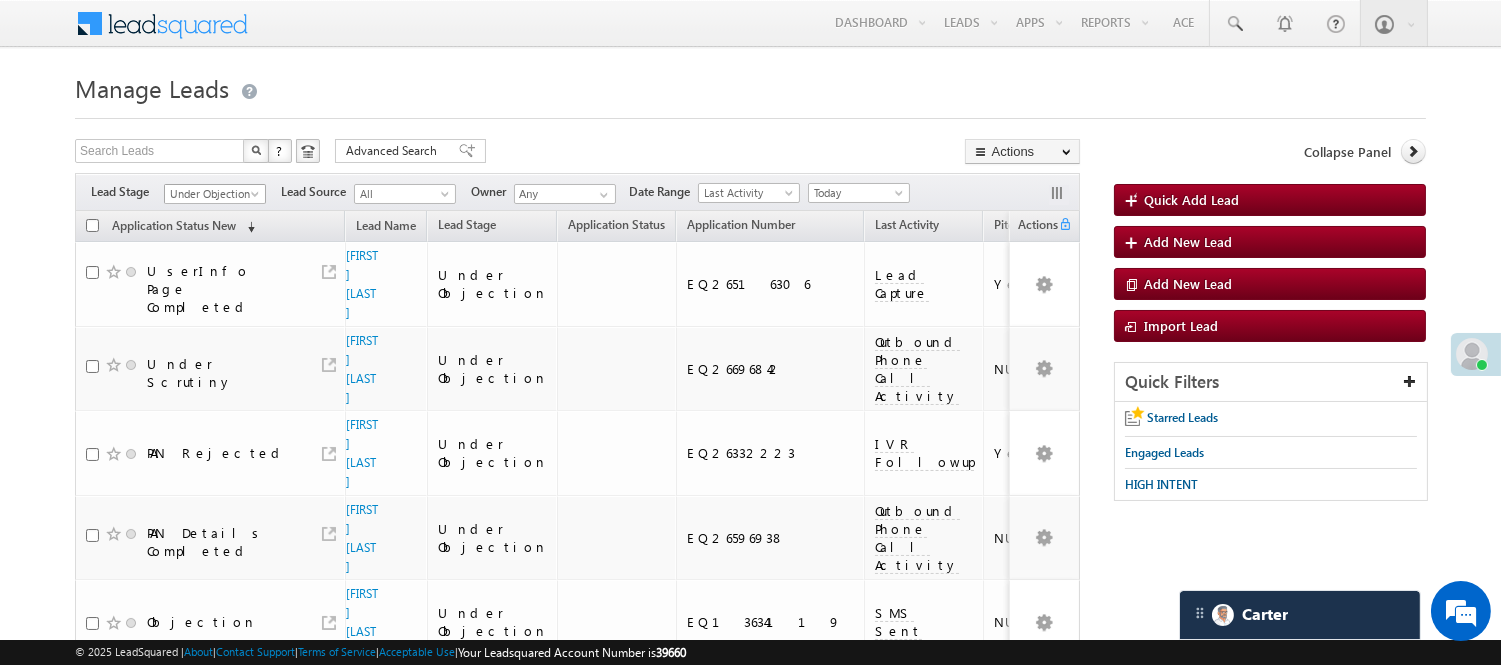 click on "Under Objection" at bounding box center [212, 194] 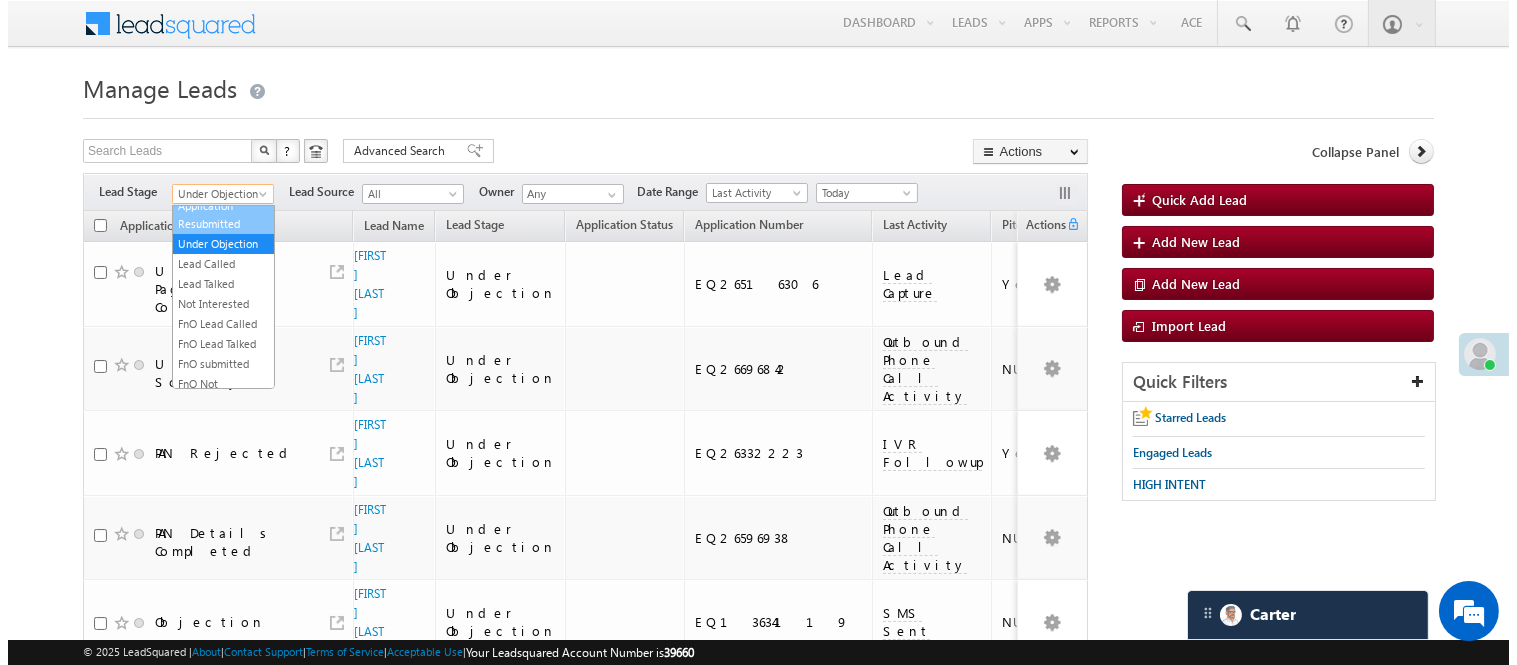 scroll, scrollTop: 0, scrollLeft: 0, axis: both 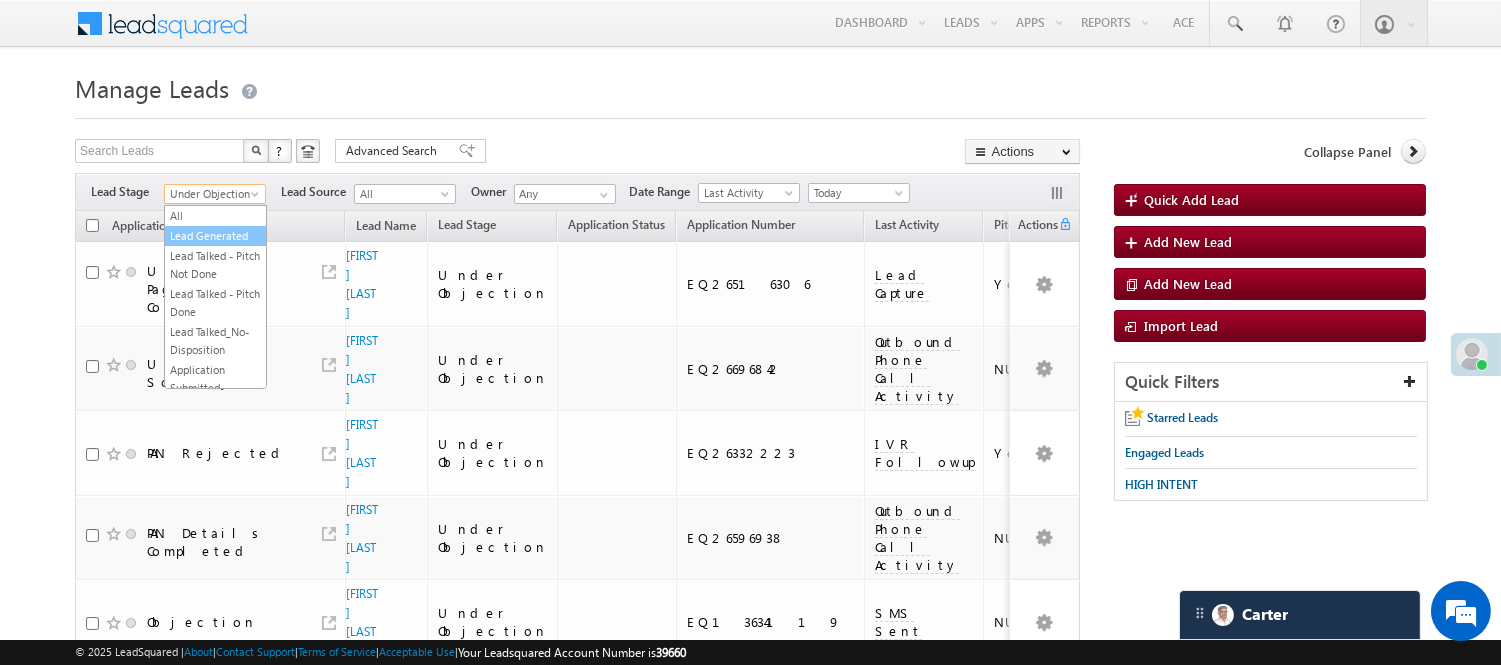 click on "Lead Generated" at bounding box center [215, 236] 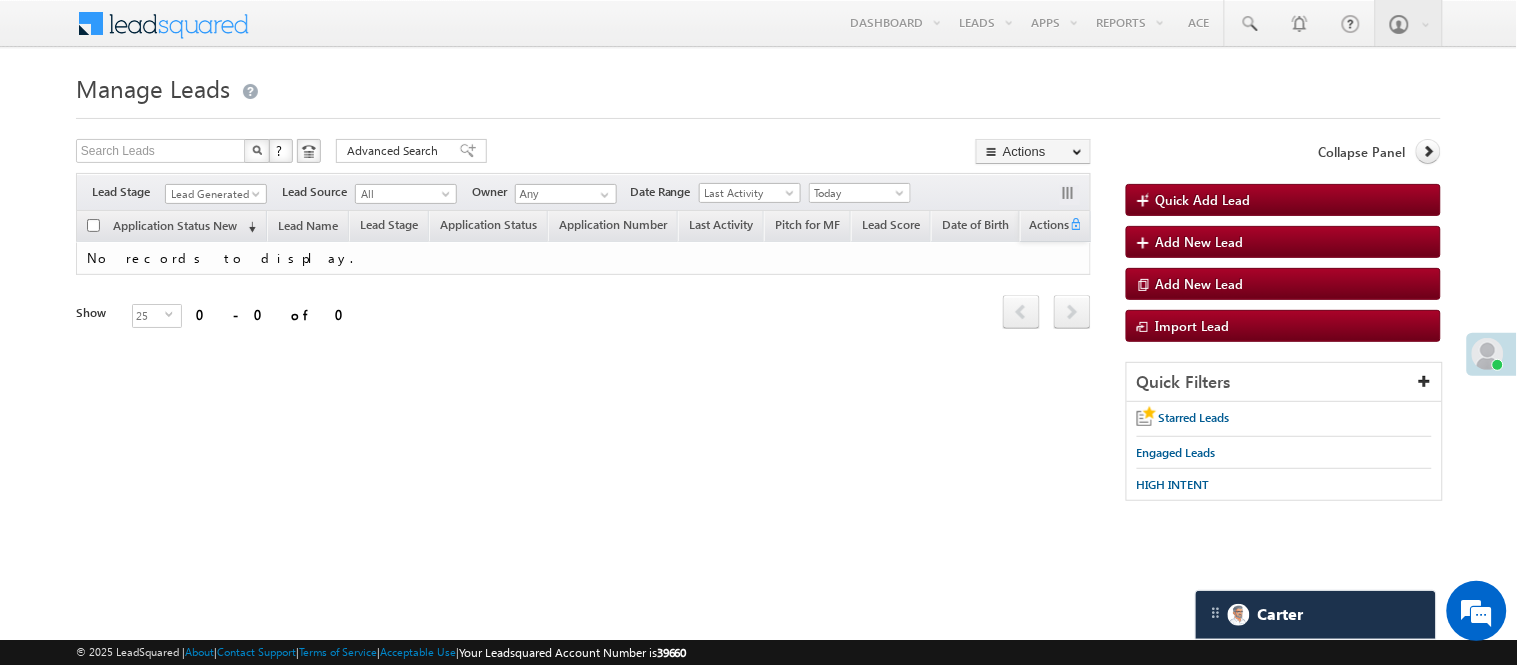 click on "Filters
Lead Stage
All Lead Generated Lead Talked - Pitch Not Done Lead Talked - Pitch Done Lead Talked_No-Disposition Application Submitted Payment Done Application Resubmitted Under Objection Lead Called Lead Talked Not Interested FnO Lead Called FnO Lead Talked FnO submitted FnO Not Interested FnO Approved FnO Rejected FnO Lead Generated Code Generated CG NI Lead Generated
Lead Source
All All
Owner Any Any" at bounding box center [583, 192] 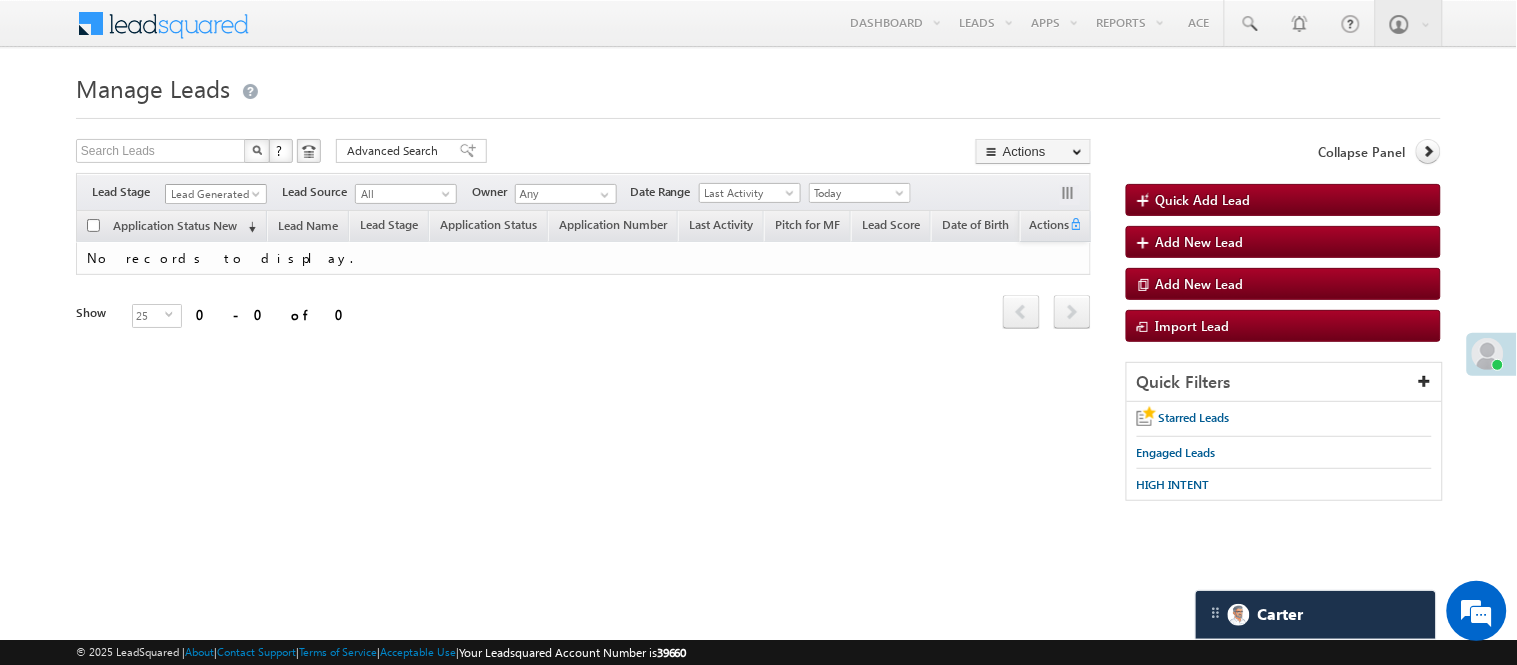 click on "Lead Generated" at bounding box center (213, 194) 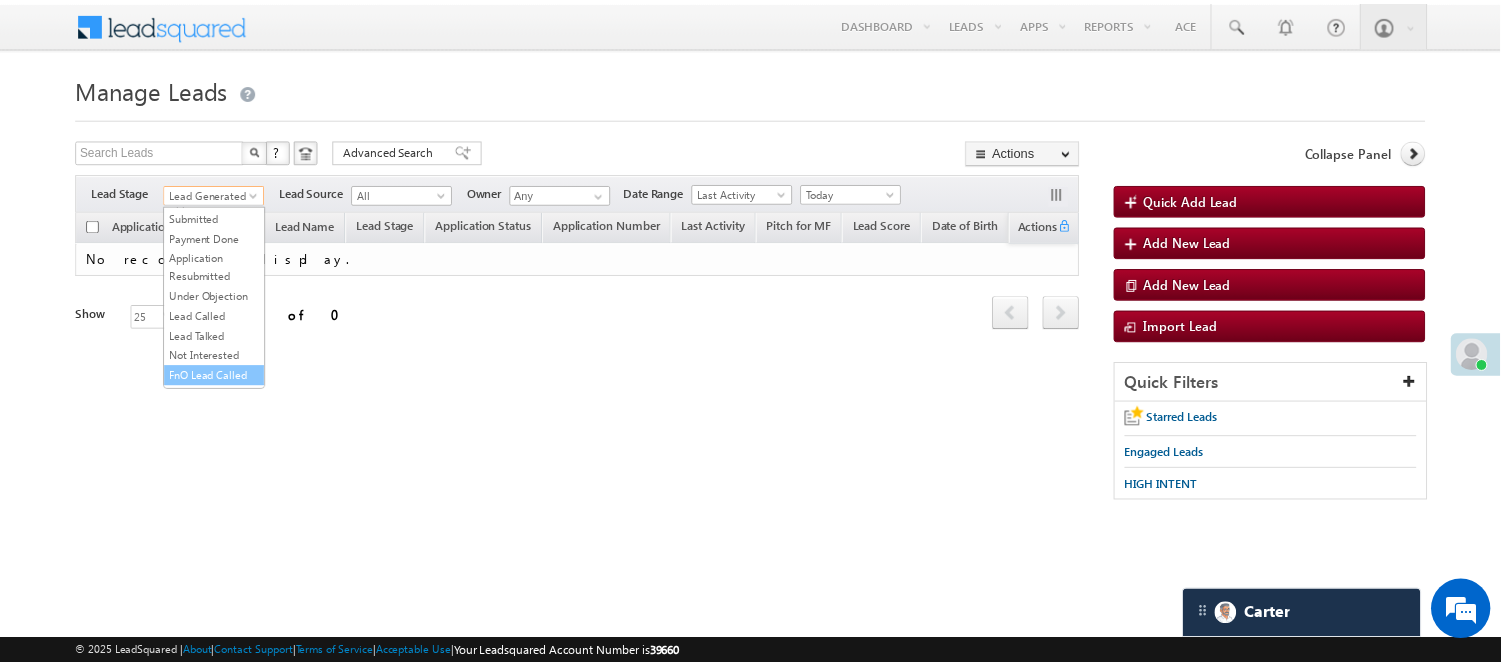 scroll, scrollTop: 496, scrollLeft: 0, axis: vertical 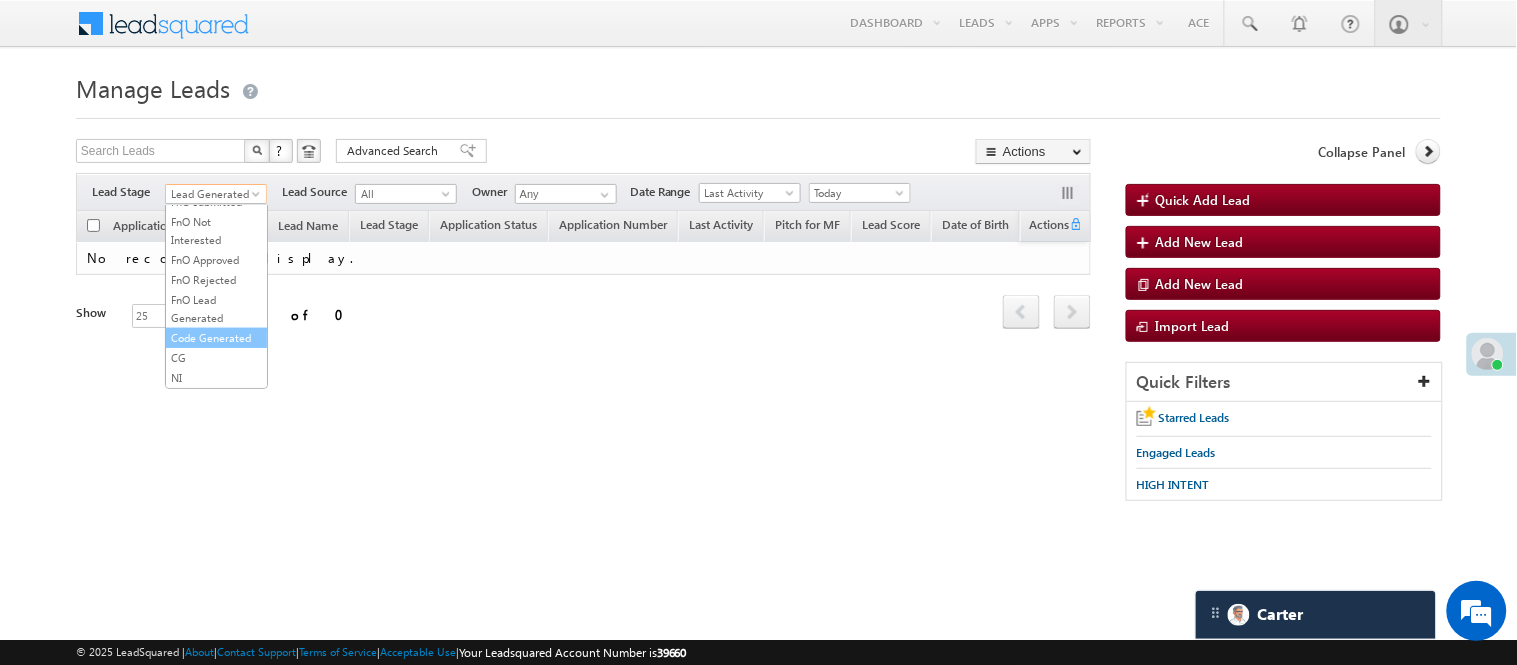 click on "Code Generated" at bounding box center [216, 338] 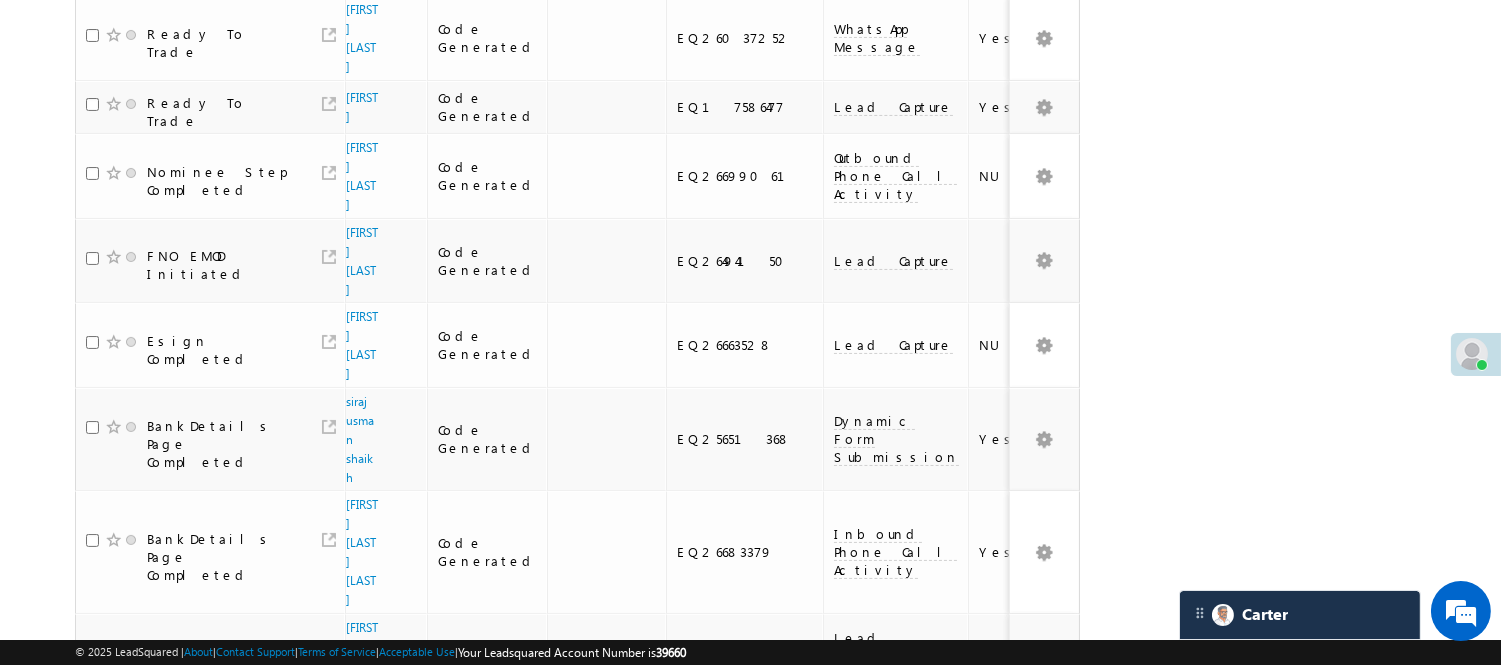 scroll, scrollTop: 0, scrollLeft: 0, axis: both 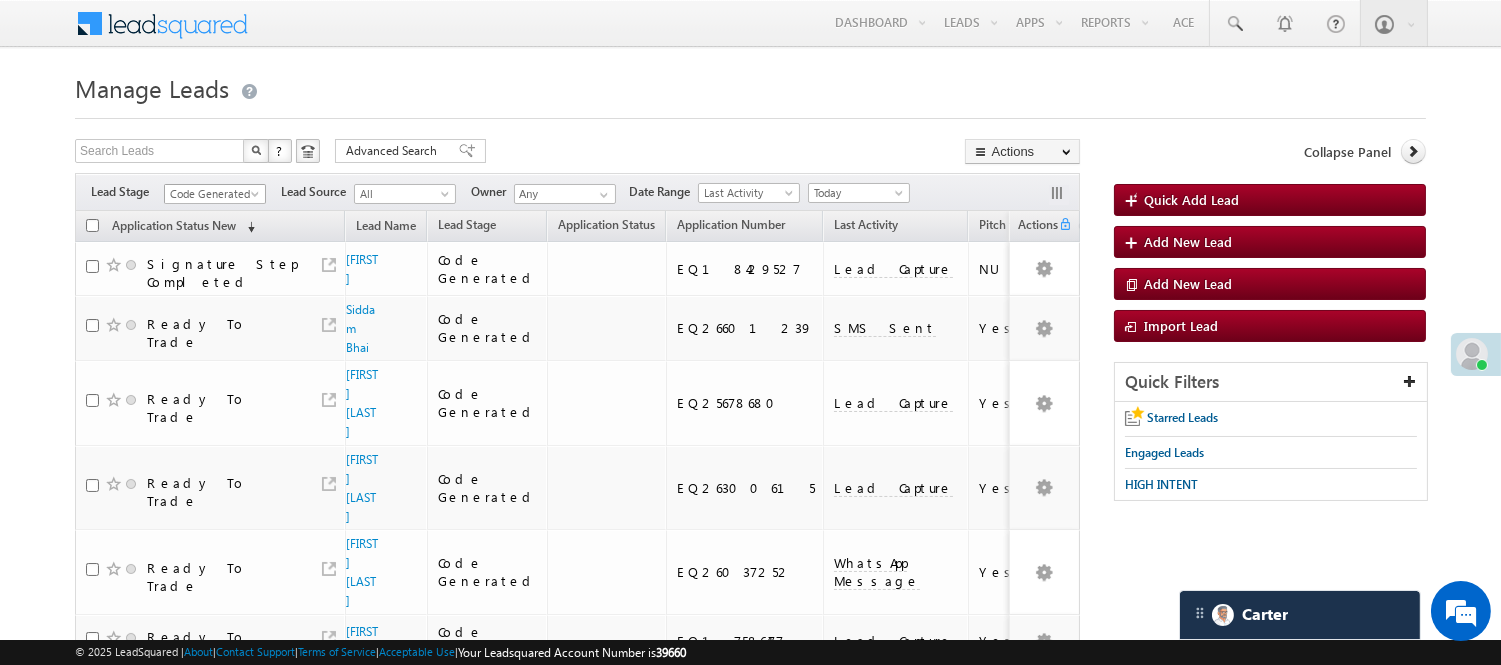click on "Code Generated" at bounding box center (212, 194) 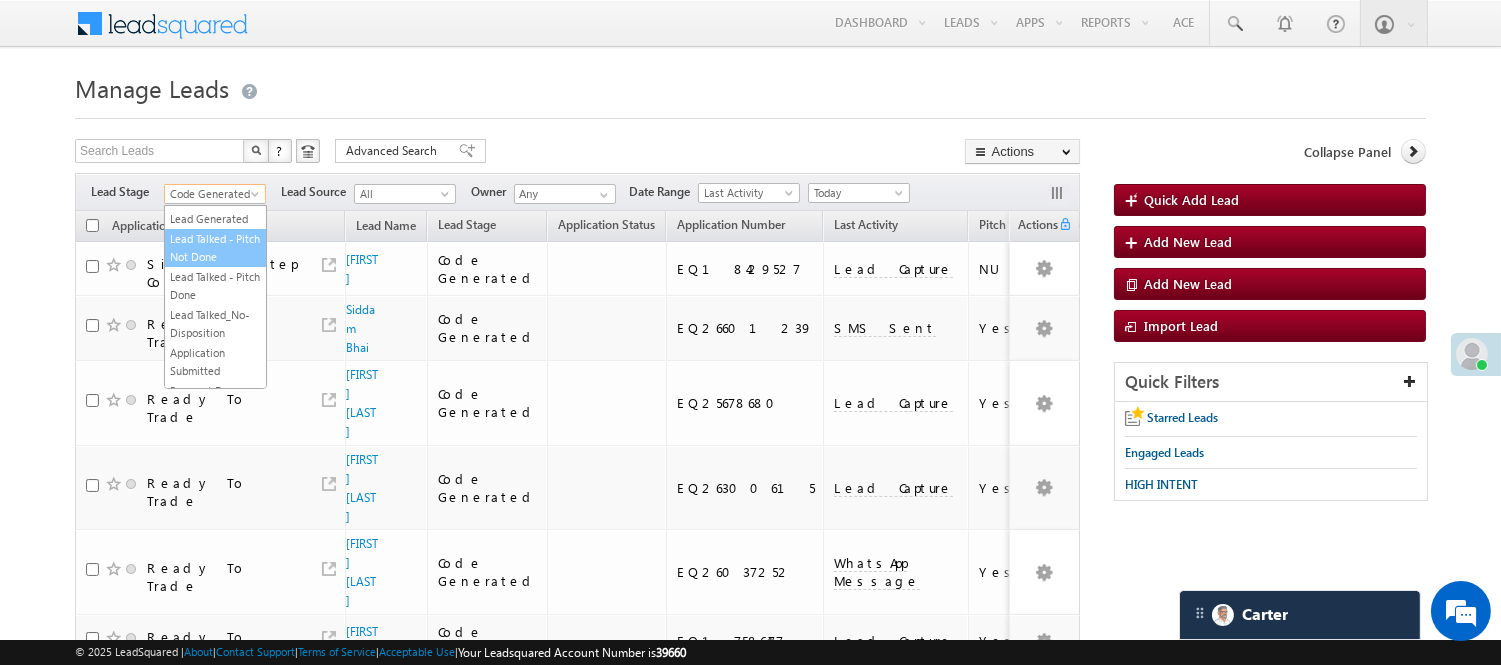 scroll, scrollTop: 0, scrollLeft: 0, axis: both 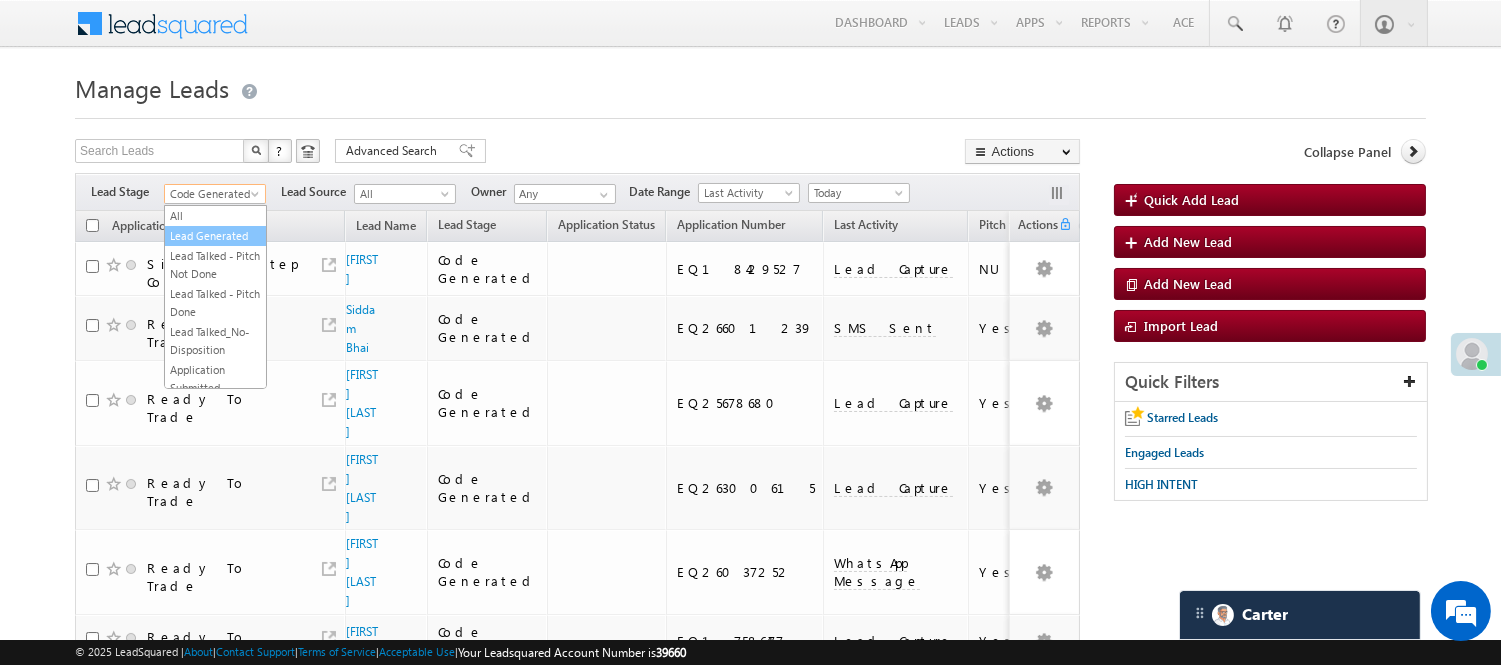 click on "Lead Generated" at bounding box center [215, 236] 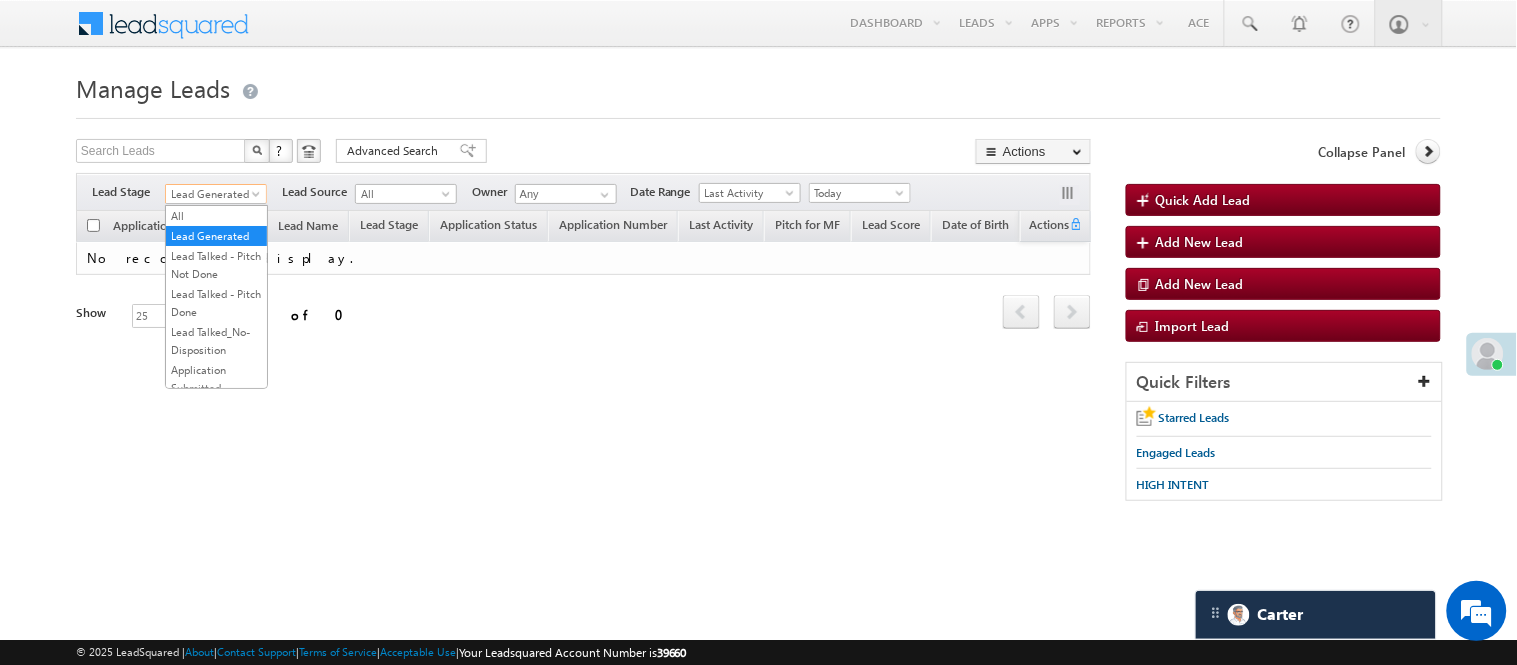 click on "Lead Generated" at bounding box center [213, 194] 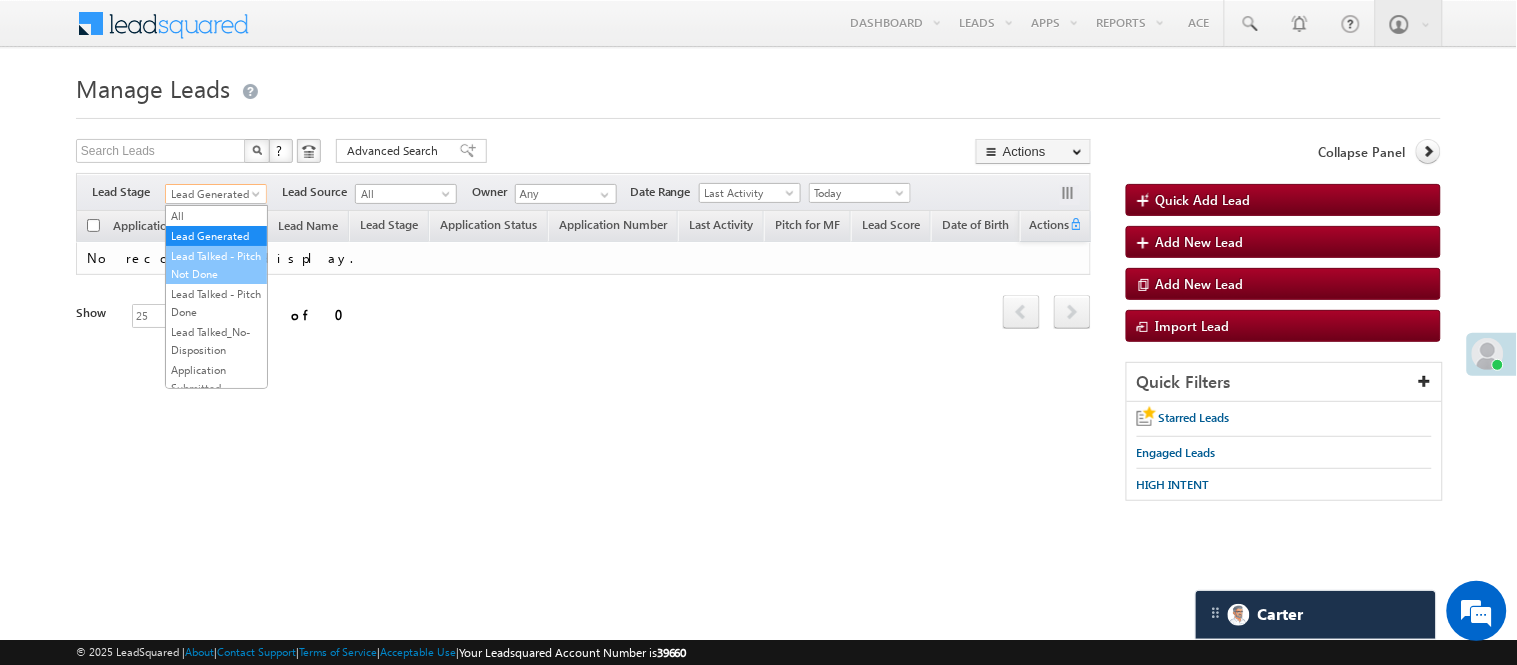 click on "Lead Talked - Pitch Not Done" at bounding box center (216, 265) 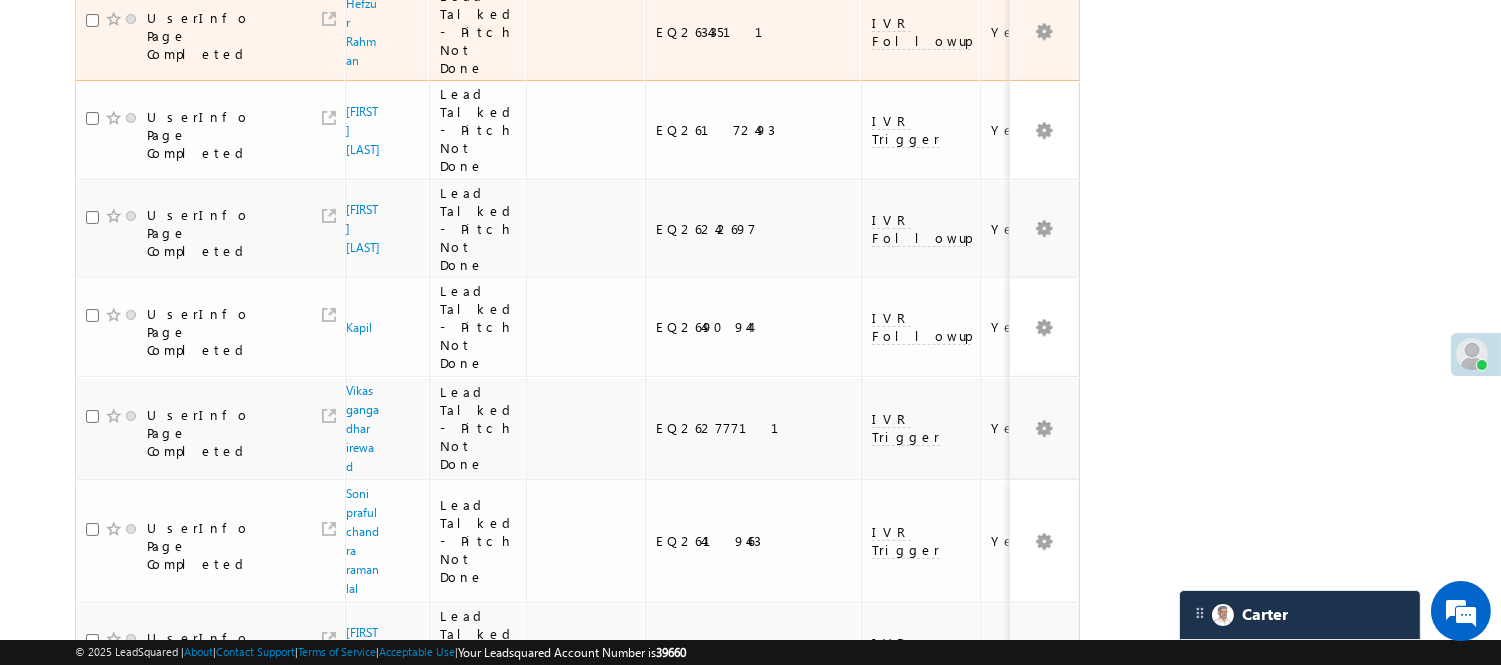 scroll, scrollTop: 111, scrollLeft: 0, axis: vertical 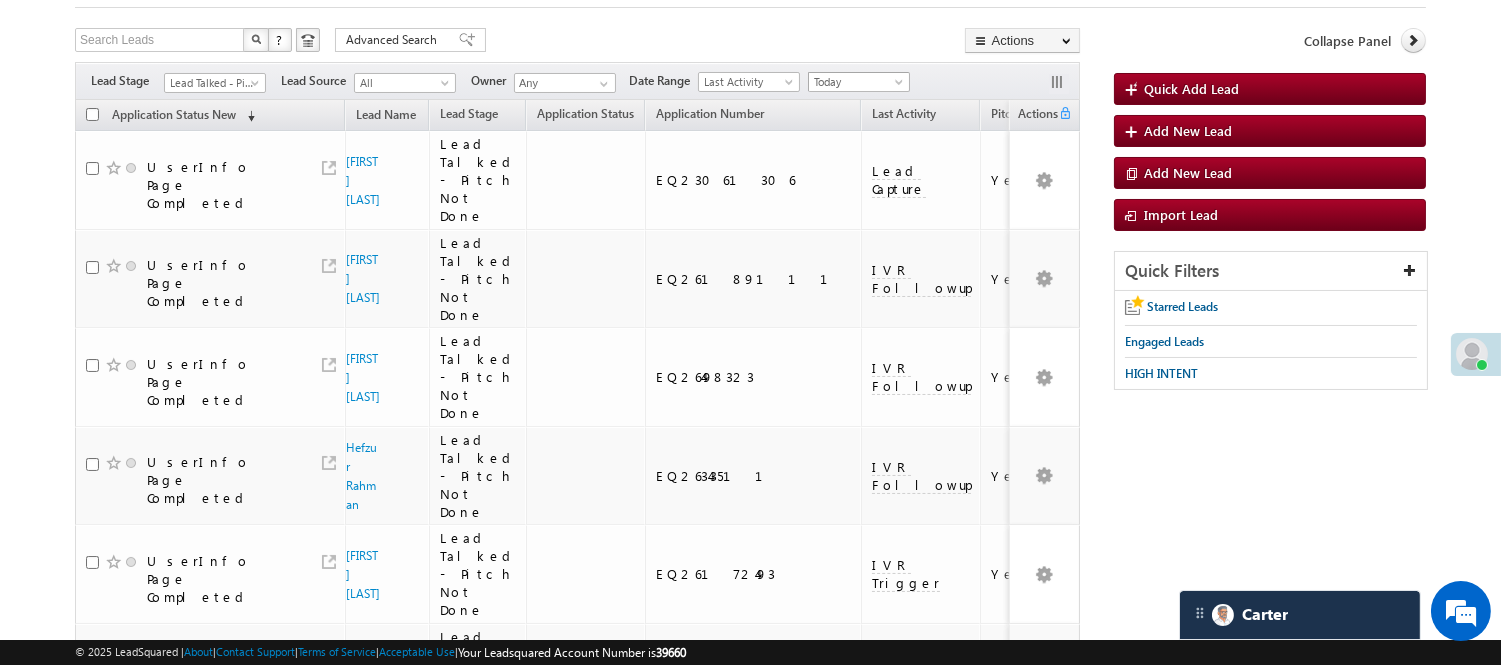 click on "Today" at bounding box center (856, 82) 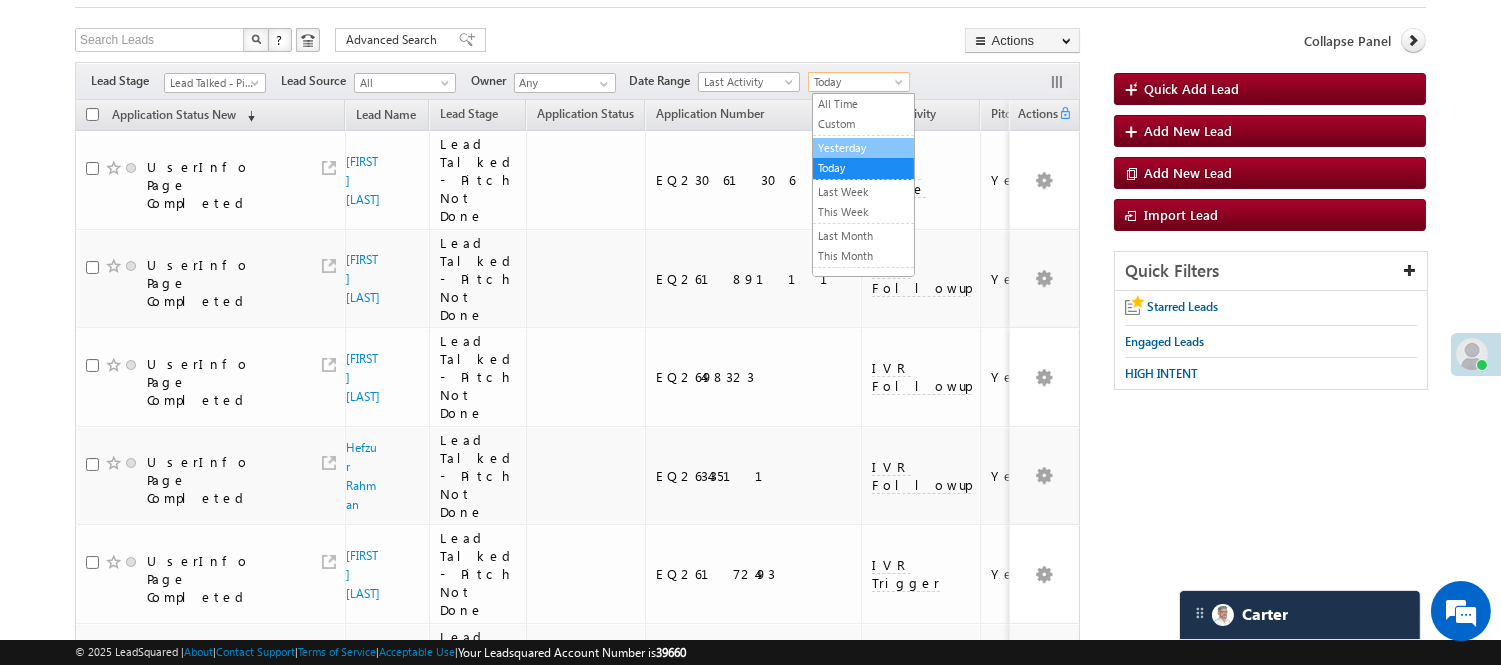 click on "All Time Custom Yesterday Today Last Week This Week Last Month This Month Last Year This Year Last 7 Days Last 30 Days" at bounding box center [863, 185] 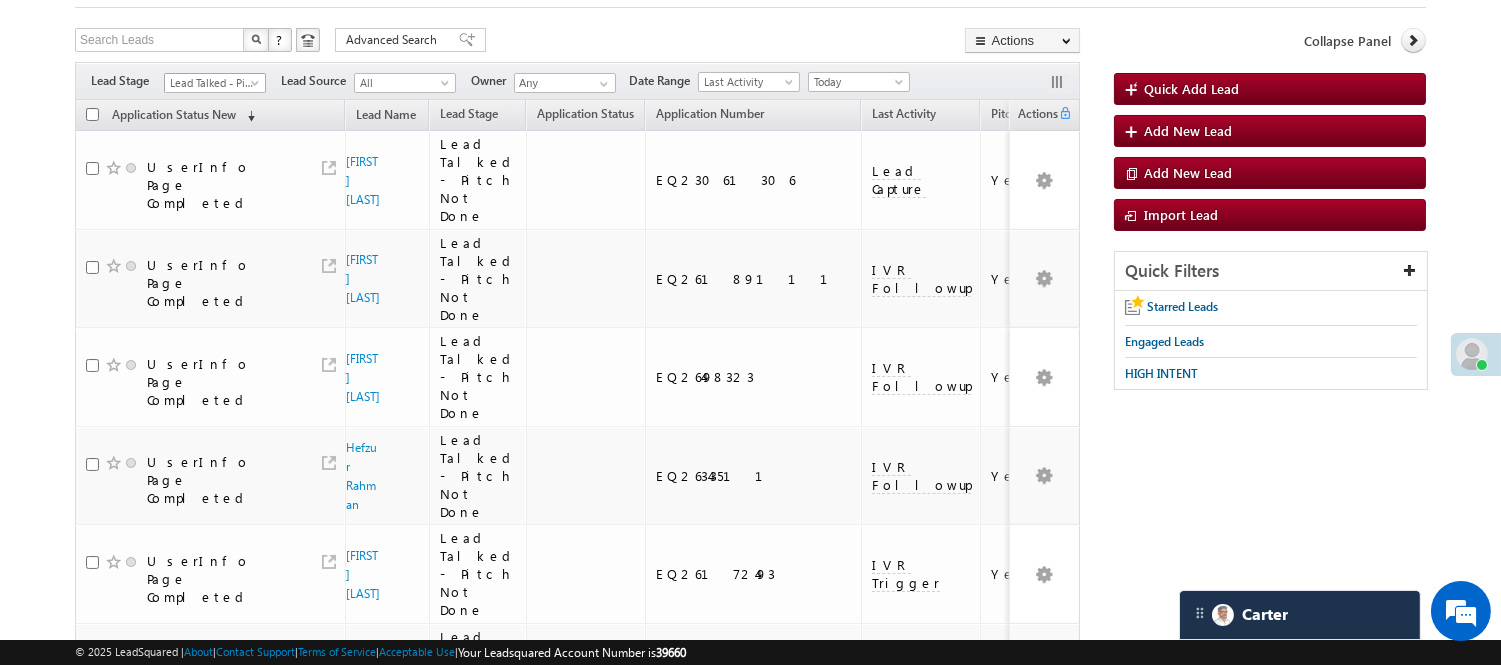 click on "Lead Talked - Pitch Not Done" at bounding box center [212, 83] 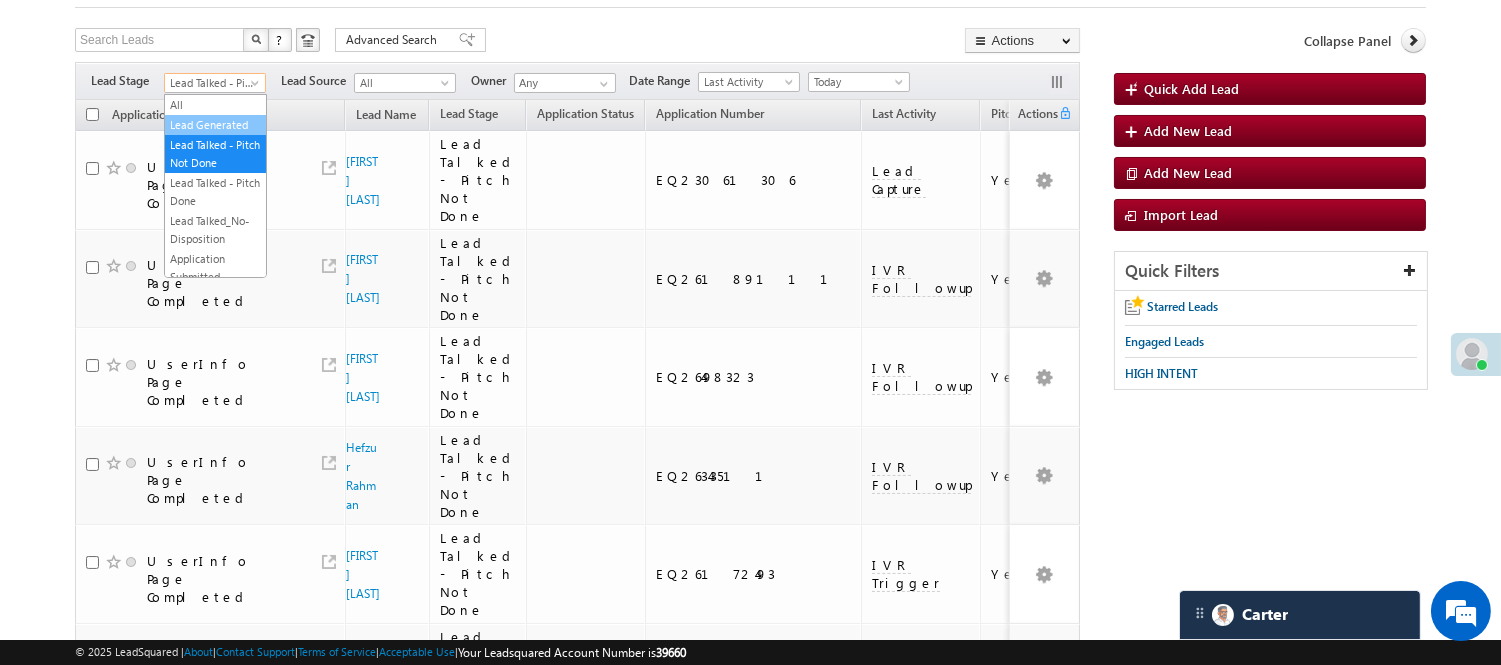 click on "Lead Generated" at bounding box center [215, 125] 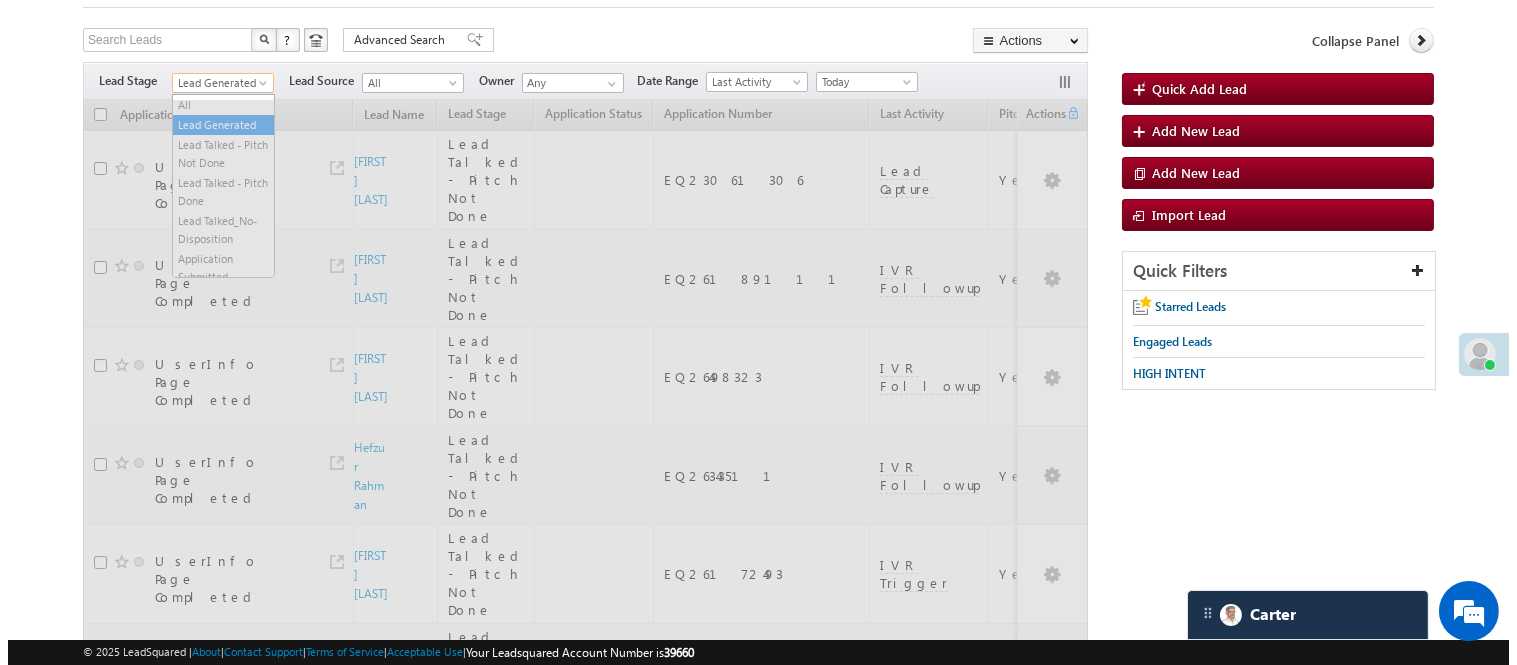 scroll, scrollTop: 0, scrollLeft: 0, axis: both 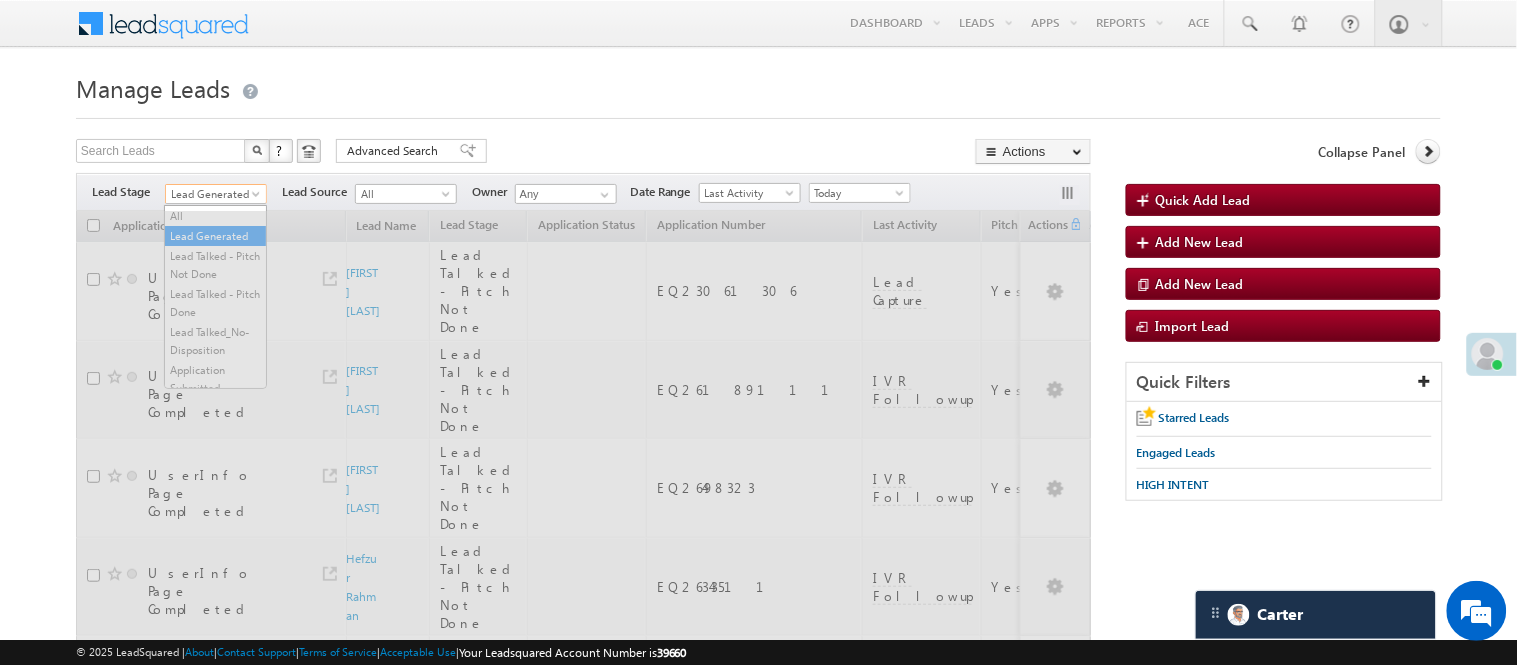 click on "Manage Leads
Quick Add Lead
Search Leads X ?   47 results found
Advanced Search
Advanced Search
Actions Actions" at bounding box center (758, 1455) 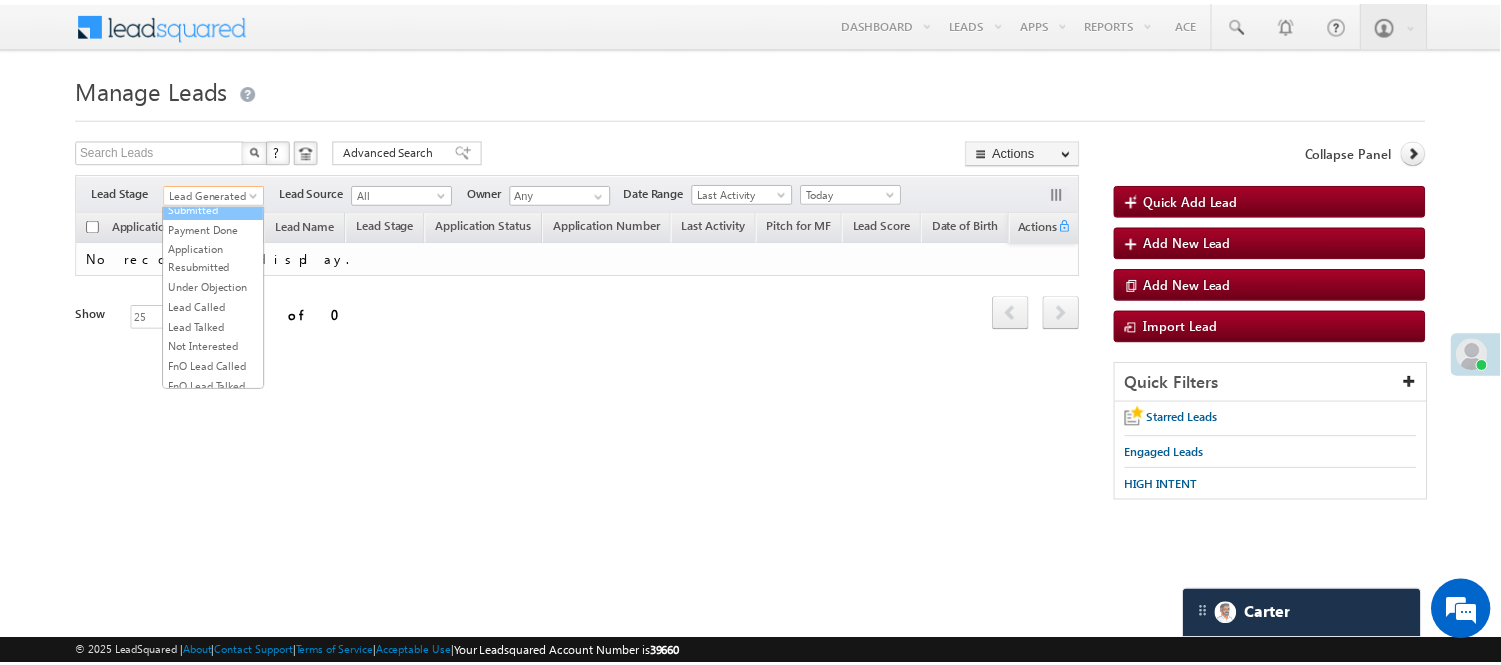 scroll, scrollTop: 496, scrollLeft: 0, axis: vertical 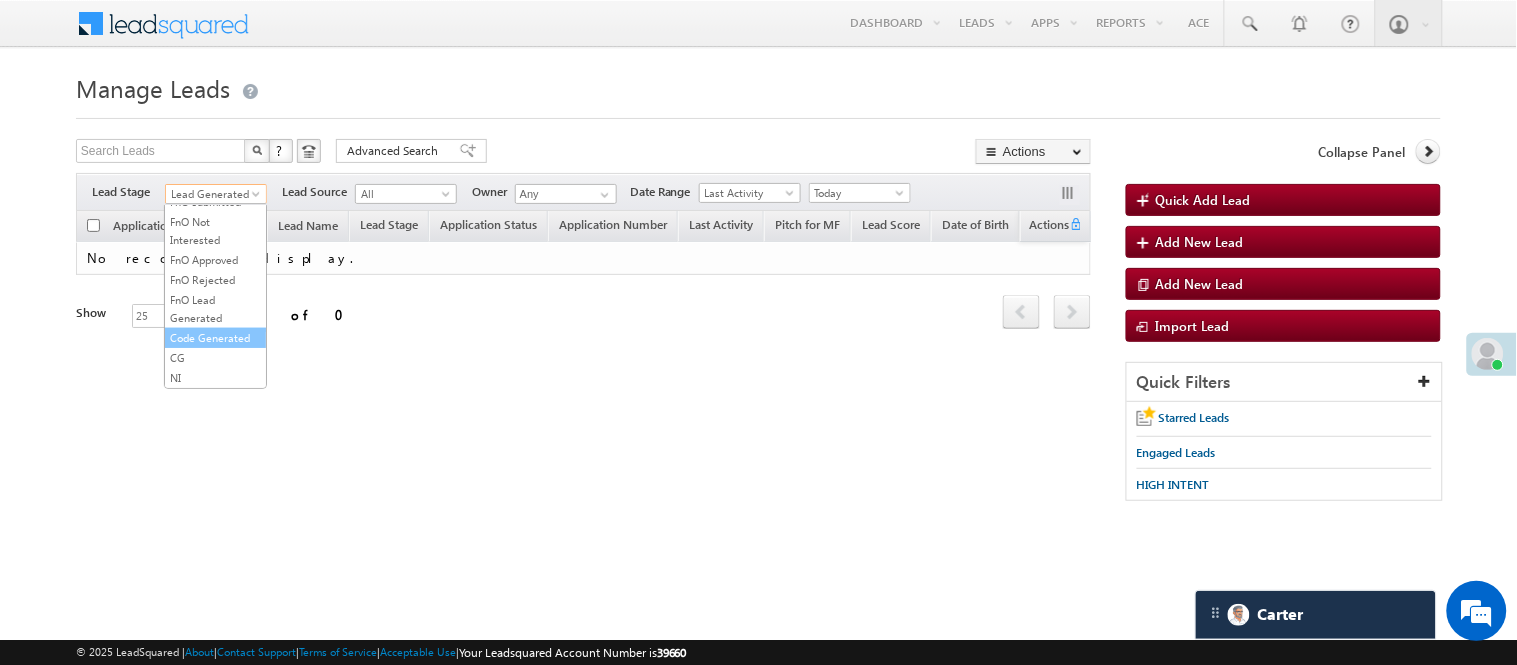 click on "Code Generated" at bounding box center (215, 338) 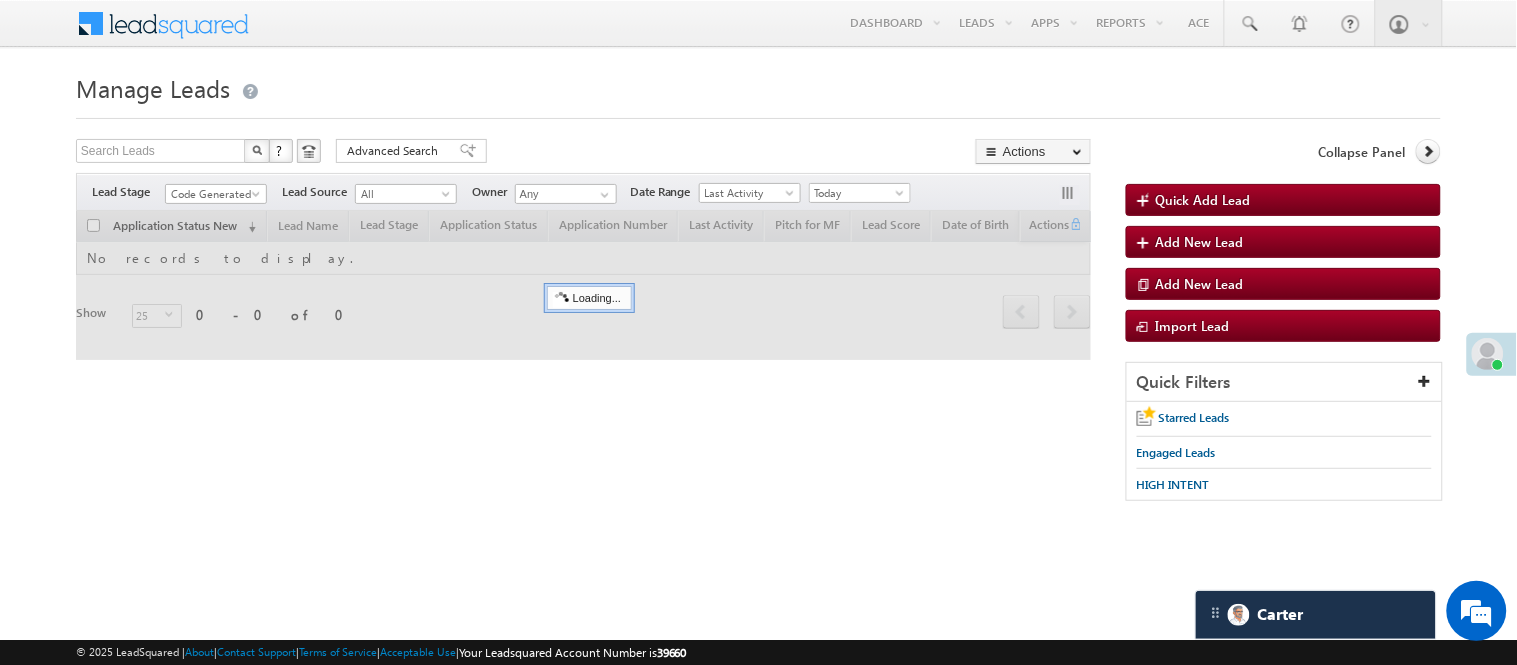 drag, startPoint x: 496, startPoint y: 97, endPoint x: 163, endPoint y: 234, distance: 360.08054 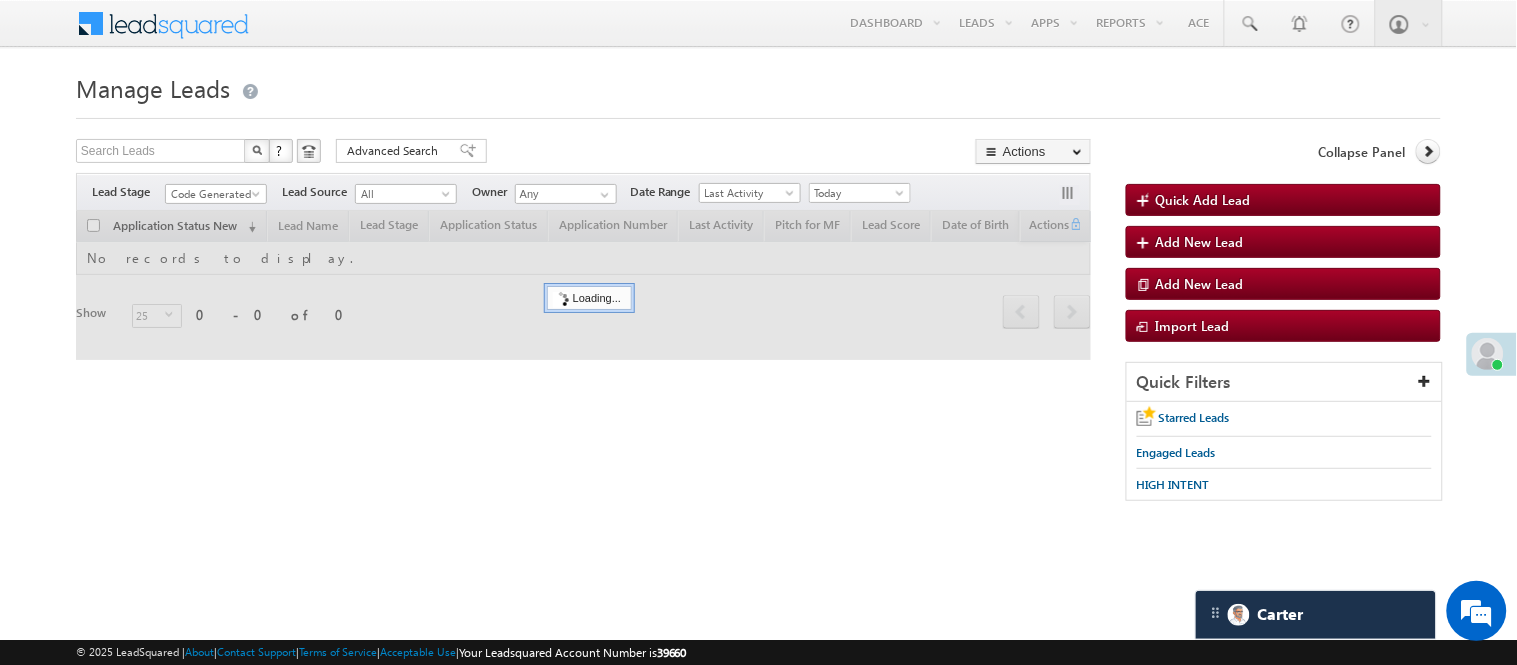 click on "Manage Leads" at bounding box center (758, 86) 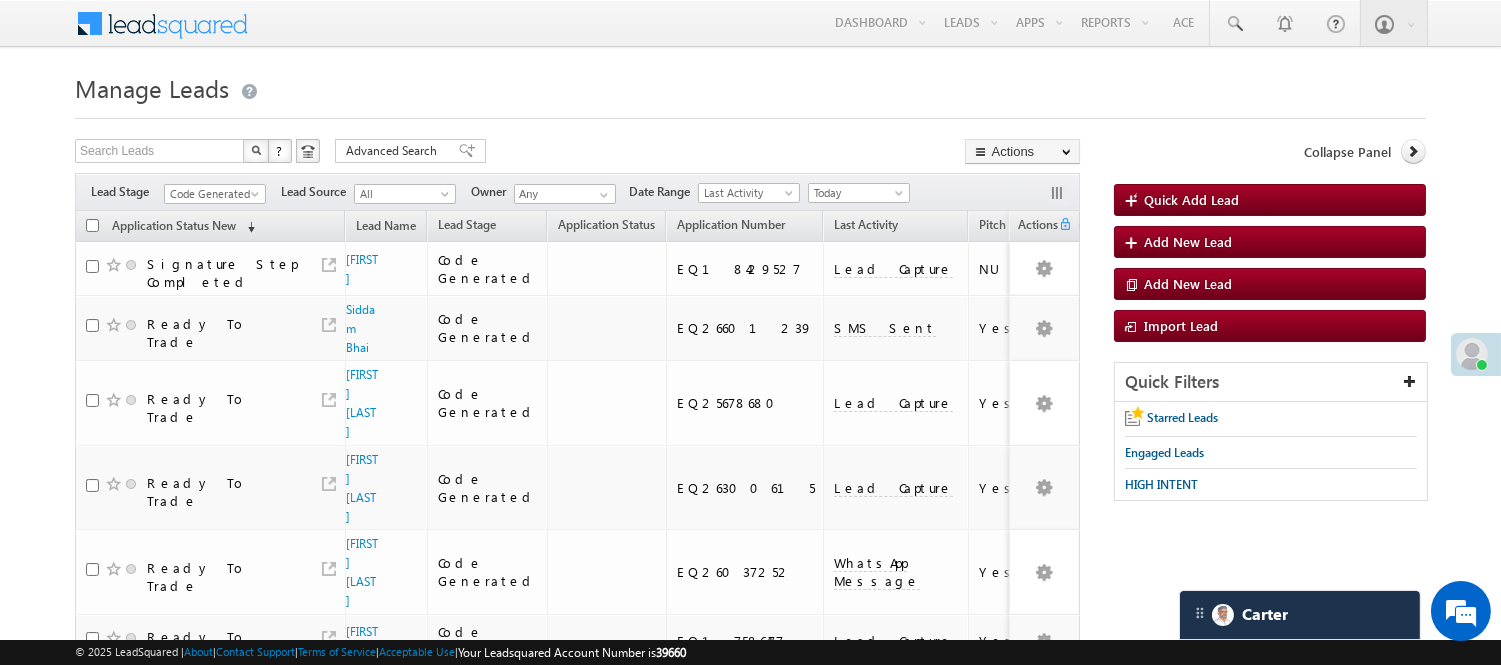 click on "Code Generated" at bounding box center (212, 194) 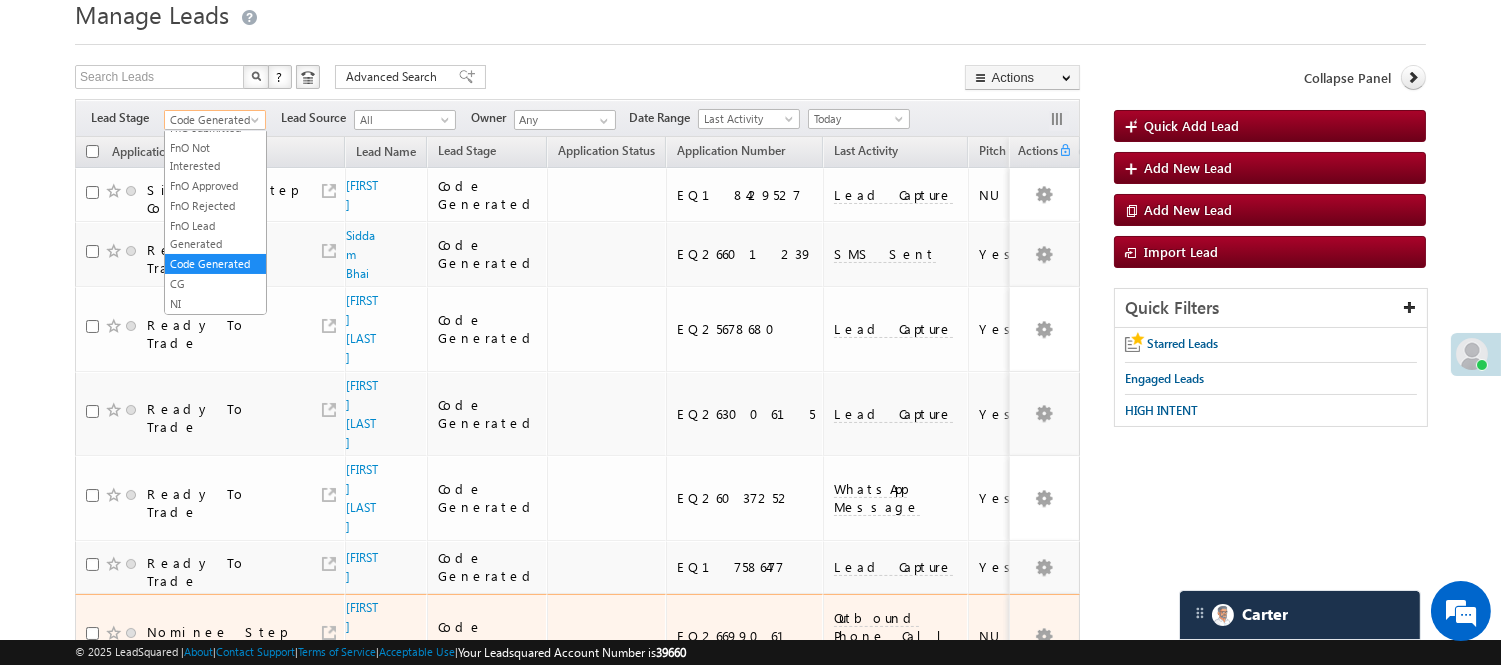 scroll, scrollTop: 0, scrollLeft: 0, axis: both 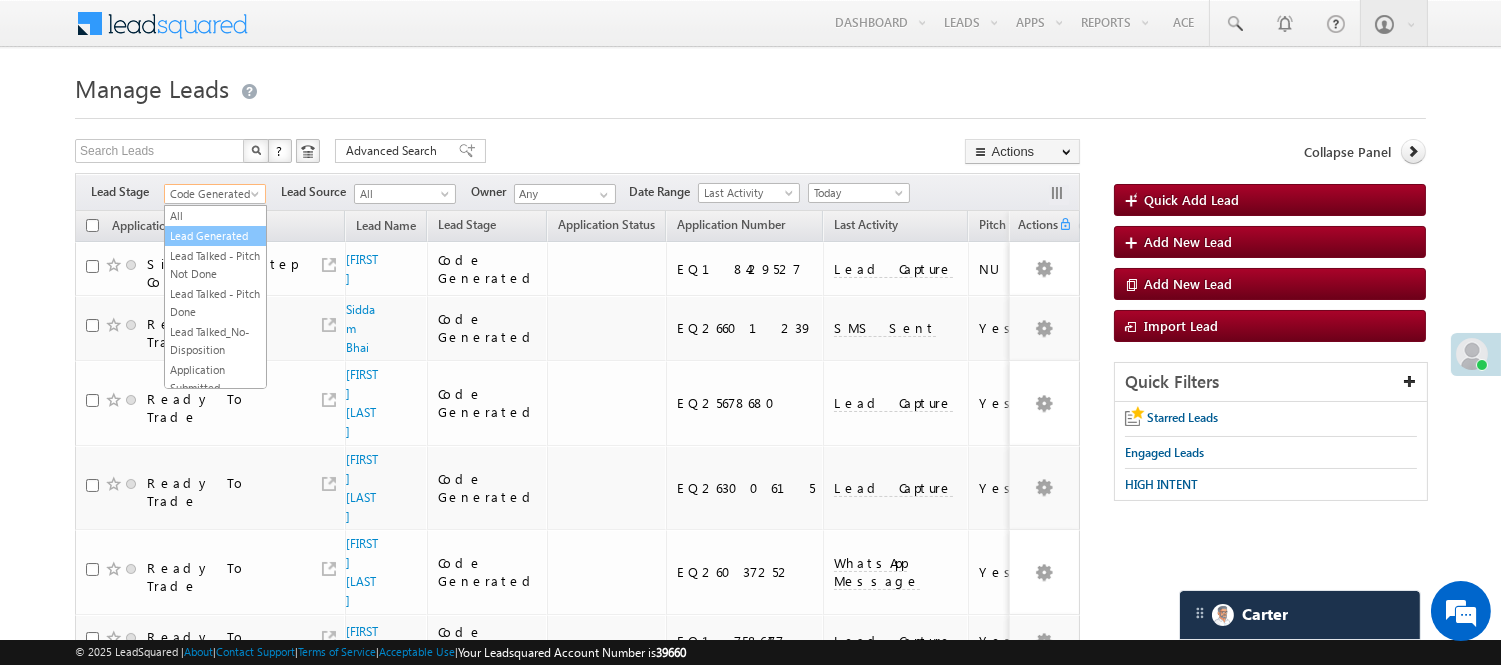 click on "Lead Generated" at bounding box center [215, 236] 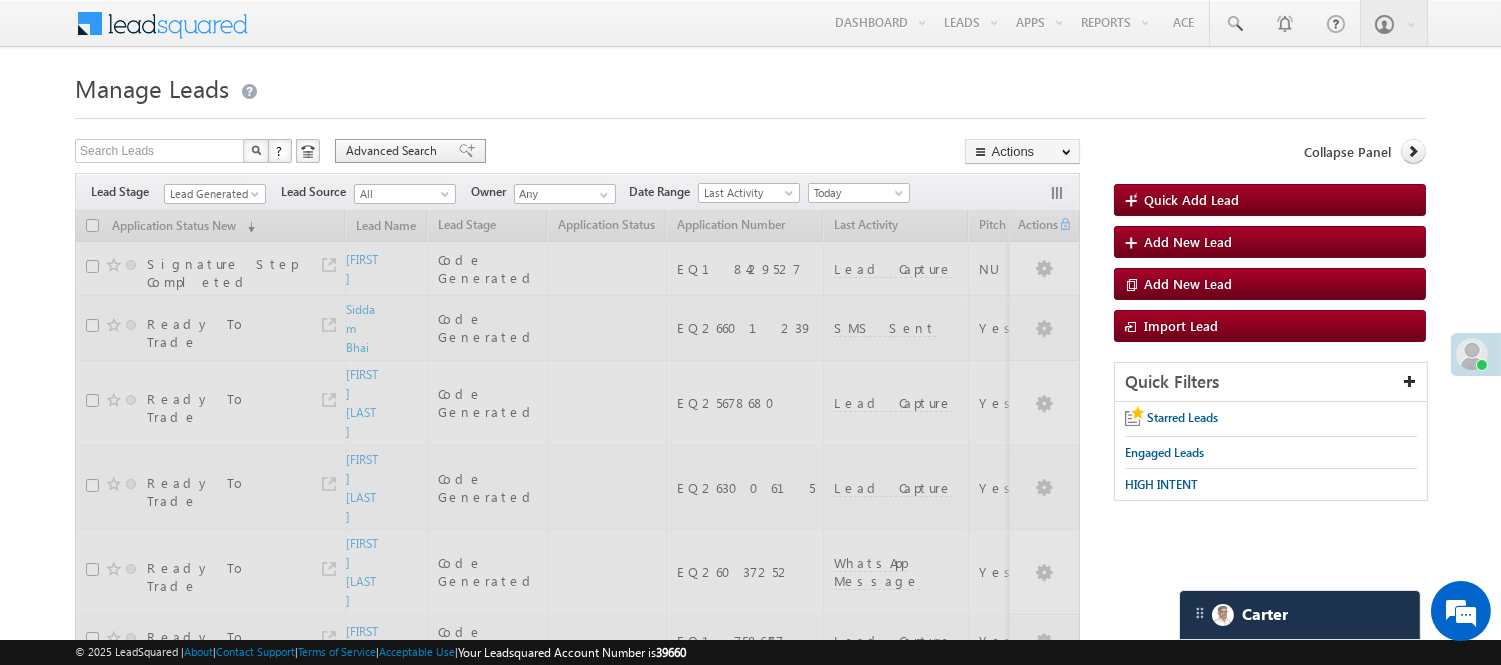 click on "Advanced Search" at bounding box center (410, 151) 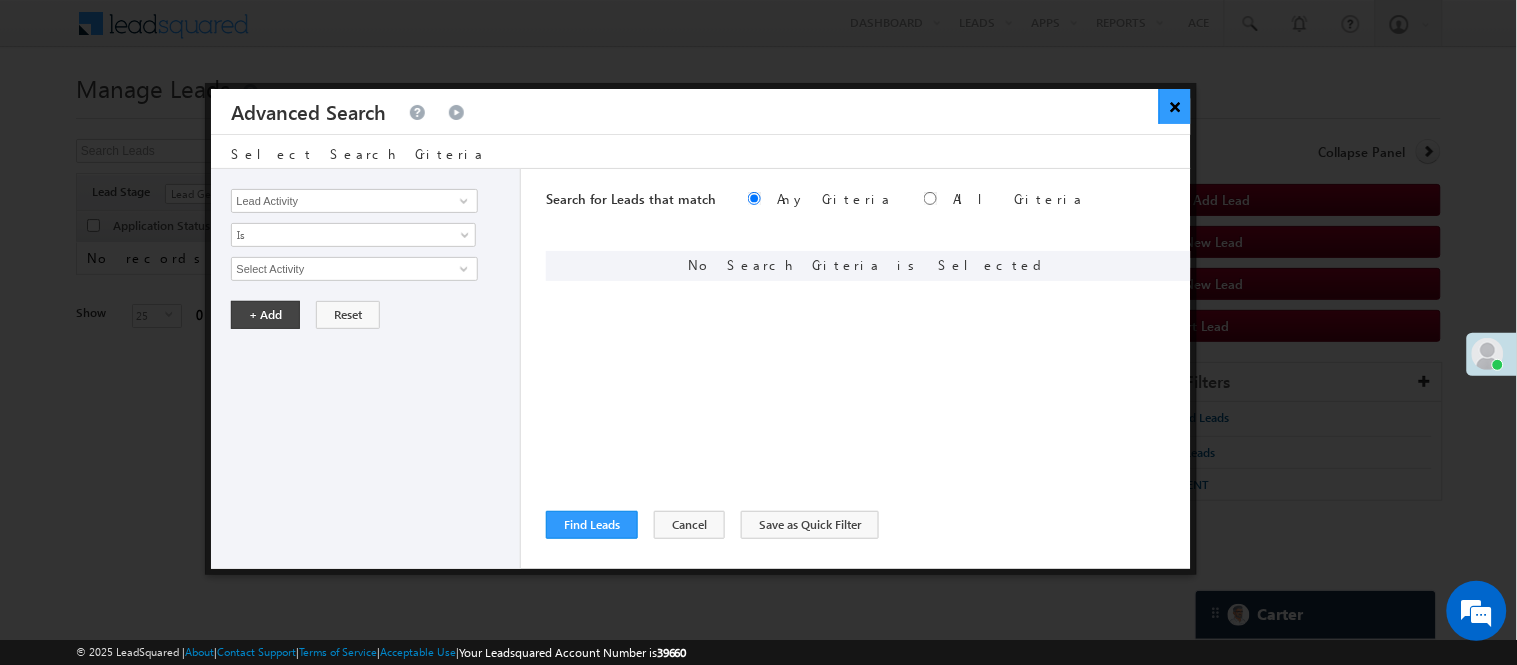 click on "×" at bounding box center (1175, 106) 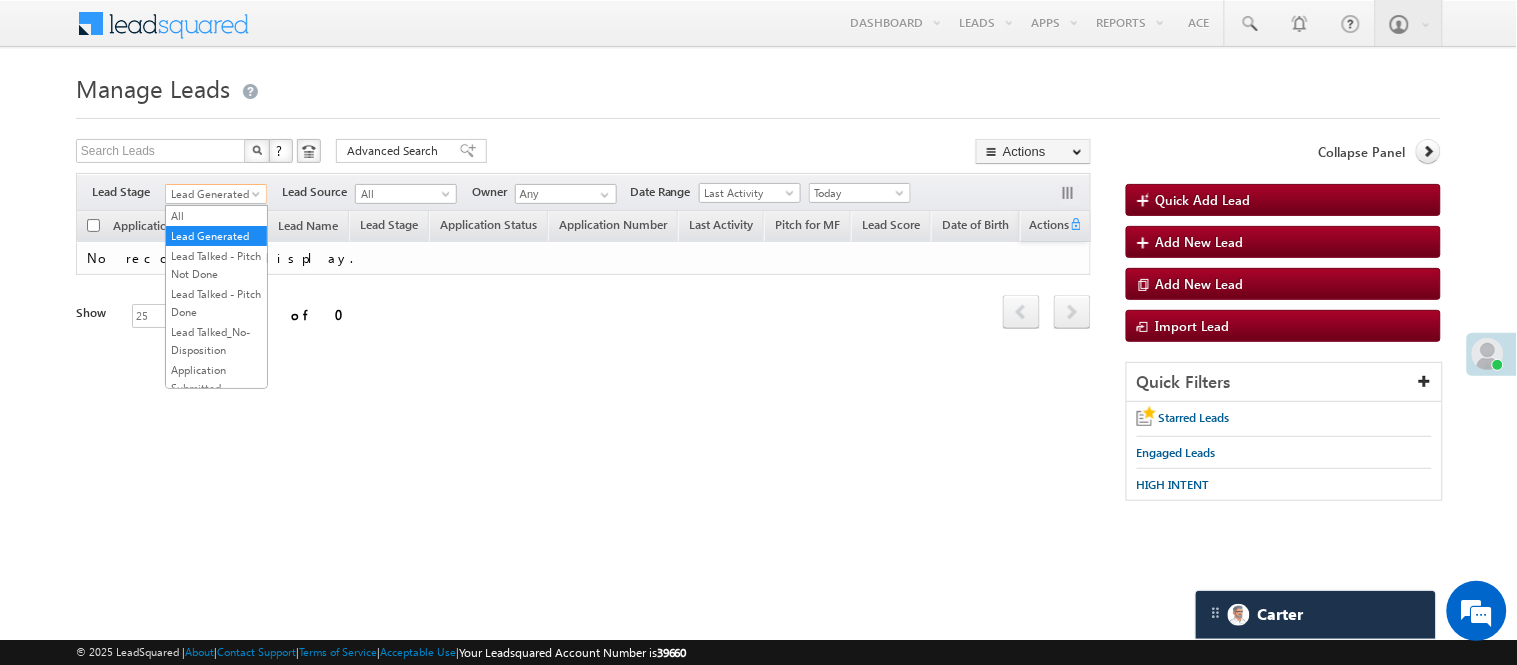 click on "Lead Generated" at bounding box center (213, 194) 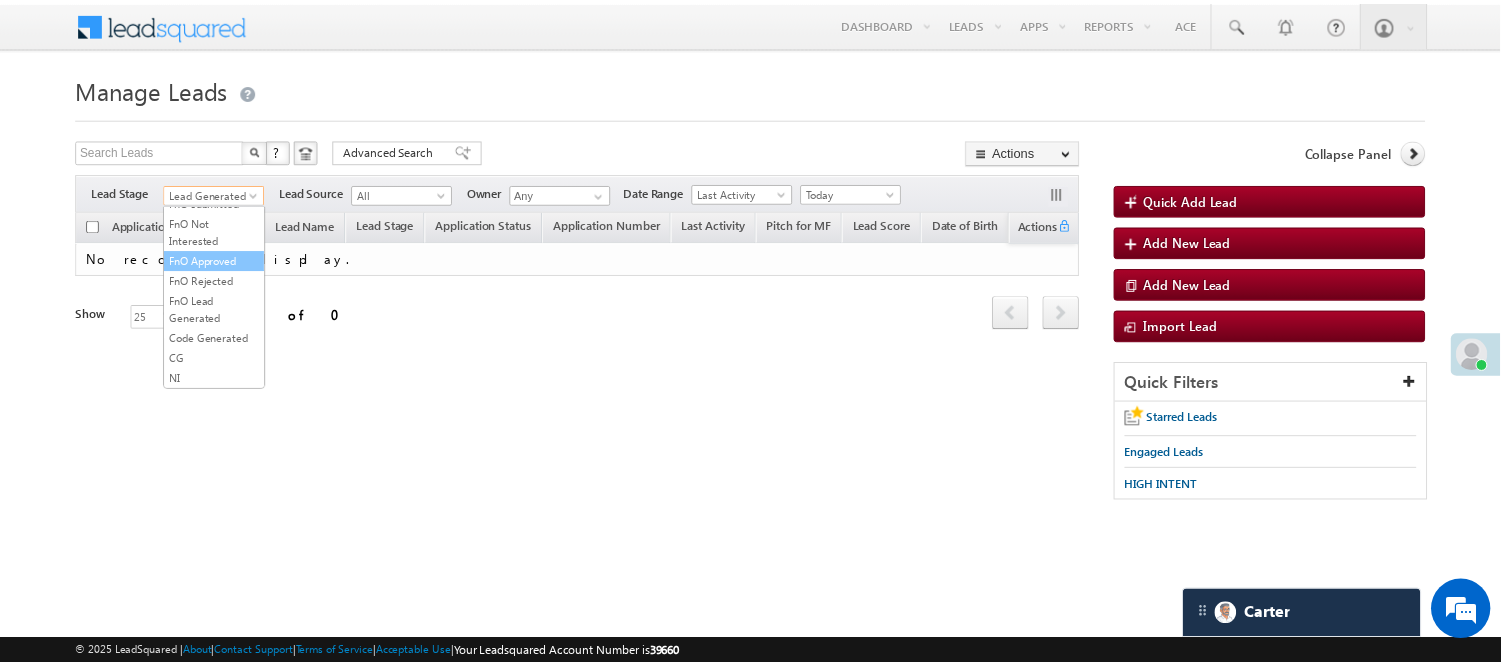 scroll, scrollTop: 496, scrollLeft: 0, axis: vertical 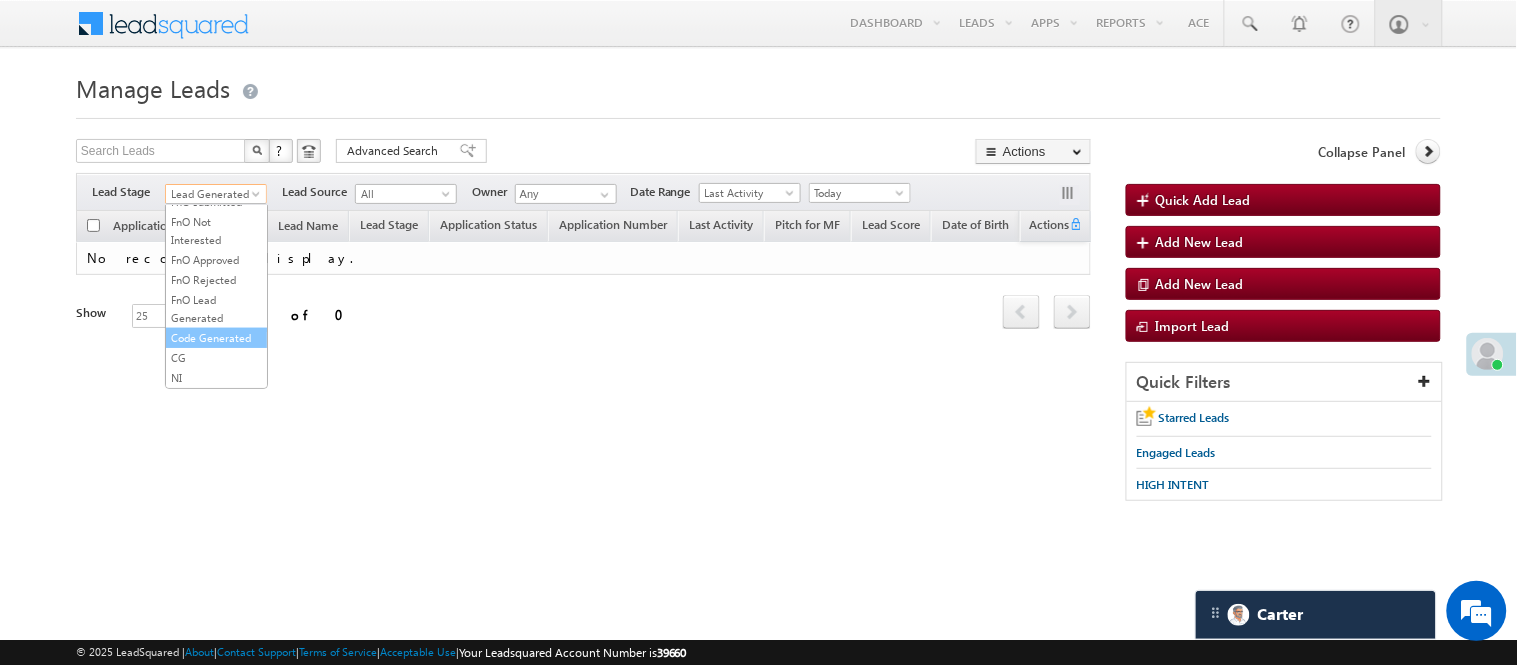 click on "Code Generated" at bounding box center (216, 338) 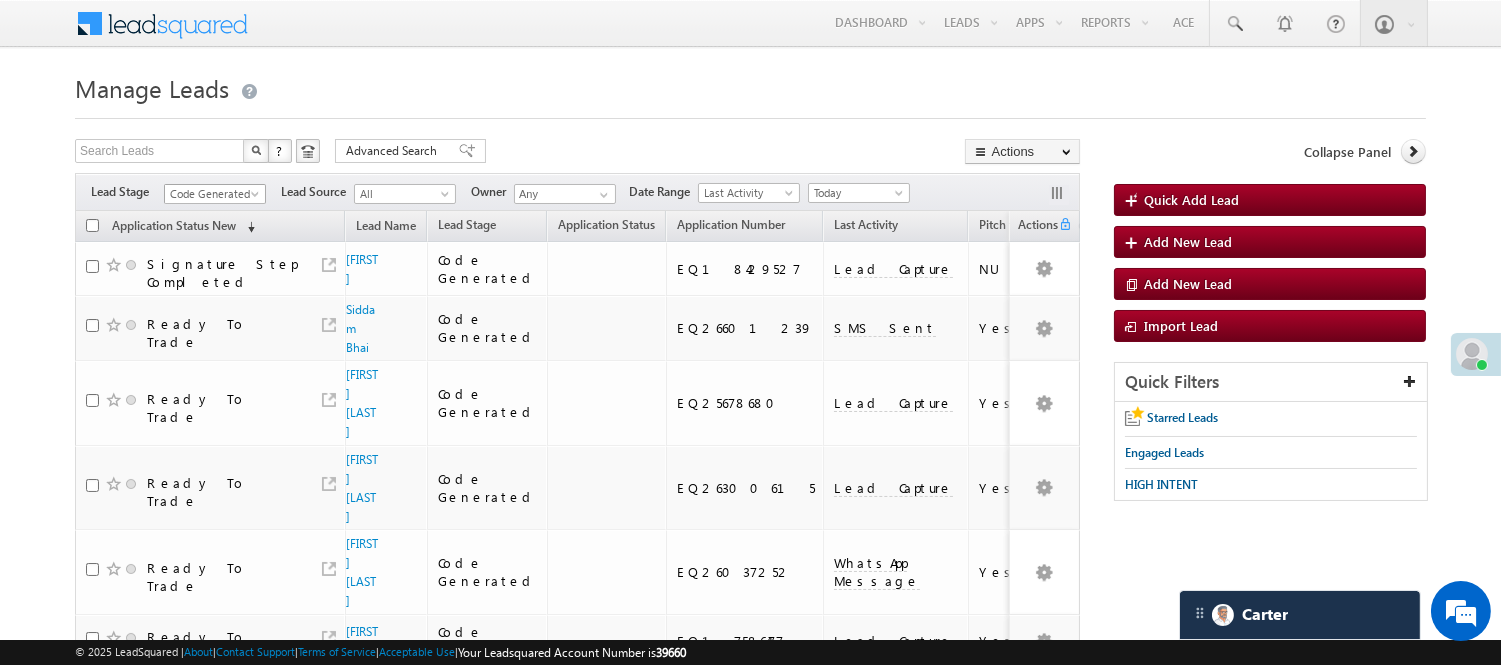 click on "Code Generated" at bounding box center [212, 194] 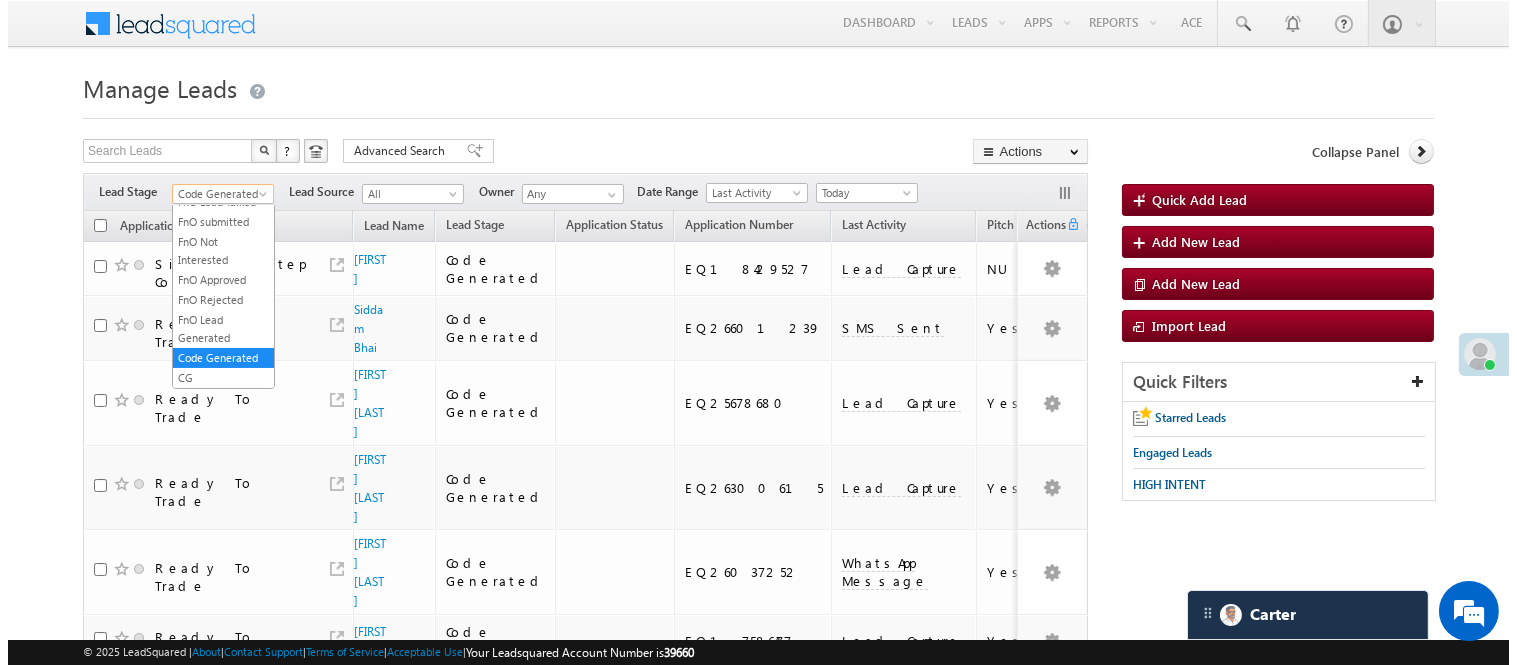 scroll, scrollTop: 0, scrollLeft: 0, axis: both 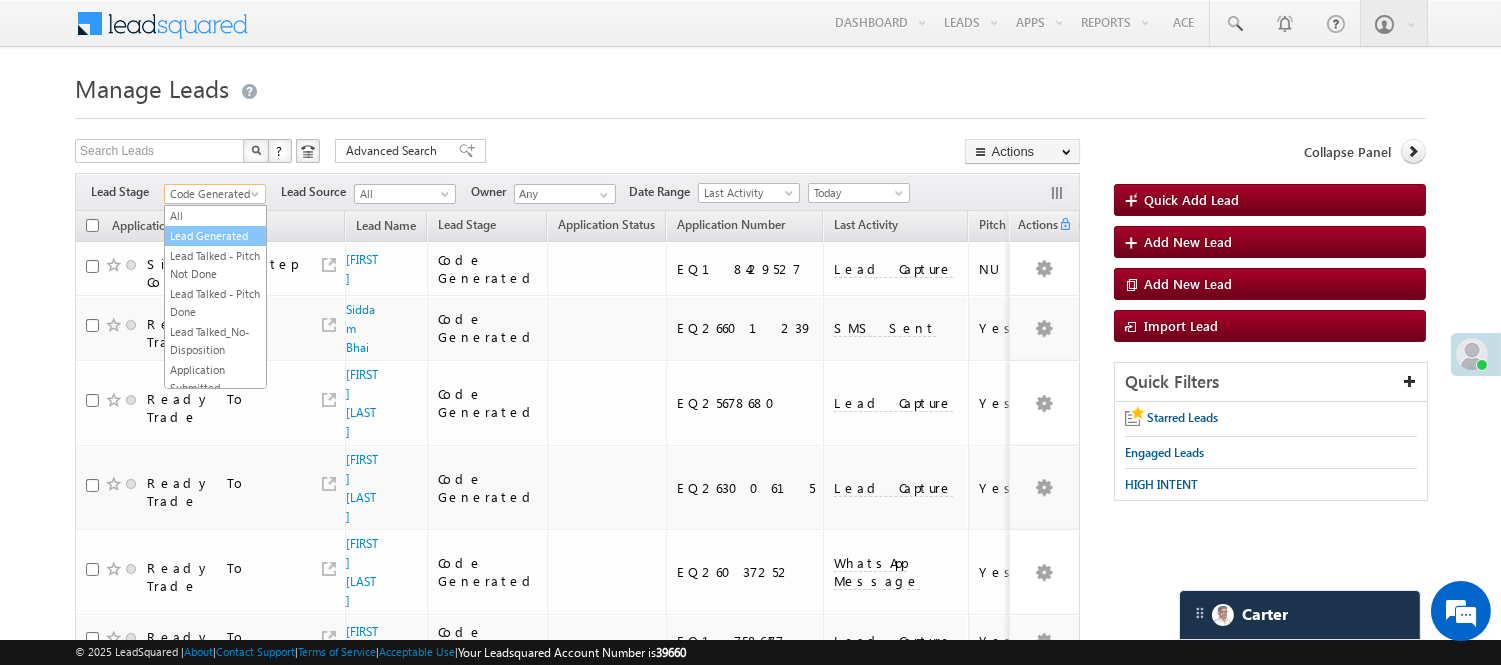 click on "Lead Generated" at bounding box center [215, 236] 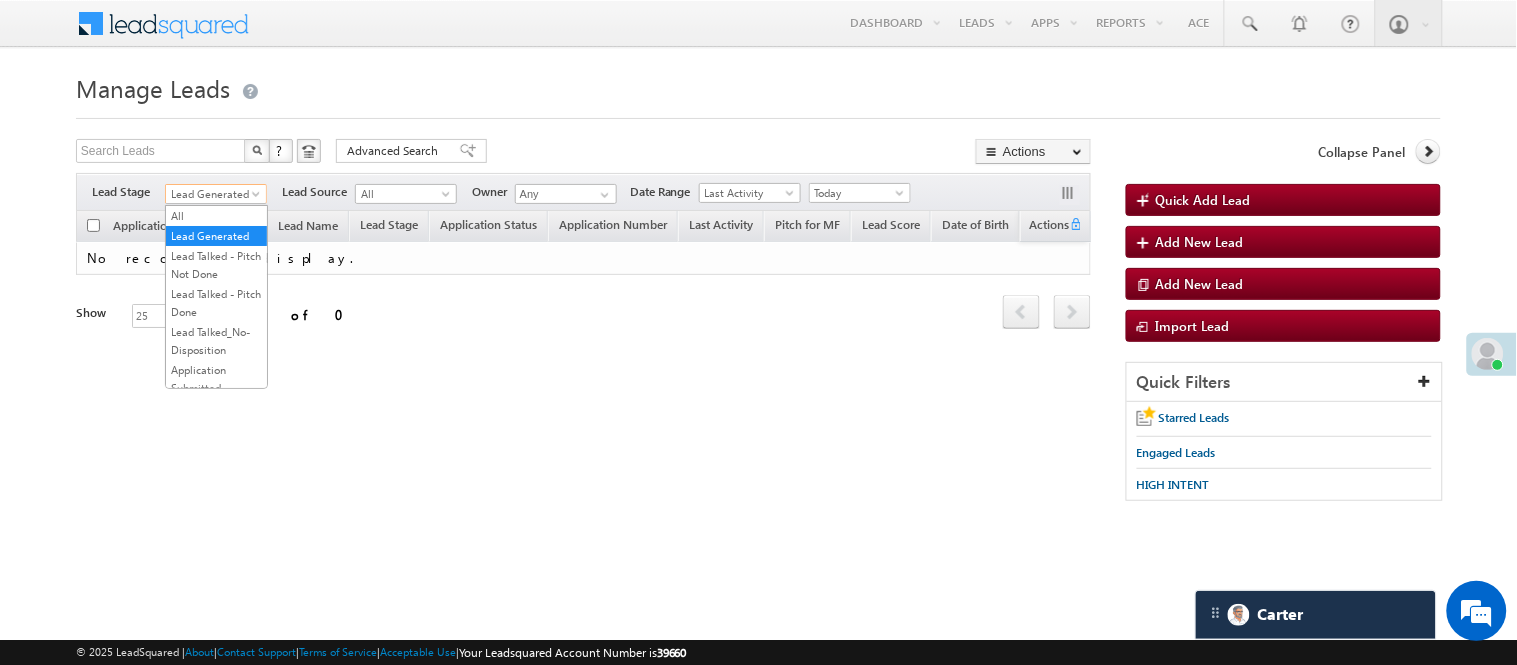 click on "Lead Generated" at bounding box center (213, 194) 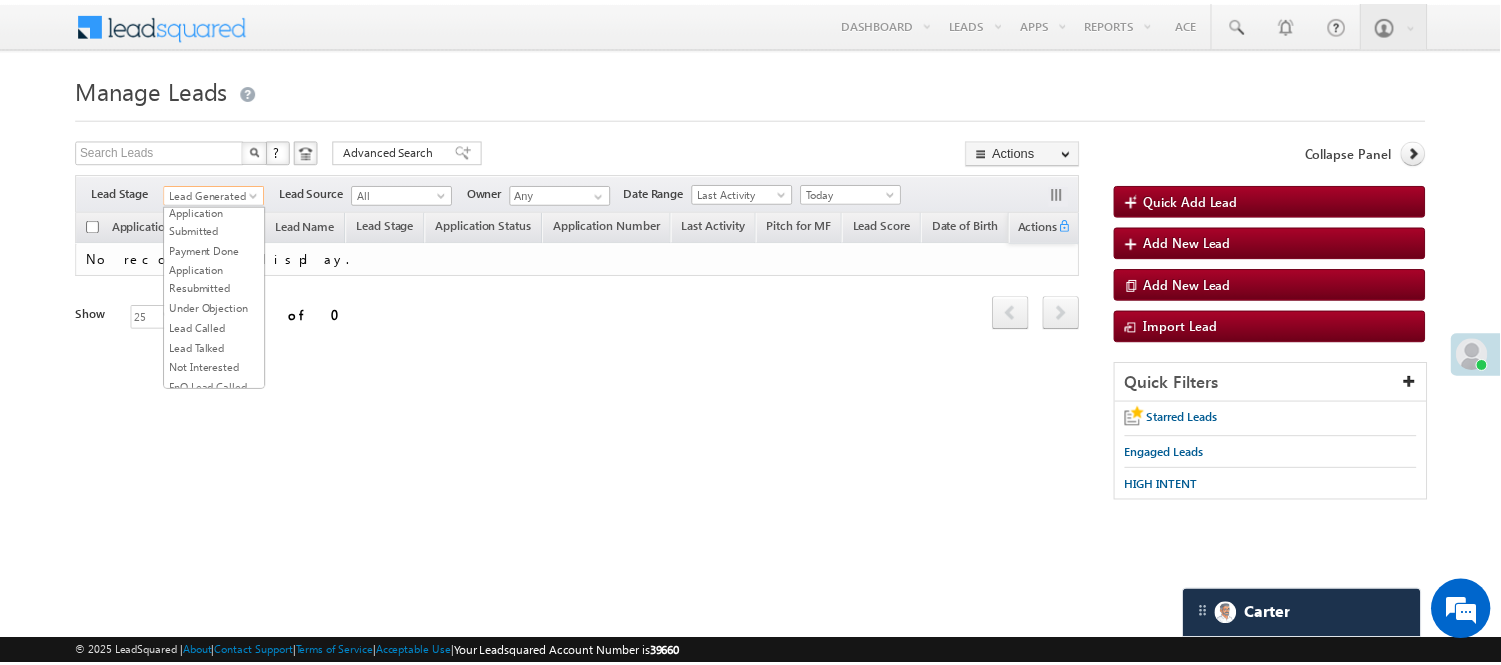 scroll, scrollTop: 444, scrollLeft: 0, axis: vertical 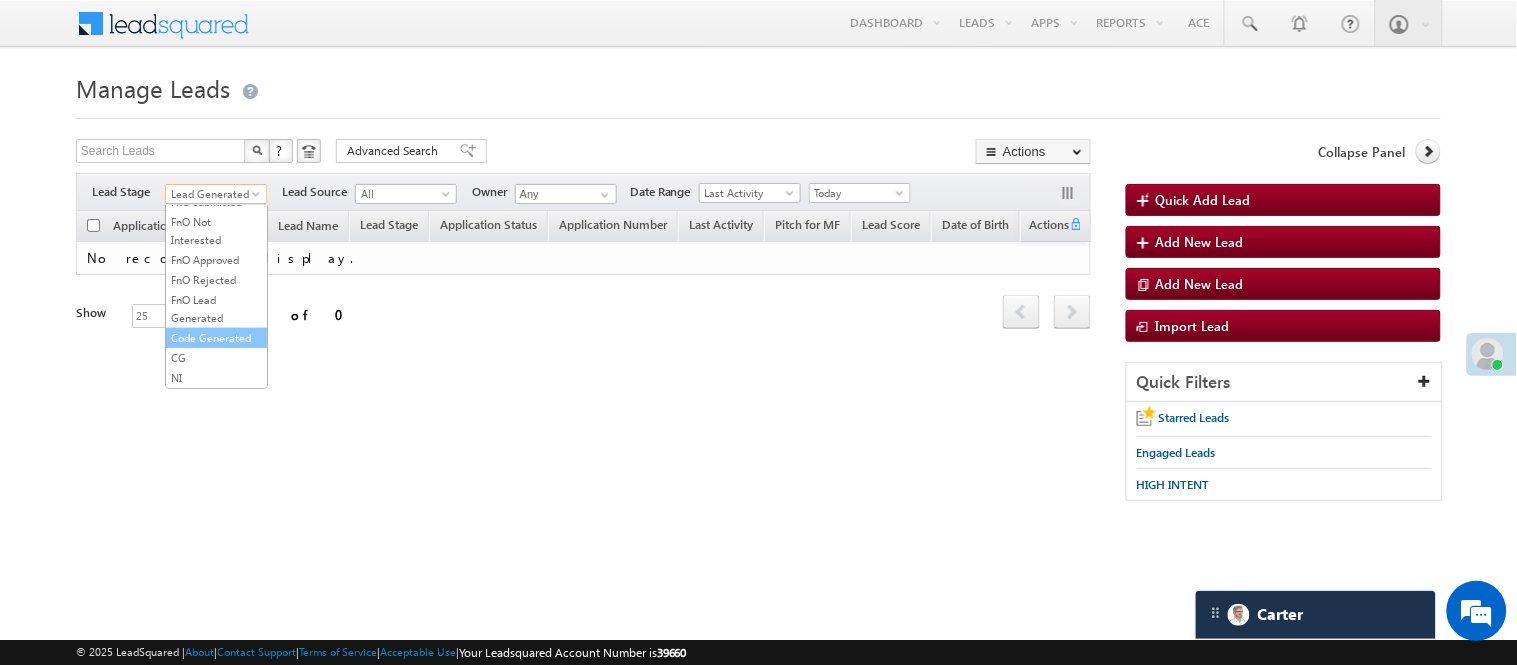 click on "Code Generated" at bounding box center [216, 338] 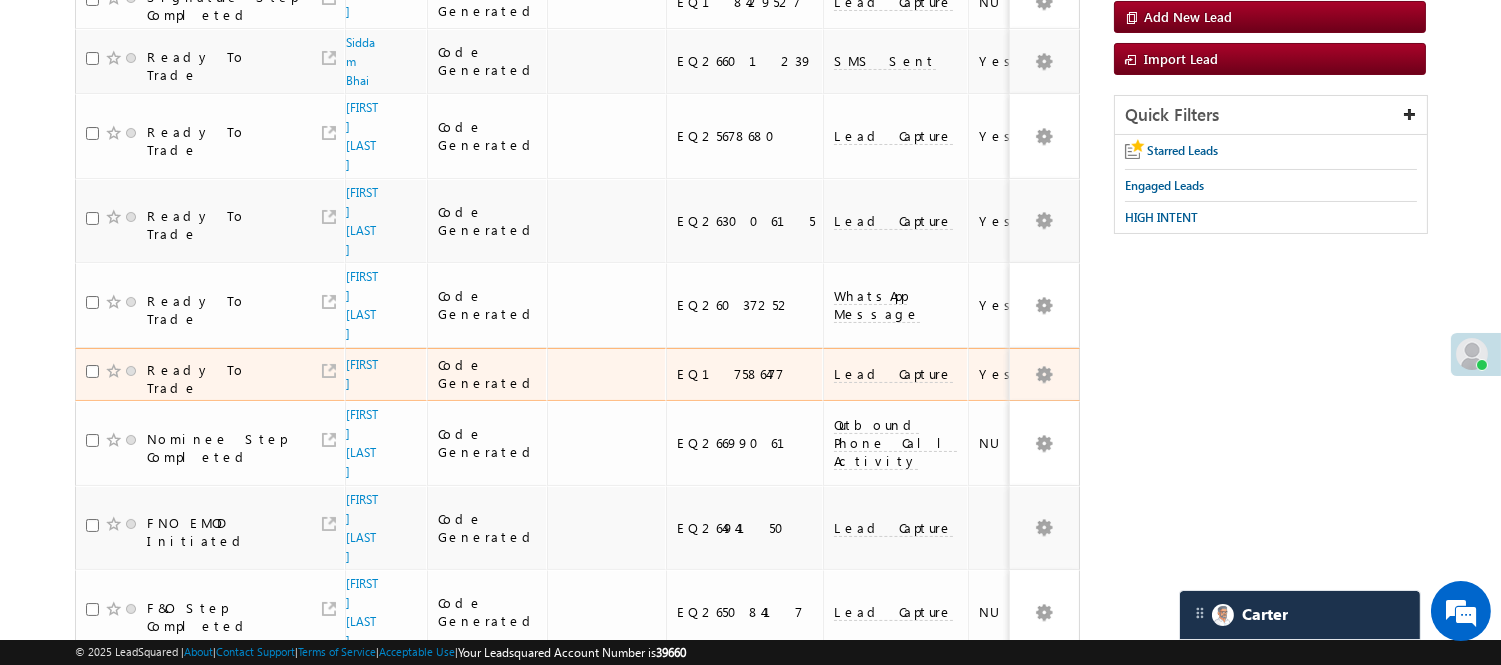 scroll, scrollTop: 0, scrollLeft: 0, axis: both 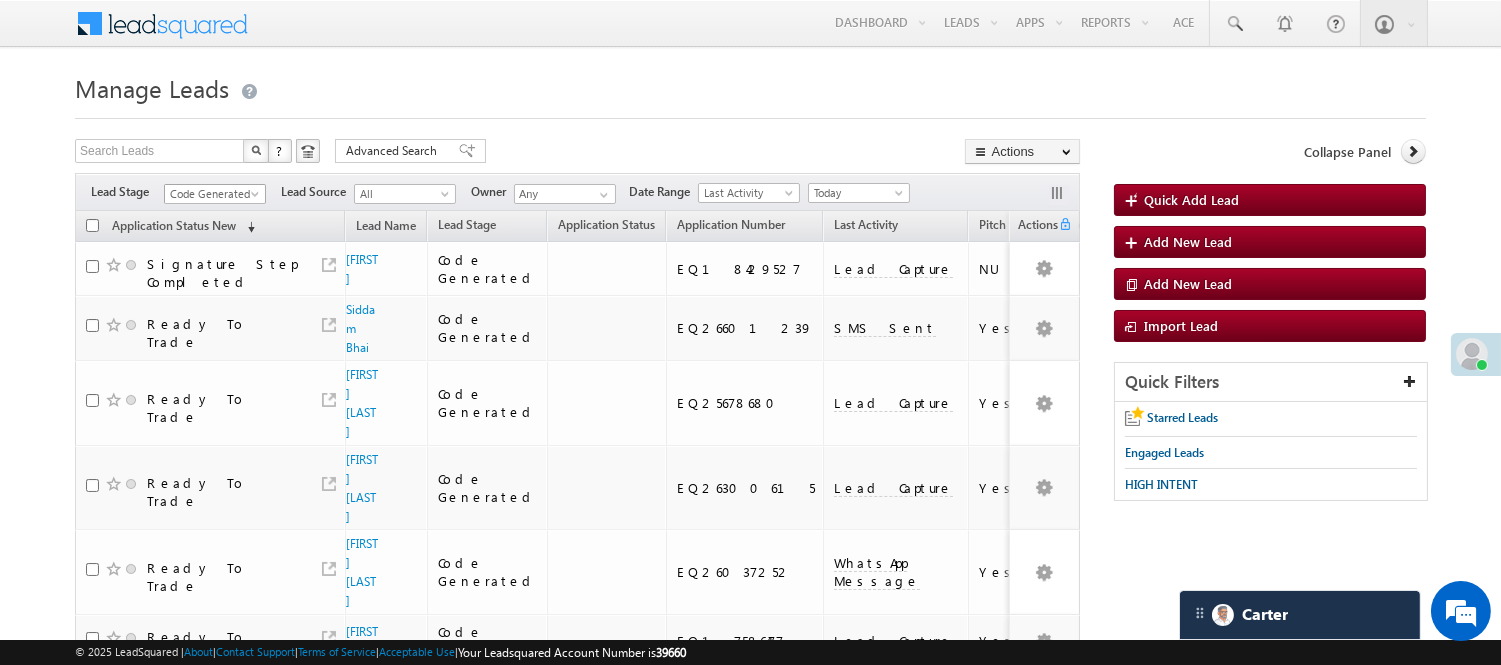 click on "Code Generated" at bounding box center (212, 194) 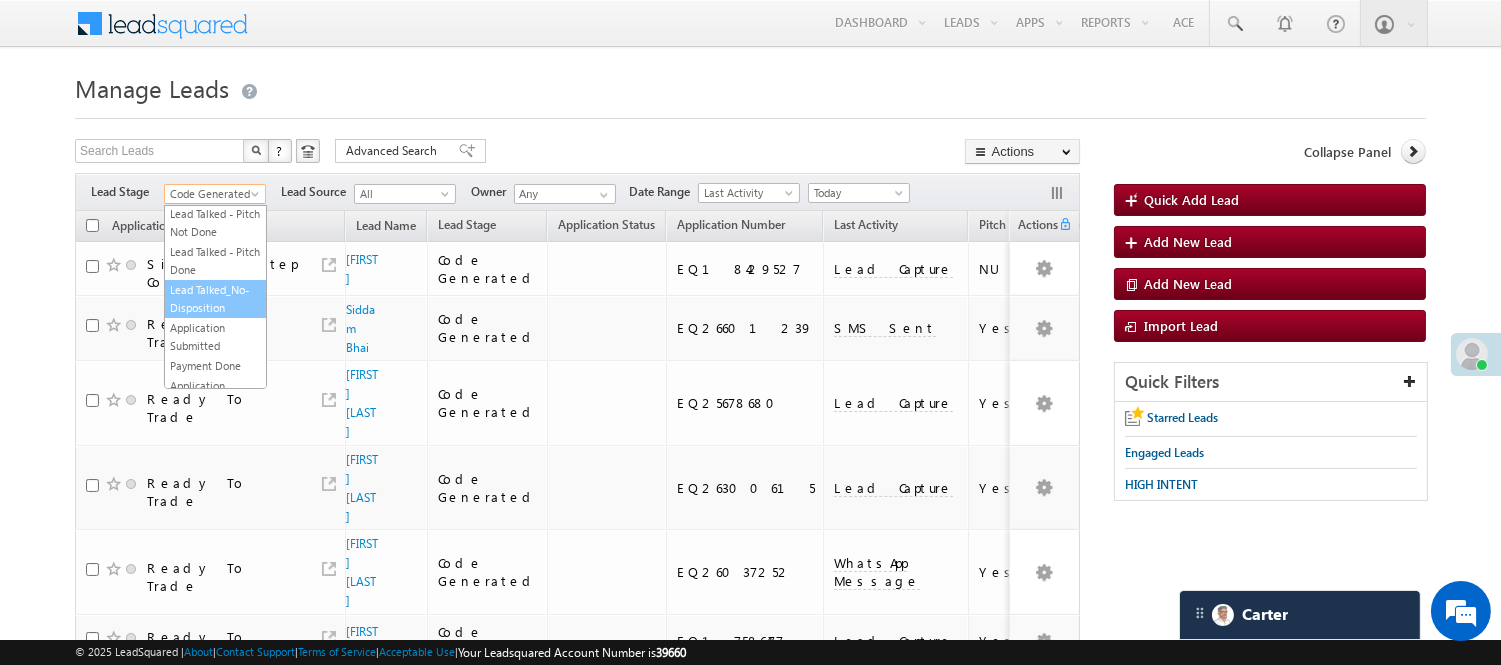 scroll, scrollTop: 0, scrollLeft: 0, axis: both 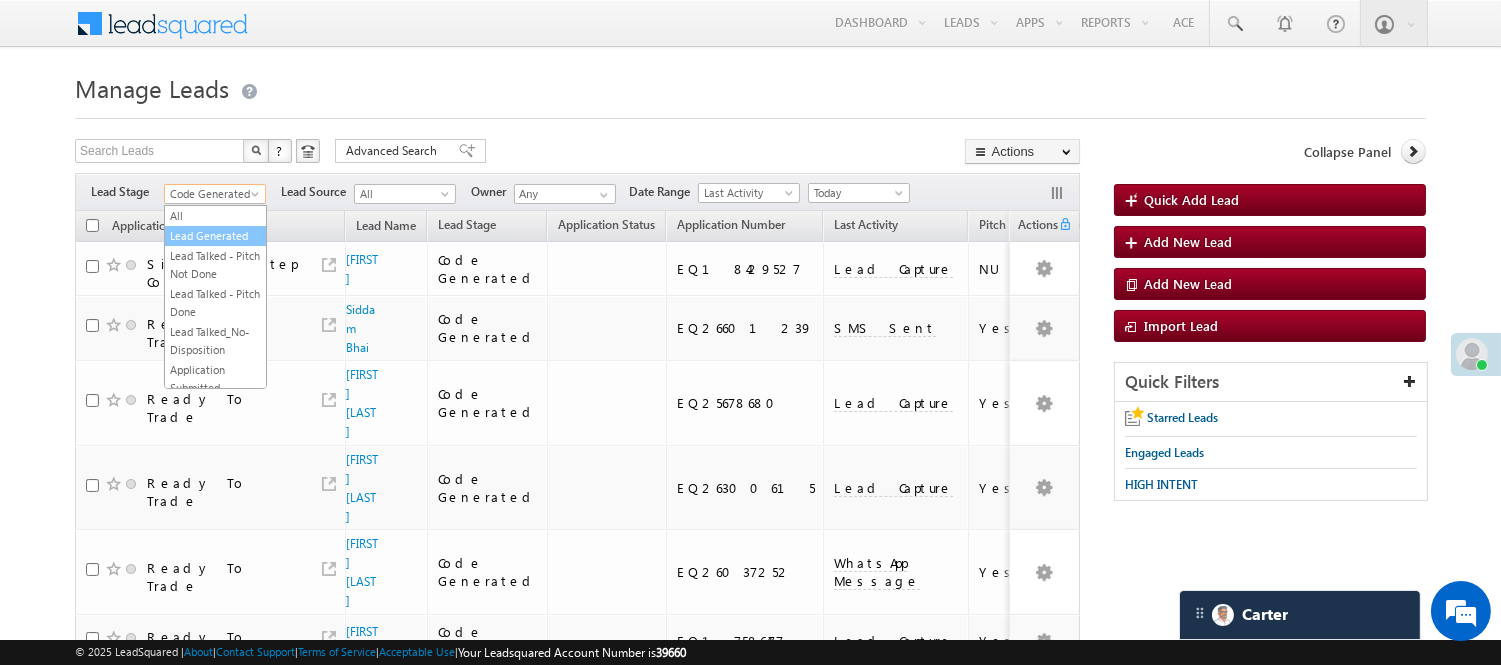 click on "Lead Generated" at bounding box center [215, 236] 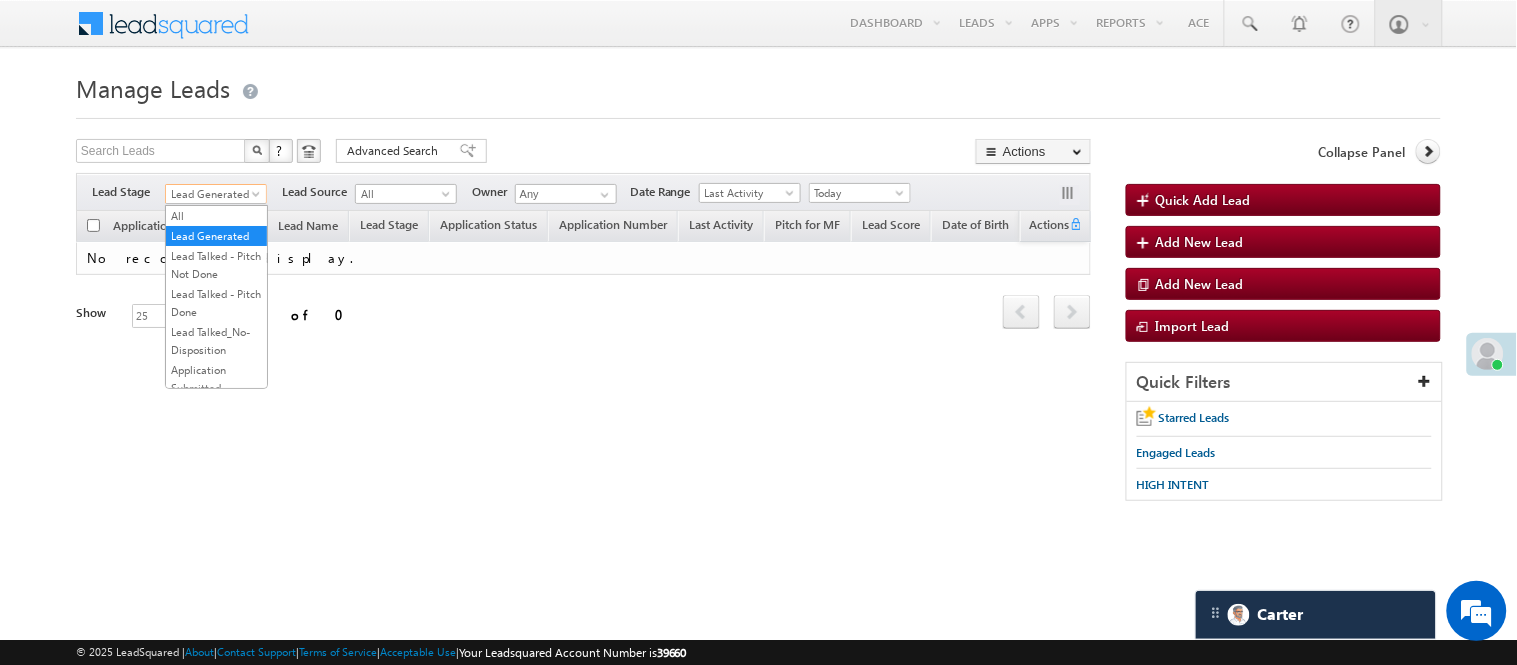 click on "Lead Generated" at bounding box center [213, 194] 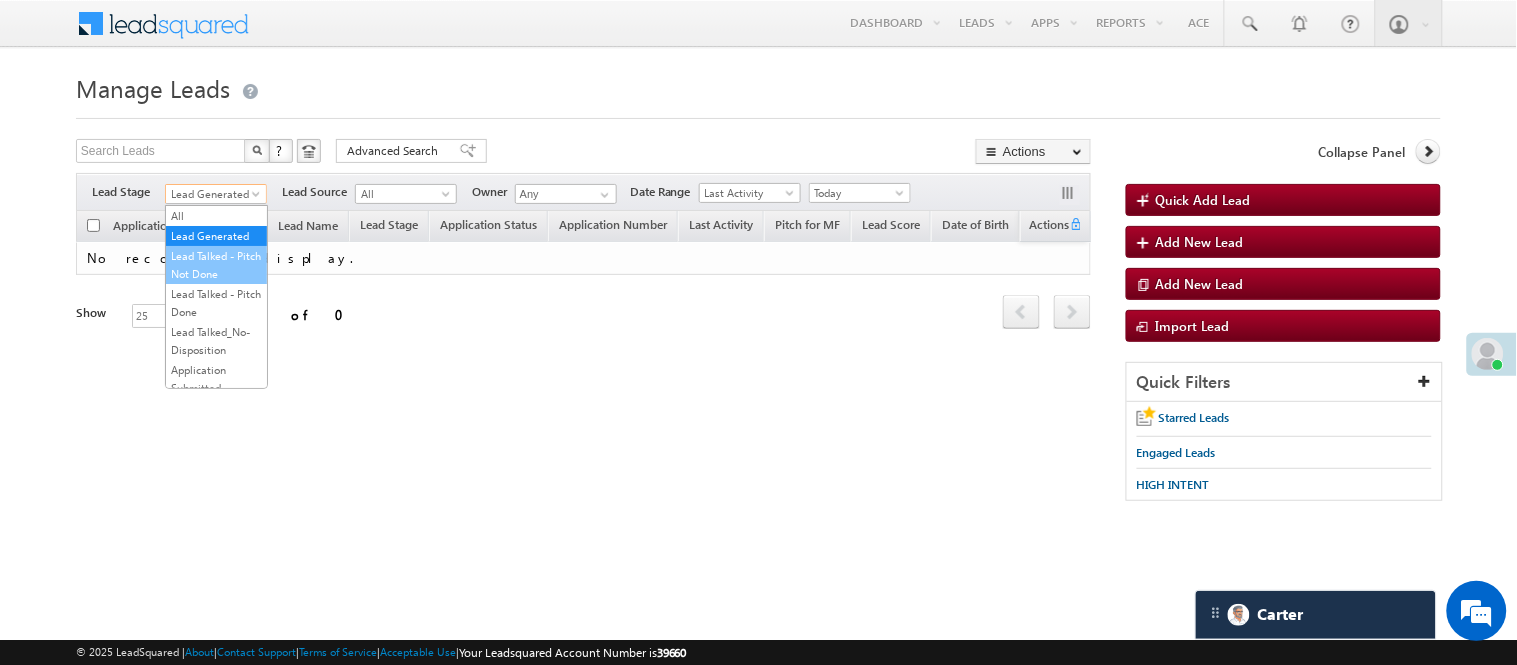 click on "Lead Talked - Pitch Not Done" at bounding box center (216, 265) 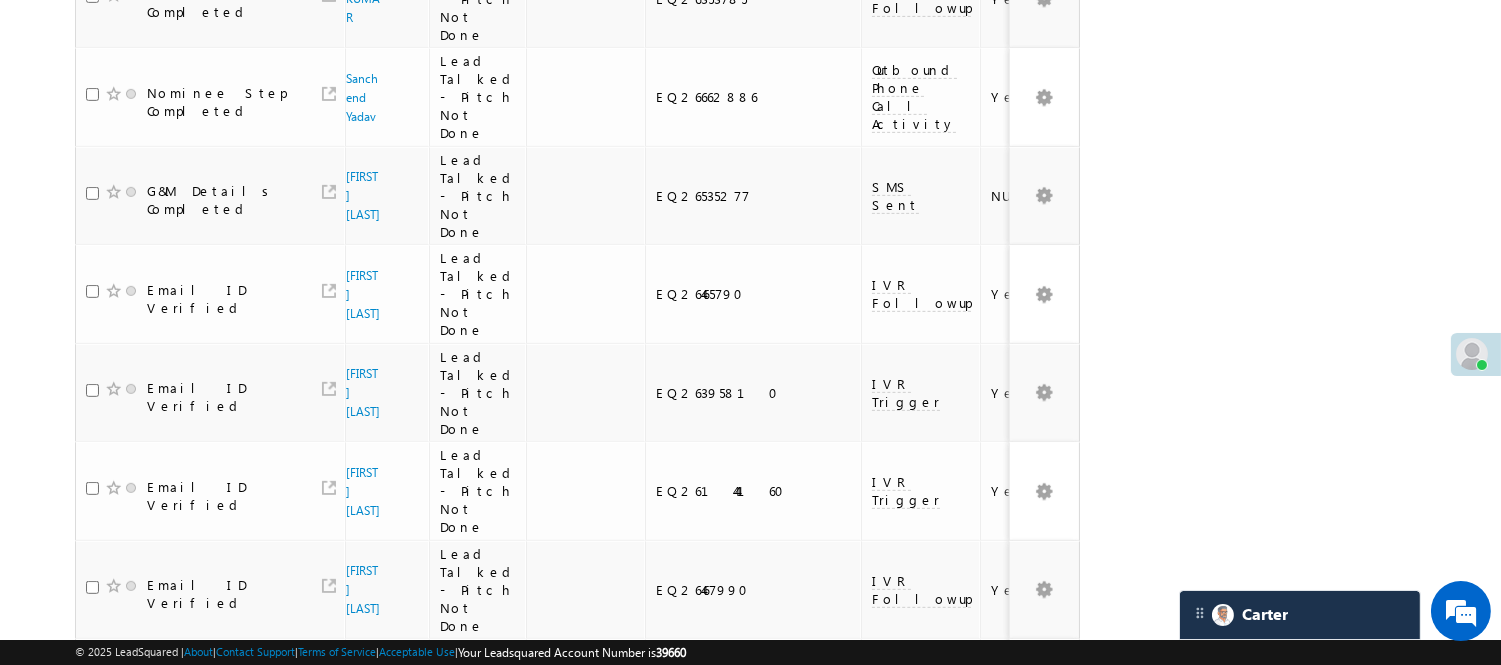 scroll, scrollTop: 1875, scrollLeft: 0, axis: vertical 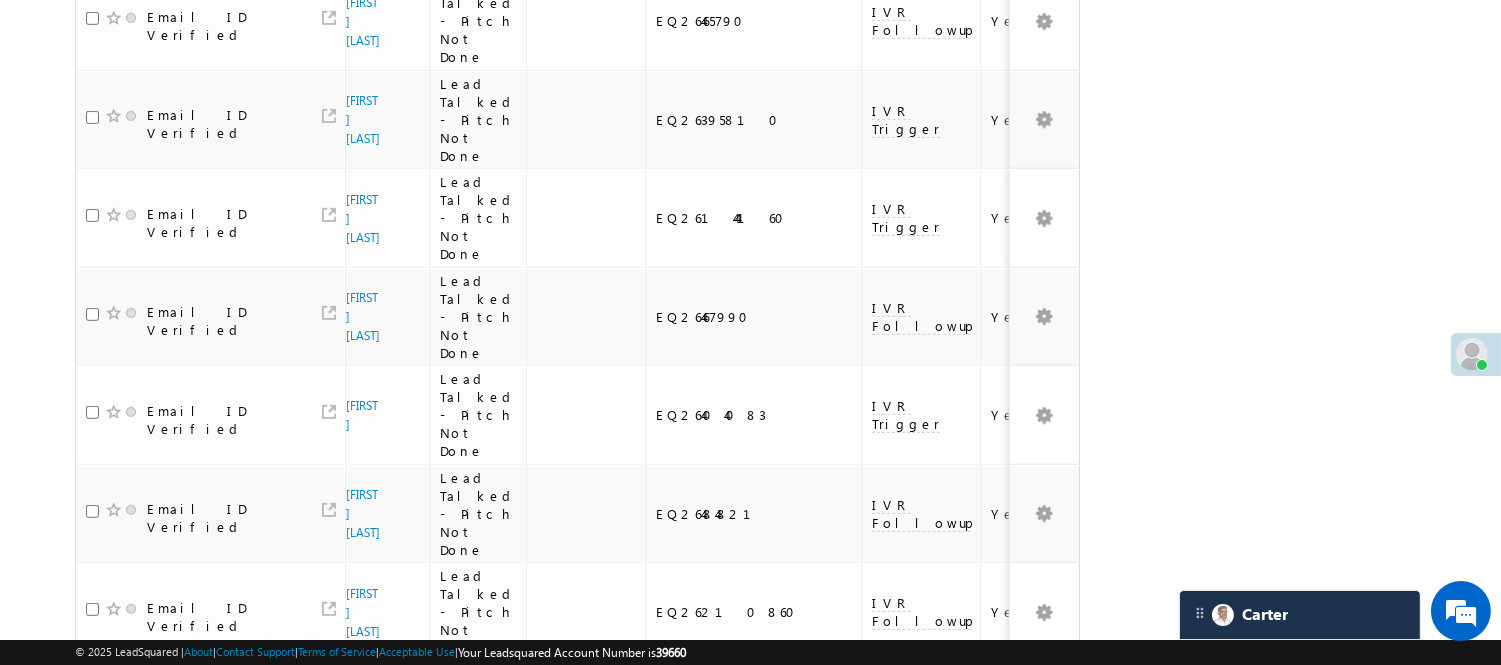 click on "2" at bounding box center (1018, 897) 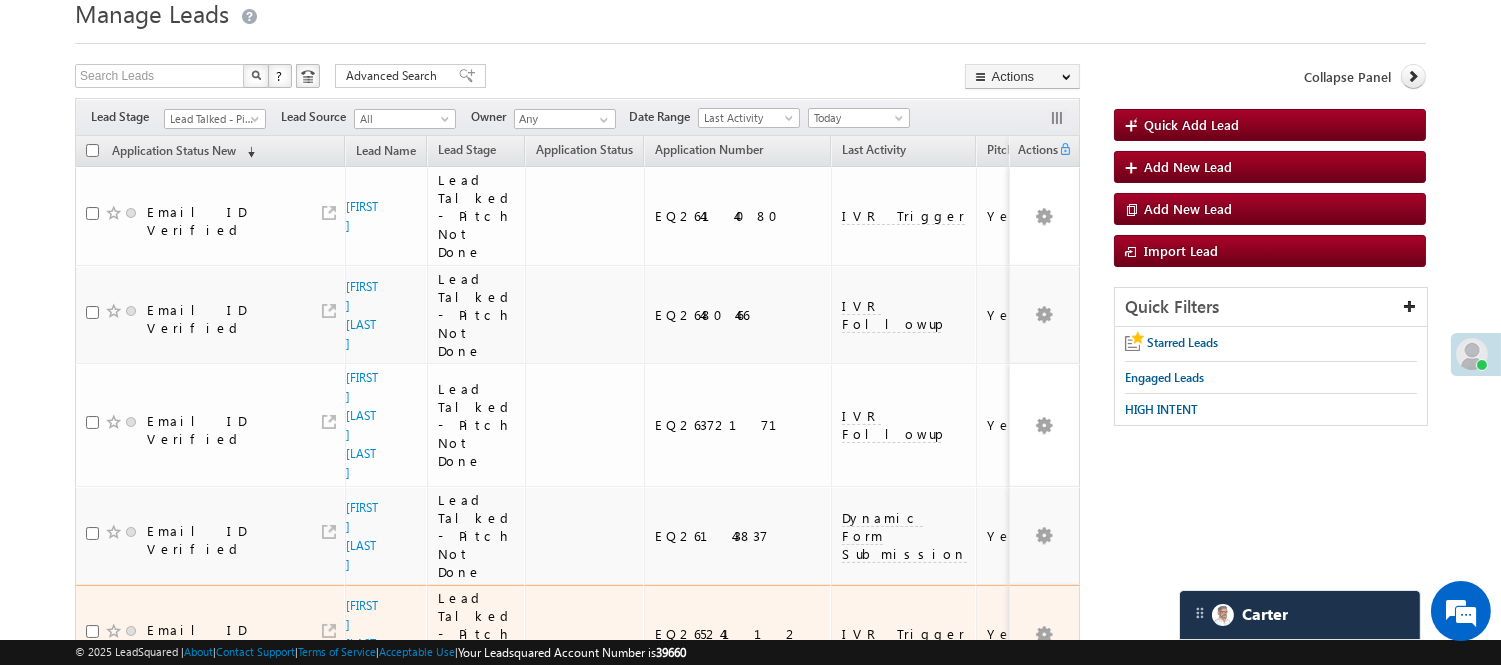 scroll, scrollTop: 0, scrollLeft: 0, axis: both 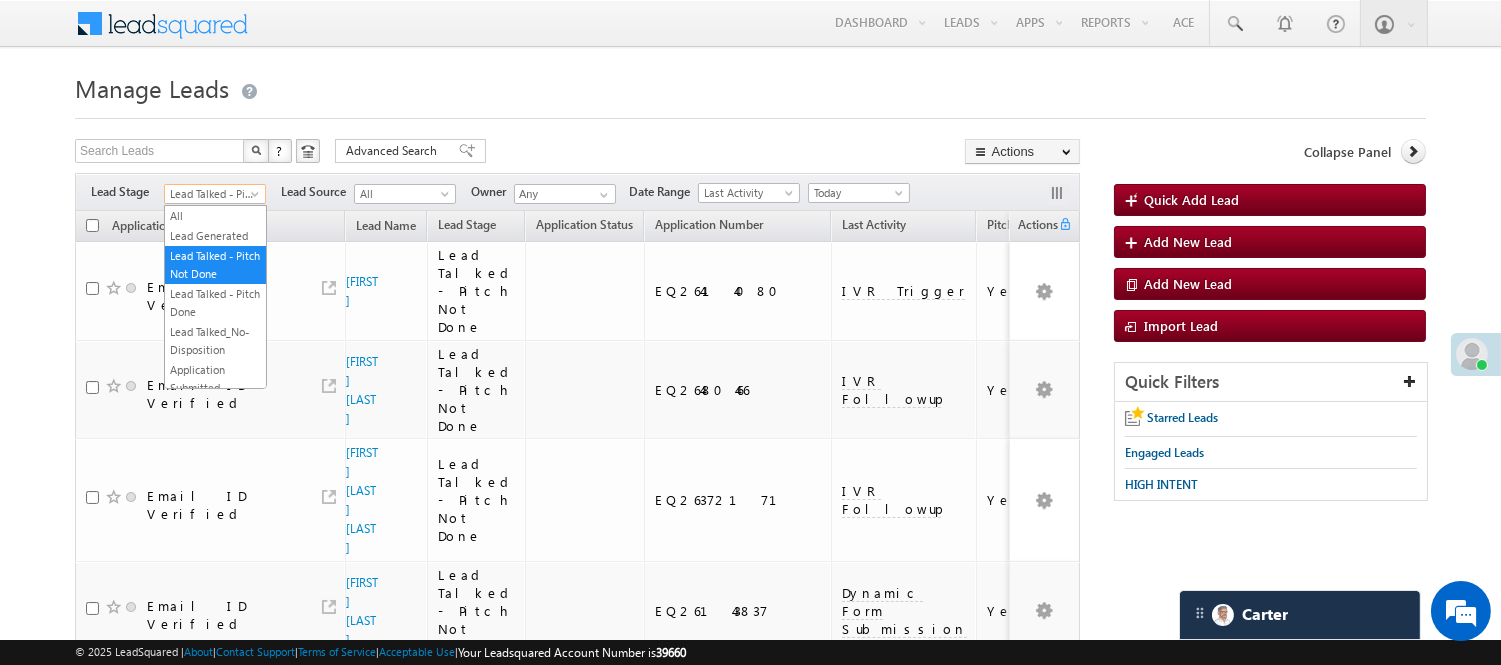 click on "Lead Talked - Pitch Not Done" at bounding box center [212, 194] 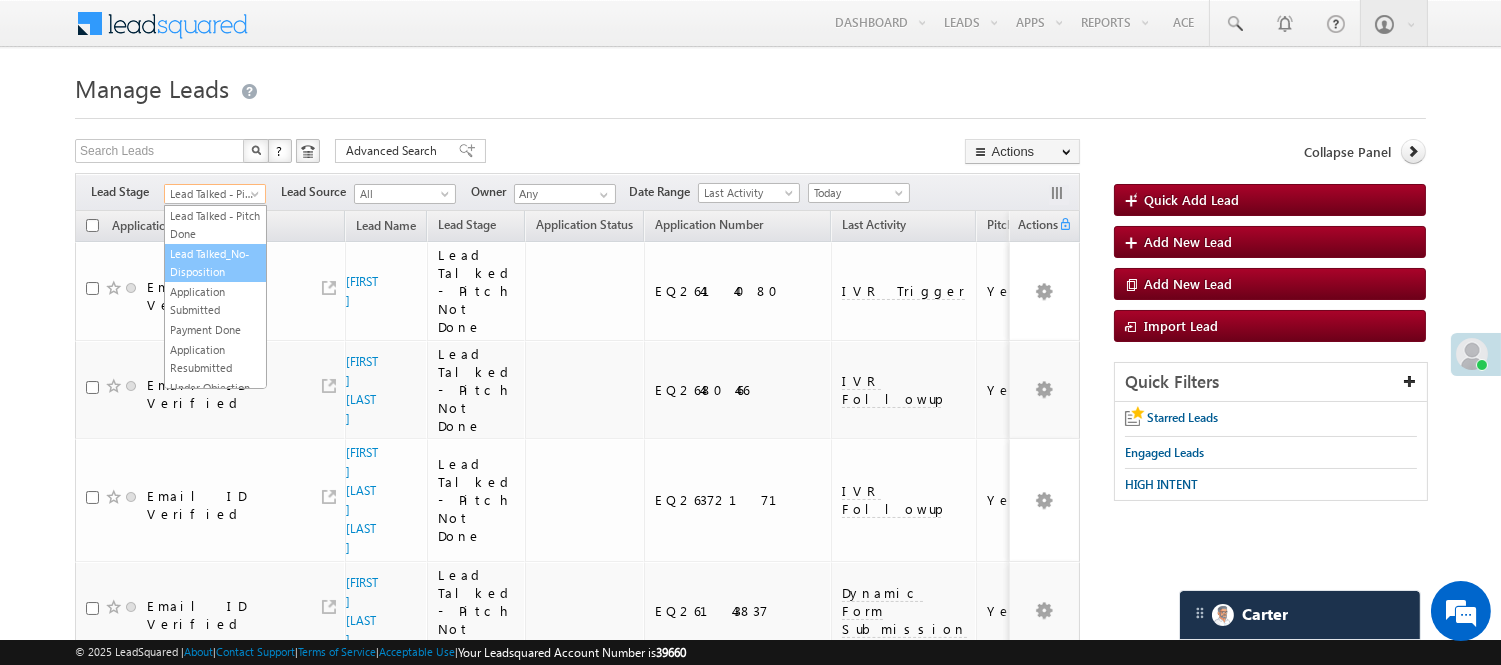 scroll, scrollTop: 496, scrollLeft: 0, axis: vertical 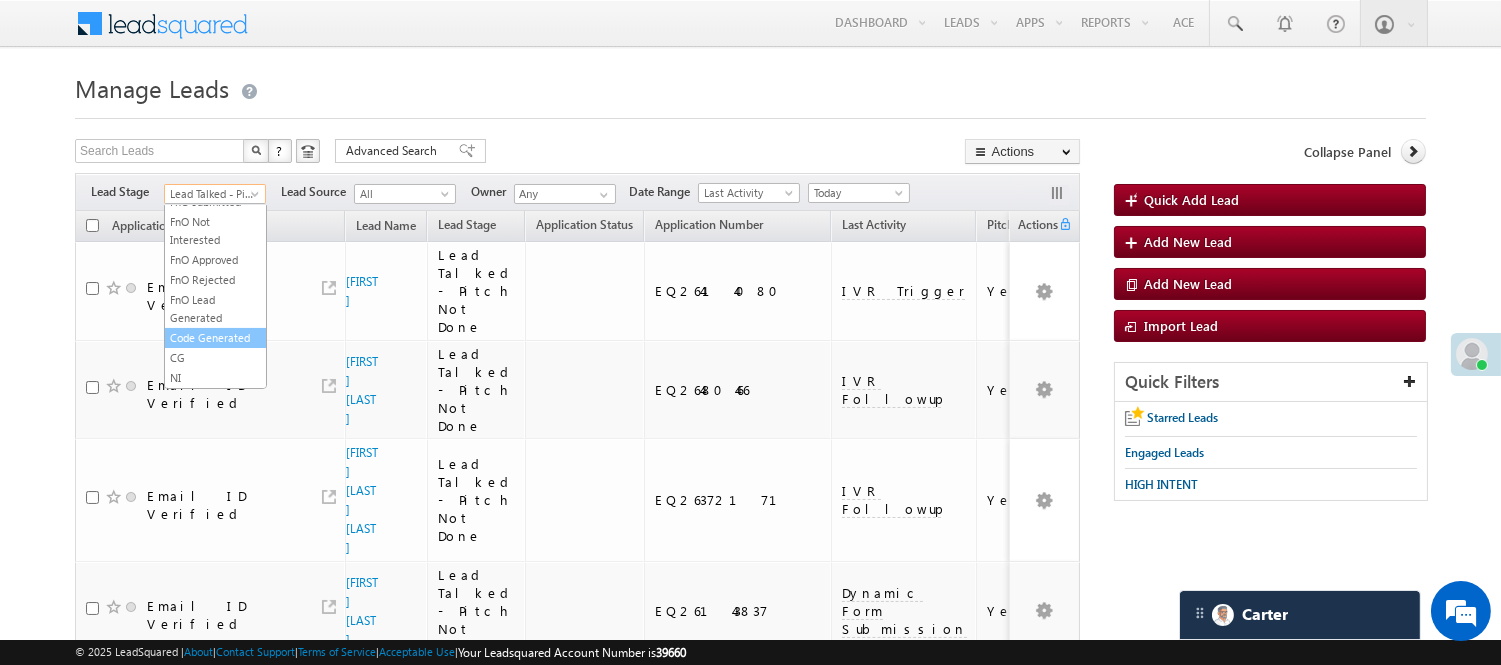 click on "Code Generated" at bounding box center [215, 338] 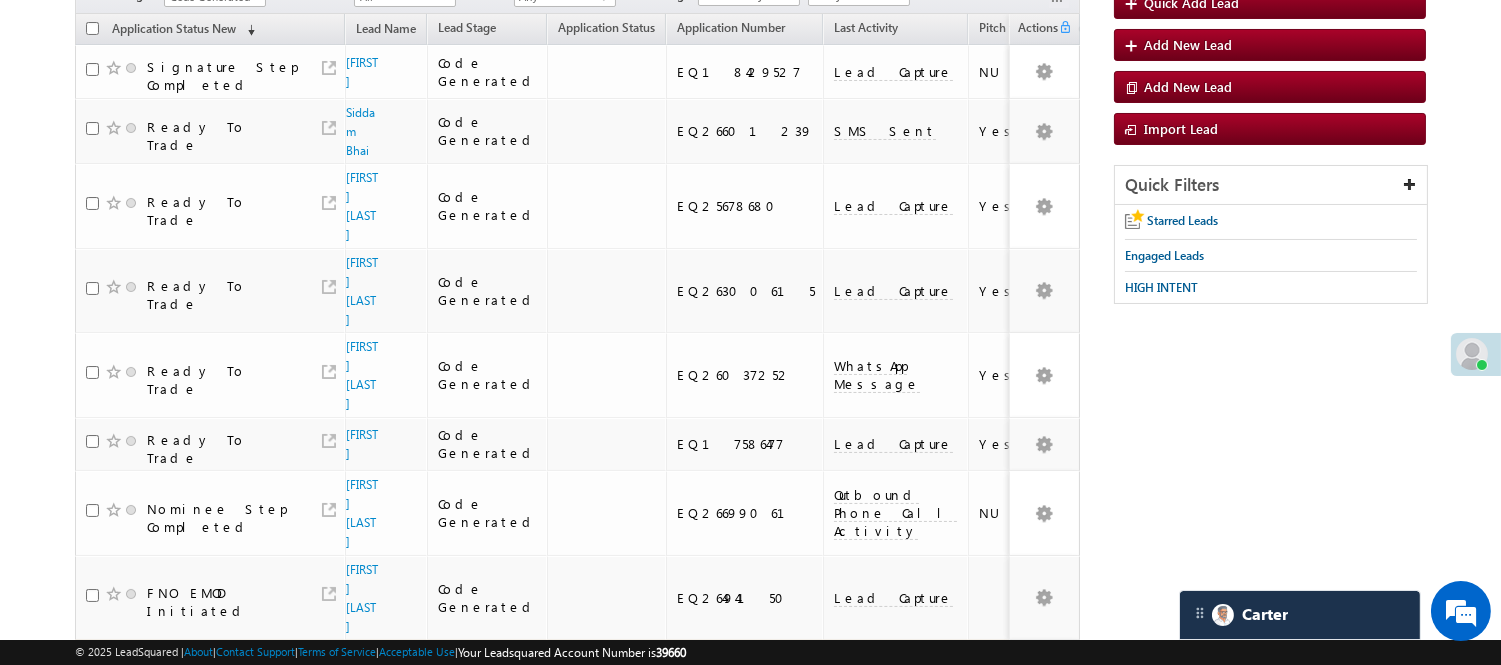 scroll, scrollTop: 0, scrollLeft: 0, axis: both 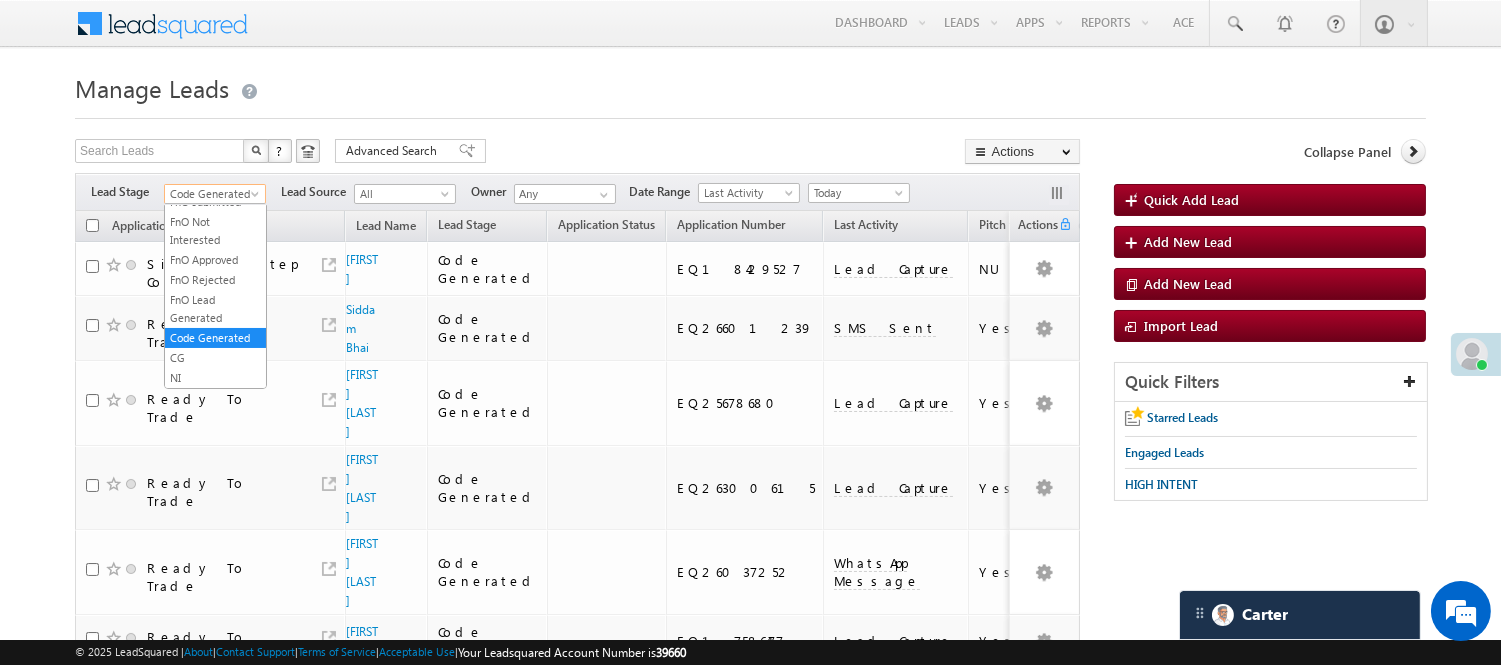 click on "Code Generated" at bounding box center [212, 194] 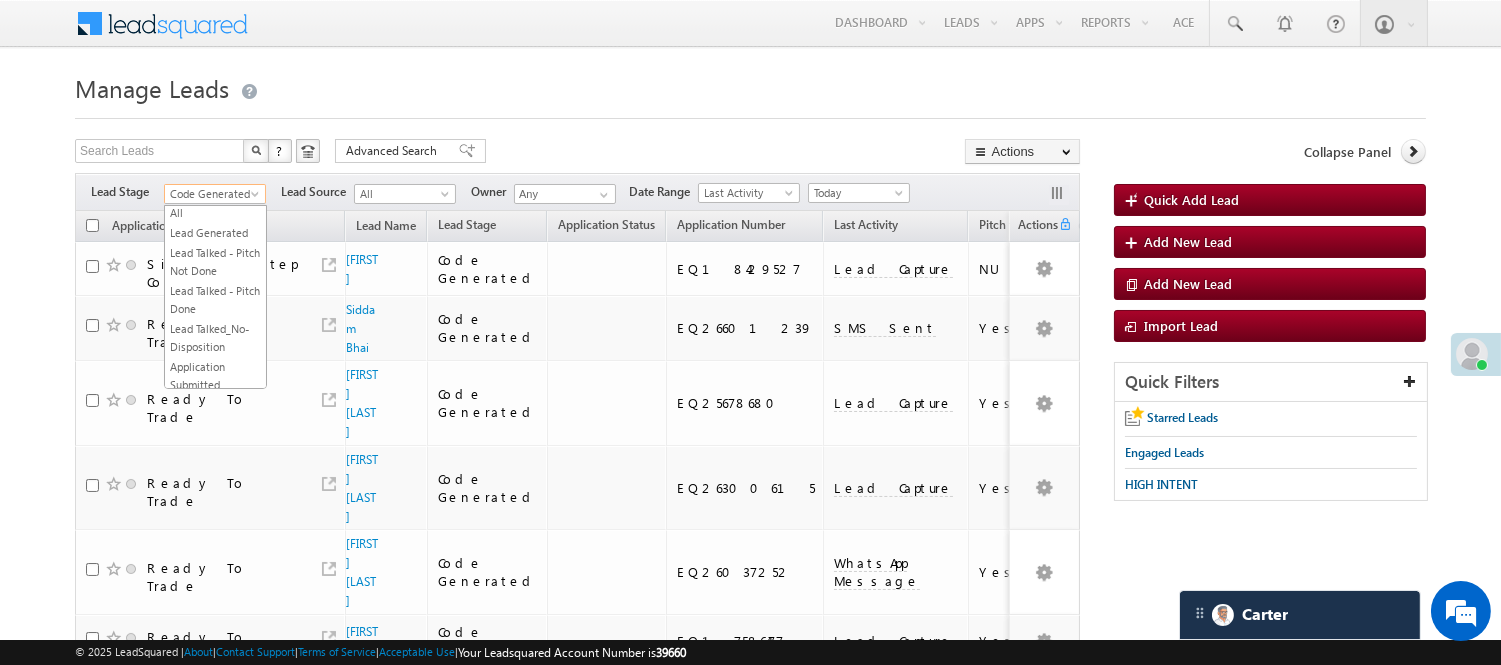 scroll, scrollTop: 0, scrollLeft: 0, axis: both 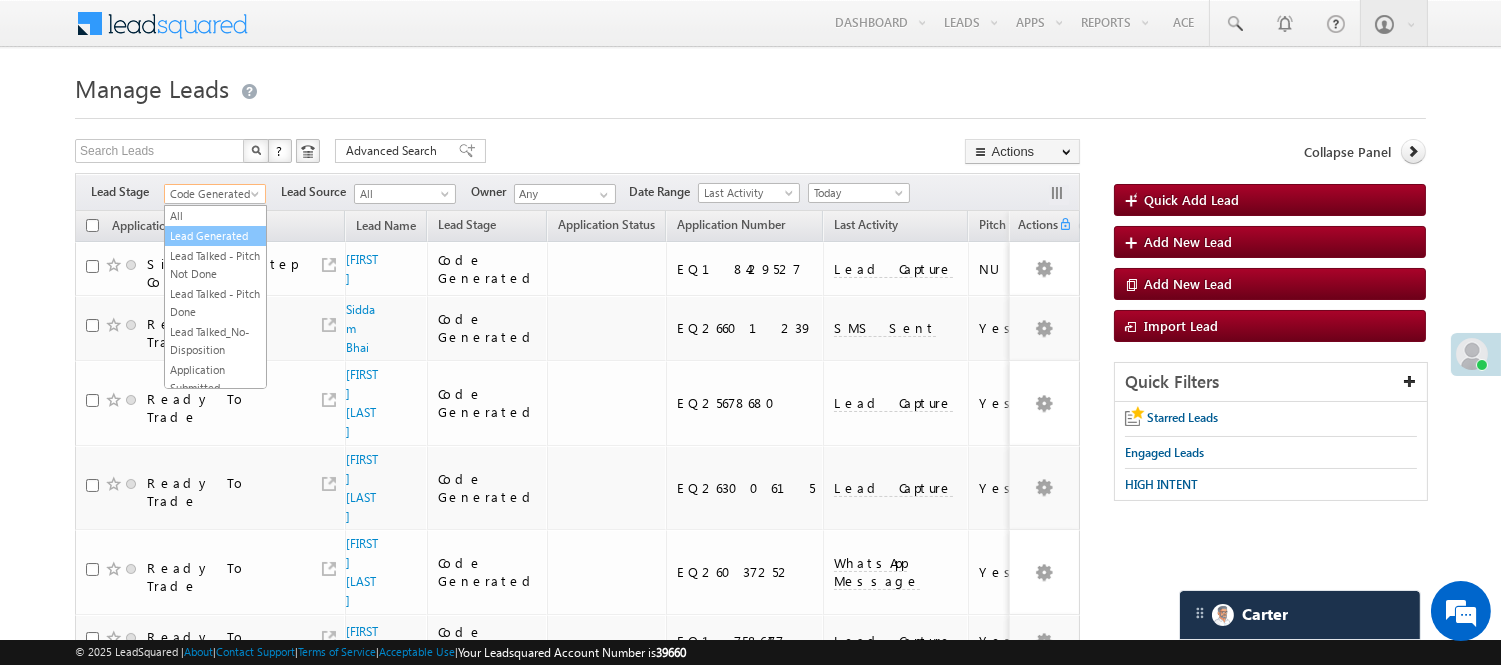click on "Lead Generated" at bounding box center (215, 236) 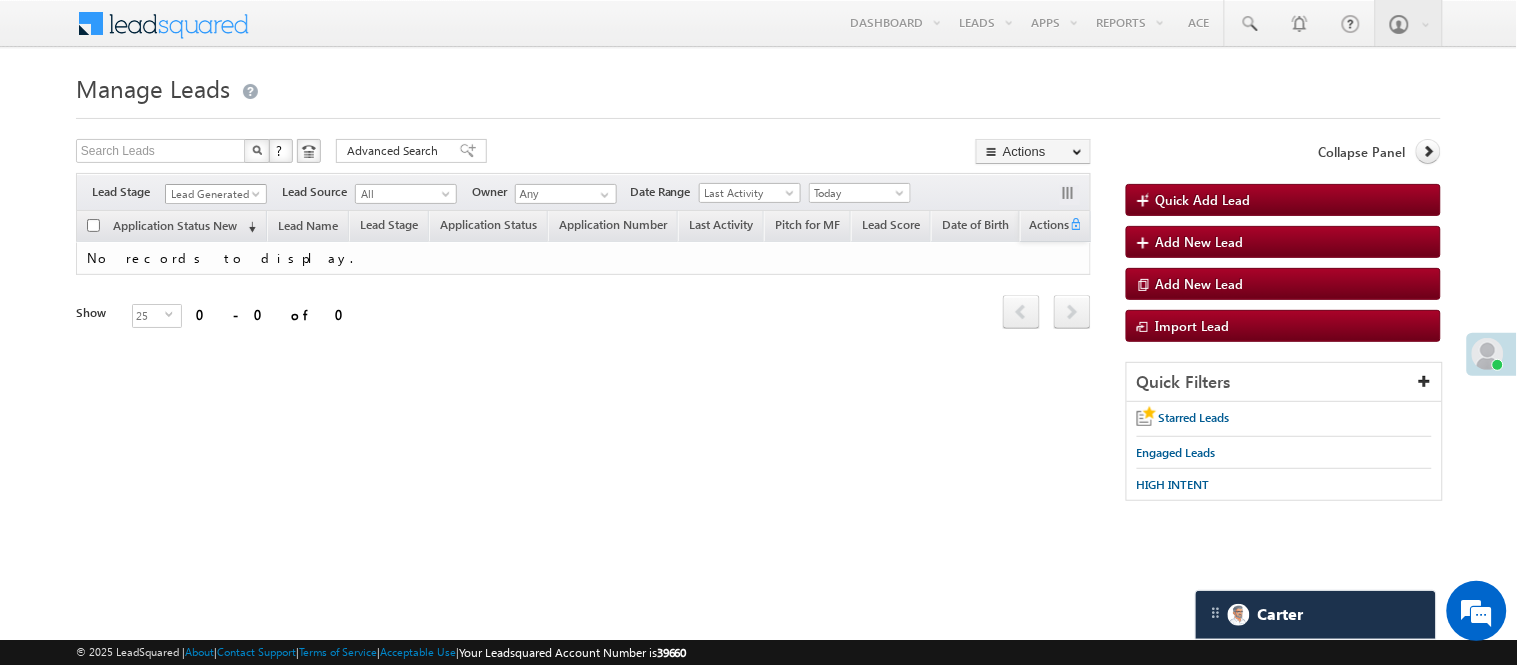 click on "Lead Generated" at bounding box center (213, 194) 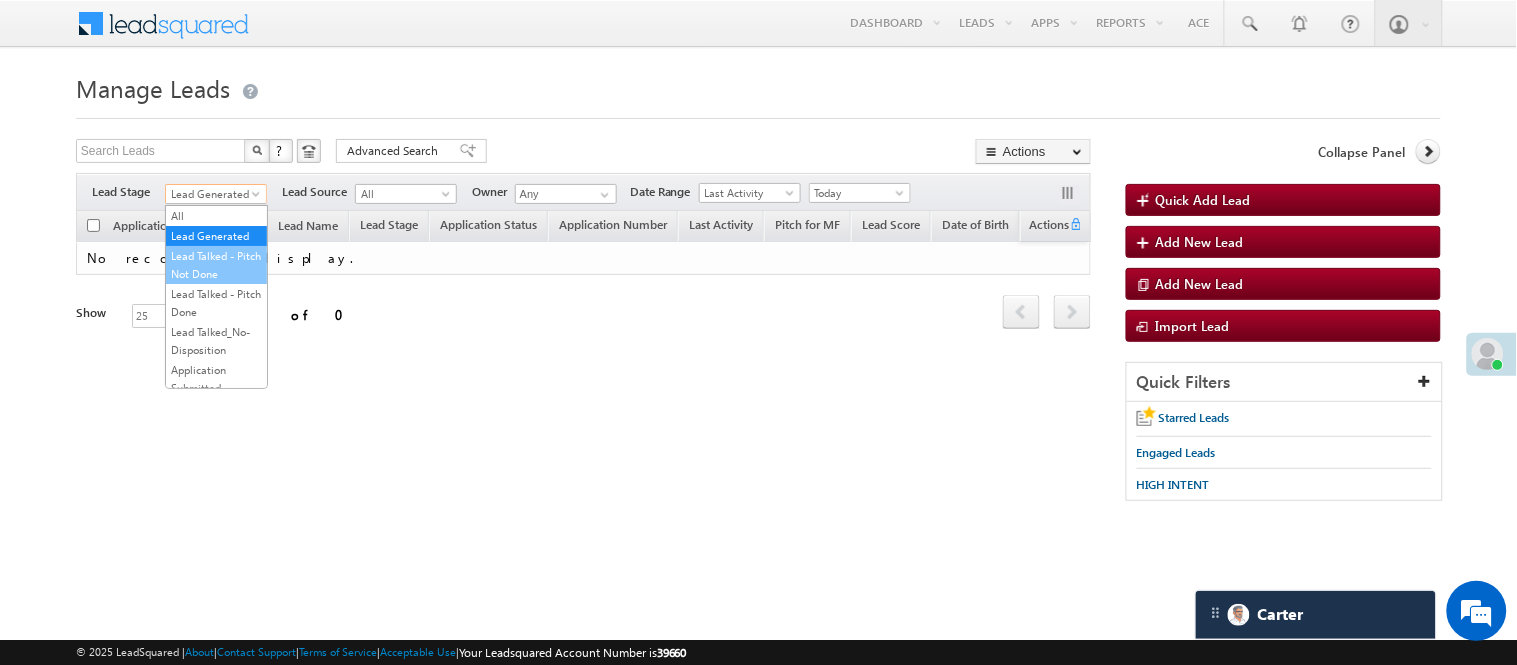 click on "Lead Talked - Pitch Not Done" at bounding box center [216, 265] 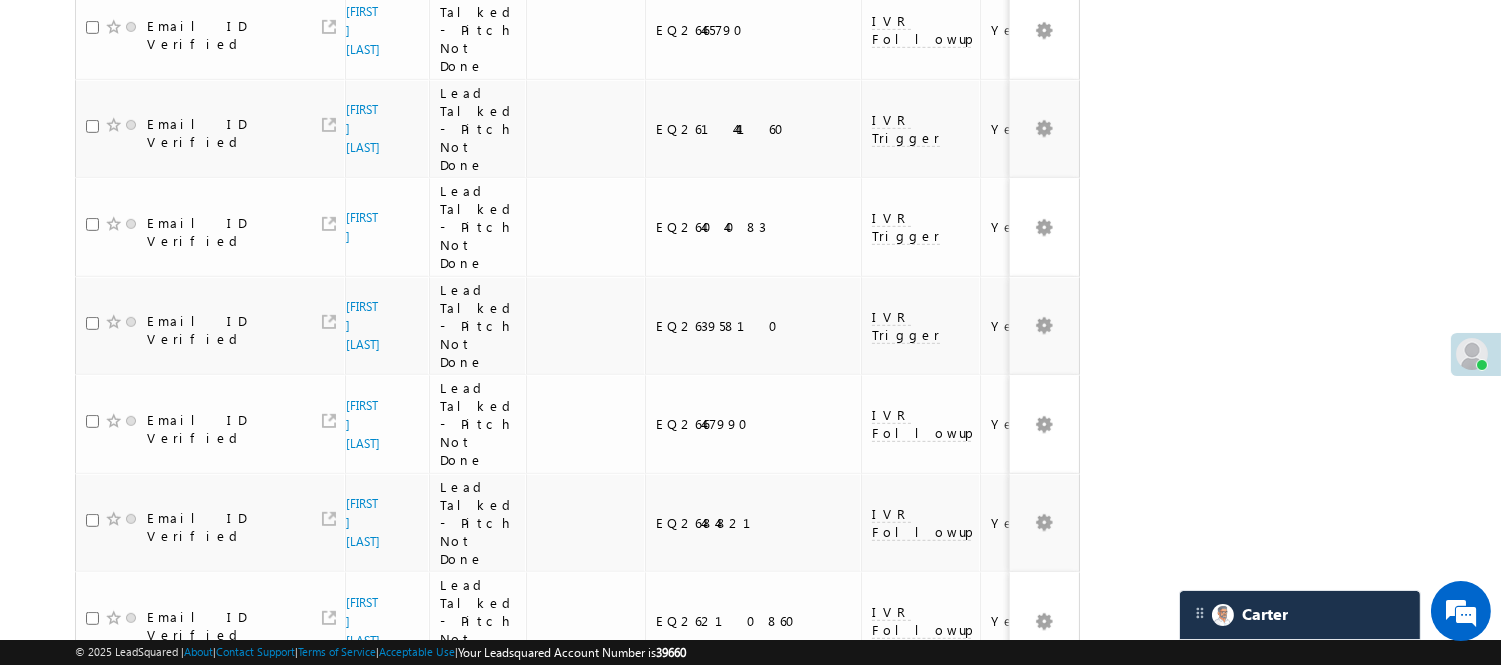 scroll, scrollTop: 1875, scrollLeft: 0, axis: vertical 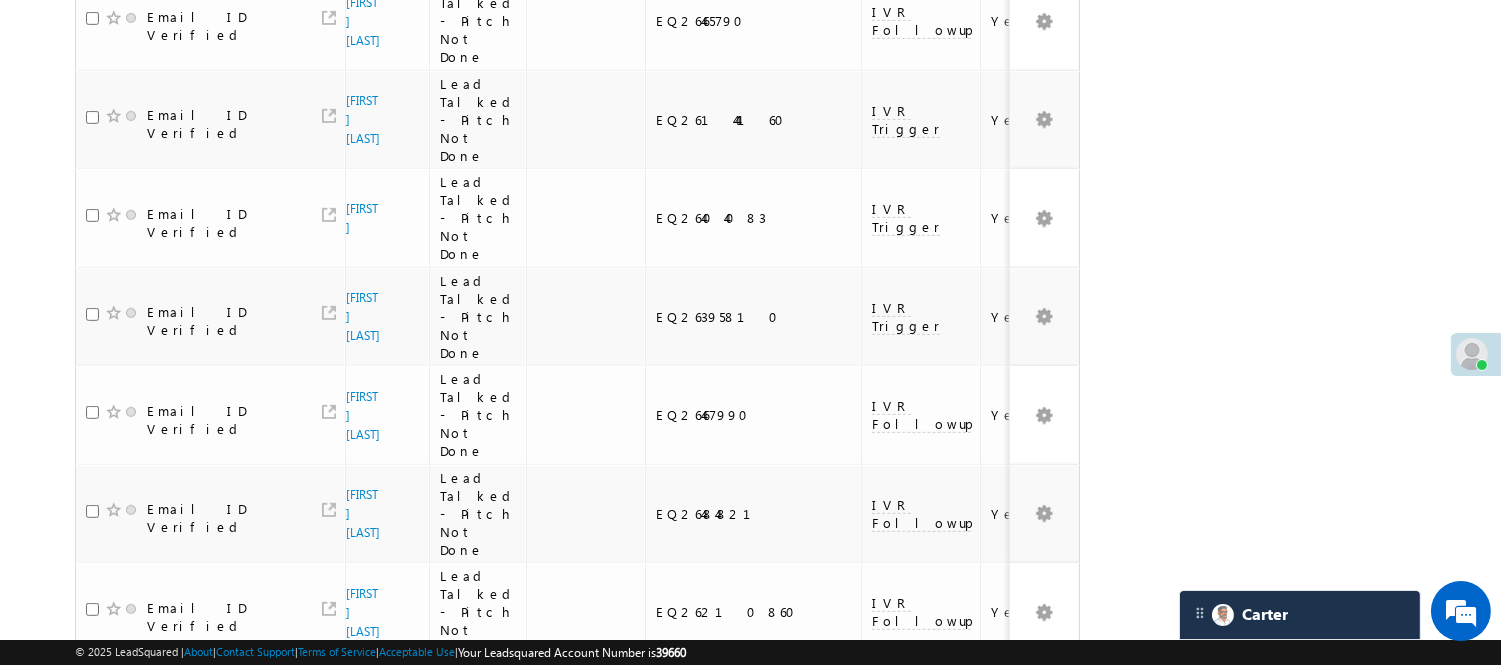 click on "2" at bounding box center (1018, 897) 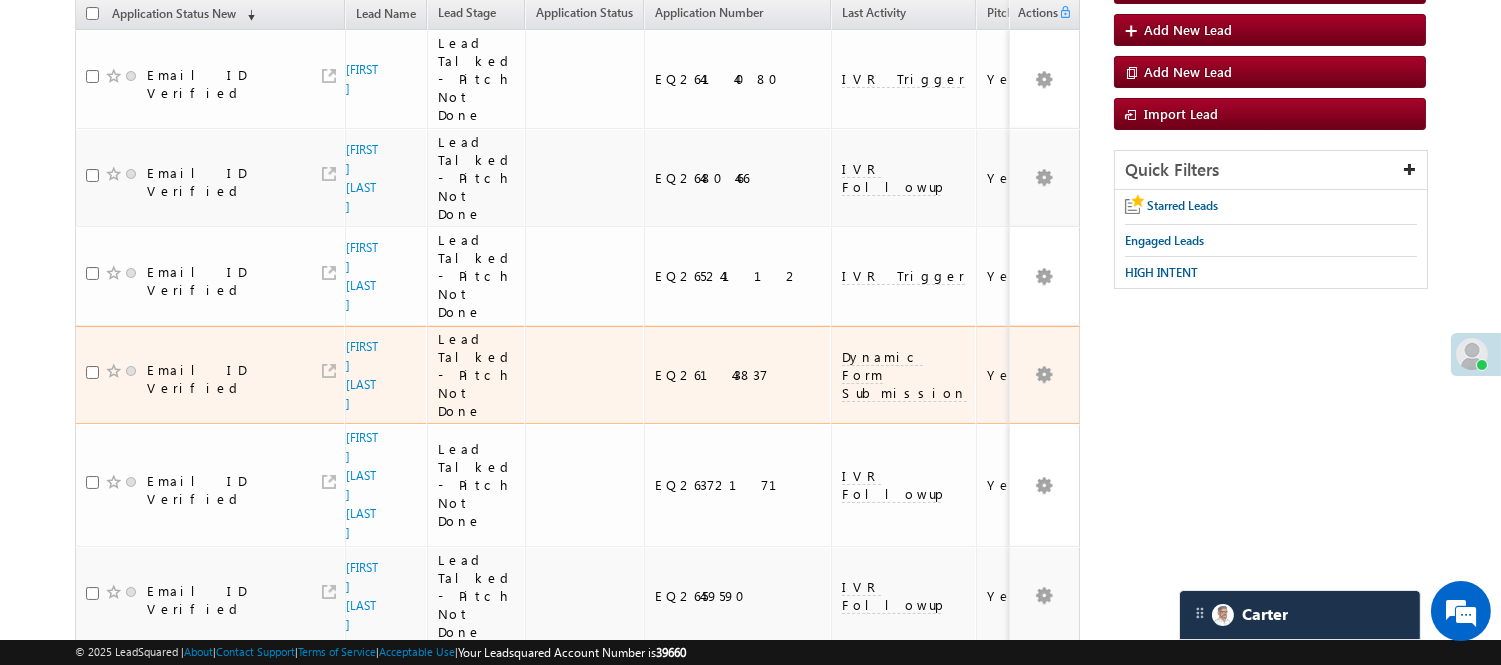 scroll, scrollTop: 86, scrollLeft: 0, axis: vertical 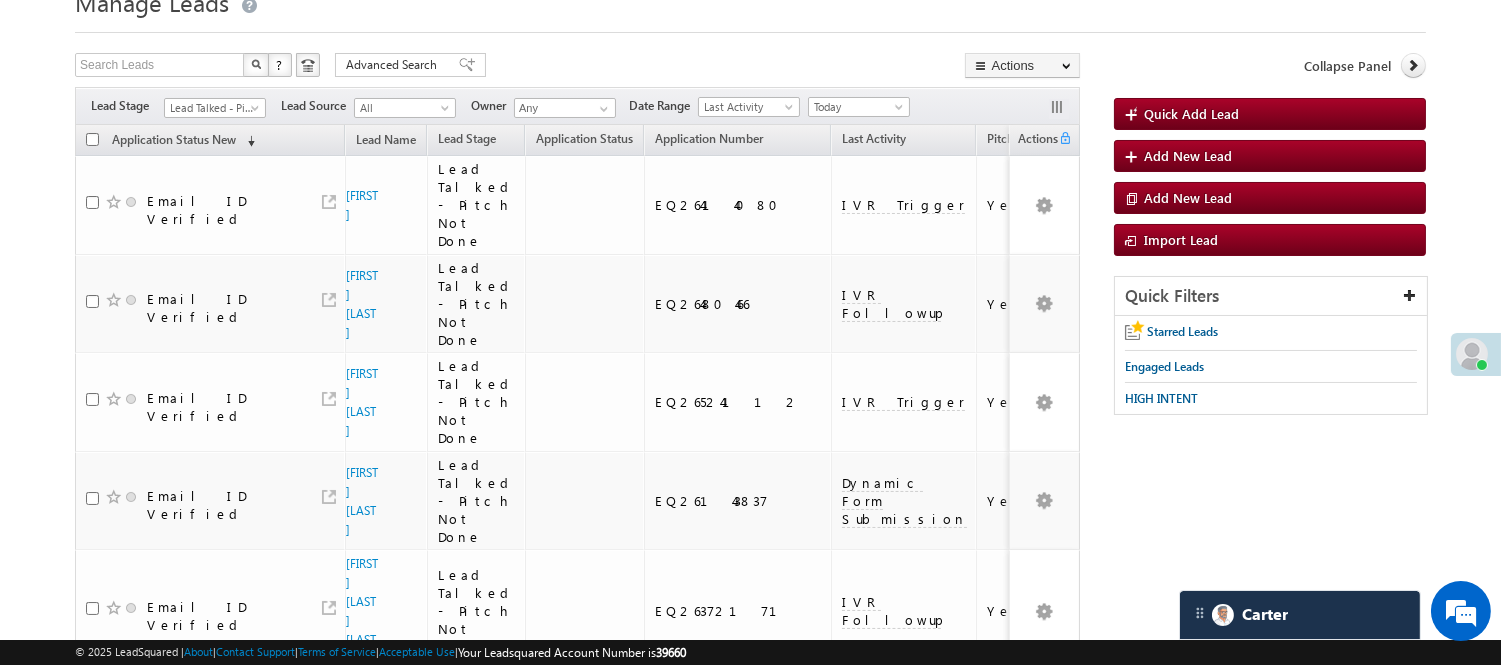 click on "Filters
Lead Stage
All Lead Generated Lead Talked - Pitch Not Done Lead Talked - Pitch Done Lead Talked_No-Disposition Application Submitted Payment Done Application Resubmitted Under Objection Lead Called Lead Talked Not Interested FnO Lead Called FnO Lead Talked FnO submitted FnO Not Interested FnO Approved FnO Rejected FnO Lead Generated Code Generated CG NI Lead Talked - Pitch Not Done
Lead Source
All All" at bounding box center (577, 106) 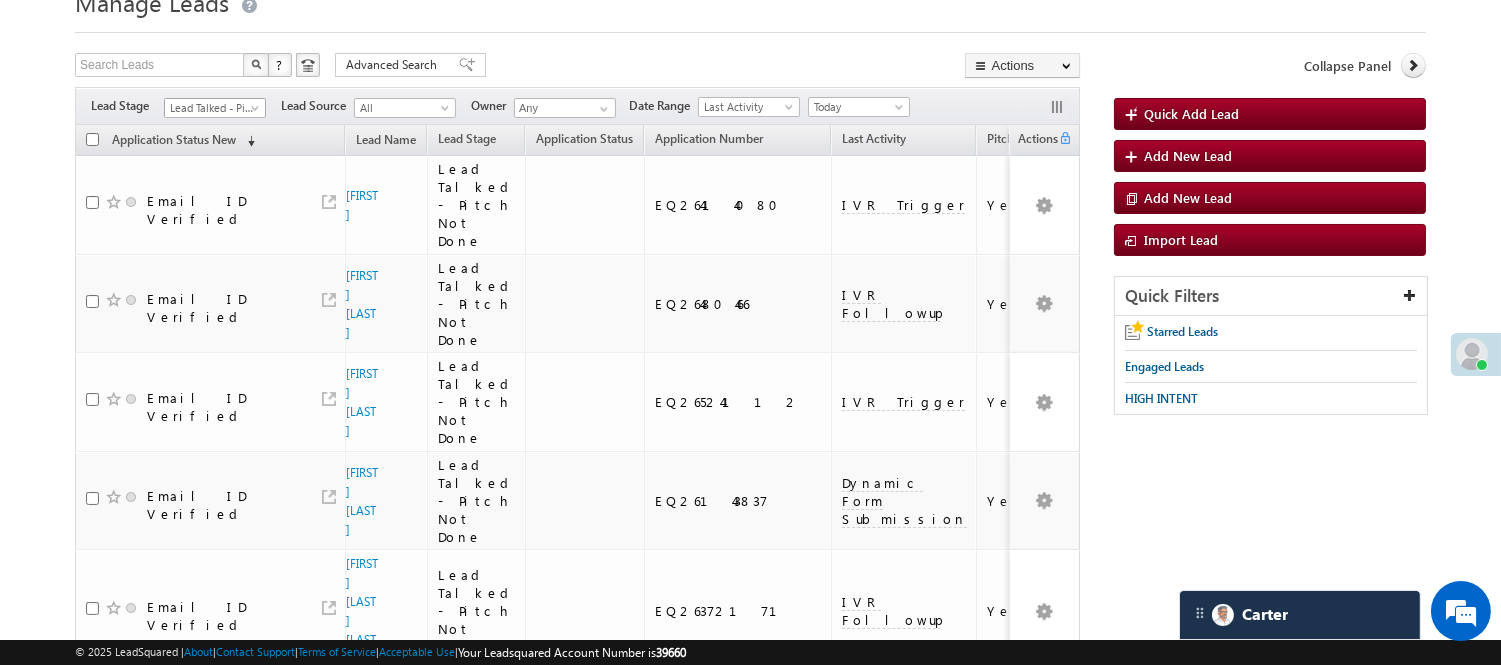 click on "Lead Talked - Pitch Not Done" at bounding box center (212, 108) 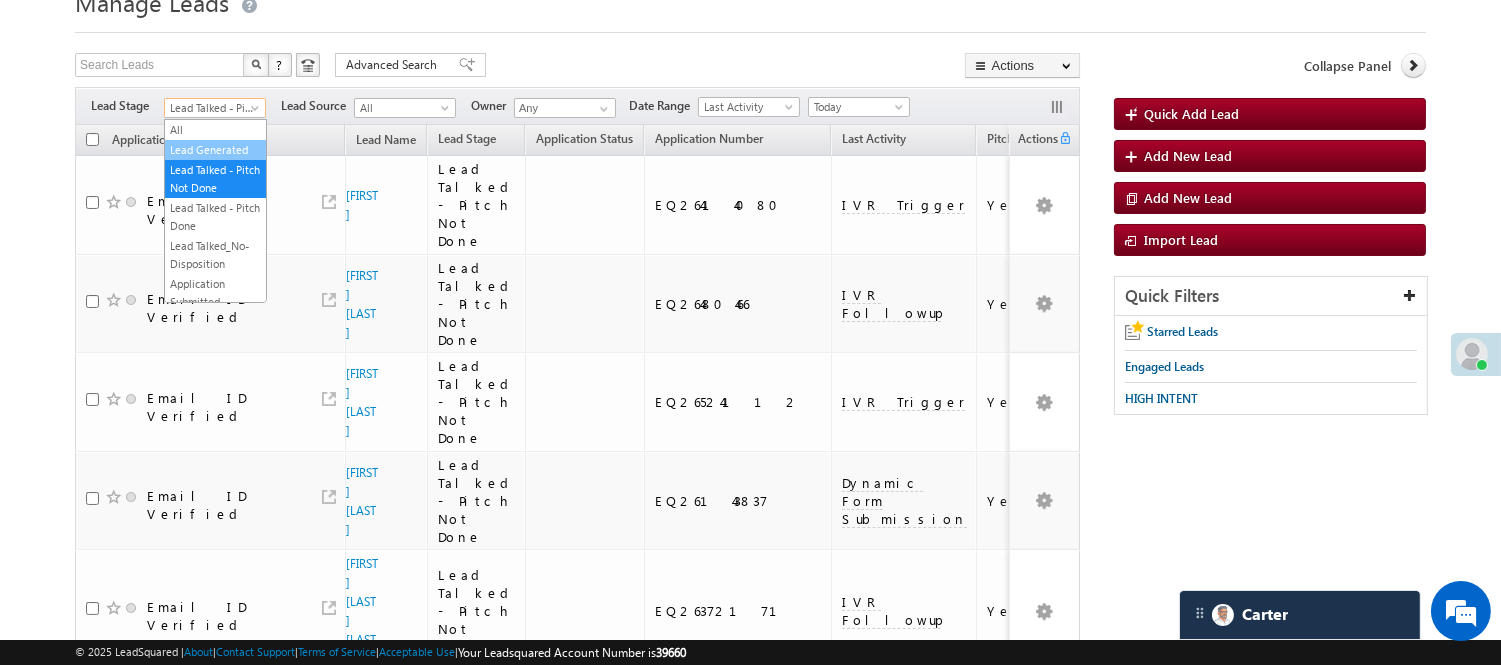 click on "Lead Generated" at bounding box center [215, 150] 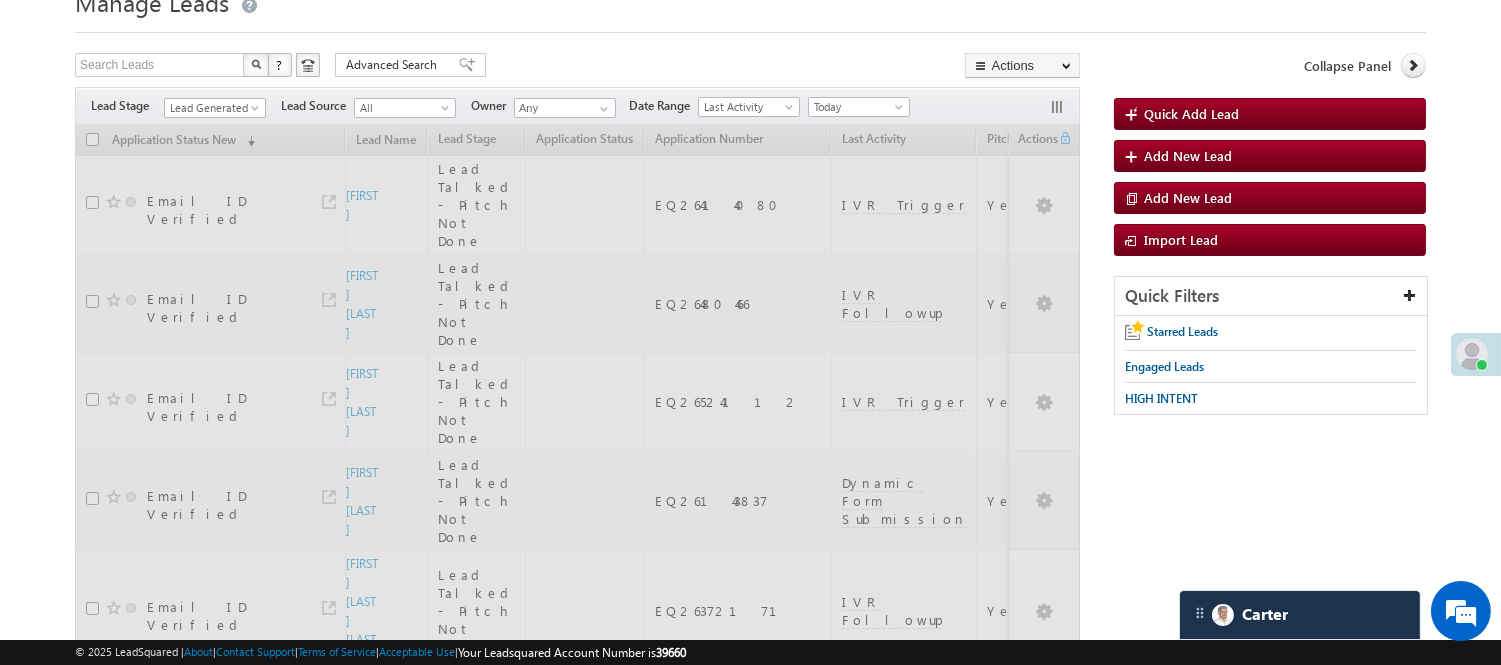 scroll, scrollTop: 0, scrollLeft: 0, axis: both 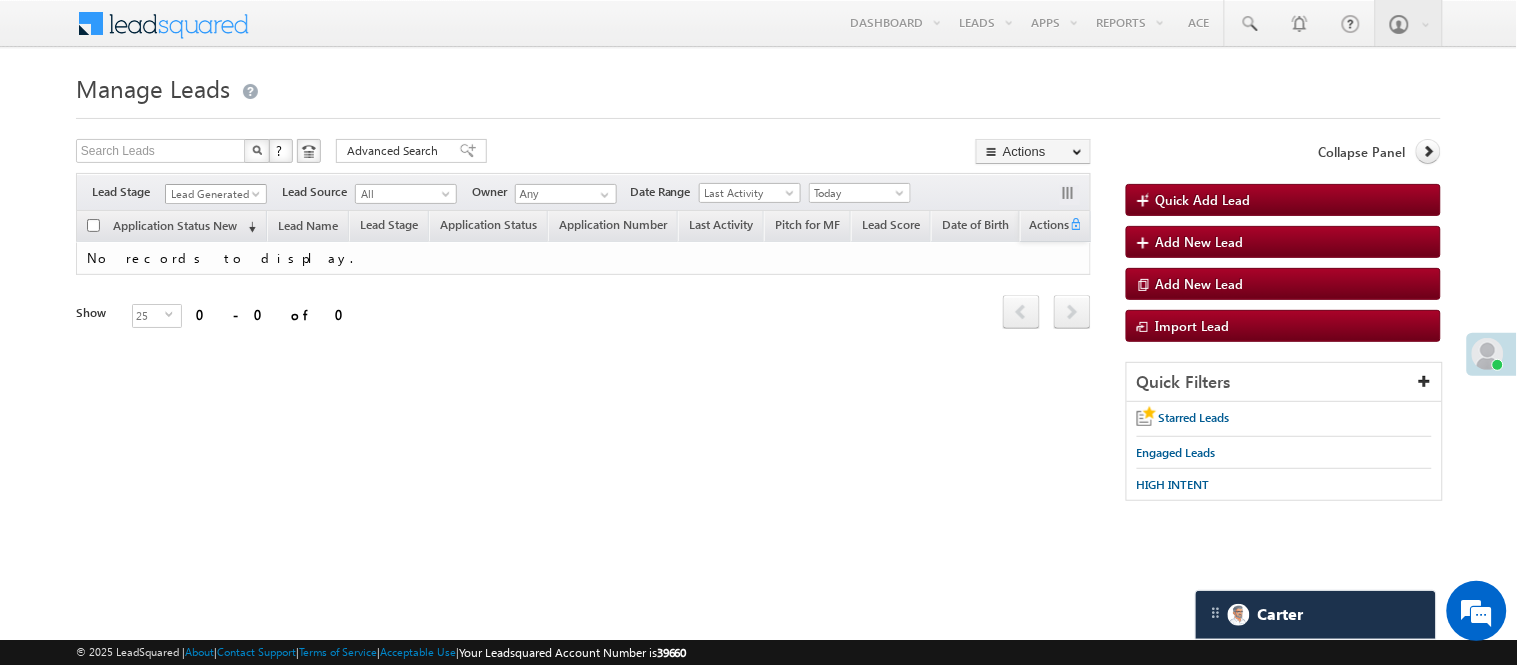 click on "Lead Generated" at bounding box center (213, 194) 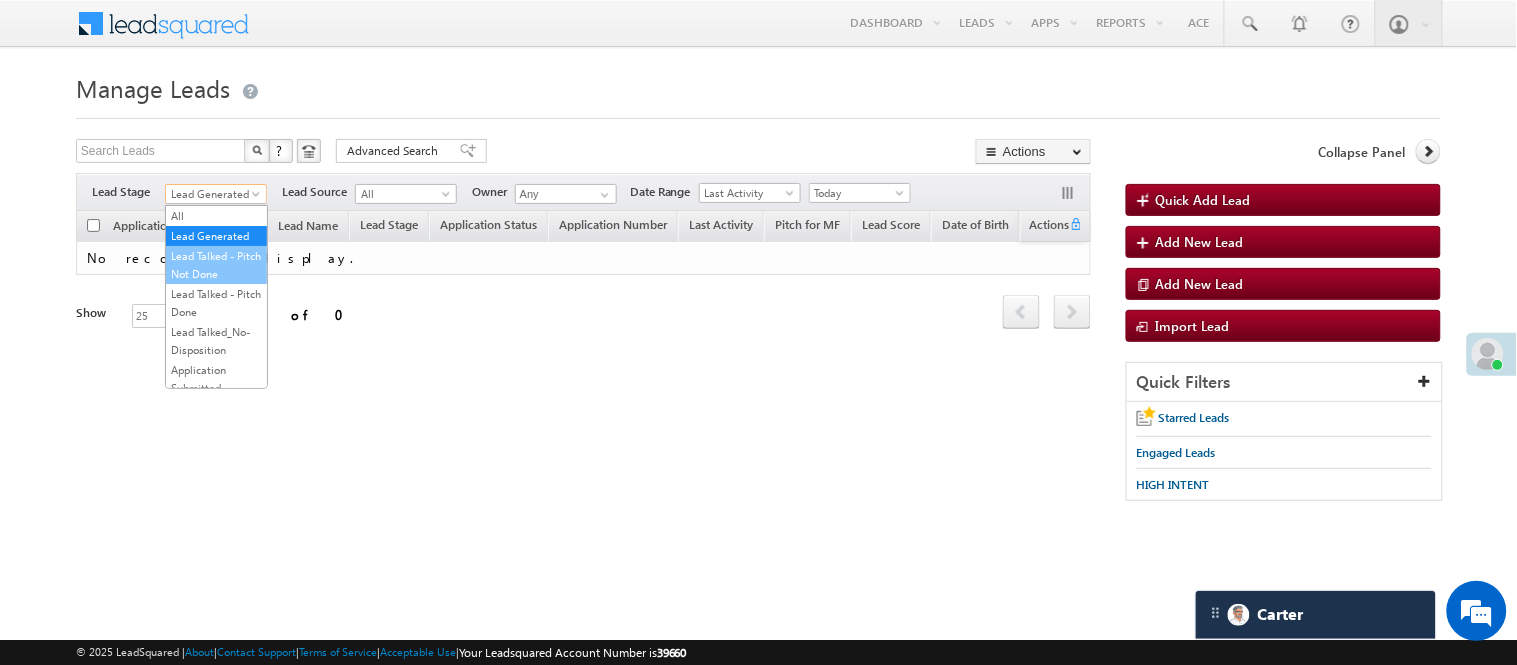 click on "Lead Talked - Pitch Not Done" at bounding box center [216, 265] 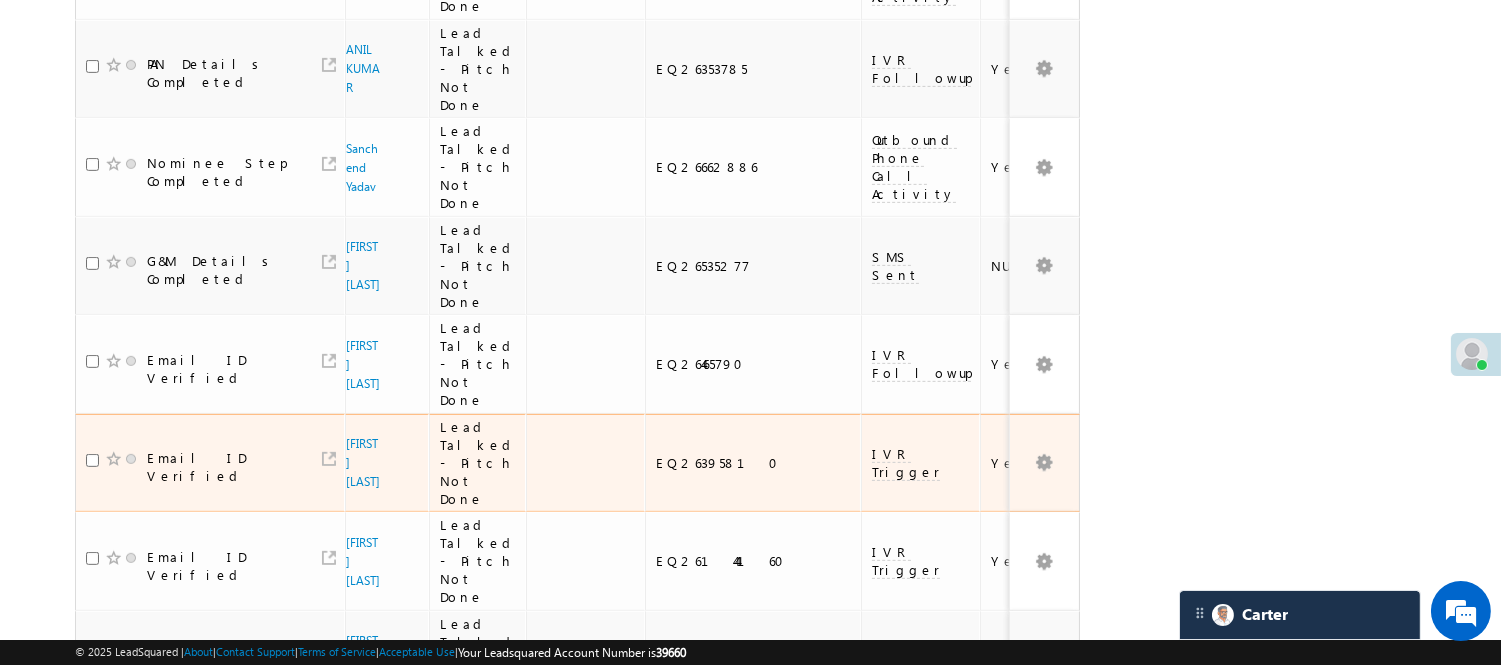 scroll, scrollTop: 1777, scrollLeft: 0, axis: vertical 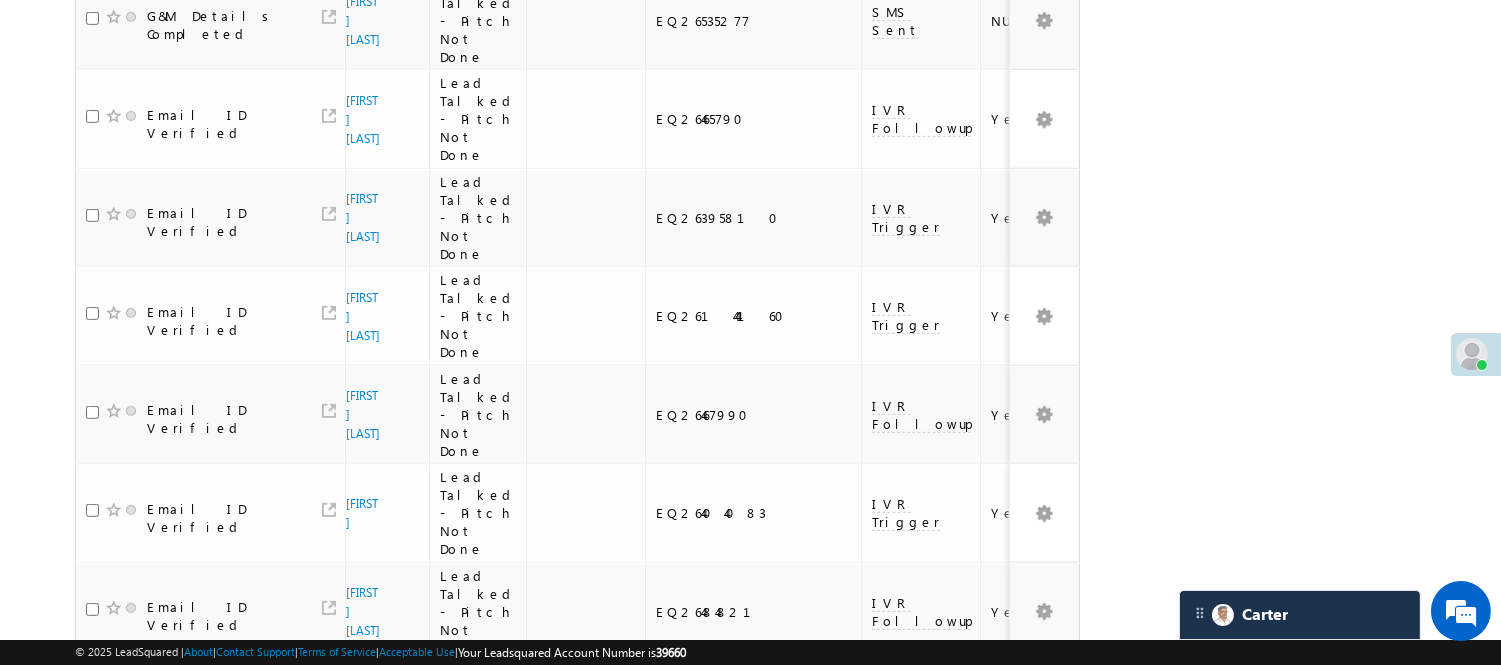 click on "2" at bounding box center (1018, 995) 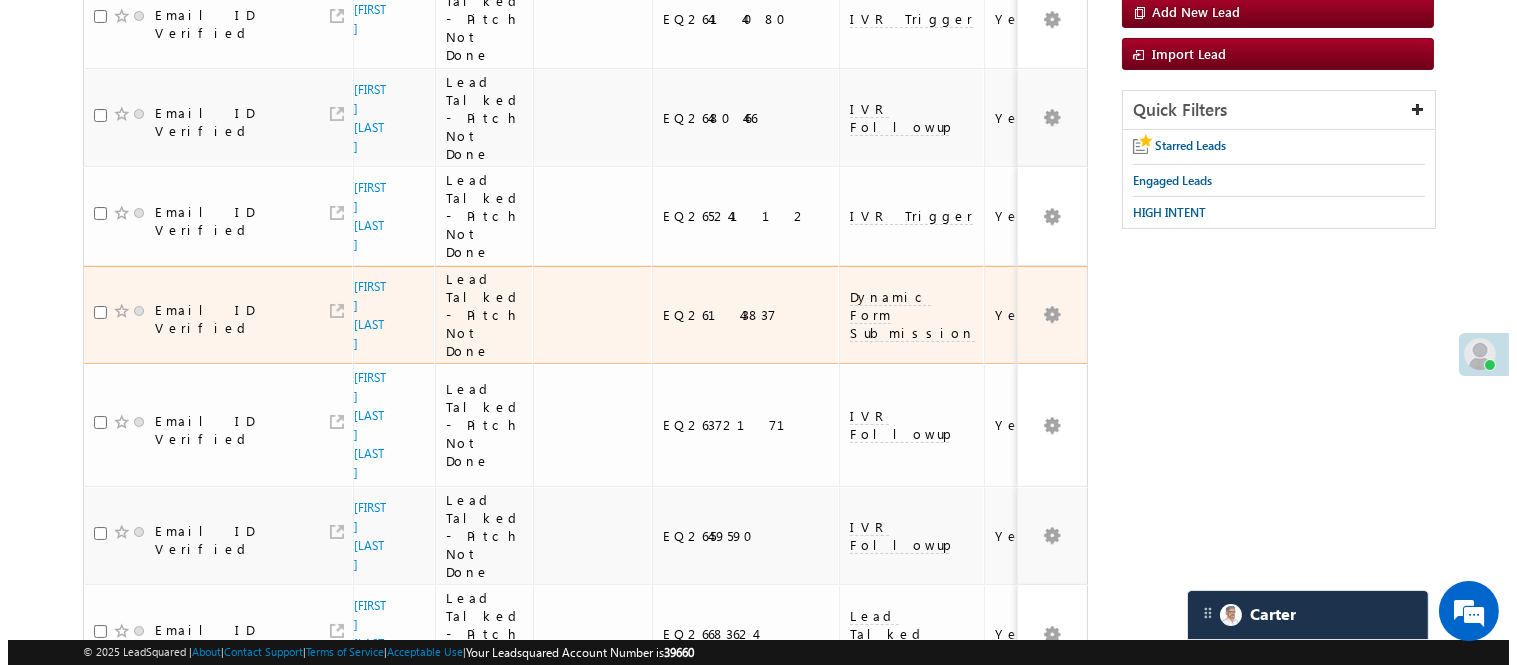 scroll, scrollTop: 0, scrollLeft: 0, axis: both 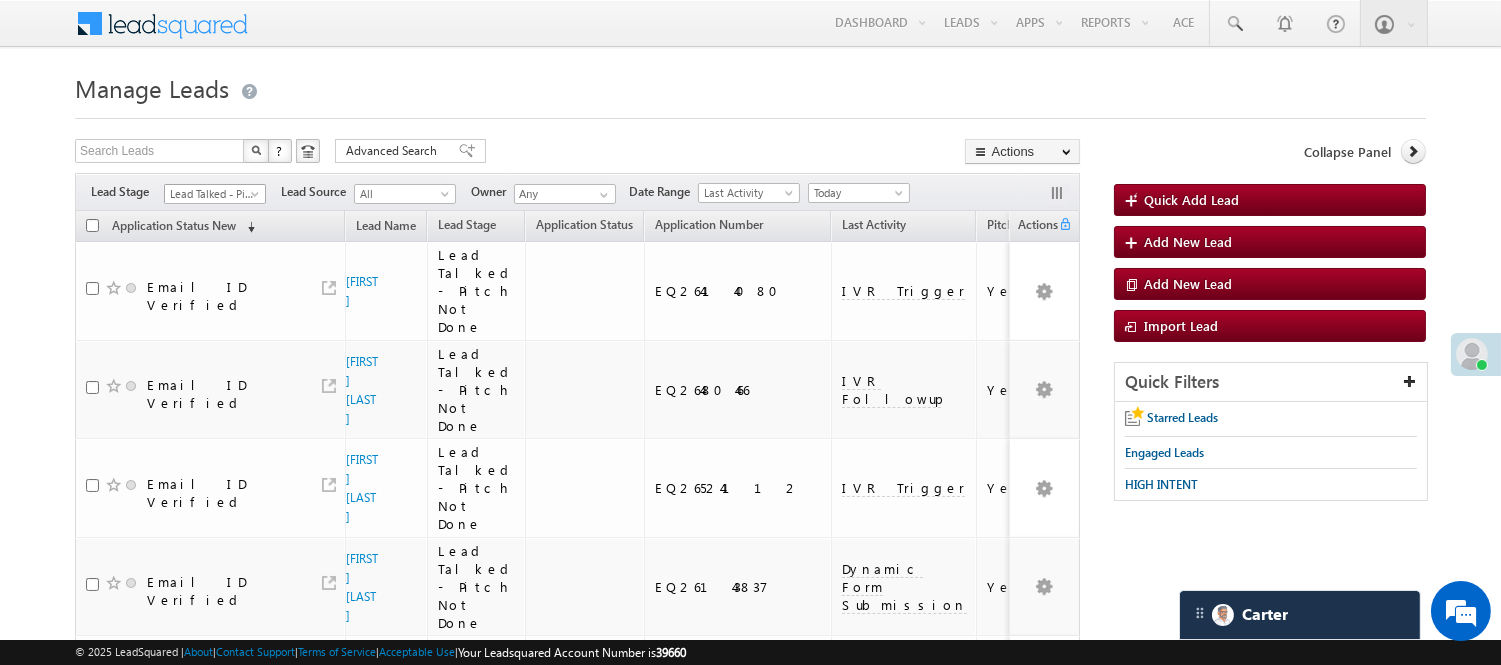 click on "Lead Talked - Pitch Not Done" at bounding box center [212, 194] 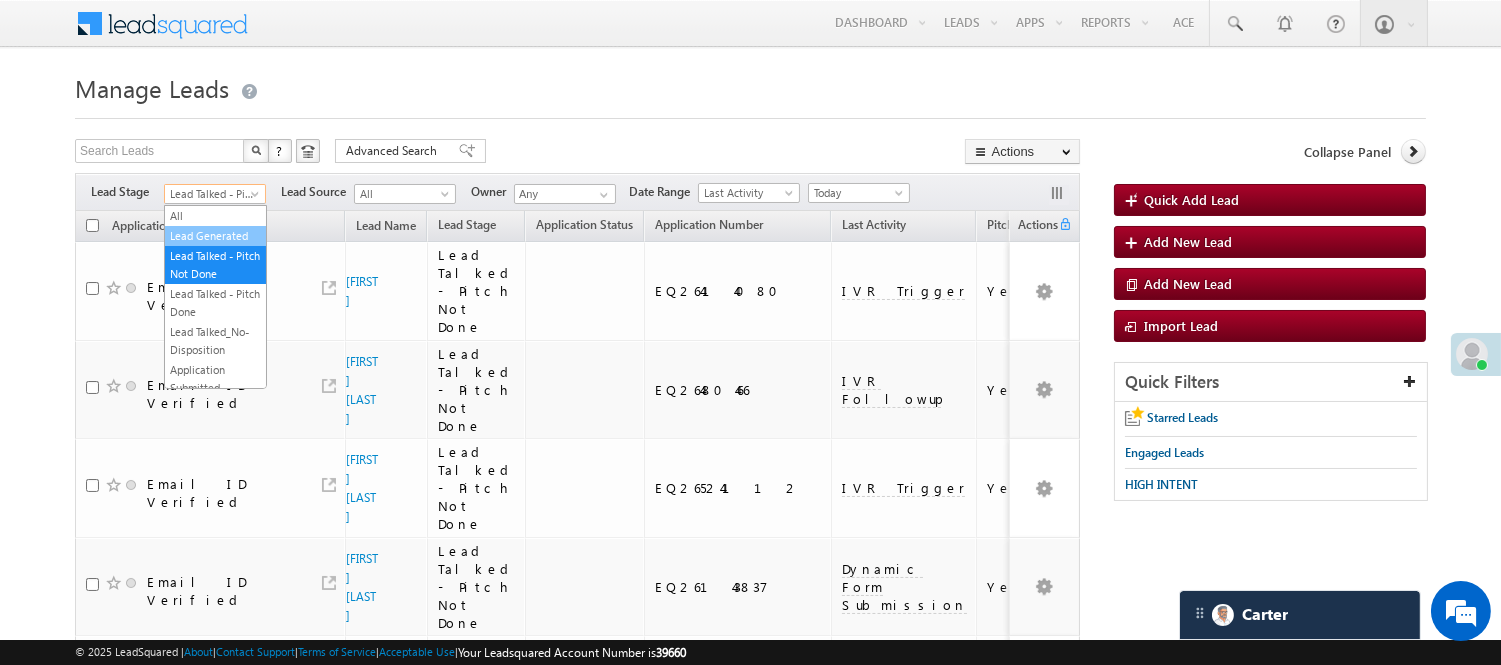 click on "Lead Generated" at bounding box center (215, 236) 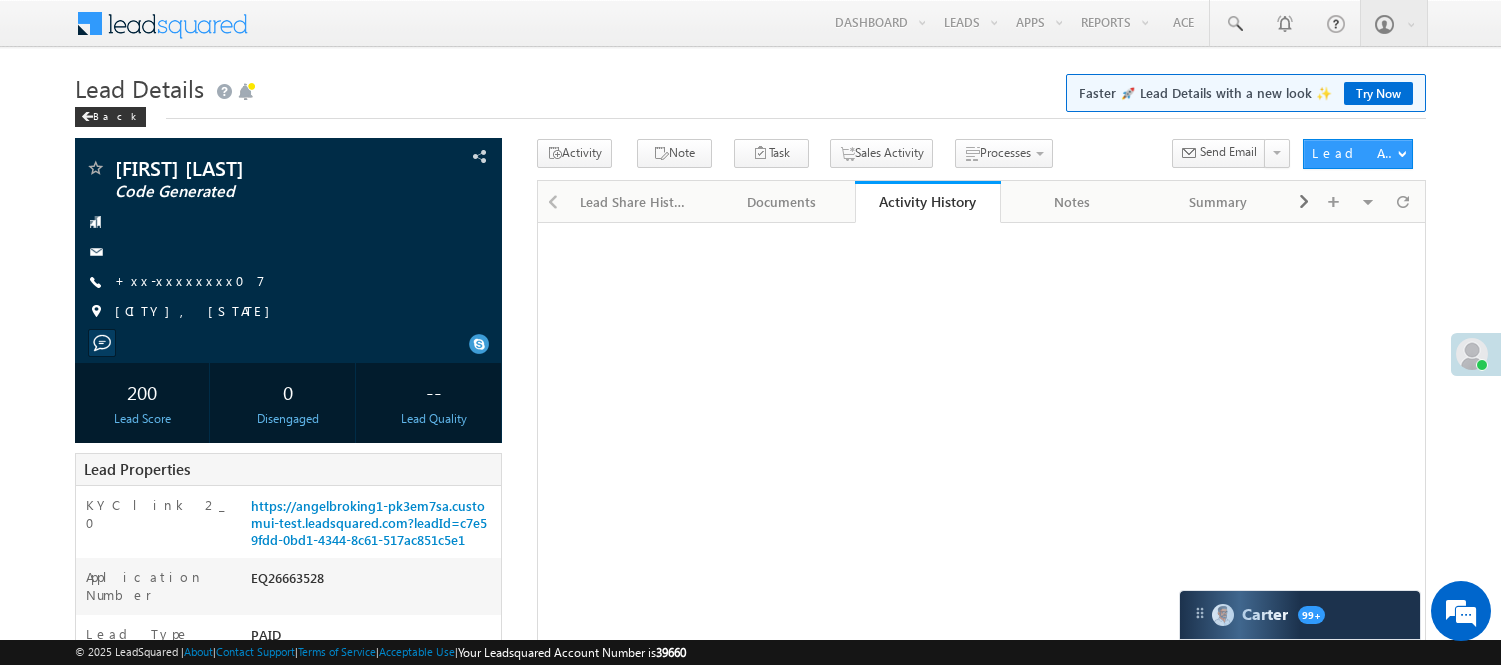 scroll, scrollTop: 0, scrollLeft: 0, axis: both 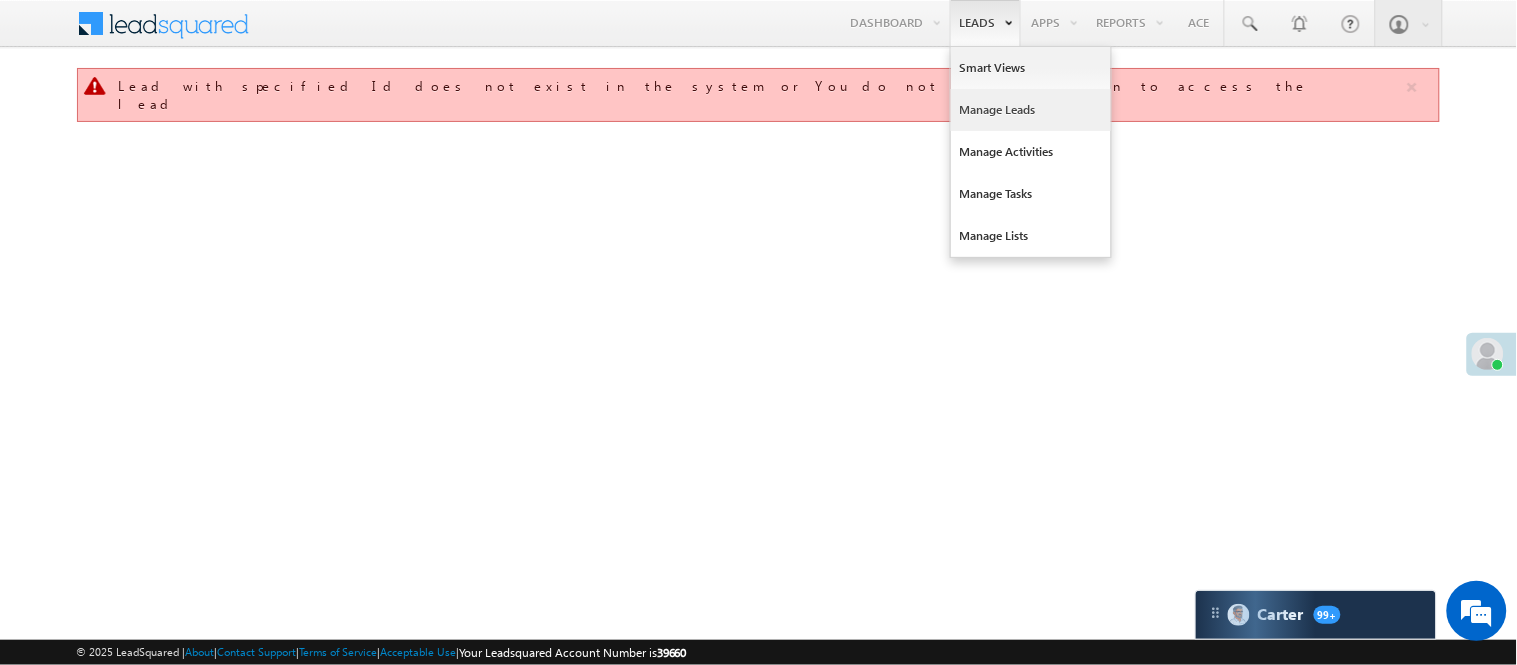 click on "Manage Leads" at bounding box center (1031, 110) 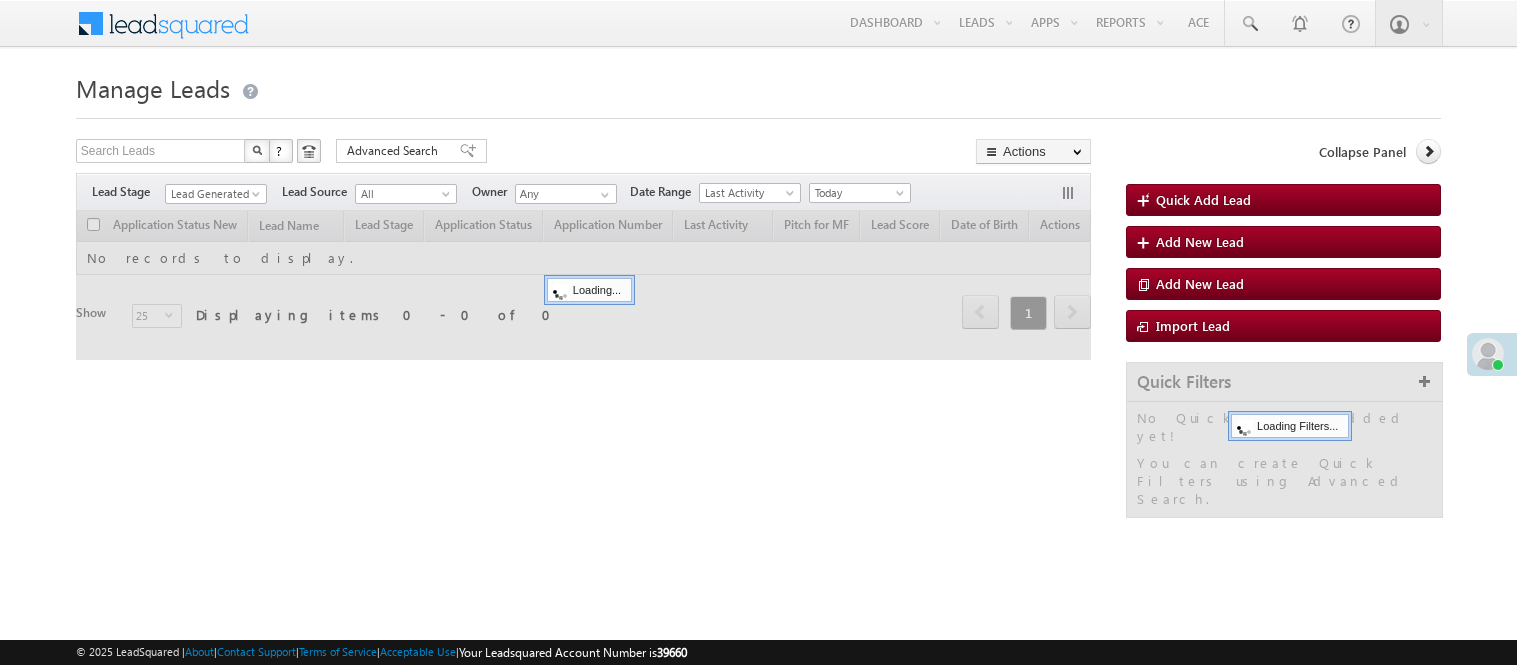 scroll, scrollTop: 0, scrollLeft: 0, axis: both 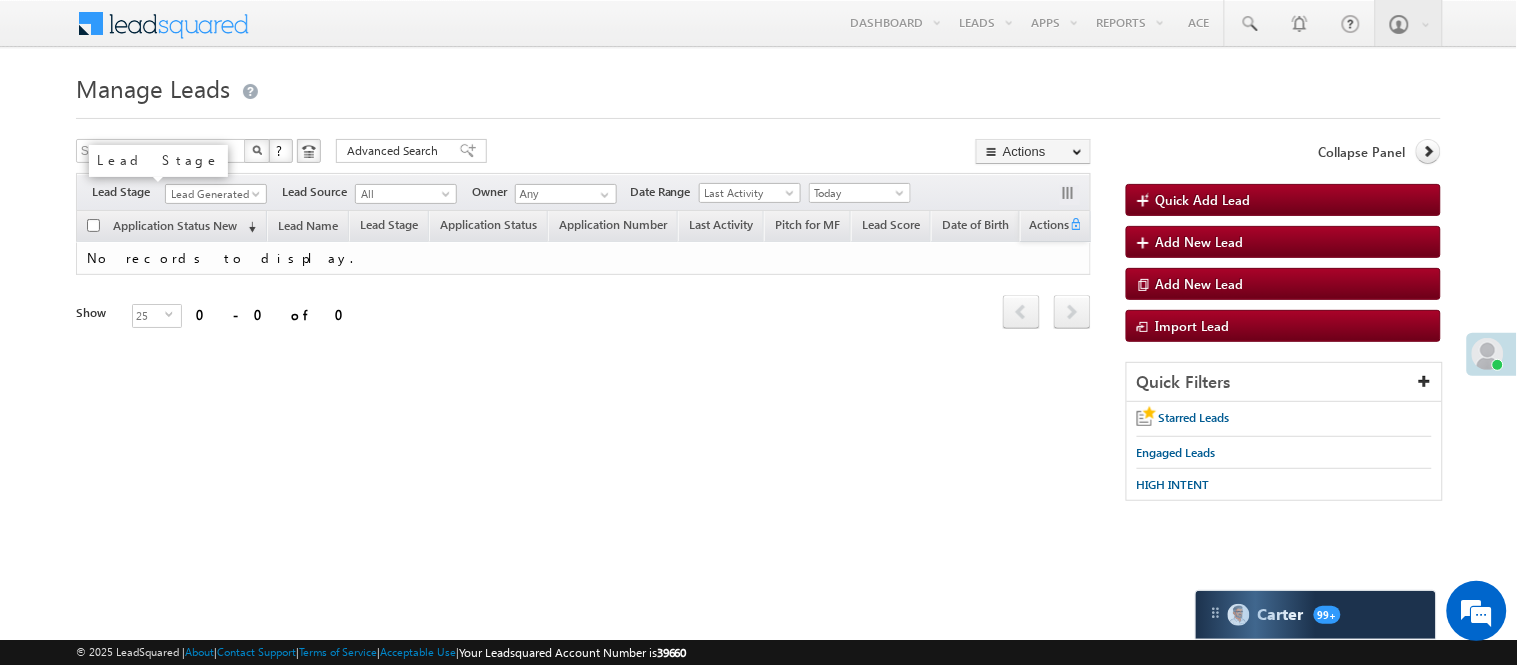 click on "Lead Stage" at bounding box center (128, 192) 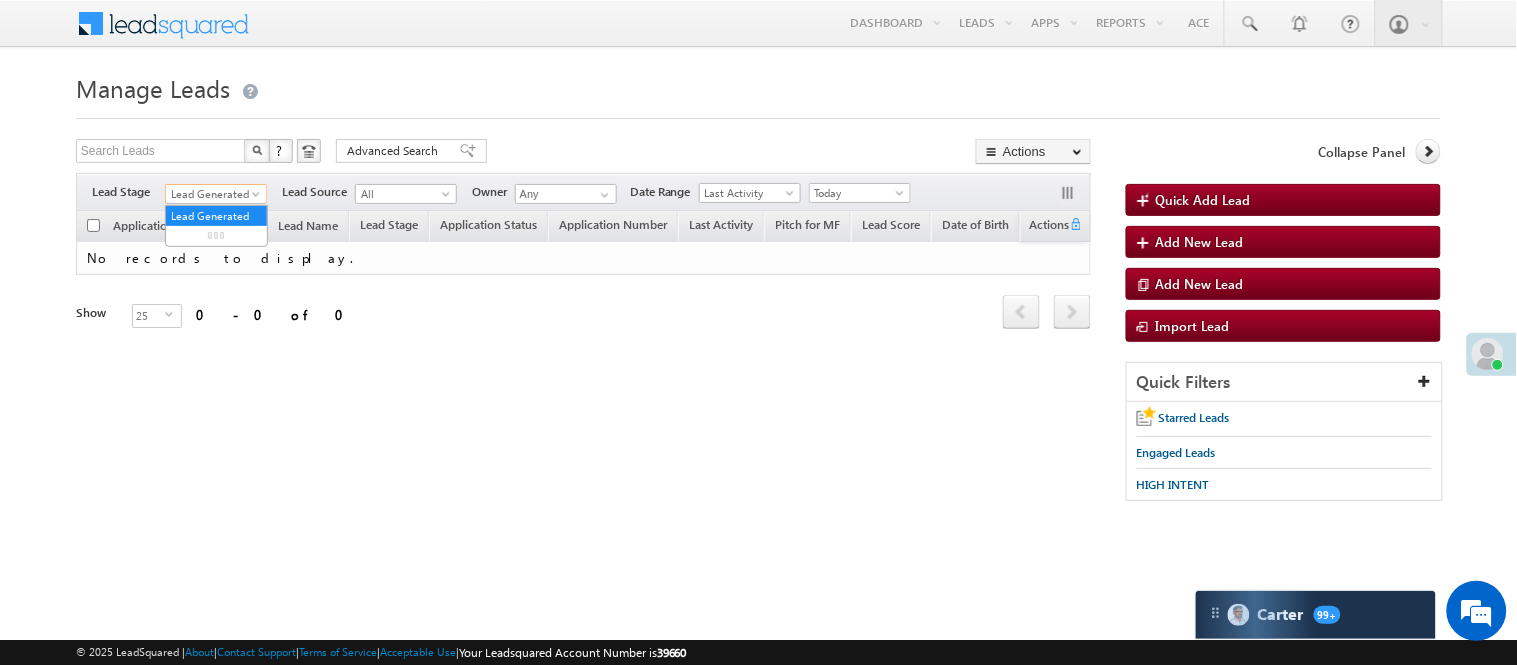 click on "Lead Generated" at bounding box center [213, 194] 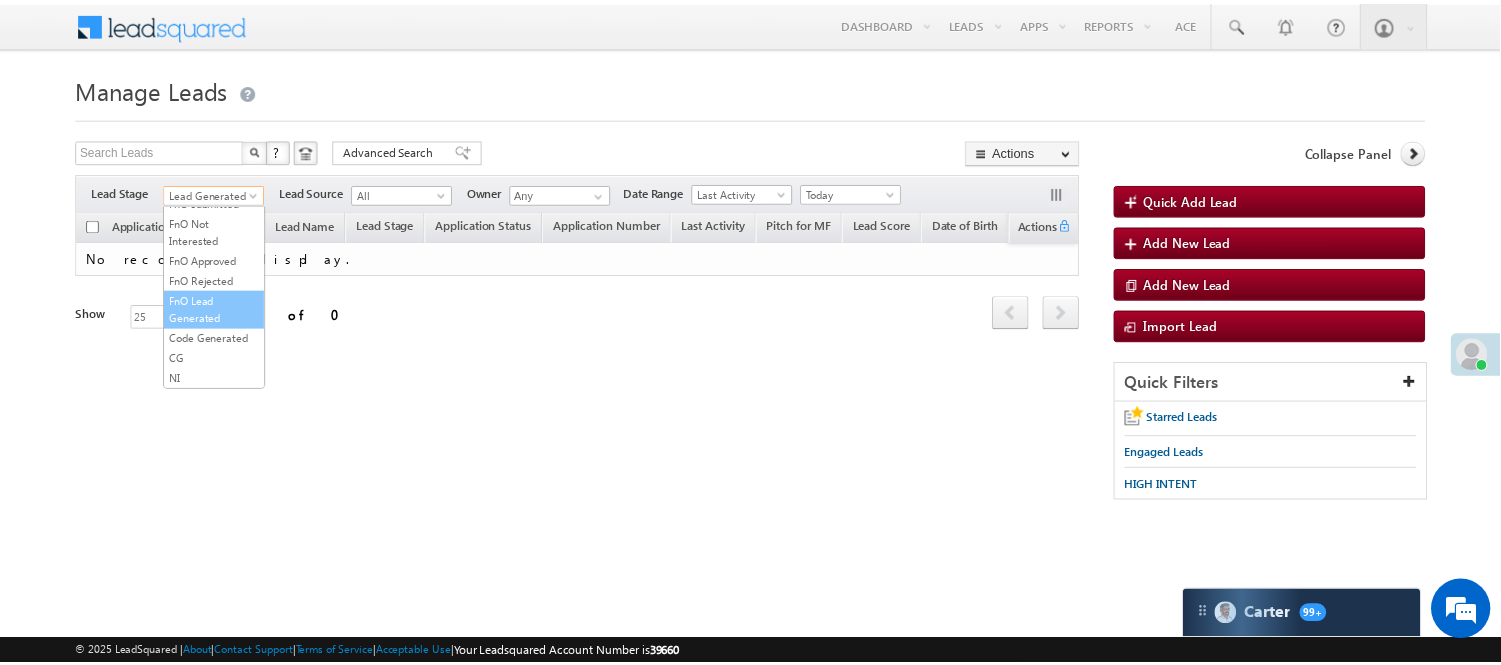 scroll, scrollTop: 496, scrollLeft: 0, axis: vertical 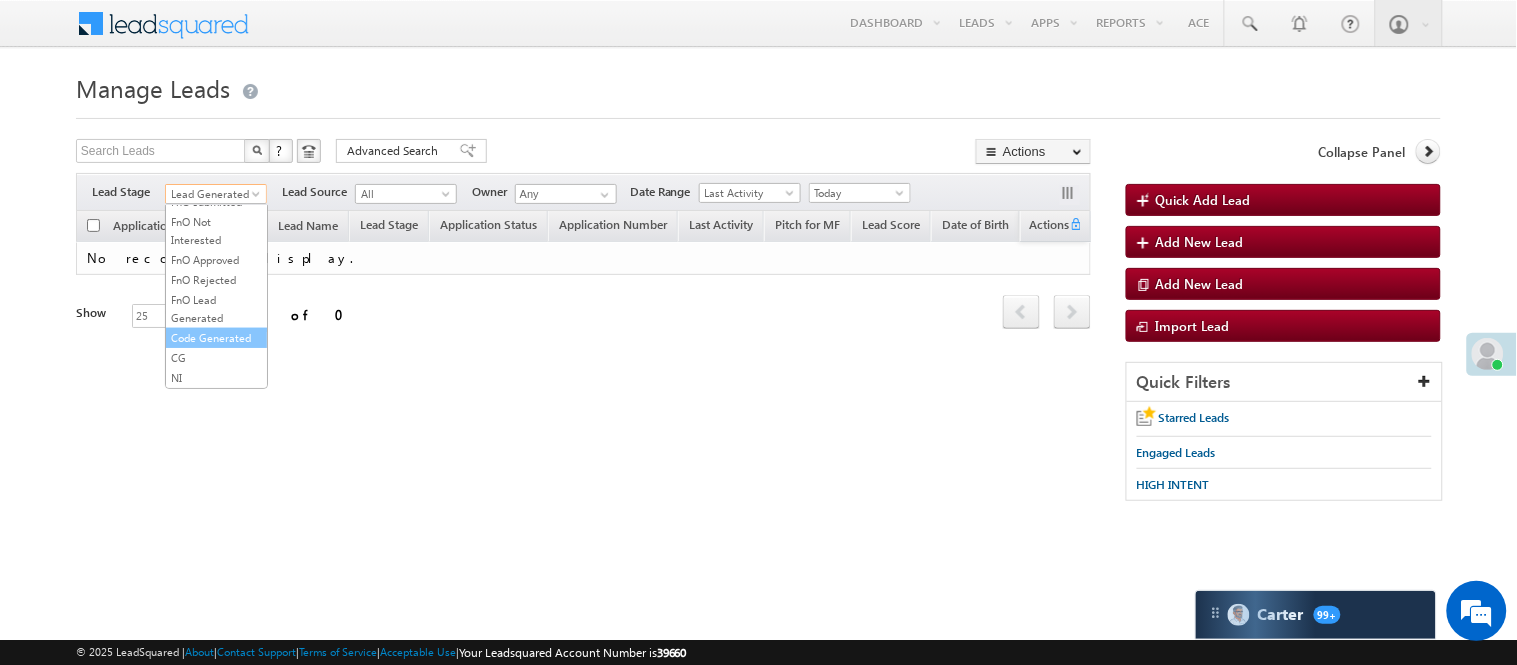 click on "Code Generated" at bounding box center [216, 338] 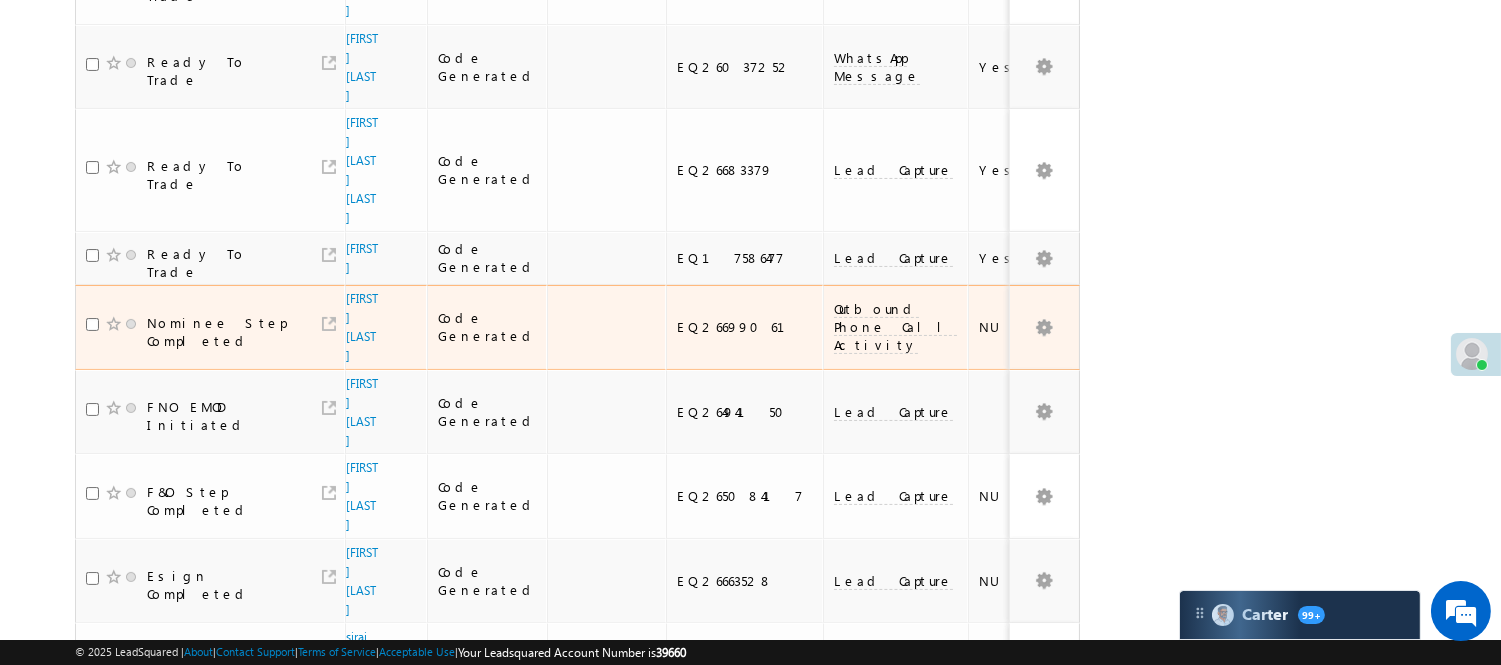 scroll, scrollTop: 601, scrollLeft: 0, axis: vertical 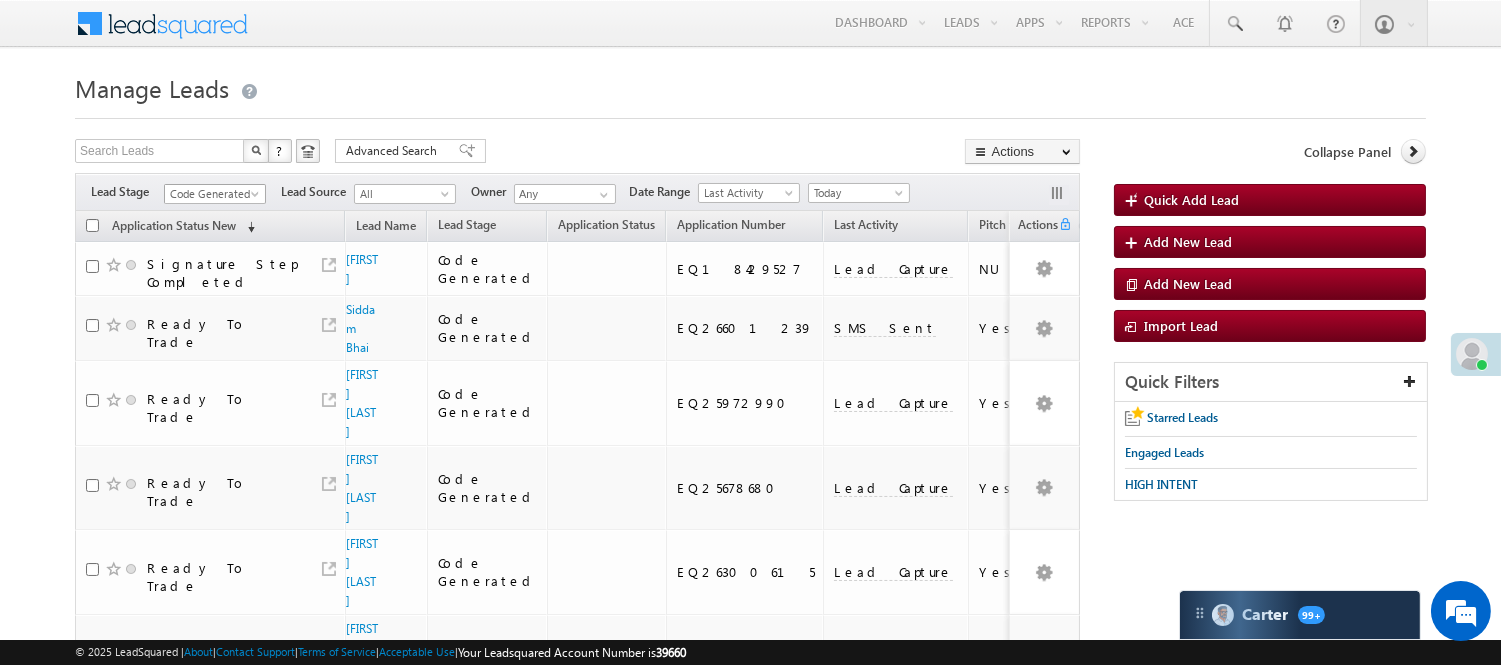click on "Code Generated" at bounding box center (212, 194) 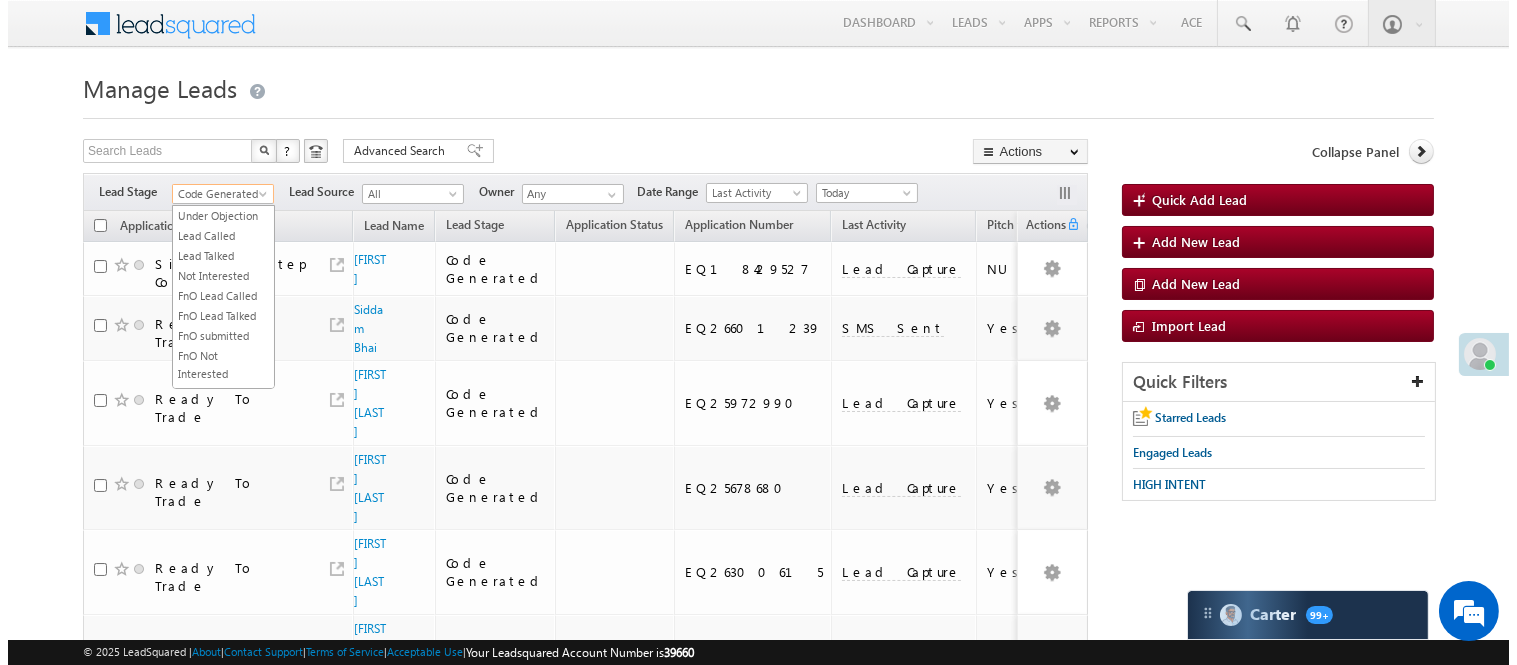 scroll, scrollTop: 0, scrollLeft: 0, axis: both 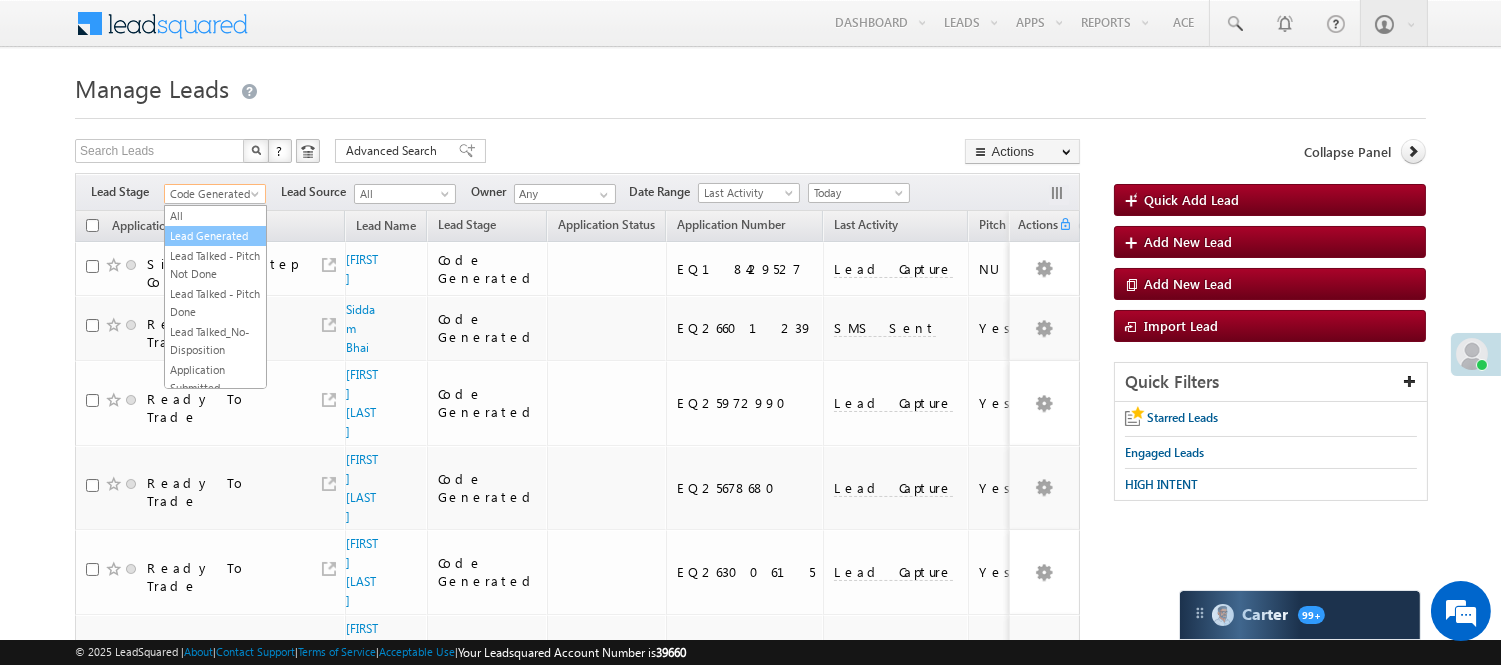 click on "Lead Generated" at bounding box center [215, 236] 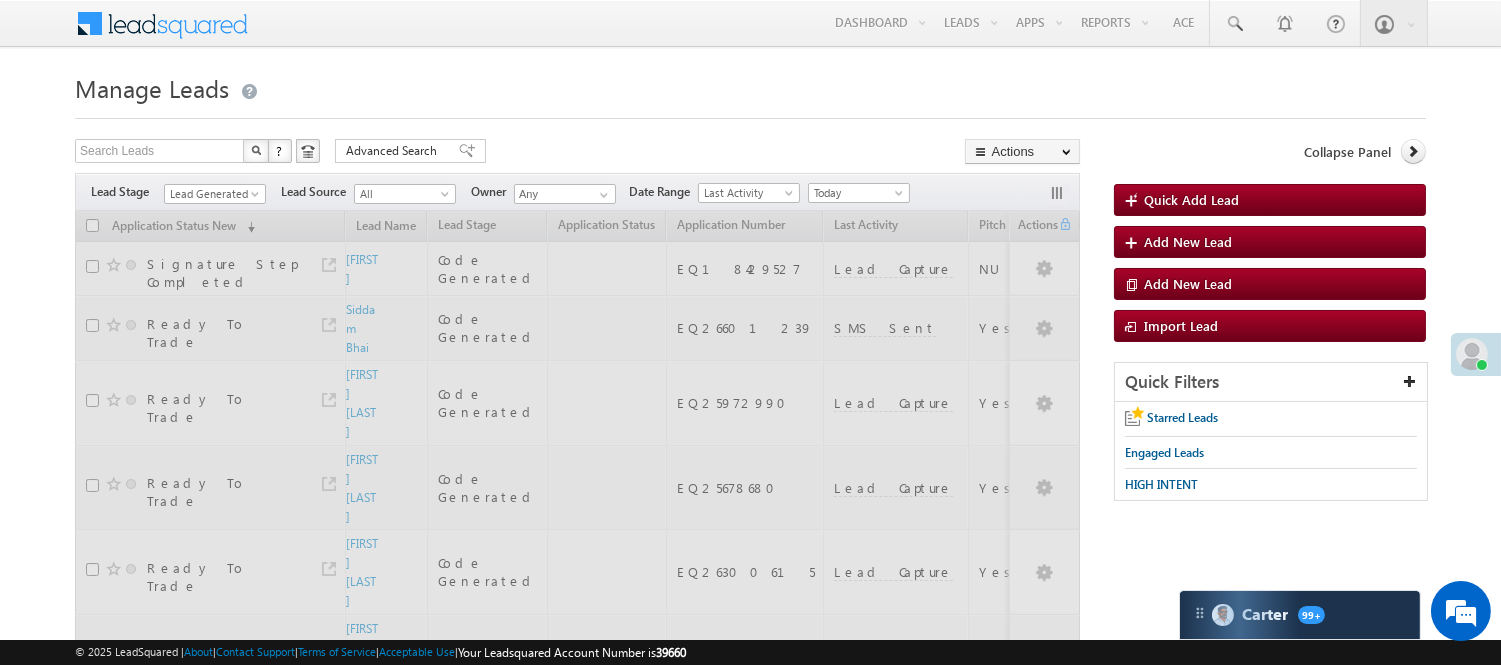 click on "Manage Leads" at bounding box center (750, 86) 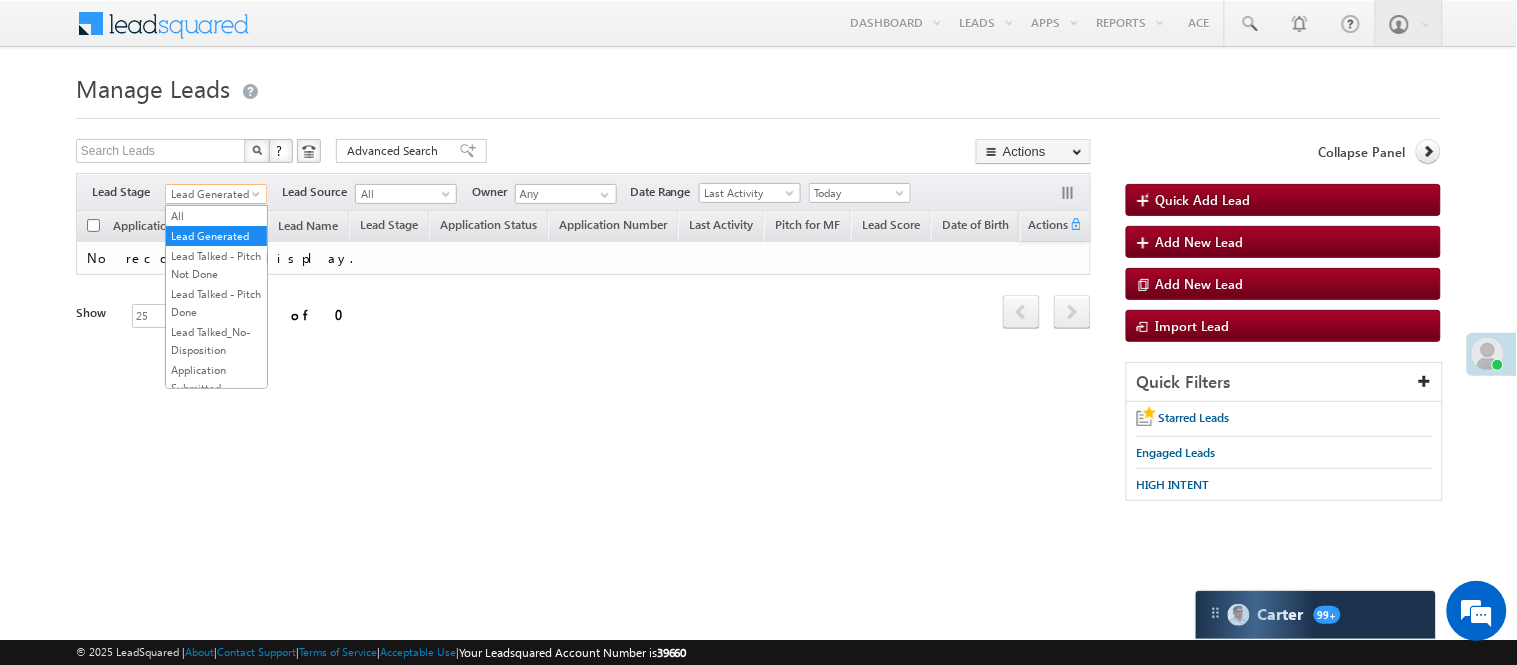 click at bounding box center (258, 198) 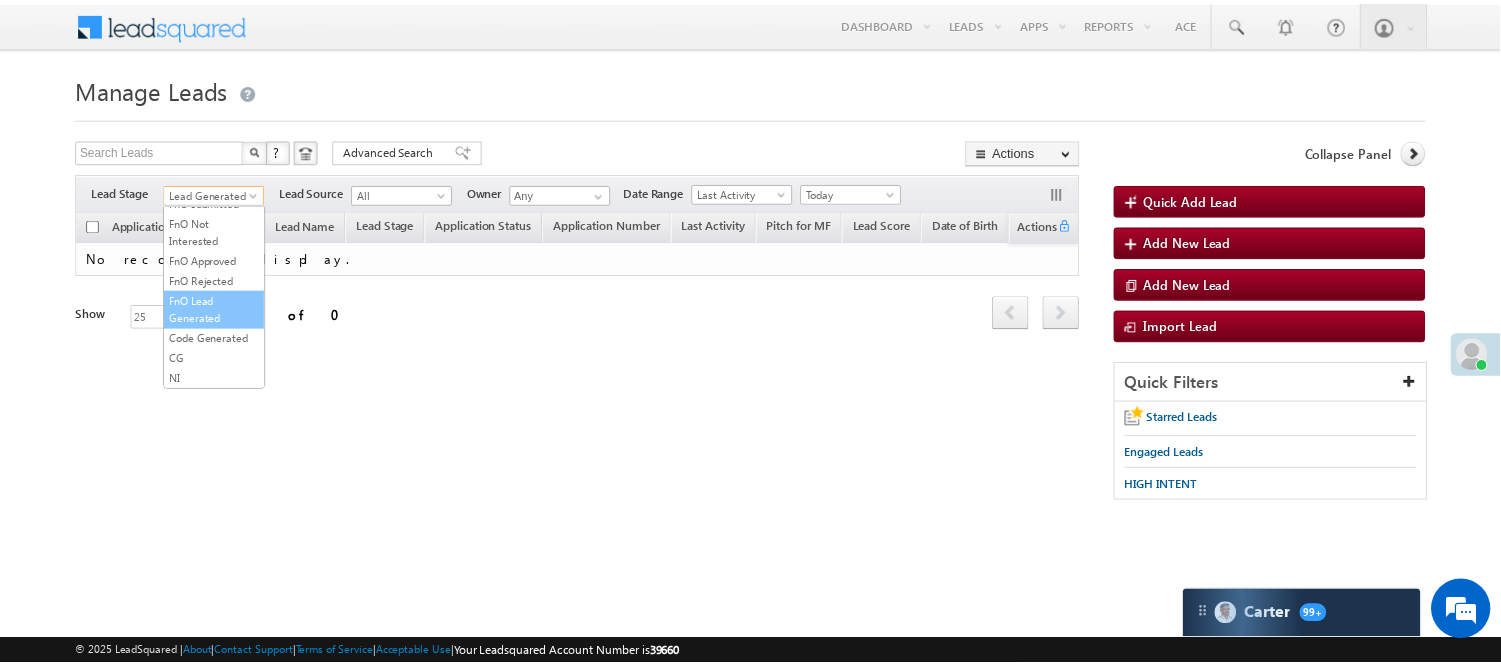 scroll, scrollTop: 496, scrollLeft: 0, axis: vertical 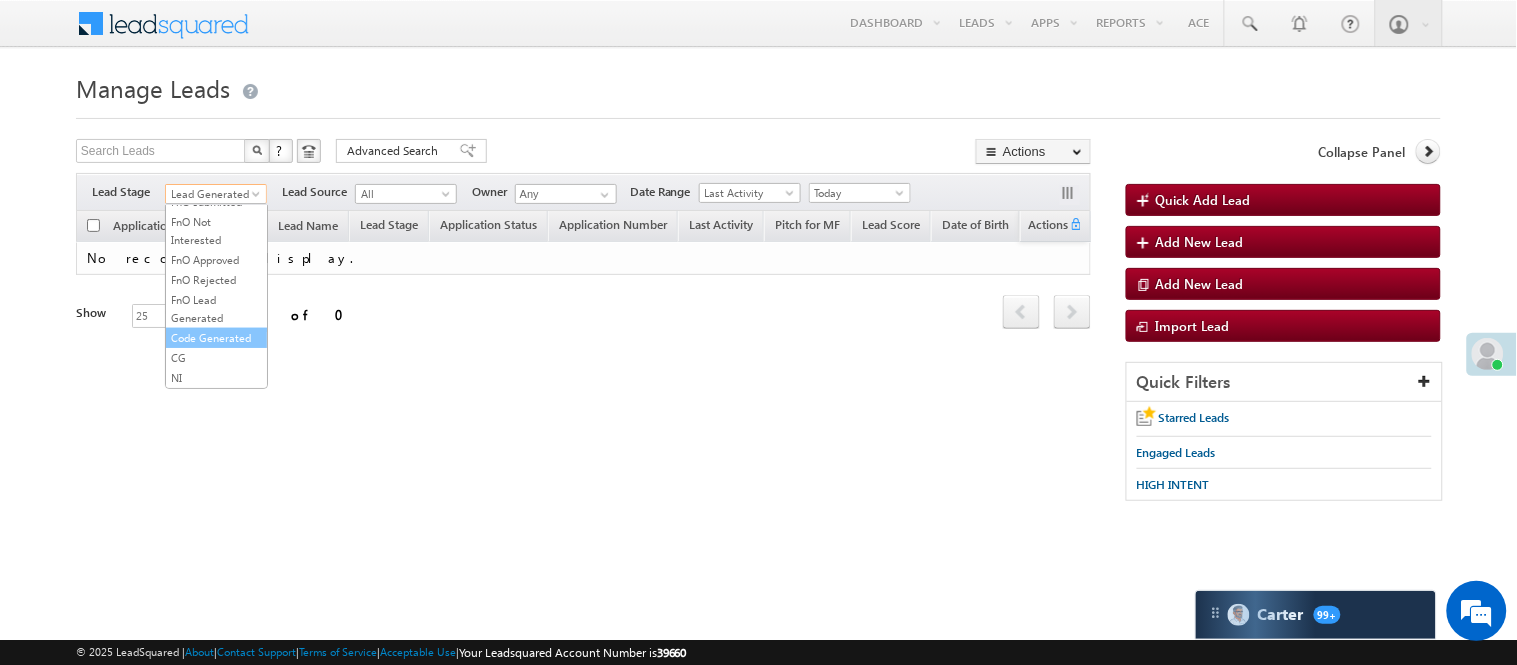 click on "Code Generated" at bounding box center [216, 338] 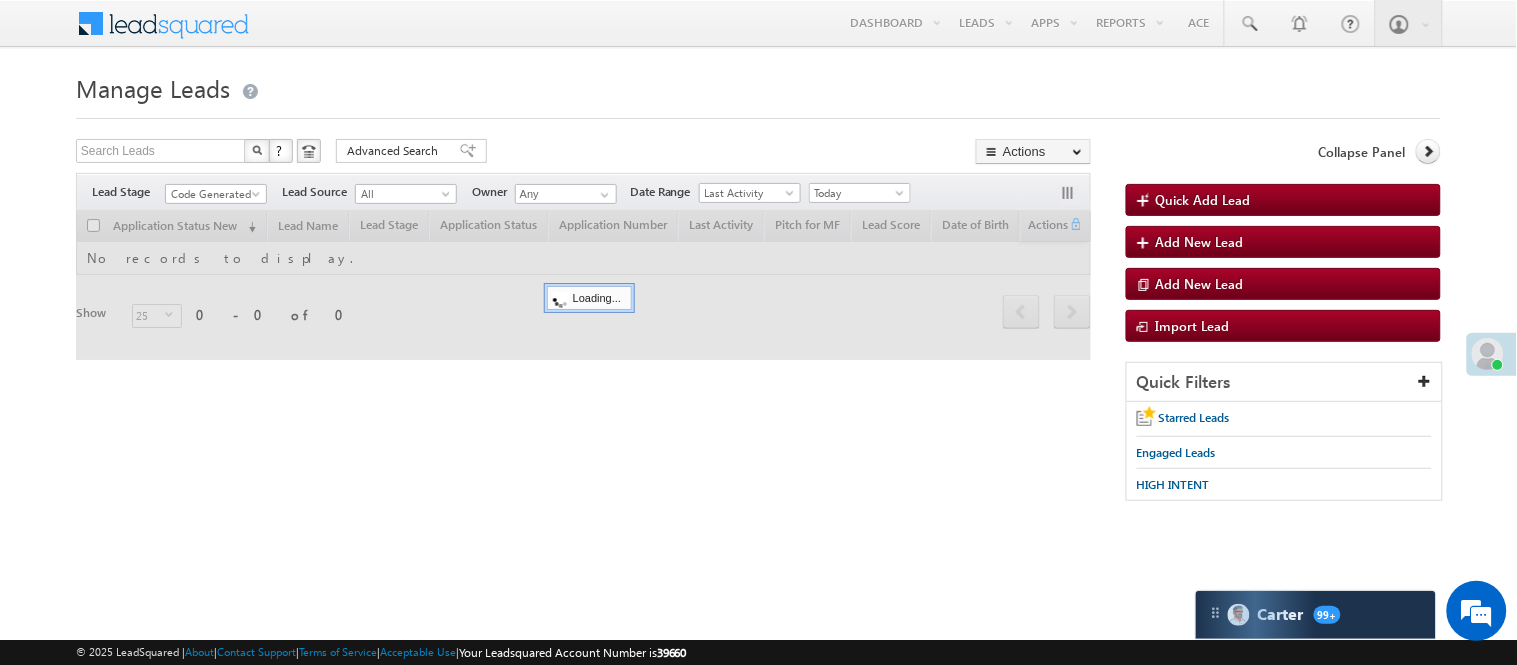 click at bounding box center [758, 112] 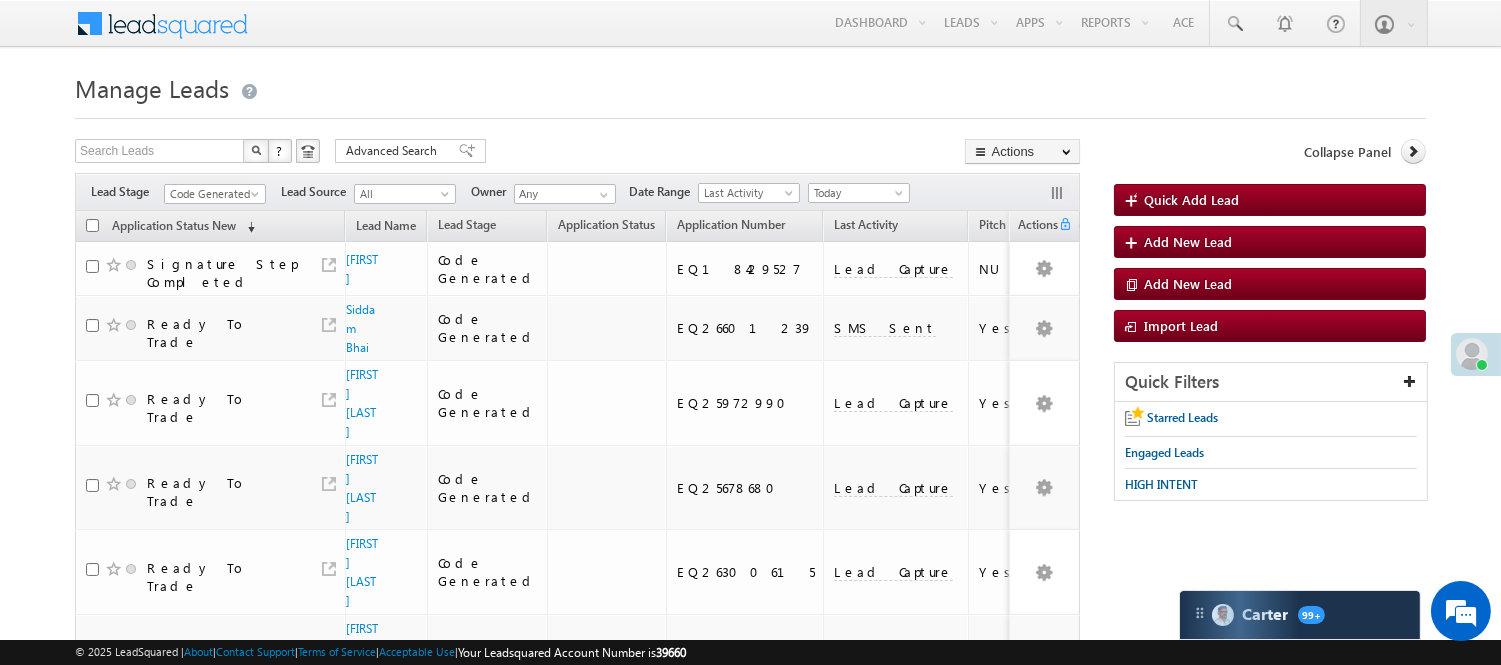 click on "Code Generated" at bounding box center (212, 194) 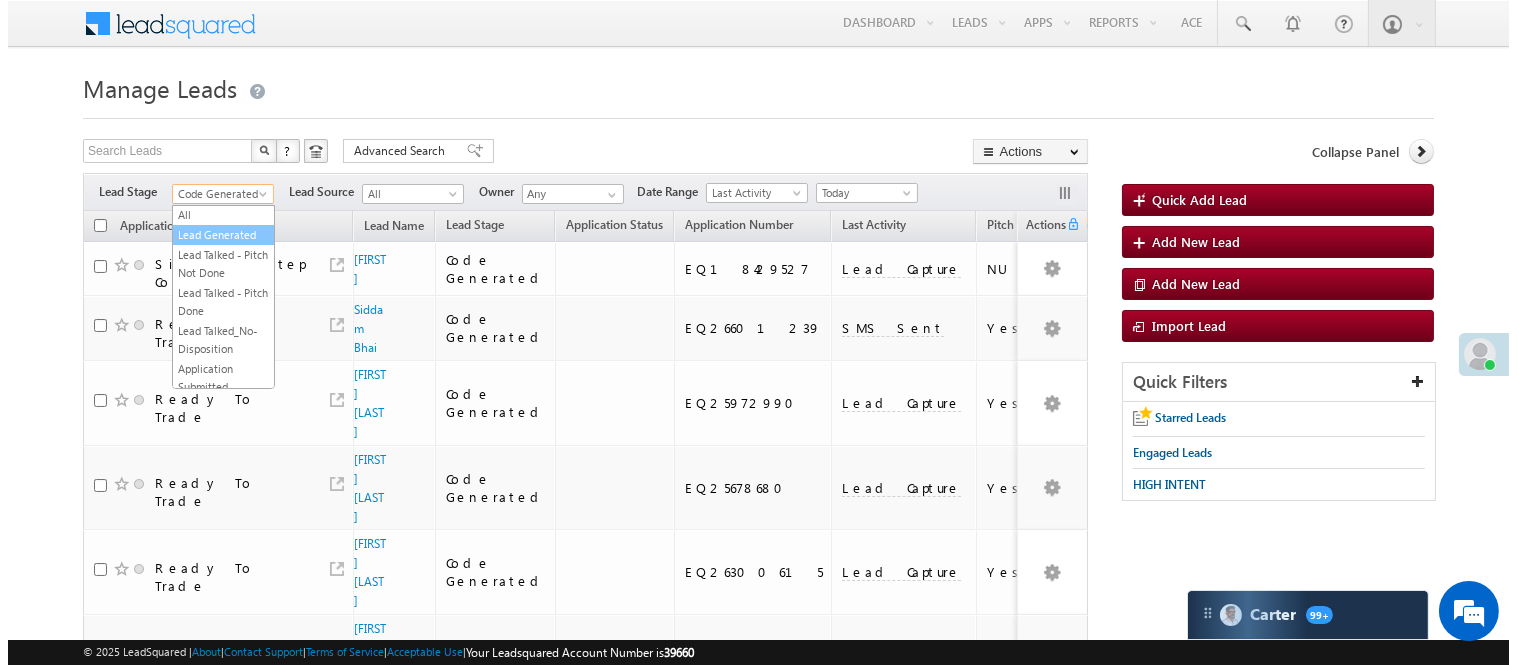 scroll, scrollTop: 0, scrollLeft: 0, axis: both 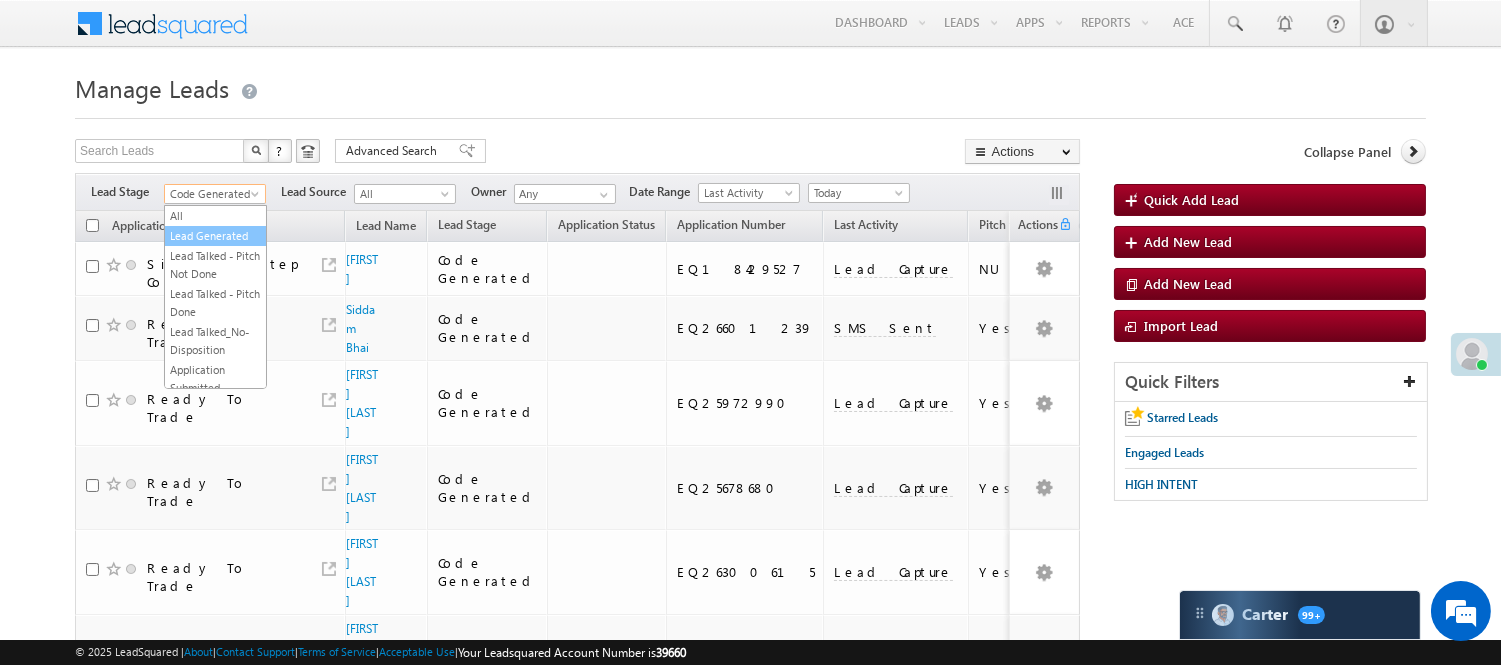 drag, startPoint x: 210, startPoint y: 247, endPoint x: 468, endPoint y: 137, distance: 280.47104 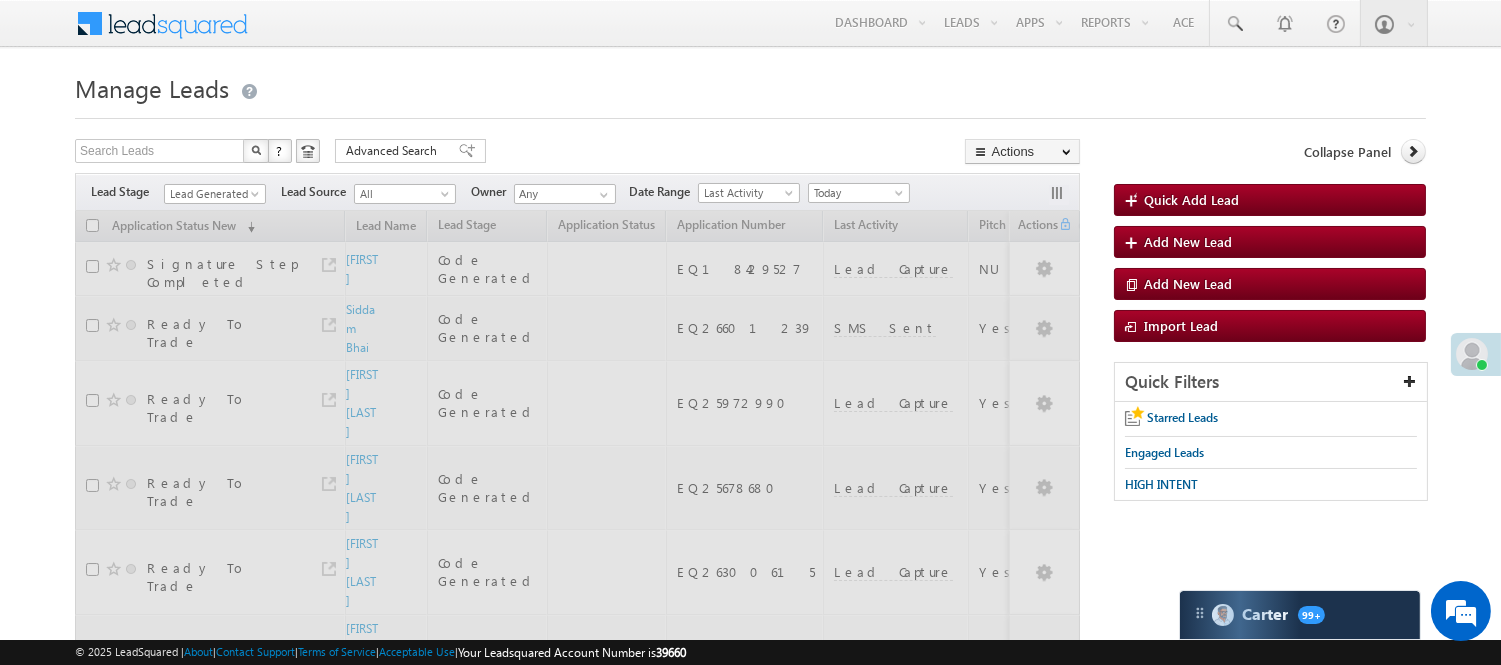 click on "Manage Leads
Quick Add Lead
Search Leads X ?   13 results found
Advanced Search
Advanced Search
Actions Actions" at bounding box center [750, 747] 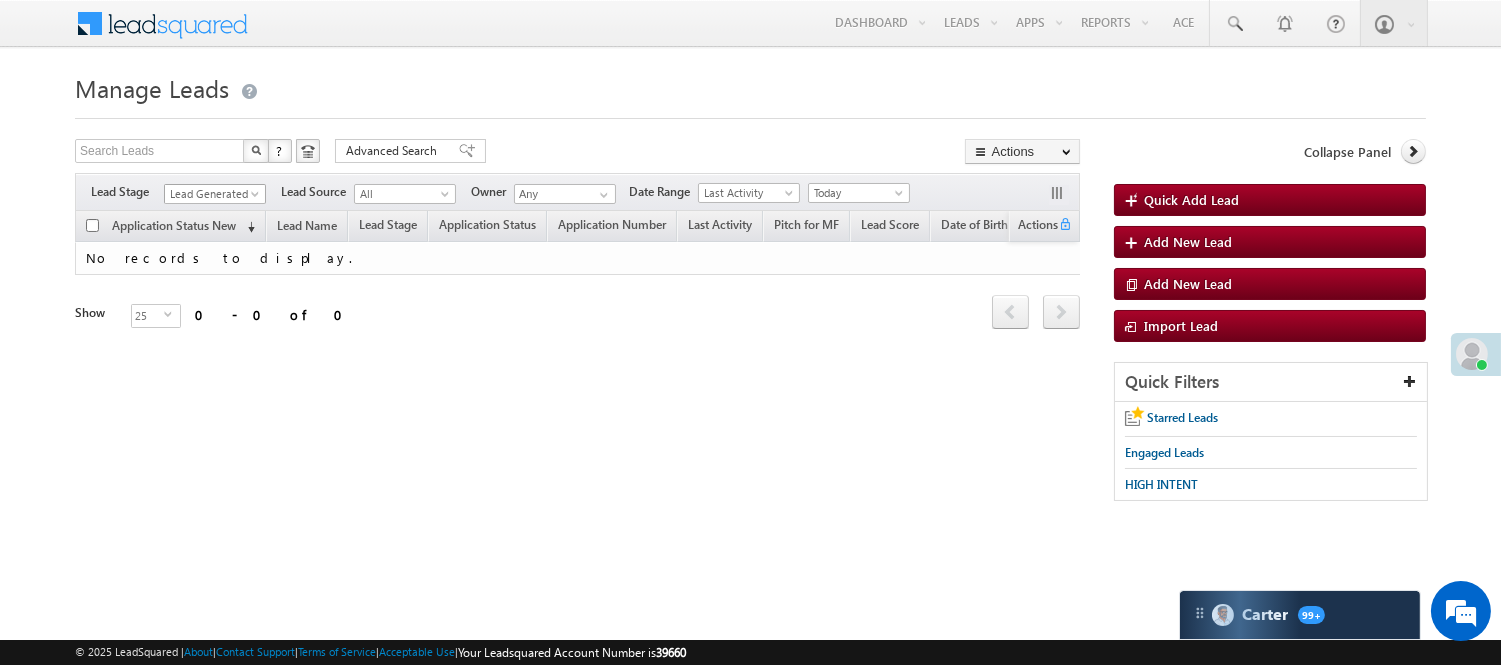 click on "Lead Generated" at bounding box center [212, 194] 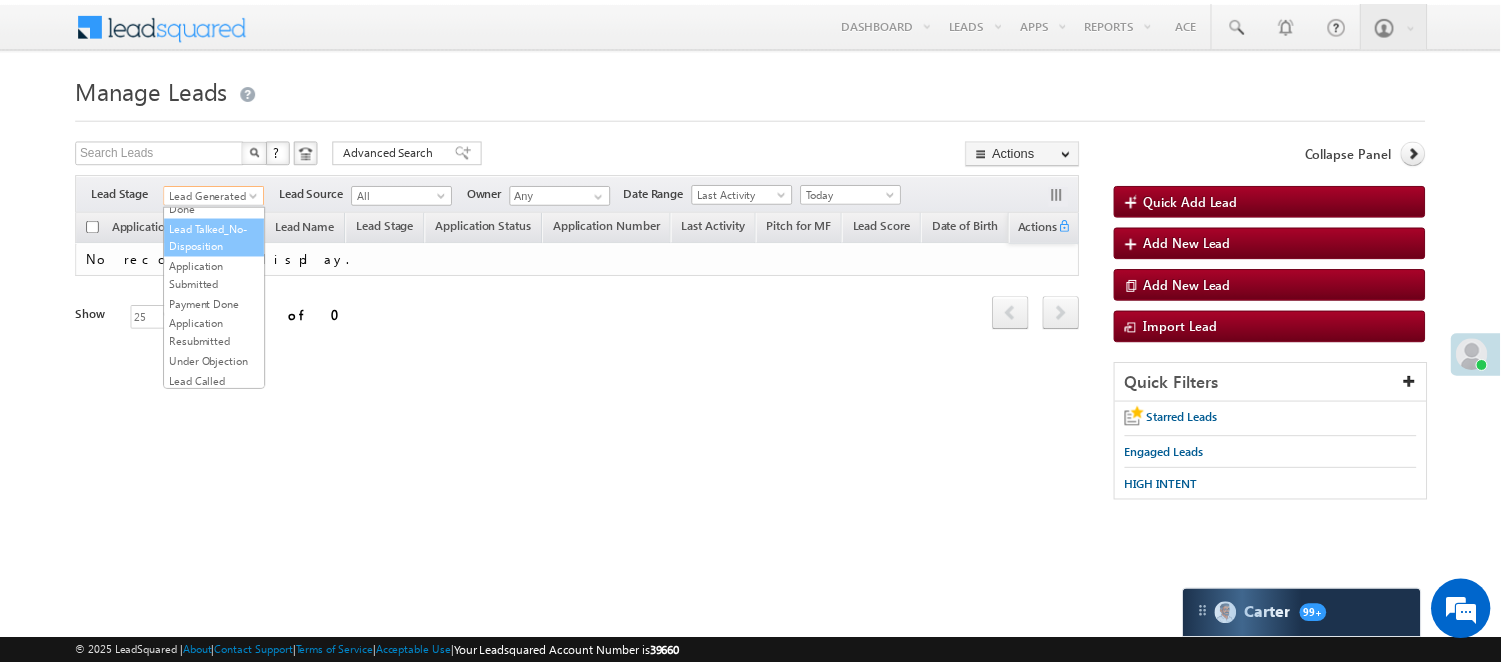 scroll, scrollTop: 333, scrollLeft: 0, axis: vertical 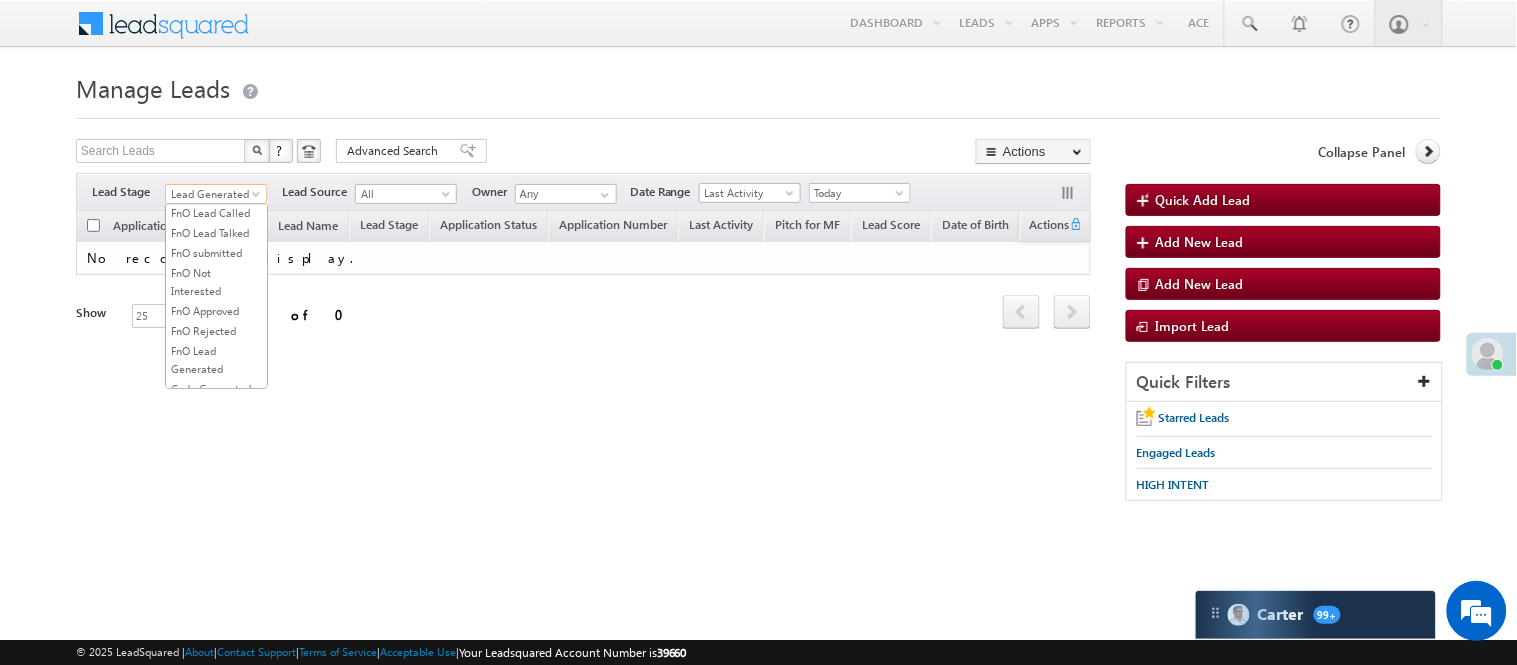 click on "Lead Called" at bounding box center [216, 153] 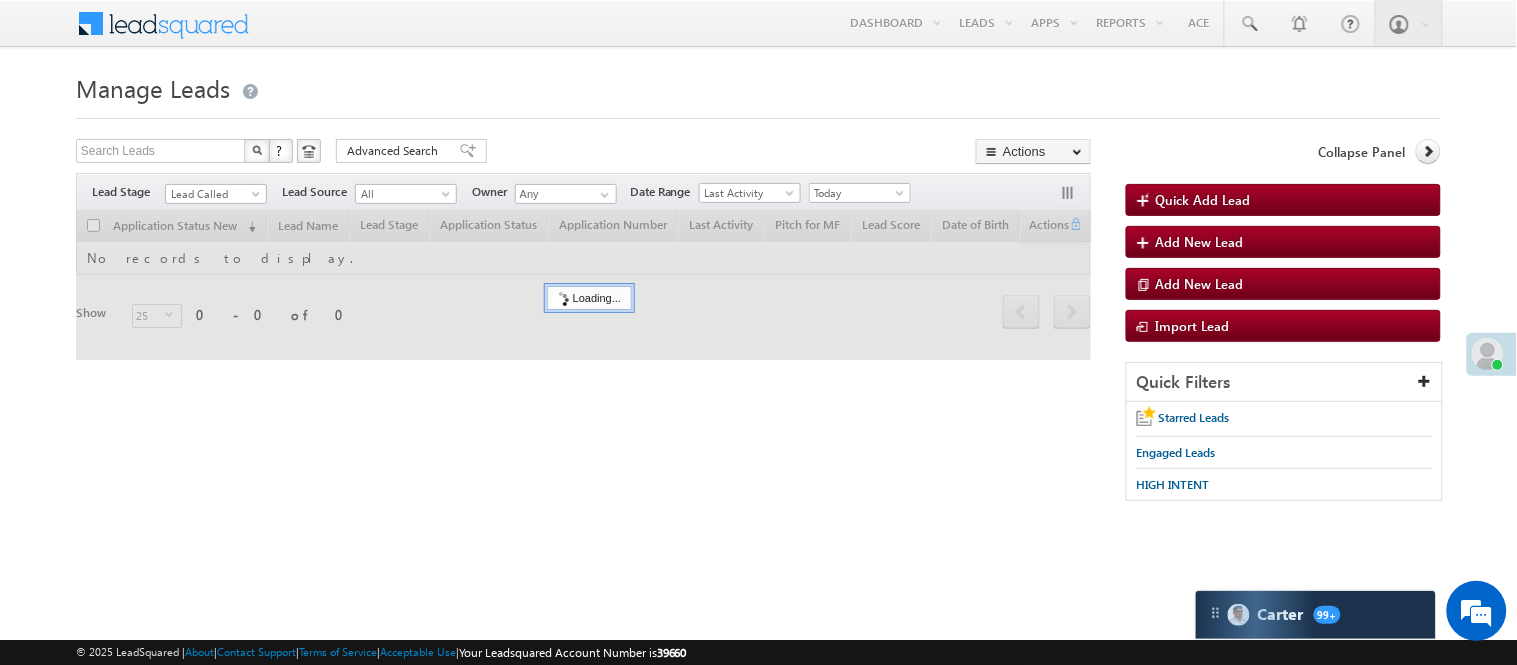 click on "Manage Leads
Quick Add Lead
Search Leads X ?   0 results found
Advanced Search
Advanced Search
Actions Actions" at bounding box center (758, 294) 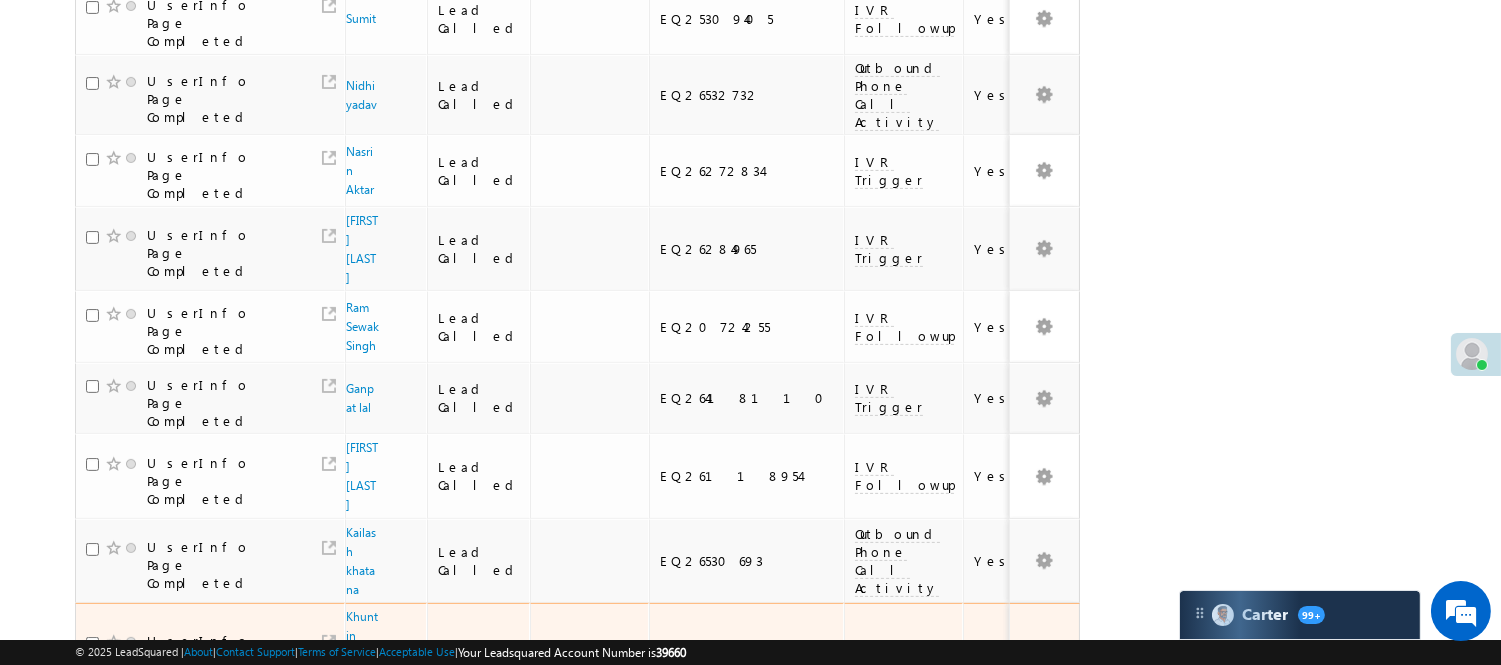 scroll, scrollTop: 1325, scrollLeft: 0, axis: vertical 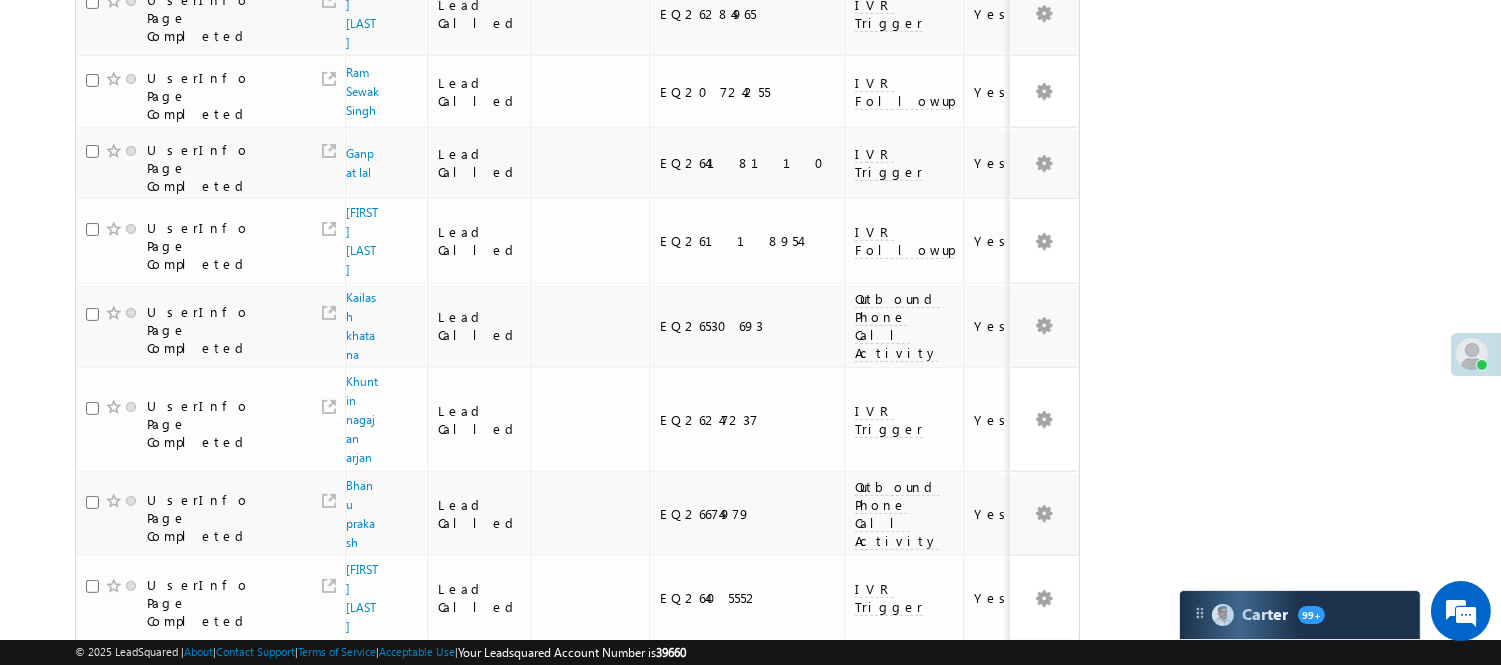 click on "5" at bounding box center [978, 1013] 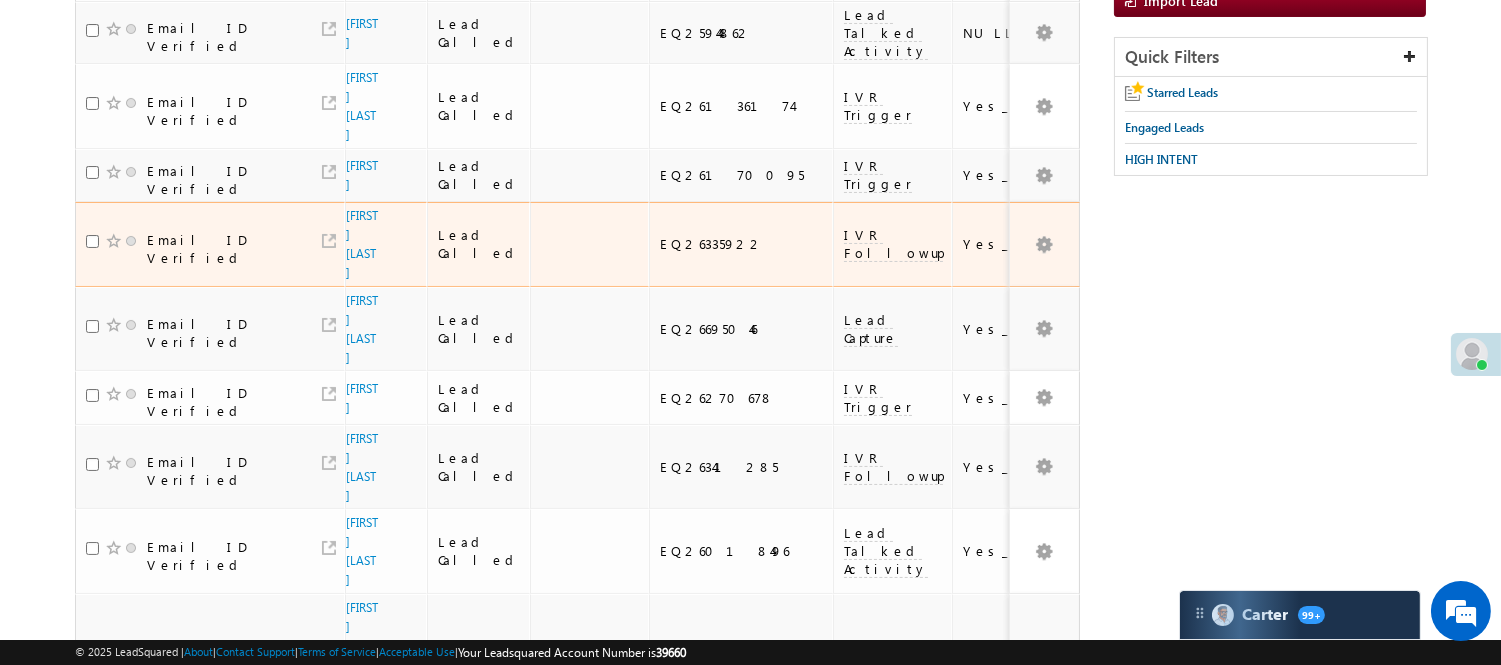scroll, scrollTop: 0, scrollLeft: 0, axis: both 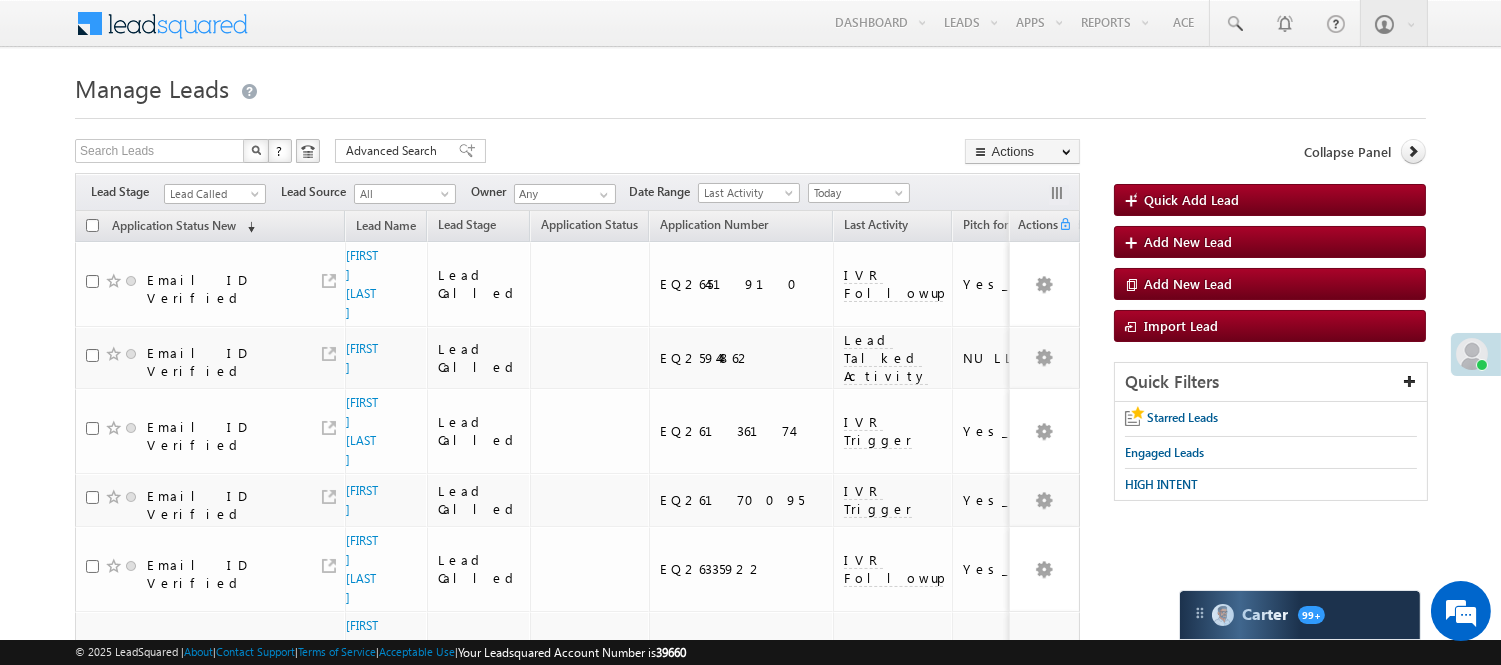 click on "Lead Called" at bounding box center [212, 194] 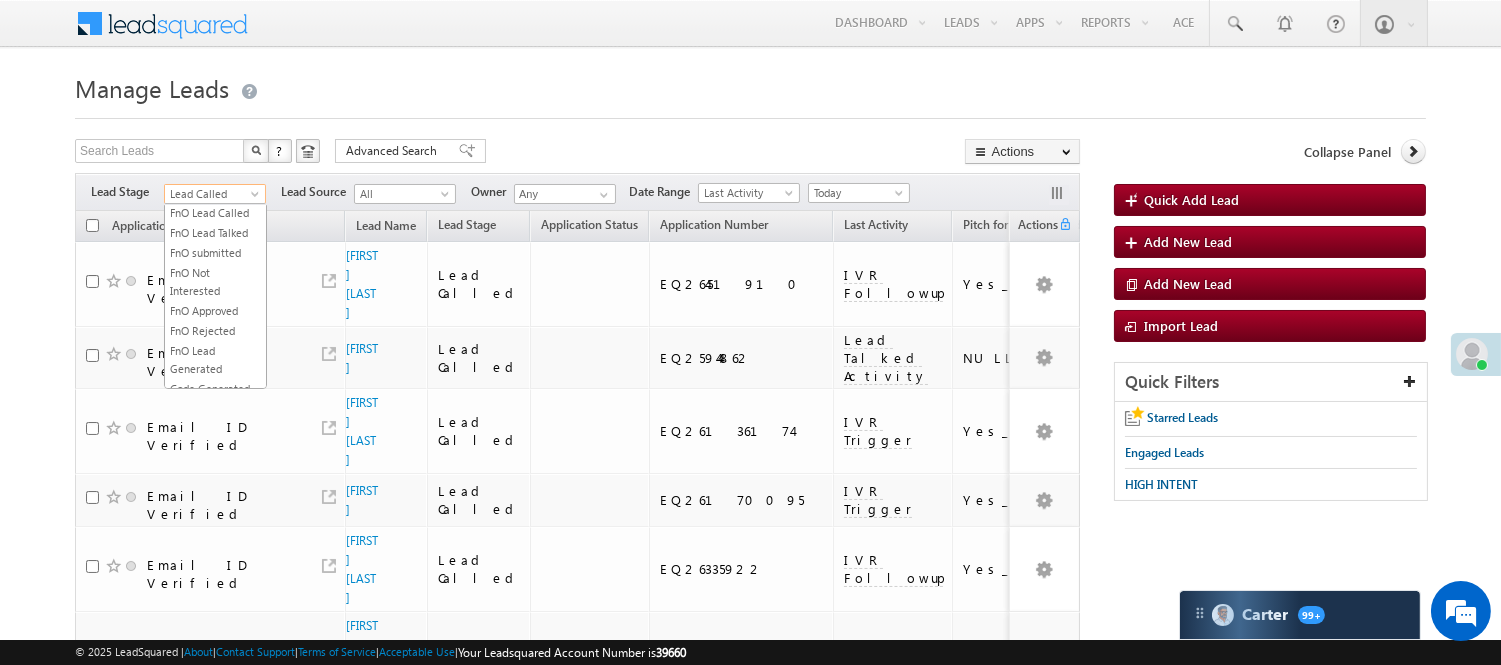 scroll, scrollTop: 326, scrollLeft: 0, axis: vertical 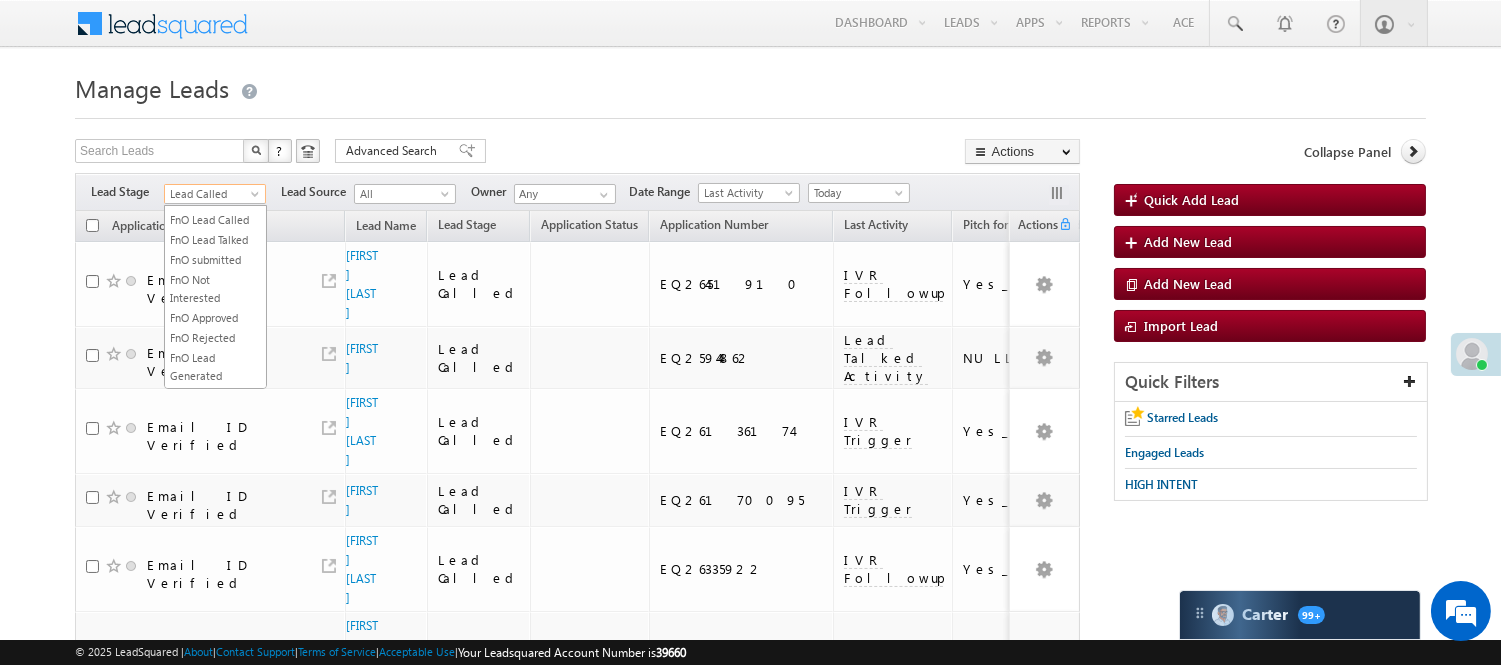 click on "Lead Talked" at bounding box center (215, 180) 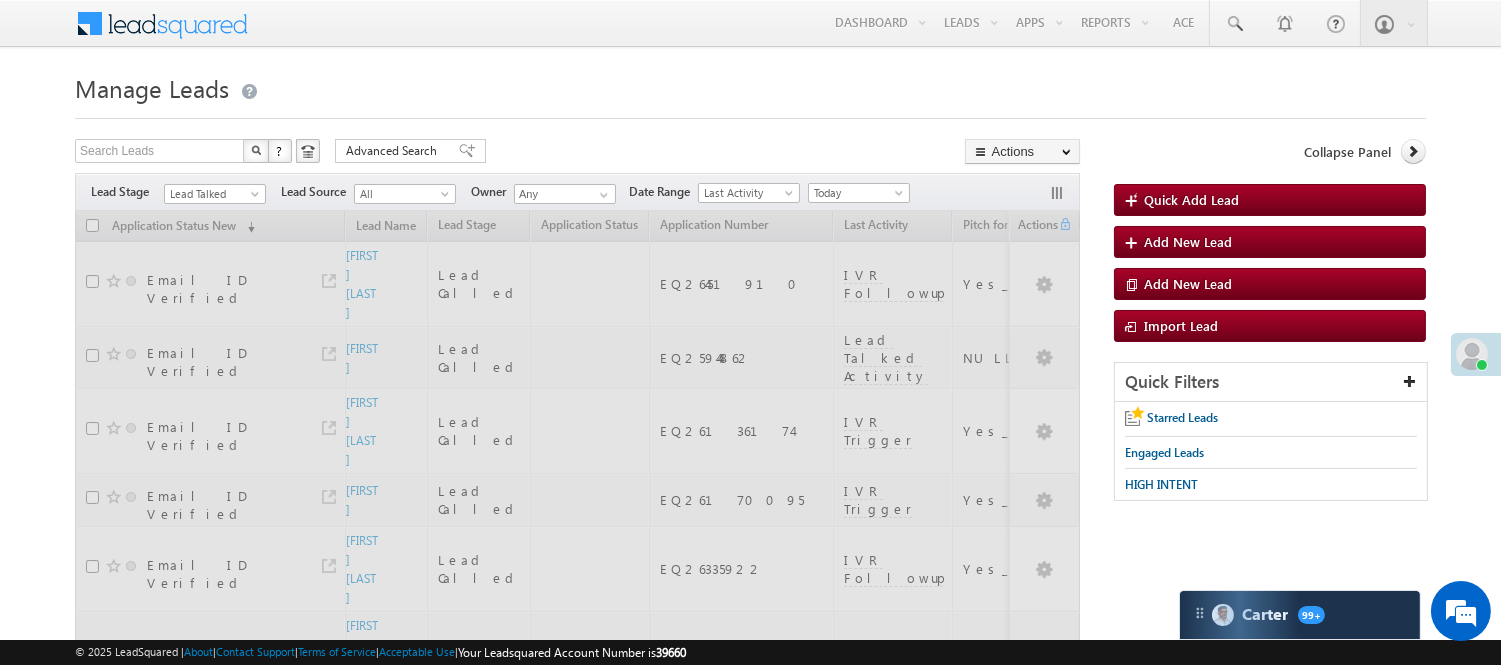 click on "Search Leads X ?   132 results found
Advanced Search
Advanced Search
Advanced search results
Actions Export Leads Reset all Filters
Actions Export Leads Bulk Update Send Email Add to List Add Activity Change Owner Change Stage Delete Merge Leads" at bounding box center (577, 153) 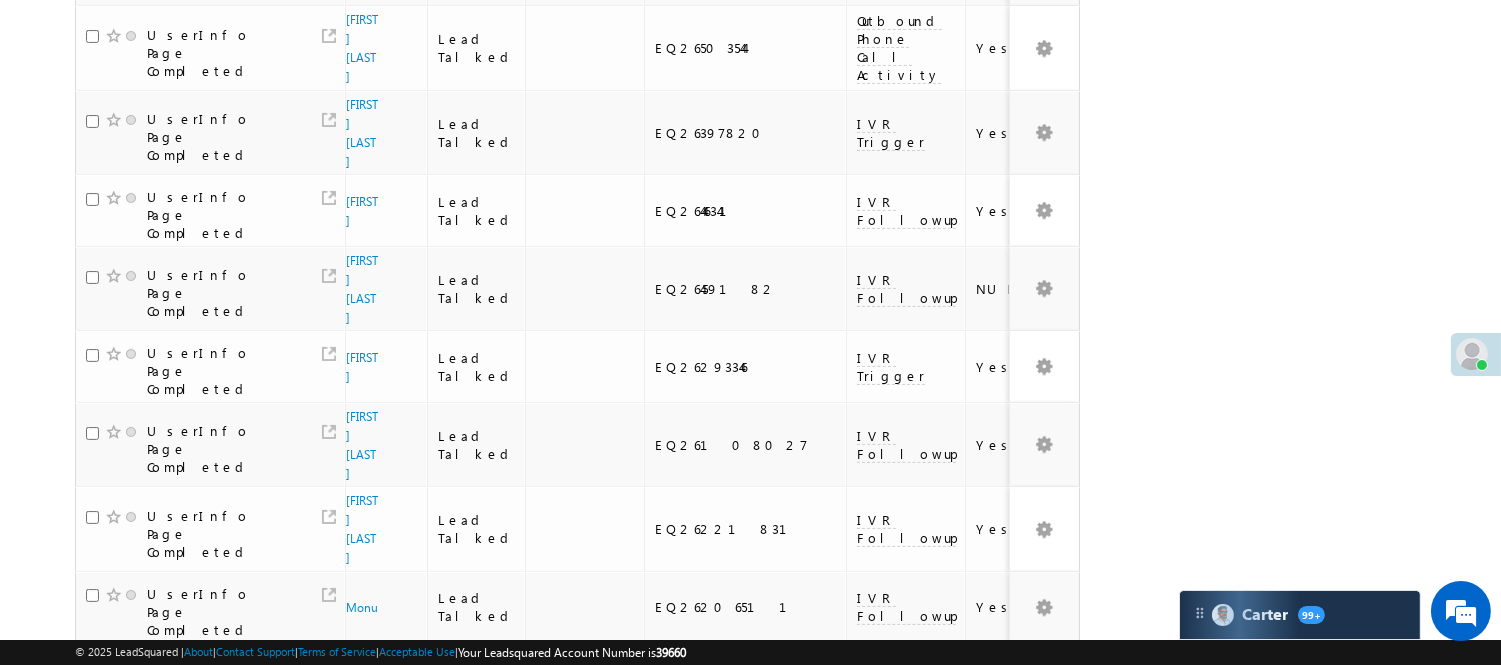 scroll, scrollTop: 1314, scrollLeft: 0, axis: vertical 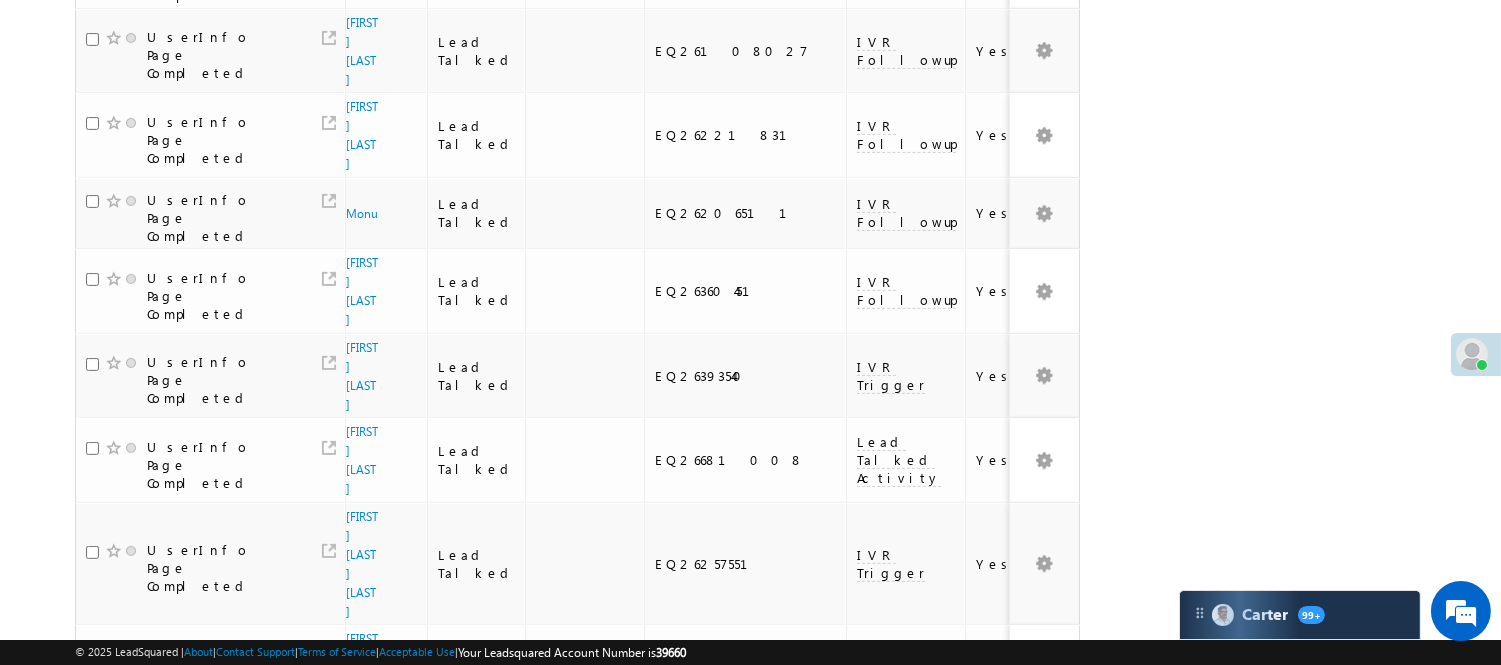 click on "3" at bounding box center [978, 1082] 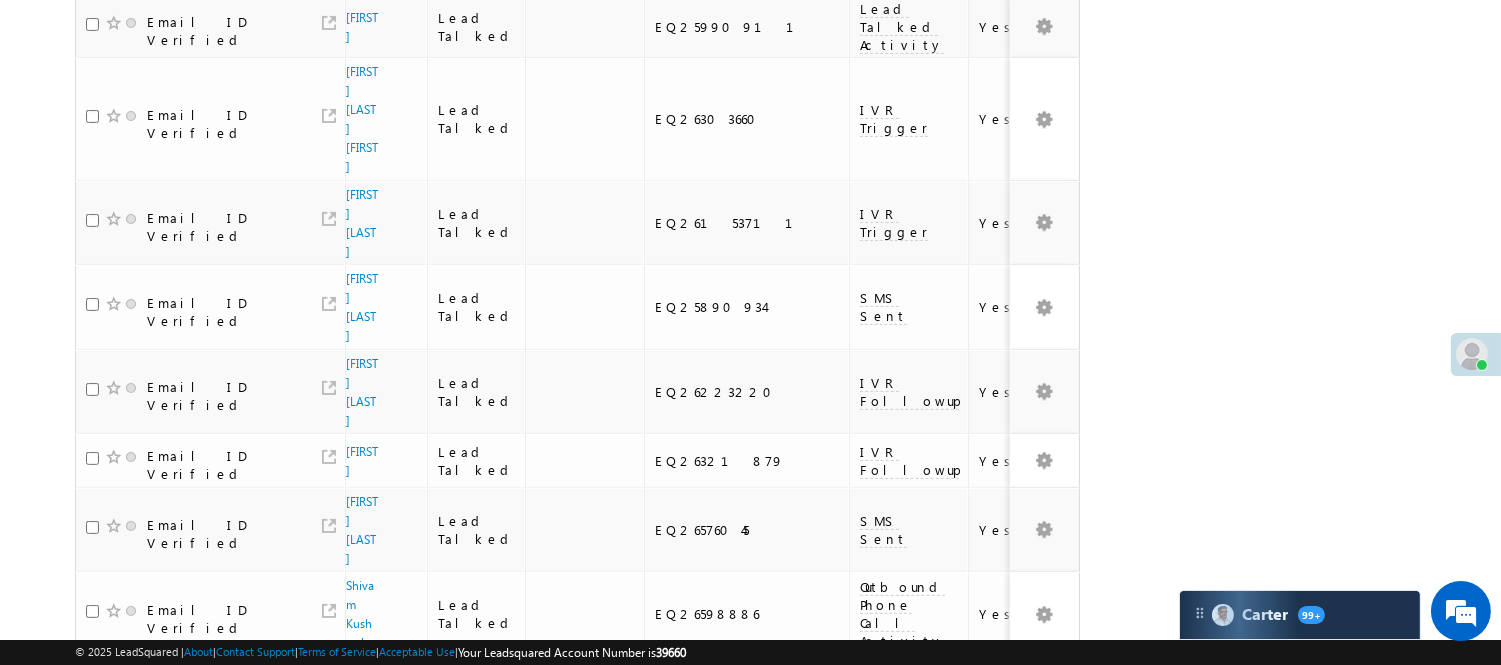 scroll, scrollTop: 1333, scrollLeft: 0, axis: vertical 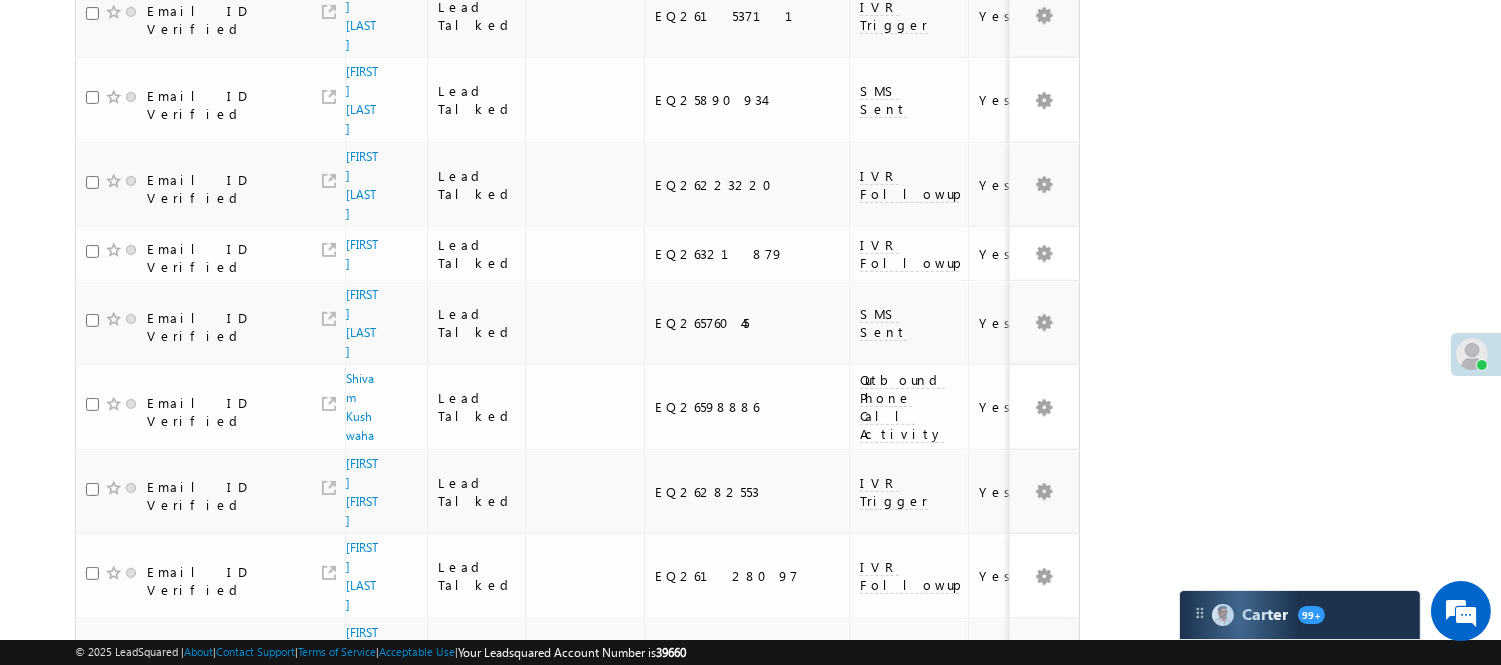 click on "4" at bounding box center [1018, 964] 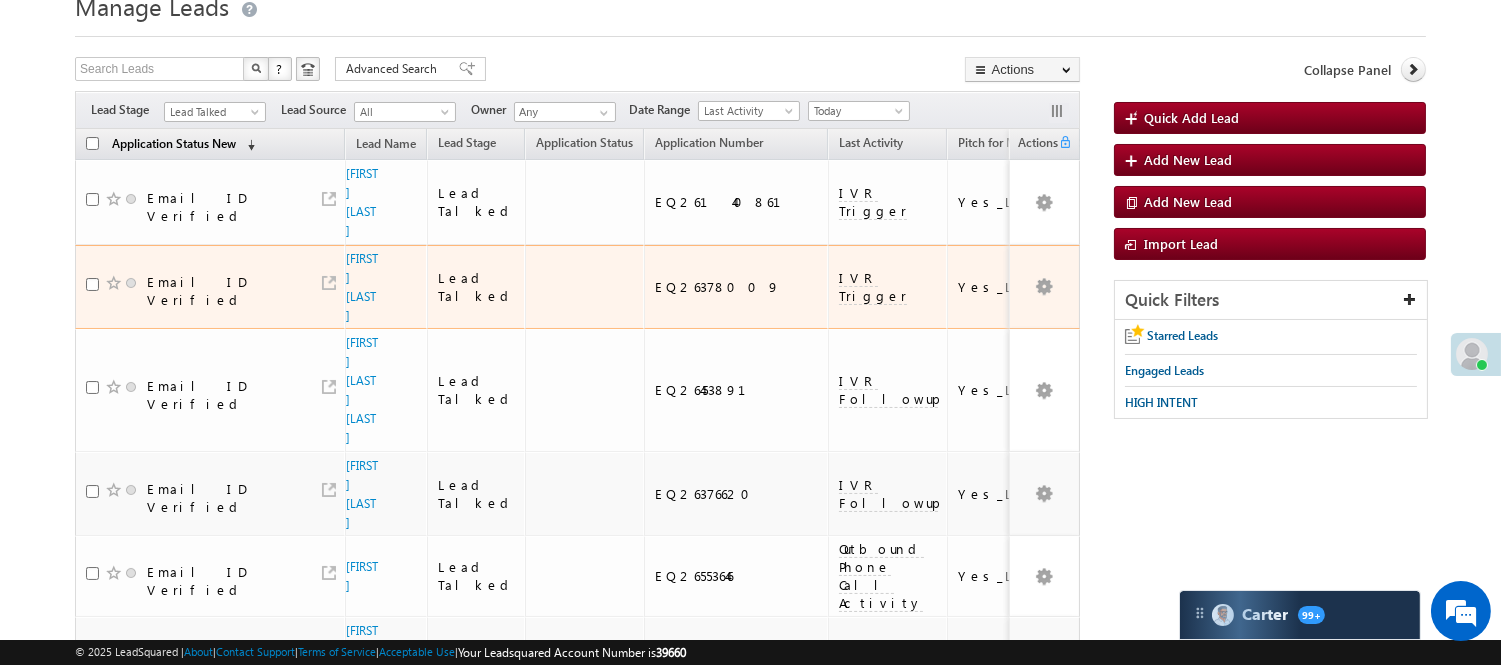 scroll, scrollTop: 0, scrollLeft: 0, axis: both 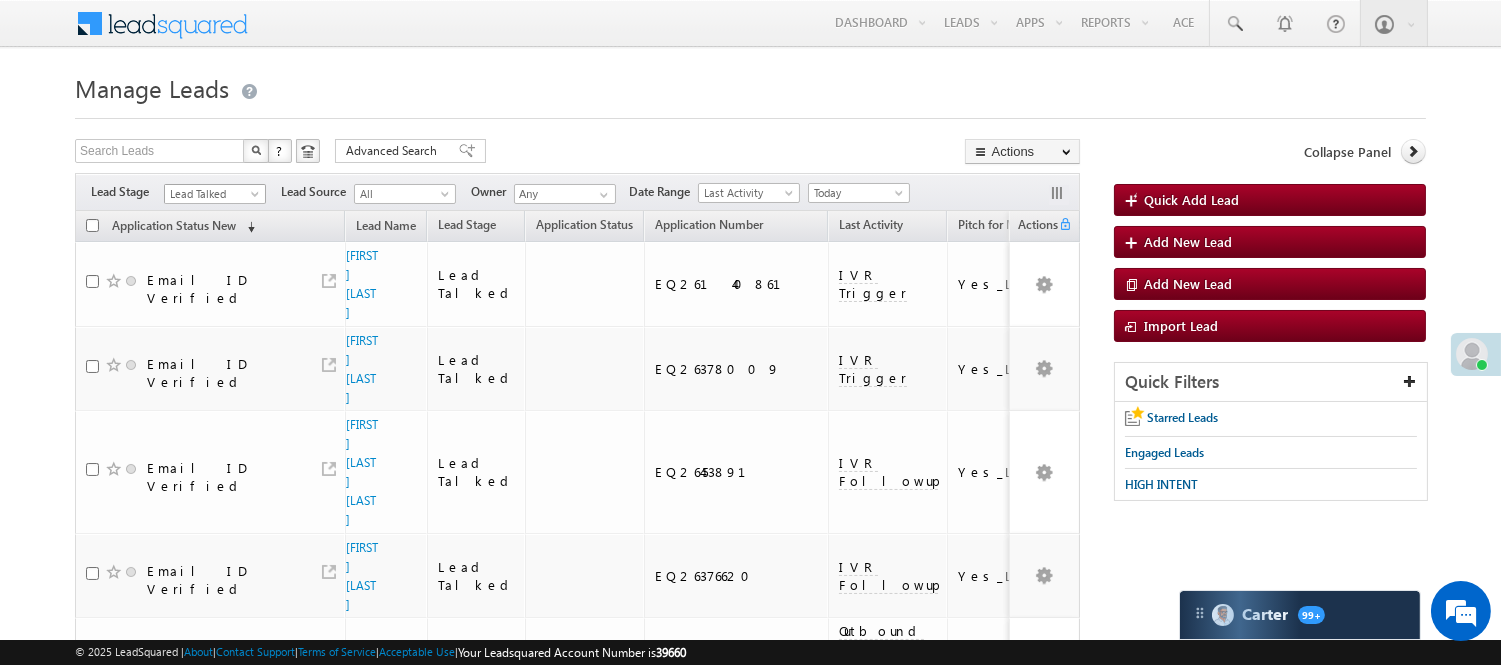 click on "Lead Talked" at bounding box center (212, 194) 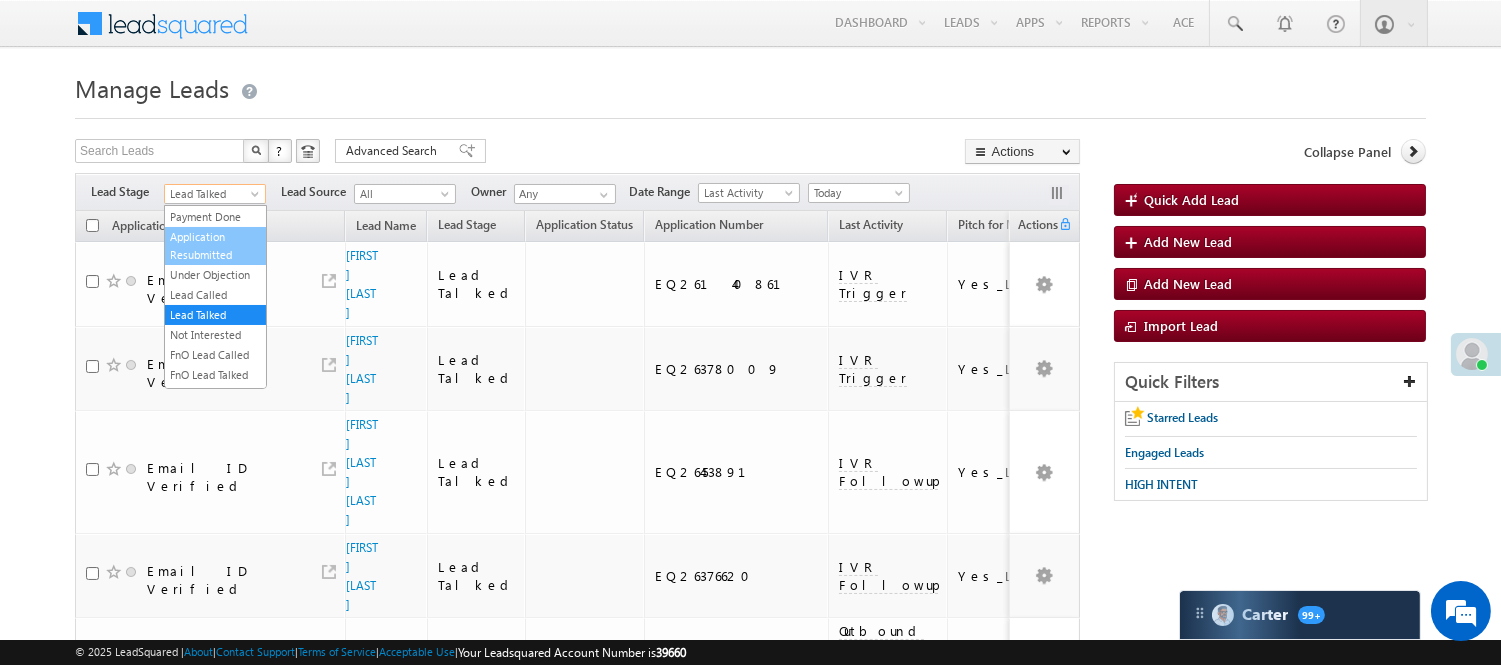 scroll, scrollTop: 0, scrollLeft: 0, axis: both 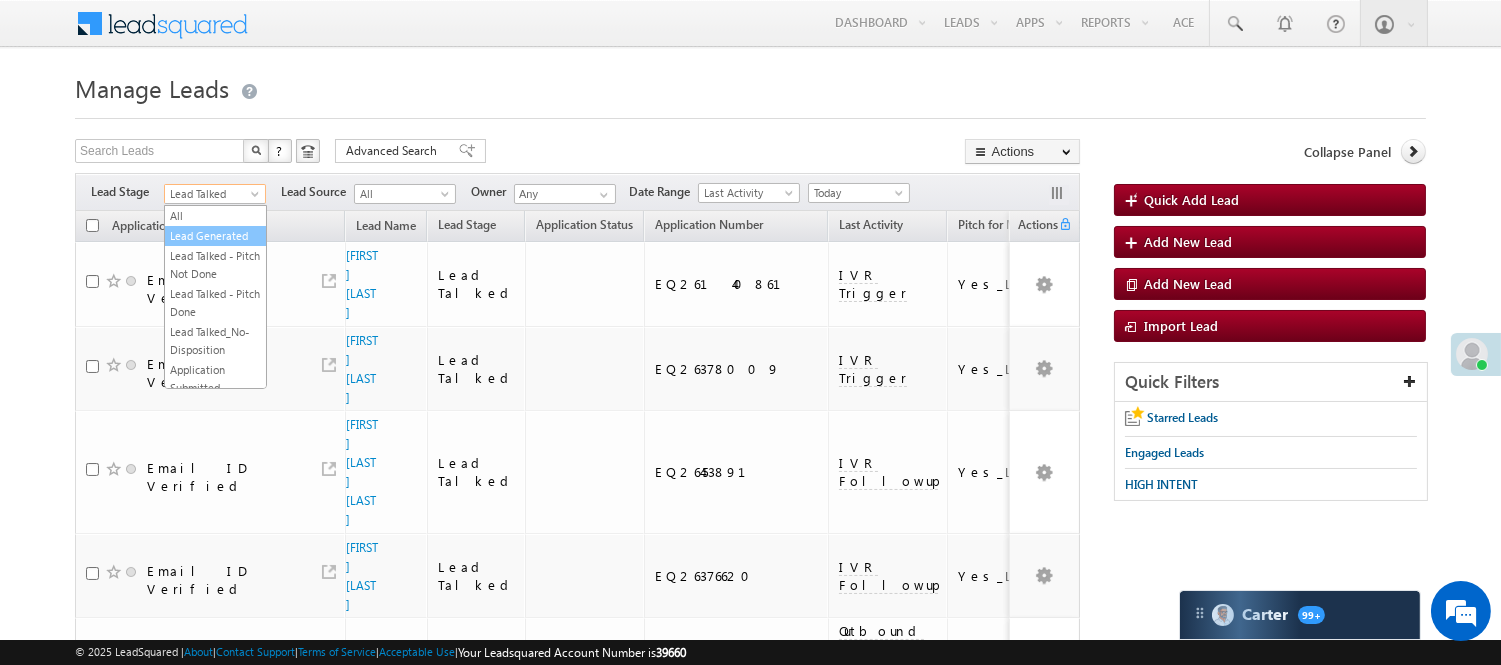 click on "Lead Generated" at bounding box center (215, 236) 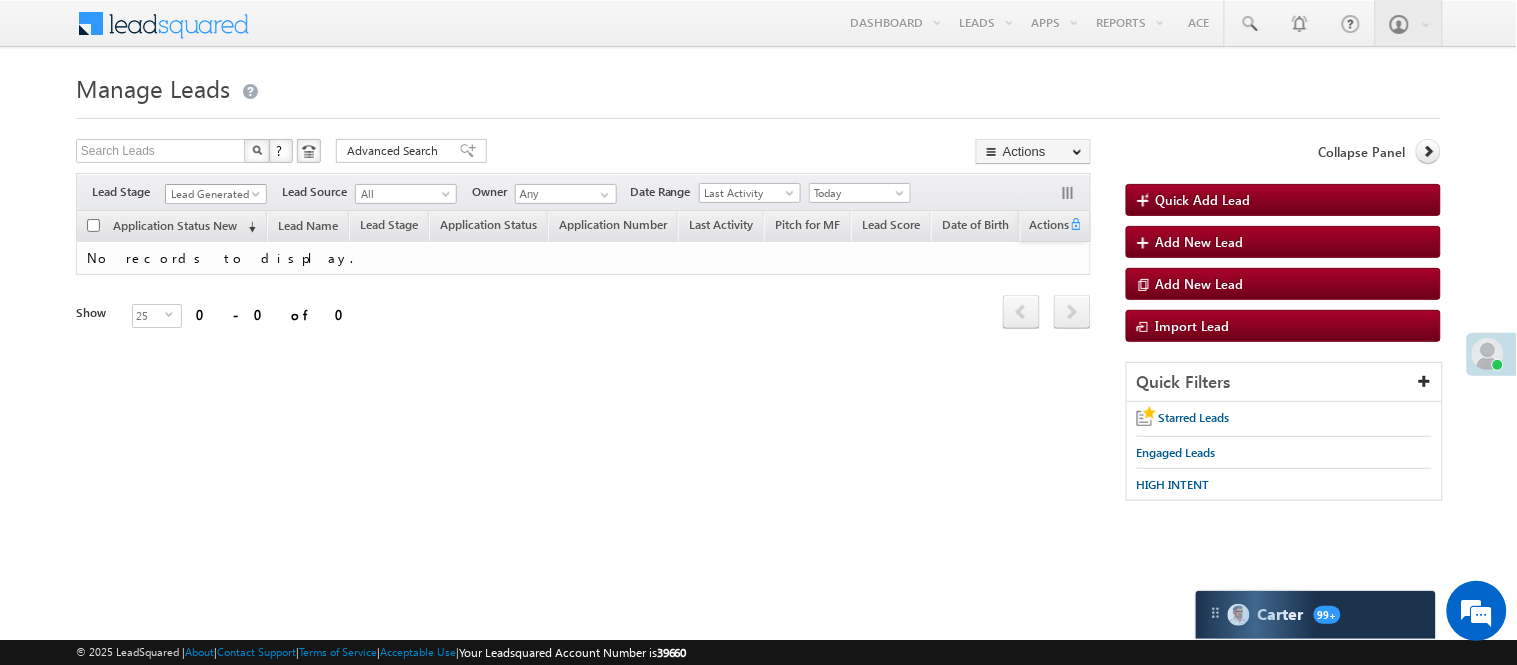 click on "Lead Generated" at bounding box center (213, 194) 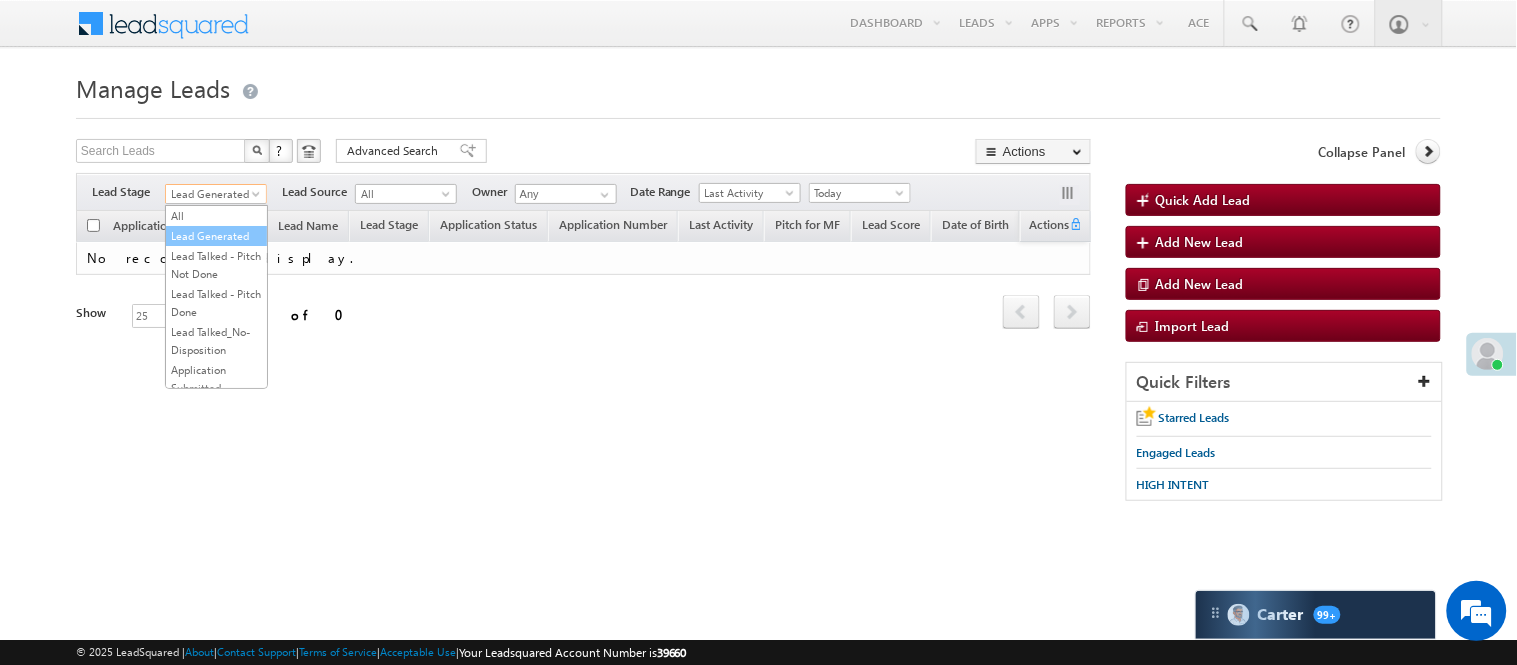 click on "Lead Generated" at bounding box center [216, 236] 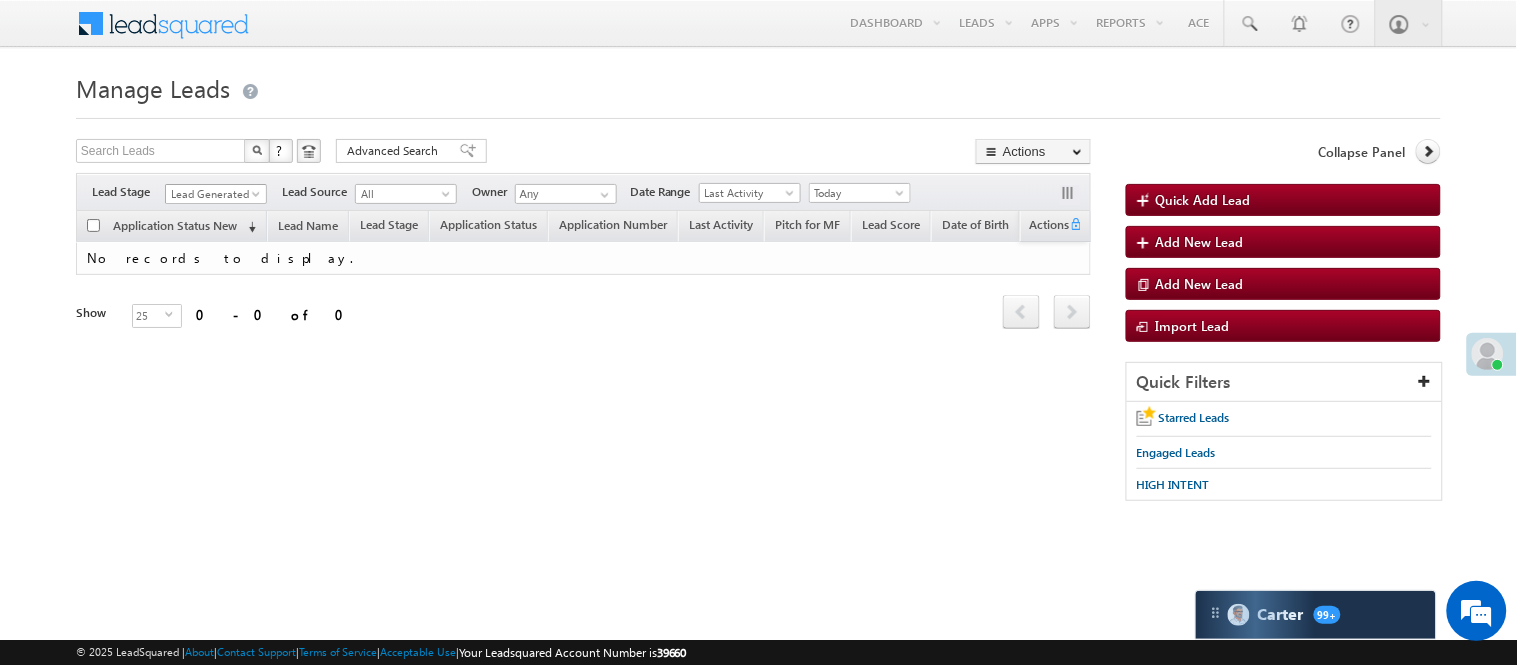 click on "Lead Generated" at bounding box center [213, 194] 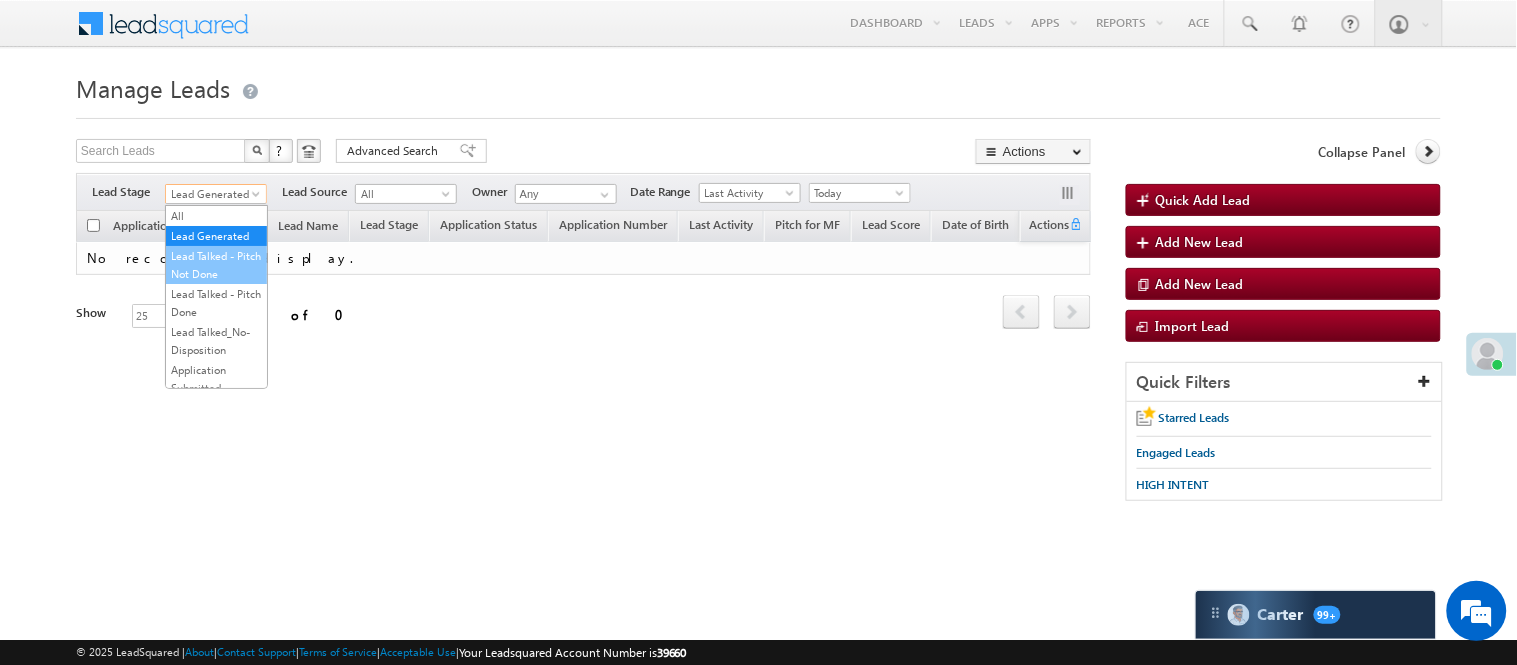 click on "Lead Talked - Pitch Not Done" at bounding box center (216, 265) 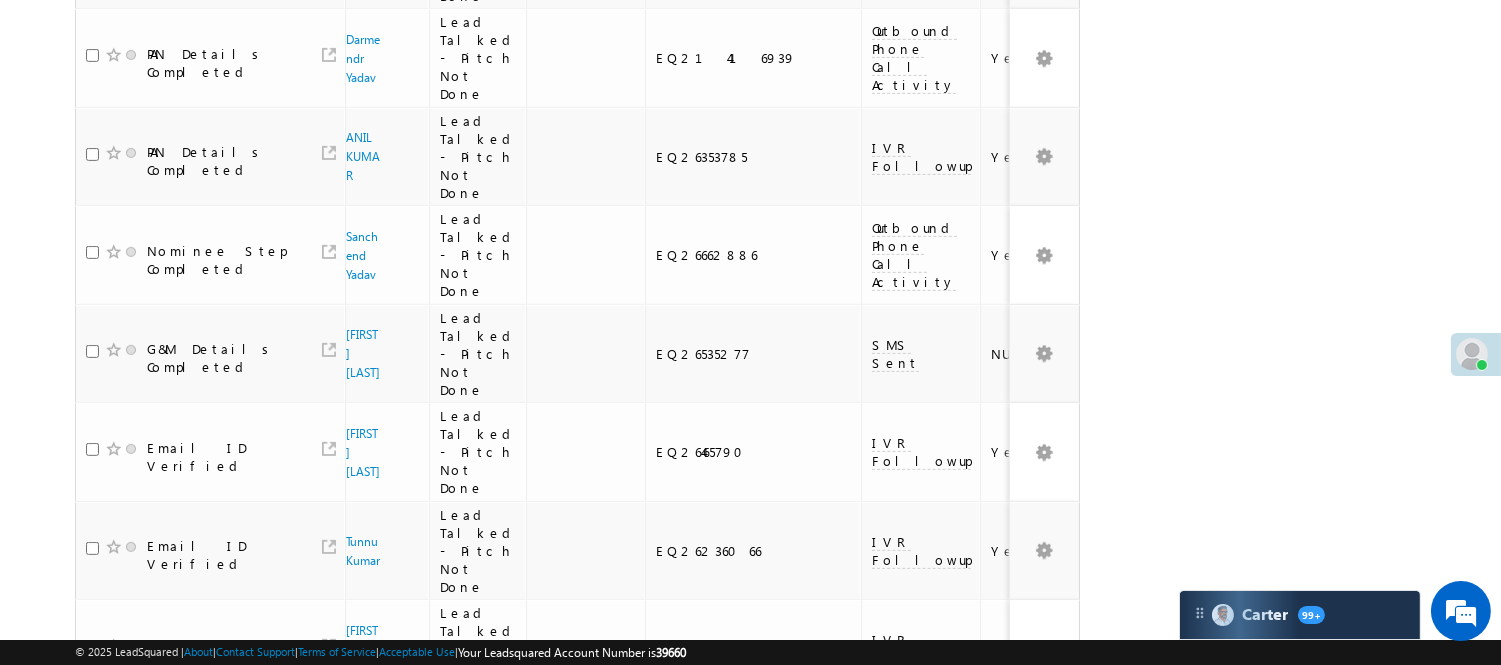 scroll, scrollTop: 1871, scrollLeft: 0, axis: vertical 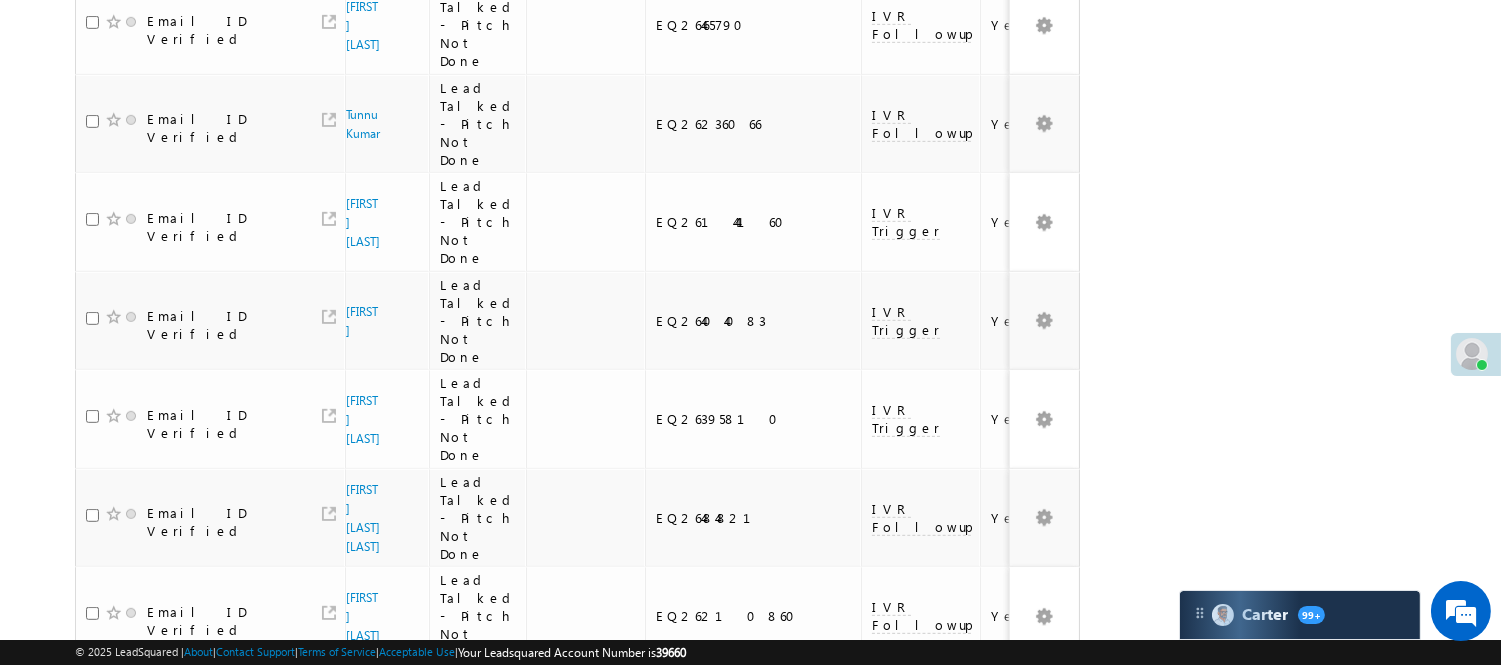 click on "2" at bounding box center (1018, 901) 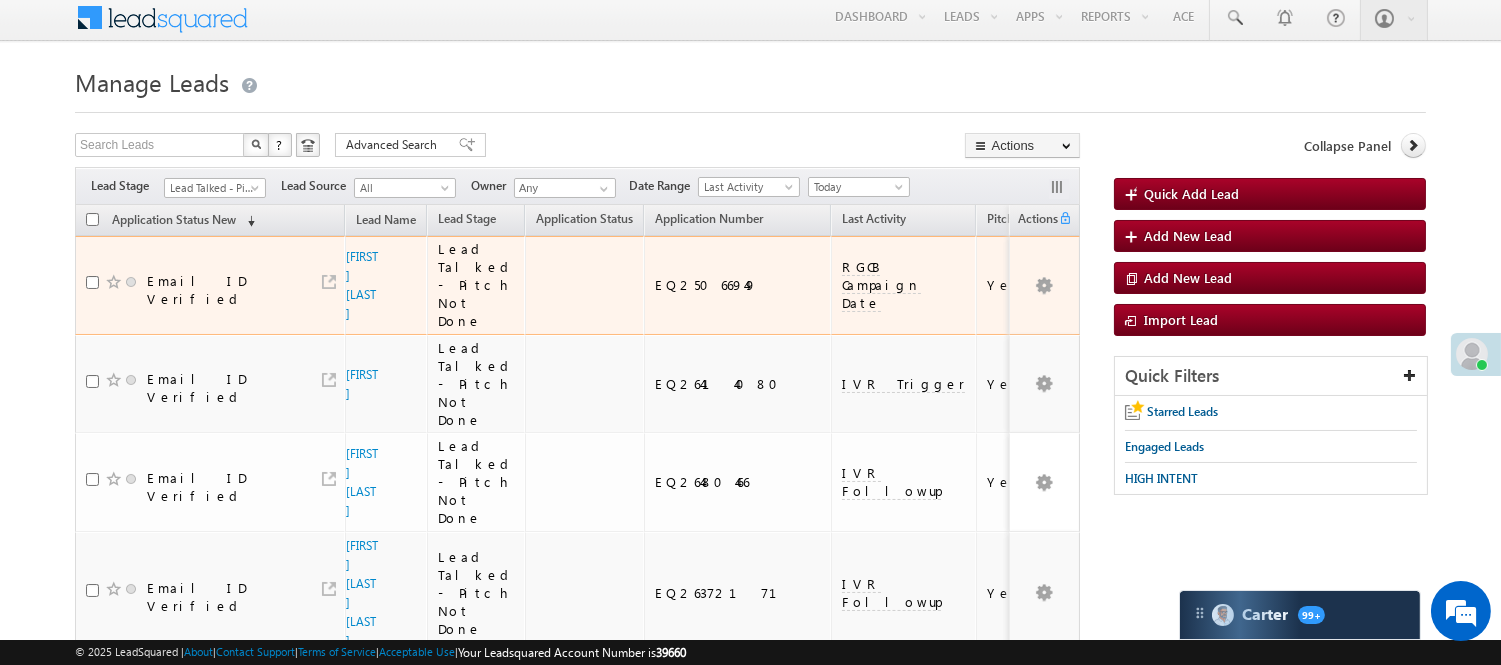 scroll, scrollTop: 0, scrollLeft: 0, axis: both 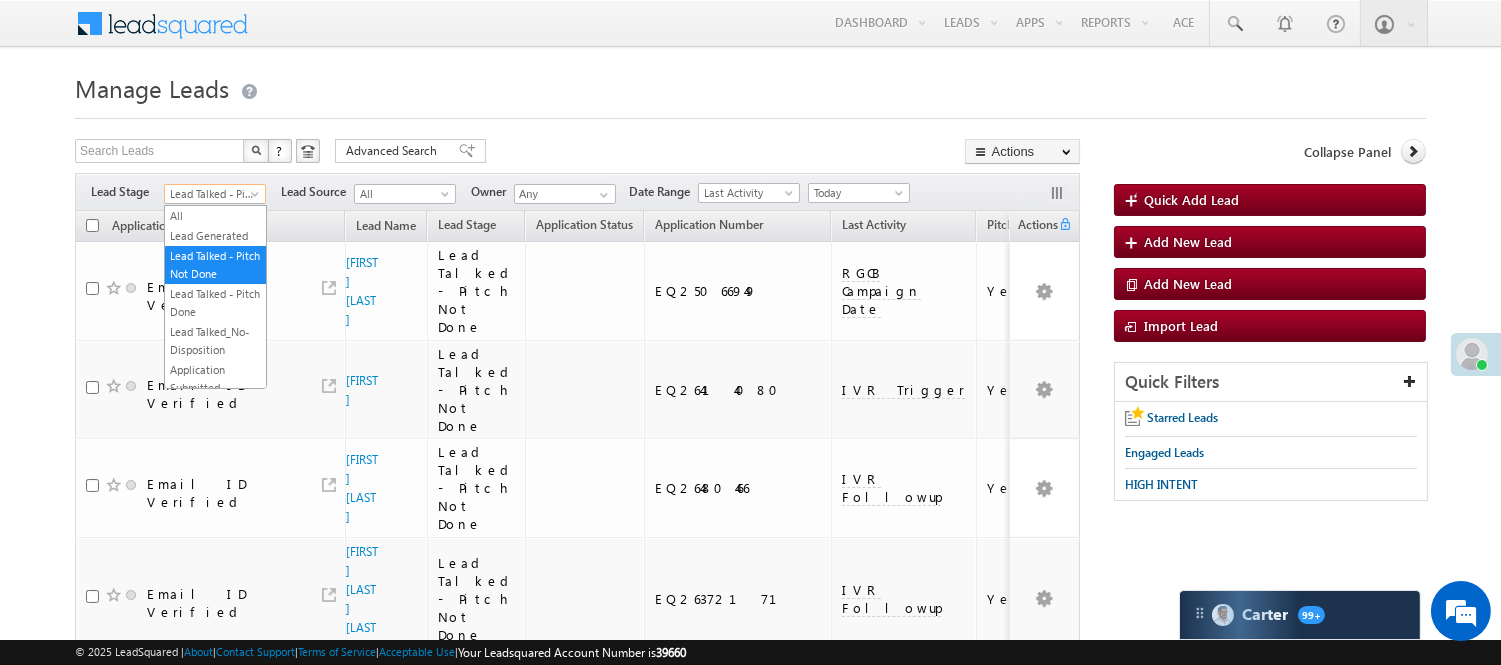 click on "Lead Talked - Pitch Not Done" at bounding box center (212, 194) 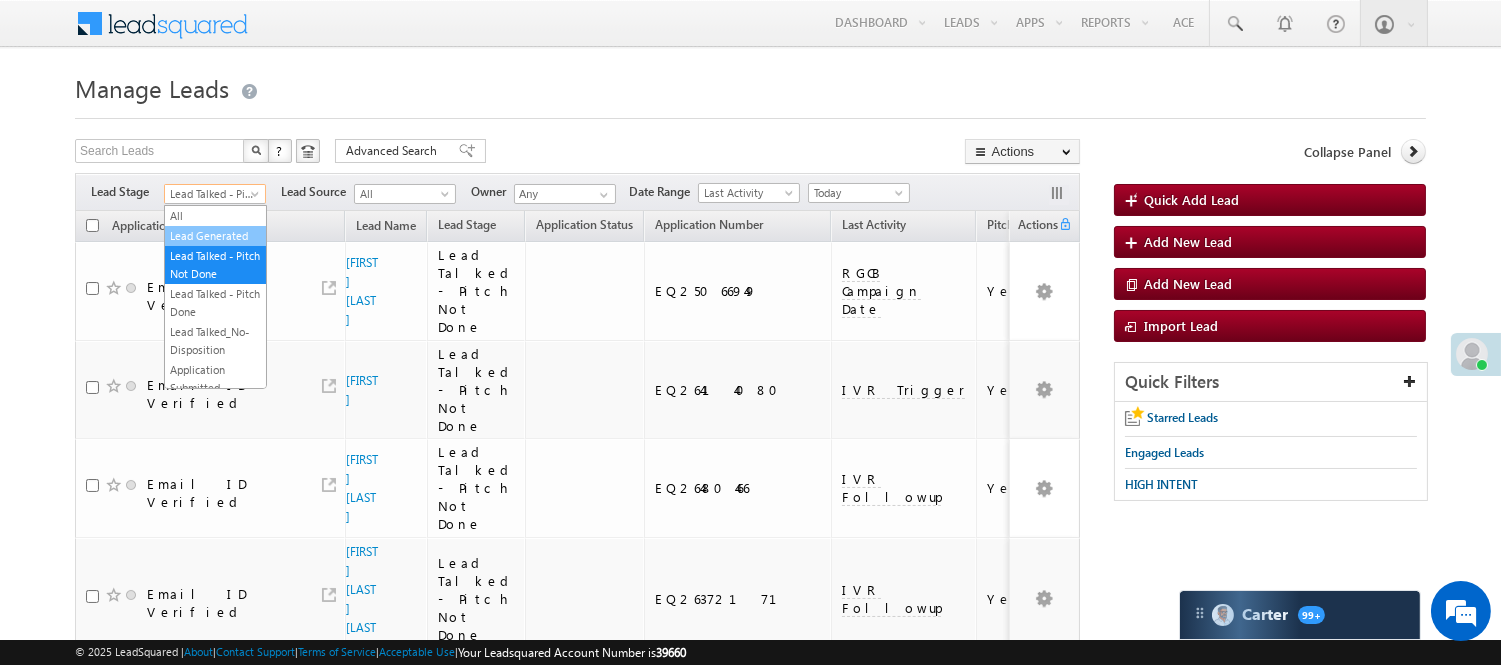 click on "Lead Generated" at bounding box center (215, 236) 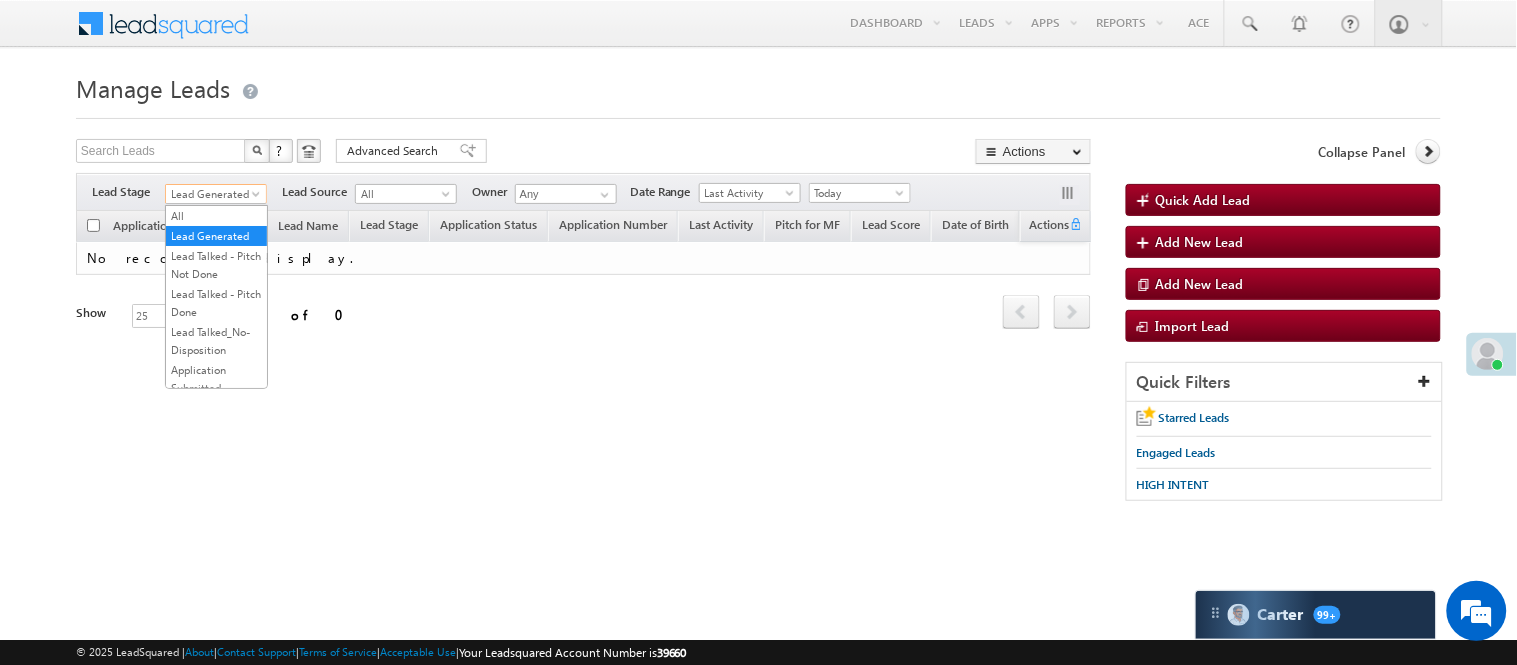 click at bounding box center [258, 198] 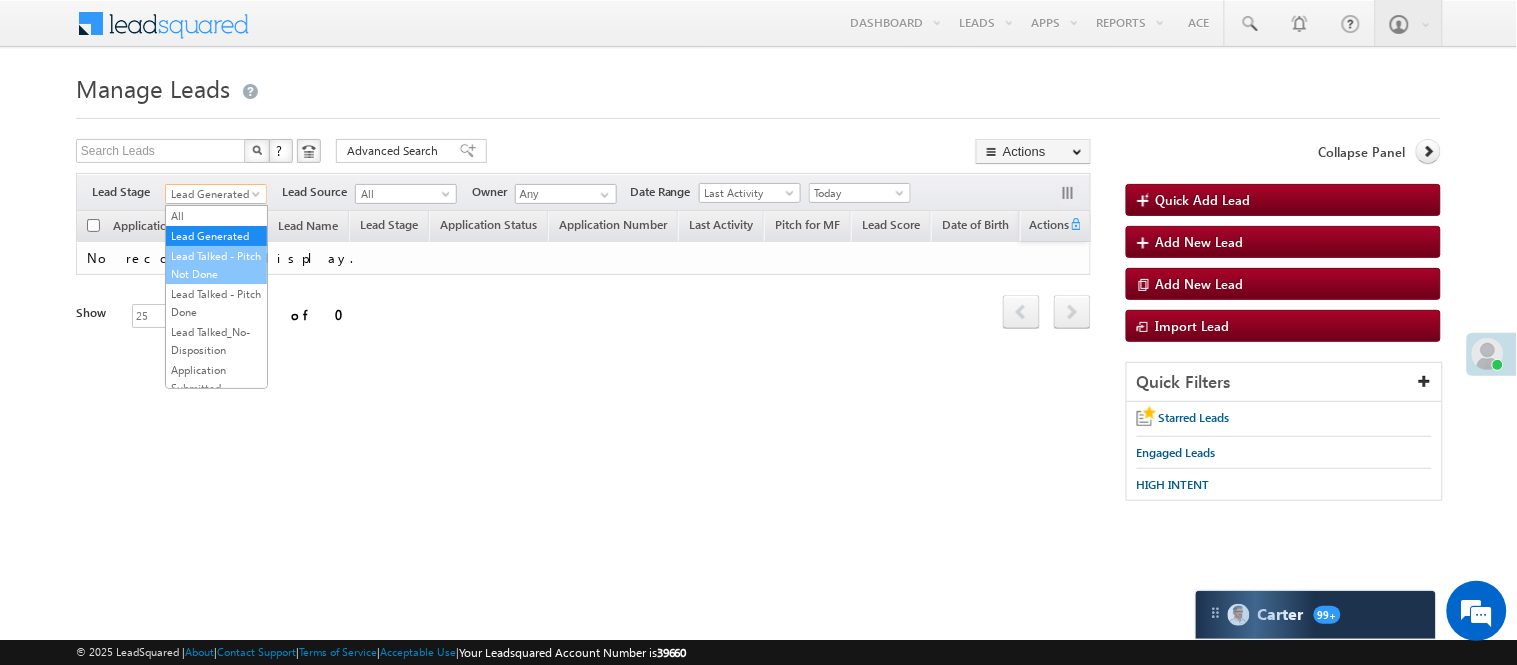 click on "Lead Talked - Pitch Not Done" at bounding box center [216, 265] 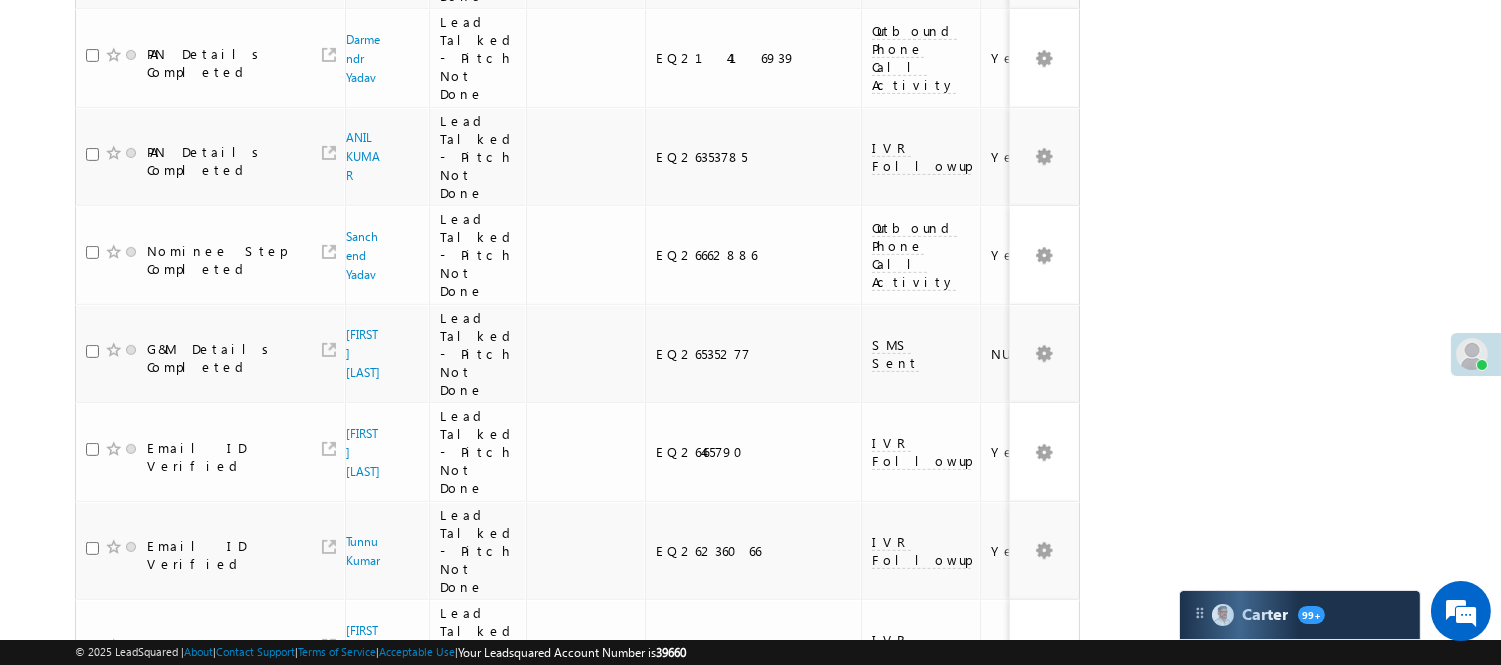 scroll, scrollTop: 1871, scrollLeft: 0, axis: vertical 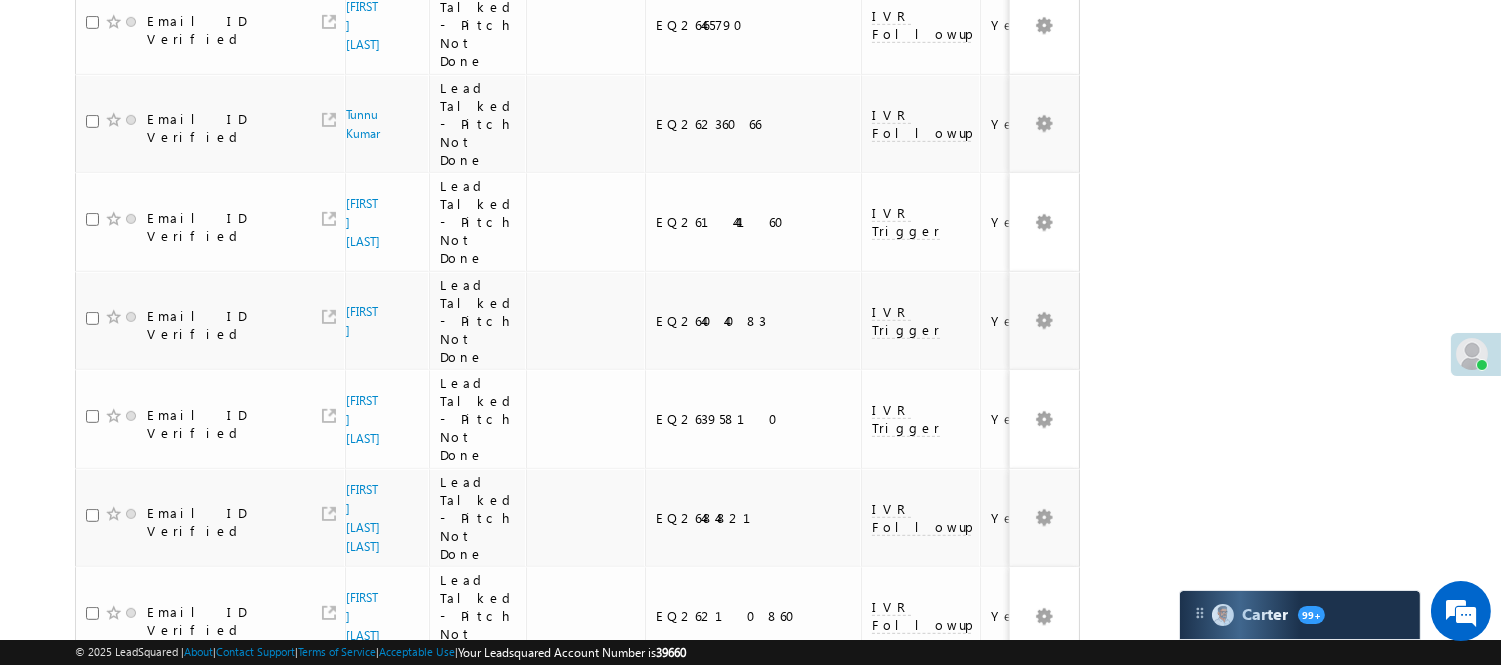 click on "2" at bounding box center [1018, 901] 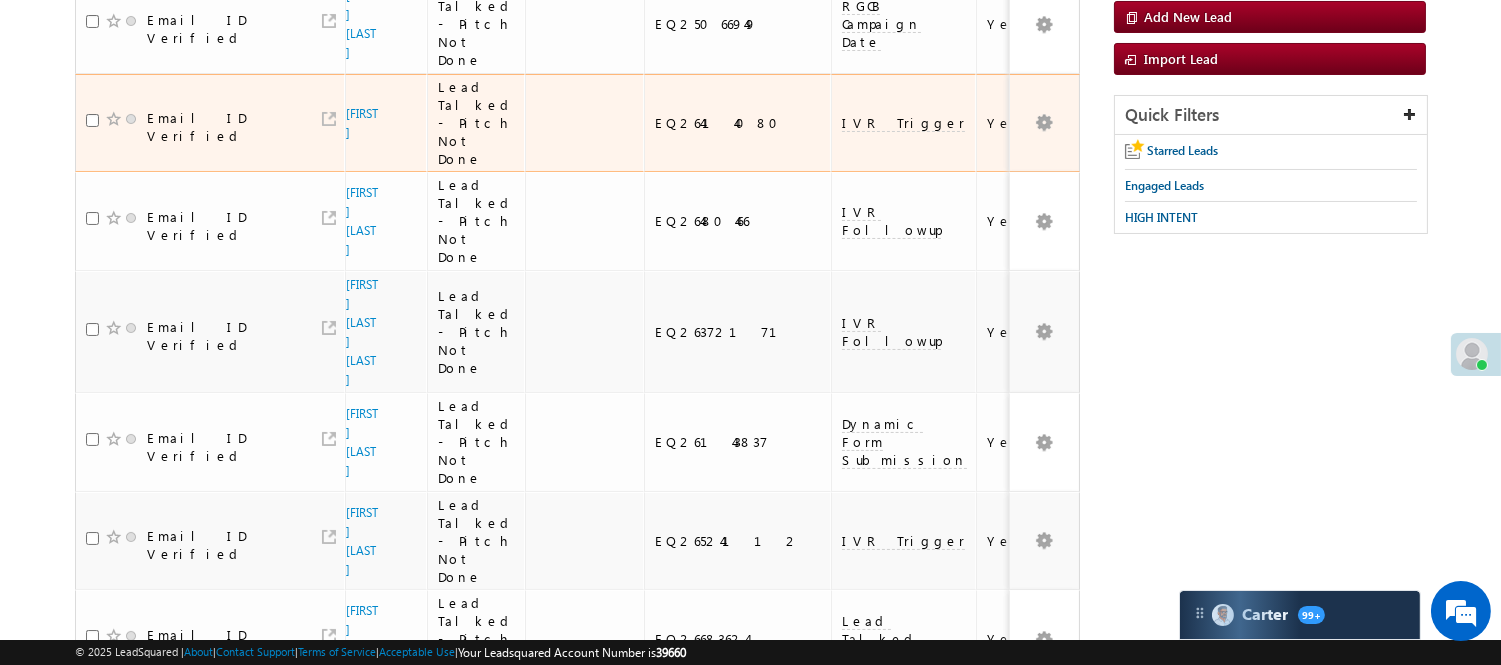 scroll, scrollTop: 0, scrollLeft: 0, axis: both 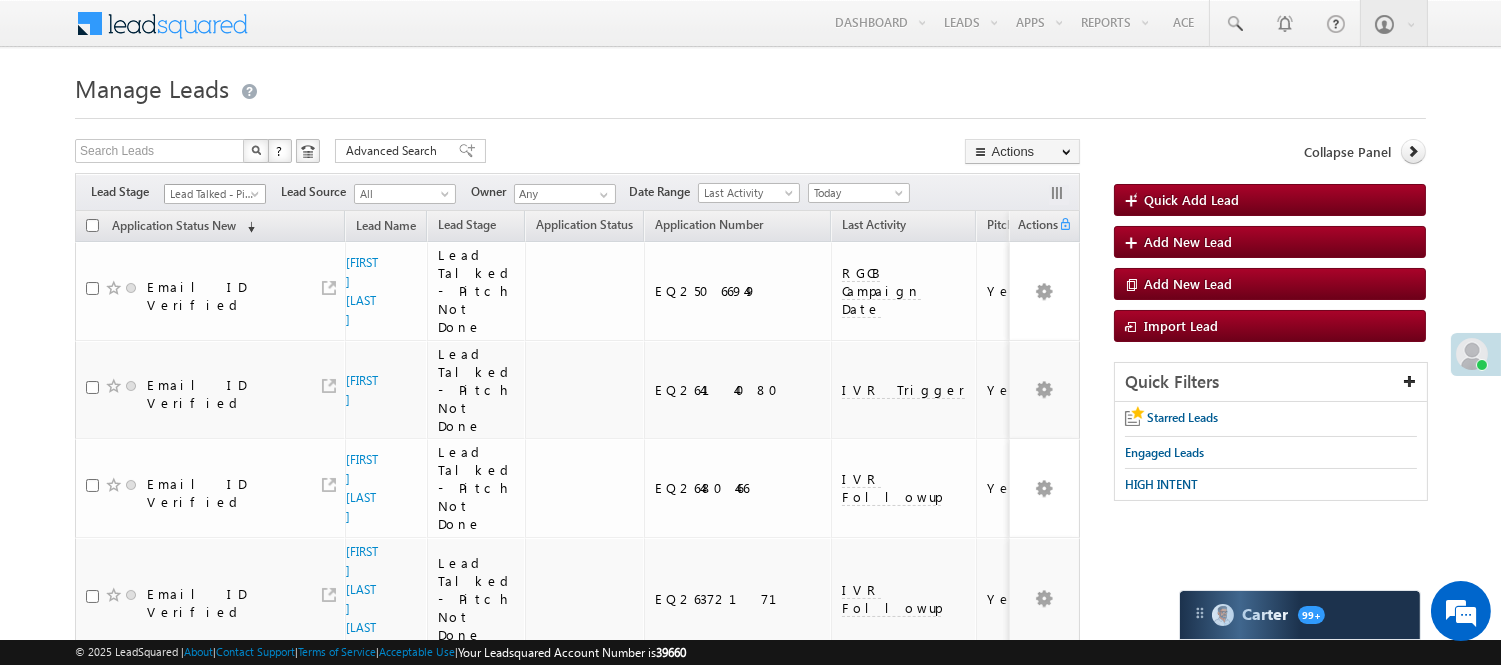 click on "Lead Talked - Pitch Not Done" at bounding box center [212, 194] 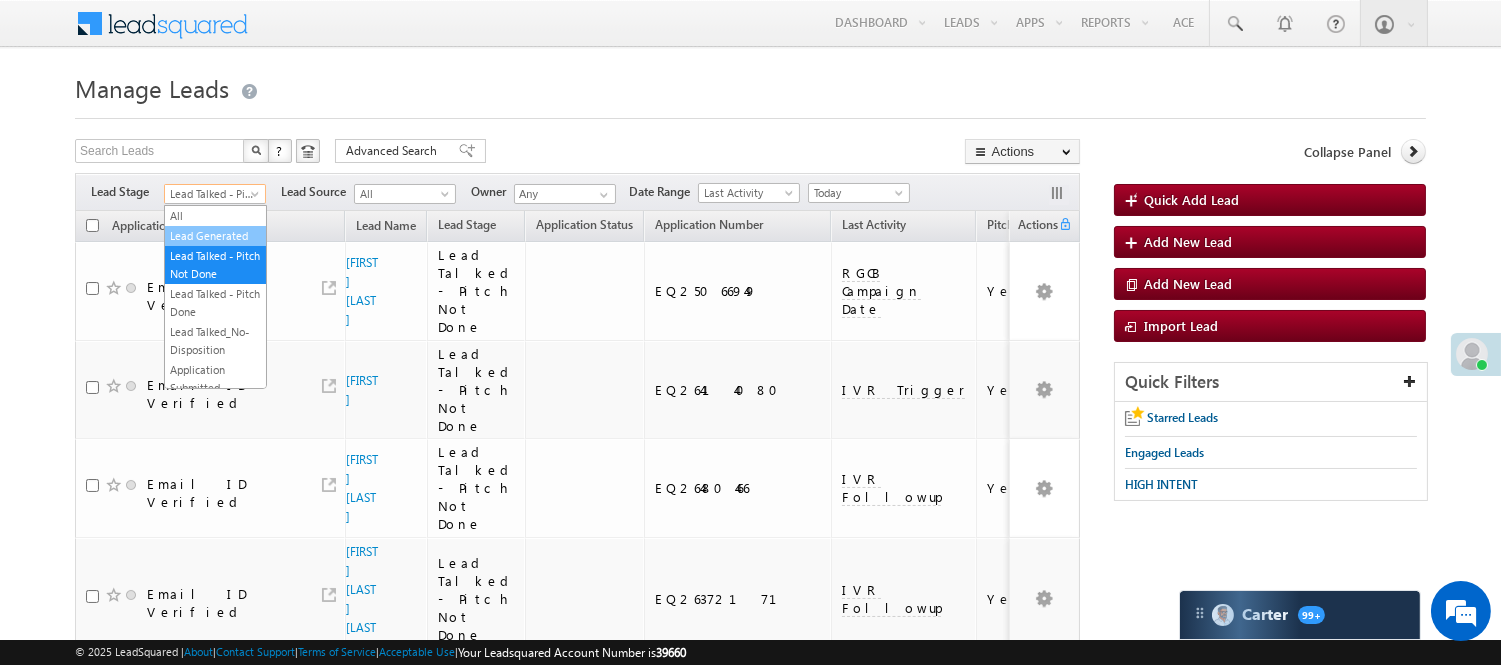click on "Lead Generated" at bounding box center (215, 236) 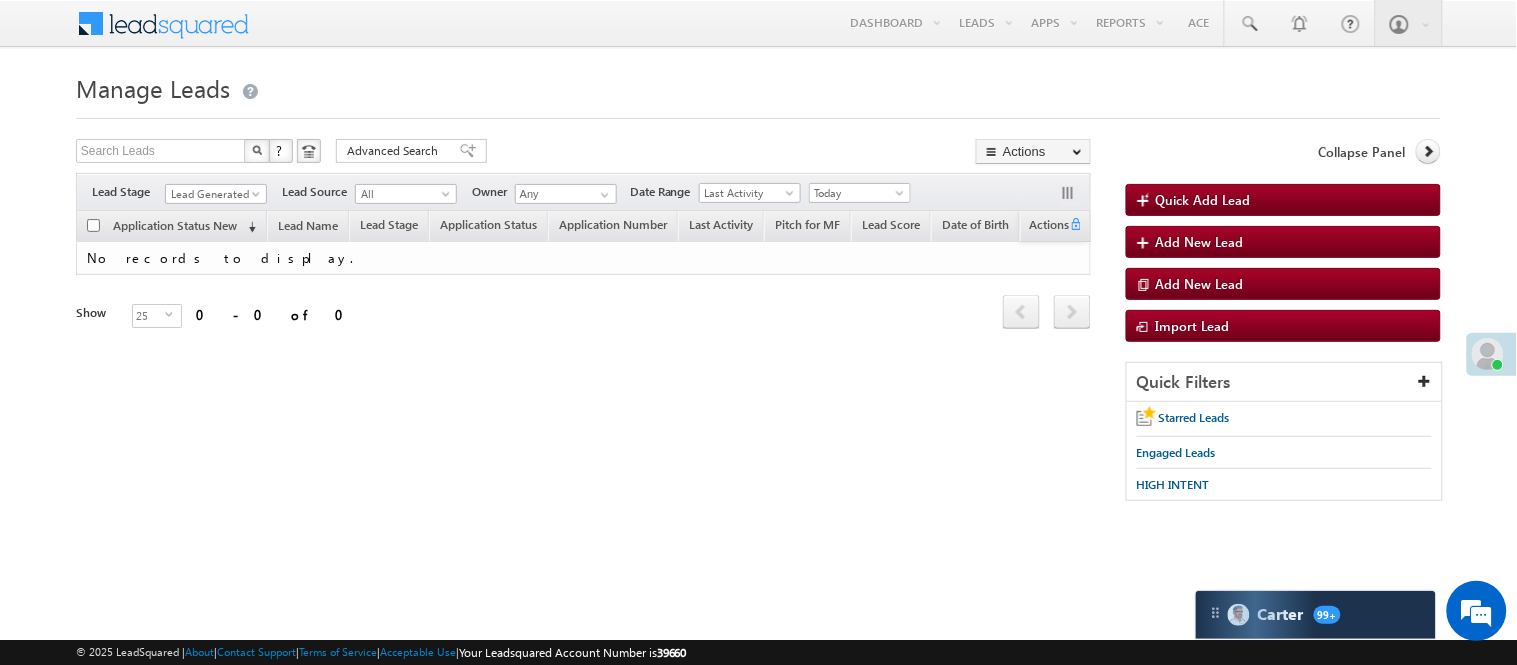 click on "Filters
Lead Stage
All Lead Generated Lead Talked - Pitch Not Done Lead Talked - Pitch Done Lead Talked_No-Disposition Application Submitted Payment Done Application Resubmitted Under Objection Lead Called Lead Talked Not Interested FnO Lead Called FnO Lead Talked FnO submitted FnO Not Interested FnO Approved FnO Rejected FnO Lead Generated Code Generated CG NI Lead Generated
Lead Source
All All
Owner Any Any" at bounding box center (583, 192) 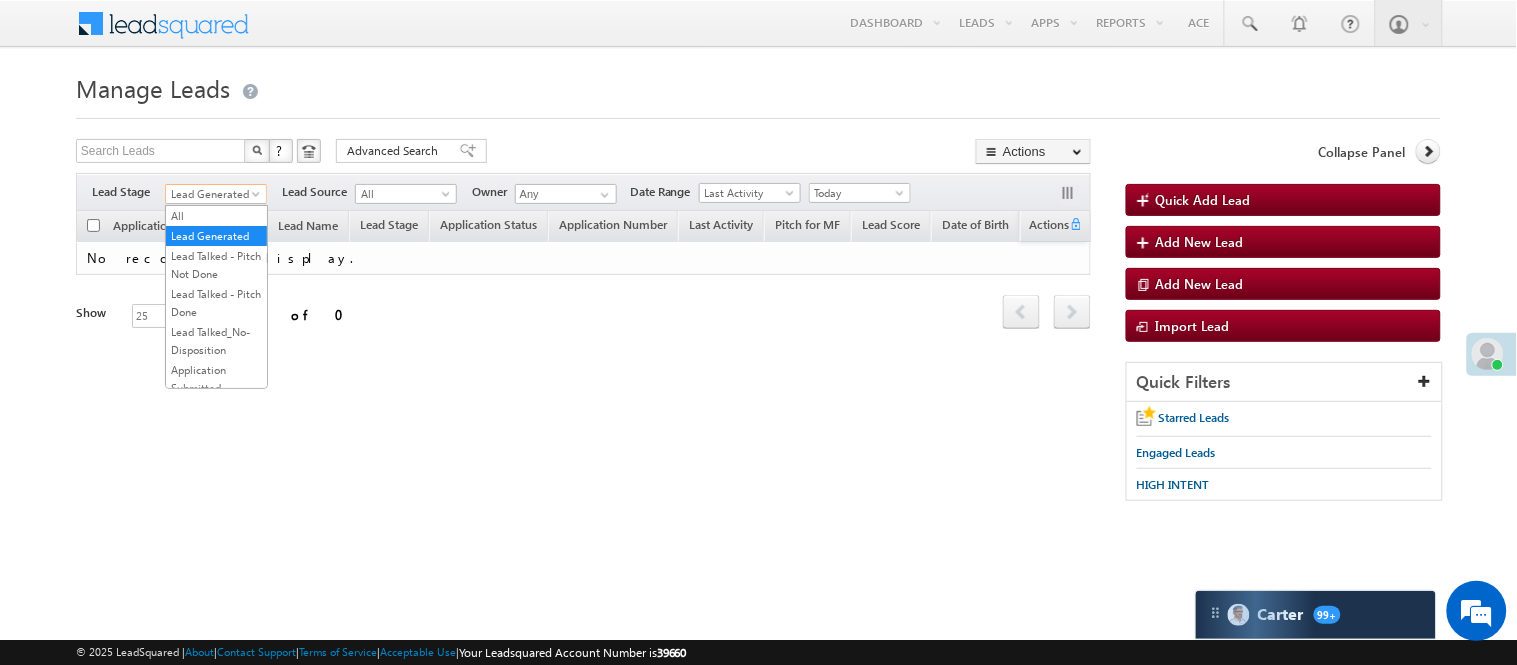 click on "Lead Generated" at bounding box center [213, 194] 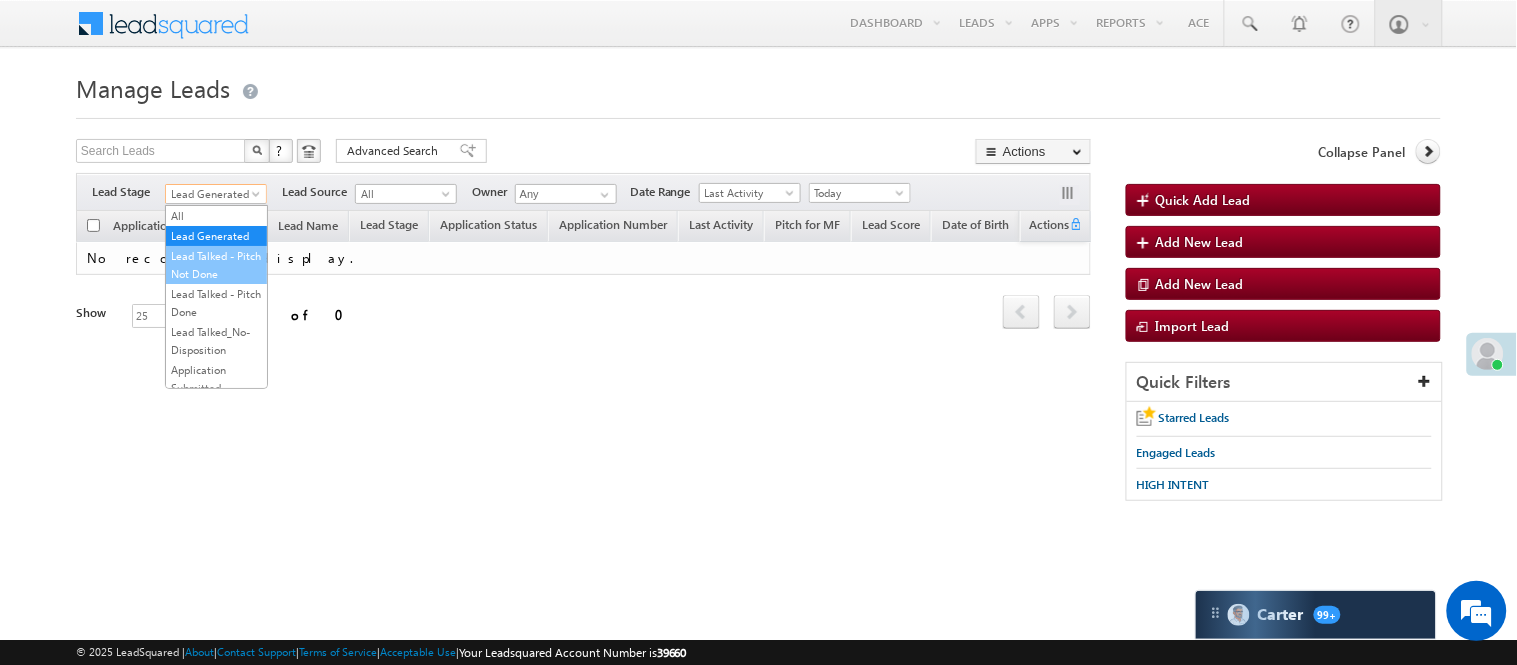 click on "Lead Talked - Pitch Not Done" at bounding box center [216, 265] 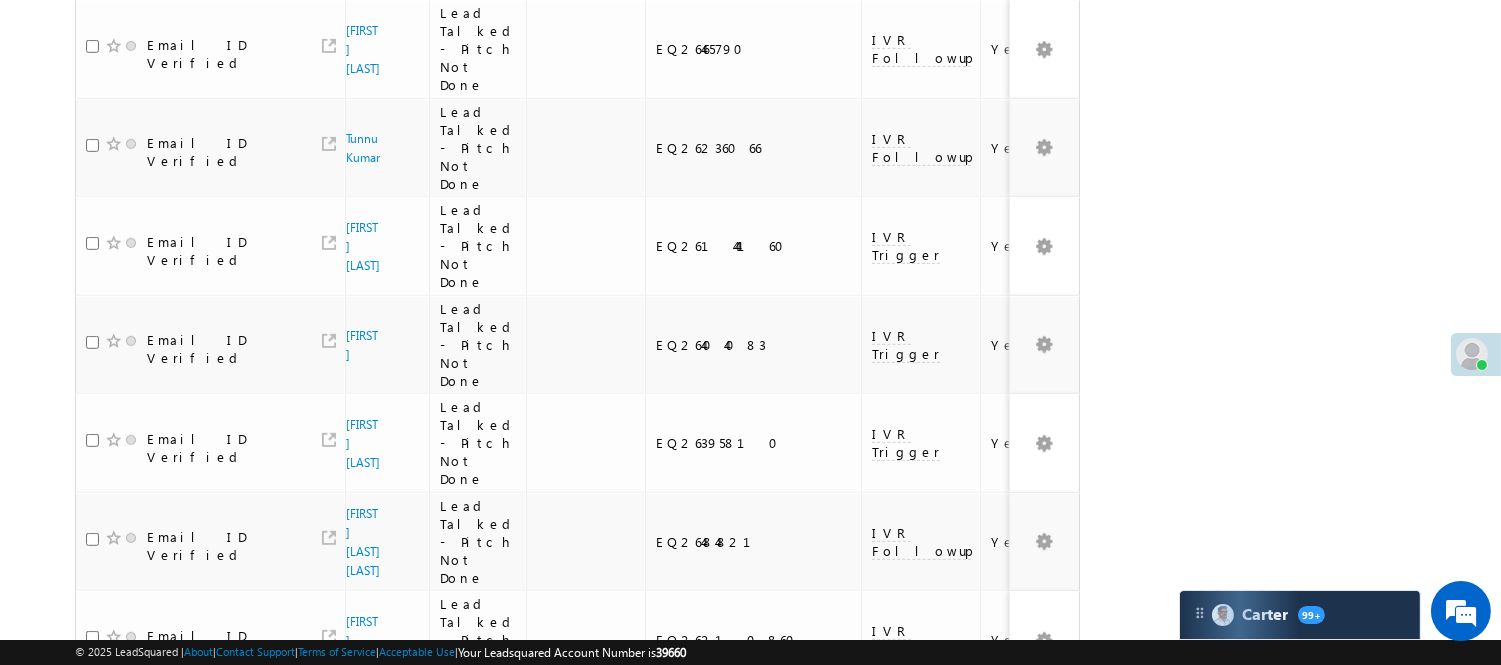 scroll, scrollTop: 1871, scrollLeft: 0, axis: vertical 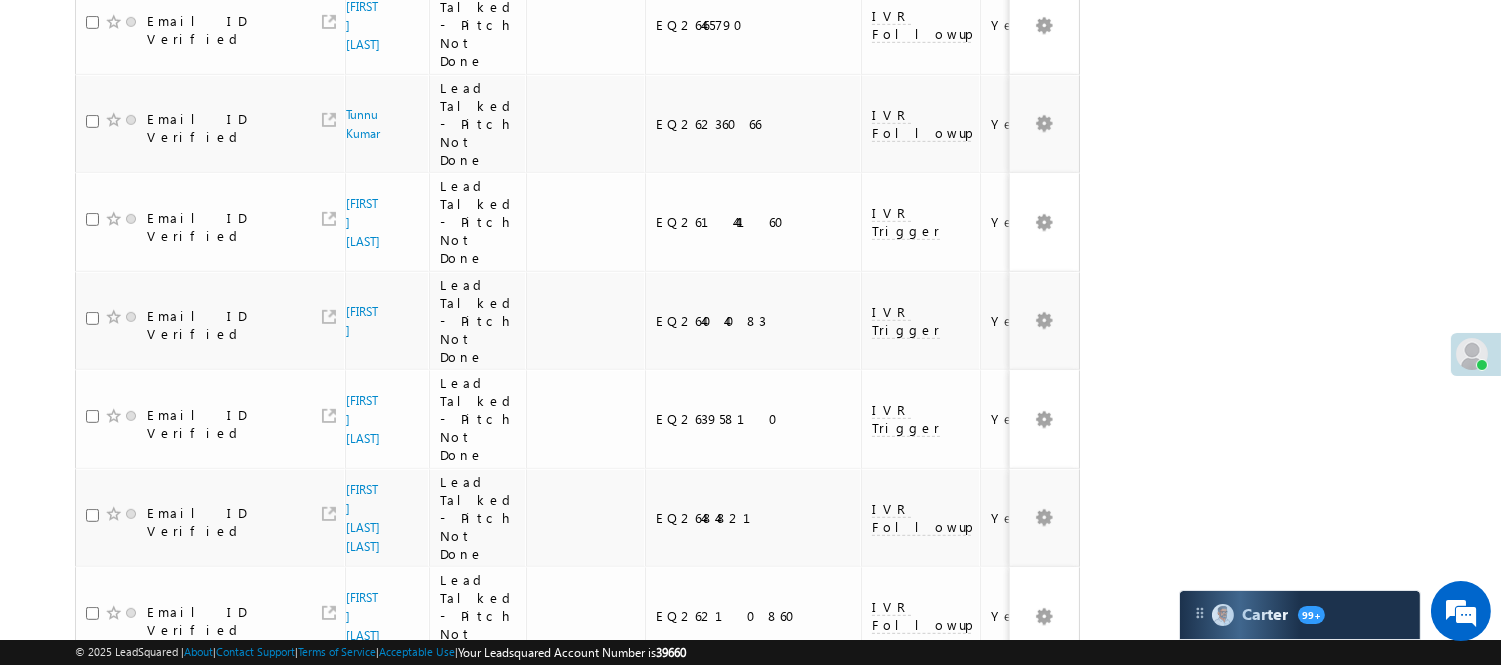 click on "2" at bounding box center (1018, 901) 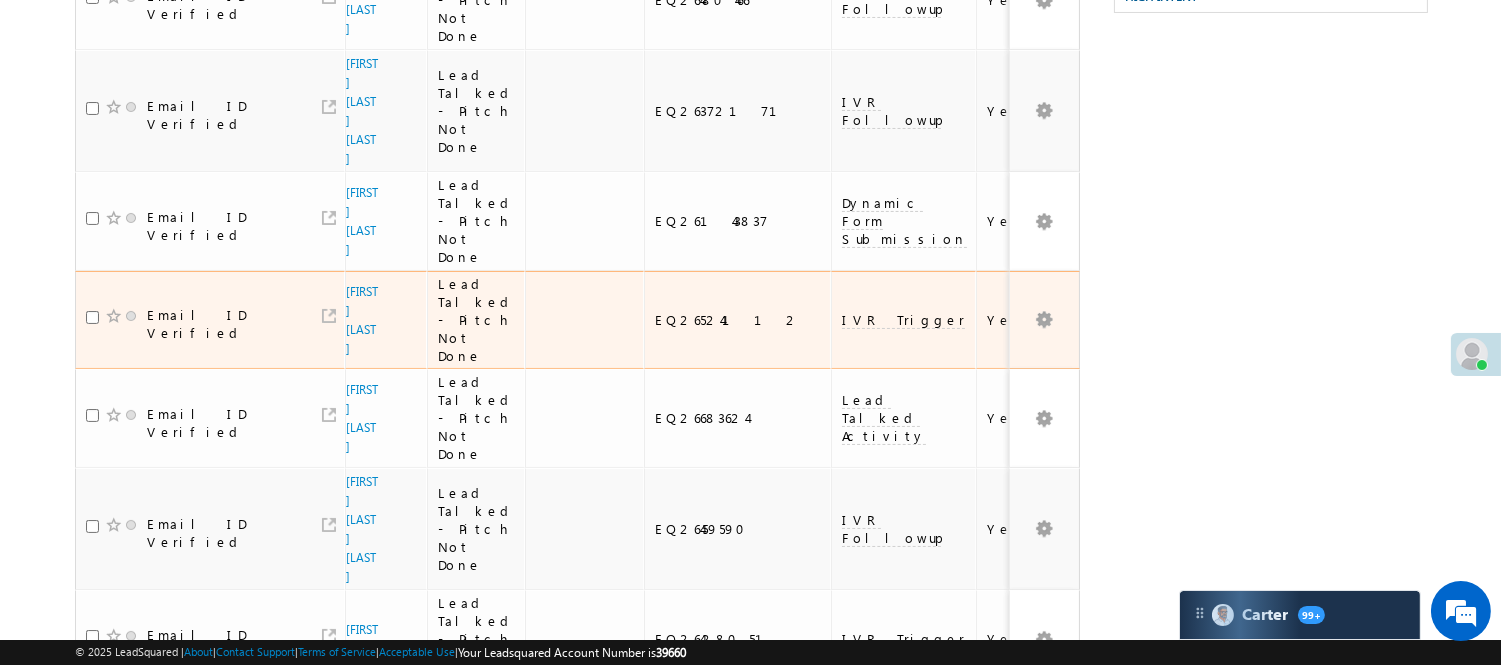 scroll, scrollTop: 166, scrollLeft: 0, axis: vertical 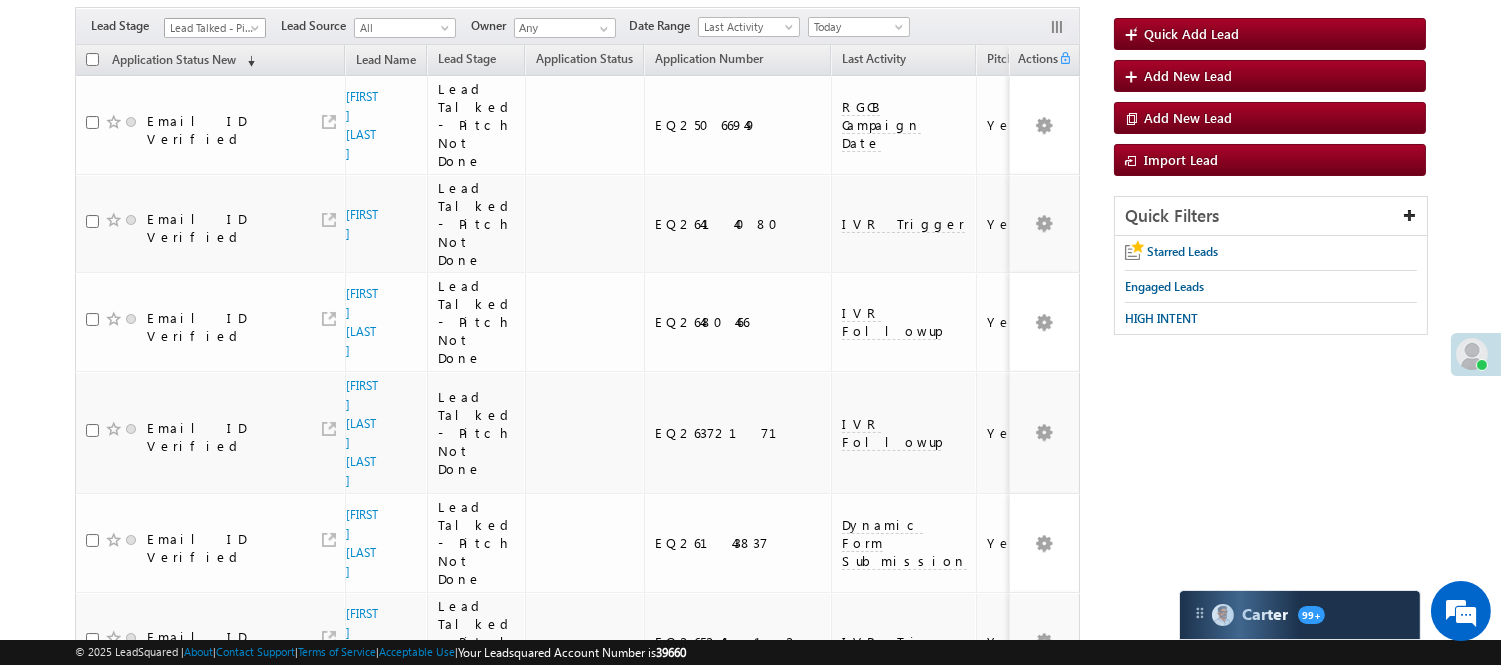 click on "Lead Talked - Pitch Not Done" at bounding box center (212, 28) 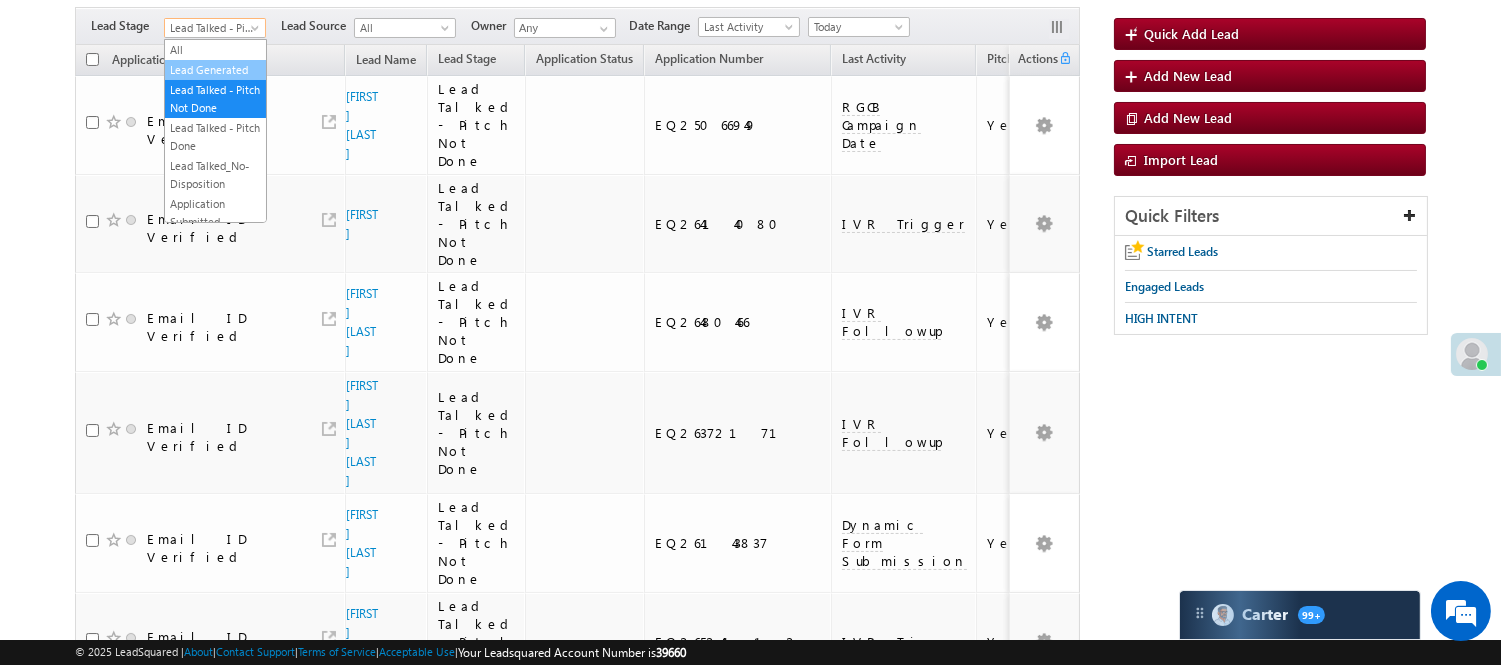 click on "Lead Generated" at bounding box center (215, 70) 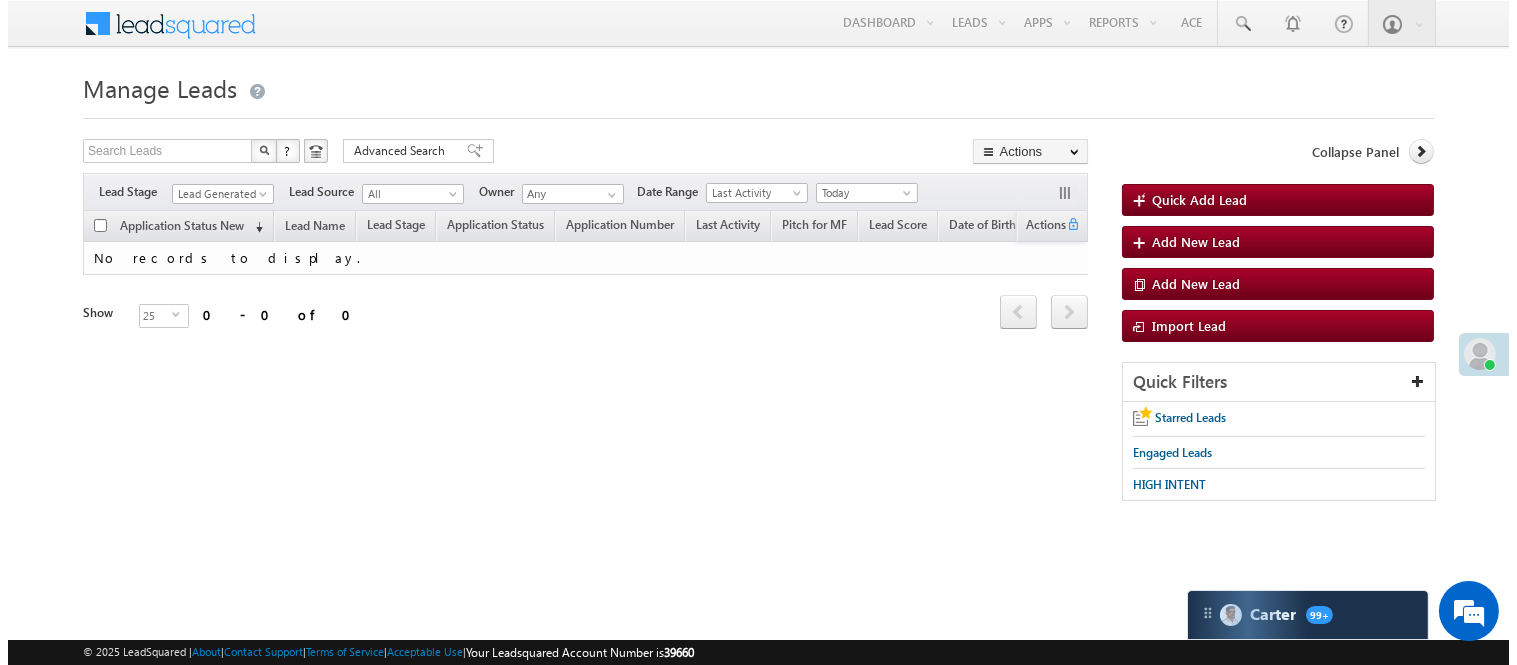 scroll, scrollTop: 0, scrollLeft: 0, axis: both 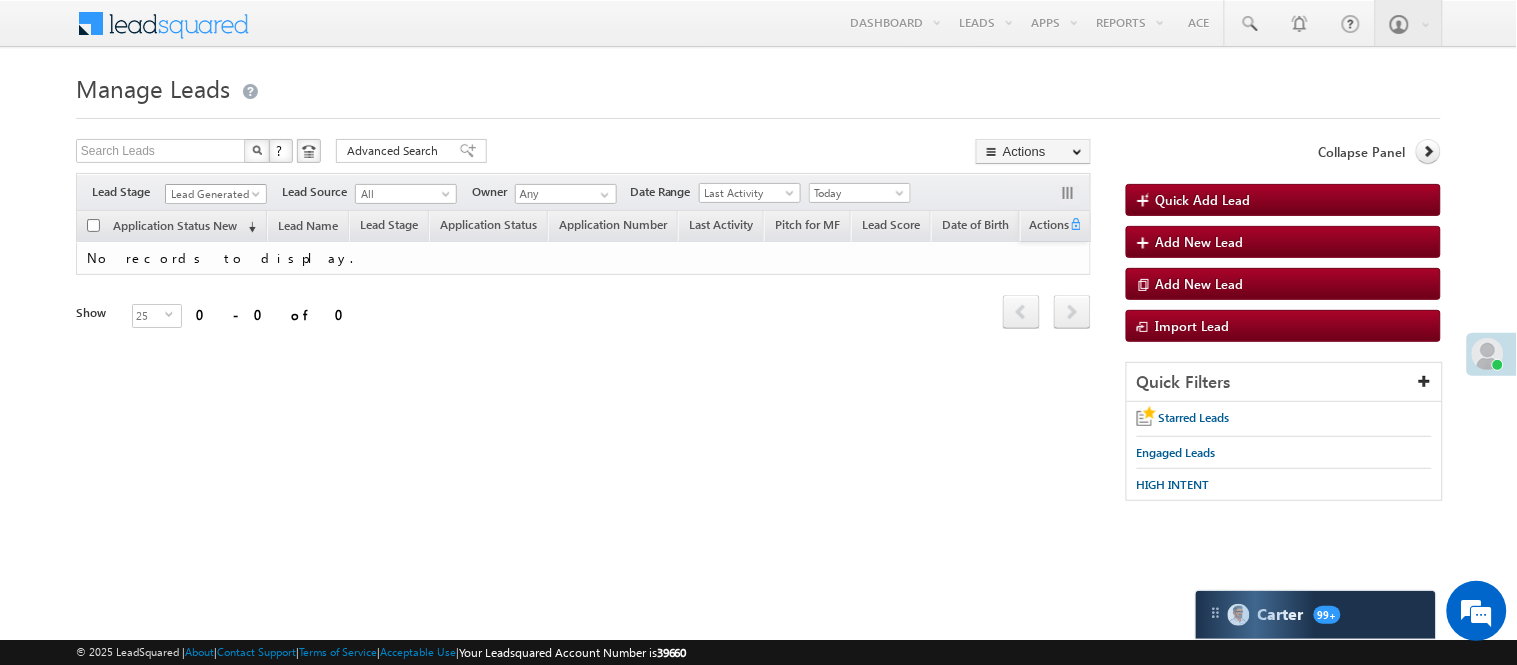 click on "Lead Generated" at bounding box center [213, 194] 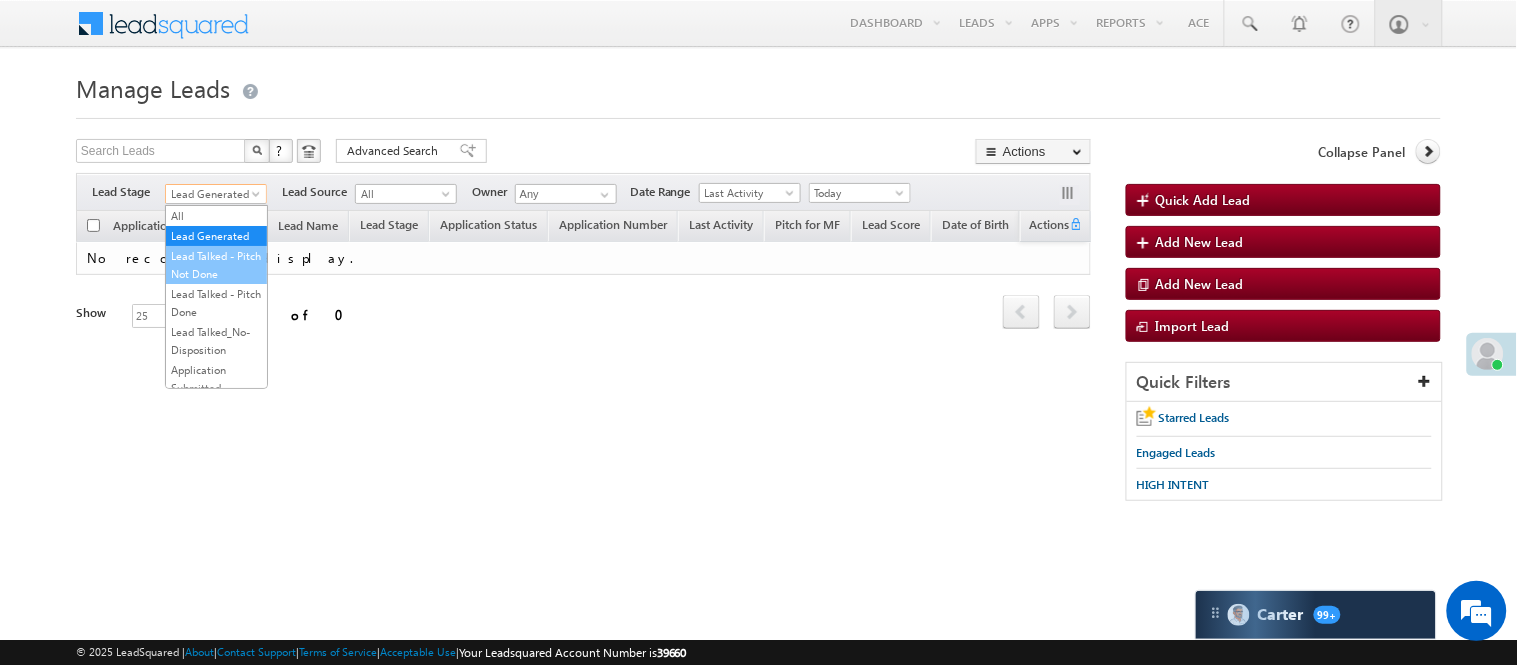 click on "Lead Talked - Pitch Not Done" at bounding box center [216, 265] 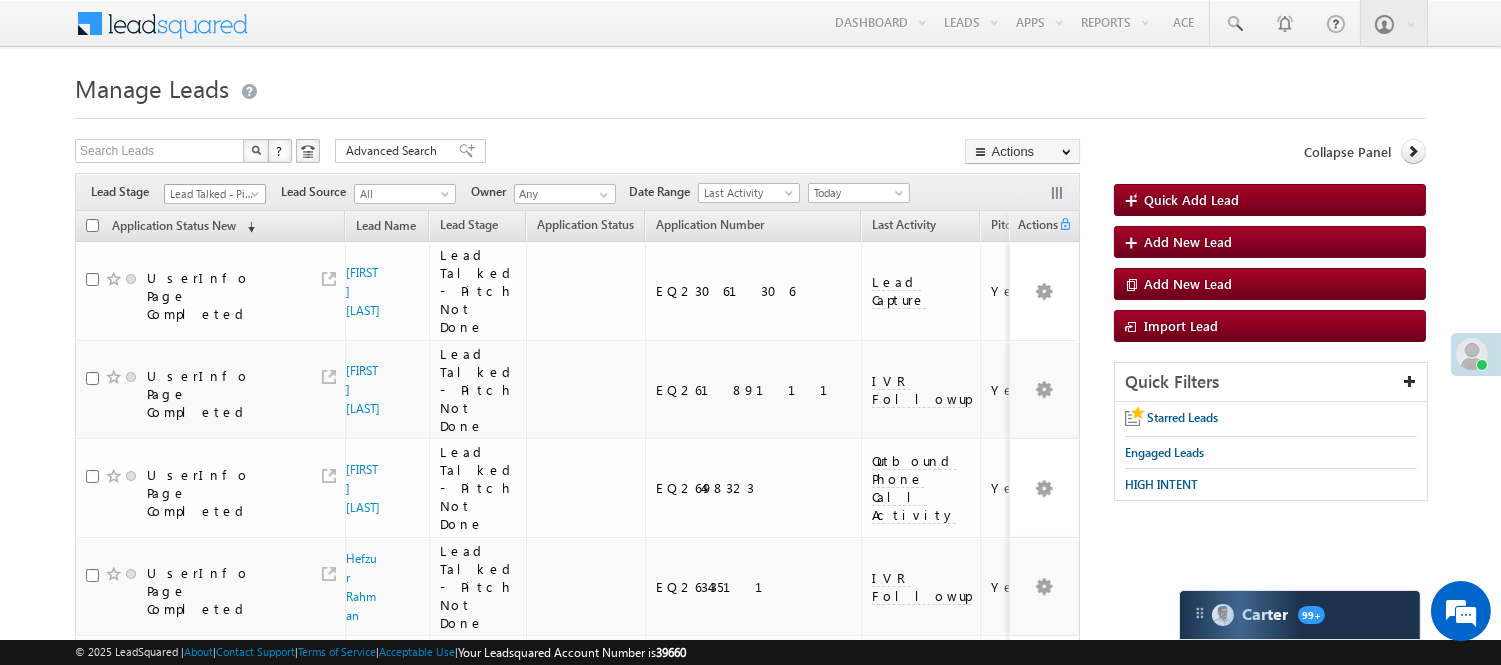 click on "Lead Talked - Pitch Not Done" at bounding box center (212, 194) 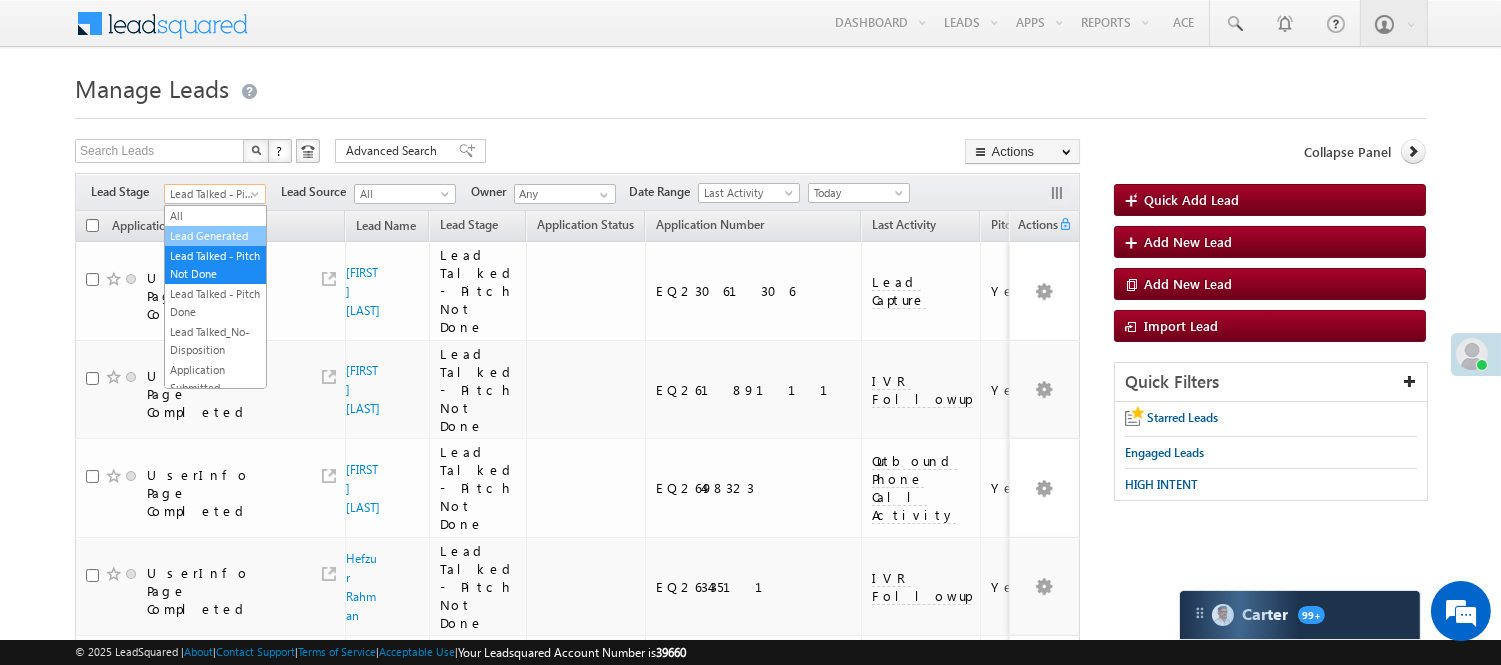 click on "Lead Generated" at bounding box center (215, 236) 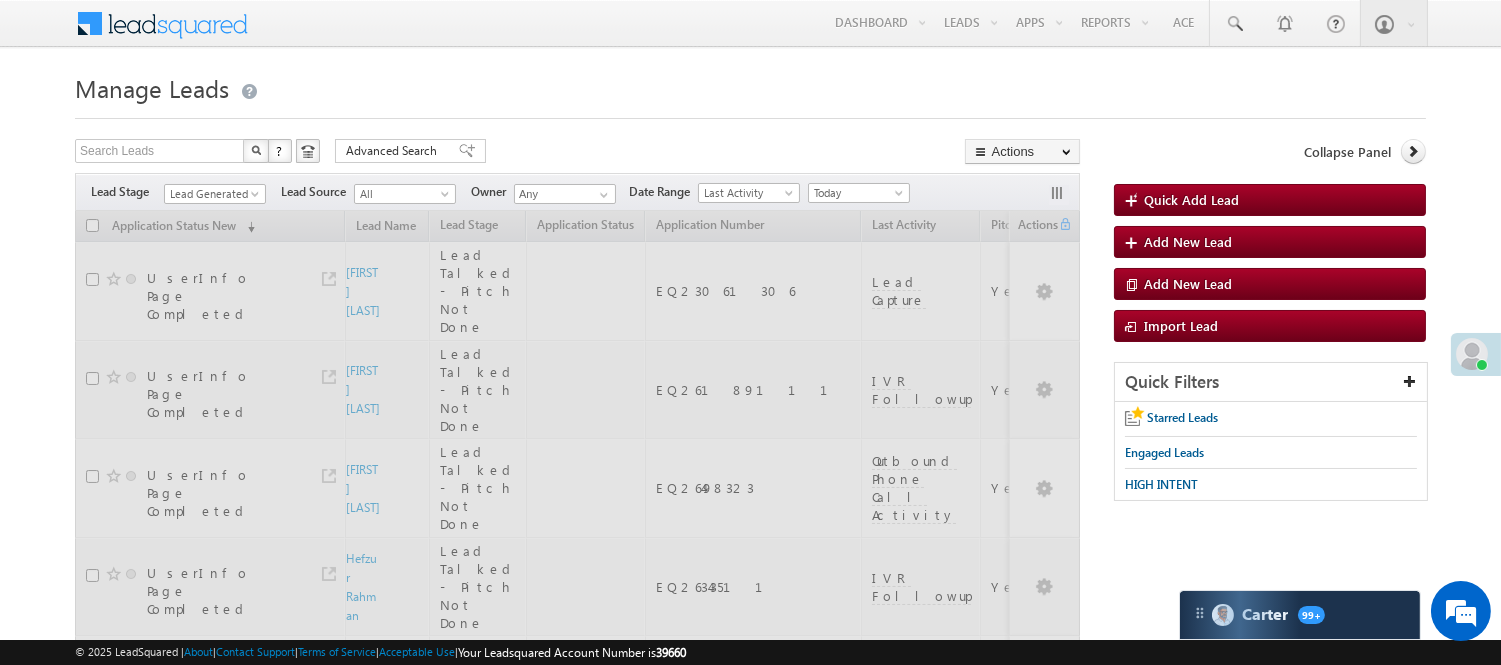 click on "Manage Leads" at bounding box center [750, 86] 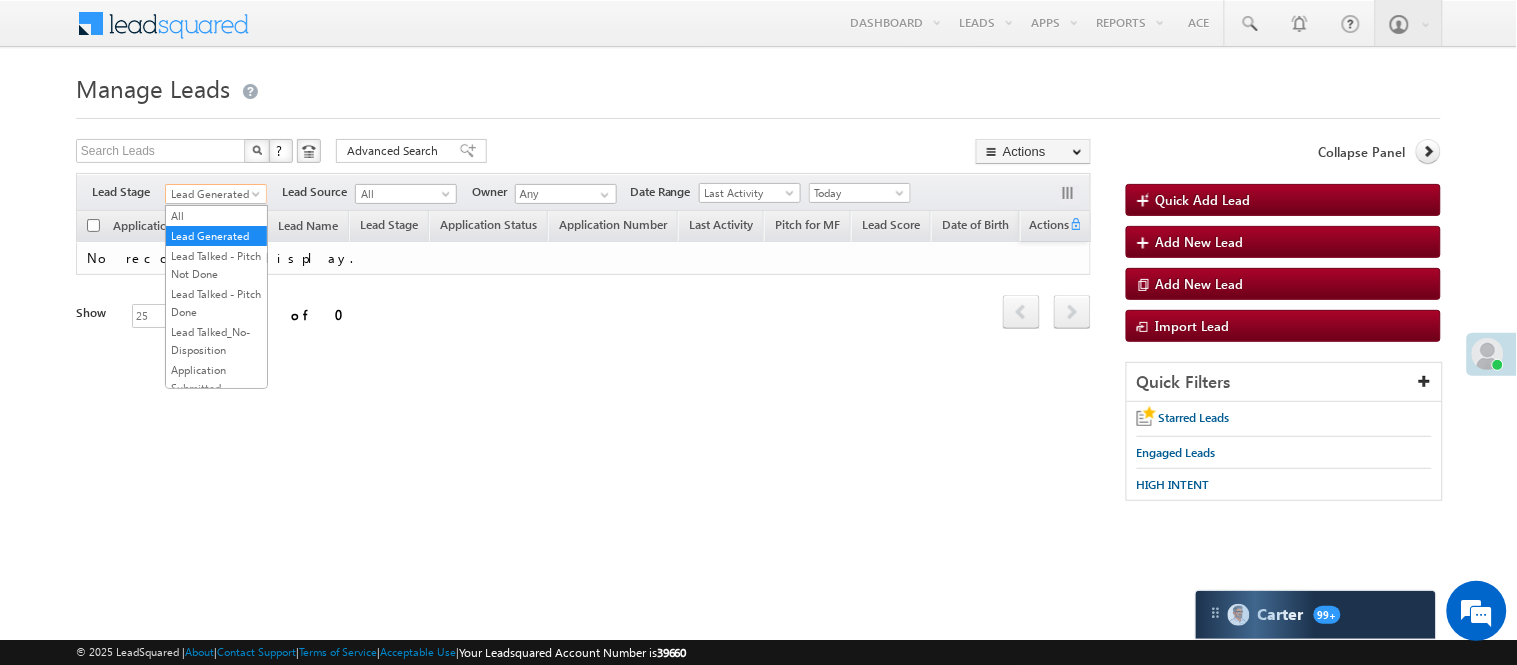 click on "Lead Generated" at bounding box center [213, 194] 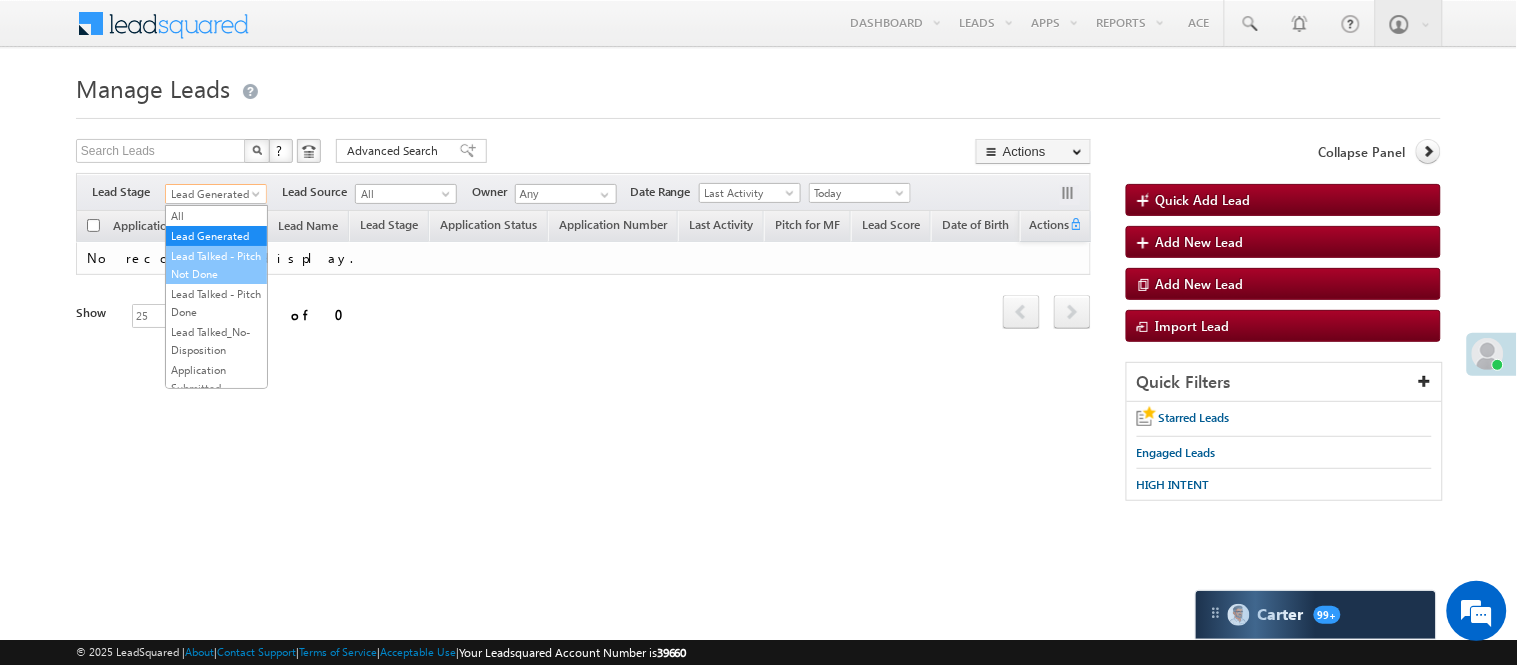 click on "Lead Talked - Pitch Not Done" at bounding box center [216, 265] 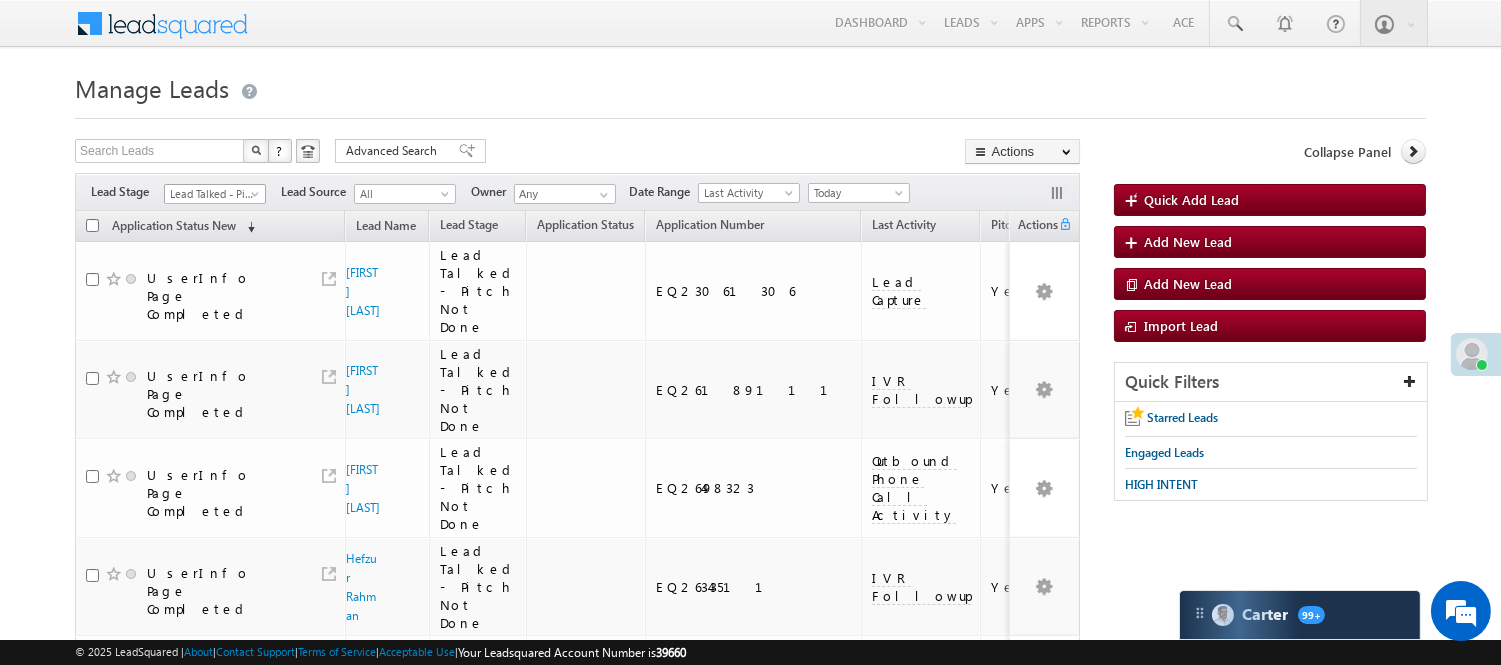 click on "Lead Talked - Pitch Not Done" at bounding box center [212, 194] 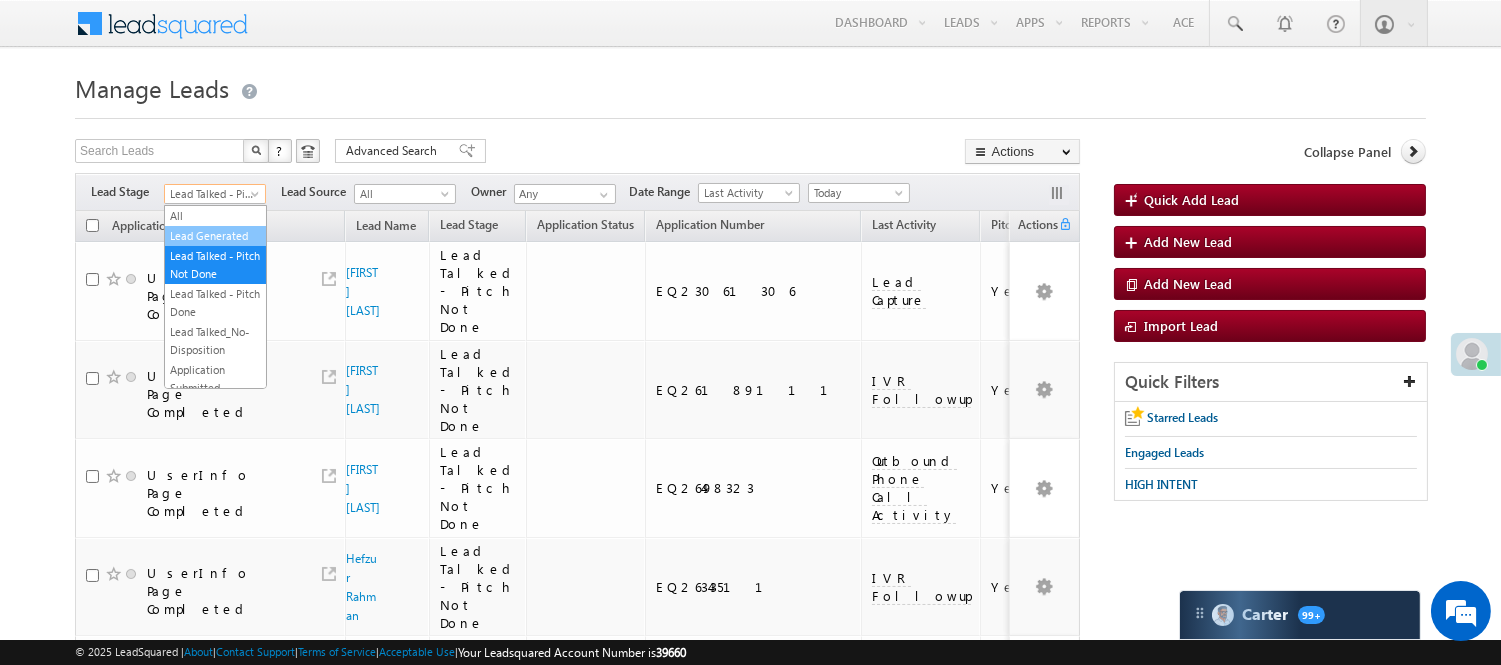 click on "Lead Generated" at bounding box center (215, 236) 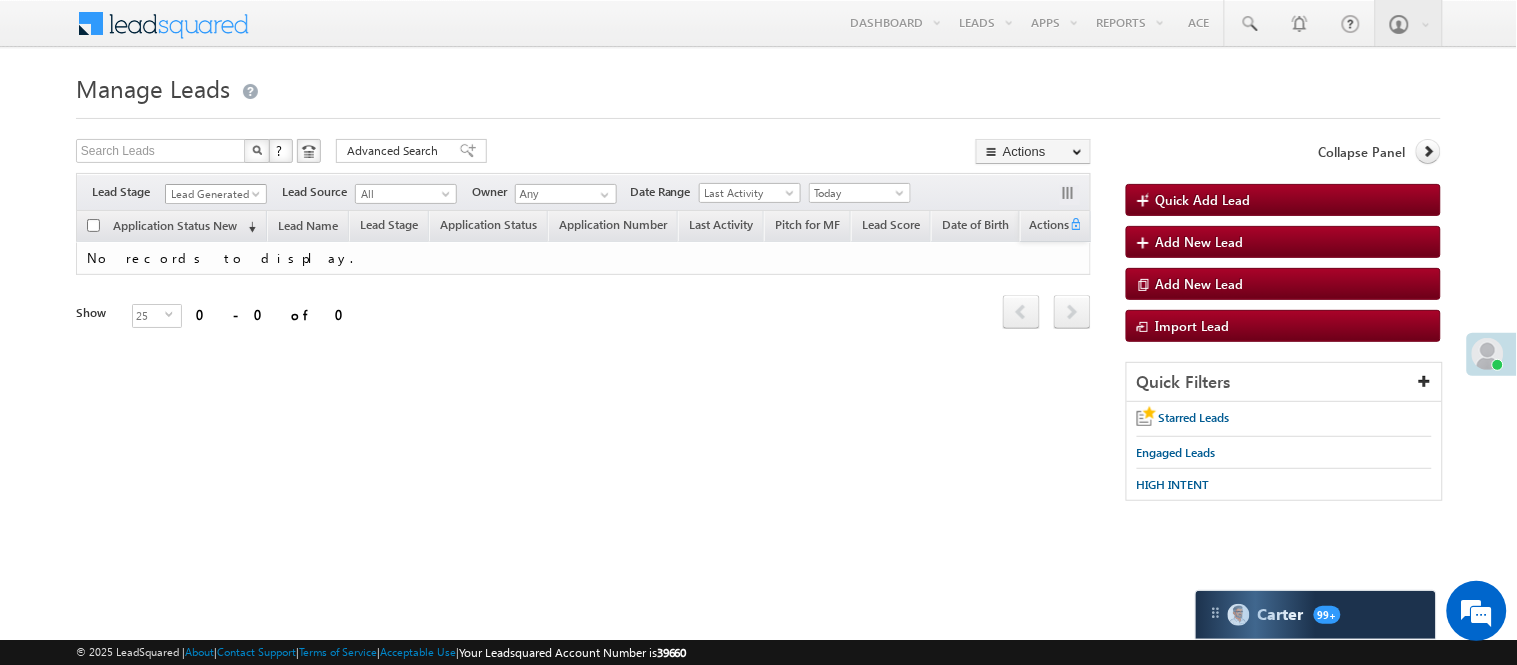 click on "Lead Generated" at bounding box center [213, 194] 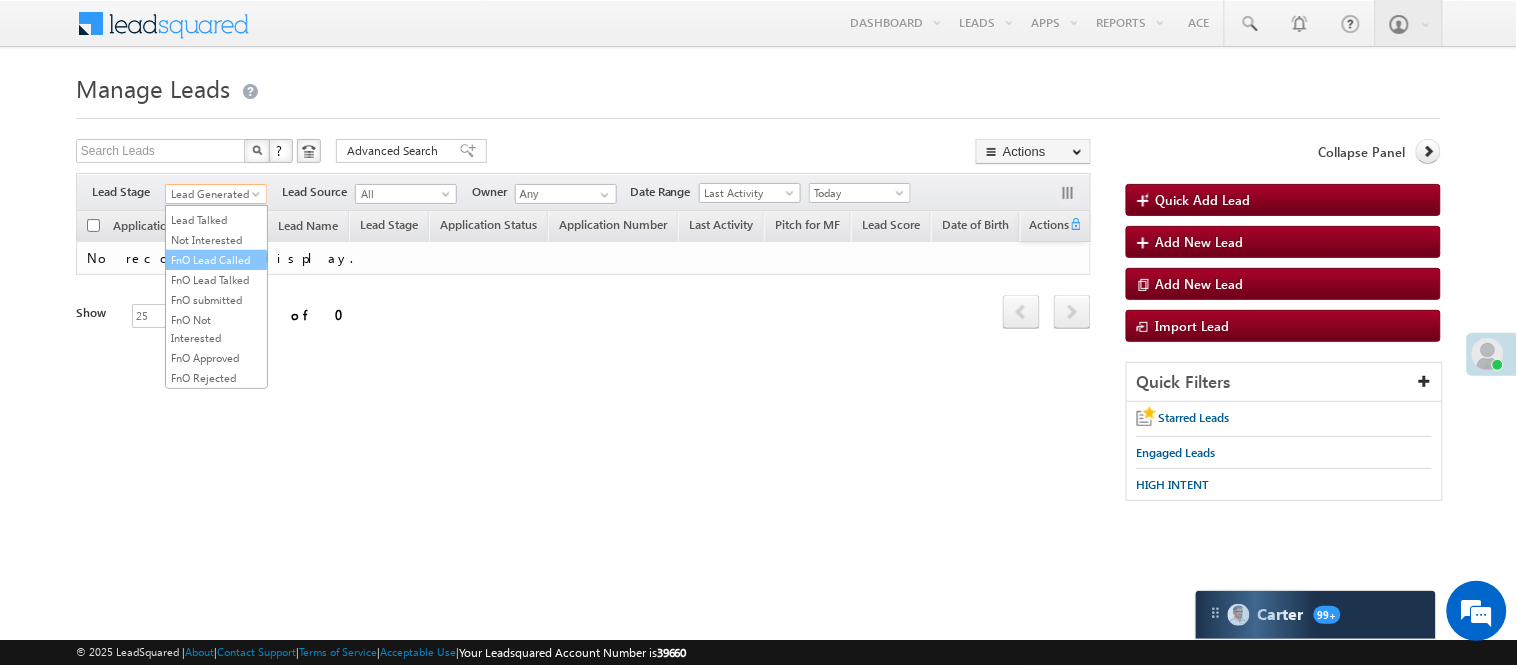 scroll, scrollTop: 274, scrollLeft: 0, axis: vertical 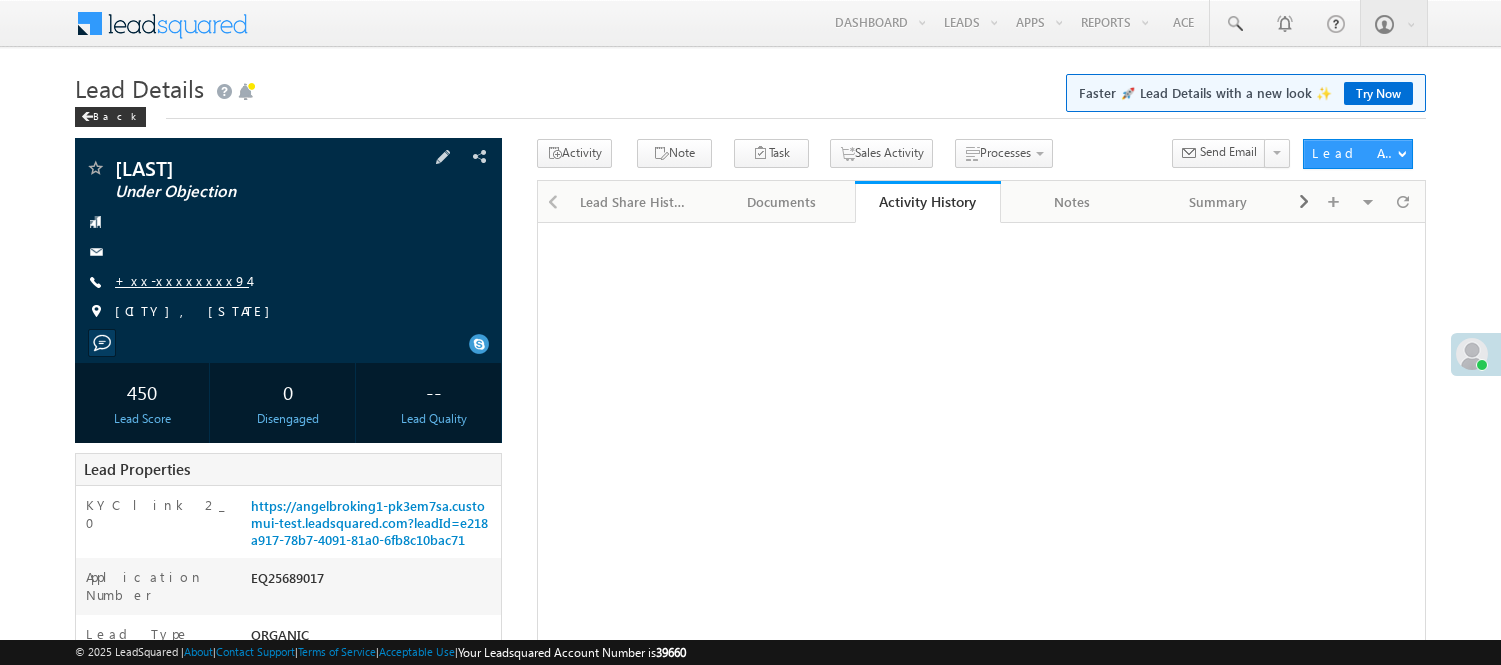 click on "+xx-xxxxxxxx94" at bounding box center [182, 280] 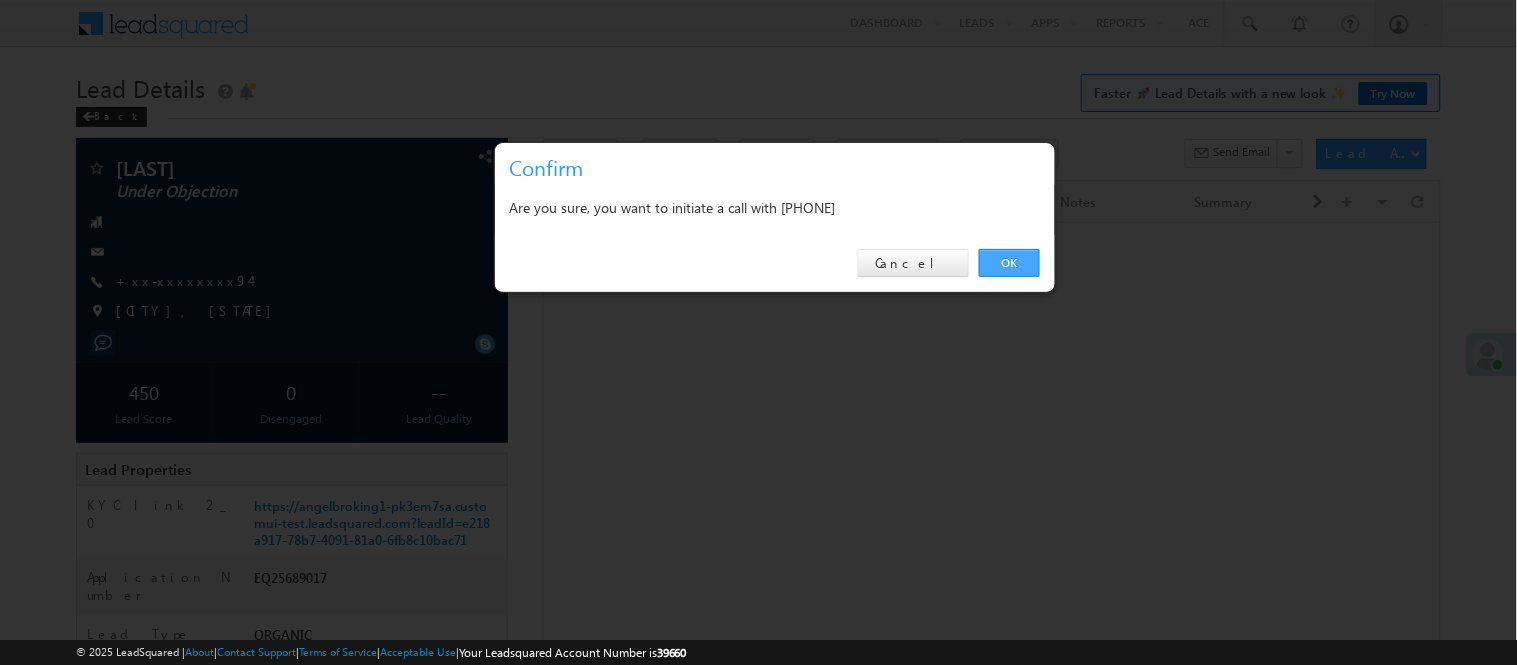 click on "OK" at bounding box center (1009, 263) 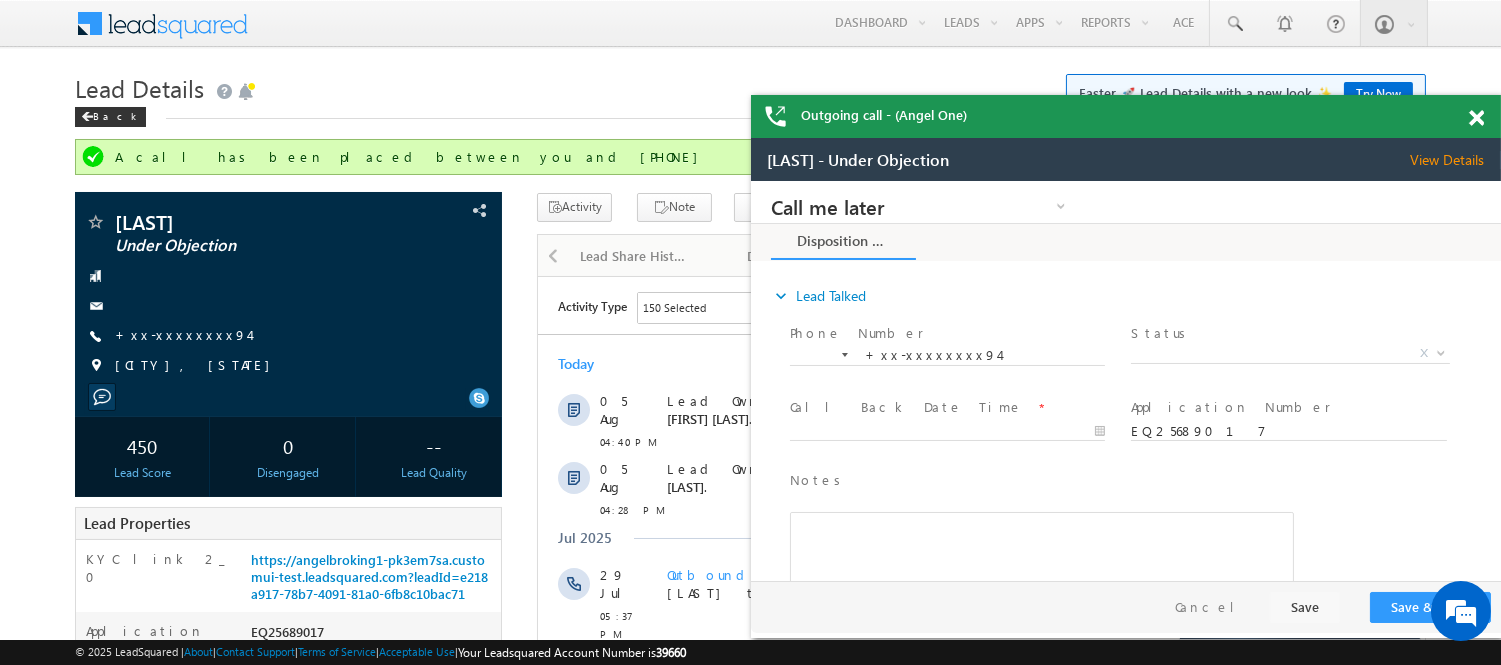 scroll, scrollTop: 0, scrollLeft: 0, axis: both 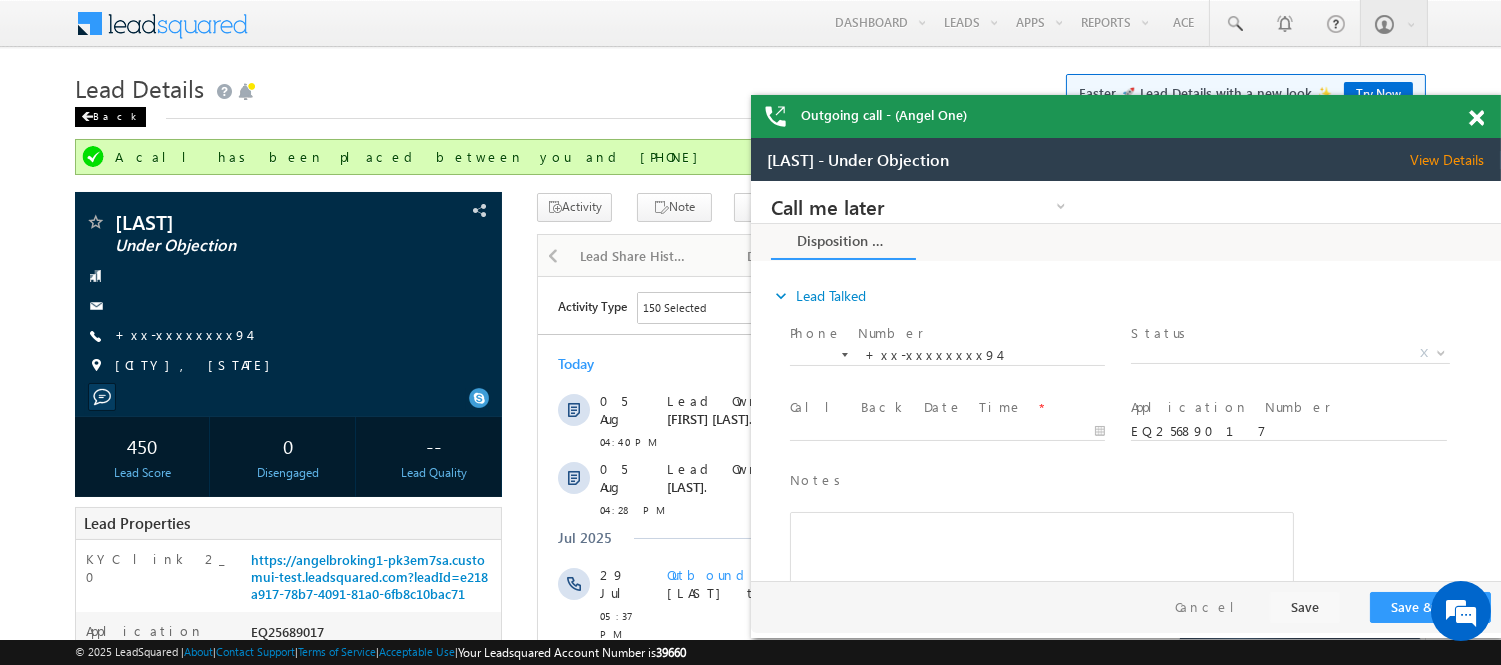 click on "Back" at bounding box center (110, 117) 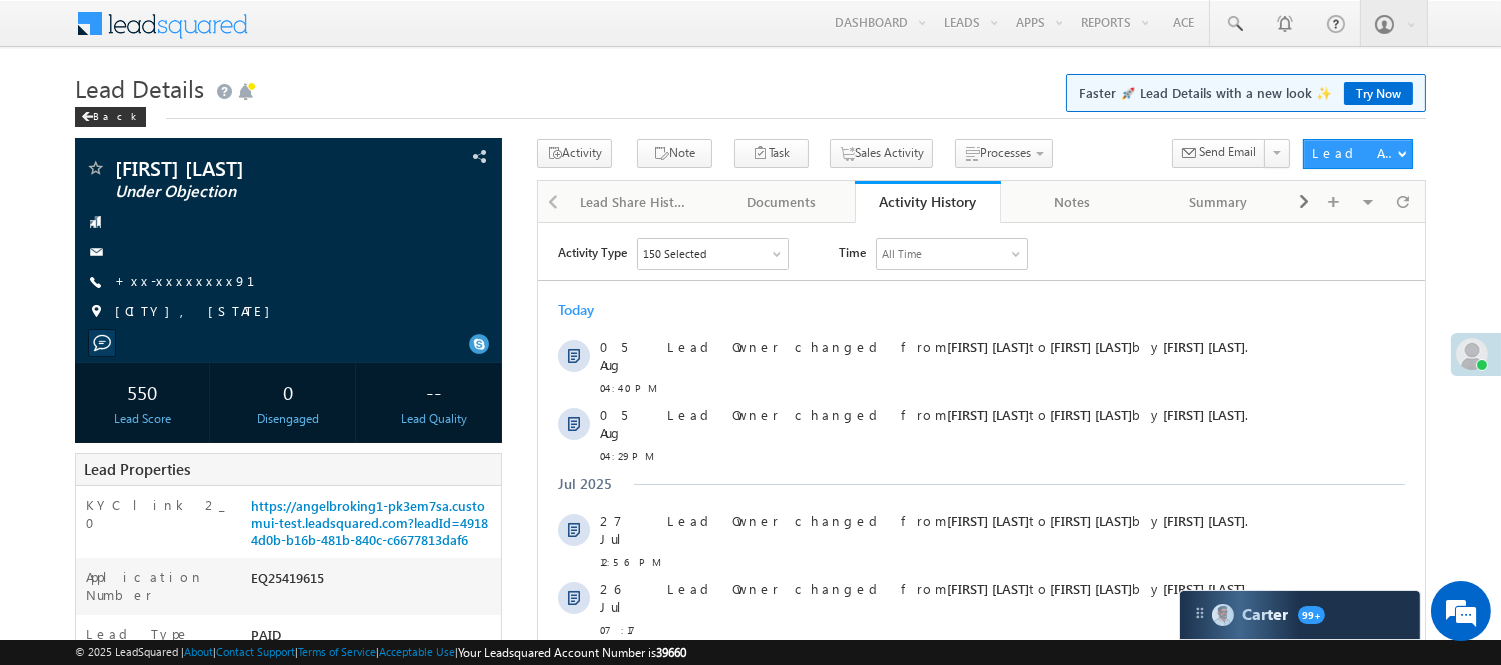 scroll, scrollTop: 0, scrollLeft: 0, axis: both 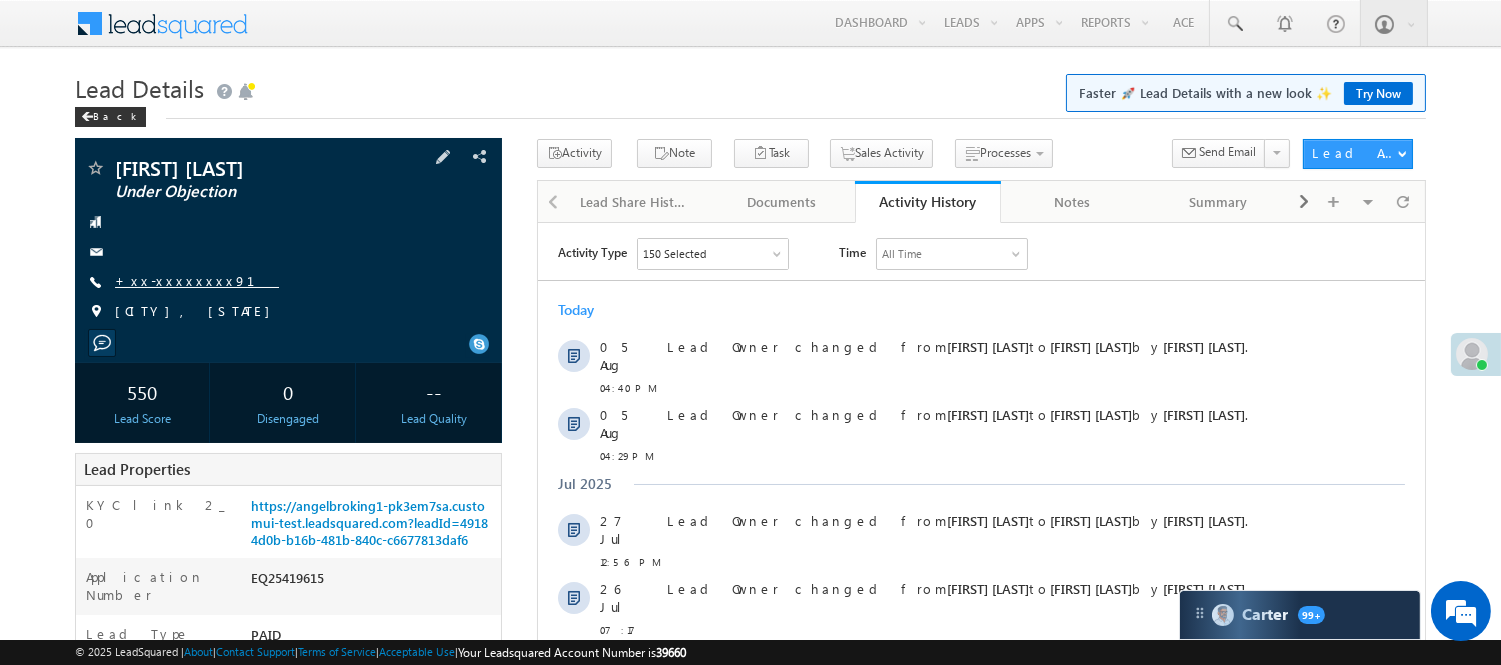 click on "+xx-xxxxxxxx91" at bounding box center [197, 280] 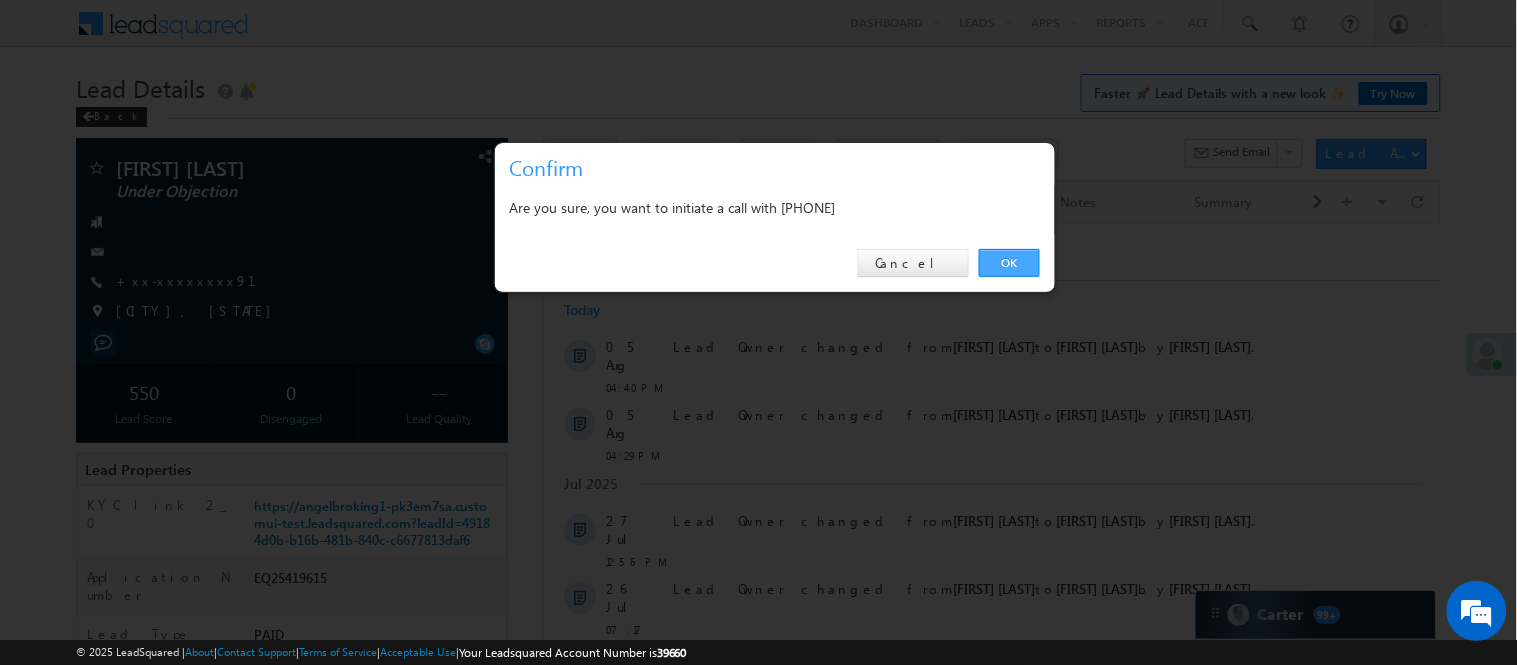 click on "OK" at bounding box center [1009, 263] 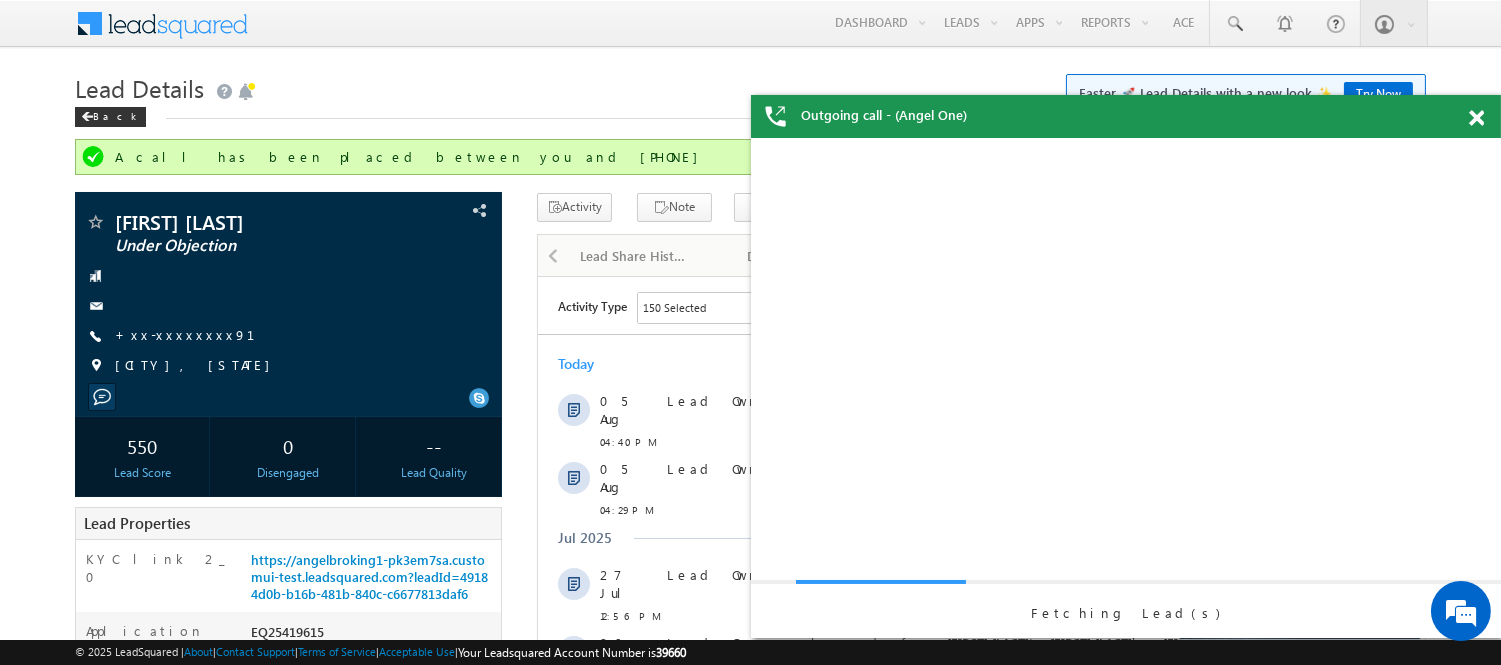 scroll, scrollTop: 0, scrollLeft: 0, axis: both 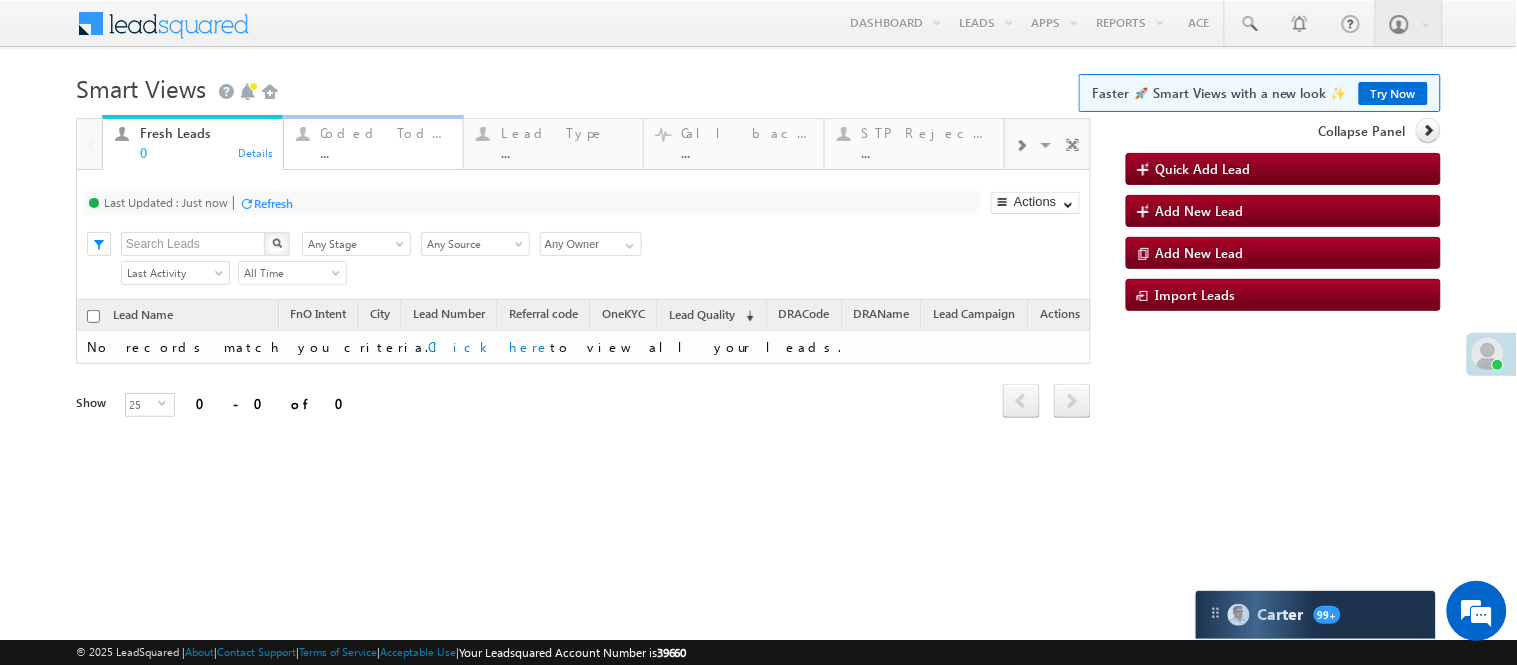 click on "Coded Today" at bounding box center [386, 133] 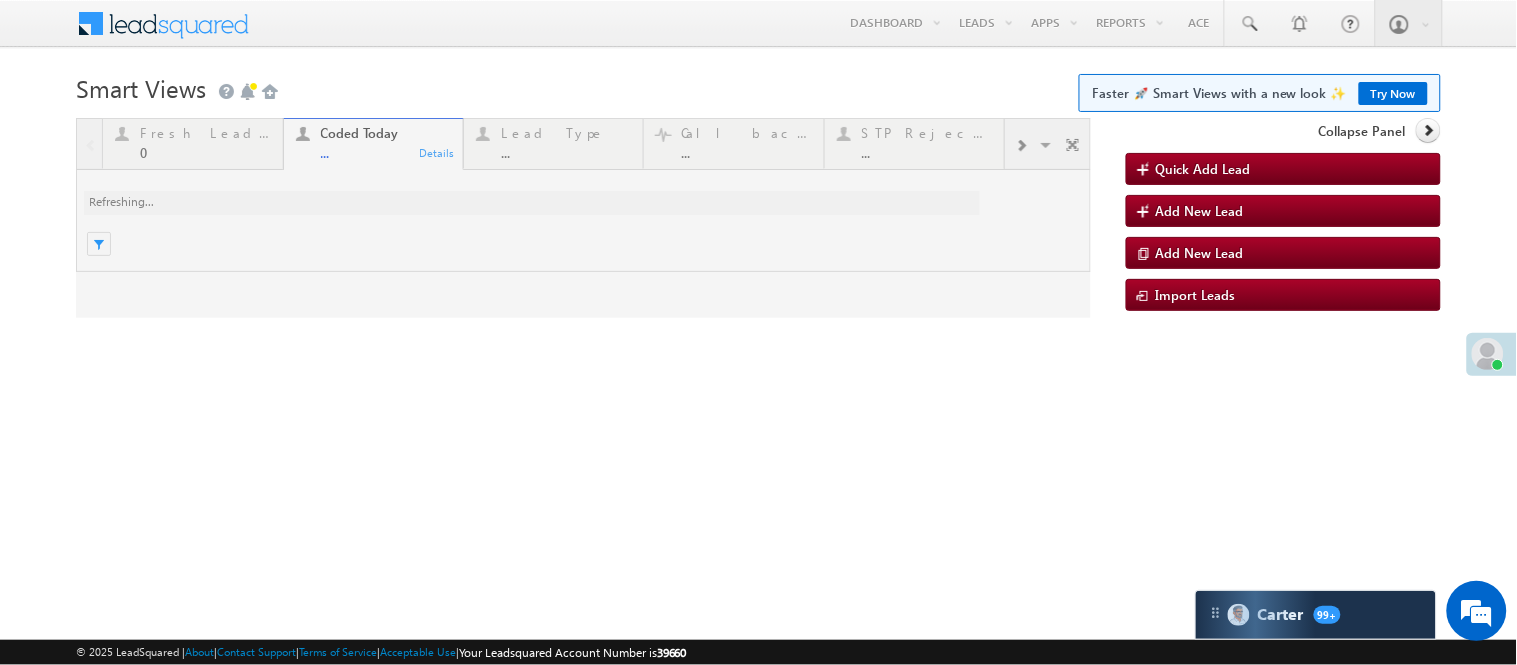 scroll, scrollTop: 0, scrollLeft: 0, axis: both 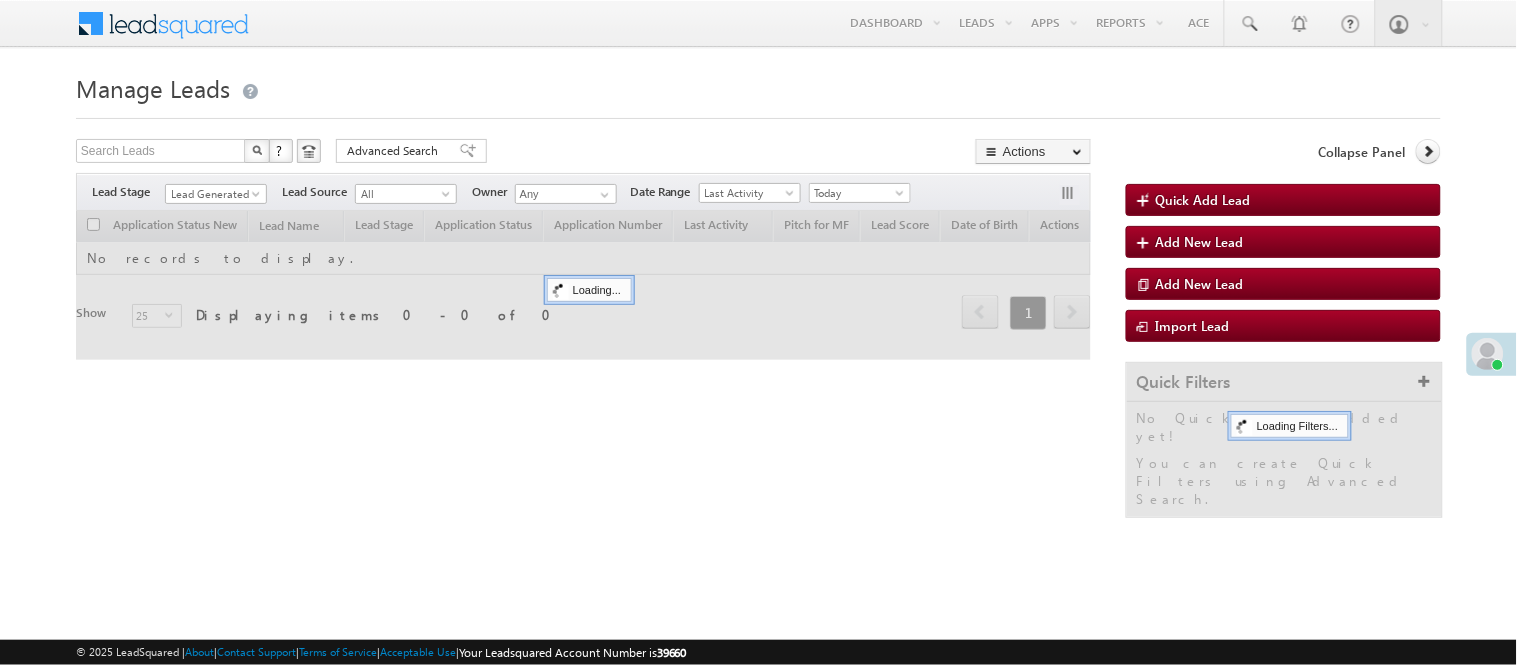 click on "Lead Generated" at bounding box center [213, 194] 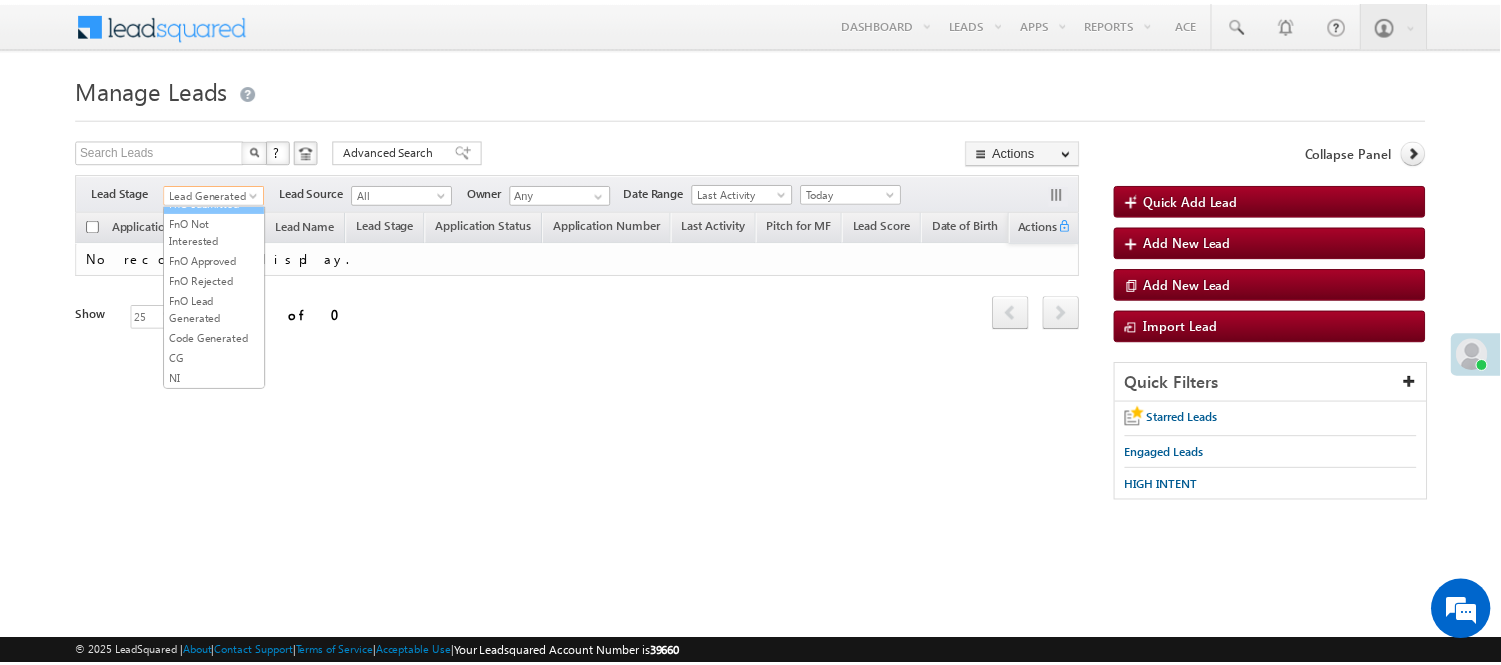 scroll, scrollTop: 496, scrollLeft: 0, axis: vertical 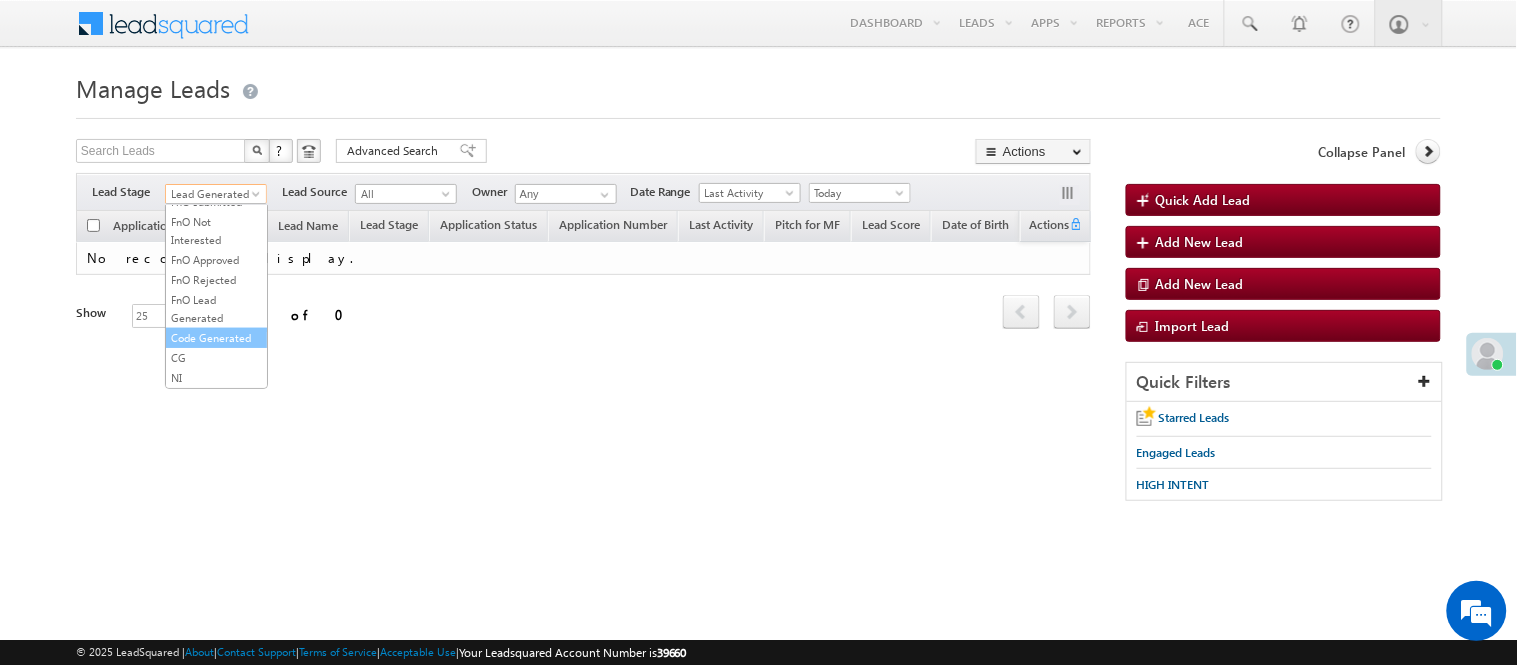 click on "Code Generated" at bounding box center (216, 338) 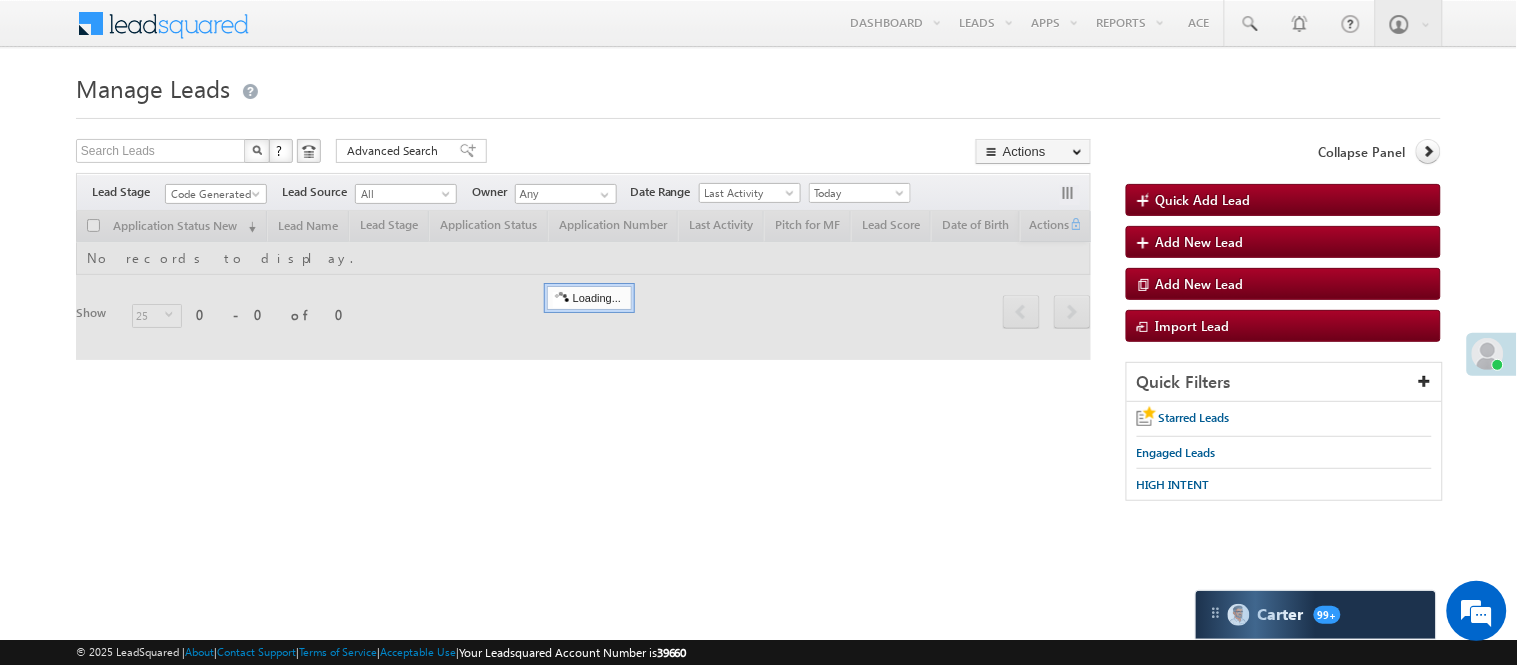 click on "Manage Leads" at bounding box center [758, 86] 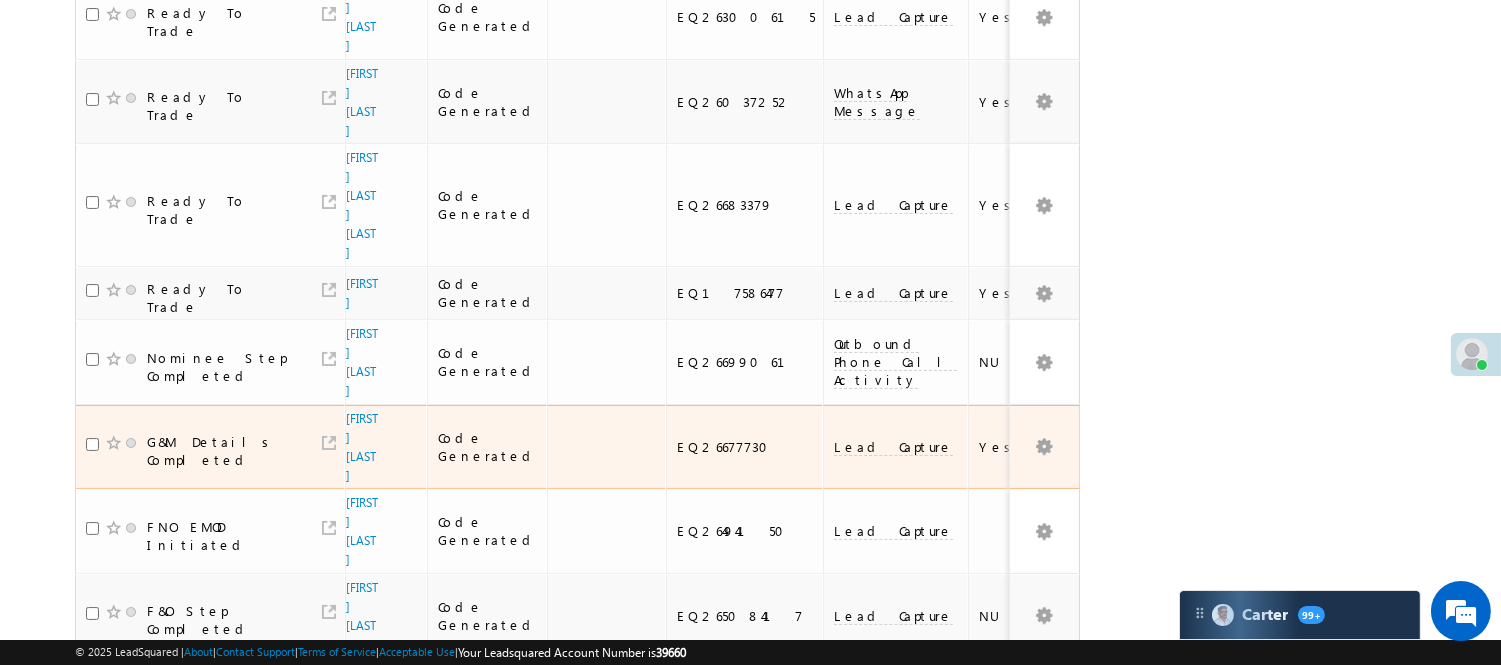 scroll, scrollTop: 647, scrollLeft: 0, axis: vertical 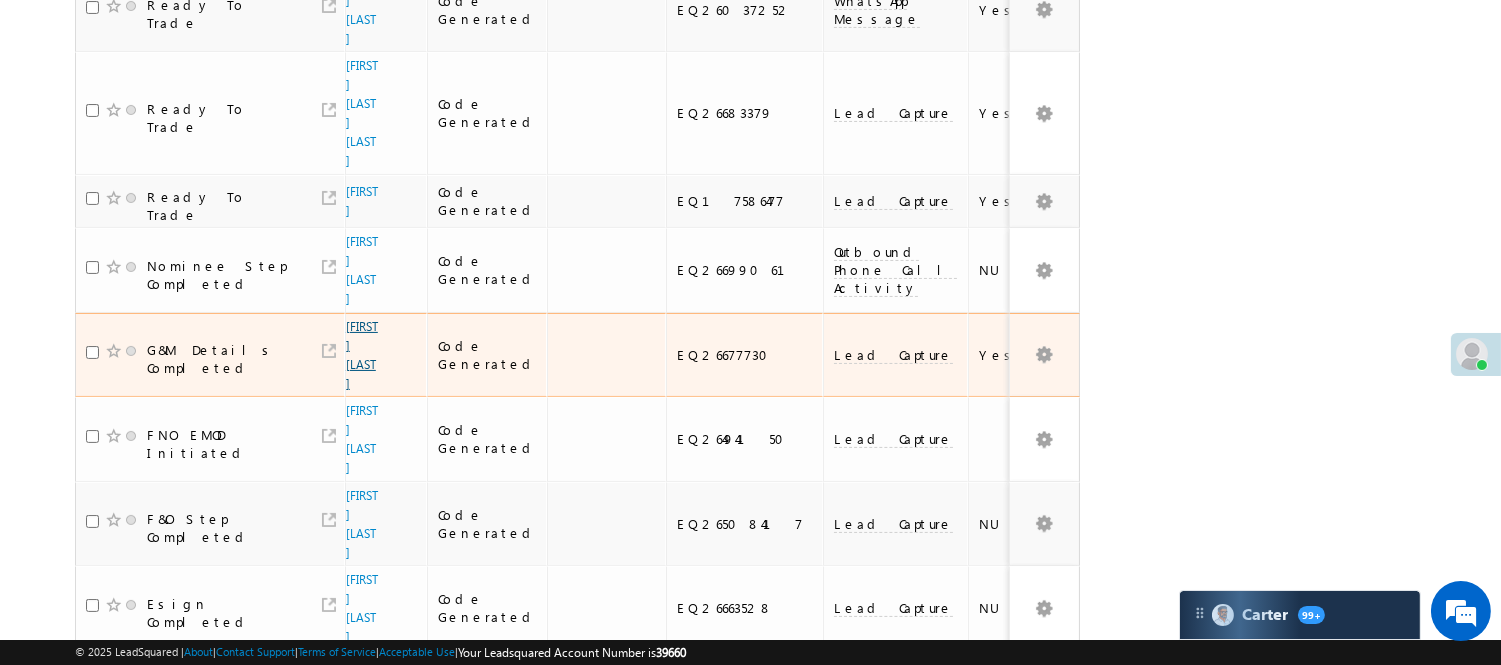 click on "[FIRST] [LAST]" at bounding box center [362, 355] 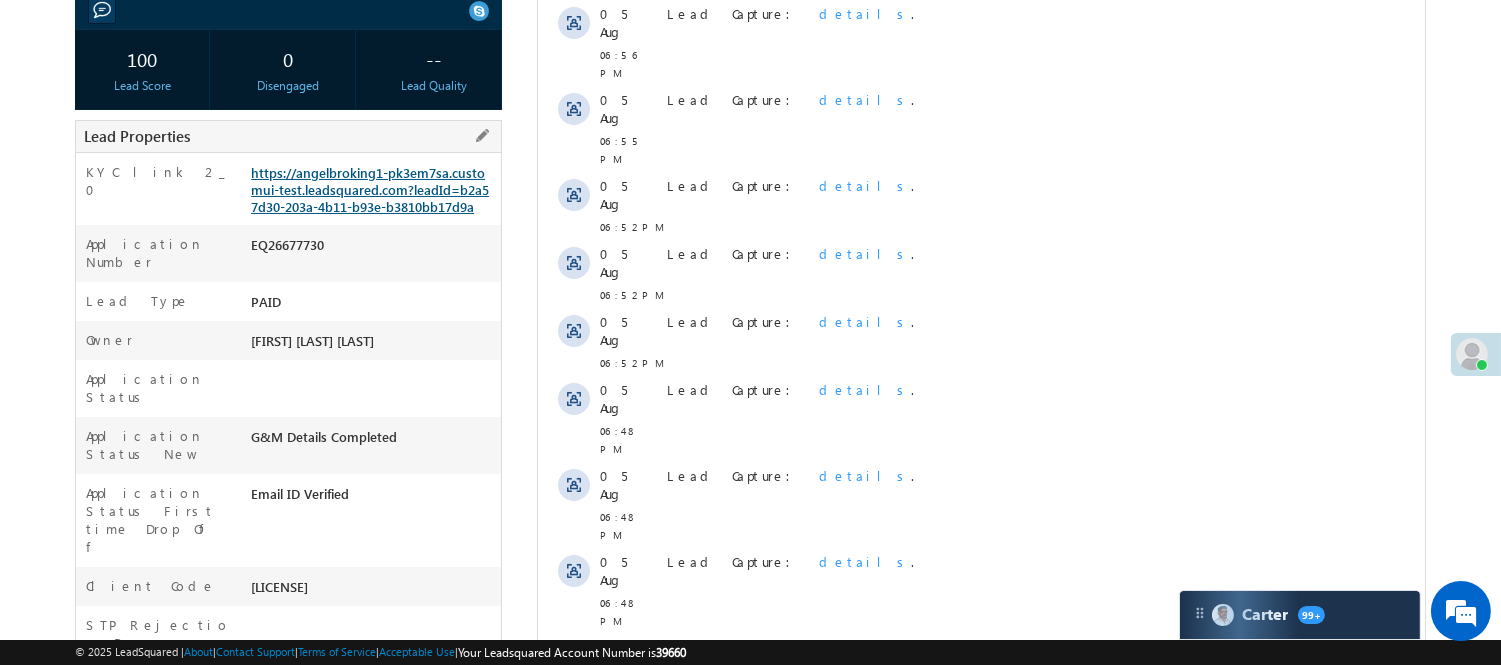 scroll, scrollTop: 0, scrollLeft: 0, axis: both 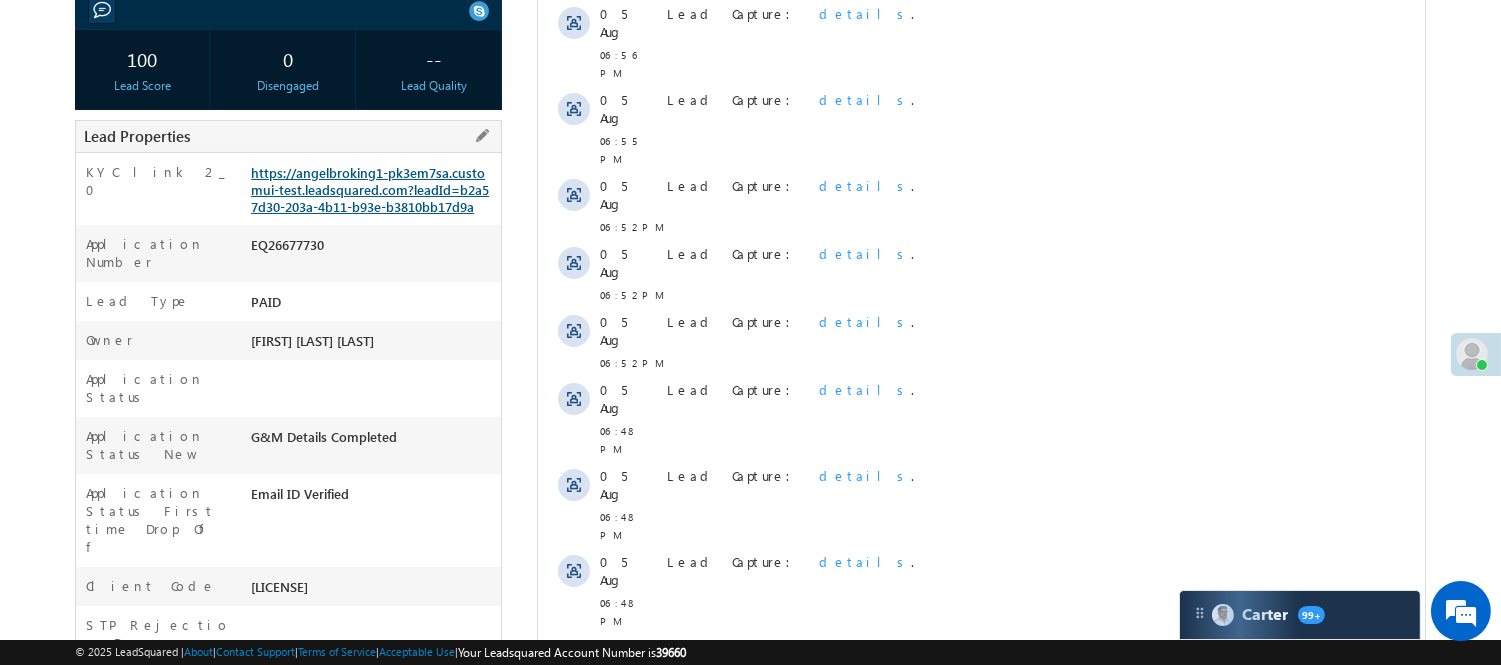 click on "https://angelbroking1-pk3em7sa.customui-test.leadsquared.com?leadId=b2a57d30-203a-4b11-b93e-b3810bb17d9a" at bounding box center (370, 189) 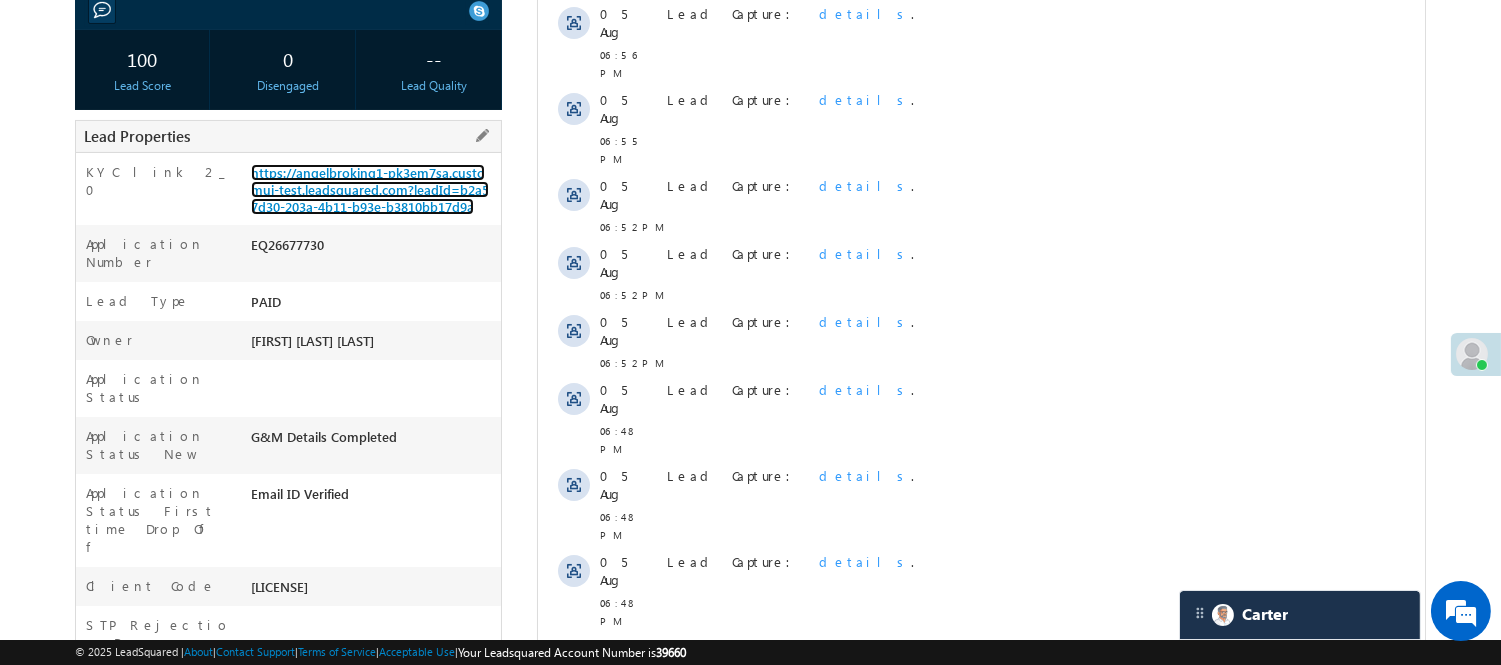 scroll, scrollTop: 0, scrollLeft: 0, axis: both 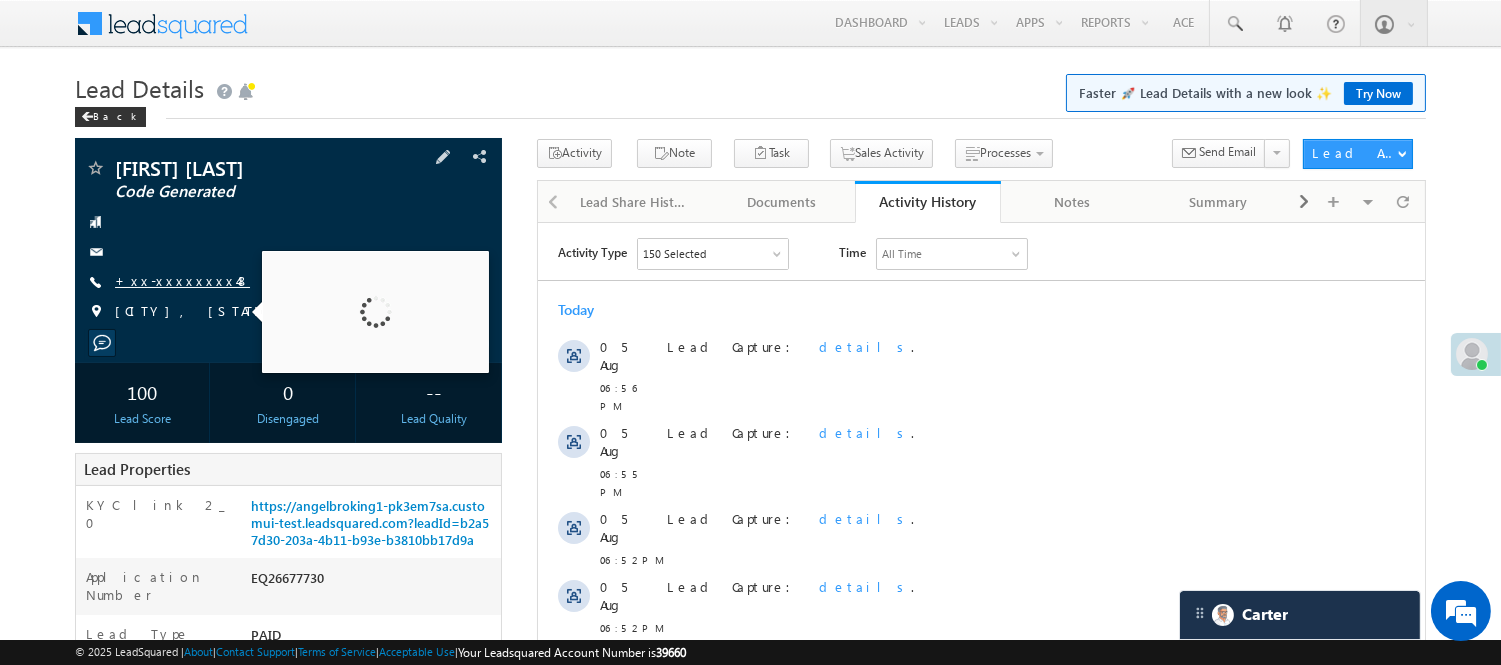click on "+xx-xxxxxxxx48" at bounding box center (182, 280) 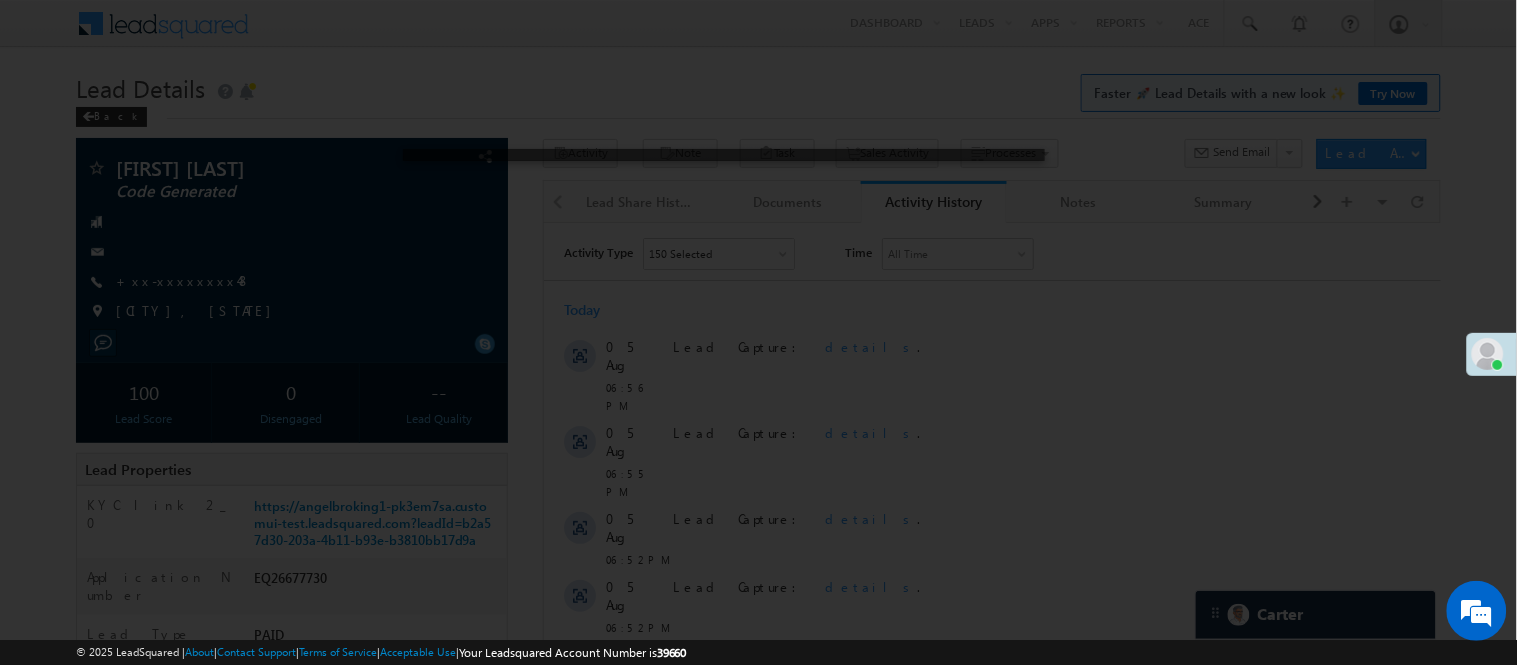 click at bounding box center [758, 332] 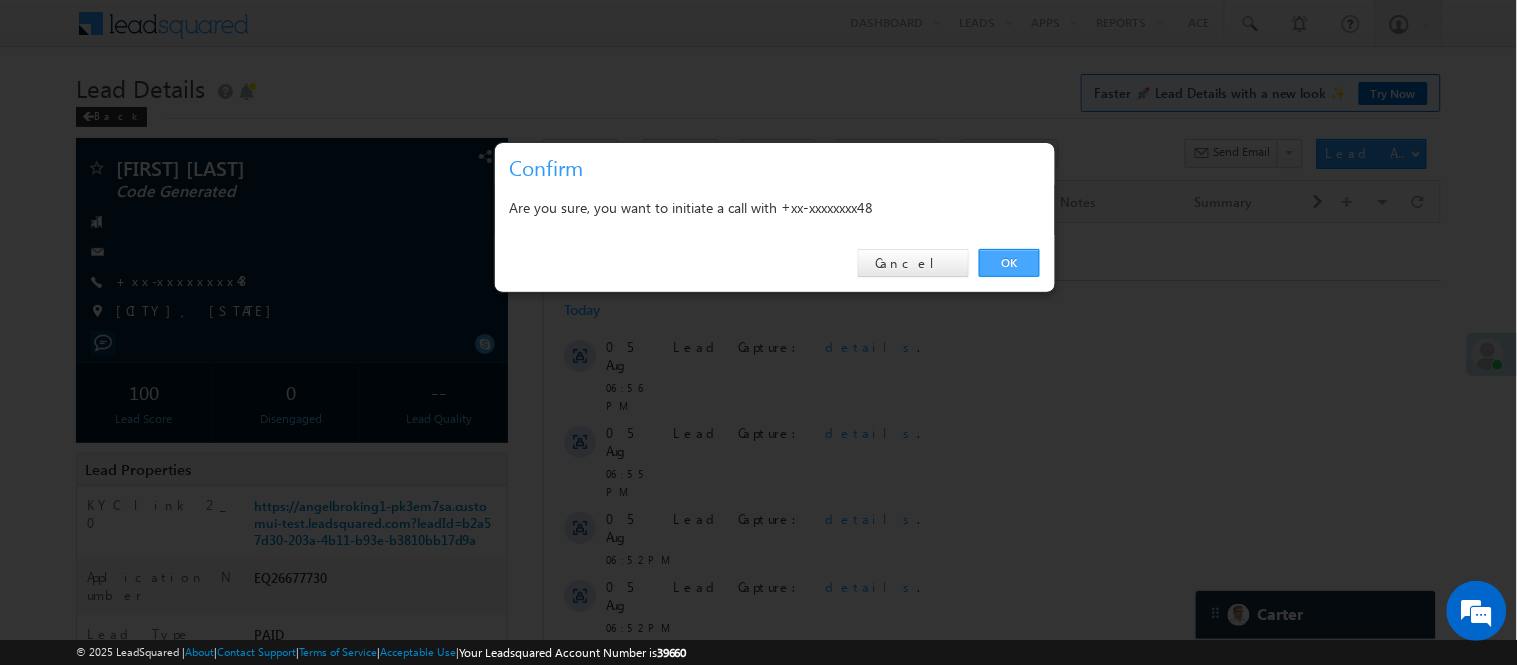 click on "OK" at bounding box center [1009, 263] 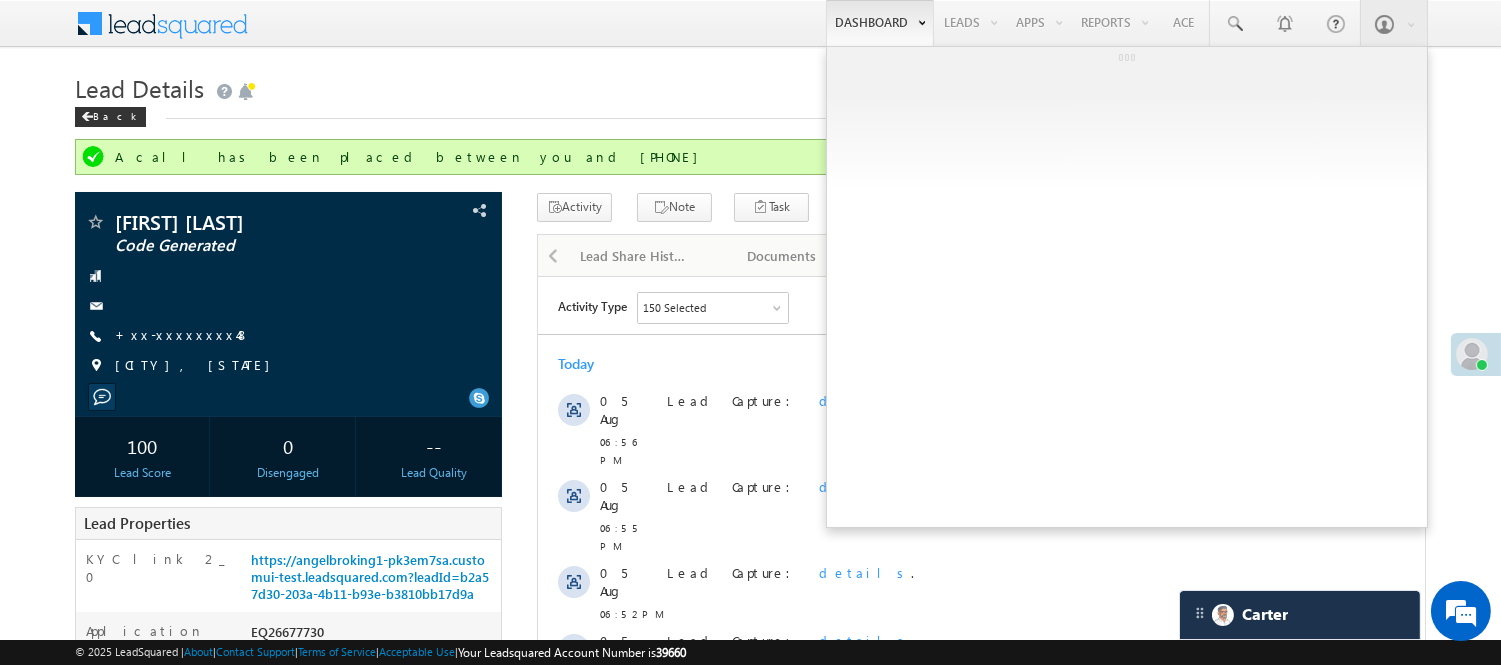 click at bounding box center [1127, 287] 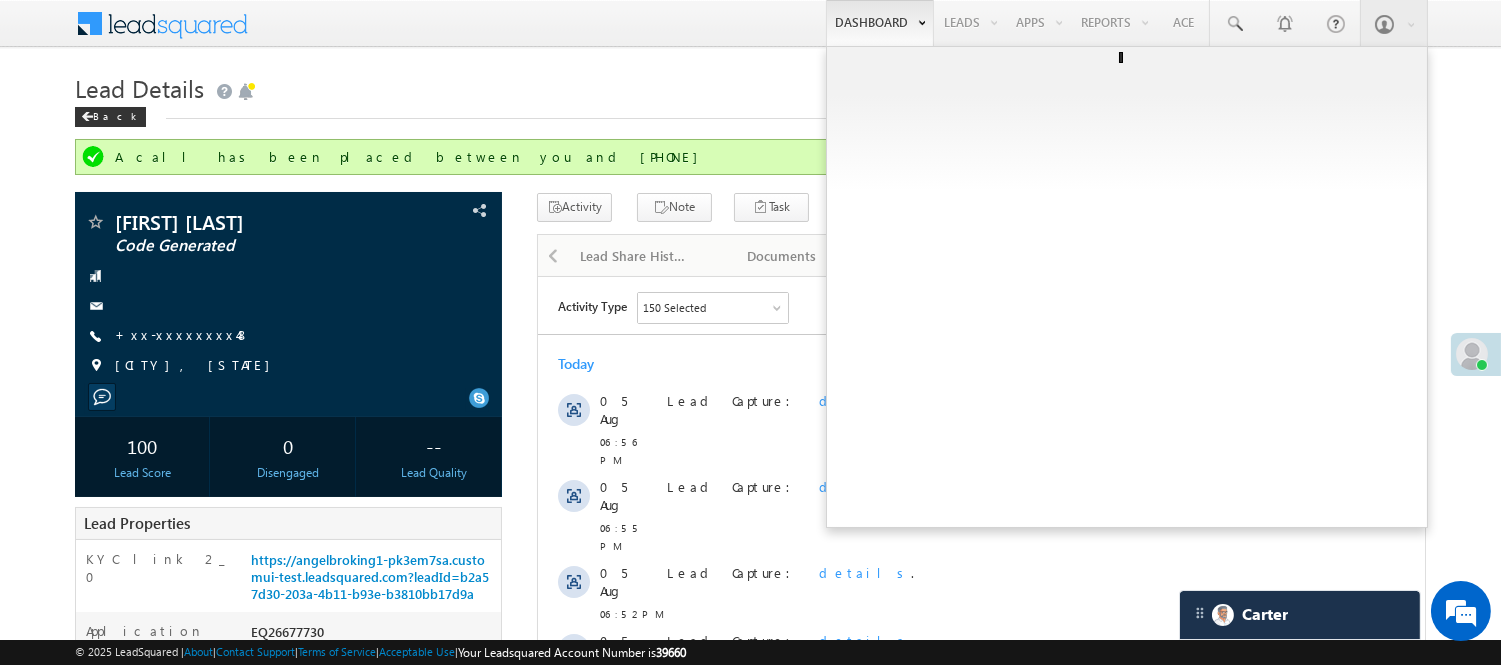 click at bounding box center (1127, 287) 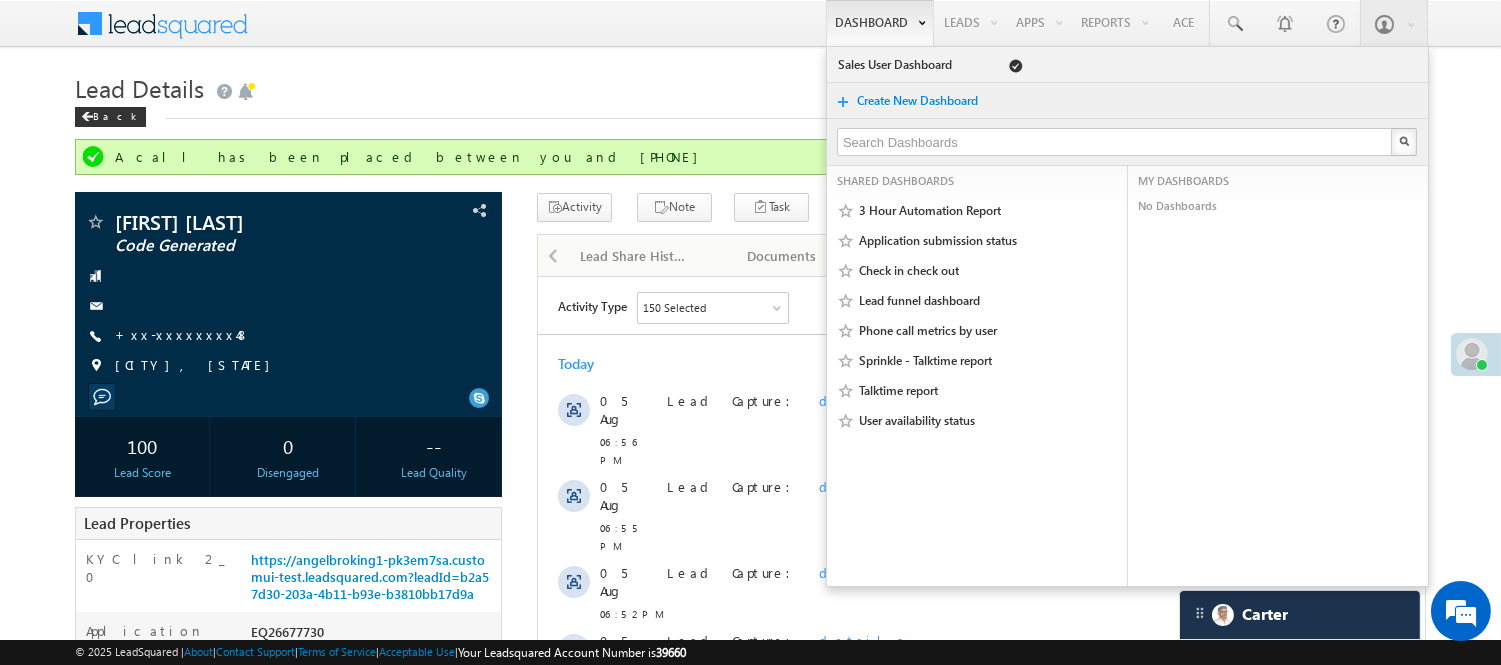 scroll, scrollTop: 582, scrollLeft: 0, axis: vertical 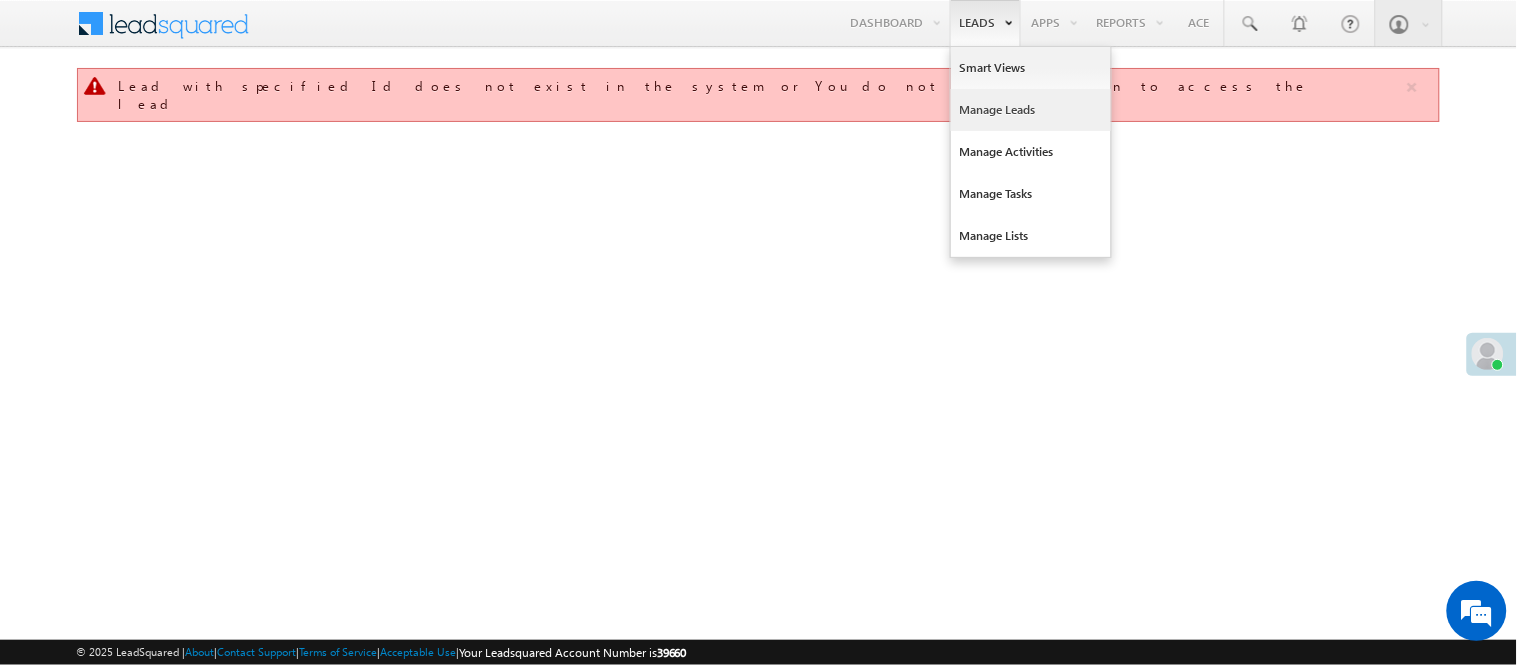 click on "Manage Leads" at bounding box center [1031, 110] 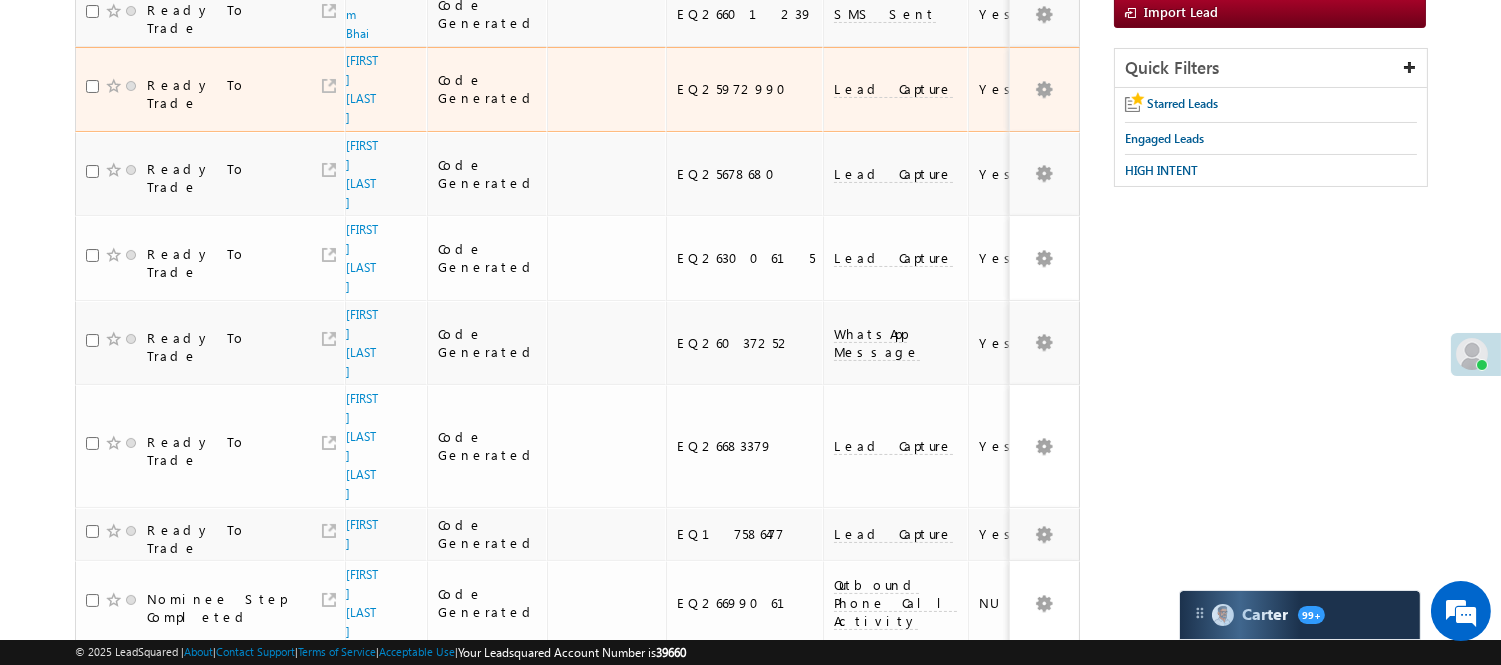 scroll, scrollTop: 0, scrollLeft: 0, axis: both 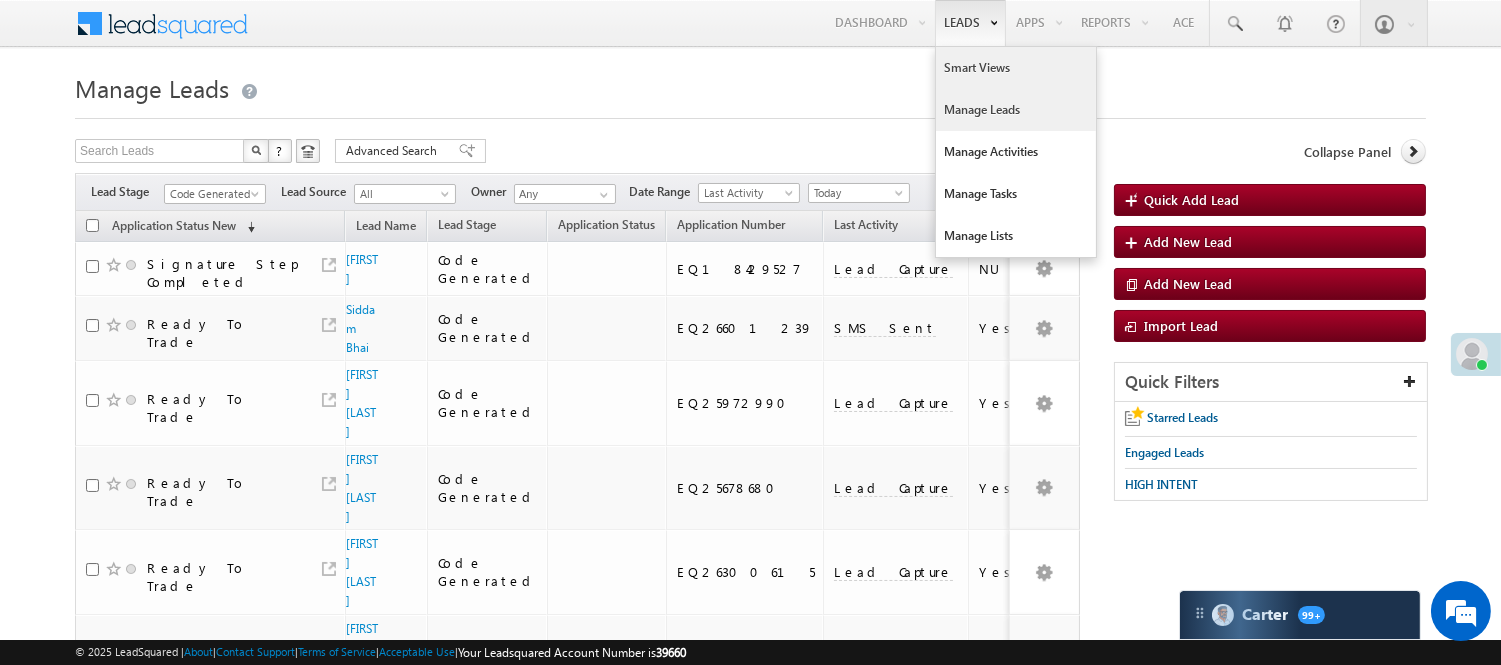 click on "Smart Views" at bounding box center [1016, 68] 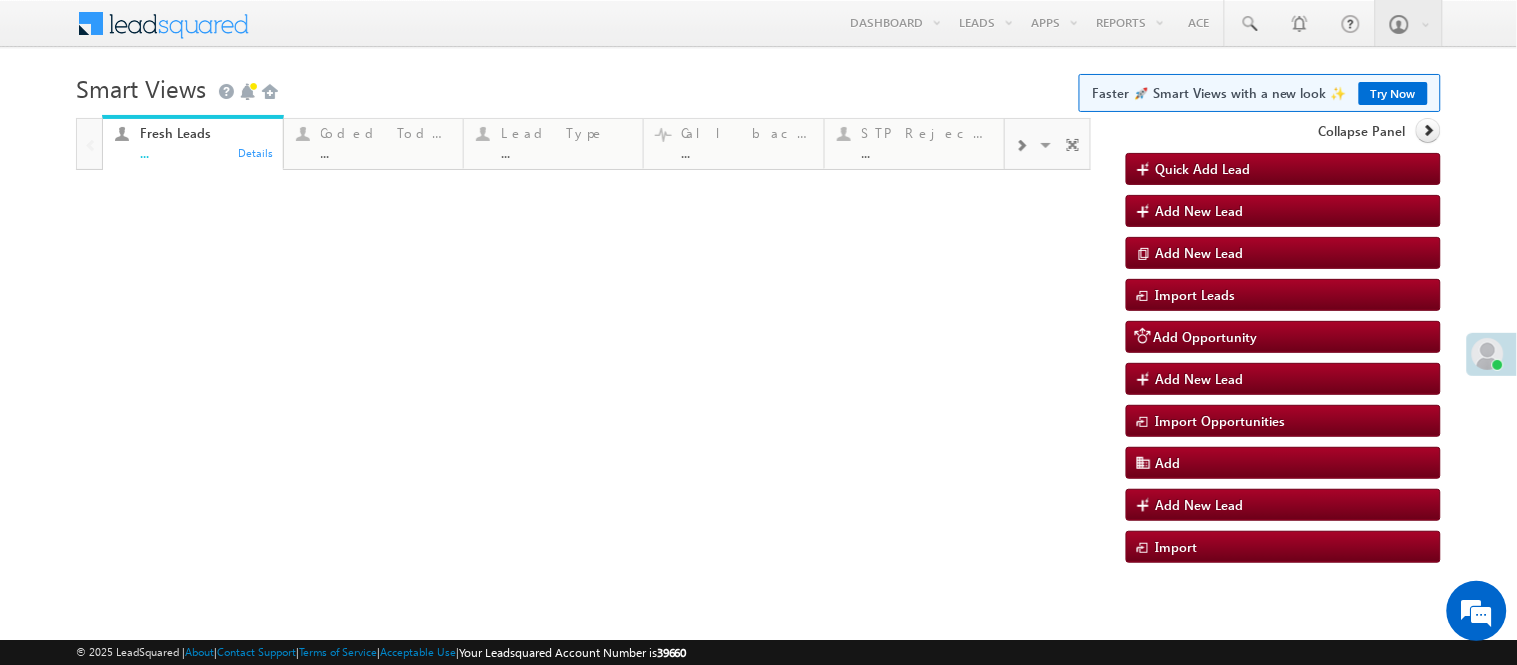 scroll, scrollTop: 0, scrollLeft: 0, axis: both 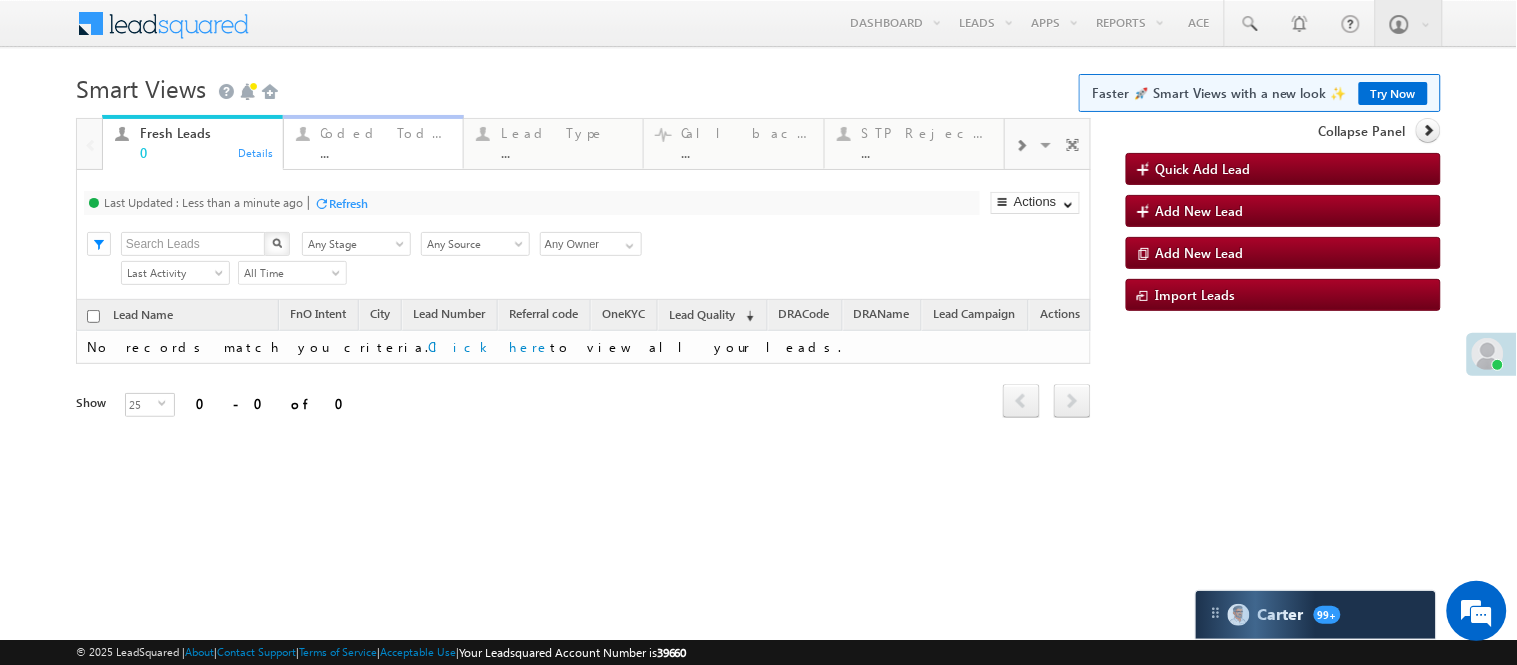 click on "..." at bounding box center [386, 152] 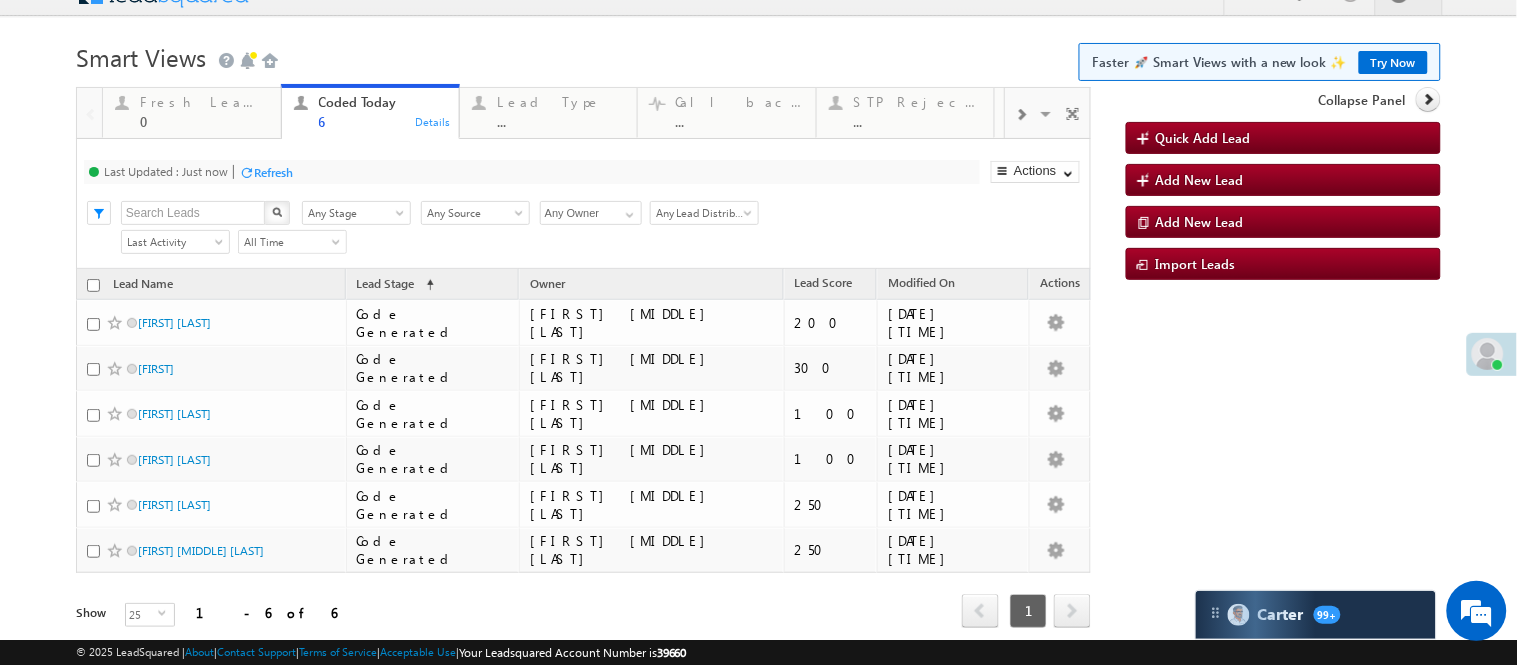 scroll, scrollTop: 0, scrollLeft: 0, axis: both 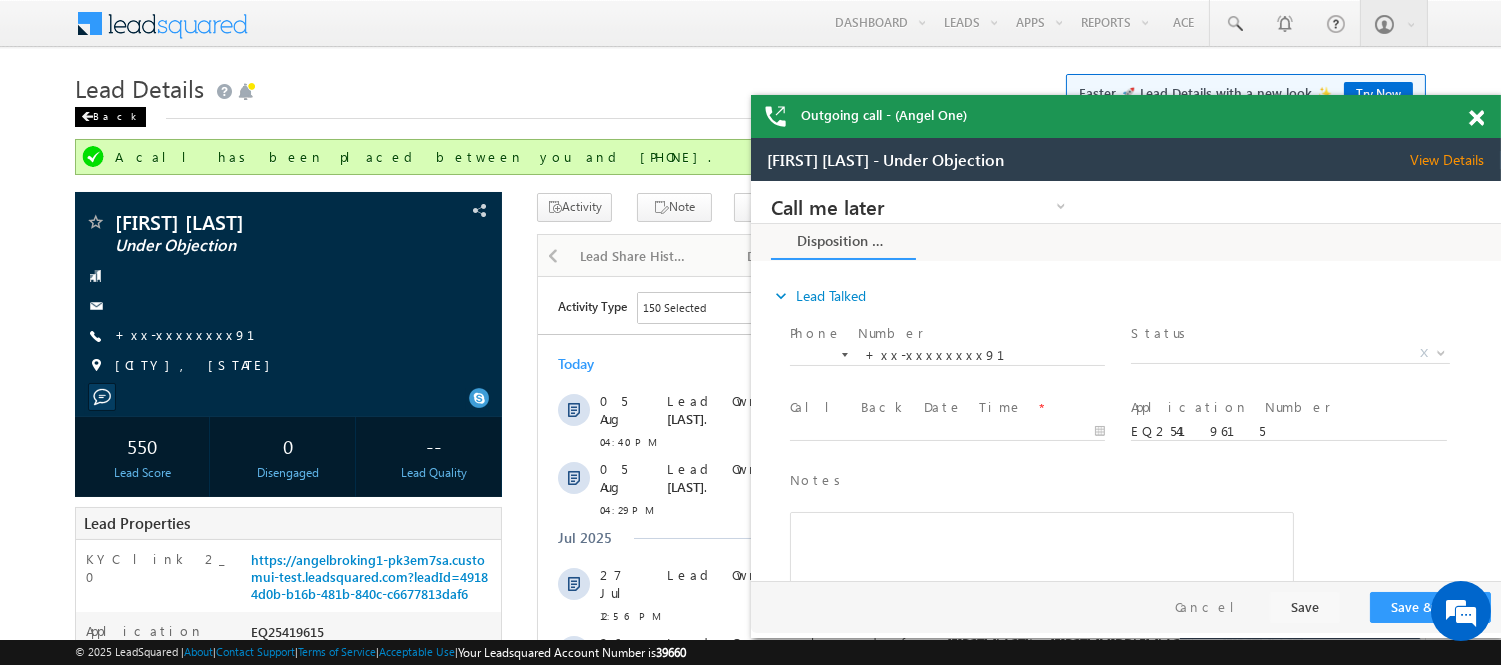 drag, startPoint x: 0, startPoint y: 0, endPoint x: 102, endPoint y: 114, distance: 152.97058 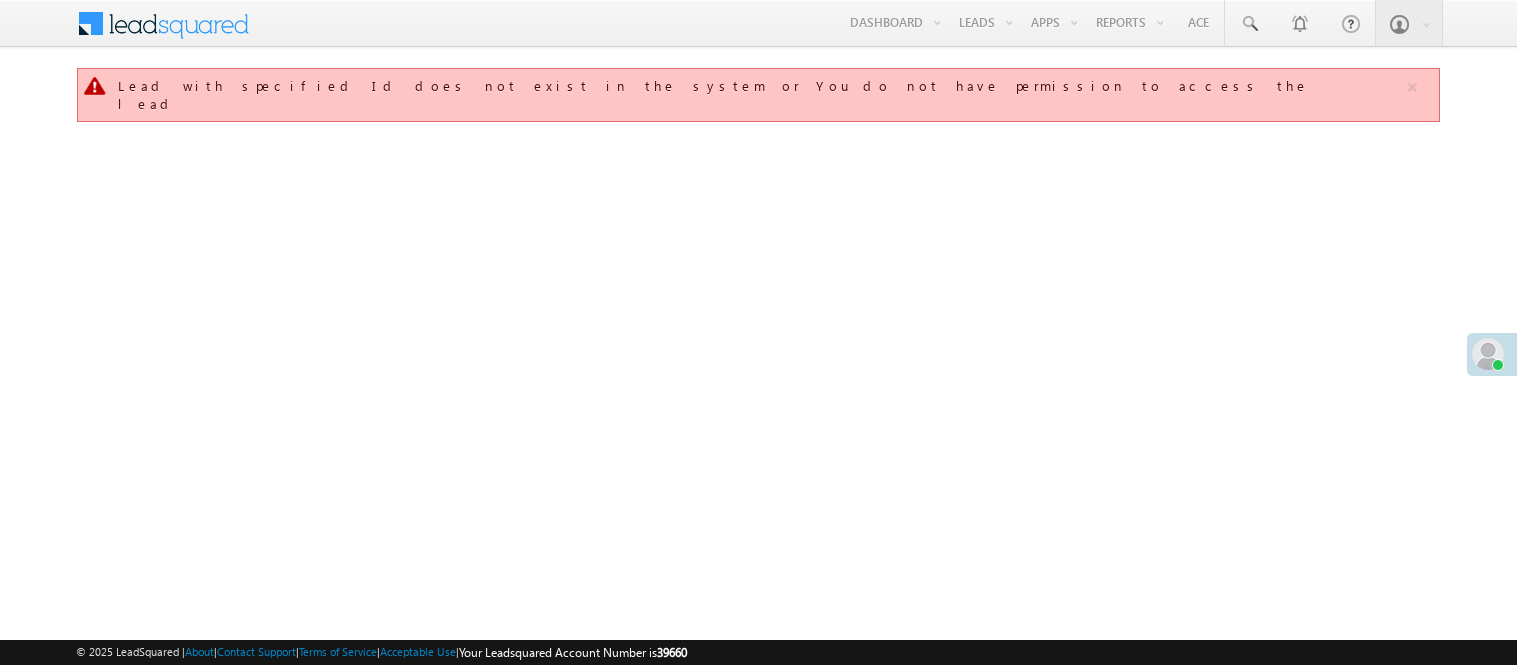 scroll, scrollTop: 0, scrollLeft: 0, axis: both 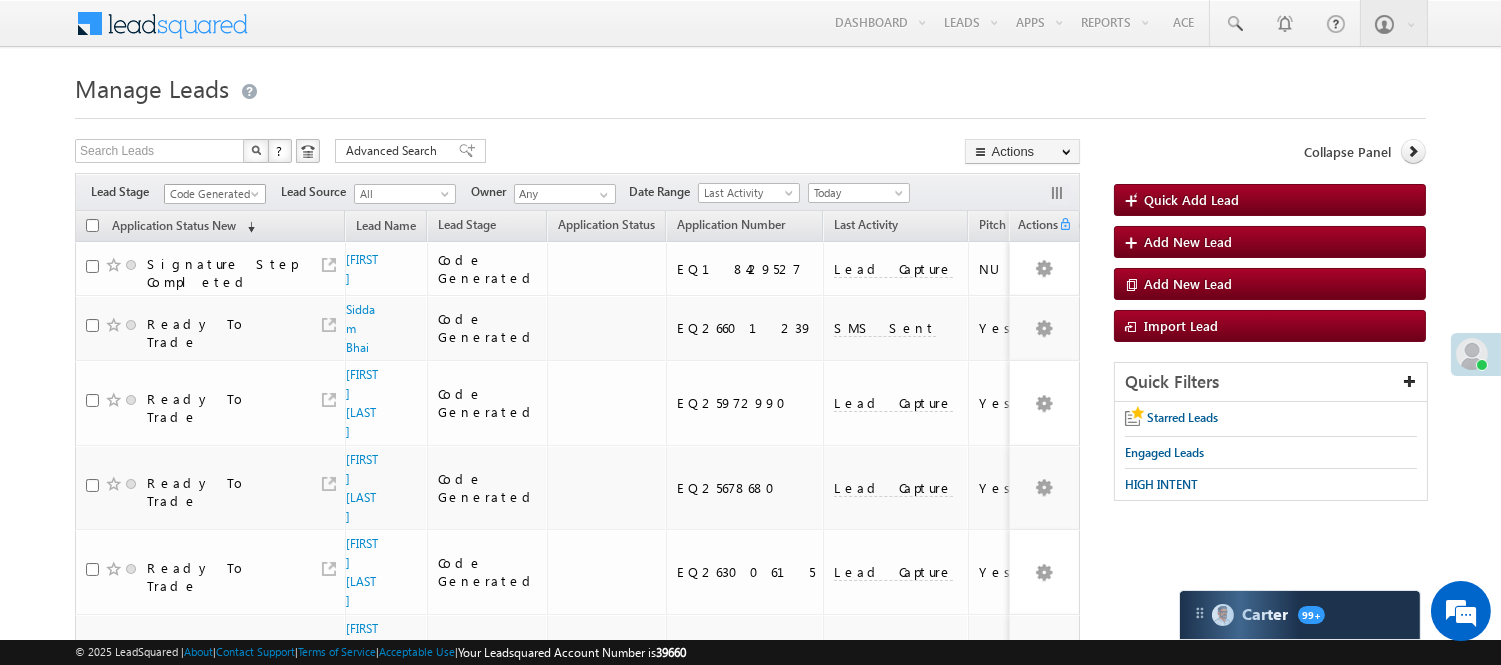 click on "Code Generated" at bounding box center (212, 194) 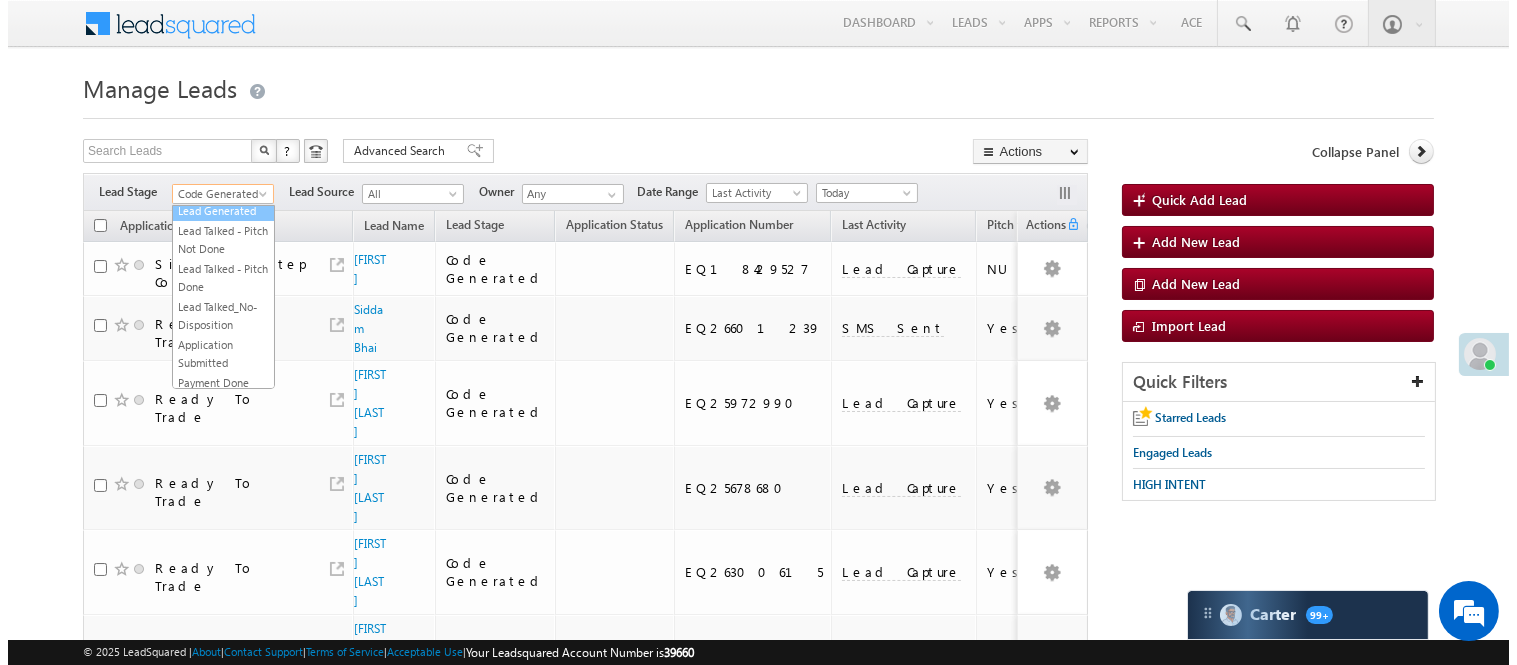 scroll, scrollTop: 0, scrollLeft: 0, axis: both 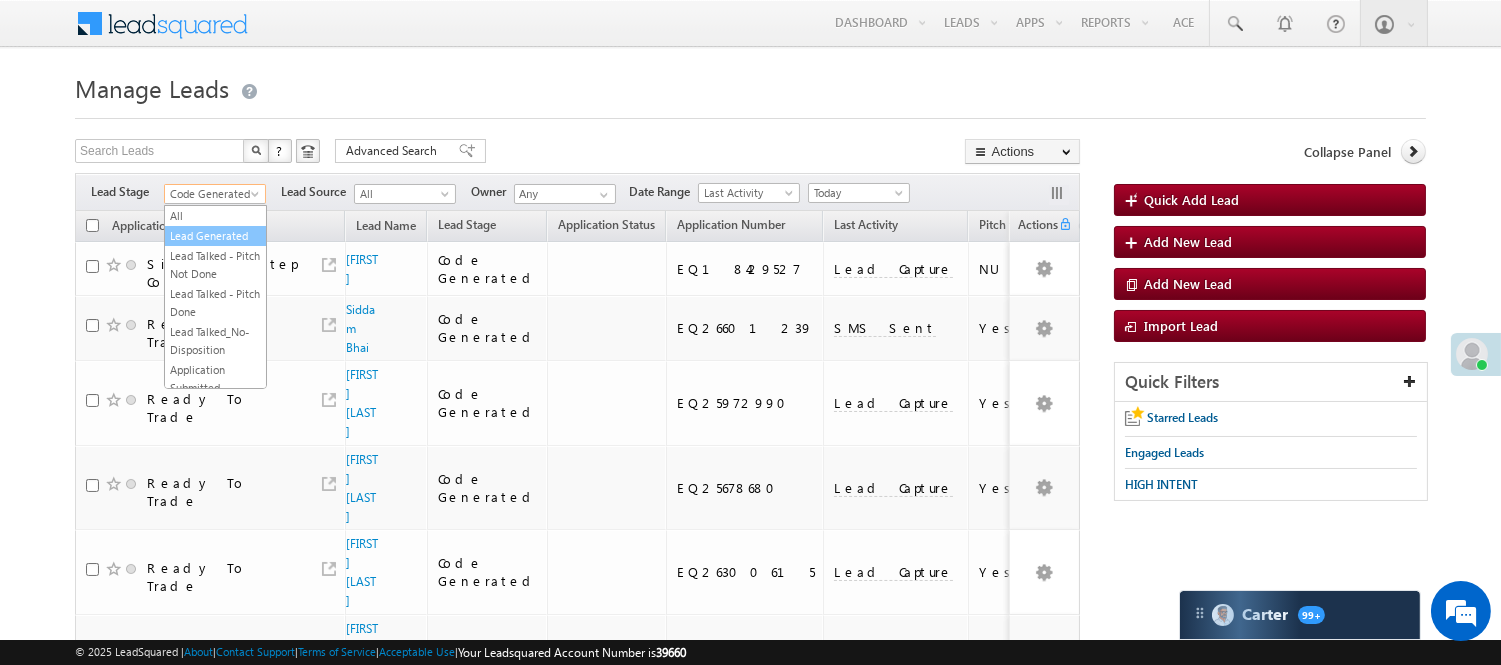 click on "Lead Generated" at bounding box center [215, 236] 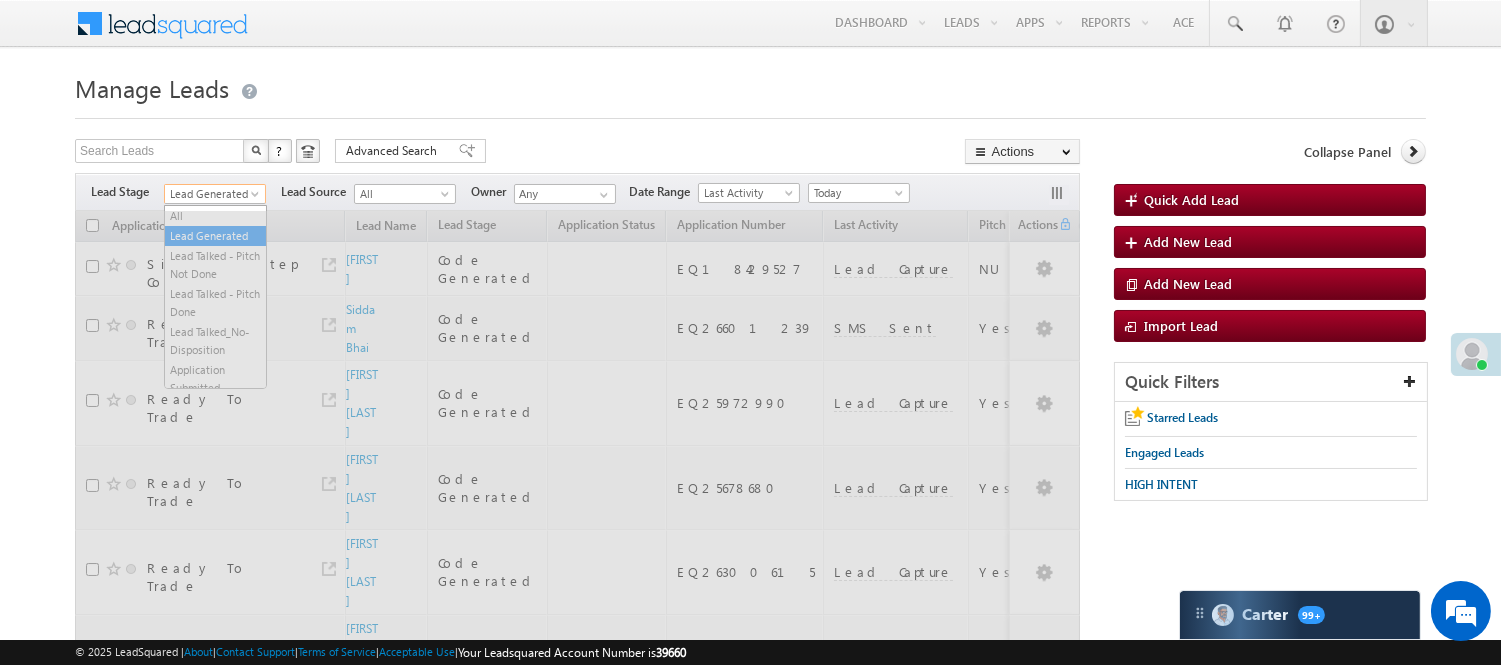 click on "Lead Generated" at bounding box center (212, 194) 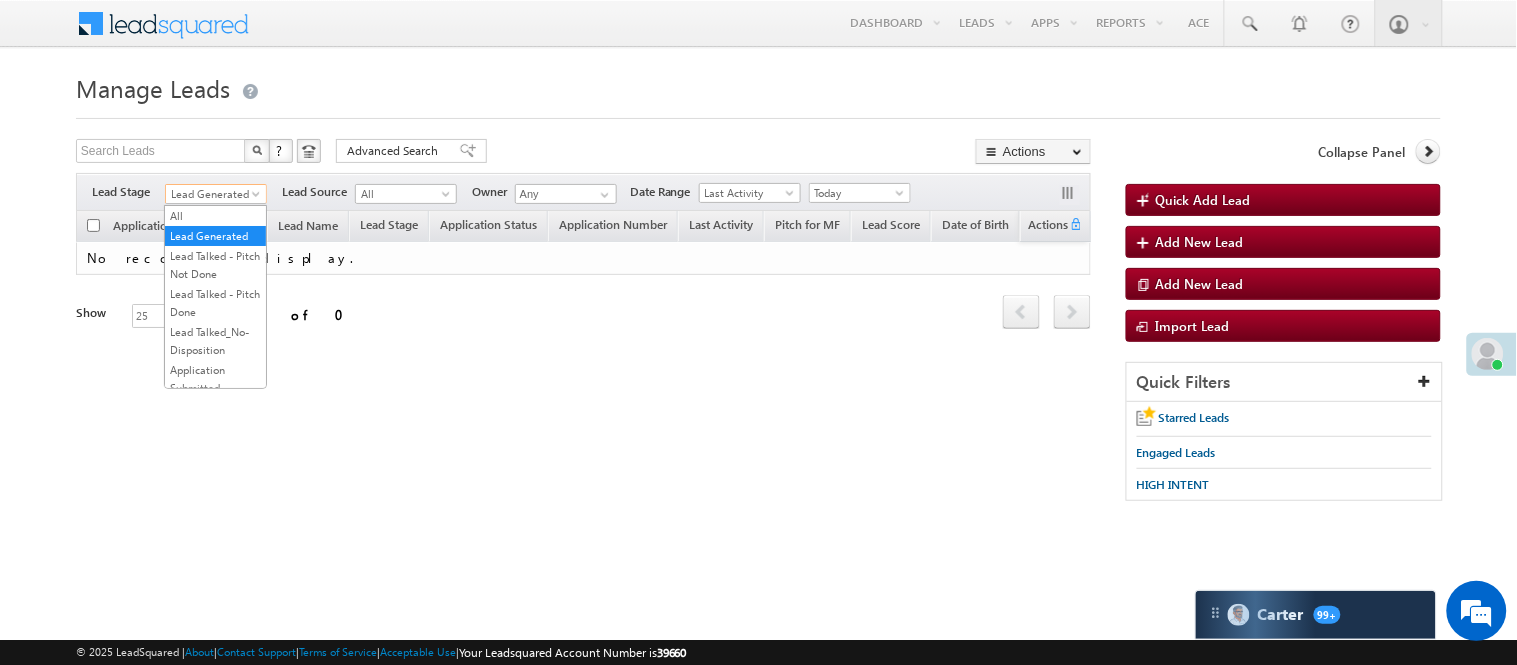 scroll, scrollTop: 0, scrollLeft: 0, axis: both 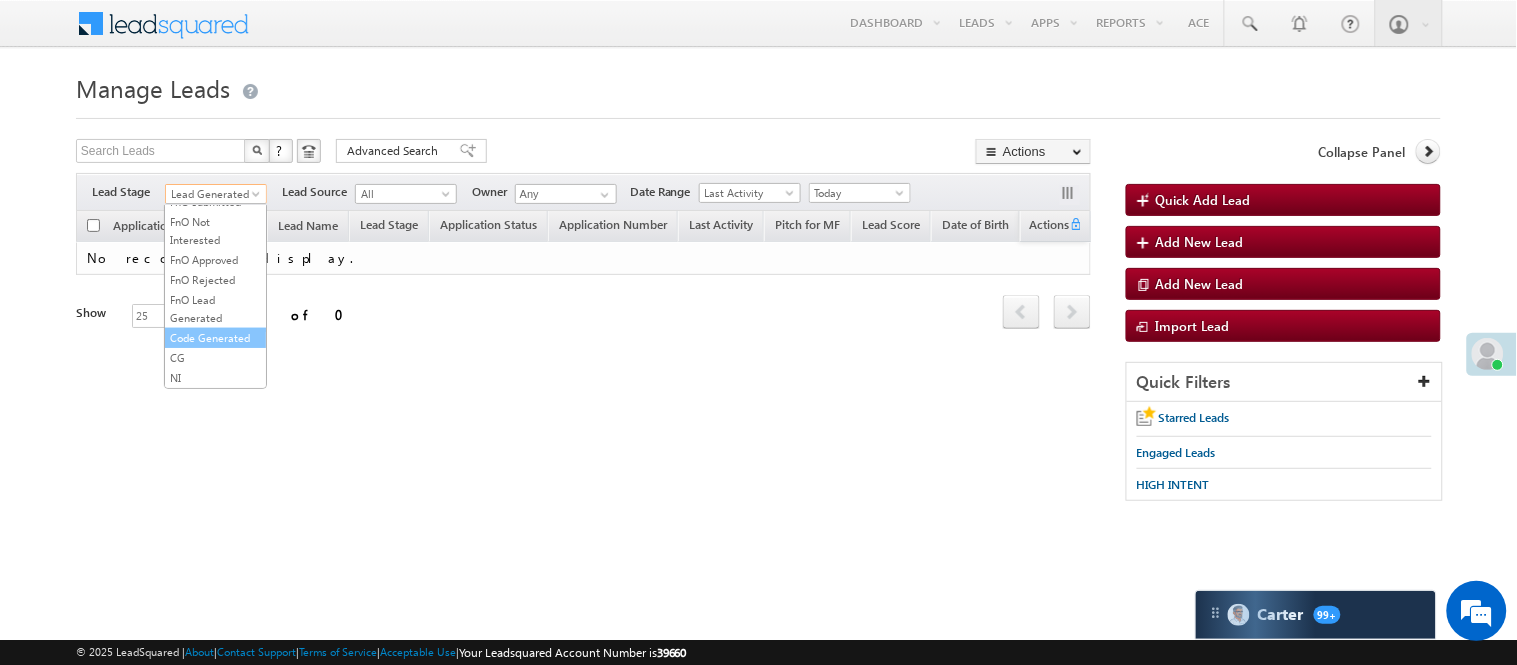 click on "Code Generated" at bounding box center [215, 338] 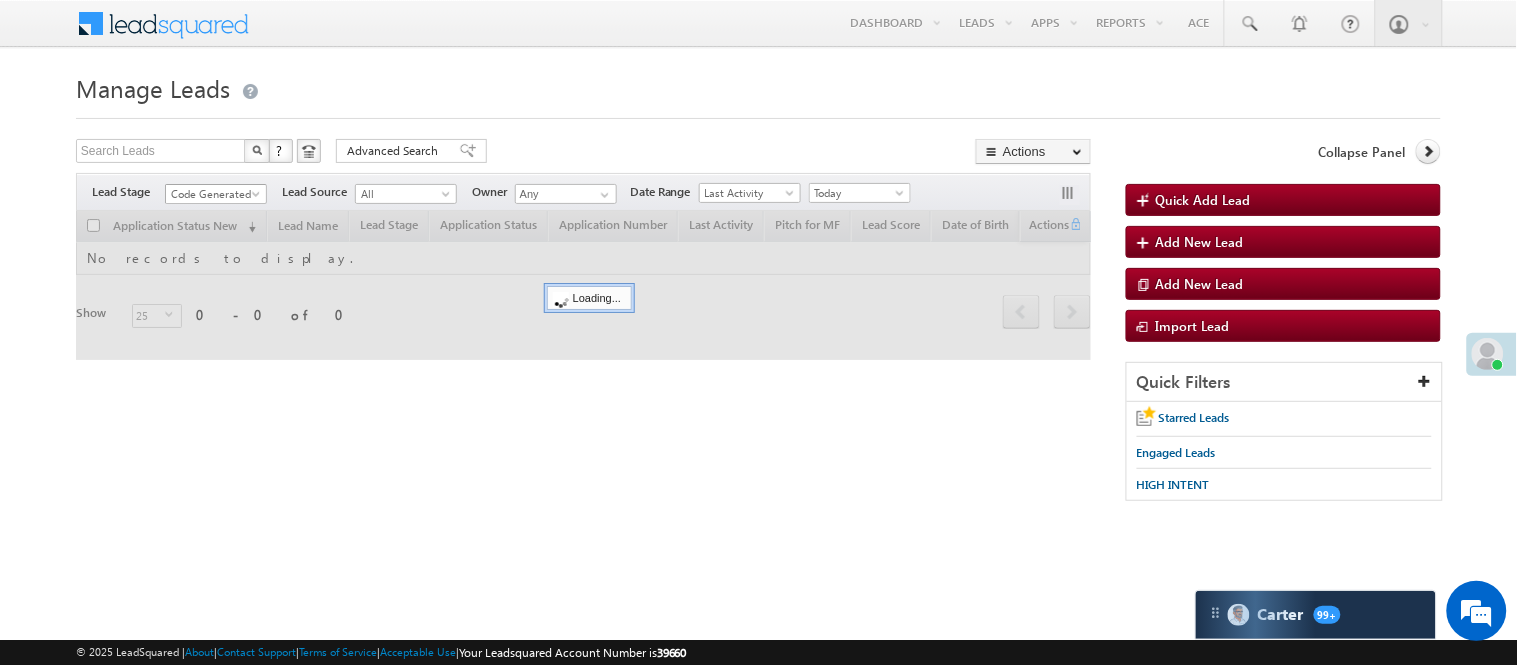 click on "Code Generated" at bounding box center (213, 194) 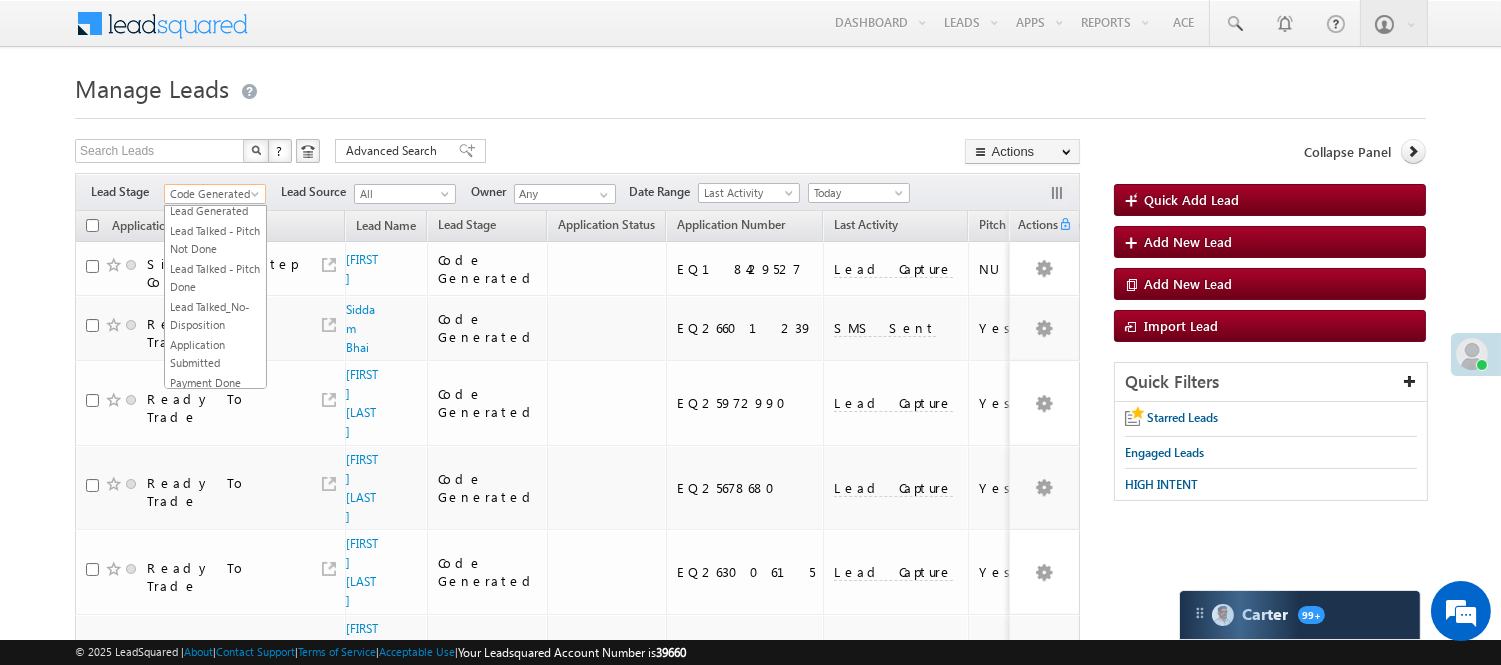 scroll, scrollTop: 0, scrollLeft: 0, axis: both 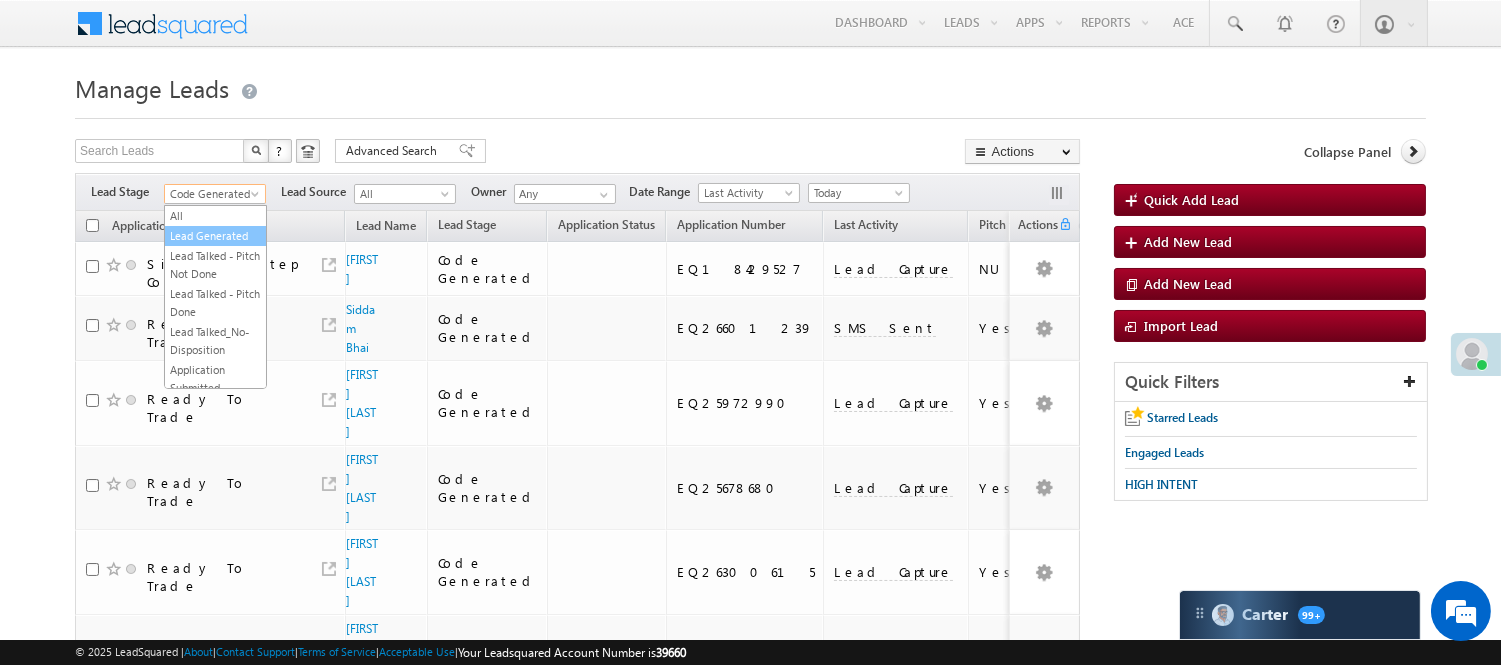 click on "Lead Generated" at bounding box center (215, 236) 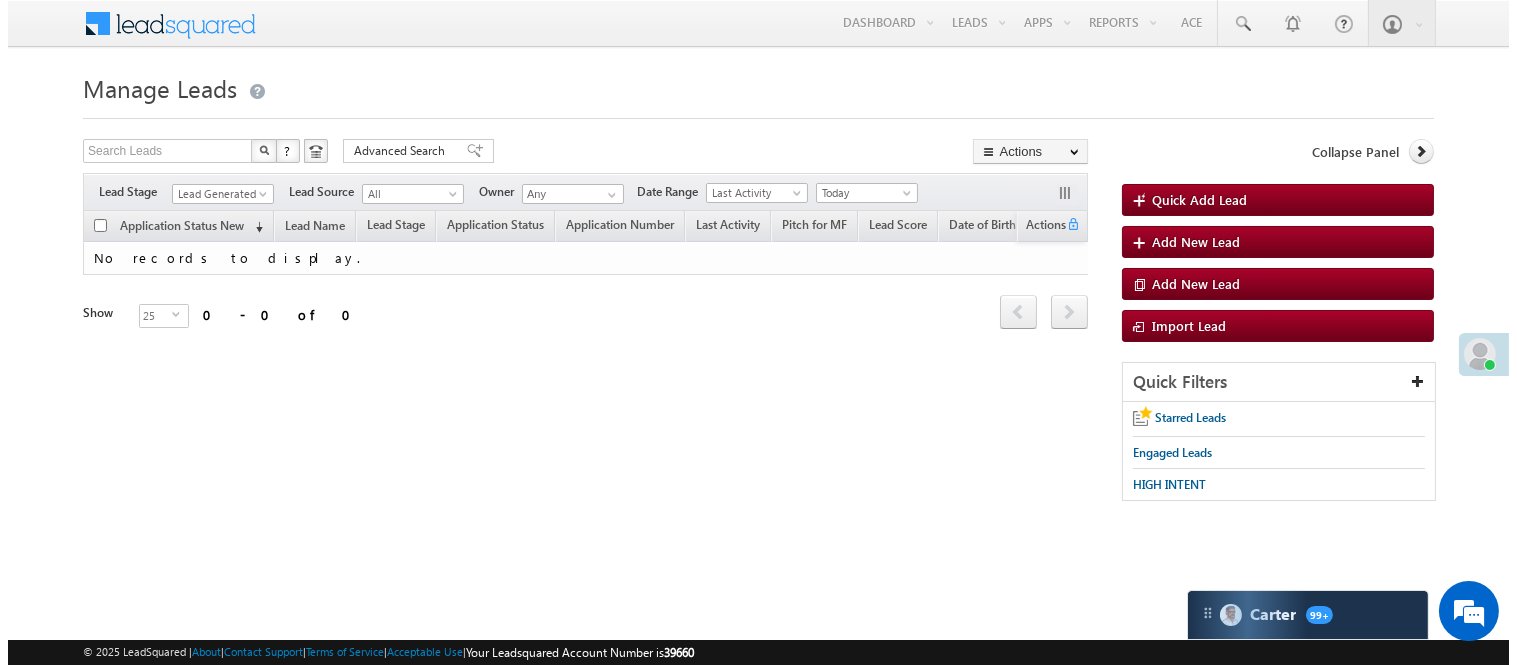 scroll, scrollTop: 0, scrollLeft: 0, axis: both 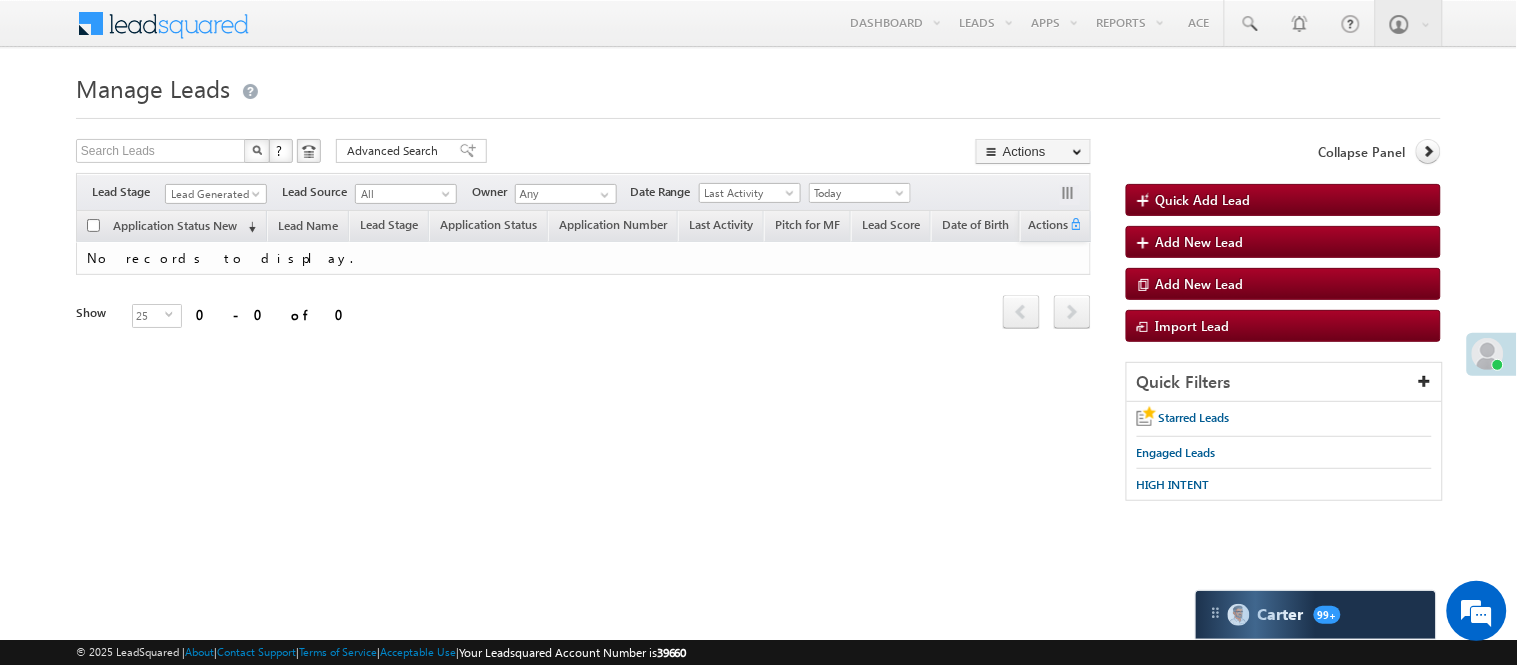click on "Lead Generated" at bounding box center [213, 194] 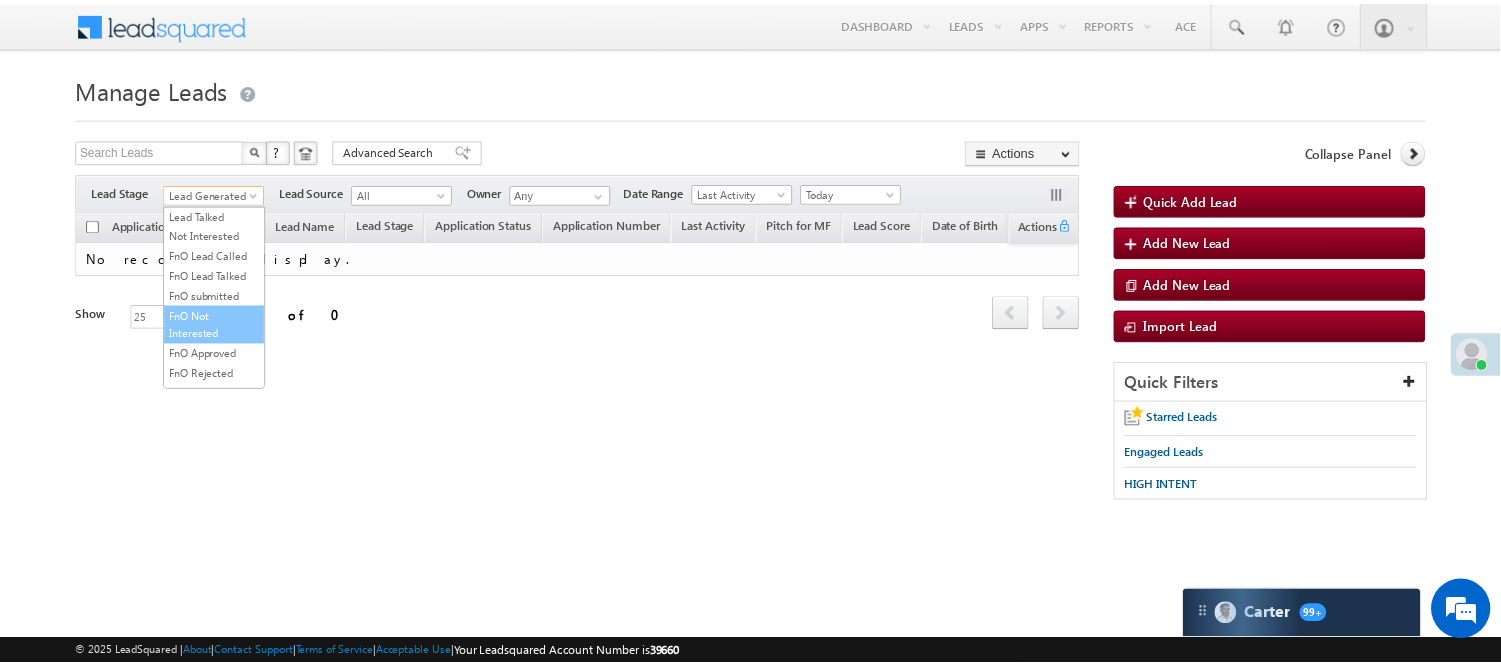 scroll, scrollTop: 274, scrollLeft: 0, axis: vertical 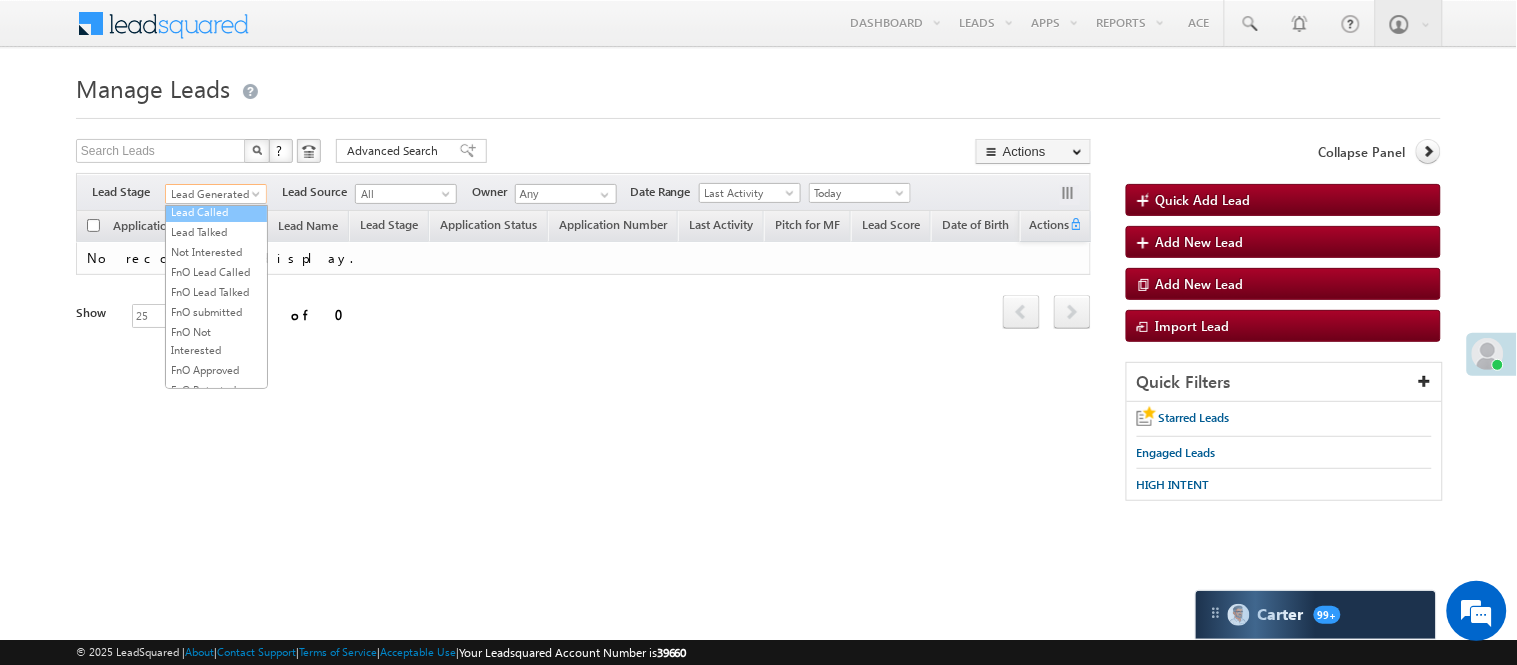 click on "Lead Called" at bounding box center (216, 212) 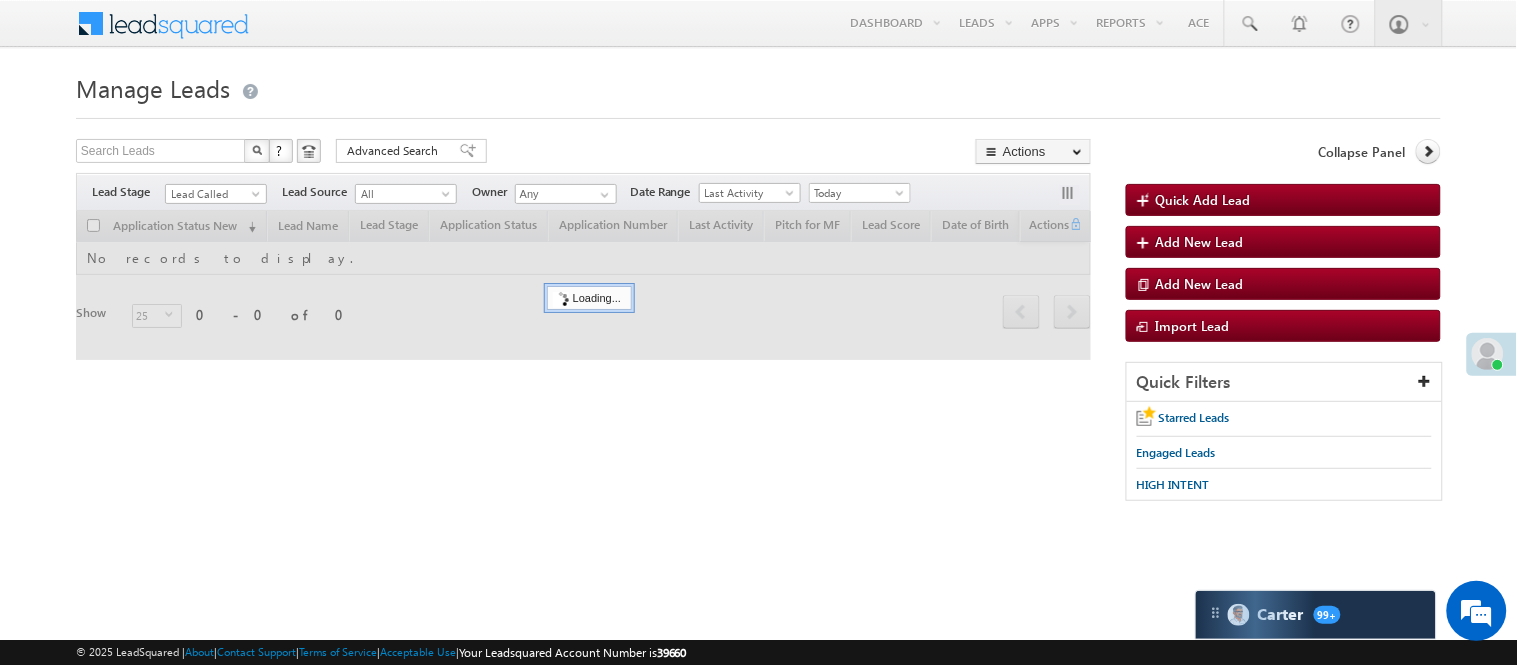 click on "Manage Leads
Quick Add Lead
Search Leads X ?   0 results found
Advanced Search
Advanced Search
Actions Actions" at bounding box center [758, 294] 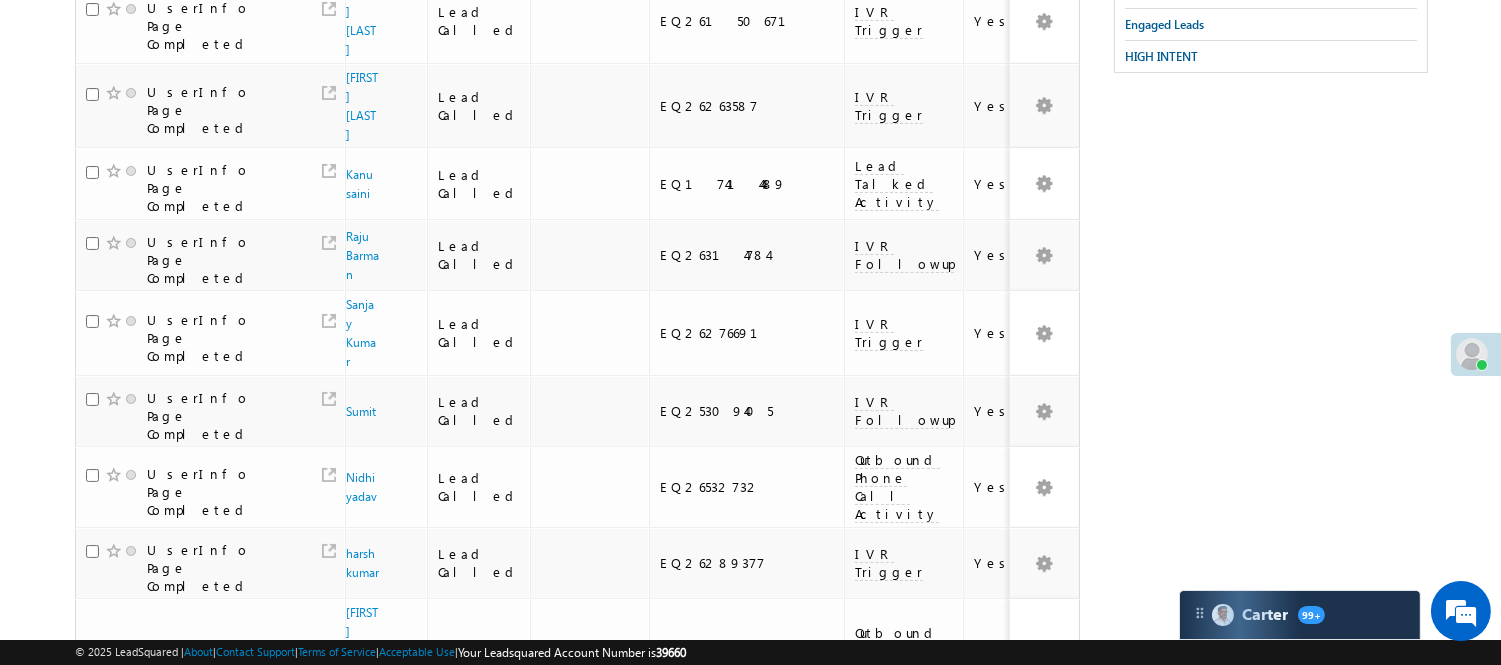 scroll, scrollTop: 0, scrollLeft: 0, axis: both 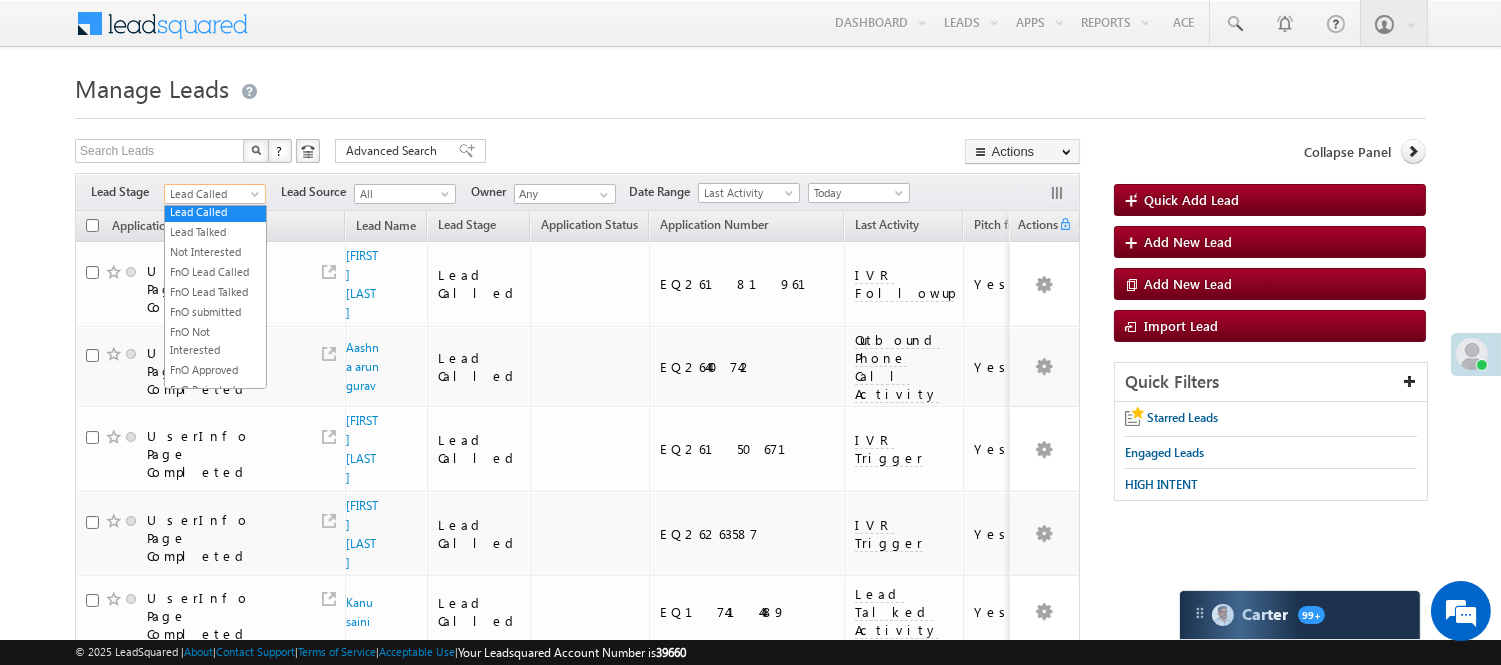 click on "Lead Called" at bounding box center [212, 194] 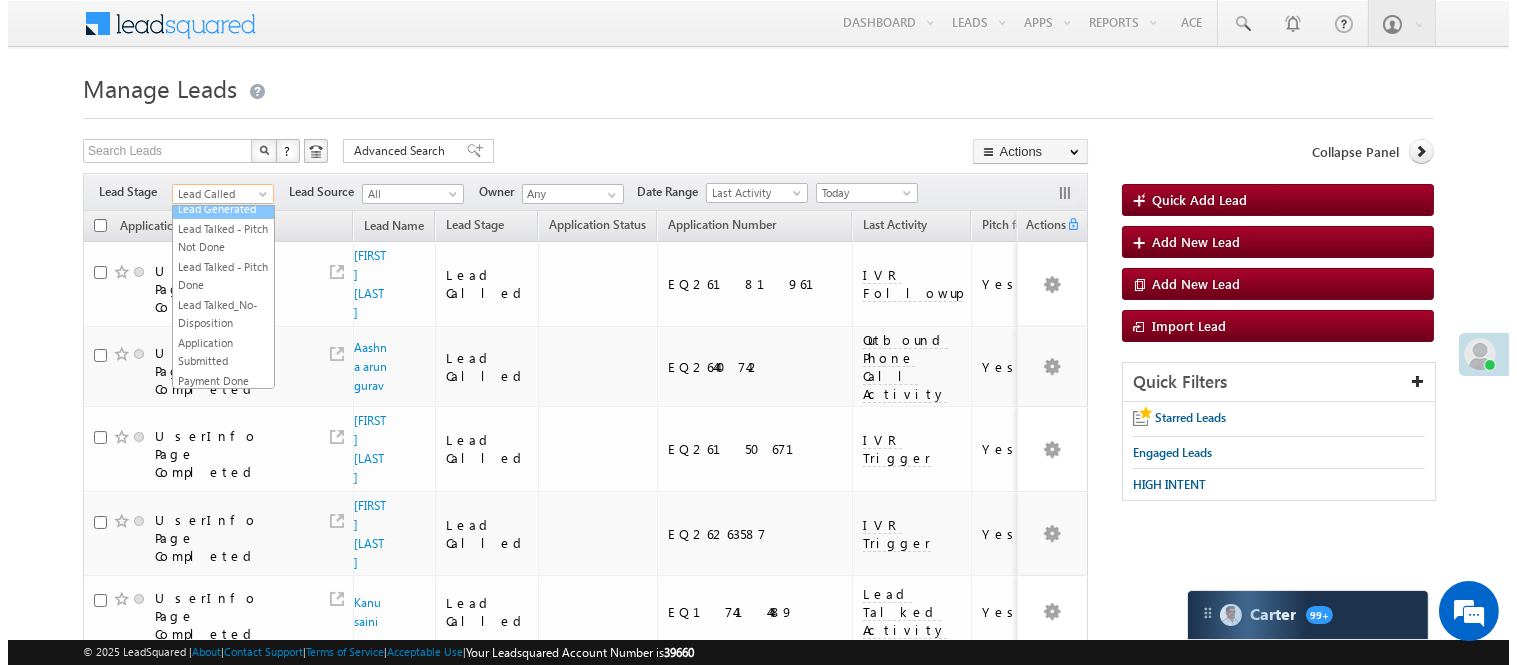 scroll, scrollTop: 0, scrollLeft: 0, axis: both 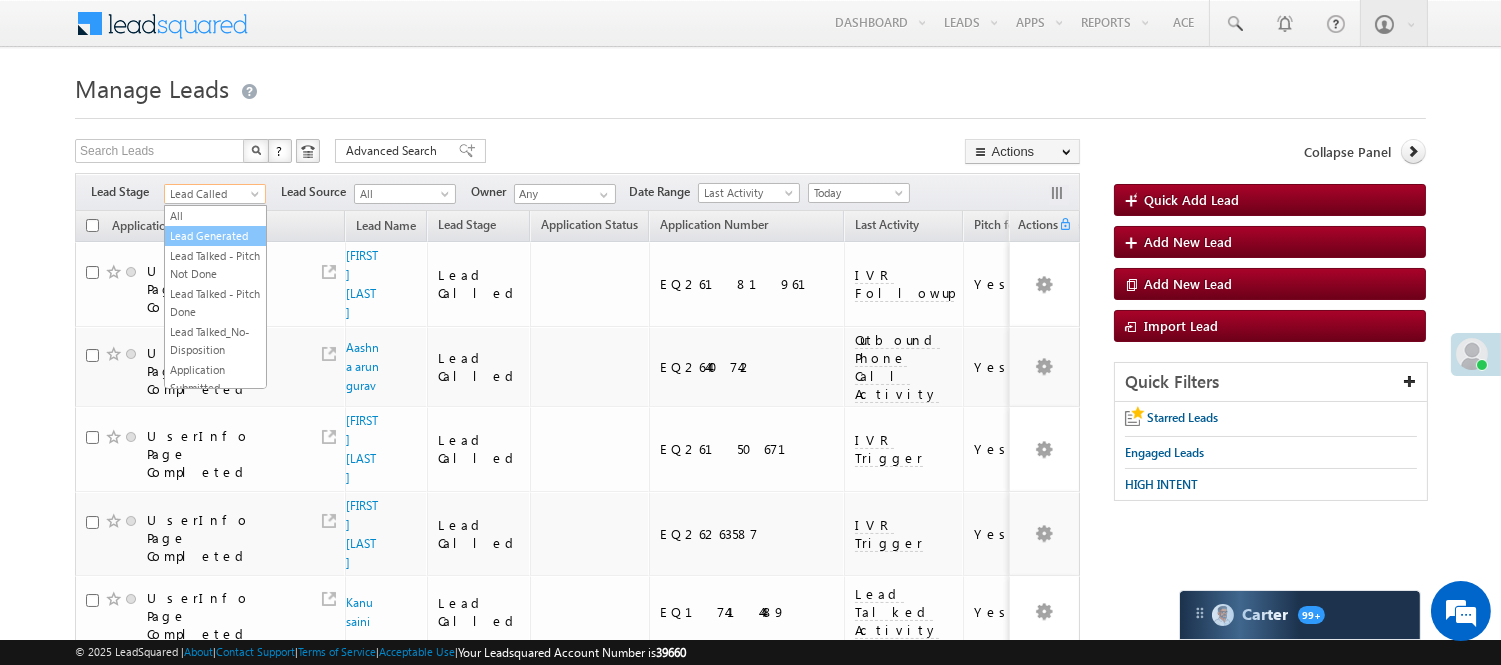 click on "Lead Generated" at bounding box center [215, 236] 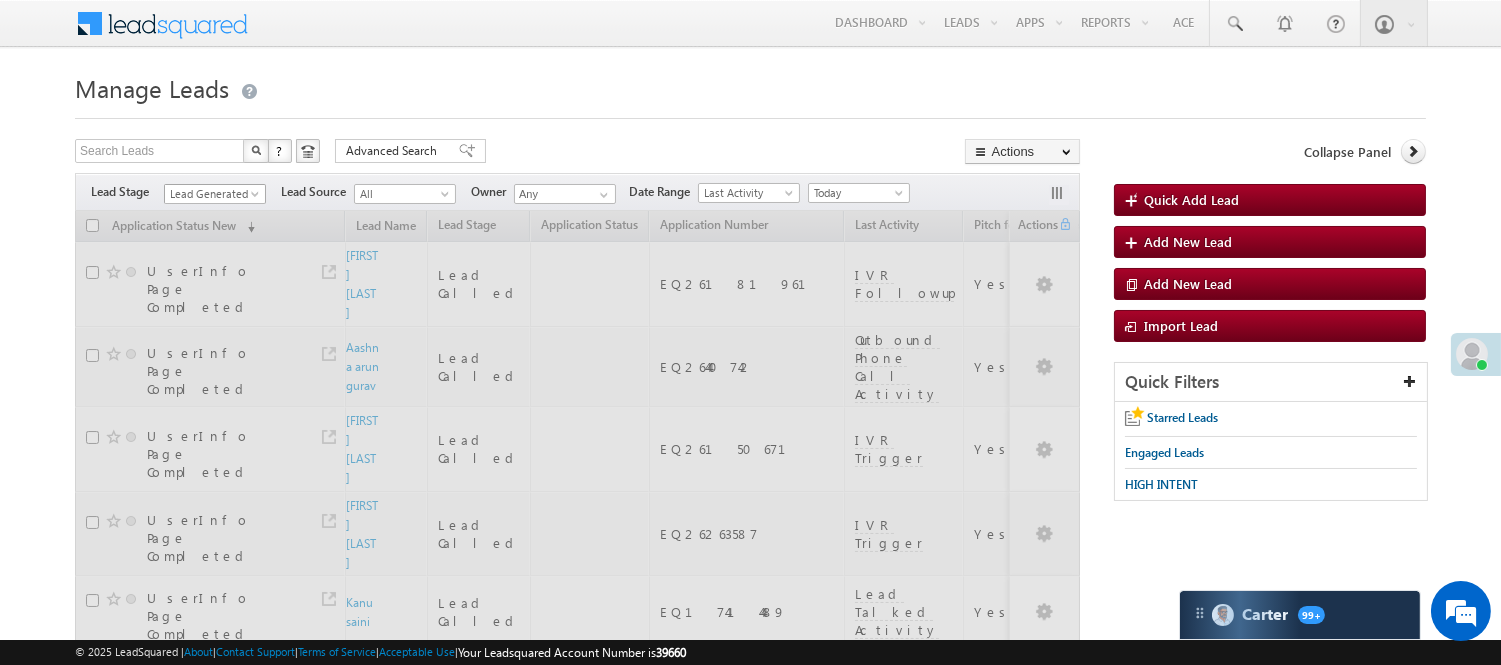 click on "Lead Generated" at bounding box center (212, 194) 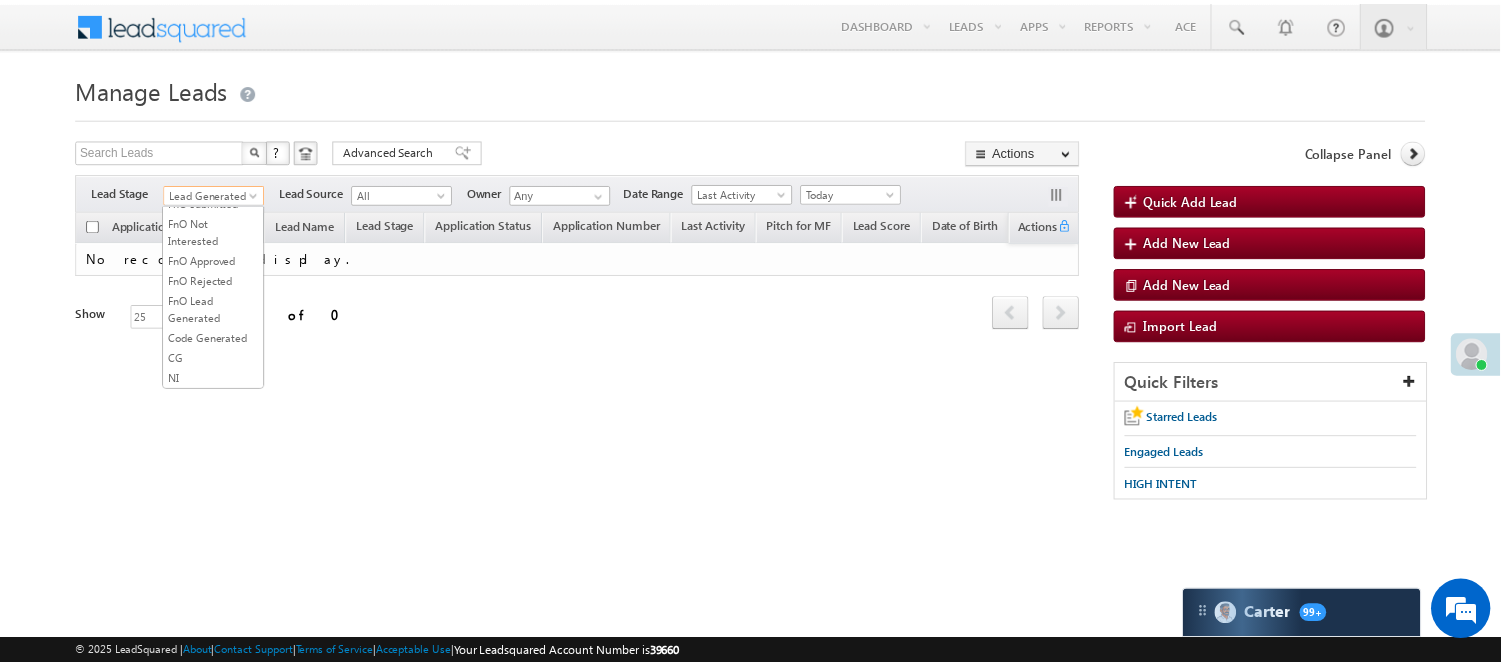 scroll, scrollTop: 444, scrollLeft: 0, axis: vertical 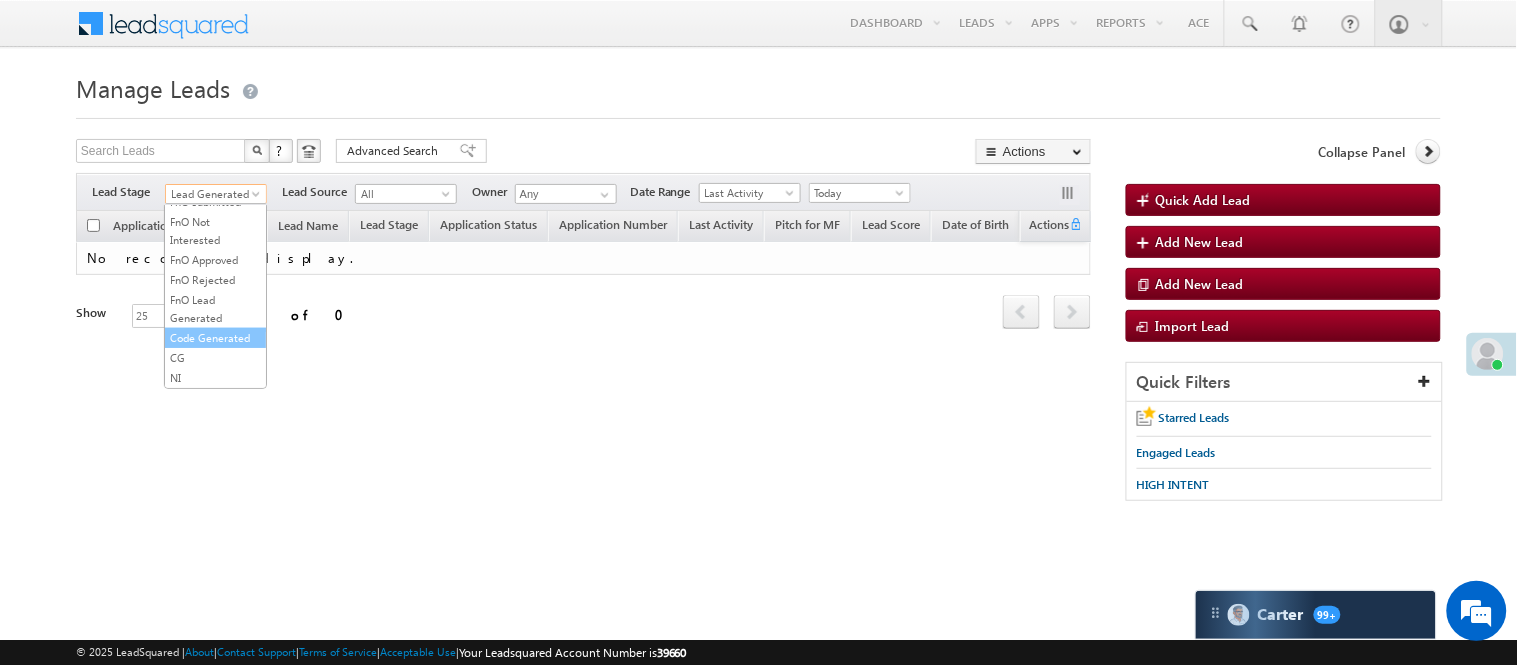 click on "Code Generated" at bounding box center (215, 338) 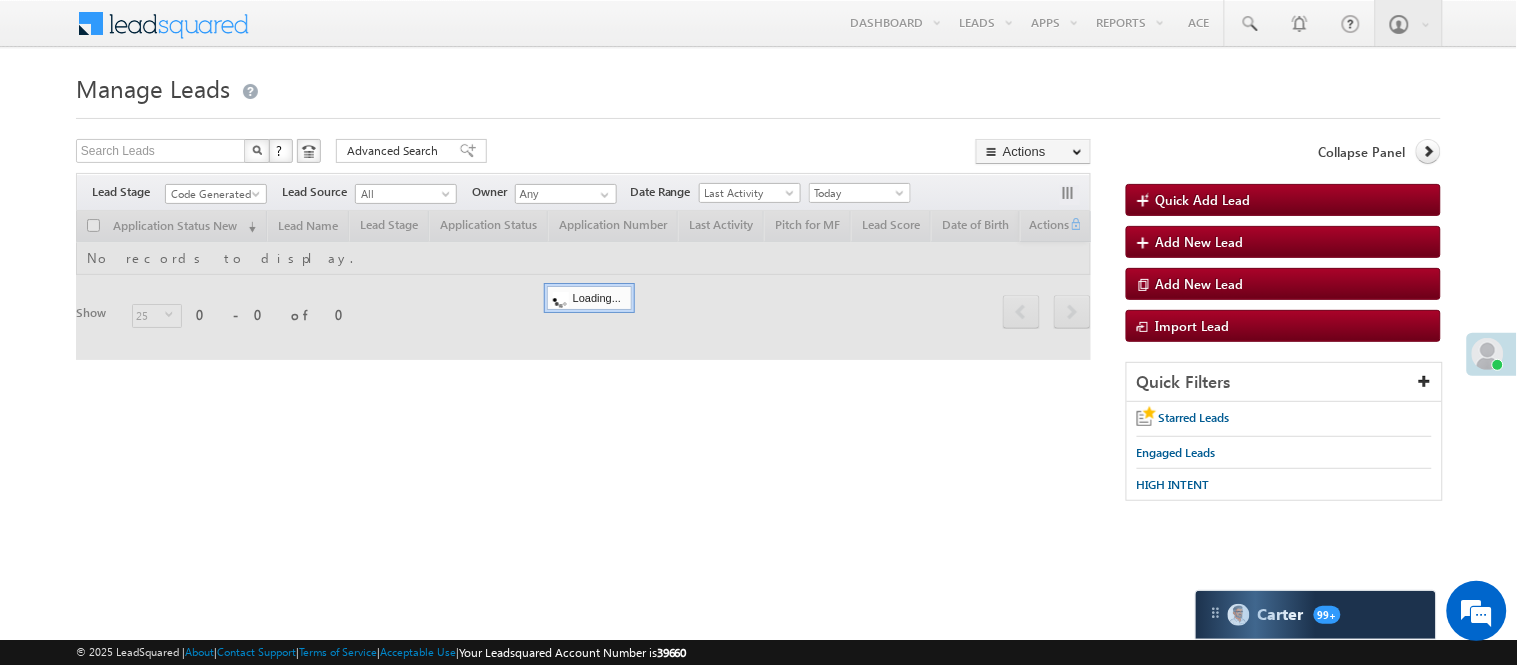 click on "Search Leads X ?   0 results found
Advanced Search
Advanced Search
Advanced search results
Actions Export Leads Reset all Filters
Actions Export Leads Bulk Update Send Email Add to List Add Activity Change Owner Change Stage Delete Merge Leads" at bounding box center [583, 153] 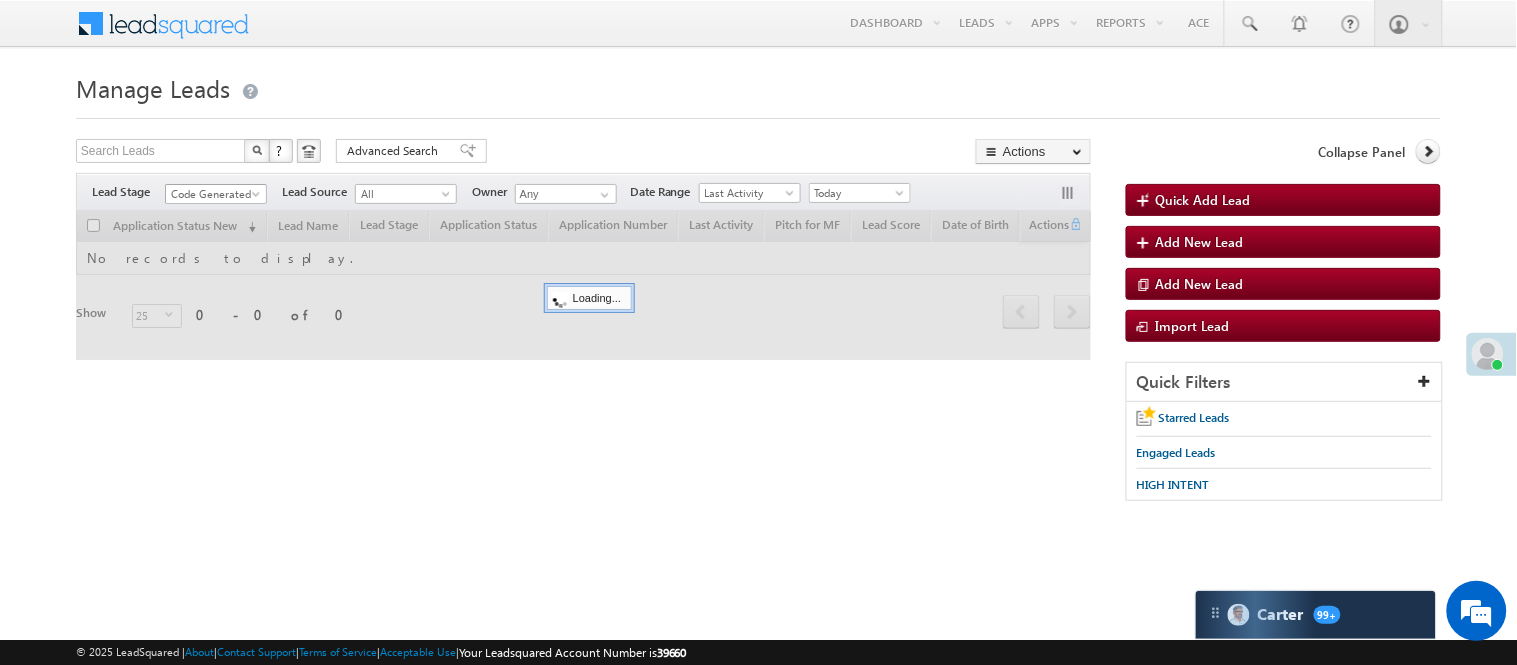 click on "Code Generated" at bounding box center (213, 194) 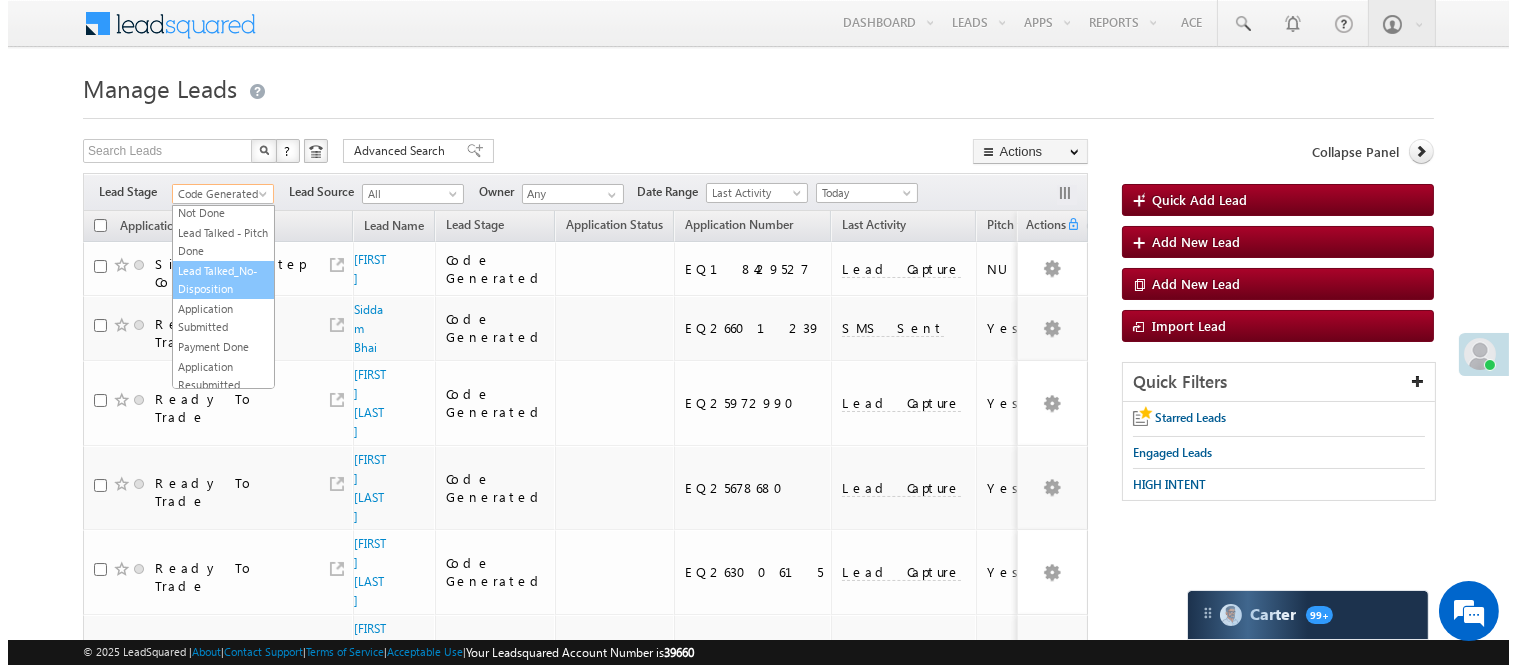 scroll, scrollTop: 0, scrollLeft: 0, axis: both 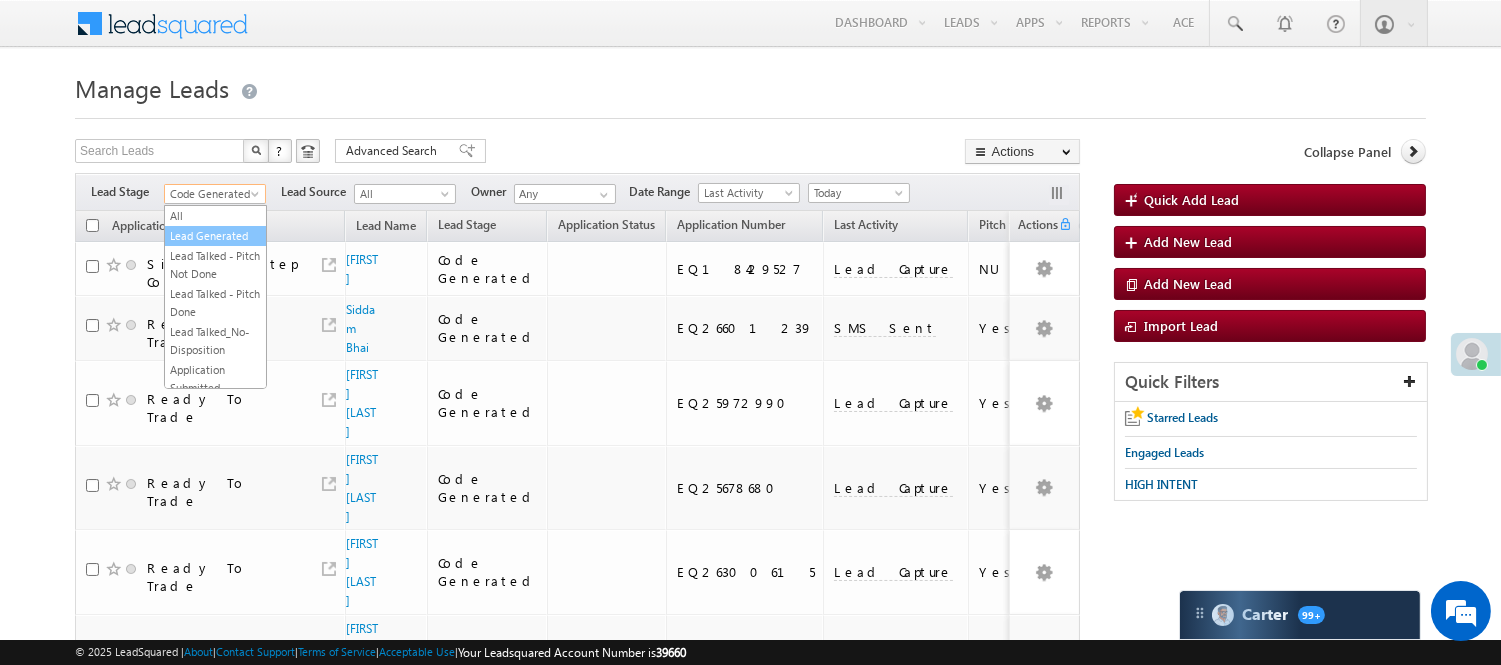click on "Lead Generated" at bounding box center [215, 236] 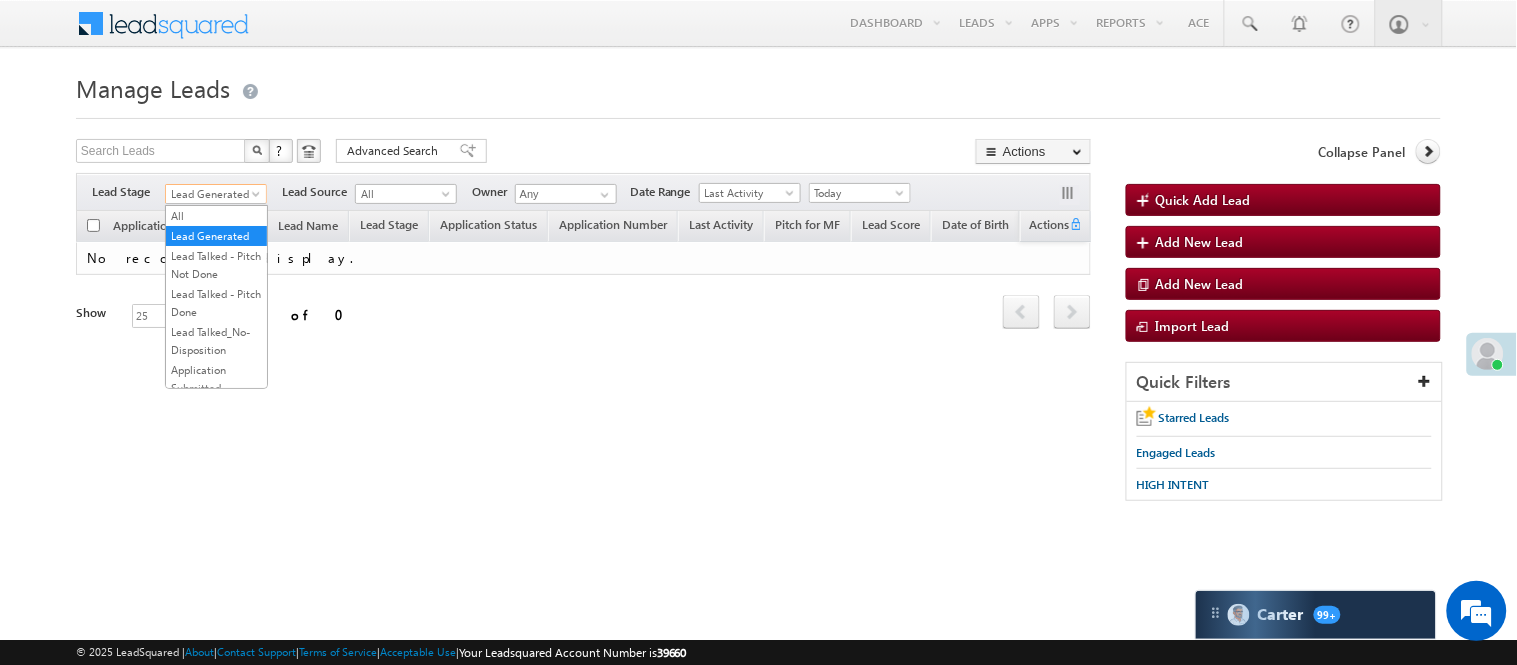 click on "Lead Generated" at bounding box center (213, 194) 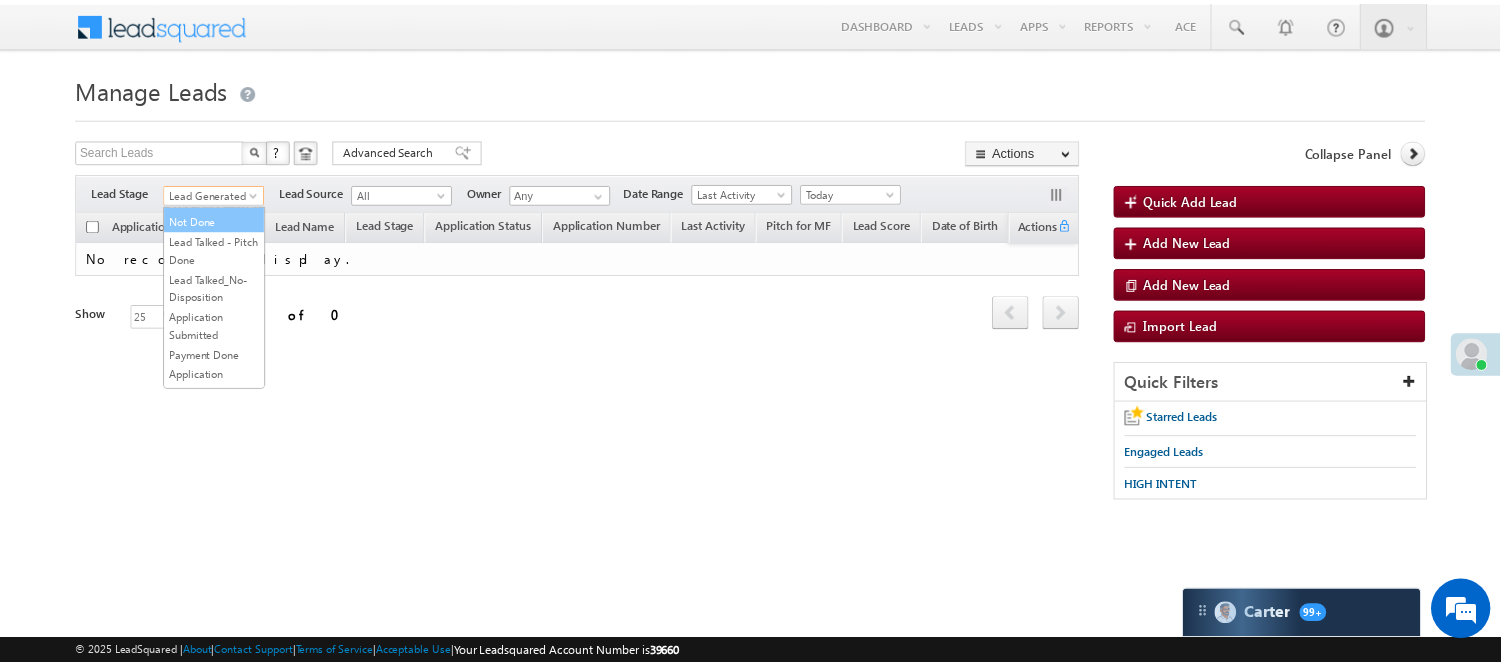 scroll, scrollTop: 0, scrollLeft: 0, axis: both 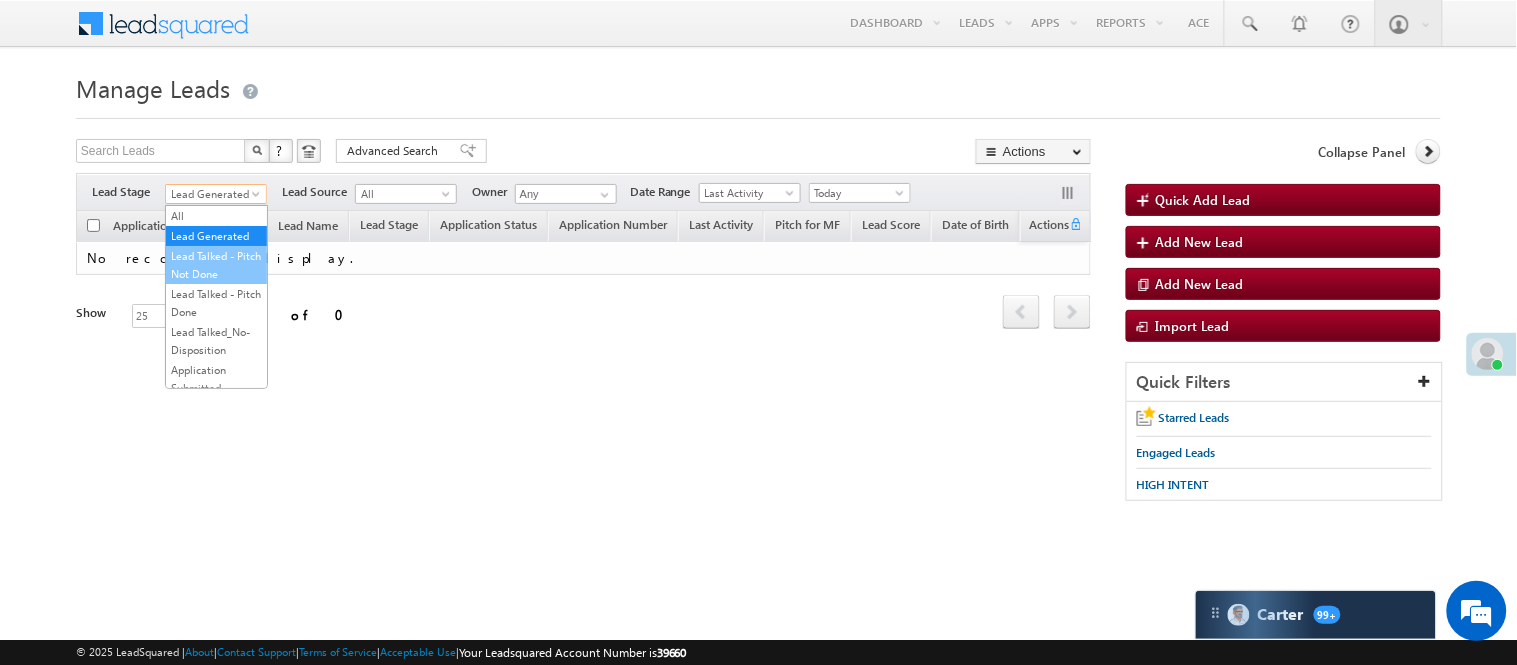 click on "Lead Talked - Pitch Not Done" at bounding box center (216, 265) 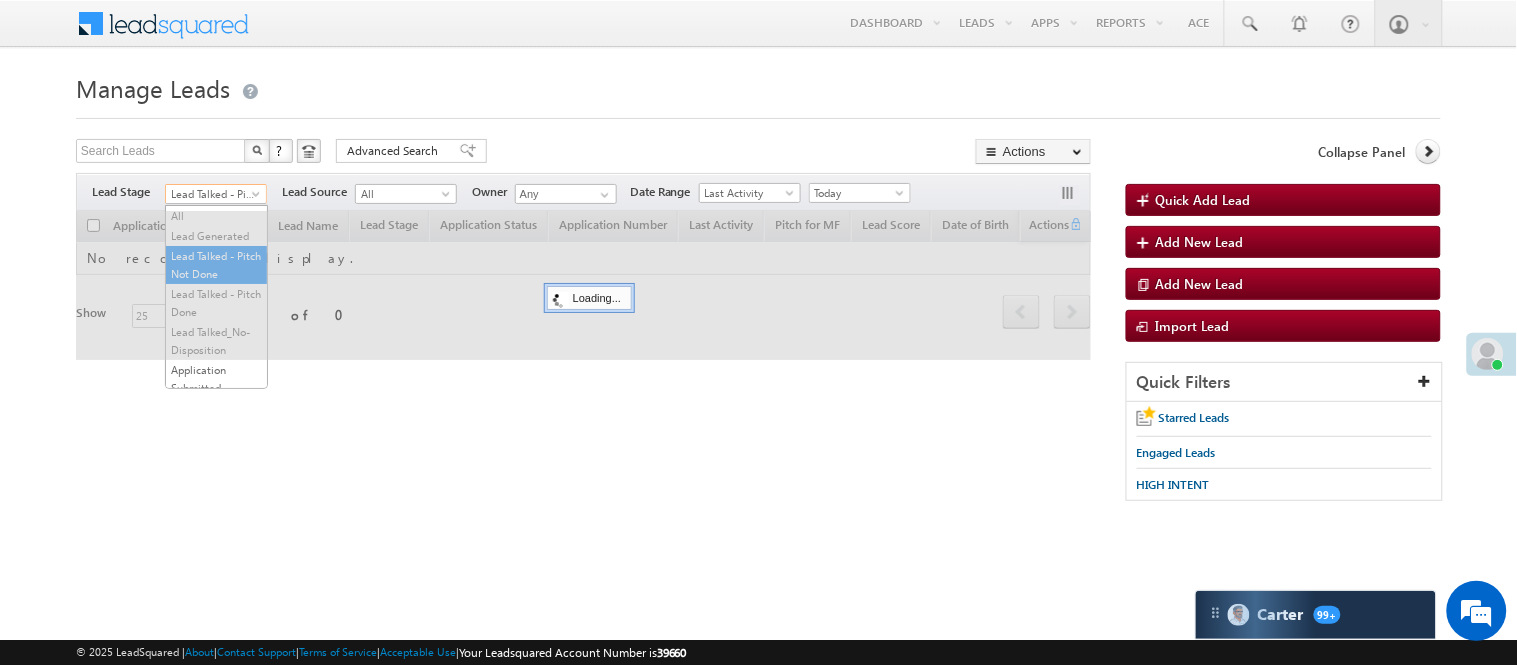 click on "Lead Talked - Pitch Not Done" at bounding box center [213, 194] 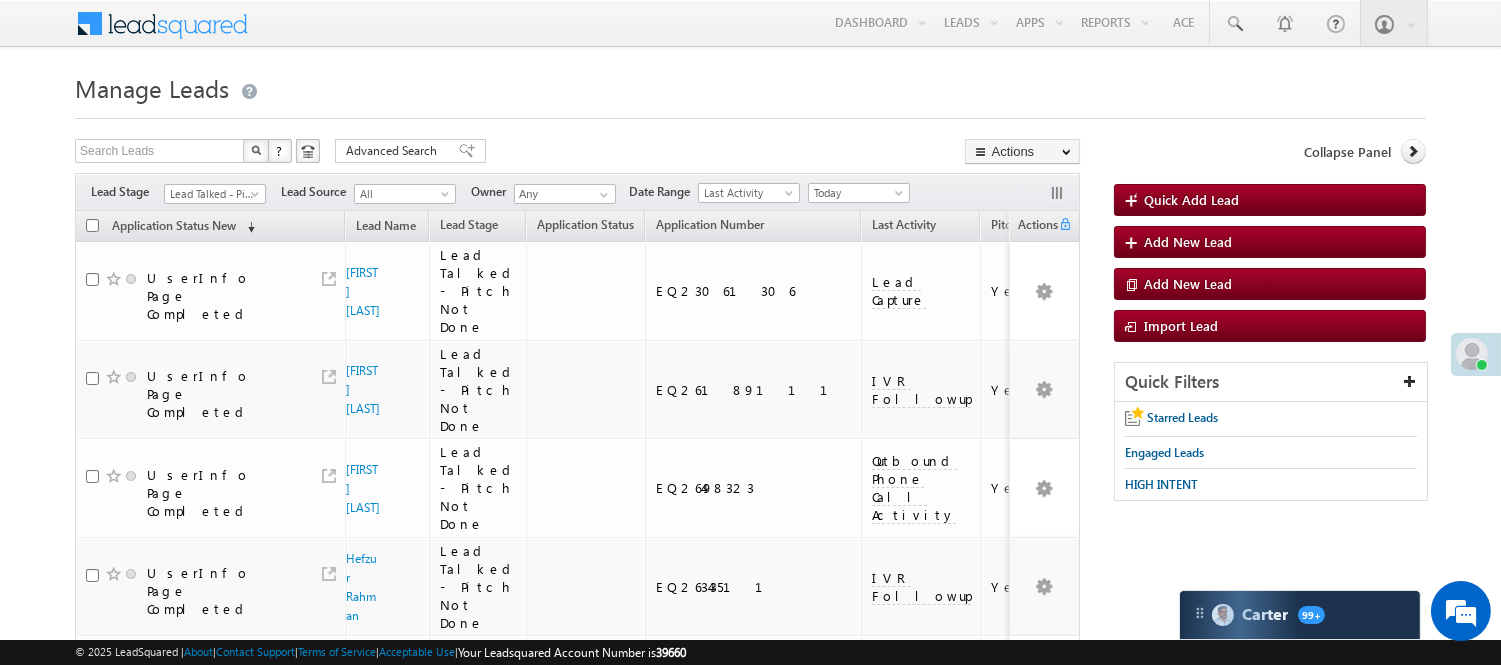 click on "Manage Leads" at bounding box center [750, 86] 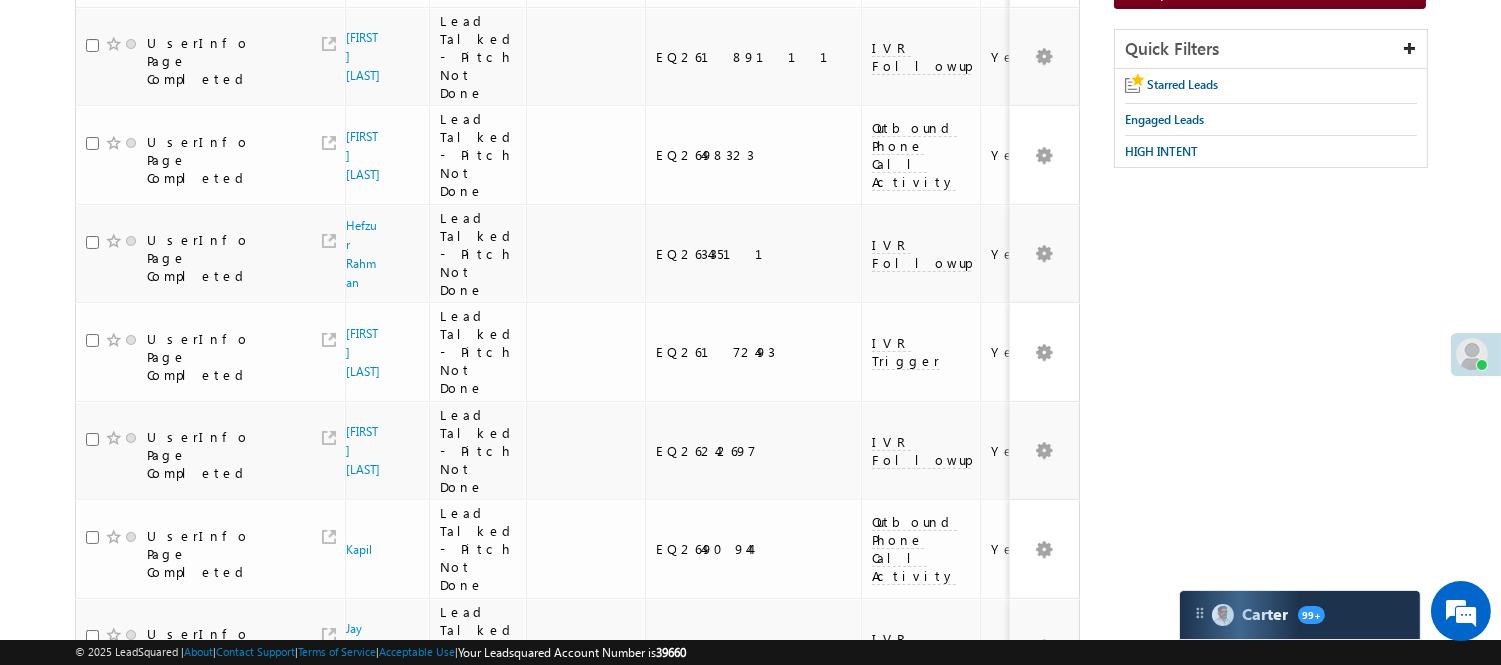 scroll, scrollTop: 0, scrollLeft: 0, axis: both 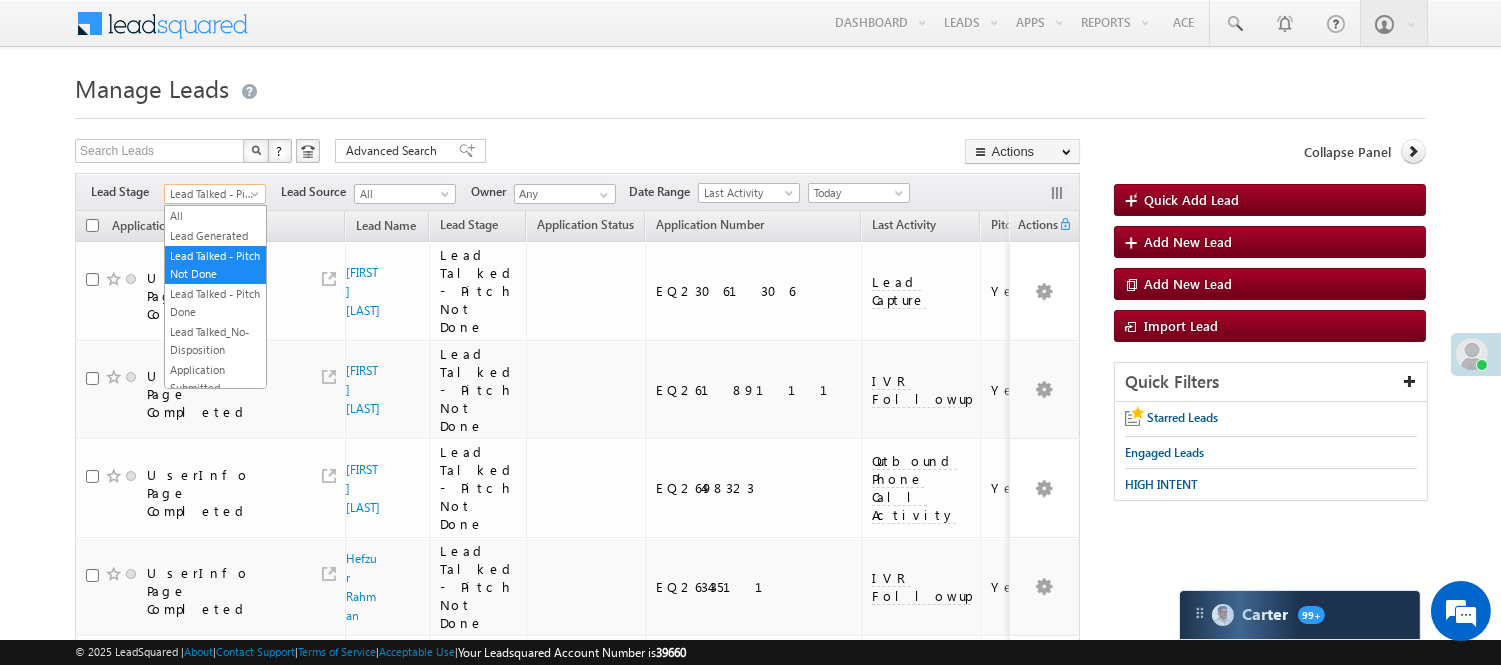 click on "Lead Talked - Pitch Not Done" at bounding box center [212, 194] 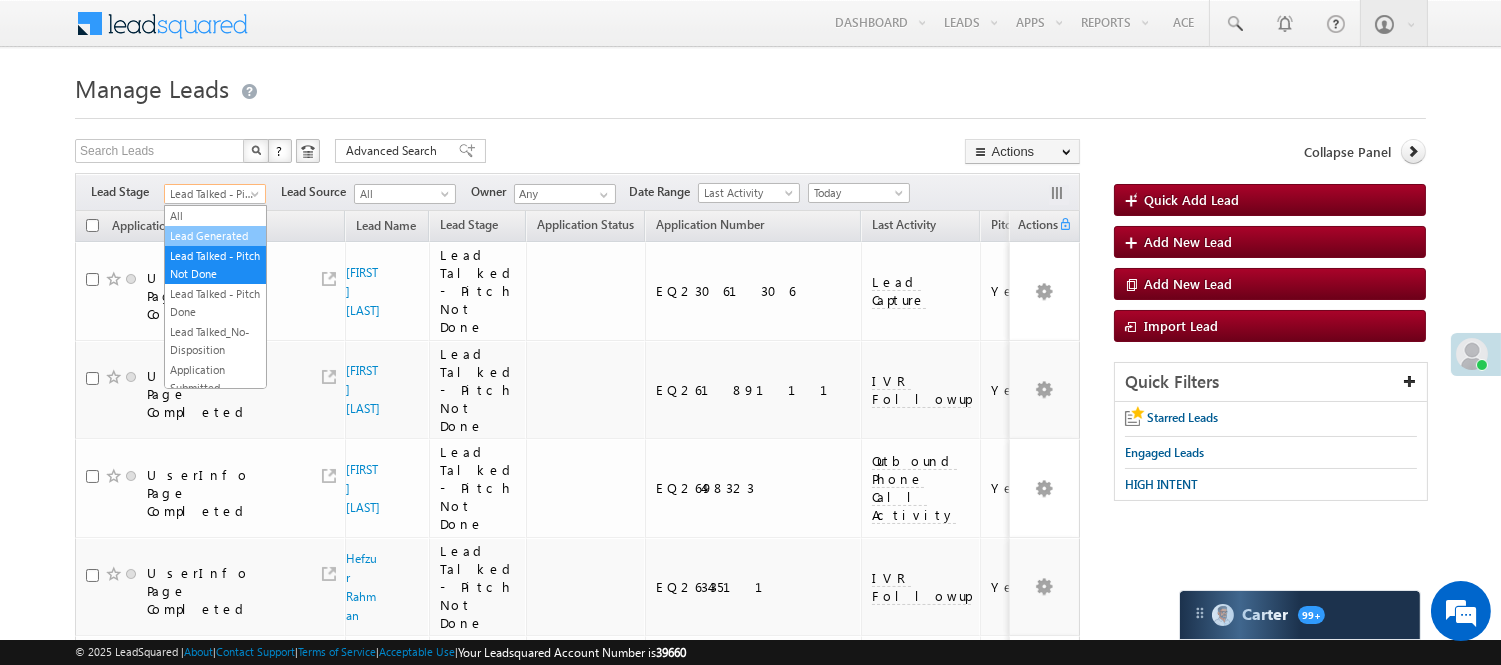 click on "Lead Generated" at bounding box center (215, 236) 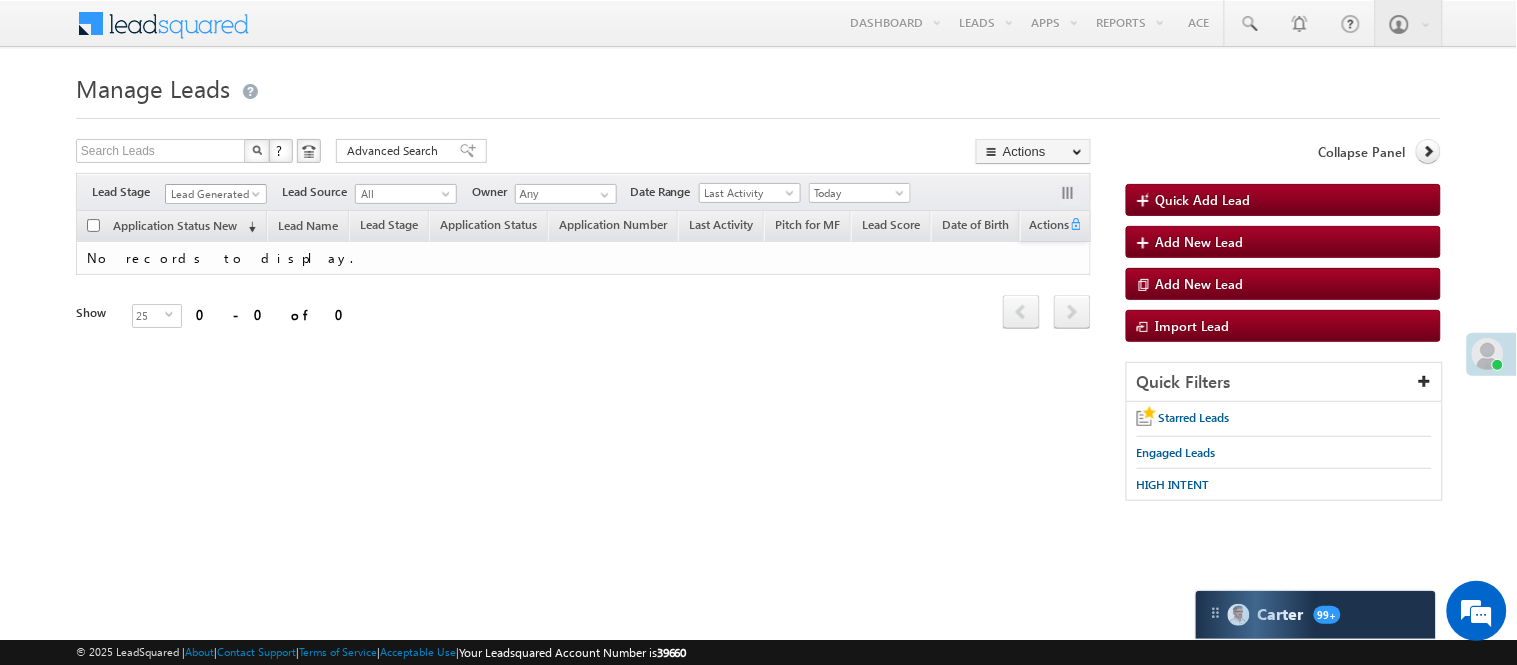 click on "Lead Generated" at bounding box center [213, 194] 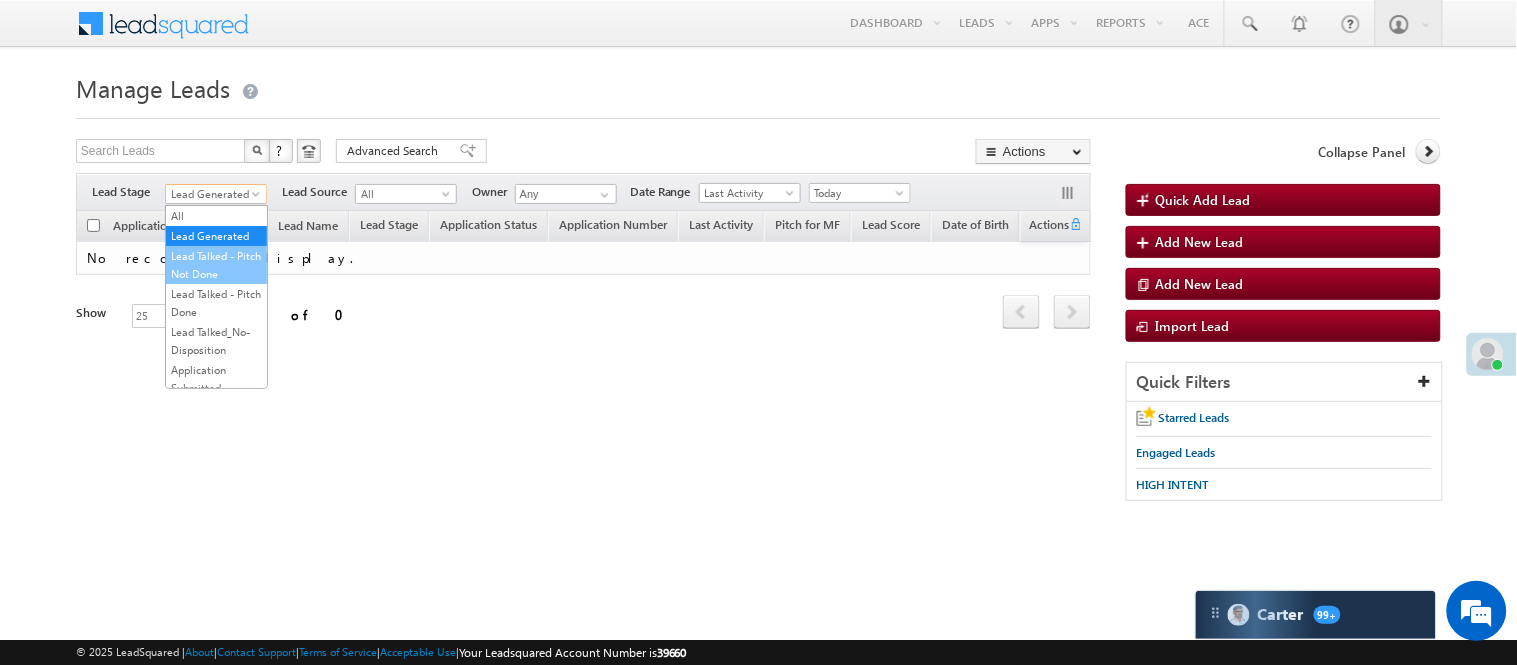 click on "Lead Talked - Pitch Not Done" at bounding box center (216, 265) 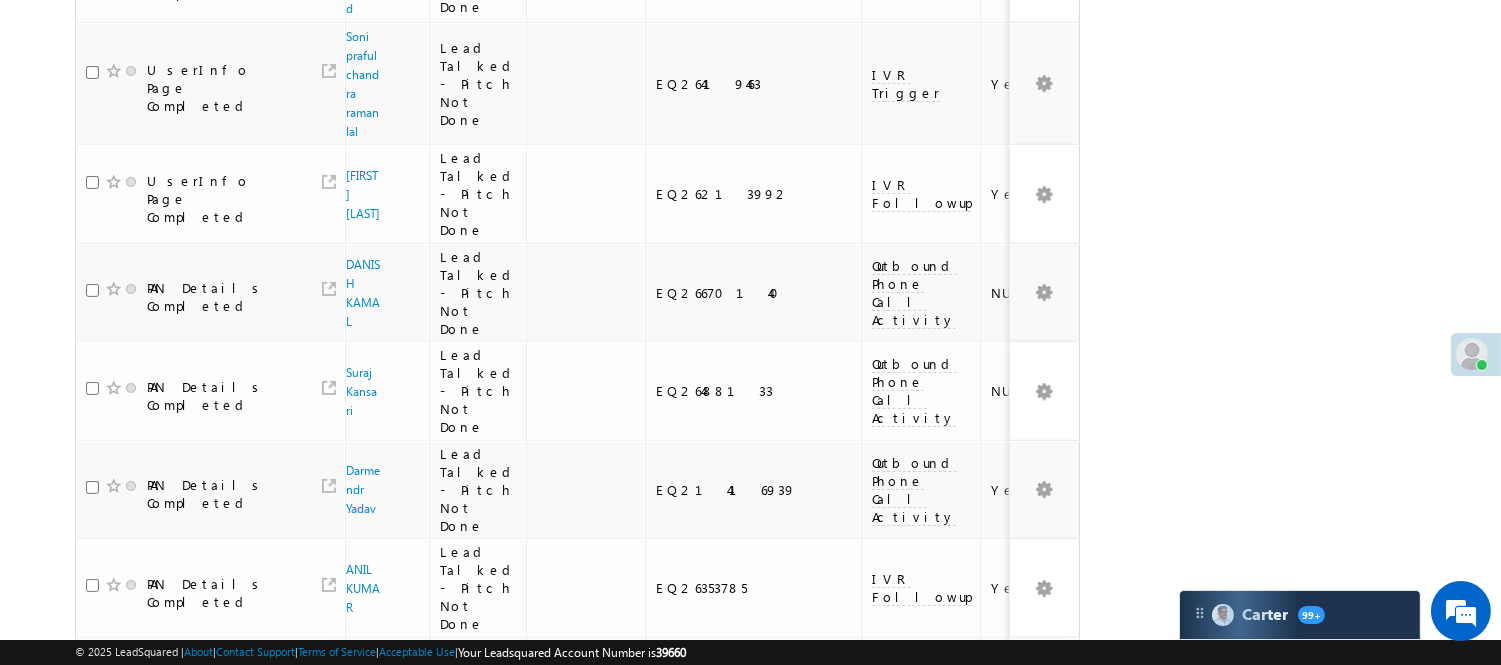 scroll, scrollTop: 555, scrollLeft: 0, axis: vertical 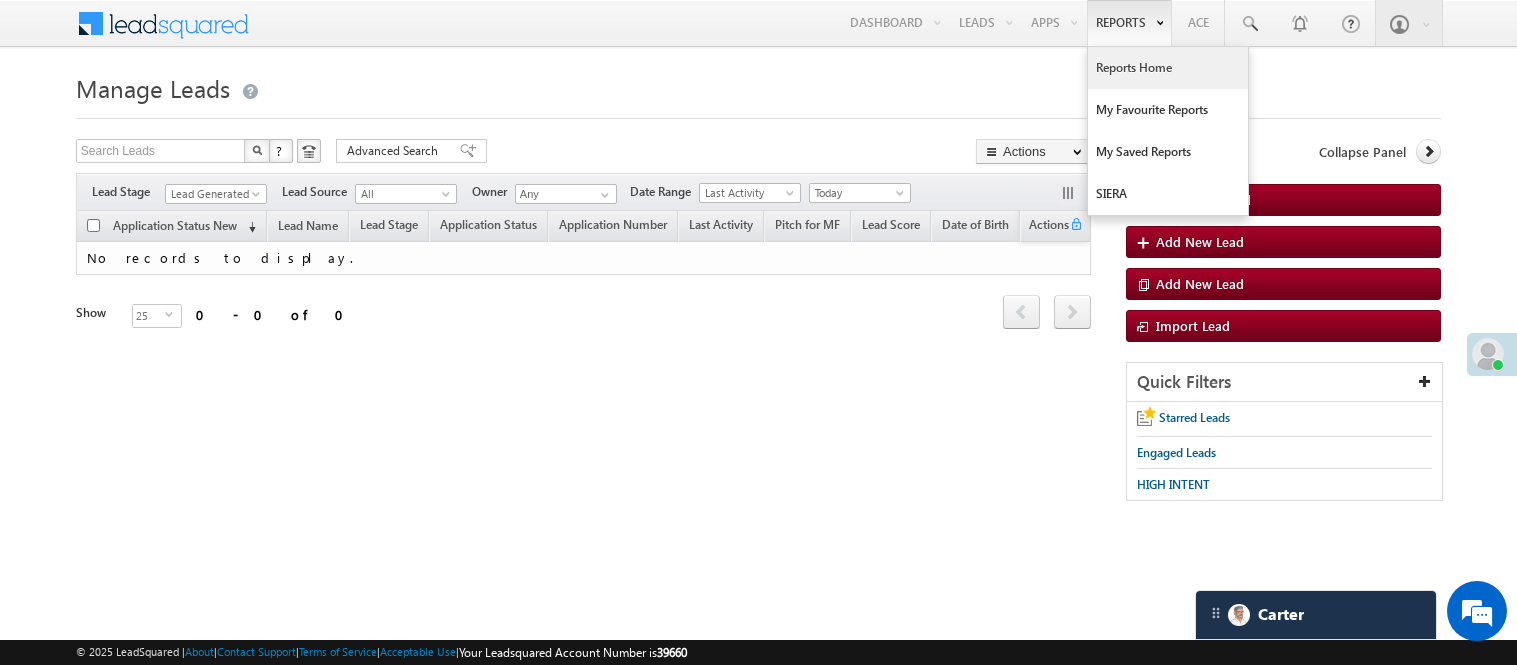 click on "Reports Home" at bounding box center (1168, 68) 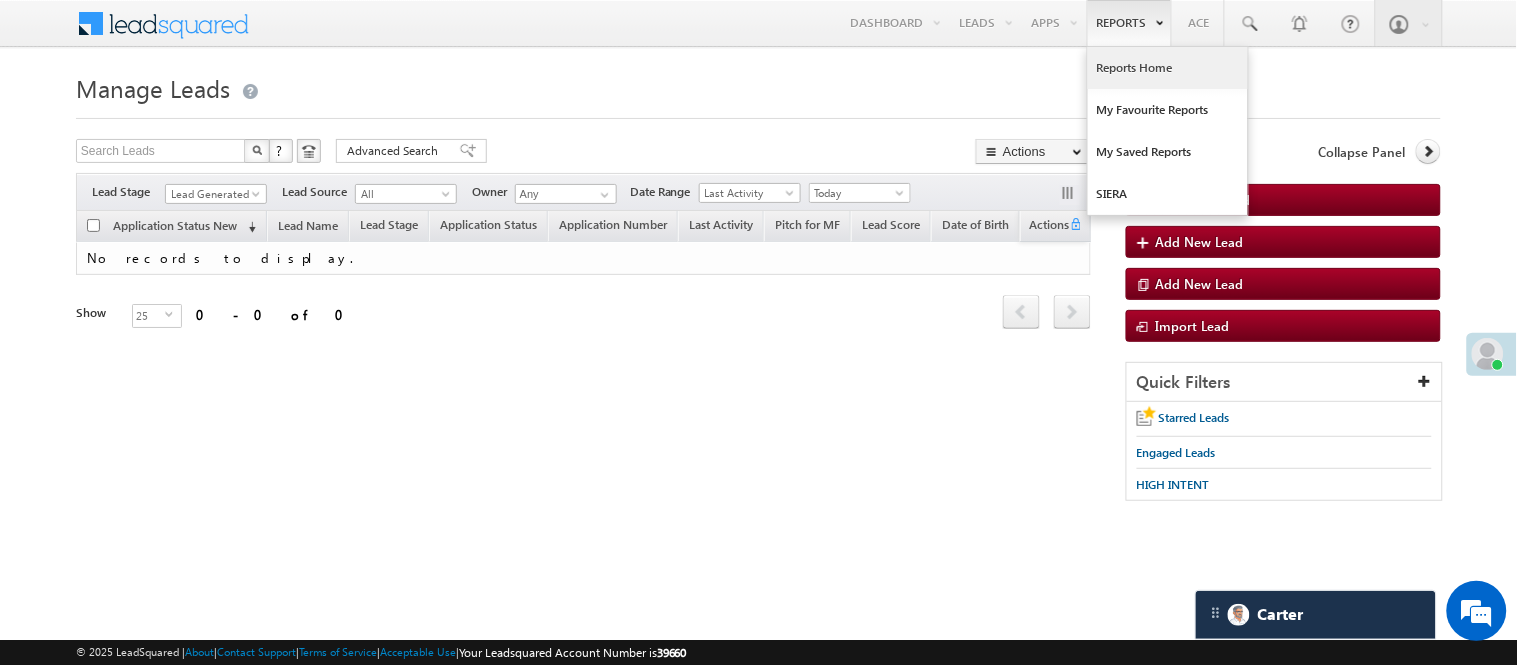 scroll, scrollTop: 0, scrollLeft: 0, axis: both 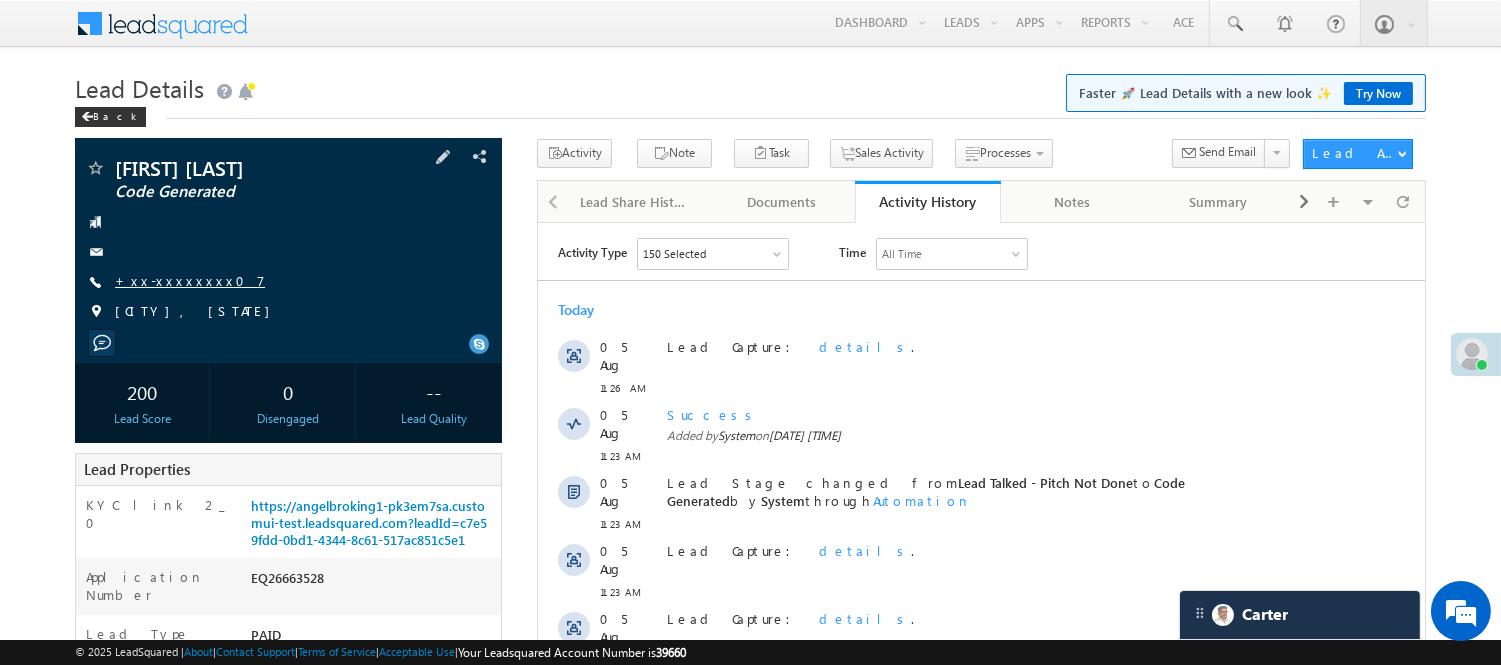click on "+xx-xxxxxxxx07" at bounding box center [190, 280] 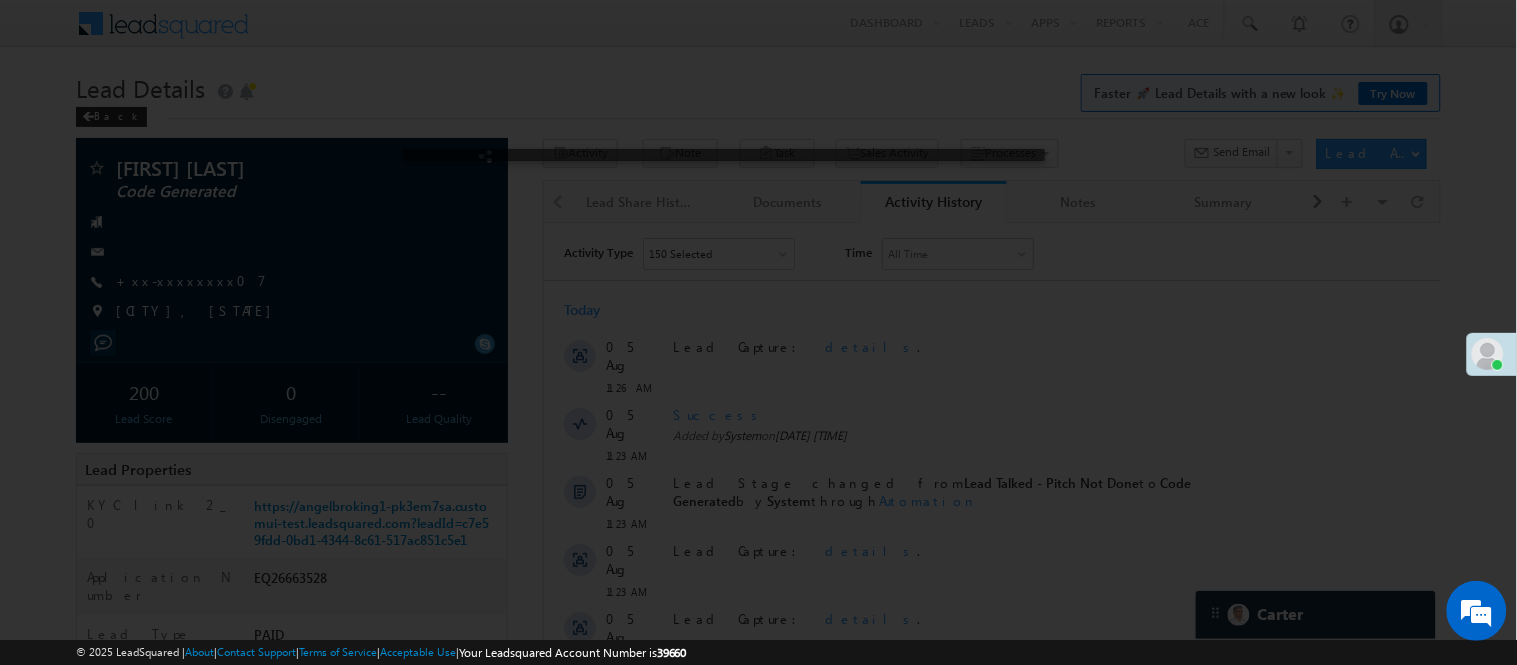 click at bounding box center [758, 332] 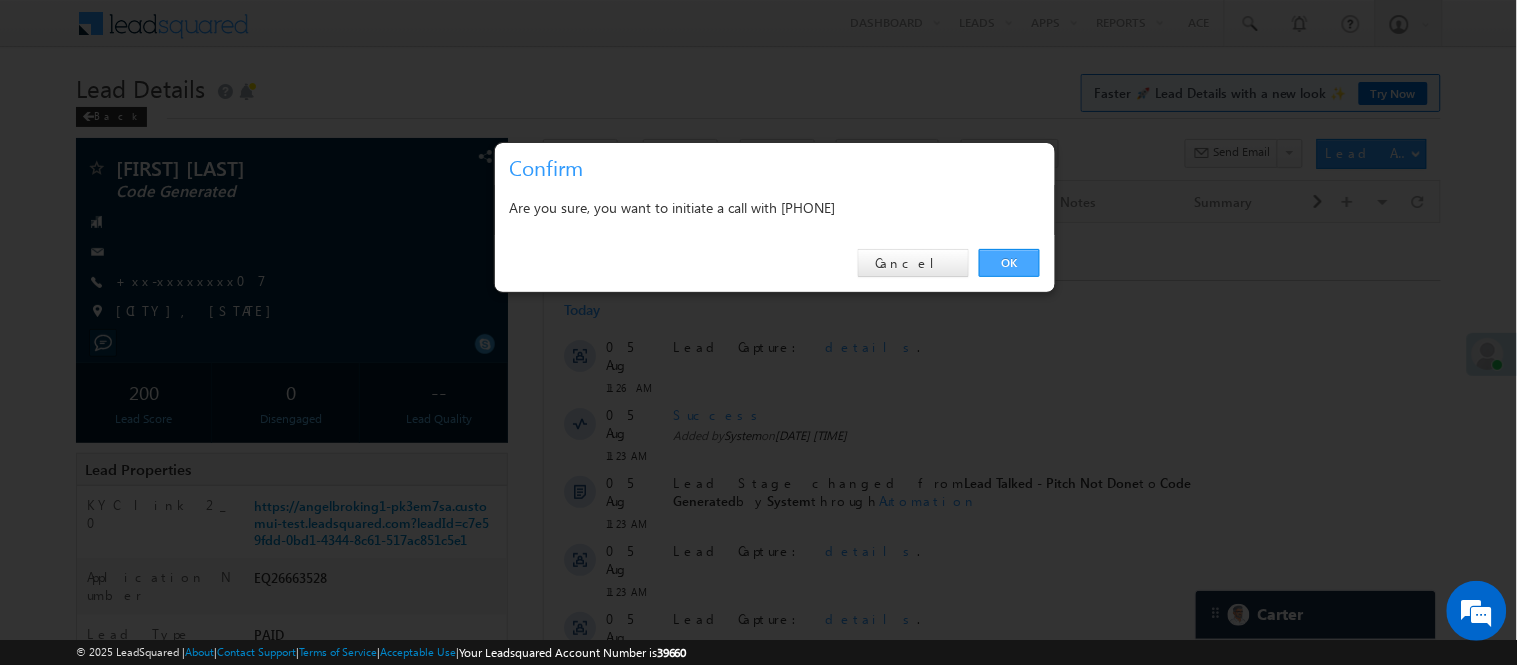 click on "OK" at bounding box center [1009, 263] 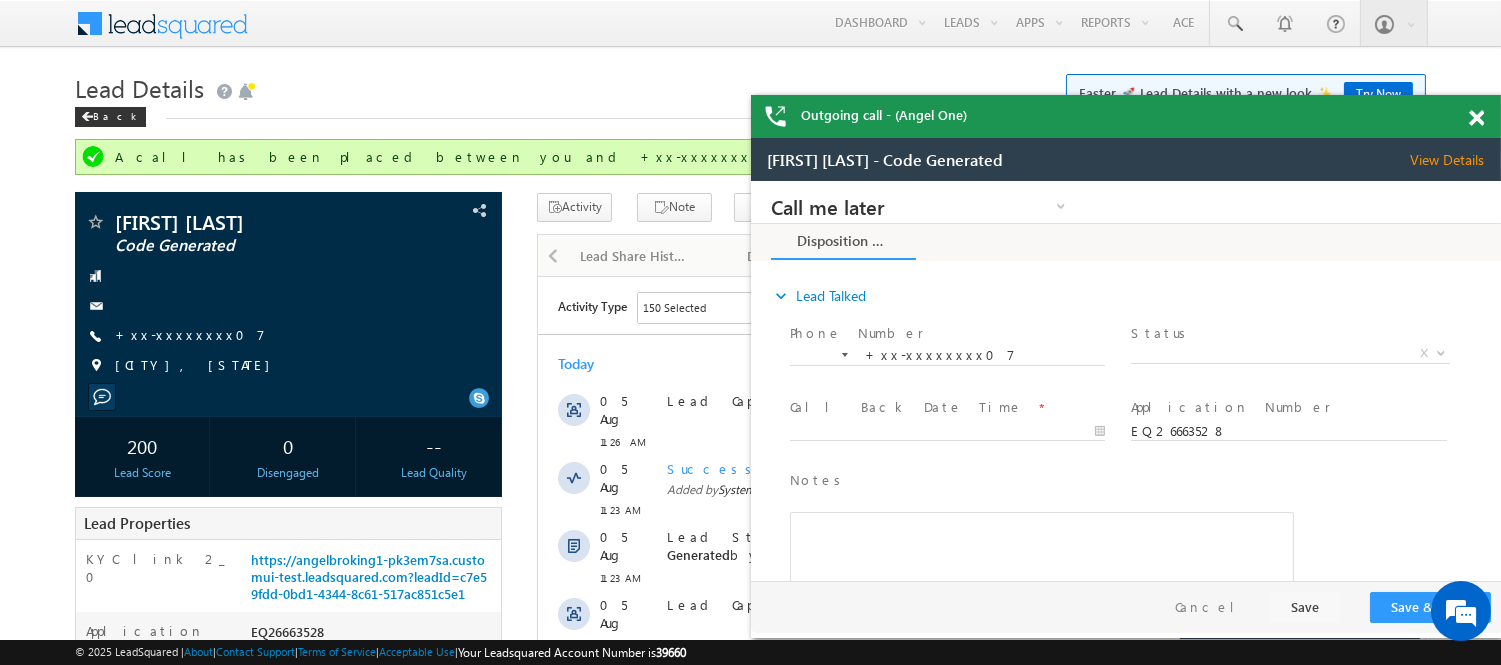 scroll, scrollTop: 0, scrollLeft: 0, axis: both 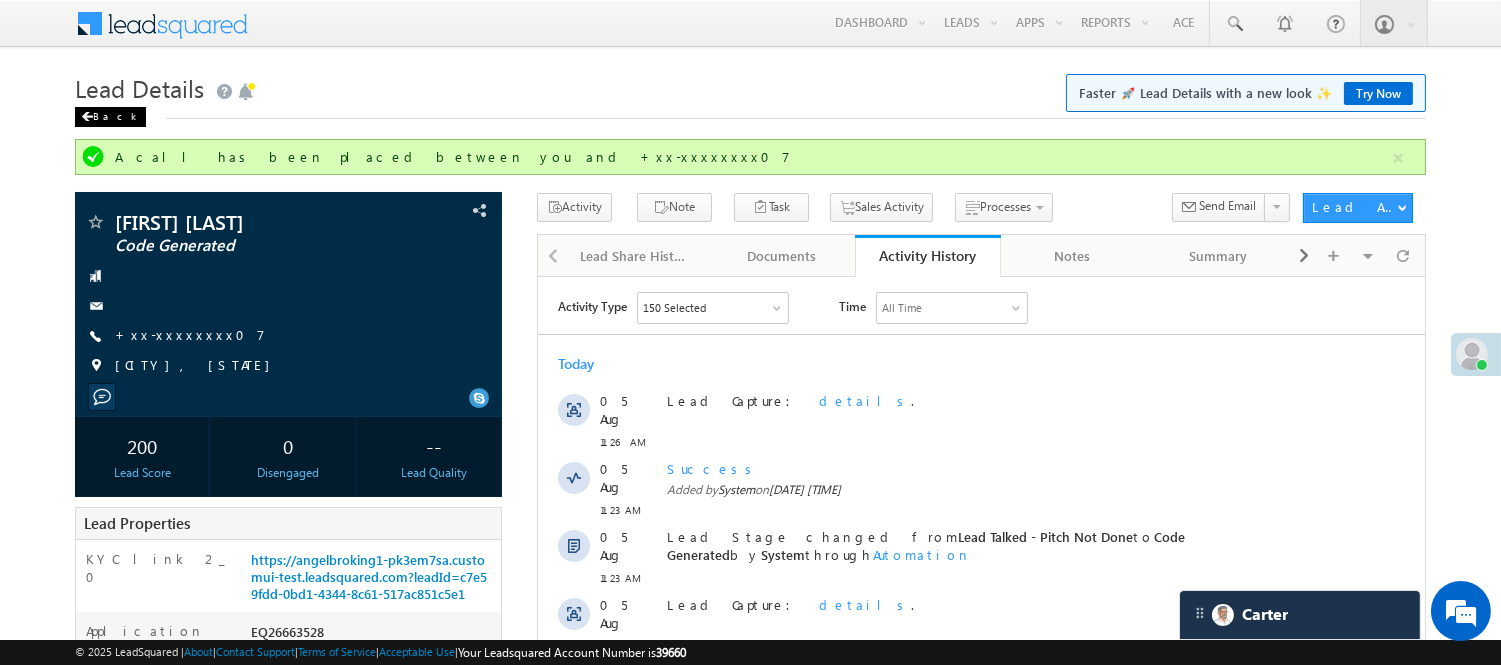 click on "Back" at bounding box center (110, 117) 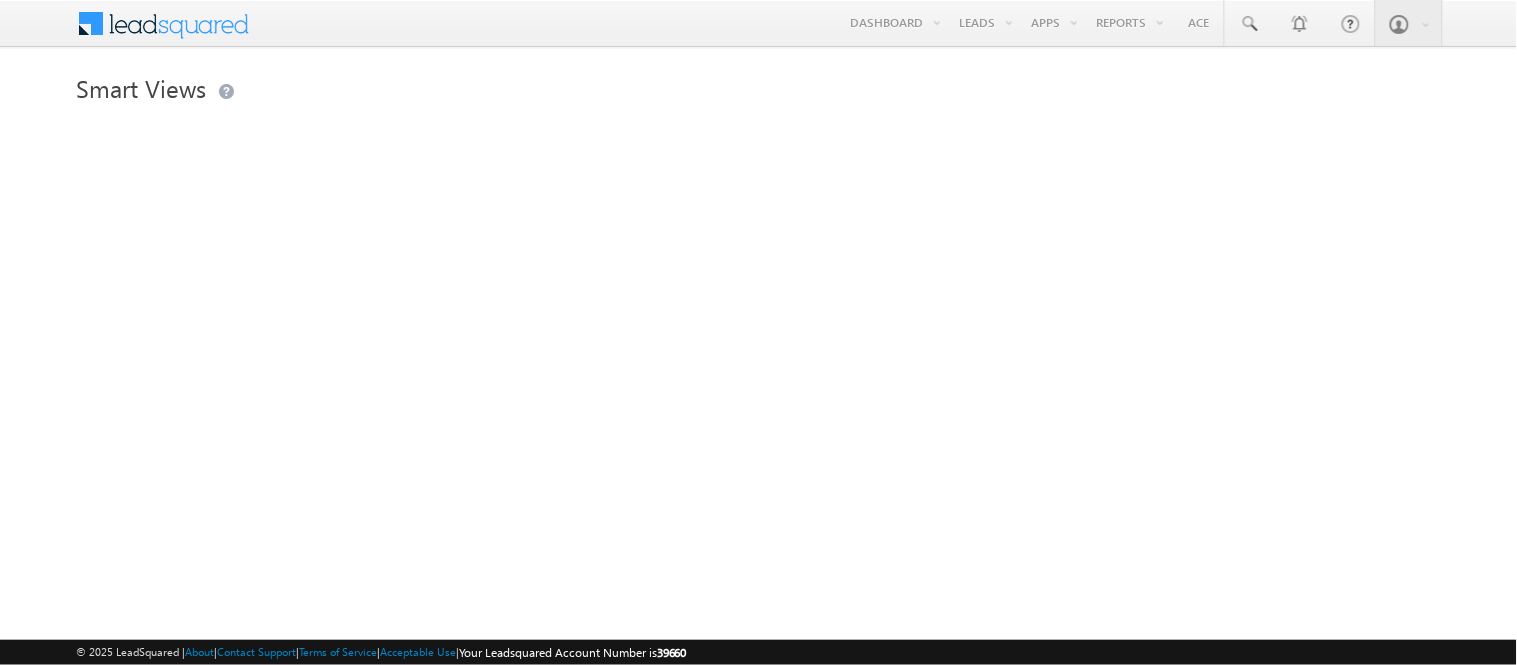 scroll, scrollTop: 0, scrollLeft: 0, axis: both 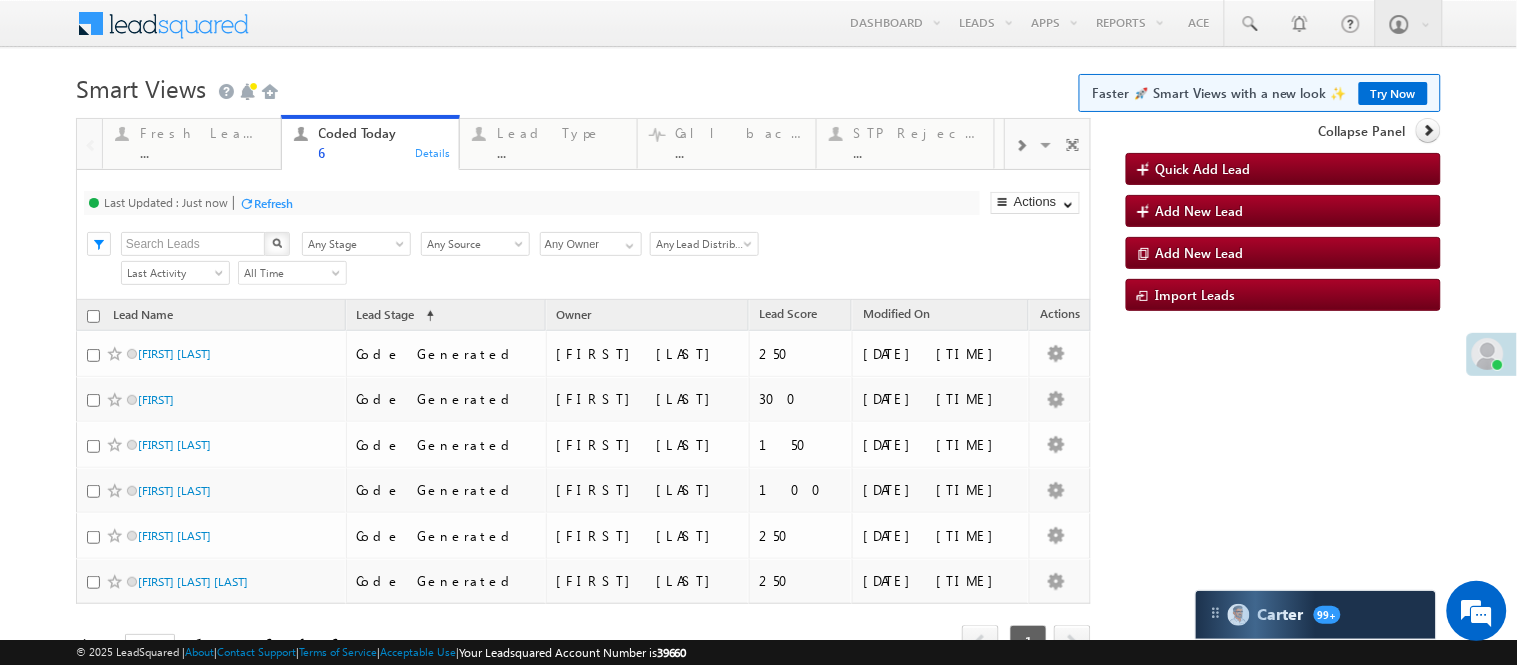 click on "Smart Views Getting Started Faster 🚀 Smart Views with a new look ✨ Try Now" at bounding box center (758, 86) 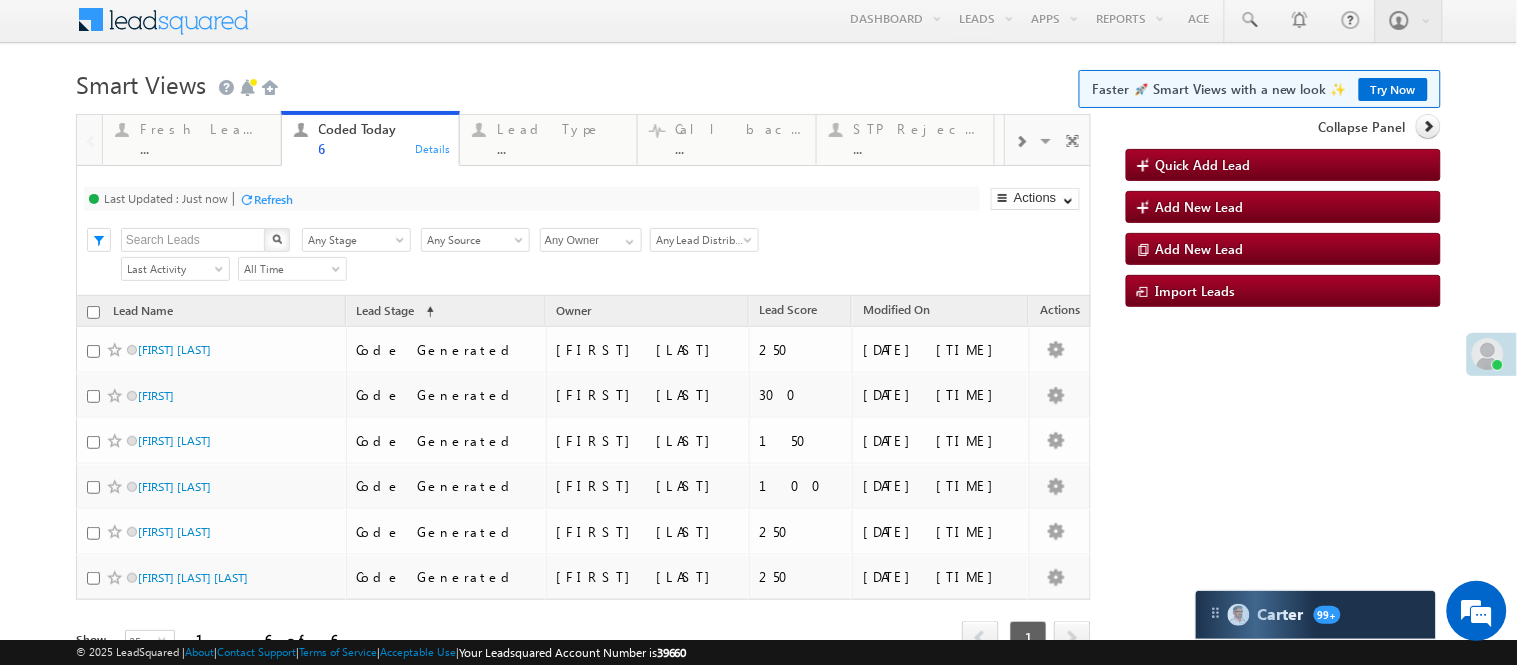 scroll, scrollTop: 0, scrollLeft: 0, axis: both 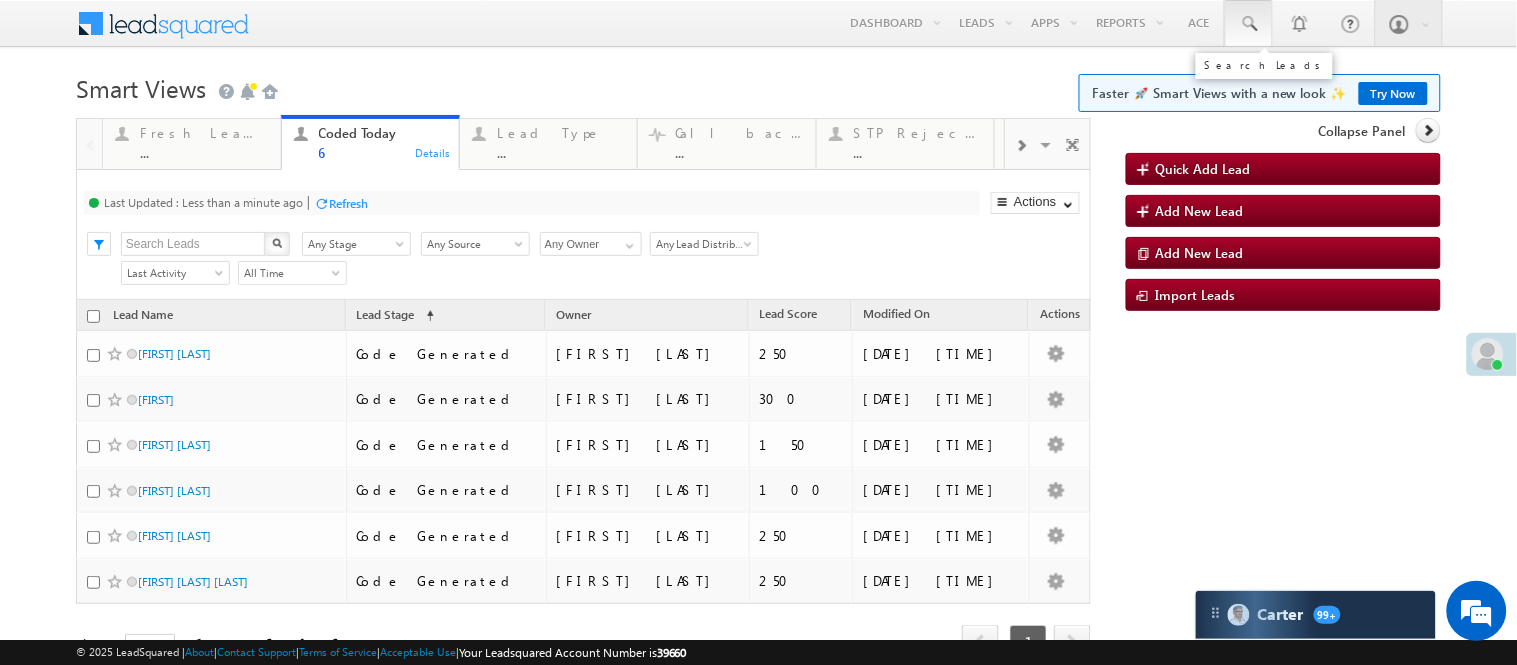 click at bounding box center [1249, 23] 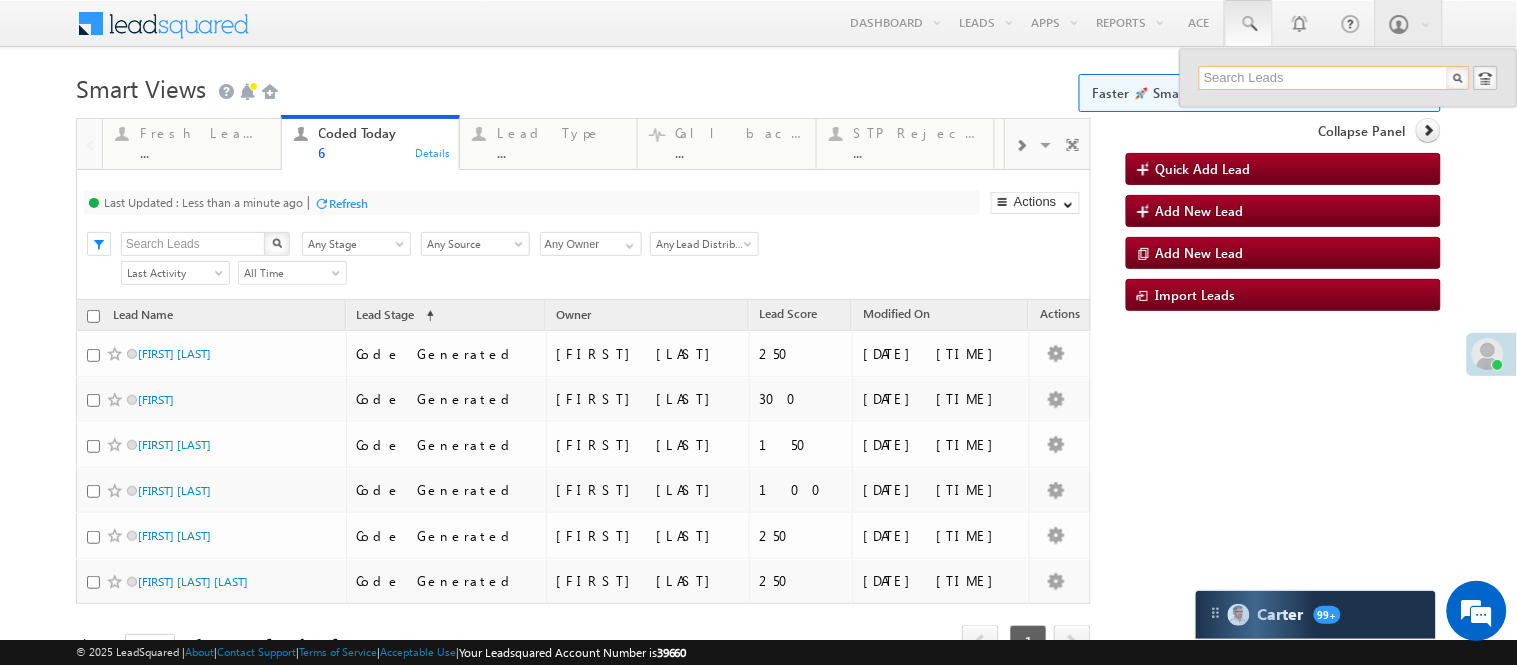 click at bounding box center [1334, 78] 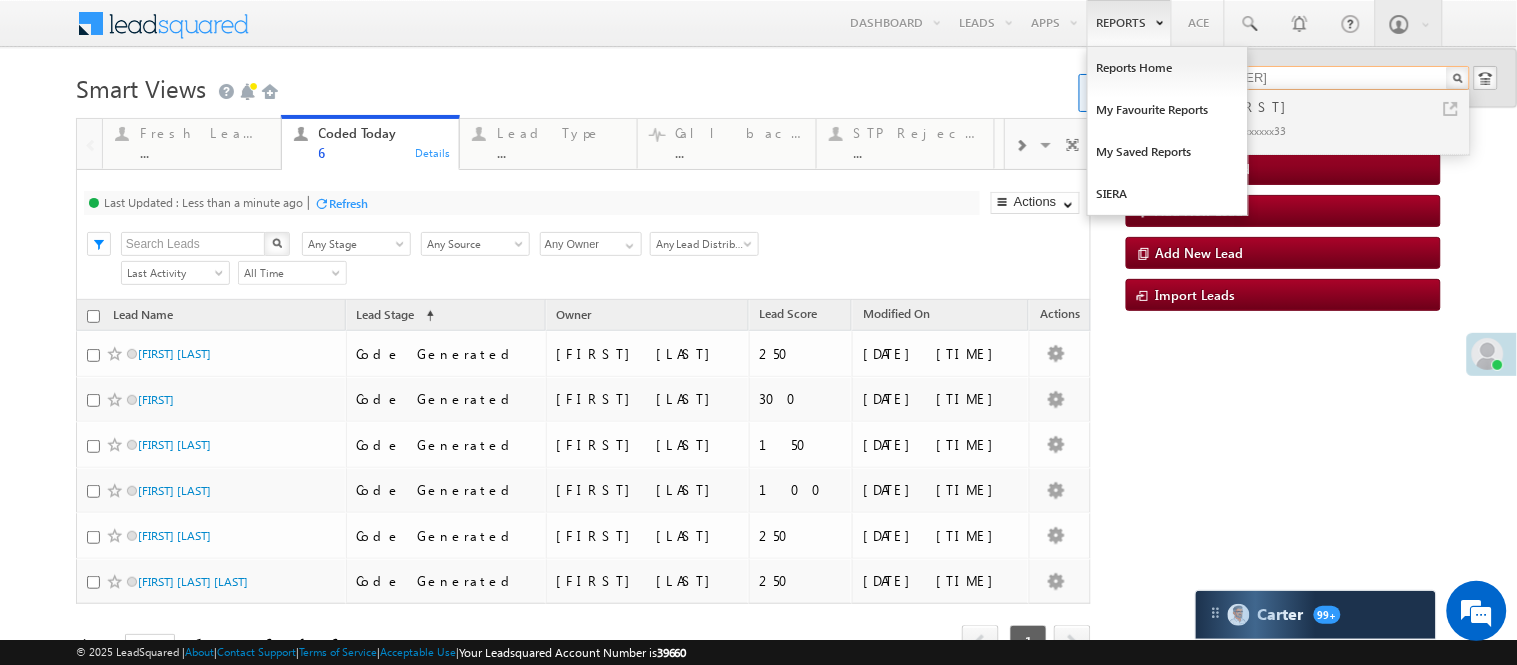 type on "[NUMBER]" 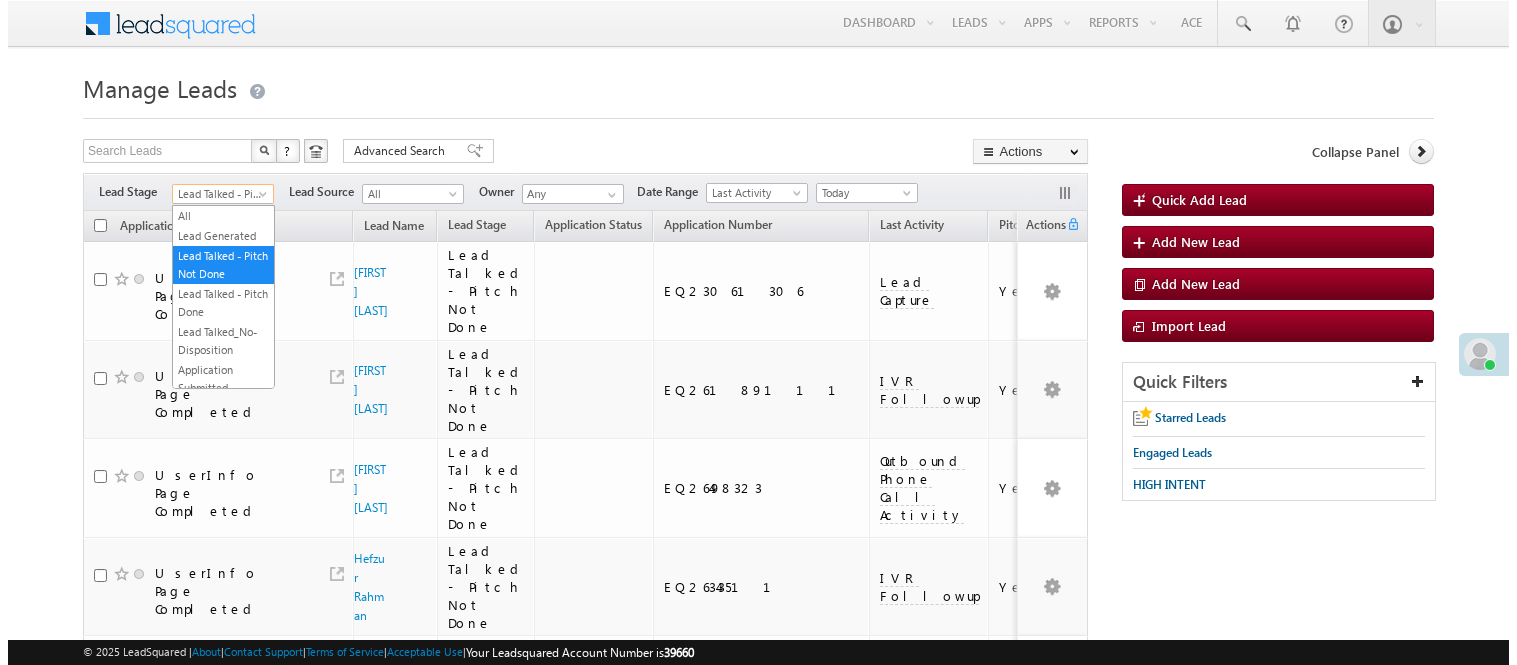 scroll, scrollTop: 0, scrollLeft: 0, axis: both 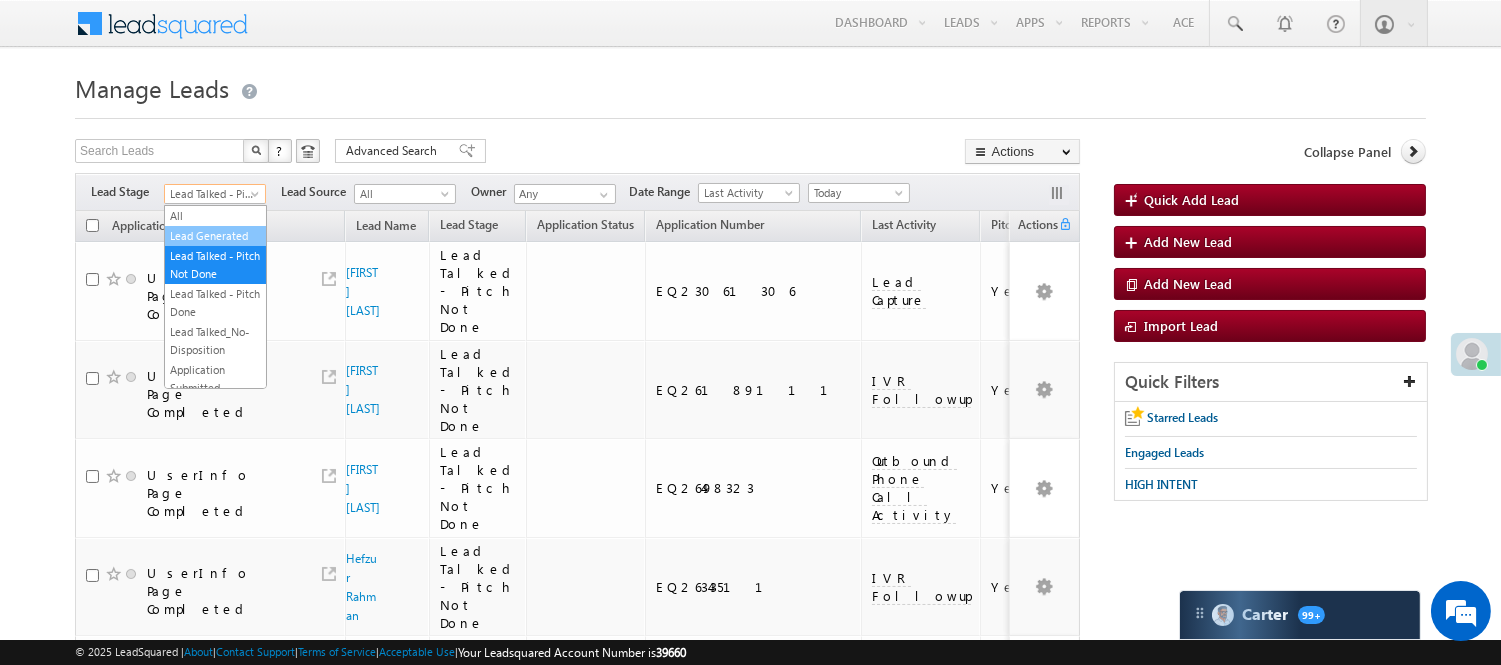 click on "Lead Generated" at bounding box center [215, 236] 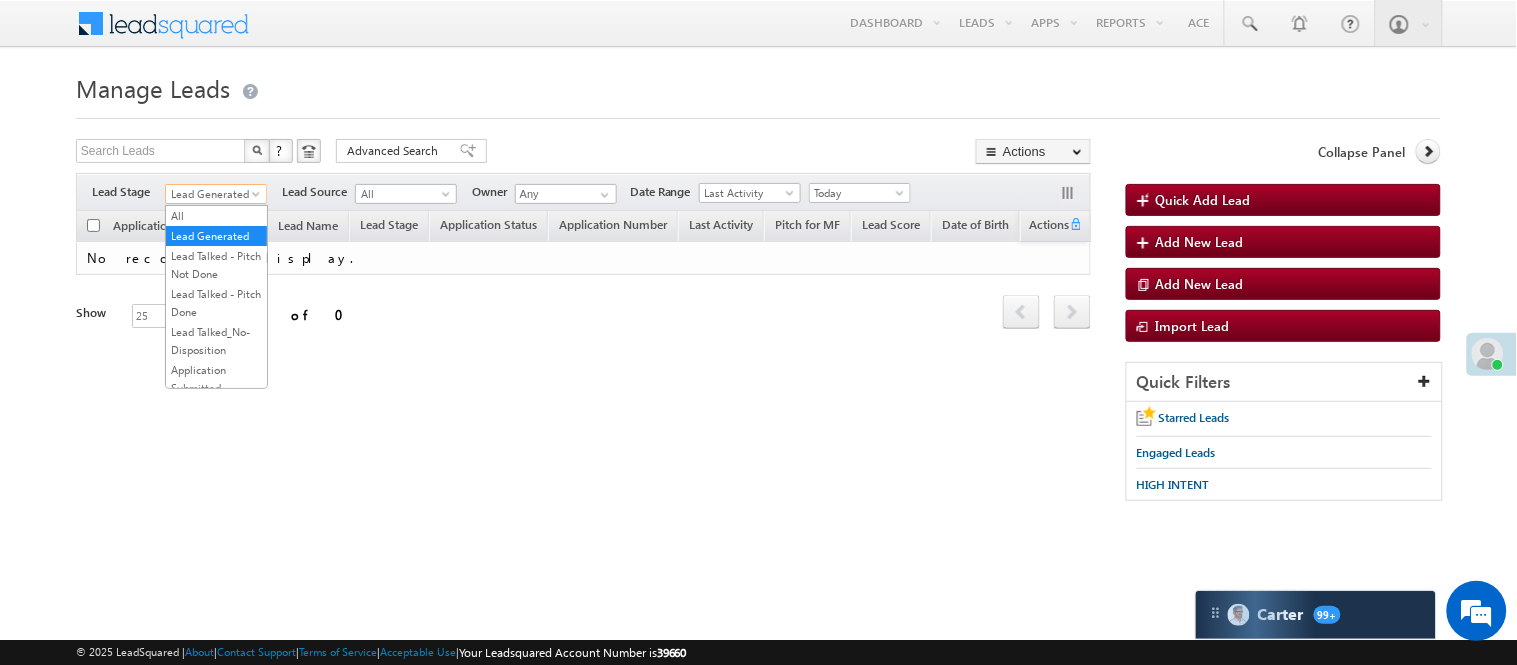 click on "Lead Generated" at bounding box center [213, 194] 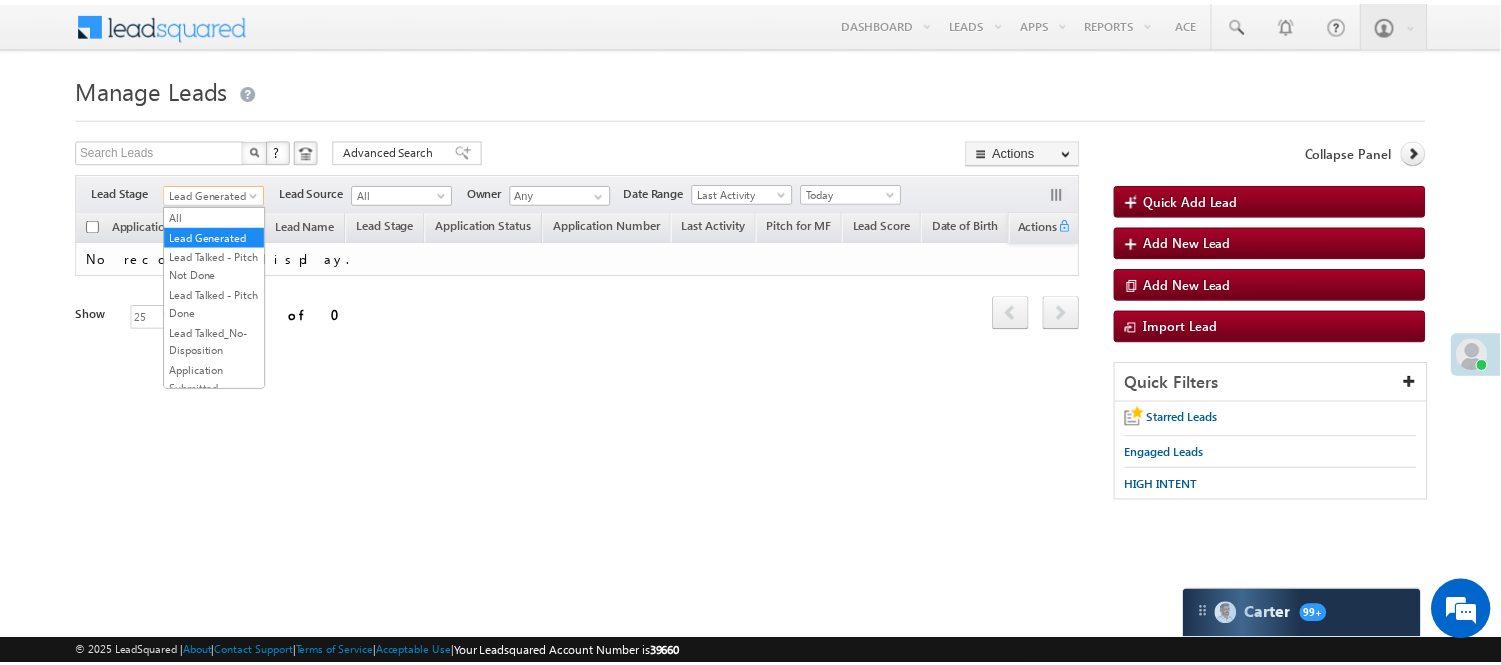 scroll, scrollTop: 0, scrollLeft: 0, axis: both 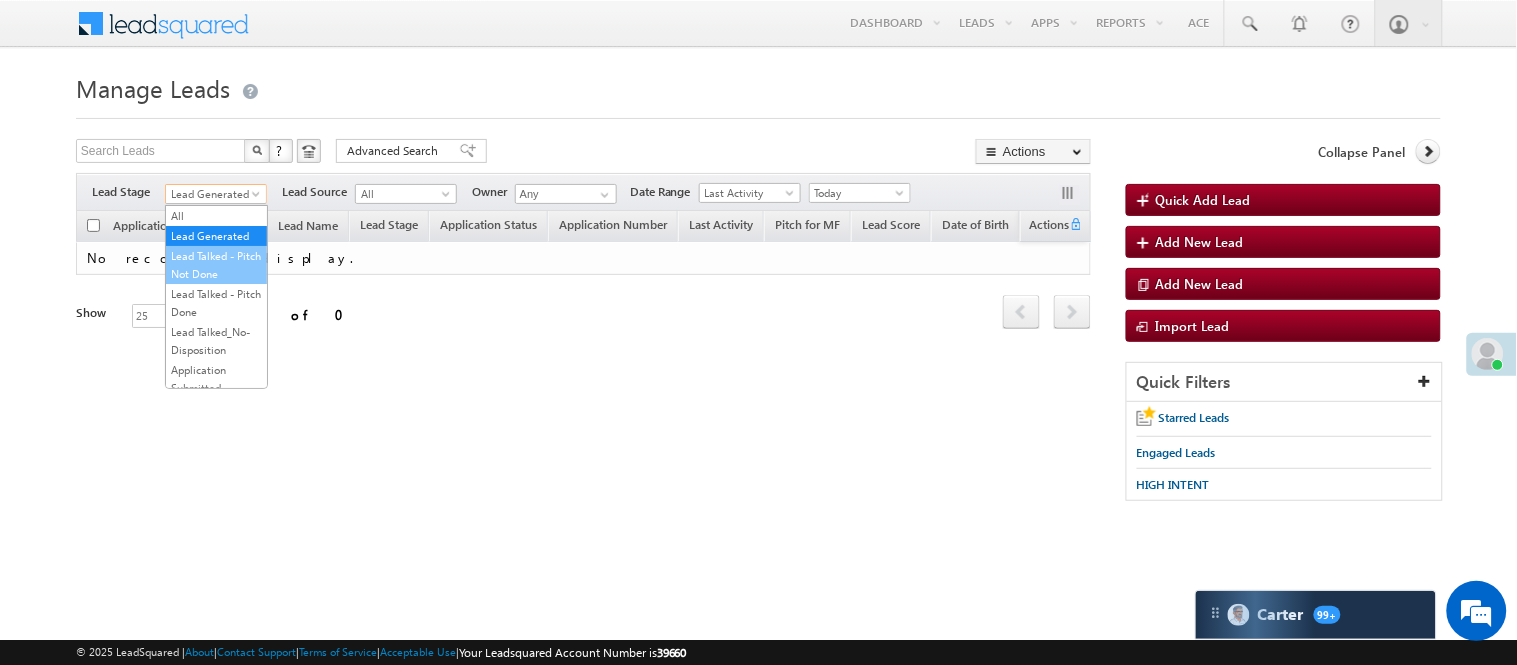 click on "Lead Talked - Pitch Not Done" at bounding box center (216, 265) 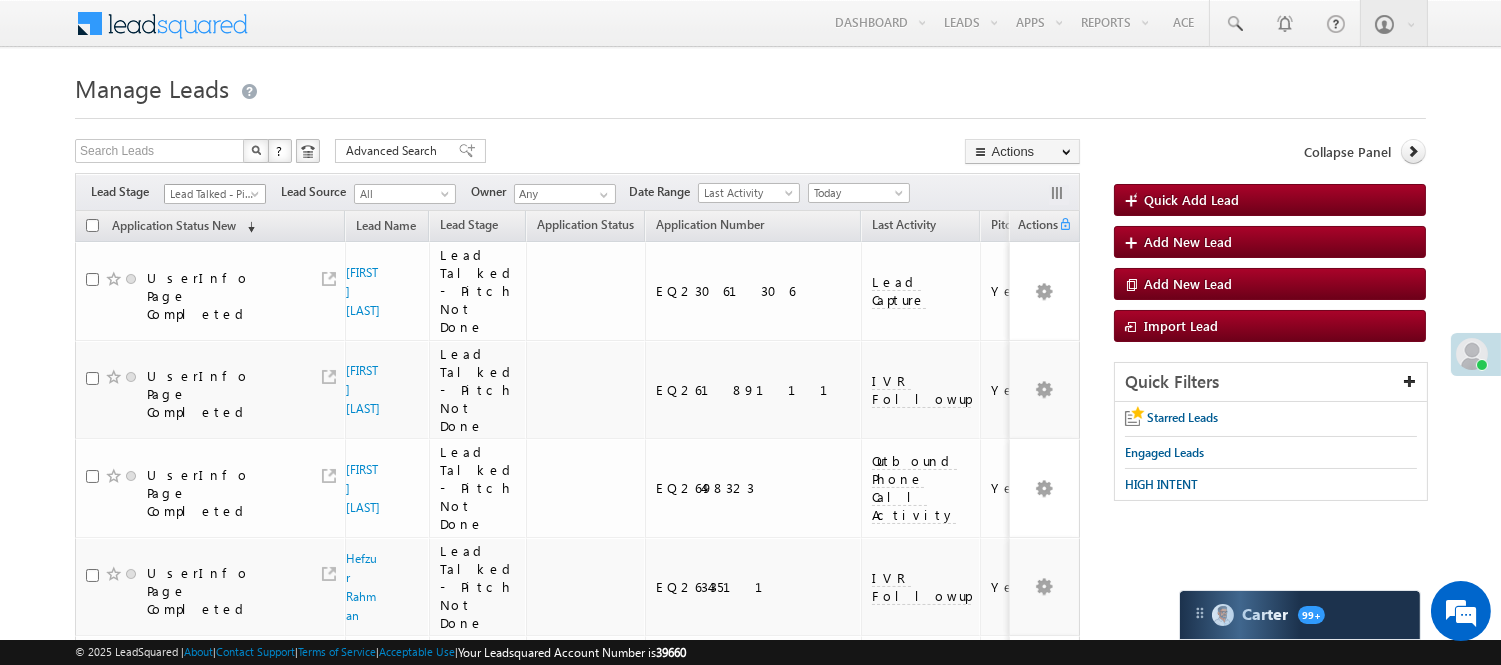 click on "Lead Talked - Pitch Not Done" at bounding box center (212, 194) 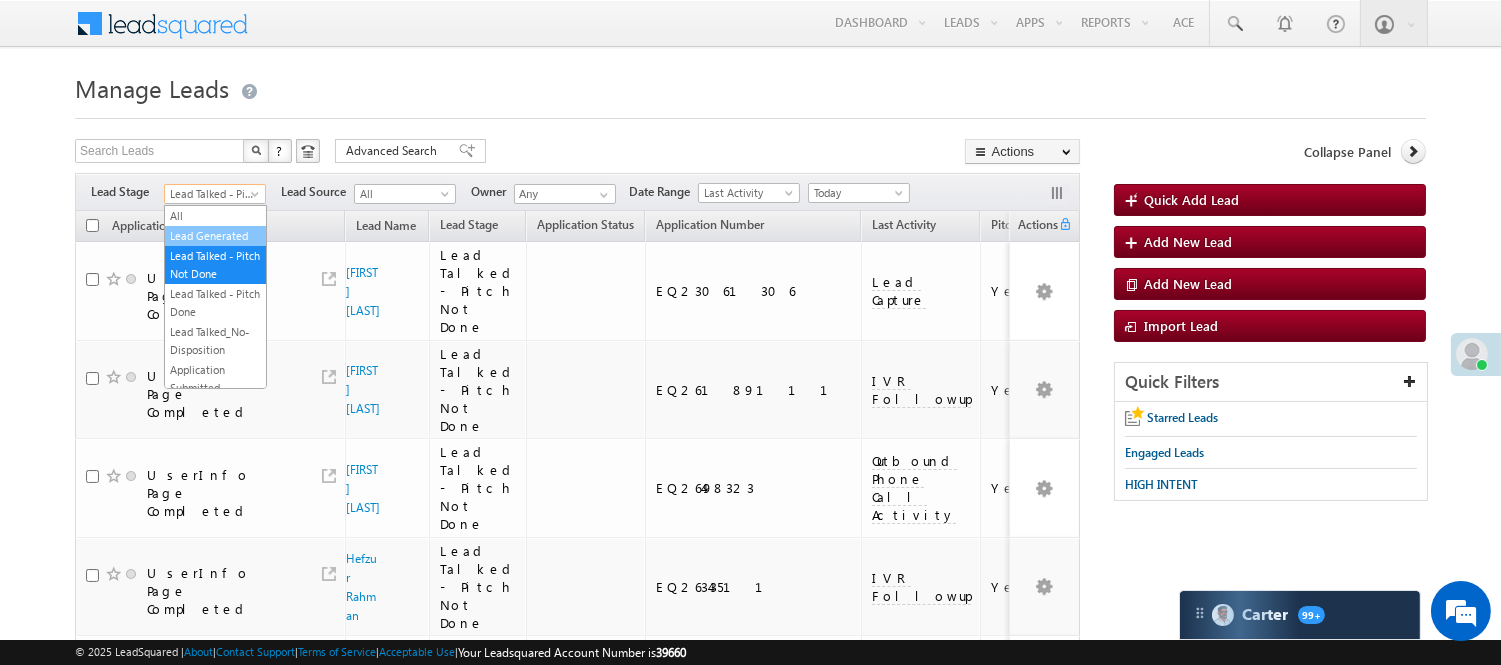 click on "Lead Generated" at bounding box center [215, 236] 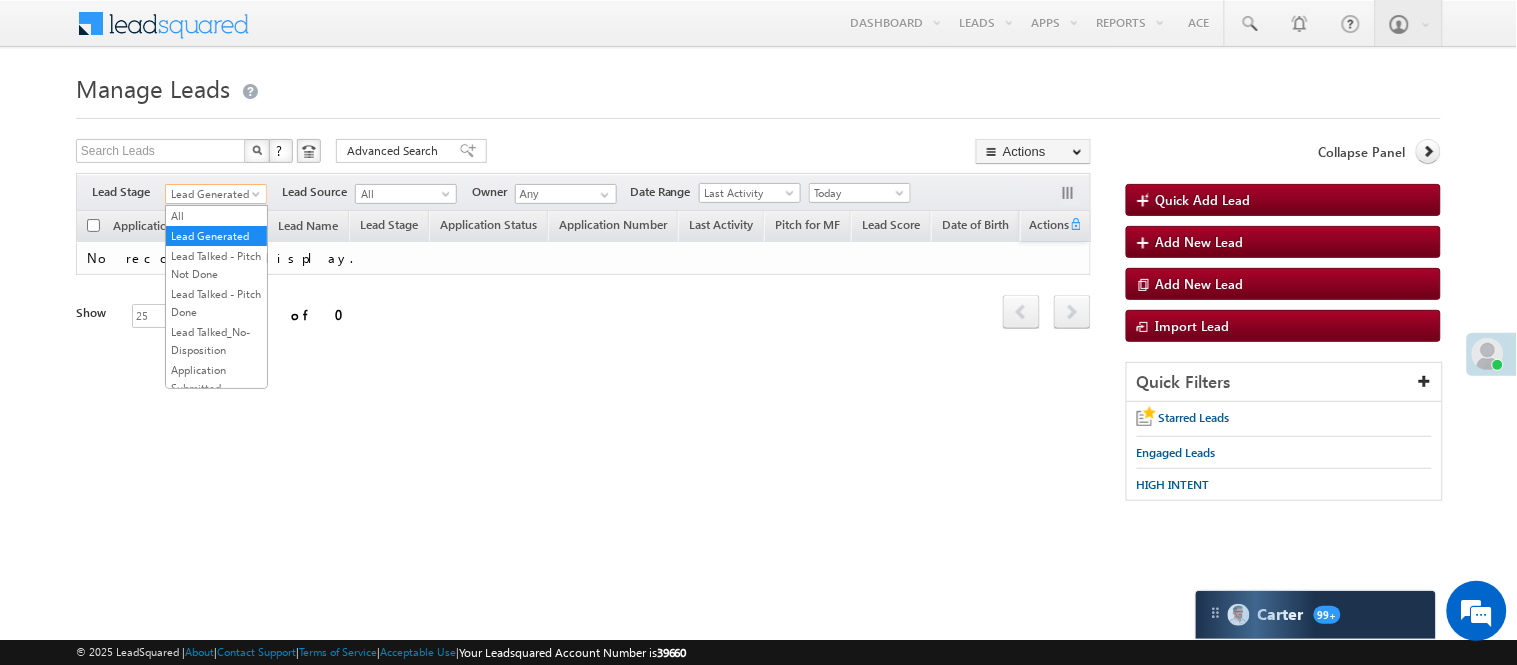 click on "Lead Generated" at bounding box center (213, 194) 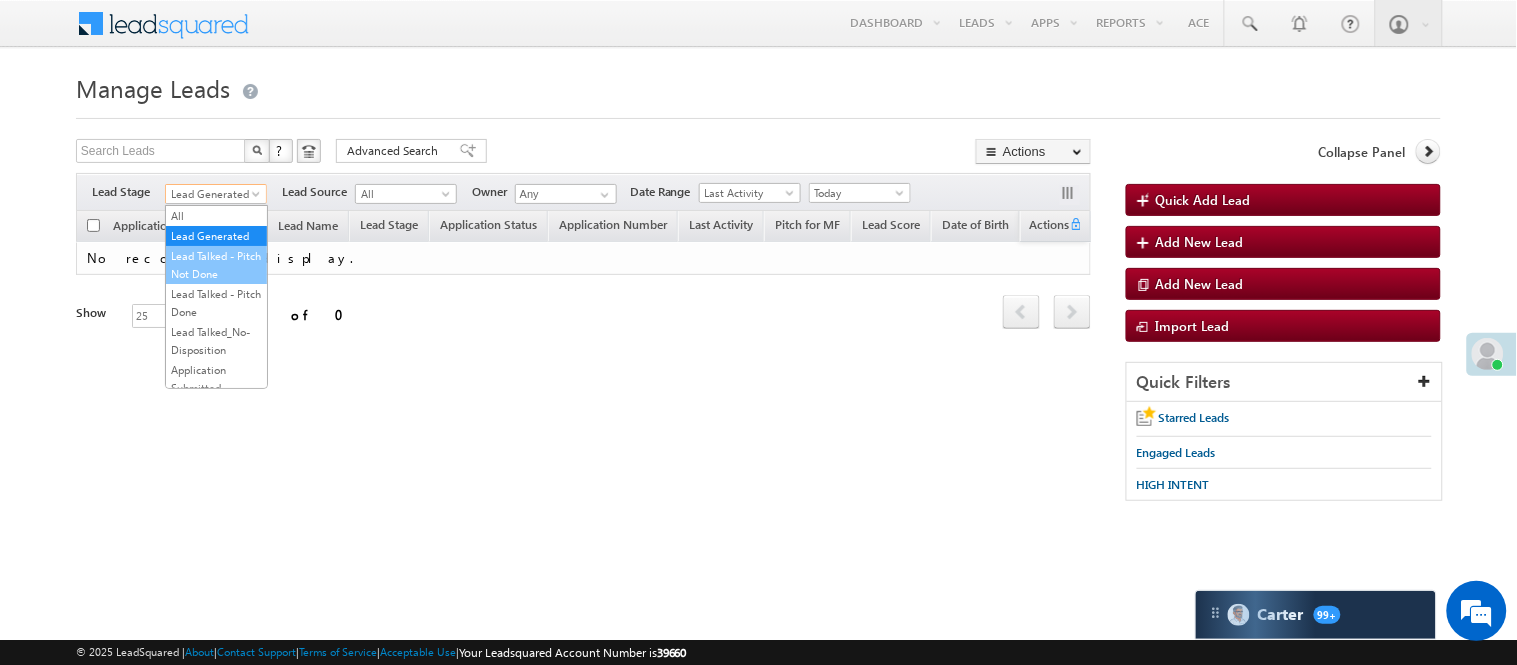 click on "Lead Talked - Pitch Not Done" at bounding box center (216, 265) 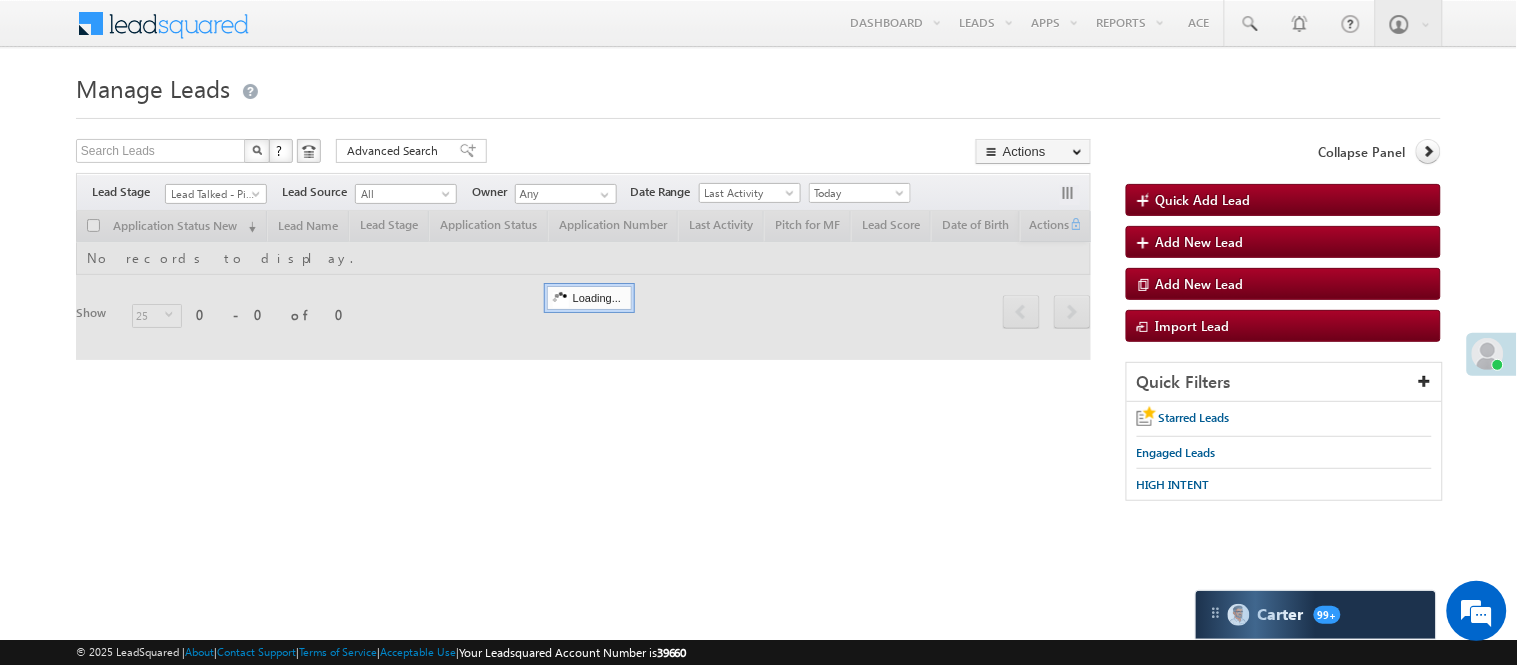 click at bounding box center [758, 112] 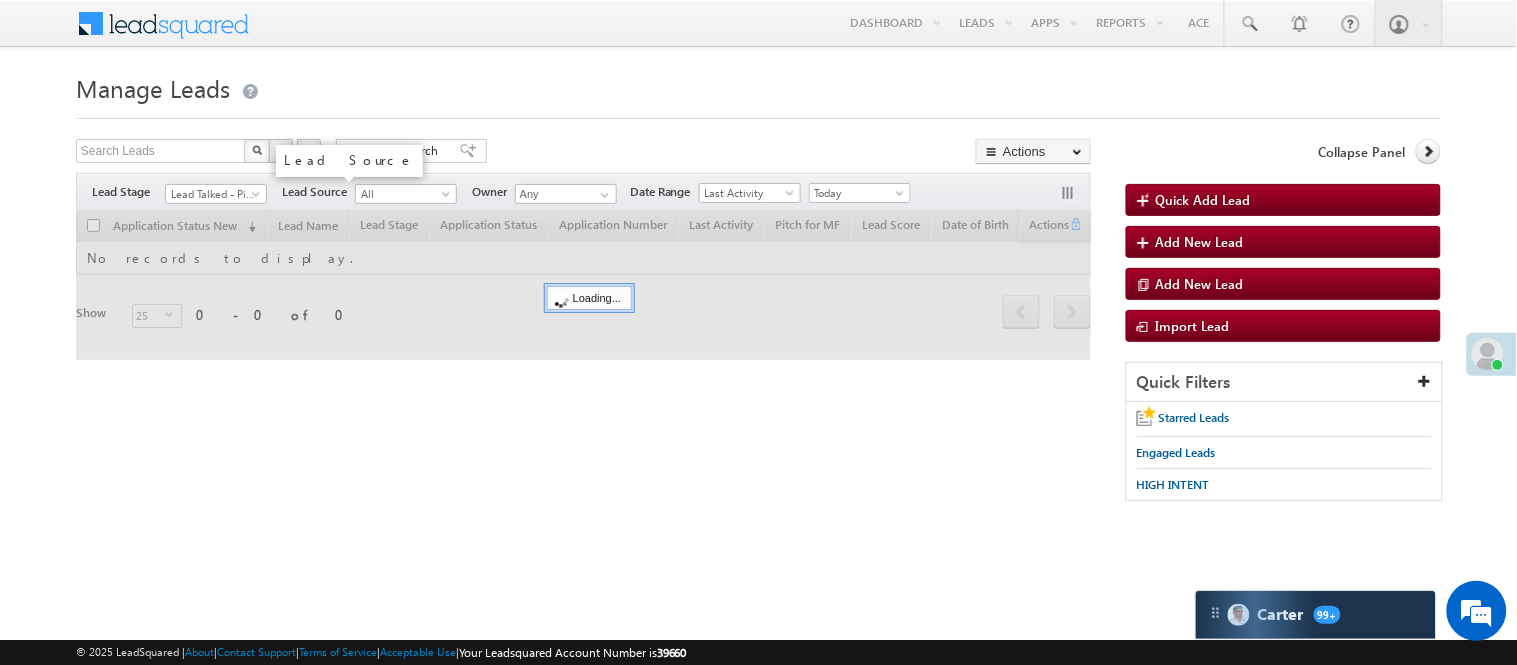 click on "Lead Talked - Pitch Not Done" at bounding box center [213, 194] 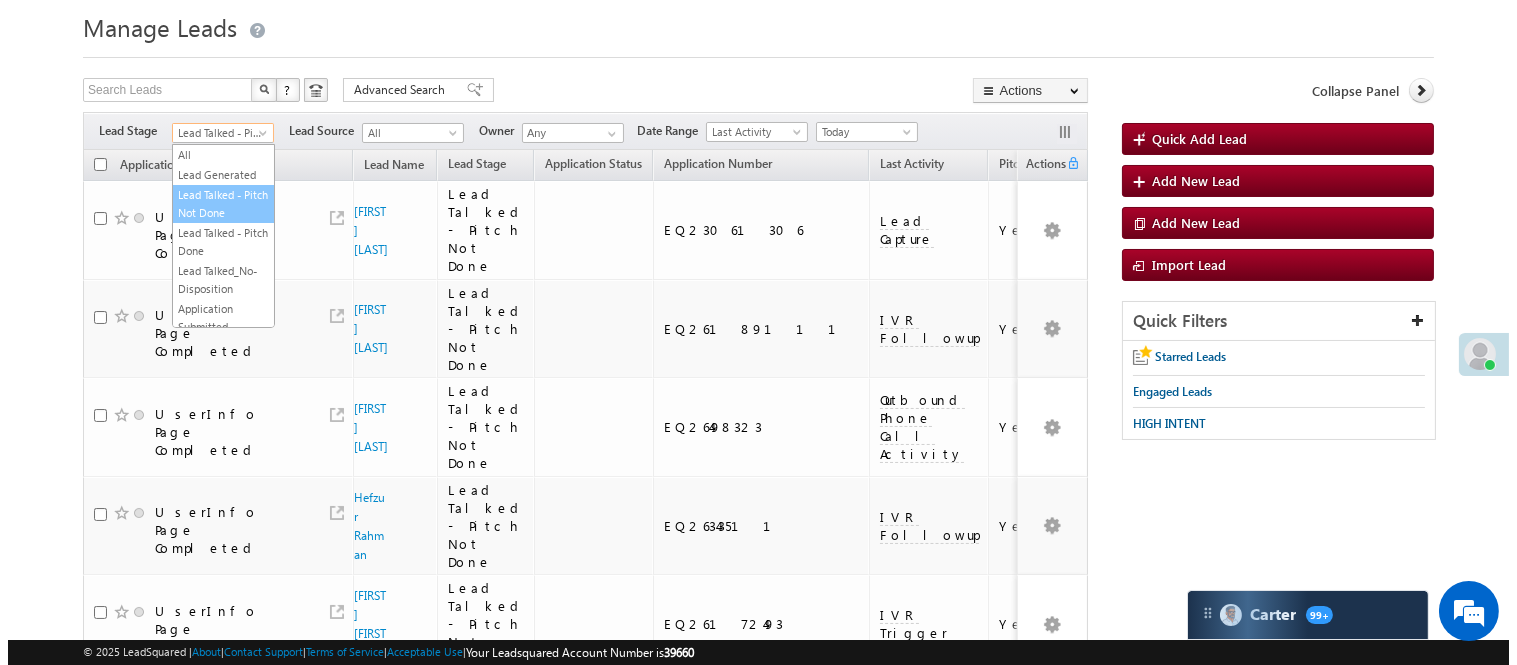 scroll, scrollTop: 0, scrollLeft: 0, axis: both 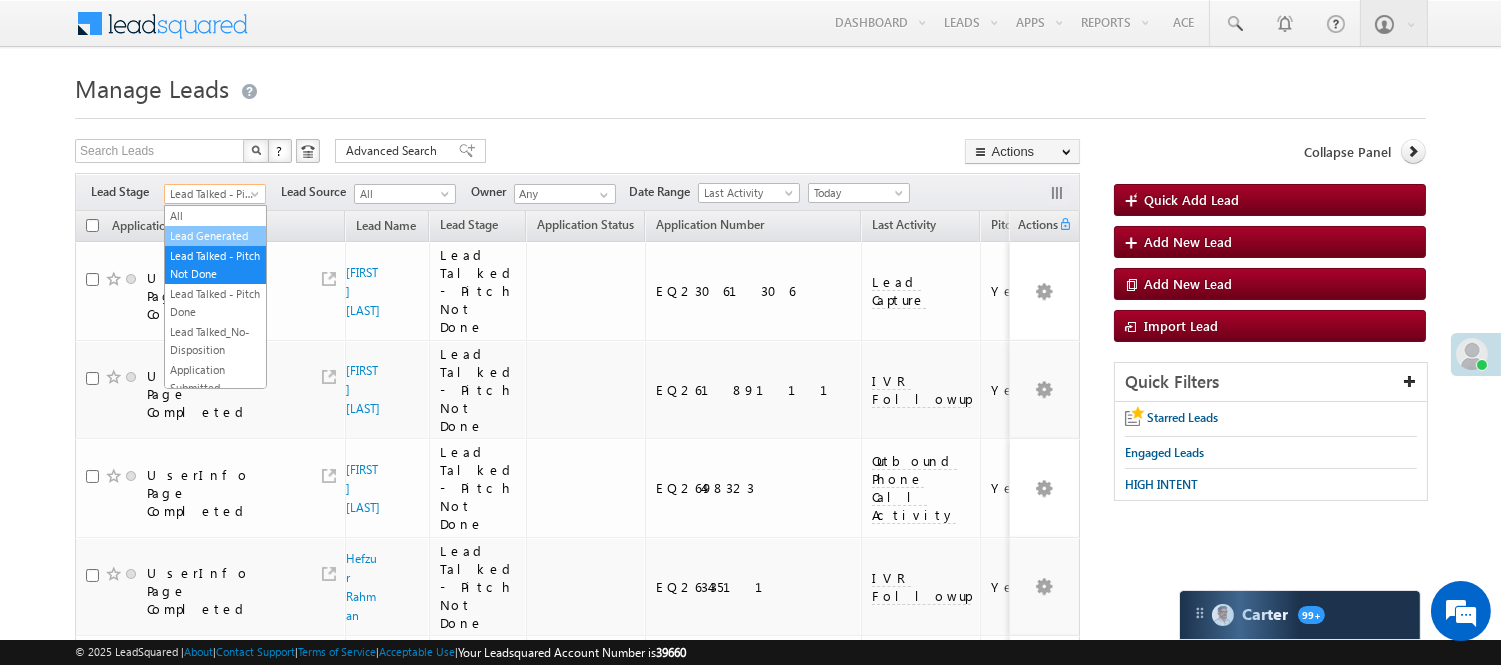 click on "Lead Generated" at bounding box center (215, 236) 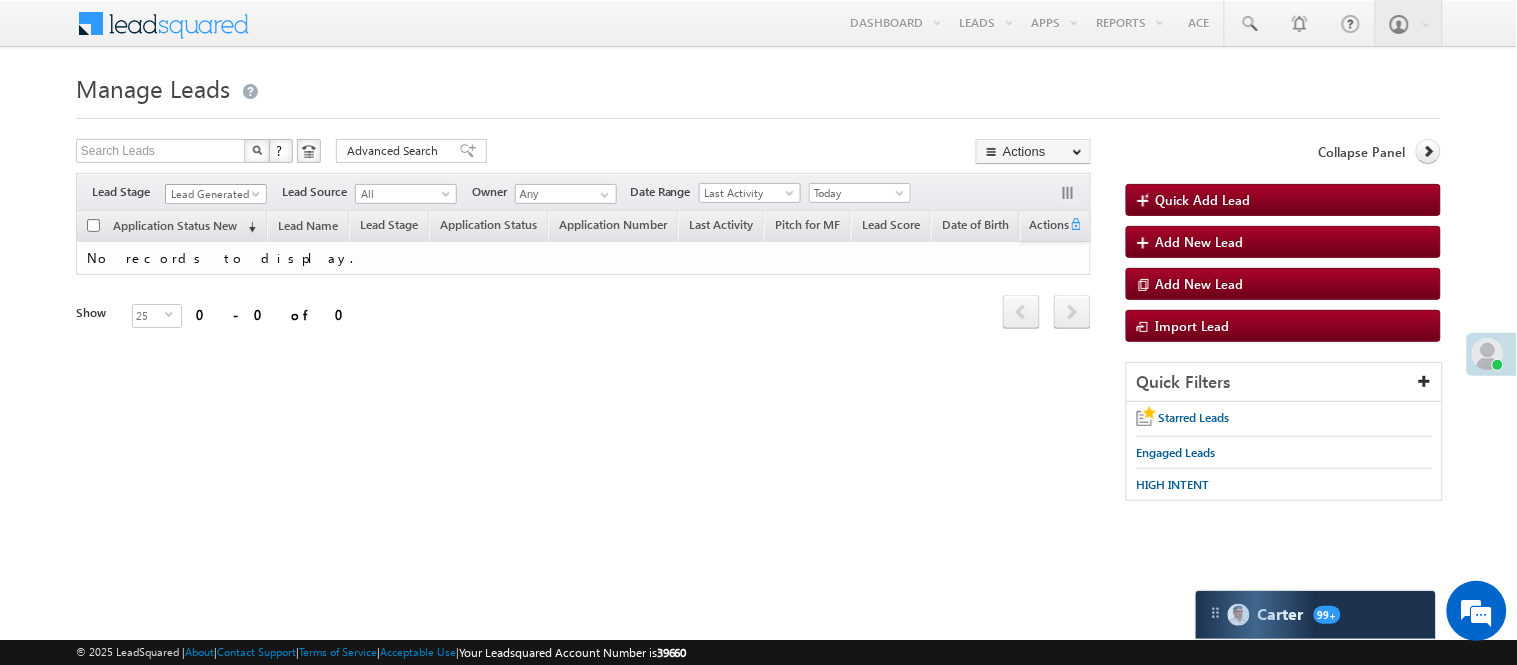 click on "Lead Generated" at bounding box center (213, 194) 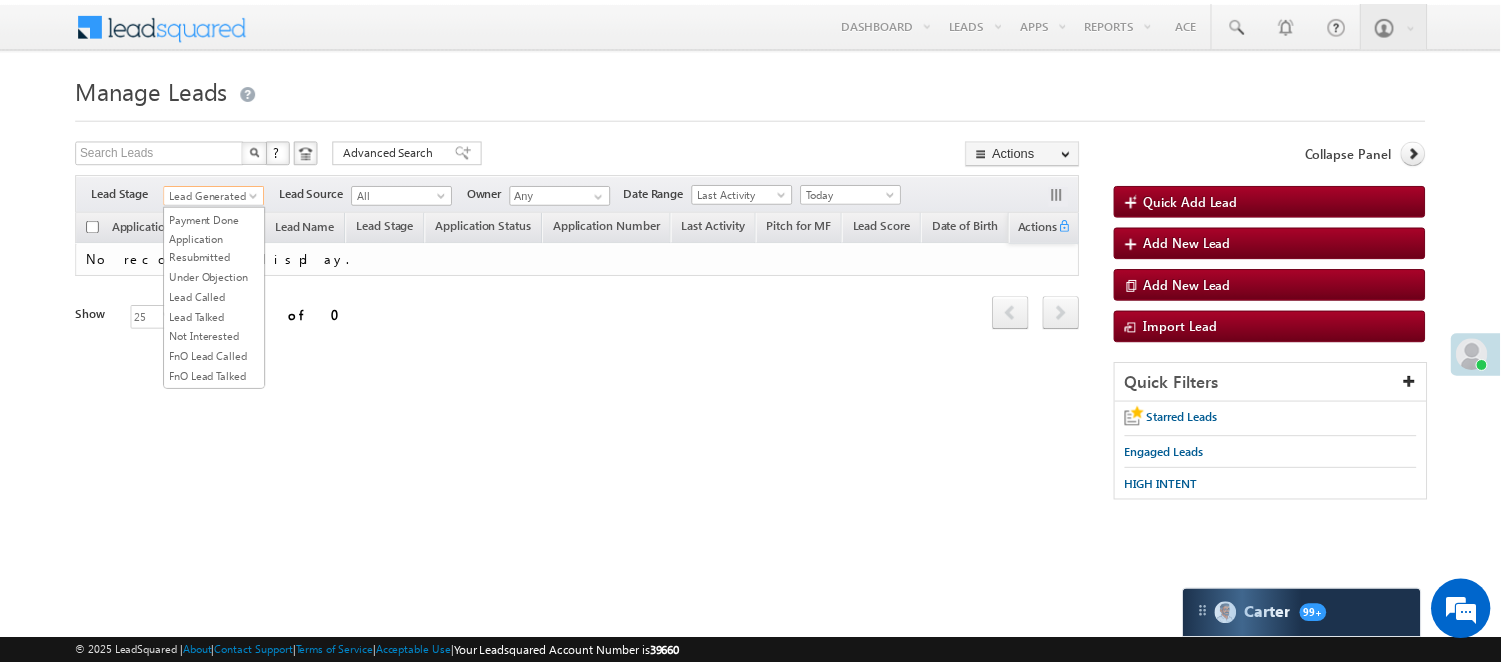 scroll, scrollTop: 496, scrollLeft: 0, axis: vertical 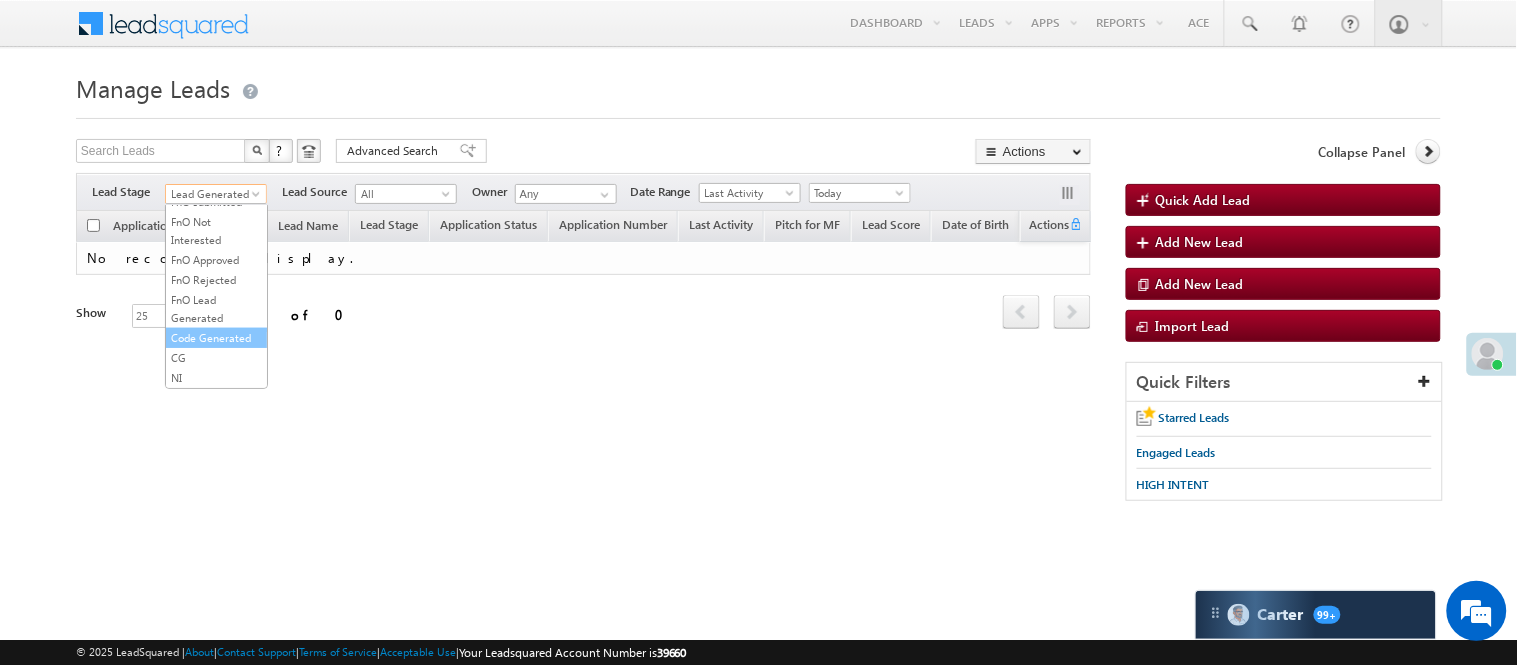 click on "Code Generated" at bounding box center [216, 338] 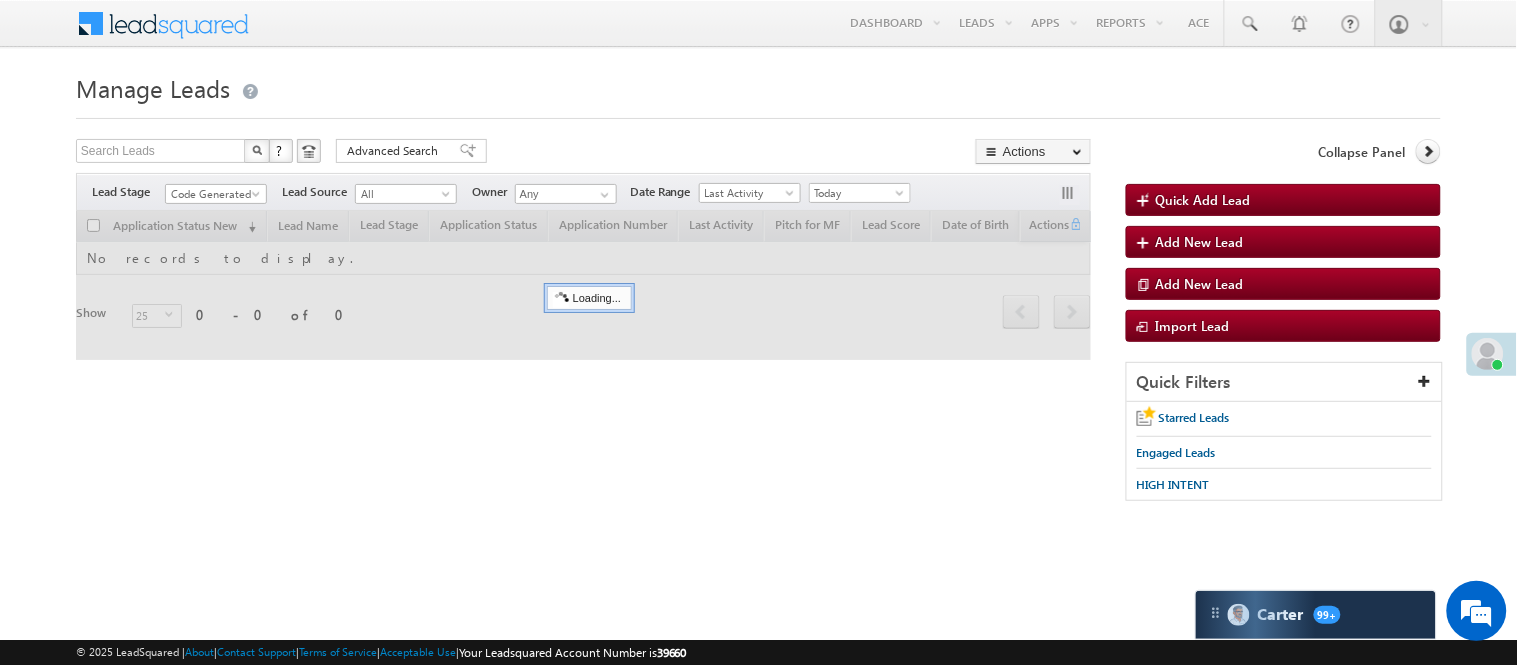 click on "Manage Leads" at bounding box center [758, 93] 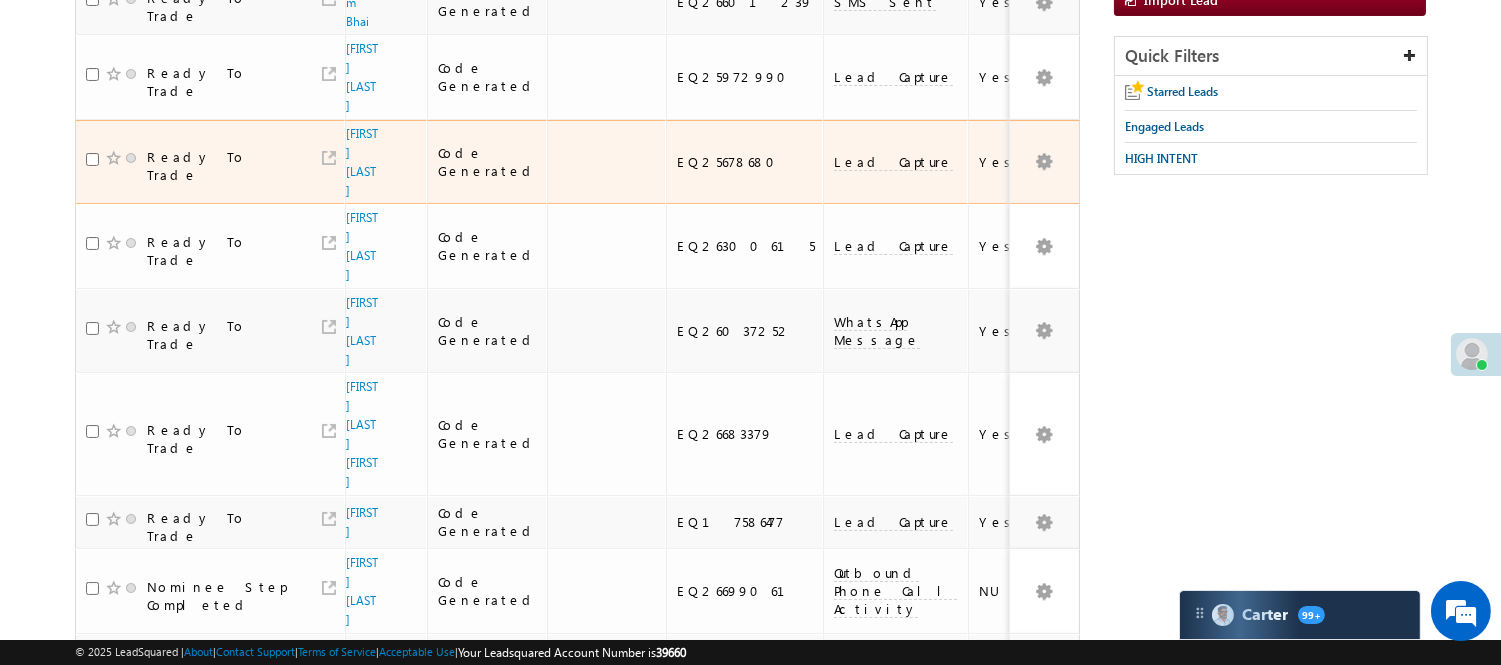 scroll, scrollTop: 13, scrollLeft: 0, axis: vertical 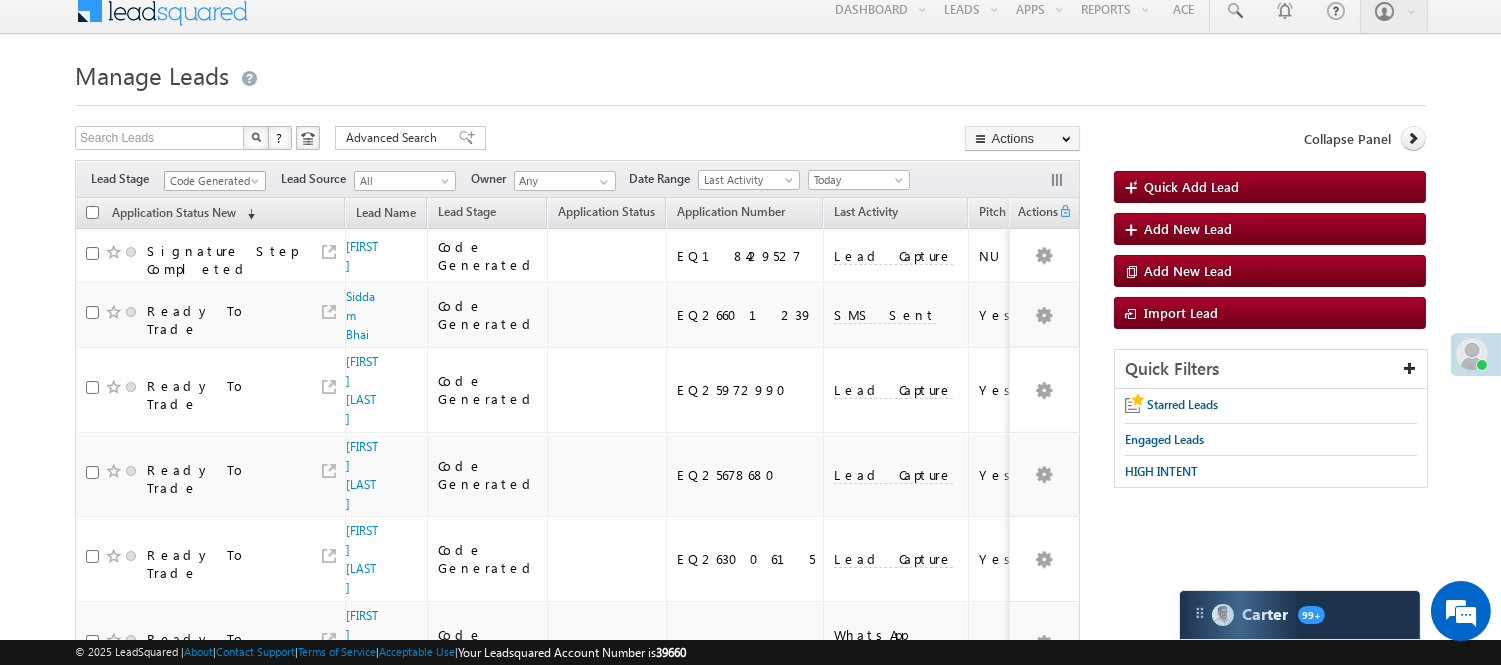 click on "Code Generated" at bounding box center (212, 181) 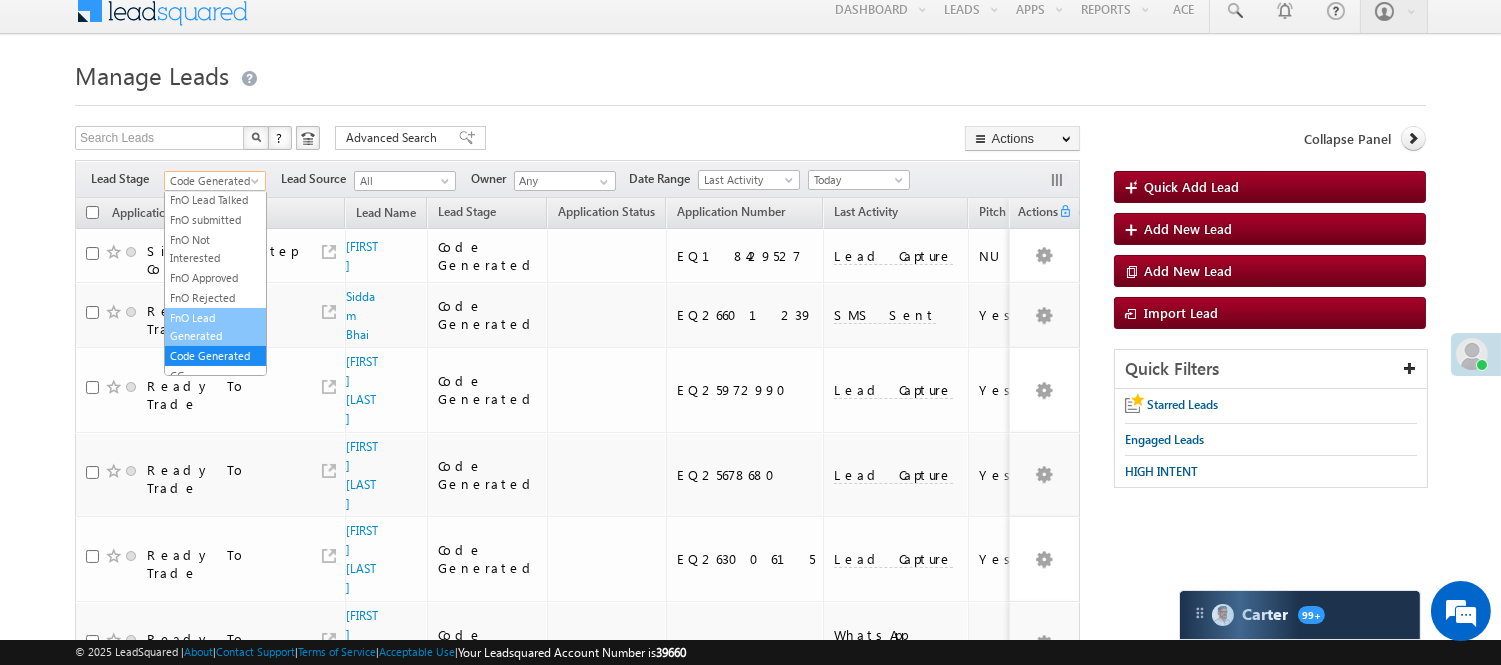 scroll, scrollTop: 274, scrollLeft: 0, axis: vertical 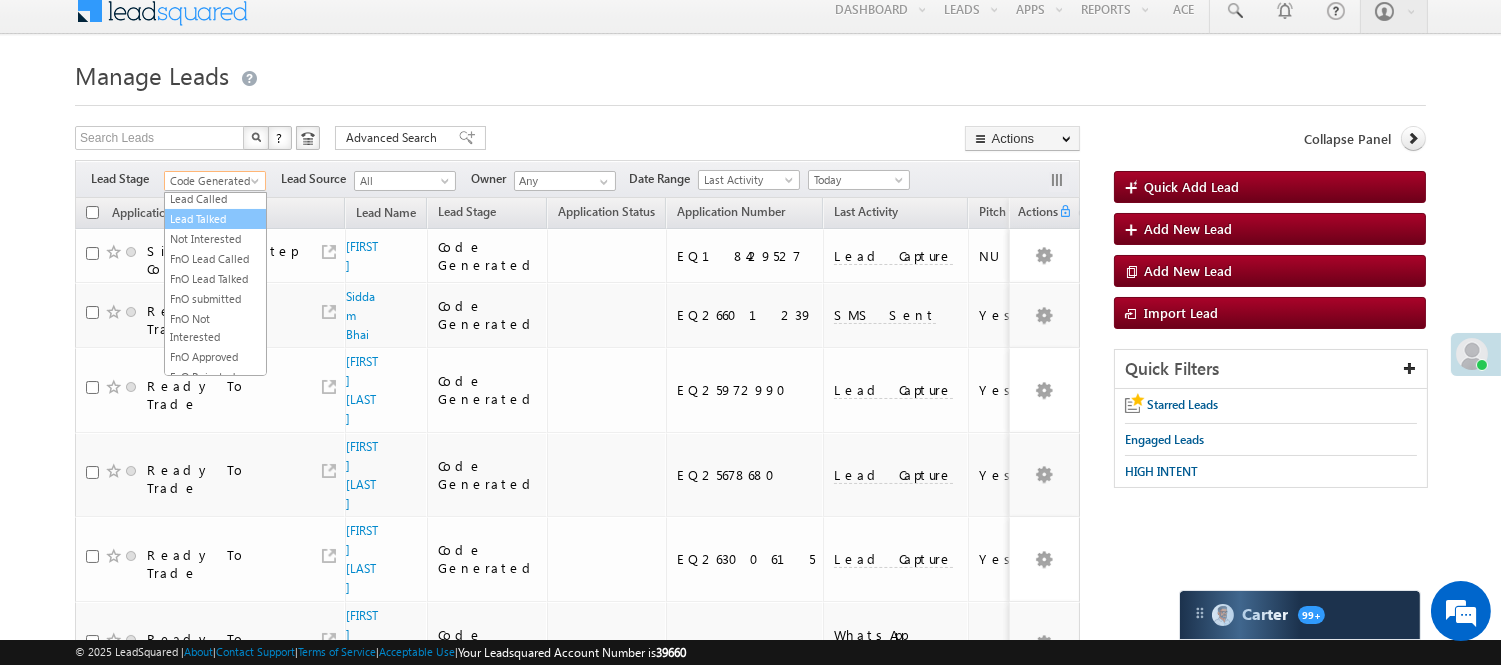 click on "Lead Talked" at bounding box center [215, 219] 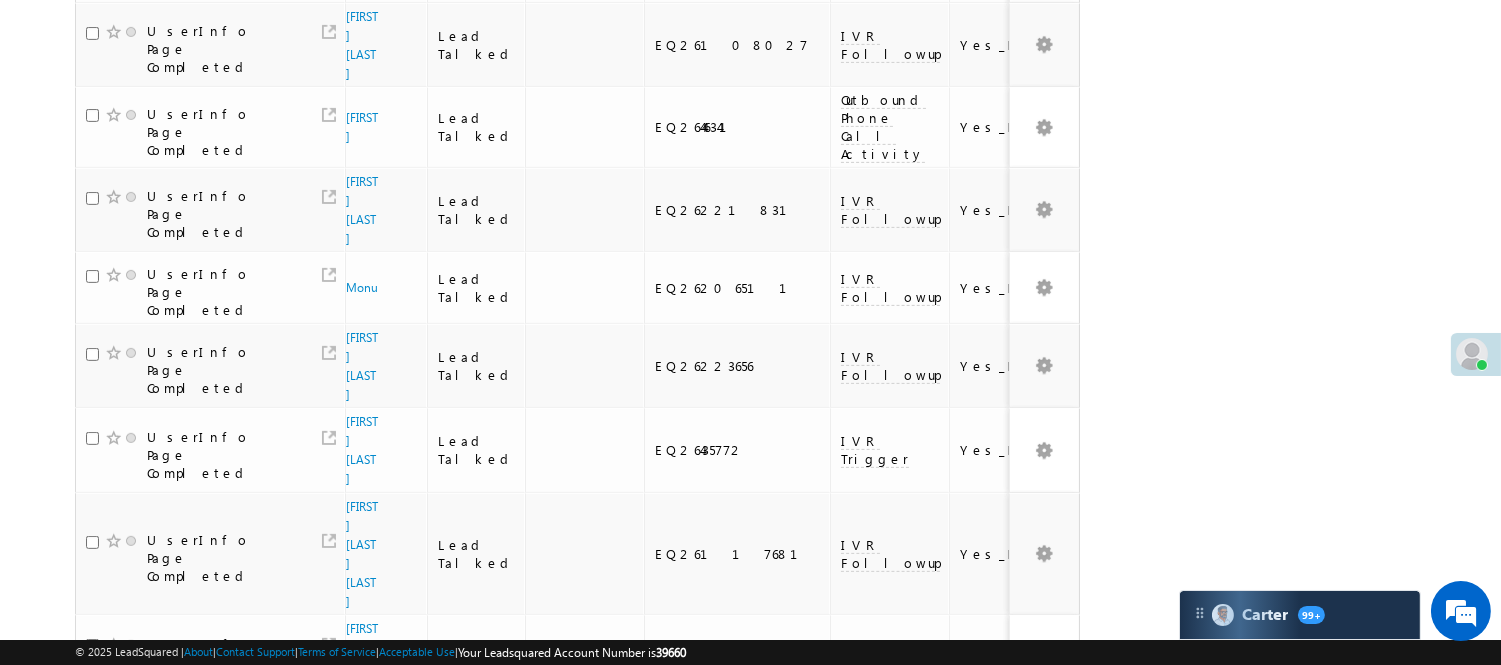 scroll, scrollTop: 1348, scrollLeft: 0, axis: vertical 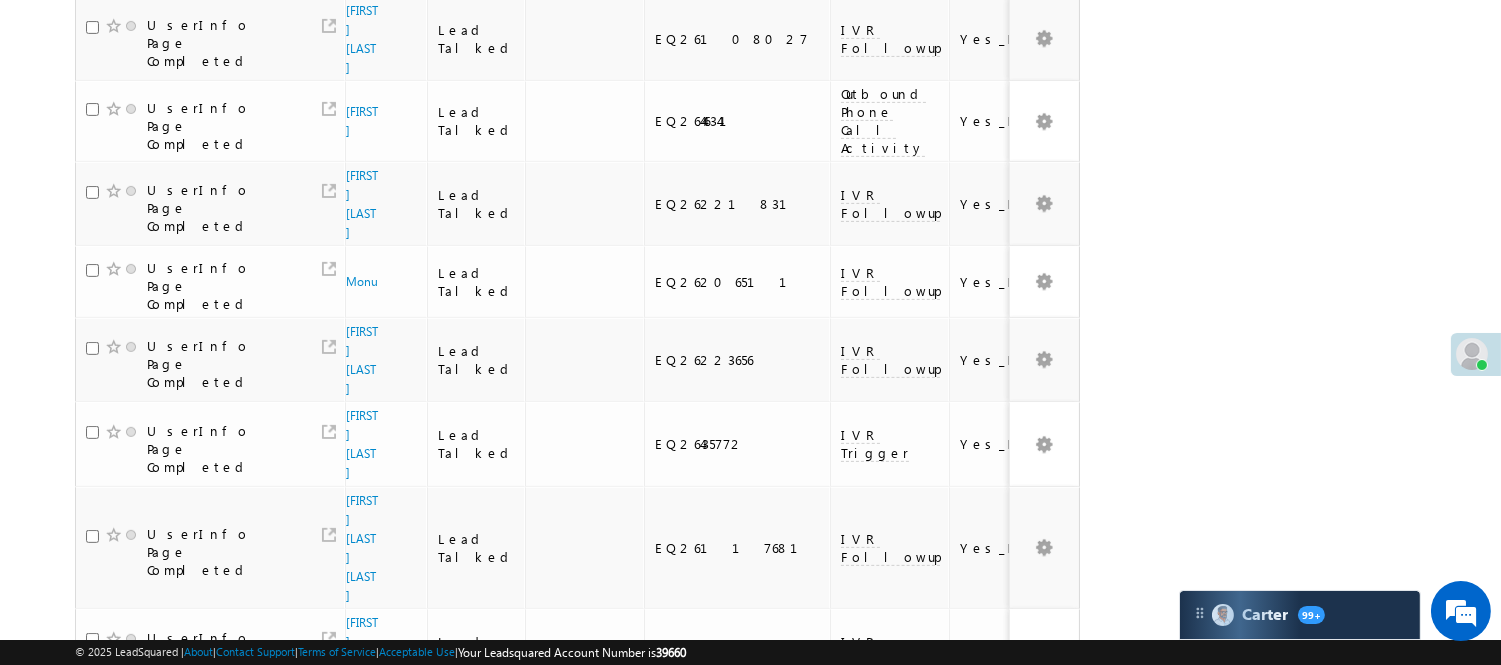 click on "2" at bounding box center (938, 1108) 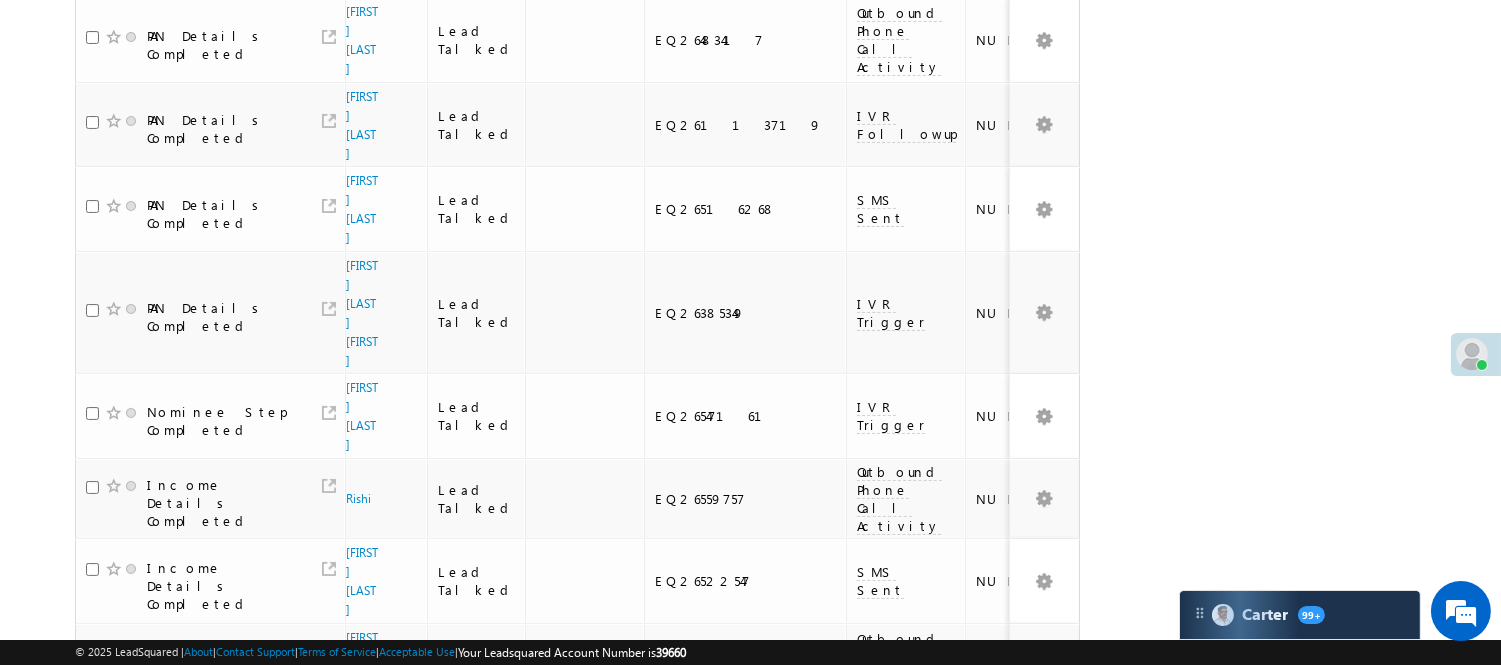 scroll, scrollTop: 0, scrollLeft: 0, axis: both 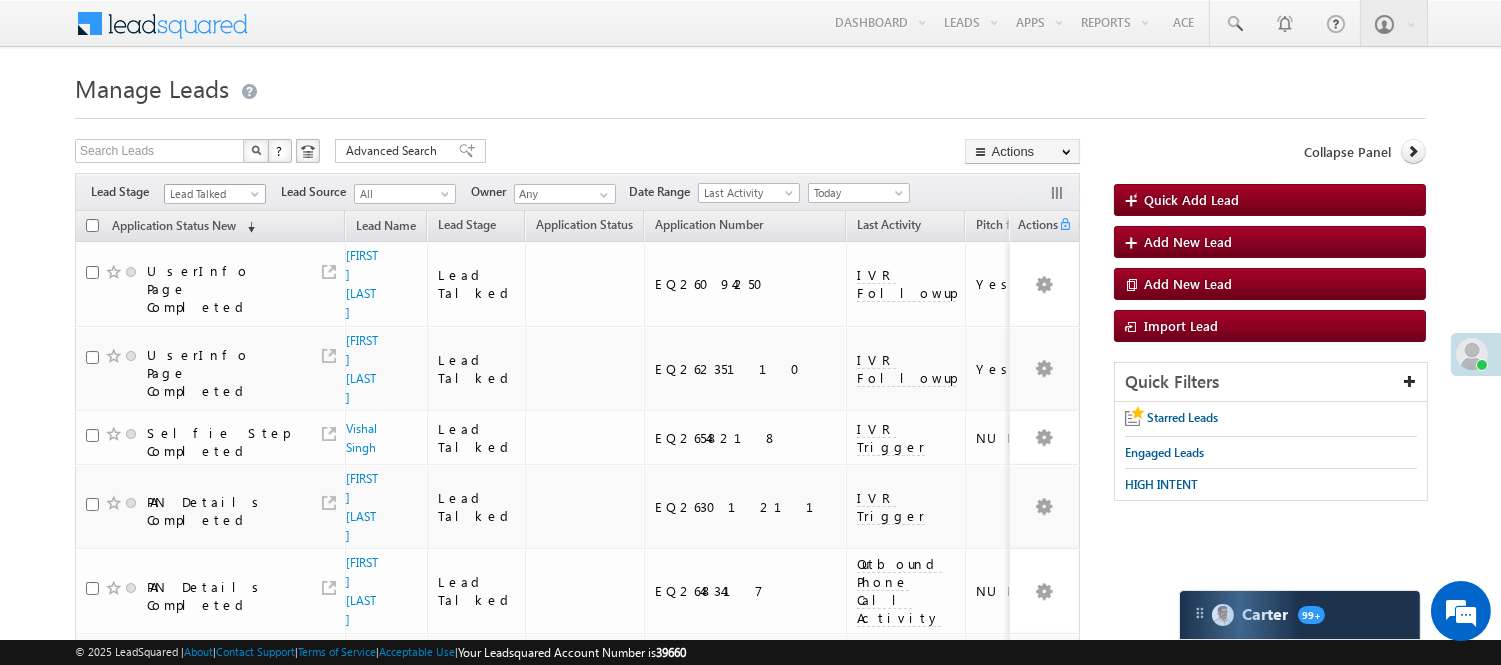 click on "Lead Talked" at bounding box center [212, 194] 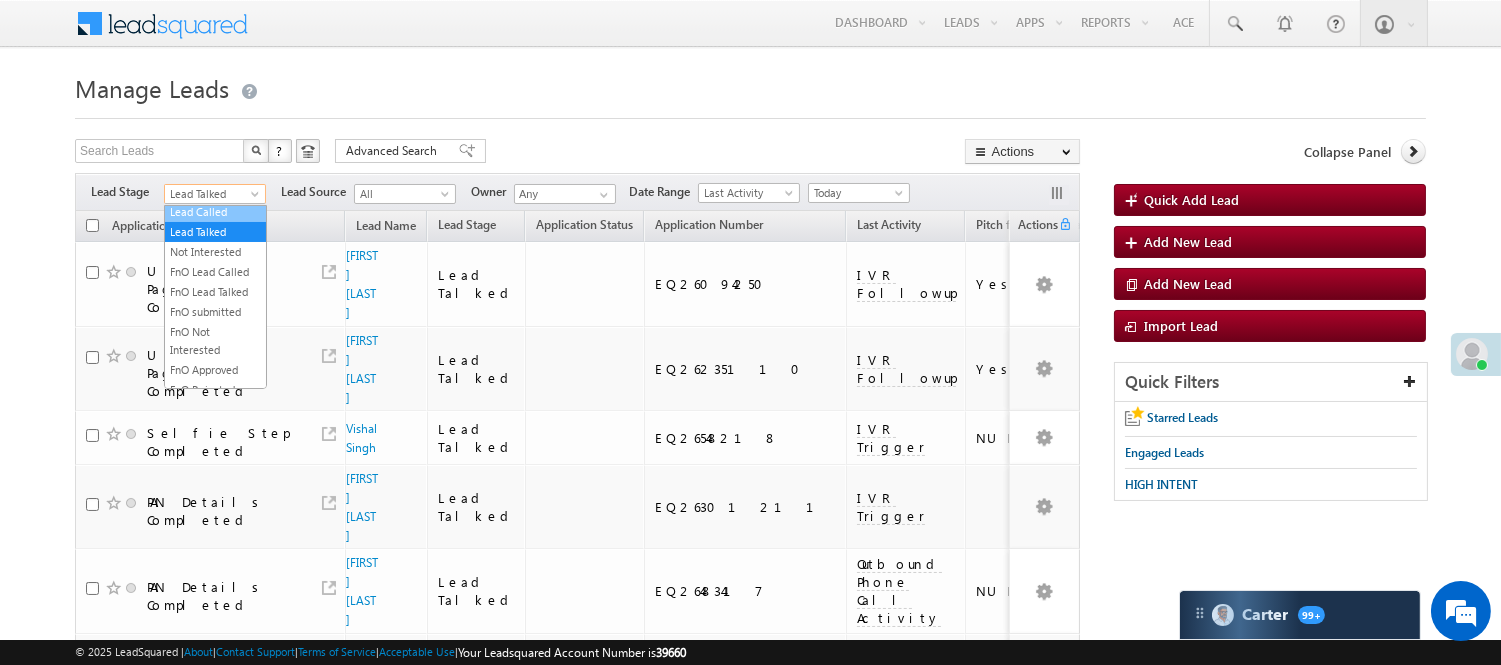 click on "Lead Called" at bounding box center [215, 212] 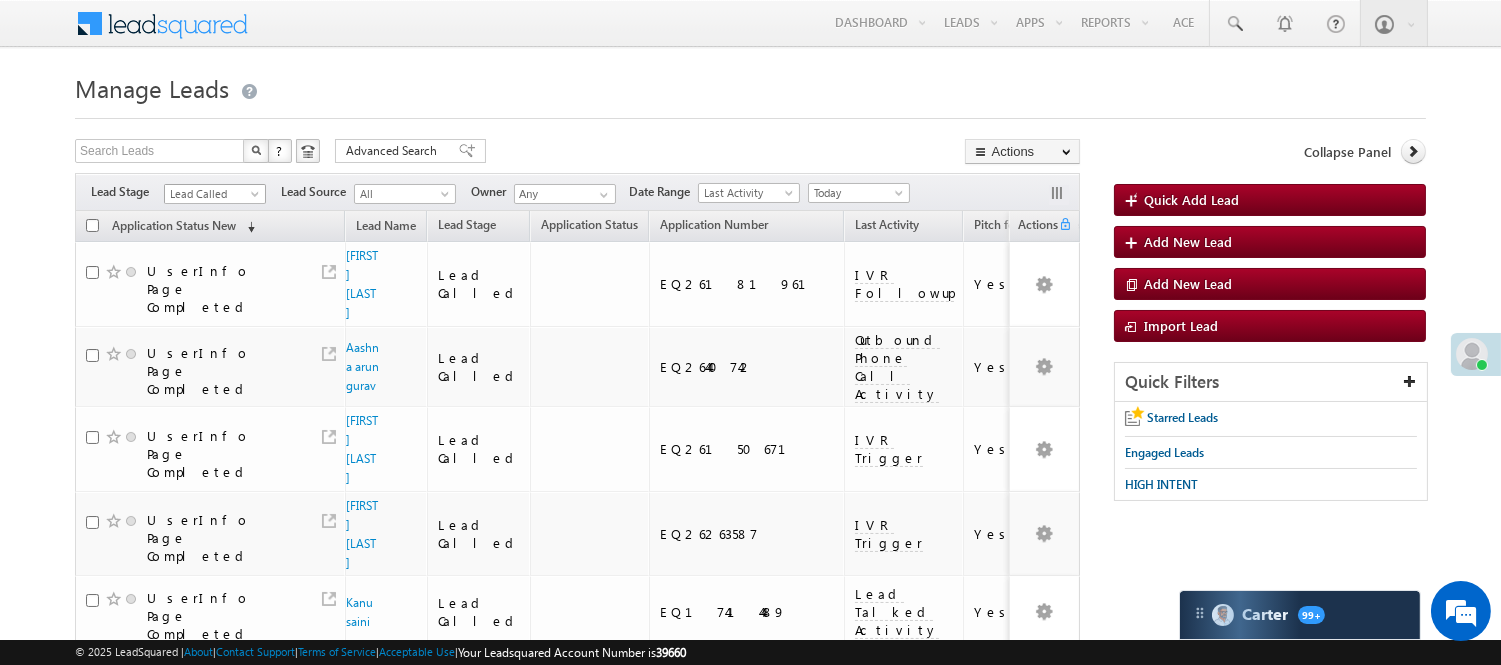 click on "Lead Called" at bounding box center (212, 194) 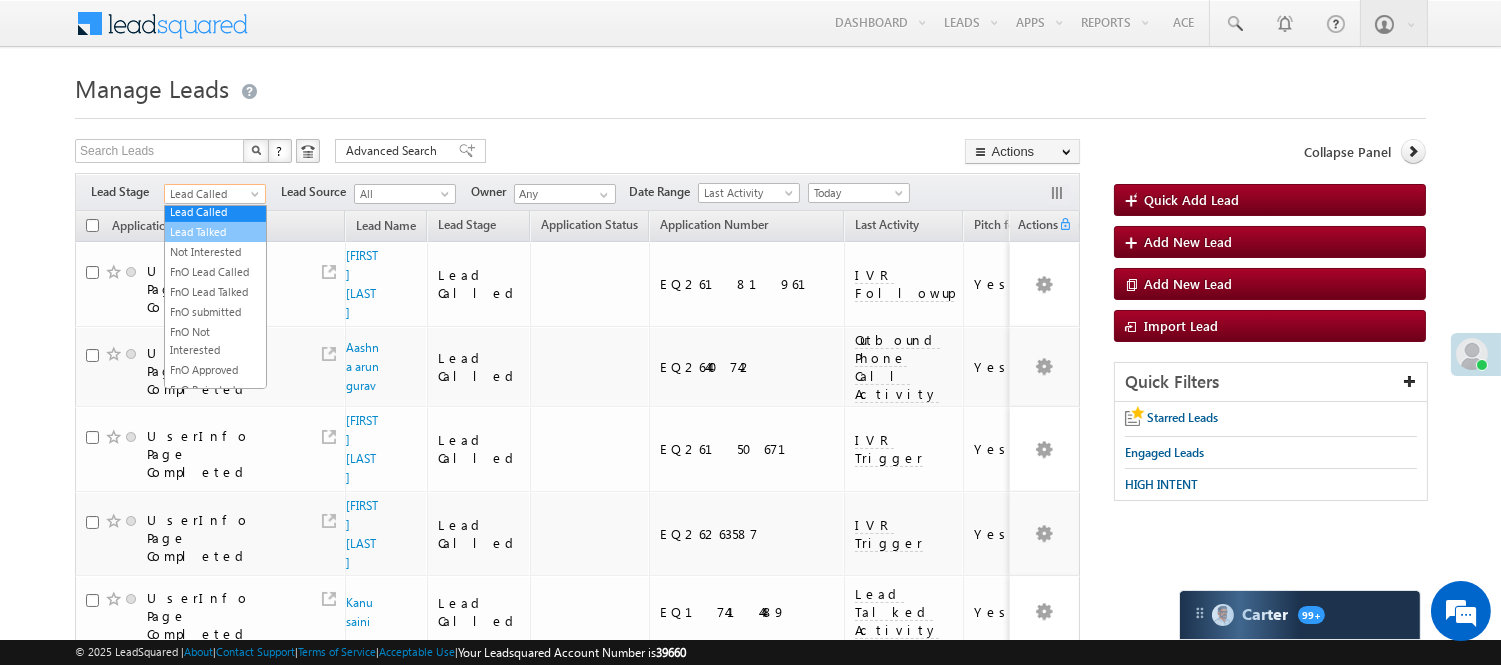 click on "Lead Talked" at bounding box center [215, 232] 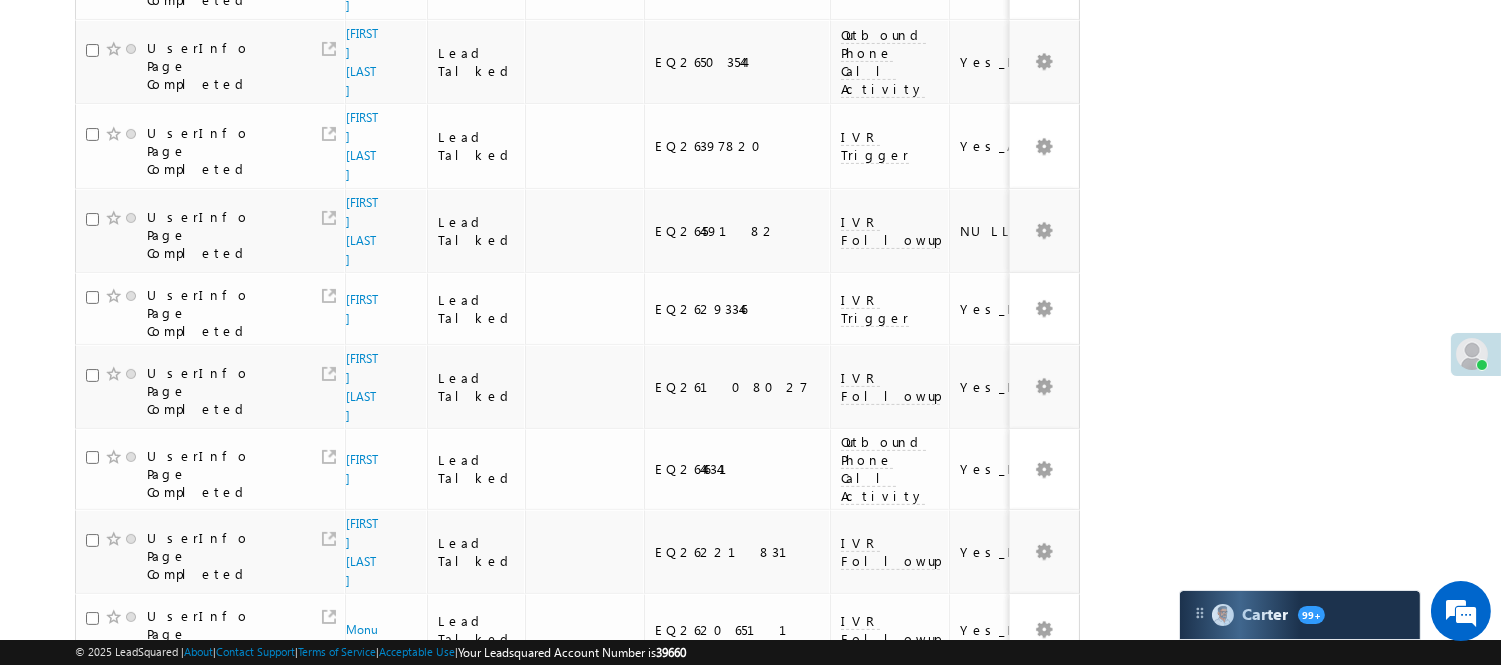 scroll, scrollTop: 1348, scrollLeft: 0, axis: vertical 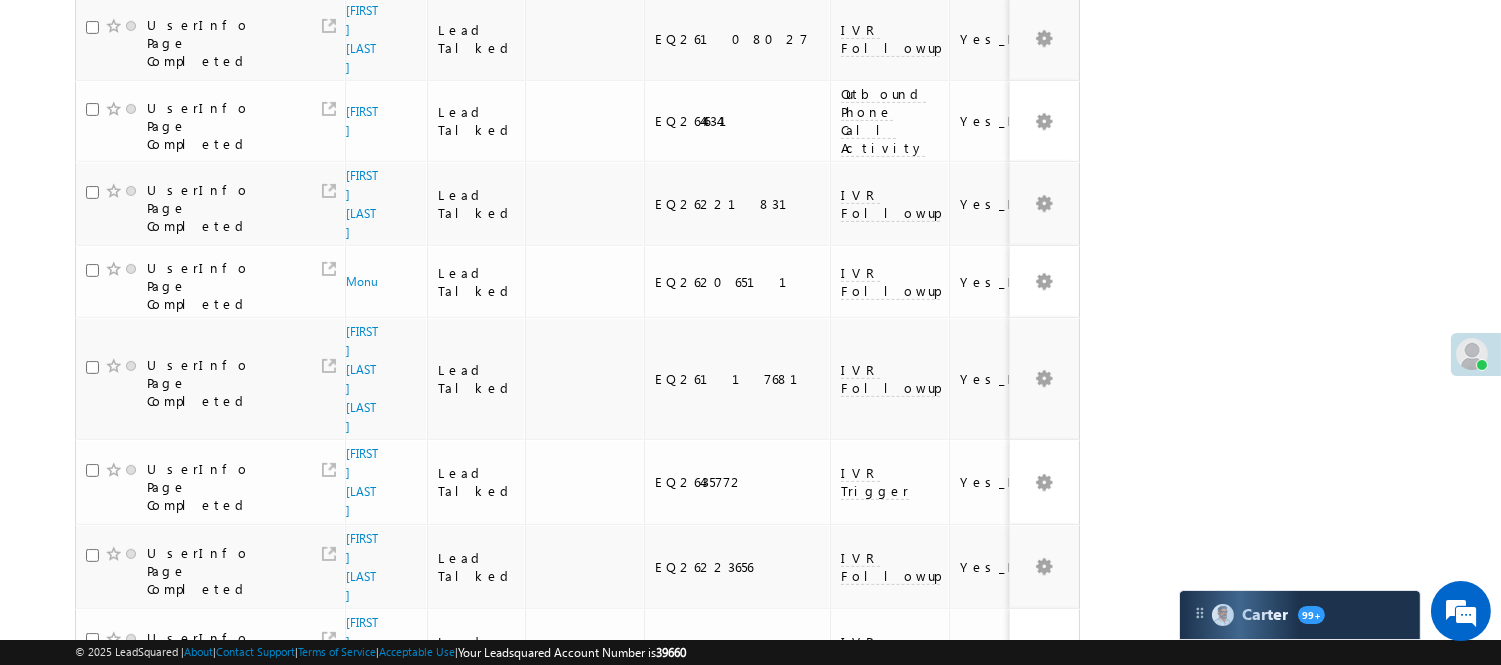click on "3" at bounding box center (978, 1108) 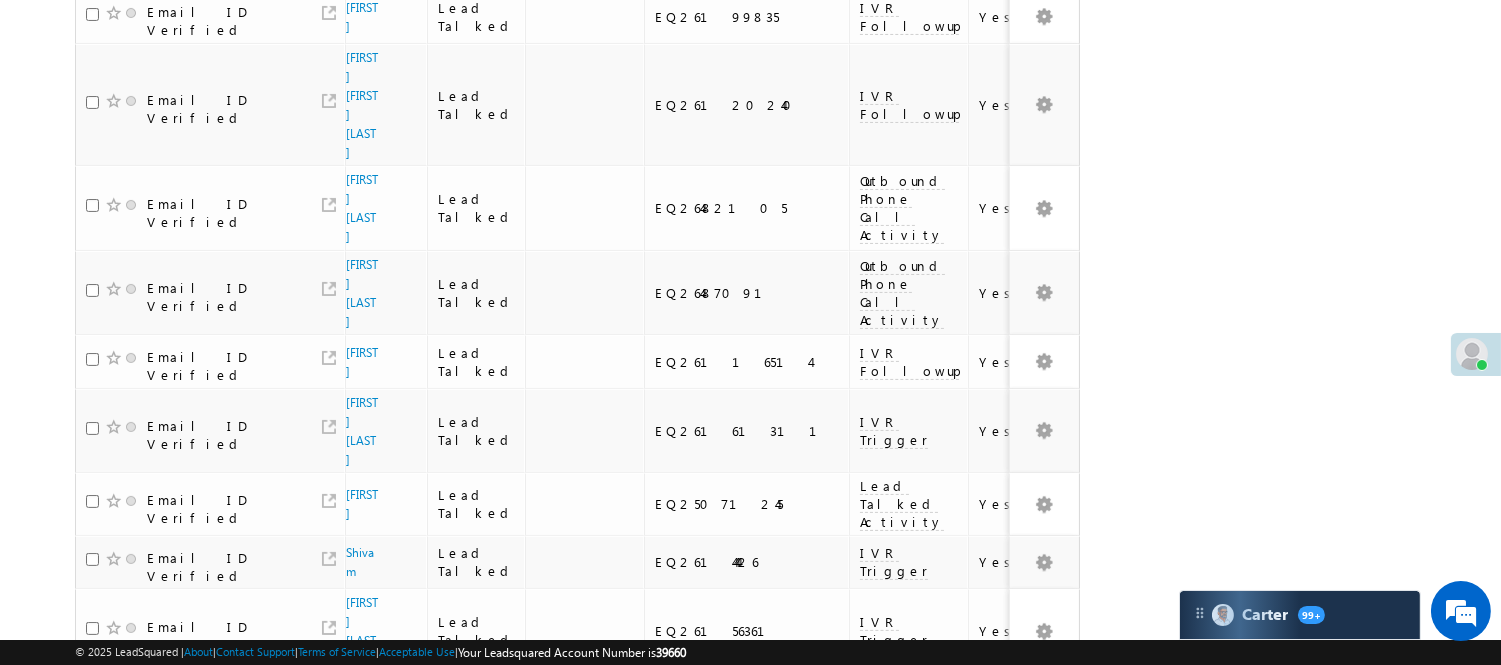 scroll, scrollTop: 184, scrollLeft: 0, axis: vertical 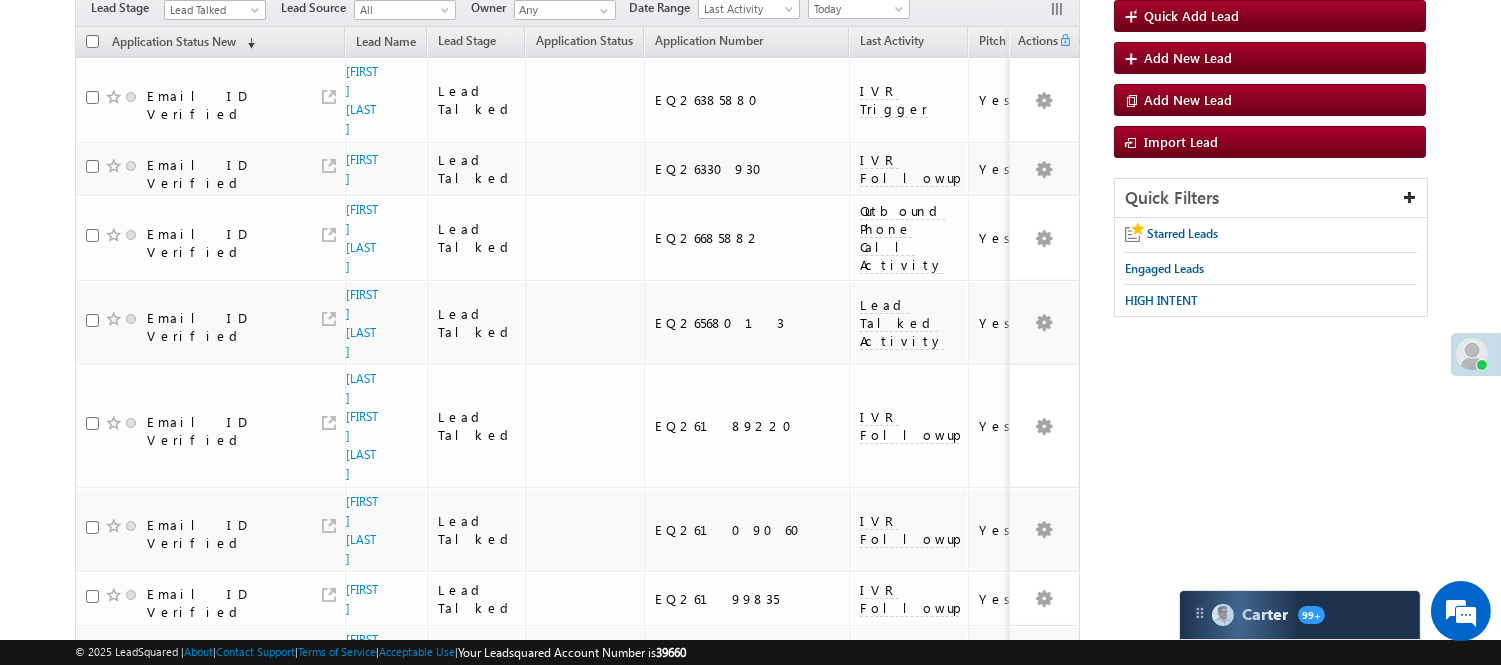 click on "Lead Talked" at bounding box center [212, 10] 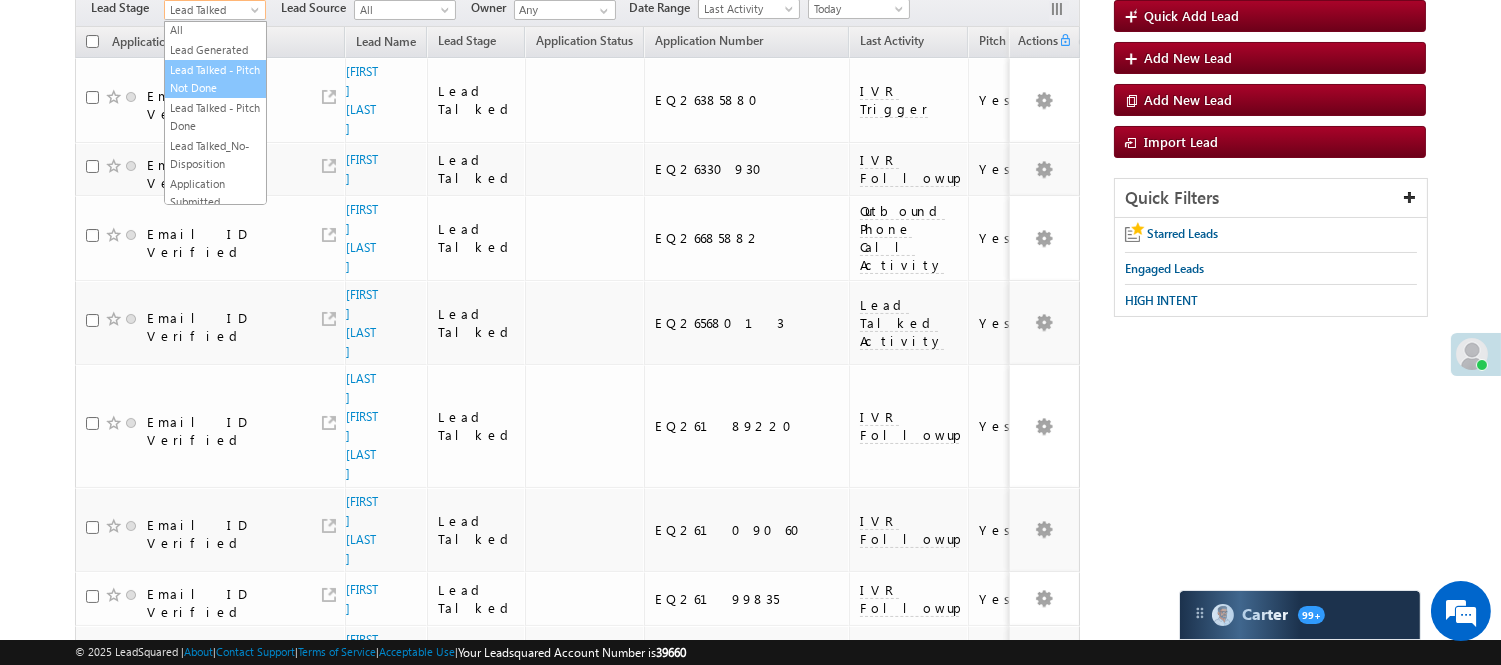 scroll, scrollTop: 0, scrollLeft: 0, axis: both 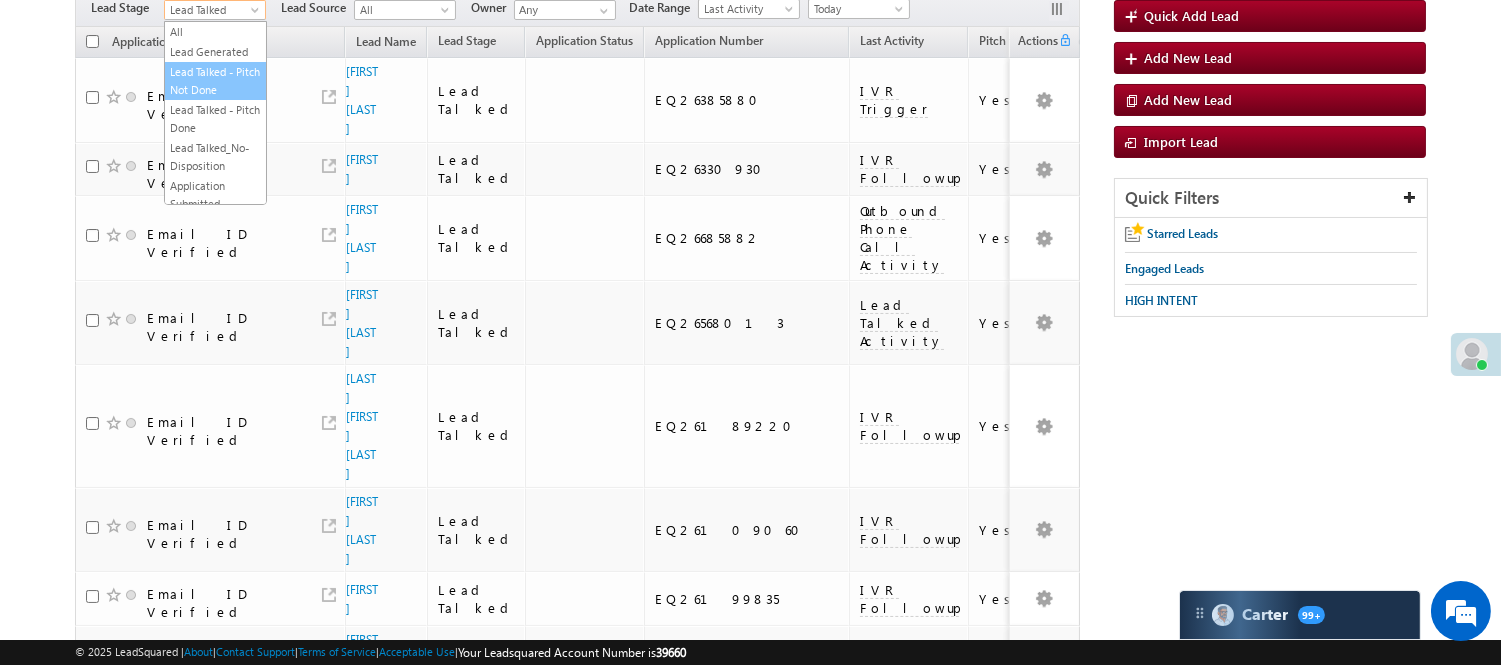 click on "Lead Talked - Pitch Not Done" at bounding box center (215, 81) 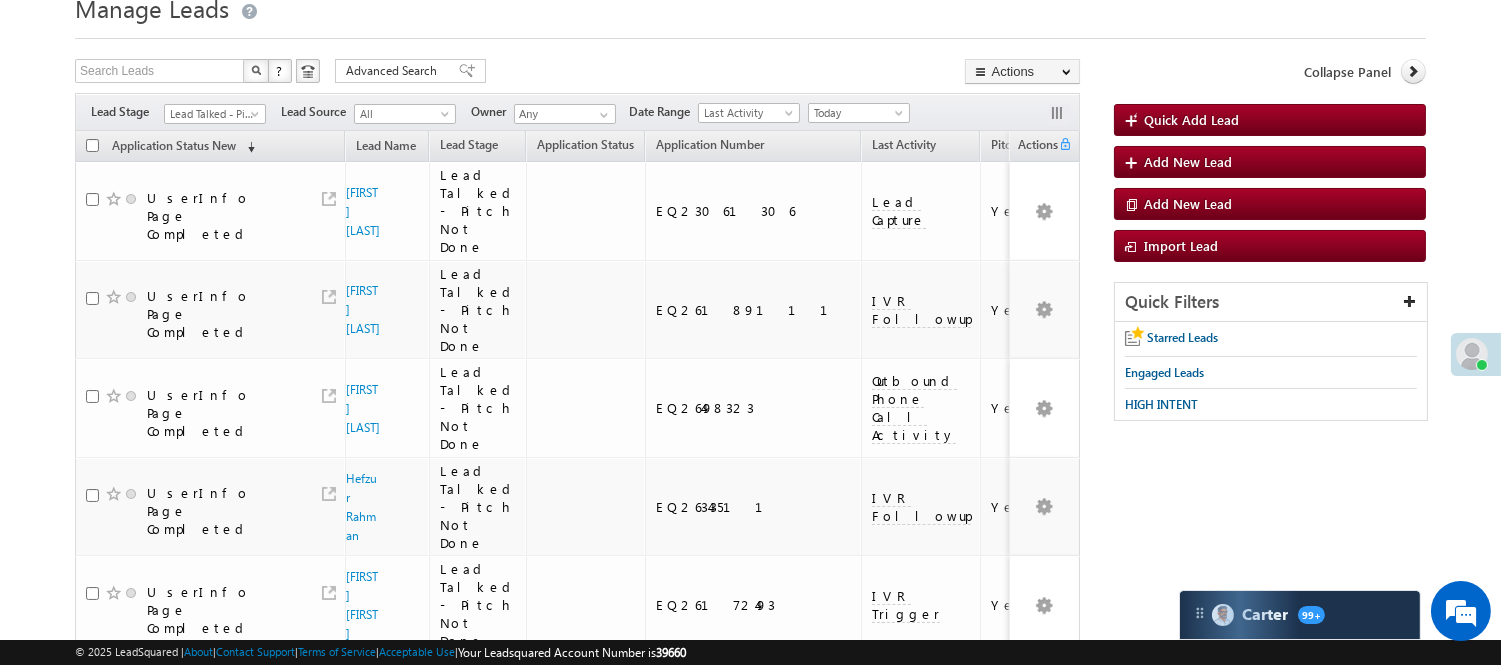 scroll, scrollTop: 0, scrollLeft: 0, axis: both 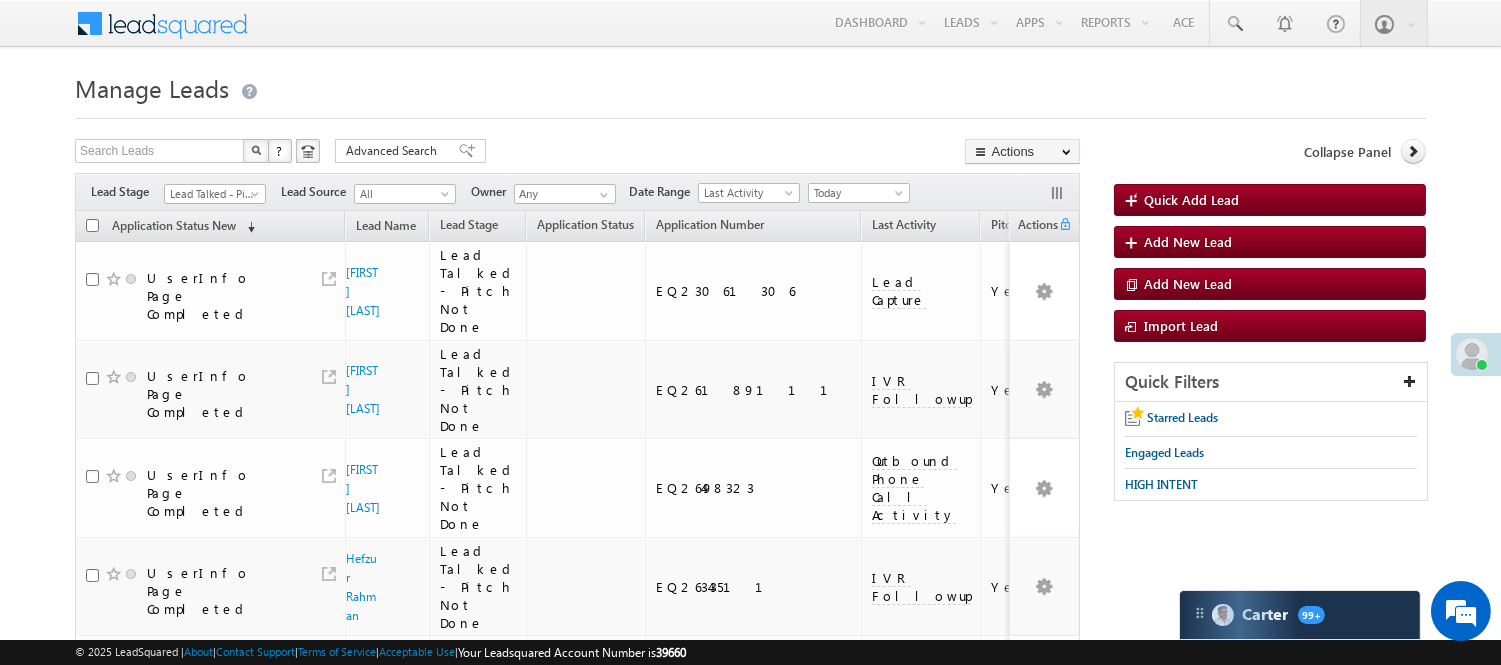 click on "Lead Talked - Pitch Not Done" at bounding box center [215, 191] 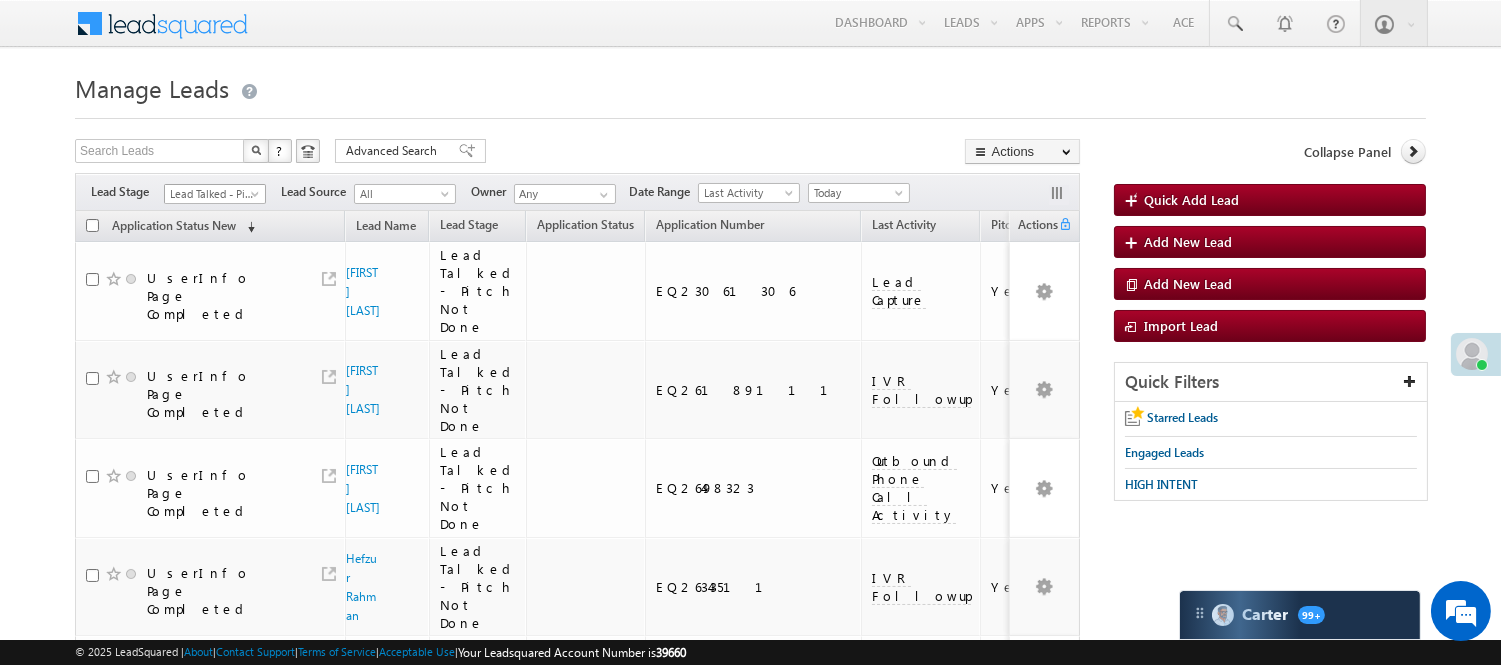 click on "Lead Talked - Pitch Not Done" at bounding box center (212, 194) 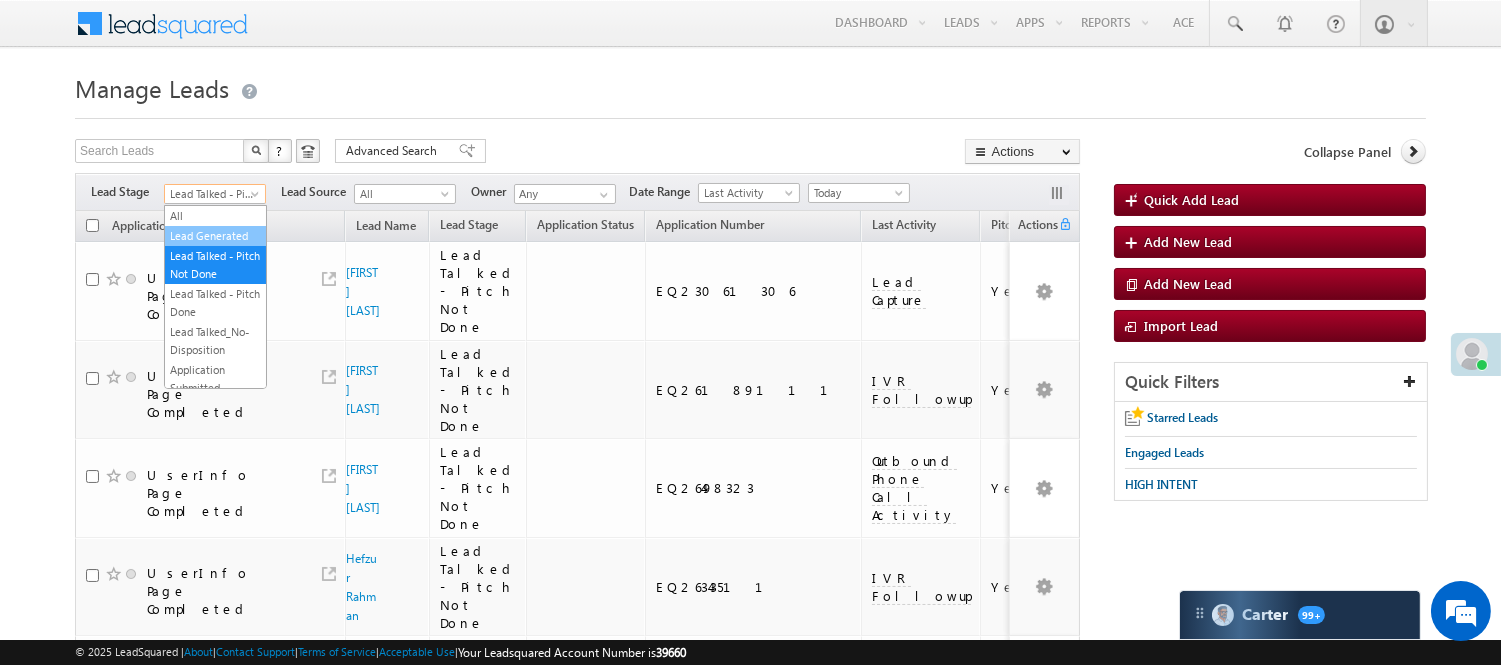 click on "Lead Generated" at bounding box center (215, 236) 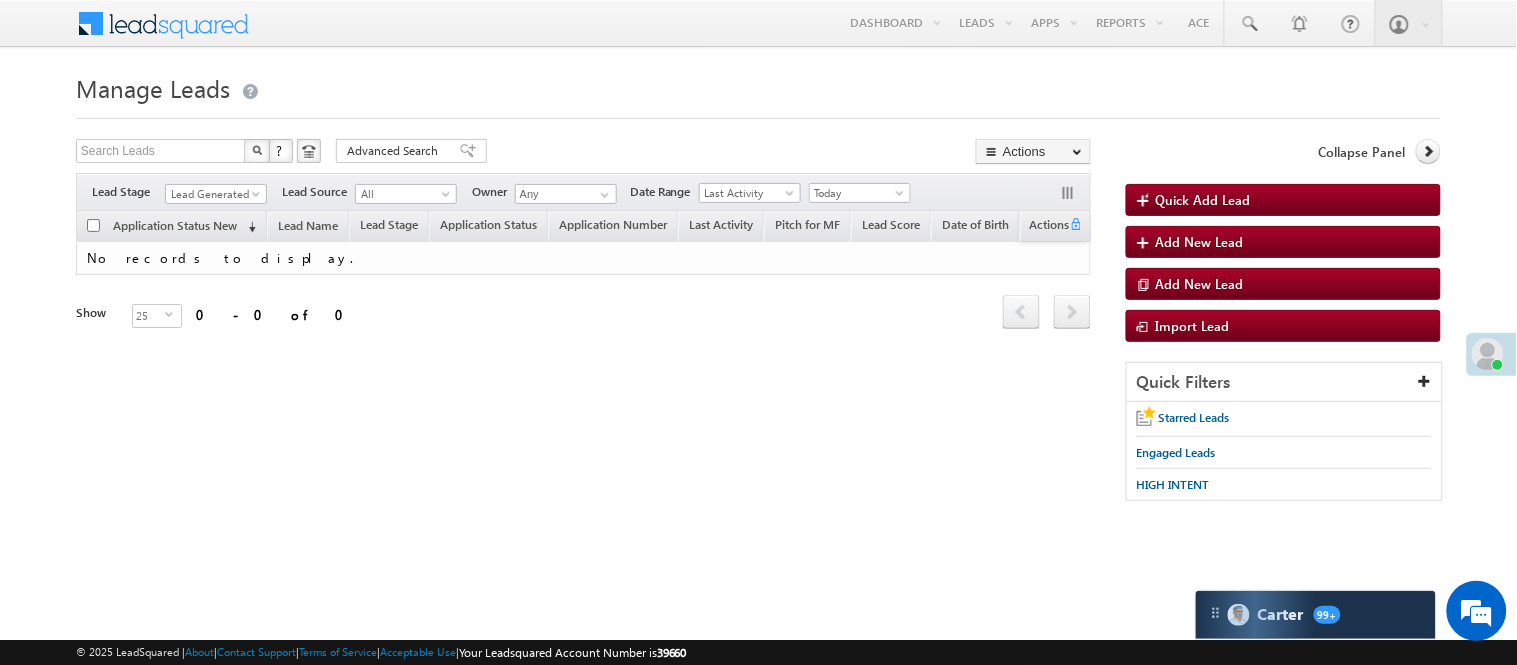 click on "Lead Generated" at bounding box center (213, 194) 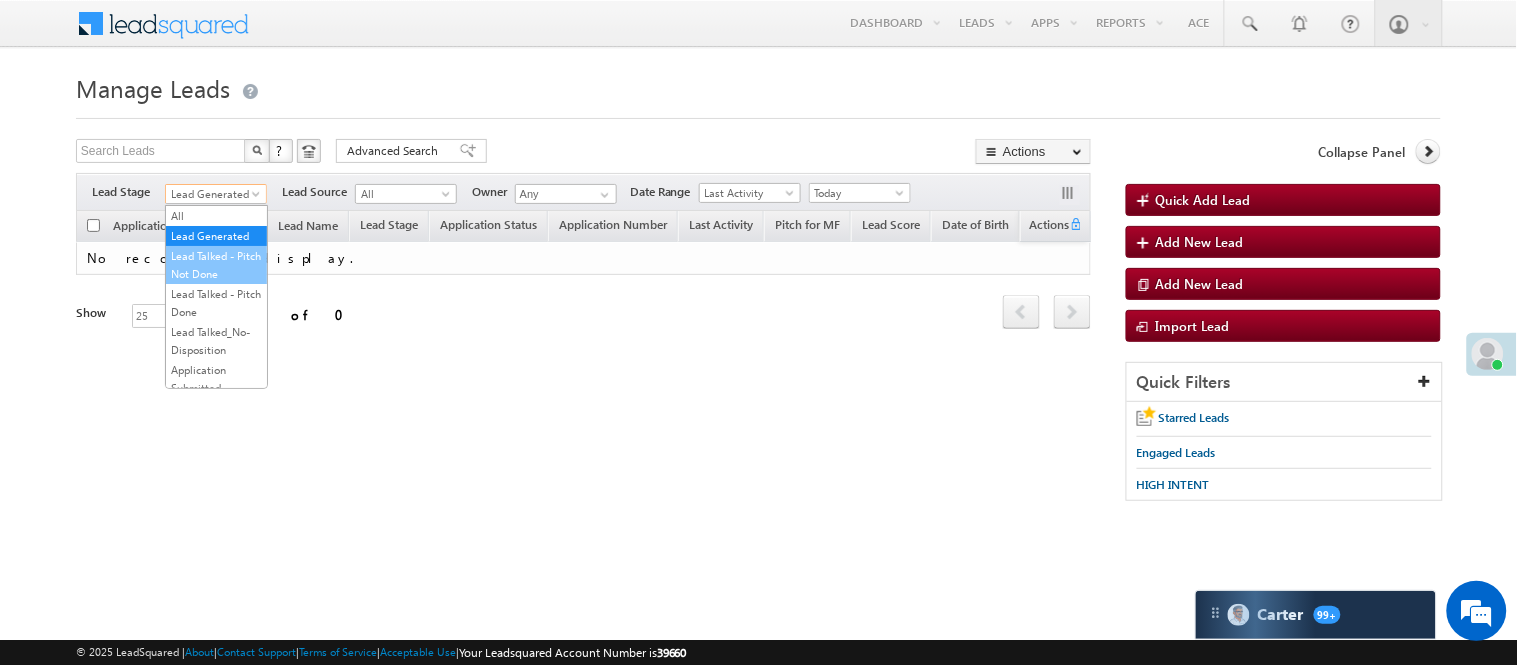 click on "Lead Talked - Pitch Not Done" at bounding box center (216, 265) 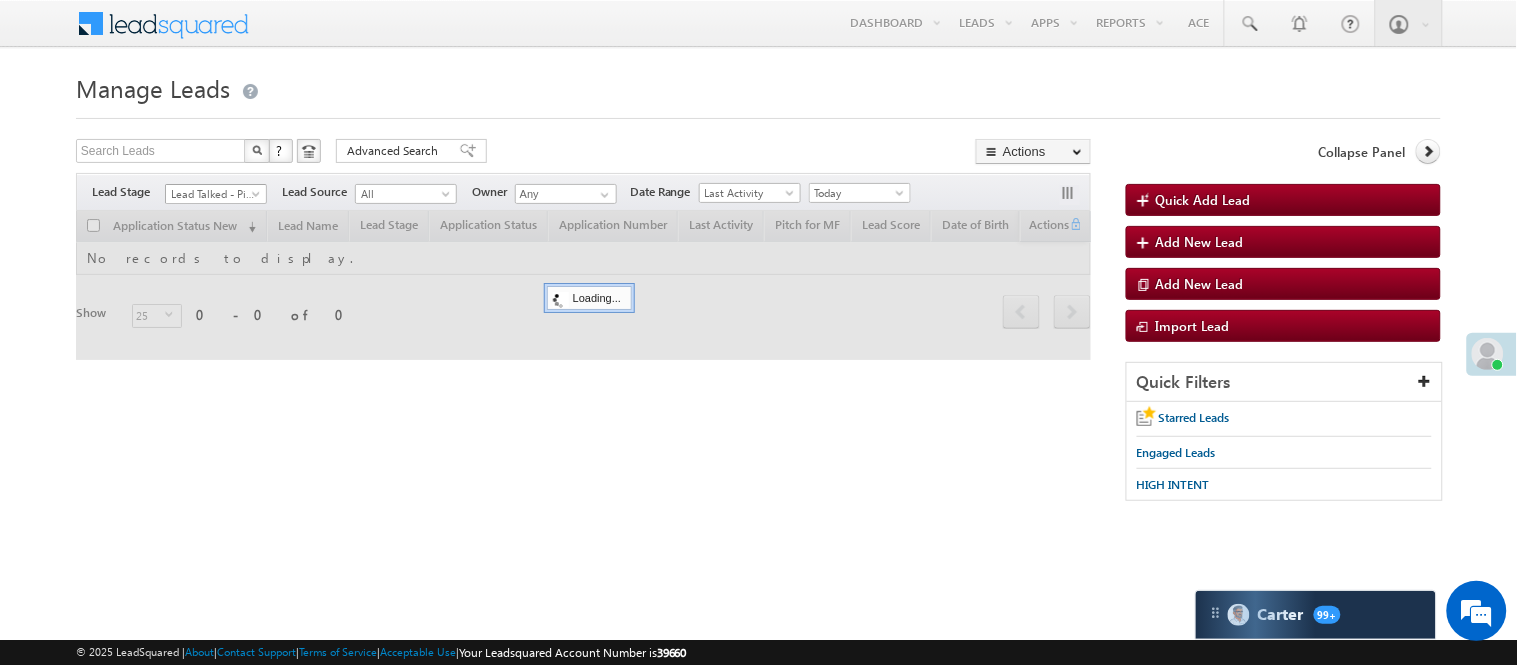 click on "Lead Talked - Pitch Not Done" at bounding box center [213, 194] 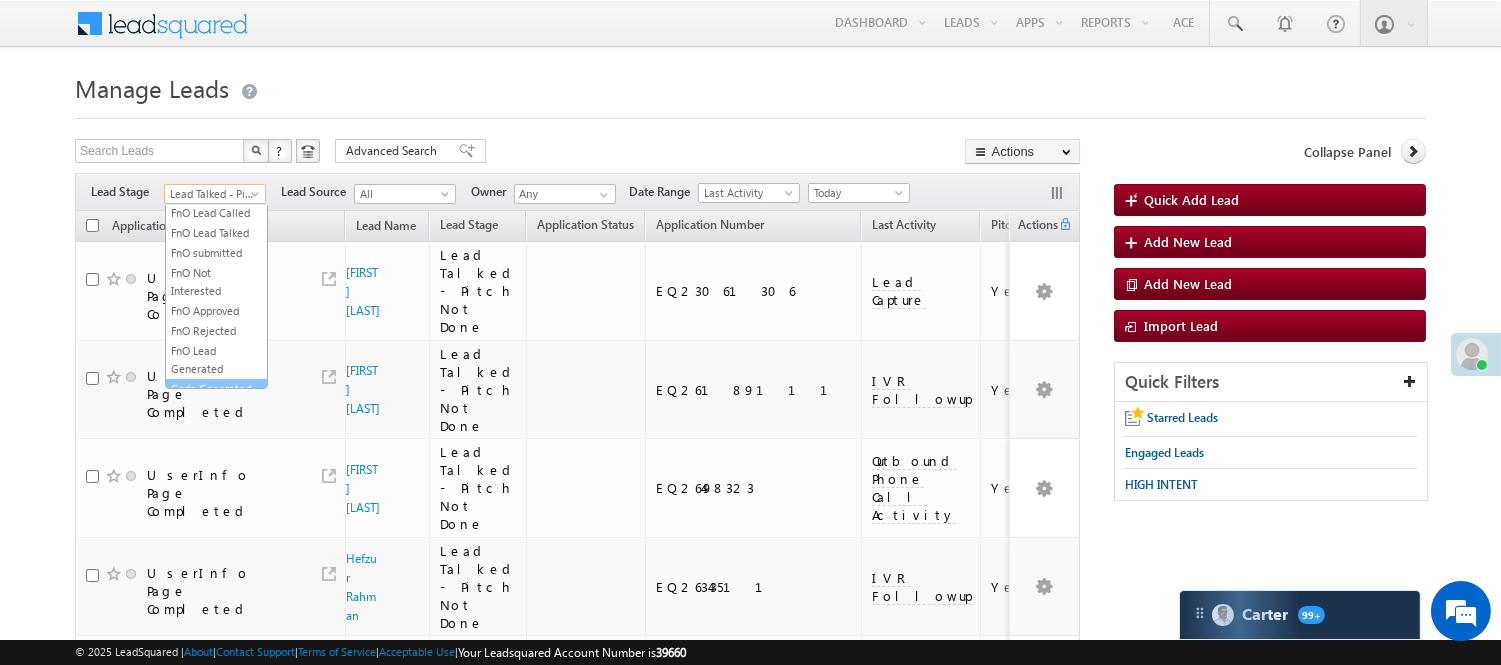 scroll, scrollTop: 496, scrollLeft: 0, axis: vertical 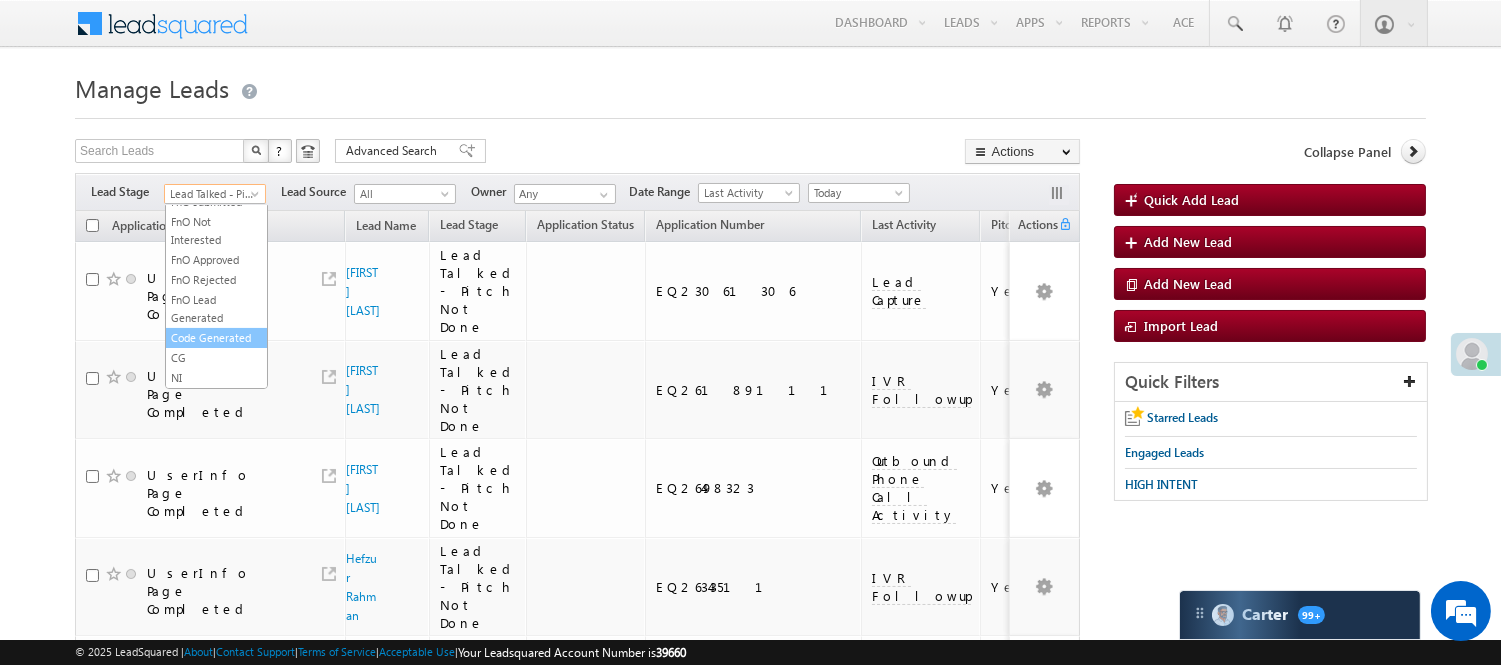 click on "Code Generated" at bounding box center [216, 338] 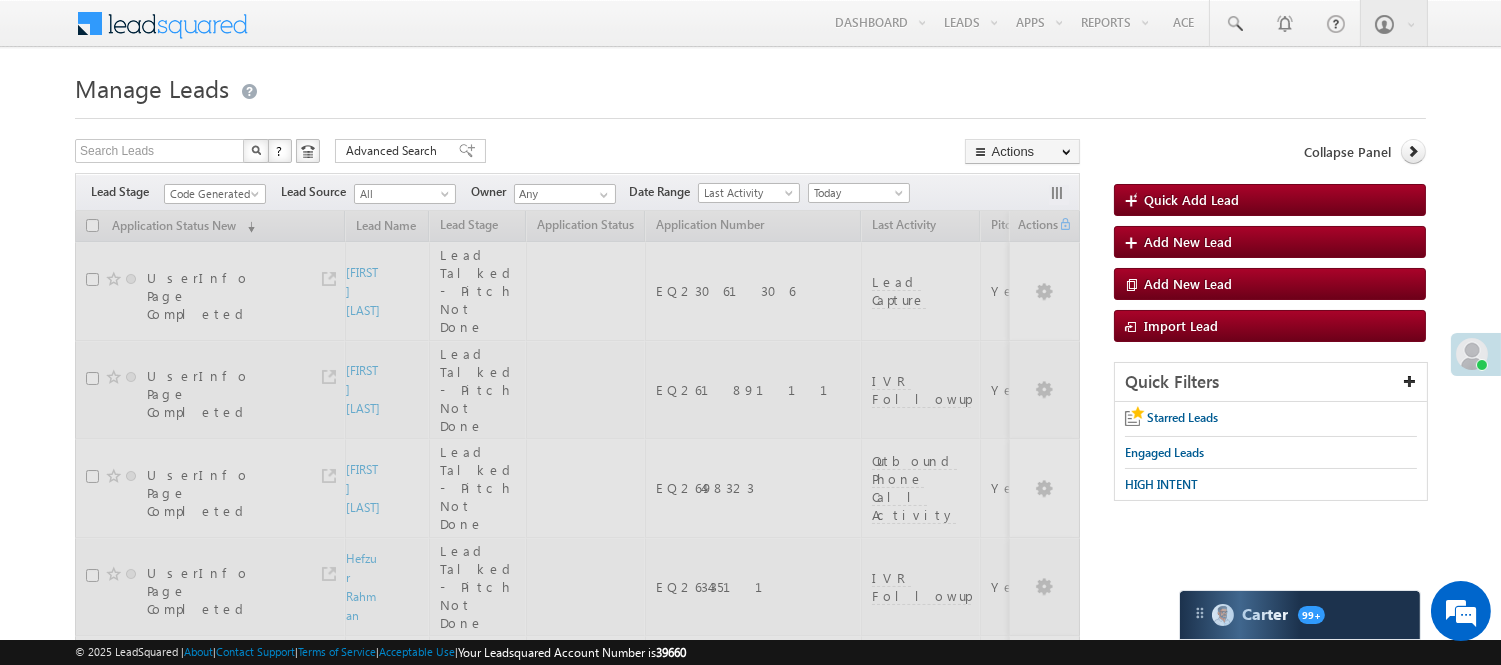 click on "Manage Leads
Quick Add Lead
Search Leads X ?   50 results found
Advanced Search
Advanced Search
Actions Actions" at bounding box center [750, 1455] 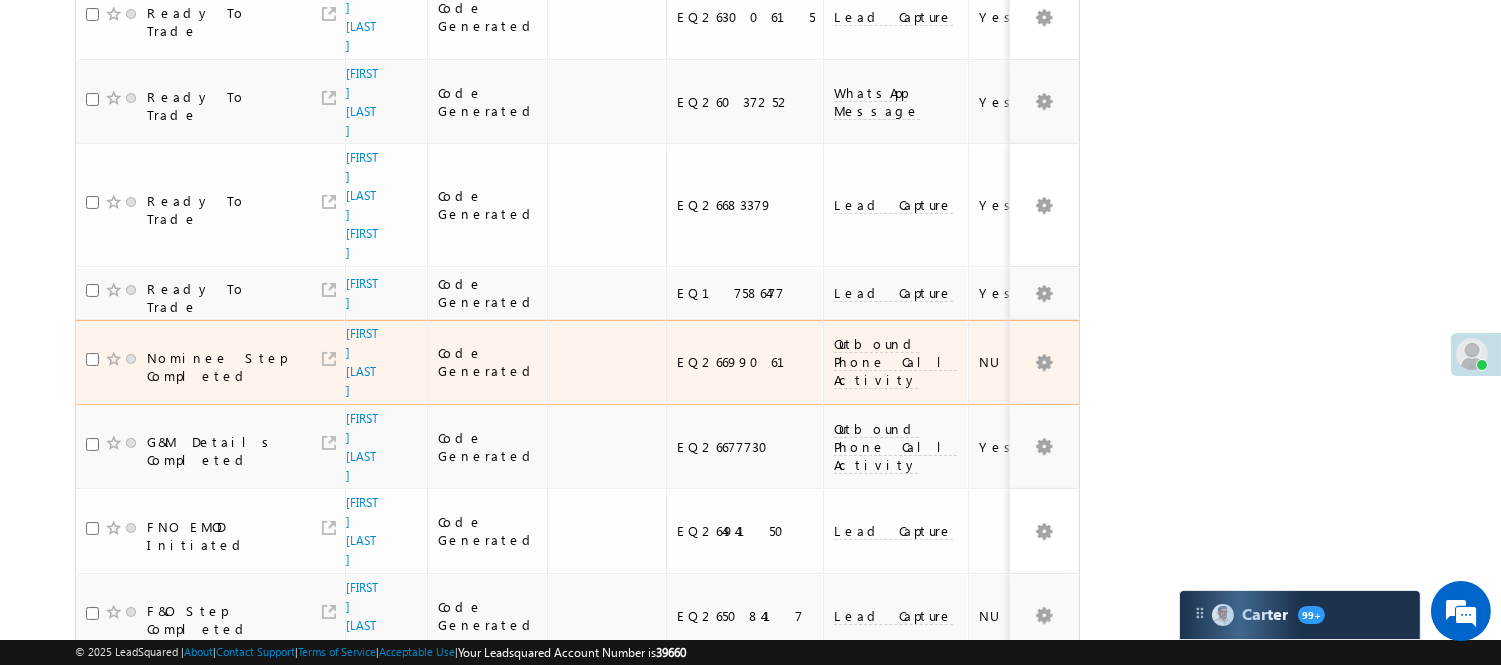 scroll, scrollTop: 680, scrollLeft: 0, axis: vertical 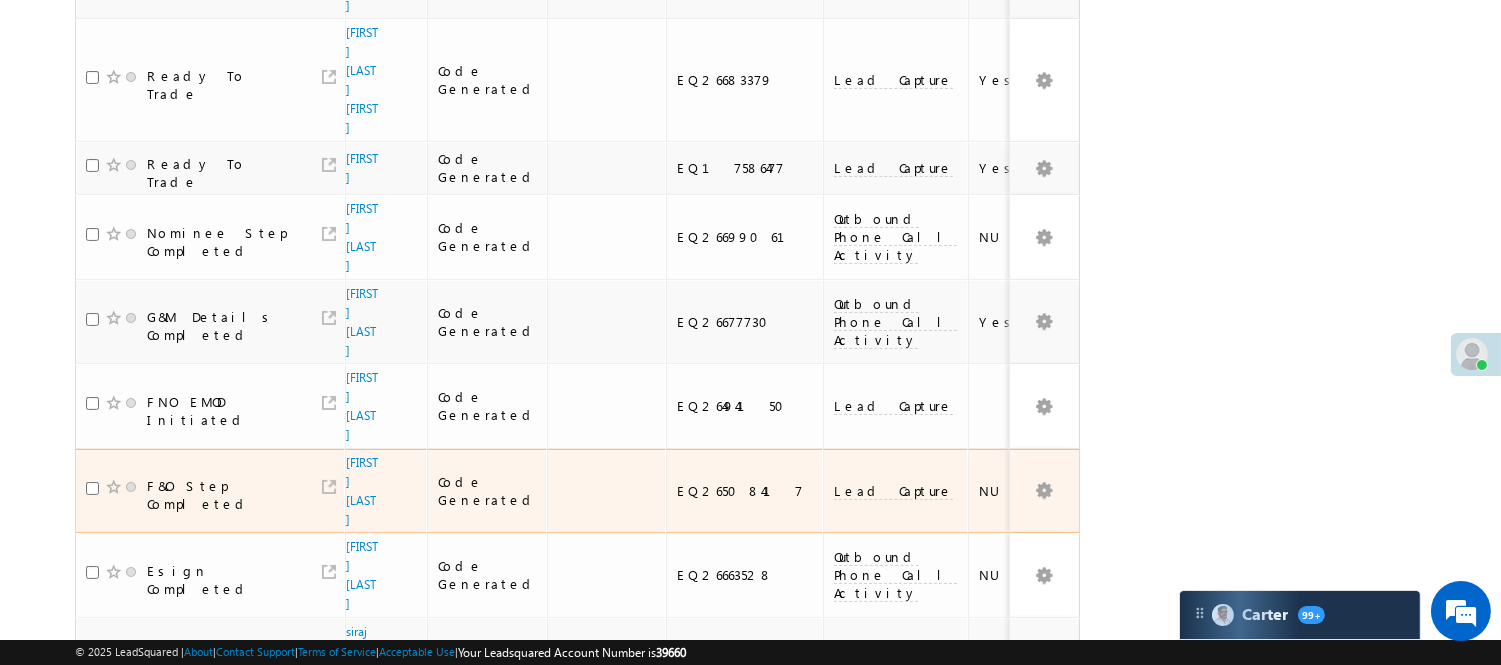 click on "Ready To Trade" at bounding box center [222, 173] 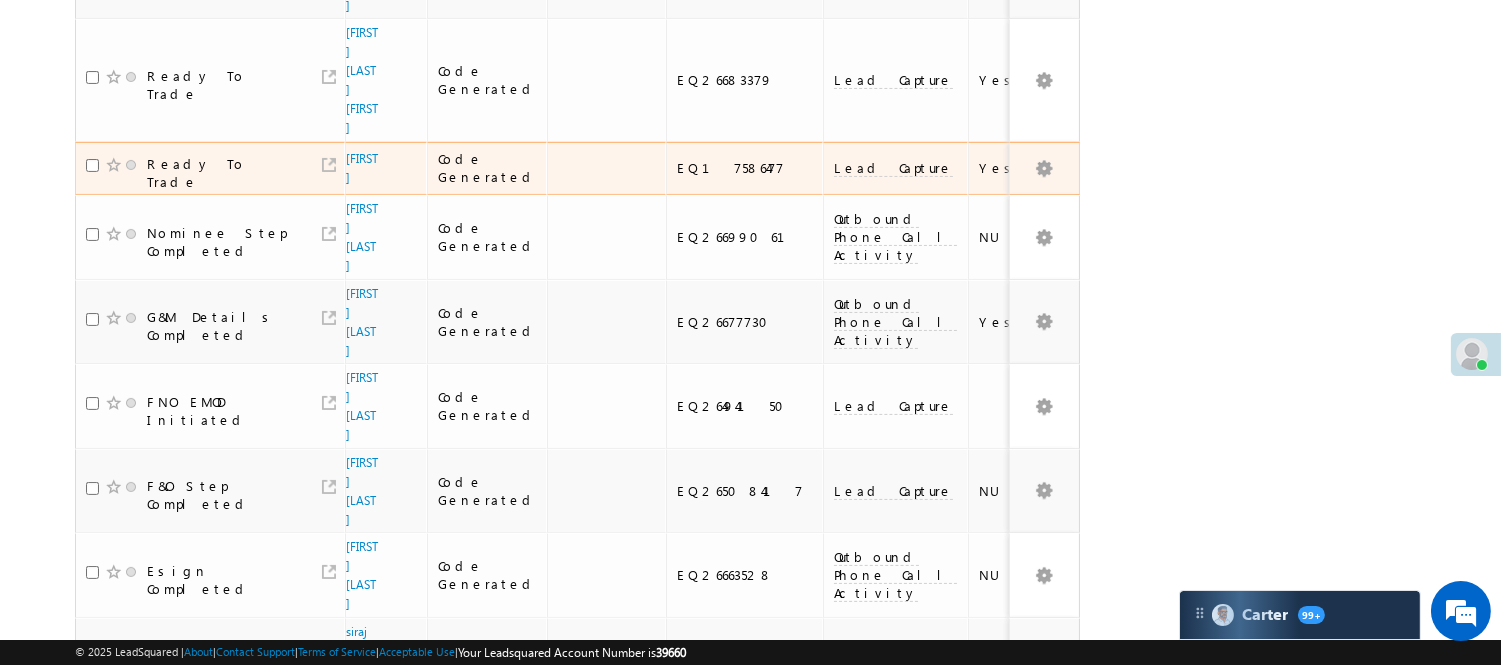 click on "Code Generated" at bounding box center [212, -486] 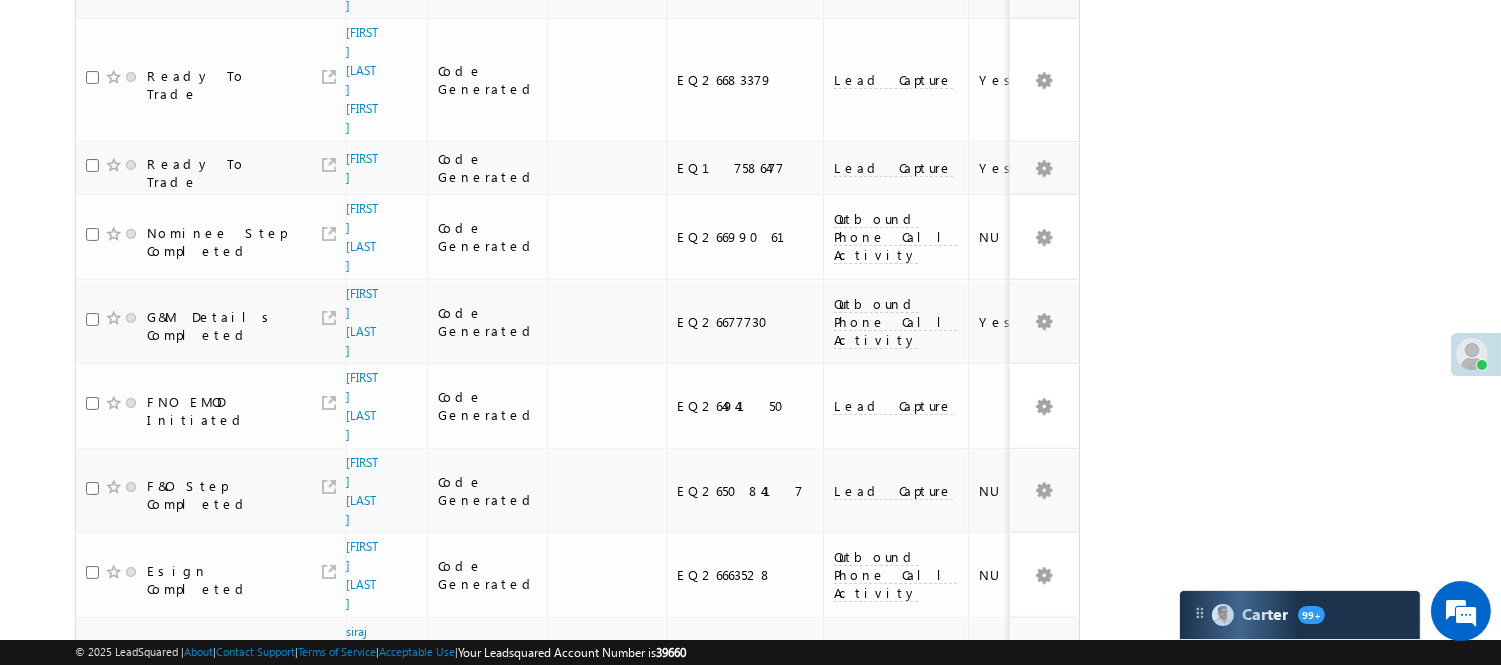 scroll, scrollTop: 0, scrollLeft: 0, axis: both 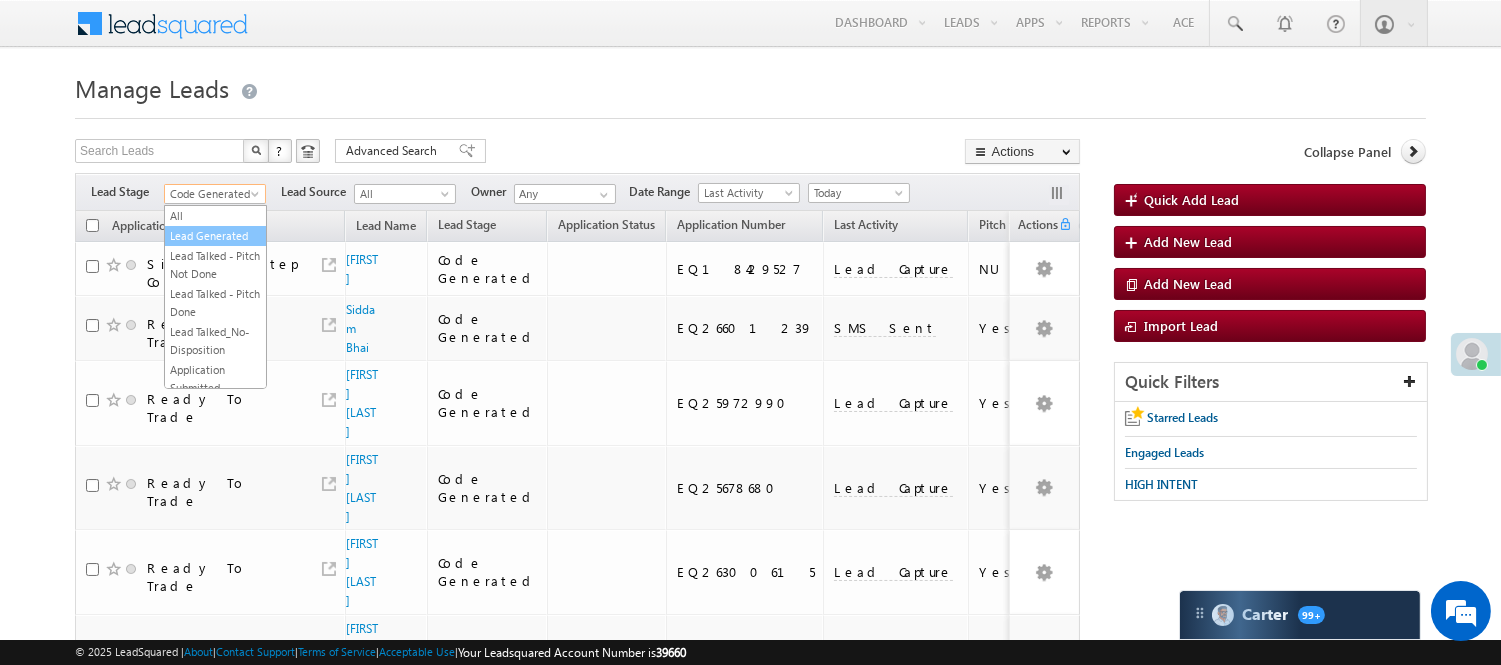 click on "Lead Generated" at bounding box center (215, 236) 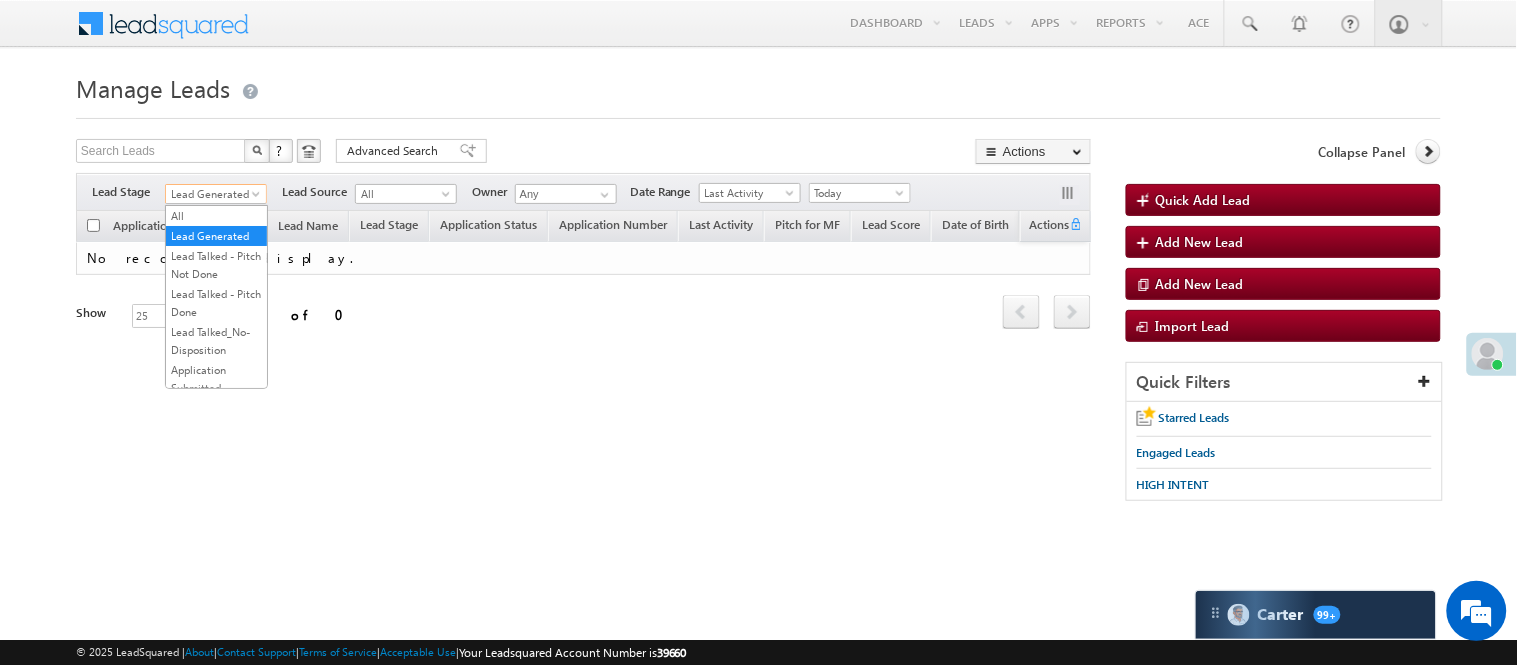 click on "Lead Generated" at bounding box center (213, 194) 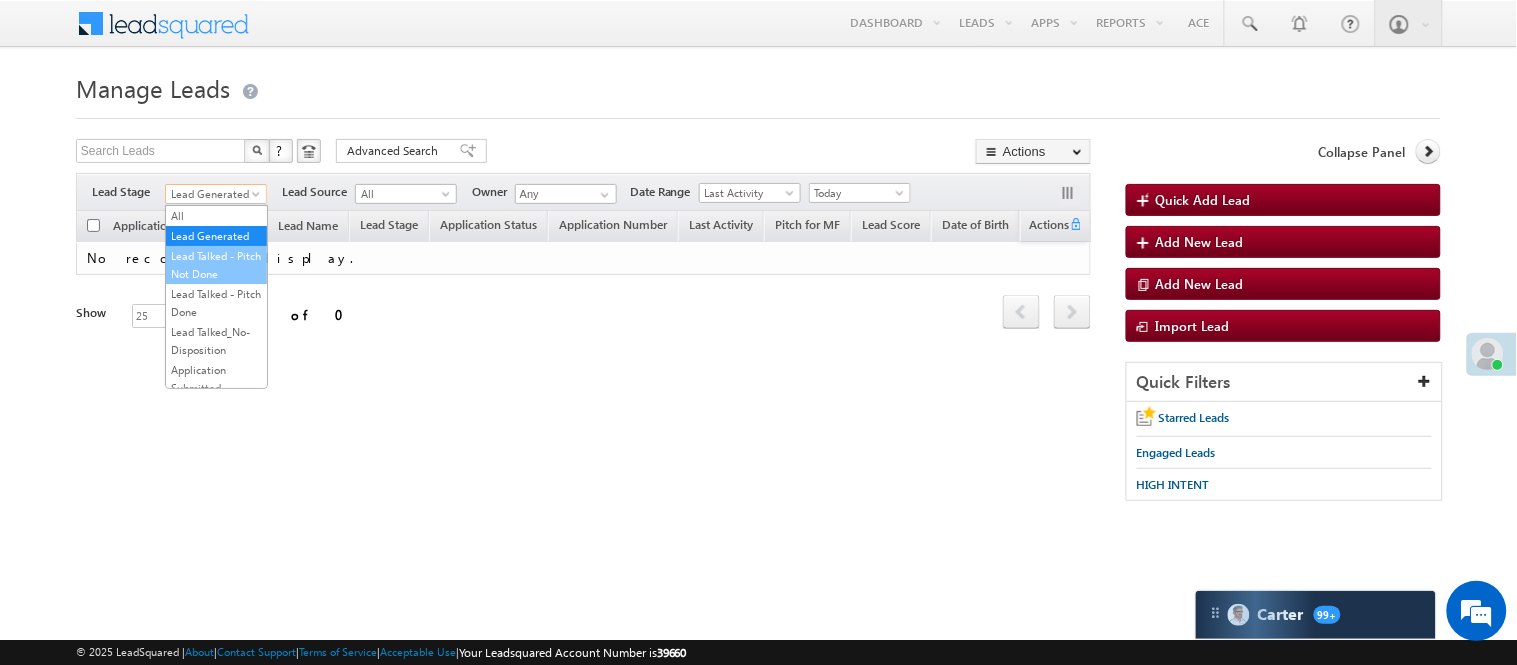 click on "Lead Talked - Pitch Not Done" at bounding box center [216, 265] 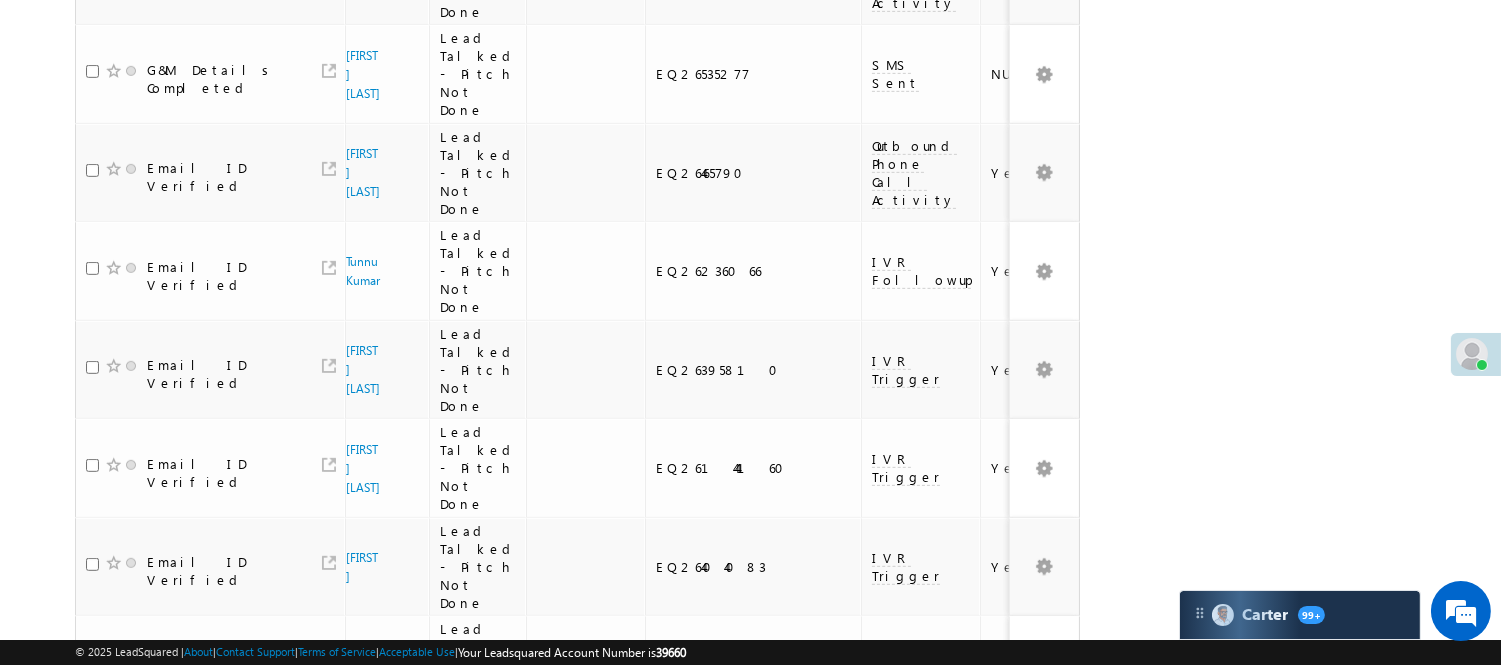 scroll, scrollTop: 1871, scrollLeft: 0, axis: vertical 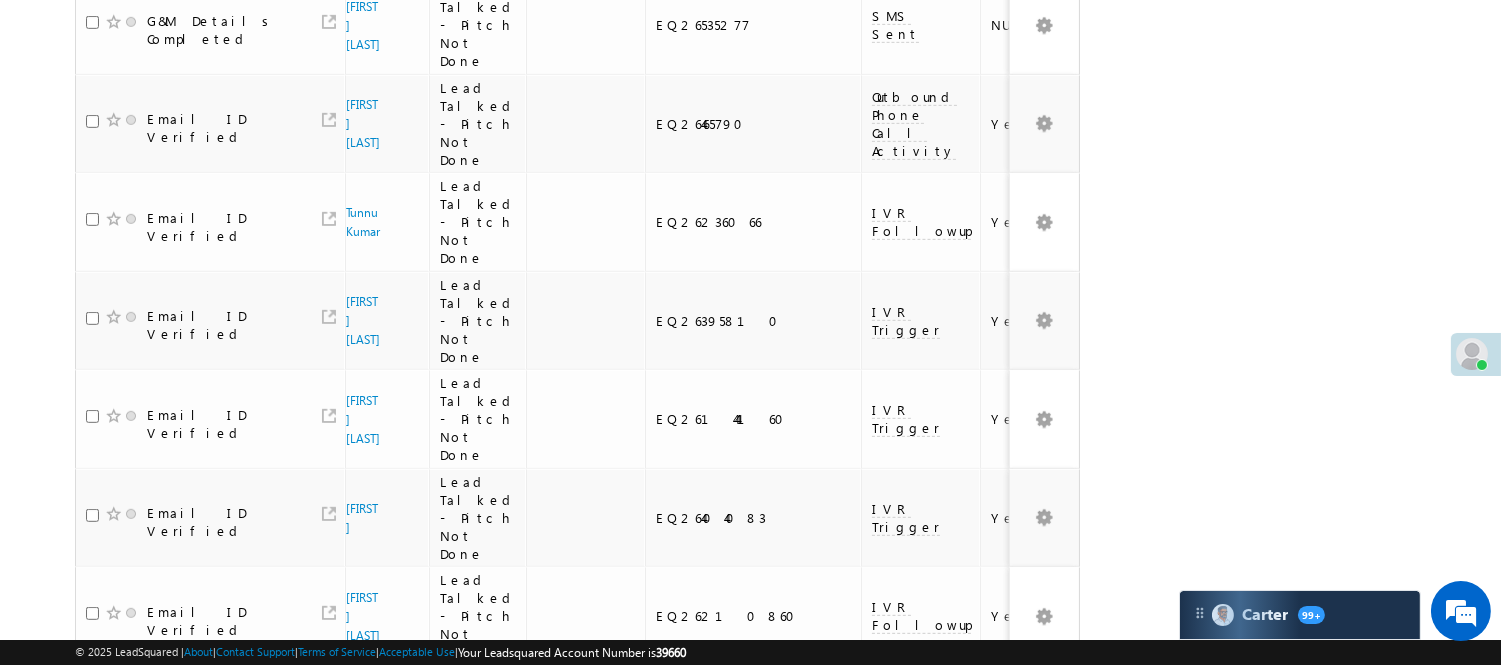 click on "2" at bounding box center (1018, 901) 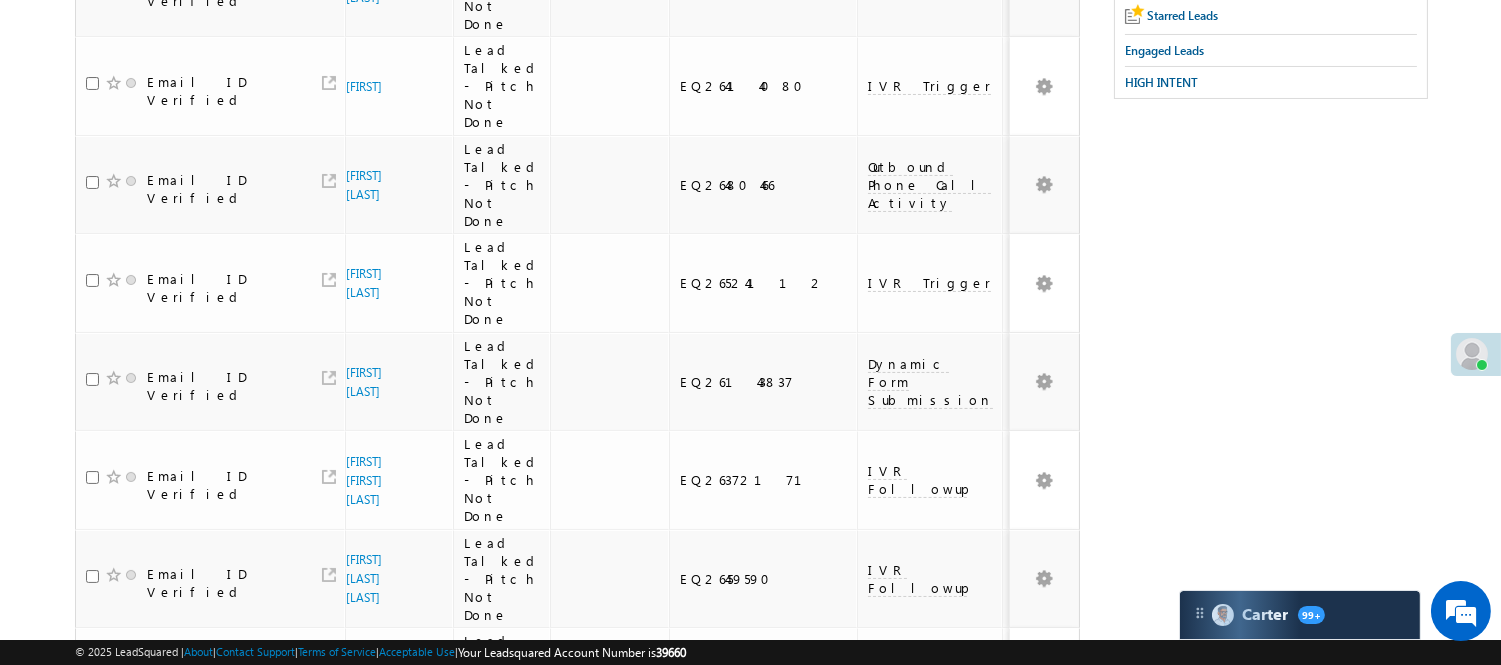 scroll, scrollTop: 0, scrollLeft: 0, axis: both 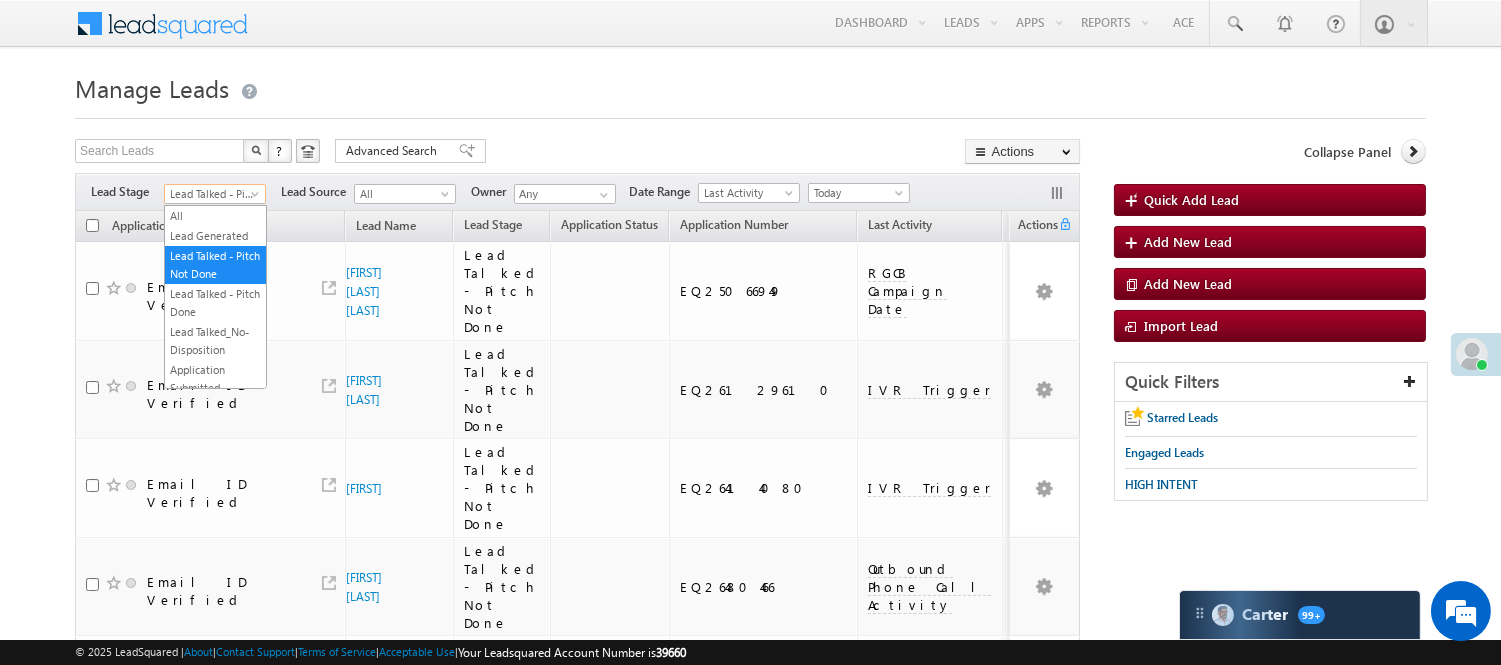 drag, startPoint x: 235, startPoint y: 198, endPoint x: 232, endPoint y: 214, distance: 16.27882 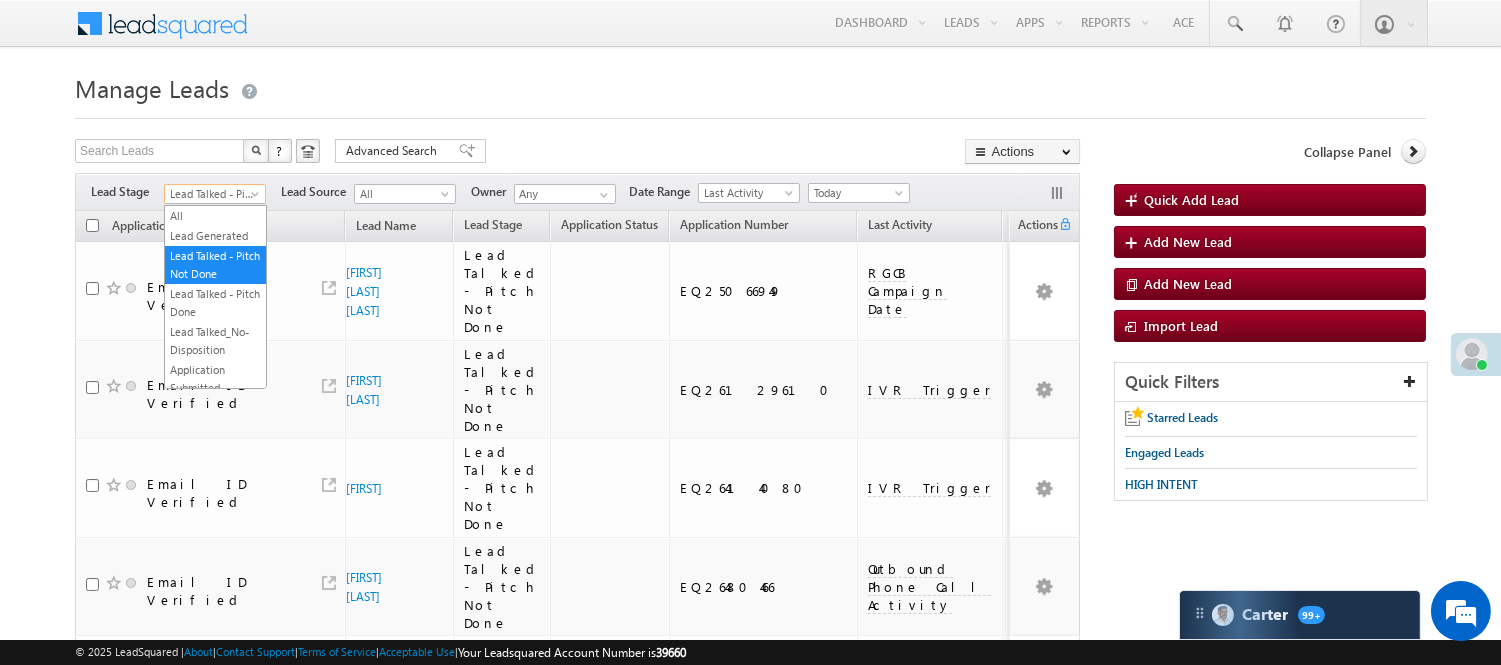click on "Lead Talked - Pitch Not Done" at bounding box center [212, 194] 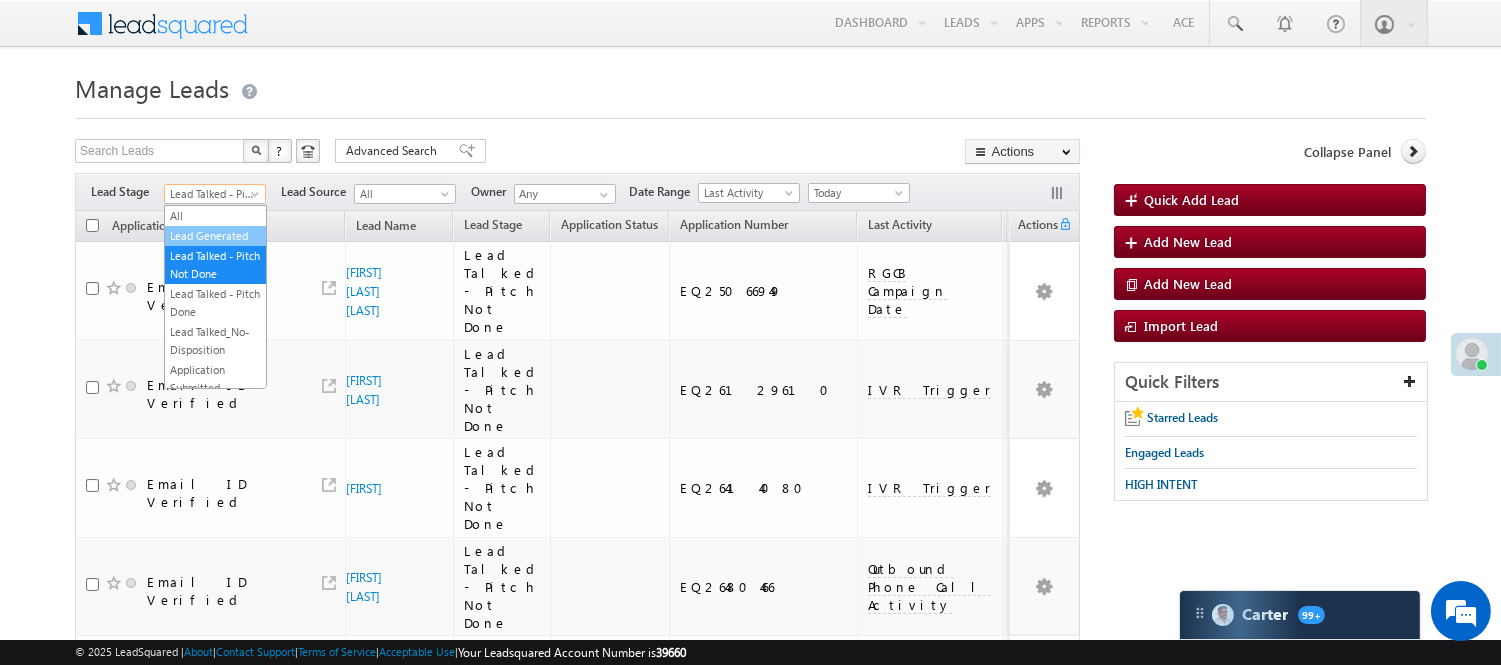 click on "Lead Generated" at bounding box center [215, 236] 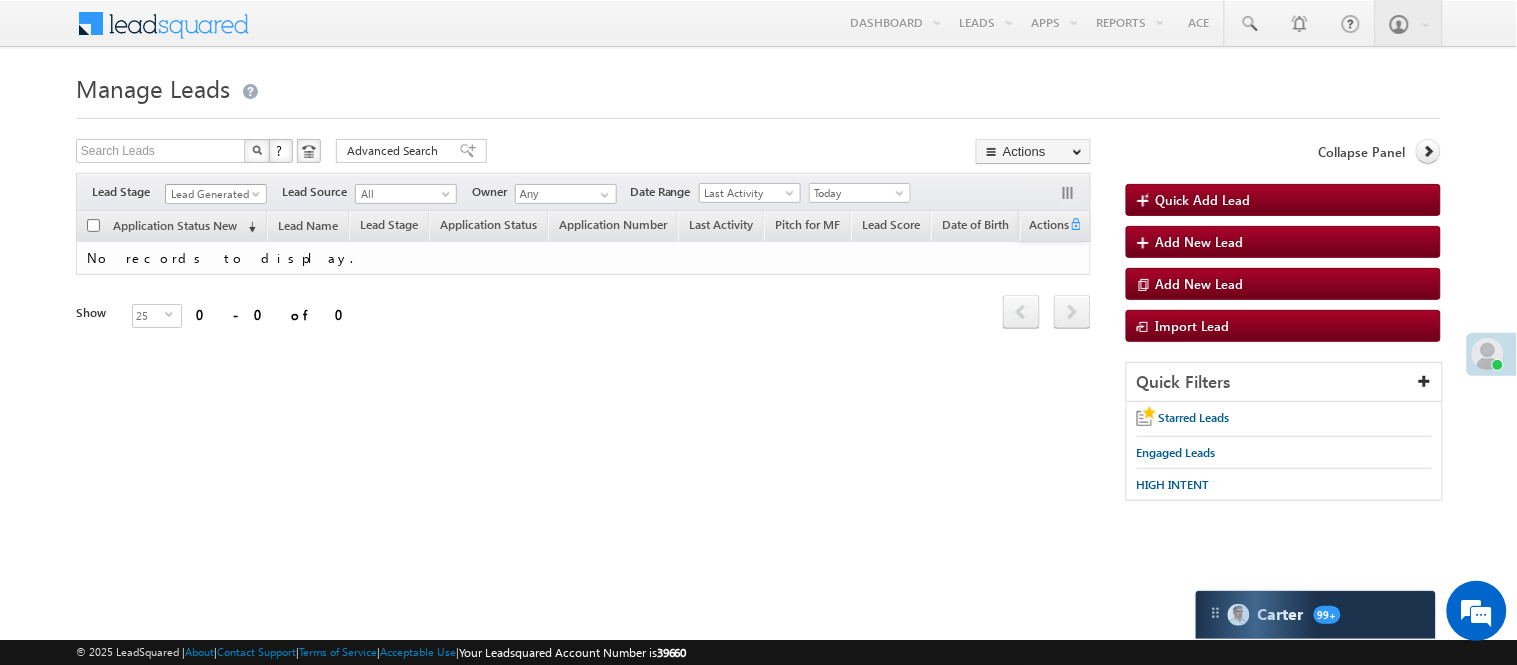 click on "Lead Generated" at bounding box center [213, 194] 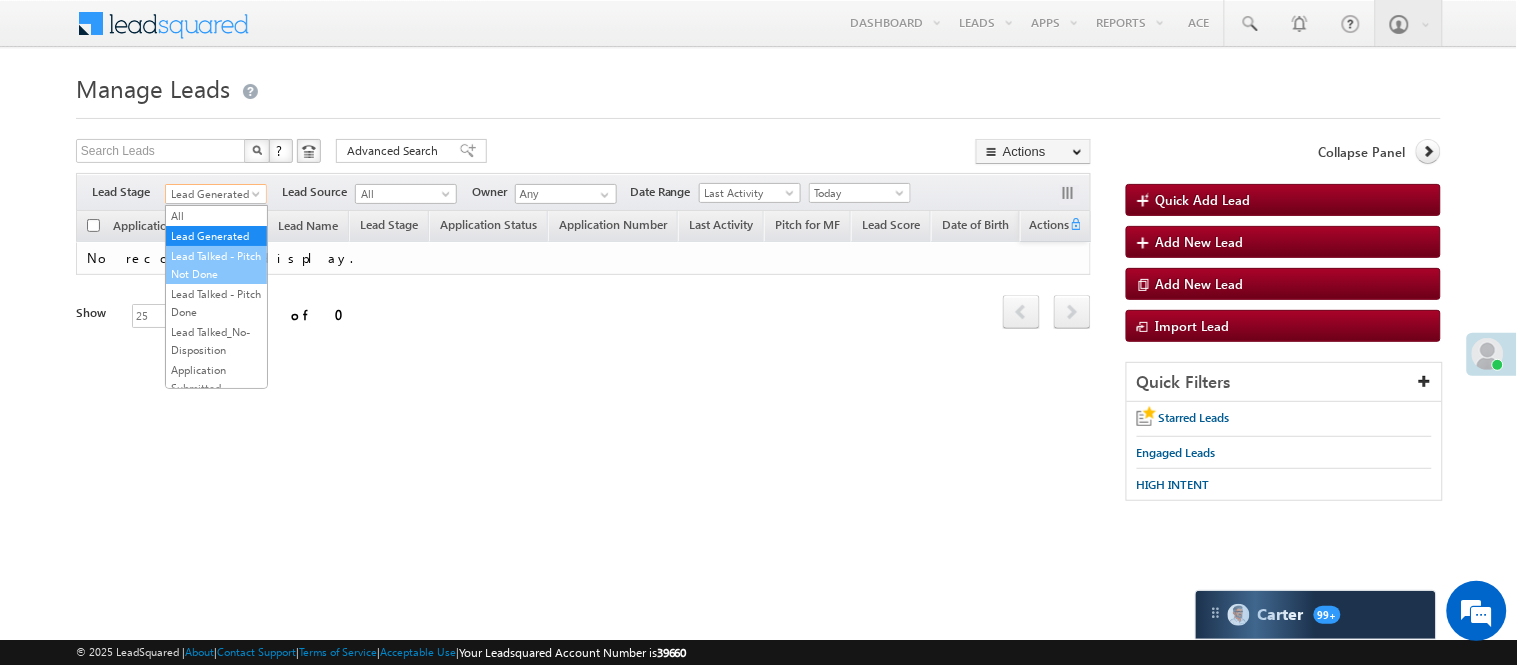 click on "Lead Talked - Pitch Not Done" at bounding box center [216, 265] 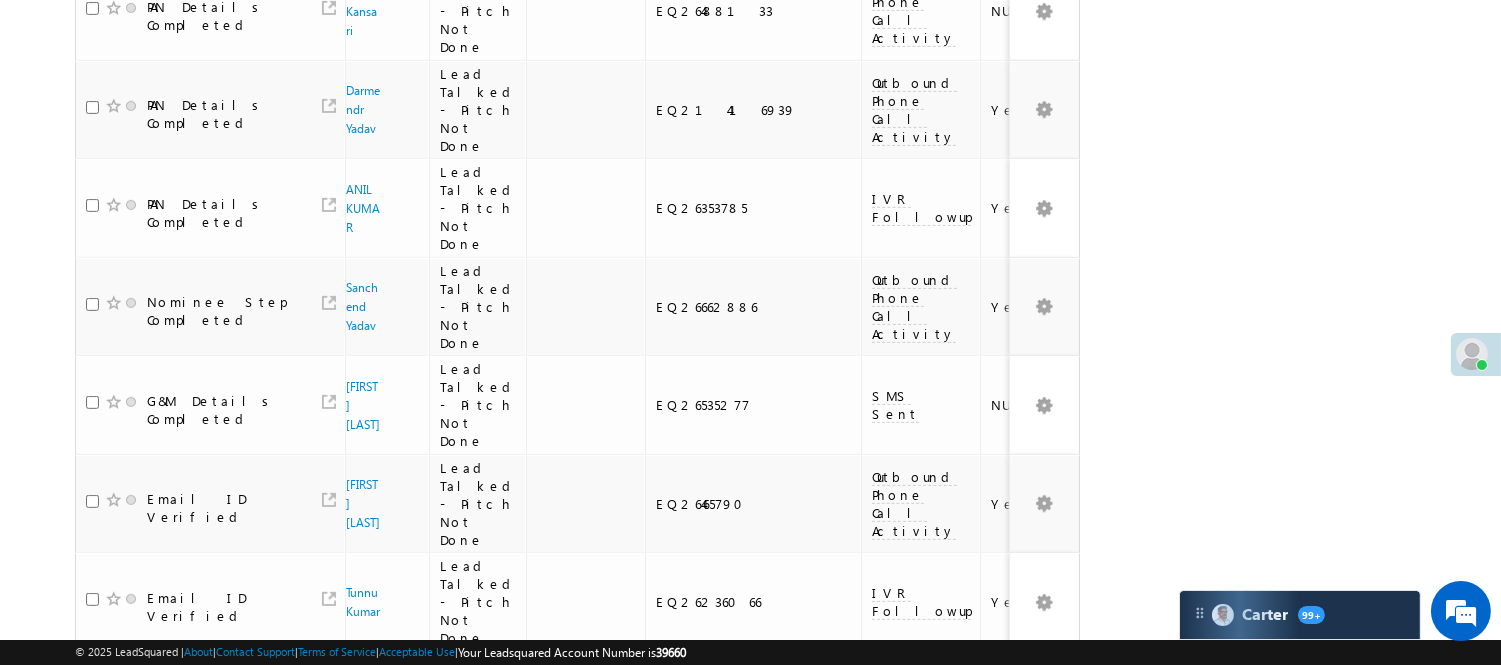 scroll, scrollTop: 1871, scrollLeft: 0, axis: vertical 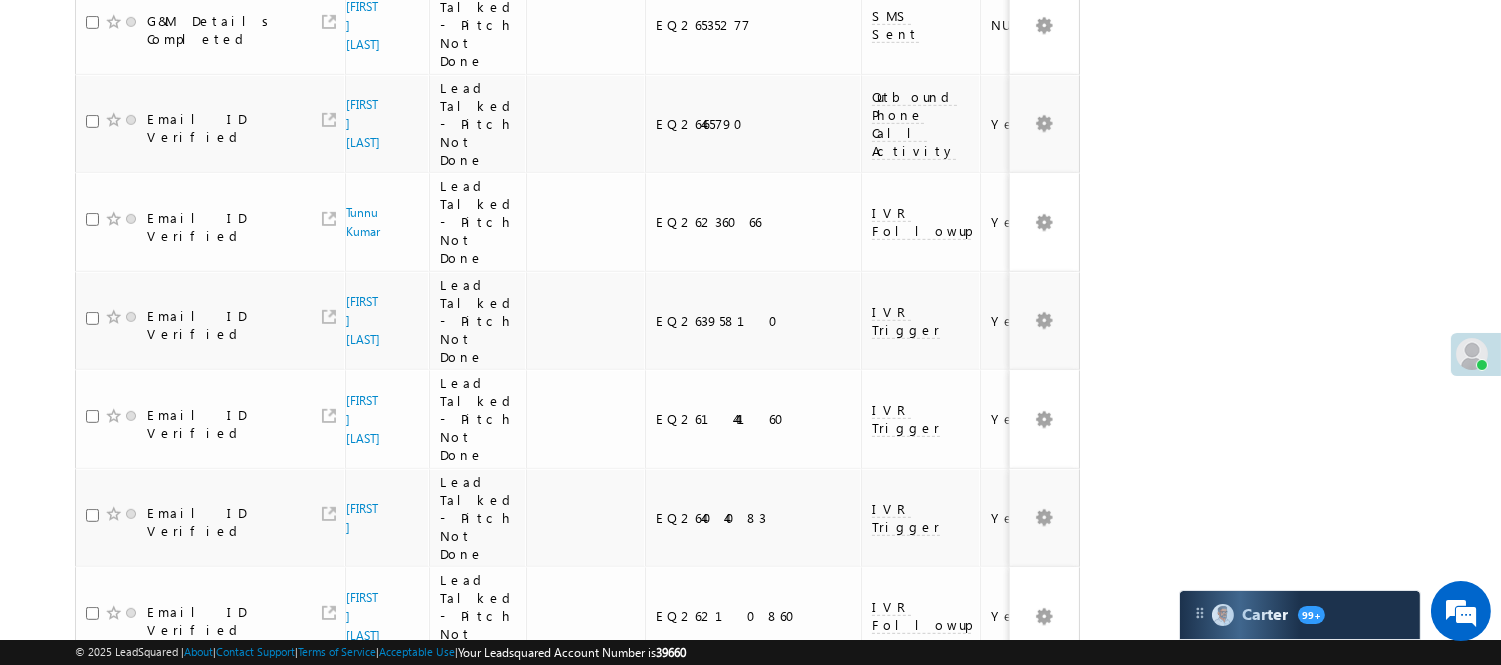 click on "2" at bounding box center [1018, 901] 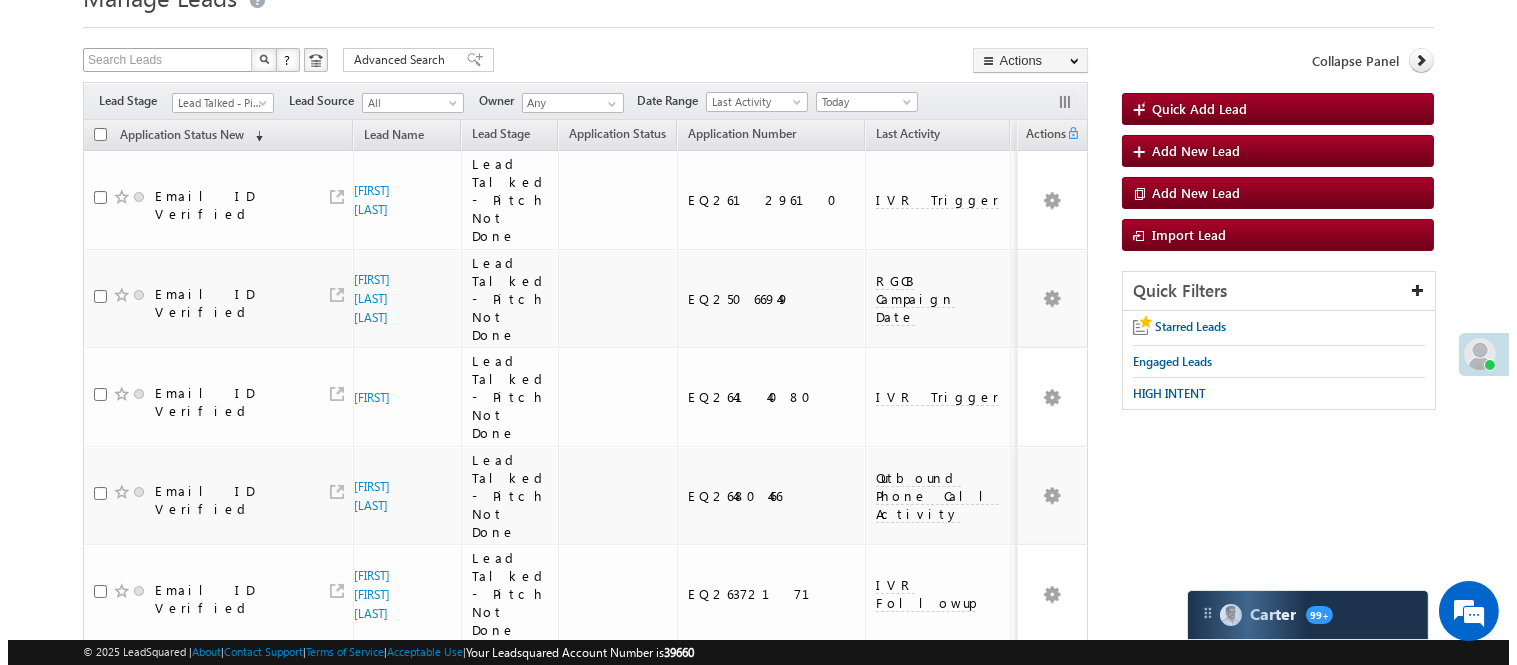 scroll, scrollTop: 0, scrollLeft: 0, axis: both 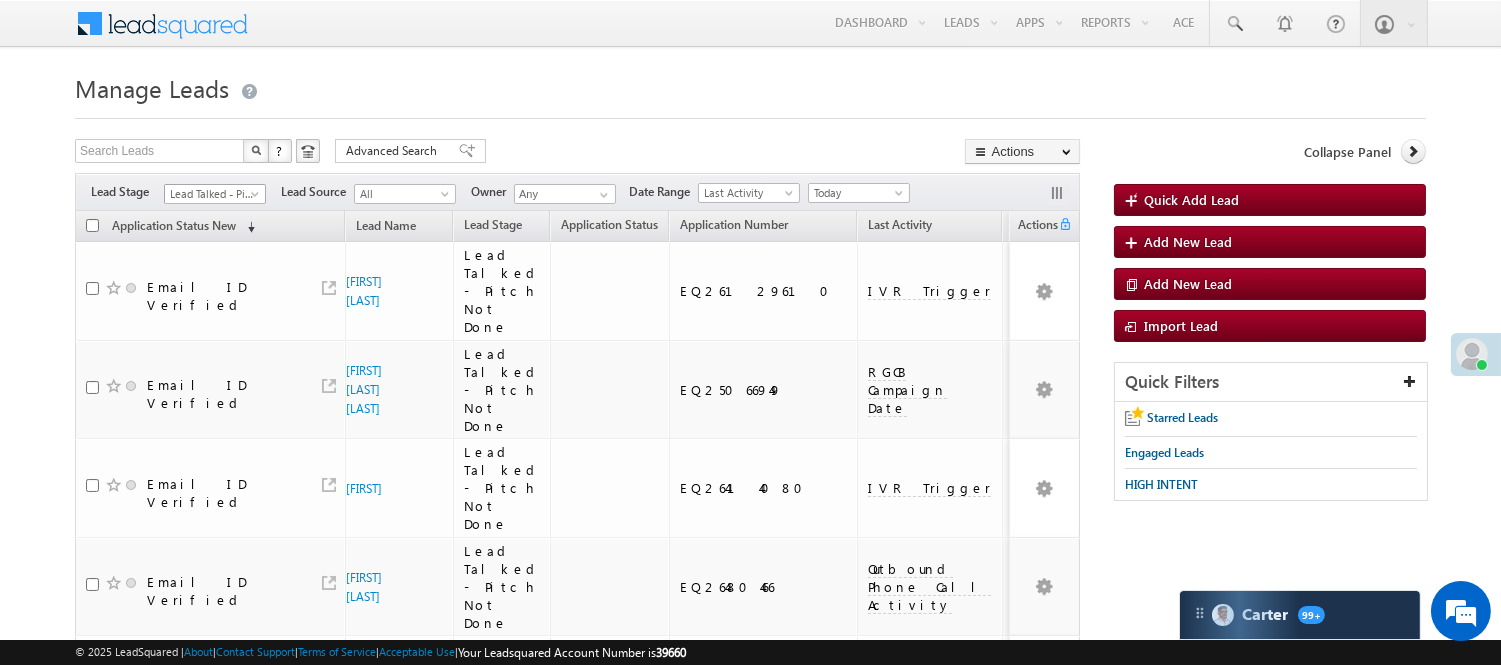 click on "Lead Talked - Pitch Not Done" at bounding box center (212, 194) 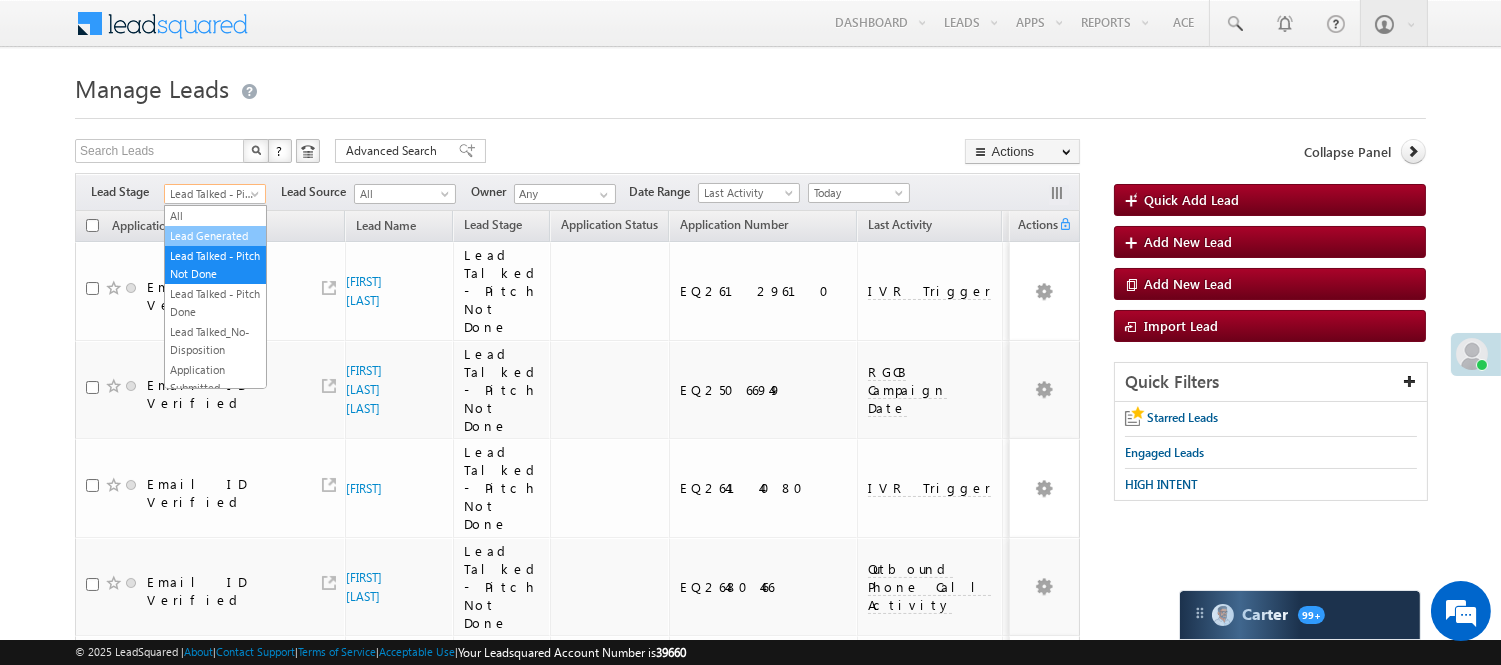 click on "Lead Generated" at bounding box center [215, 236] 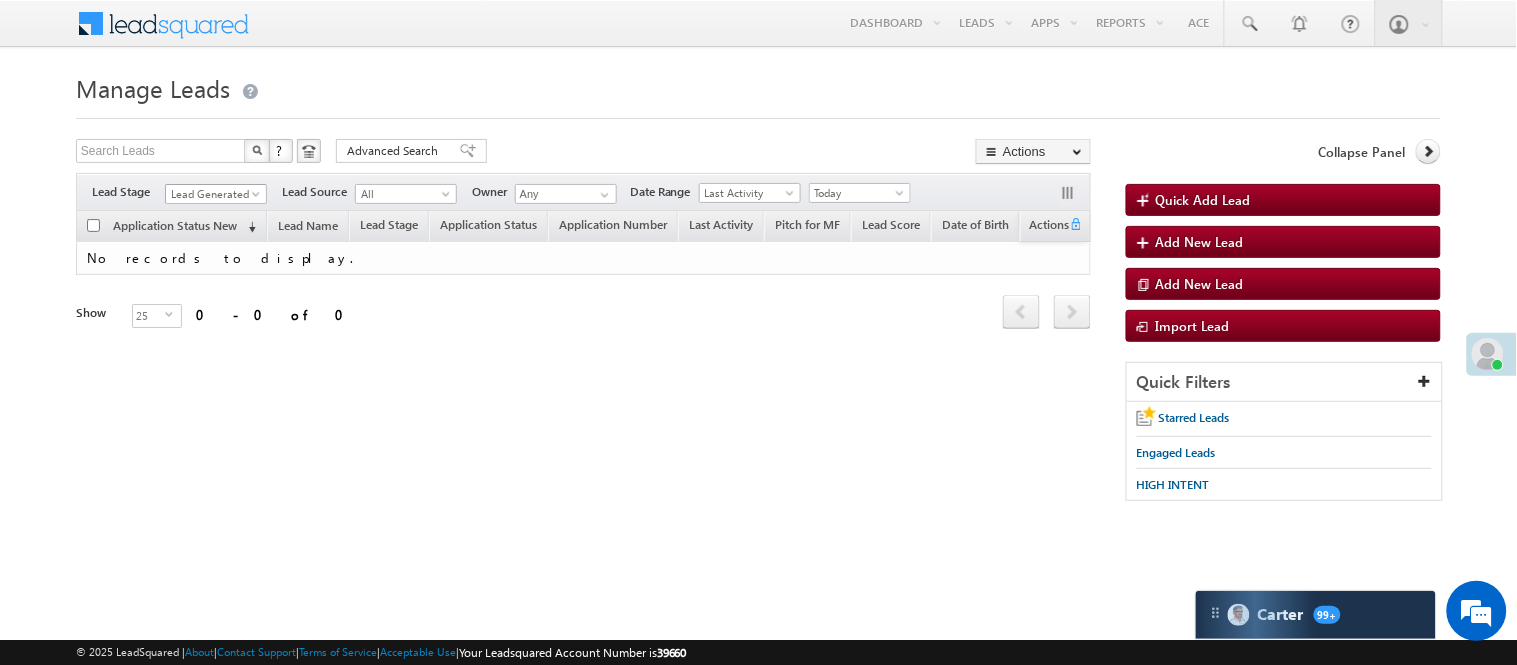 click on "Lead Generated" at bounding box center [213, 194] 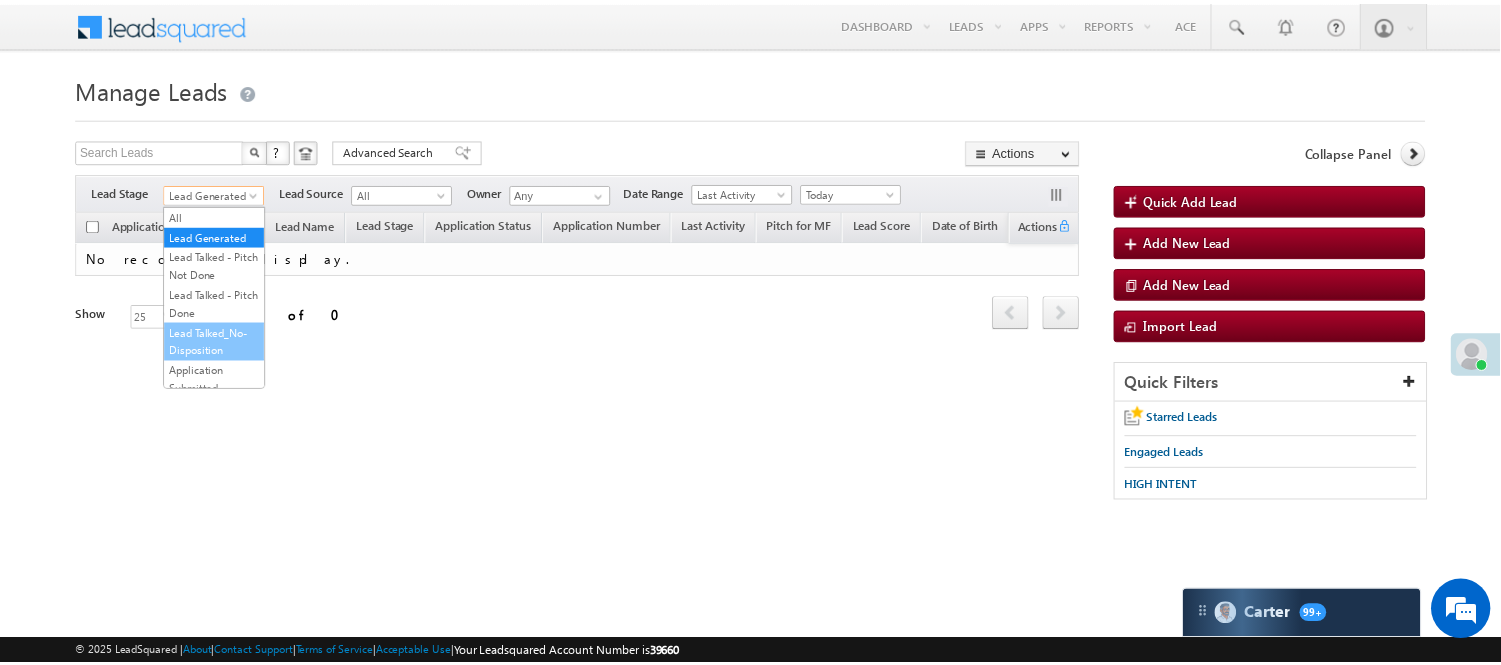 scroll, scrollTop: 333, scrollLeft: 0, axis: vertical 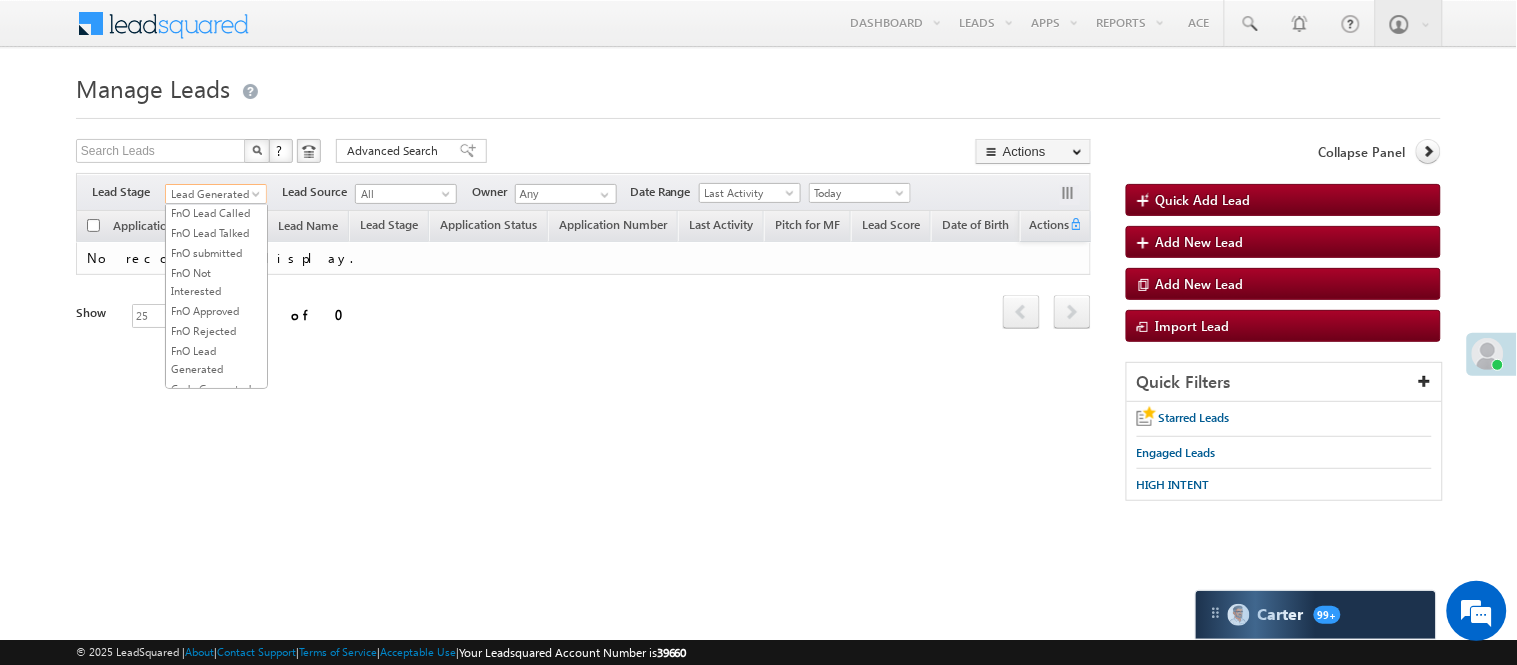 click on "Lead Talked" at bounding box center [216, 173] 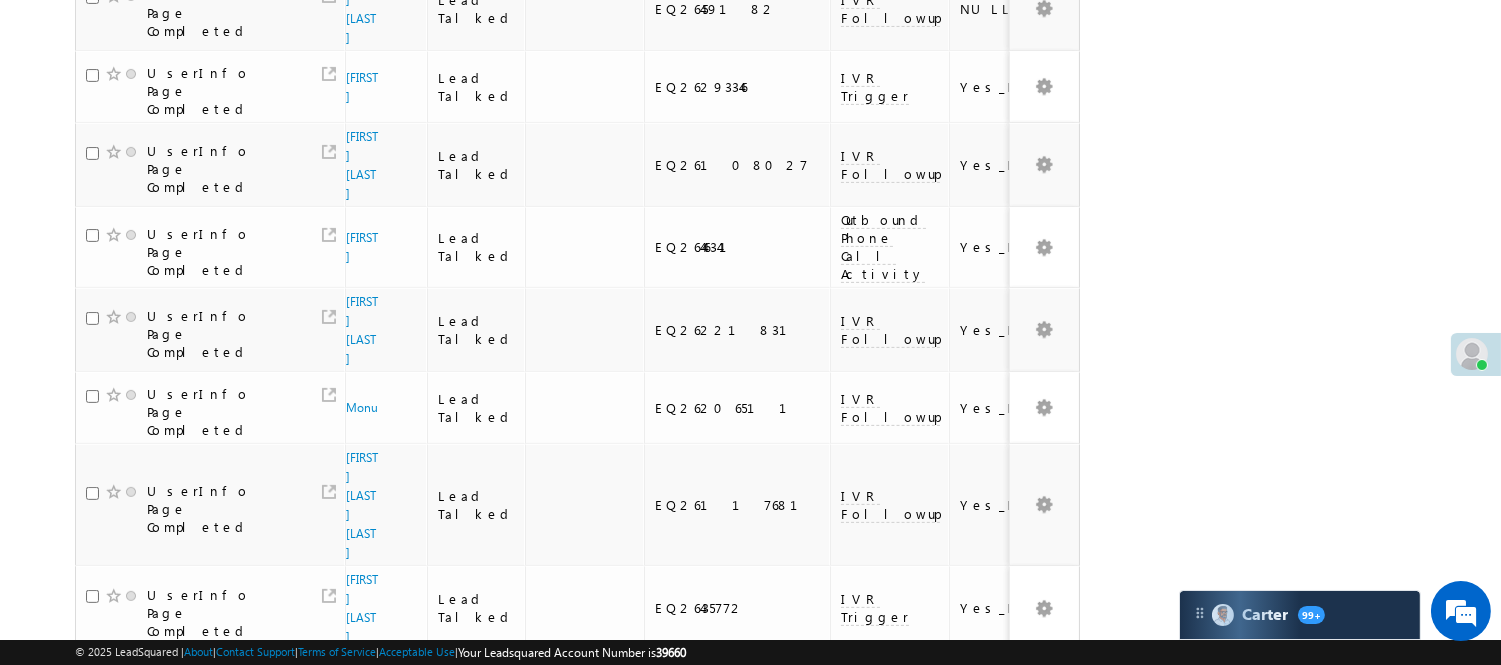 scroll, scrollTop: 1348, scrollLeft: 0, axis: vertical 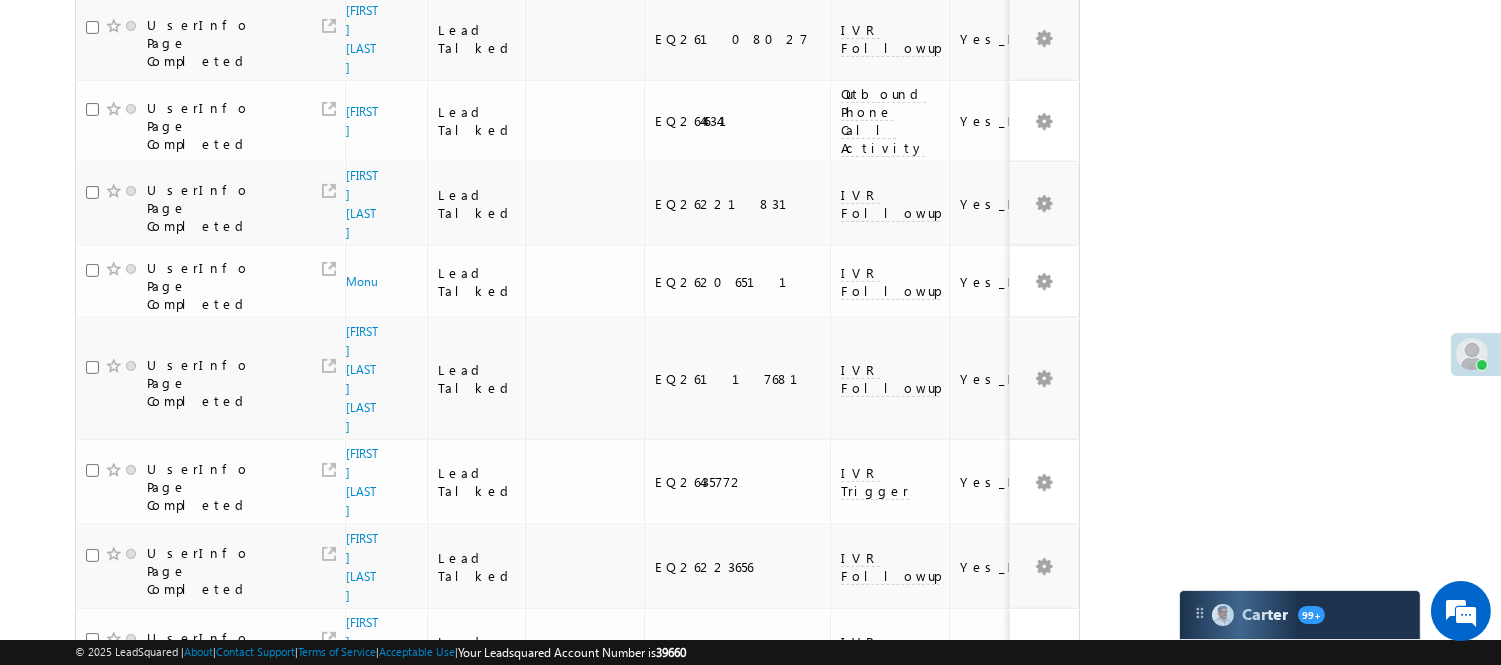 click on "3" at bounding box center (978, 1108) 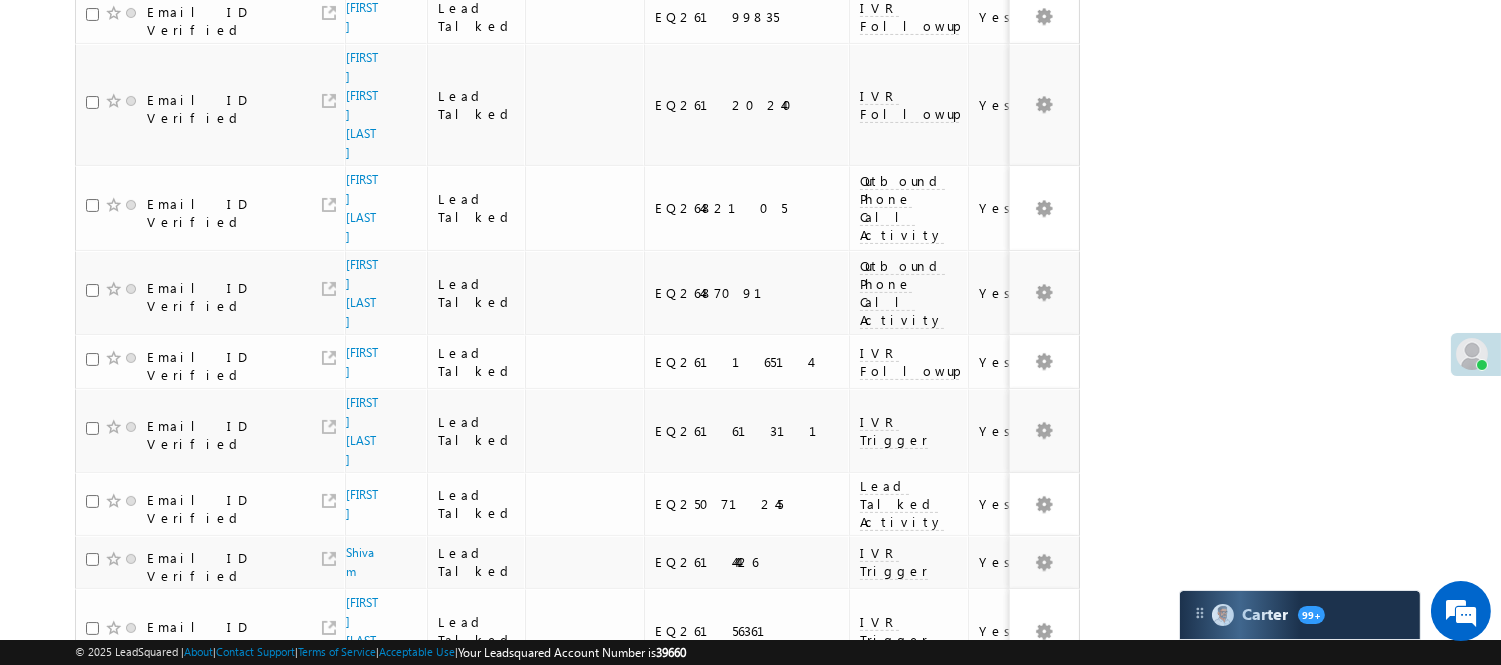 scroll, scrollTop: 184, scrollLeft: 0, axis: vertical 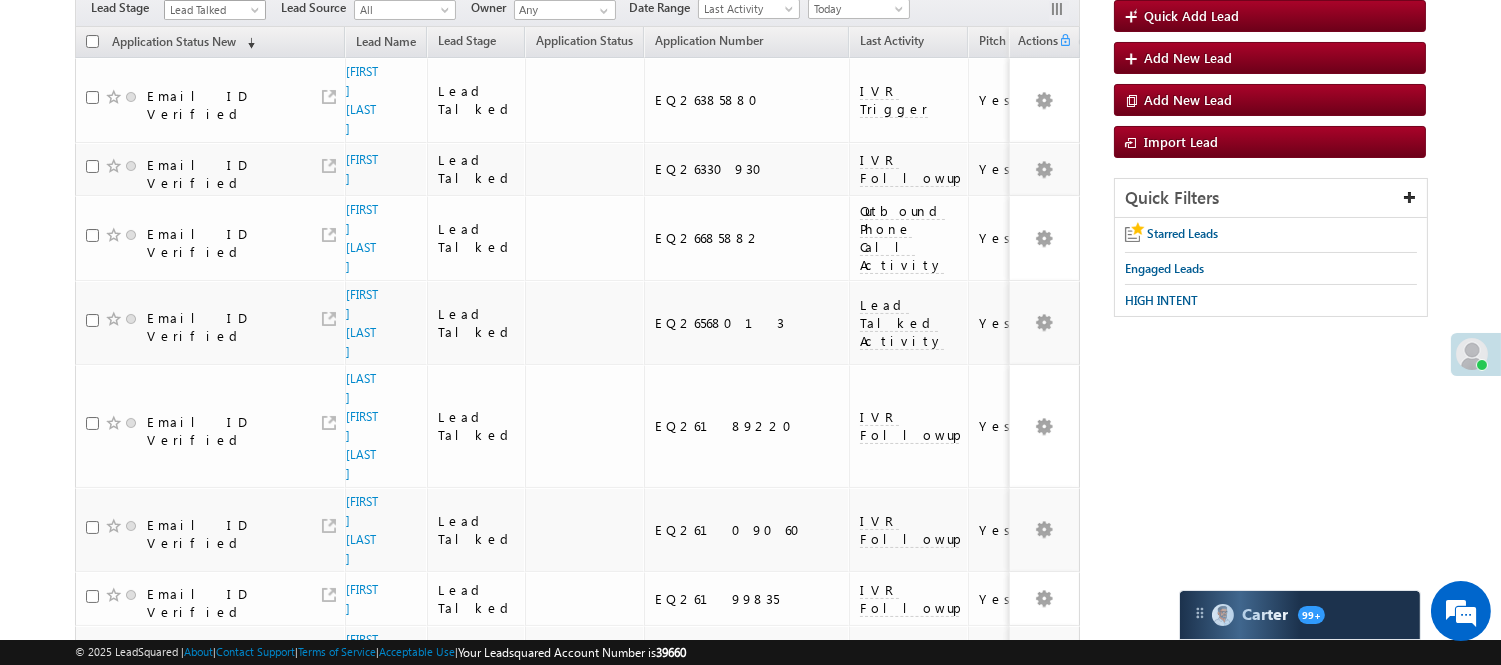 click on "Lead Talked" at bounding box center [212, 10] 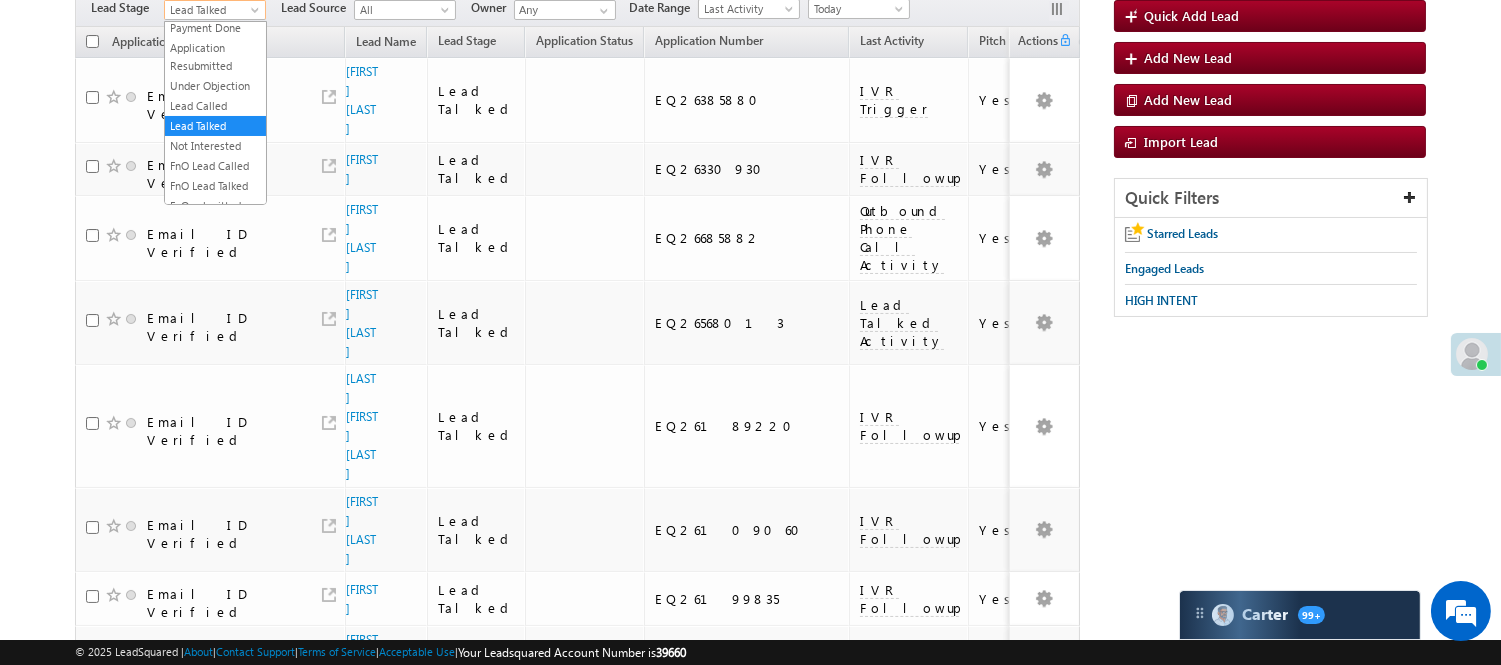 scroll, scrollTop: 0, scrollLeft: 0, axis: both 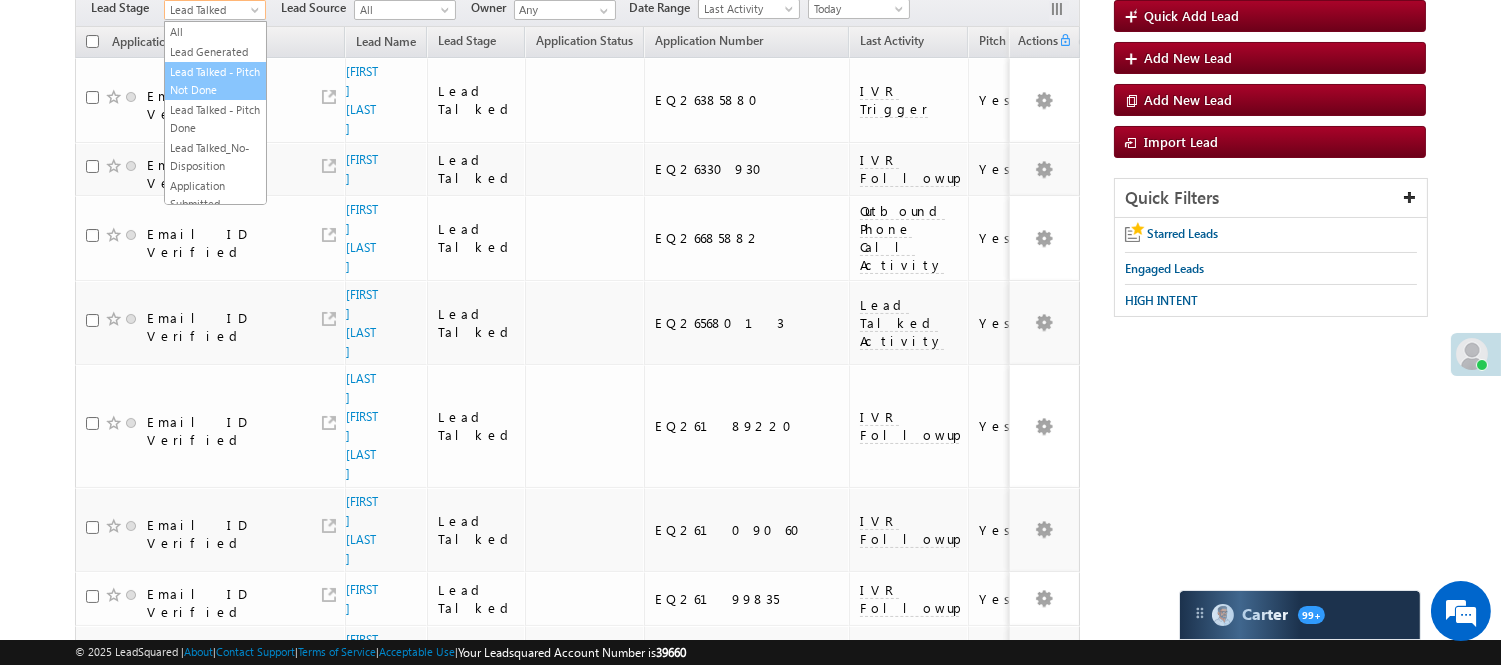 click on "Lead Talked - Pitch Not Done" at bounding box center [215, 81] 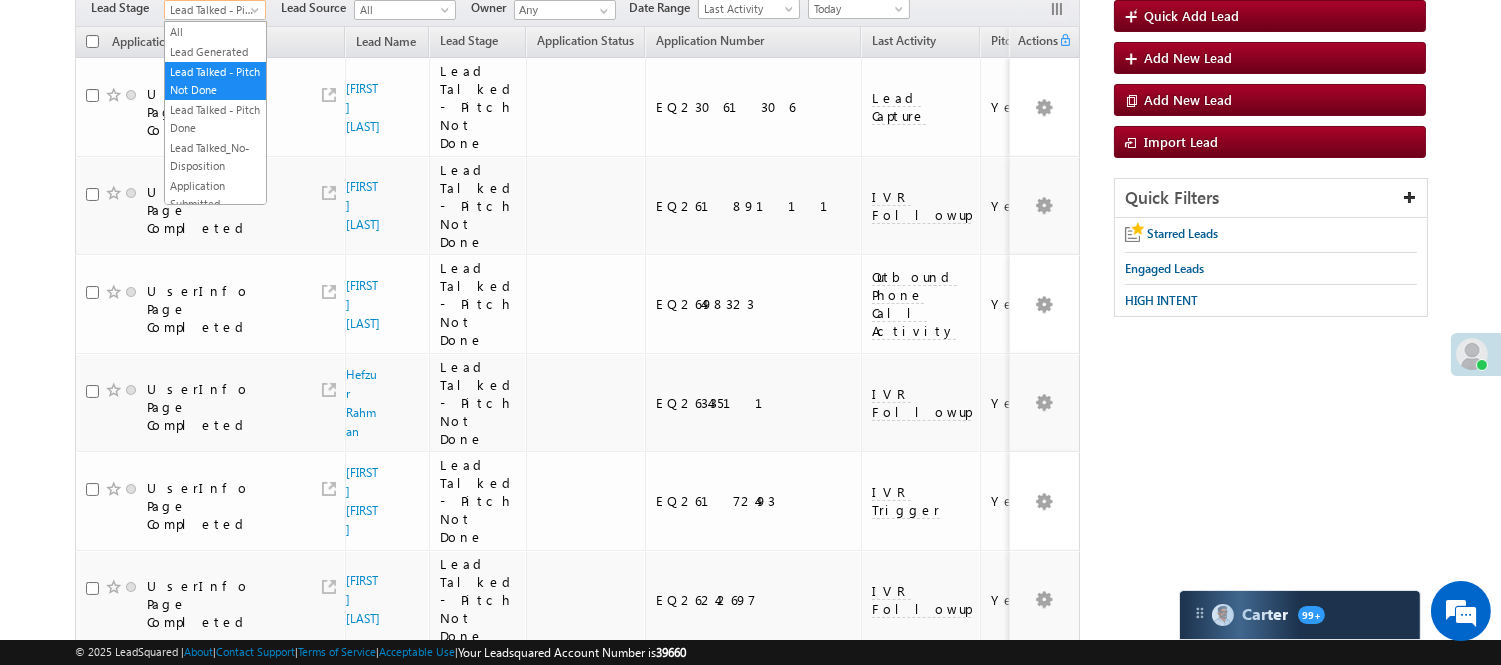 click on "Lead Talked - Pitch Not Done" at bounding box center [212, 10] 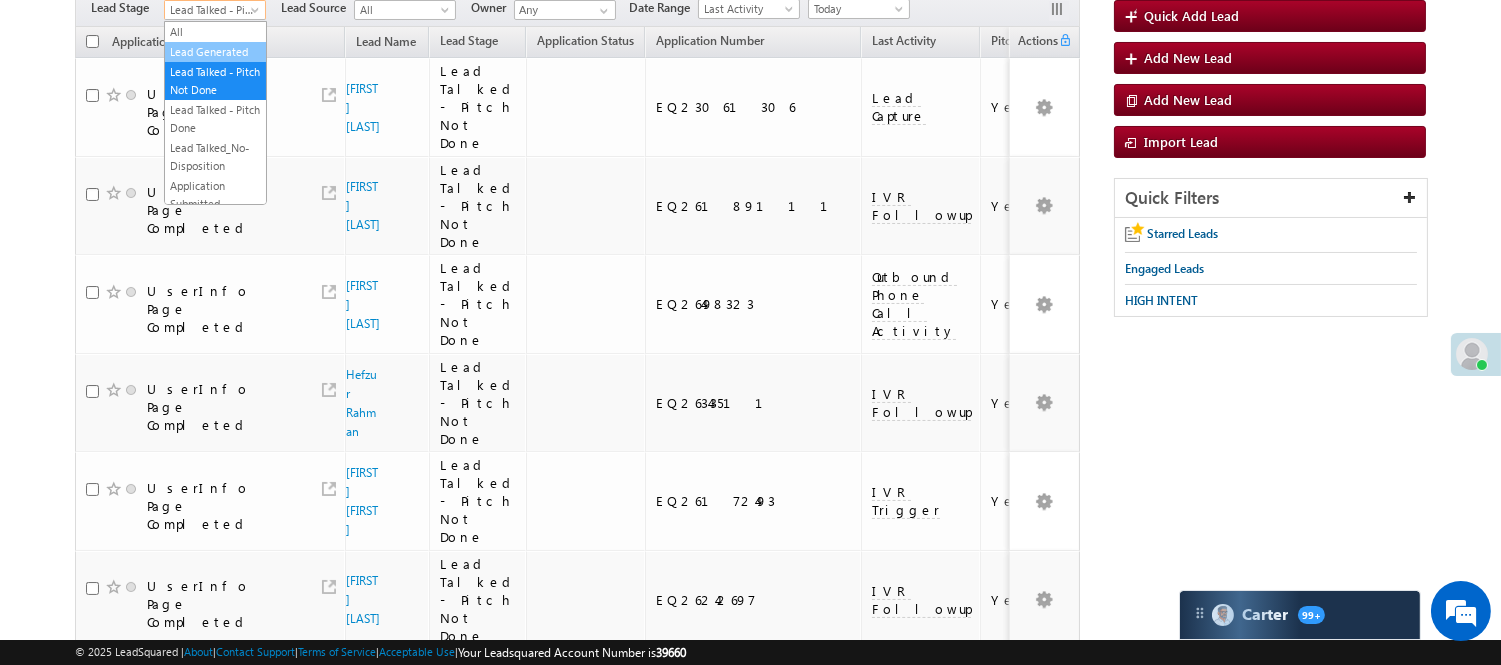 click on "Lead Generated" at bounding box center [215, 52] 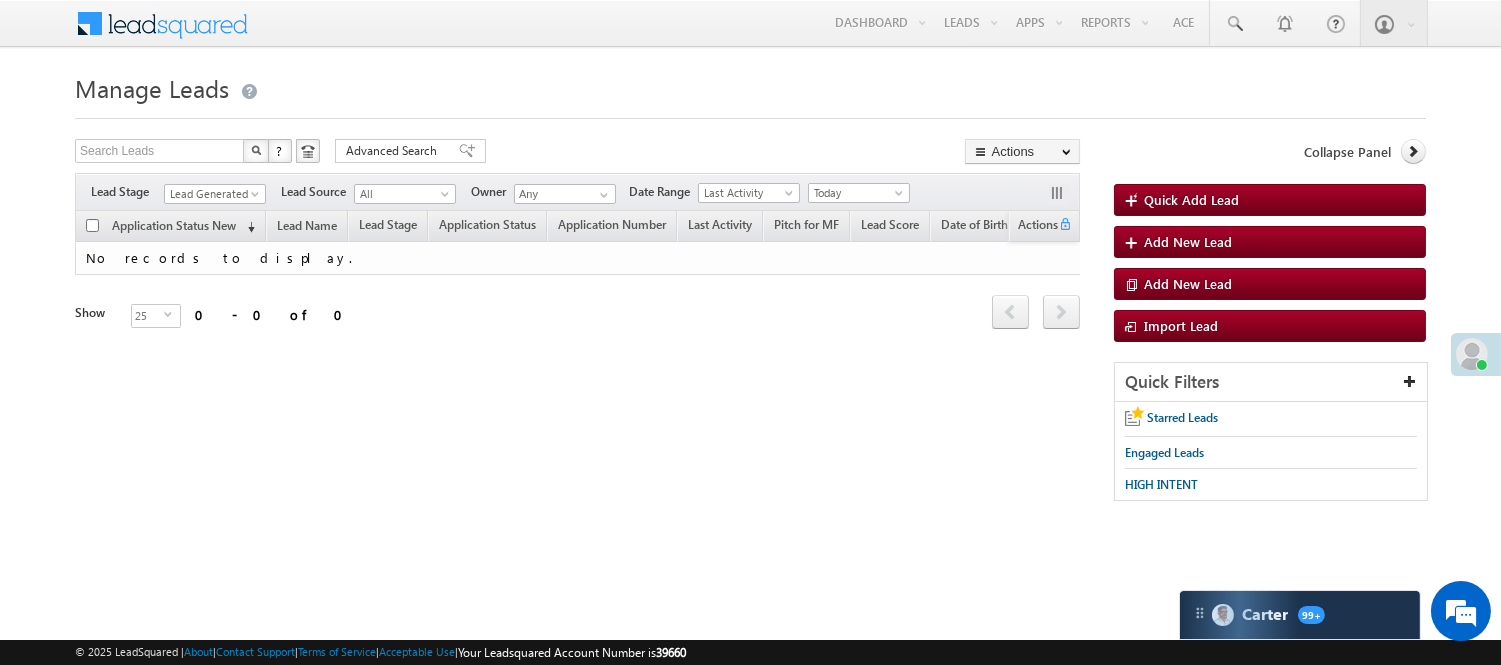 scroll, scrollTop: 0, scrollLeft: 0, axis: both 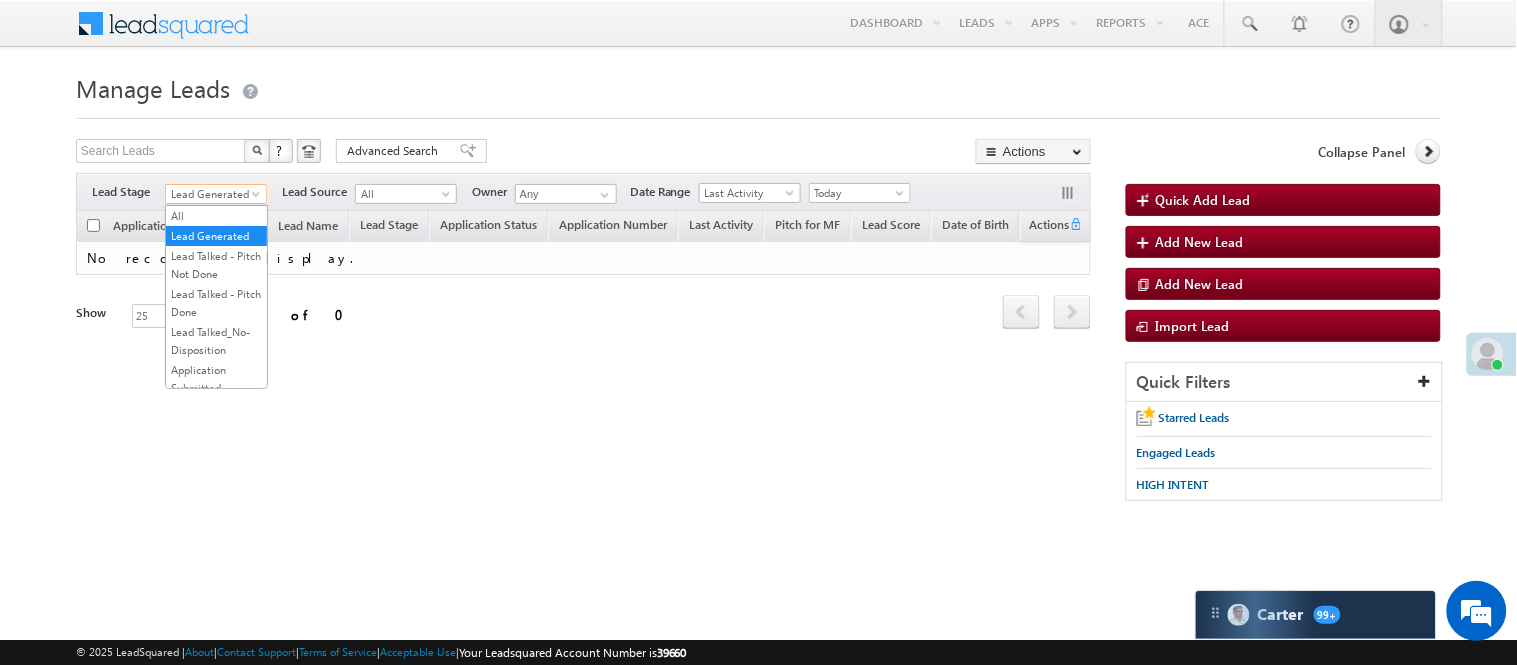 click on "Lead Generated" at bounding box center [213, 194] 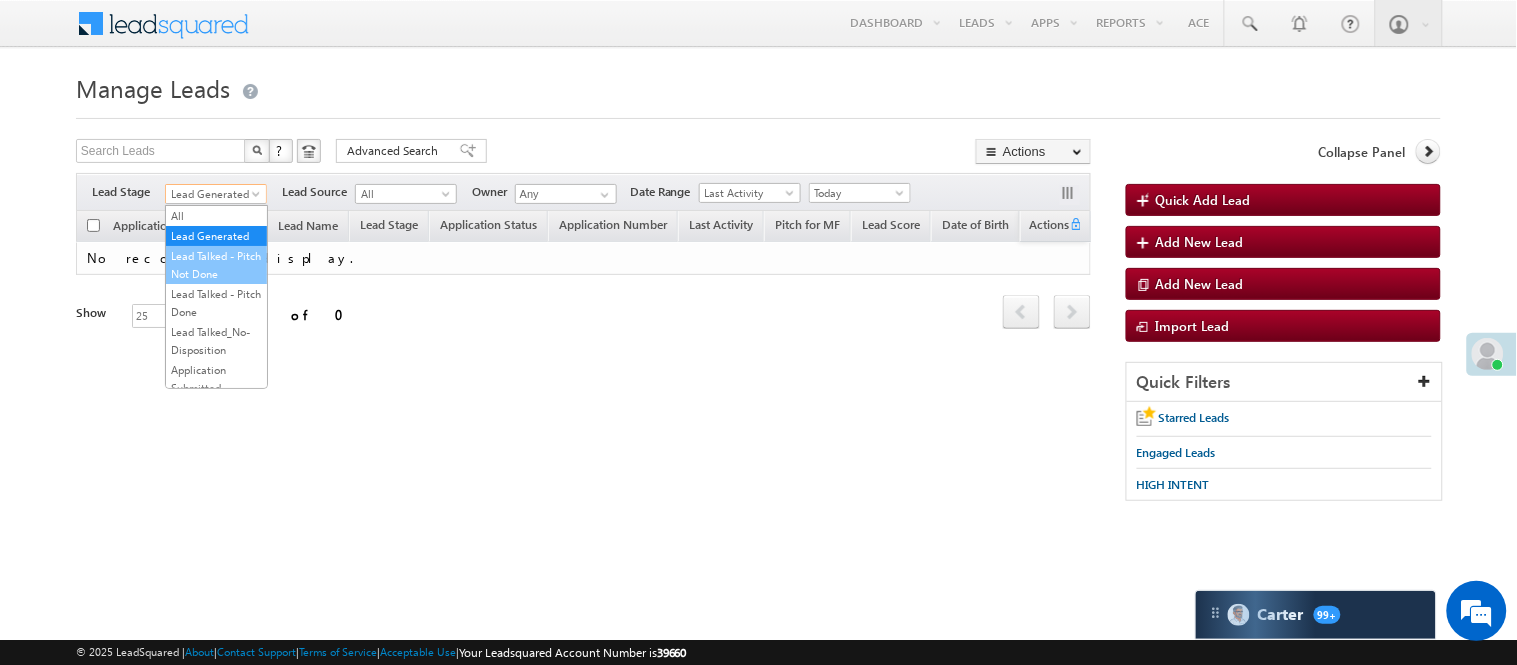 click on "Lead Talked - Pitch Not Done" at bounding box center (216, 265) 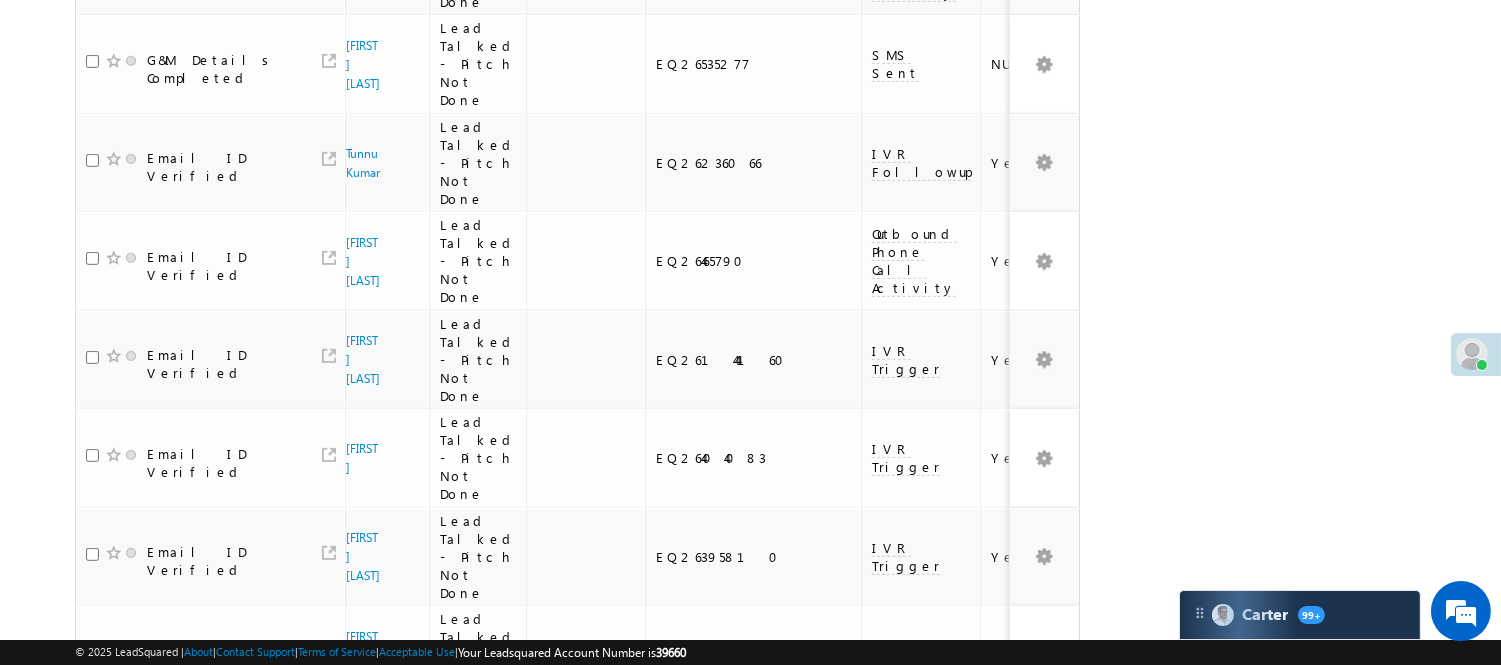 scroll, scrollTop: 1871, scrollLeft: 0, axis: vertical 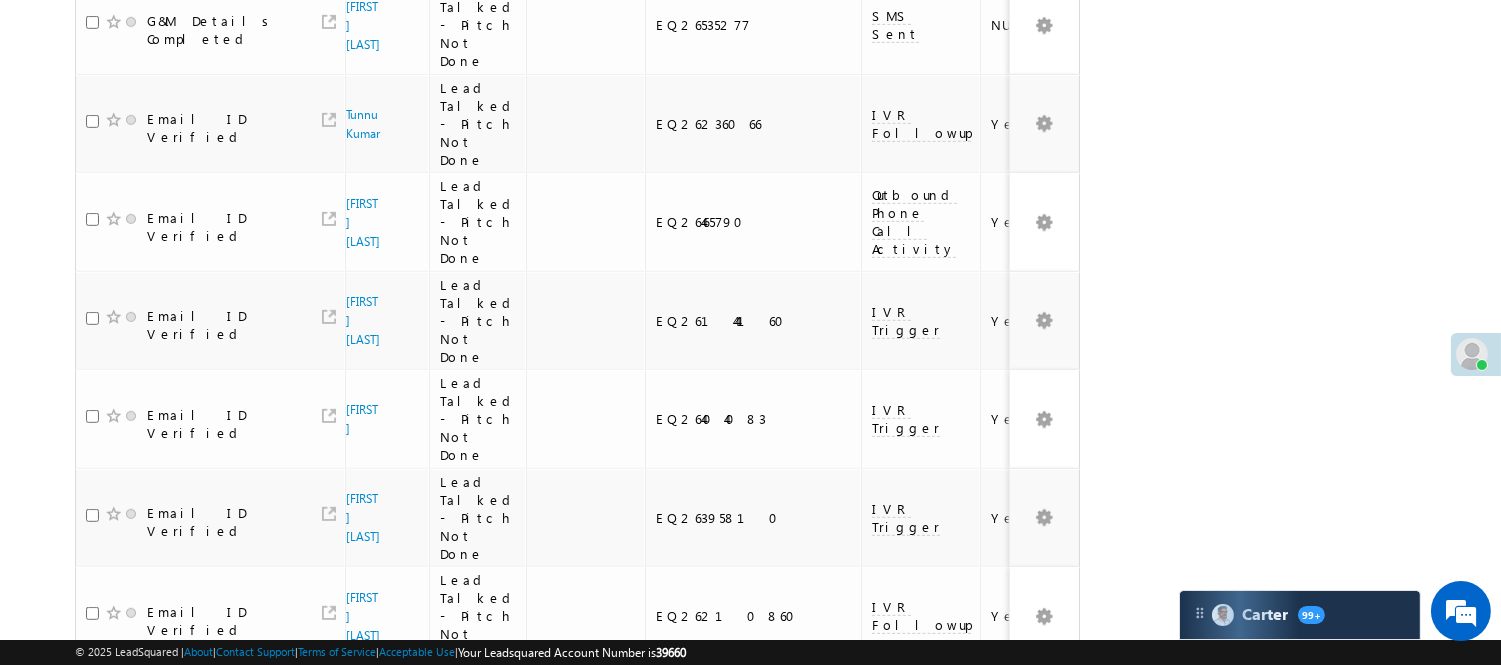 click on "1 2" at bounding box center (995, 901) 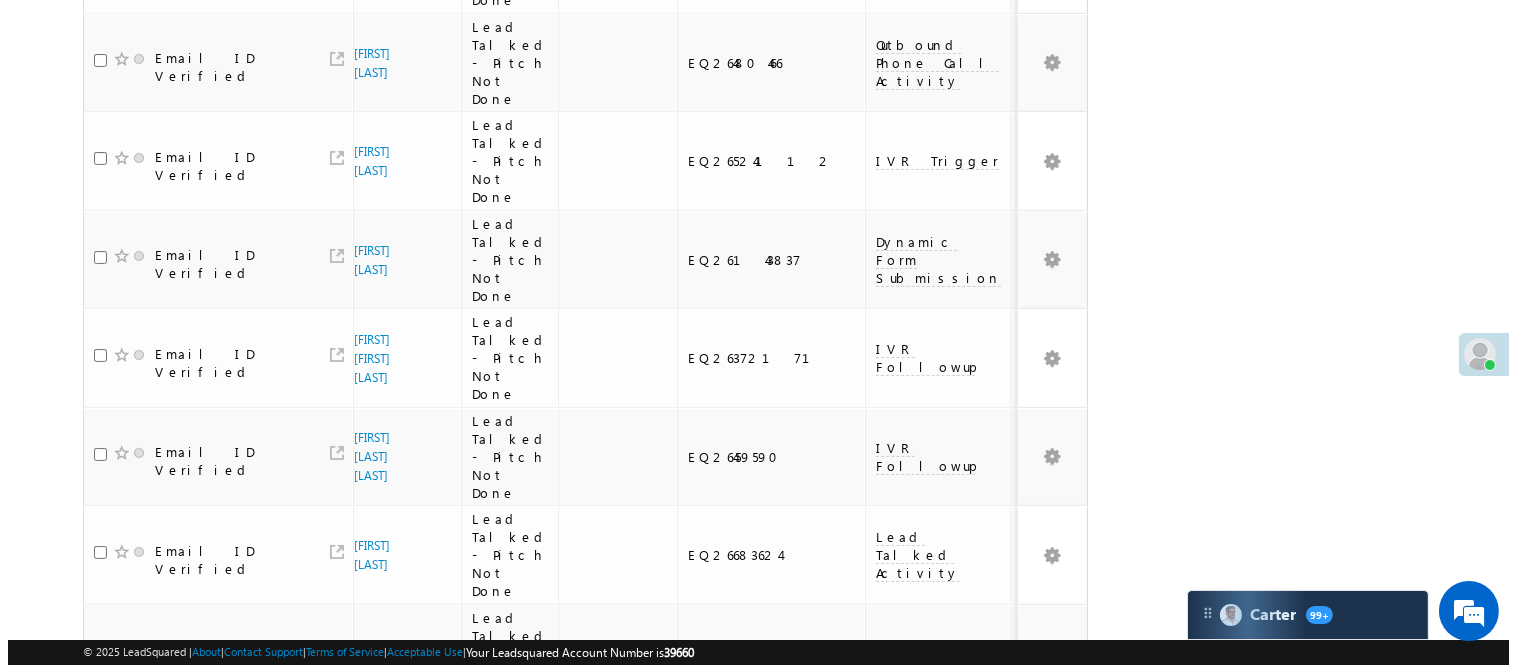 scroll, scrollTop: 0, scrollLeft: 0, axis: both 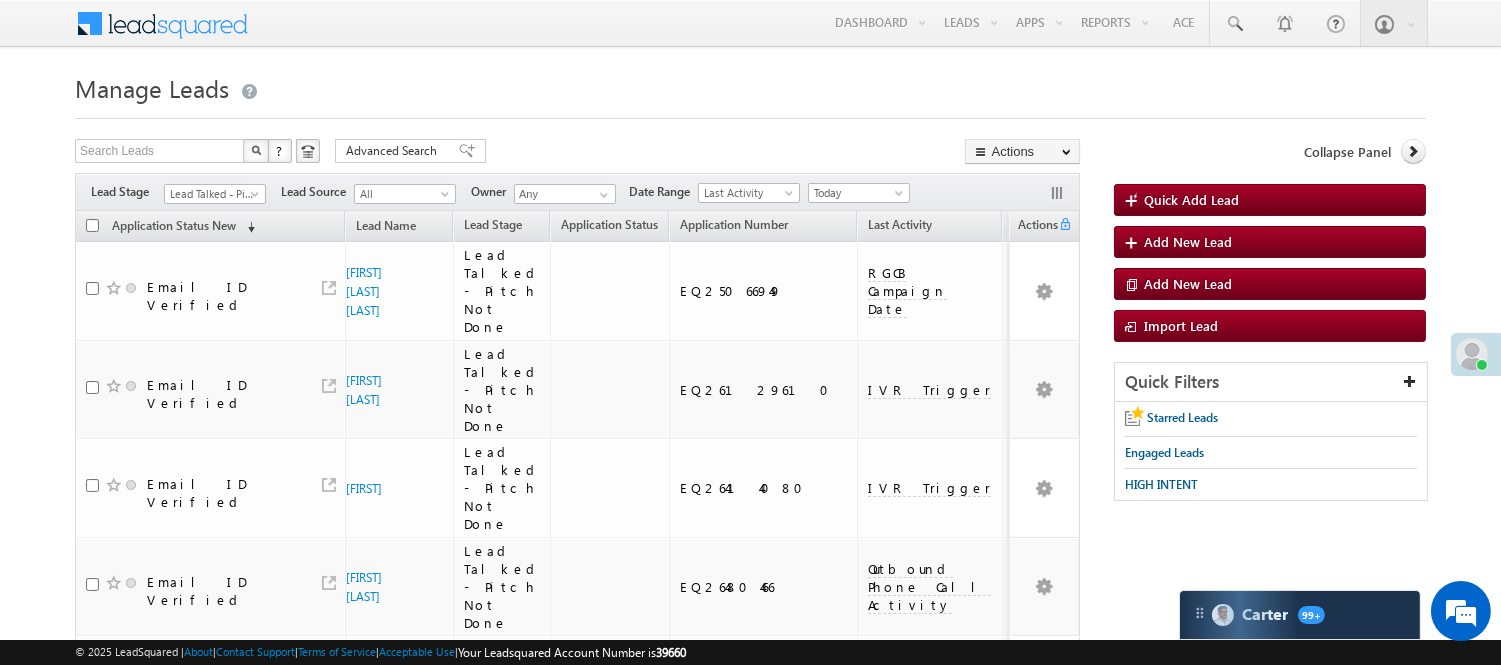 click on "Lead Talked - Pitch Not Done" at bounding box center [212, 194] 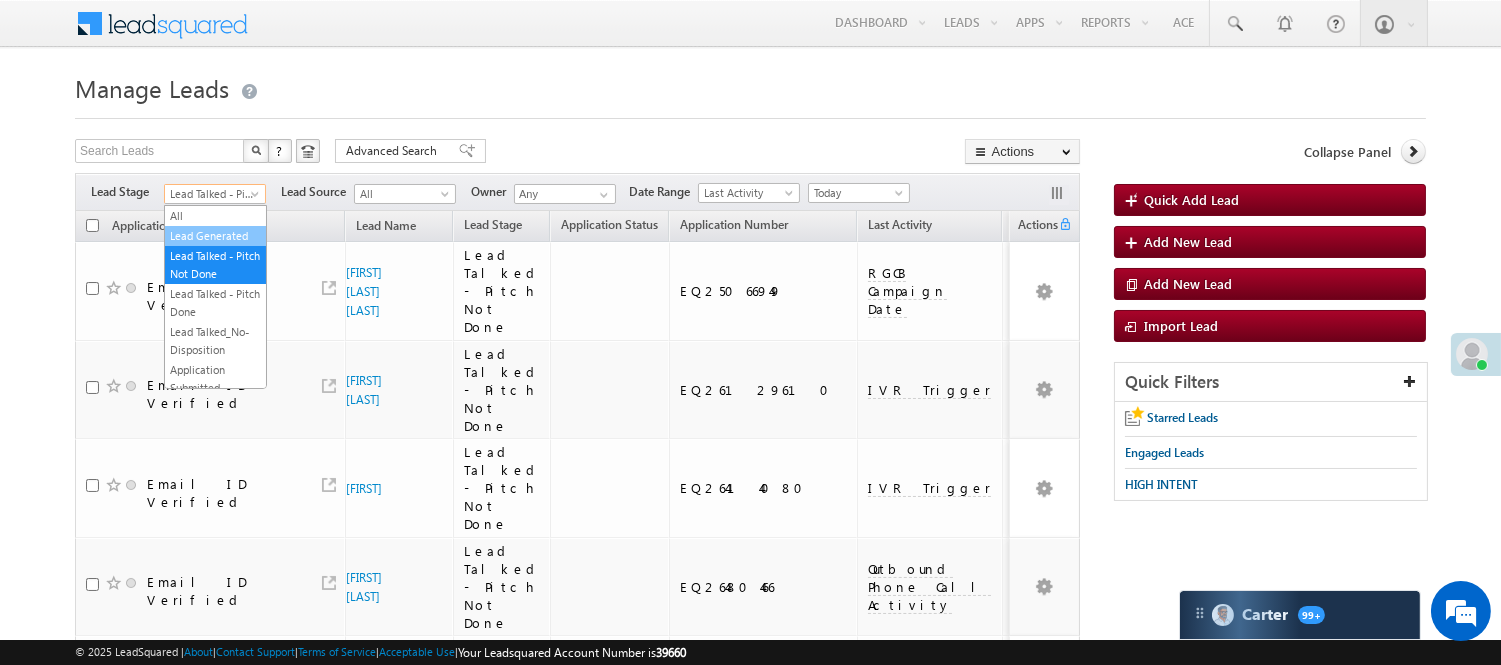click on "Lead Generated" at bounding box center (215, 236) 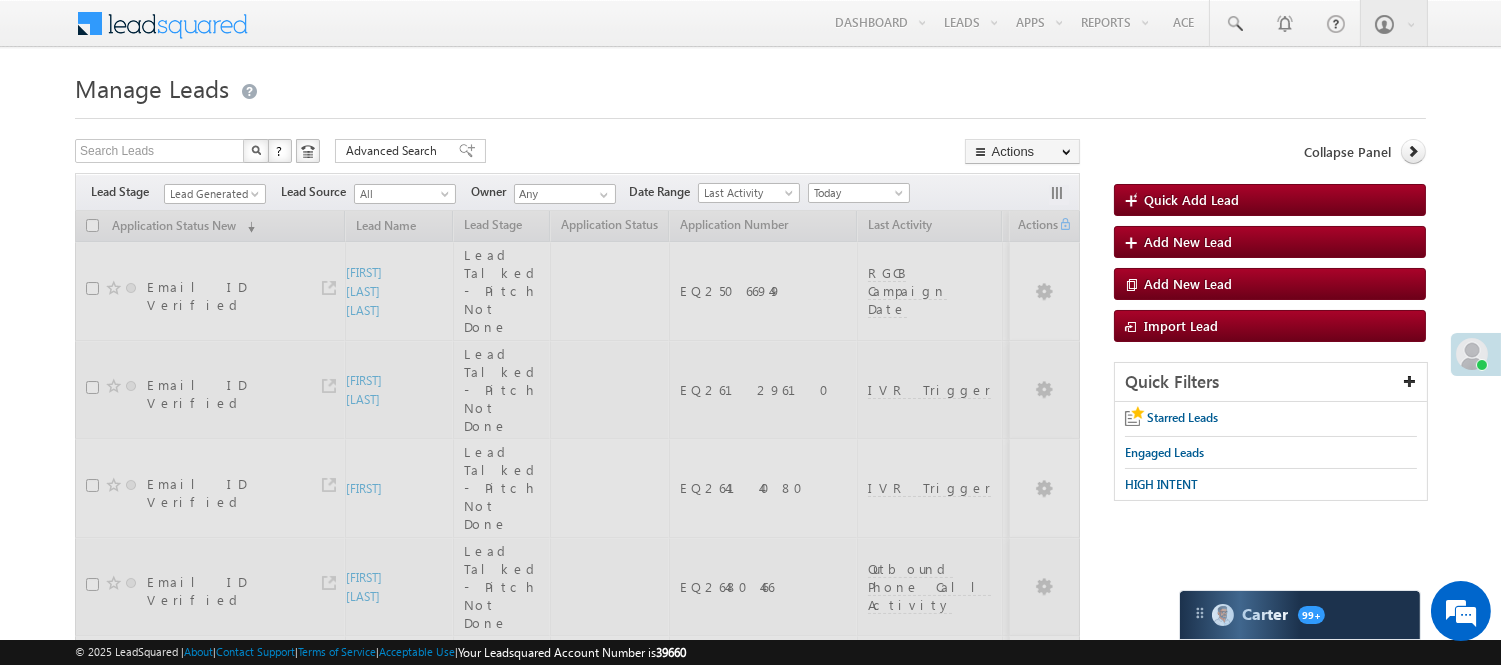 click on "Filters
Lead Stage
All Lead Generated Lead Talked - Pitch Not Done Lead Talked - Pitch Done Lead Talked_No-Disposition Application Submitted Payment Done Application Resubmitted Under Objection Lead Called Lead Talked Not Interested FnO Lead Called FnO Lead Talked FnO submitted FnO Not Interested FnO Approved FnO Rejected FnO Lead Generated Code Generated CG NI Lead Generated
Lead Source
All All
Owner Any Any" at bounding box center [577, 192] 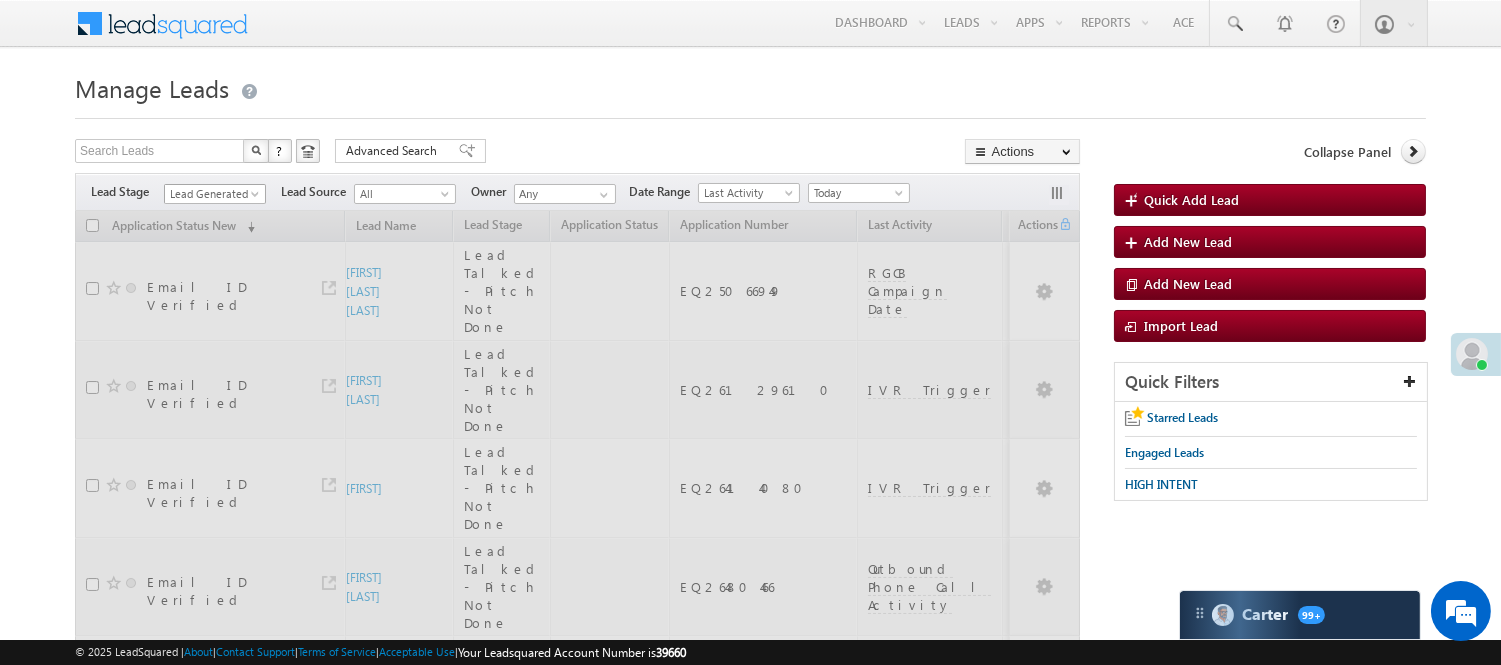 click on "Lead Generated" at bounding box center (212, 194) 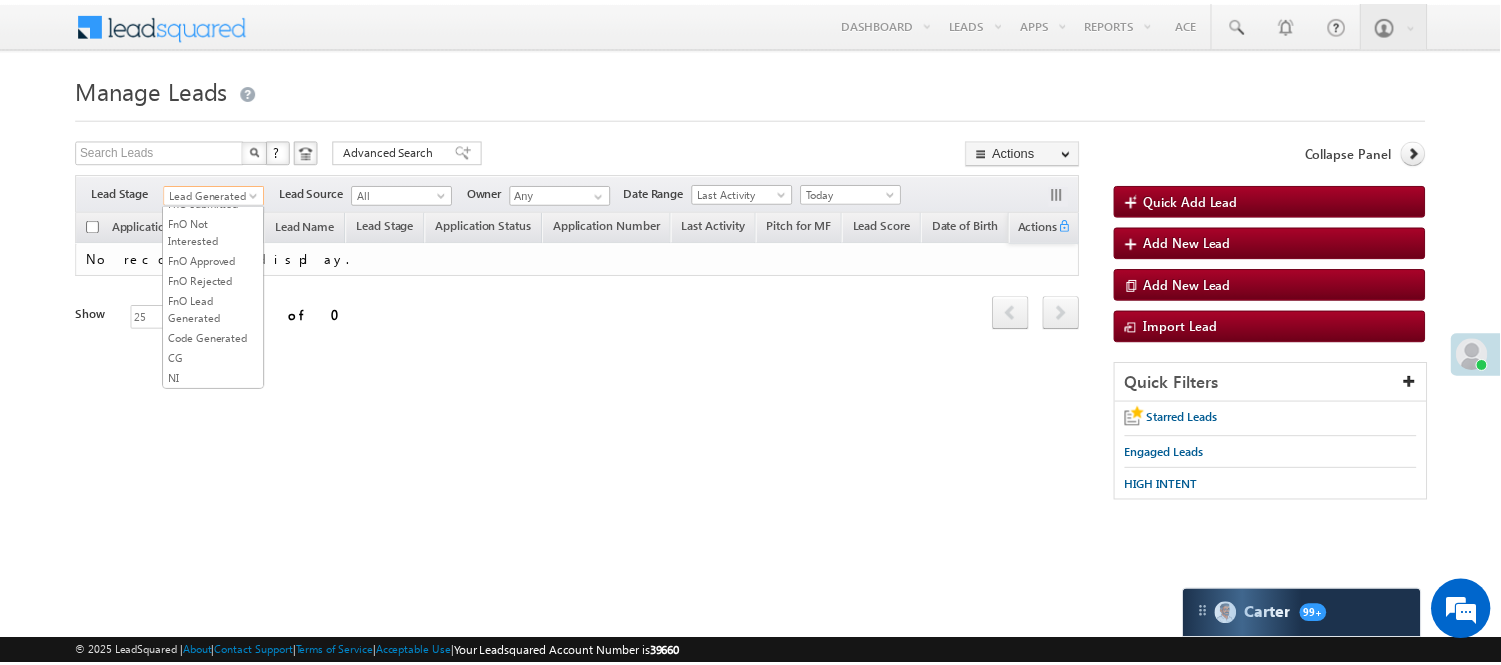 scroll, scrollTop: 496, scrollLeft: 0, axis: vertical 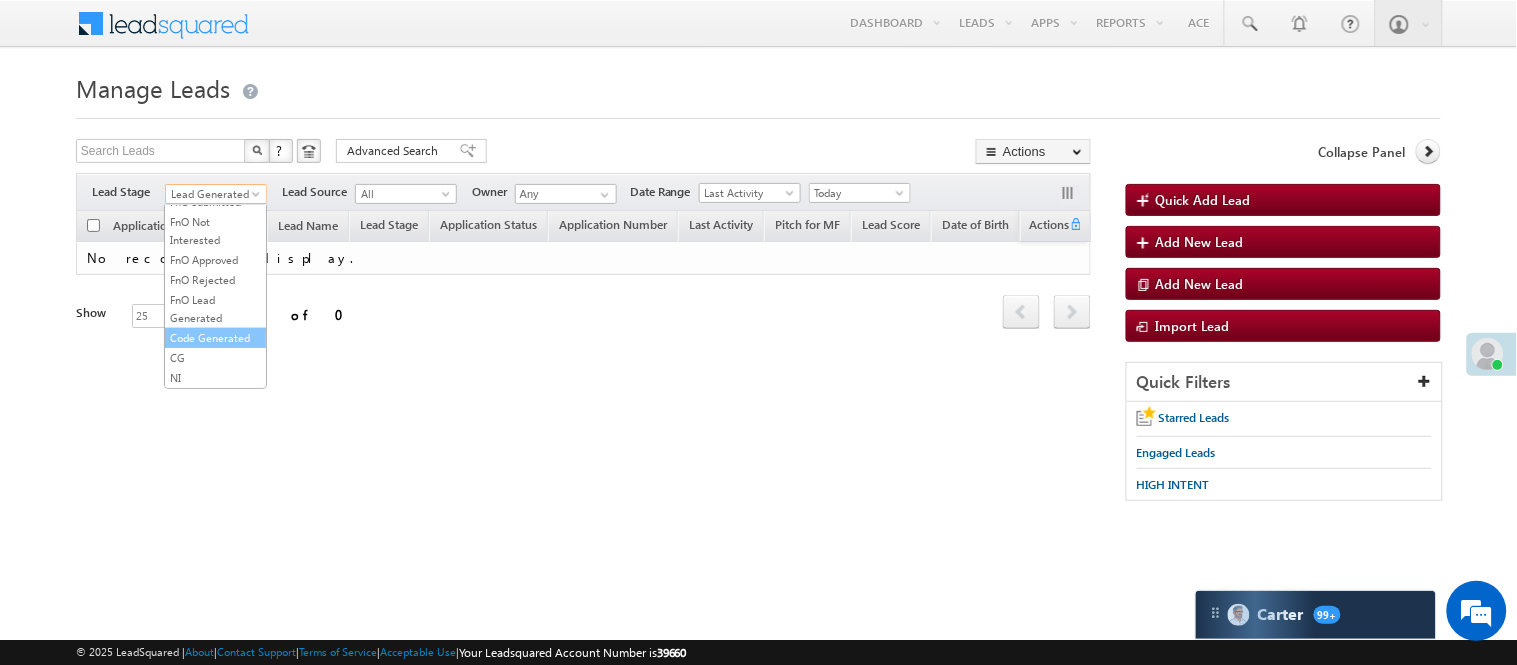 click on "Code Generated" at bounding box center (215, 338) 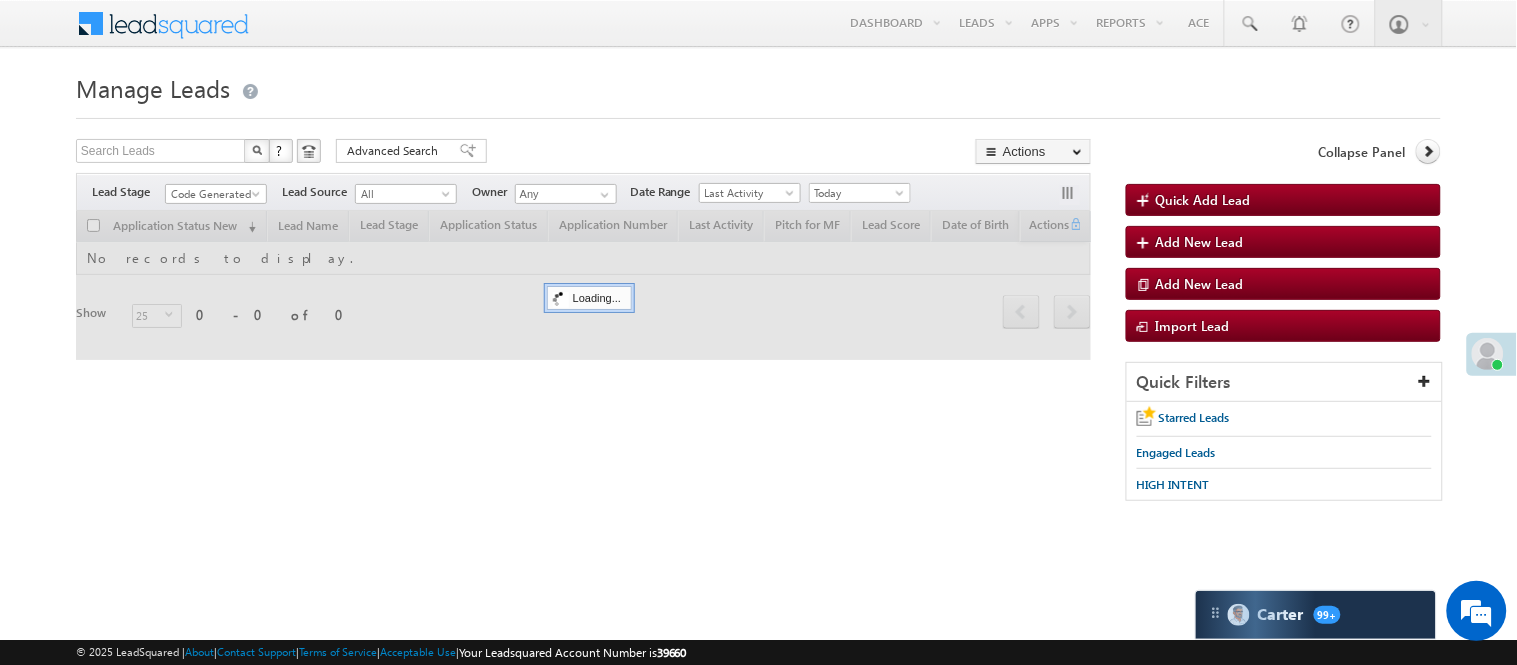 click at bounding box center [758, 112] 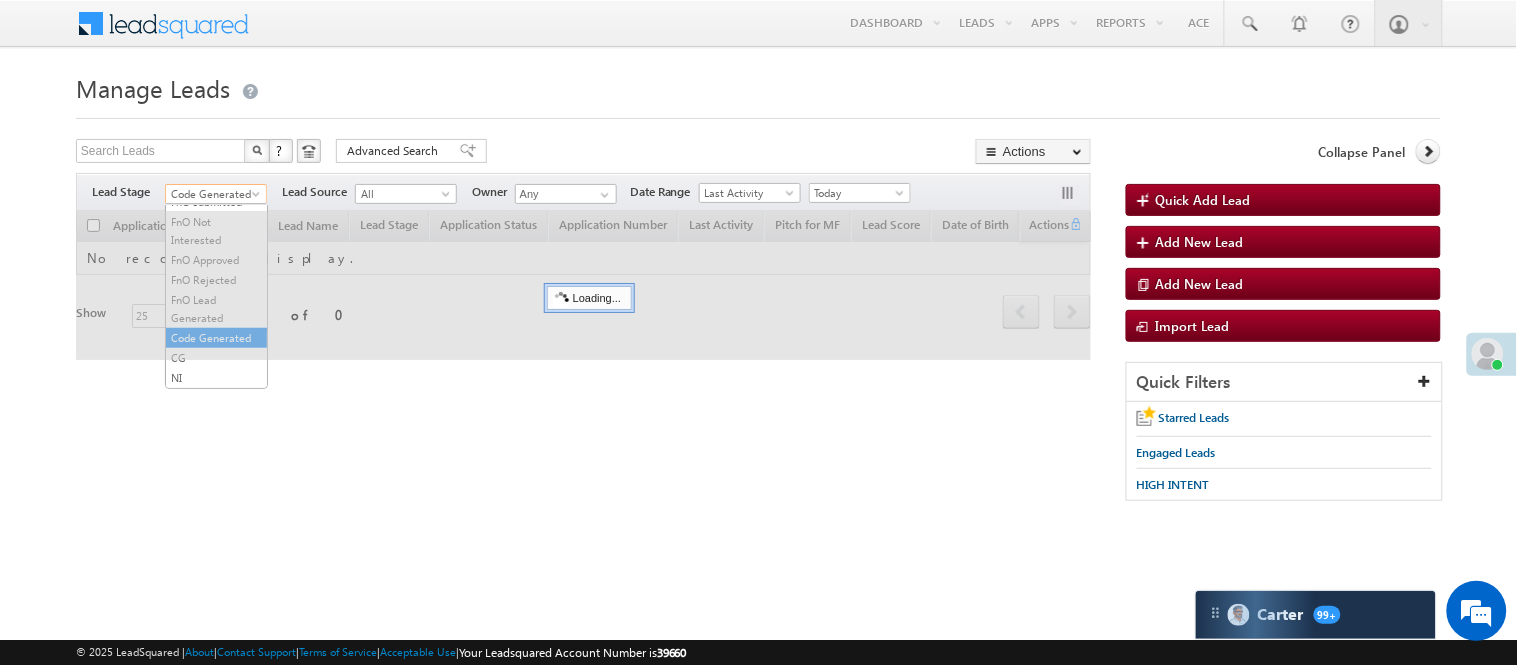 click on "Code Generated" at bounding box center [213, 194] 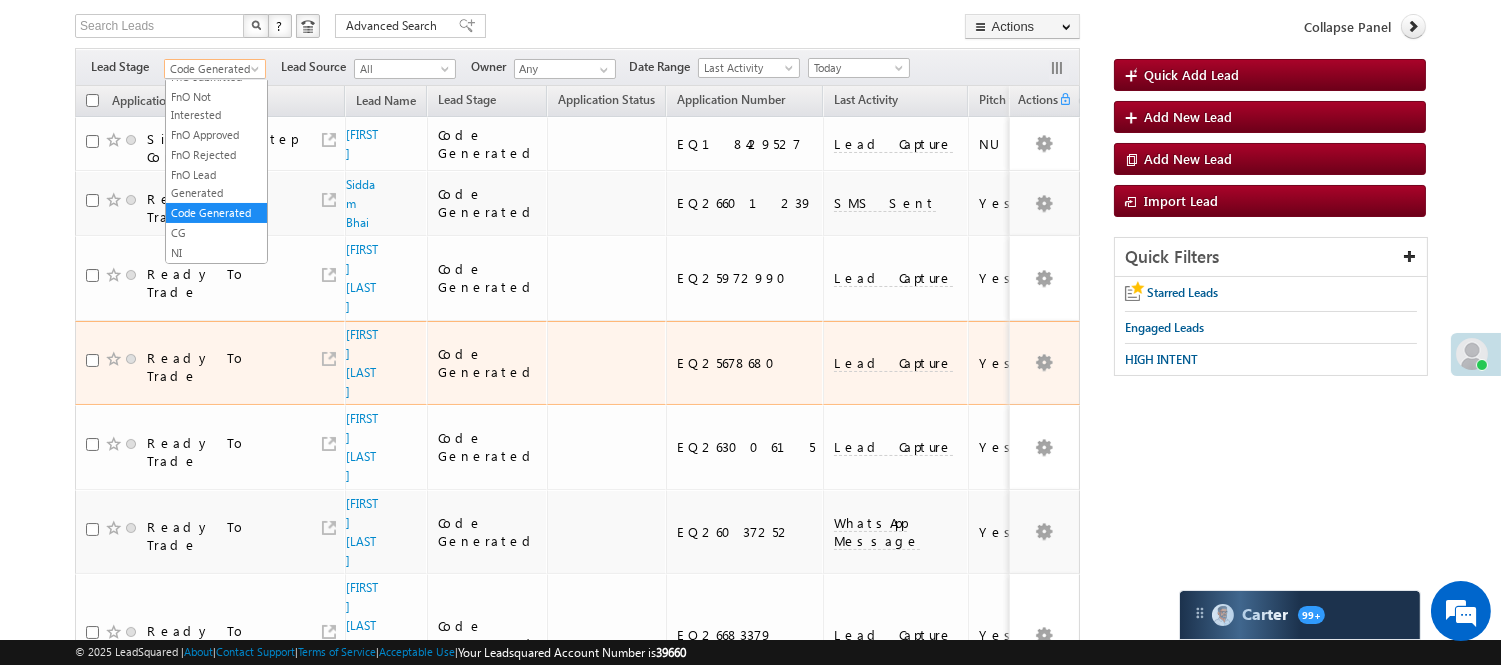 scroll, scrollTop: 124, scrollLeft: 0, axis: vertical 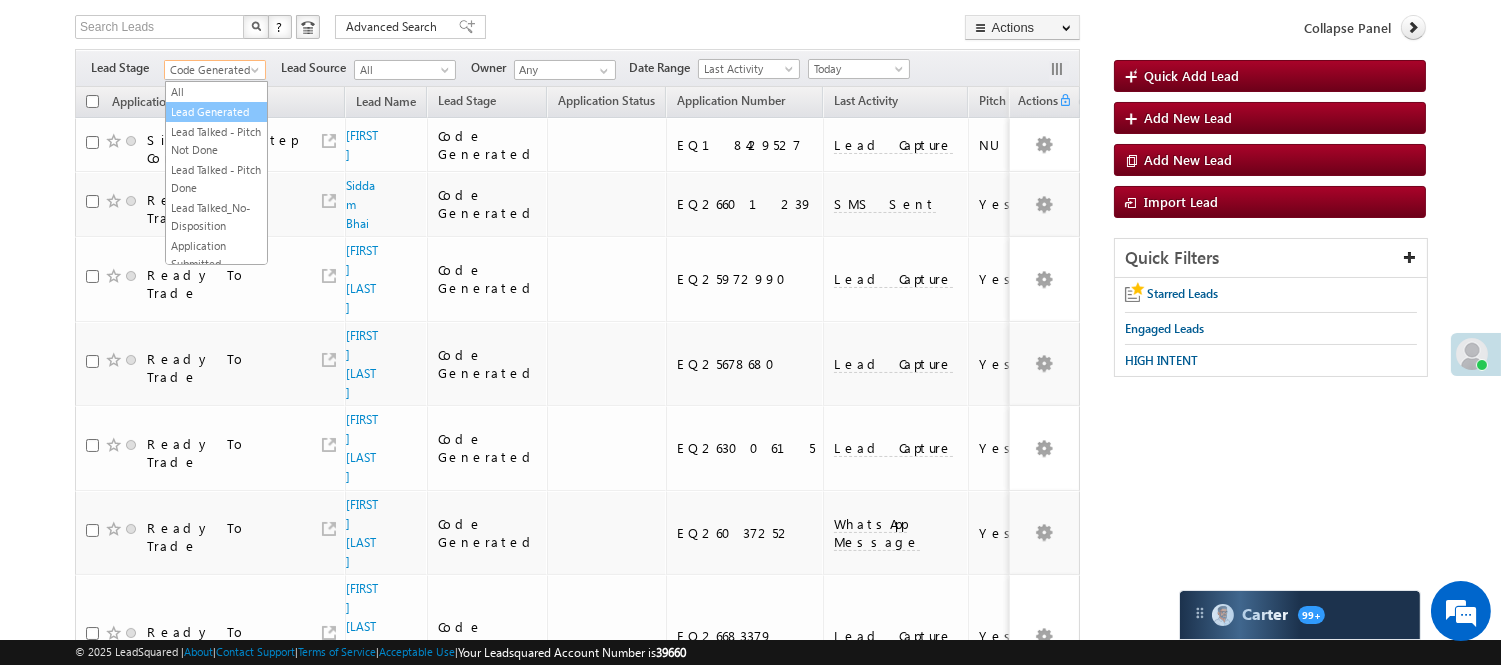 click on "Lead Generated" at bounding box center [216, 112] 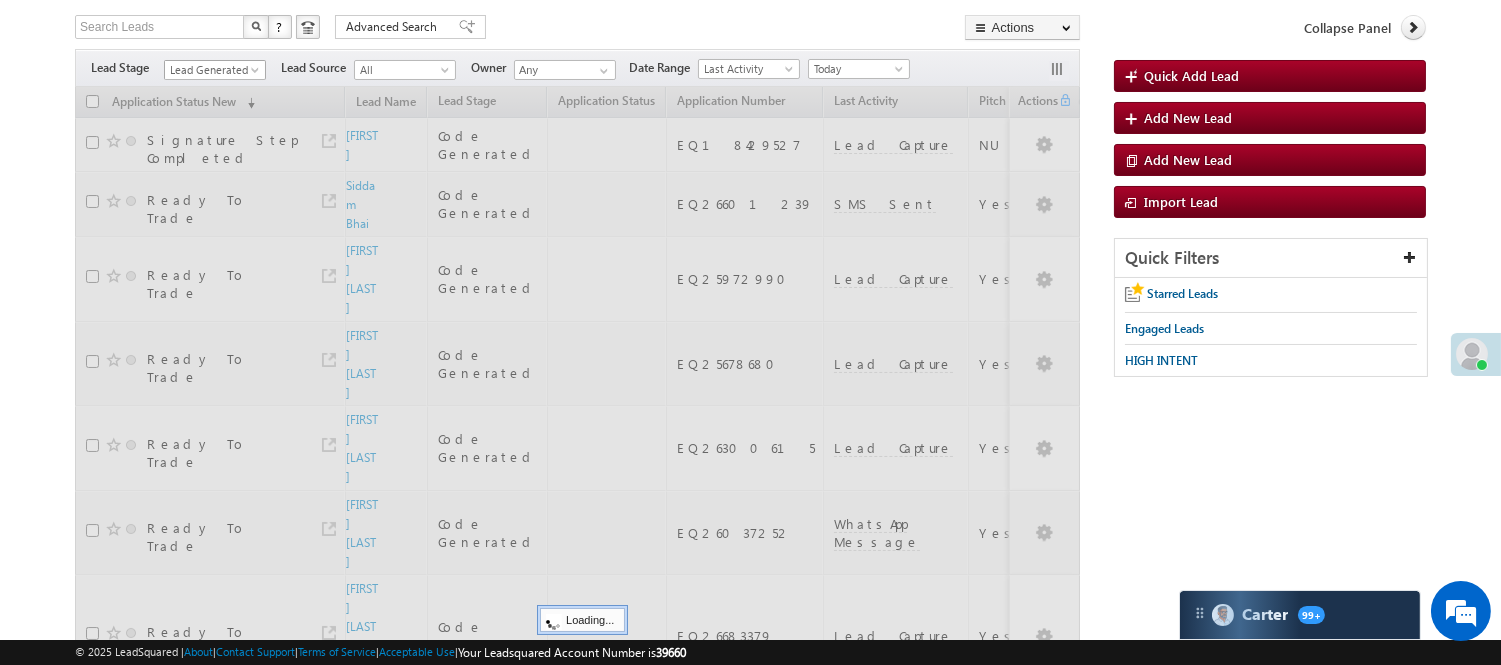 click on "Lead Generated" at bounding box center (212, 70) 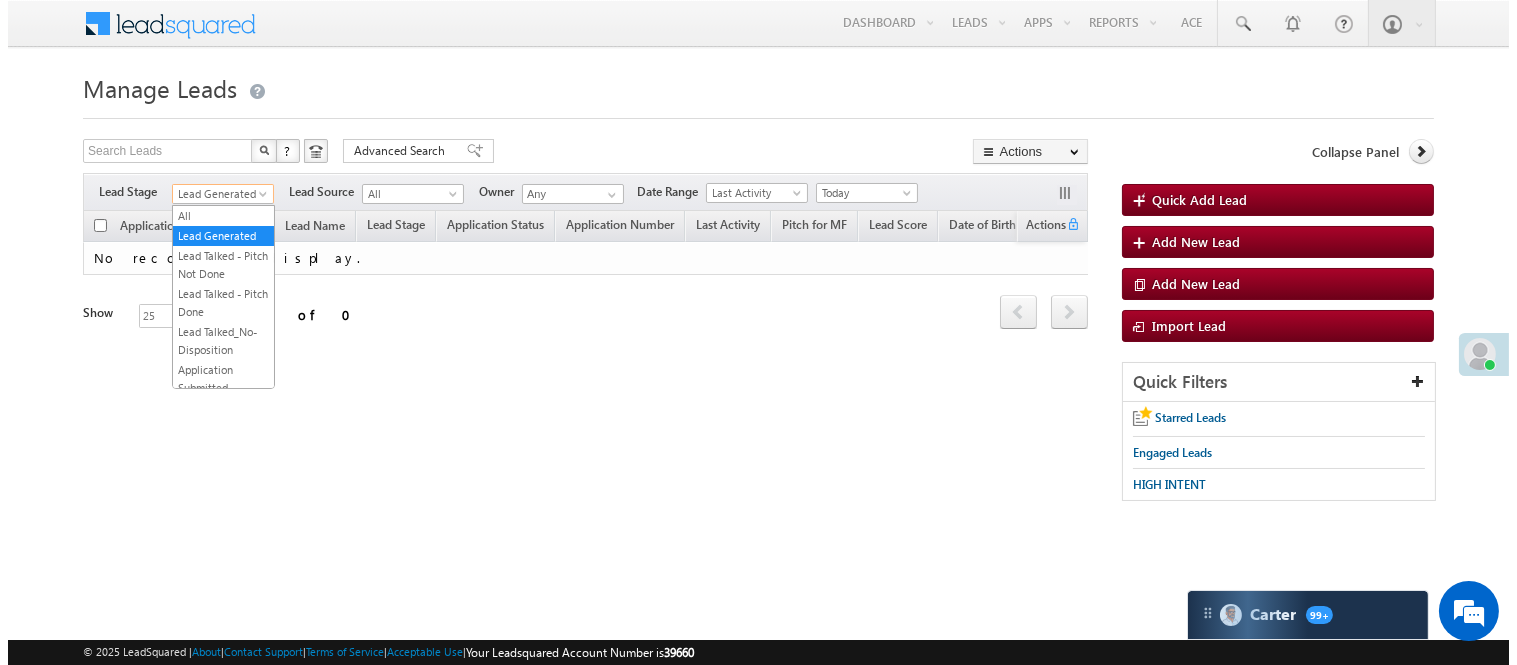 scroll, scrollTop: 0, scrollLeft: 0, axis: both 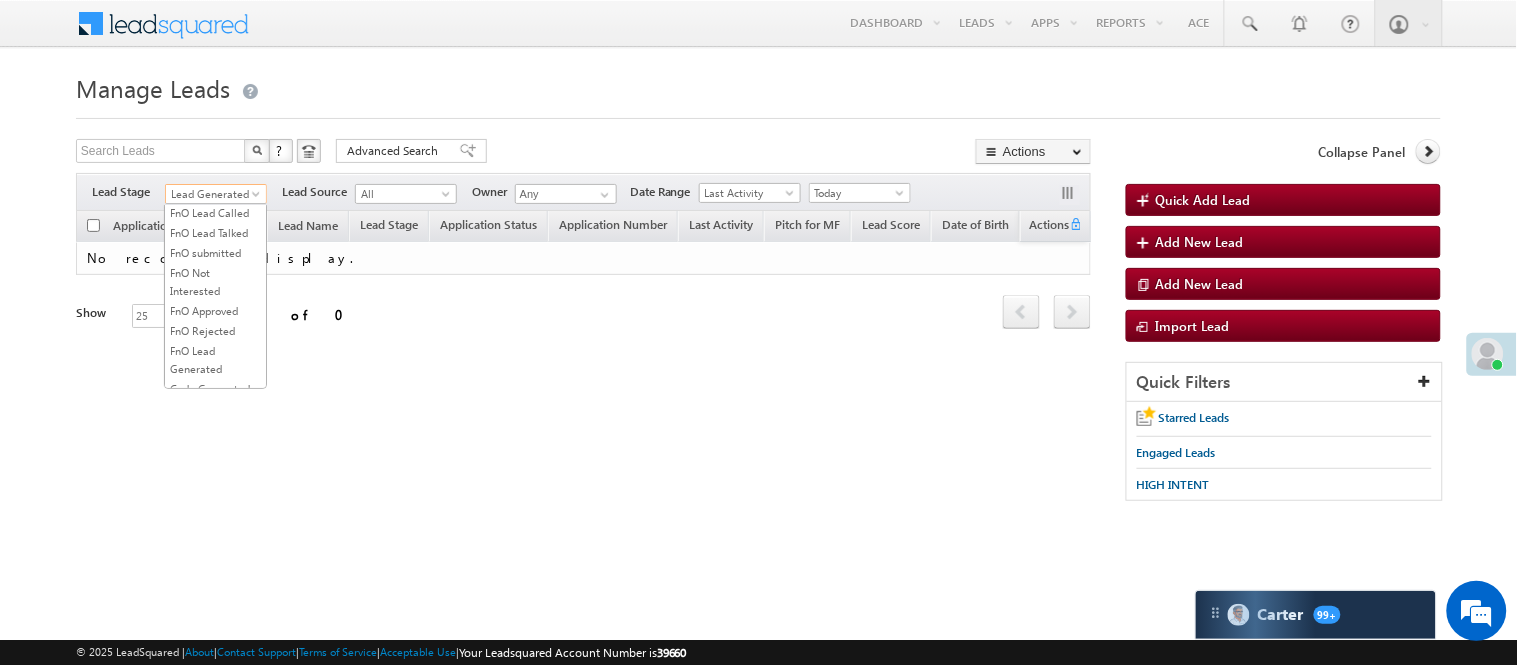 click on "Lead Called" at bounding box center [215, 153] 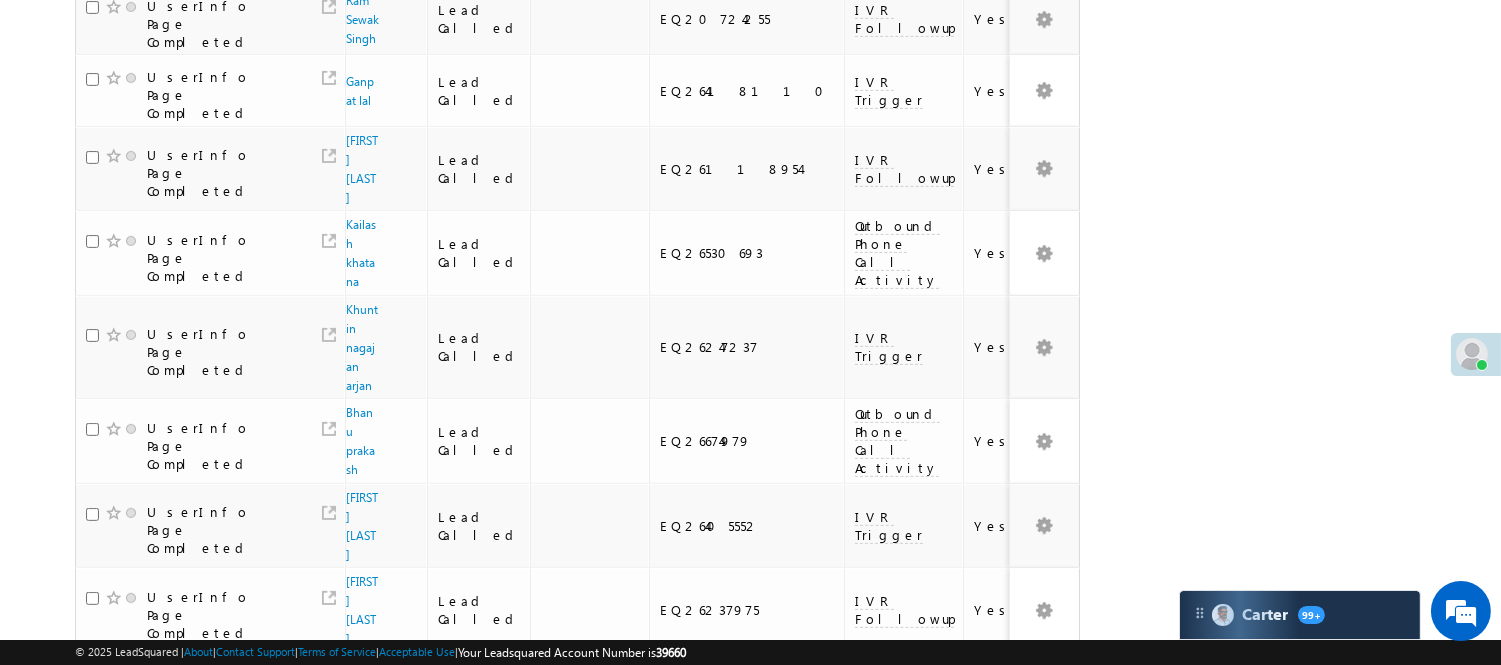 scroll, scrollTop: 1325, scrollLeft: 0, axis: vertical 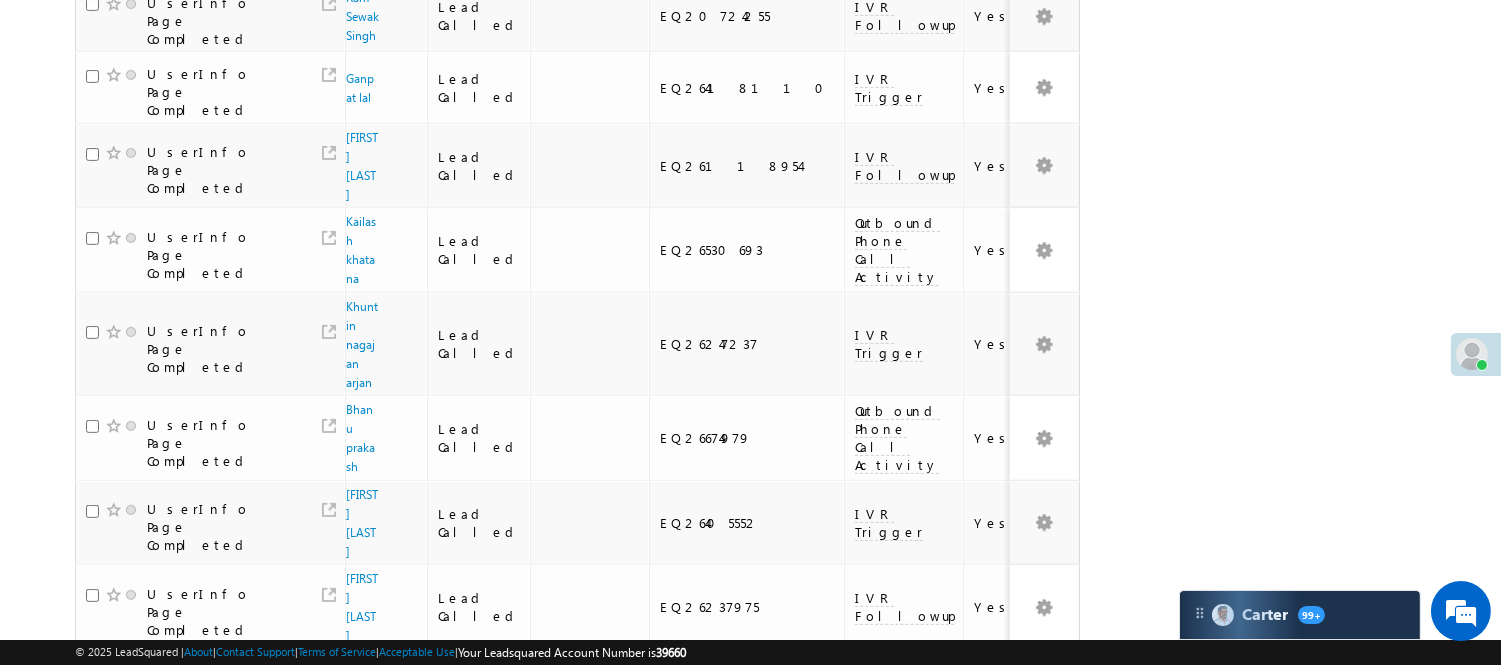 click on "3" at bounding box center [898, 1013] 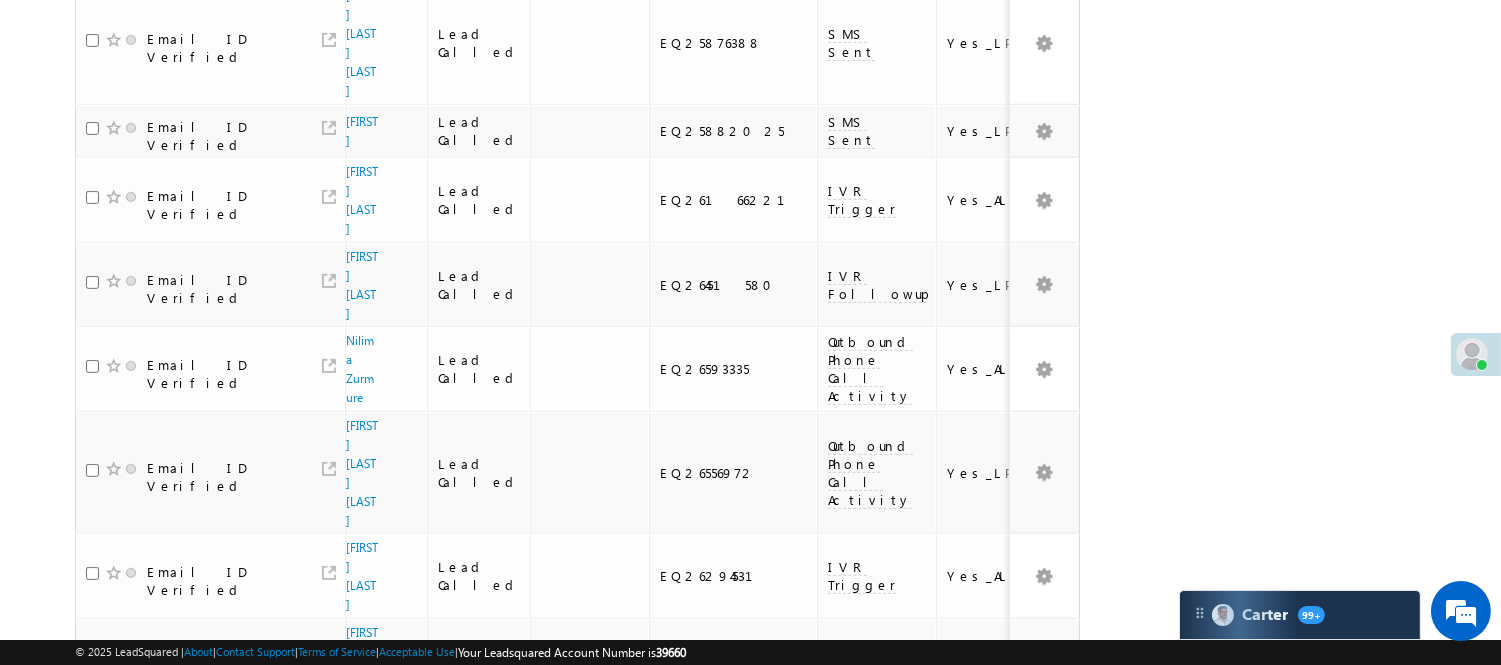 scroll, scrollTop: 1417, scrollLeft: 0, axis: vertical 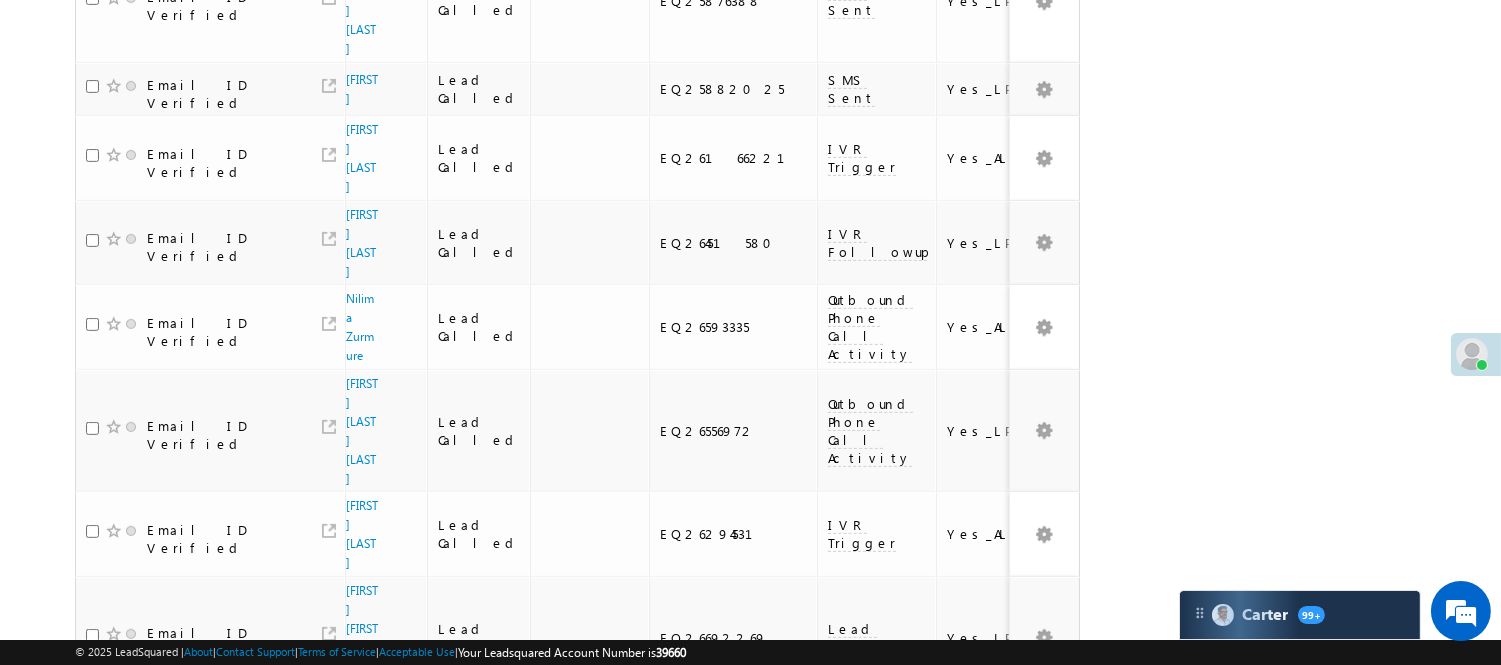 click on "4" at bounding box center [938, 991] 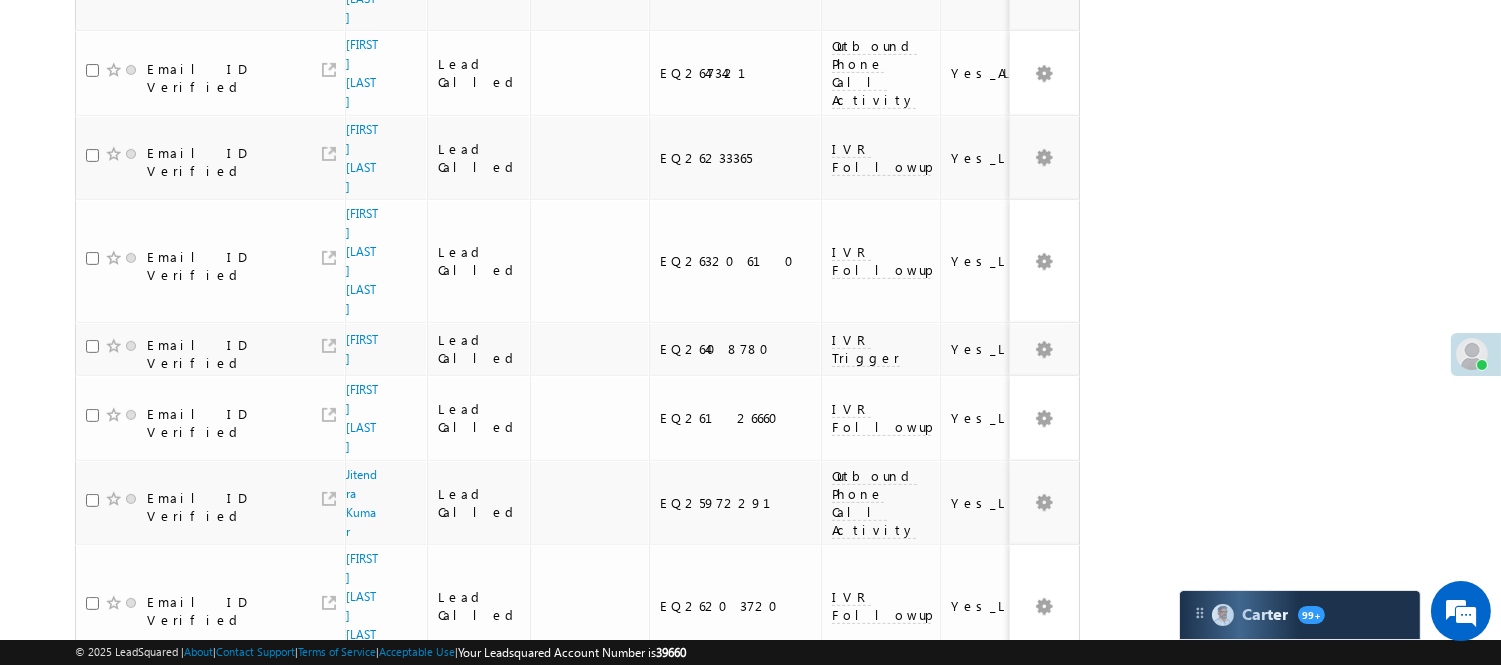 scroll, scrollTop: 1450, scrollLeft: 0, axis: vertical 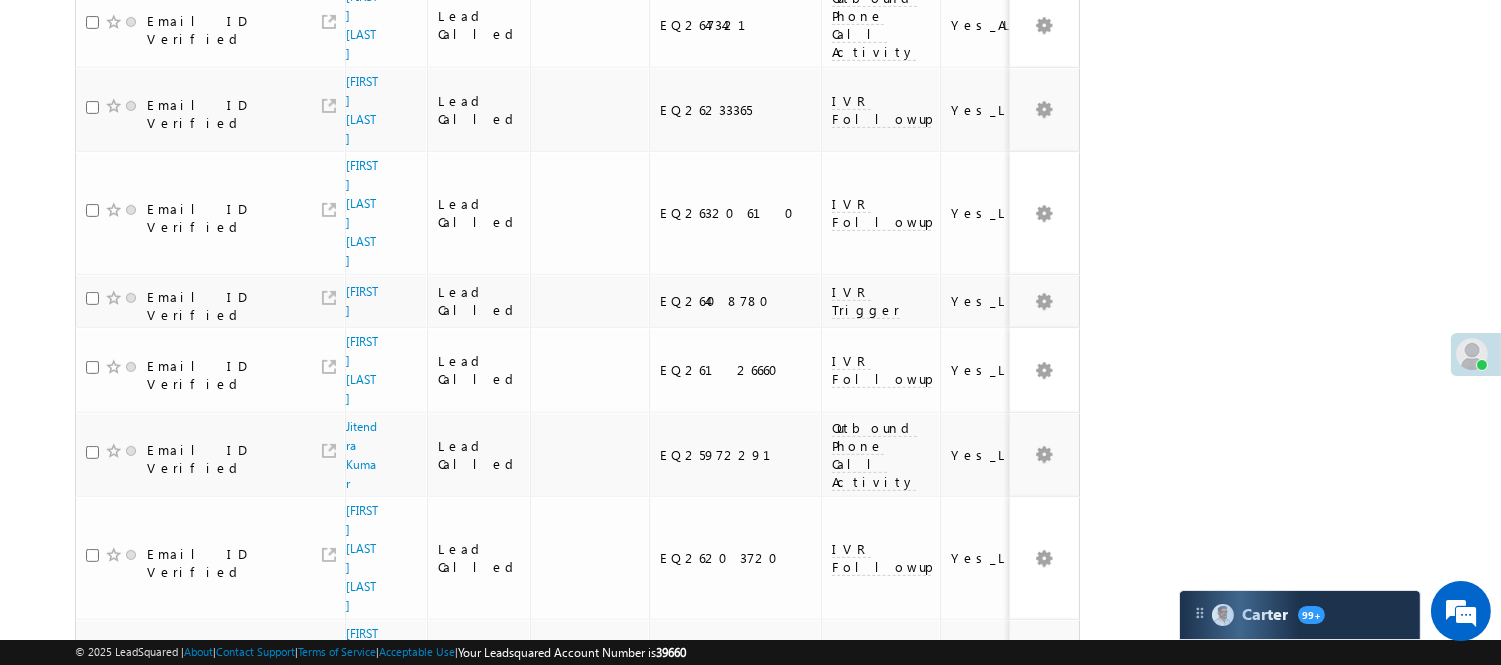 click on "5" at bounding box center (978, 943) 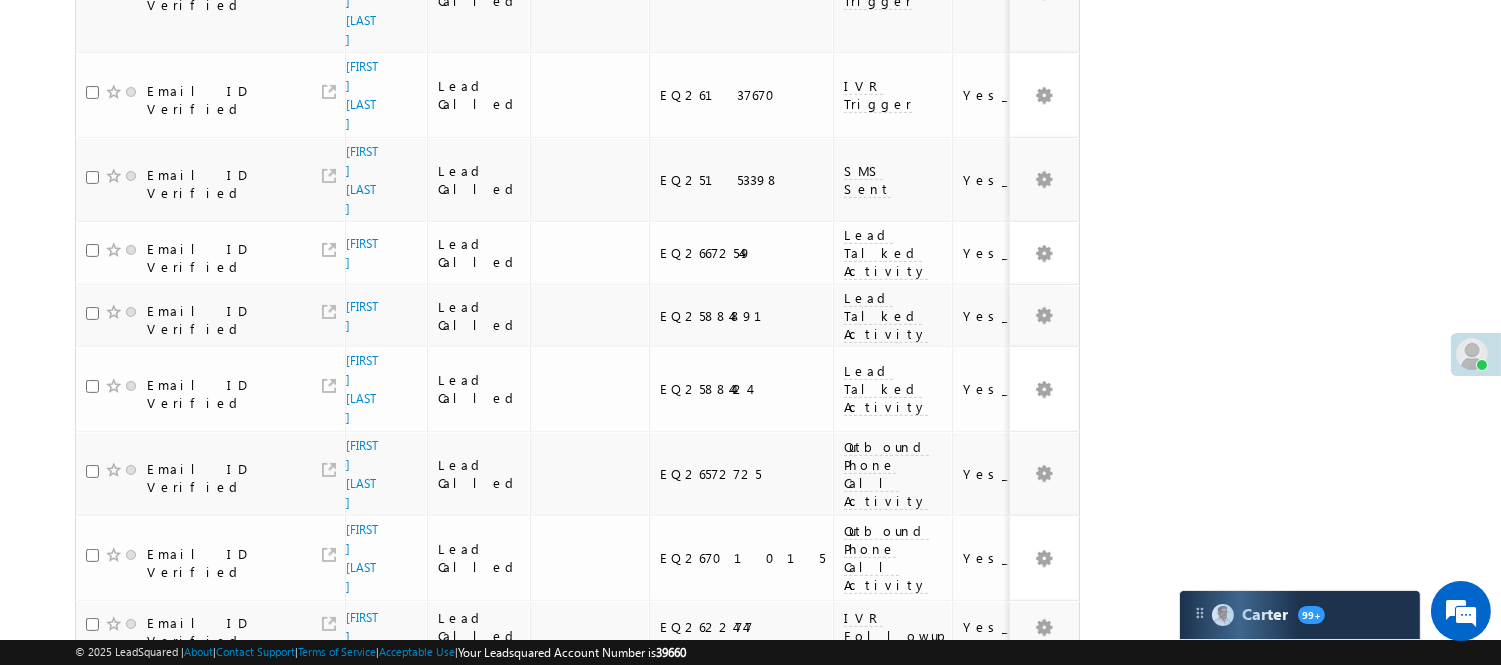 scroll, scrollTop: 1356, scrollLeft: 0, axis: vertical 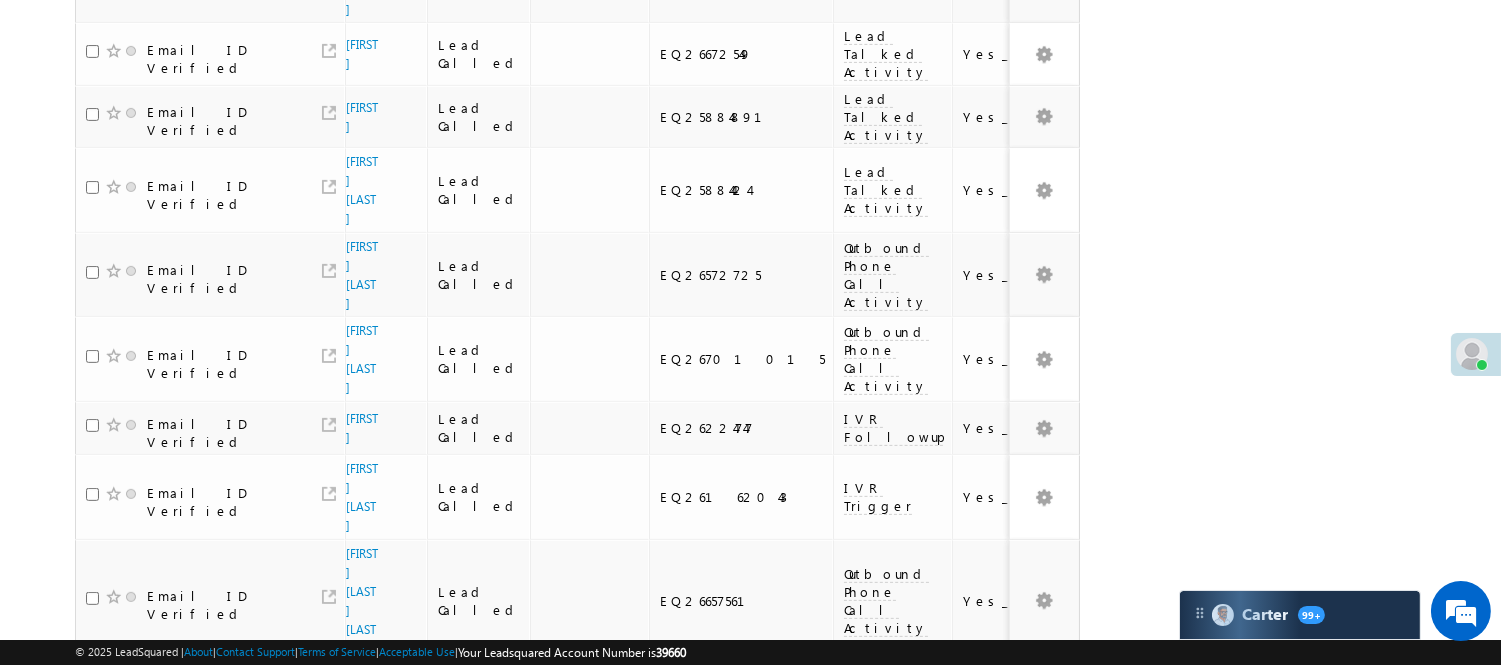 click on "2" at bounding box center (857, 935) 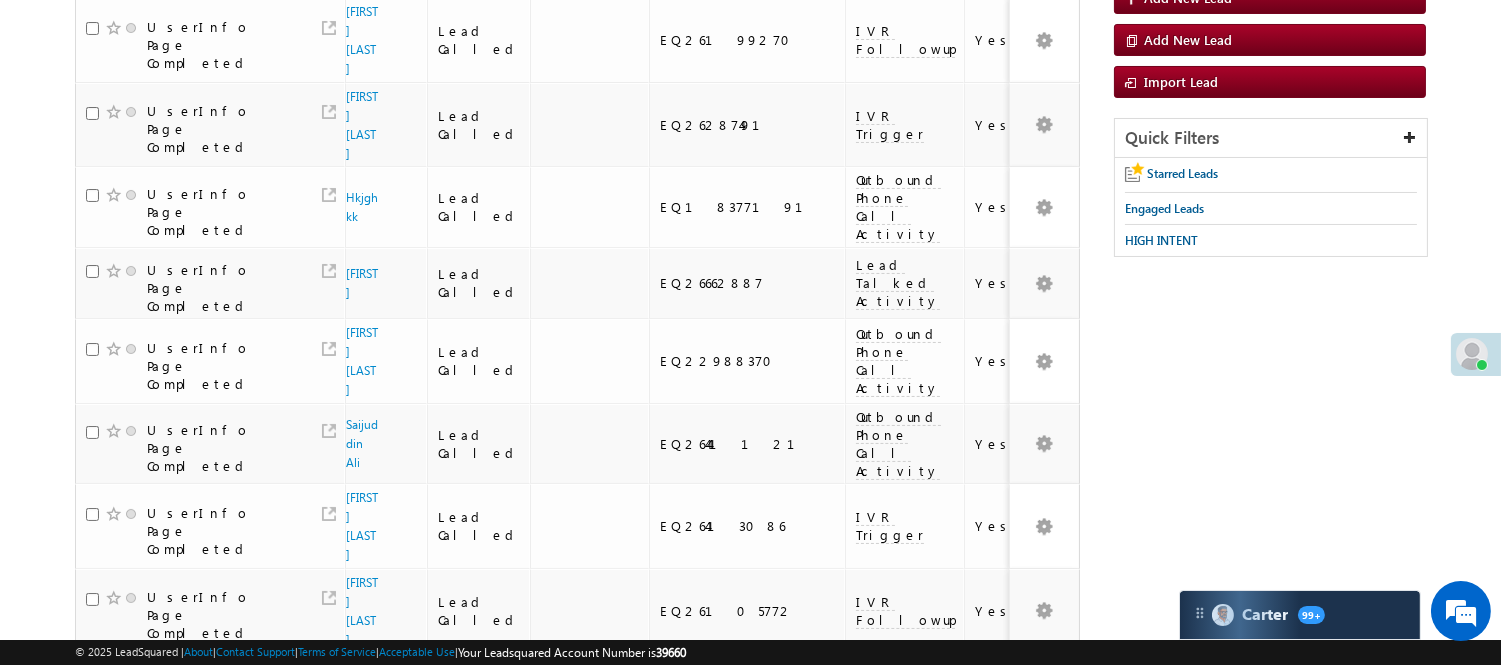 scroll, scrollTop: 23, scrollLeft: 0, axis: vertical 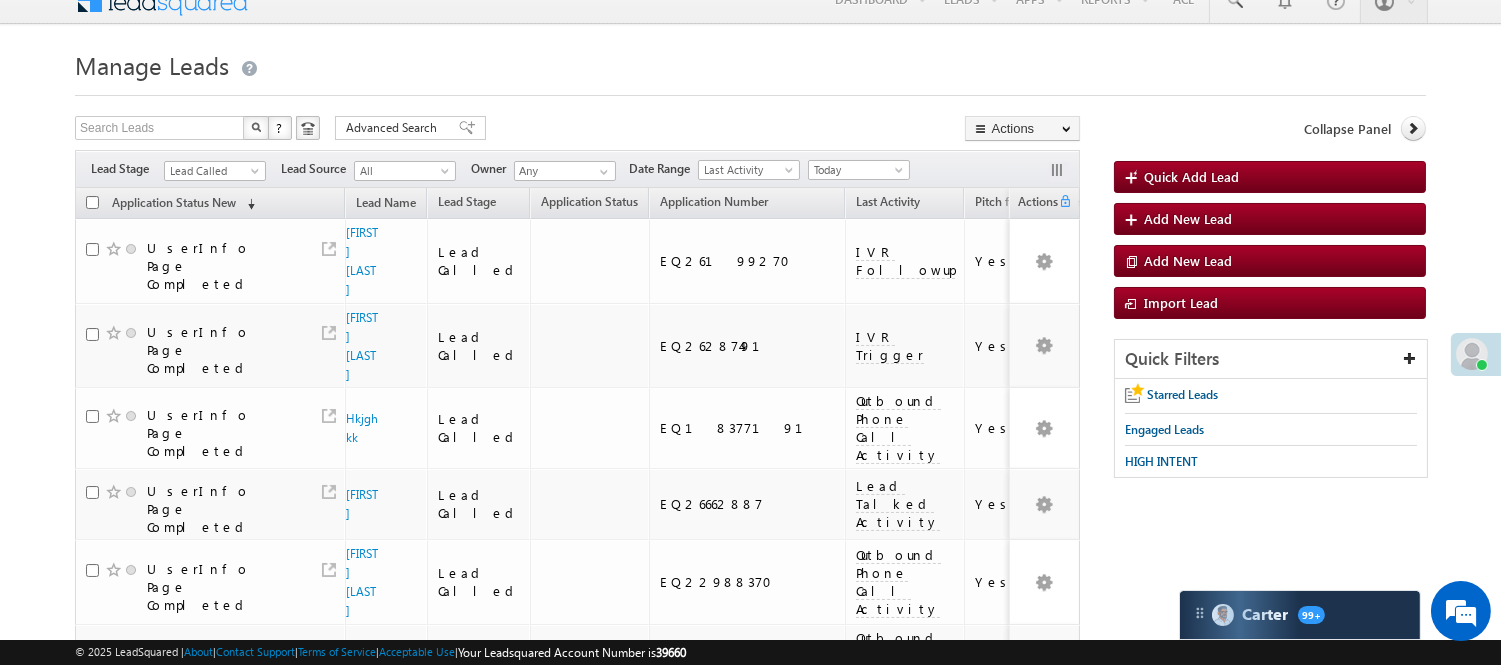 drag, startPoint x: 226, startPoint y: 154, endPoint x: 223, endPoint y: 167, distance: 13.341664 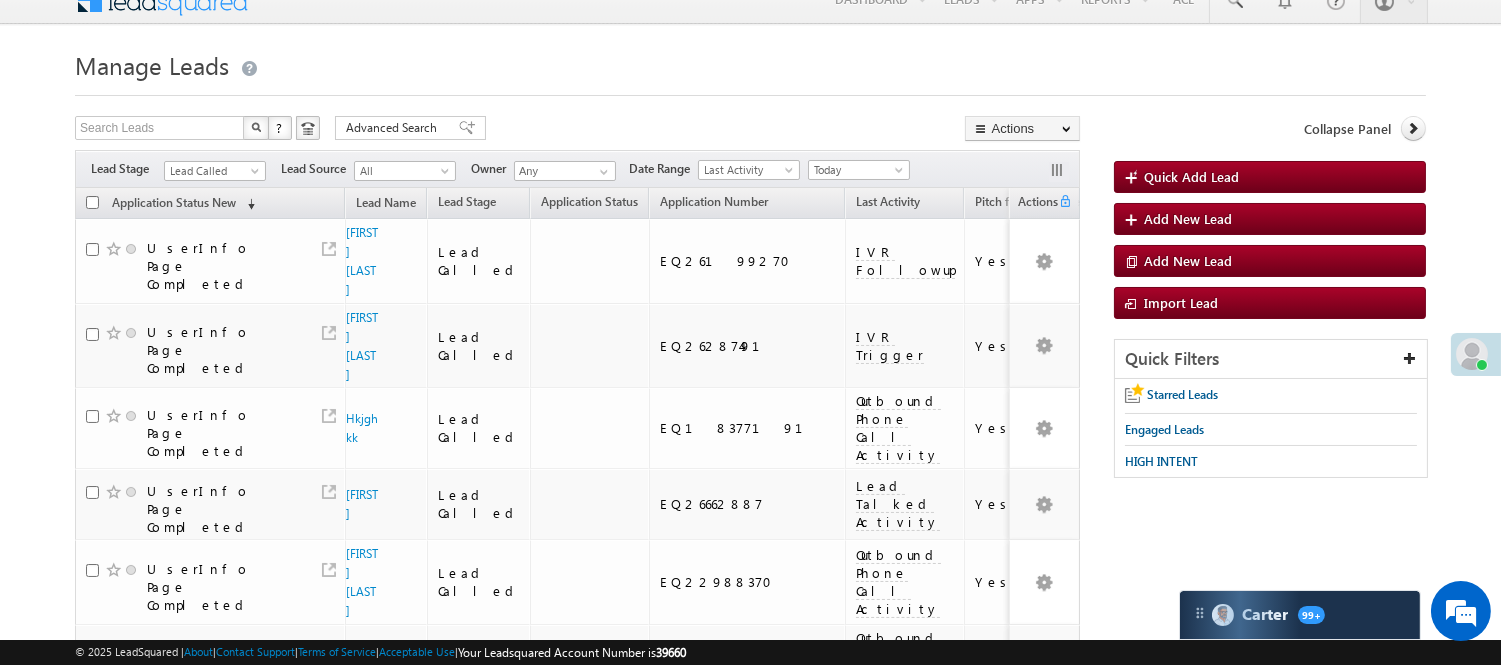 click on "Filters
Lead Stage
All Lead Generated Lead Talked - Pitch Not Done Lead Talked - Pitch Done Lead Talked_No-Disposition Application Submitted Payment Done Application Resubmitted Under Objection Lead Called Lead Talked Not Interested FnO Lead Called FnO Lead Talked FnO submitted FnO Not Interested FnO Approved FnO Rejected FnO Lead Generated Code Generated CG NI Lead Called
Lead Source
All All
Owner Any Any Go" at bounding box center (577, 169) 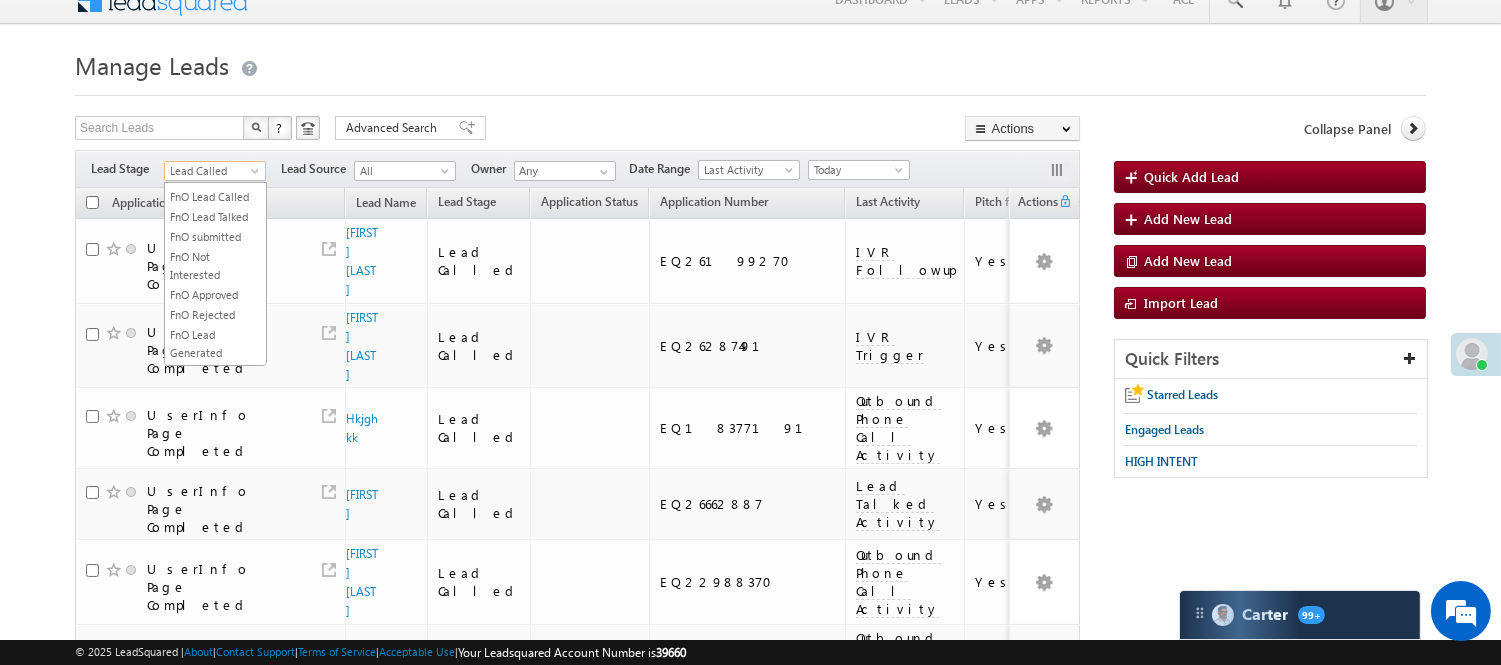 click on "Lead Called" at bounding box center [212, 171] 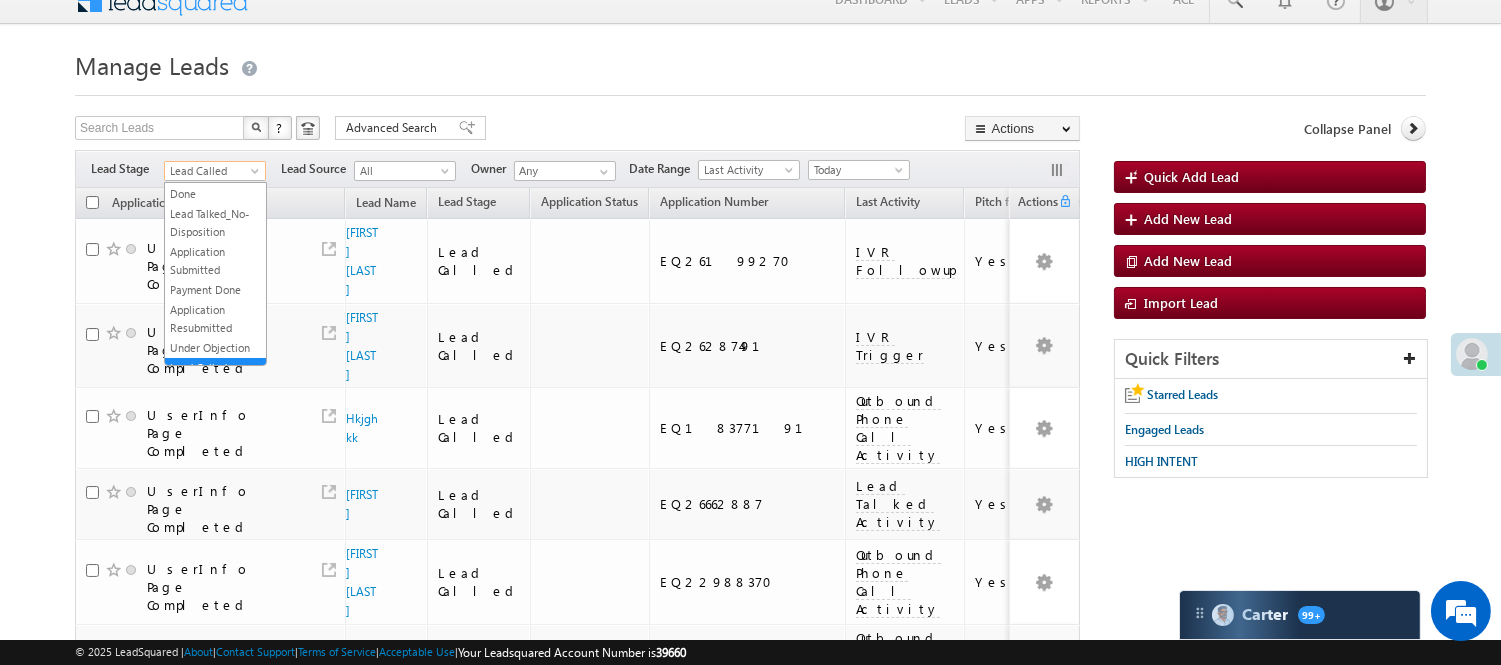 scroll, scrollTop: 0, scrollLeft: 0, axis: both 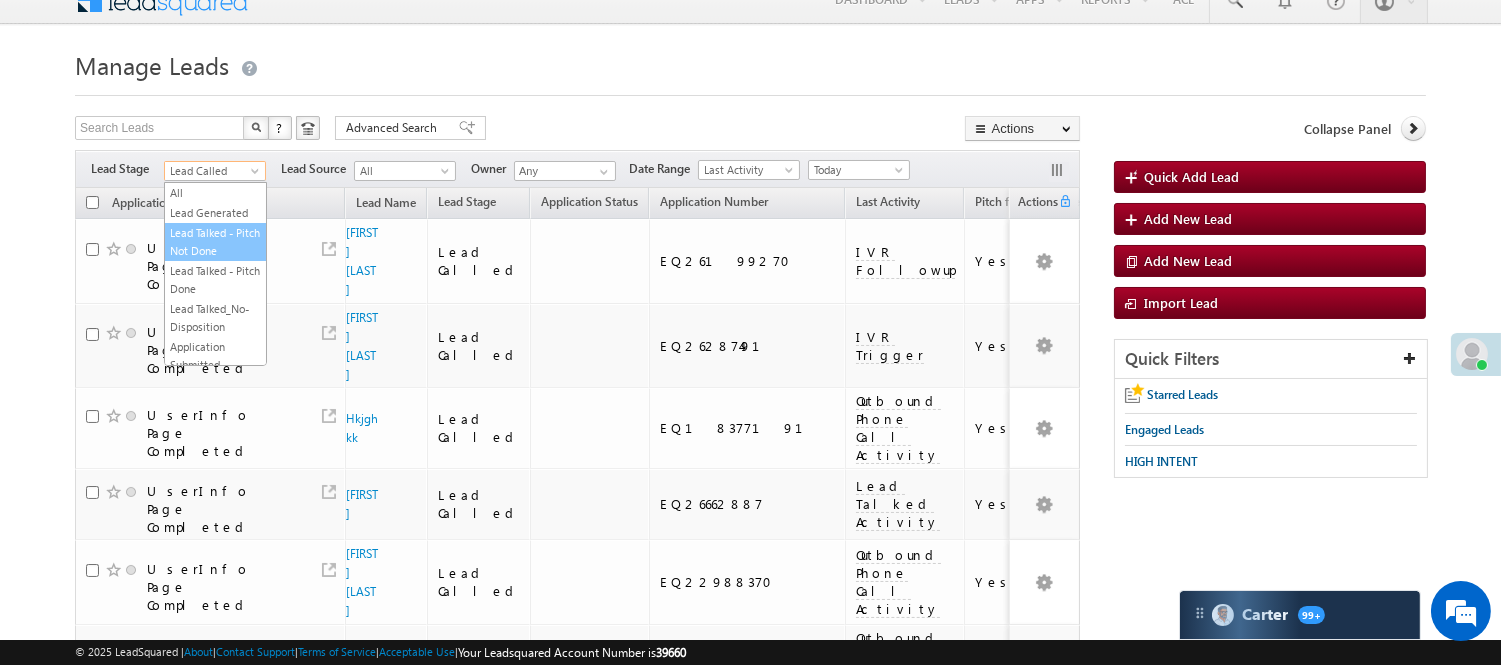 click on "Lead Talked - Pitch Not Done" at bounding box center (215, 242) 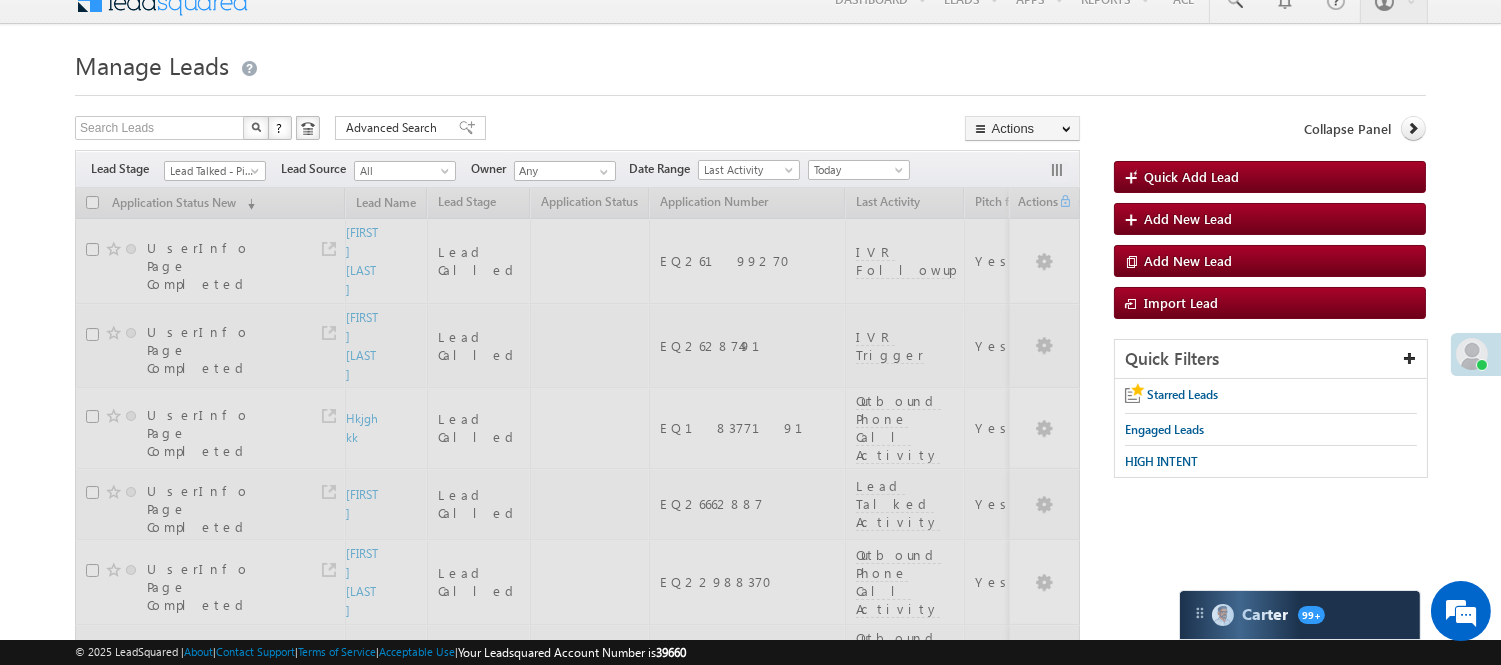 click on "Manage Leads
Quick Add Lead
Search Leads X ?   134 results found
Advanced Search
Advanced Search
Actions Actions" at bounding box center (750, 1206) 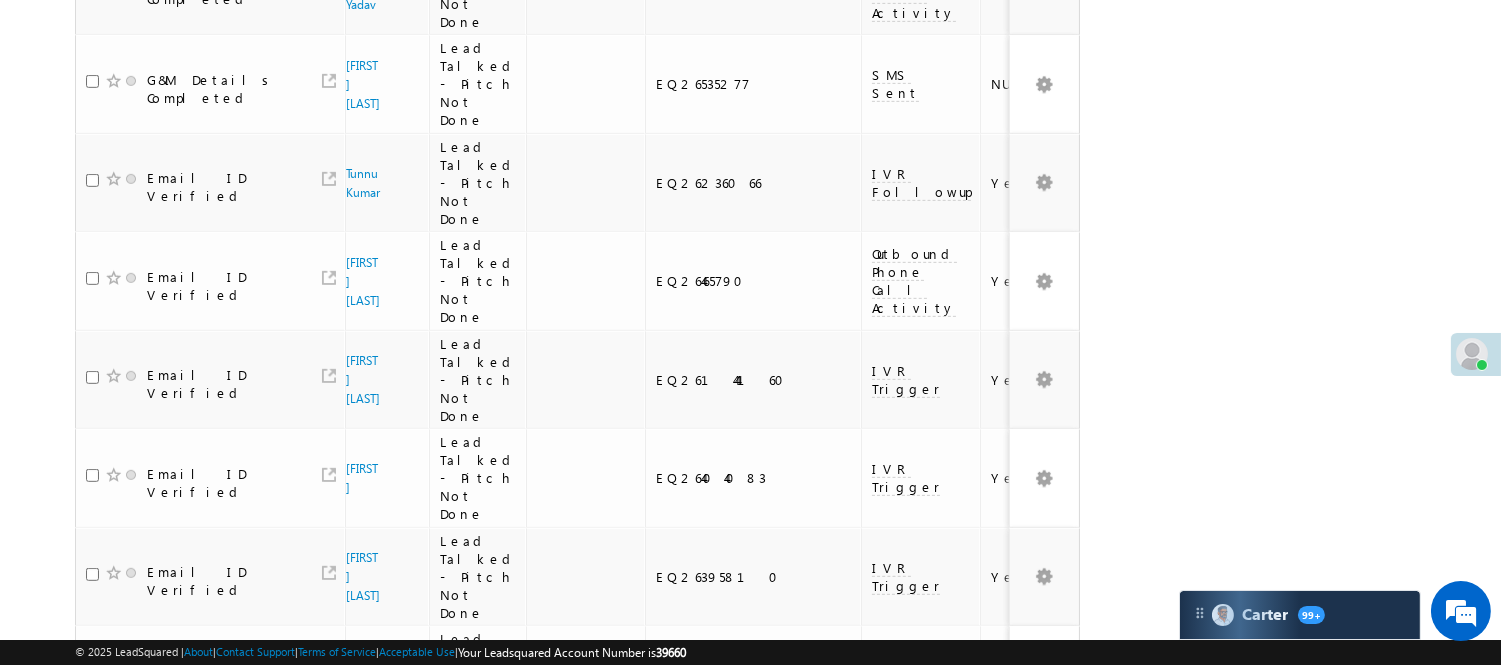 scroll, scrollTop: 1871, scrollLeft: 0, axis: vertical 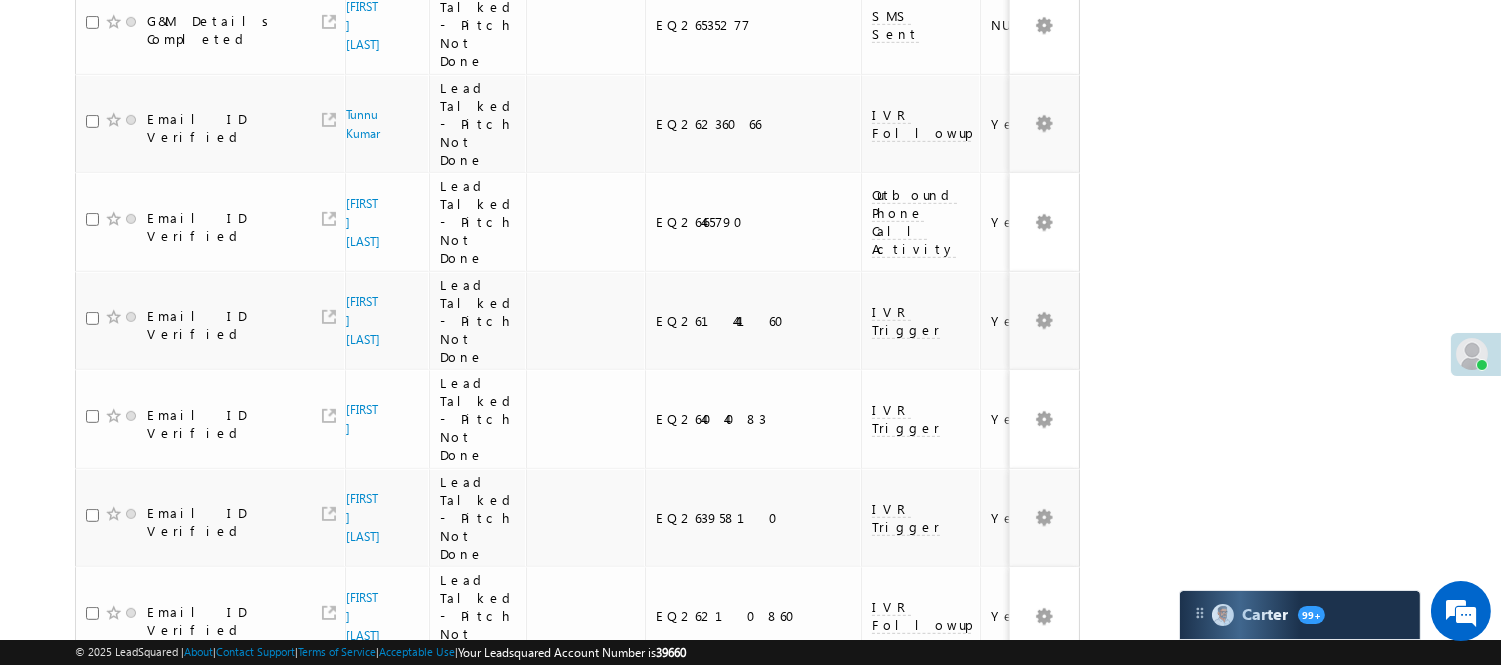click on "2" at bounding box center (1018, 901) 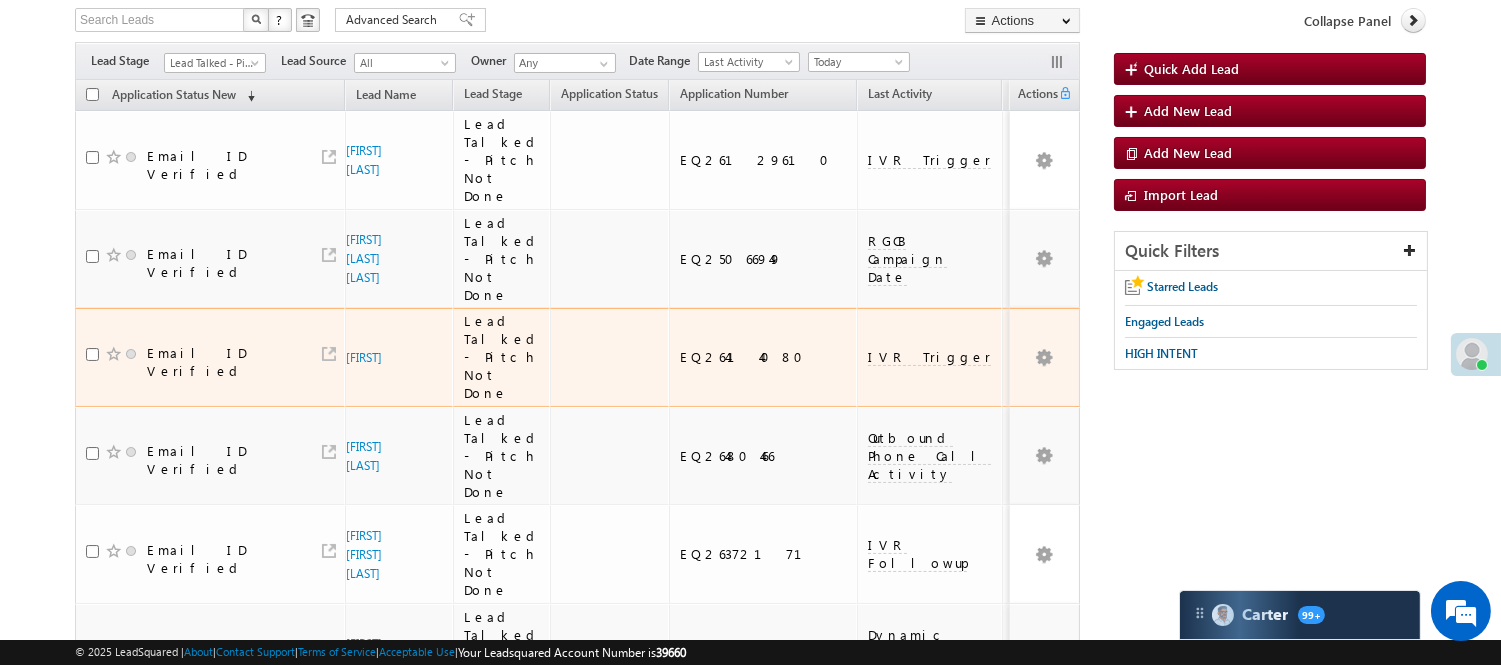 scroll, scrollTop: 0, scrollLeft: 0, axis: both 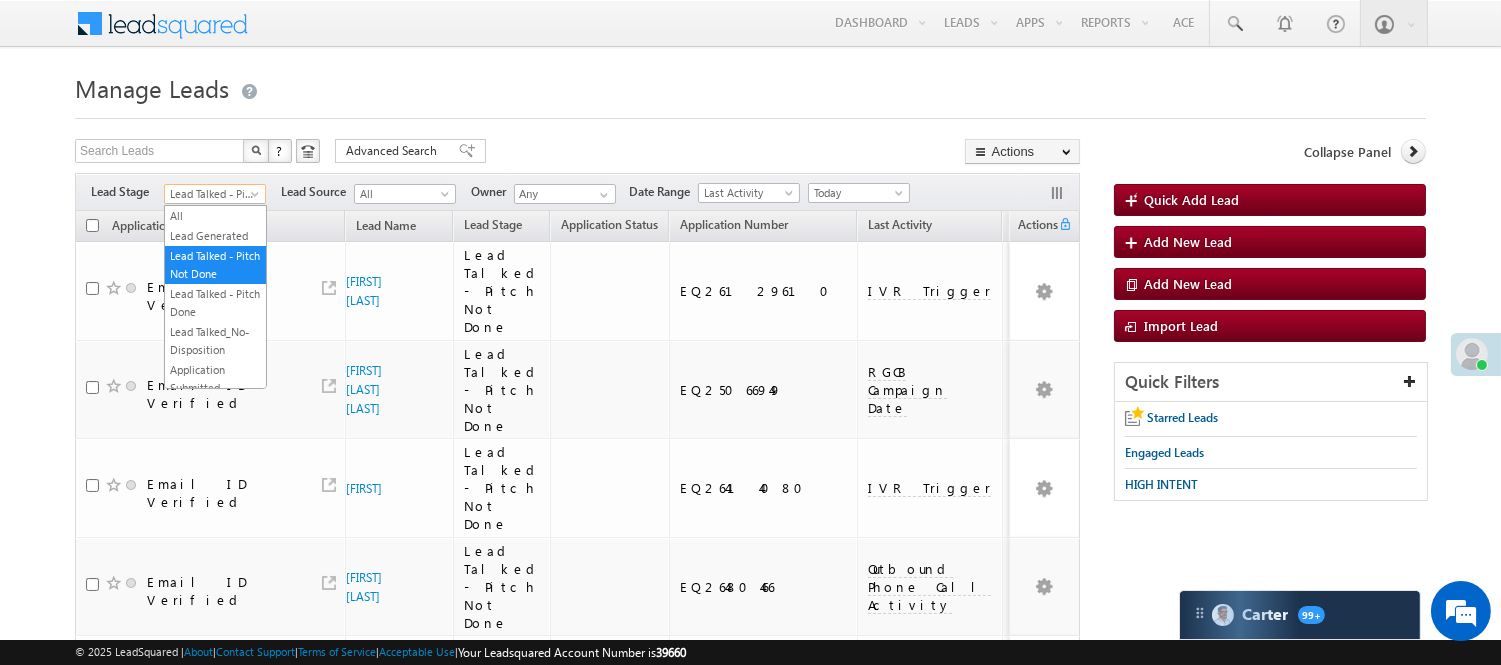 click on "Lead Talked - Pitch Not Done" at bounding box center [212, 194] 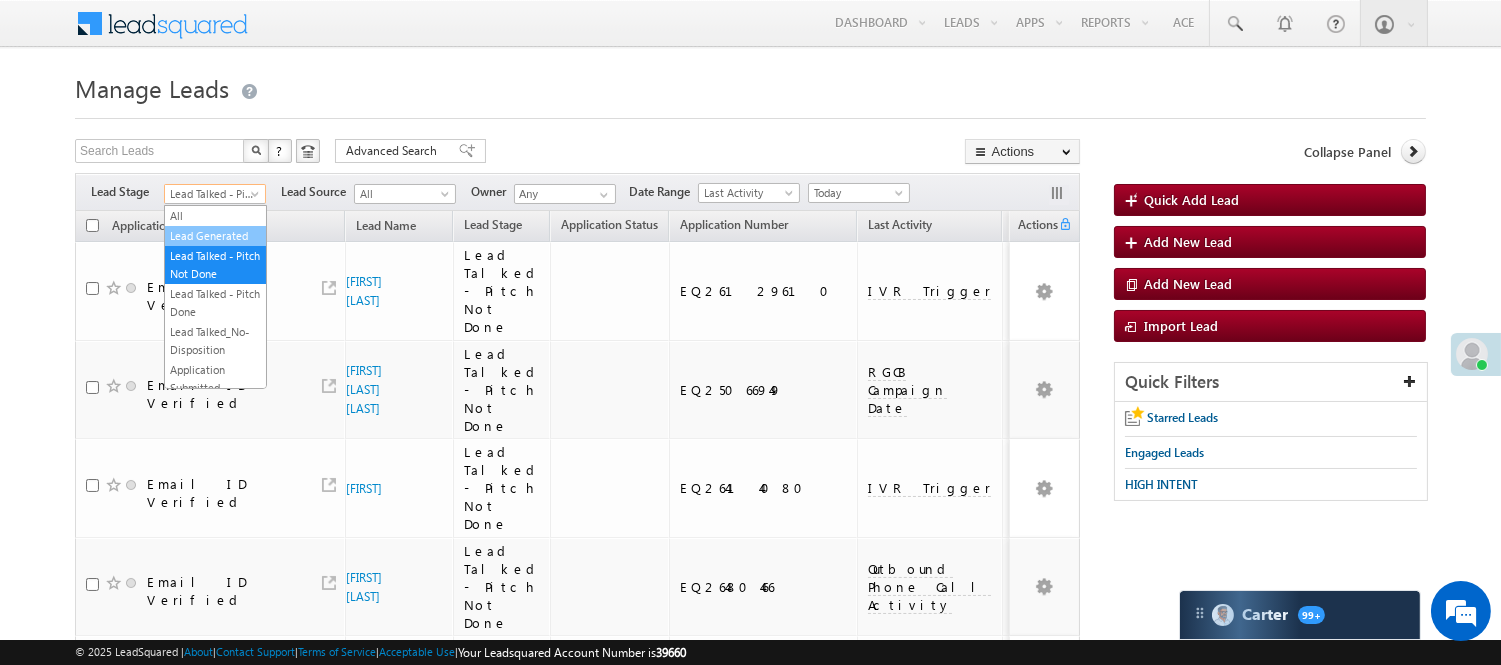 click on "Lead Generated" at bounding box center [215, 236] 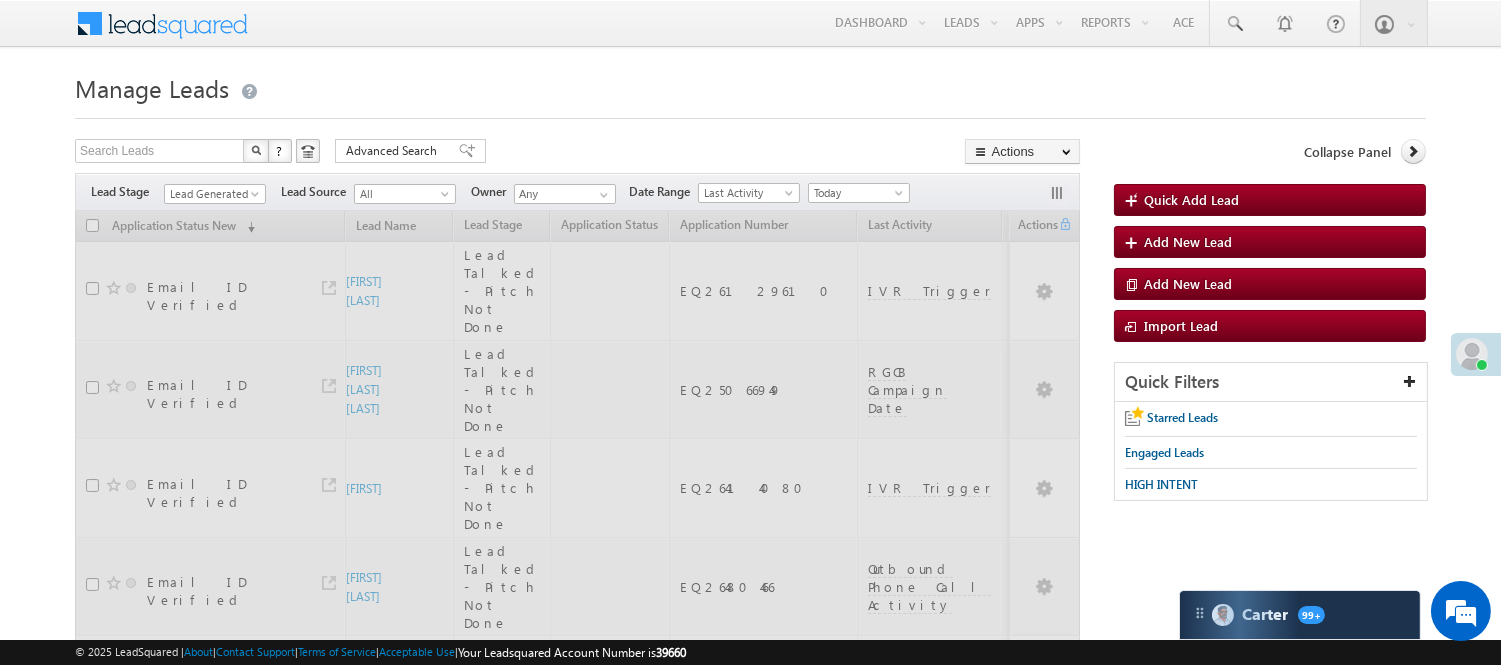 click on "Manage Leads
Quick Add Lead
Search Leads X ?   50 results found
Advanced Search
Advanced Search
Actions Actions" at bounding box center [750, 1441] 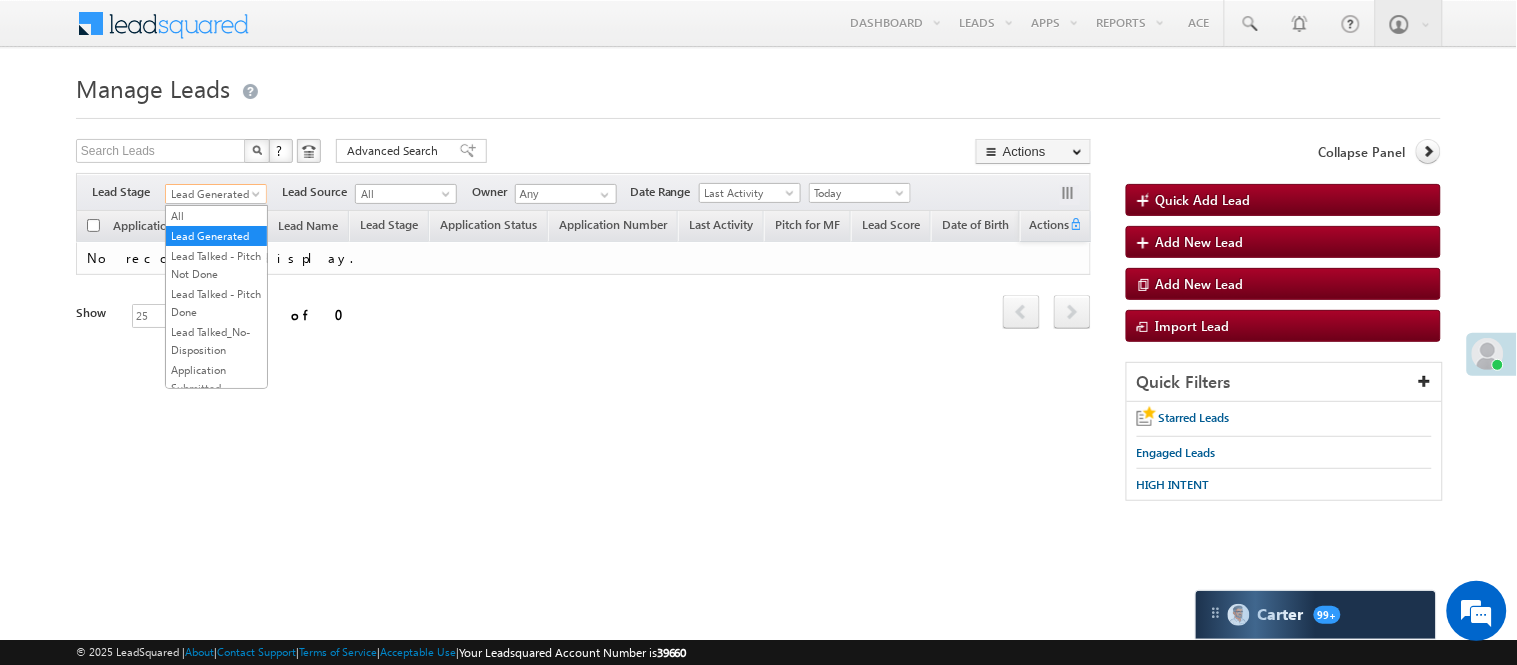 click on "Lead Generated" at bounding box center (213, 194) 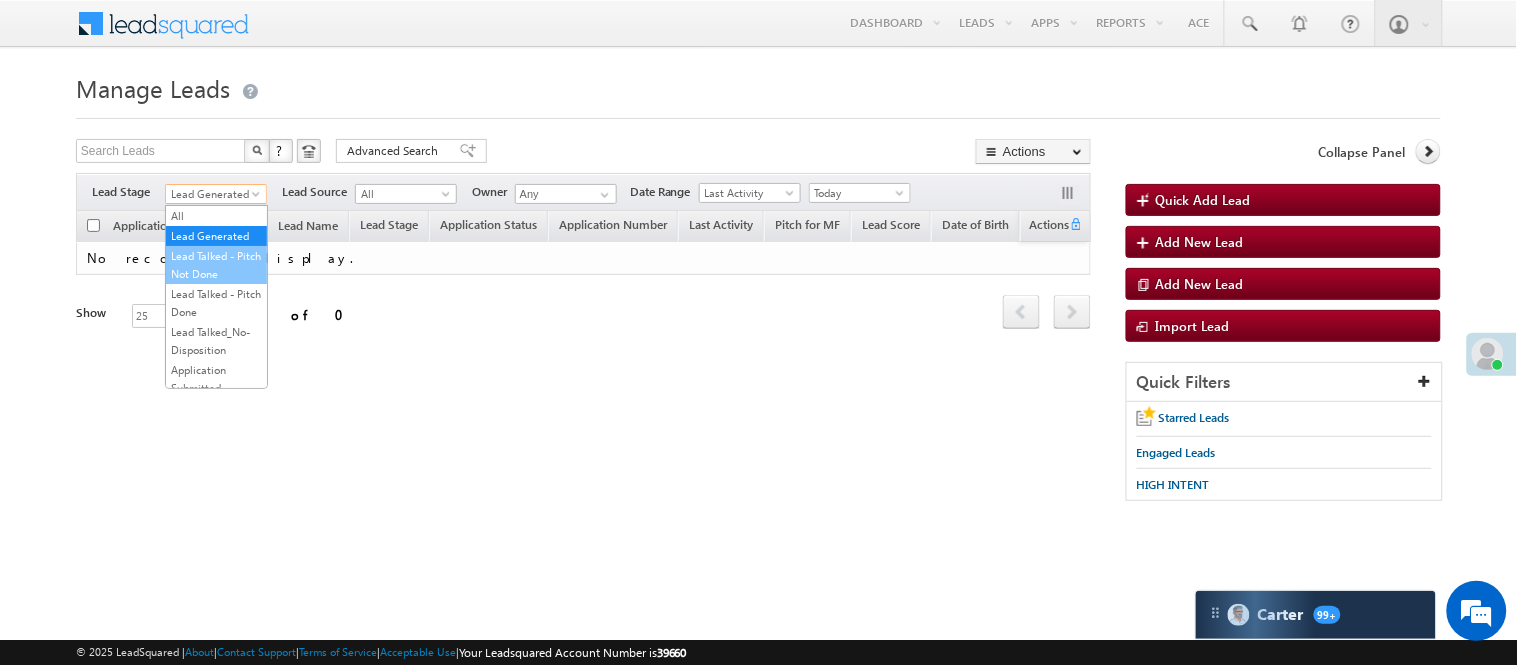click on "Lead Talked - Pitch Not Done" at bounding box center (216, 265) 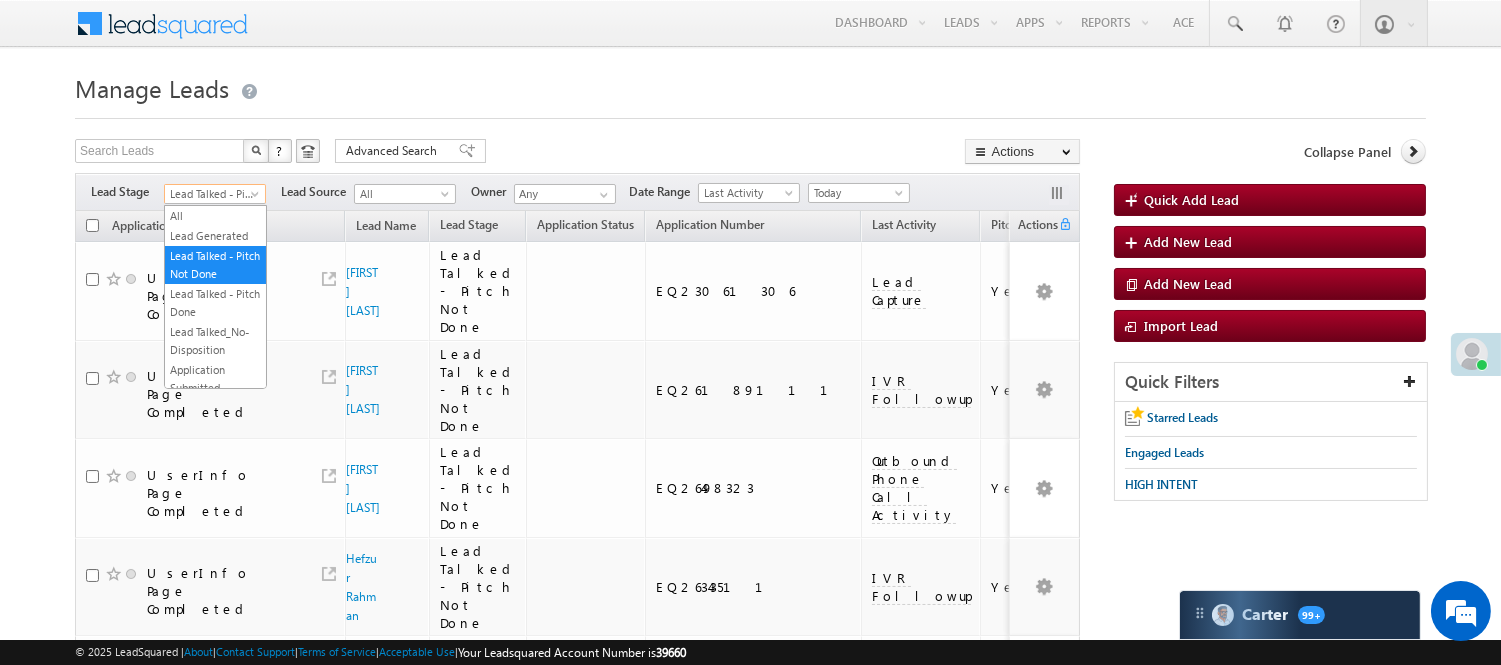 click on "Lead Talked - Pitch Not Done" at bounding box center (212, 194) 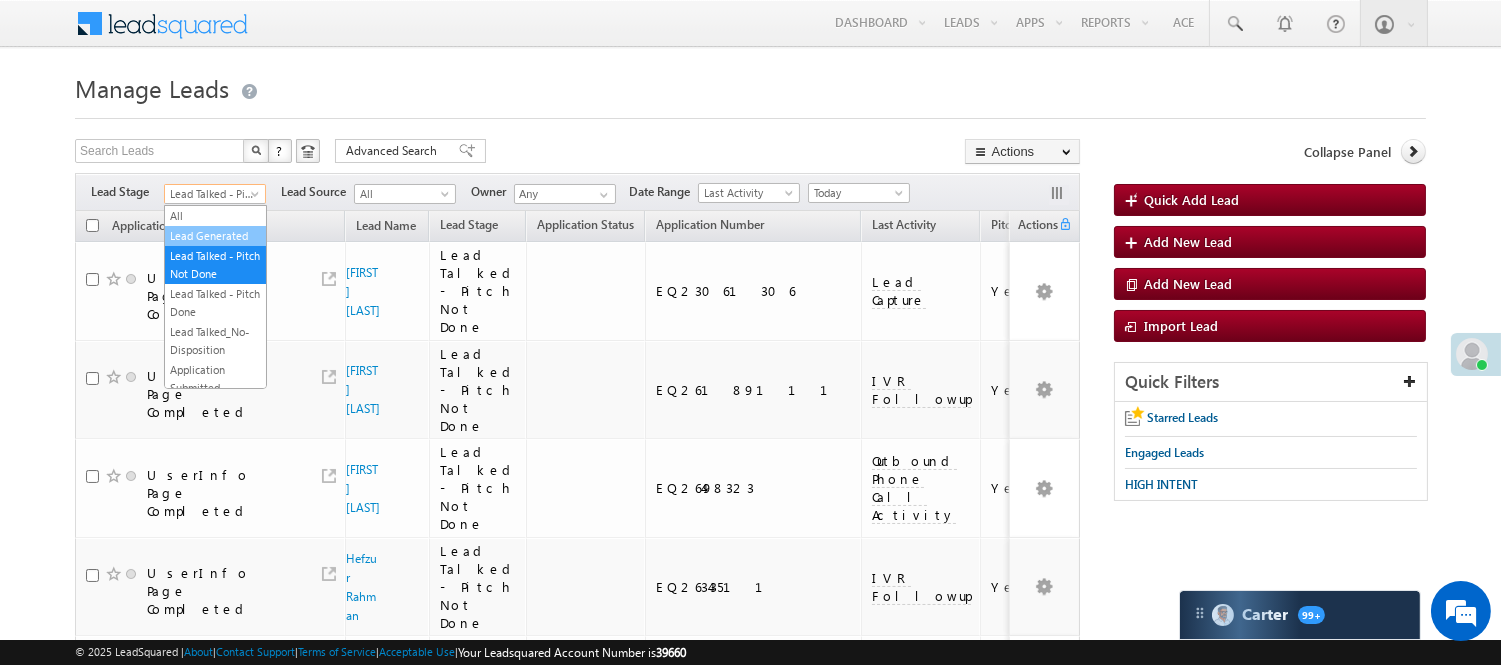 click on "Lead Generated" at bounding box center [215, 236] 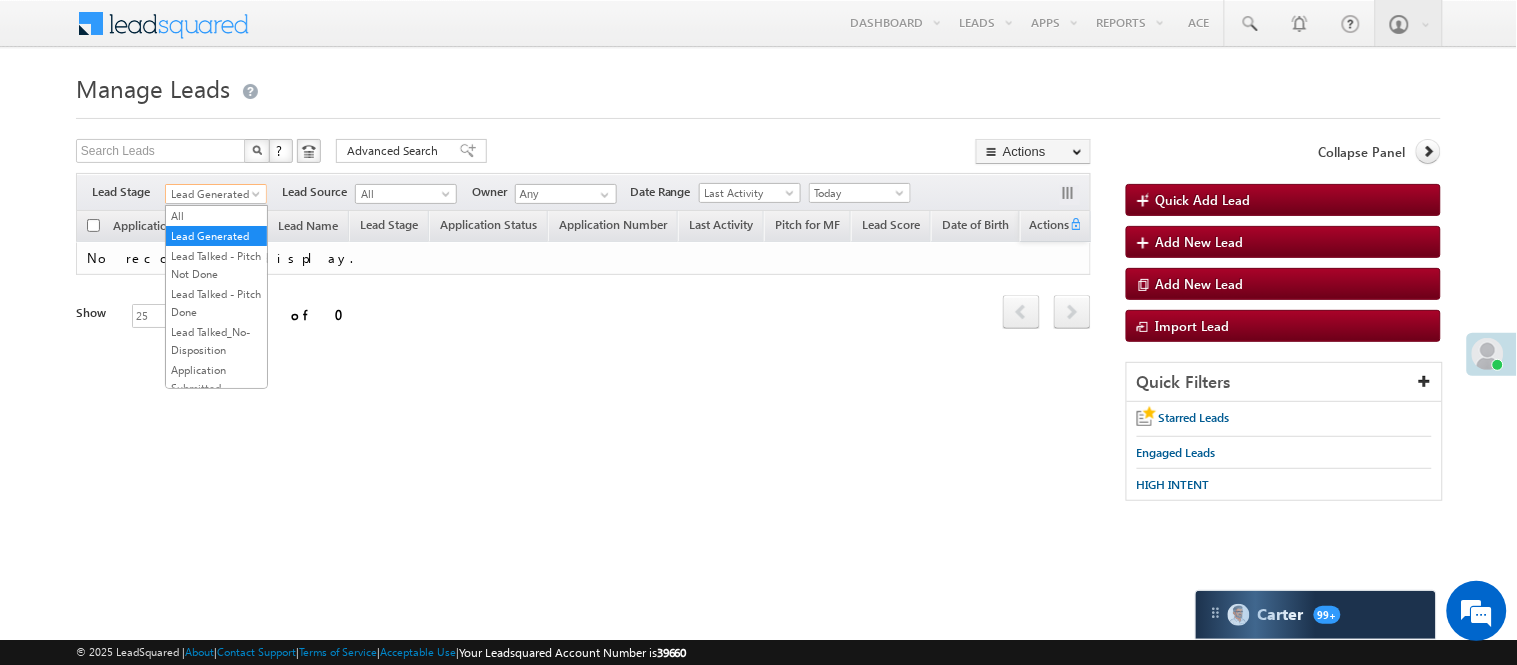 click on "Lead Generated" at bounding box center [213, 194] 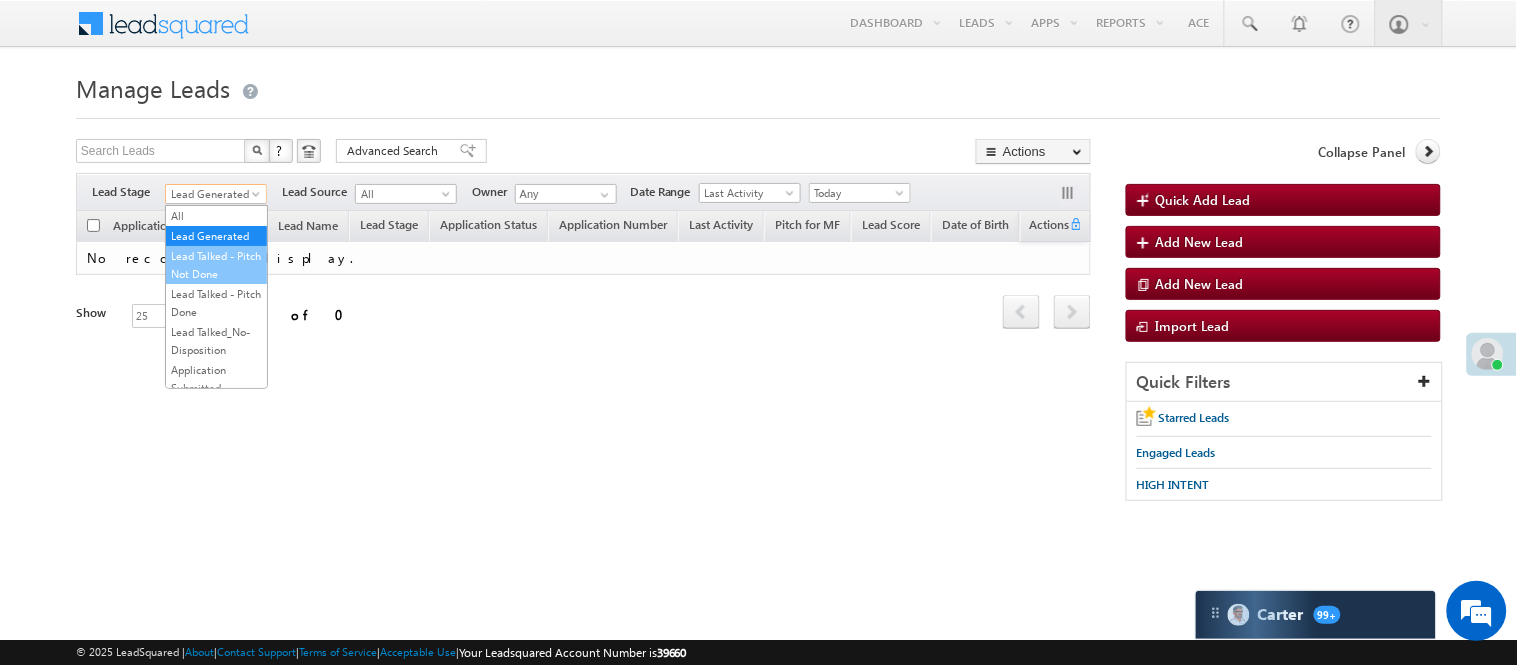 click on "Lead Talked - Pitch Not Done" at bounding box center [216, 265] 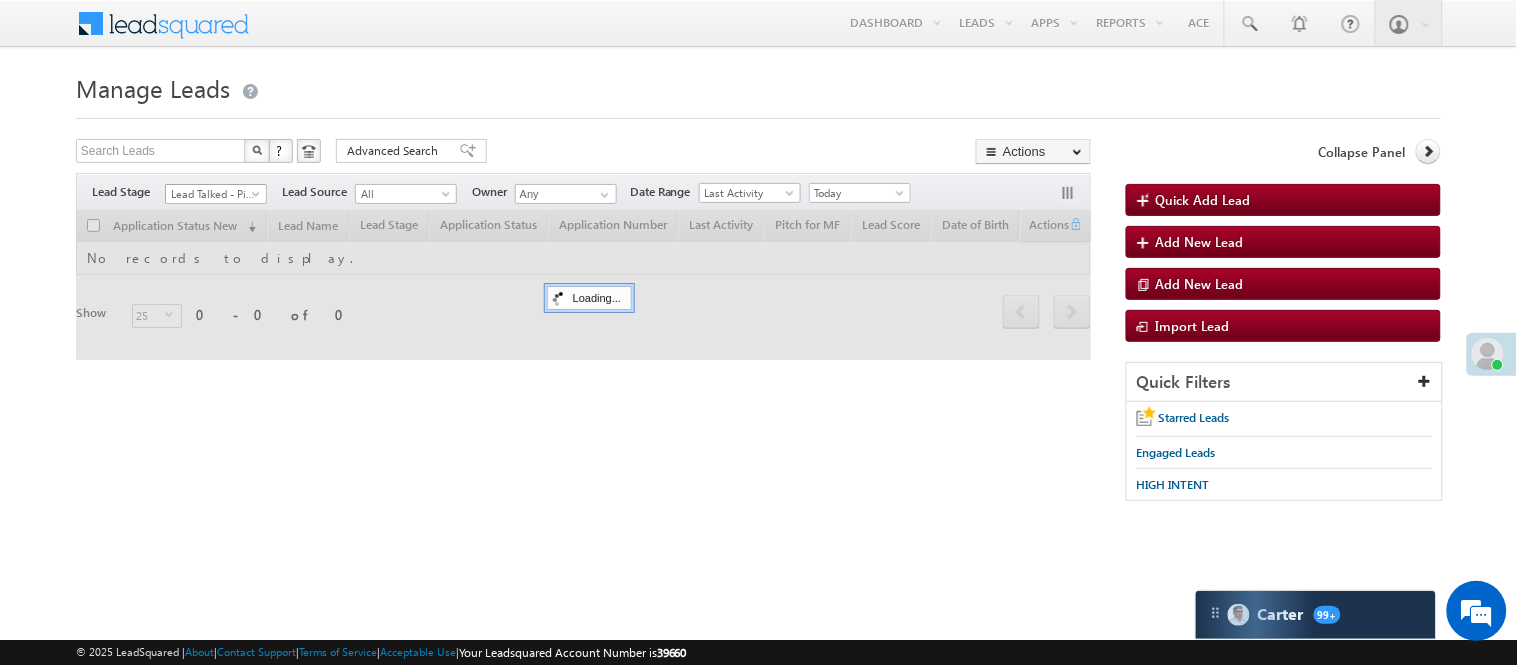click on "Lead Talked - Pitch Not Done" at bounding box center [213, 194] 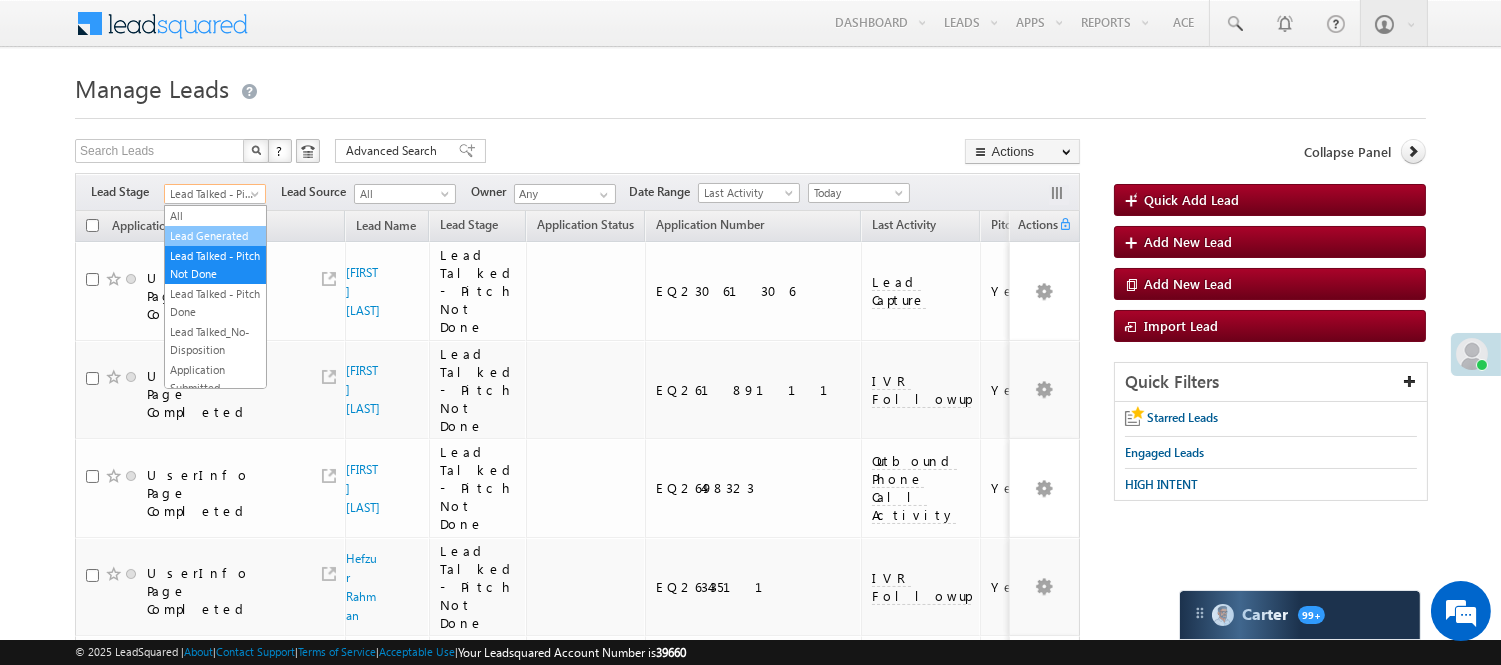 click on "Lead Generated" at bounding box center [215, 236] 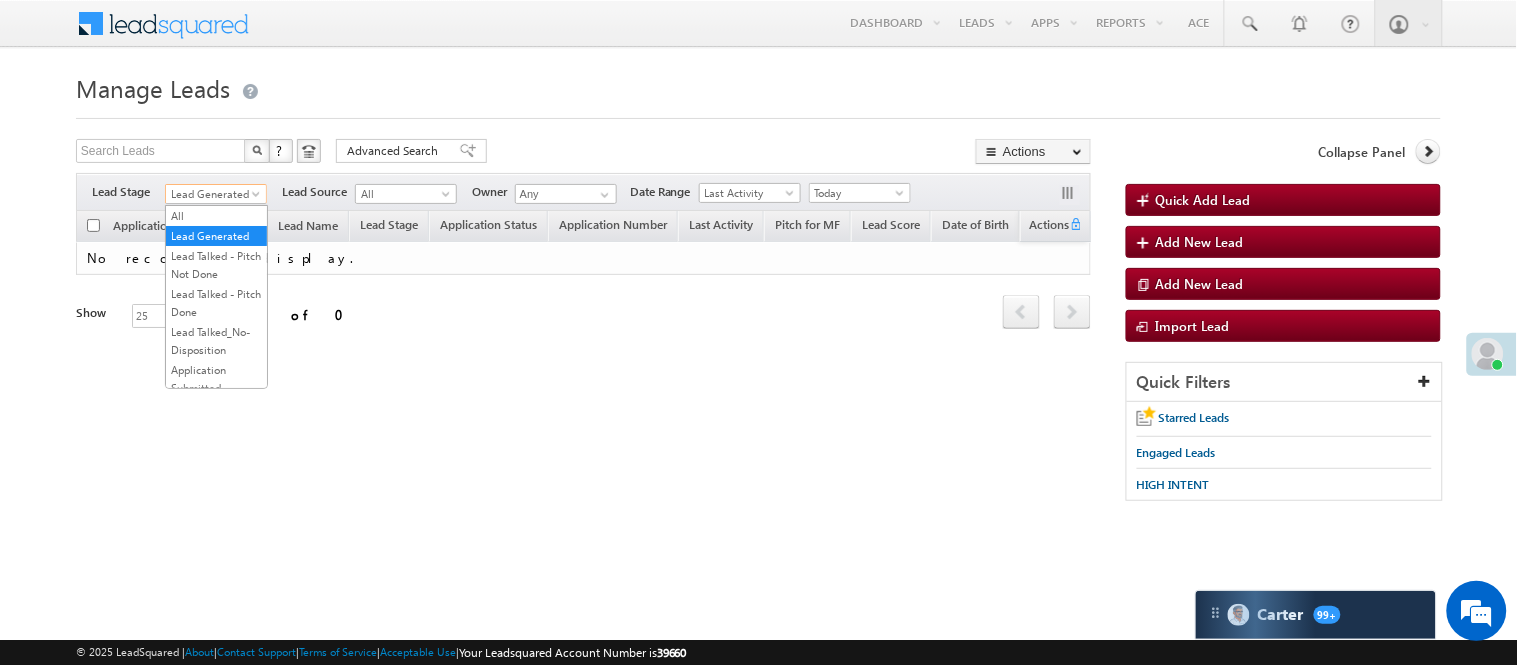 click on "Lead Generated" at bounding box center [213, 194] 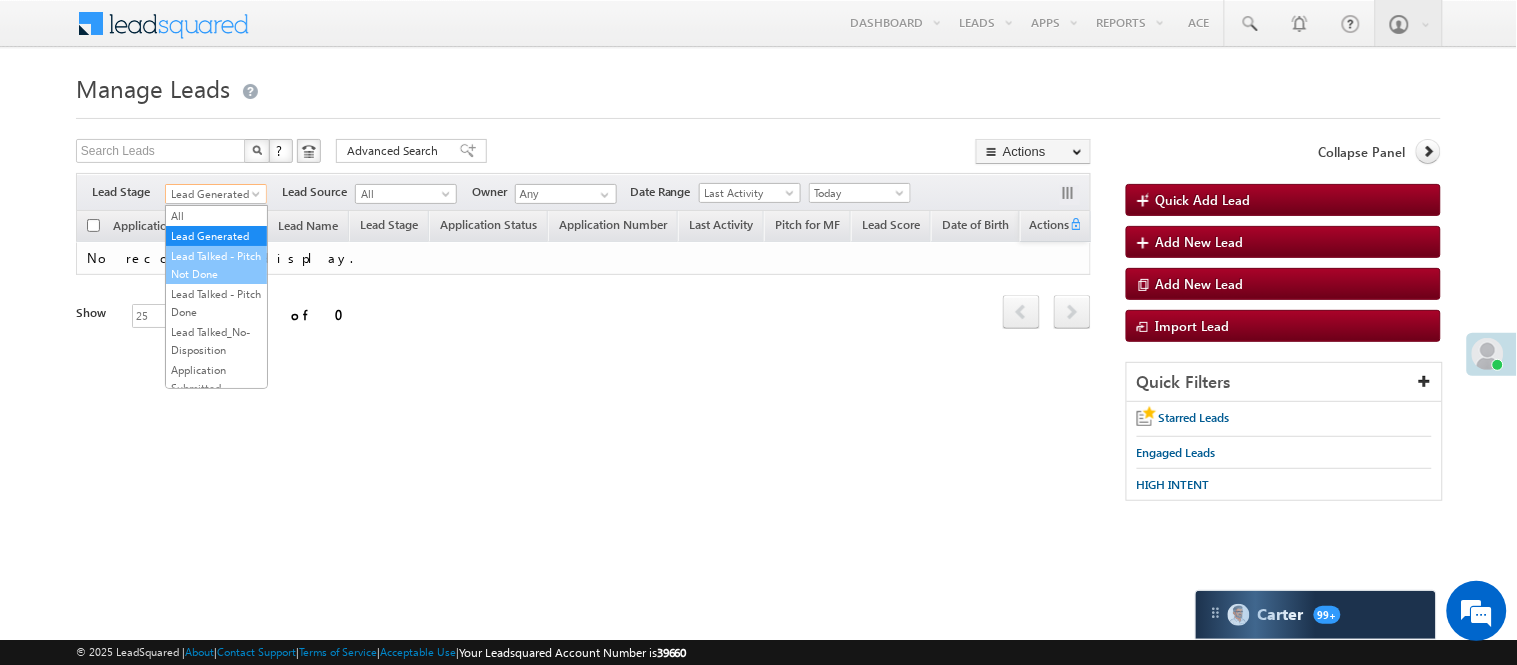 click on "Lead Talked - Pitch Not Done" at bounding box center (216, 265) 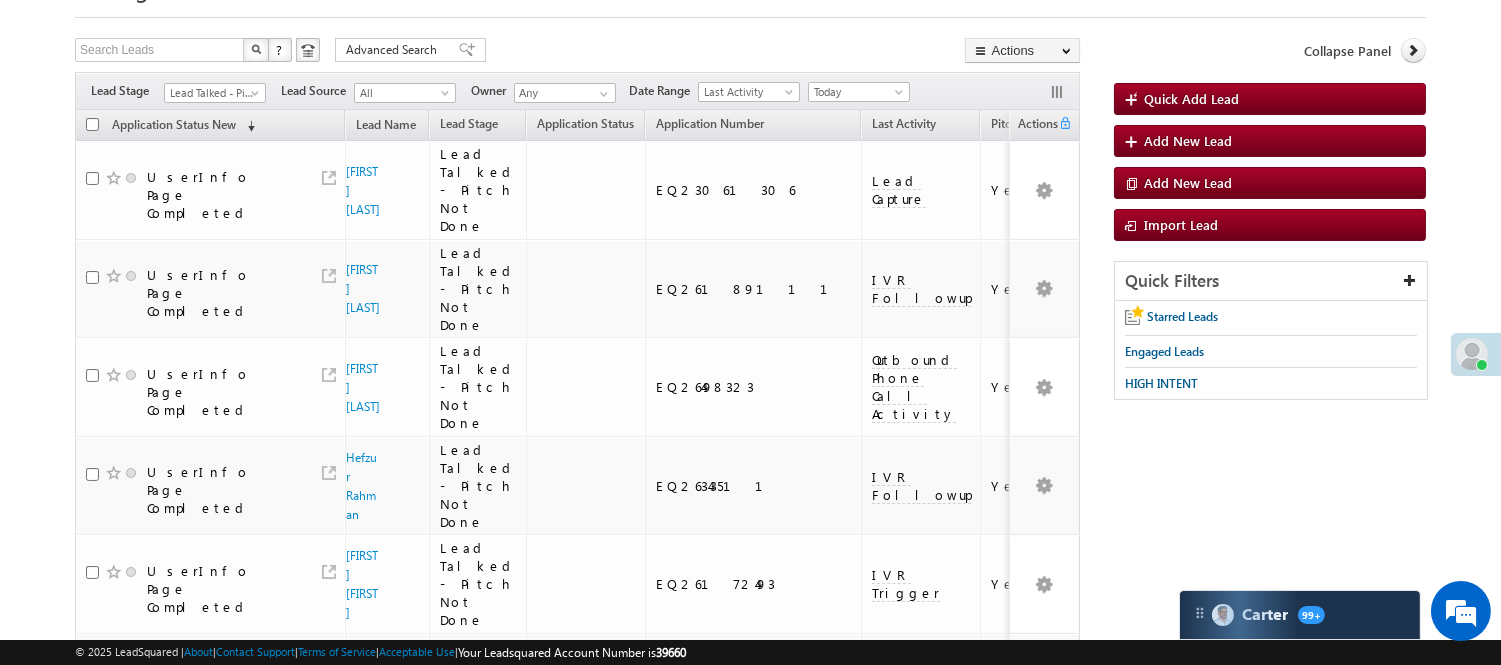 scroll, scrollTop: 0, scrollLeft: 0, axis: both 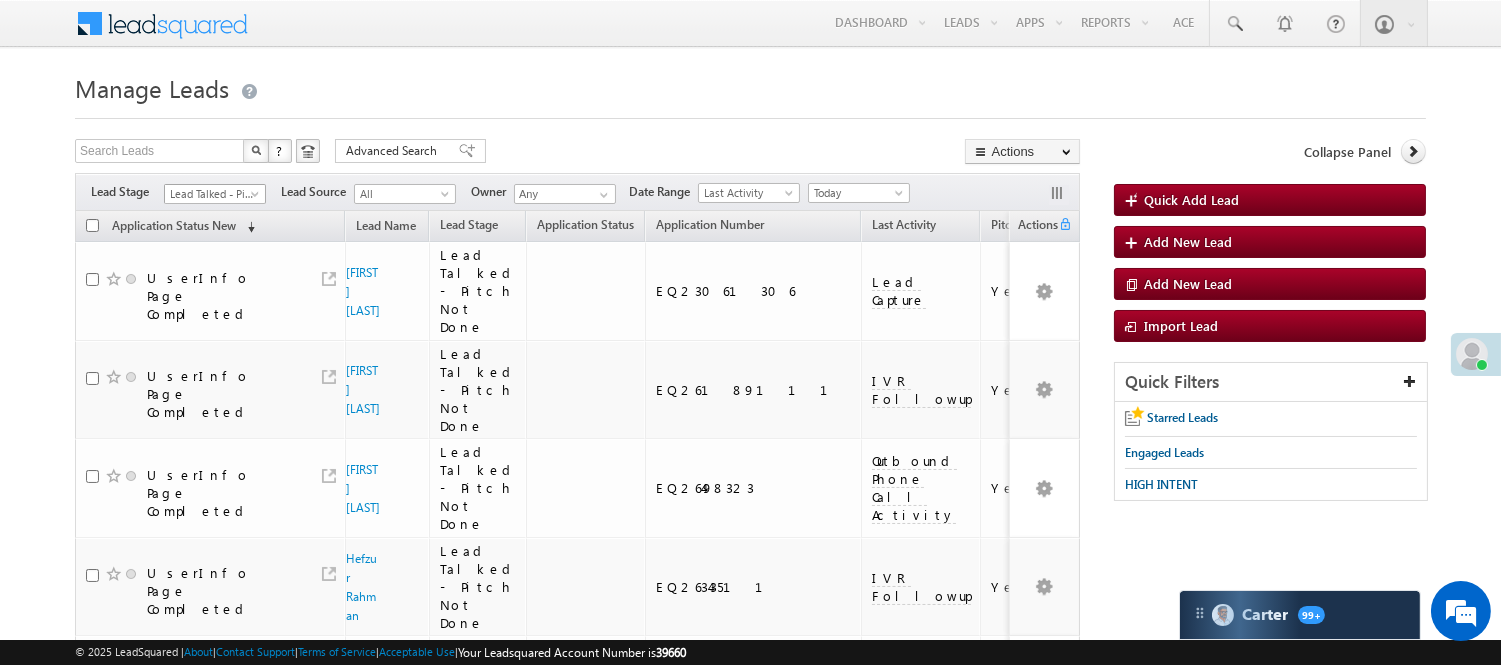 click on "Lead Talked - Pitch Not Done" at bounding box center (212, 194) 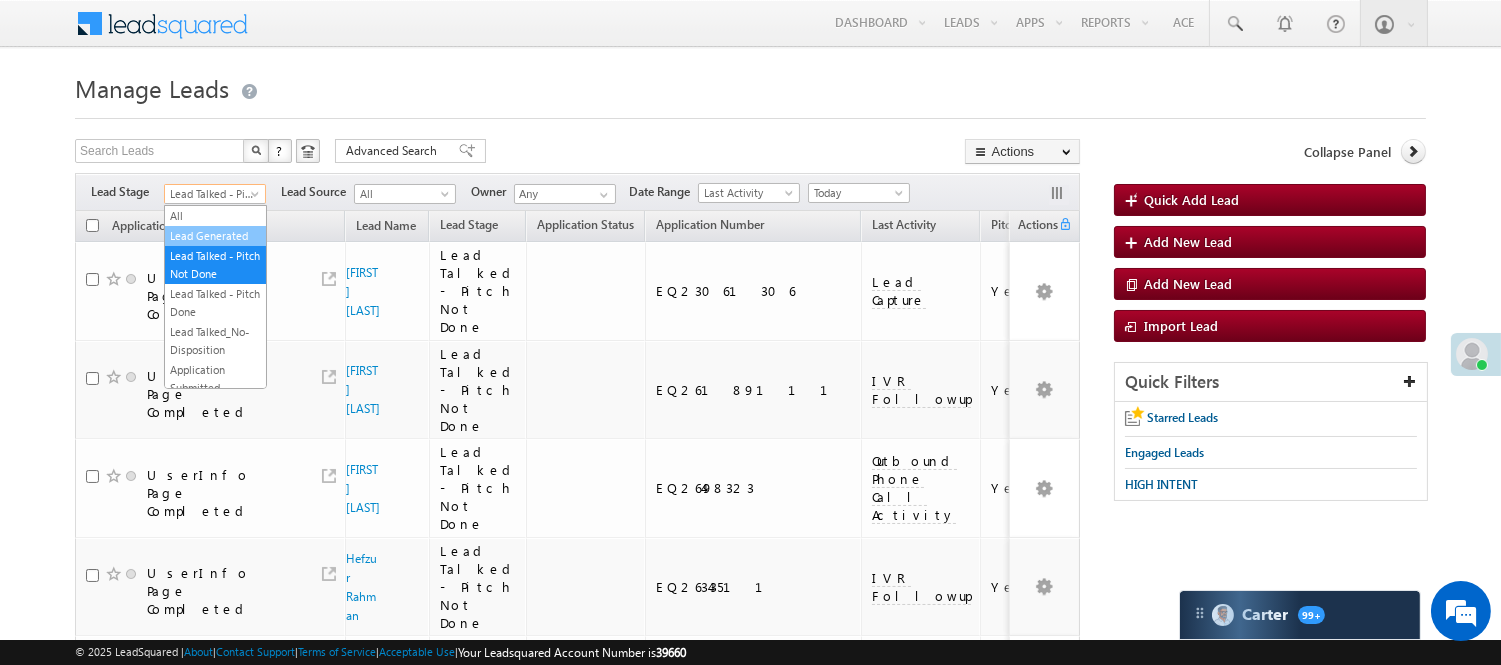 click on "Lead Generated" at bounding box center (215, 236) 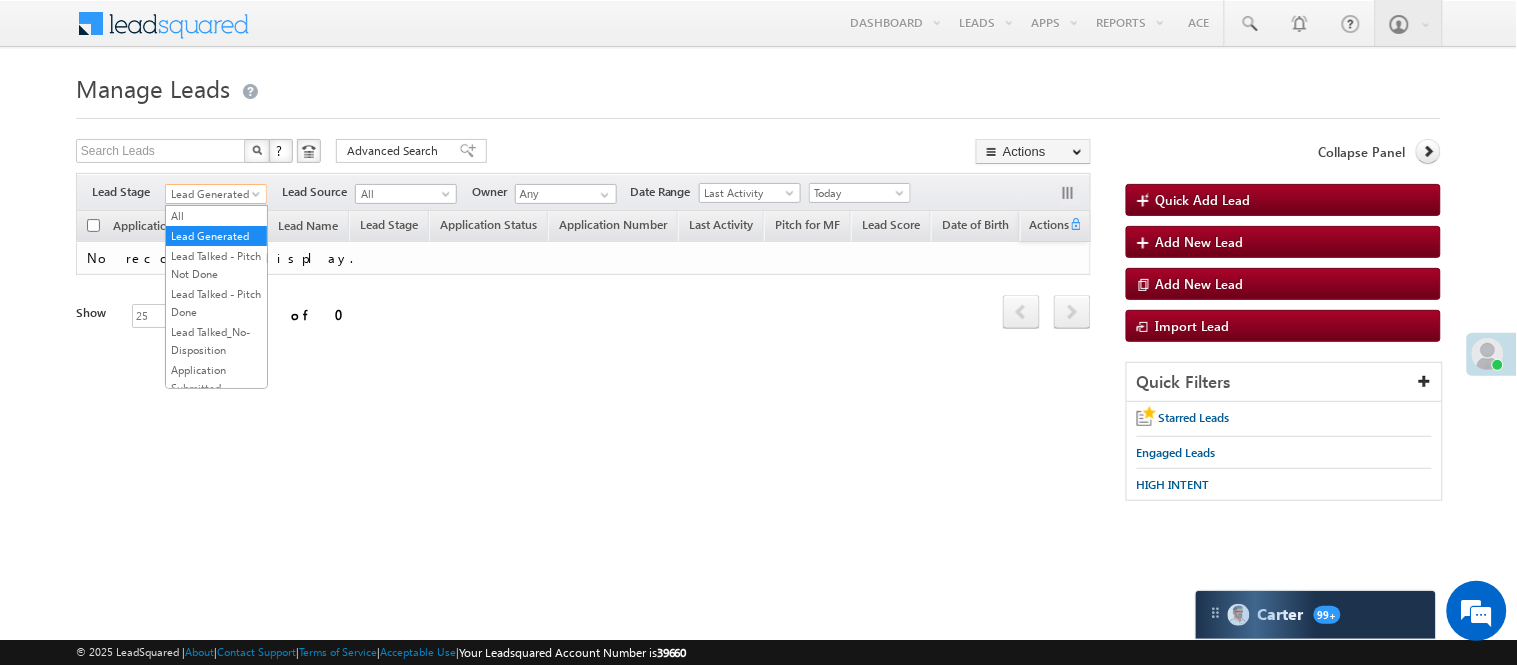 click on "Lead Generated" at bounding box center (213, 194) 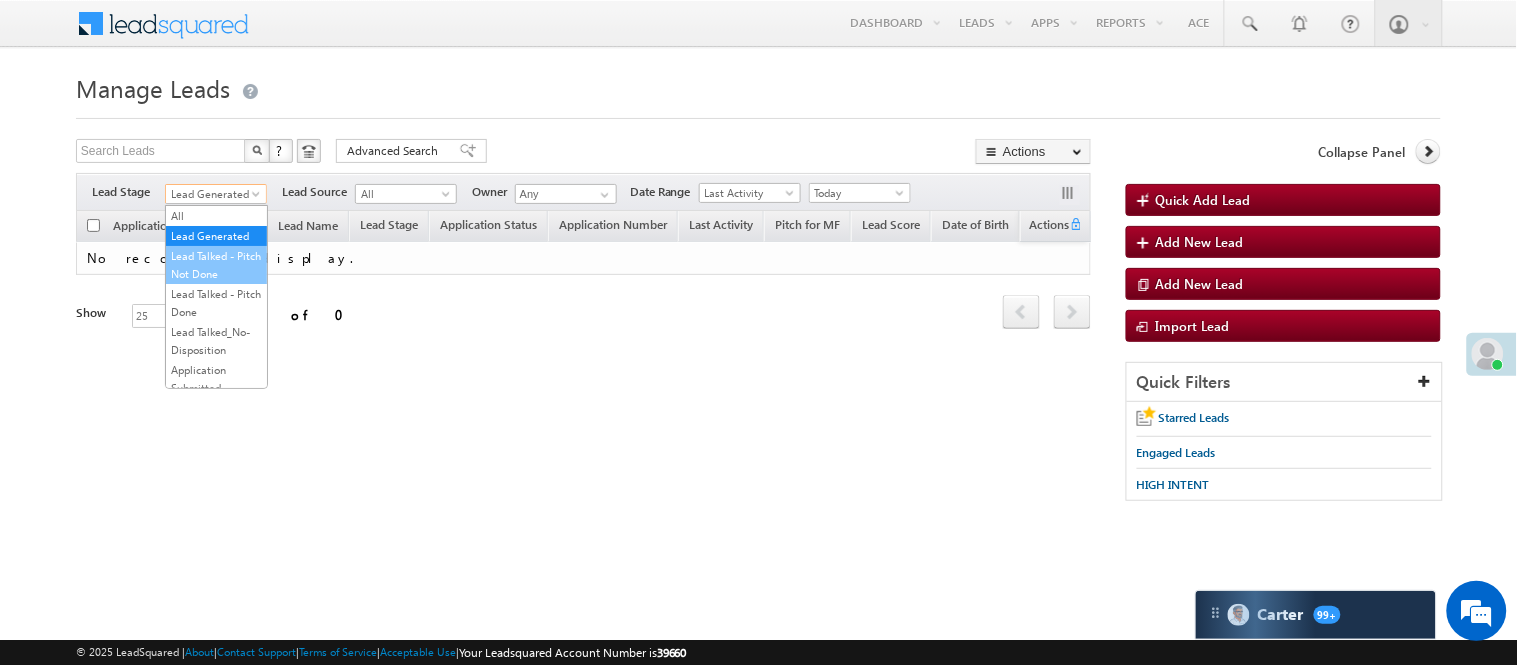 click on "Lead Talked - Pitch Not Done" at bounding box center [216, 265] 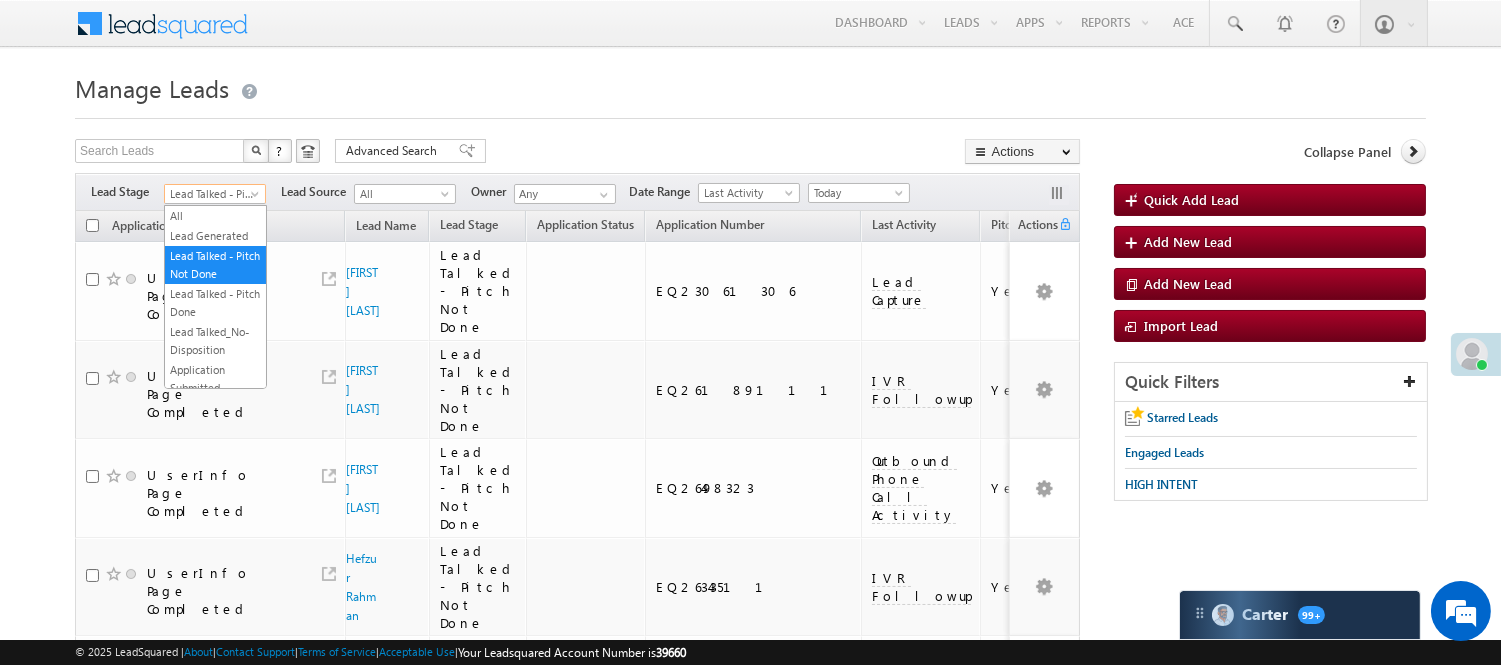 click on "Lead Talked - Pitch Not Done" at bounding box center (212, 194) 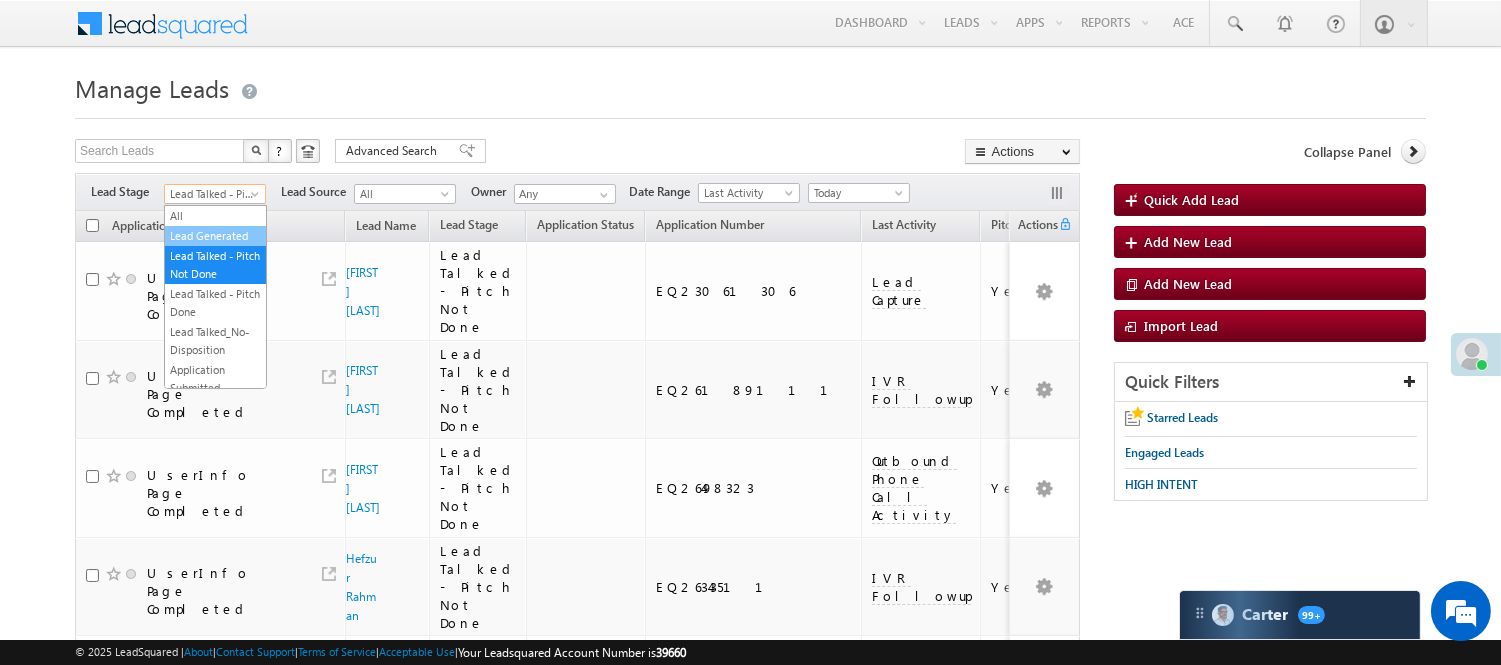 click on "Lead Generated" at bounding box center [215, 236] 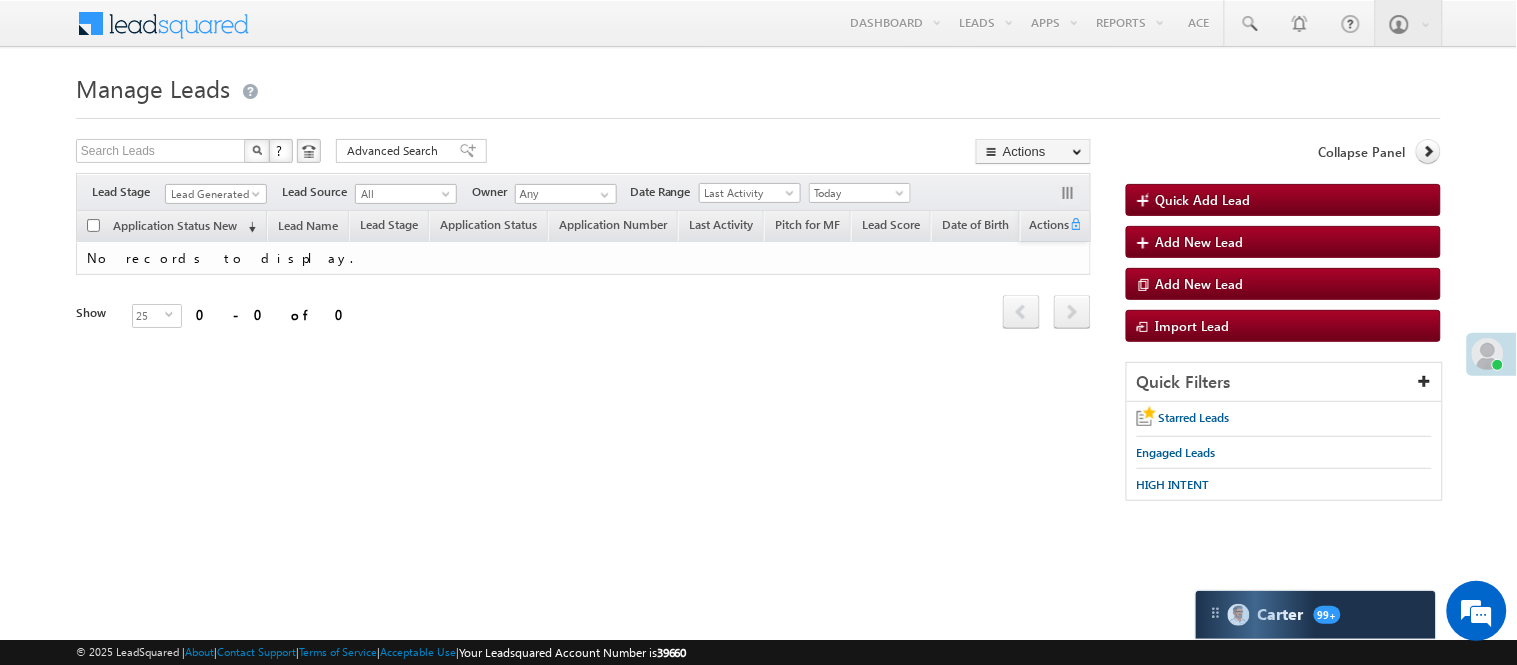 click on "Manage Leads" at bounding box center [758, 86] 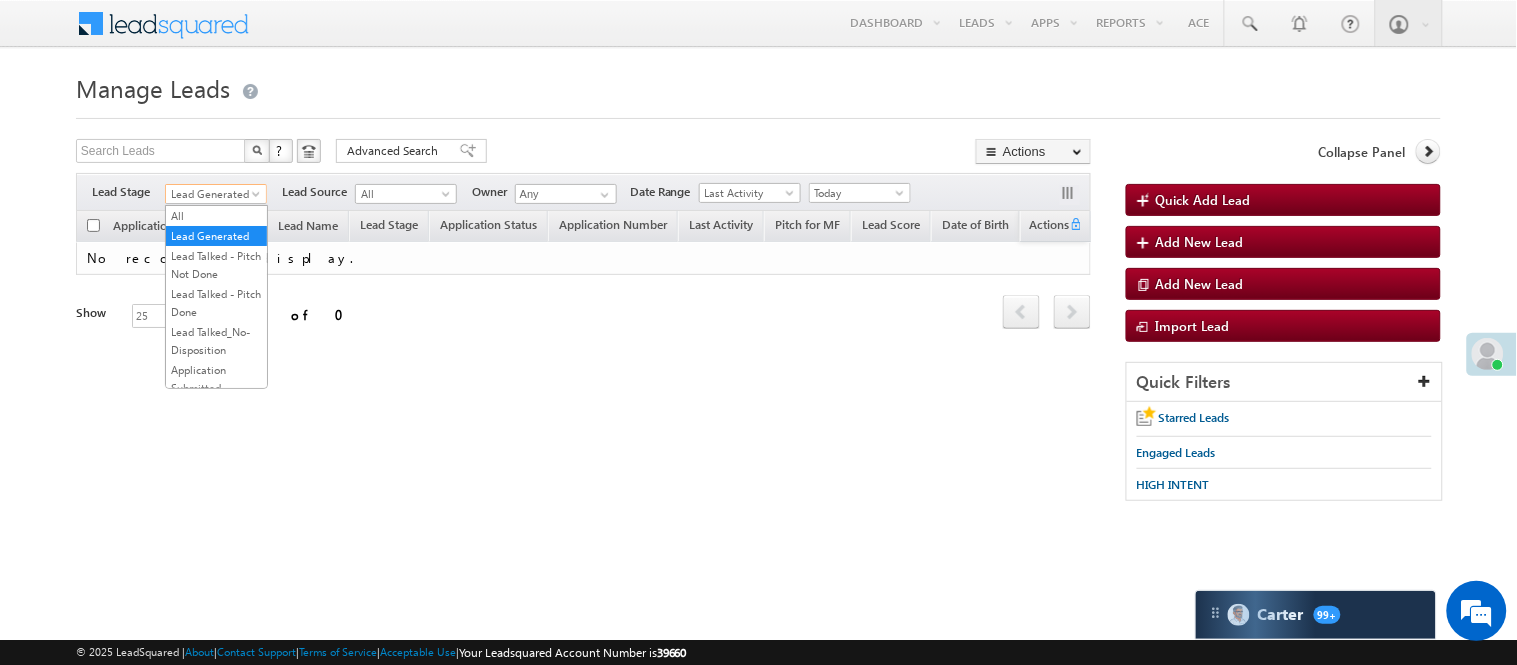 click on "Lead Generated" at bounding box center (213, 194) 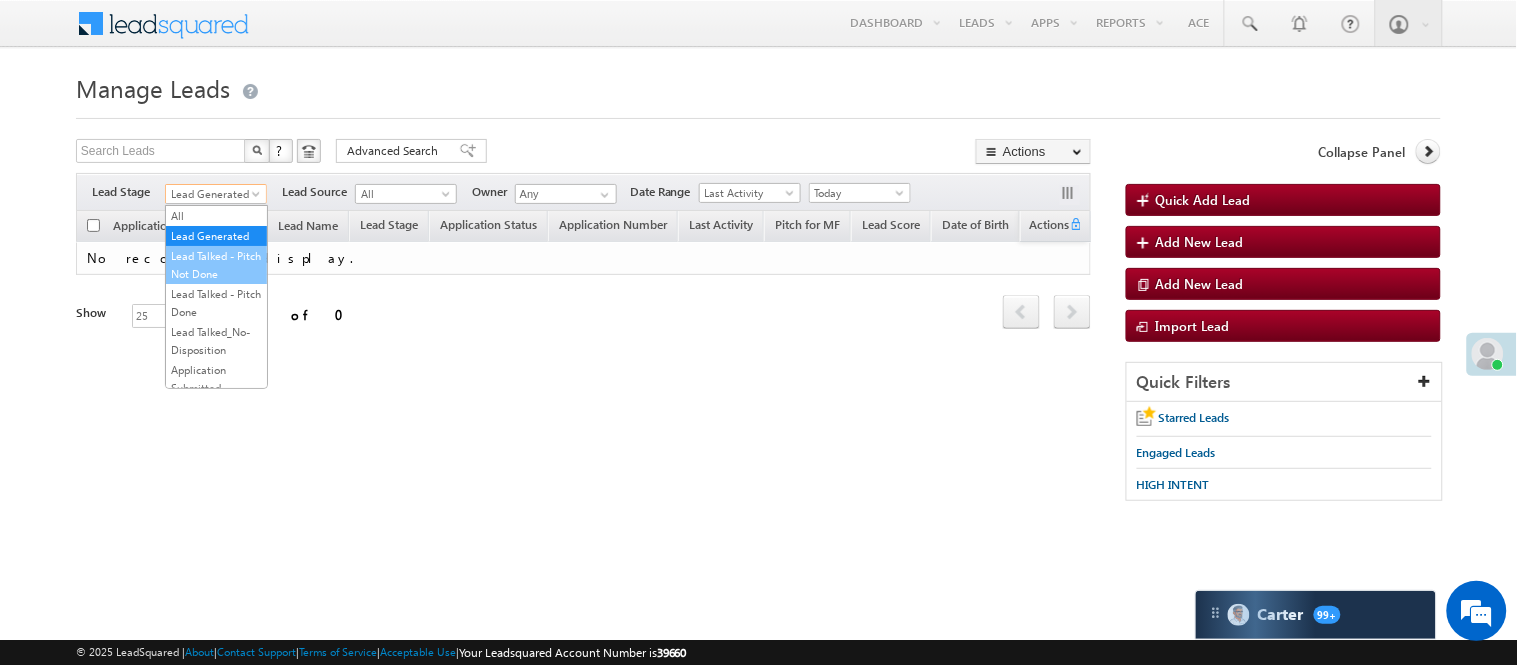 click on "Lead Talked - Pitch Not Done" at bounding box center (216, 265) 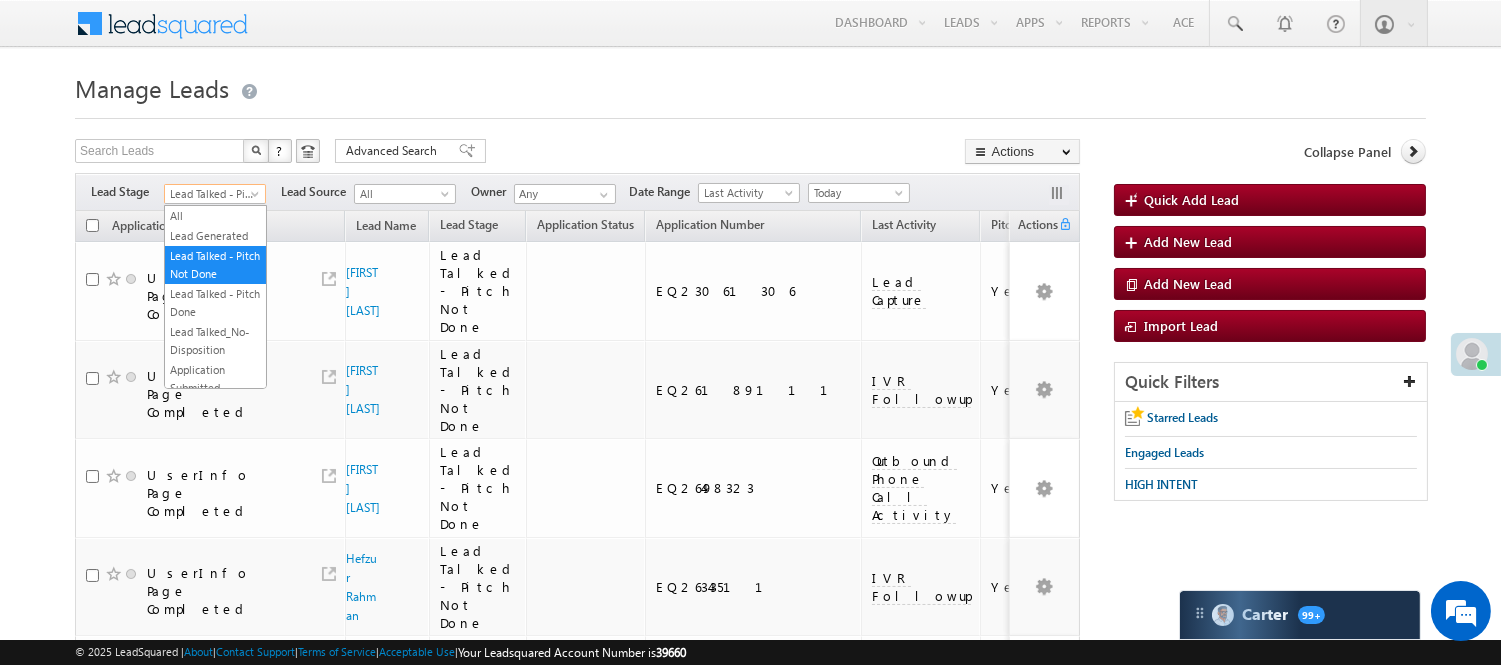 click on "Lead Talked - Pitch Not Done" at bounding box center (212, 194) 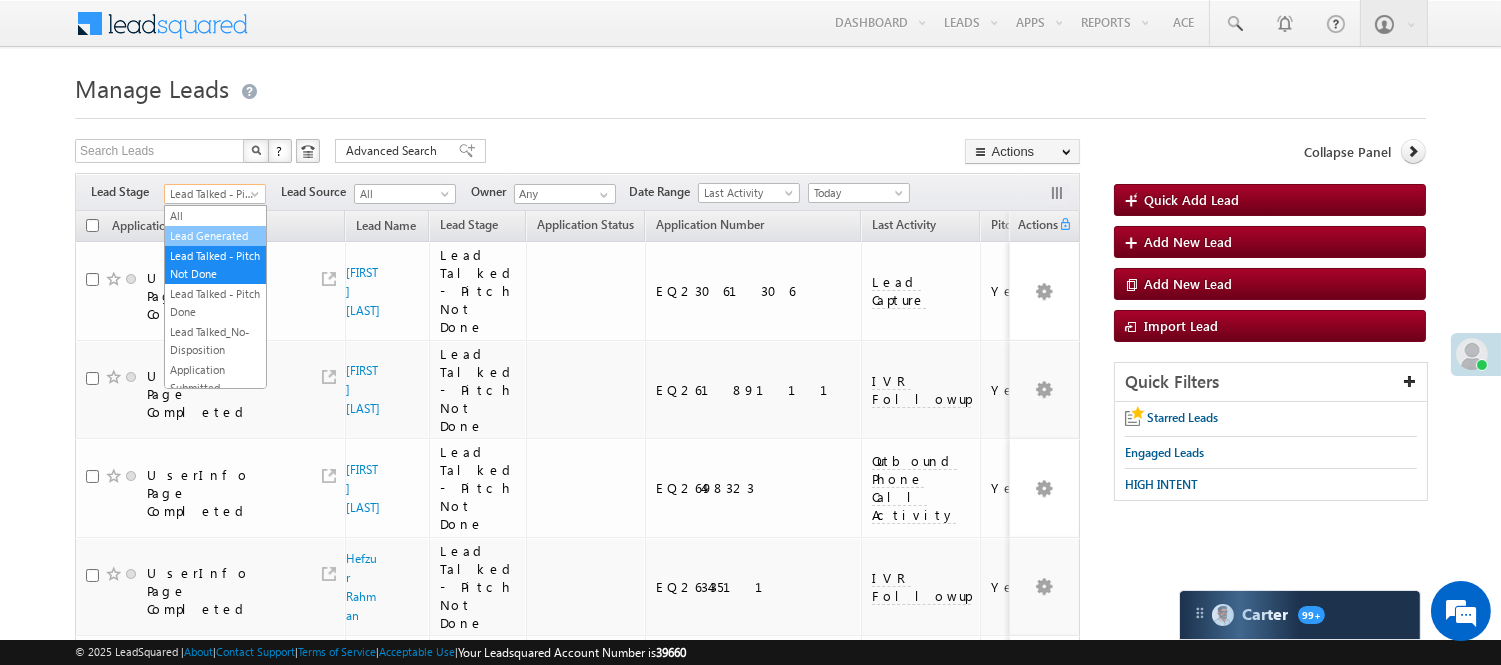 click on "Lead Generated" at bounding box center (215, 236) 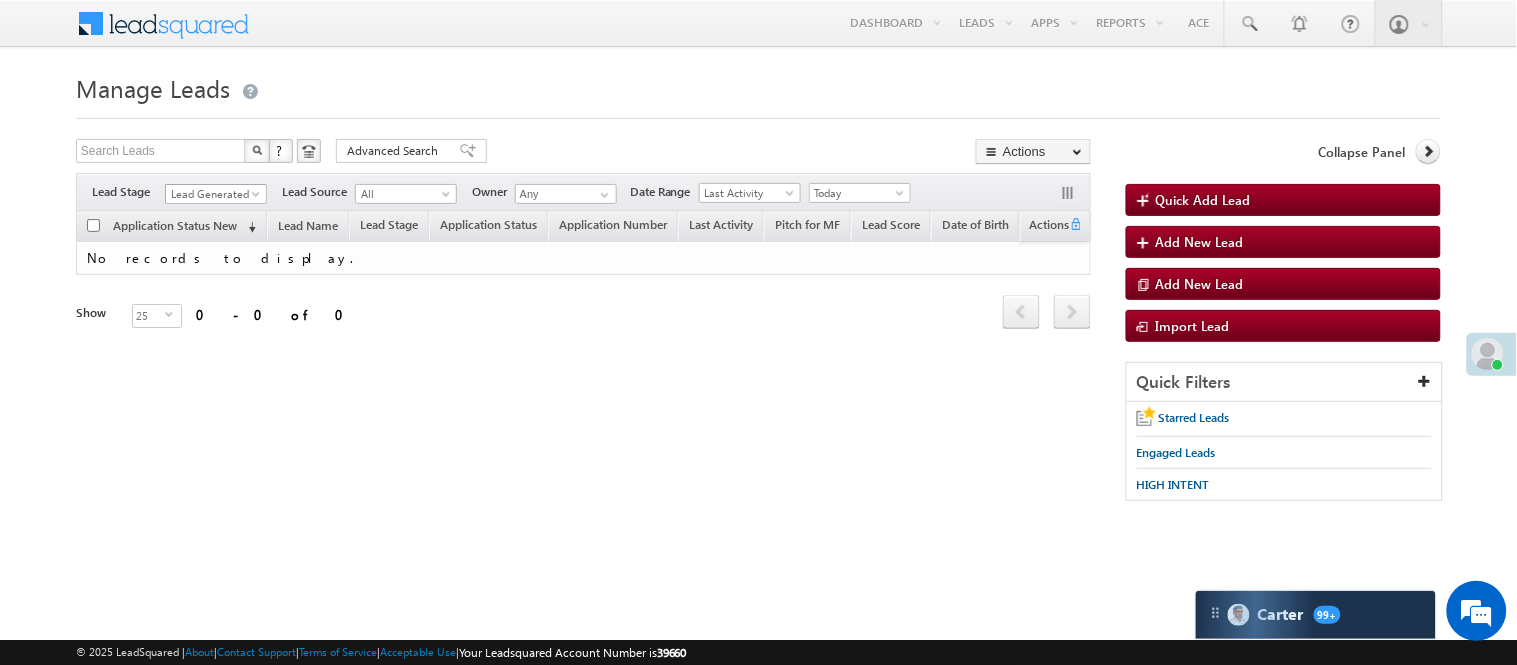 click on "Lead Generated" at bounding box center [213, 194] 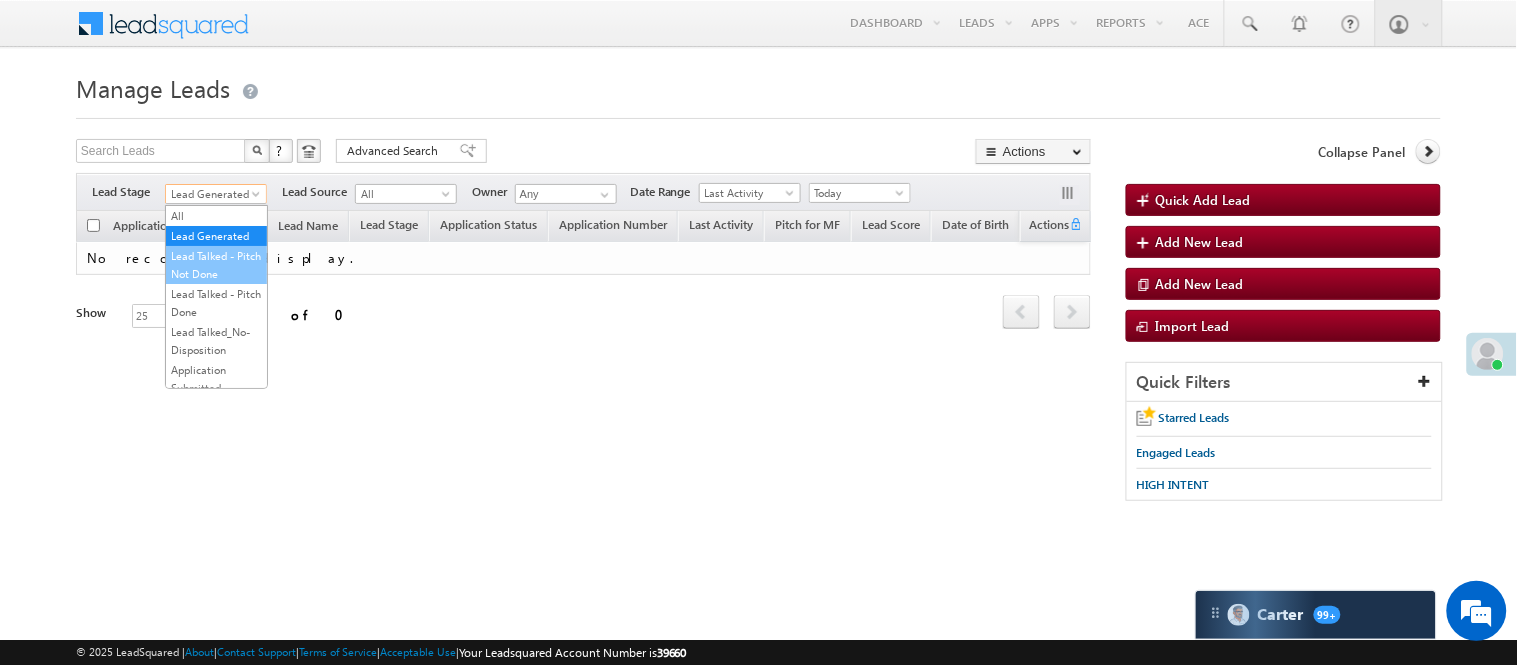 click on "Lead Talked - Pitch Not Done" at bounding box center (216, 265) 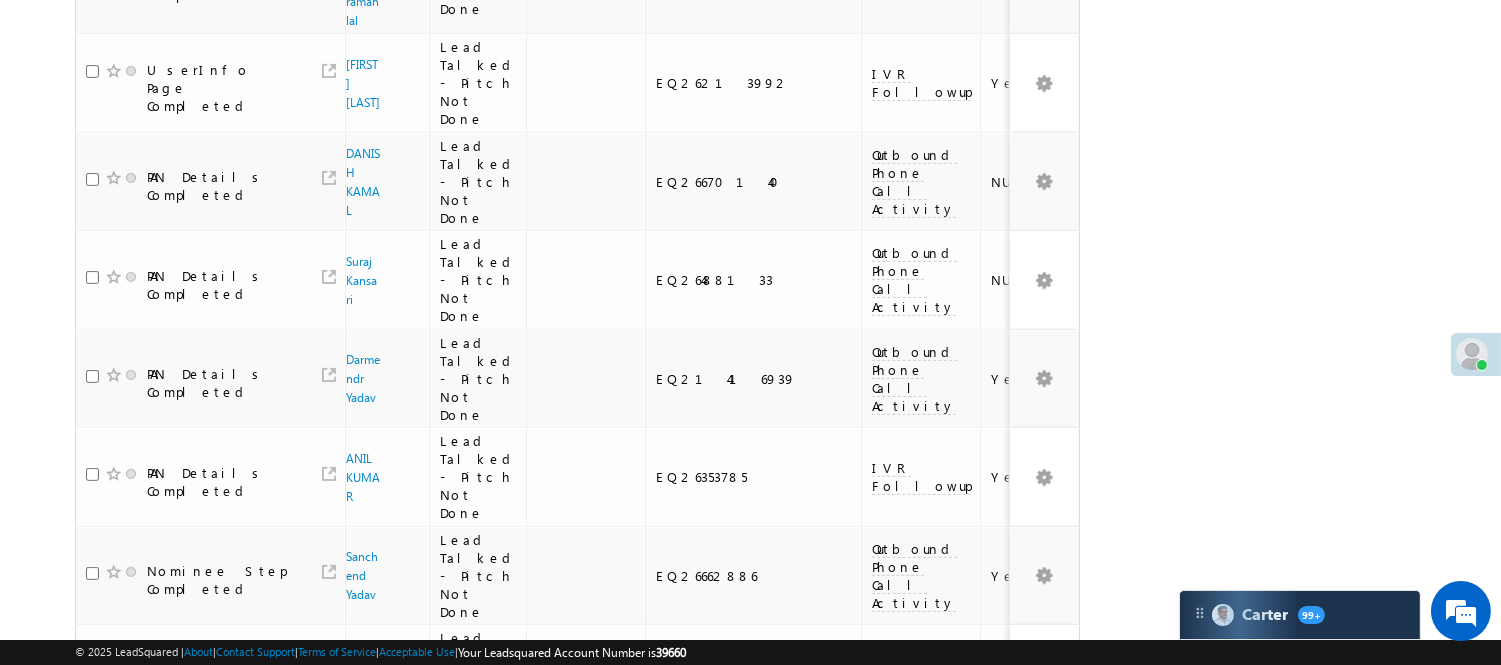 scroll, scrollTop: 1871, scrollLeft: 0, axis: vertical 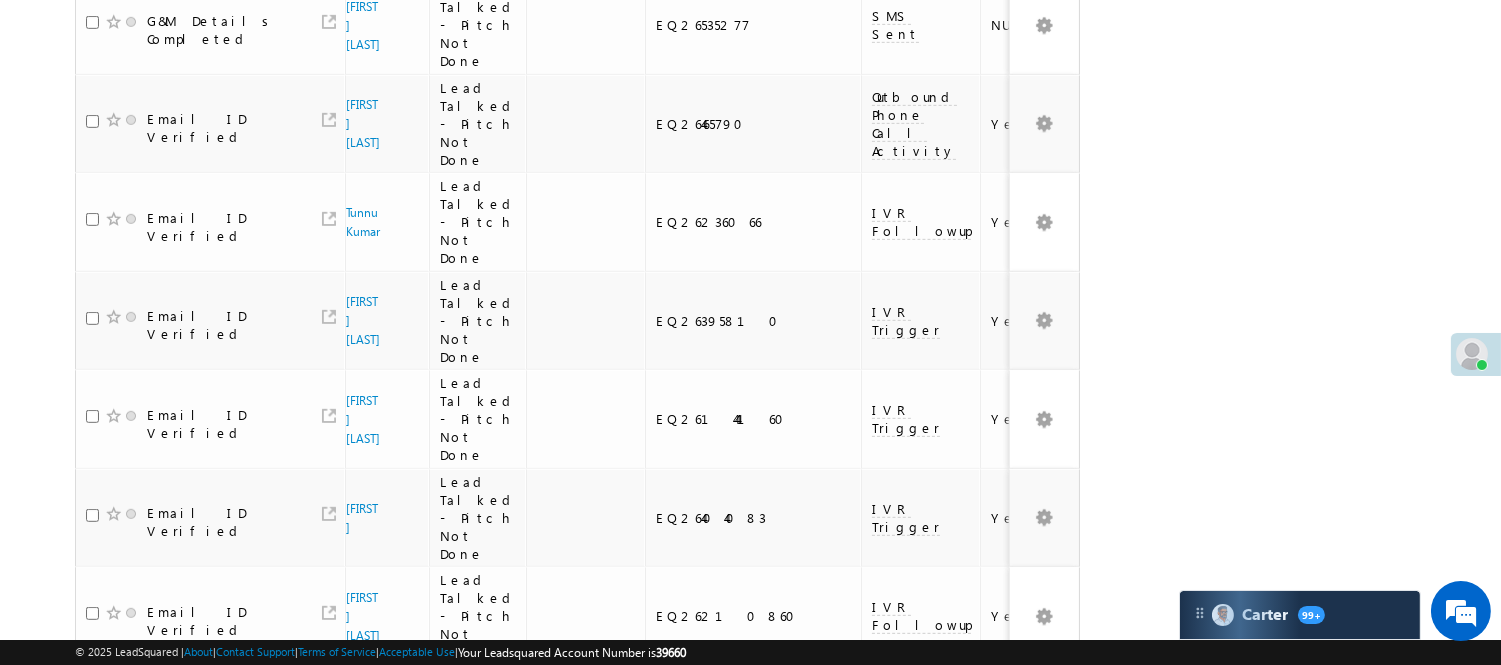 click on "2" at bounding box center [1018, 901] 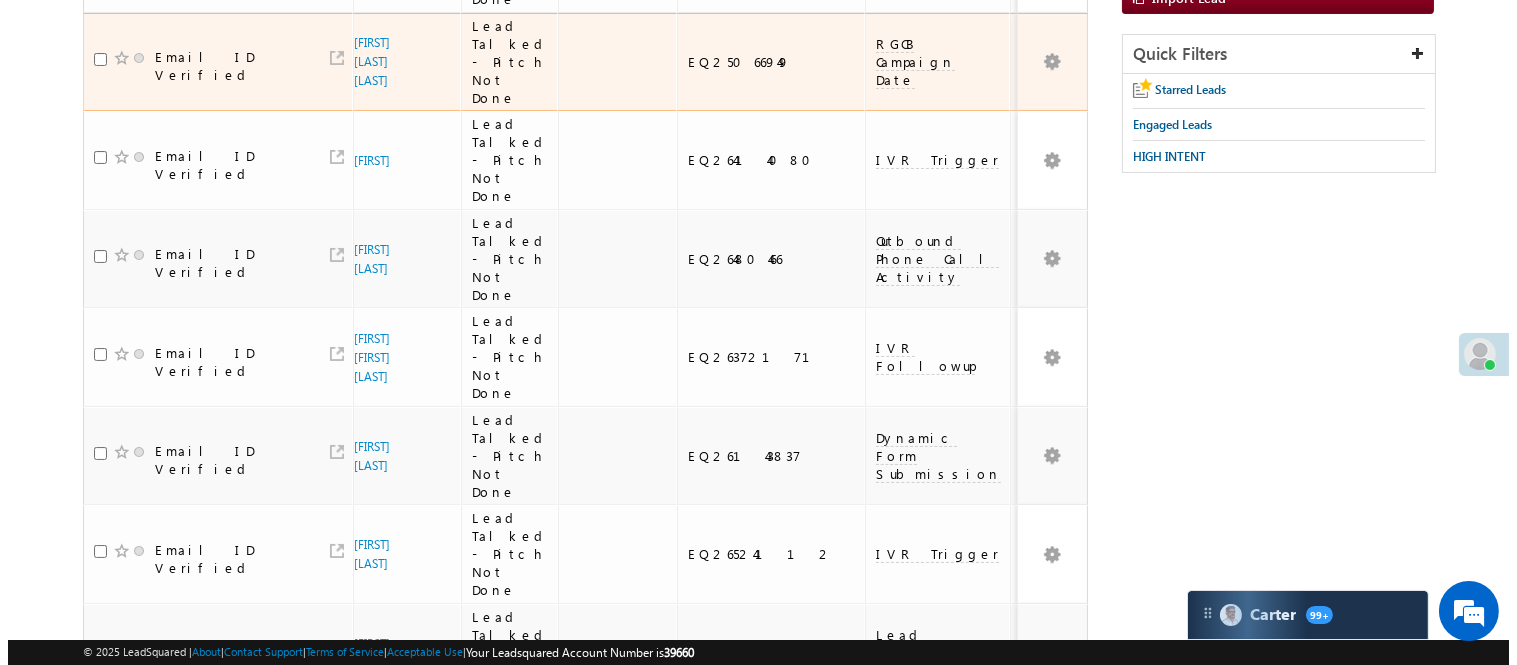 scroll, scrollTop: 0, scrollLeft: 0, axis: both 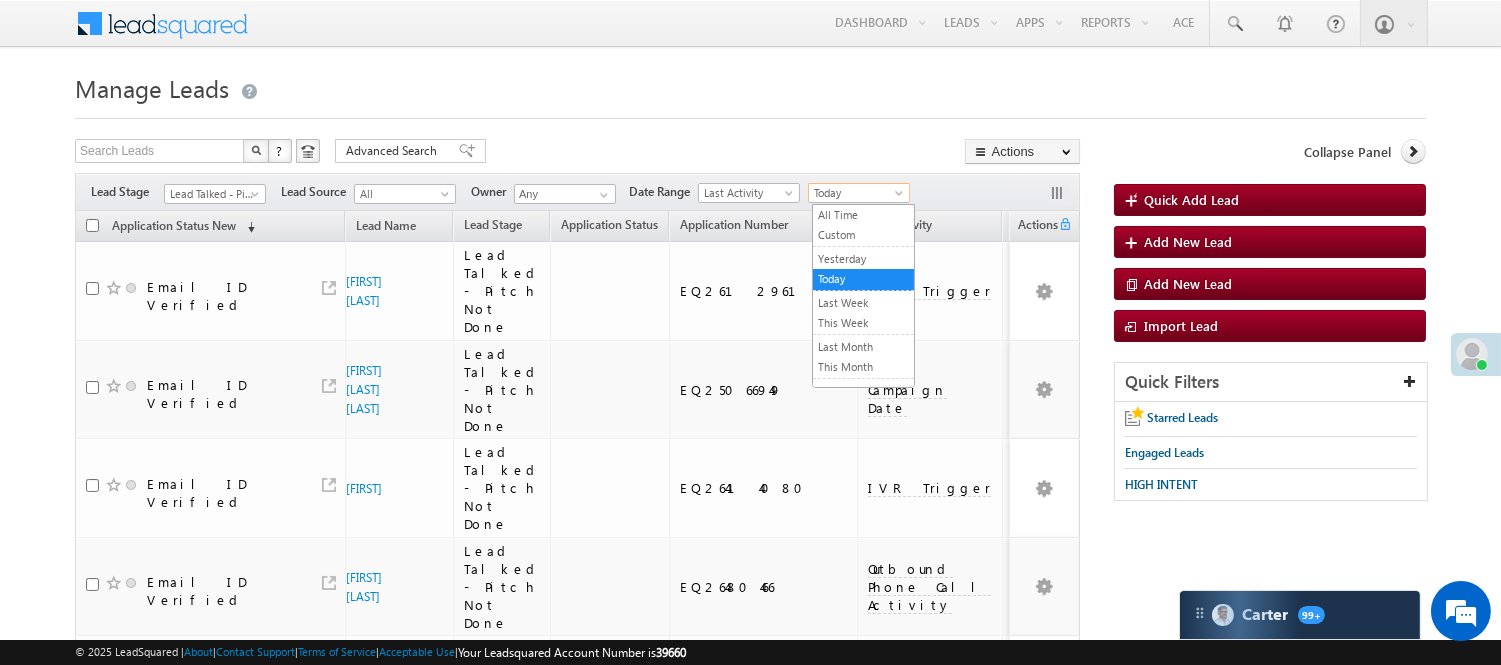 click on "Today" at bounding box center [856, 193] 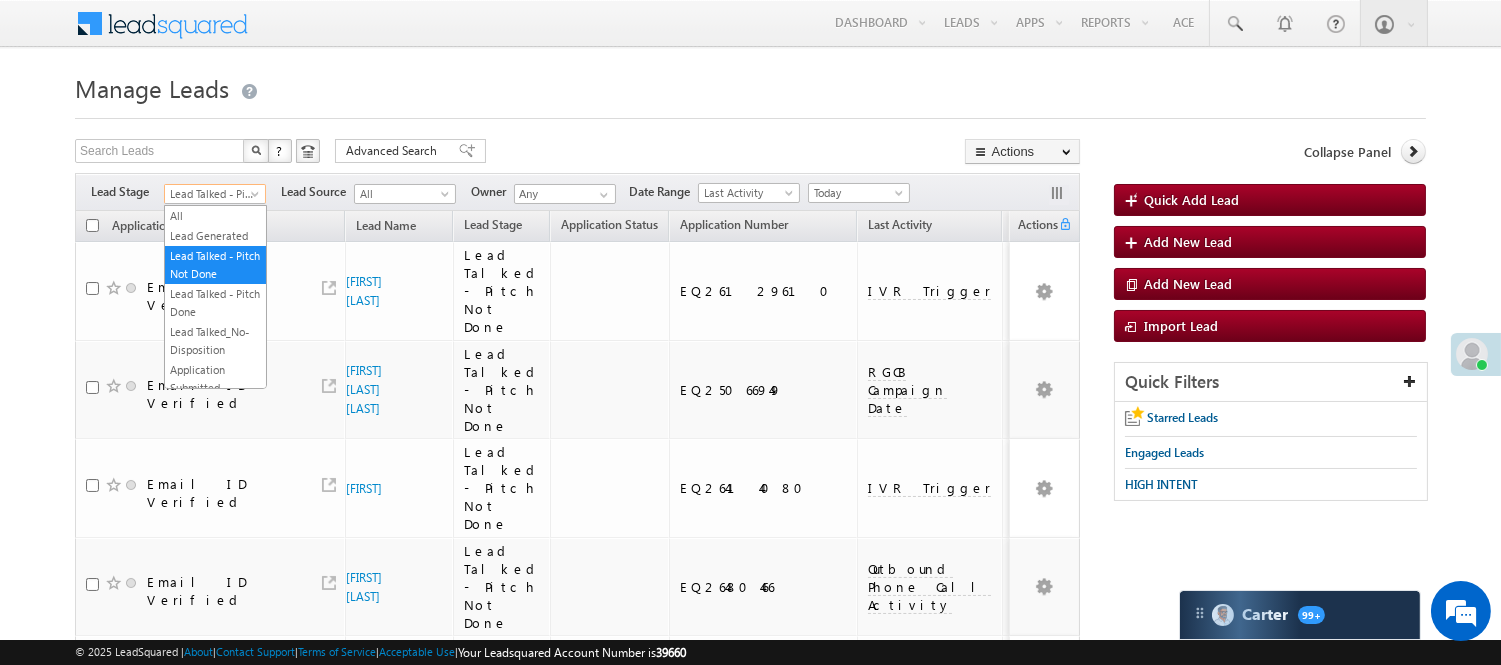 click on "Lead Talked - Pitch Not Done" at bounding box center [212, 194] 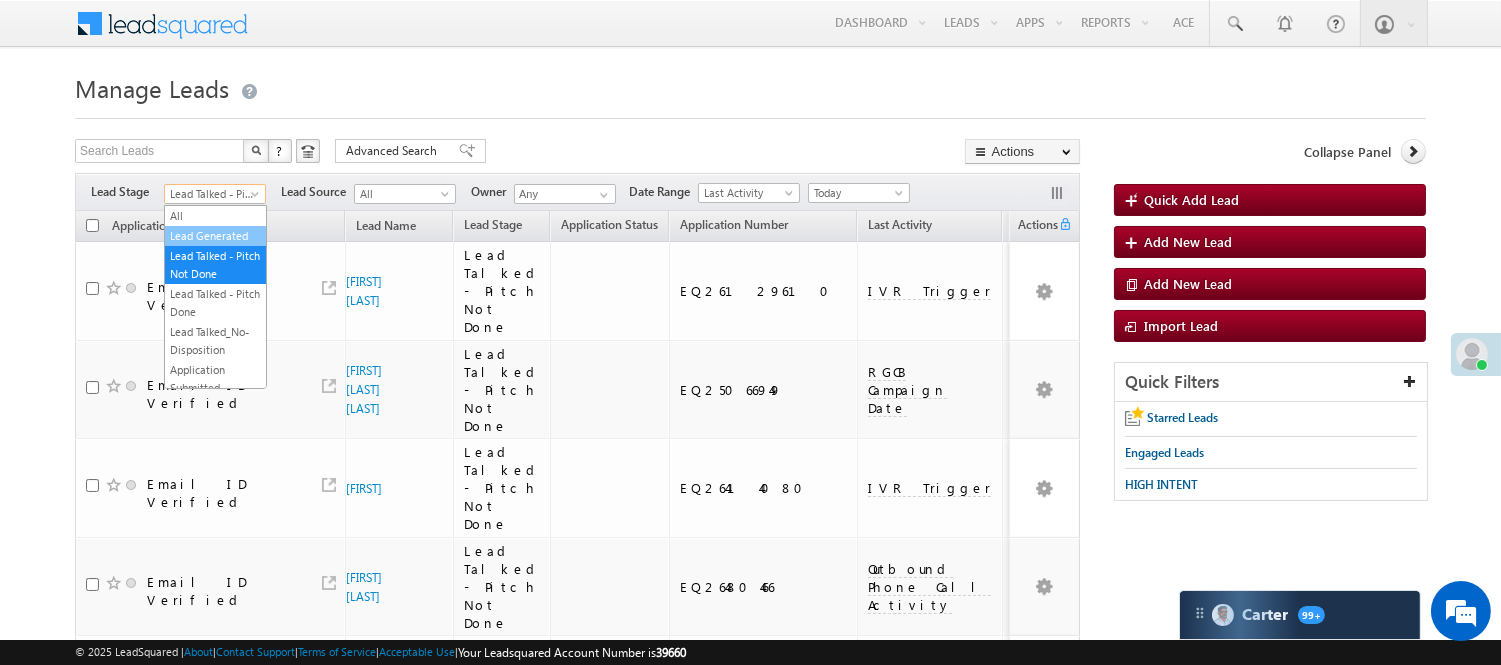 click on "Lead Generated" at bounding box center (215, 236) 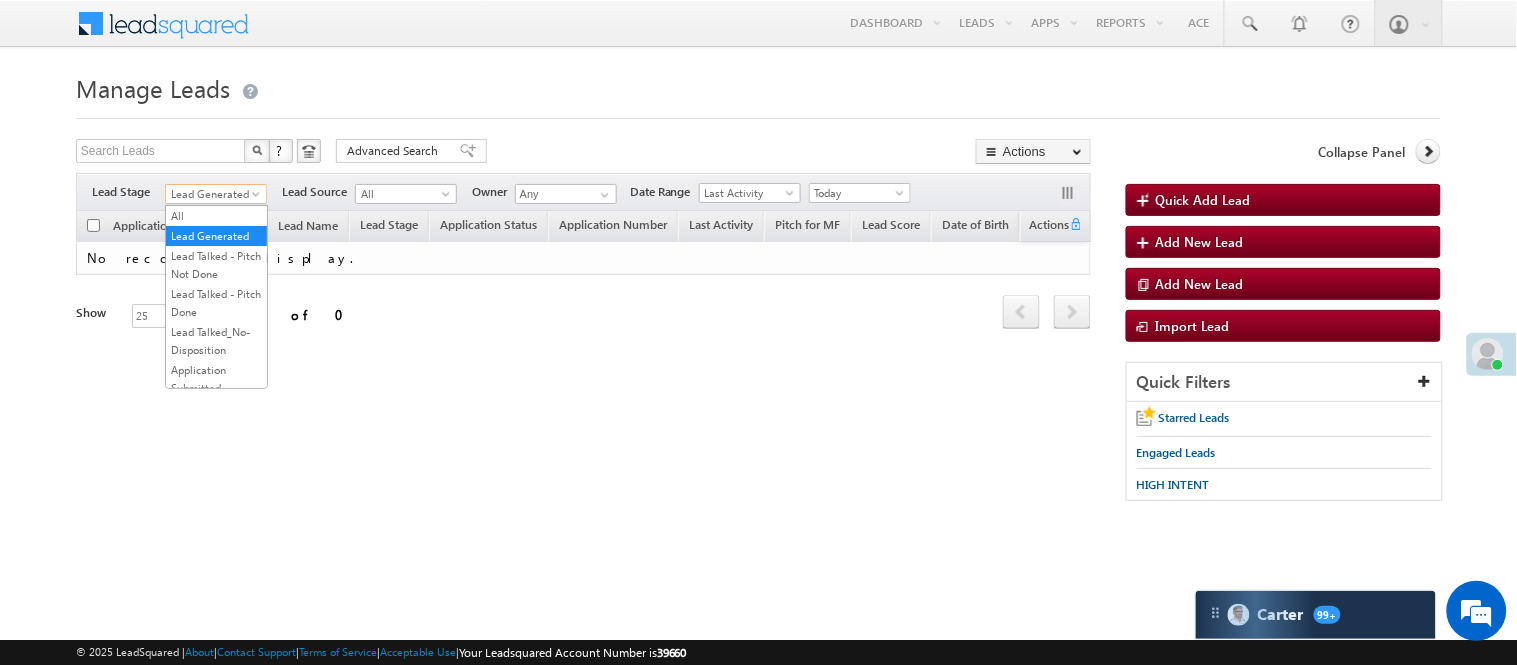 click on "Lead Generated" at bounding box center (213, 194) 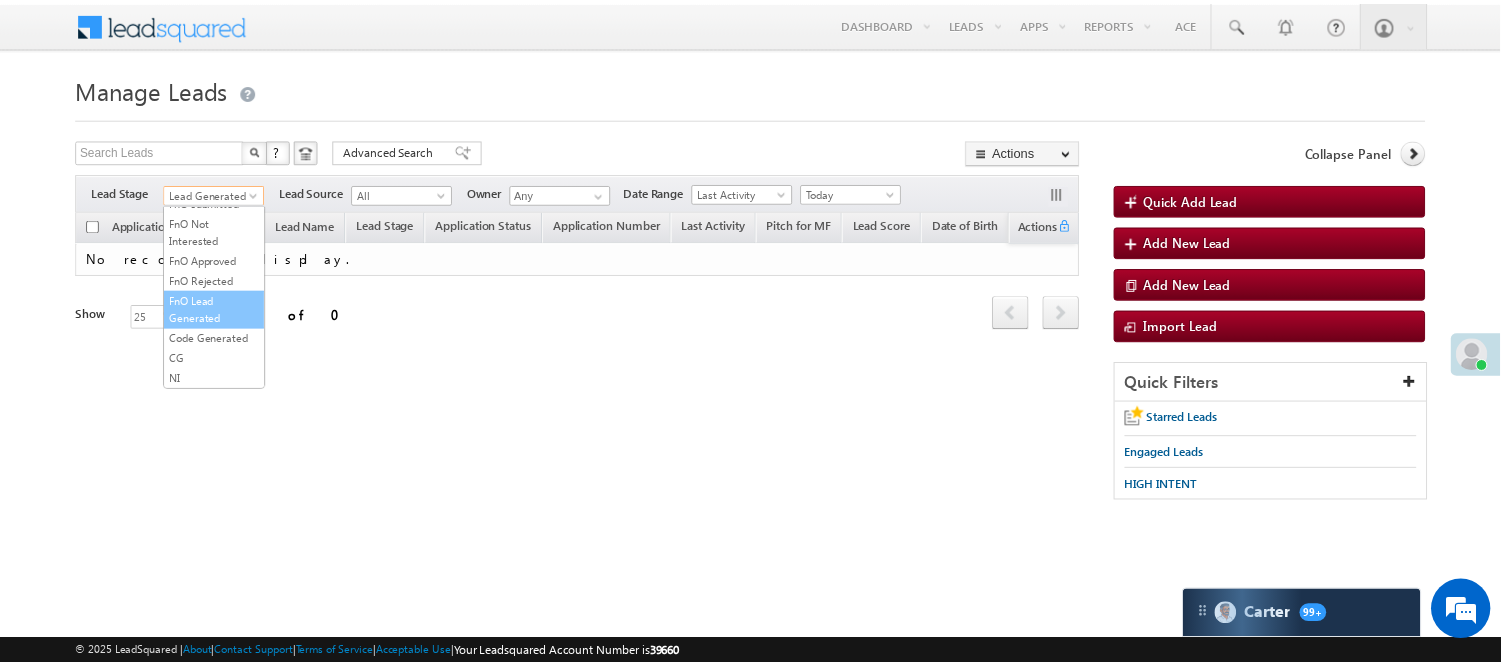 scroll, scrollTop: 496, scrollLeft: 0, axis: vertical 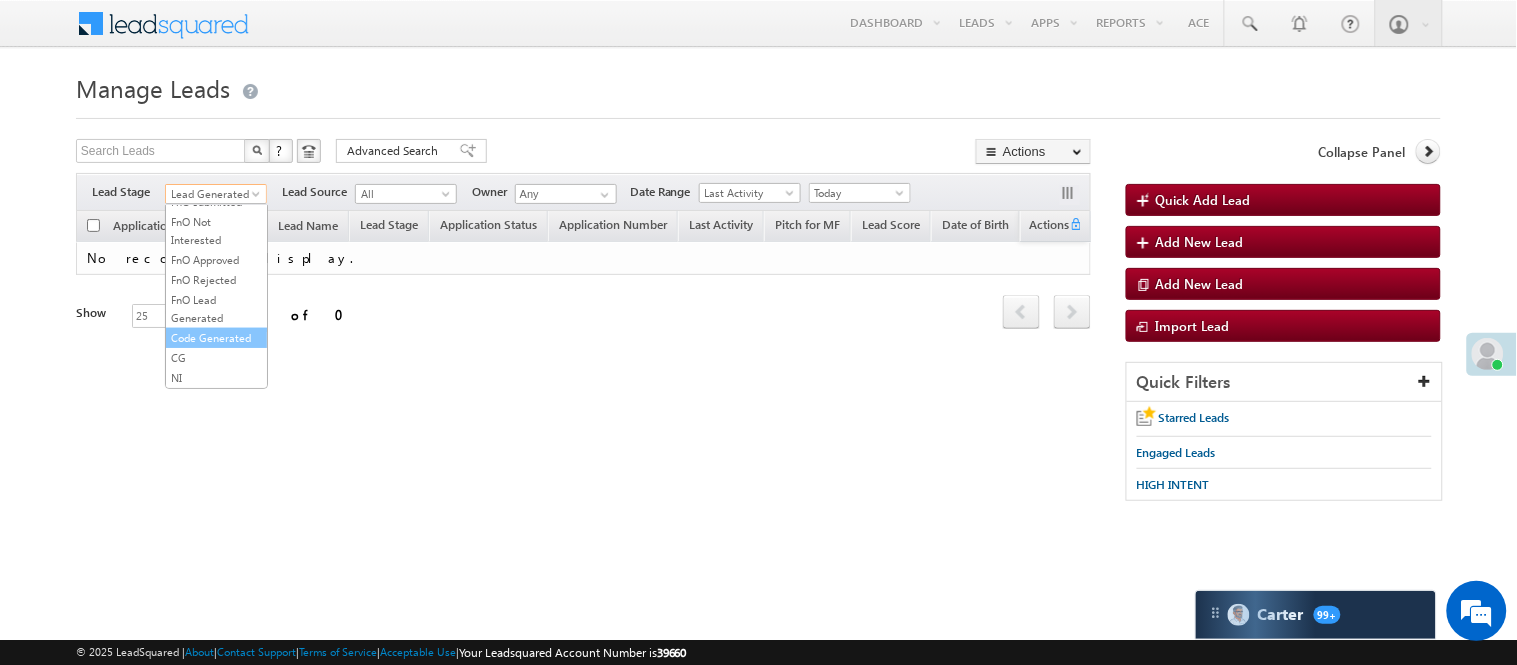 click on "Code Generated" at bounding box center [216, 338] 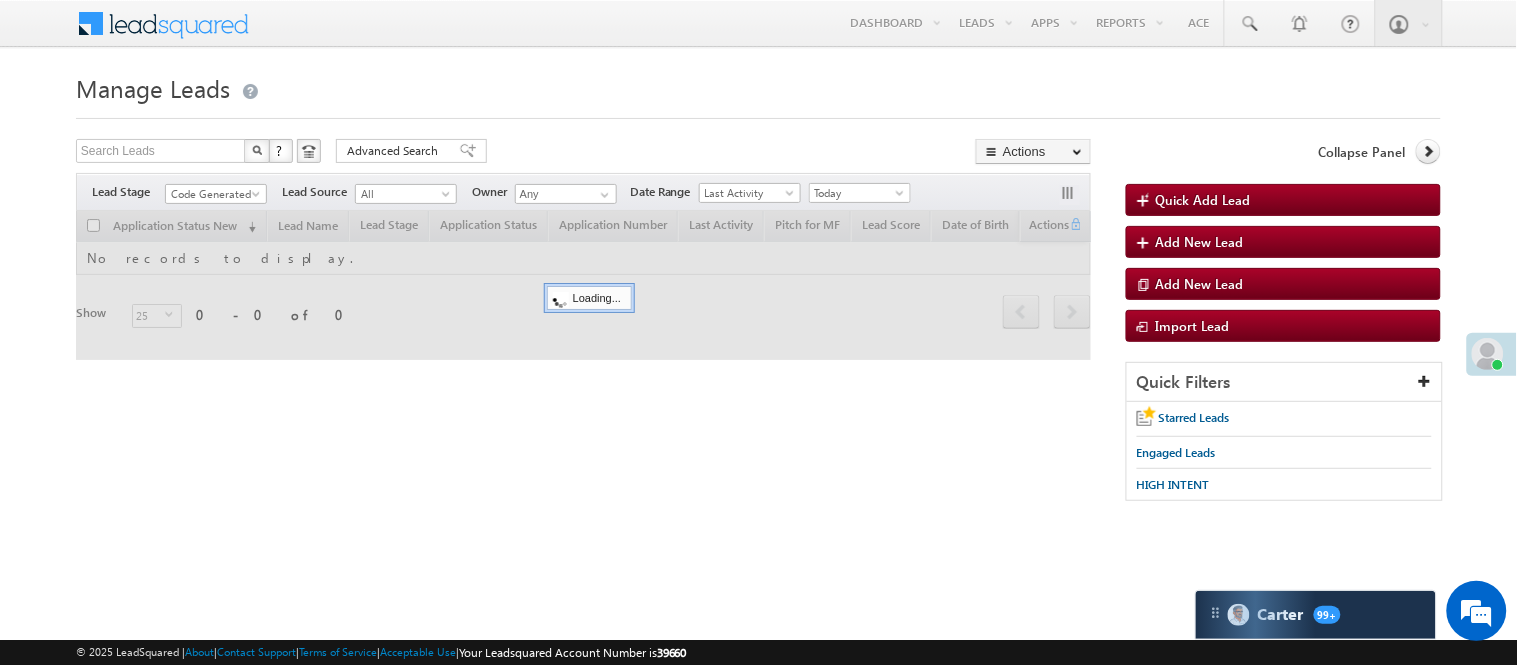 click on "Manage Leads" at bounding box center [758, 86] 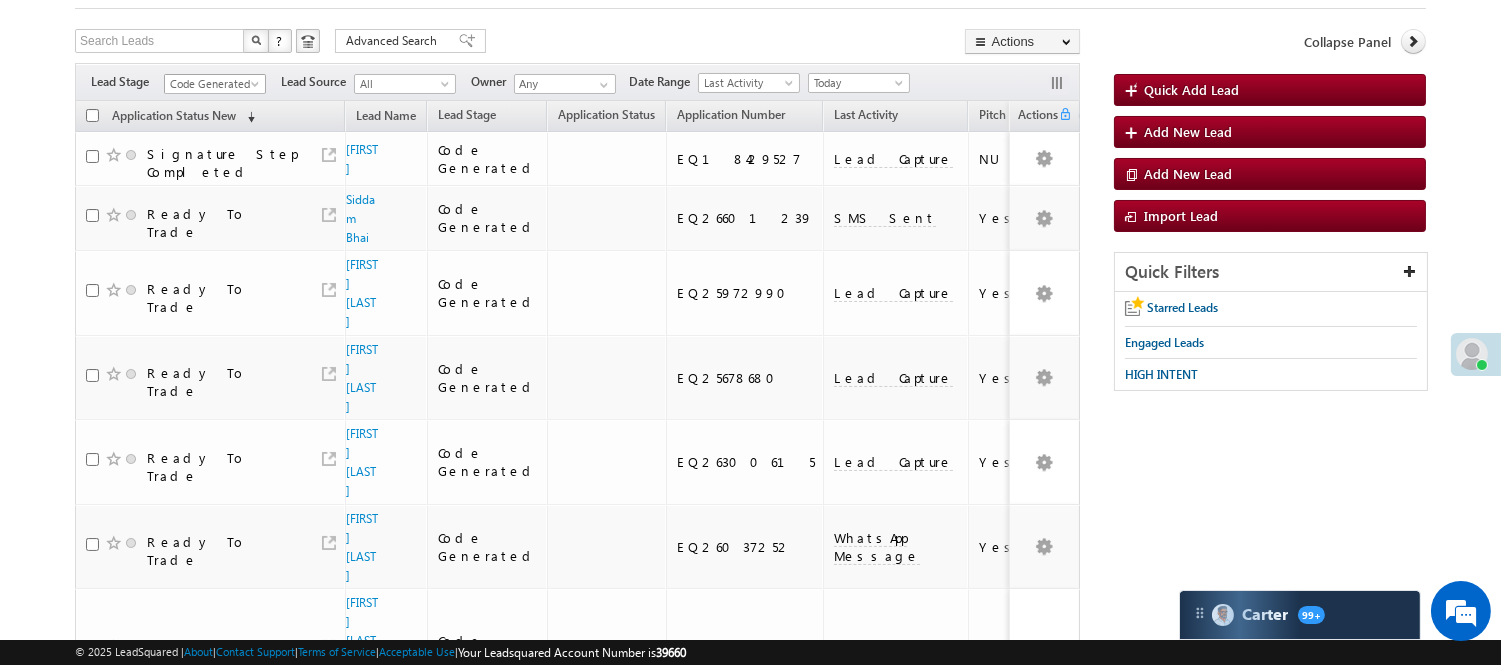 scroll, scrollTop: 111, scrollLeft: 0, axis: vertical 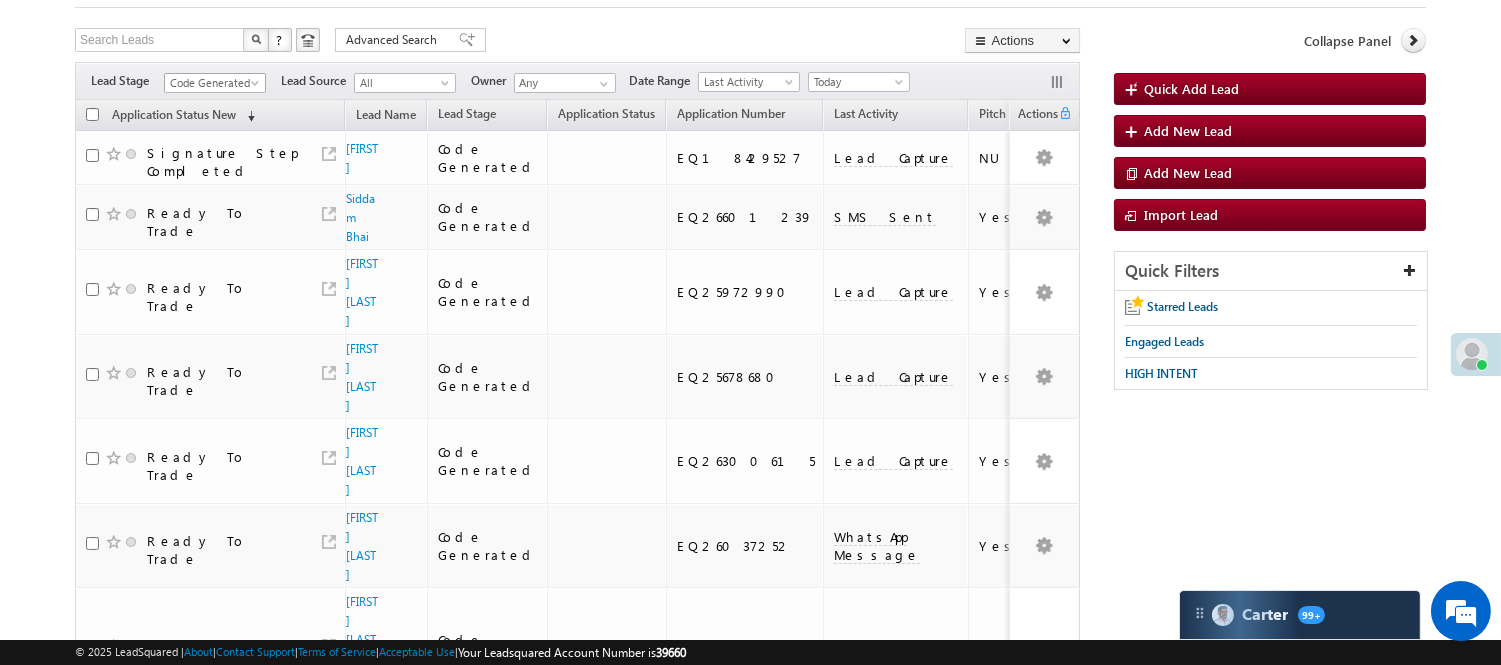 click on "Code Generated" at bounding box center [212, 83] 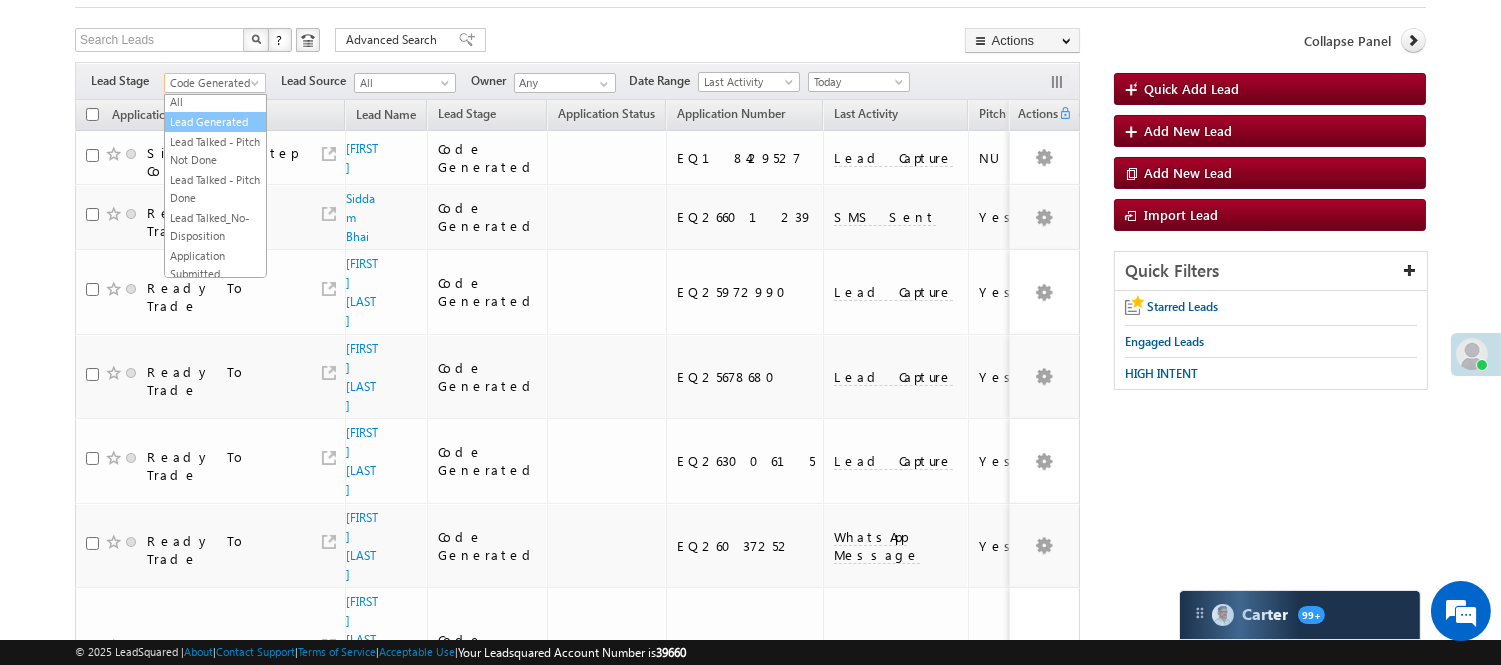 scroll, scrollTop: 0, scrollLeft: 0, axis: both 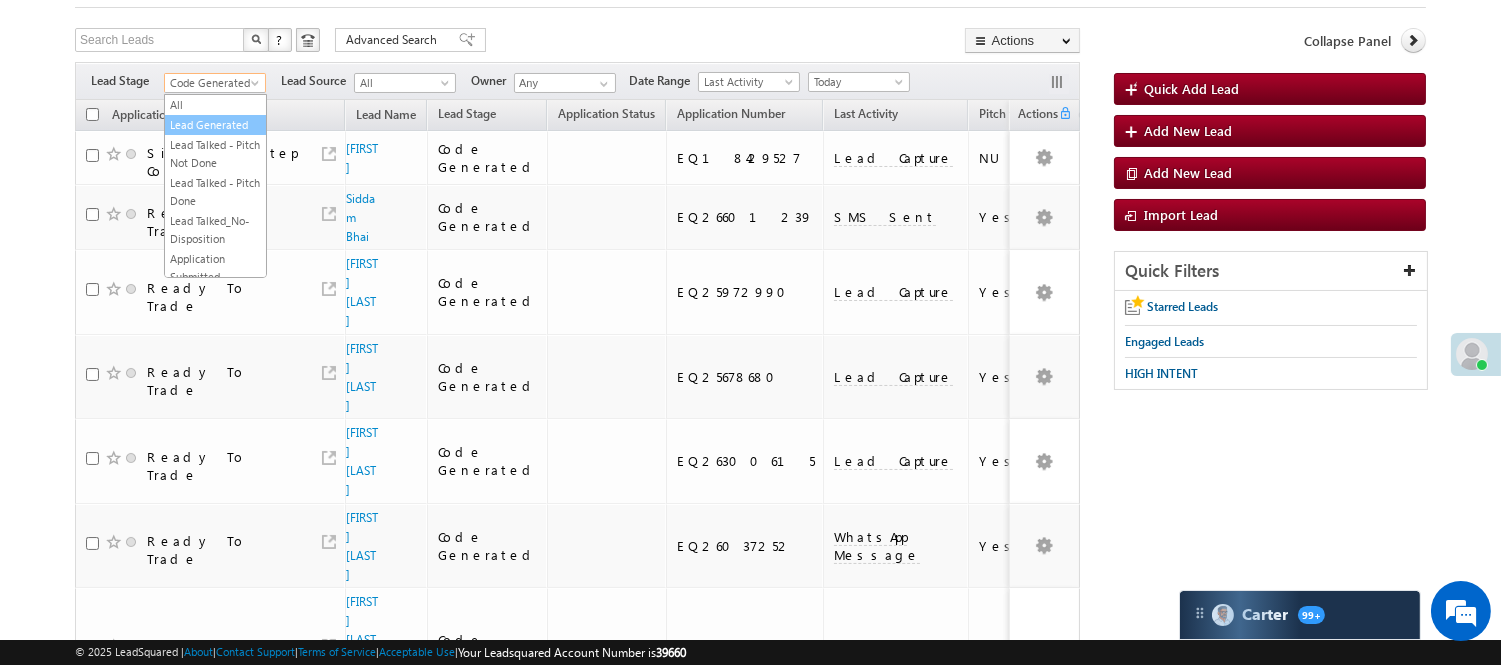 click on "Lead Generated" at bounding box center (215, 125) 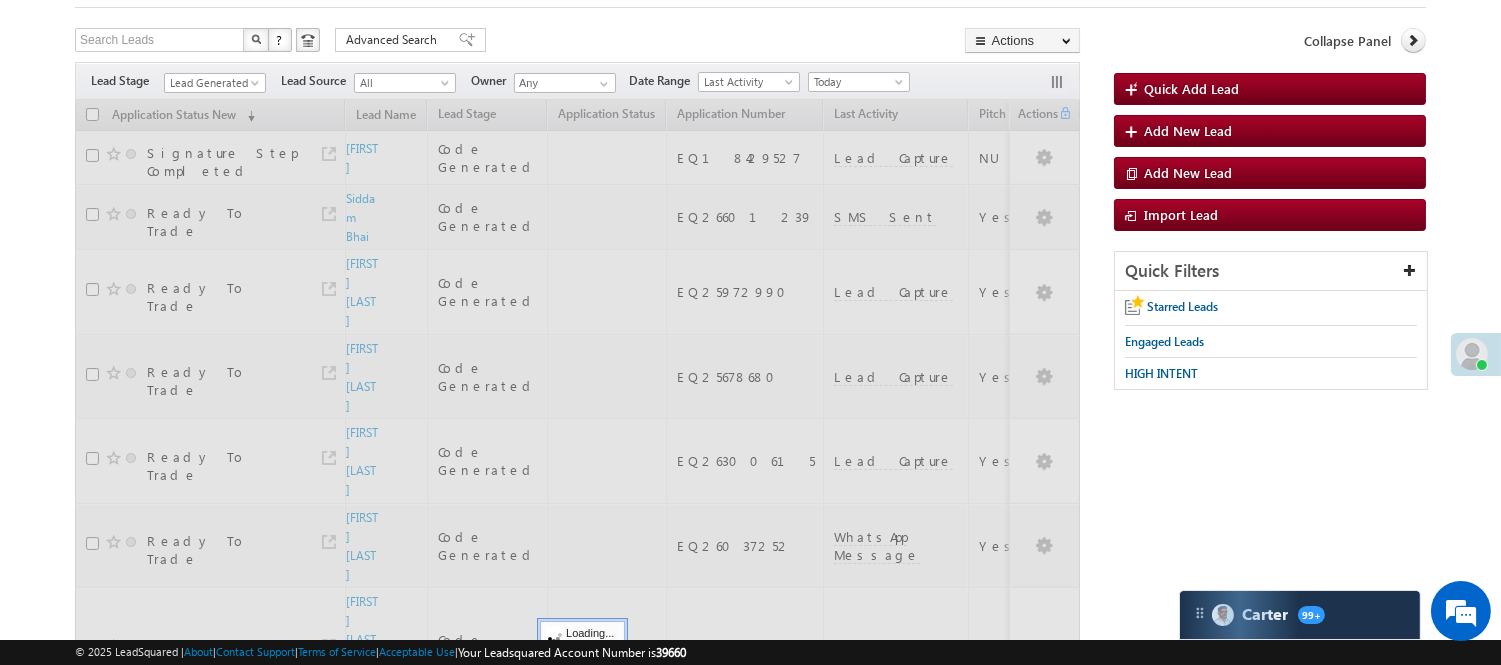 click on "Search Leads X ?   14 results found
Advanced Search
Advanced Search
Advanced search results
Actions Export Leads Reset all Filters
Actions Export Leads Bulk Update Send Email Add to List Add Activity Change Owner Change Stage Delete Merge Leads" at bounding box center (577, 42) 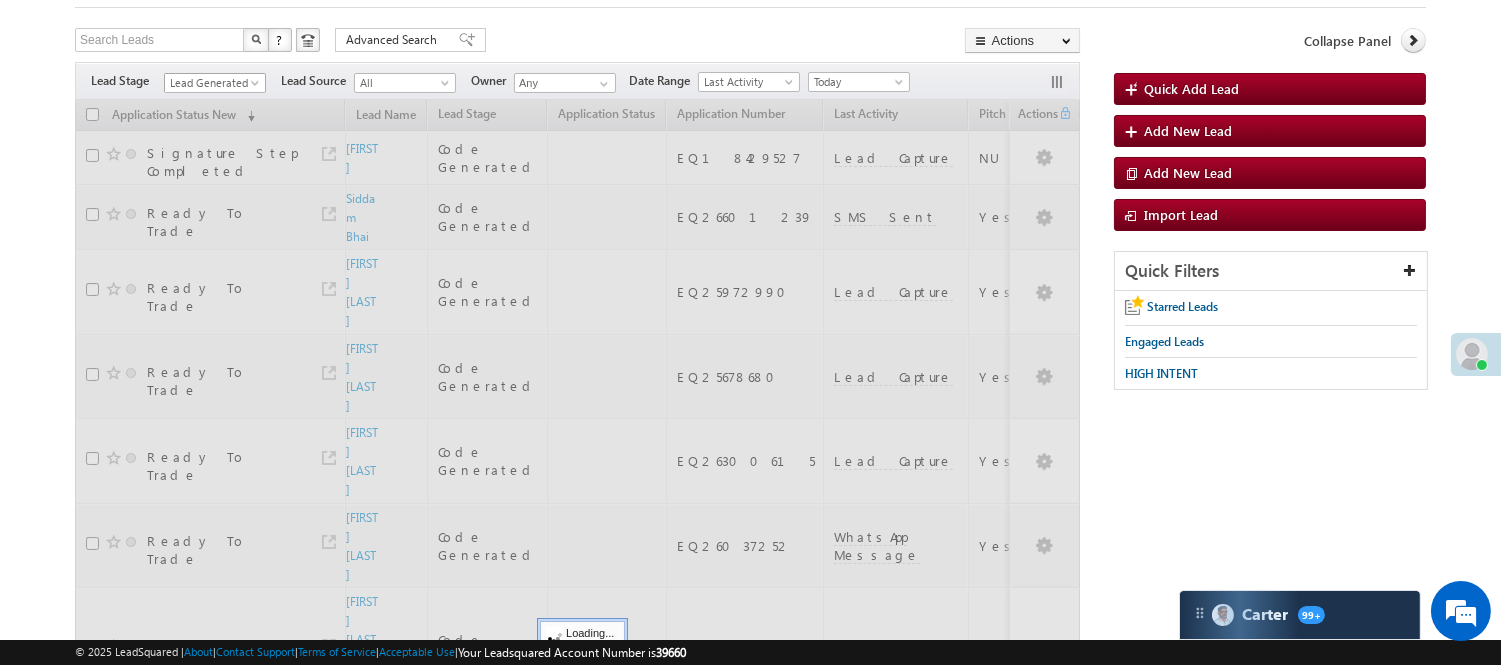 click on "Lead Generated" at bounding box center (212, 83) 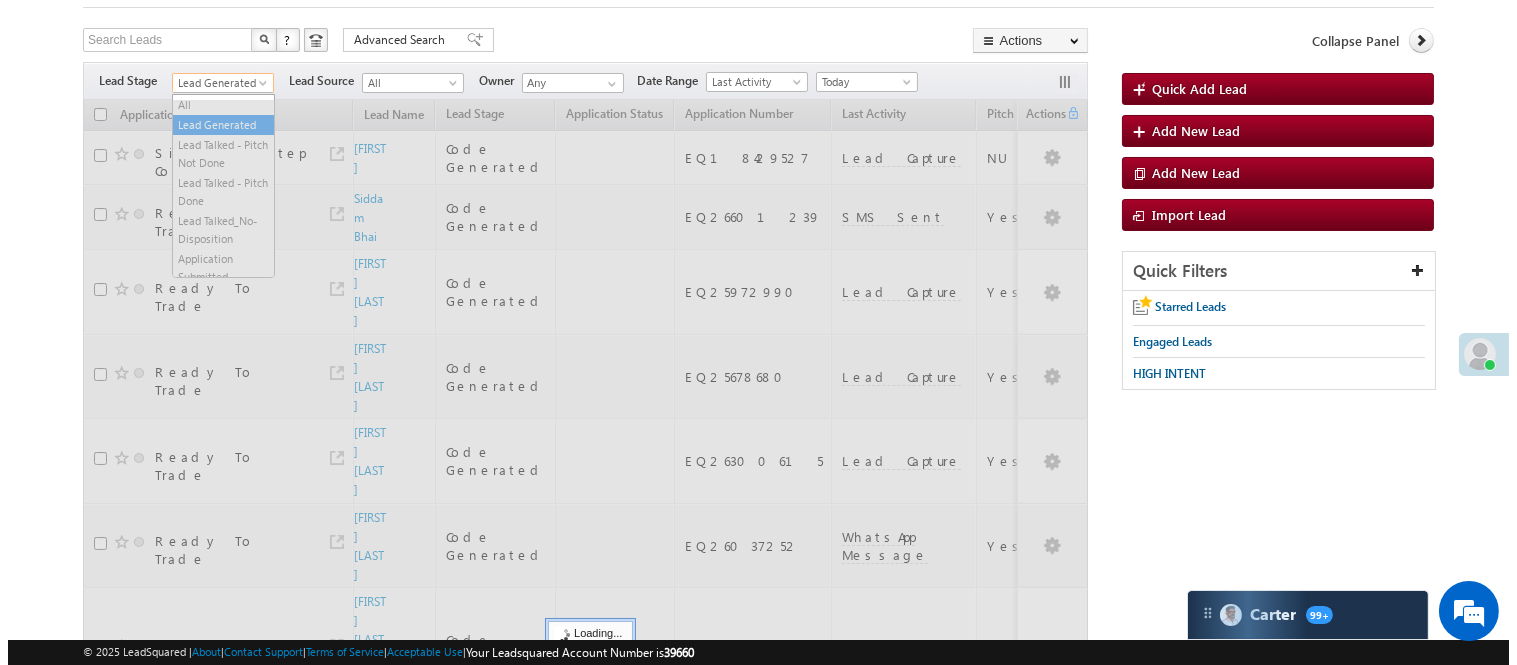scroll, scrollTop: 0, scrollLeft: 0, axis: both 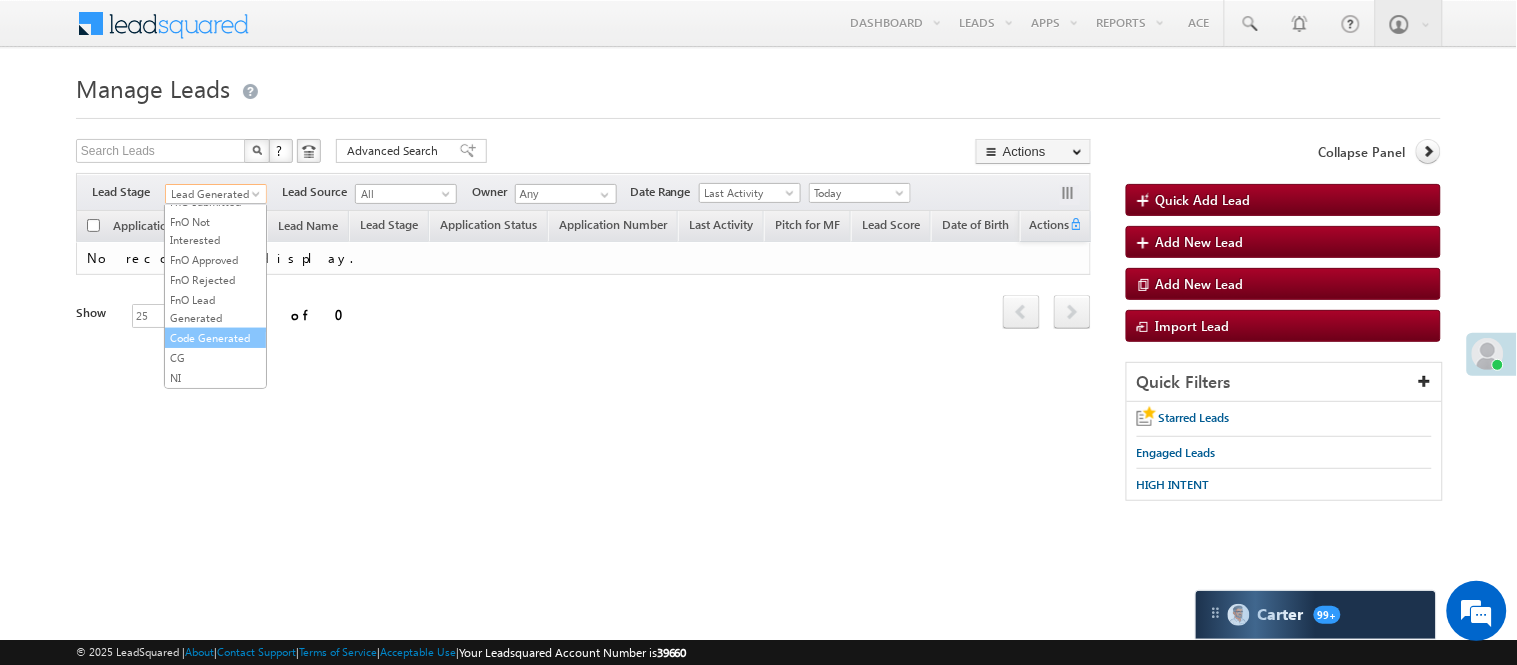 click on "Code Generated" at bounding box center [215, 338] 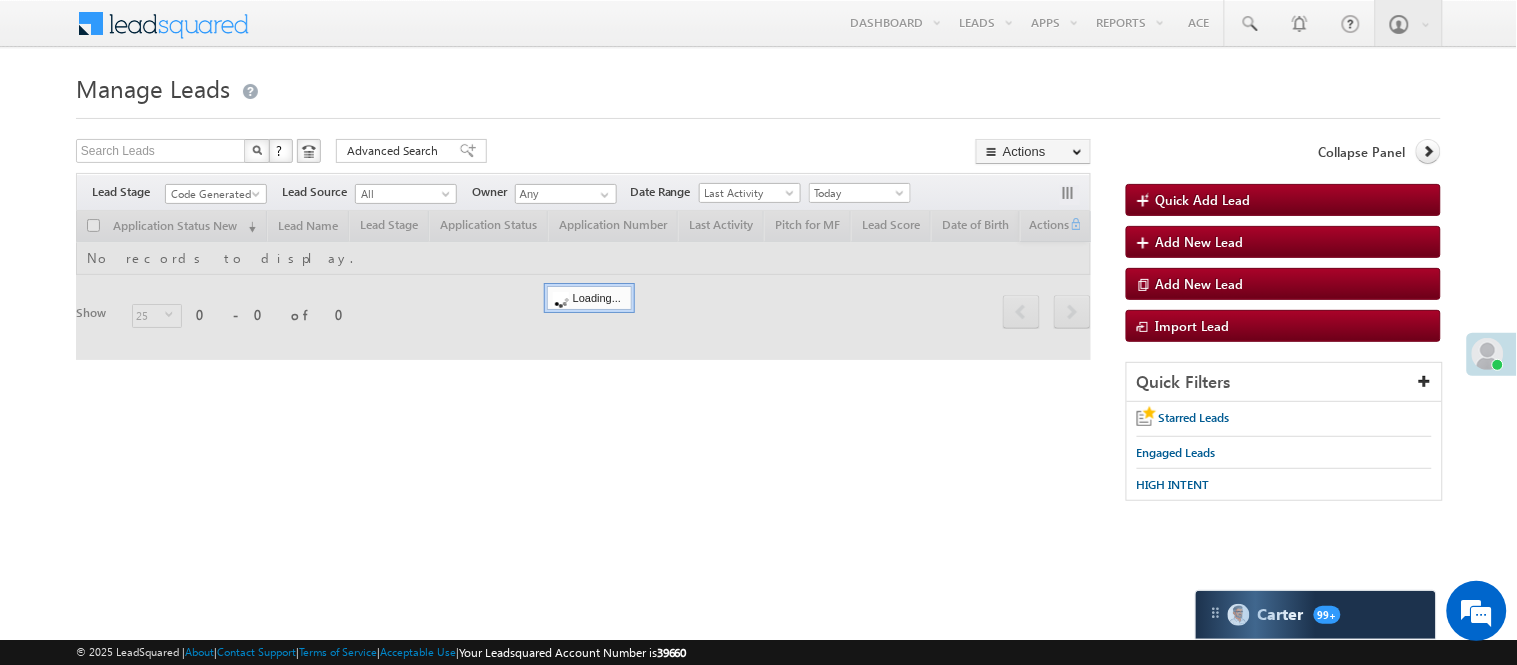 click at bounding box center (758, 112) 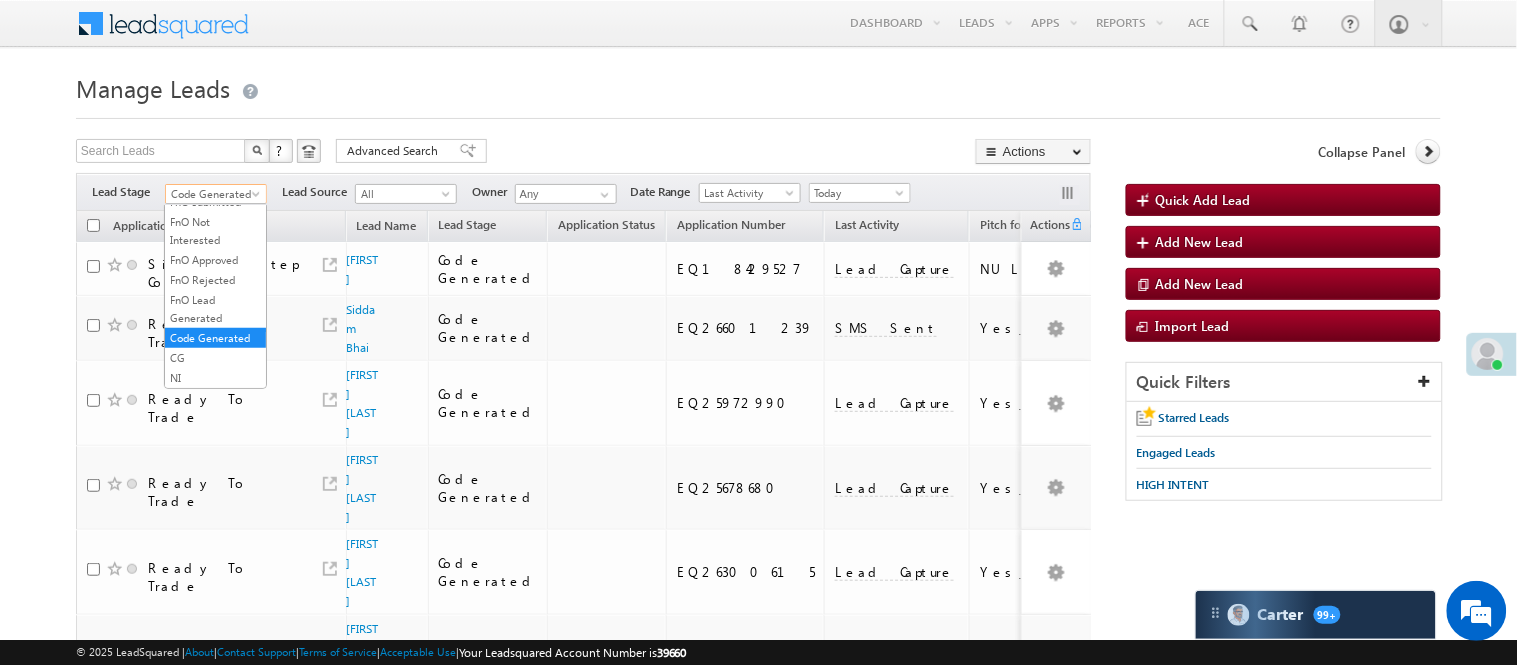 click on "Code Generated" at bounding box center [213, 194] 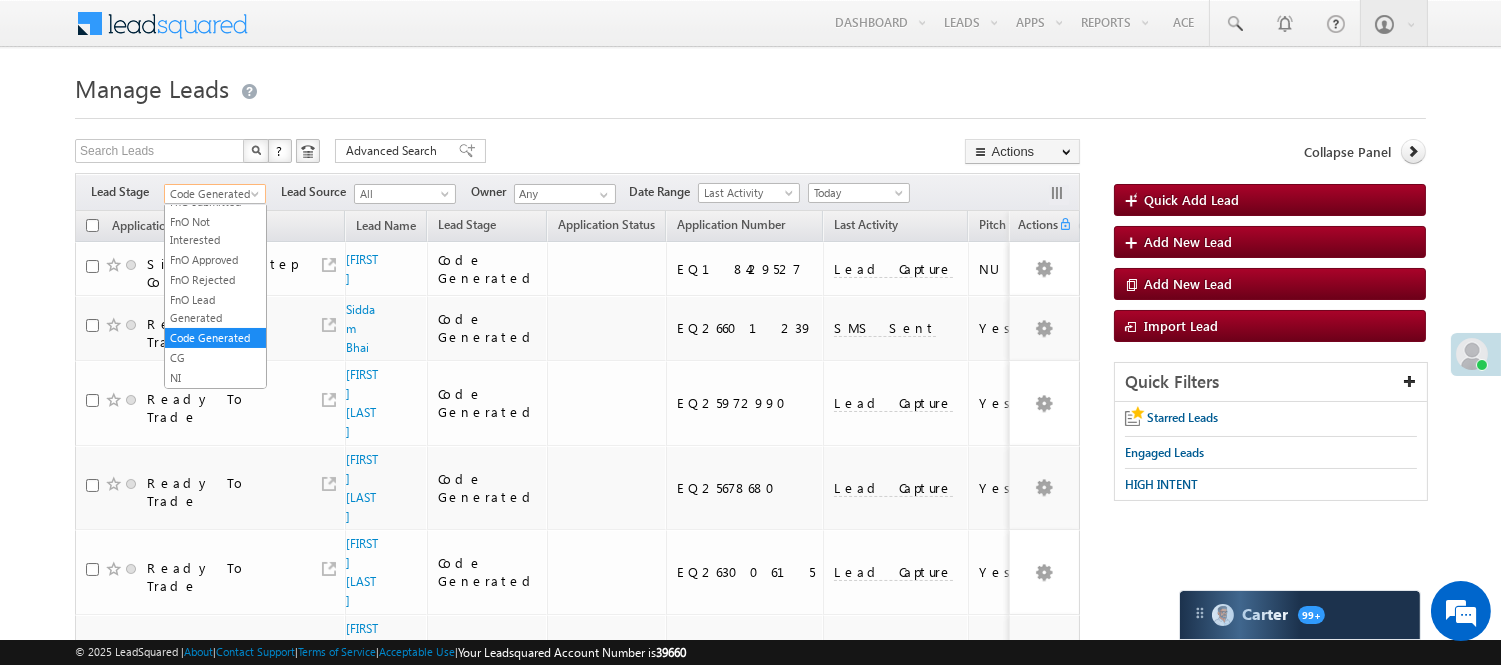 click on "Menu
Nisha Anand Yadav
Nisha .Yada v@ang elbro king. com
Angel Broki" at bounding box center [750, 24] 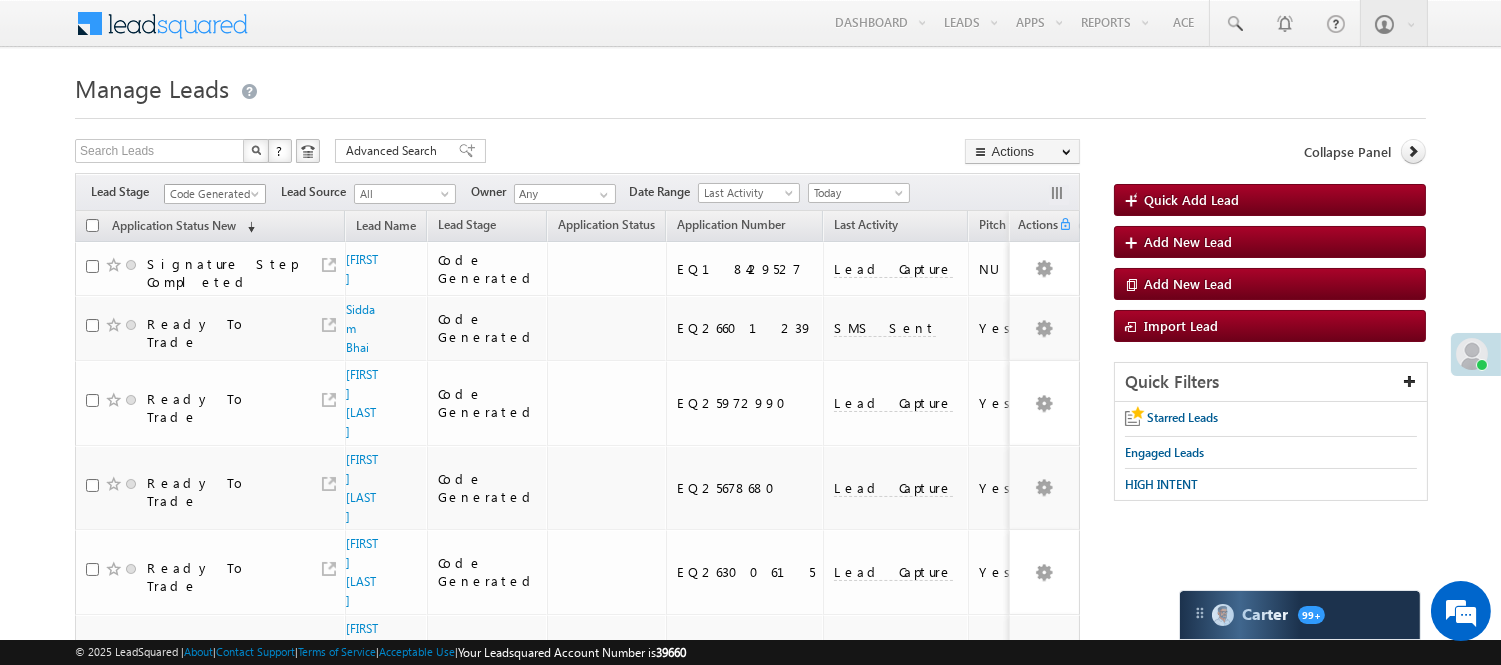 drag, startPoint x: 236, startPoint y: 192, endPoint x: 214, endPoint y: 220, distance: 35.608986 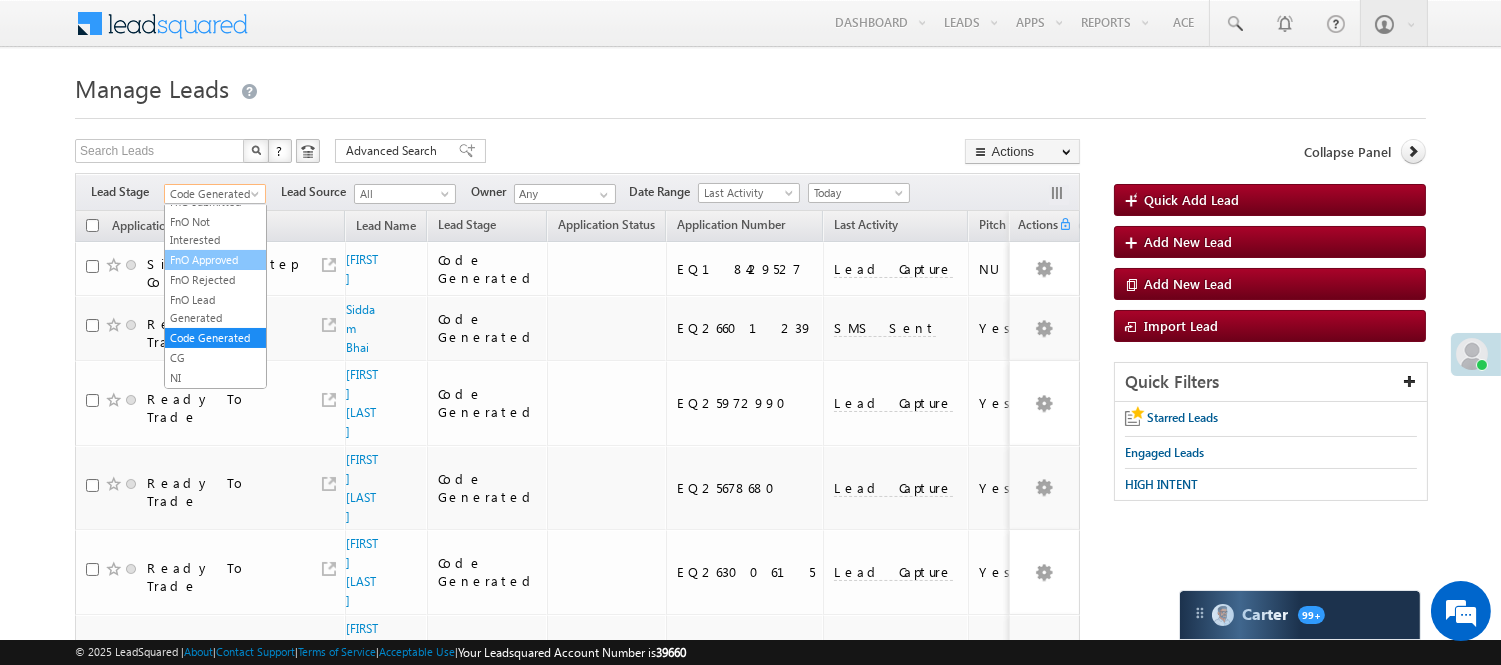 scroll, scrollTop: 52, scrollLeft: 0, axis: vertical 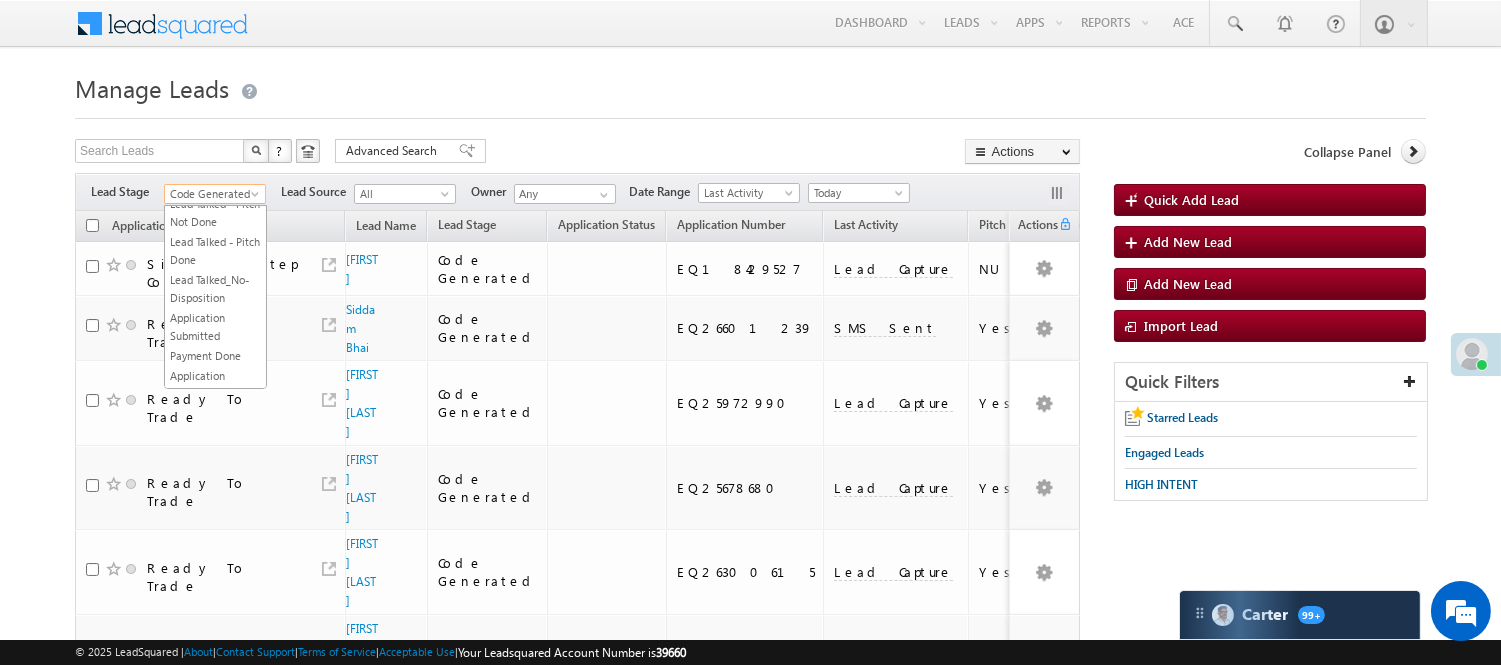 drag, startPoint x: 203, startPoint y: 238, endPoint x: 484, endPoint y: 134, distance: 299.6281 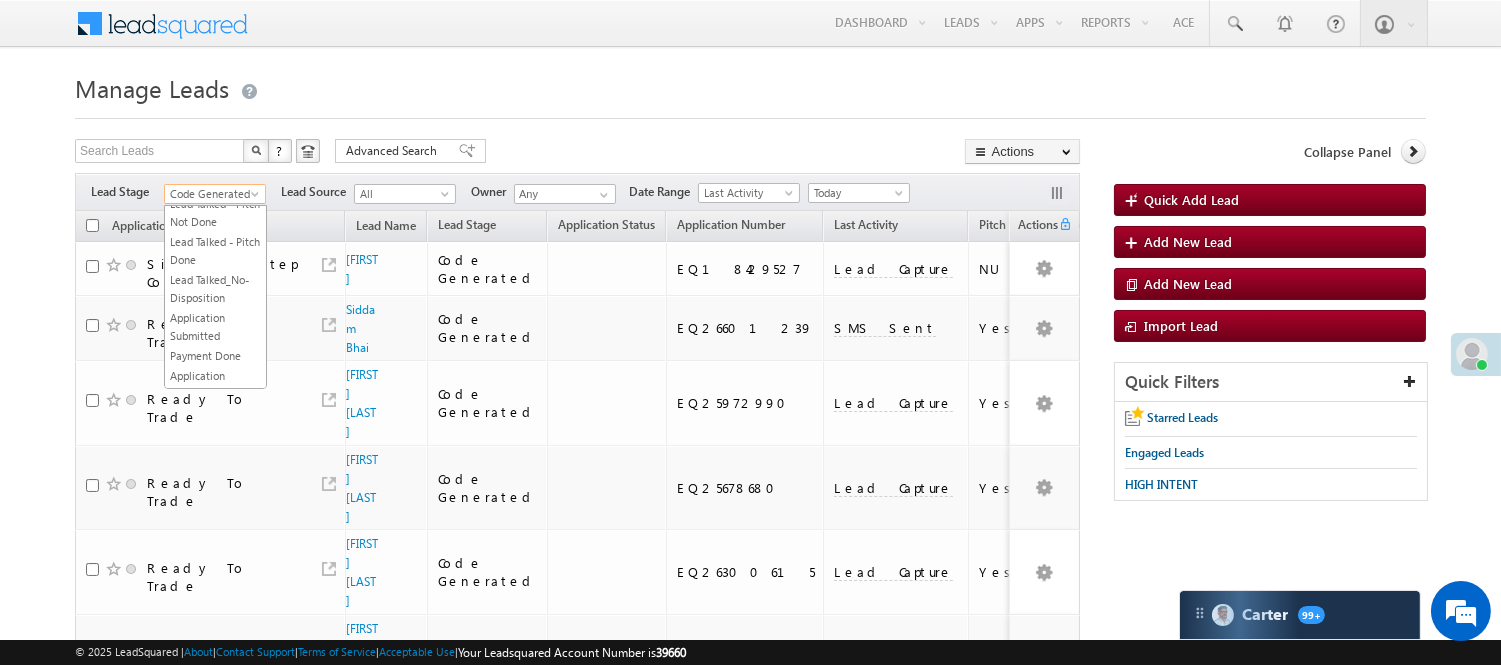 click on "Menu
Nisha Anand Yadav
Nisha .Yada v@ang elbro king. com" at bounding box center (750, 756) 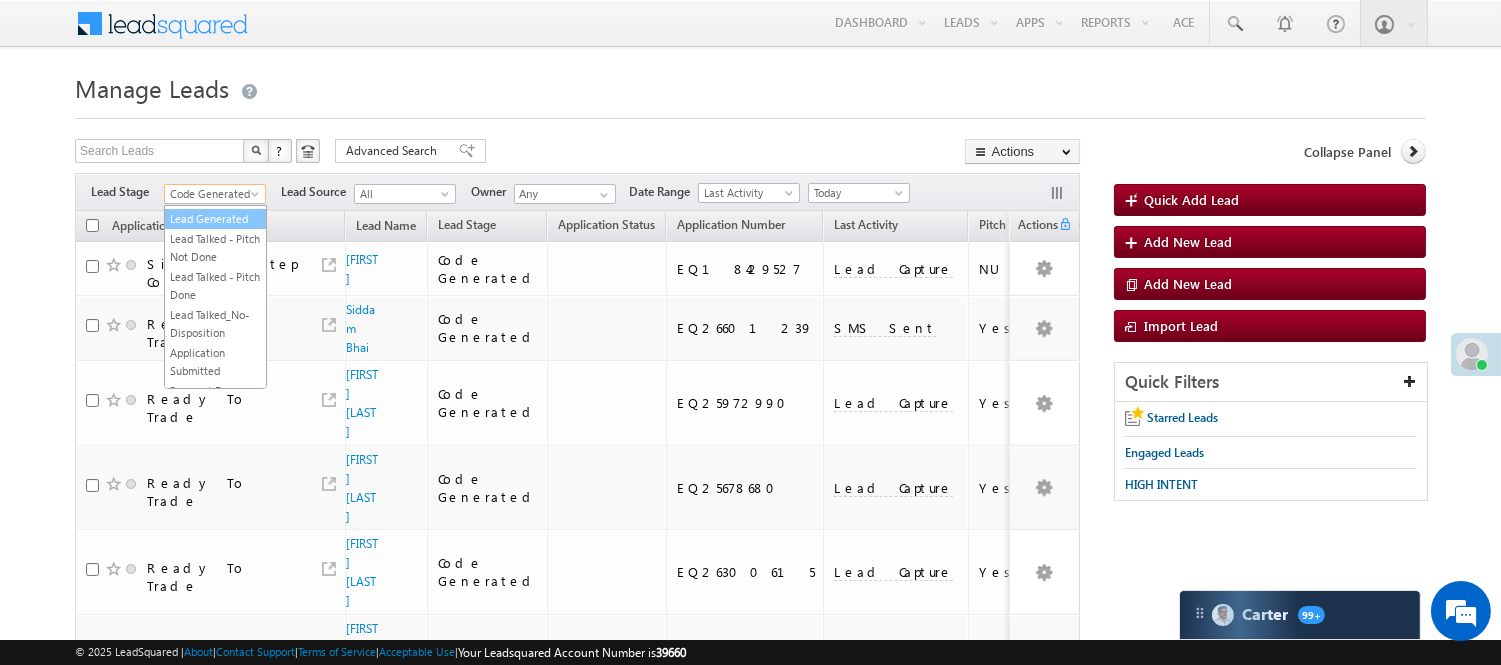 scroll, scrollTop: 0, scrollLeft: 0, axis: both 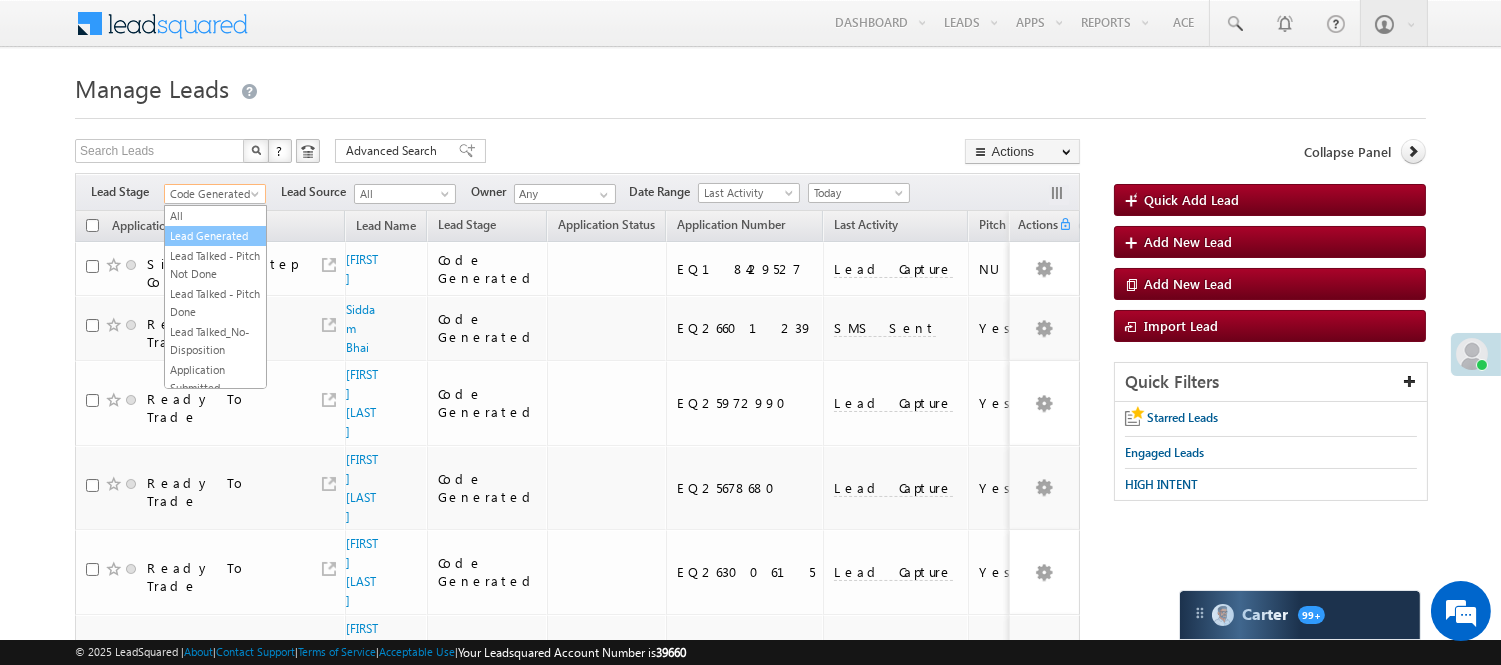 click on "Lead Generated" at bounding box center [215, 236] 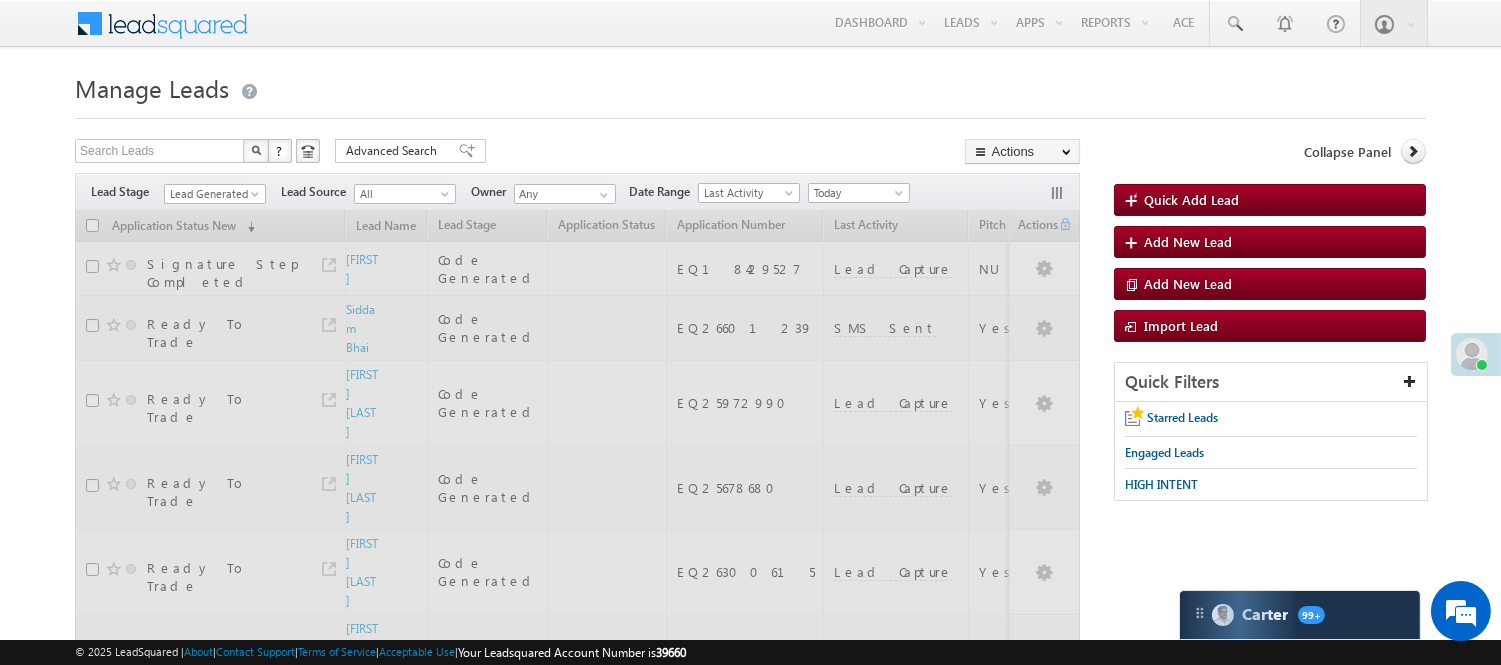 click on "Search Leads X ?   14 results found
Advanced Search
Advanced Search
Advanced search results
Actions Export Leads Reset all Filters
Actions Export Leads Bulk Update Send Email Add to List Add Activity Change Owner Change Stage Delete Merge Leads" at bounding box center [577, 153] 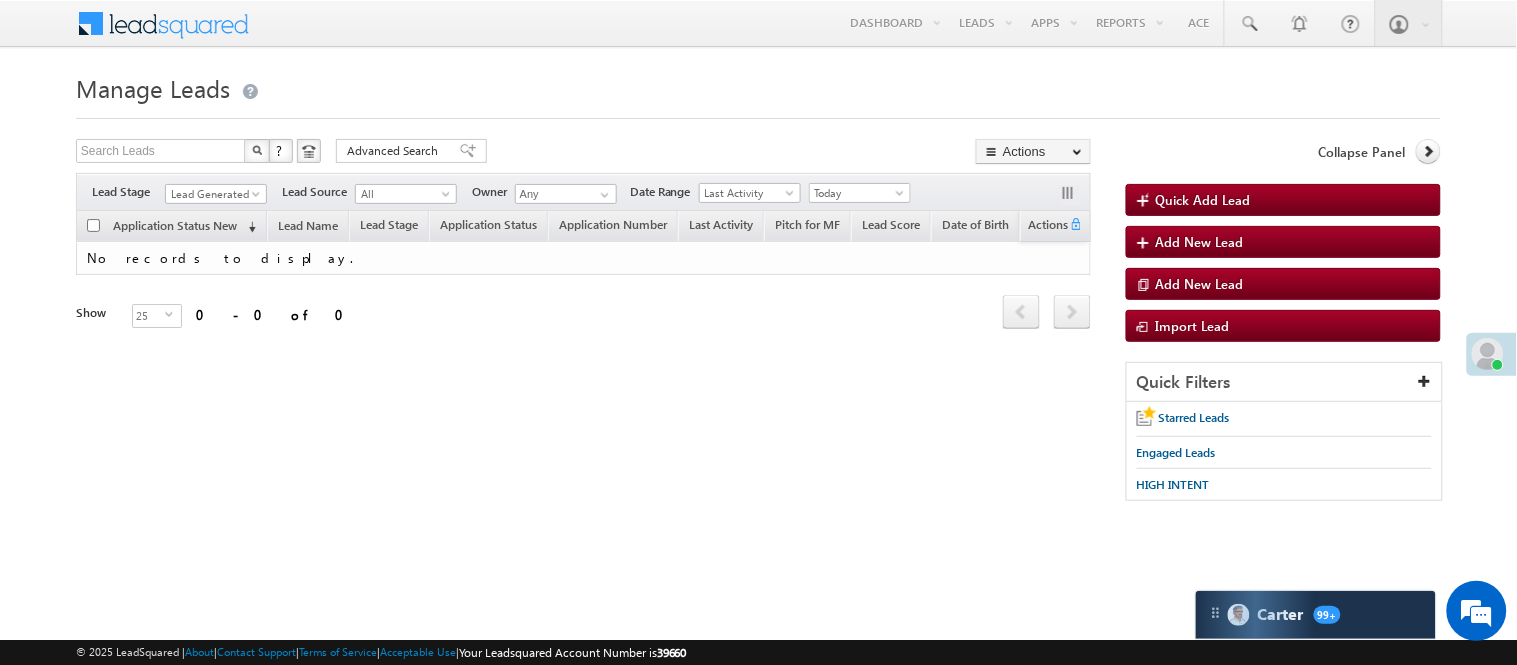 click on "Search Leads X ?   0 results found
Advanced Search
Advanced Search
Advanced search results
Actions Export Leads Reset all Filters
Actions Export Leads Bulk Update Send Email Add to List Add Activity Change Owner Change Stage Delete Merge Leads" at bounding box center (583, 153) 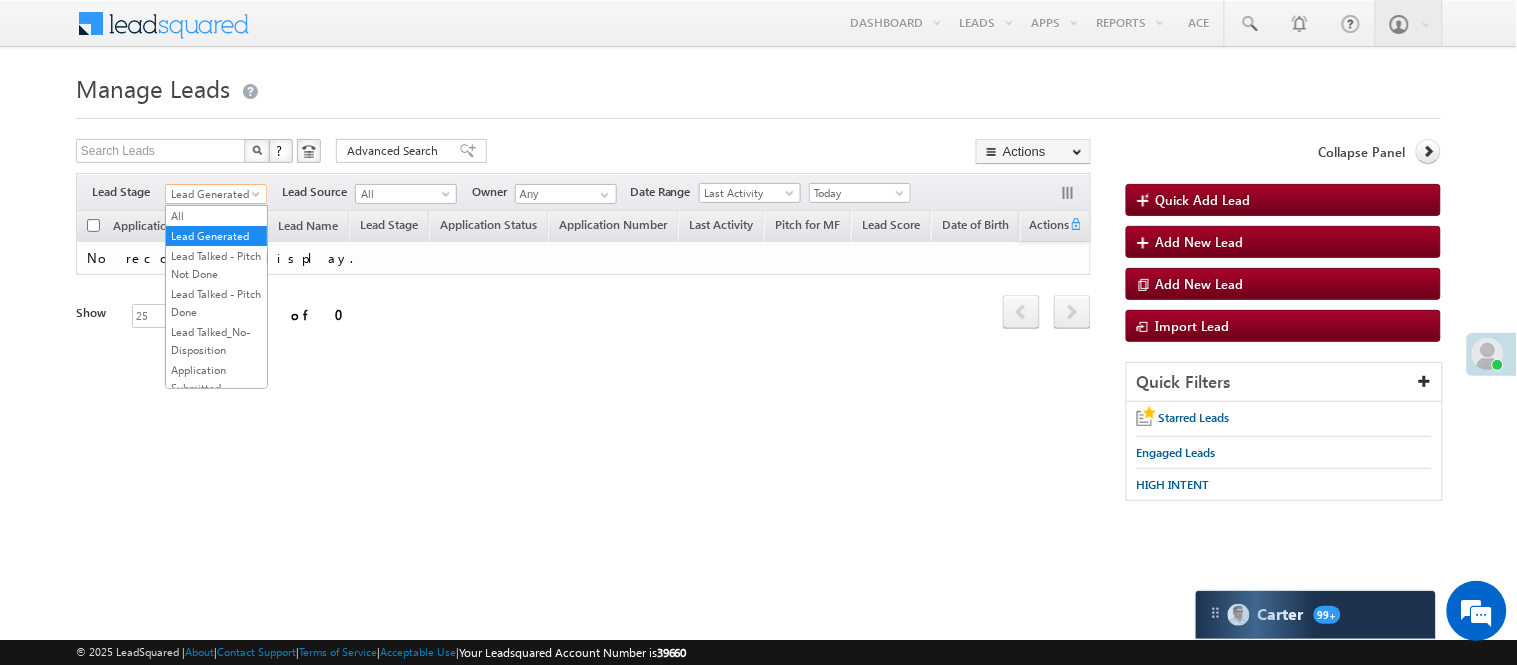 click on "Lead Generated" at bounding box center (213, 194) 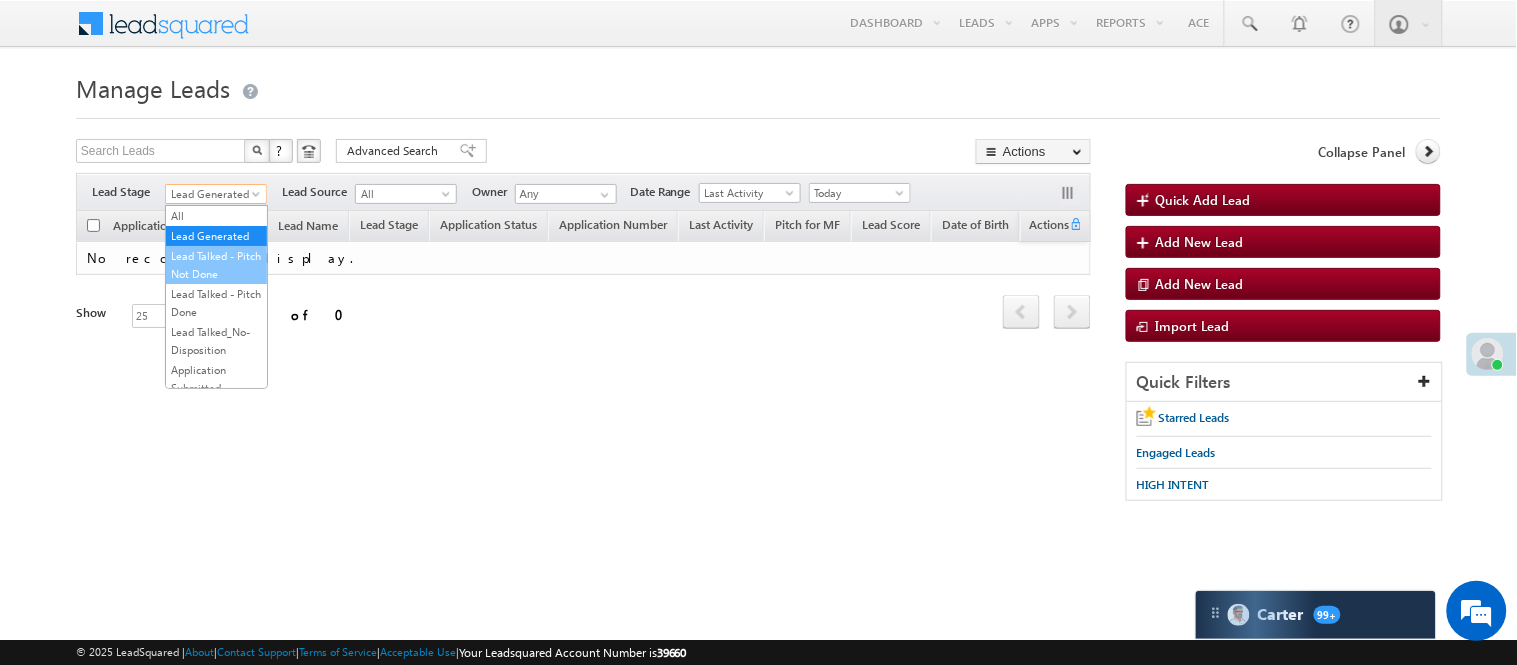 click on "Lead Talked - Pitch Not Done" at bounding box center (216, 265) 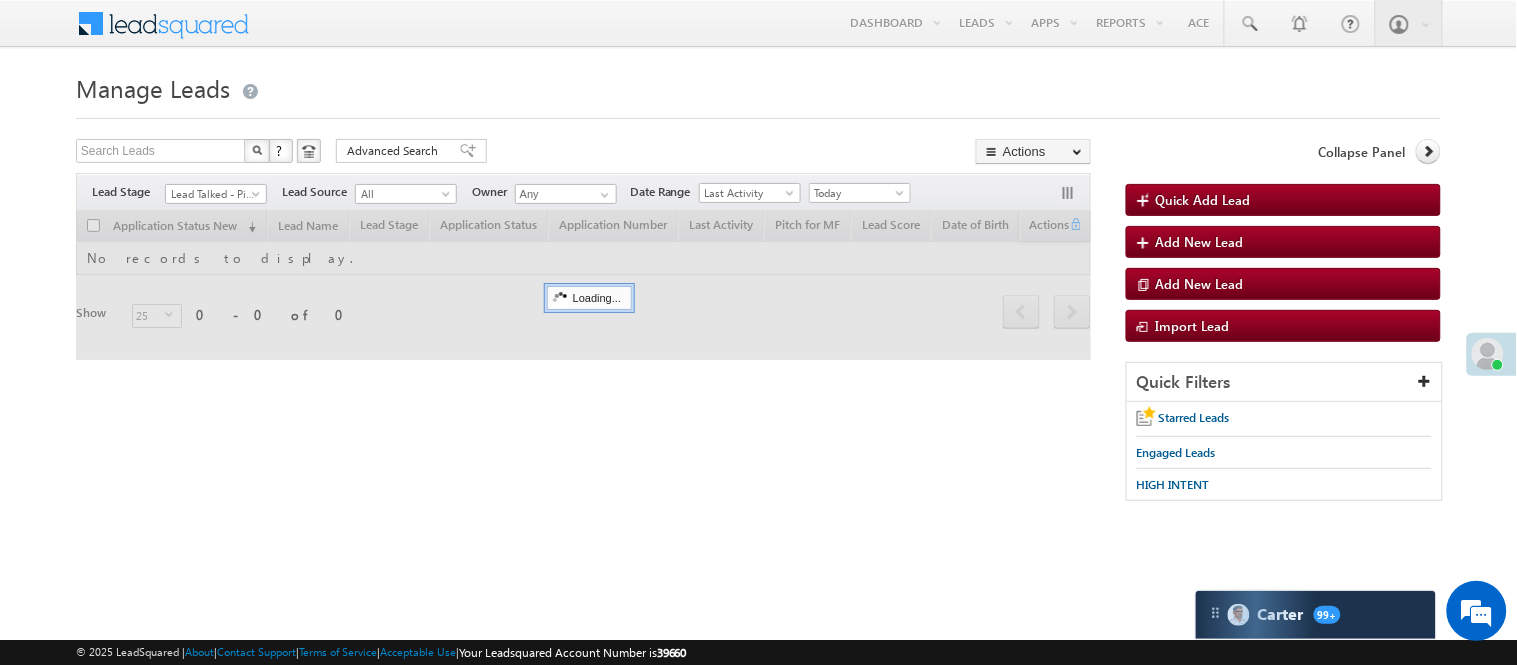 click on "Menu
Nisha Anand Yadav
Nisha .Yada v@ang elbro king. com
Angel Broki" at bounding box center (758, 24) 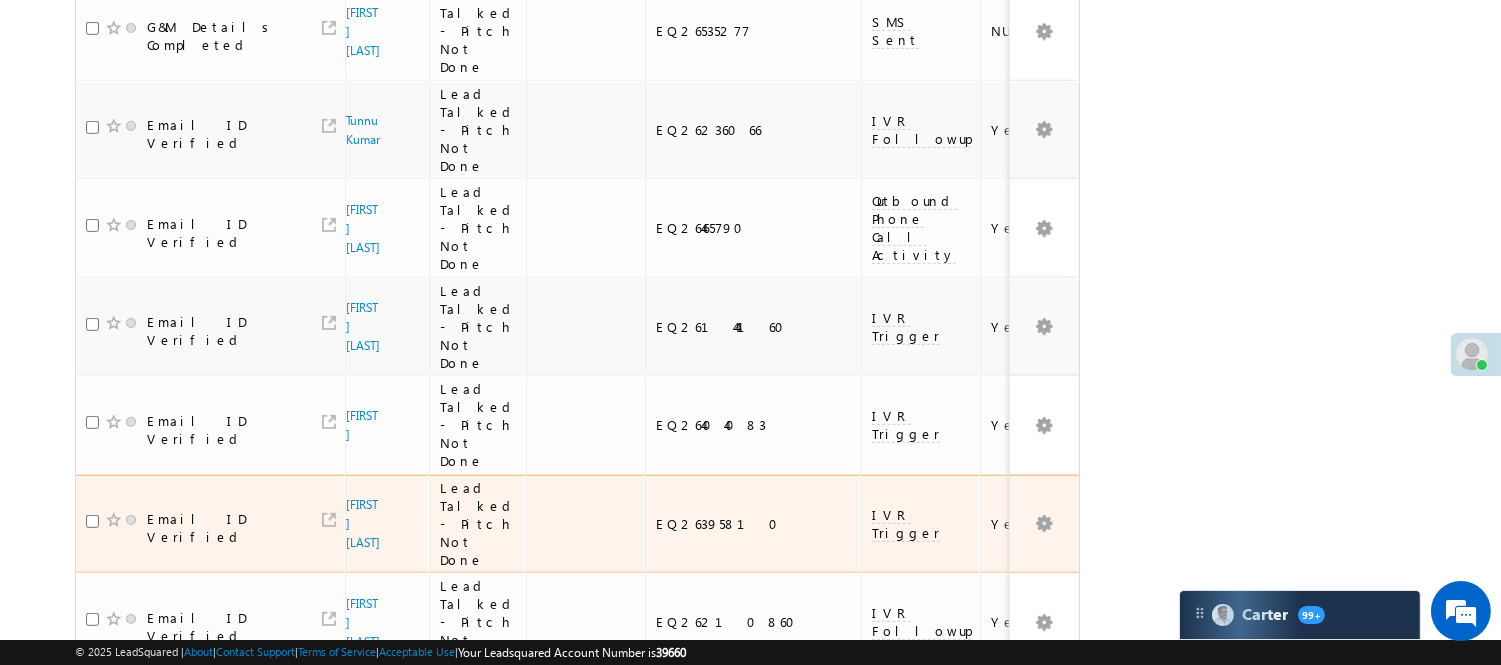scroll, scrollTop: 1871, scrollLeft: 0, axis: vertical 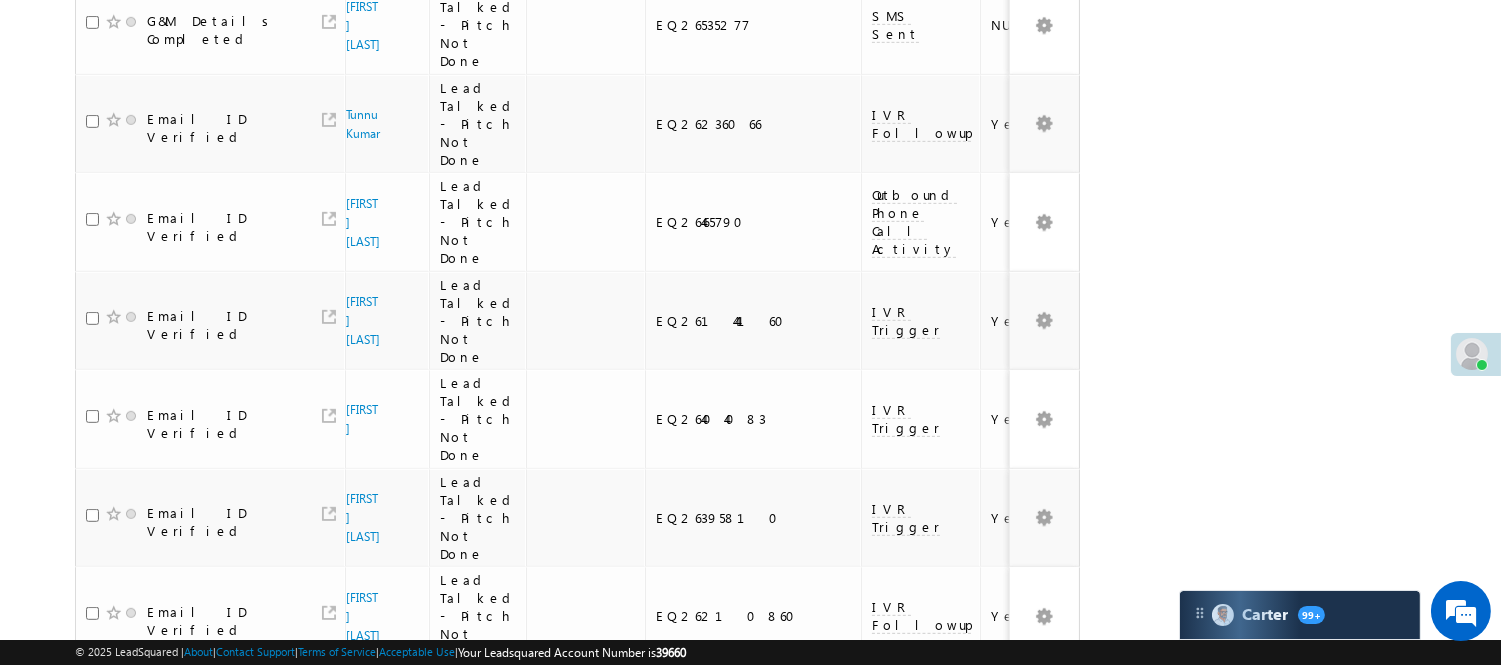 click on "2" at bounding box center [1018, 901] 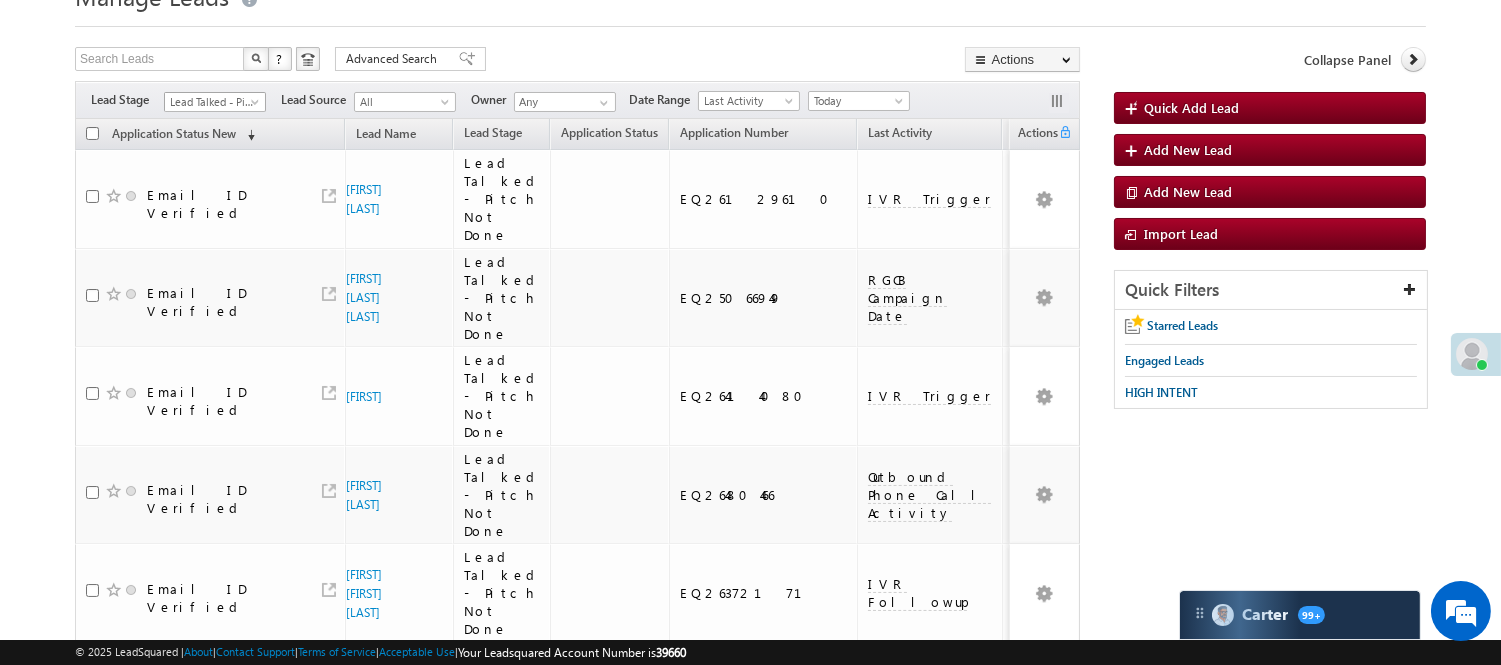 scroll, scrollTop: 0, scrollLeft: 0, axis: both 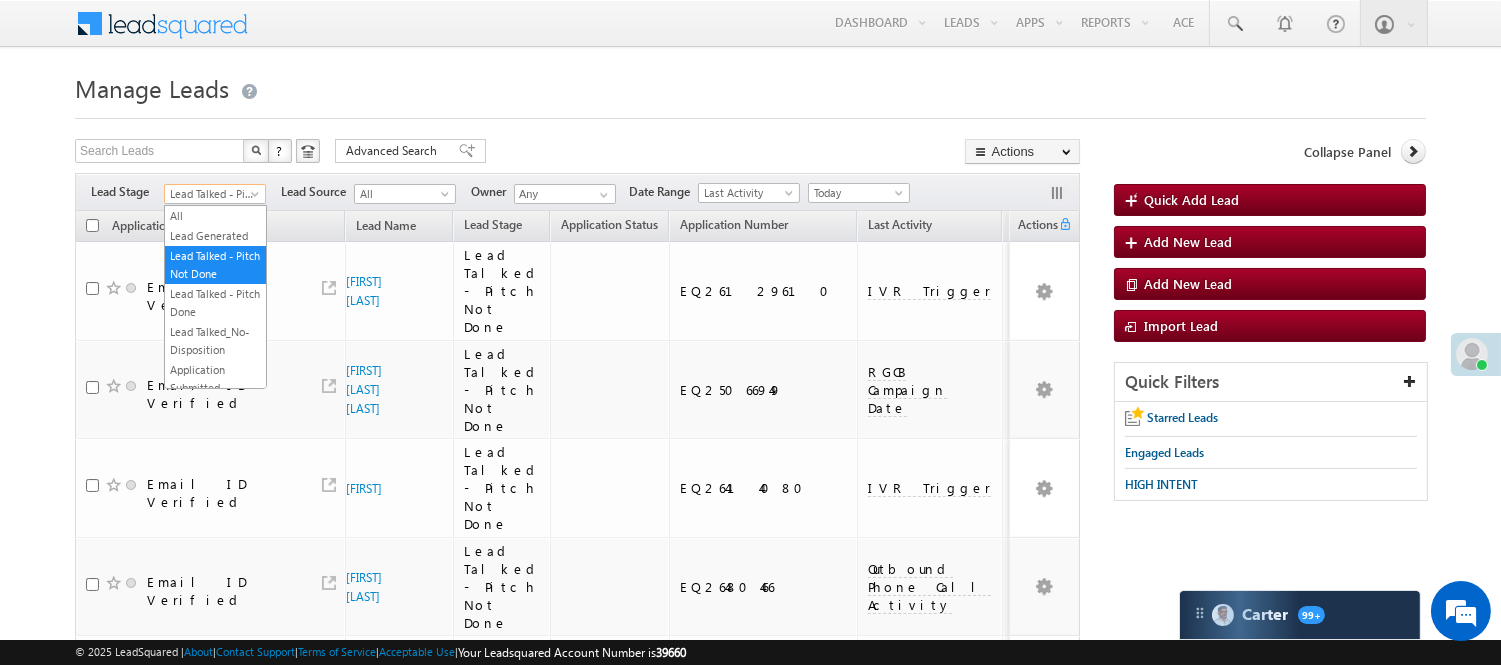 click on "Menu
Nisha Anand Yadav
Nisha .Yada v@ang elbro king. com" at bounding box center [750, 1407] 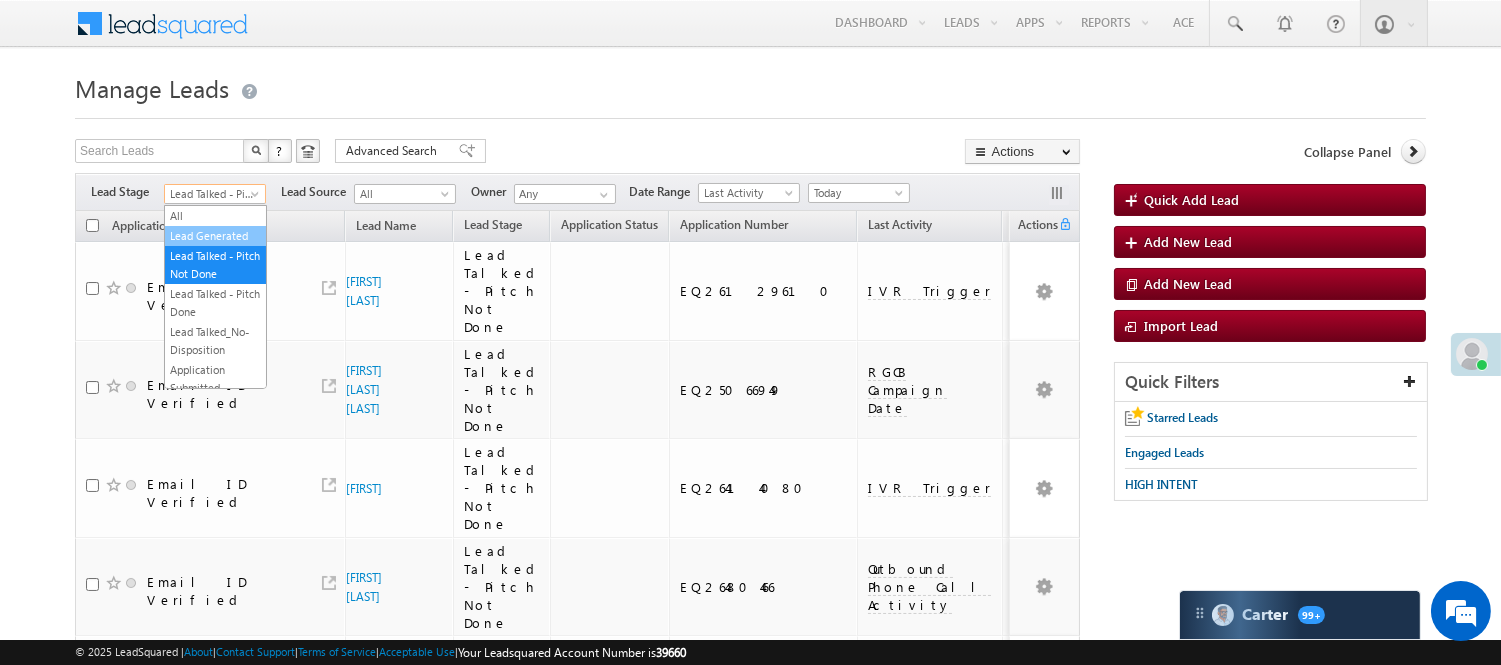 click on "Lead Generated" at bounding box center [215, 236] 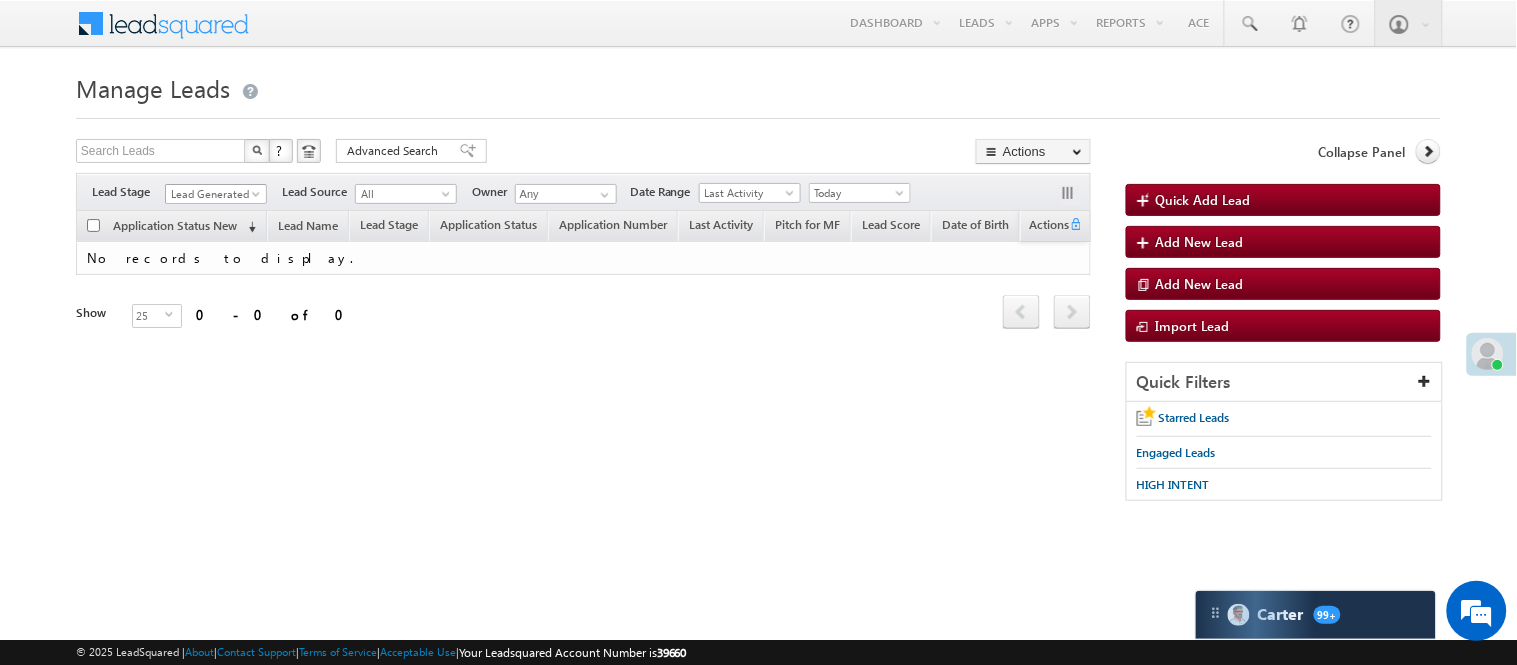 click on "Lead Generated" at bounding box center [213, 194] 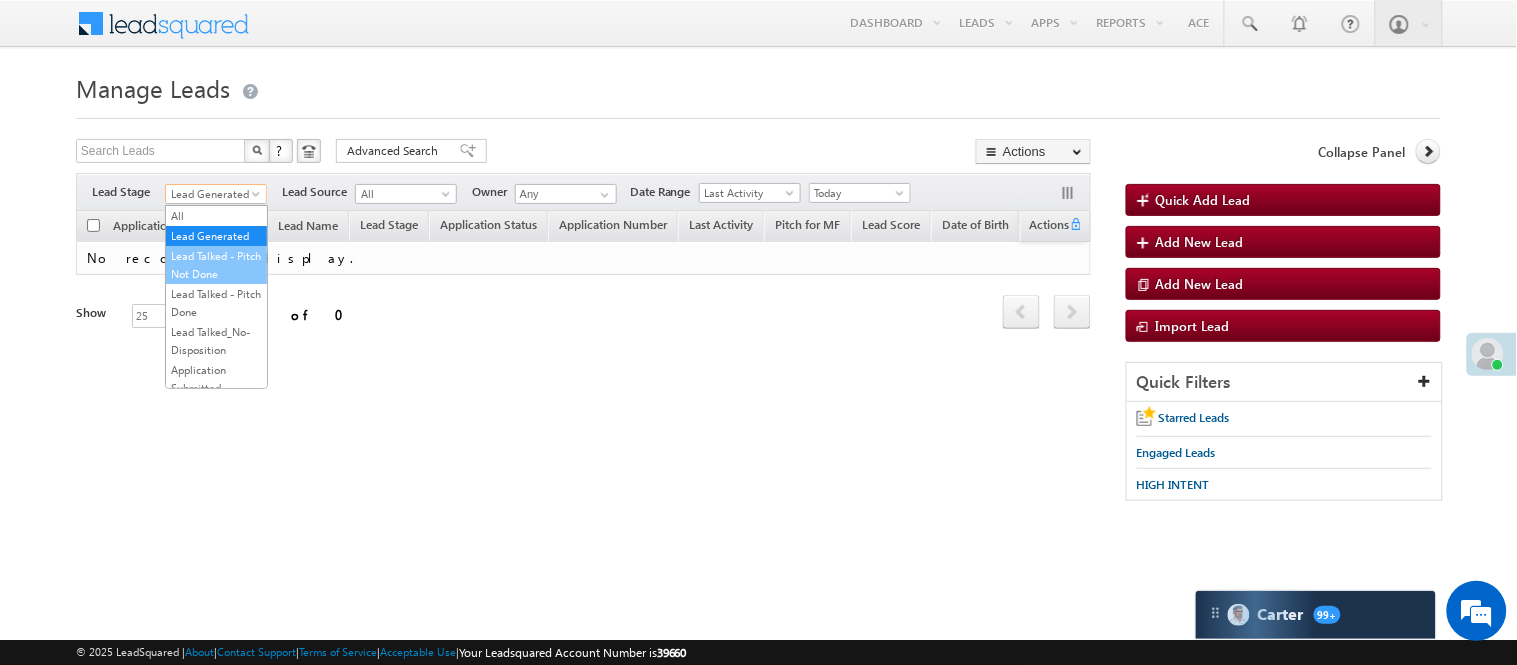 click on "Lead Talked - Pitch Not Done" at bounding box center (216, 265) 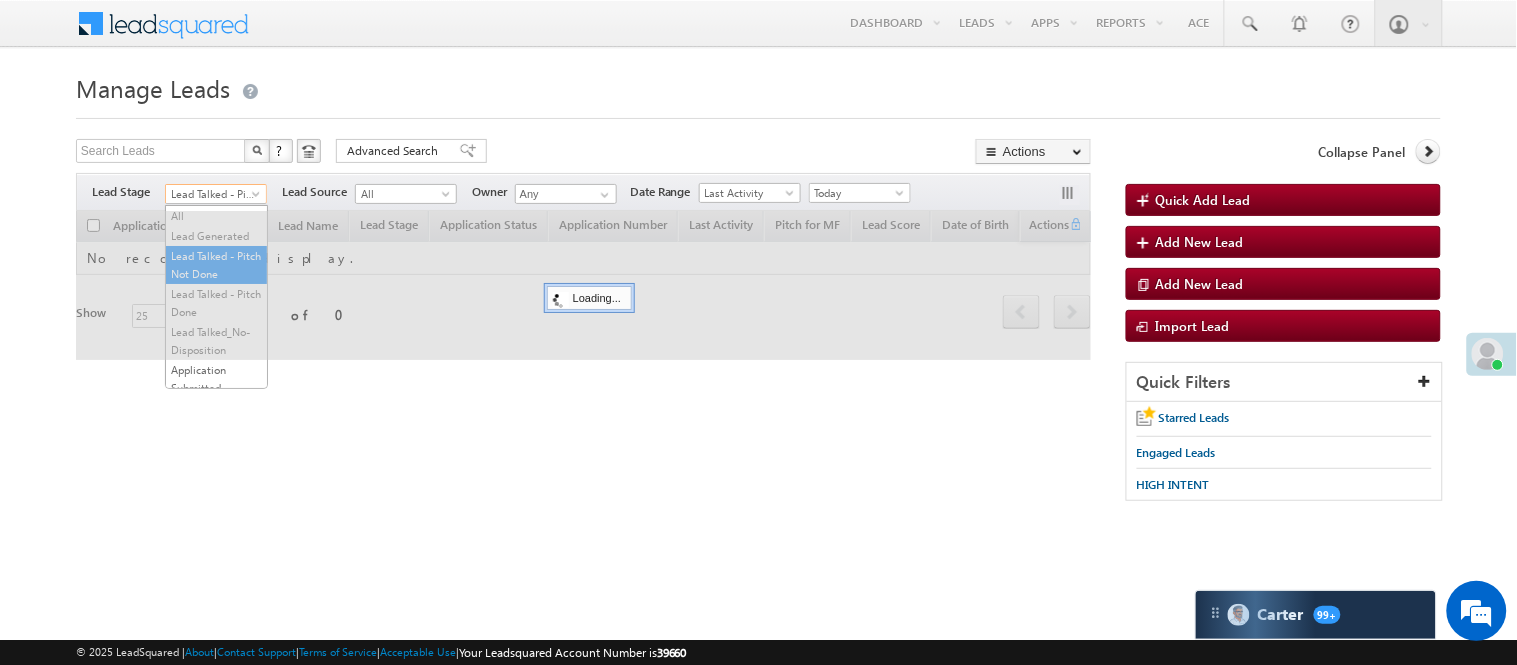 drag, startPoint x: 207, startPoint y: 192, endPoint x: 195, endPoint y: 191, distance: 12.0415945 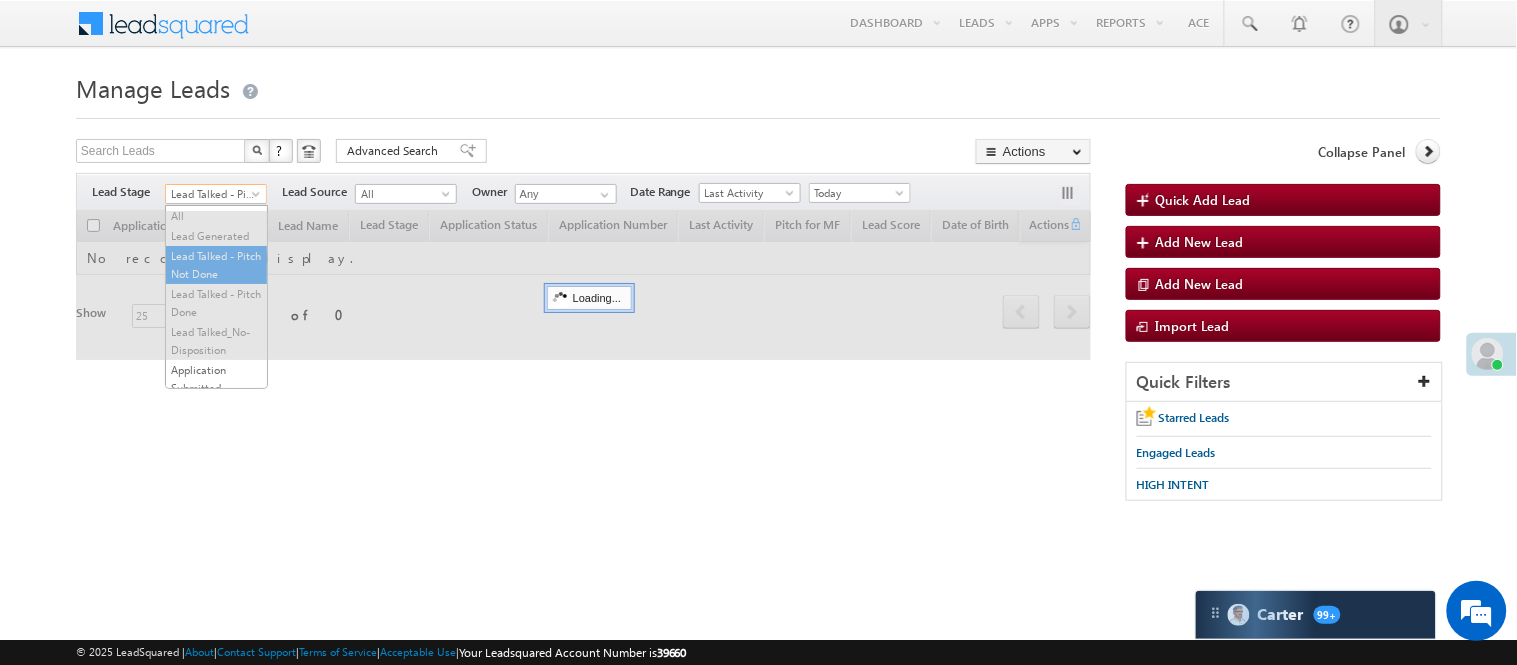 click on "Lead Talked - Pitch Not Done" at bounding box center [213, 194] 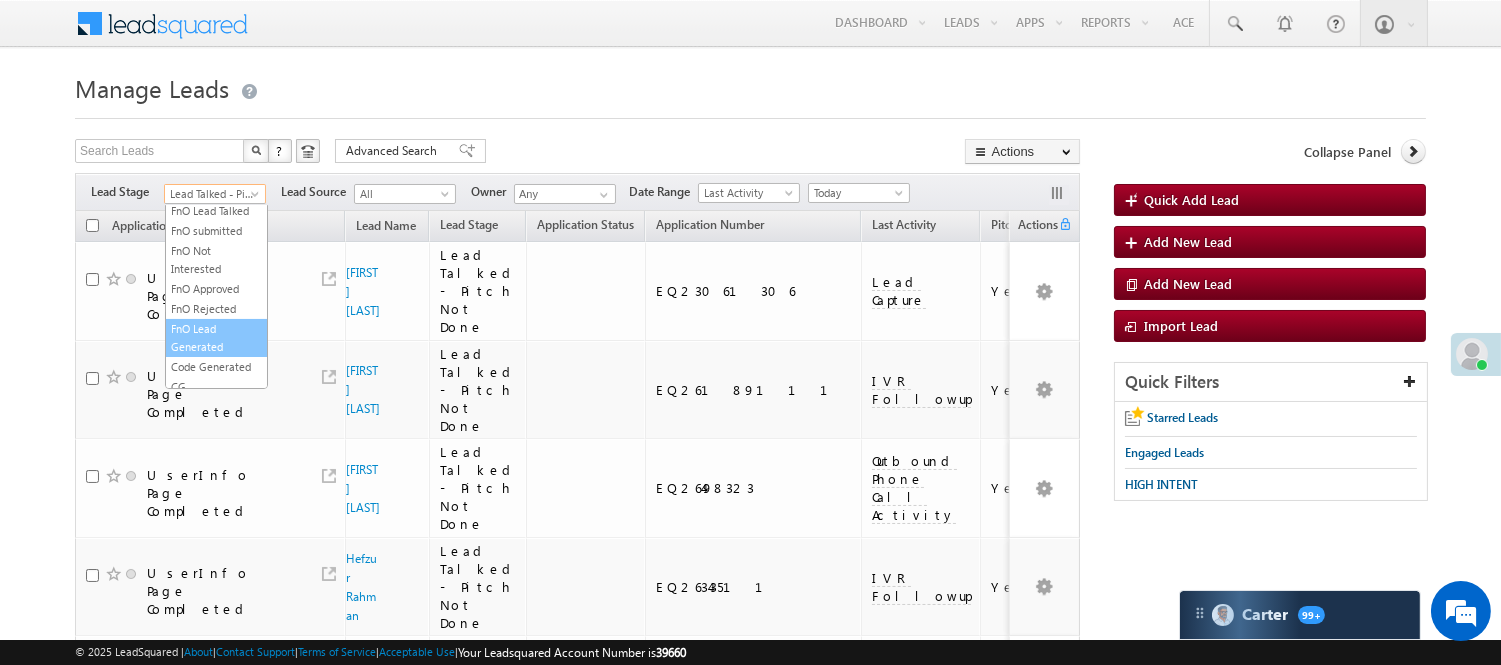 scroll, scrollTop: 496, scrollLeft: 0, axis: vertical 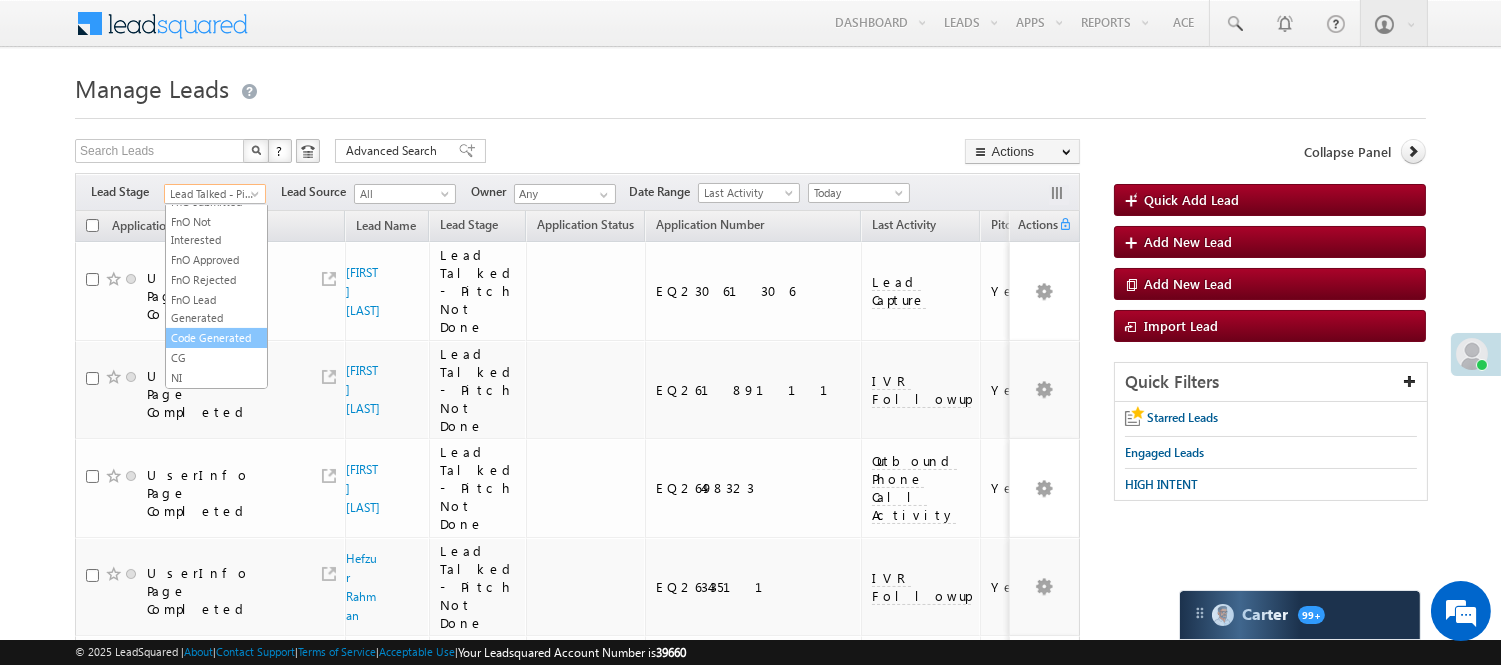 click on "Code Generated" at bounding box center (216, 338) 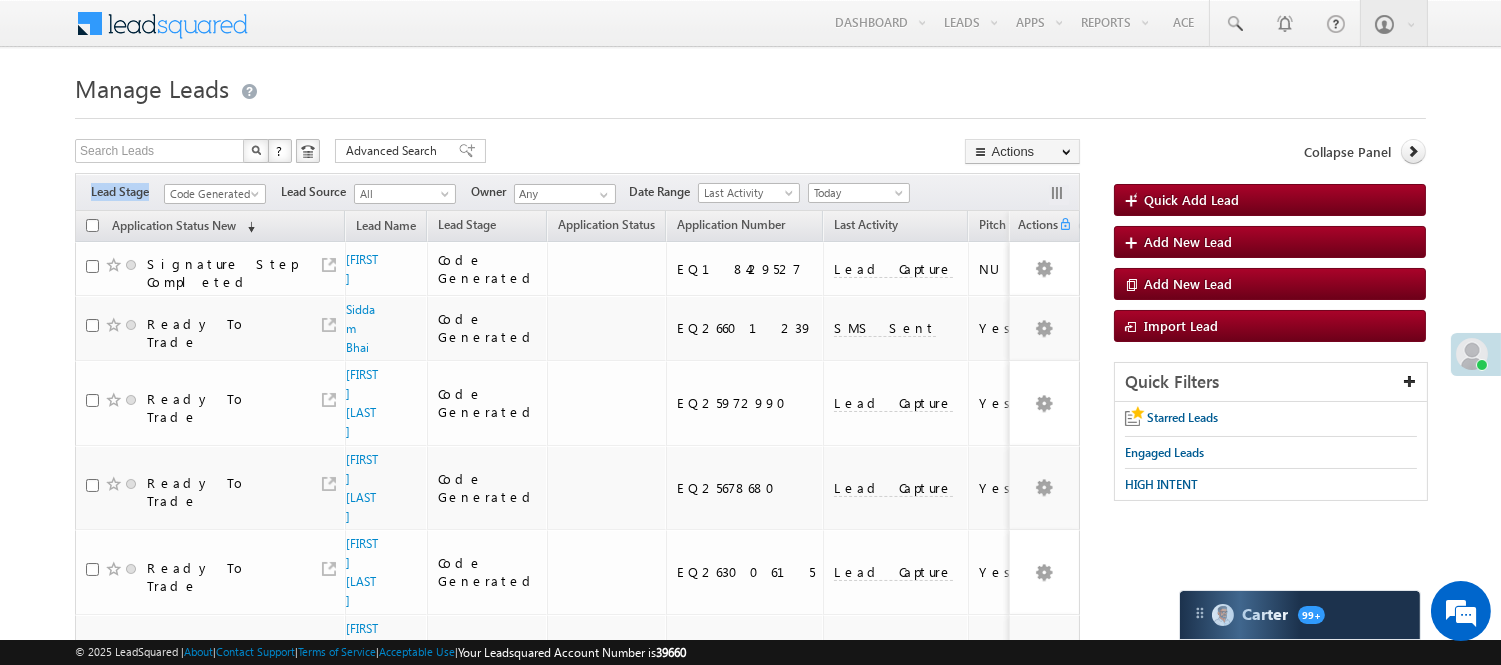 click on "Filters
Lead Stage
All Lead Generated Lead Talked - Pitch Not Done Lead Talked - Pitch Done Lead Talked_No-Disposition Application Submitted Payment Done Application Resubmitted Under Objection Lead Called Lead Talked Not Interested FnO Lead Called FnO Lead Talked FnO submitted FnO Not Interested FnO Approved FnO Rejected FnO Lead Generated Code Generated CG NI Code Generated
Lead Source
All All
Owner Any Any" at bounding box center [577, 192] 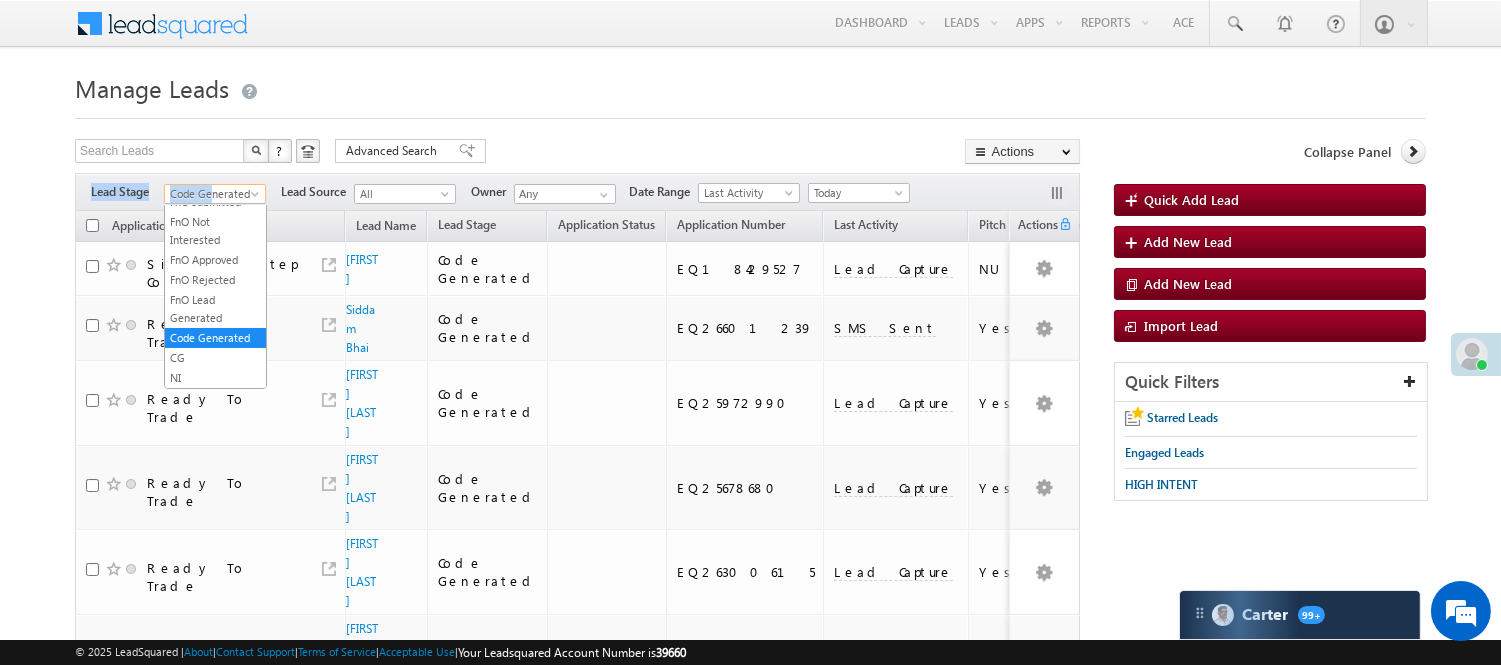 click on "Code Generated" at bounding box center (212, 194) 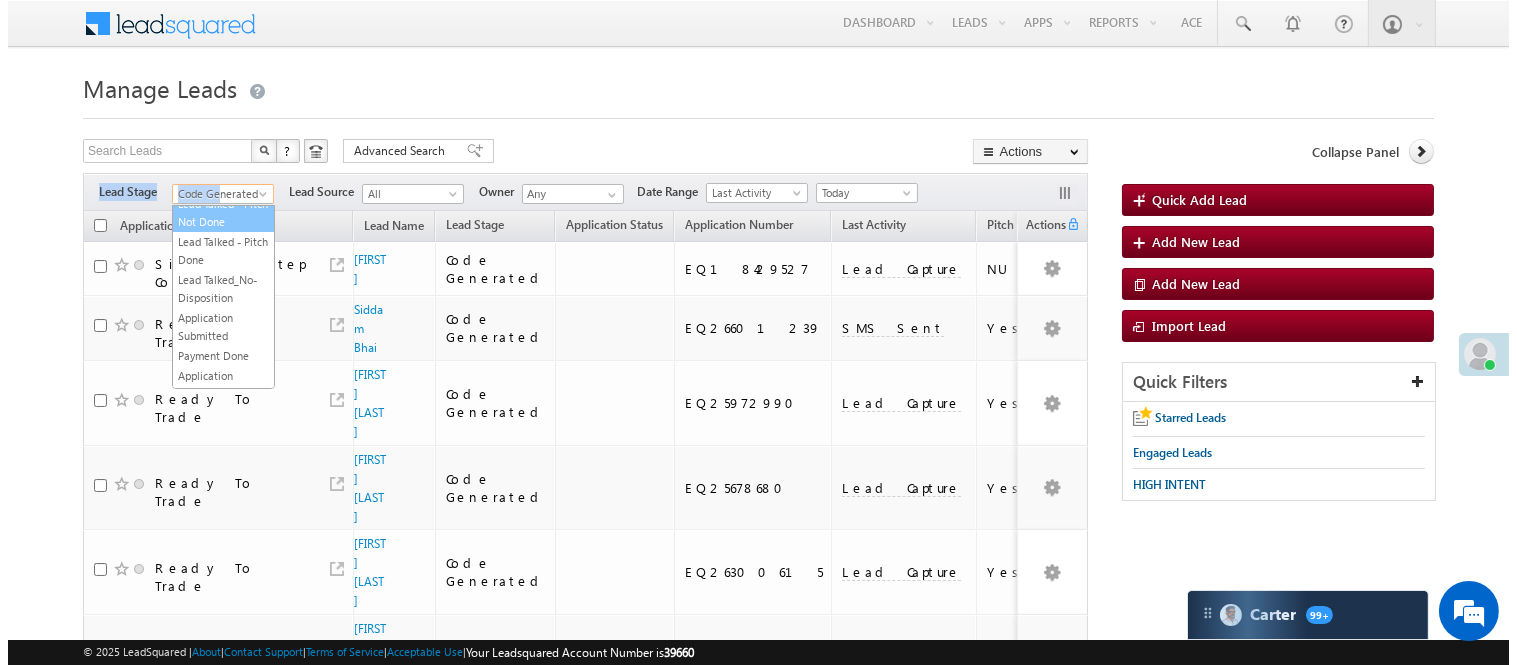 scroll, scrollTop: 0, scrollLeft: 0, axis: both 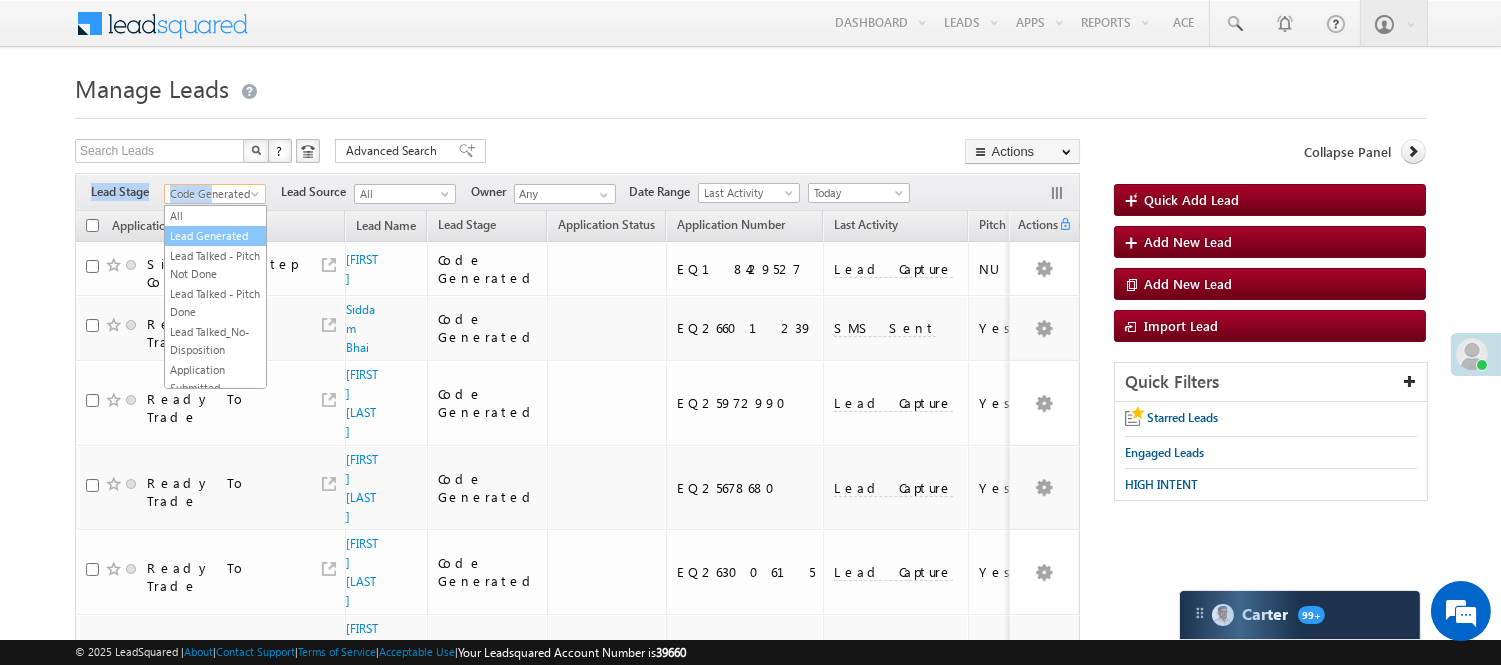 click on "Lead Generated" at bounding box center [215, 236] 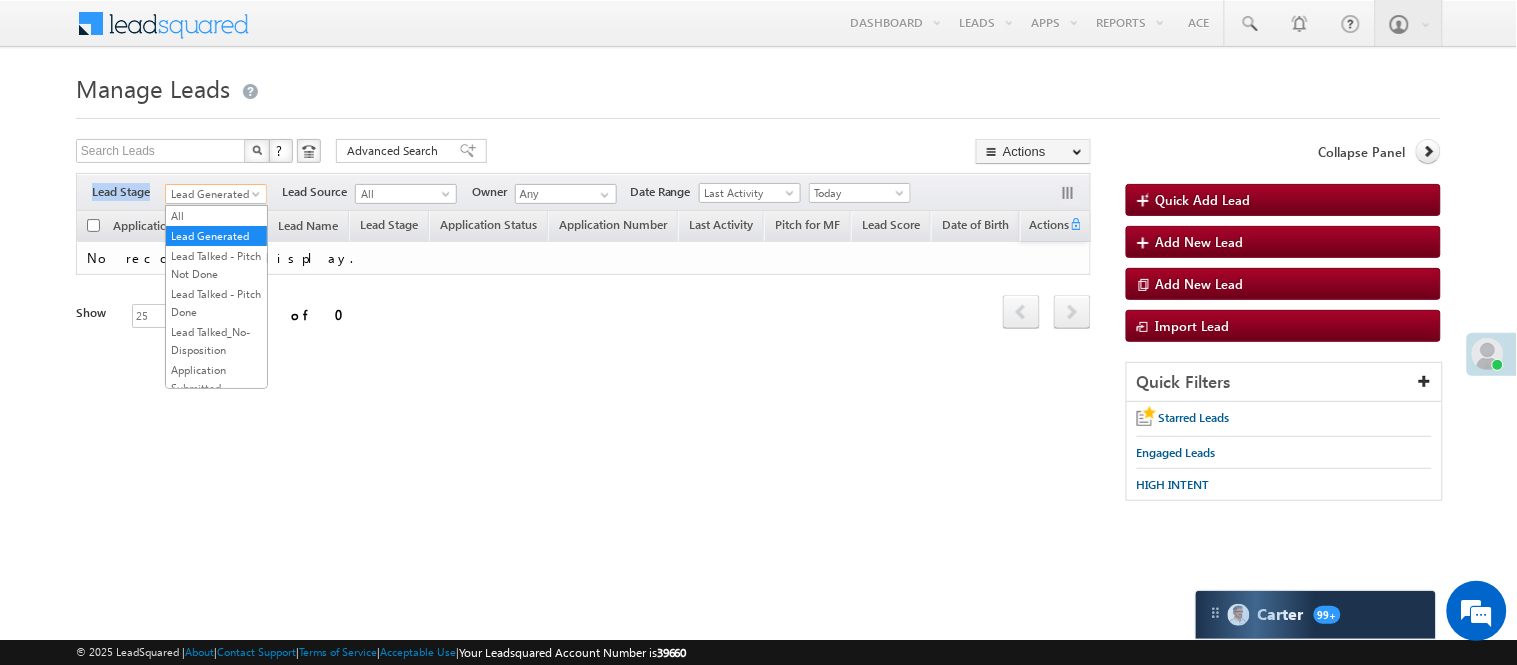 click on "Lead Generated" at bounding box center [213, 194] 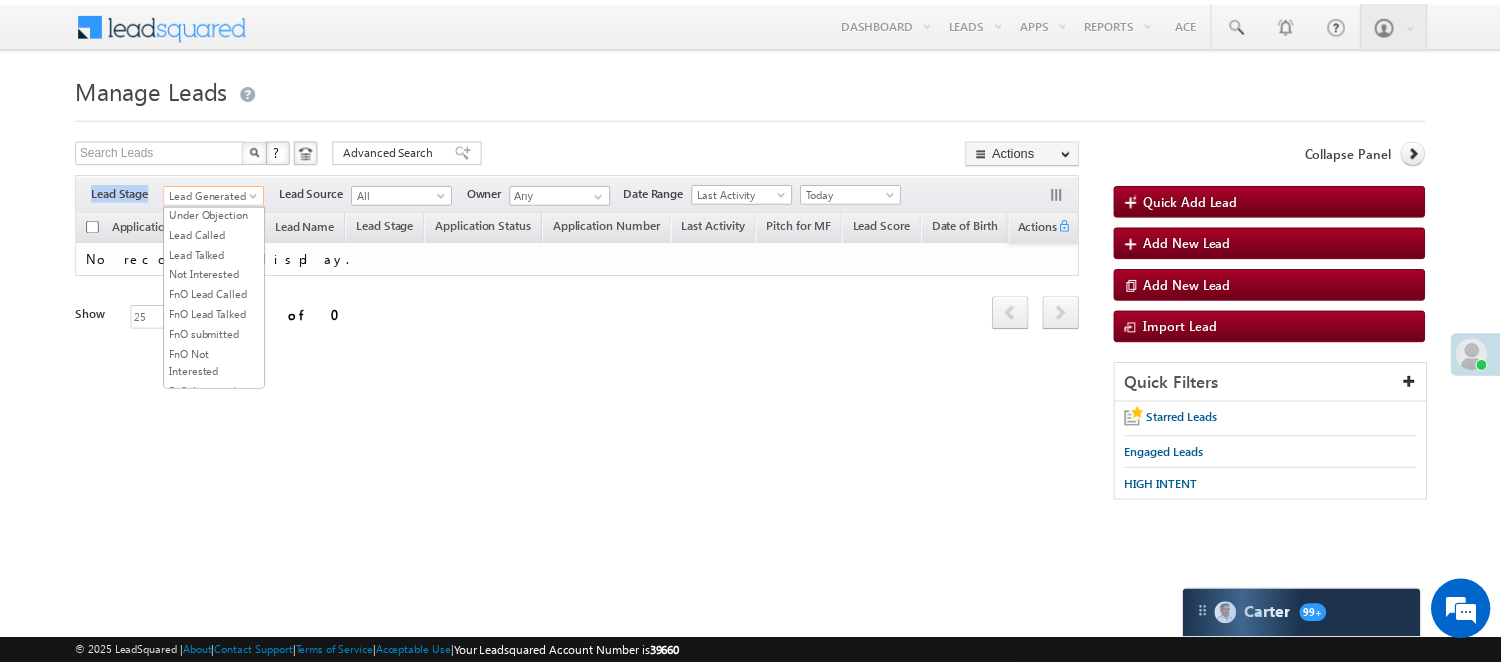 scroll, scrollTop: 496, scrollLeft: 0, axis: vertical 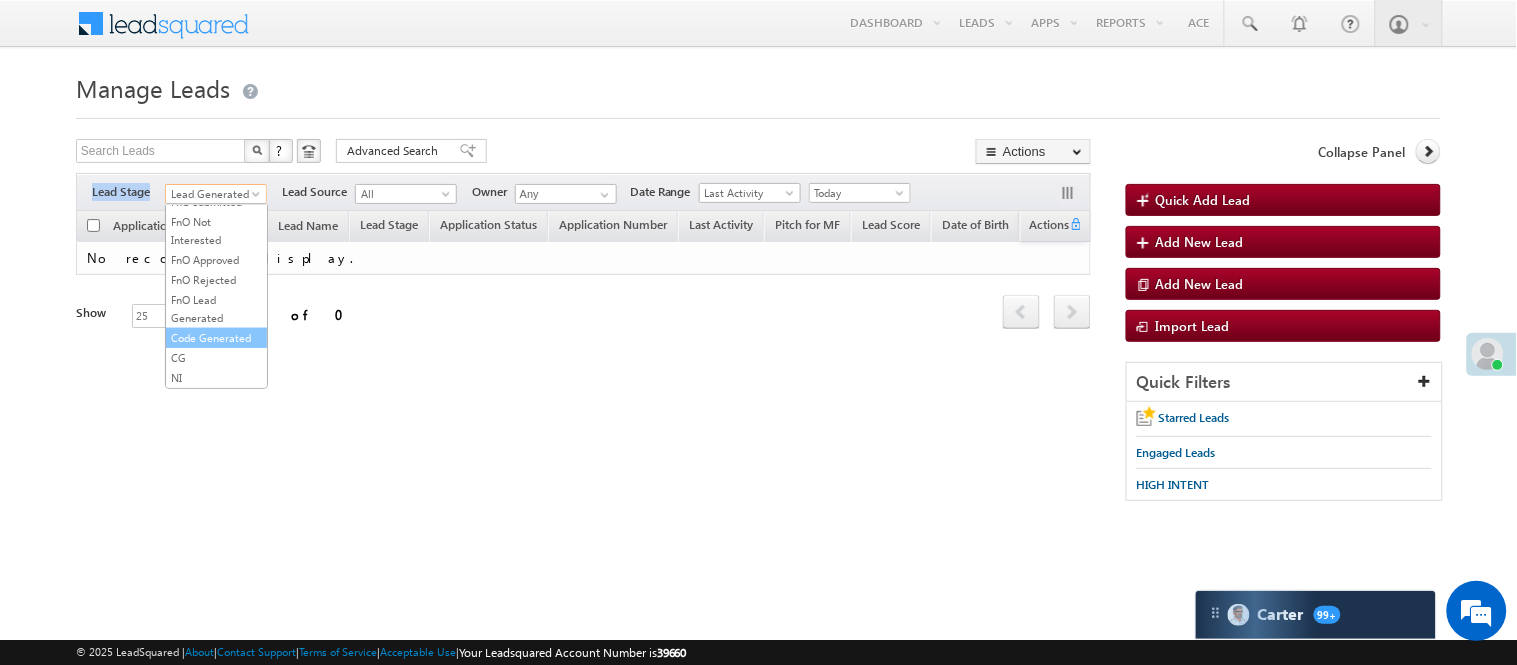 click on "Code Generated" at bounding box center [216, 338] 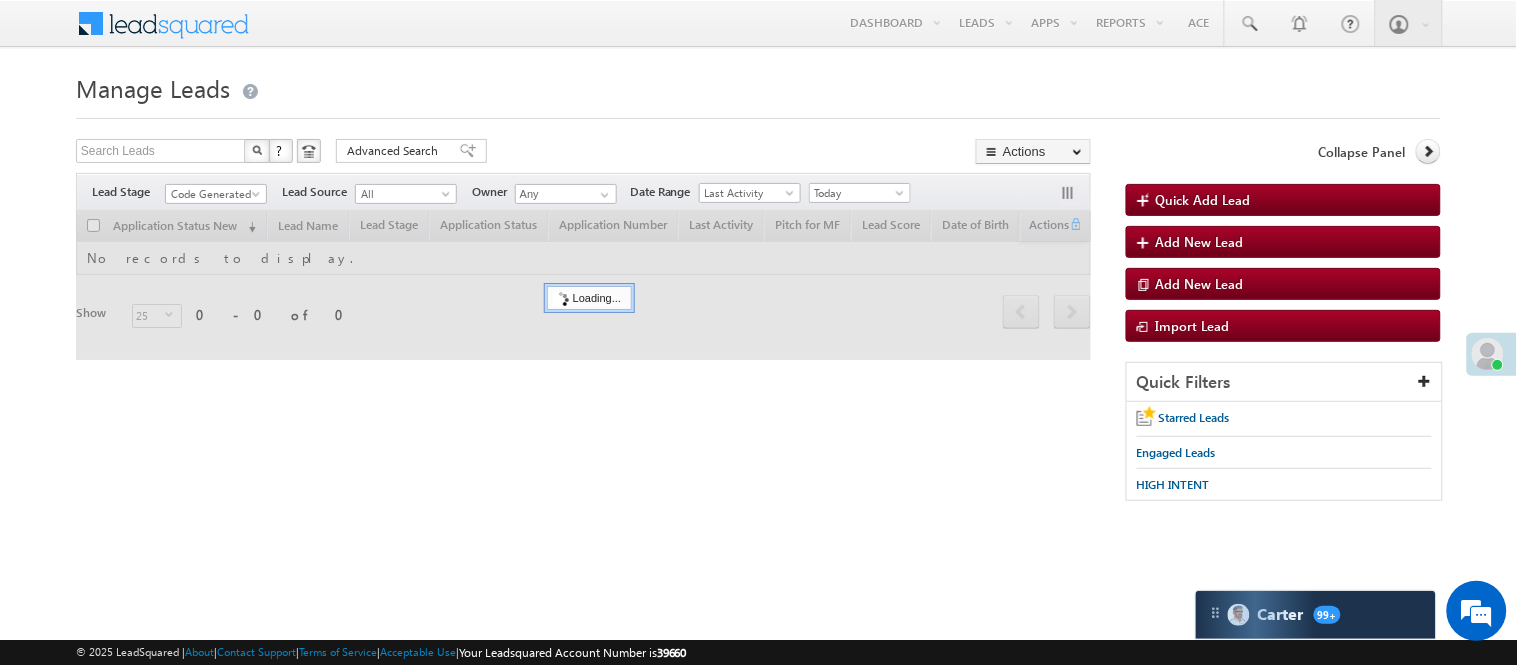 click at bounding box center (758, 112) 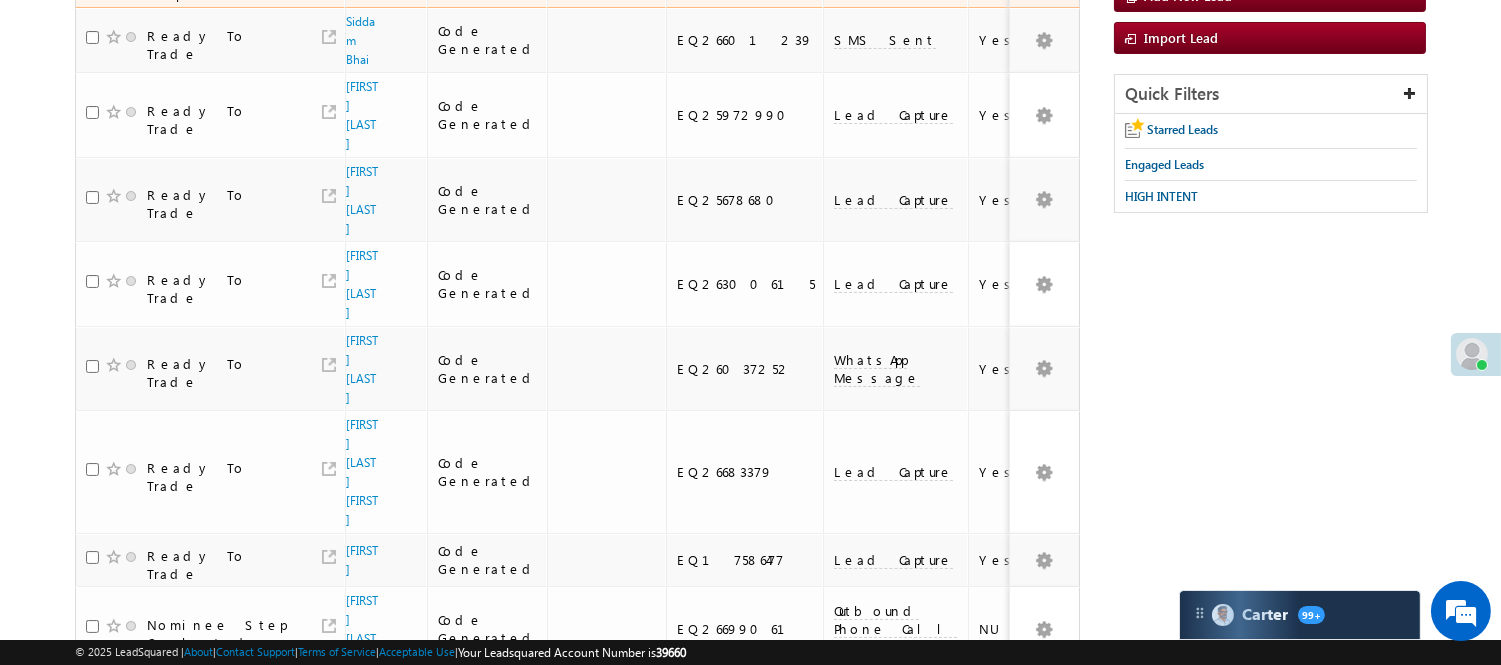 scroll, scrollTop: 0, scrollLeft: 0, axis: both 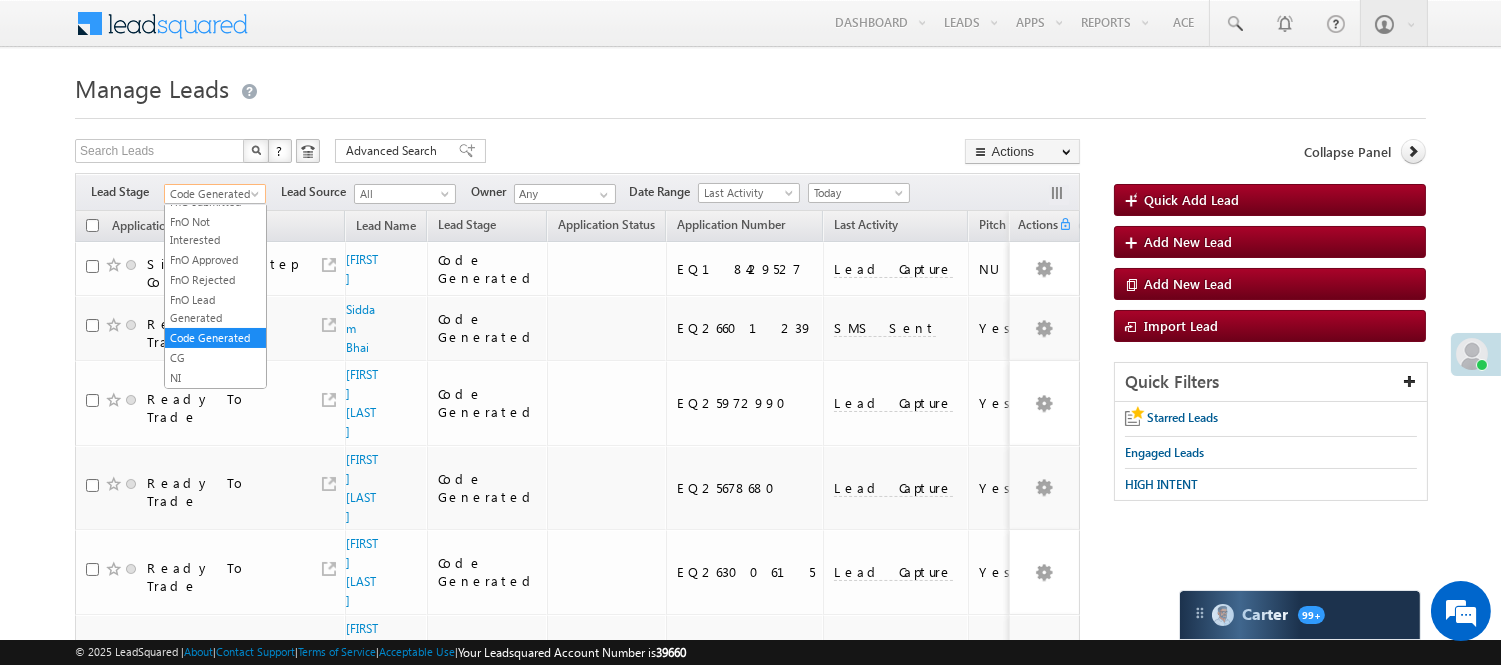 click at bounding box center [257, 198] 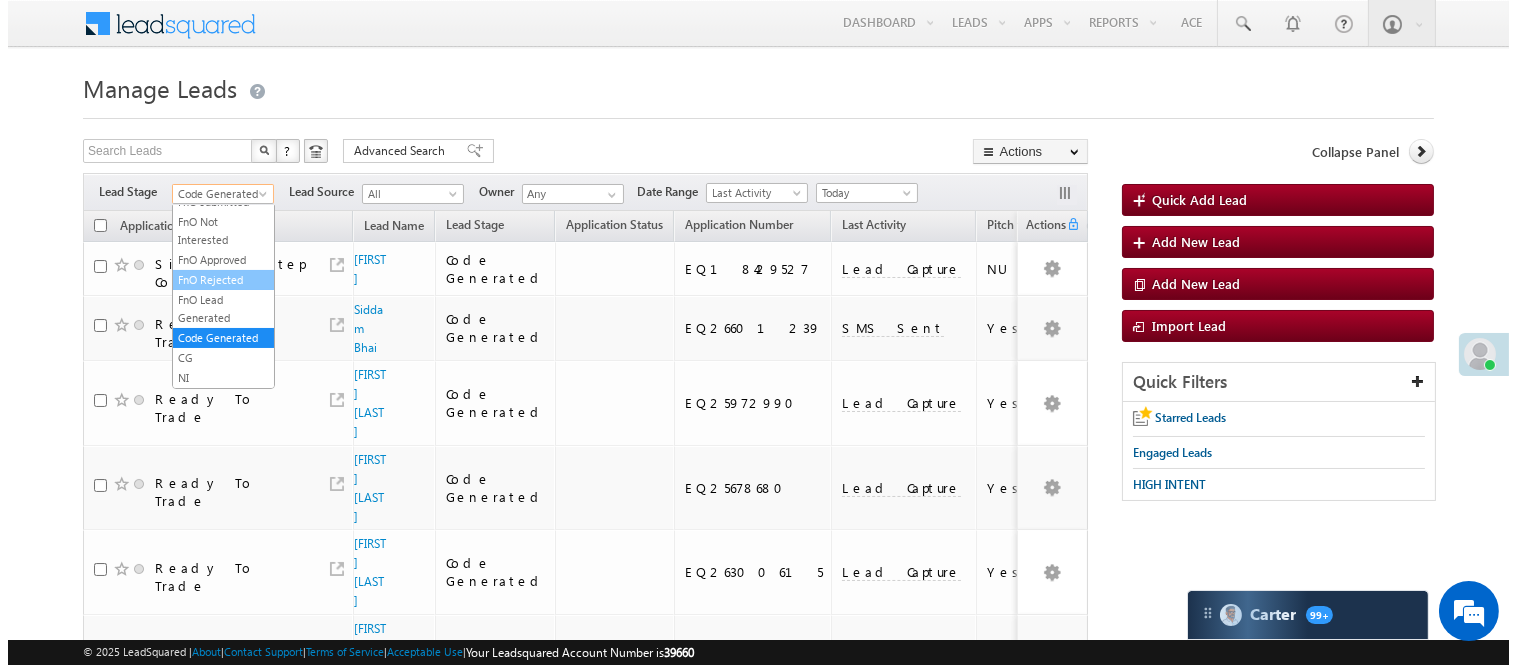 scroll, scrollTop: 0, scrollLeft: 0, axis: both 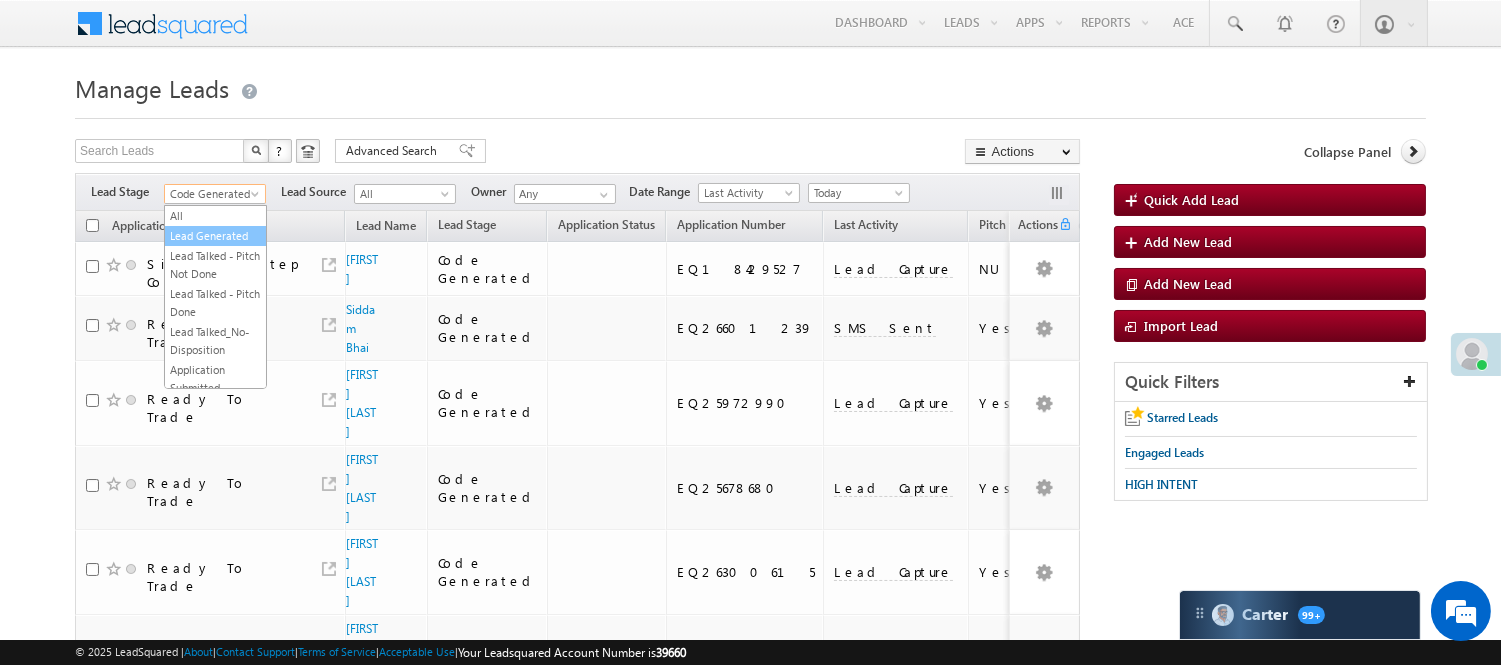 click on "Lead Generated" at bounding box center [215, 236] 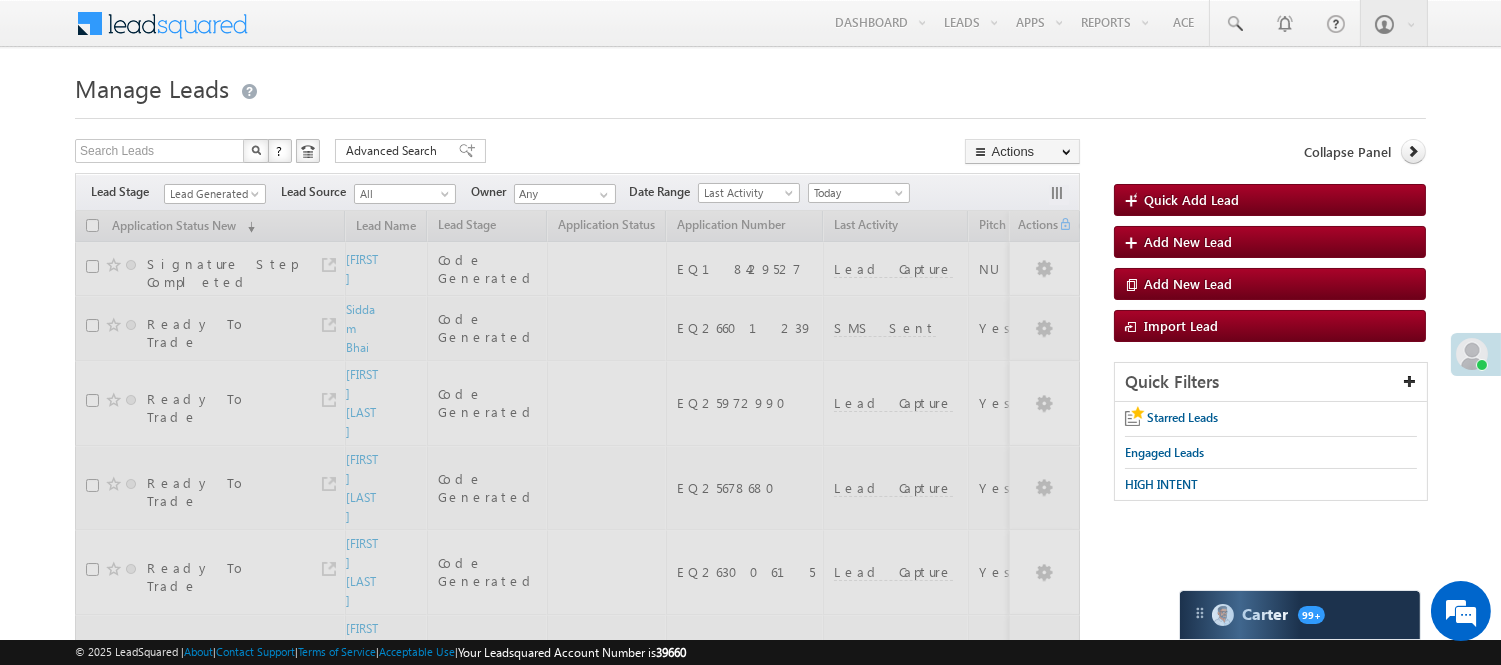 click on "Search Leads X ?   14 results found
Advanced Search
Advanced Search
Advanced search results
Actions Export Leads Reset all Filters
Actions Export Leads Bulk Update Send Email Add to List Add Activity Change Owner Change Stage Delete Merge Leads" at bounding box center (577, 153) 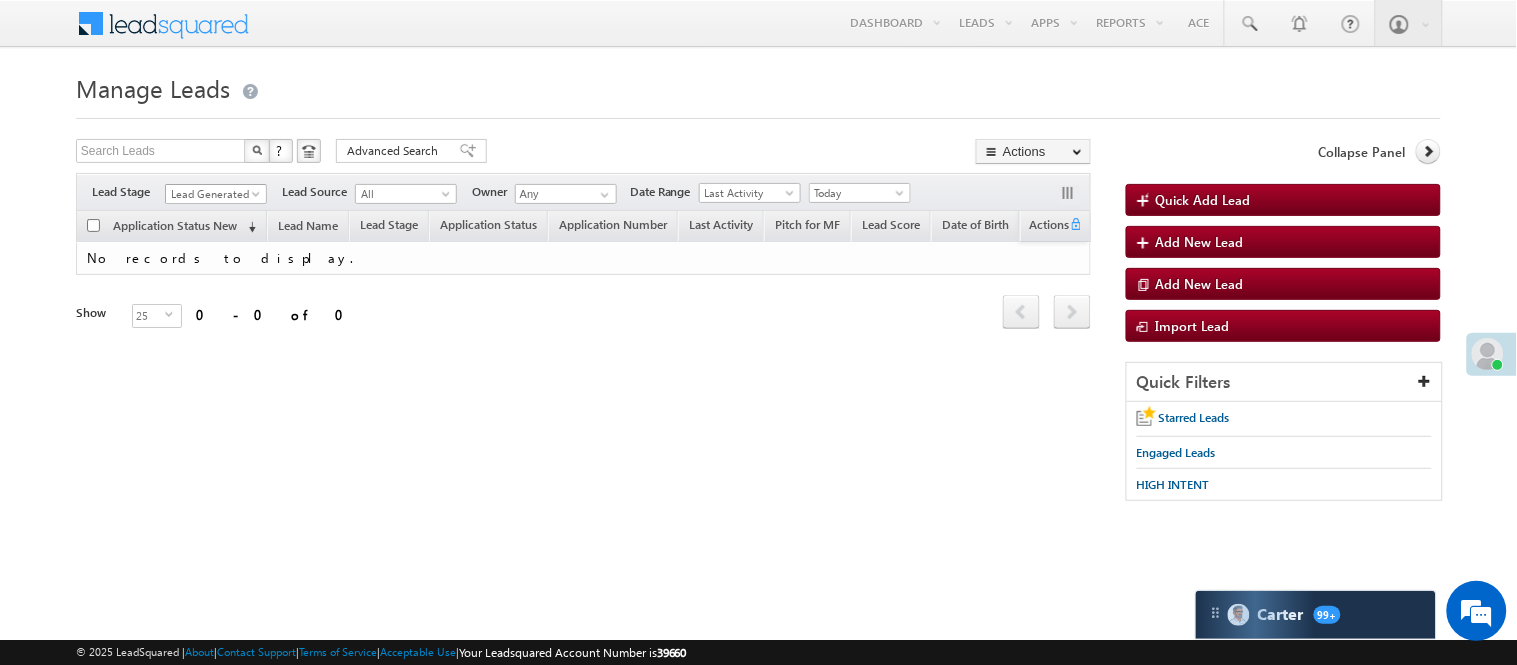 click on "Lead Generated" at bounding box center (213, 194) 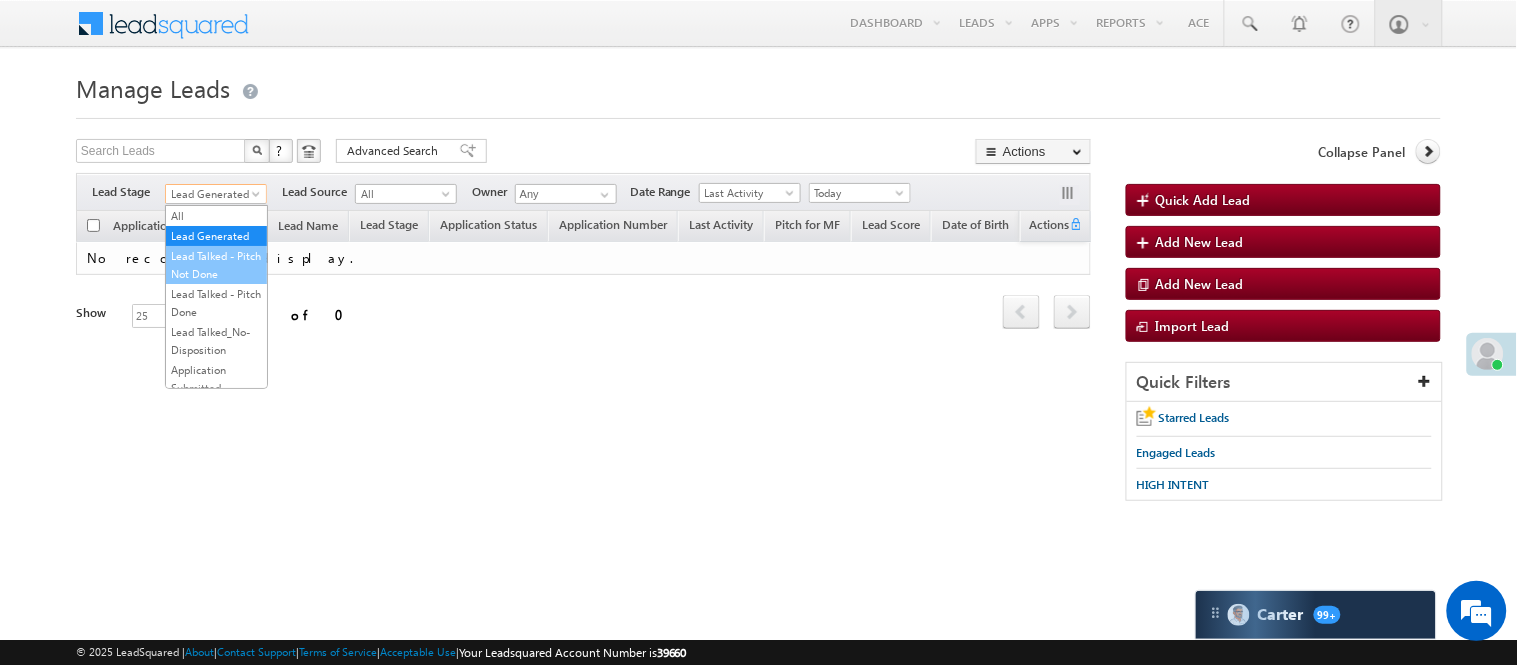 click on "Lead Talked - Pitch Not Done" at bounding box center (216, 265) 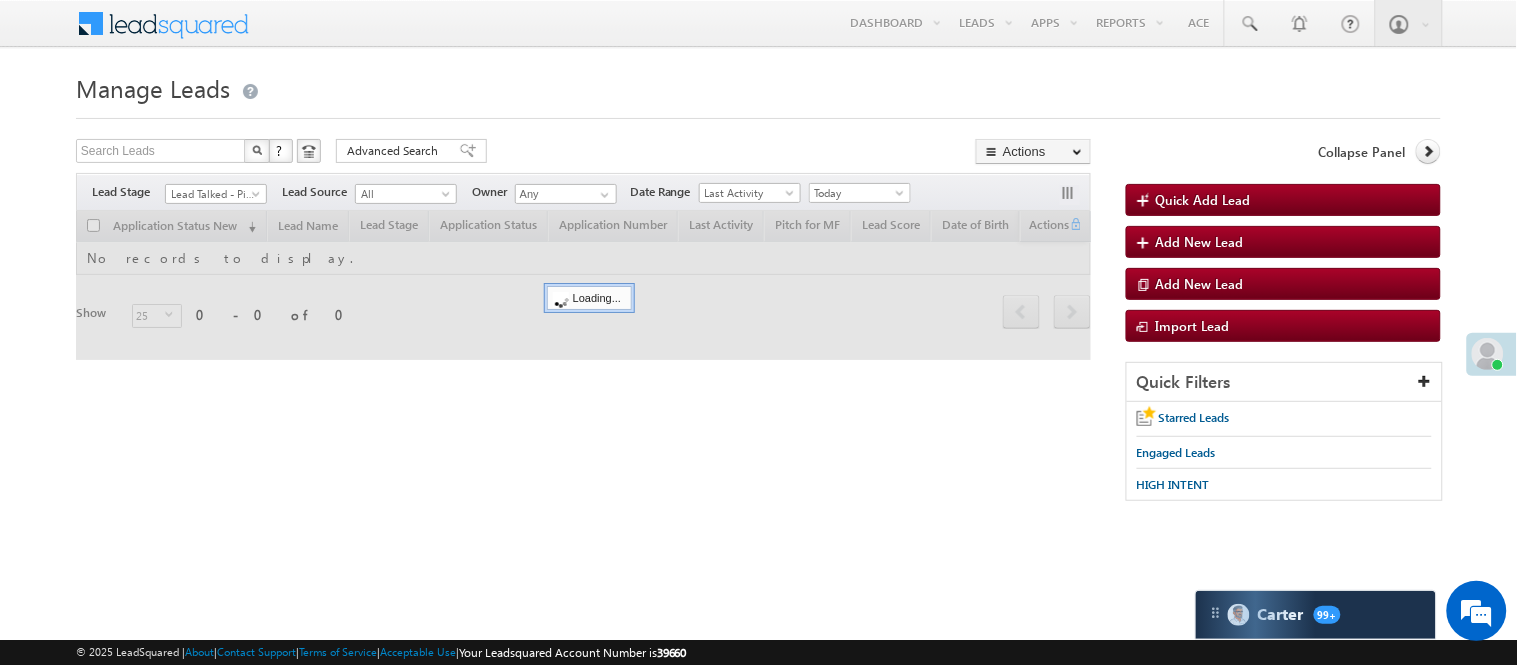 click on "Filters
Lead Stage
All Lead Generated Lead Talked - Pitch Not Done Lead Talked - Pitch Done Lead Talked_No-Disposition Application Submitted Payment Done Application Resubmitted Under Objection Lead Called Lead Talked Not Interested FnO Lead Called FnO Lead Talked FnO submitted FnO Not Interested FnO Approved FnO Rejected FnO Lead Generated Code Generated CG NI Lead Talked - Pitch Not Done
Lead Source
All All" at bounding box center [583, 192] 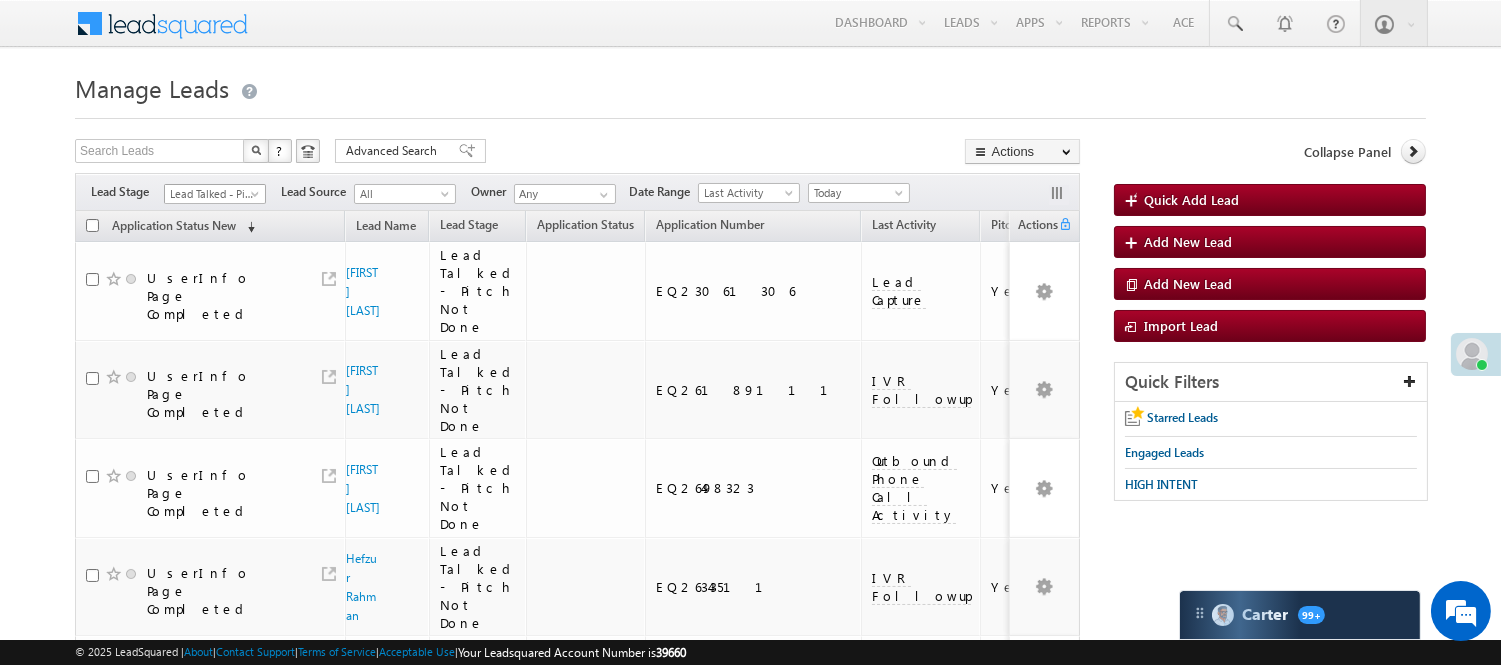 click on "Lead Talked - Pitch Not Done" at bounding box center [212, 194] 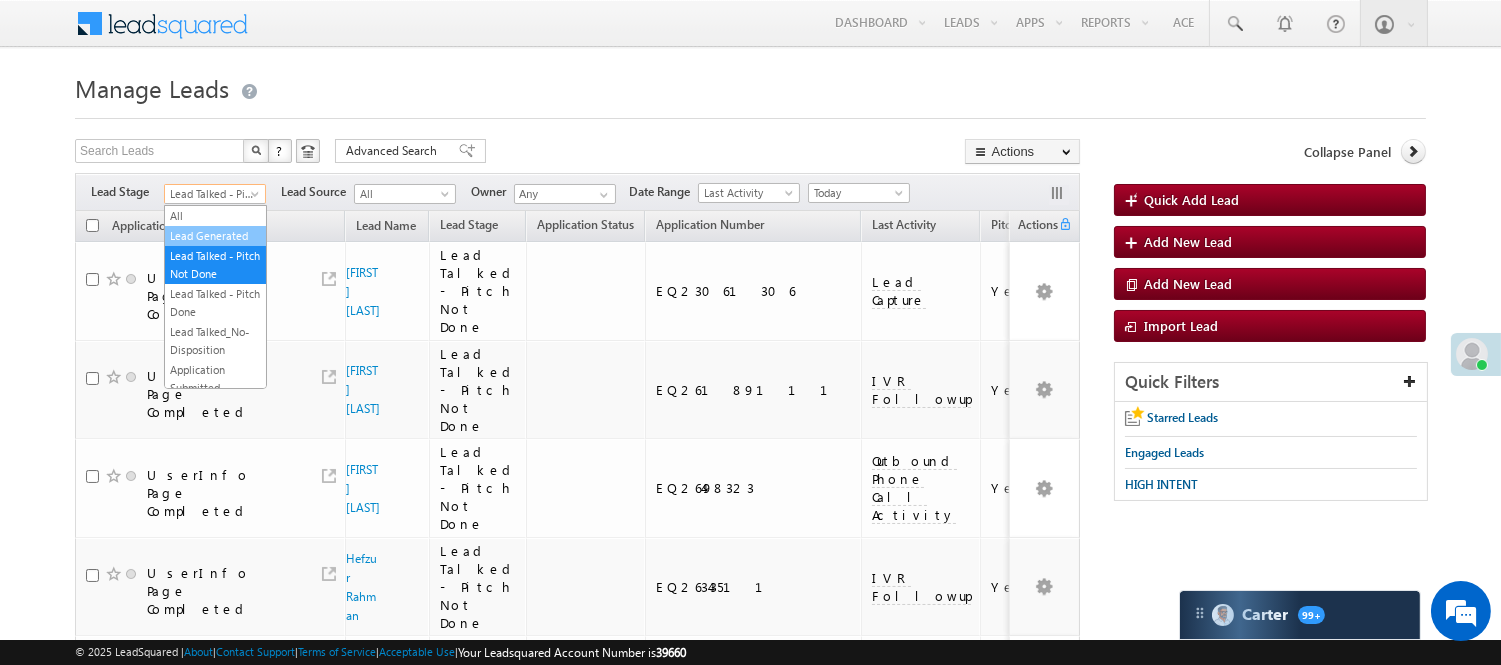 click on "Lead Generated" at bounding box center (215, 236) 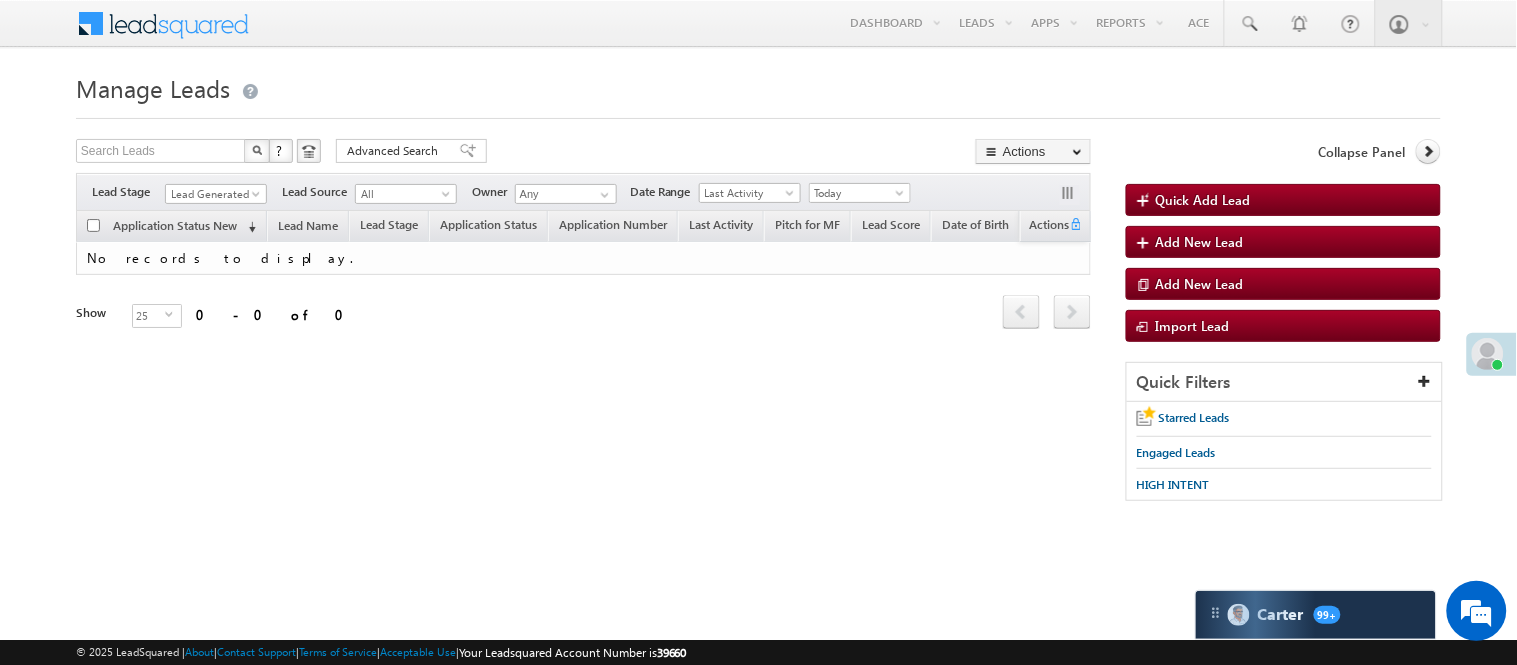 click on "Menu
Nisha Anand Yadav
Nisha .Yada v@ang elbro king. com" at bounding box center (758, 283) 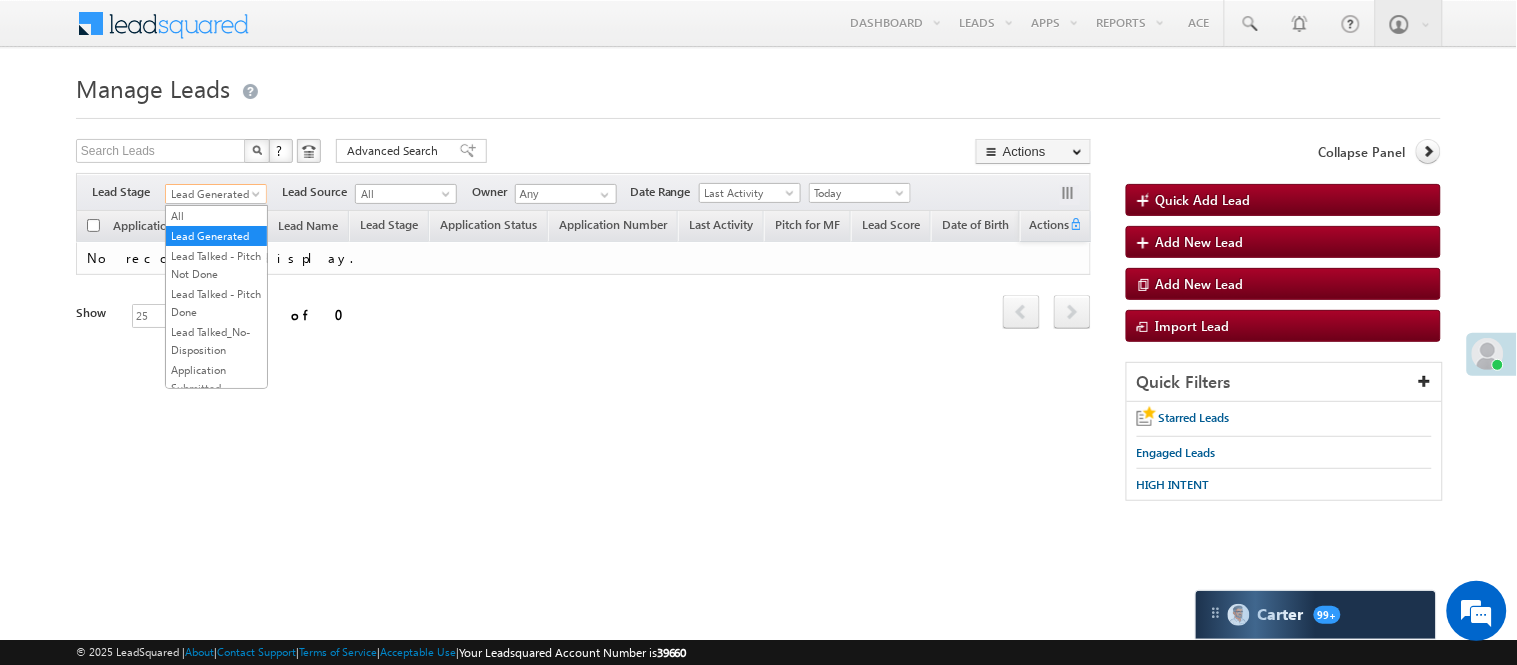 click on "Lead Generated" at bounding box center [213, 194] 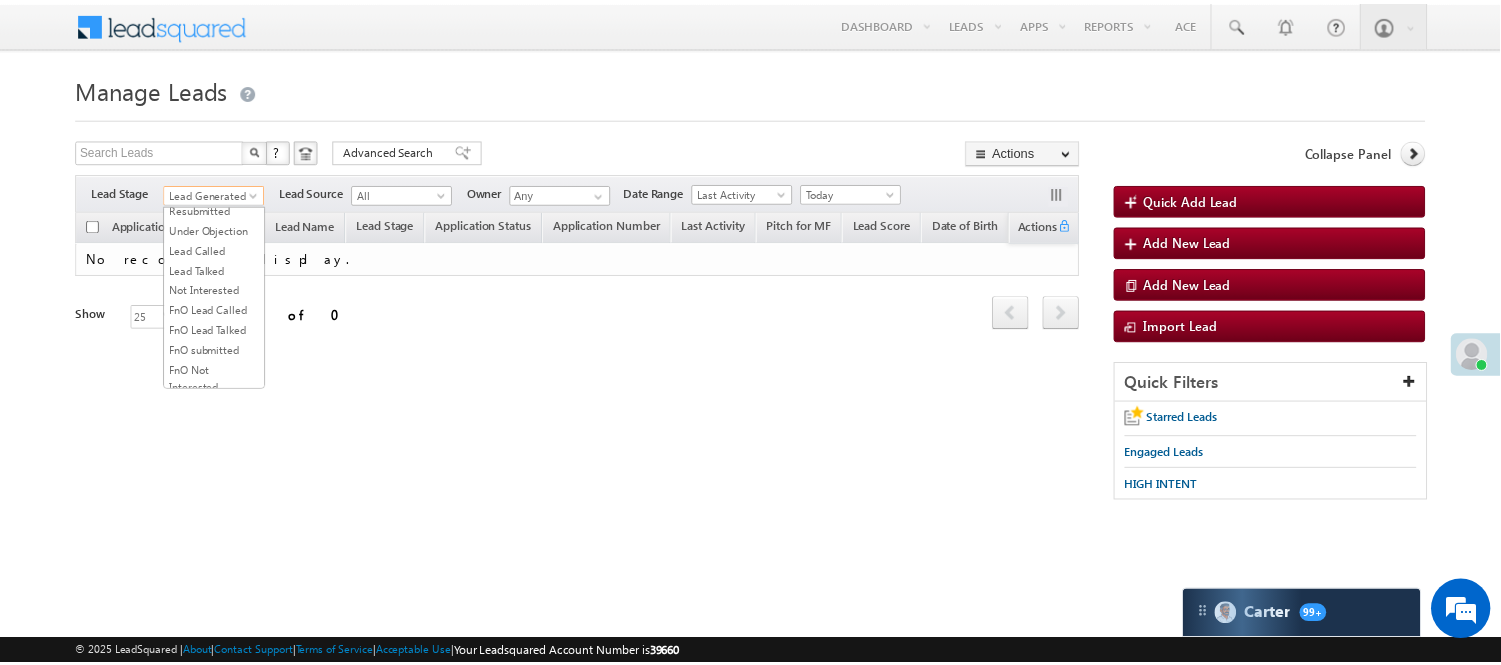 scroll, scrollTop: 496, scrollLeft: 0, axis: vertical 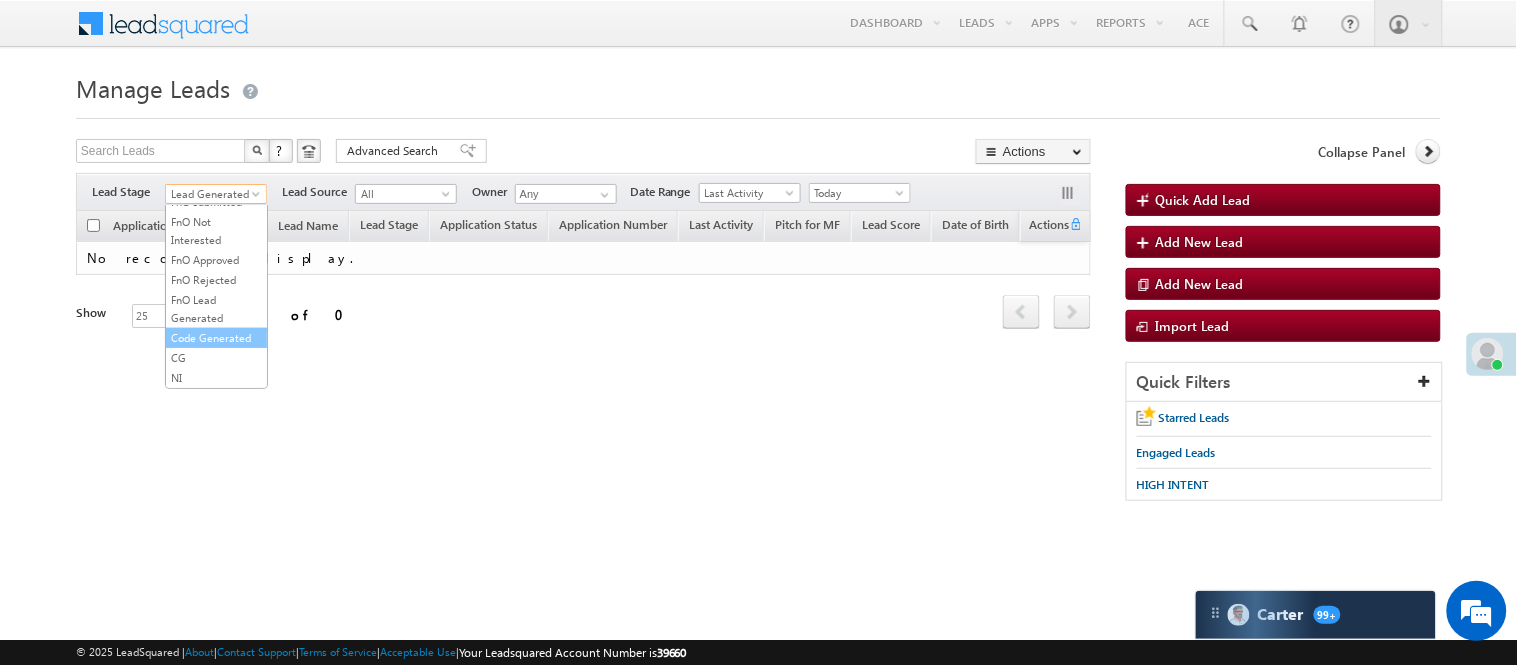 click on "Code Generated" at bounding box center (216, 338) 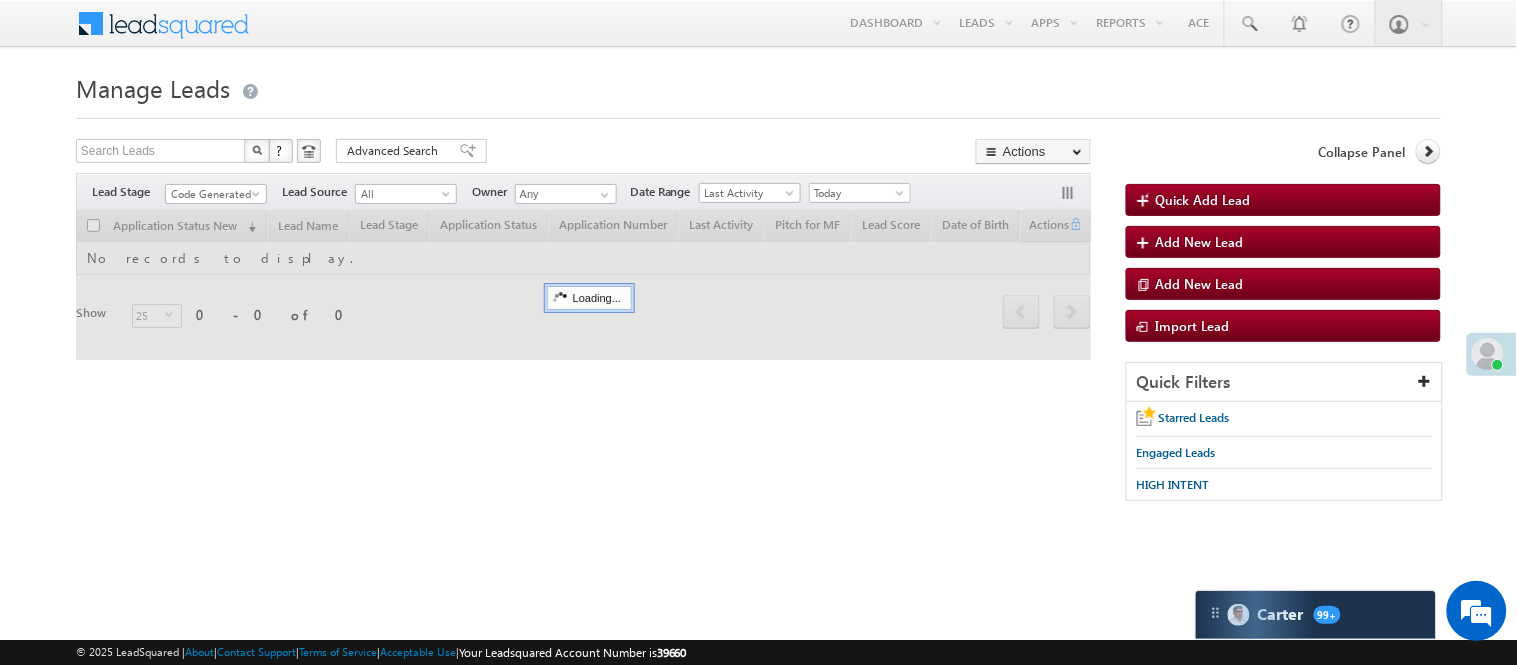 click on "Manage Leads
Quick Add Lead
Search Leads X ?   0 results found
Advanced Search
Advanced Search
Actions Actions" at bounding box center [758, 294] 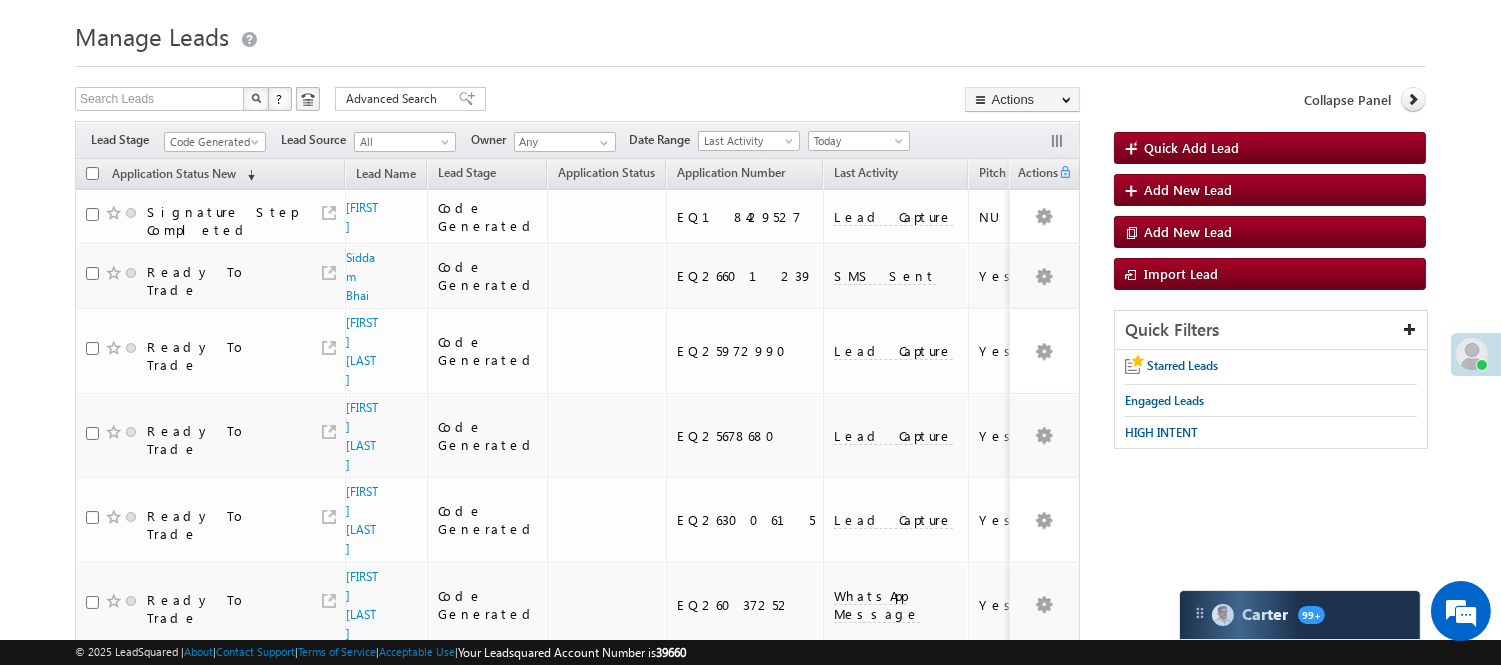 scroll, scrollTop: 0, scrollLeft: 0, axis: both 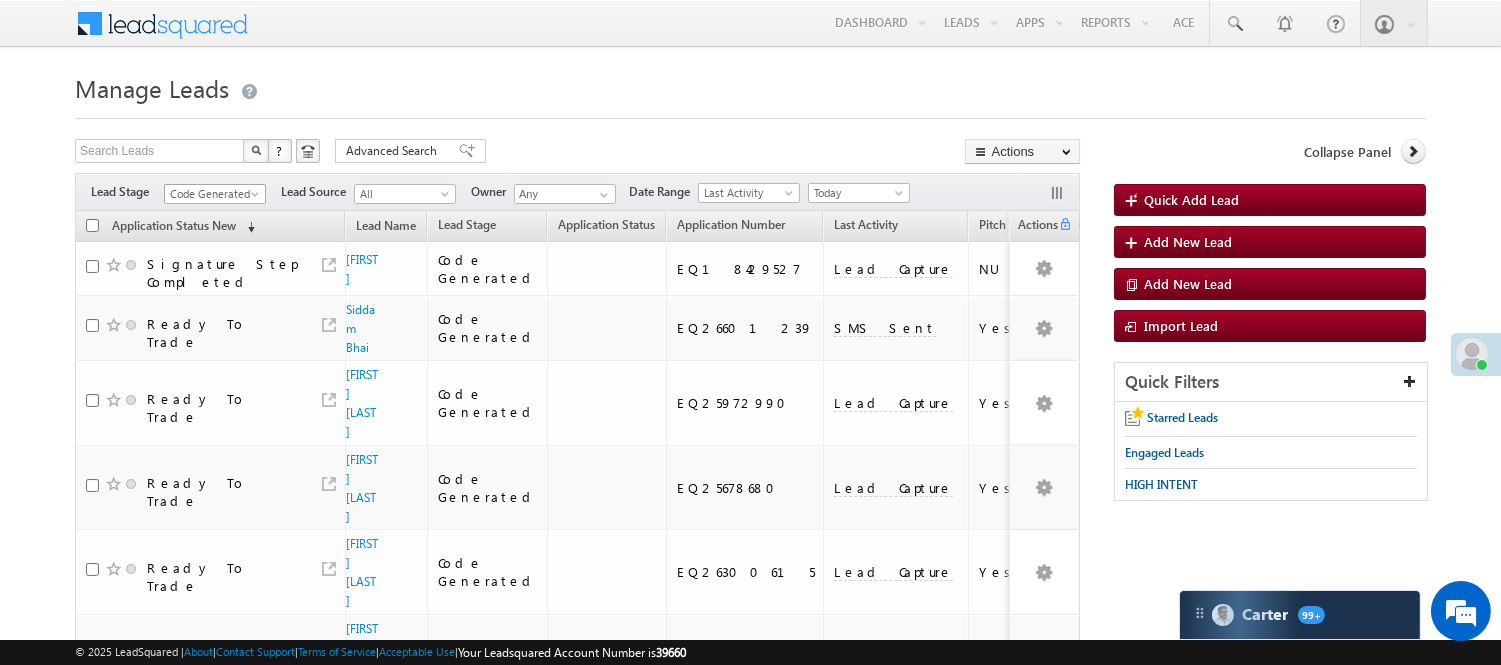 click on "Code Generated" at bounding box center (212, 194) 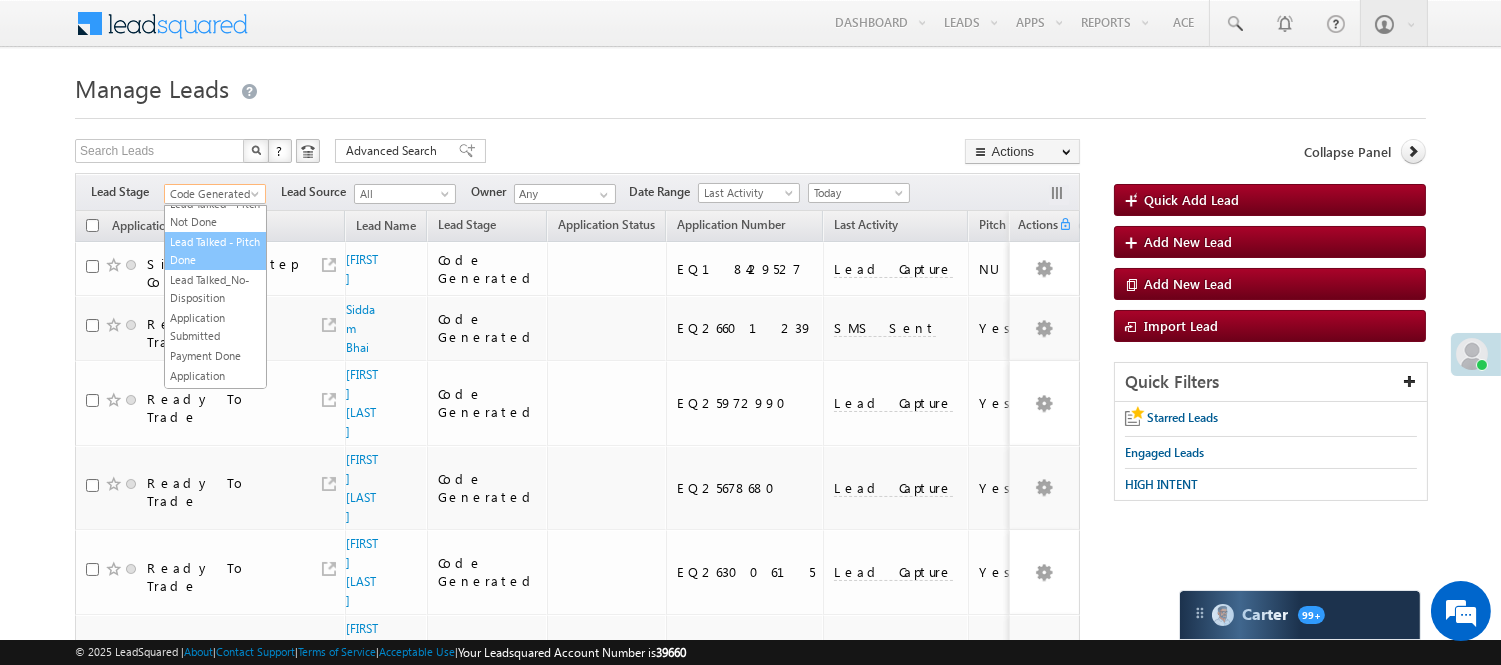 scroll, scrollTop: 0, scrollLeft: 0, axis: both 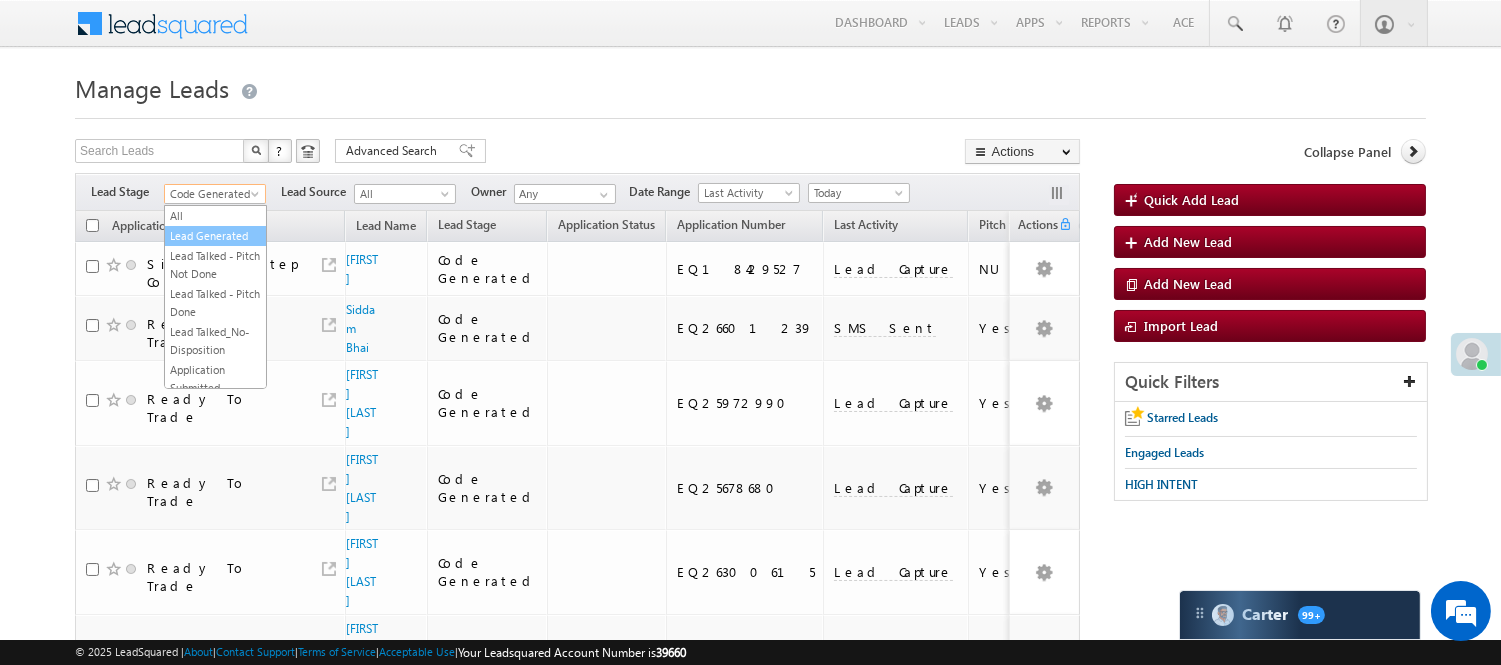 click on "Lead Generated" at bounding box center [215, 236] 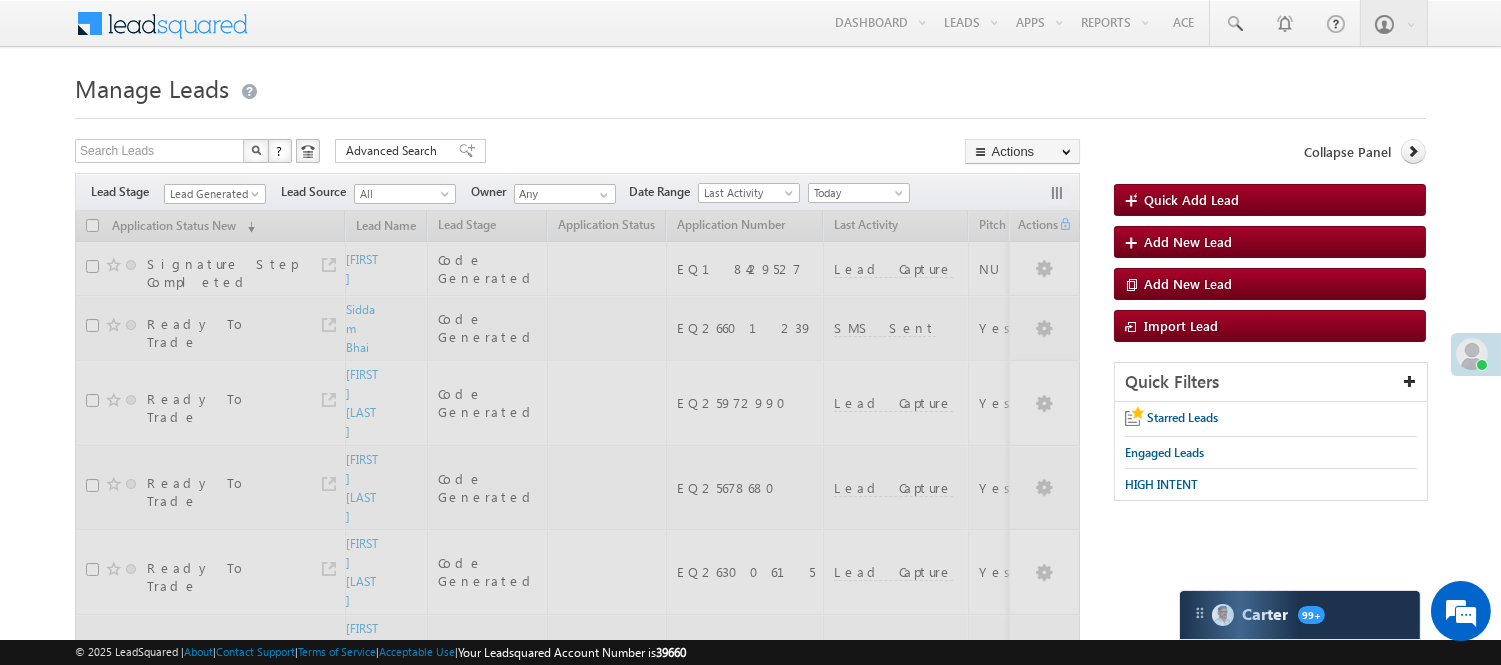 click on "Manage Leads
Quick Add Lead
Search Leads X ?   14 results found
Advanced Search
Advanced Search
Actions Actions" at bounding box center [750, 789] 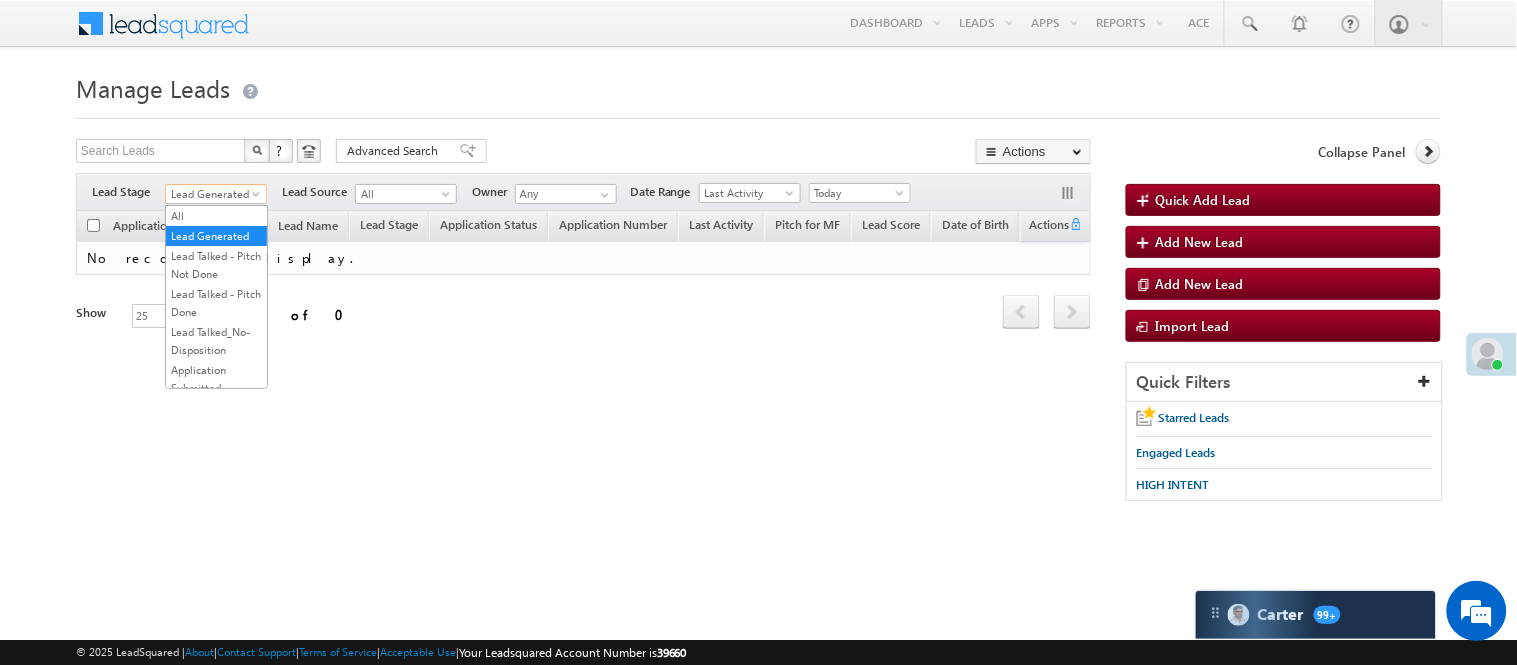 click on "Lead Generated" at bounding box center [213, 194] 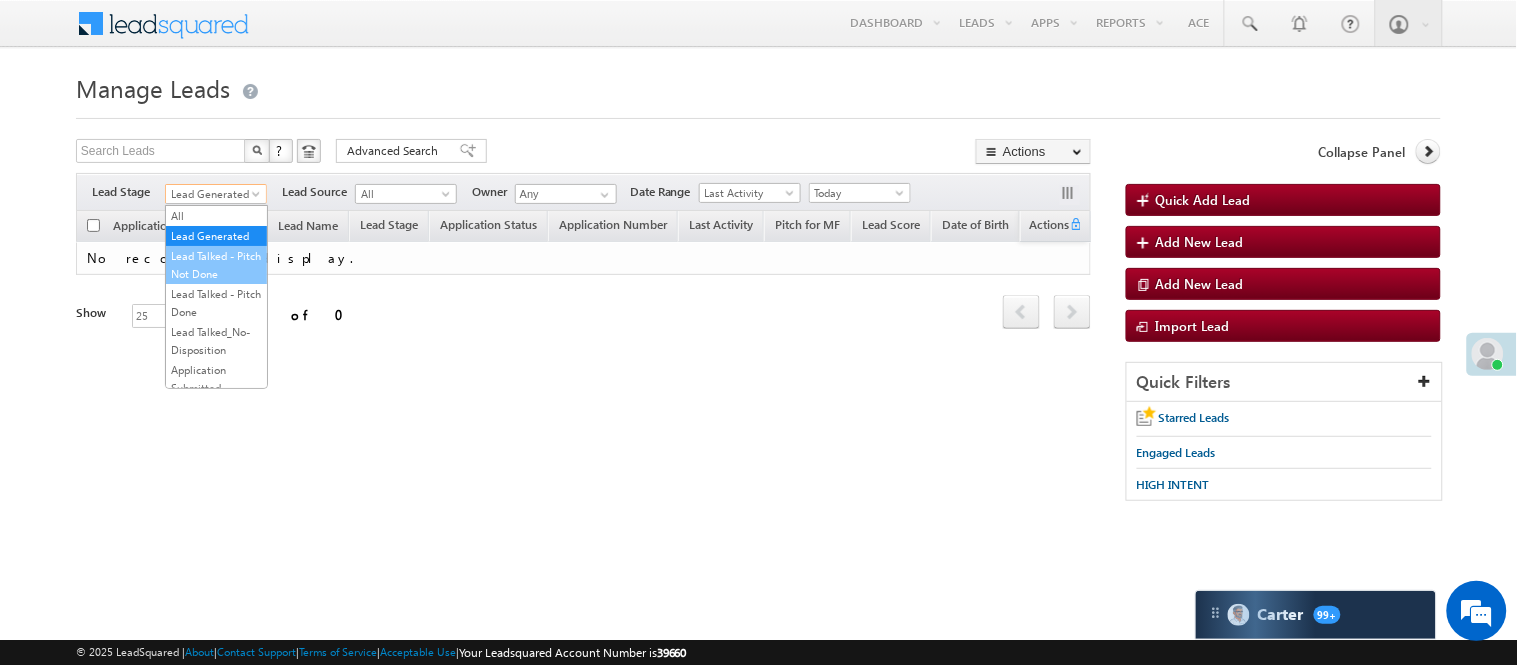 click on "Lead Talked - Pitch Not Done" at bounding box center [216, 265] 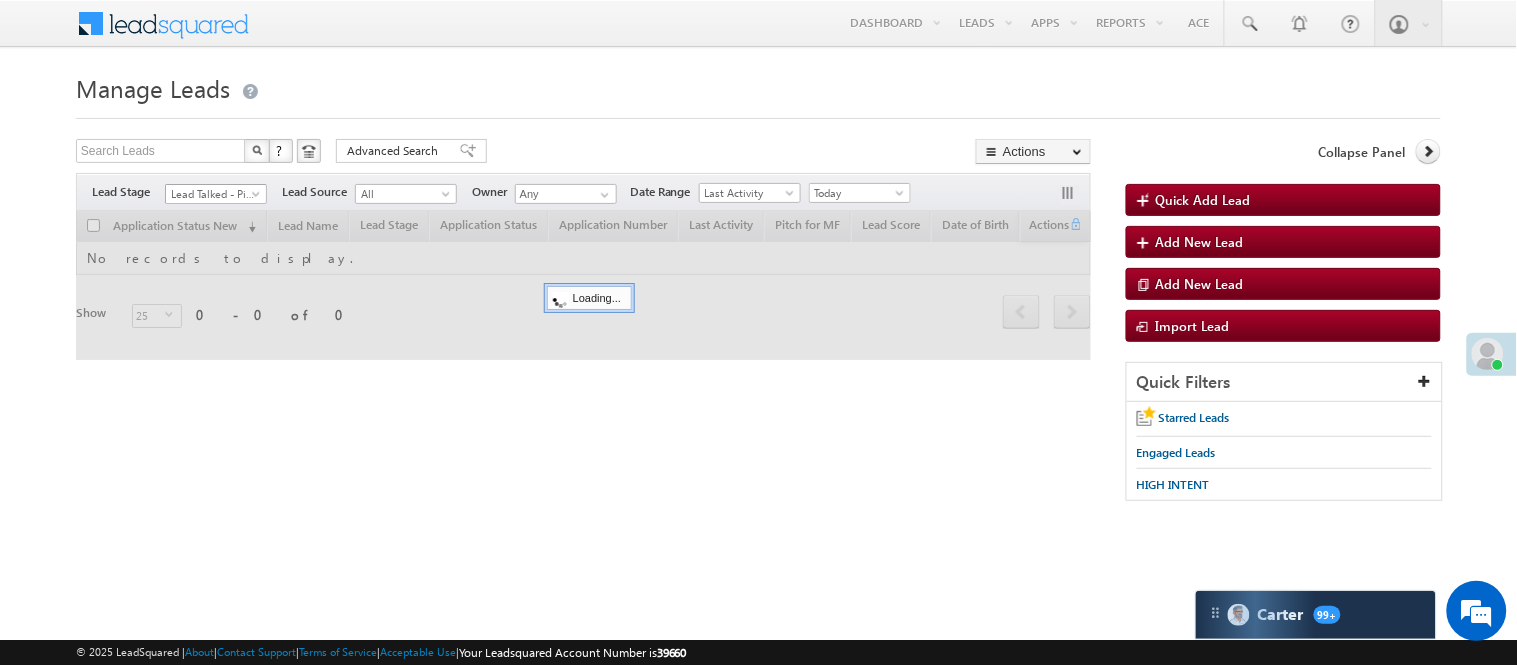 click on "Lead Talked - Pitch Not Done" at bounding box center (213, 194) 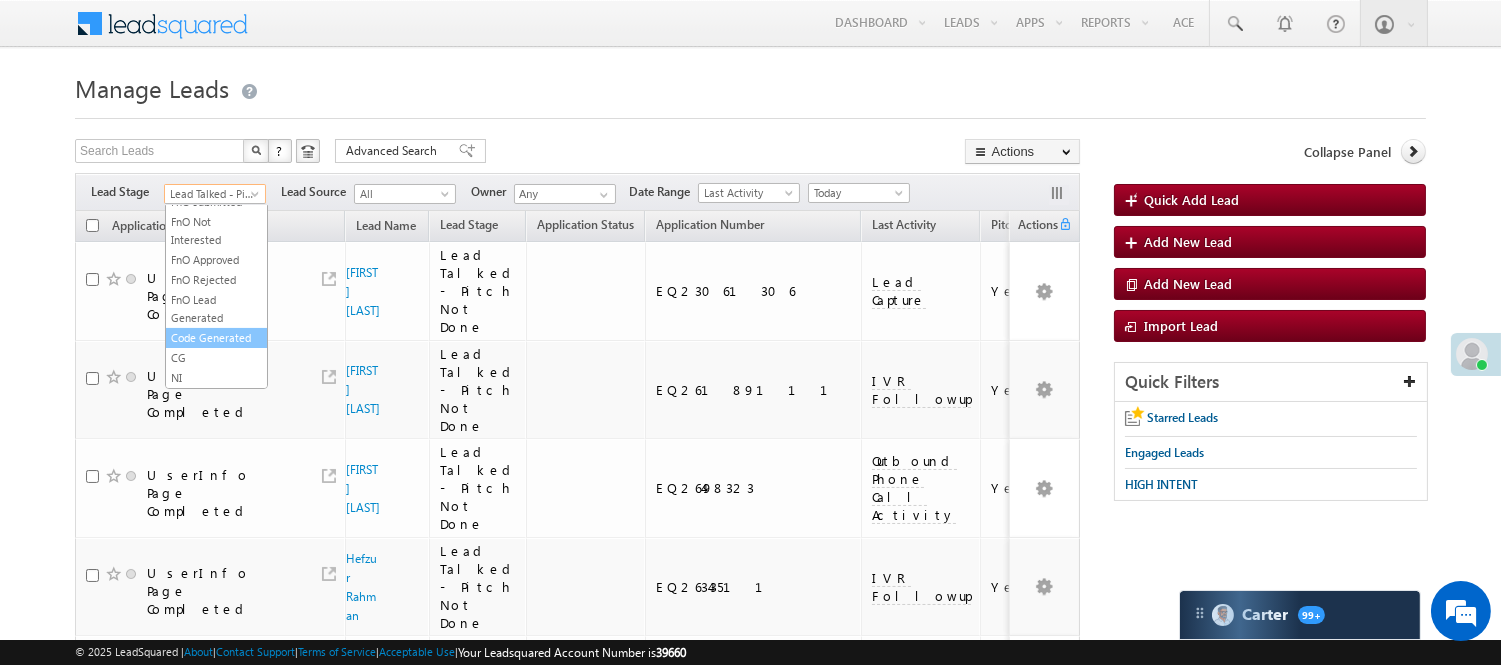 scroll, scrollTop: 496, scrollLeft: 0, axis: vertical 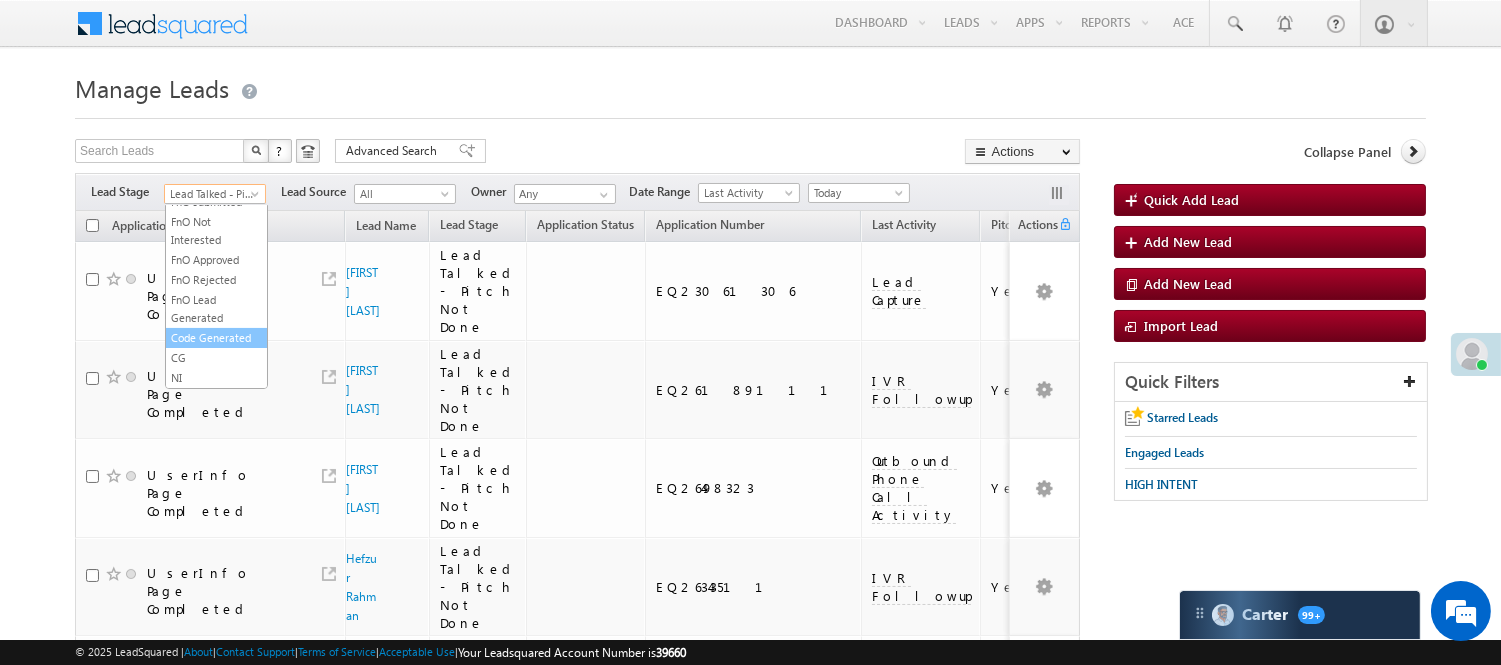 click on "Code Generated" at bounding box center [216, 338] 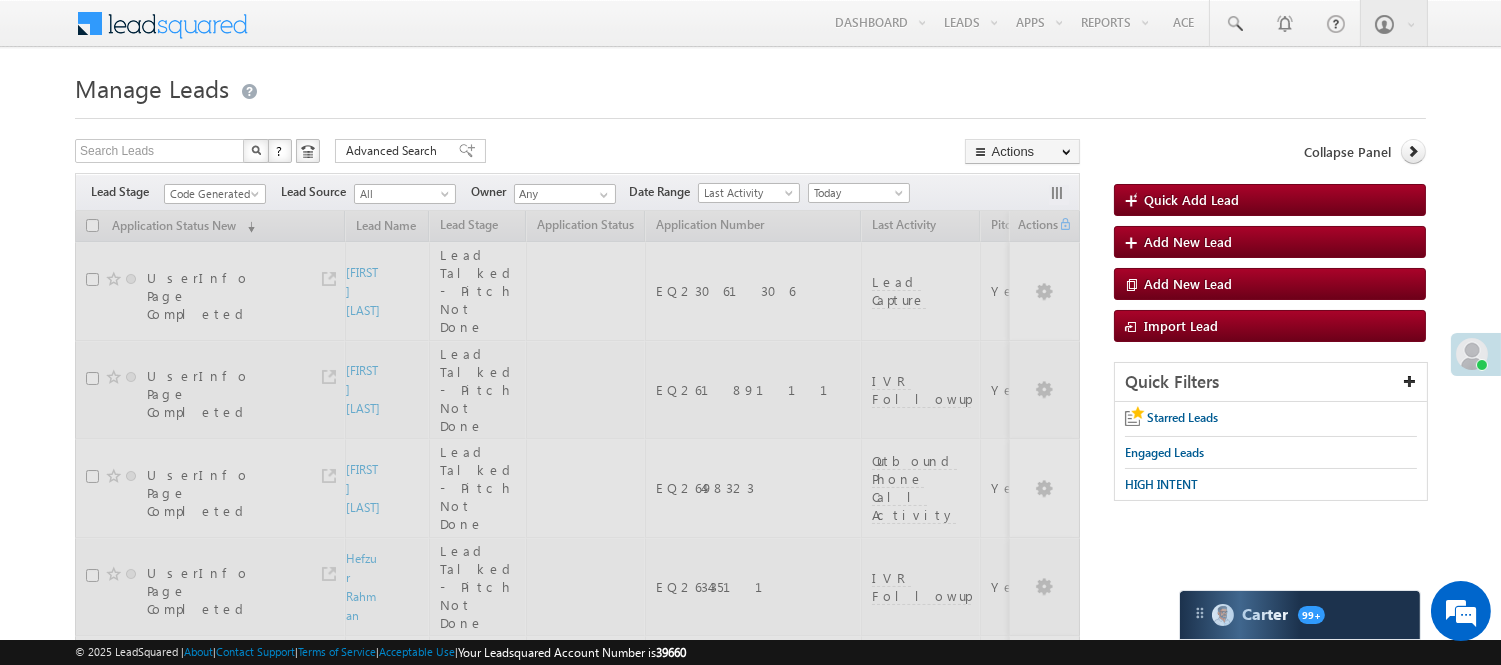 click on "Manage Leads
Quick Add Lead
Search Leads X ?   50 results found
Advanced Search
Advanced Search
Actions Actions" at bounding box center (750, 1455) 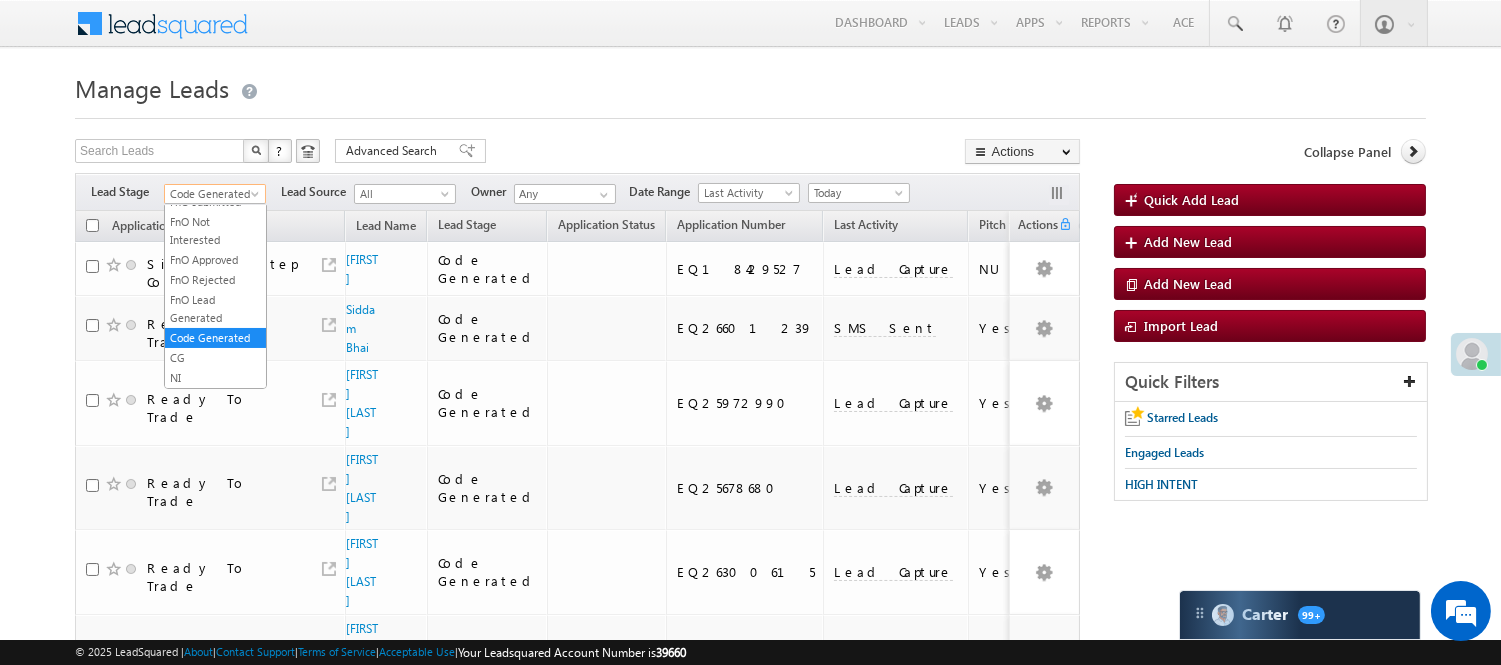 click on "Code Generated" at bounding box center [212, 194] 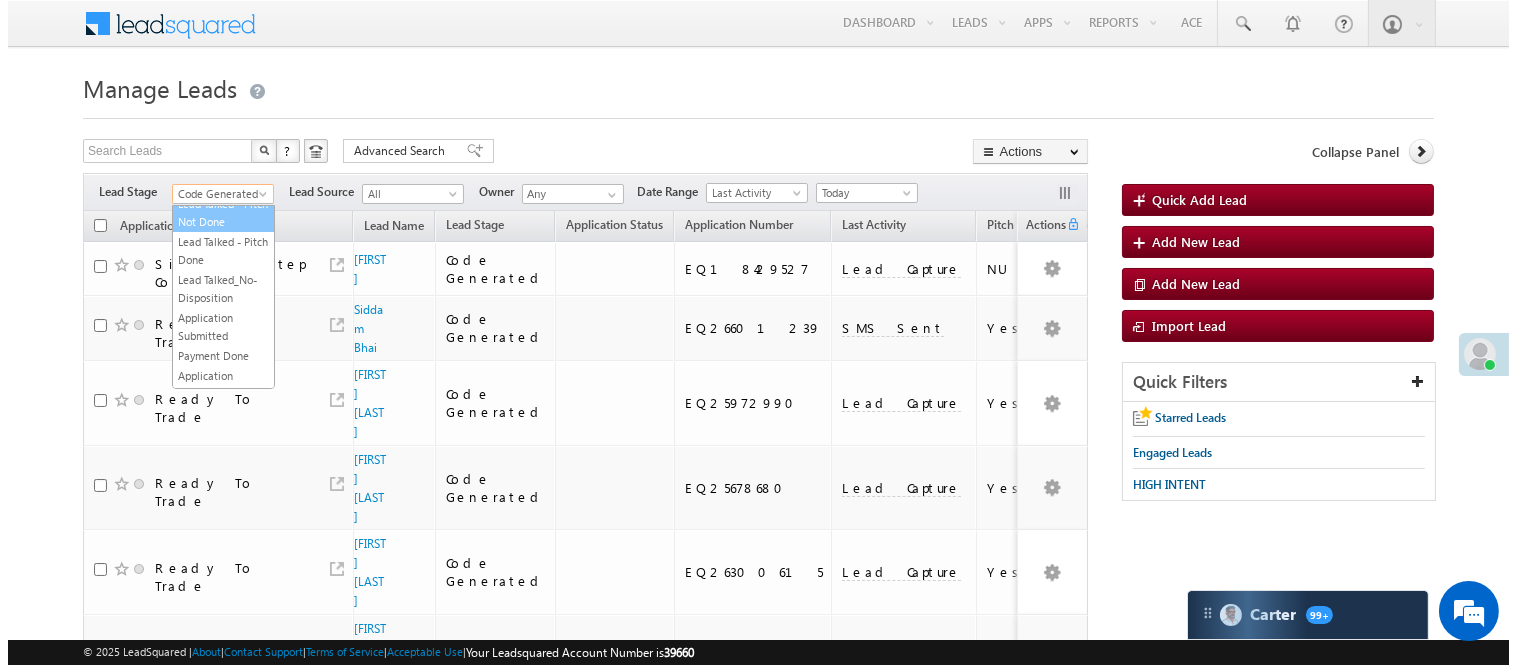 scroll, scrollTop: 0, scrollLeft: 0, axis: both 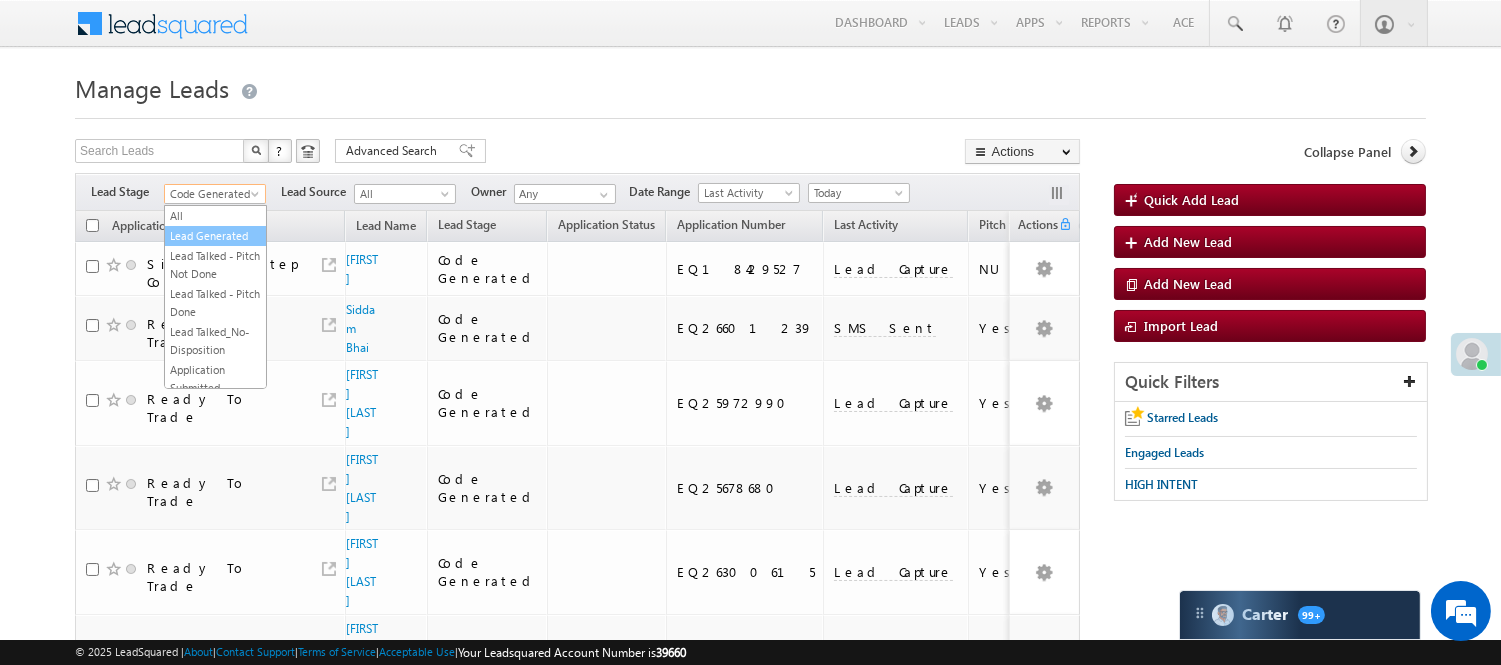 click on "Lead Generated" at bounding box center [215, 236] 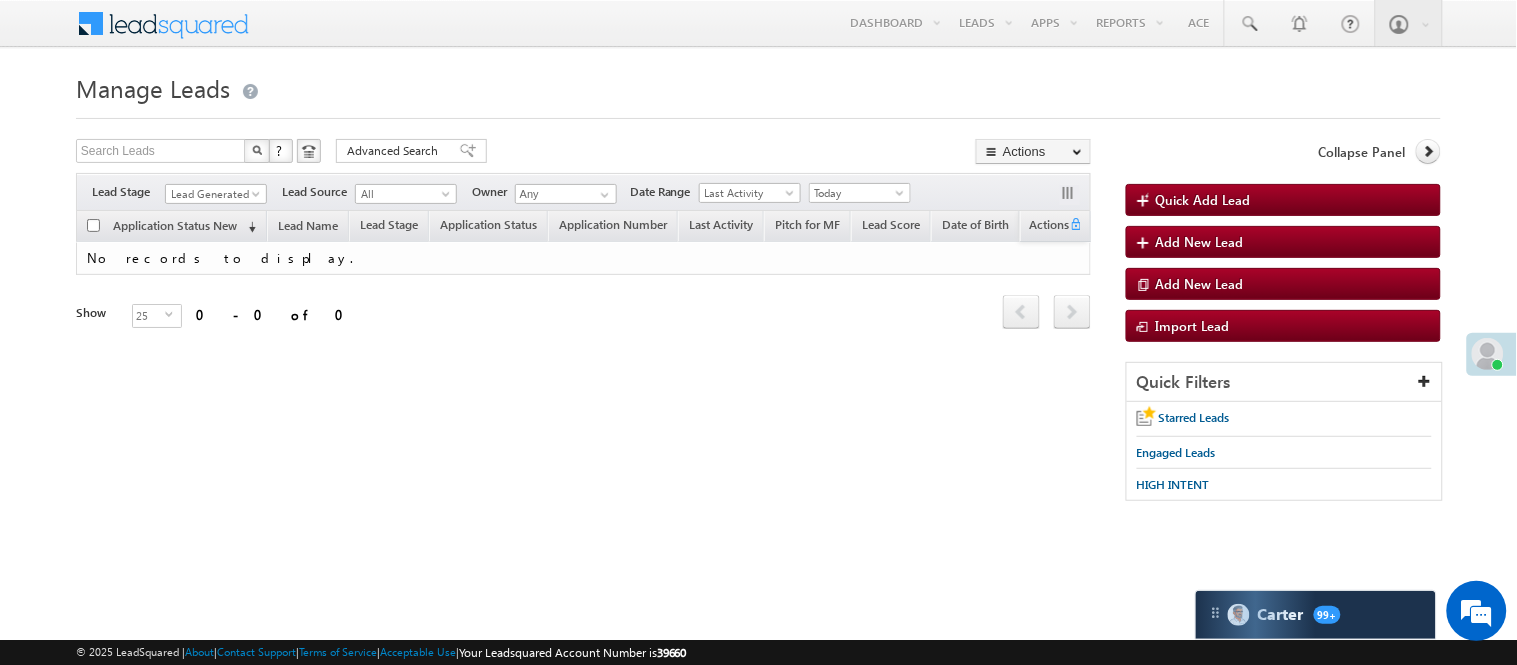 click on "Lead Generated" at bounding box center [216, 191] 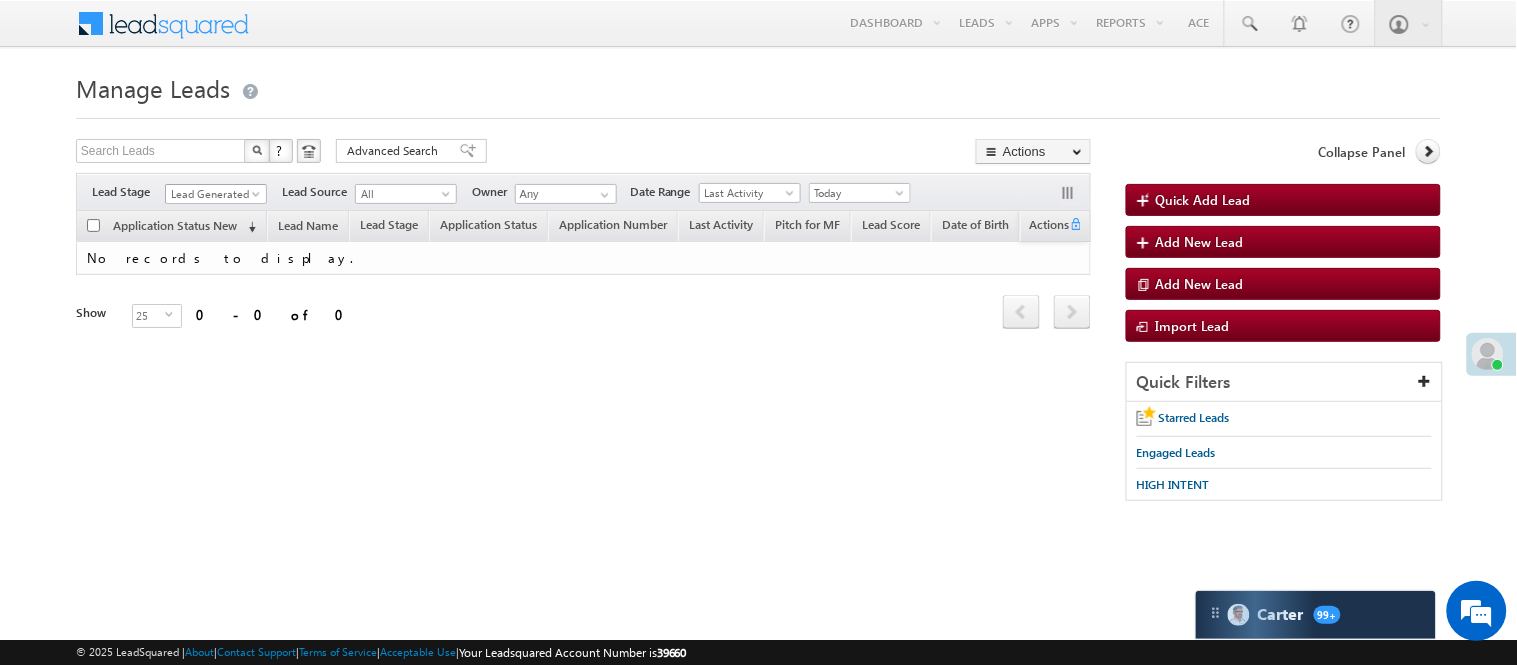 click on "Lead Generated" at bounding box center (213, 194) 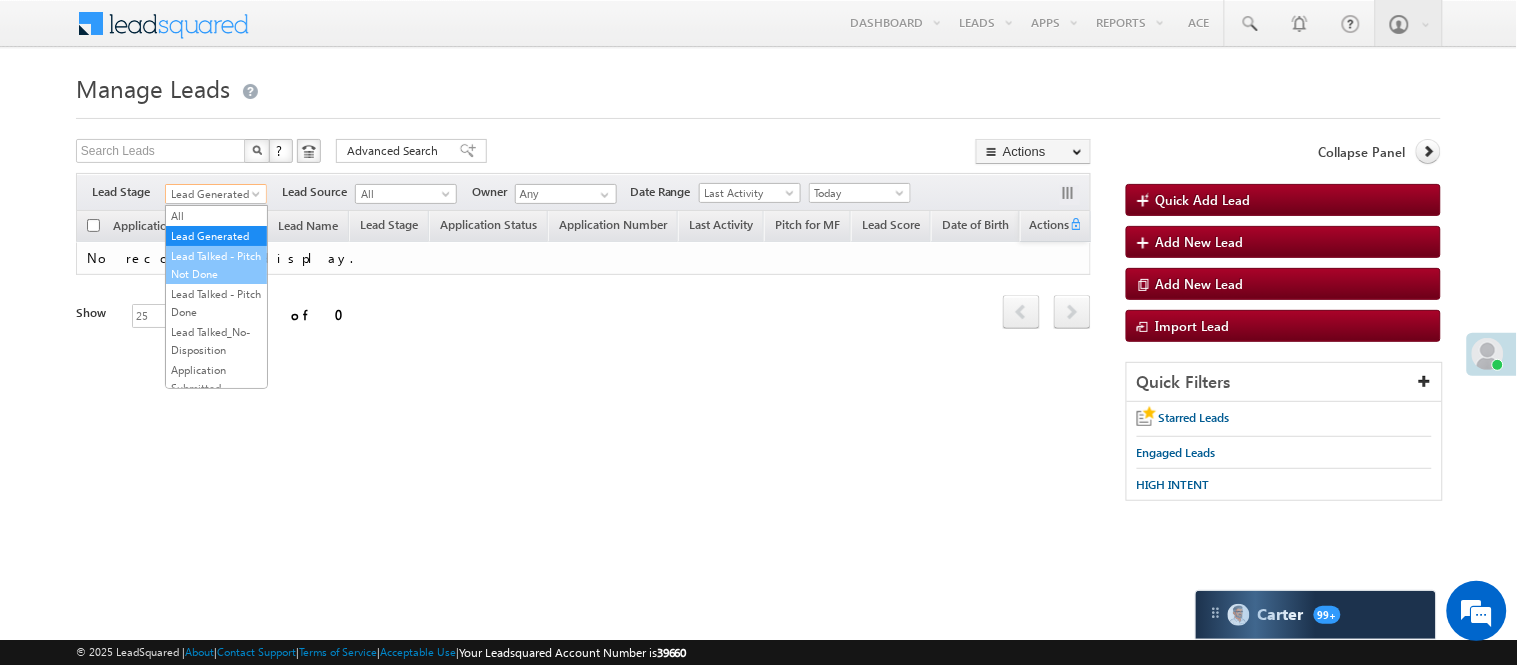 click on "Lead Talked - Pitch Not Done" at bounding box center (216, 265) 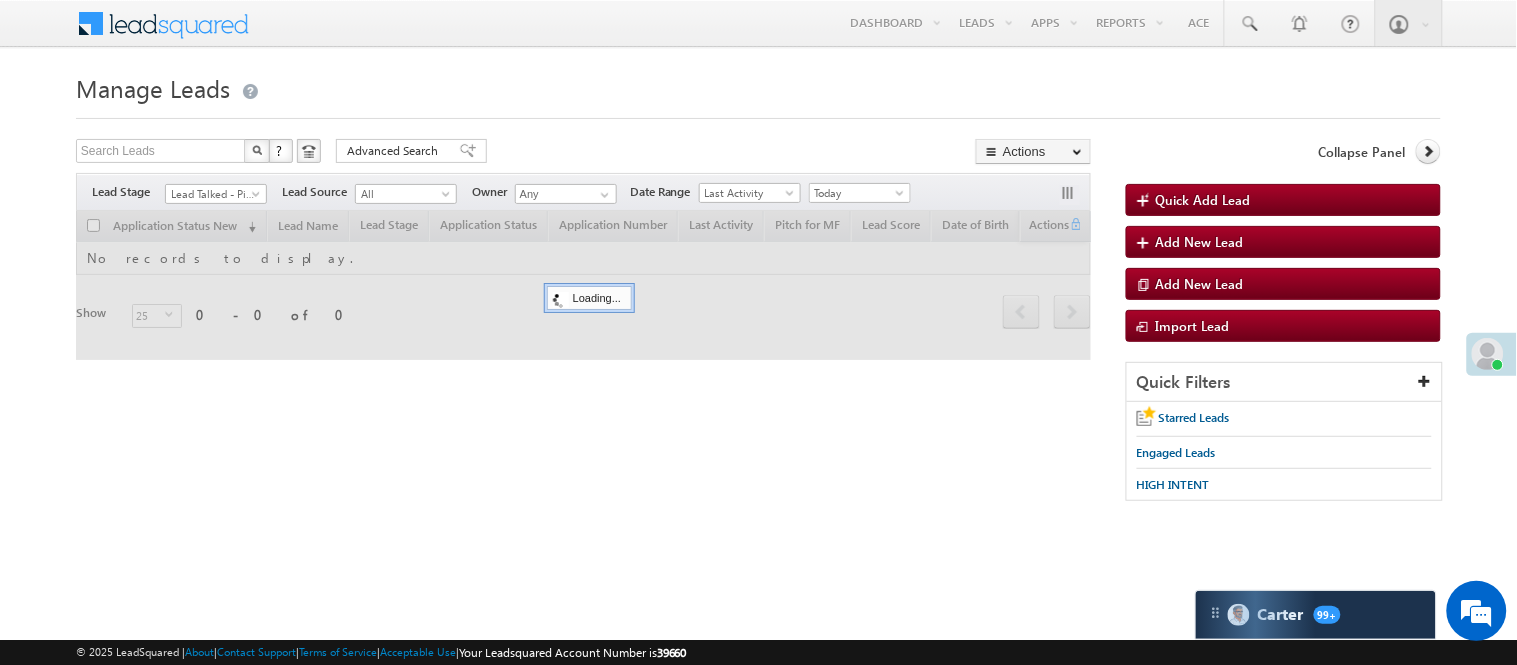 click at bounding box center (758, 112) 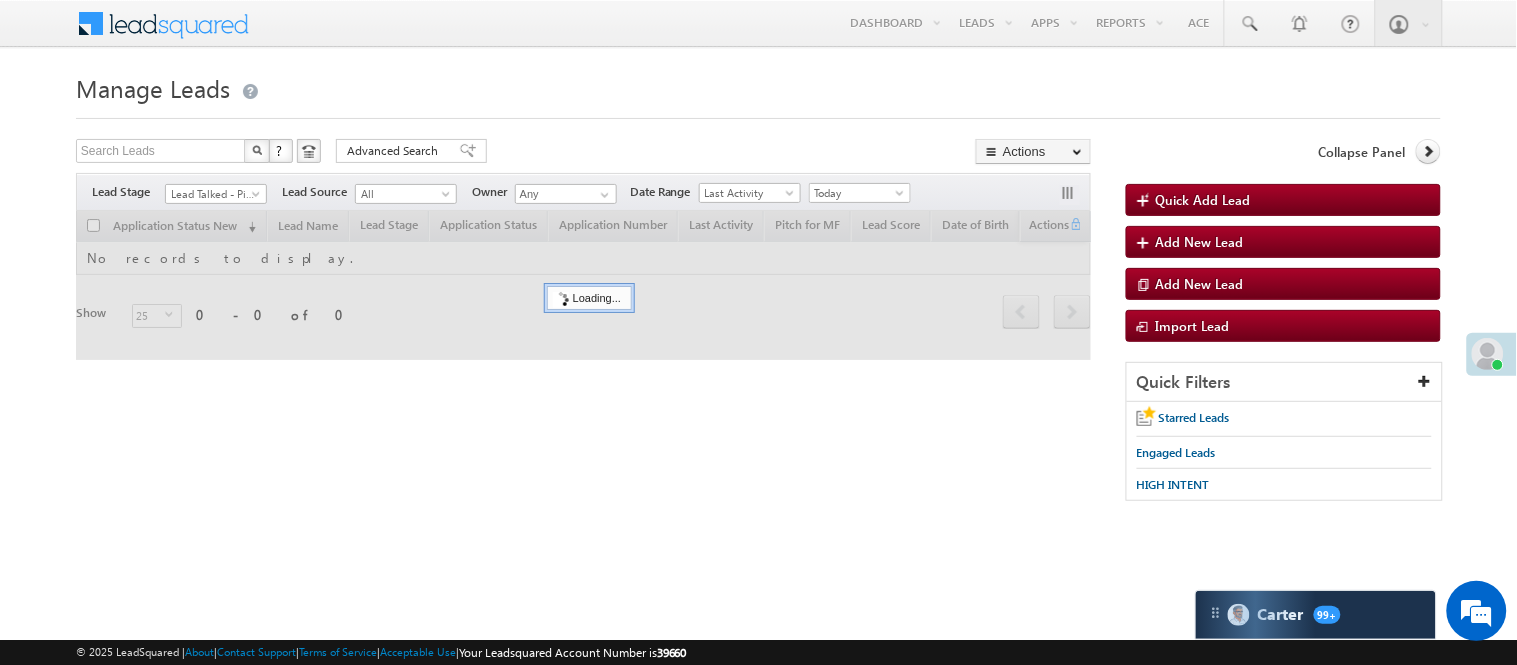 click on "Lead Talked - Pitch Not Done" at bounding box center (213, 194) 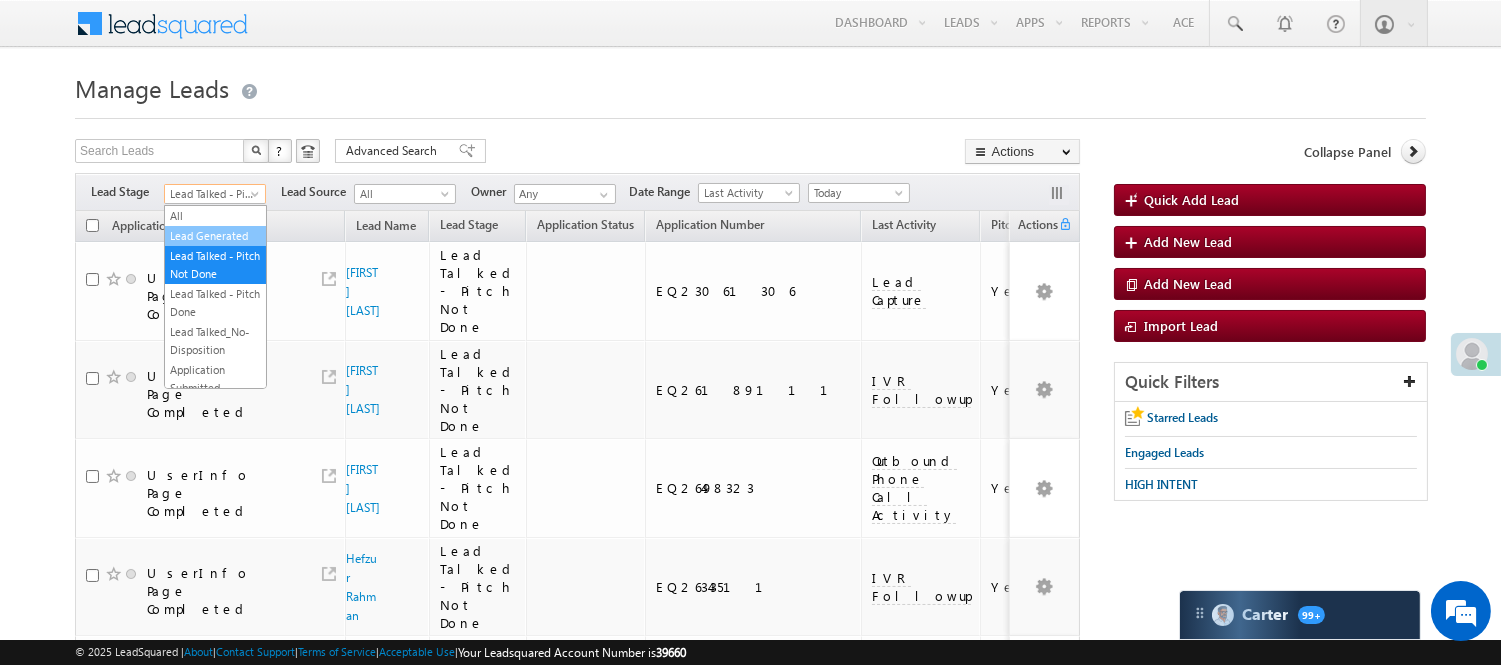 click on "Lead Generated" at bounding box center (215, 236) 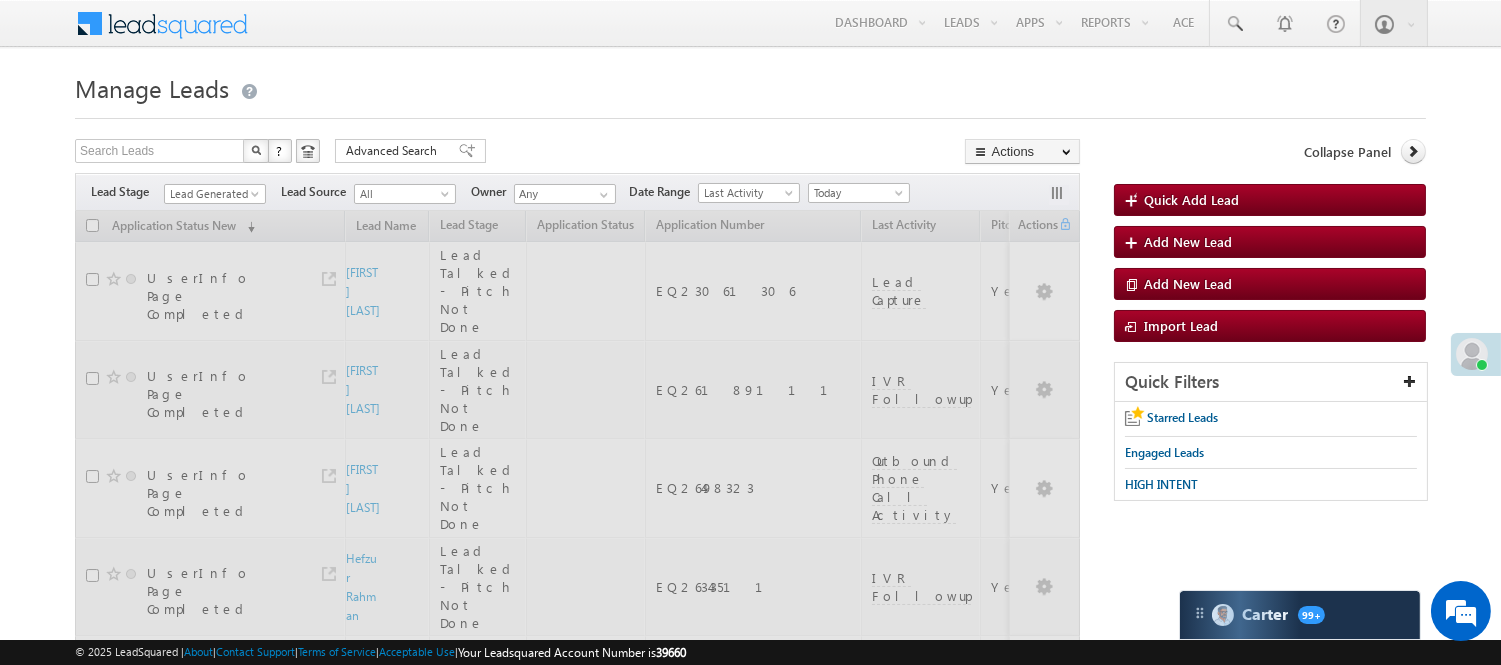 click on "Manage Leads" at bounding box center (750, 86) 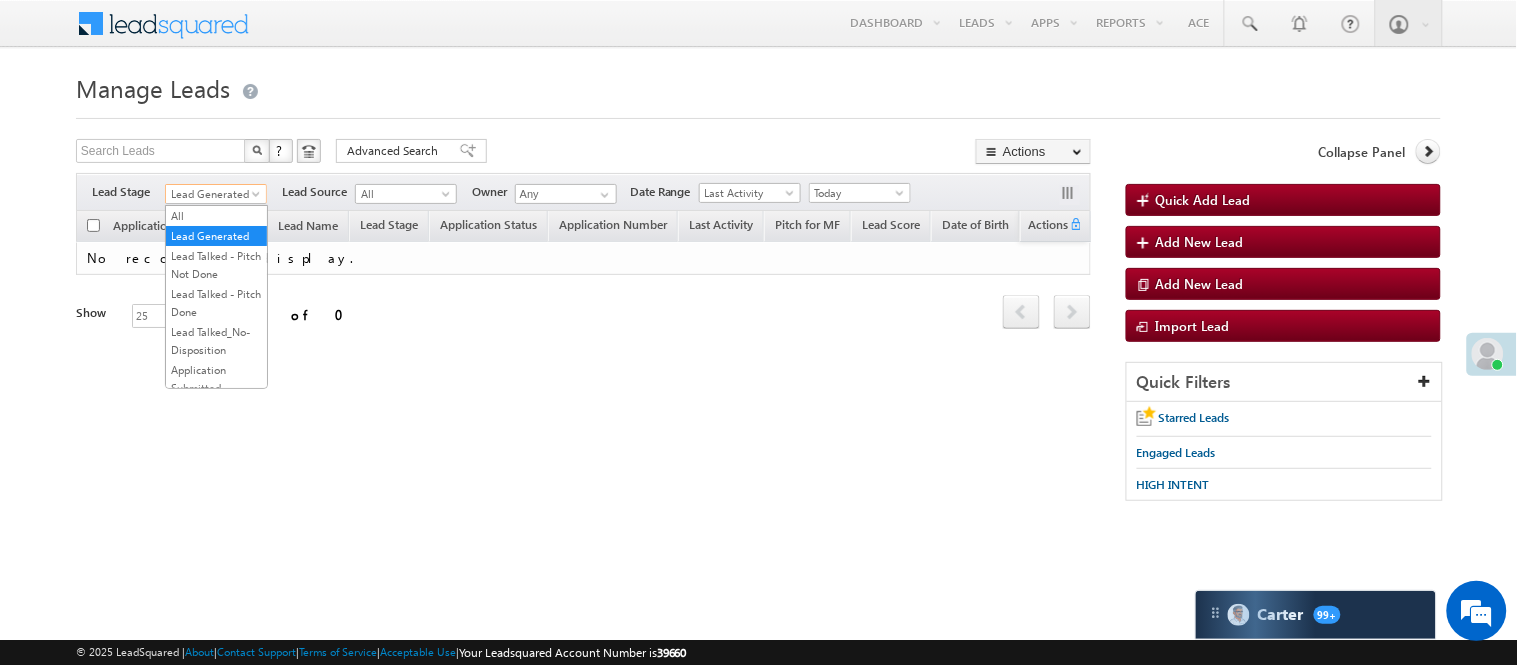 click on "Lead Generated" at bounding box center [213, 194] 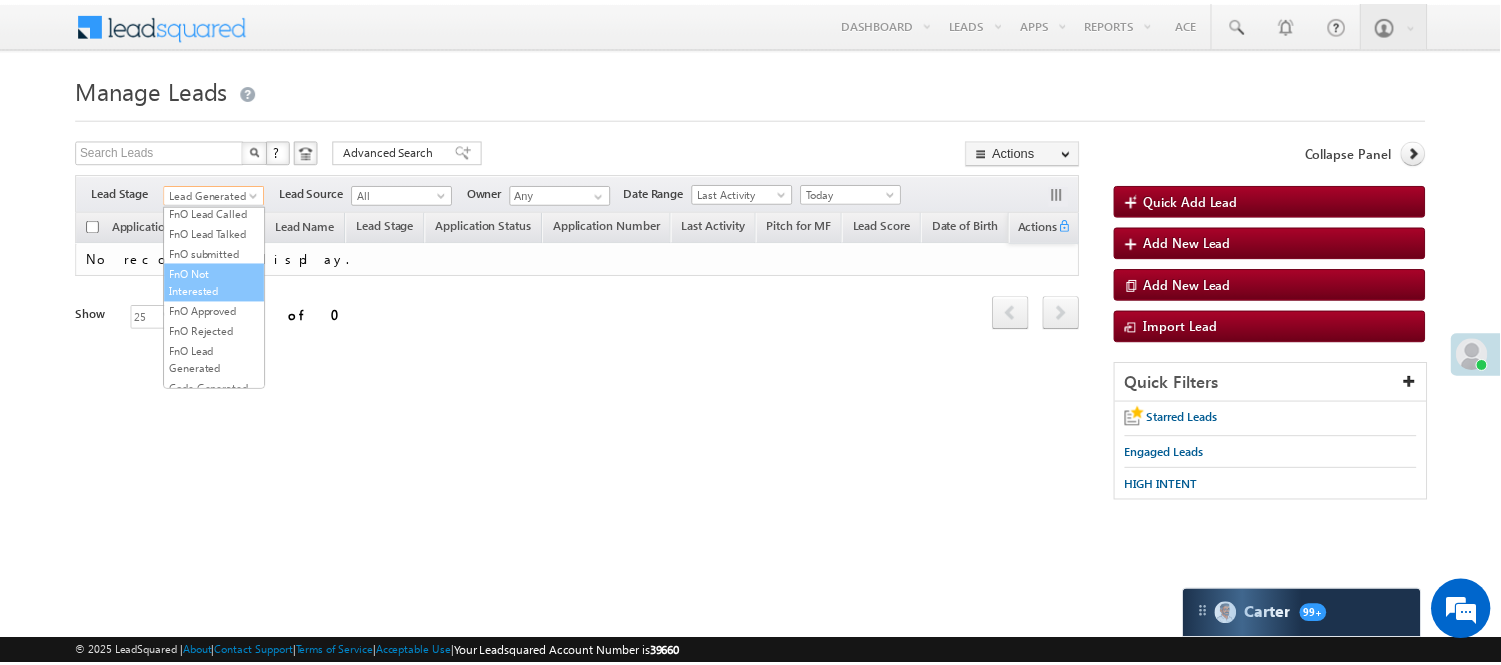 scroll, scrollTop: 496, scrollLeft: 0, axis: vertical 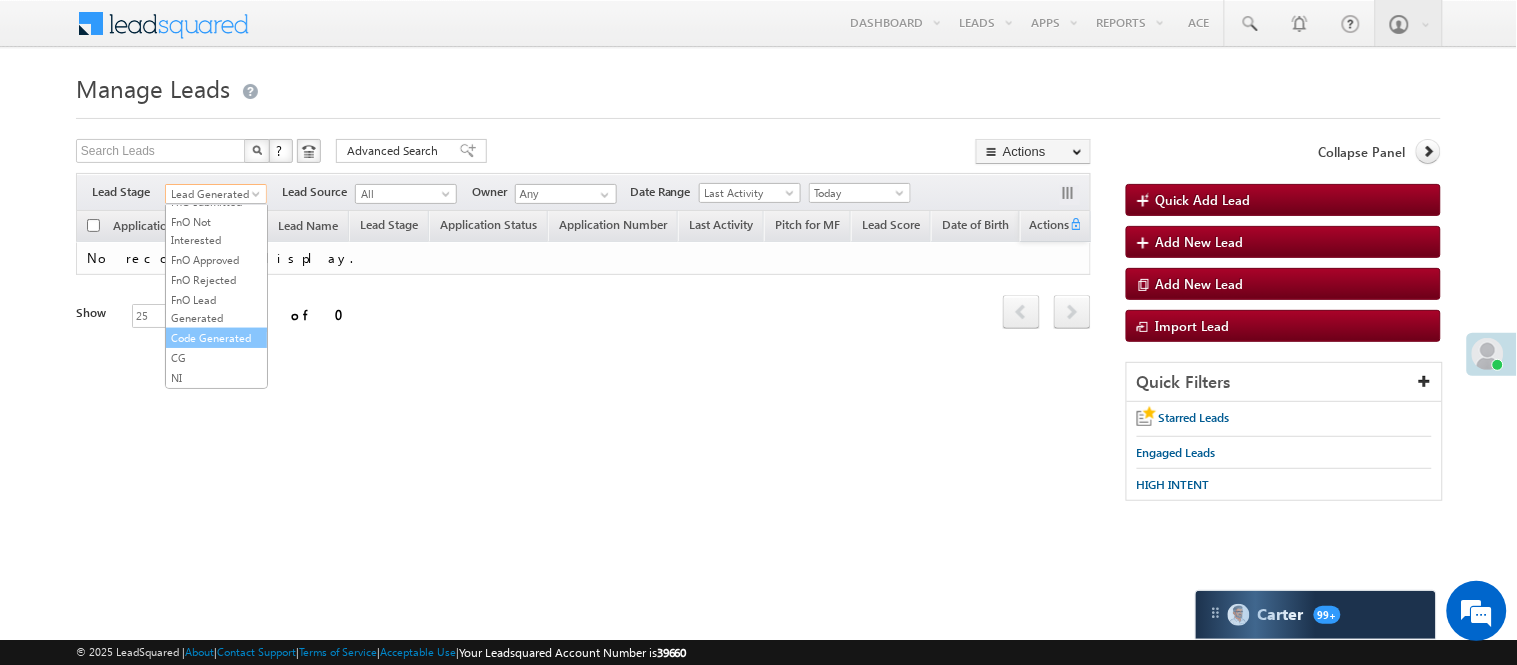 click on "Code Generated" at bounding box center [216, 338] 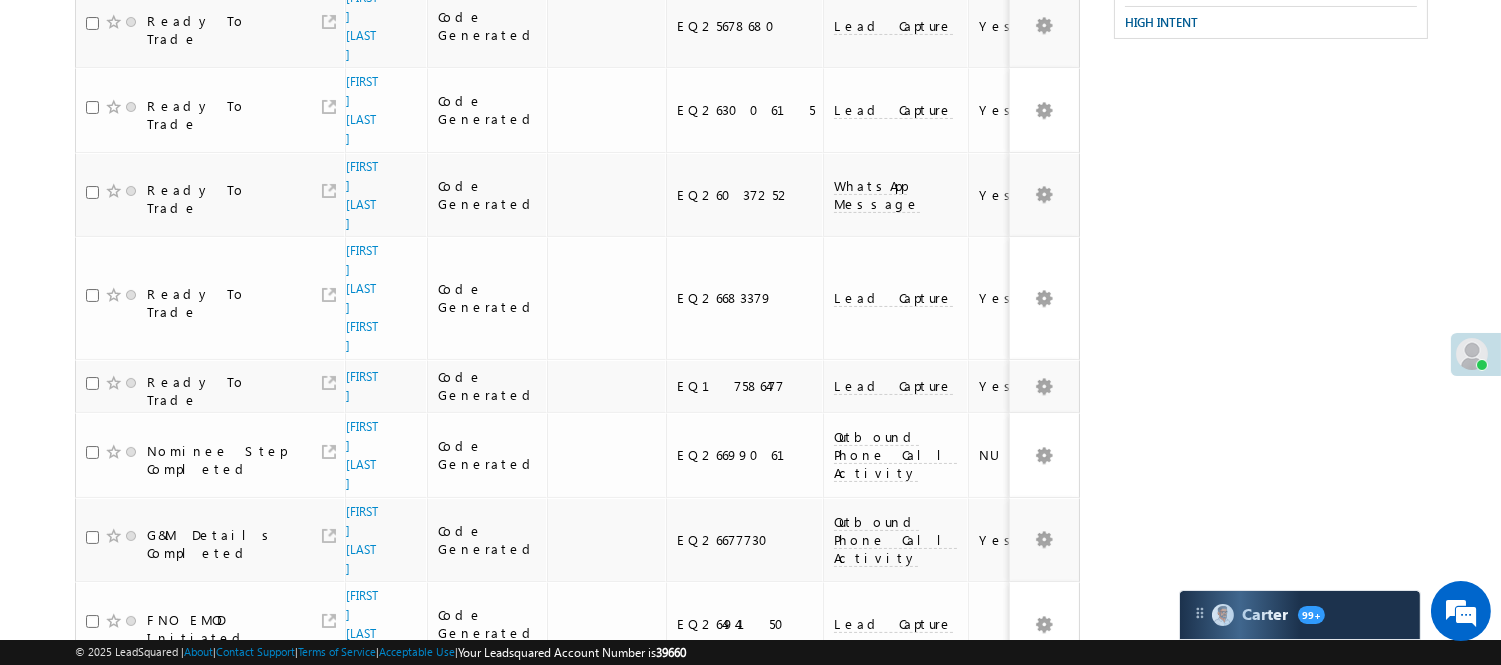 scroll, scrollTop: 111, scrollLeft: 0, axis: vertical 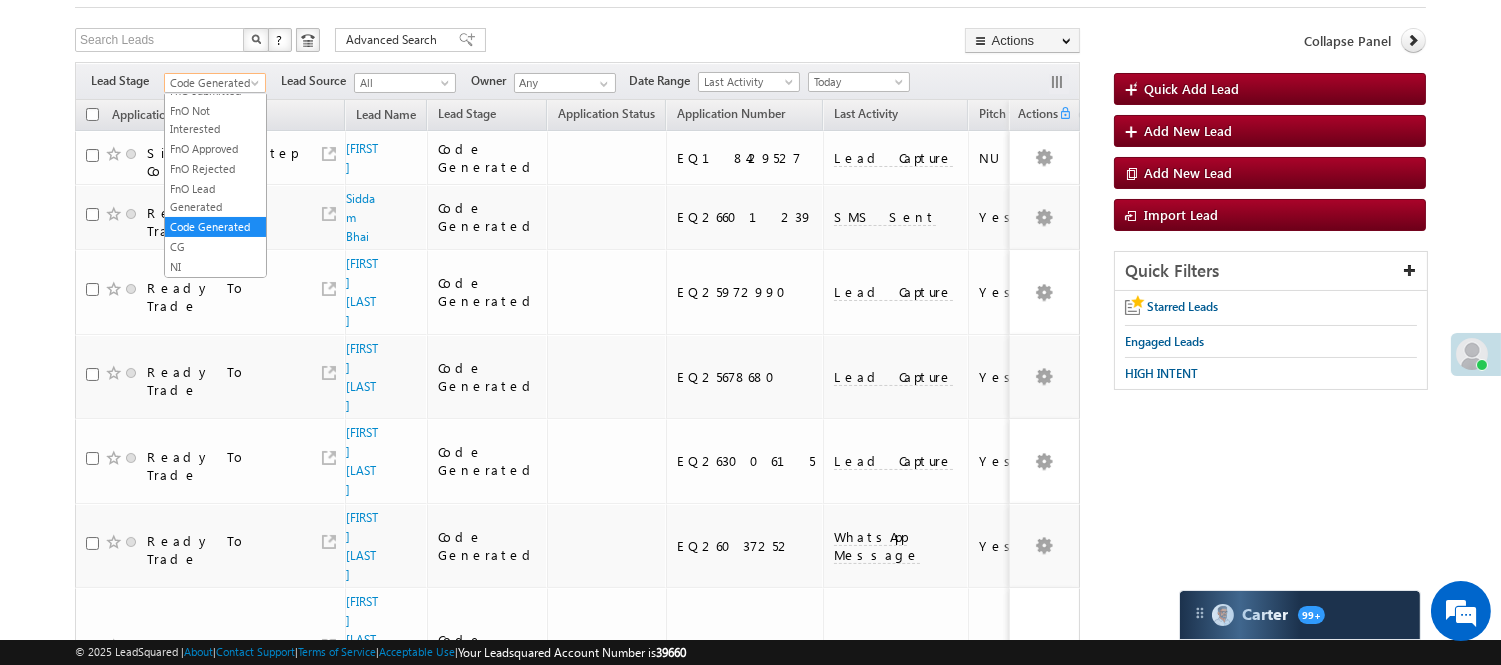 click at bounding box center (257, 87) 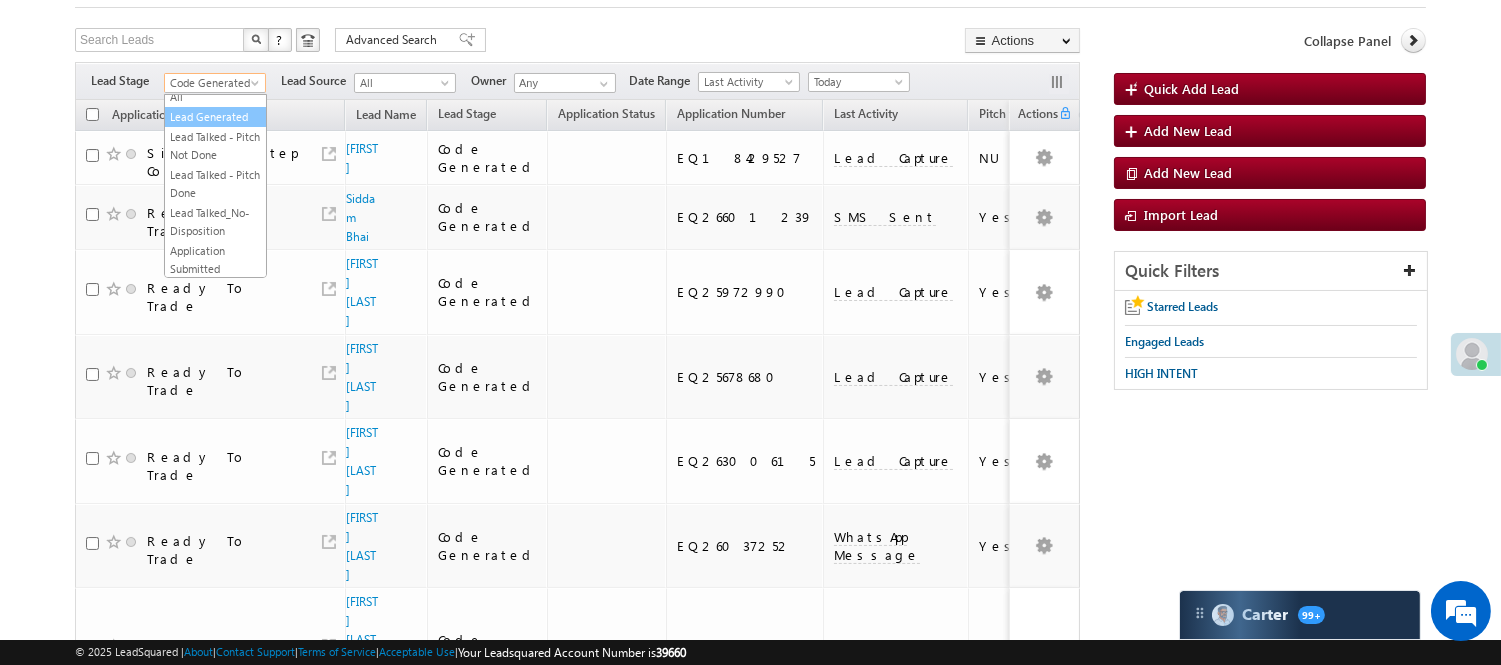 scroll, scrollTop: 0, scrollLeft: 0, axis: both 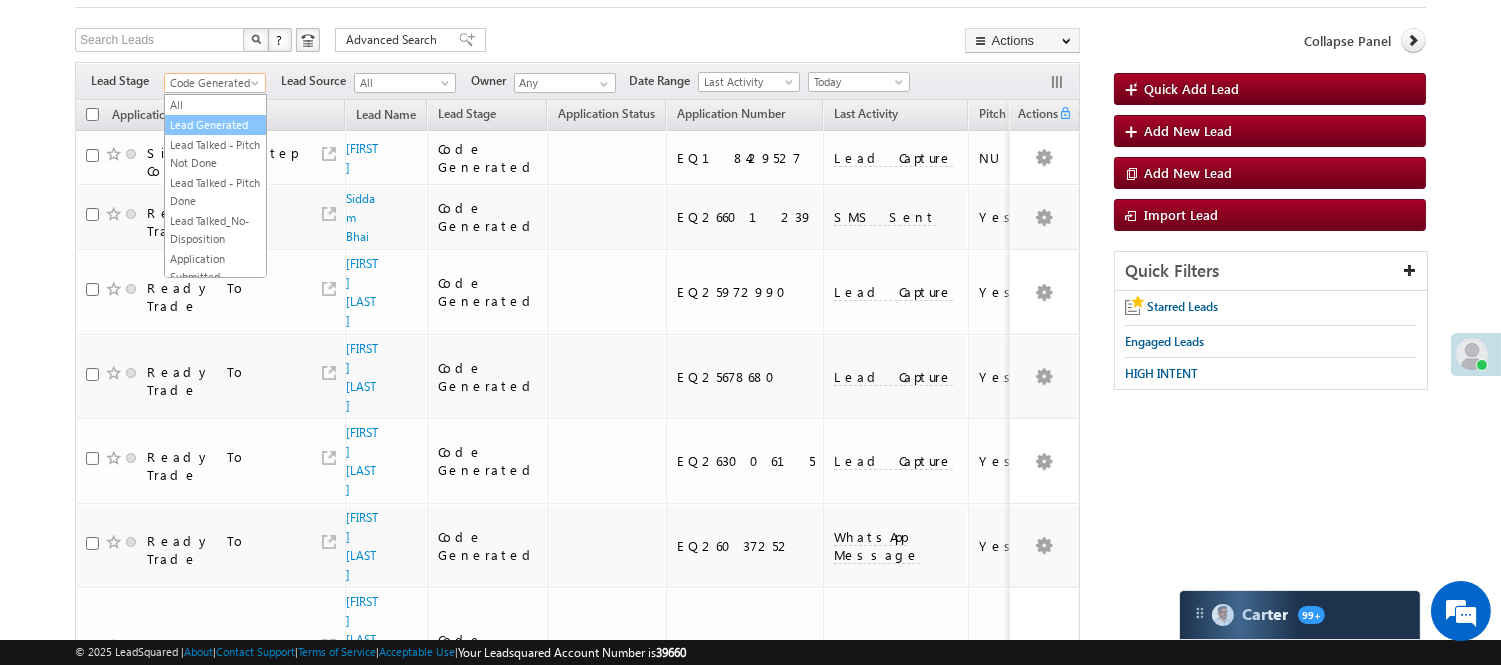 click on "Lead Generated" at bounding box center (215, 125) 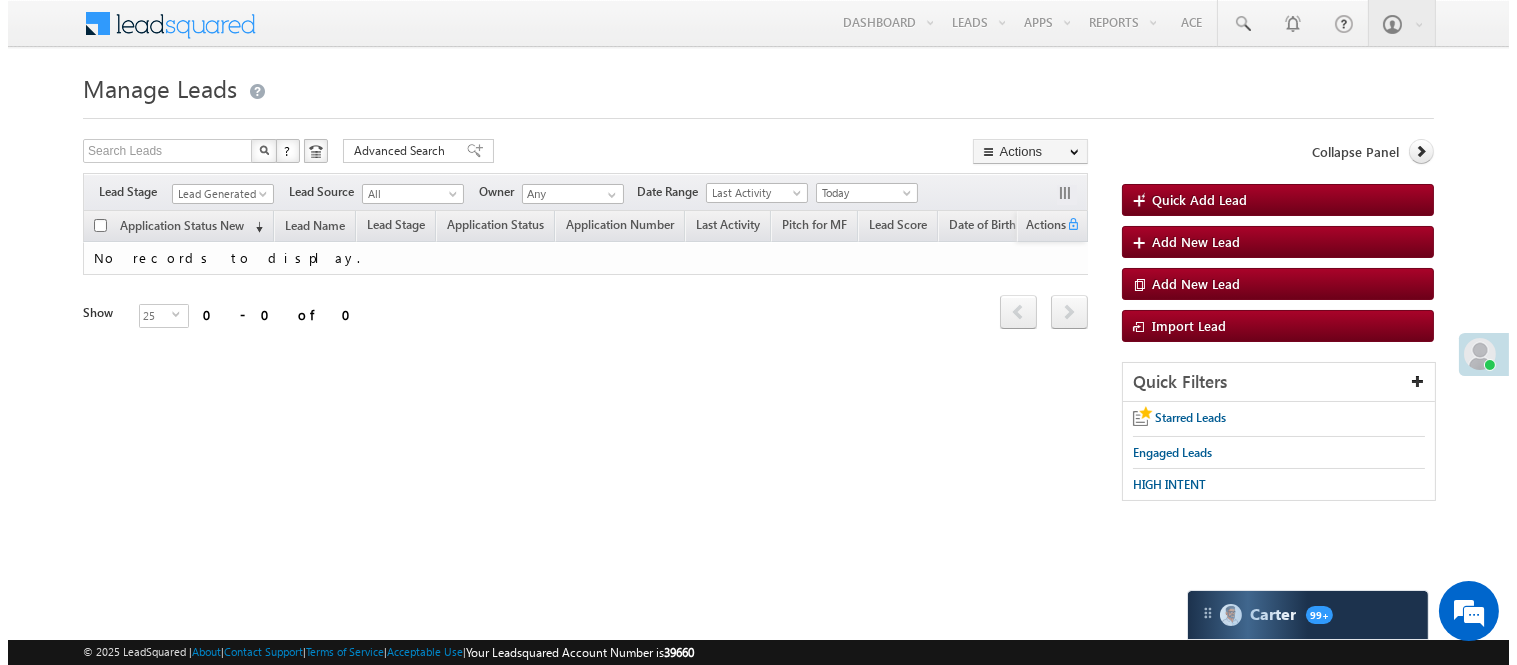 scroll, scrollTop: 0, scrollLeft: 0, axis: both 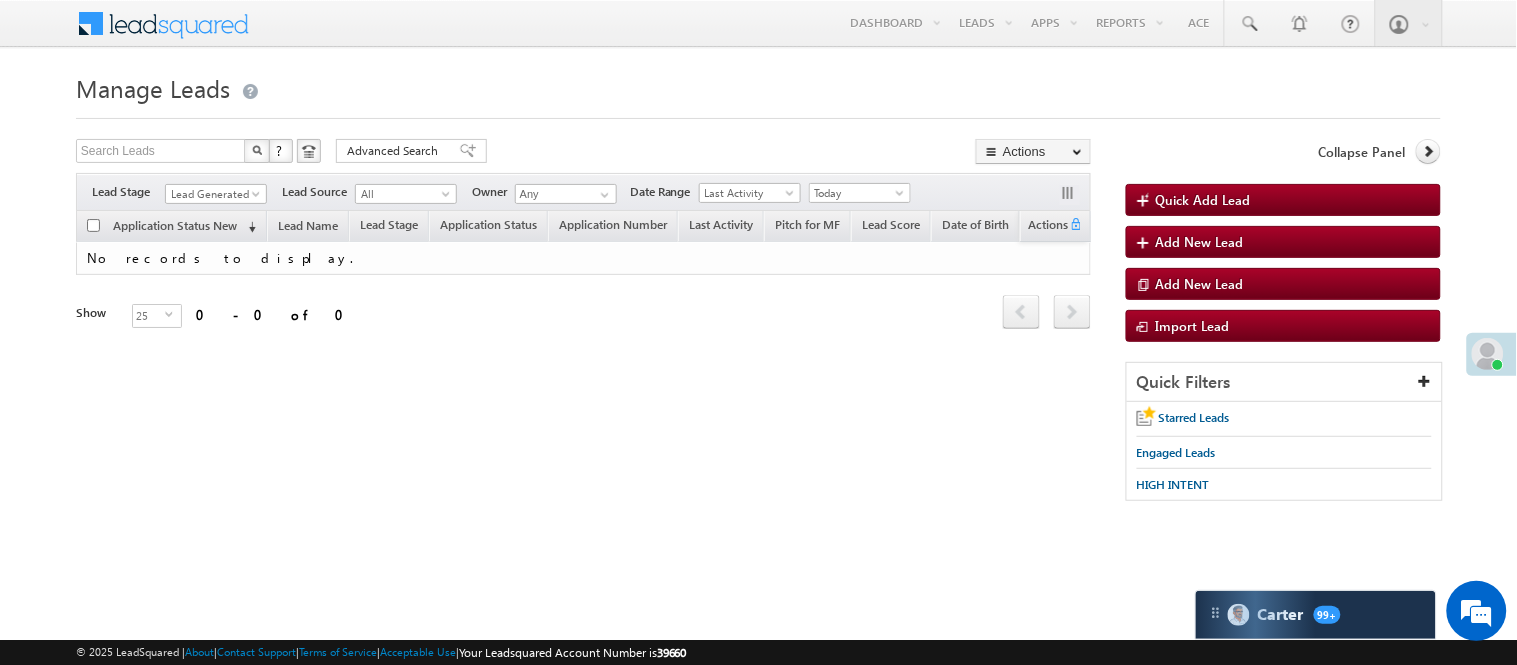 click on "Menu
Nisha Anand Yadav
Nisha .Yada v@ang elbro king. com
Angel Broki" at bounding box center [758, 24] 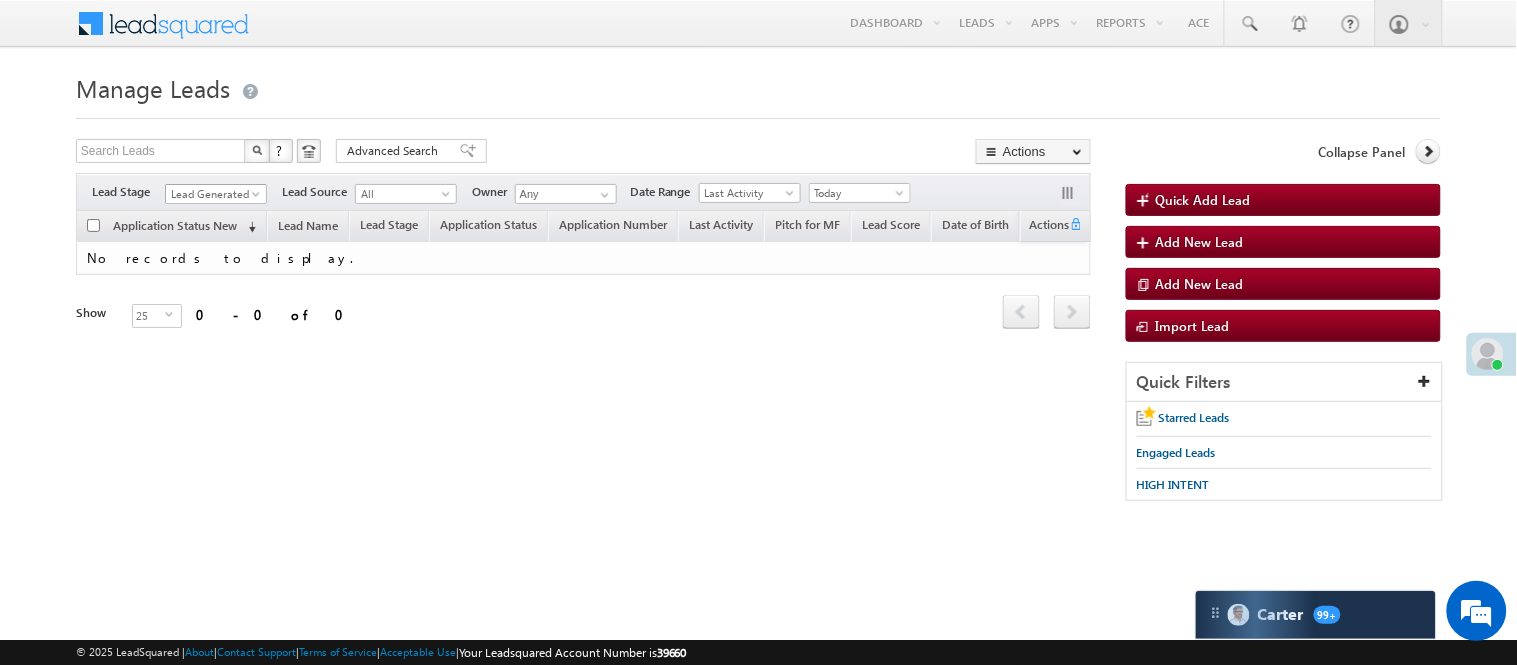 click on "Lead Generated" at bounding box center (213, 194) 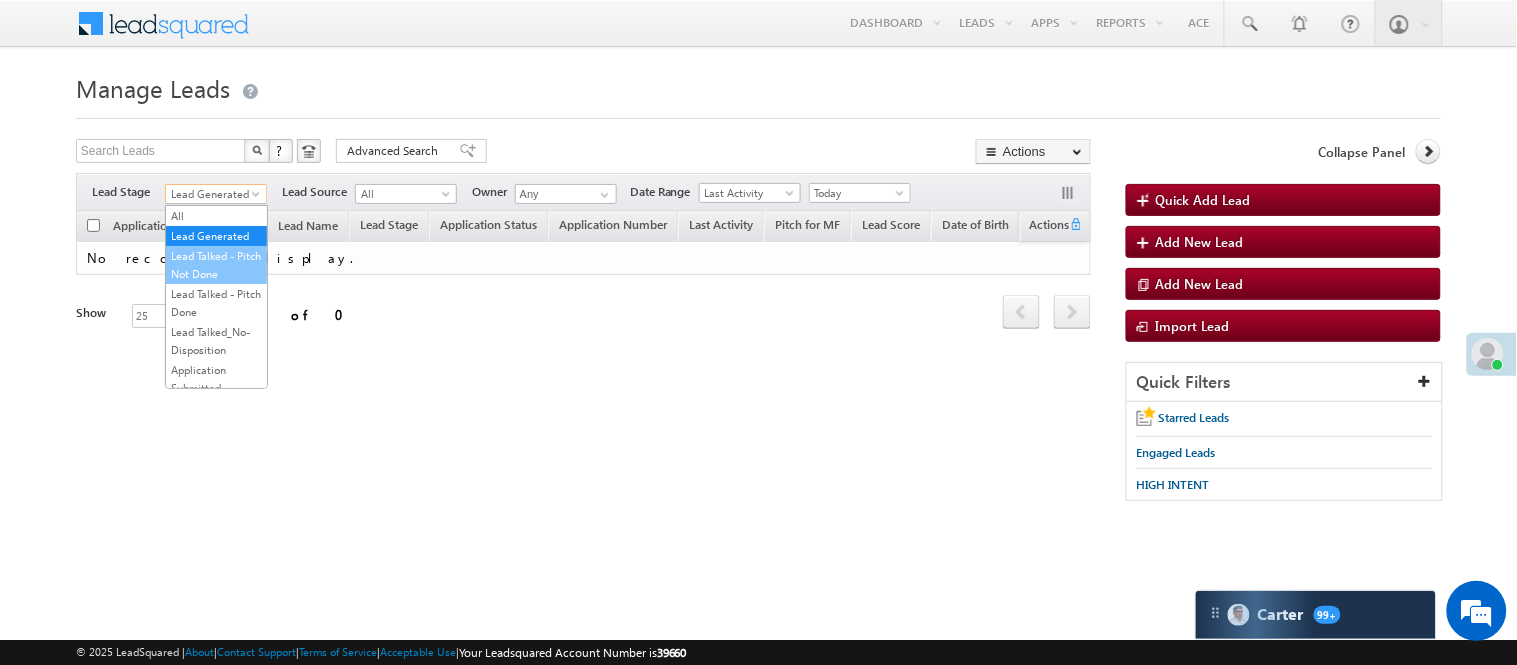click on "Lead Talked - Pitch Not Done" at bounding box center [216, 265] 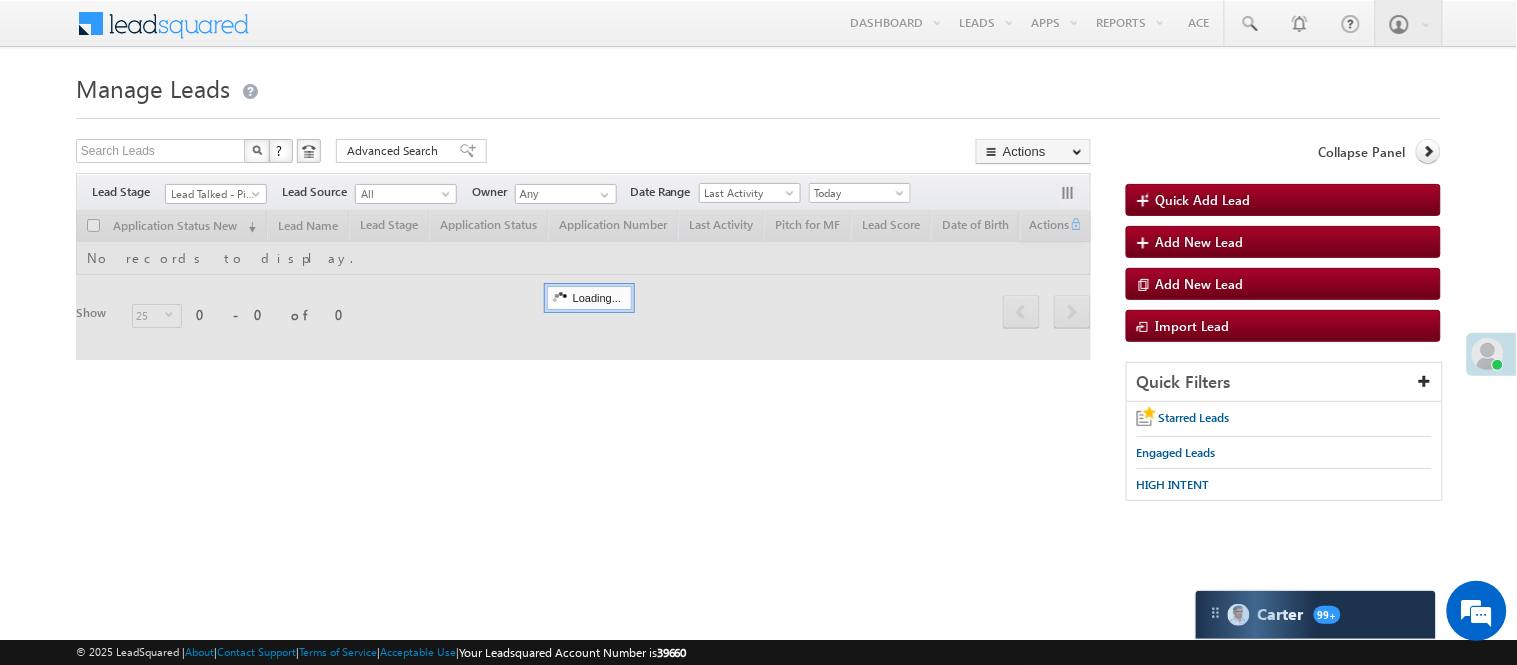 click at bounding box center (258, 198) 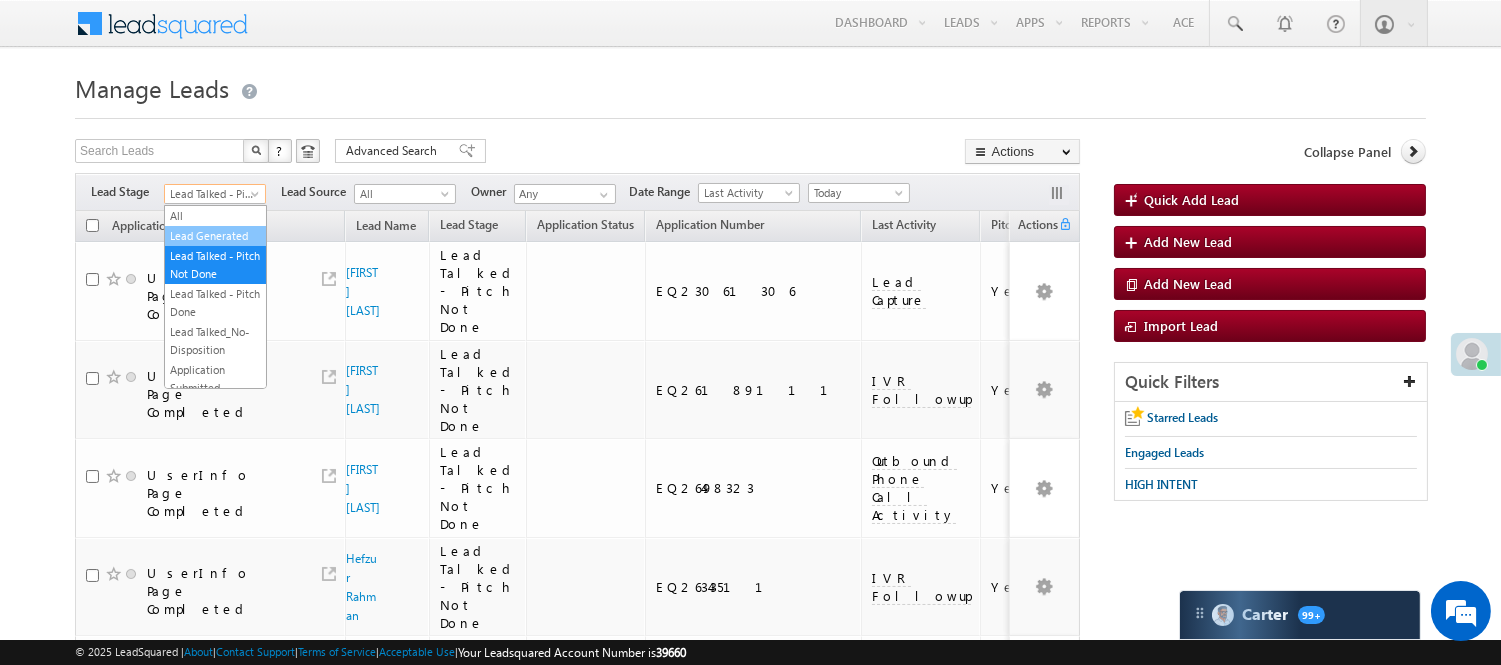 click on "Lead Generated" at bounding box center (215, 236) 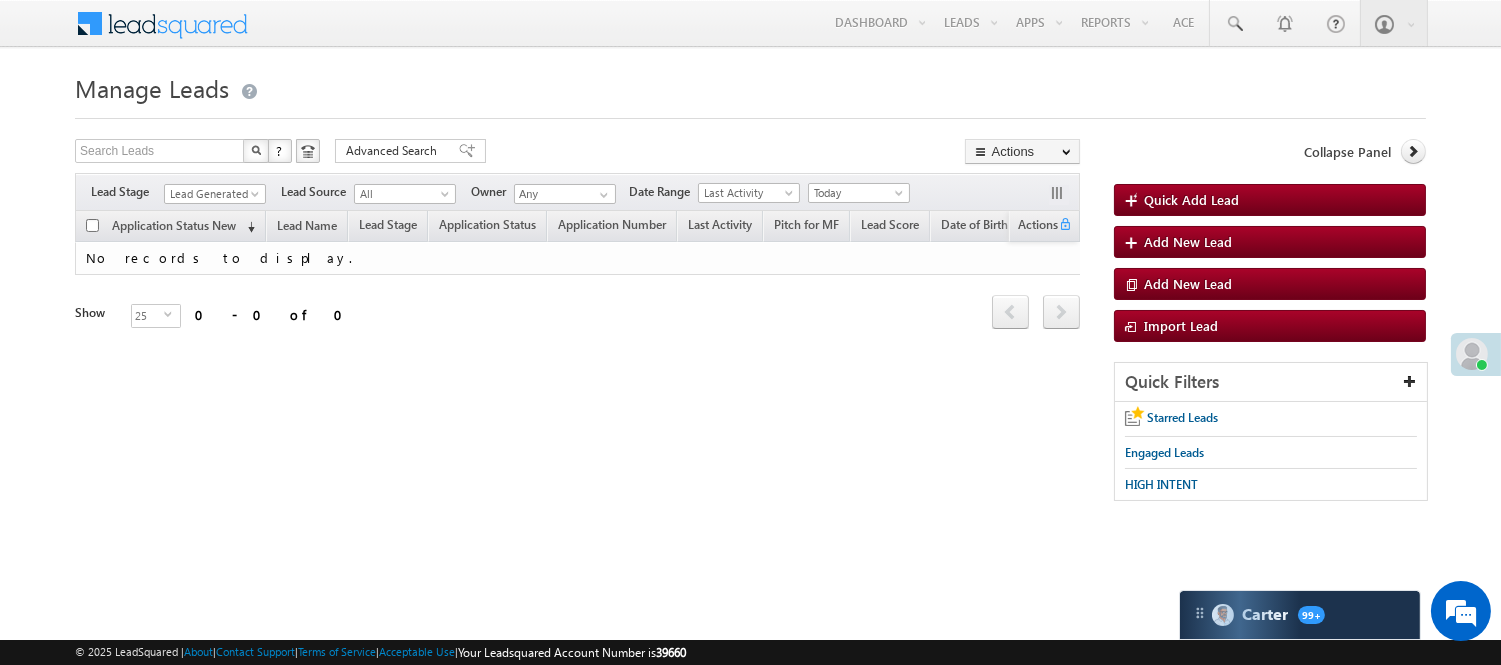 click on "Manage Leads
Quick Add Lead
Search Leads X ?   0 results found
Advanced Search
Advanced Search
Actions Actions" at bounding box center [750, 294] 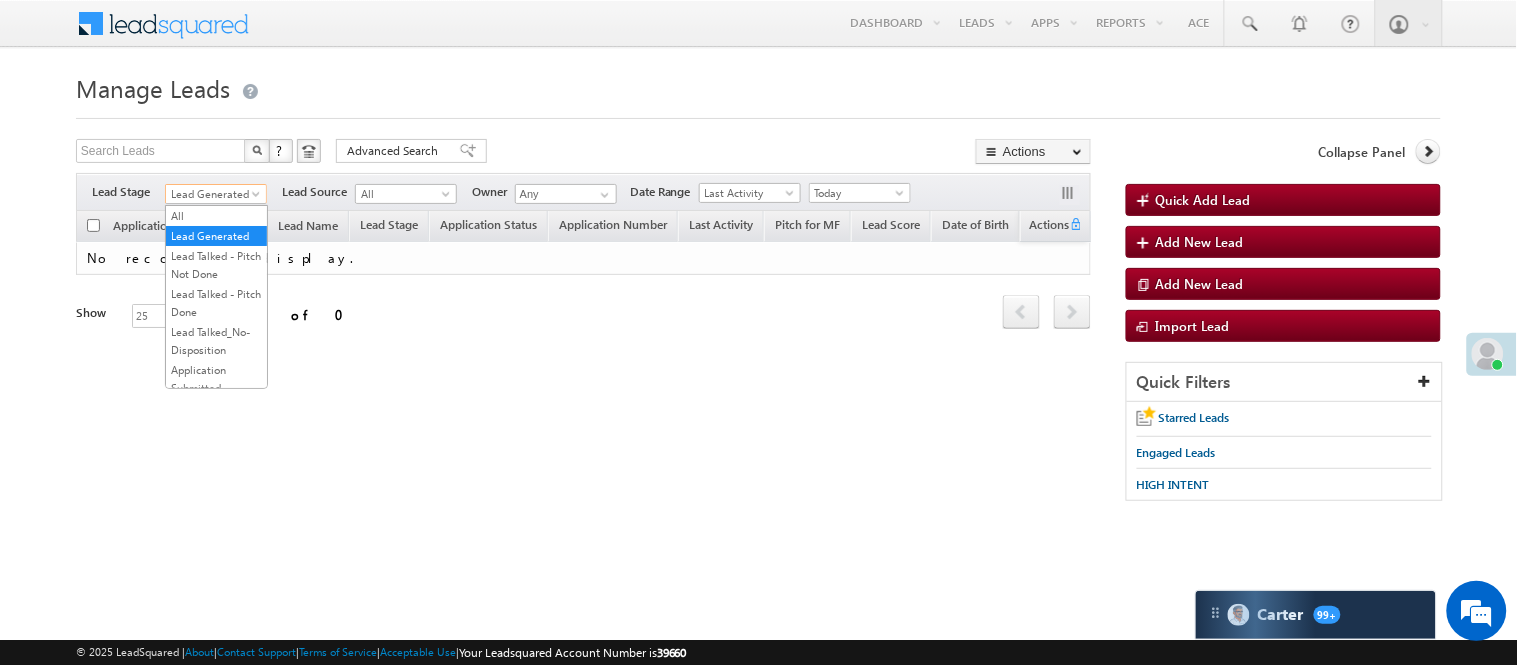 click on "Lead Generated" at bounding box center [213, 194] 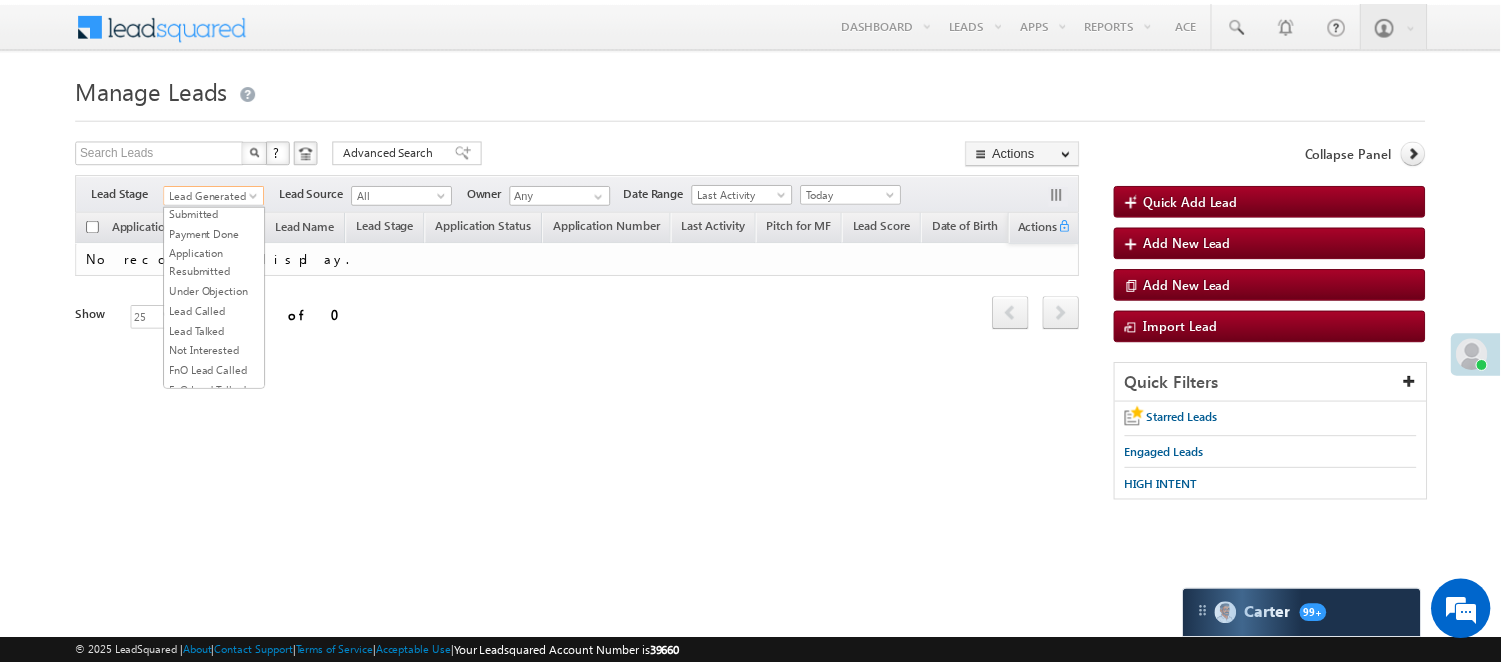 scroll, scrollTop: 444, scrollLeft: 0, axis: vertical 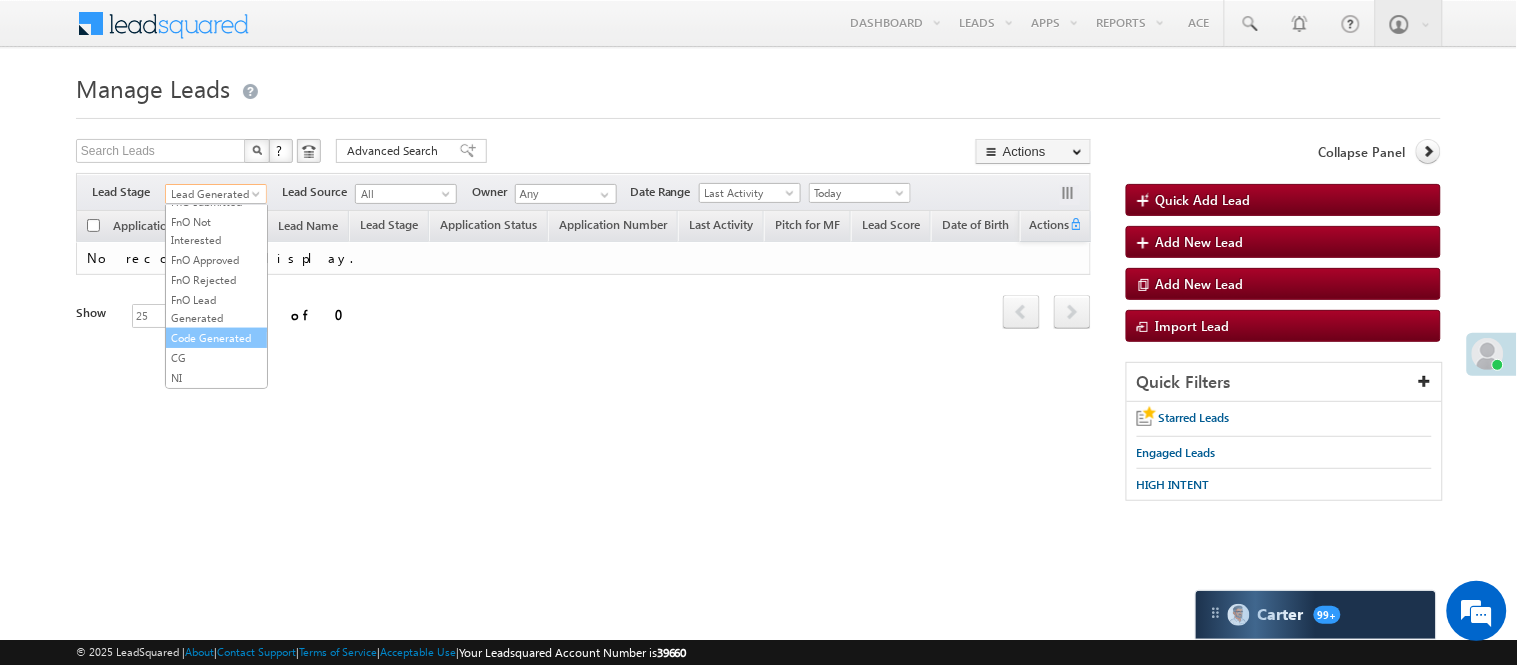 click on "Code Generated" at bounding box center [216, 338] 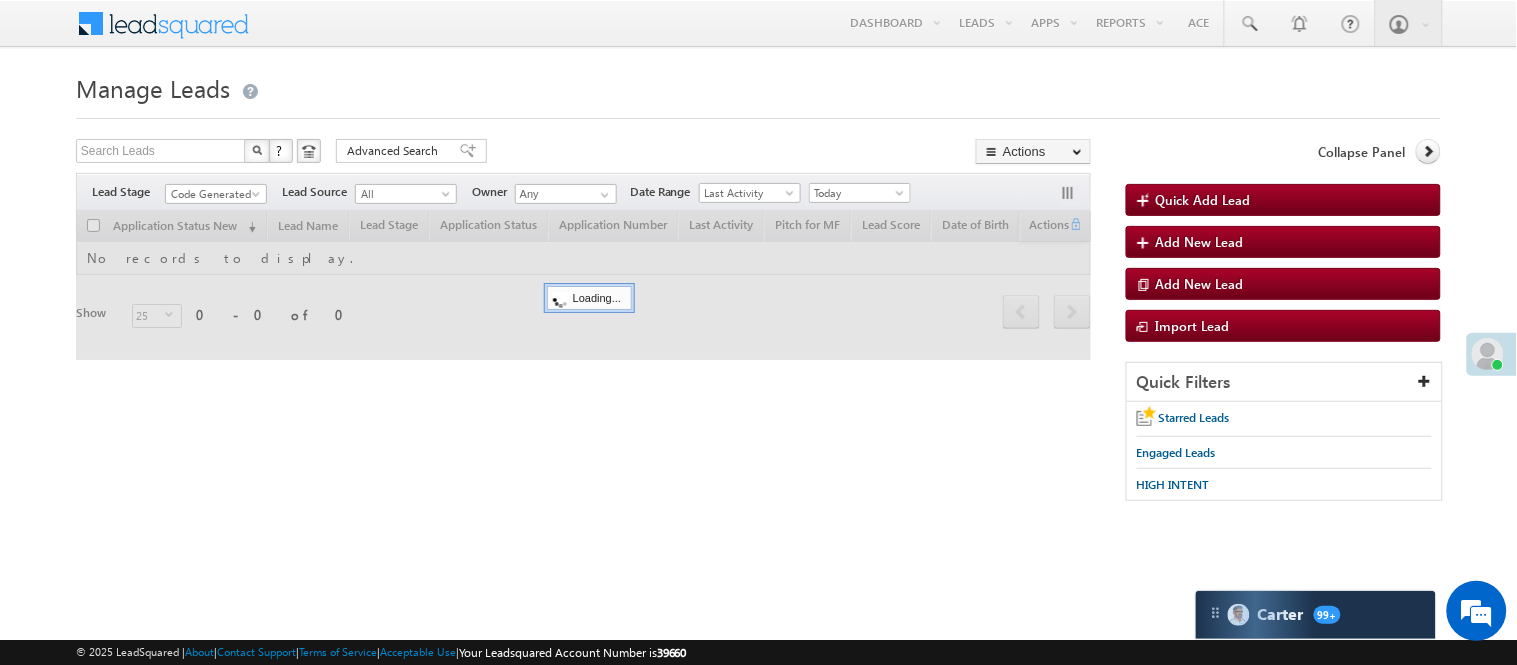 click on "Menu
Nisha Anand Yadav
Nisha .Yada v@ang elbro king. com
Angel Broki" at bounding box center (758, 24) 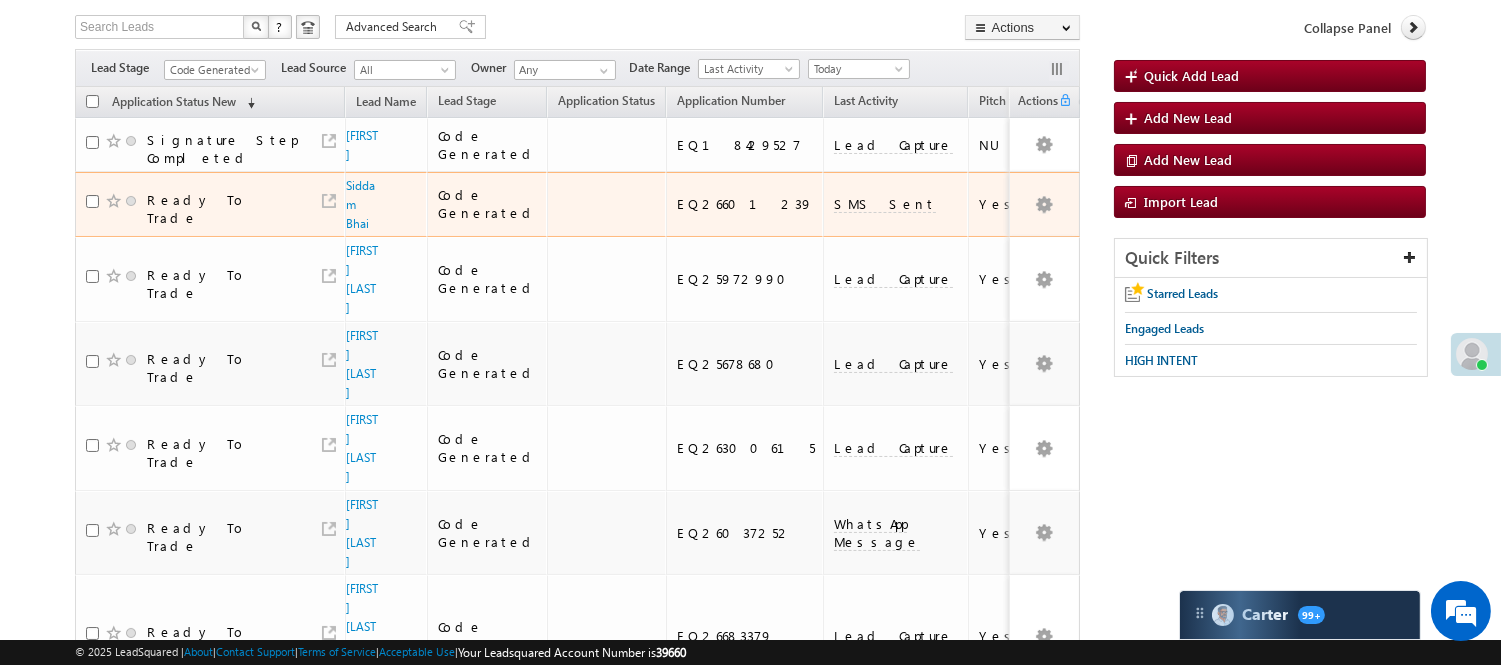 scroll, scrollTop: 0, scrollLeft: 0, axis: both 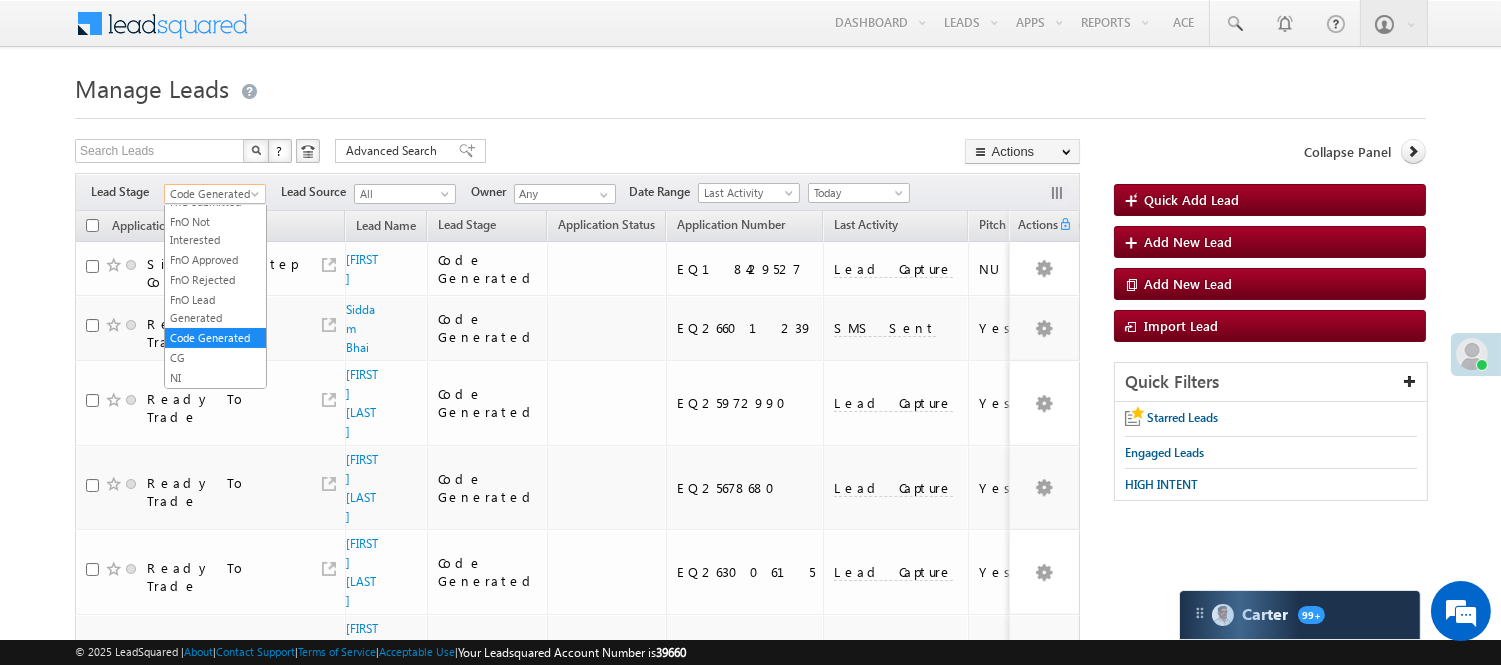 click on "Code Generated" at bounding box center [212, 194] 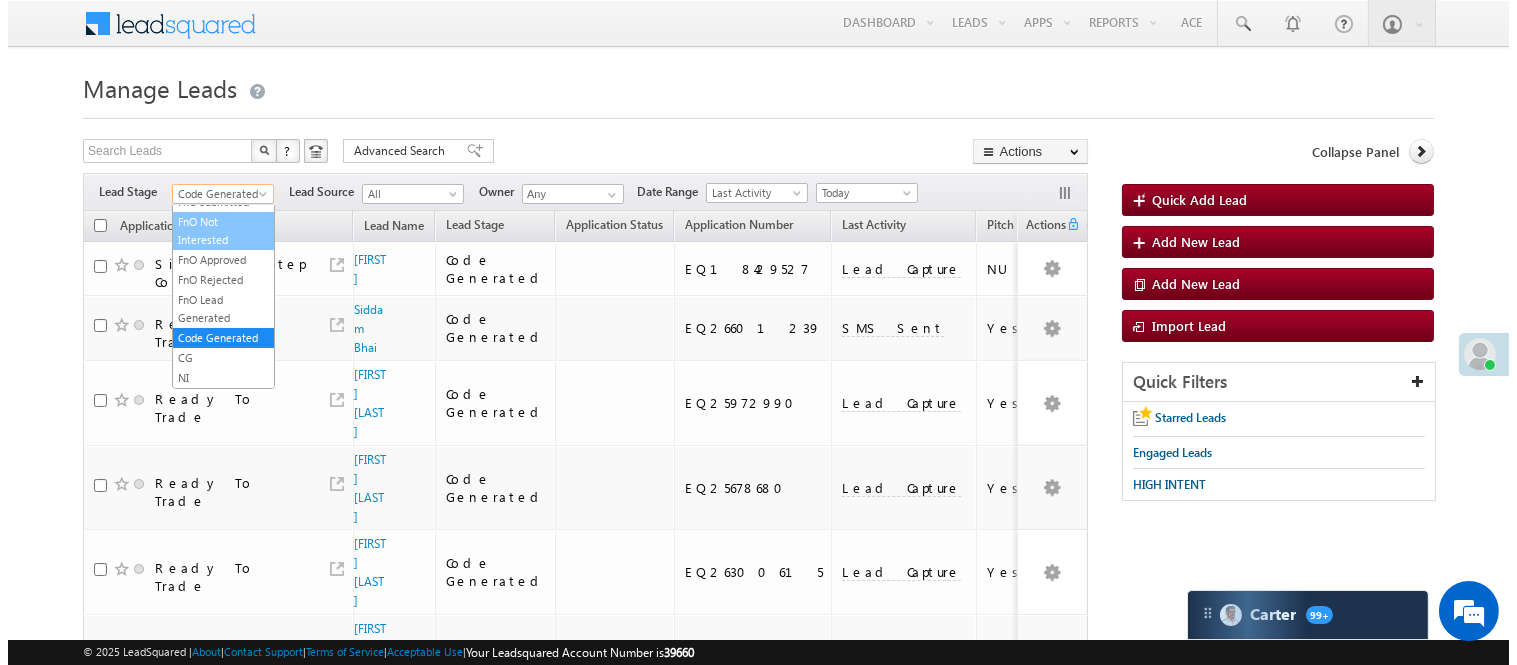 scroll, scrollTop: 11, scrollLeft: 0, axis: vertical 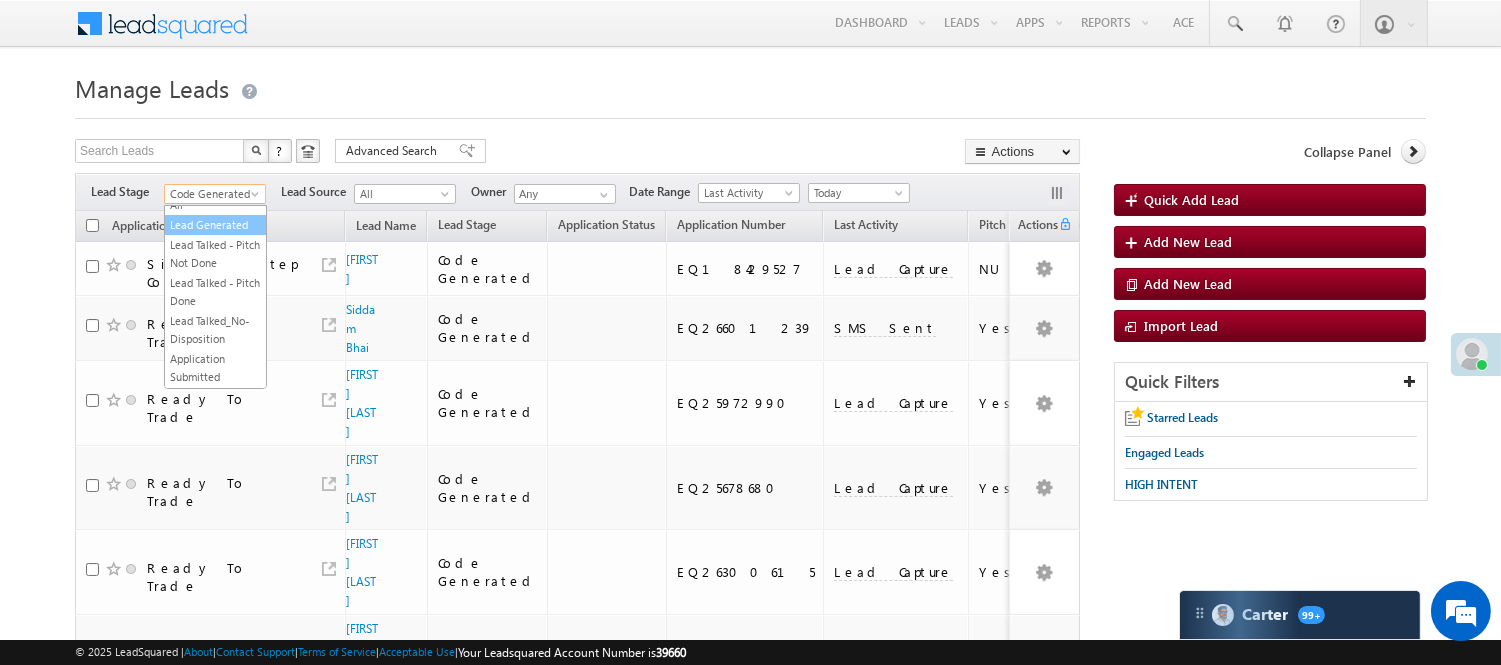 click on "Lead Generated" at bounding box center [215, 225] 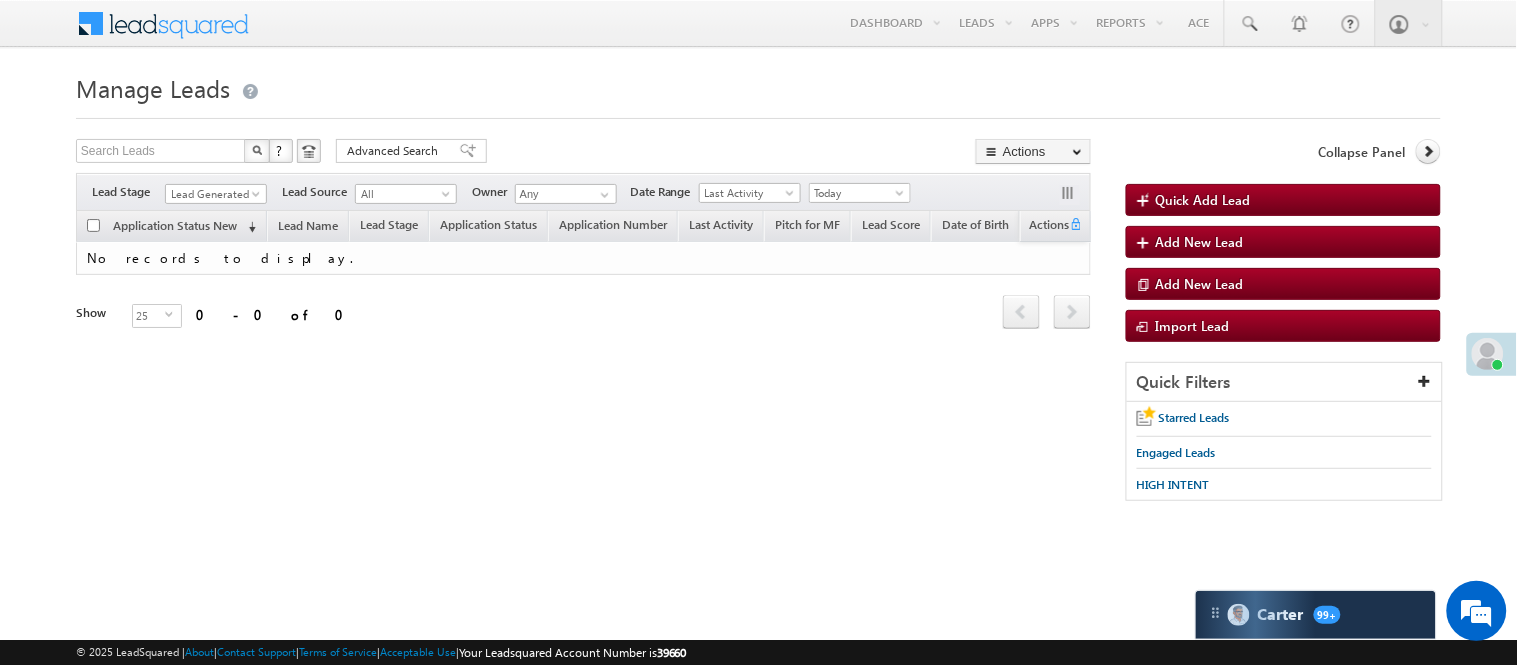 click on "Filters
Lead Stage
All Lead Generated Lead Talked - Pitch Not Done Lead Talked - Pitch Done Lead Talked_No-Disposition Application Submitted Payment Done Application Resubmitted Under Objection Lead Called Lead Talked Not Interested FnO Lead Called FnO Lead Talked FnO submitted FnO Not Interested FnO Approved FnO Rejected FnO Lead Generated Code Generated CG NI Lead Generated
Lead Source
All All
Owner Any Any" at bounding box center [583, 192] 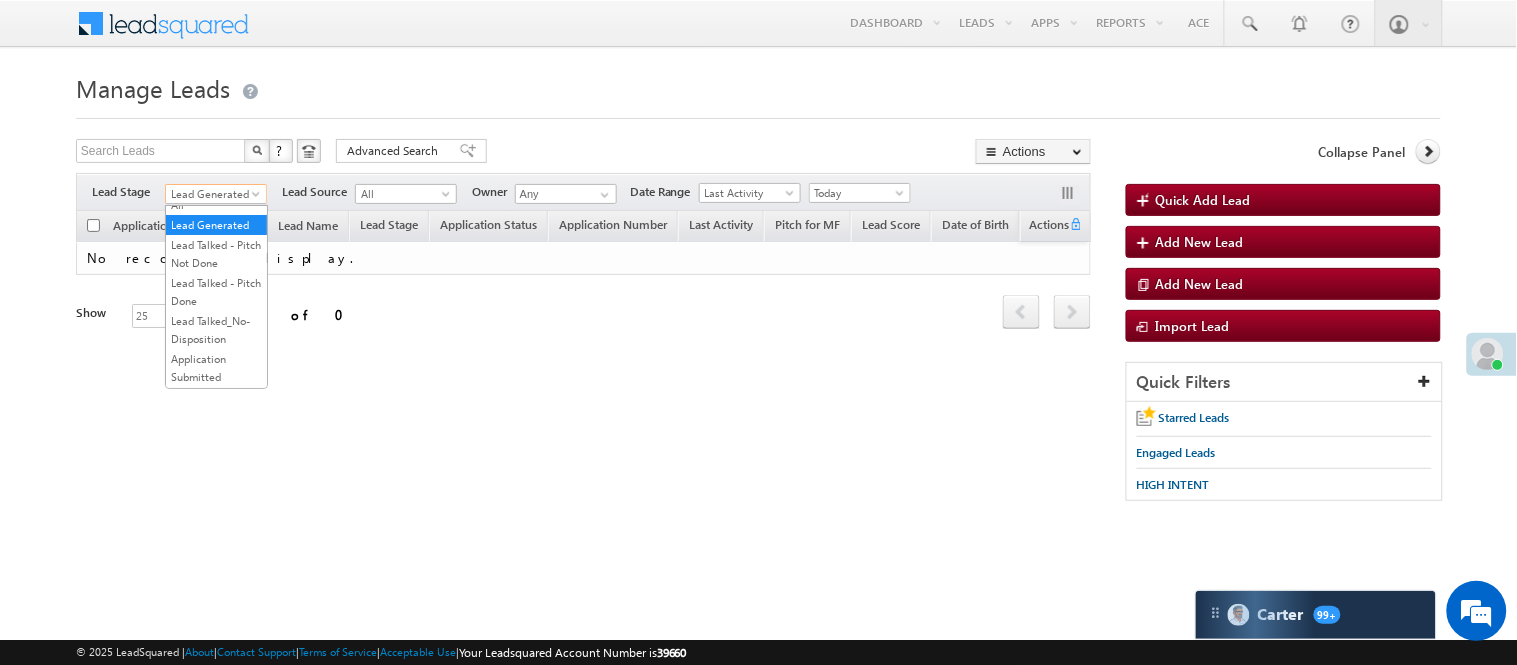 click on "Lead Generated" at bounding box center [213, 194] 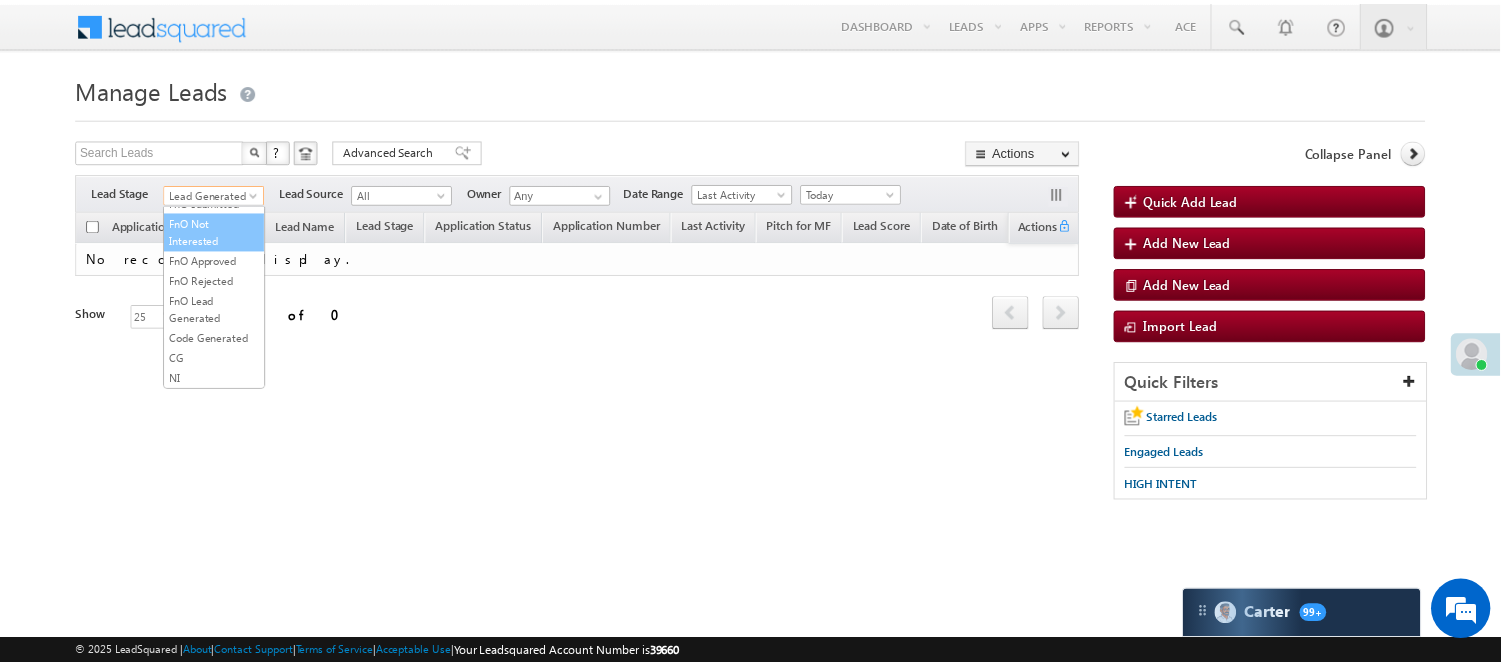 scroll, scrollTop: 496, scrollLeft: 0, axis: vertical 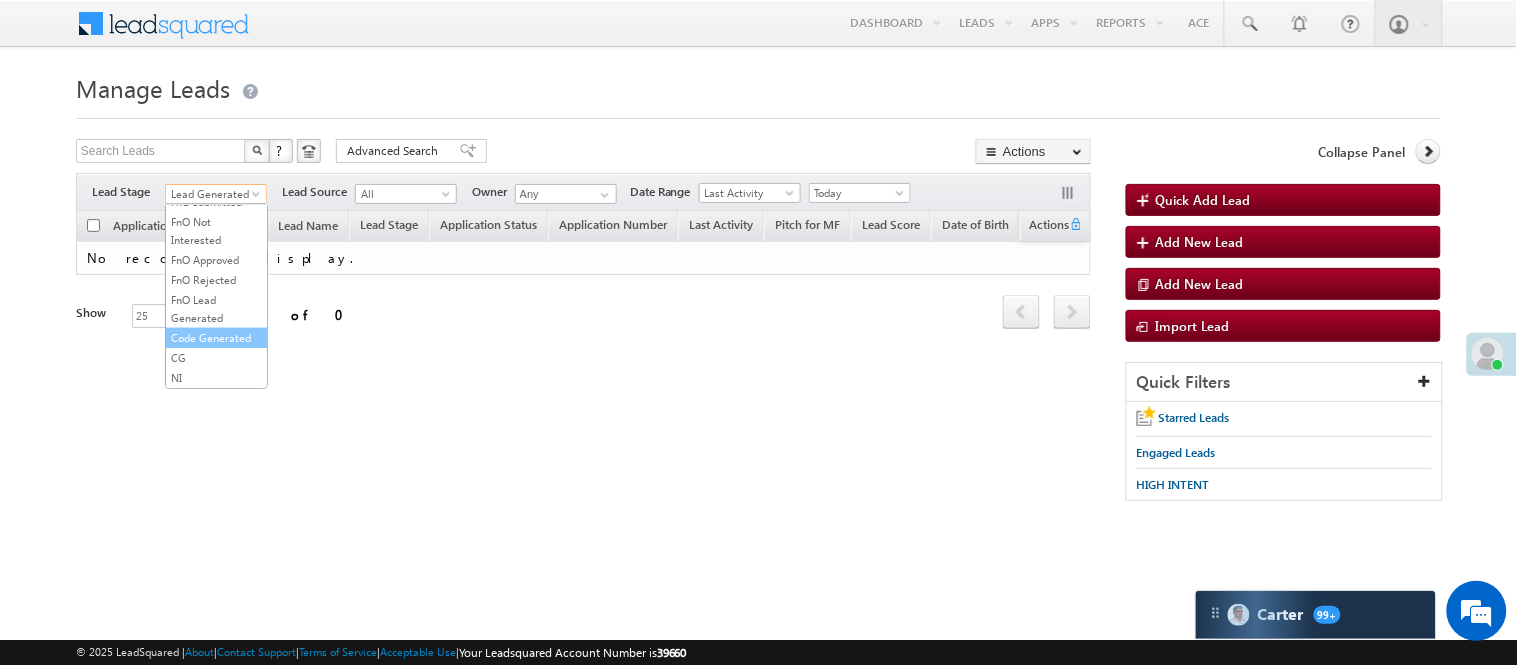 click on "Code Generated" at bounding box center (216, 338) 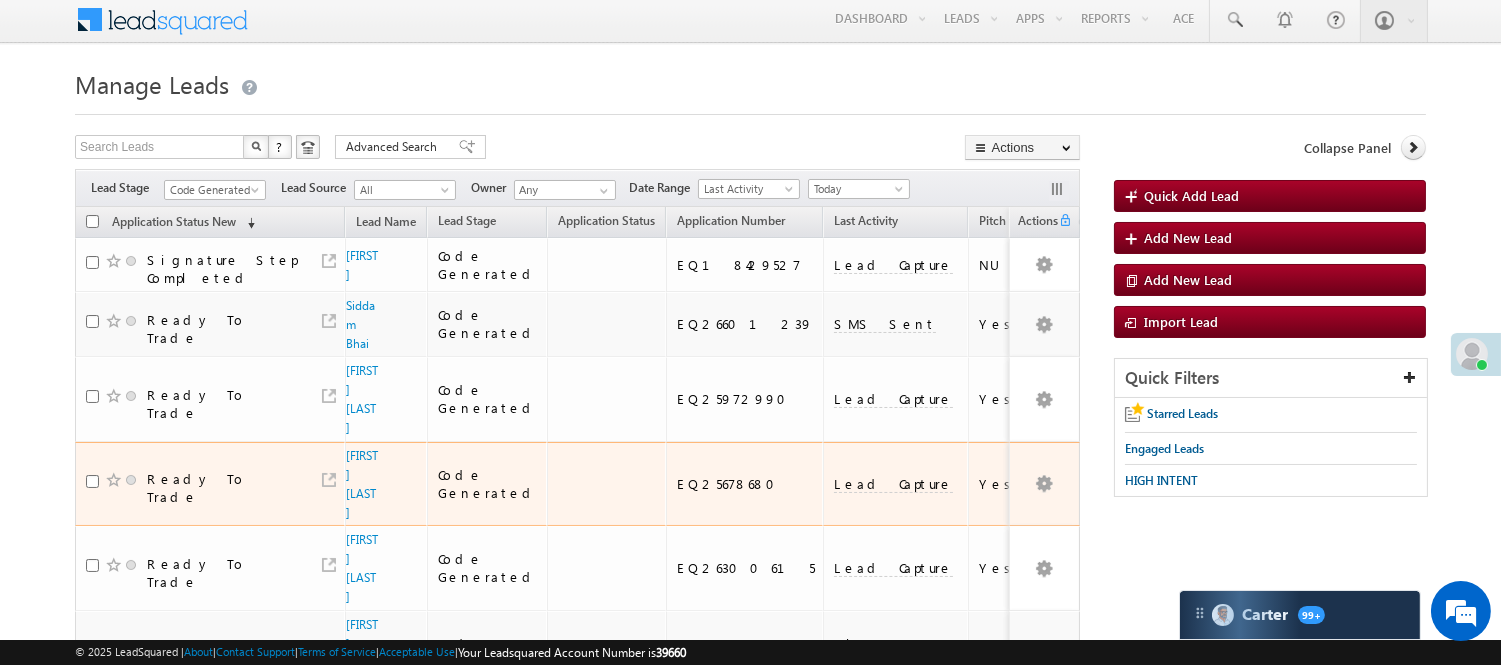 scroll, scrollTop: 0, scrollLeft: 0, axis: both 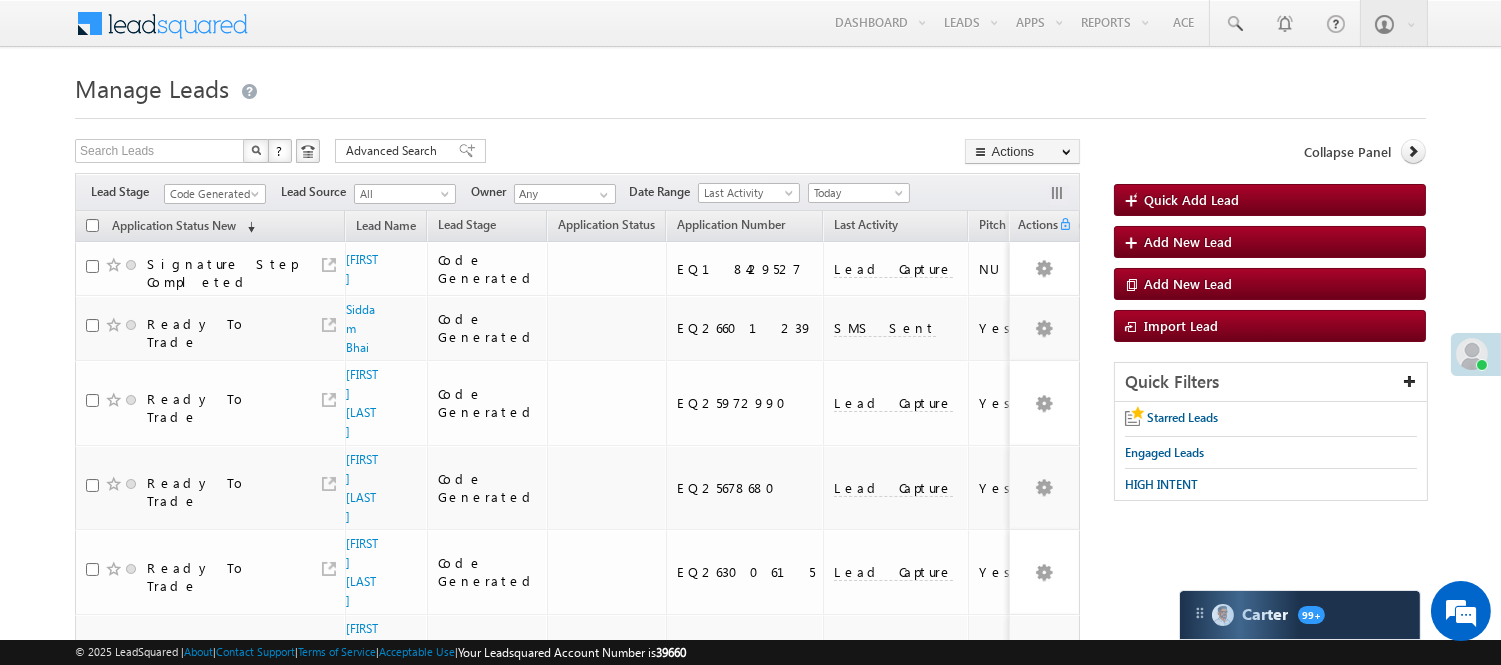 click on "Filters
Lead Stage
All Lead Generated Lead Talked - Pitch Not Done Lead Talked - Pitch Done Lead Talked_No-Disposition Application Submitted Payment Done Application Resubmitted Under Objection Lead Called Lead Talked Not Interested FnO Lead Called FnO Lead Talked FnO submitted FnO Not Interested FnO Approved FnO Rejected FnO Lead Generated Code Generated CG NI Code Generated
Lead Source
All All
Owner Any Any" at bounding box center [577, 192] 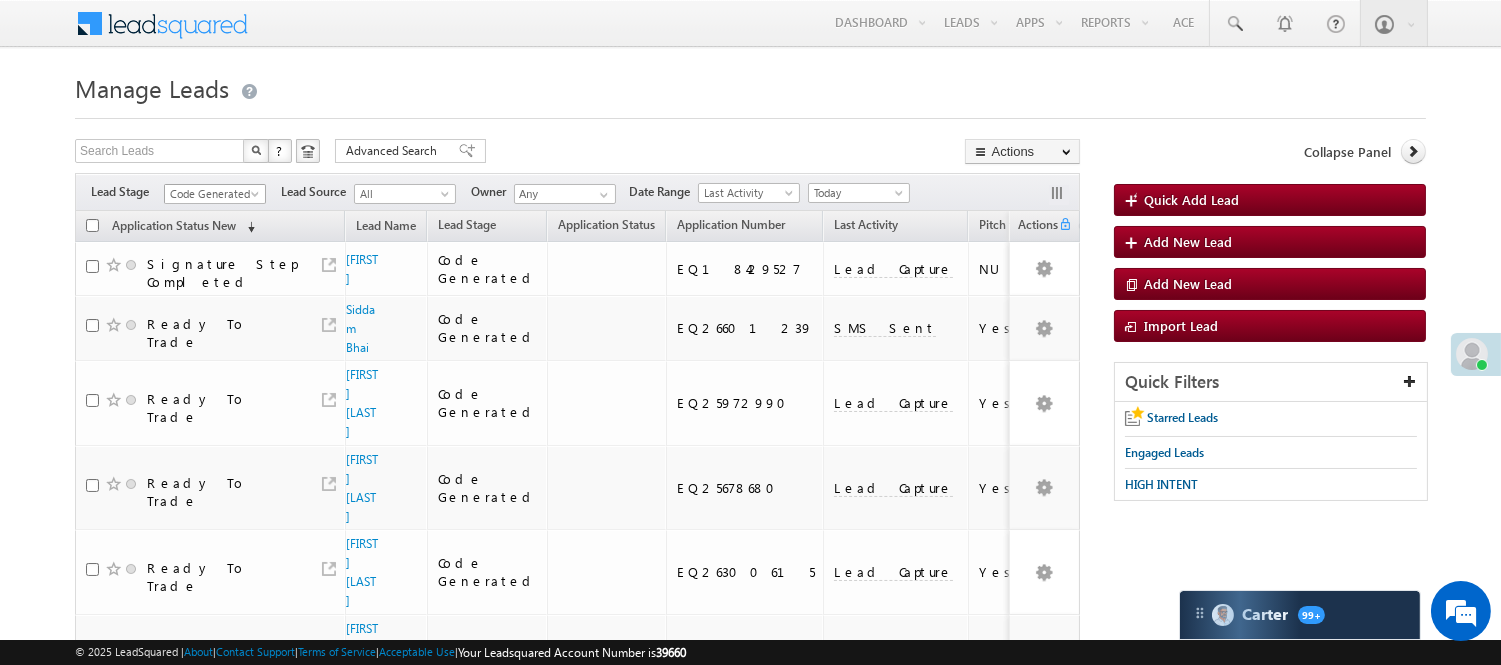 click on "Code Generated" at bounding box center (212, 194) 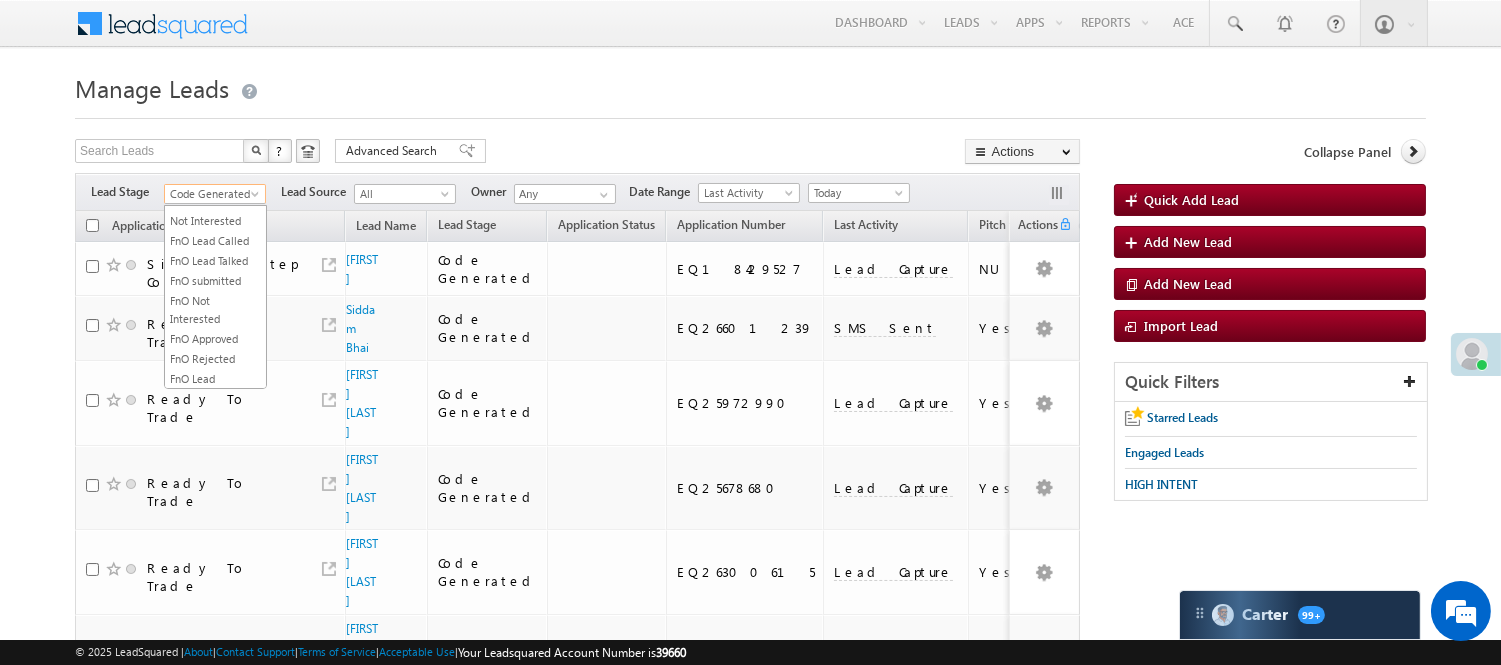 scroll, scrollTop: 0, scrollLeft: 0, axis: both 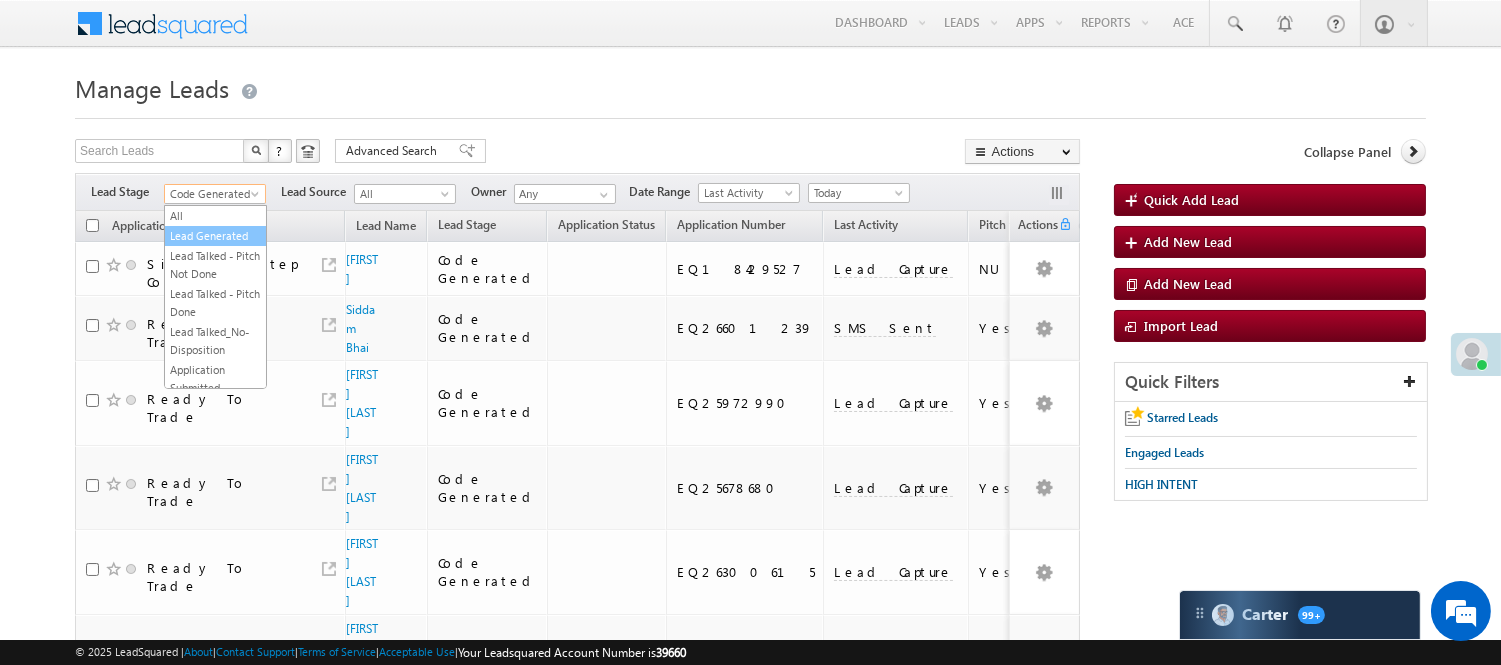 click on "Lead Generated" at bounding box center [215, 236] 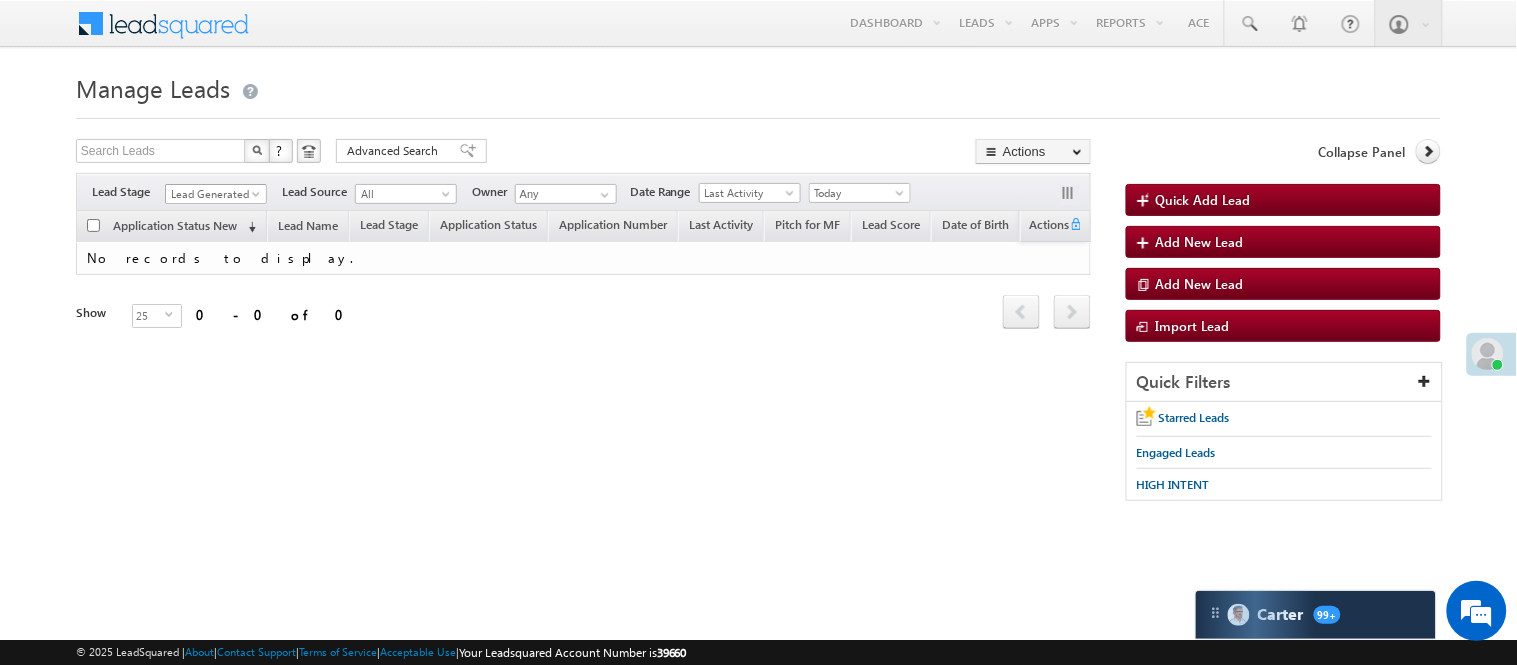 click on "Lead Generated" at bounding box center [213, 194] 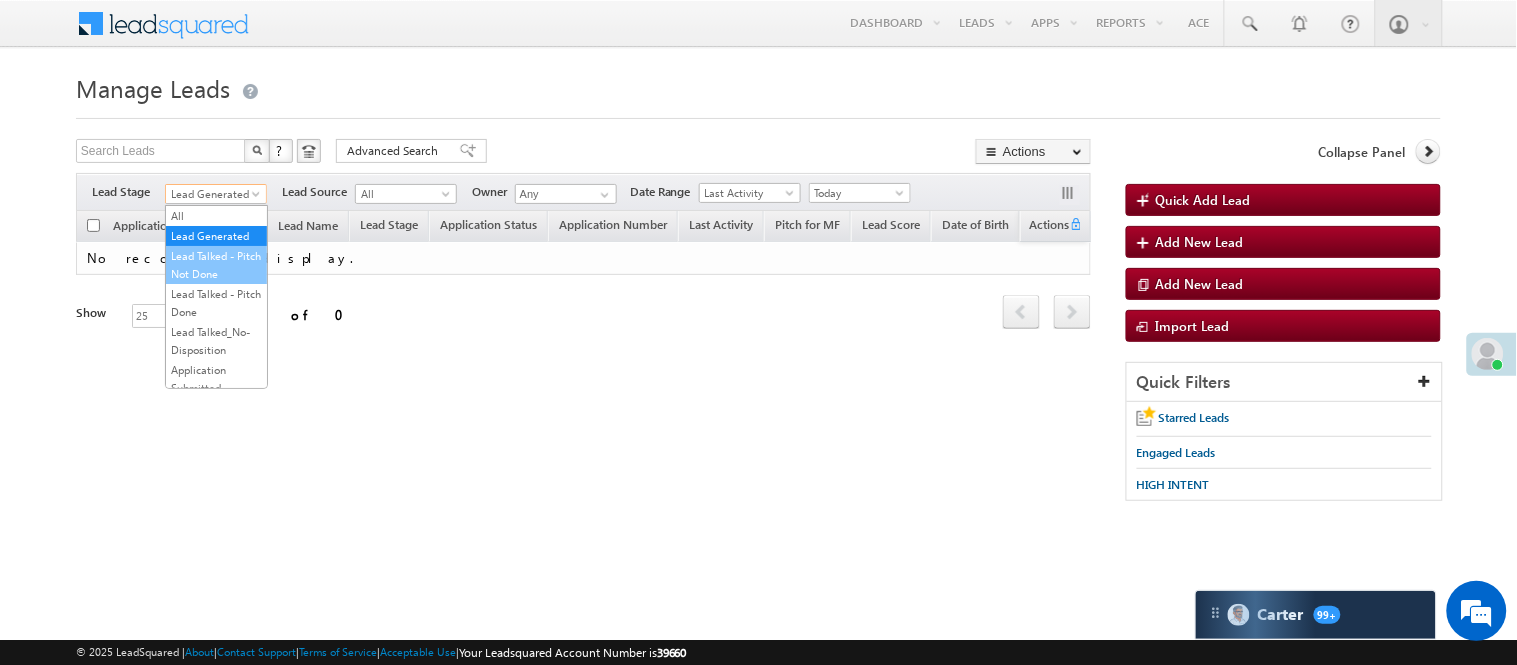 click on "Lead Talked - Pitch Not Done" at bounding box center [216, 265] 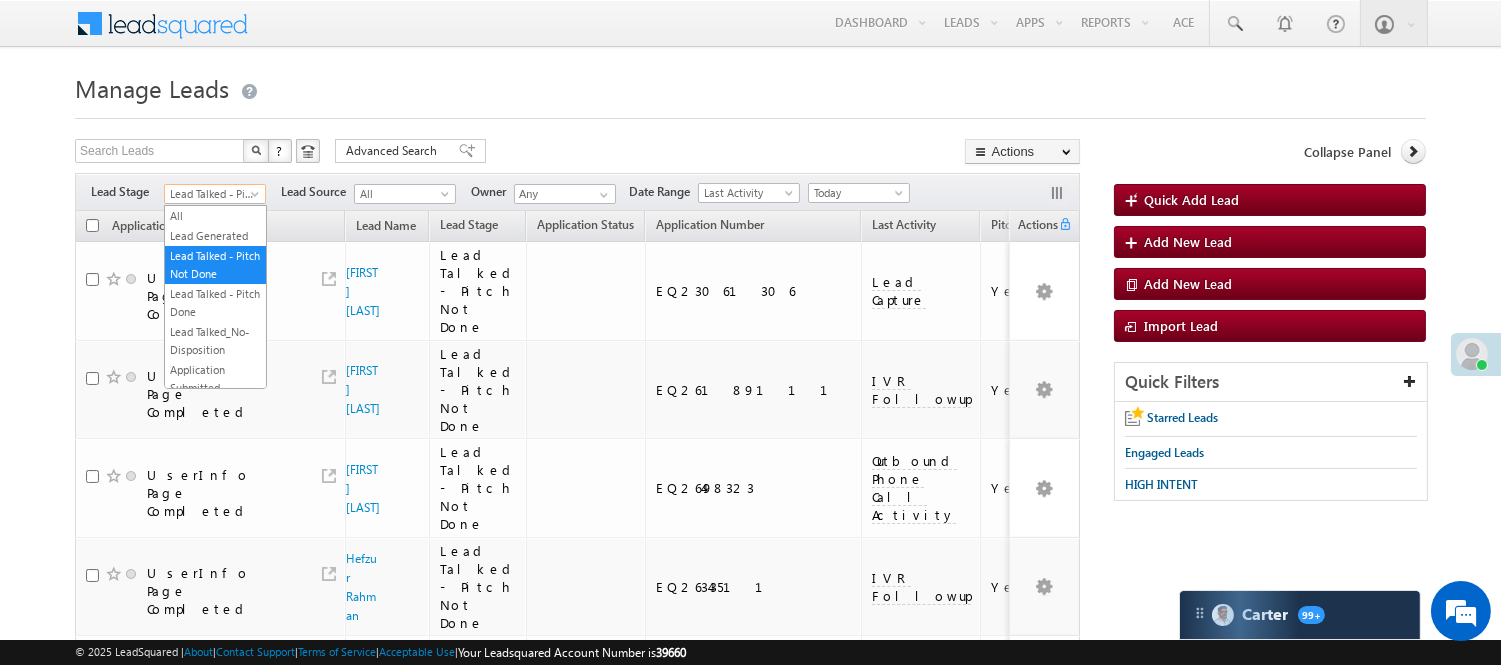 click on "Lead Talked - Pitch Not Done" at bounding box center (212, 194) 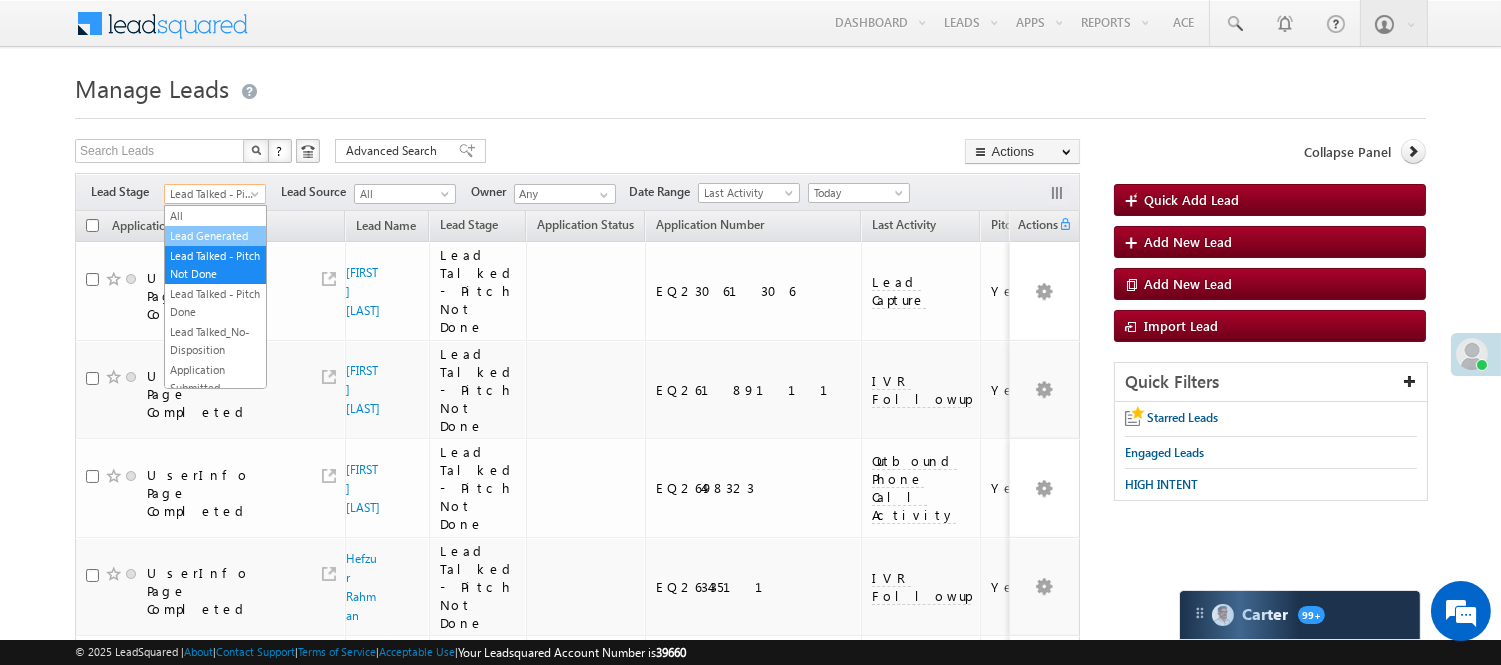 click on "Lead Generated" at bounding box center (215, 236) 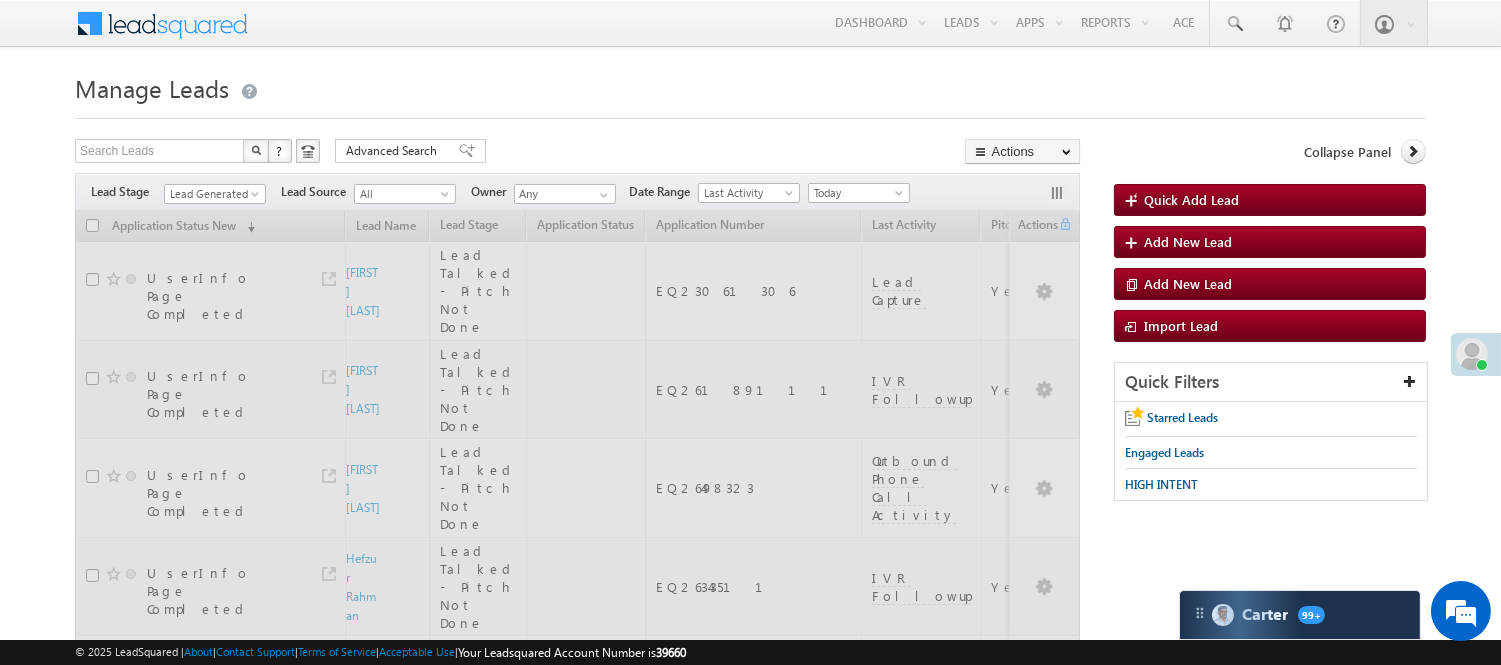 click on "Manage Leads
Quick Add Lead
Search Leads X ?   50 results found
Advanced Search
Advanced Search
Actions Actions" at bounding box center [750, 1455] 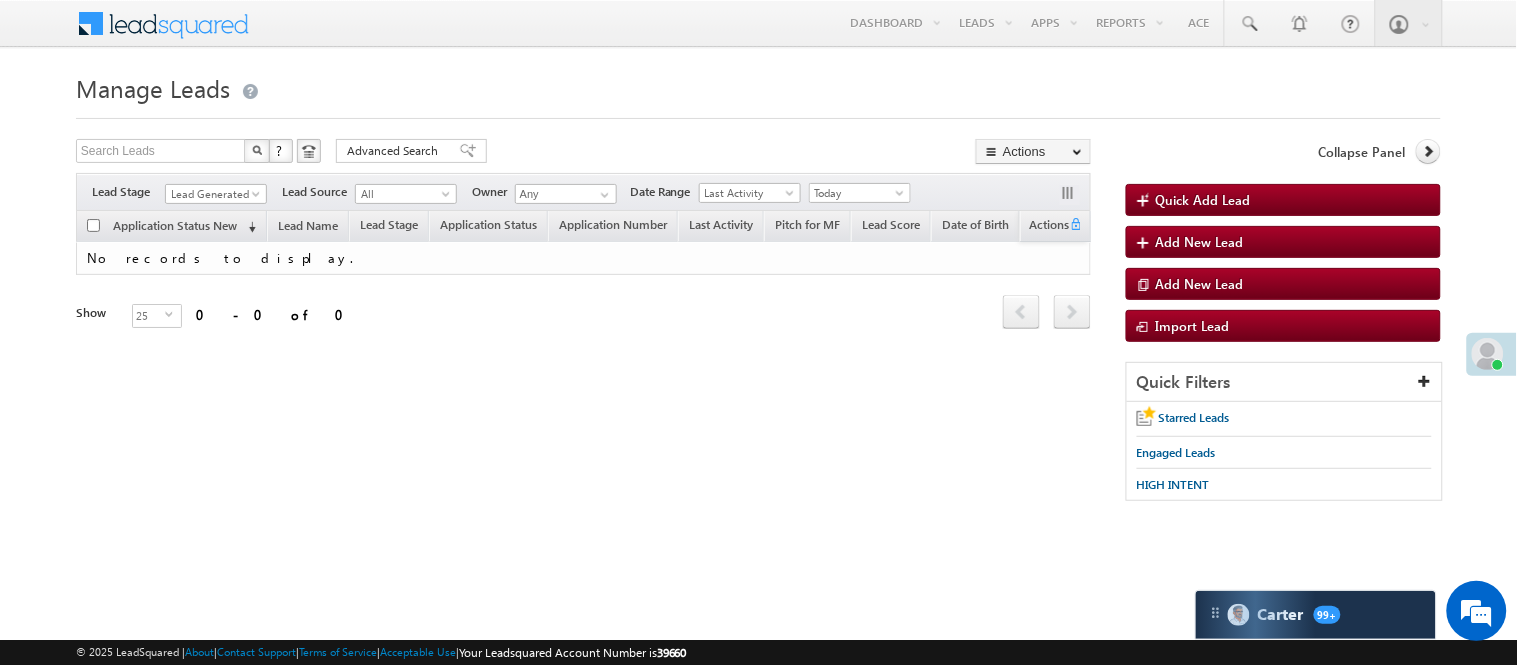 click on "Lead Generated" at bounding box center [216, 191] 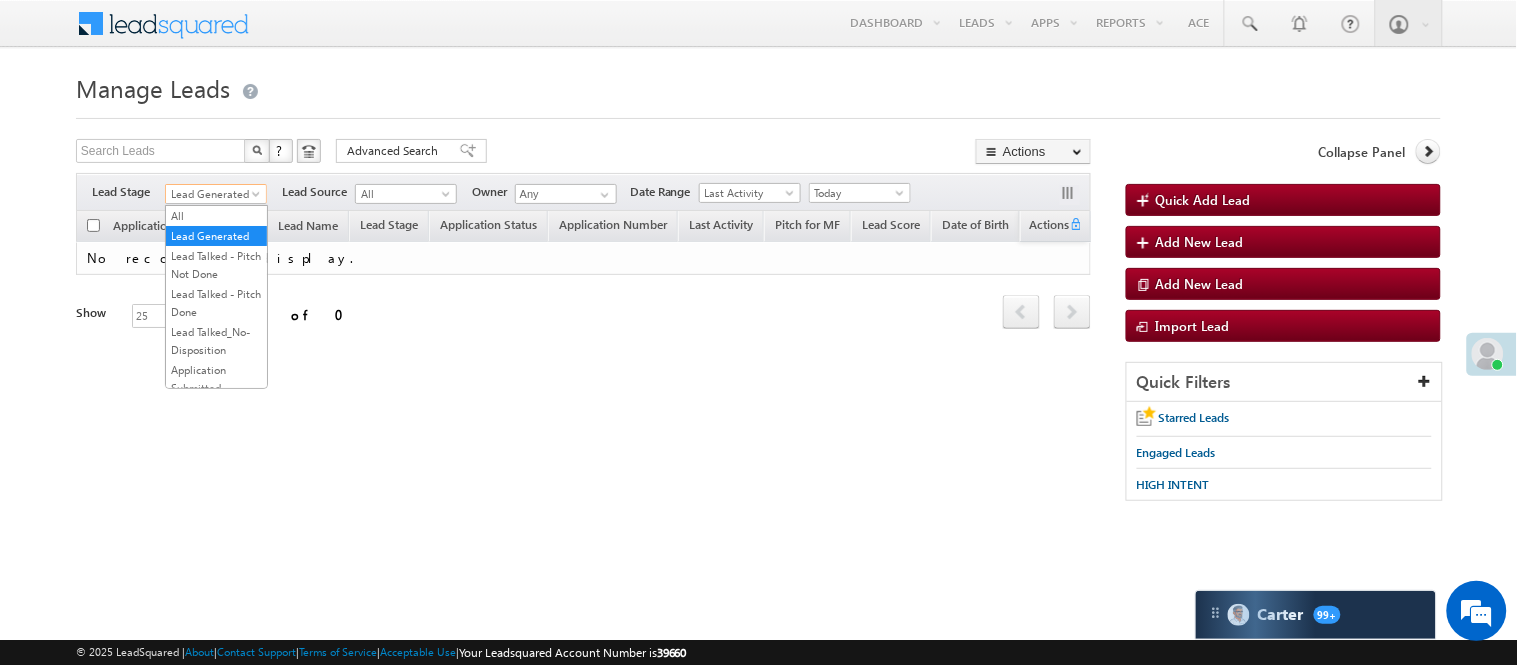 click on "Lead Generated" at bounding box center [213, 194] 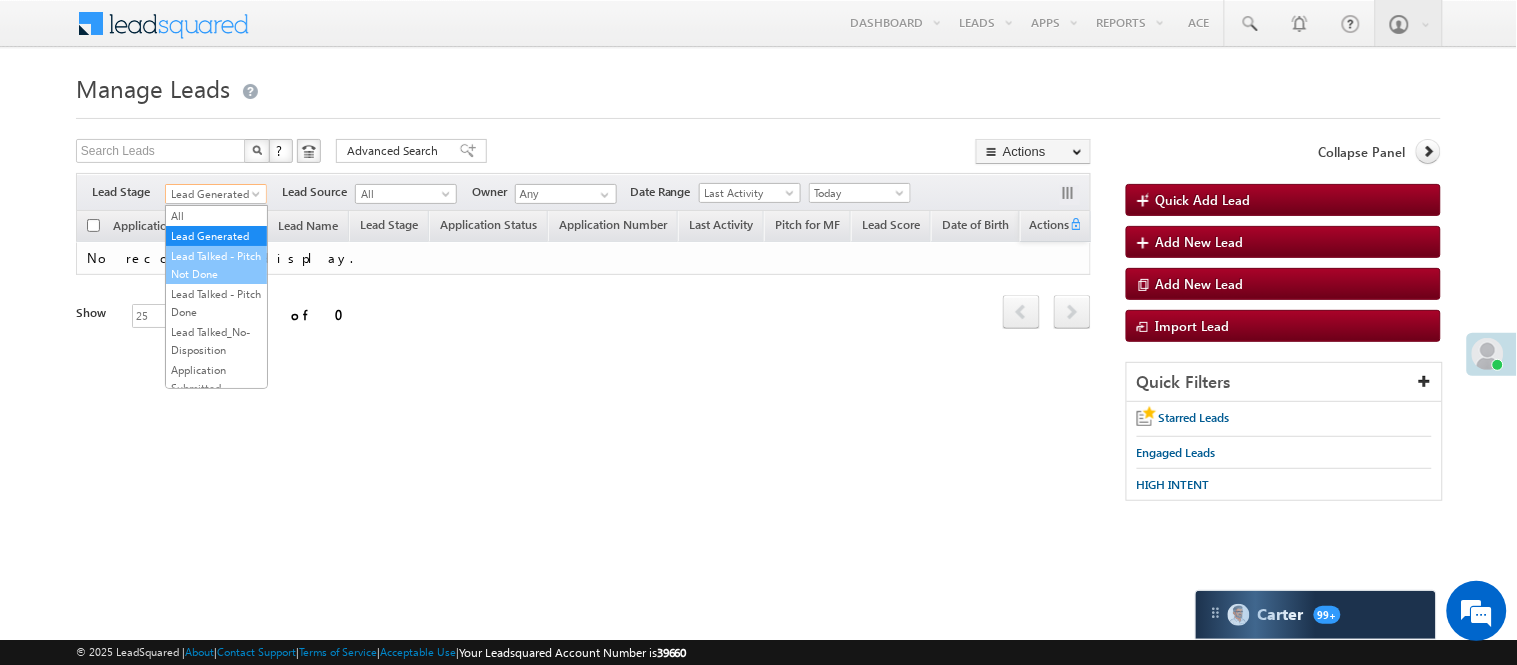 click on "Lead Talked - Pitch Not Done" at bounding box center [216, 265] 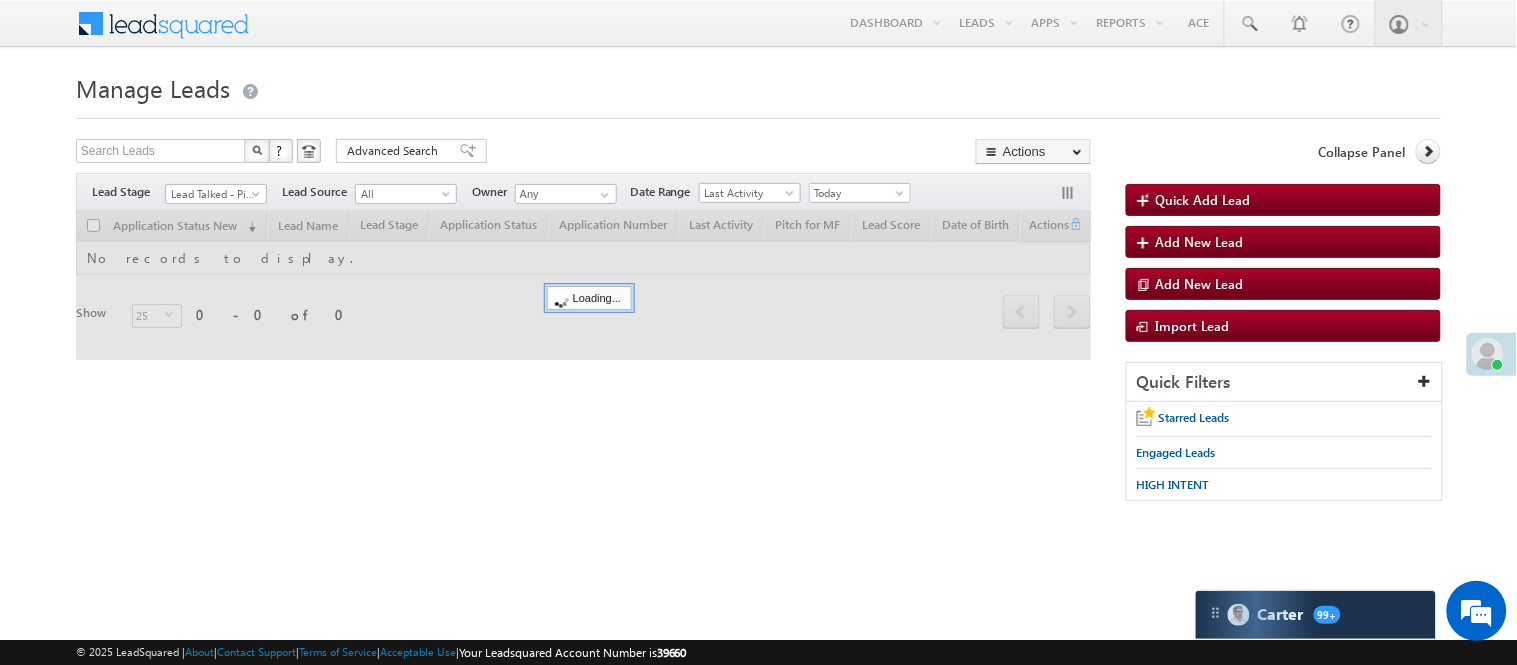 click at bounding box center [758, 112] 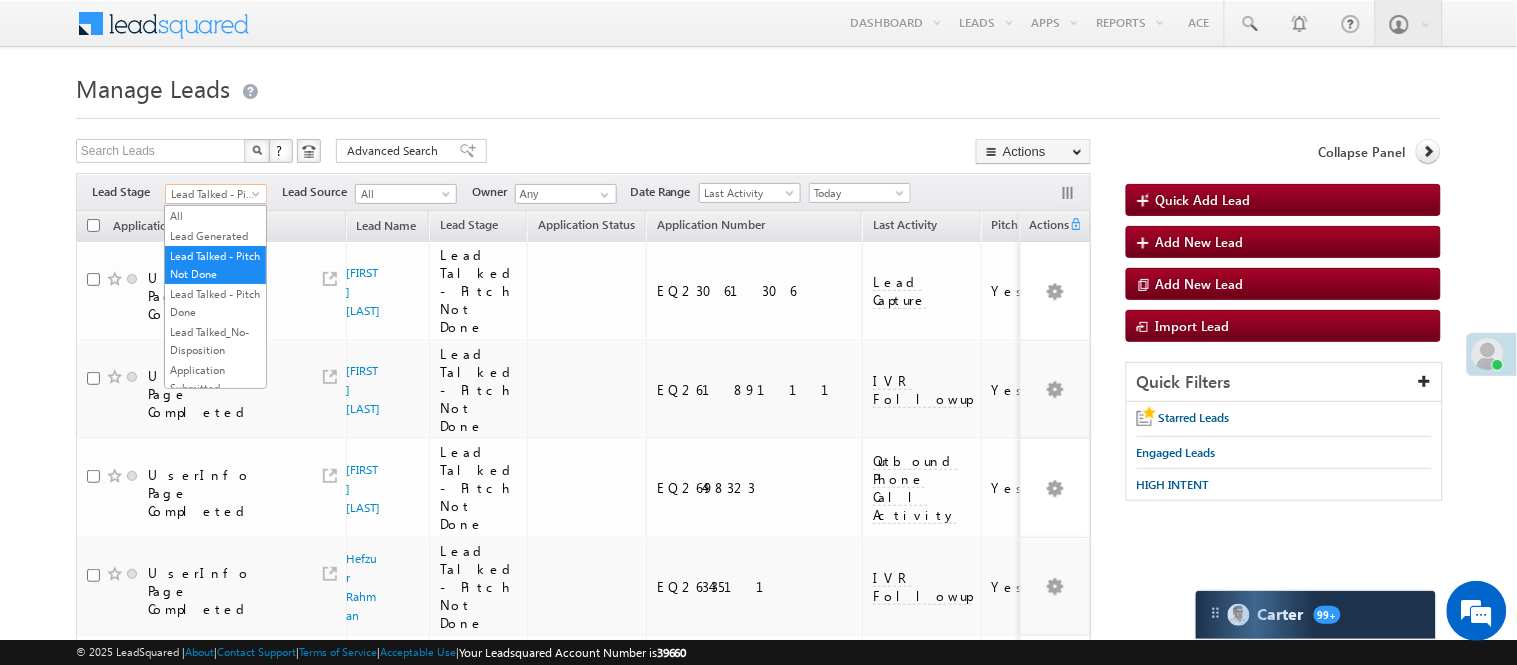 click on "Lead Talked - Pitch Not Done" at bounding box center [213, 194] 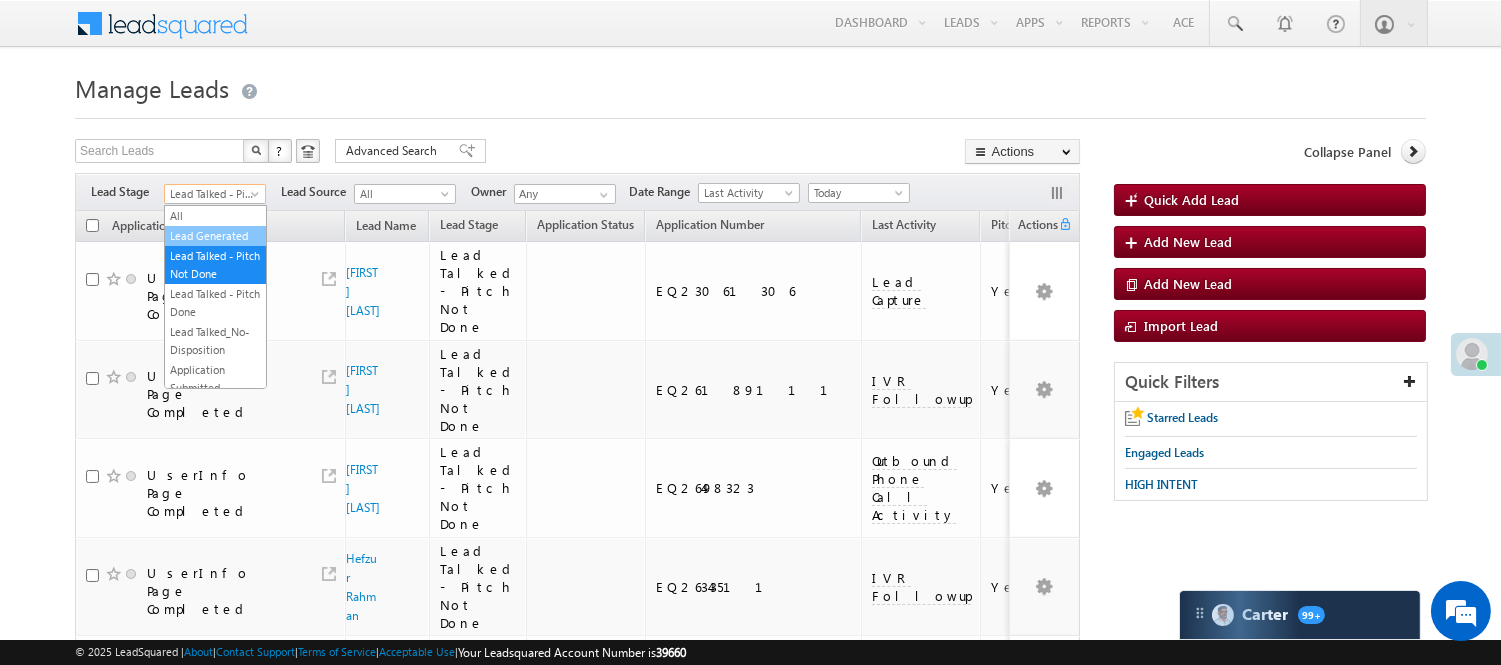 click on "Lead Generated" at bounding box center (215, 236) 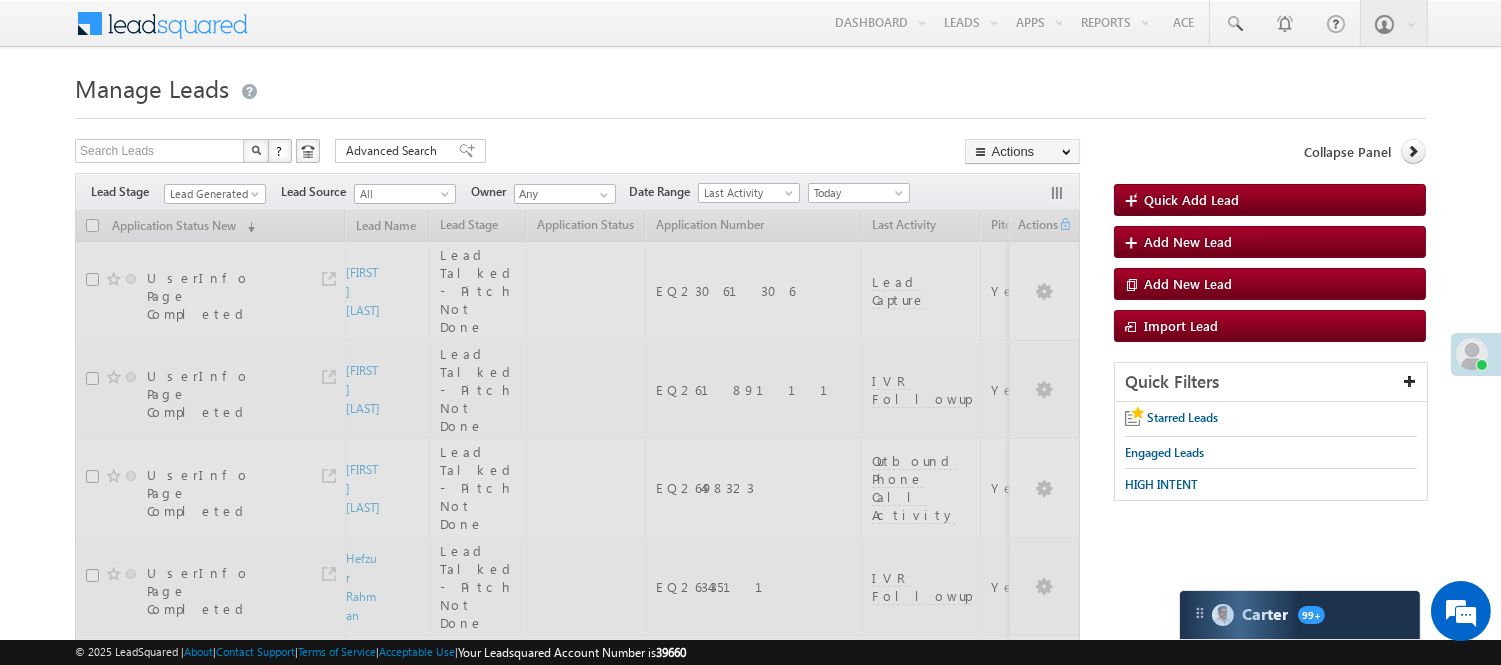 click on "Search Leads X ?   50 results found
Advanced Search
Advanced Search
Advanced search results
Actions Export Leads Reset all Filters
Actions Export Leads Bulk Update Send Email Add to List Add Activity Change Owner Change Stage Delete Merge Leads" at bounding box center (577, 153) 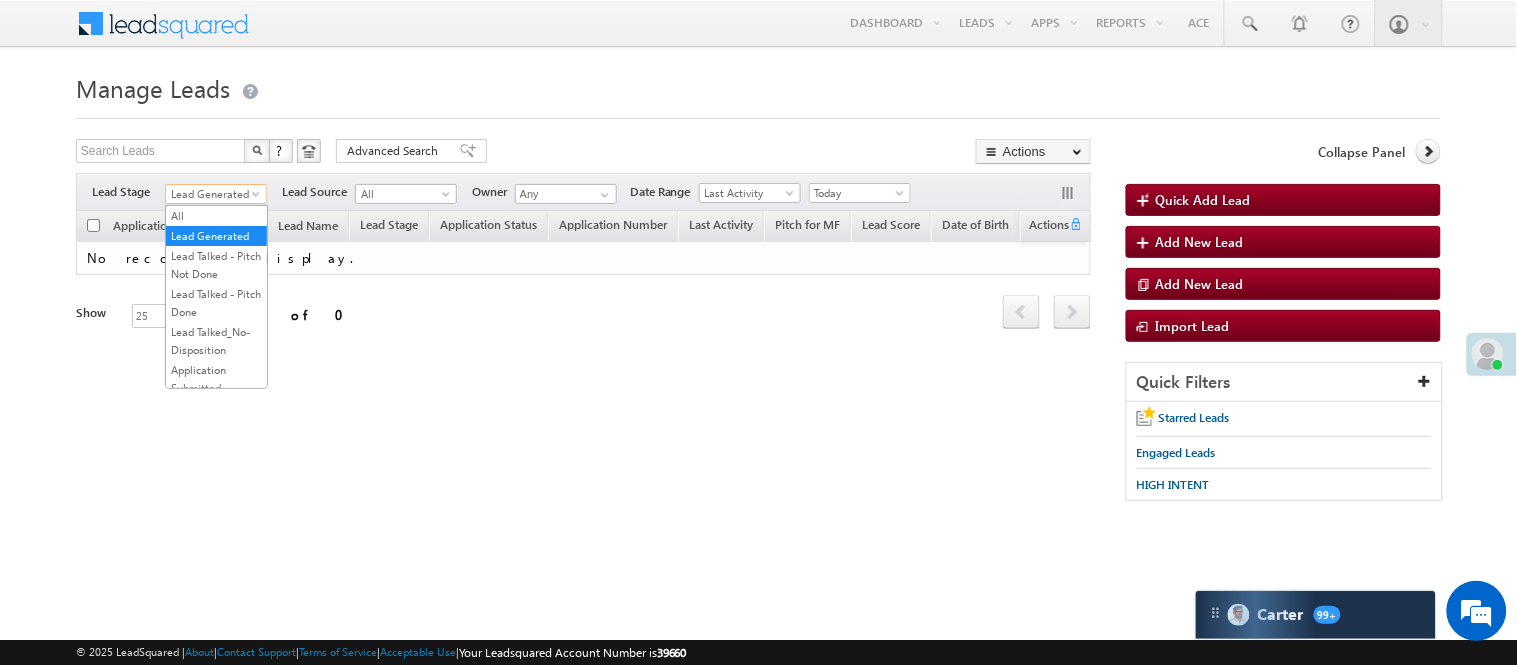 click on "Lead Generated" at bounding box center (213, 194) 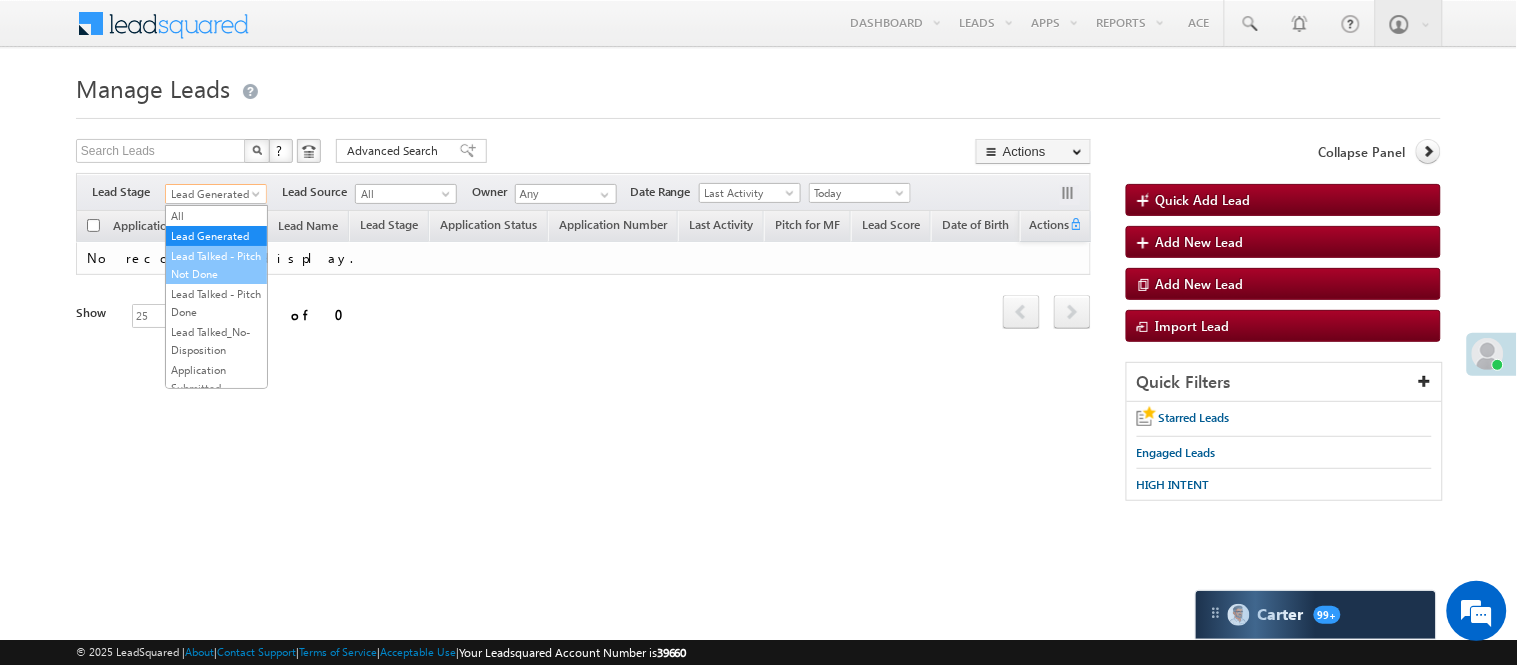 click on "Lead Talked - Pitch Not Done" at bounding box center [216, 265] 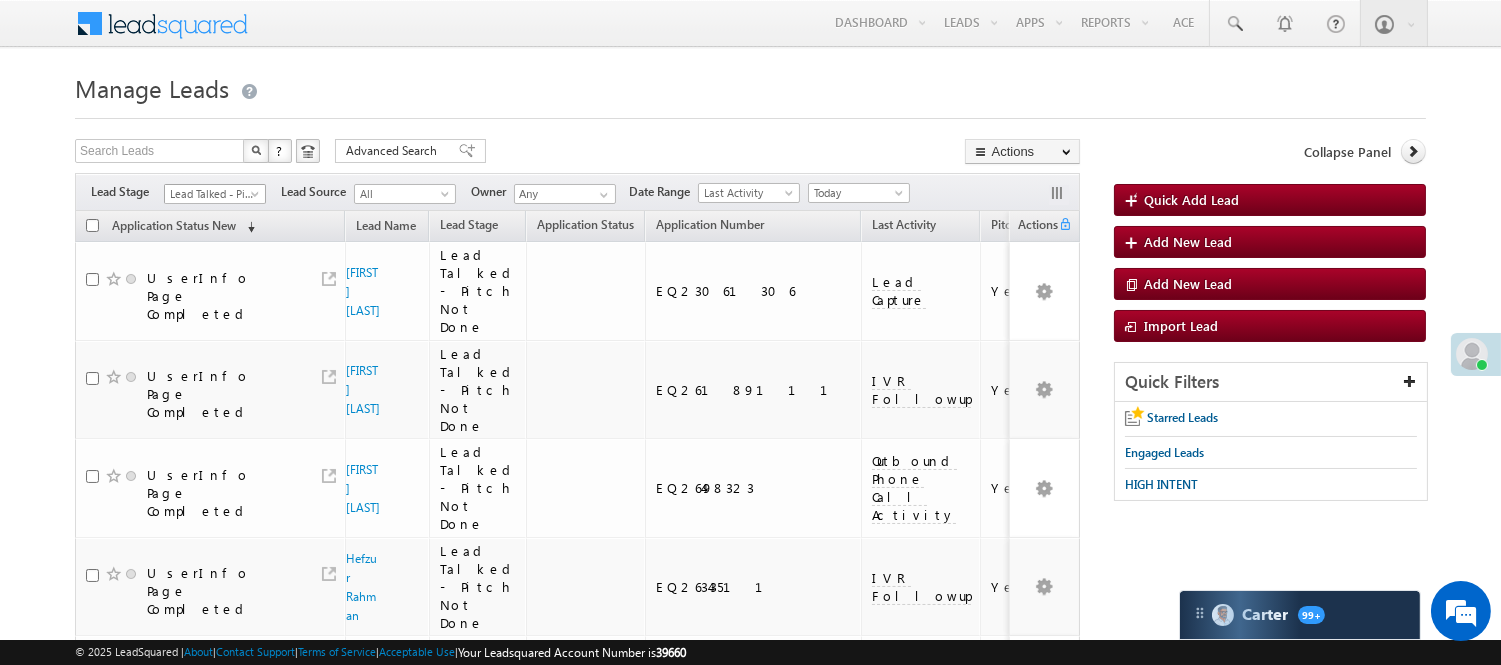 drag, startPoint x: 245, startPoint y: 192, endPoint x: 256, endPoint y: 202, distance: 14.866069 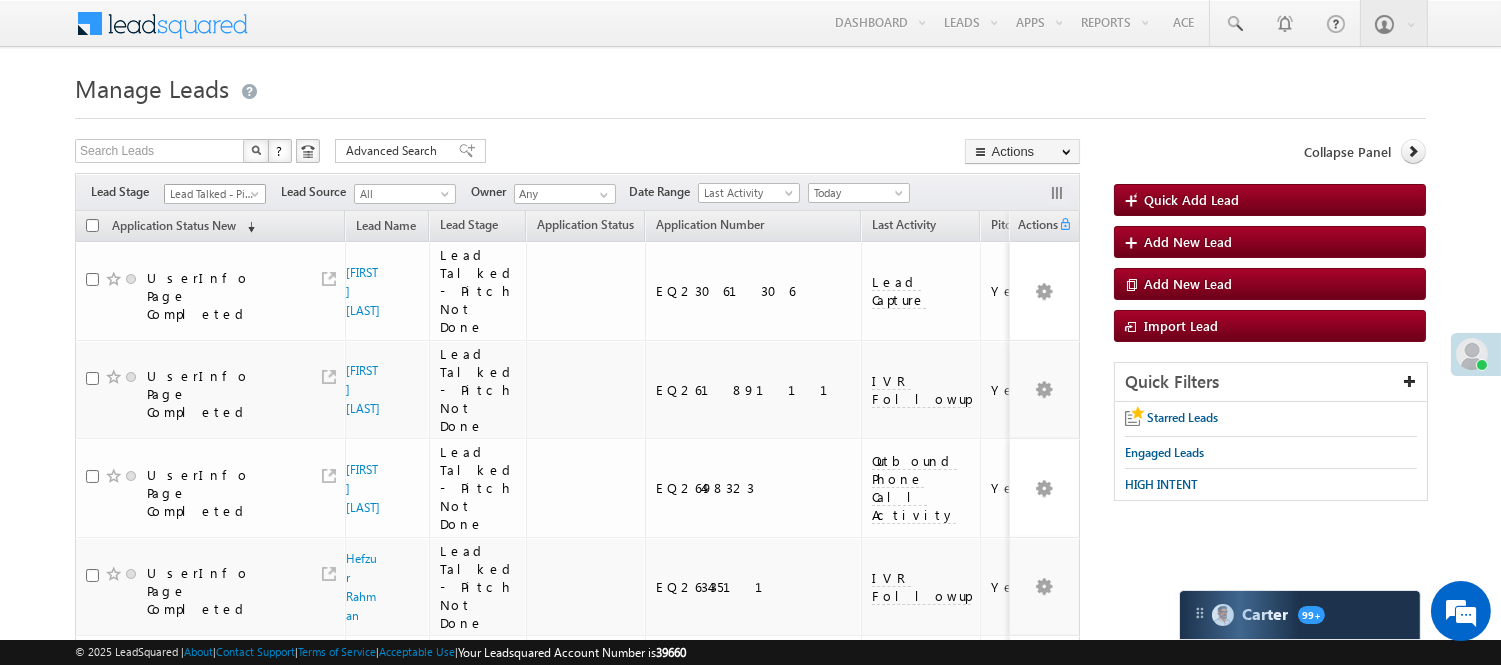 click on "Lead Talked - Pitch Not Done" at bounding box center [212, 194] 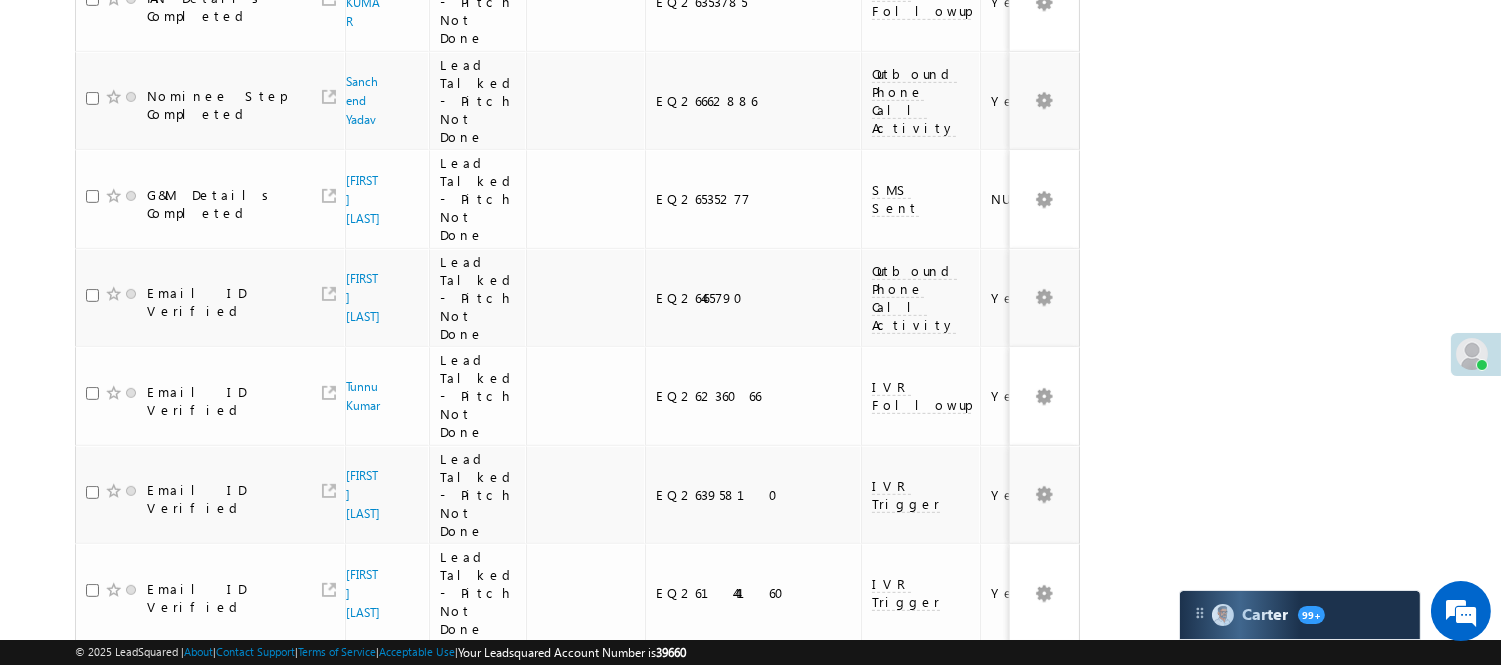 scroll, scrollTop: 1871, scrollLeft: 0, axis: vertical 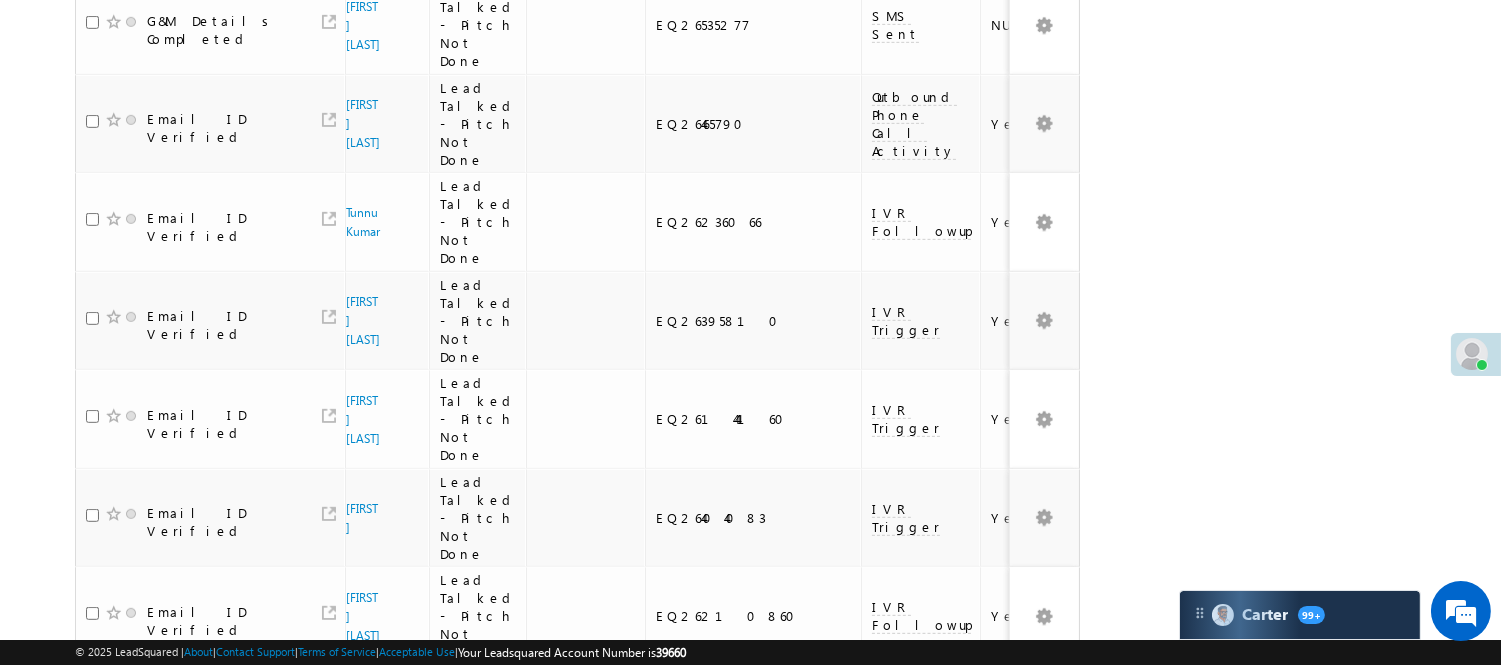 click on "2" at bounding box center (1018, 901) 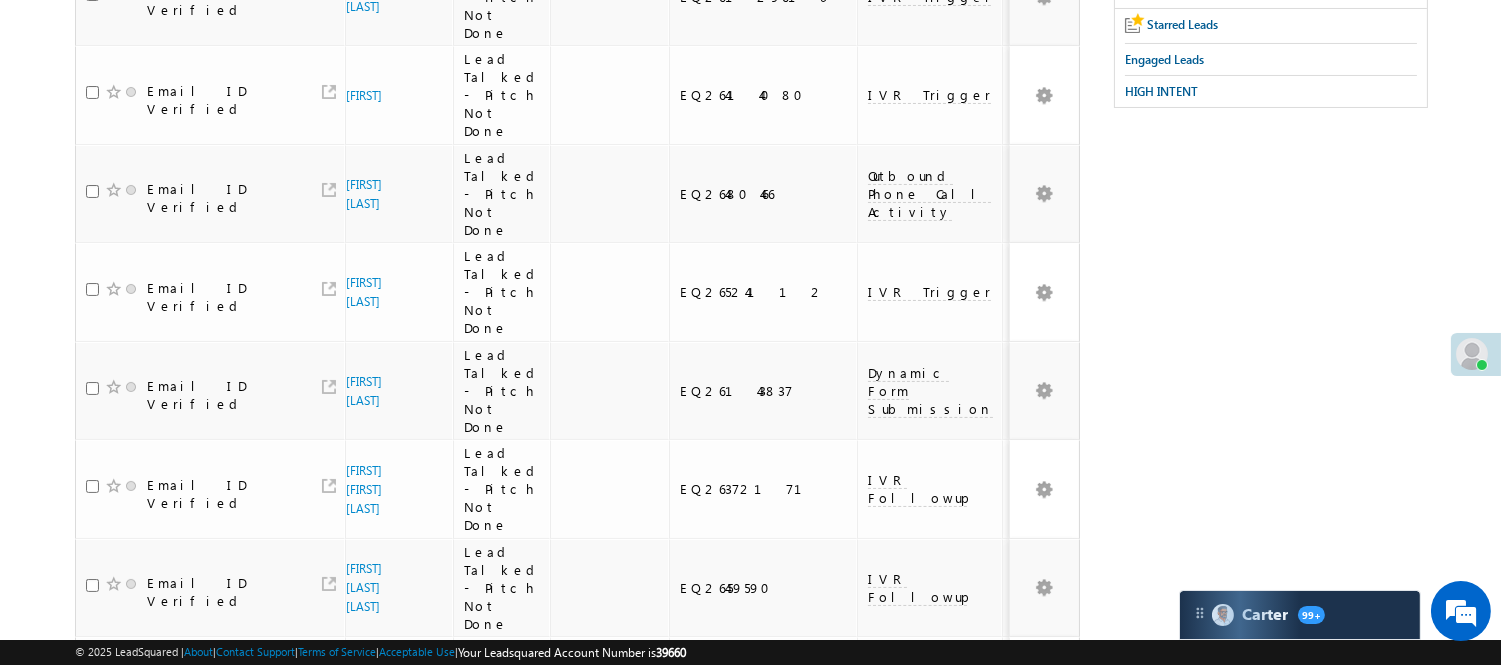 scroll, scrollTop: 0, scrollLeft: 0, axis: both 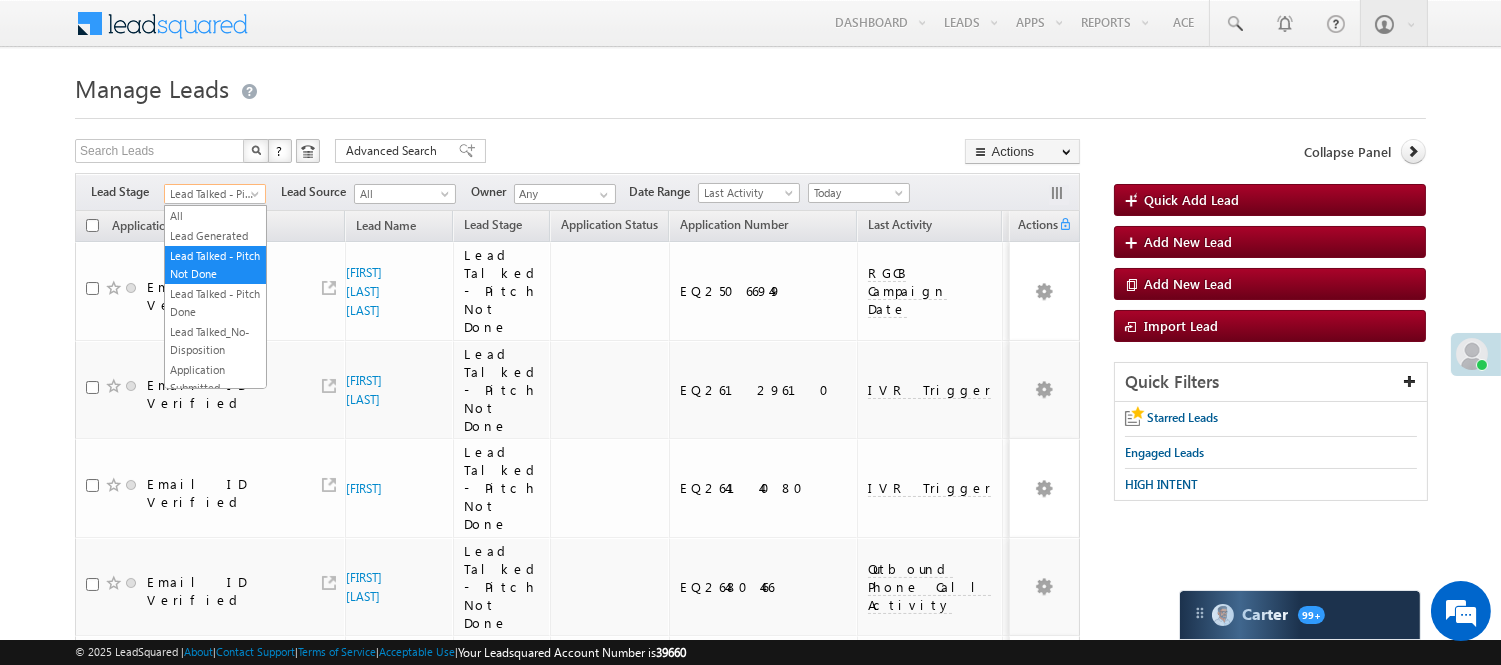drag, startPoint x: 220, startPoint y: 198, endPoint x: 222, endPoint y: 212, distance: 14.142136 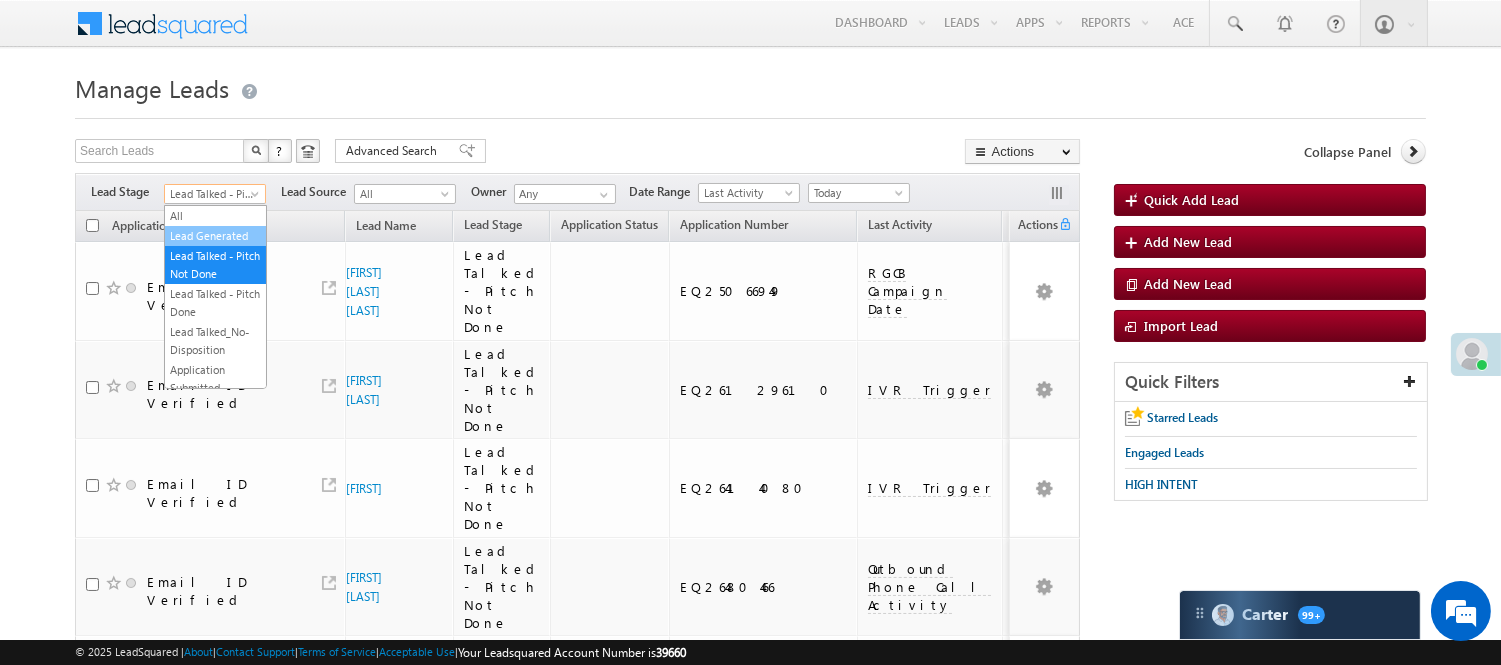 click on "Lead Generated" at bounding box center (215, 236) 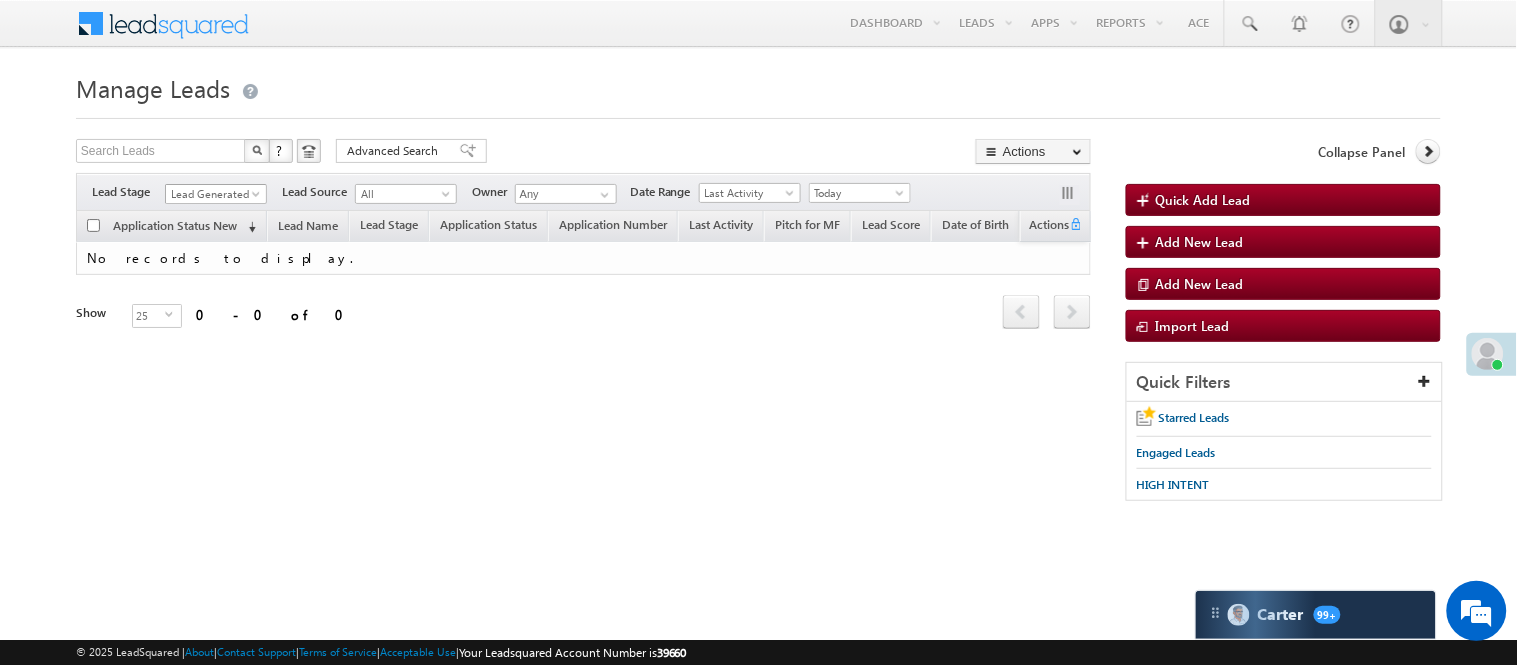 click on "Lead Generated" at bounding box center (213, 194) 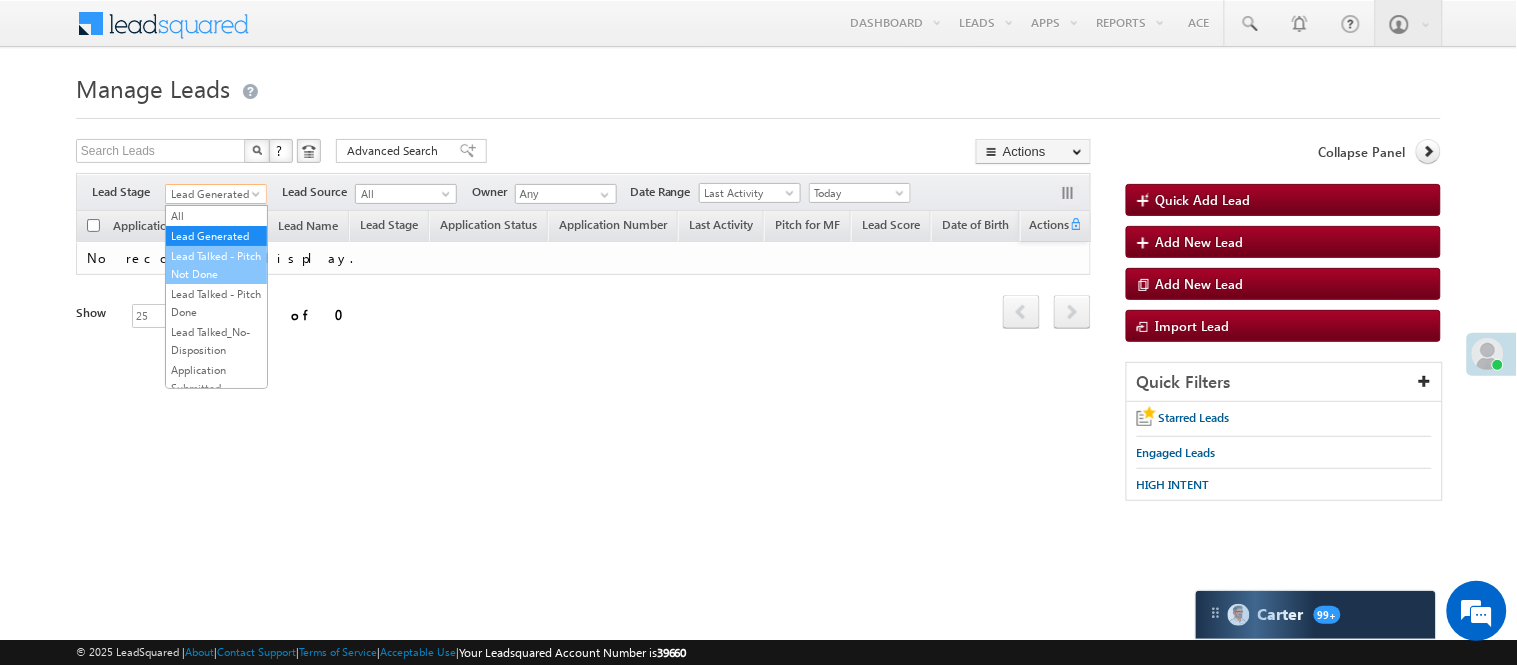 click on "Lead Talked - Pitch Not Done" at bounding box center (216, 265) 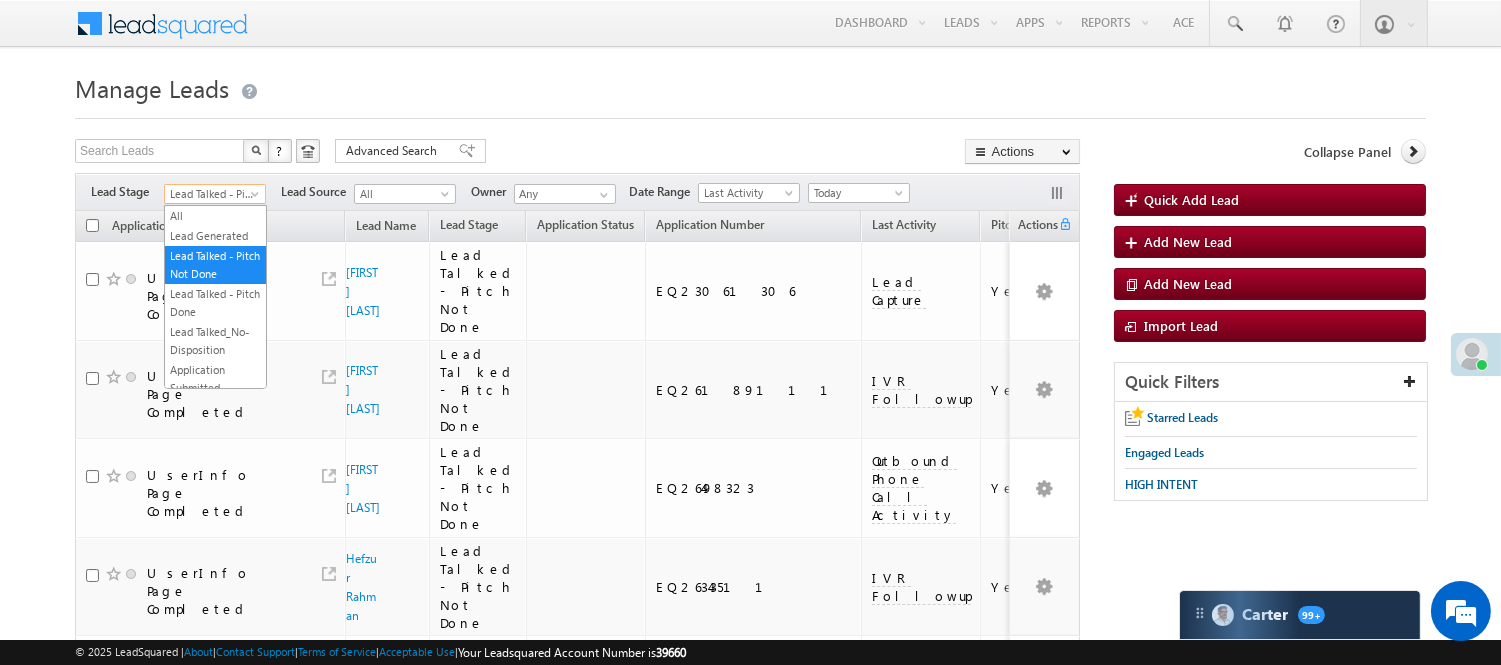 click on "Lead Talked - Pitch Not Done" at bounding box center (212, 194) 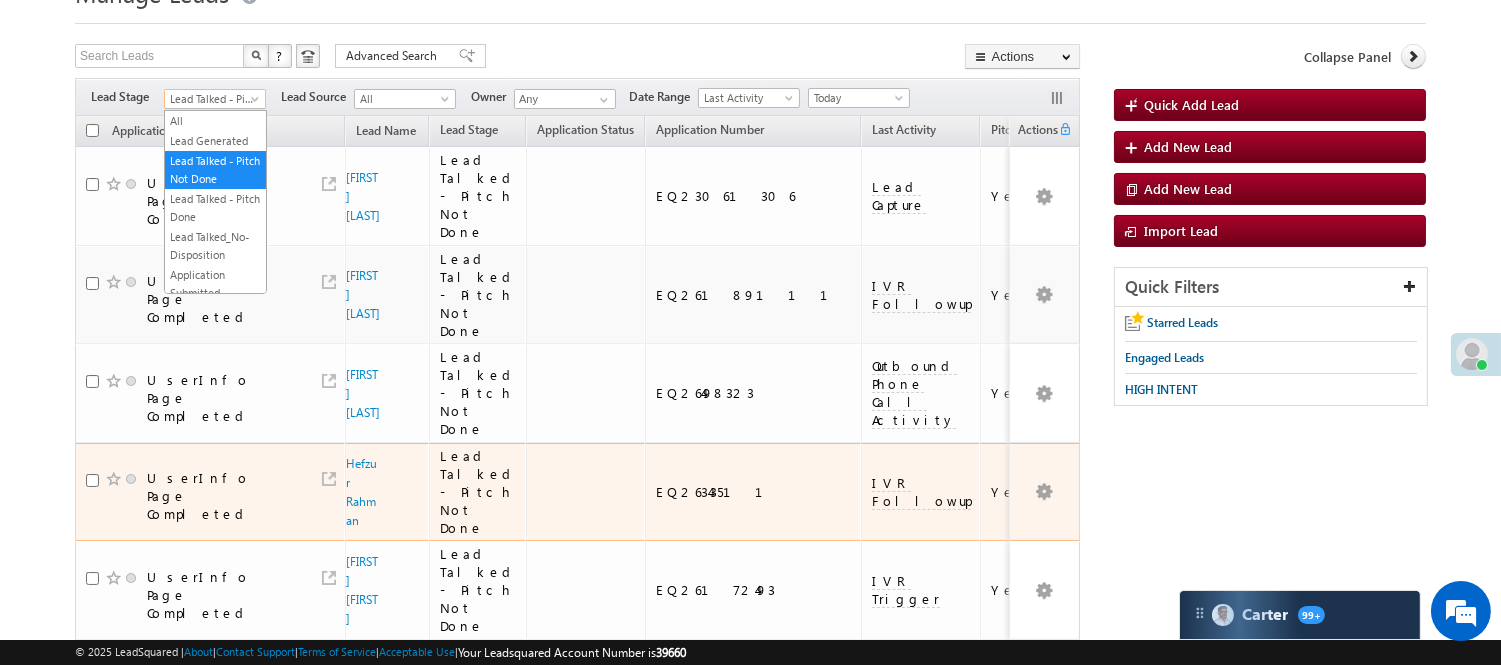 scroll, scrollTop: 222, scrollLeft: 0, axis: vertical 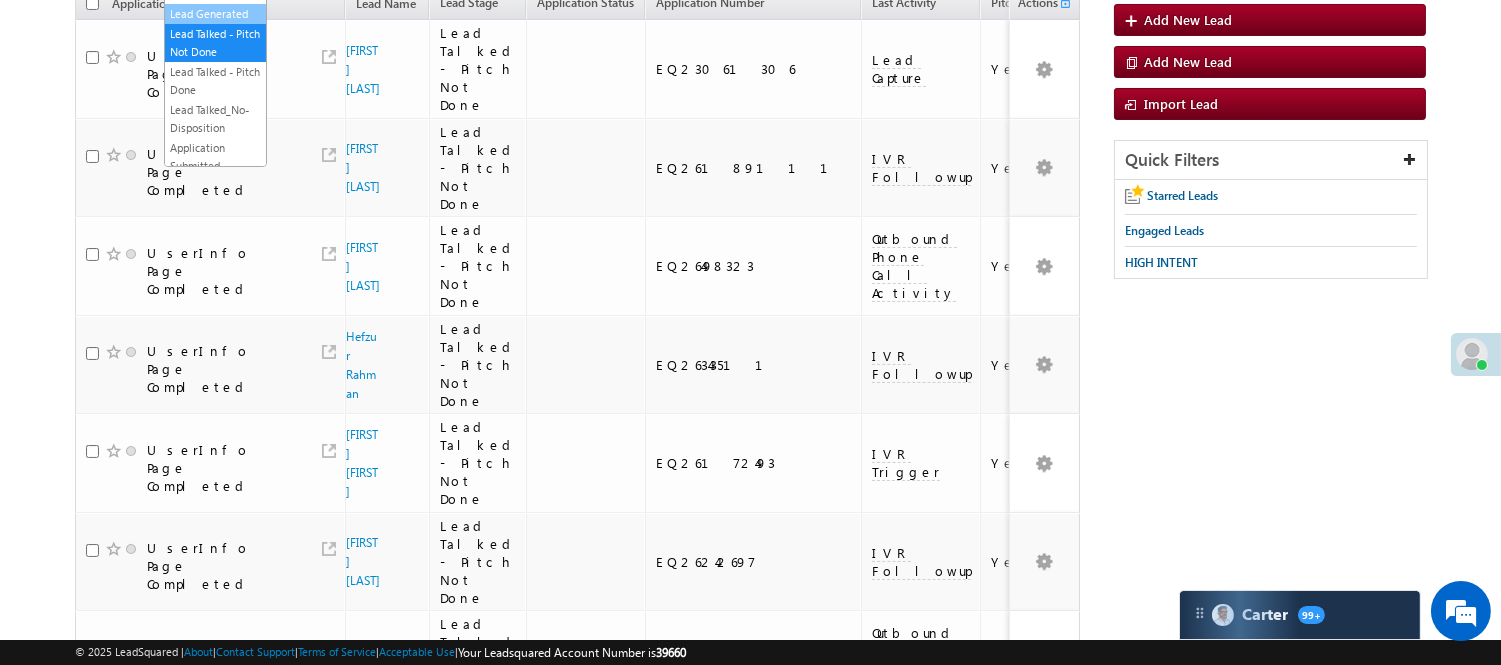 click on "Lead Generated" at bounding box center (215, 14) 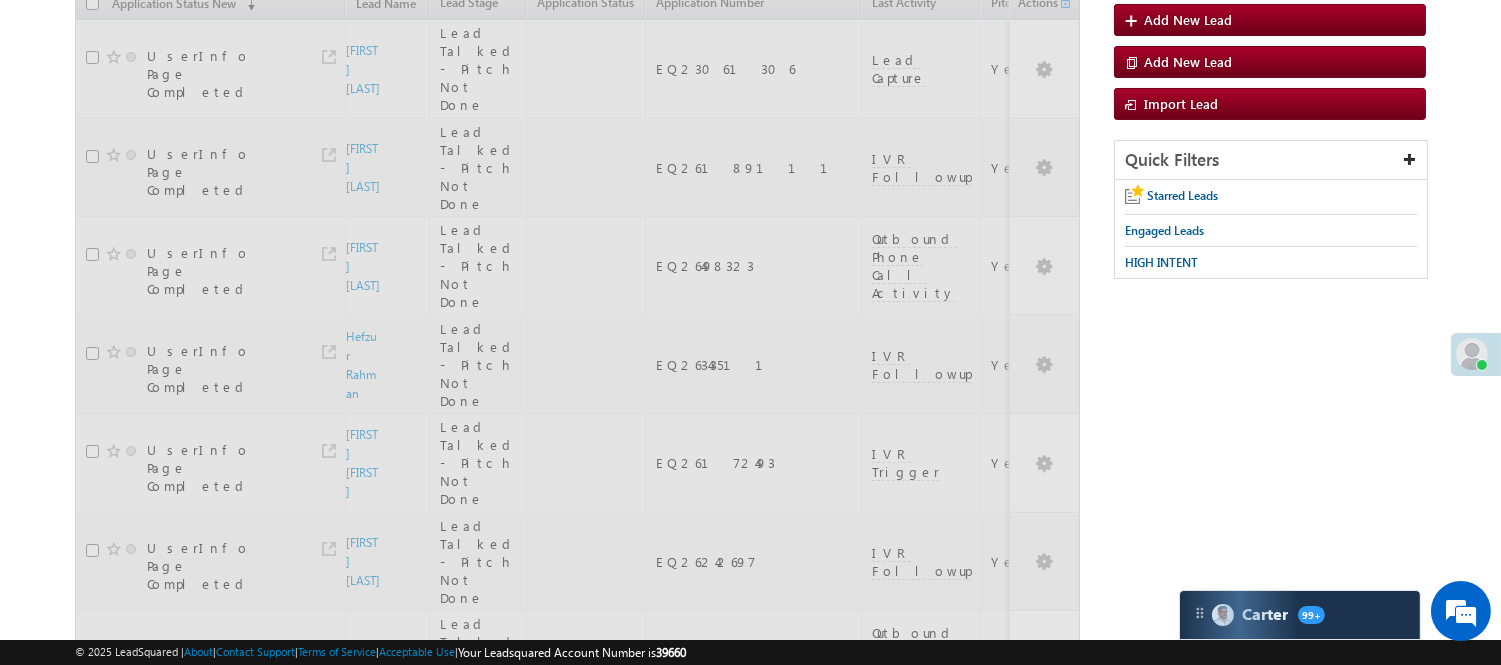 scroll, scrollTop: 0, scrollLeft: 0, axis: both 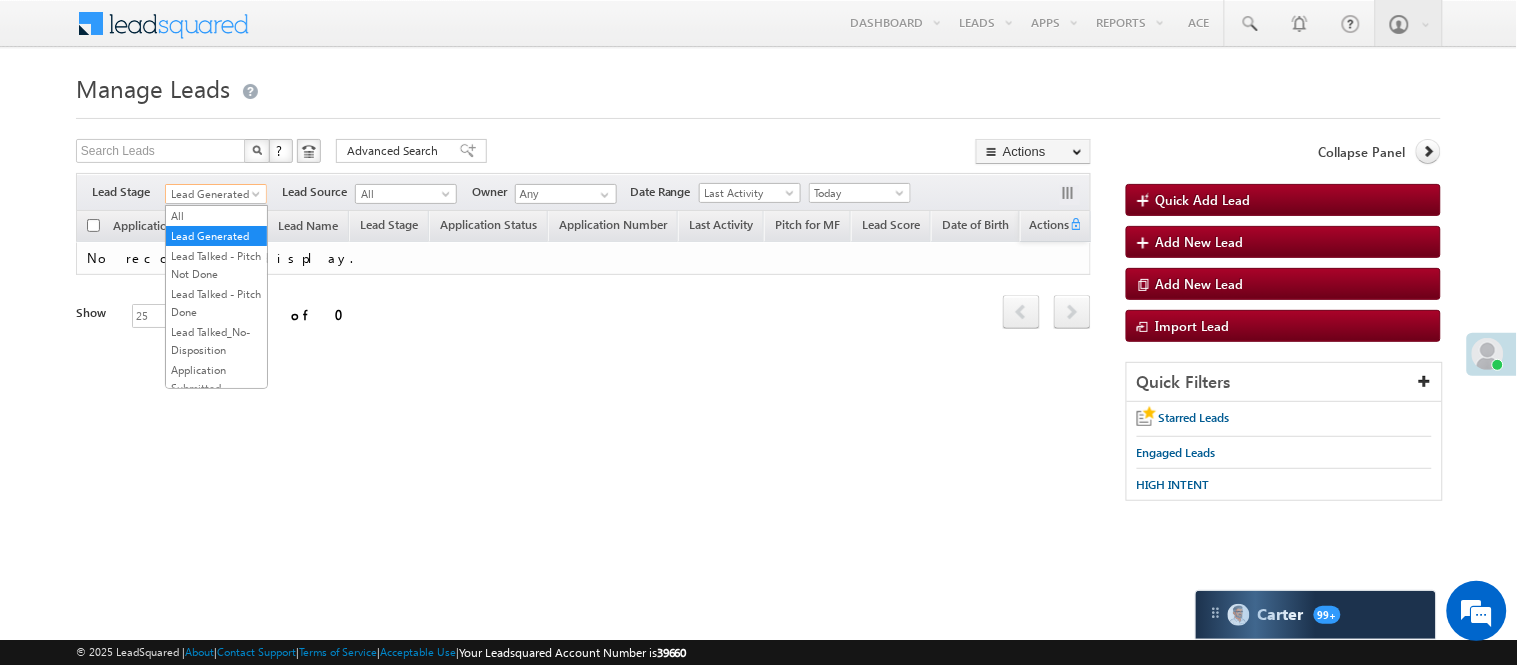 click on "Lead Generated" at bounding box center (213, 194) 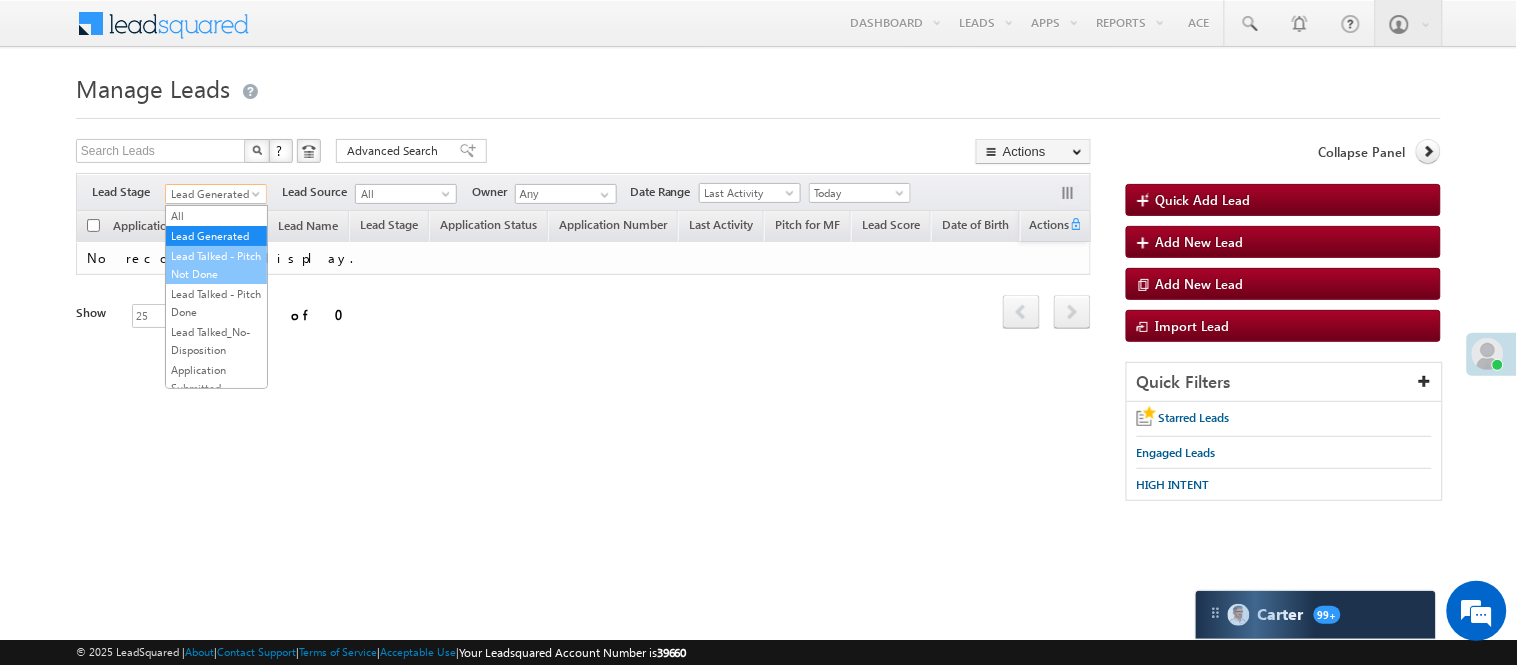 click on "Lead Talked - Pitch Not Done" at bounding box center [216, 265] 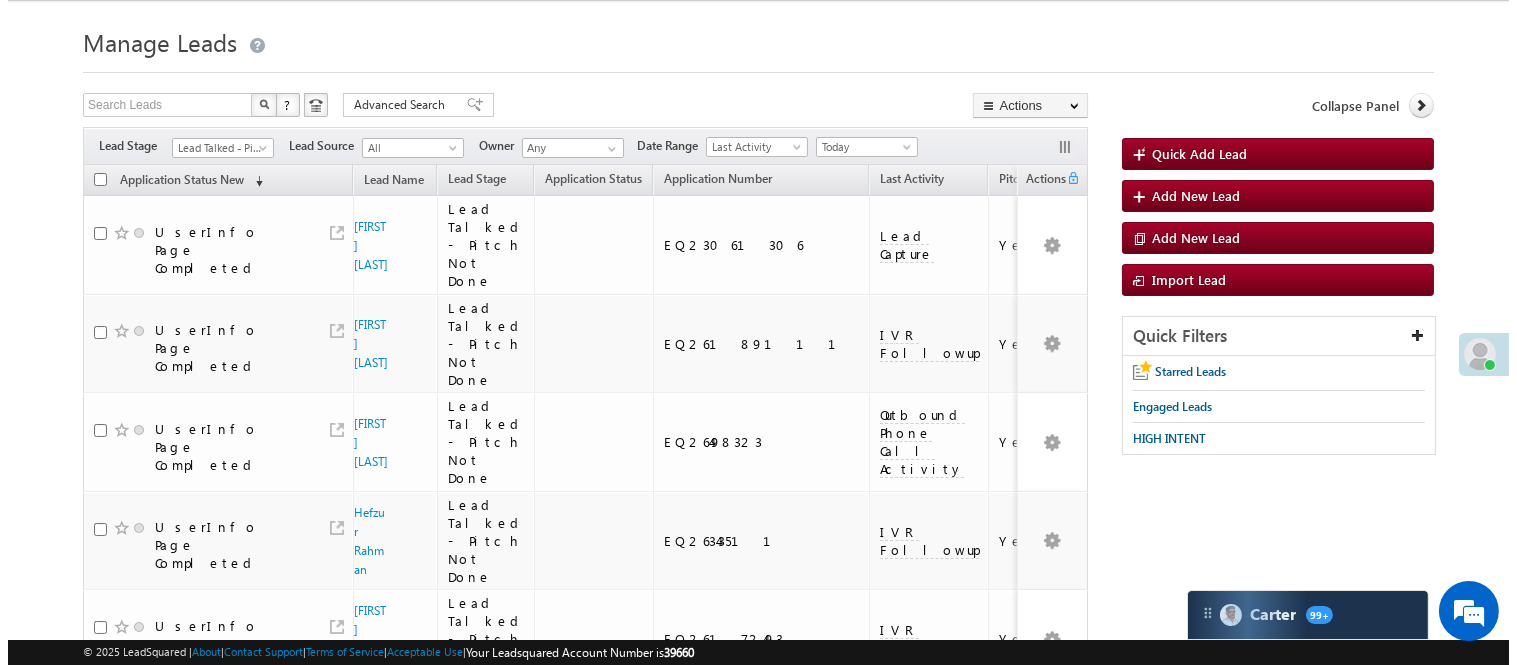 scroll, scrollTop: 0, scrollLeft: 0, axis: both 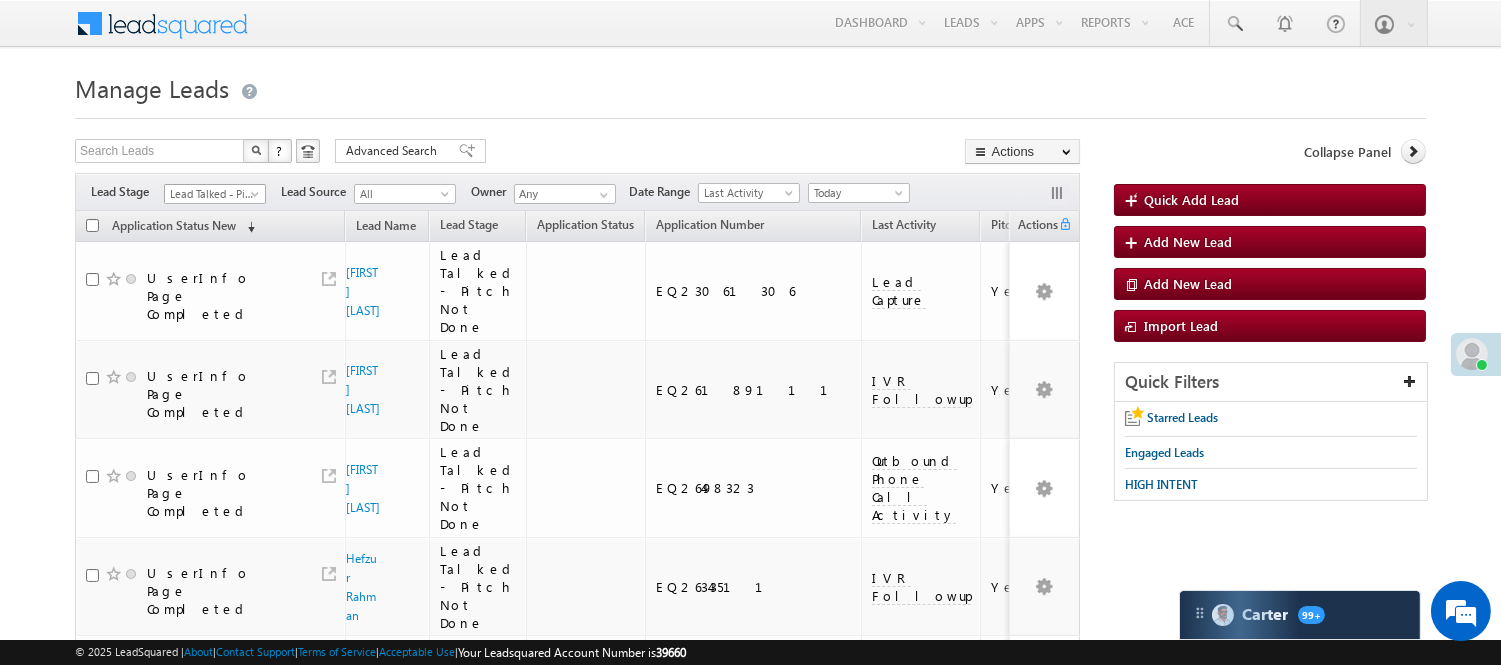 click on "Lead Talked - Pitch Not Done" at bounding box center [212, 194] 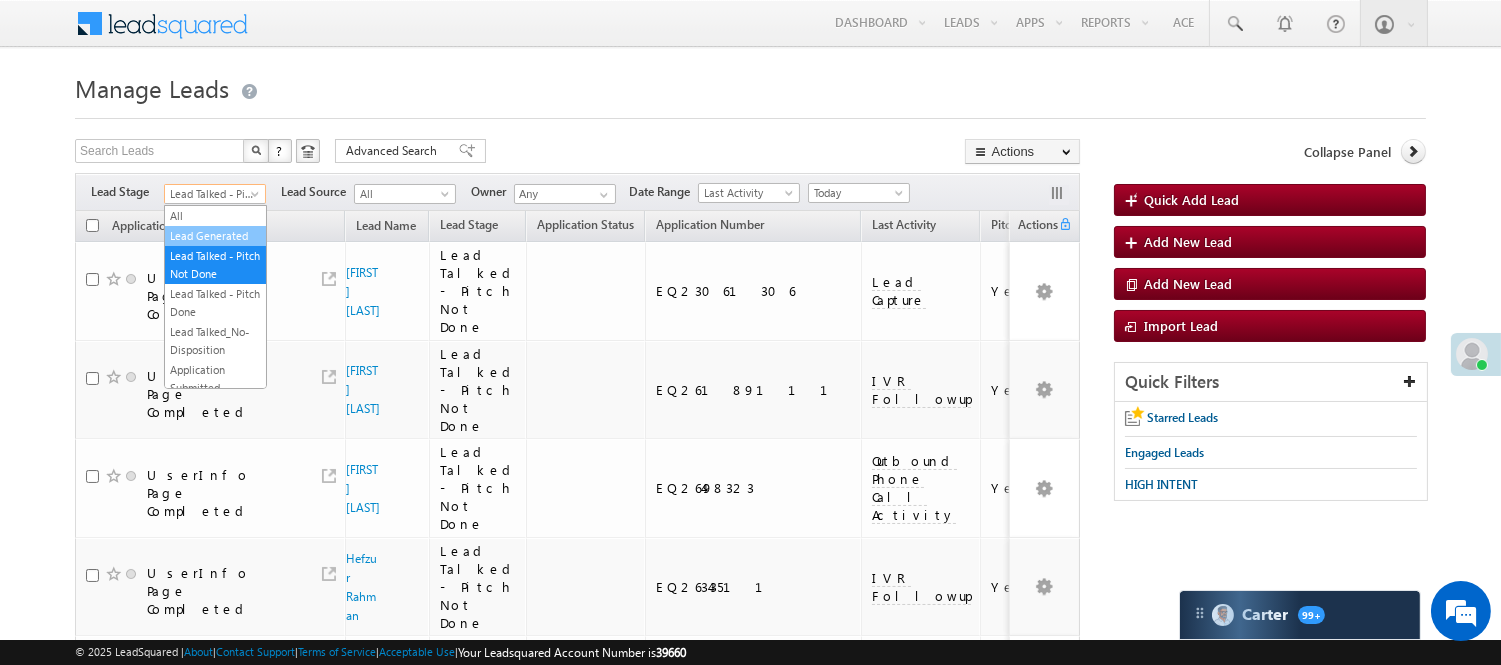 click on "Lead Generated" at bounding box center (215, 236) 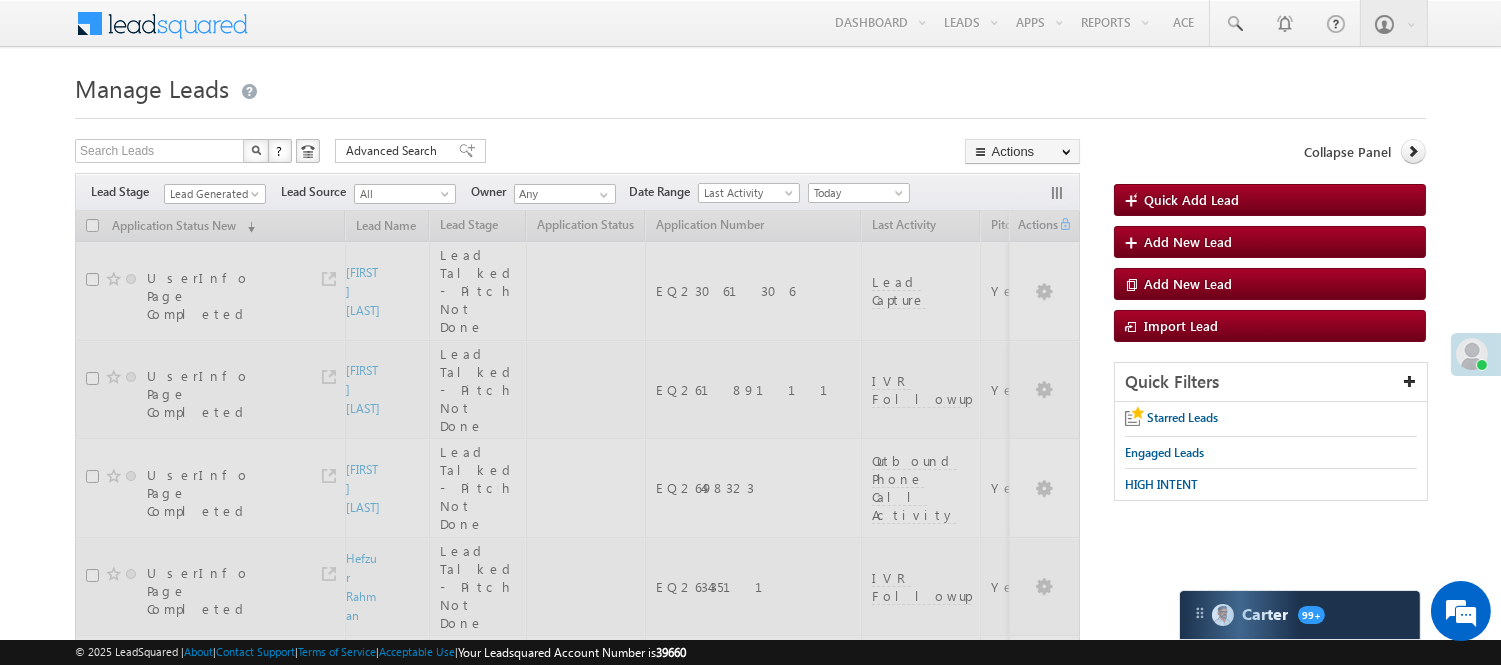 click at bounding box center [750, 112] 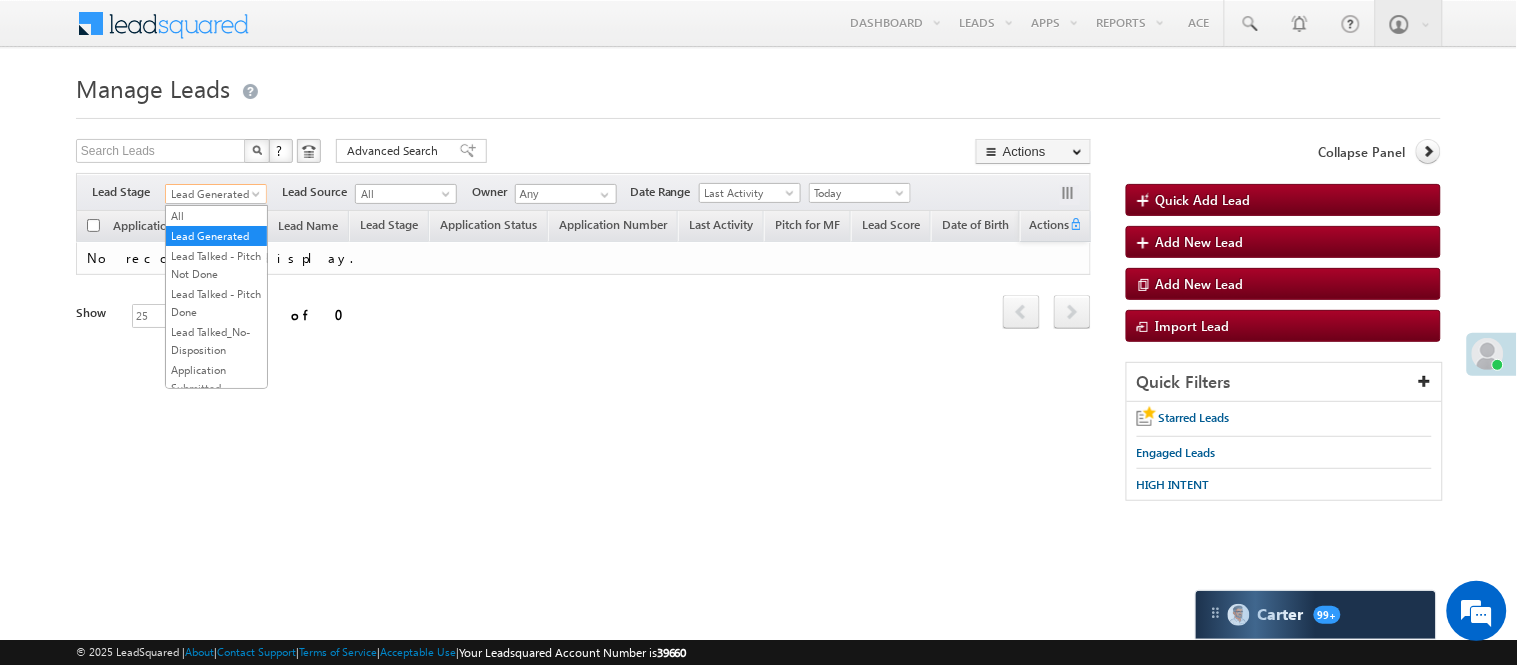 click on "Lead Generated" at bounding box center (213, 194) 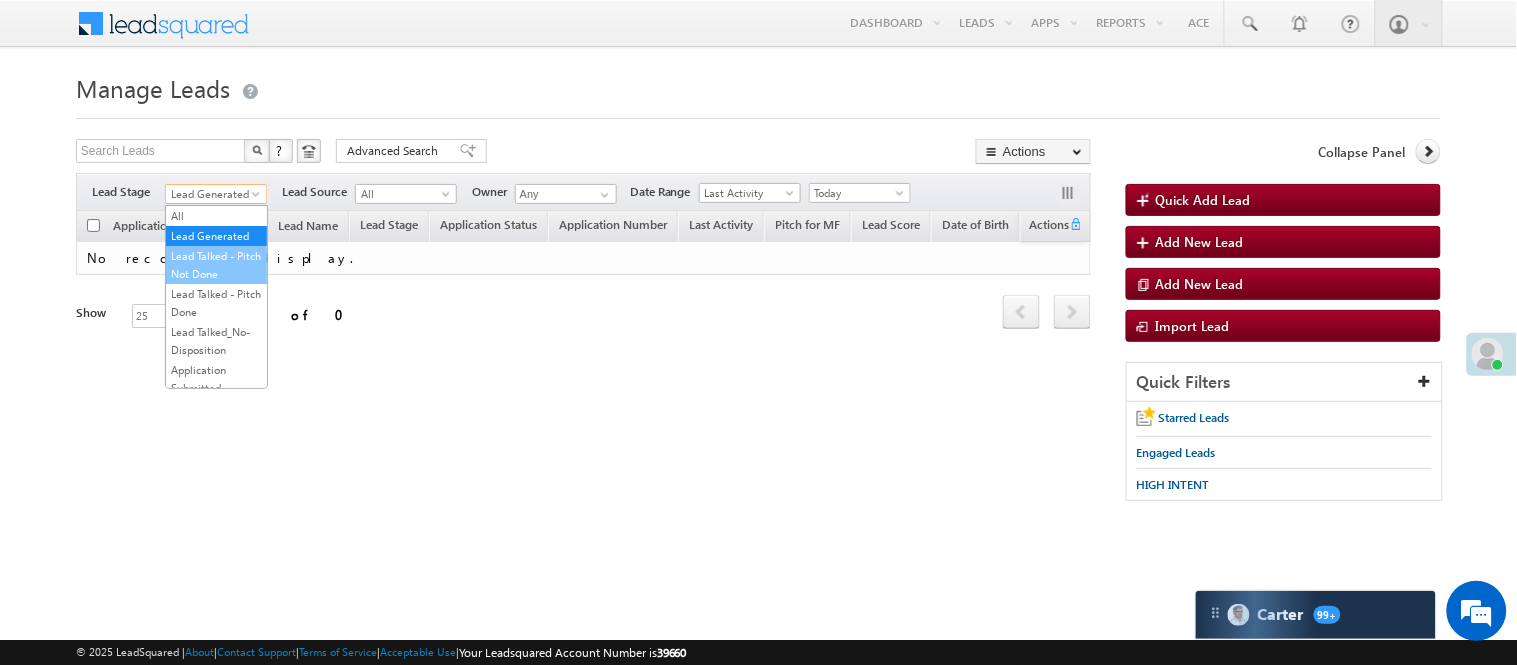 click on "Lead Talked - Pitch Not Done" at bounding box center [216, 265] 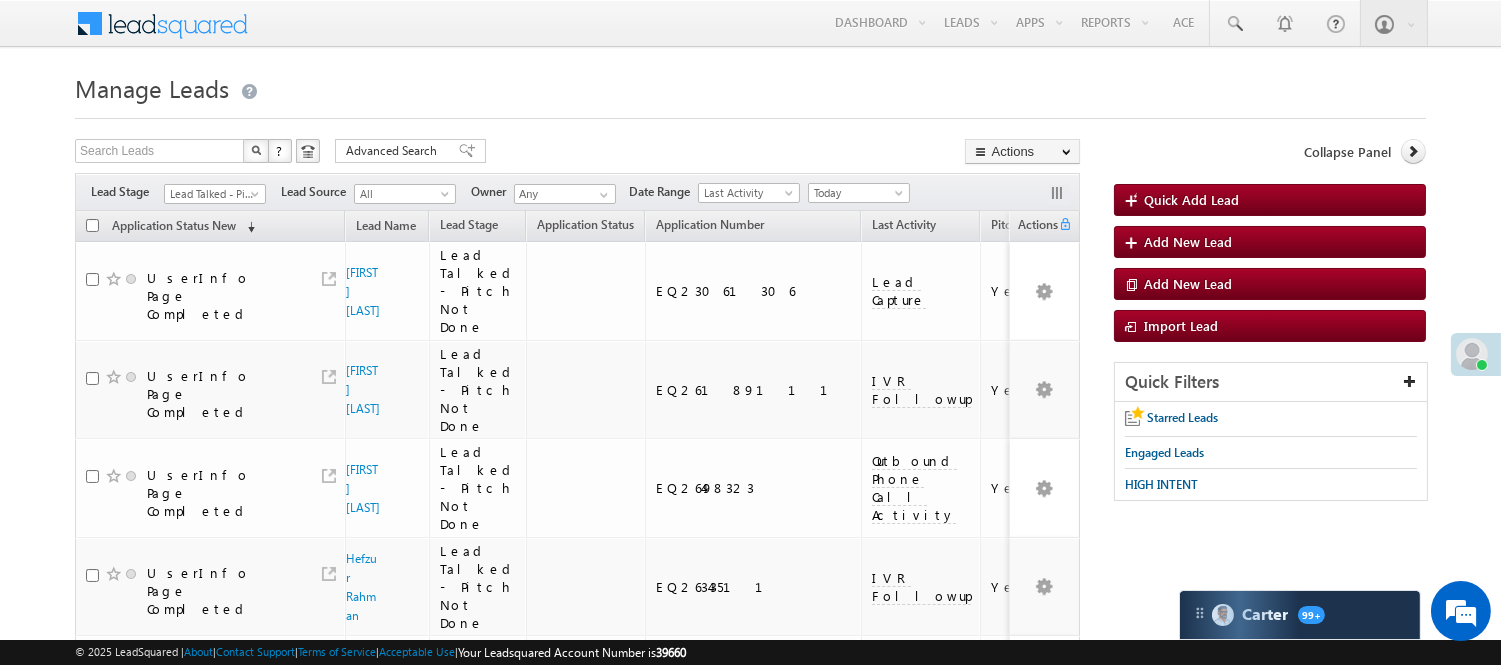 click on "Filters
Lead Stage
All Lead Generated Lead Talked - Pitch Not Done Lead Talked - Pitch Done Lead Talked_No-Disposition Application Submitted Payment Done Application Resubmitted Under Objection Lead Called Lead Talked Not Interested FnO Lead Called FnO Lead Talked FnO submitted FnO Not Interested FnO Approved FnO Rejected FnO Lead Generated Code Generated CG NI Lead Talked - Pitch Not Done
Lead Source
All All" at bounding box center [577, 192] 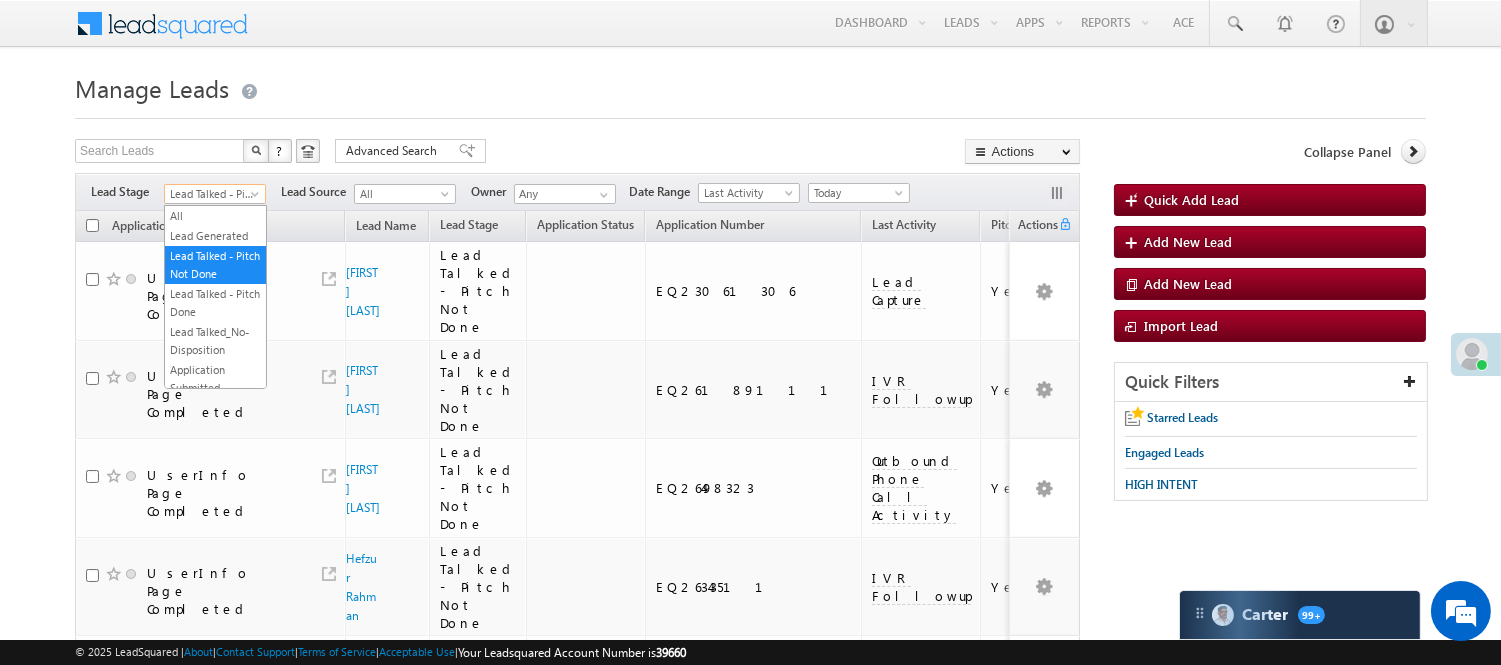 click on "Lead Talked - Pitch Not Done" at bounding box center [212, 194] 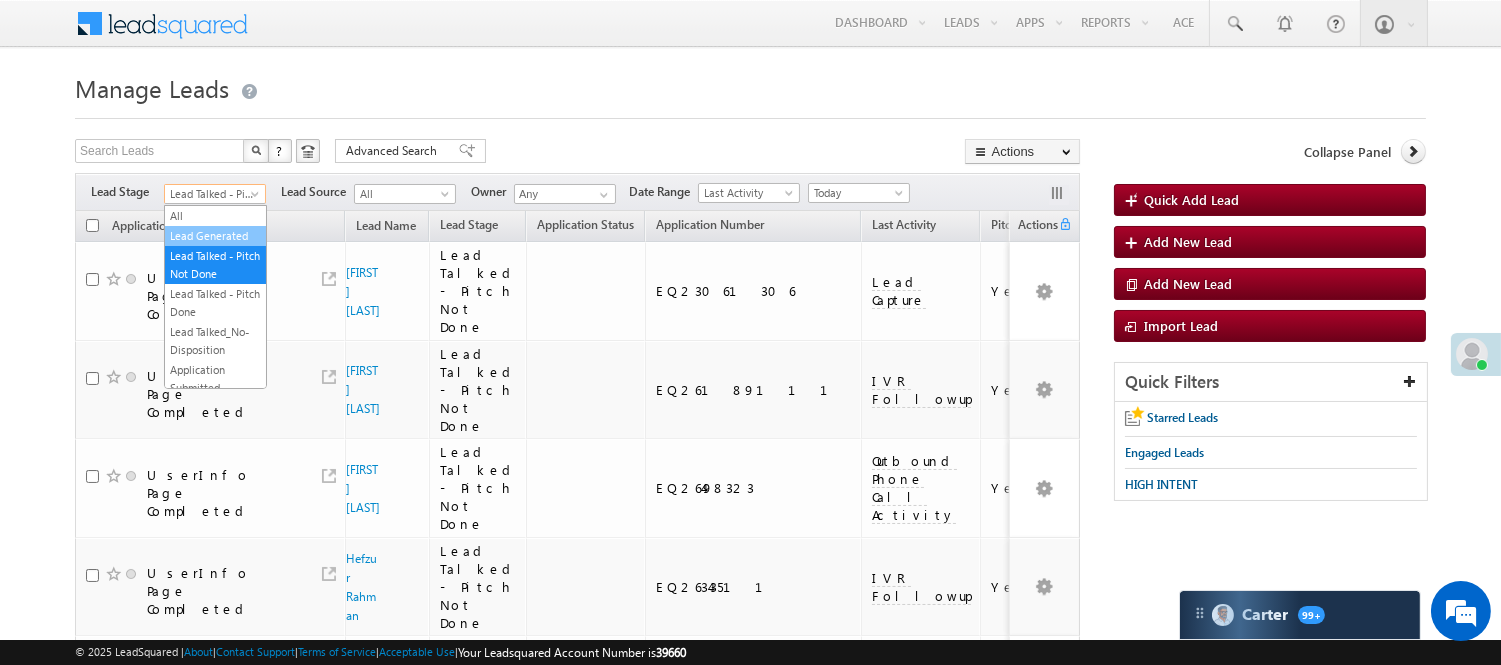 click on "Lead Generated" at bounding box center [215, 236] 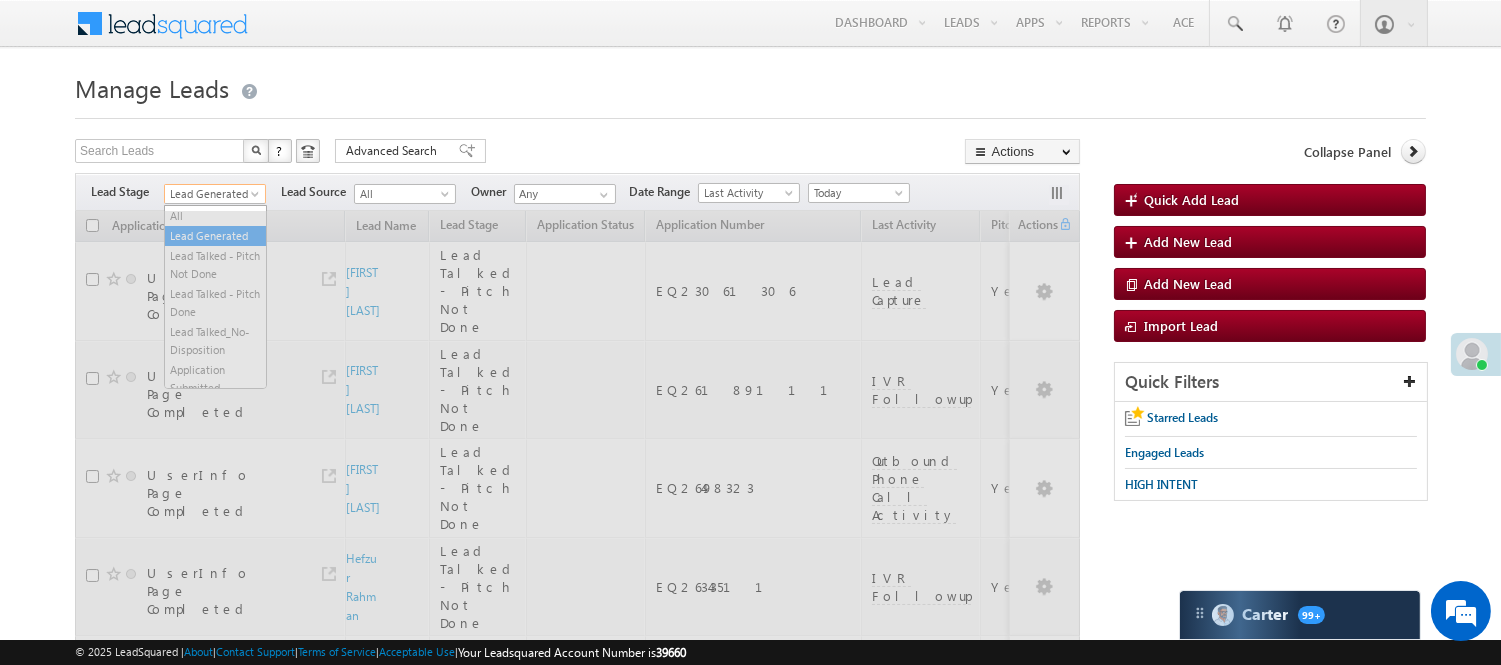 click on "Lead Generated" at bounding box center (212, 194) 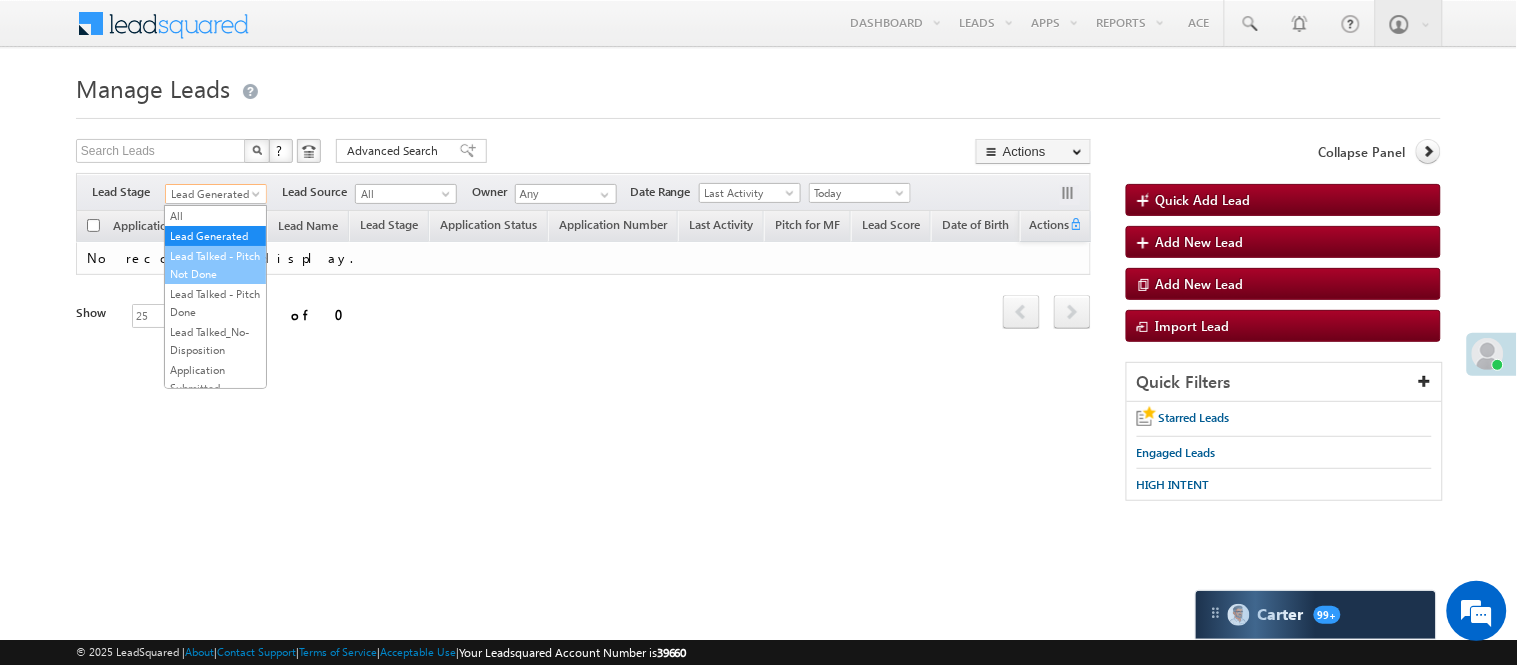 click on "Lead Talked - Pitch Not Done" at bounding box center [215, 265] 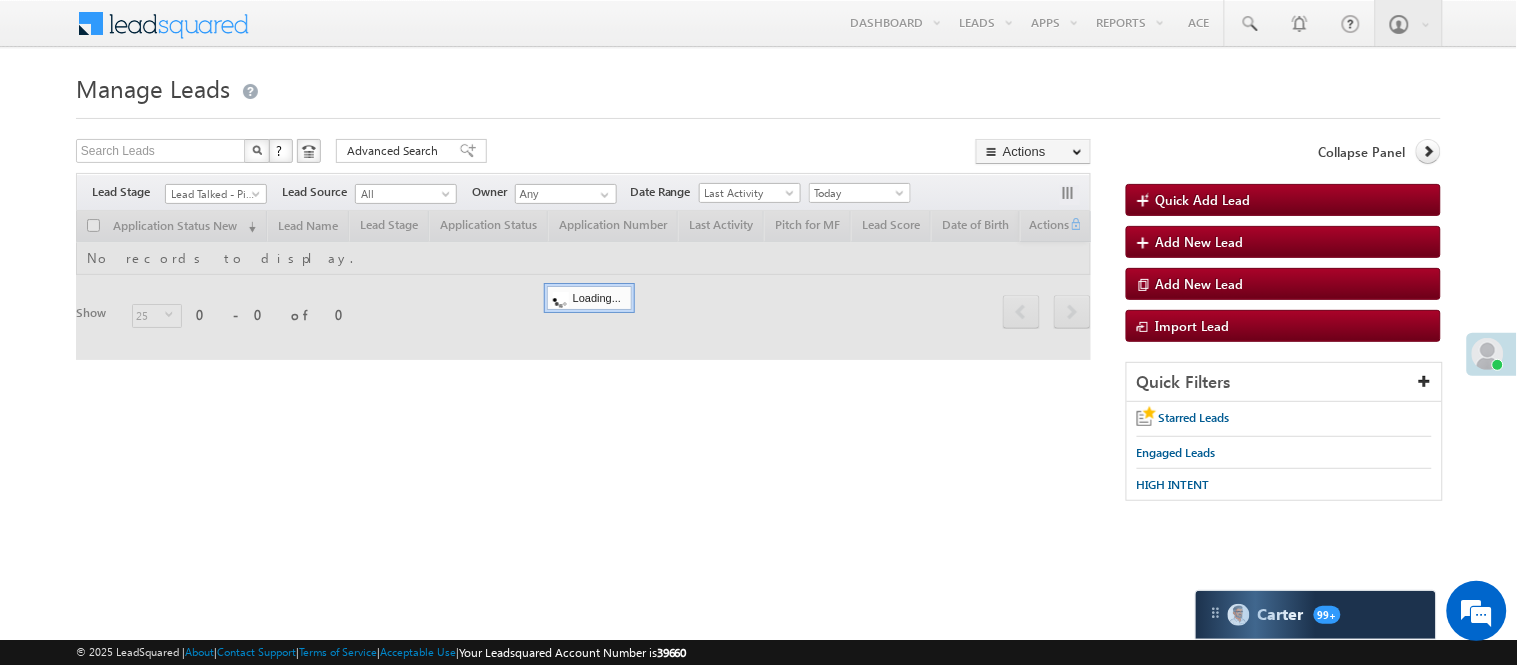 click on "Search Leads X ?   0 results found
Advanced Search
Advanced Search
Advanced search results
Actions Export Leads Reset all Filters
Actions Export Leads Bulk Update Send Email Add to List Add Activity Change Owner Change Stage Delete Merge Leads" at bounding box center [583, 153] 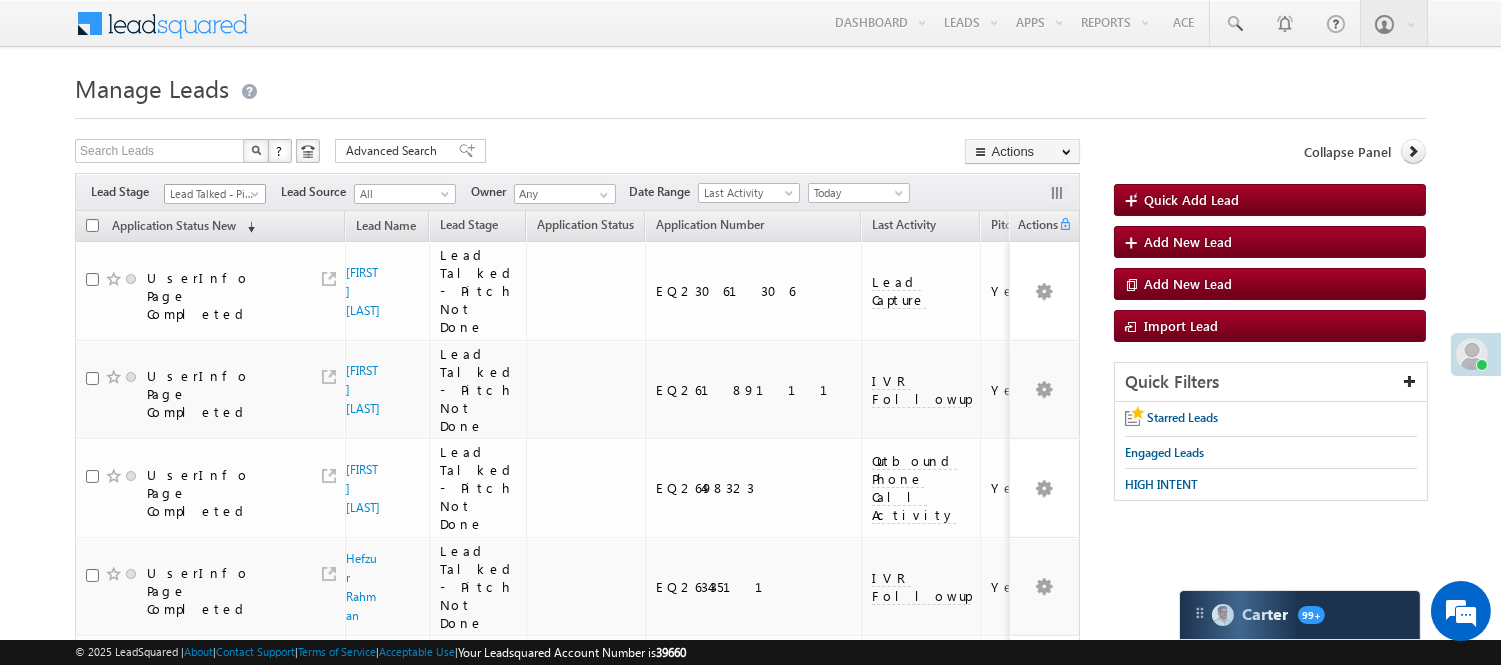 click on "Lead Talked - Pitch Not Done" at bounding box center [212, 194] 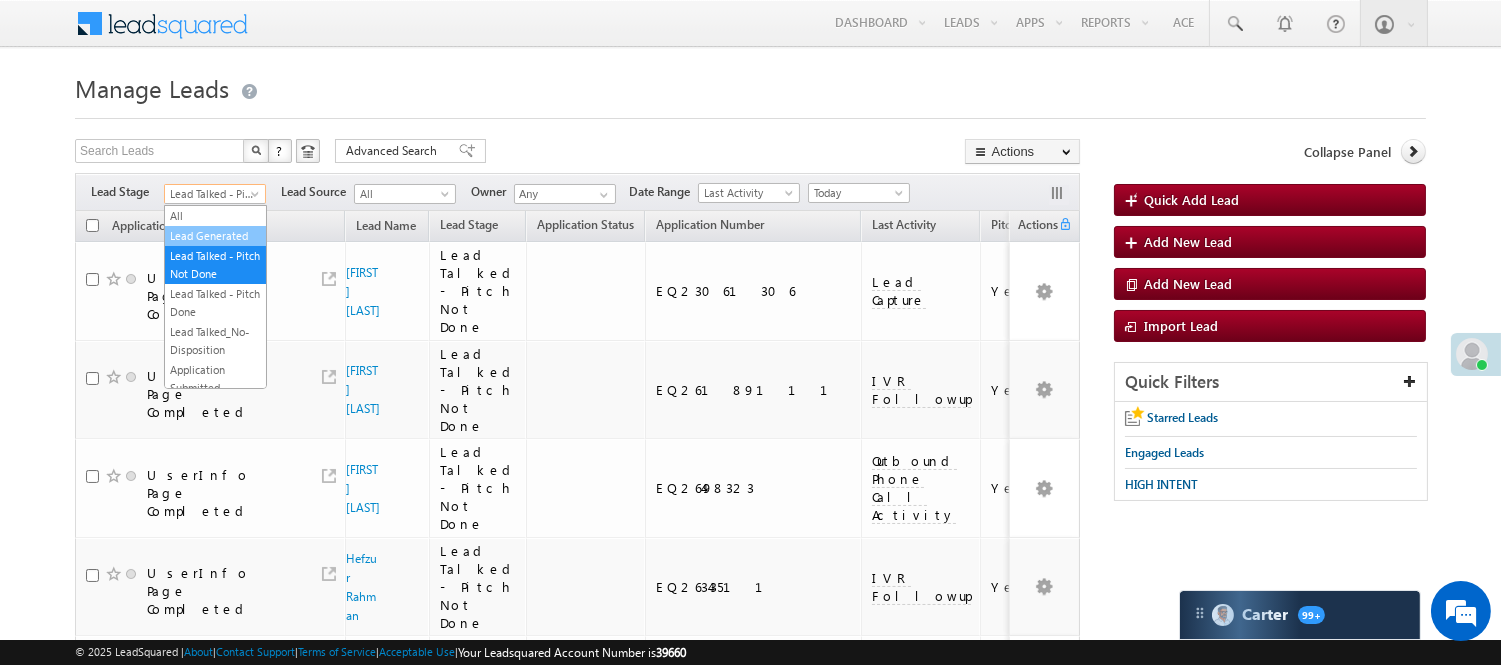 click on "Lead Generated" at bounding box center (215, 236) 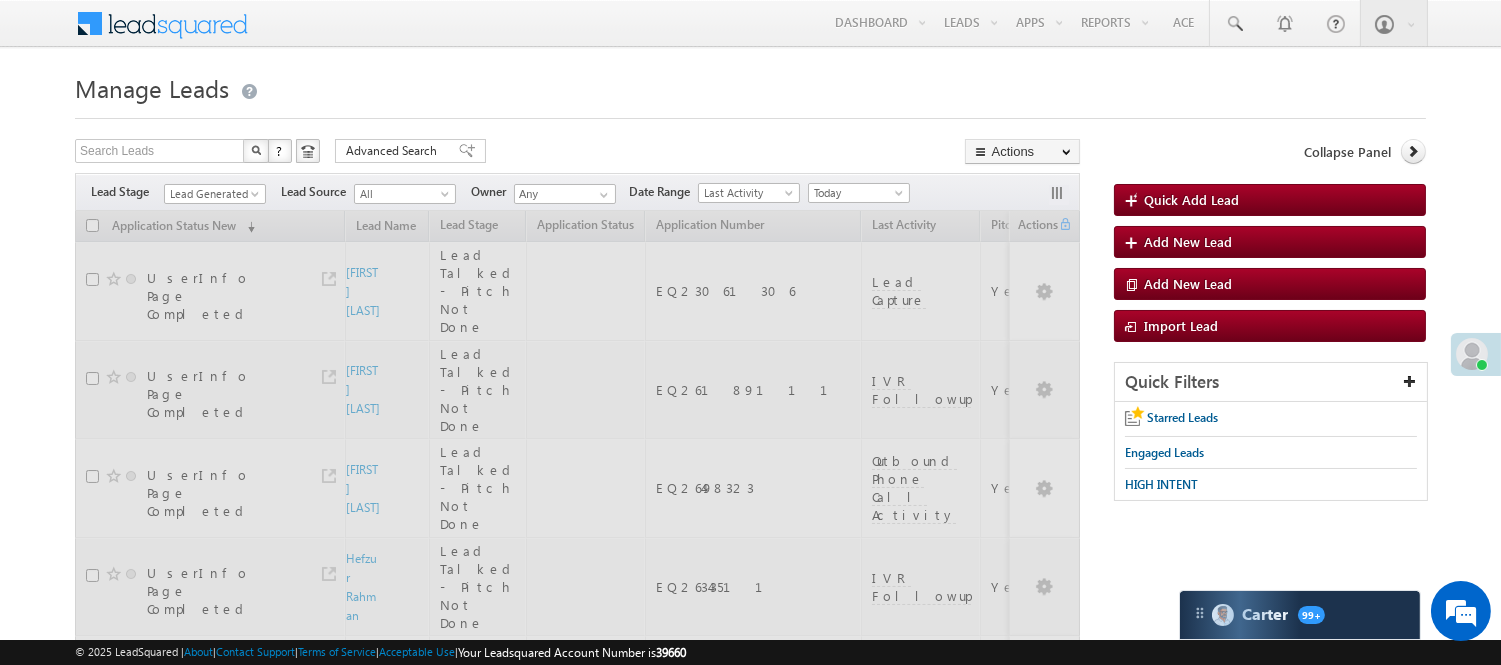 click on "Manage Leads
Quick Add Lead
Search Leads X ?   50 results found
Advanced Search
Advanced Search
Actions Actions" at bounding box center (750, 1455) 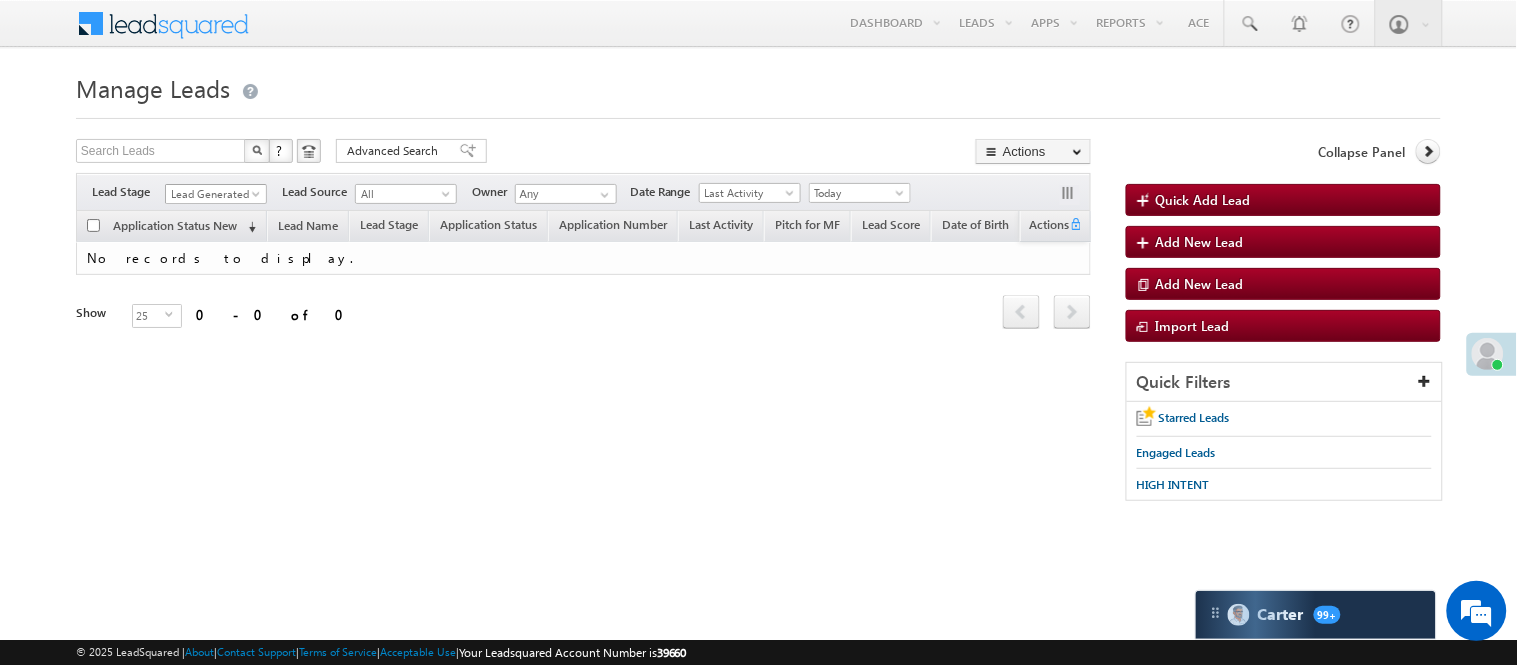 click on "Lead Generated" at bounding box center [213, 194] 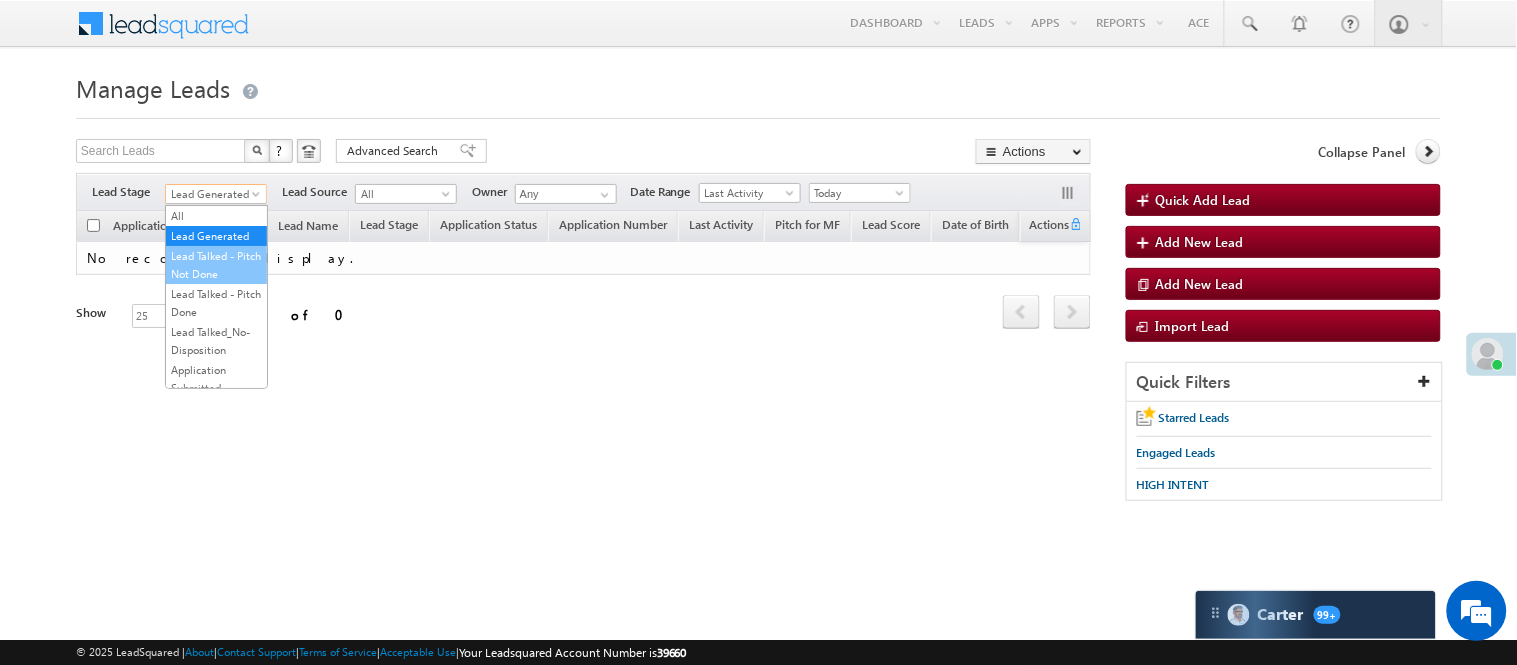 click on "Lead Talked - Pitch Not Done" at bounding box center (216, 265) 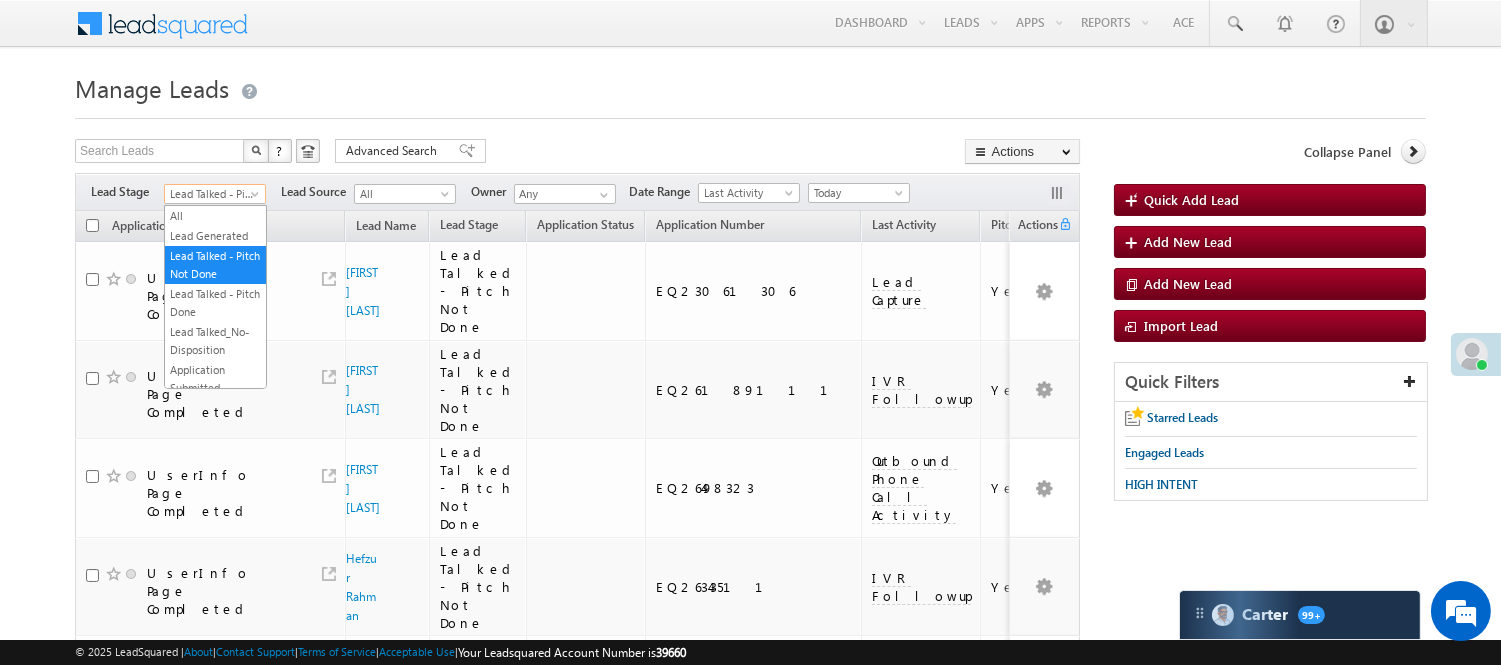 click on "Lead Talked - Pitch Not Done" at bounding box center (212, 194) 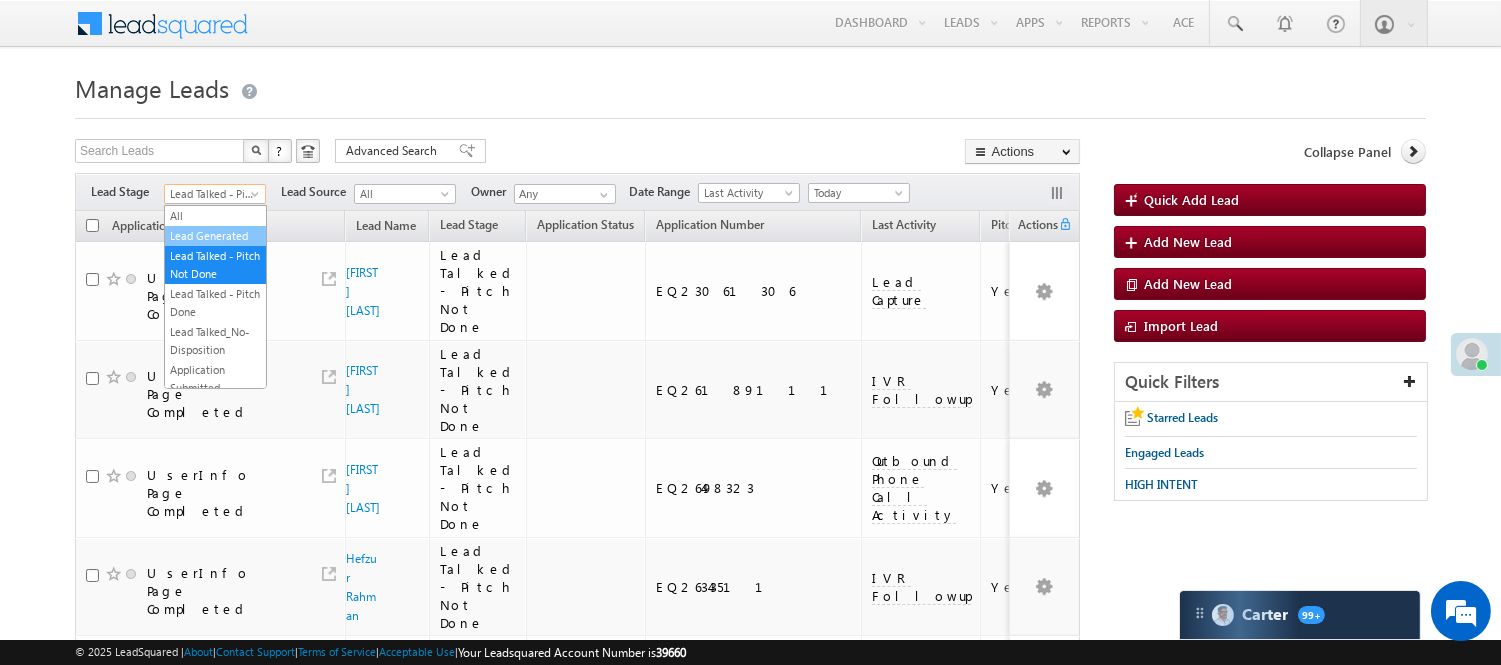 click on "Lead Generated" at bounding box center (215, 236) 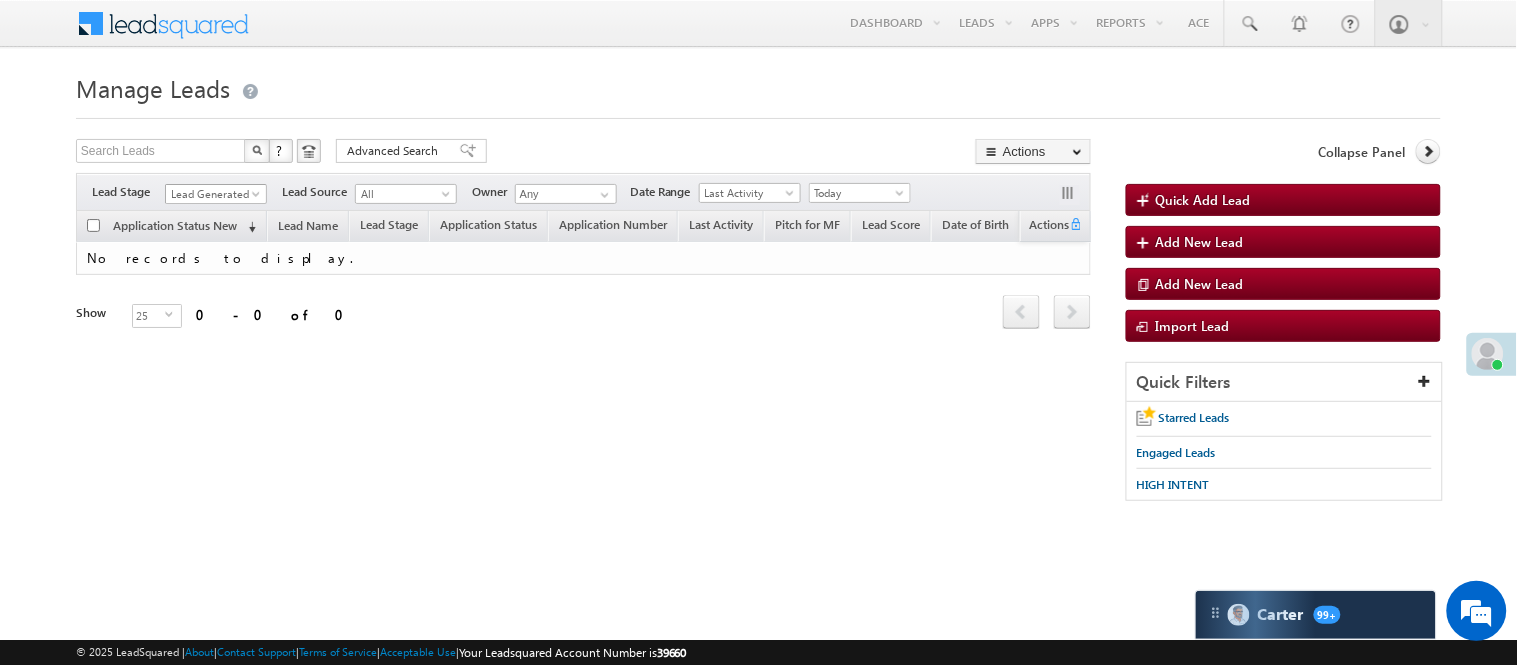 click on "Lead Generated" at bounding box center [213, 194] 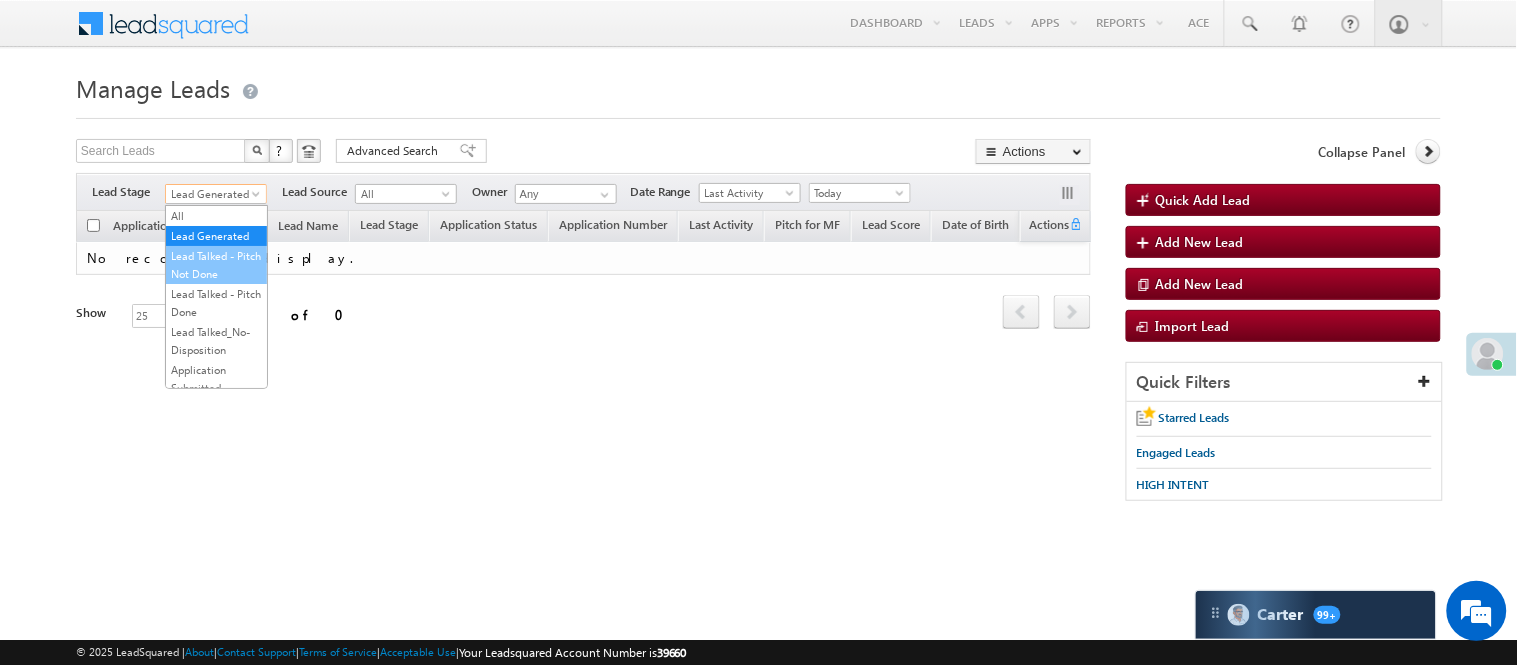 click on "Lead Talked - Pitch Not Done" at bounding box center [216, 265] 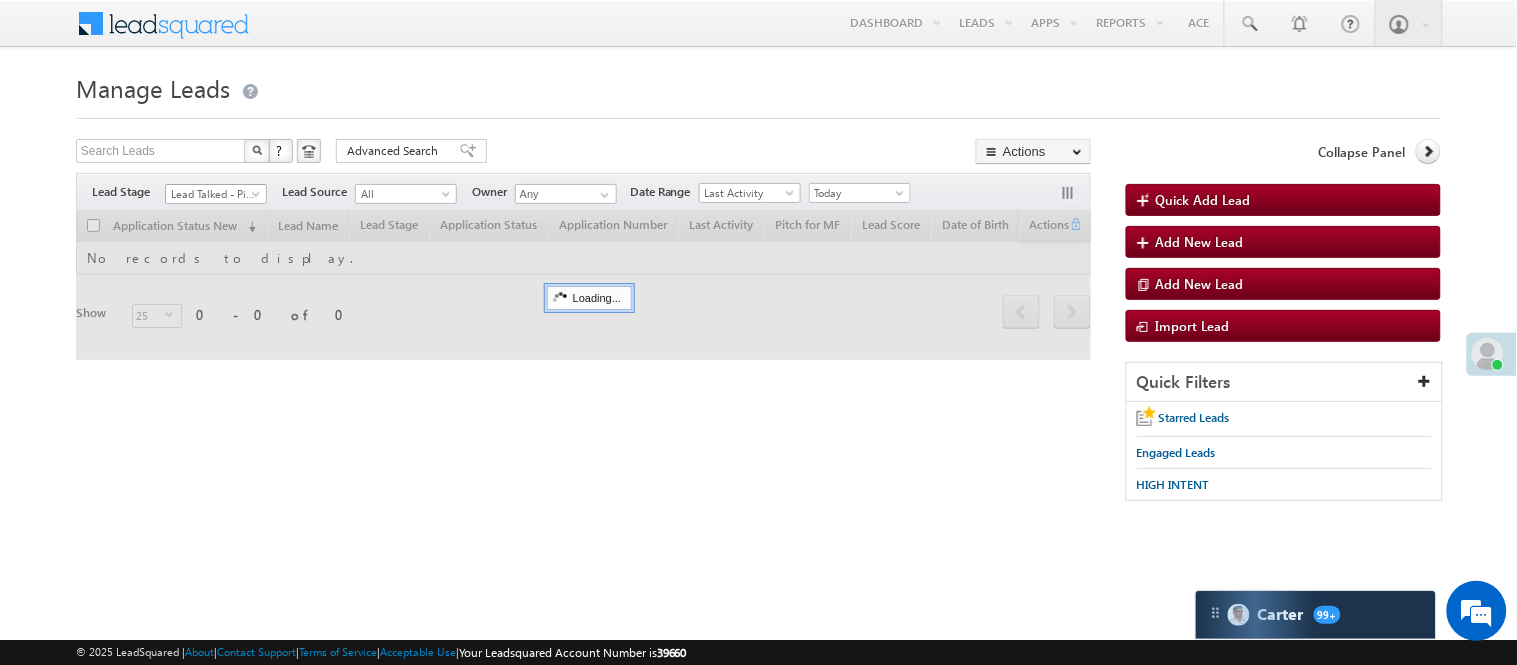 click on "Lead Talked - Pitch Not Done" at bounding box center (213, 194) 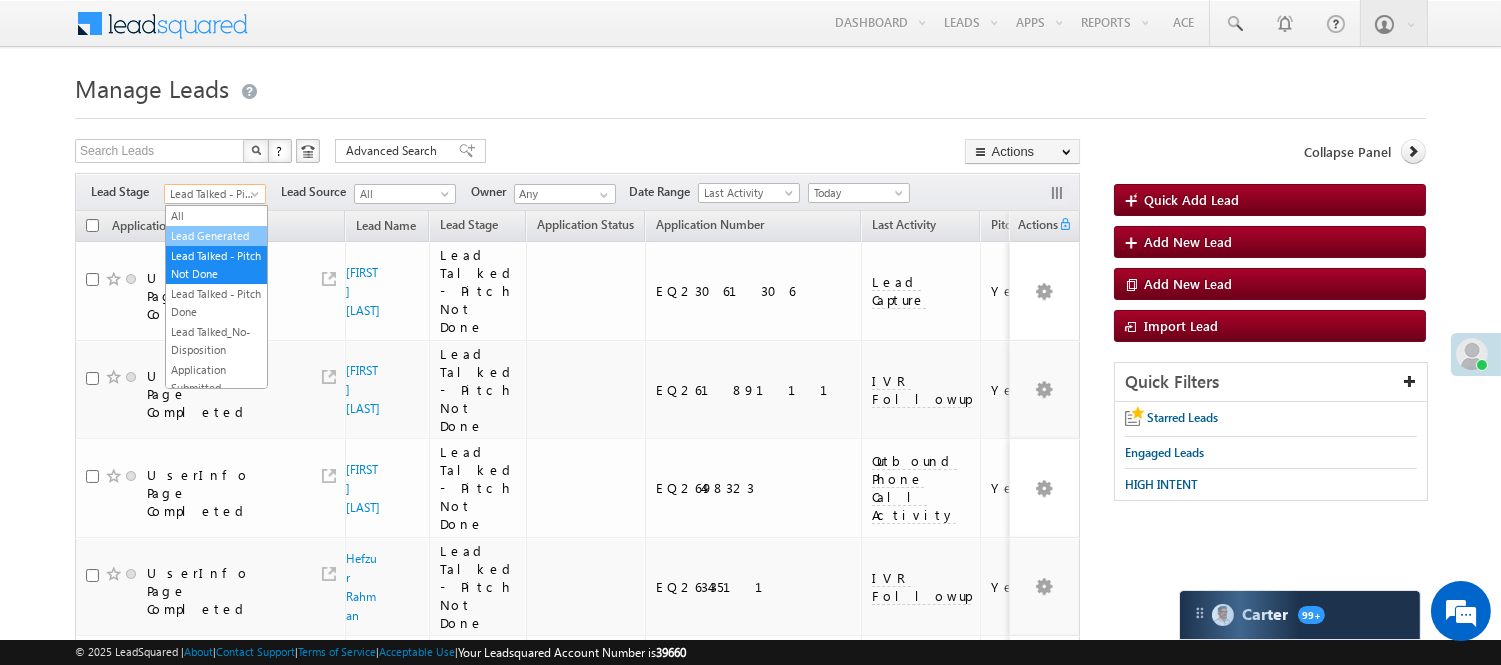click on "Lead Generated" at bounding box center [216, 236] 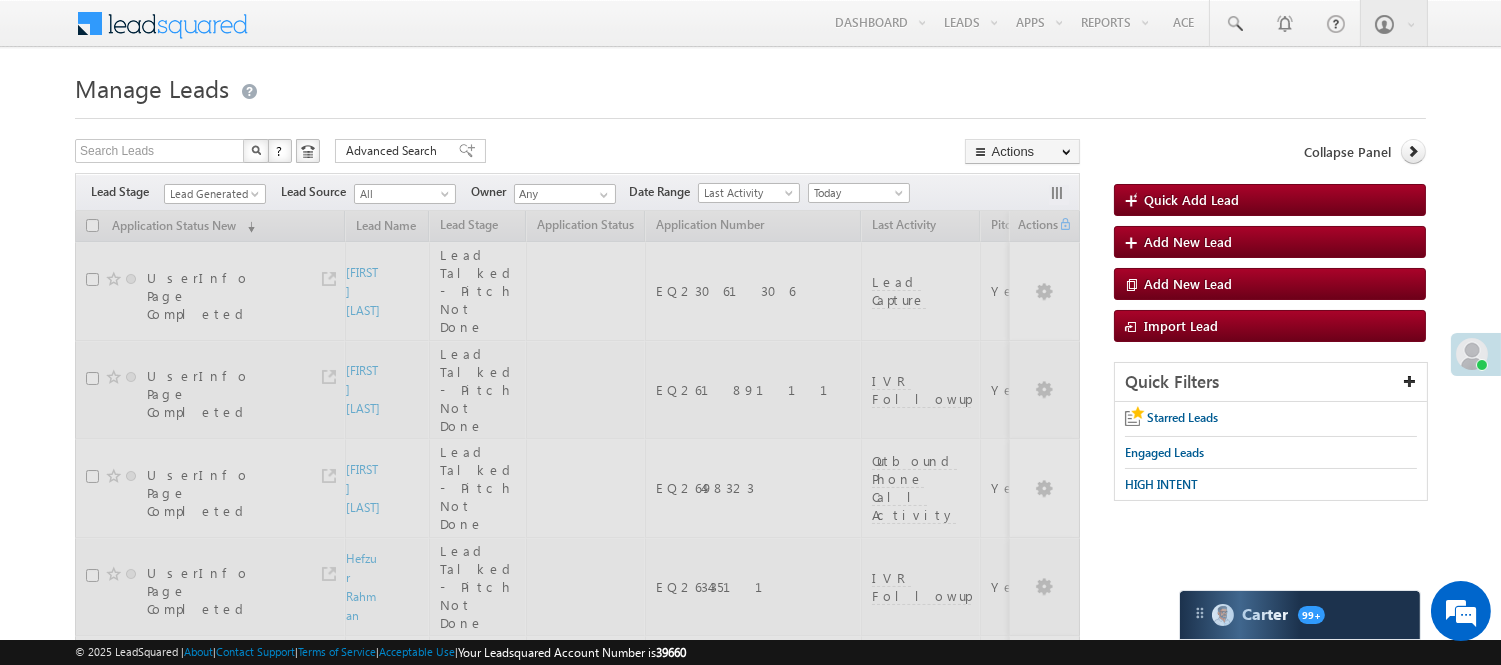 click on "Manage Leads
Quick Add Lead
Search Leads X ?   50 results found
Advanced Search
Advanced Search
Actions Actions" at bounding box center [750, 1455] 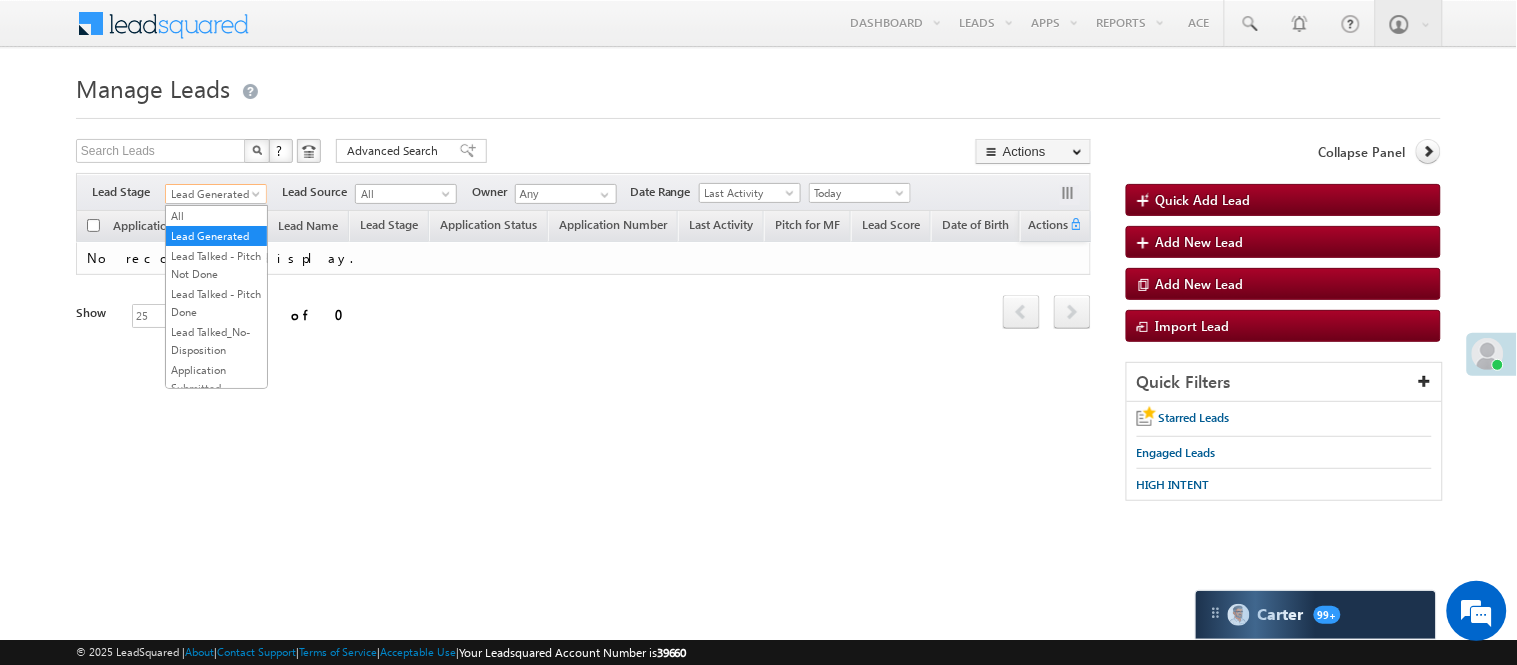 click on "Lead Generated" at bounding box center (213, 194) 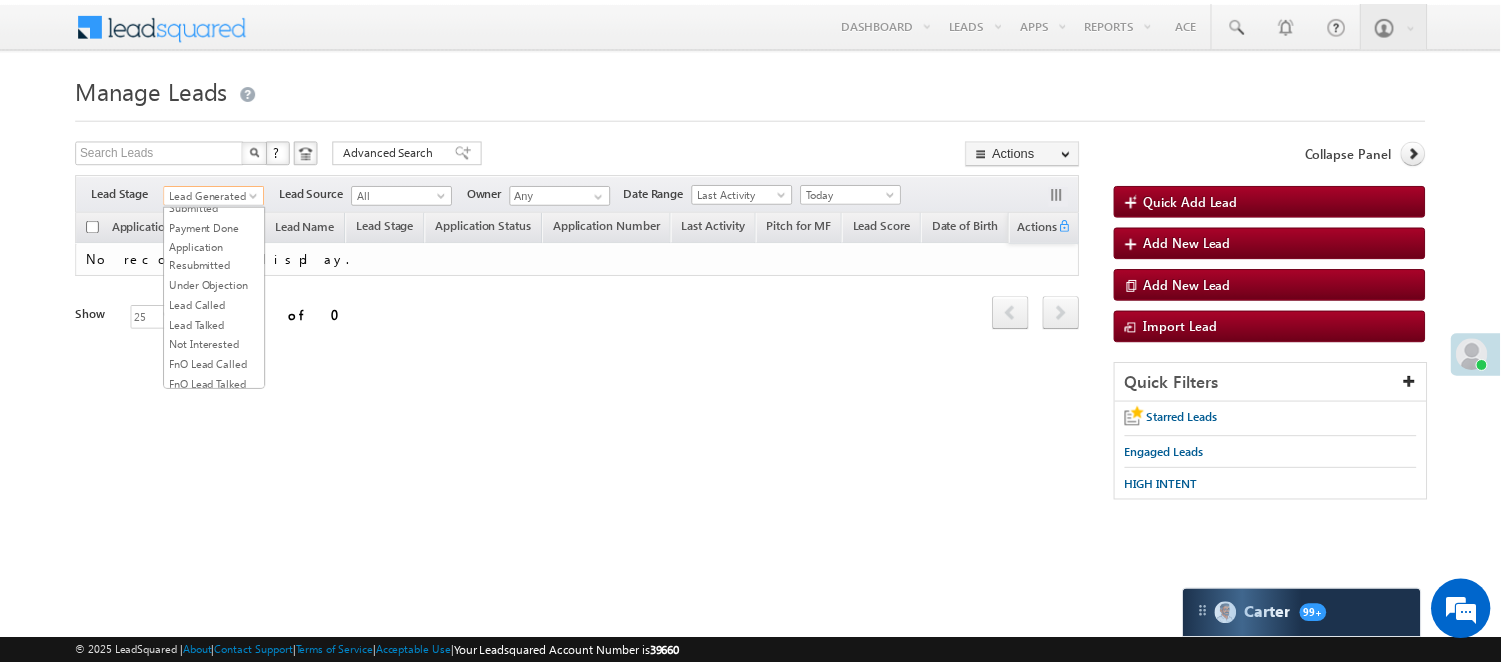 scroll, scrollTop: 496, scrollLeft: 0, axis: vertical 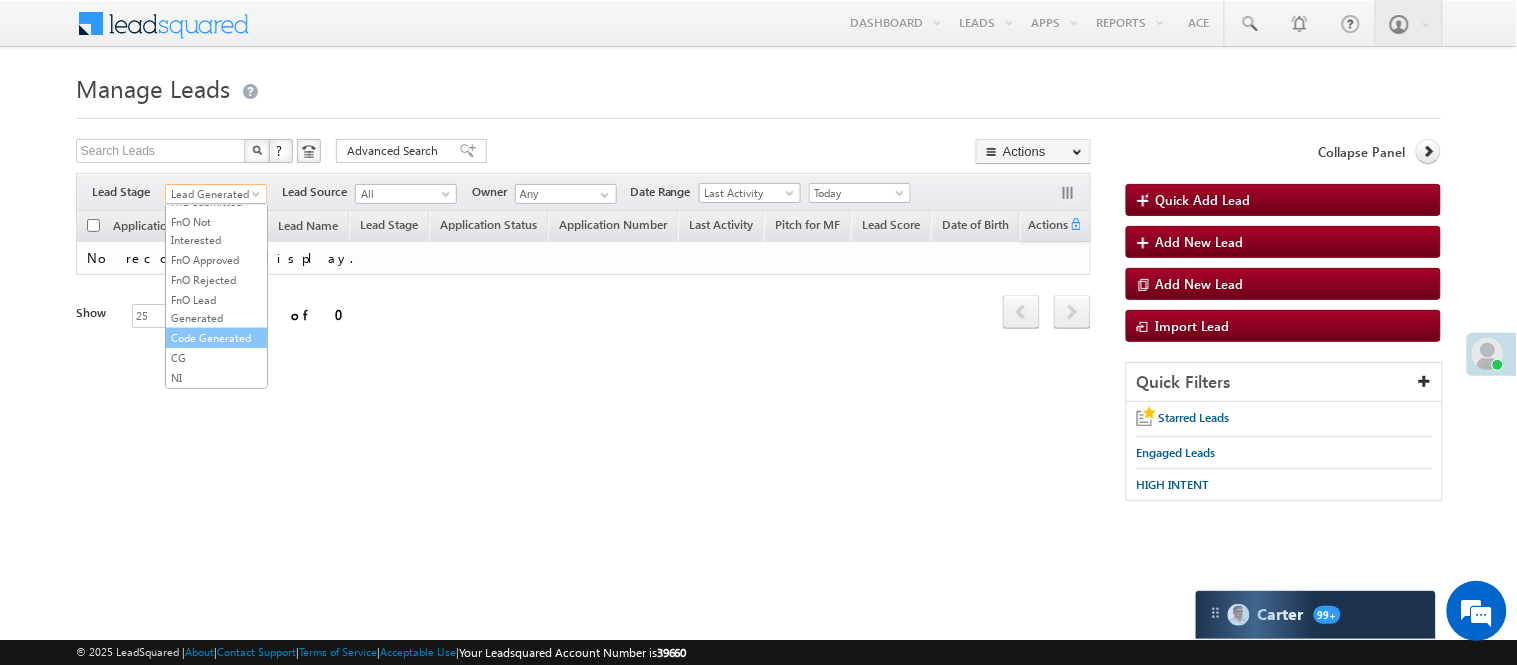 click on "Code Generated" at bounding box center (216, 338) 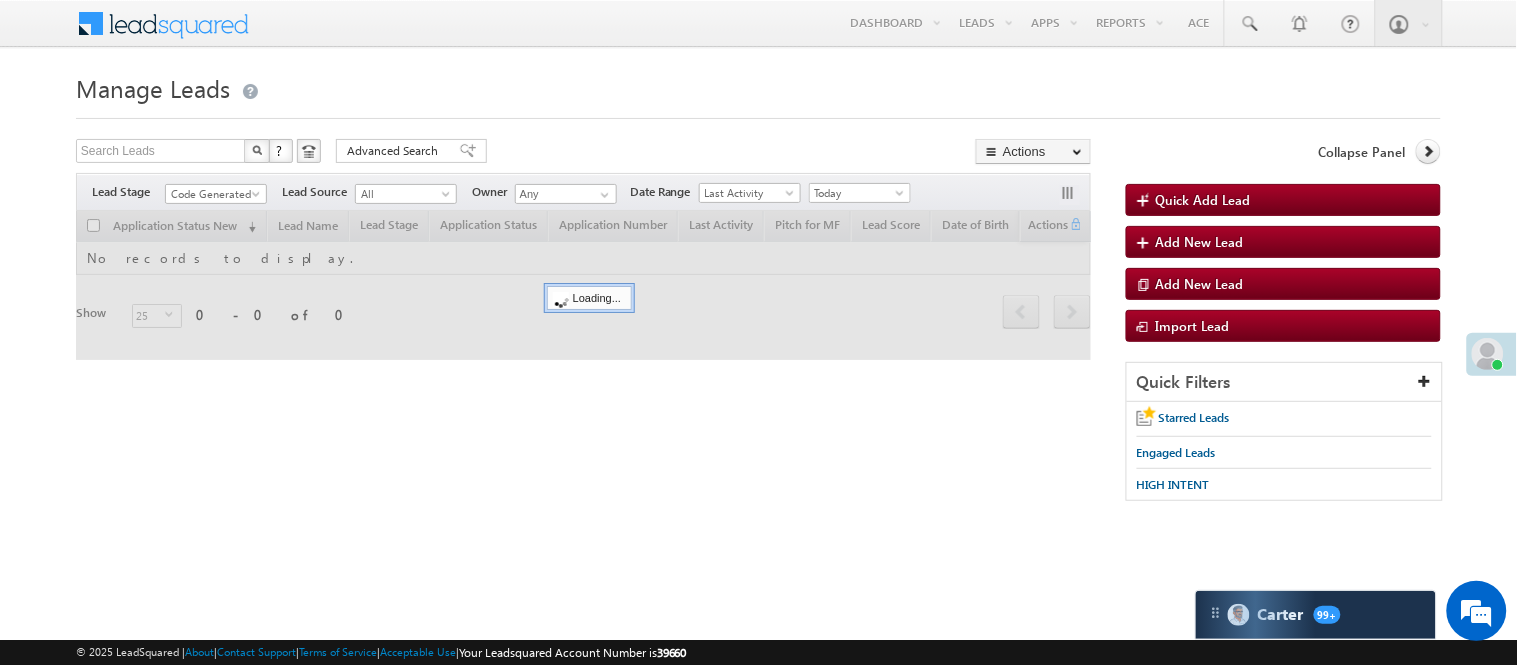 click on "Manage Leads
Quick Add Lead
Search Leads X ?   0 results found
Advanced Search
Advanced Search
Actions Actions" at bounding box center [758, 294] 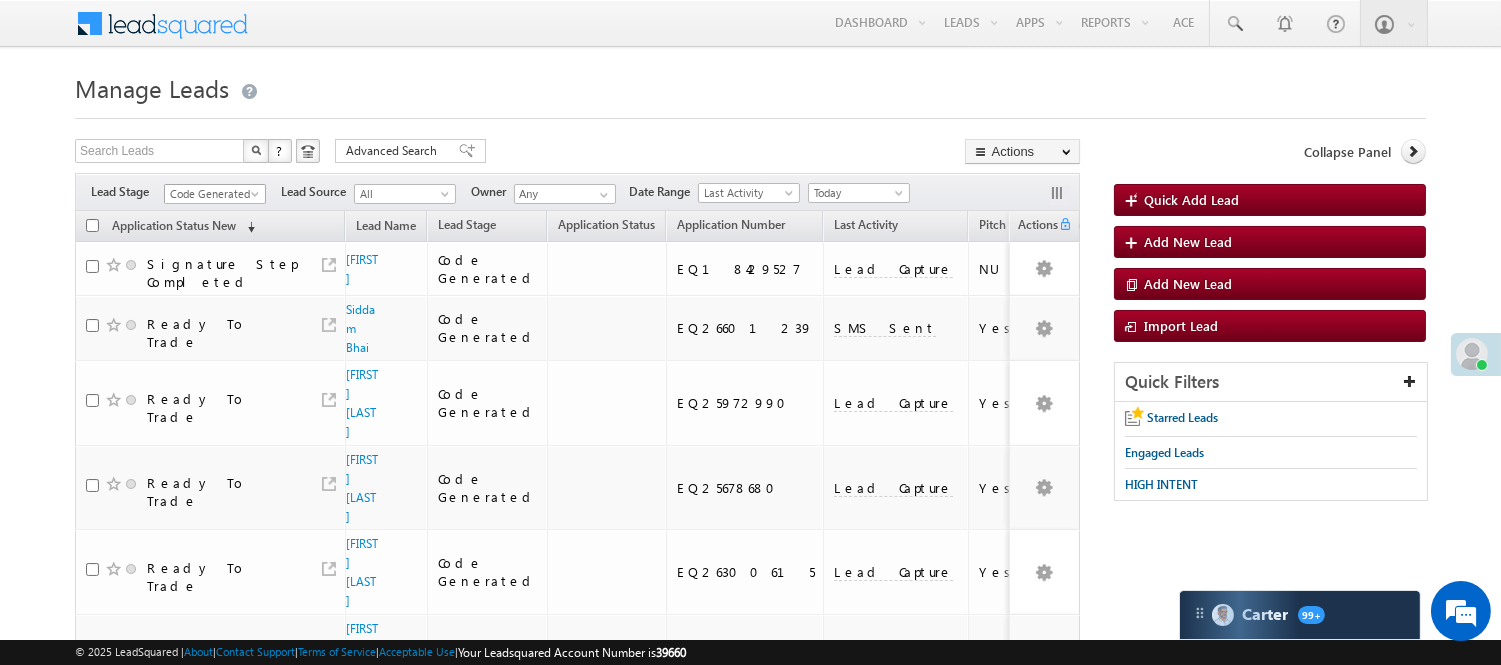 click on "Code Generated" at bounding box center (212, 194) 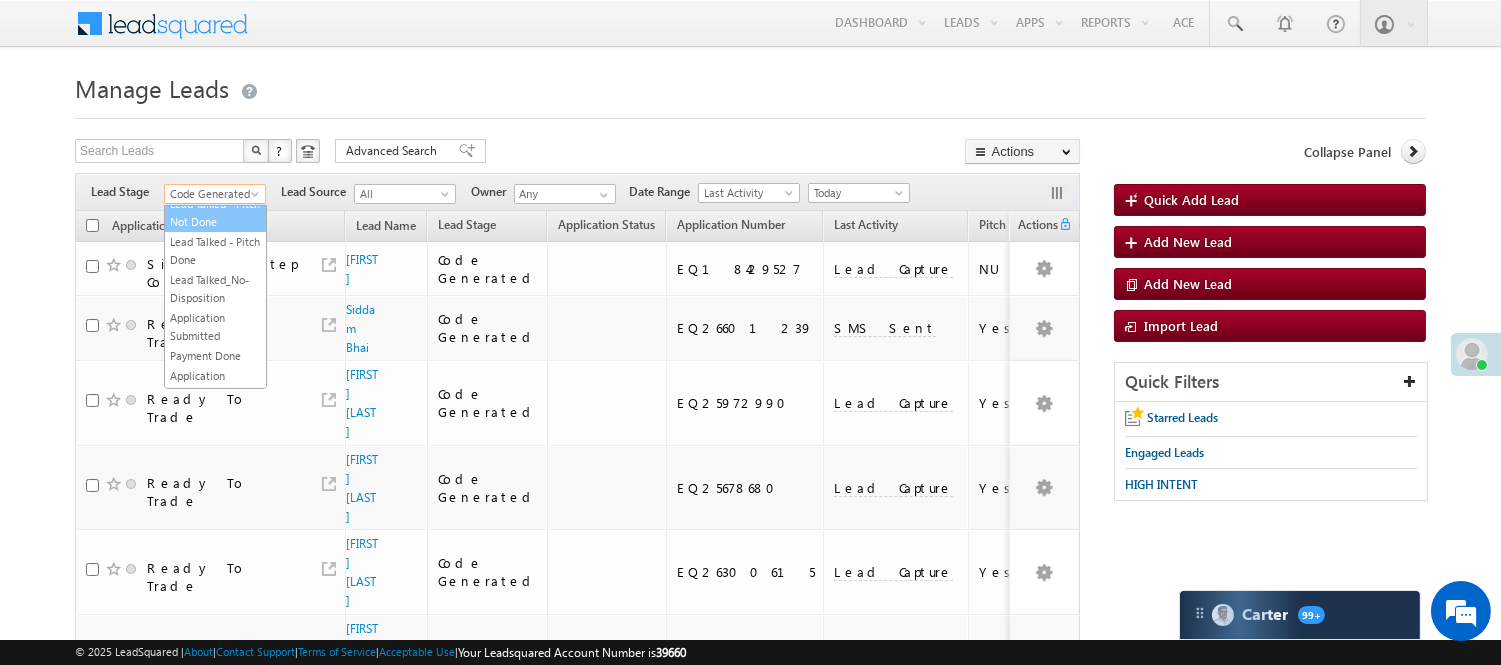 scroll, scrollTop: 0, scrollLeft: 0, axis: both 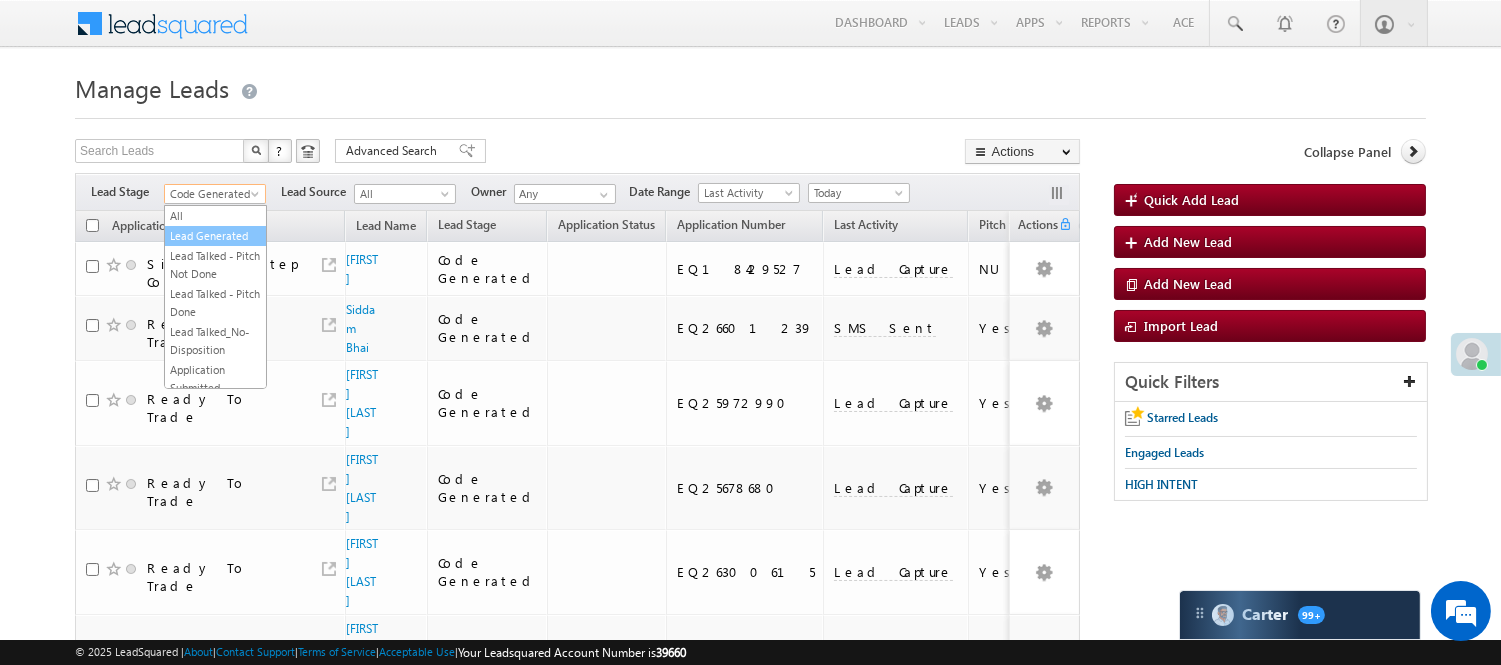 click on "Lead Generated" at bounding box center (215, 236) 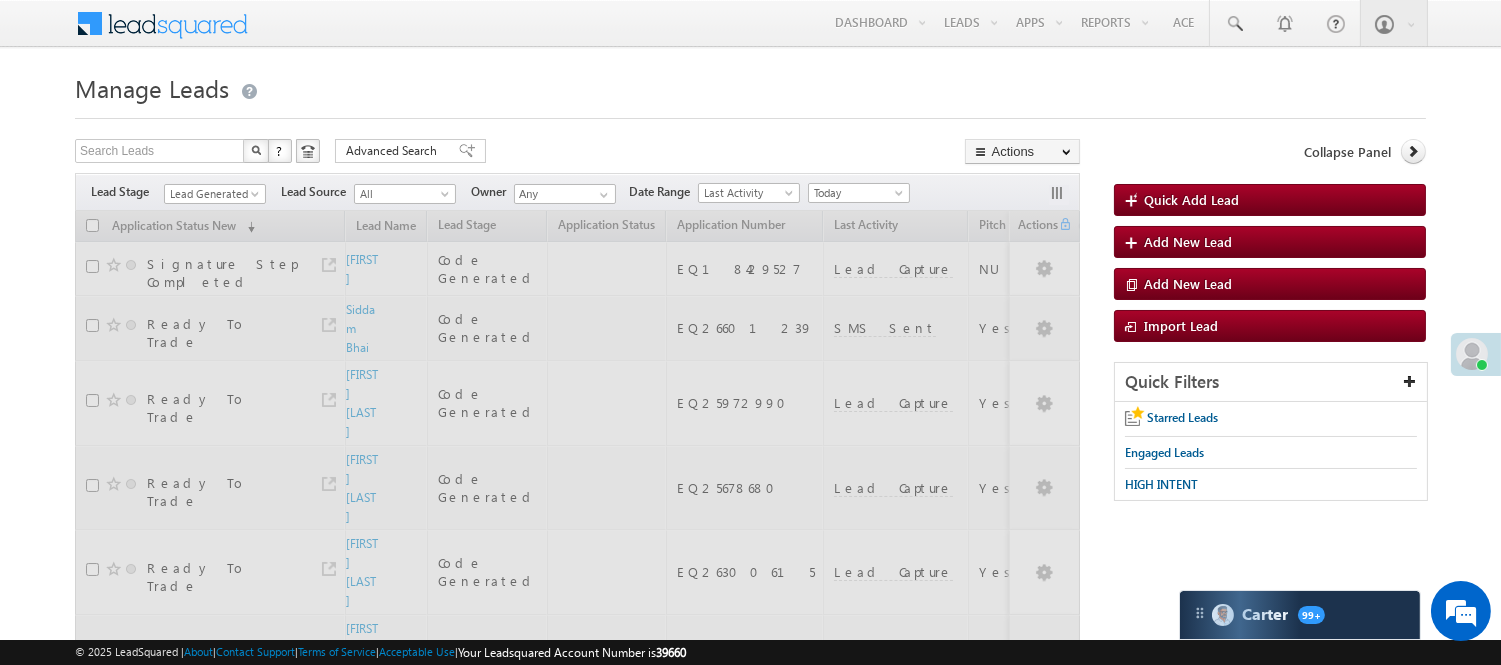 click on "Manage Leads
Quick Add Lead
Search Leads X ?   14 results found
Advanced Search
Advanced Search
Actions Actions" at bounding box center (750, 789) 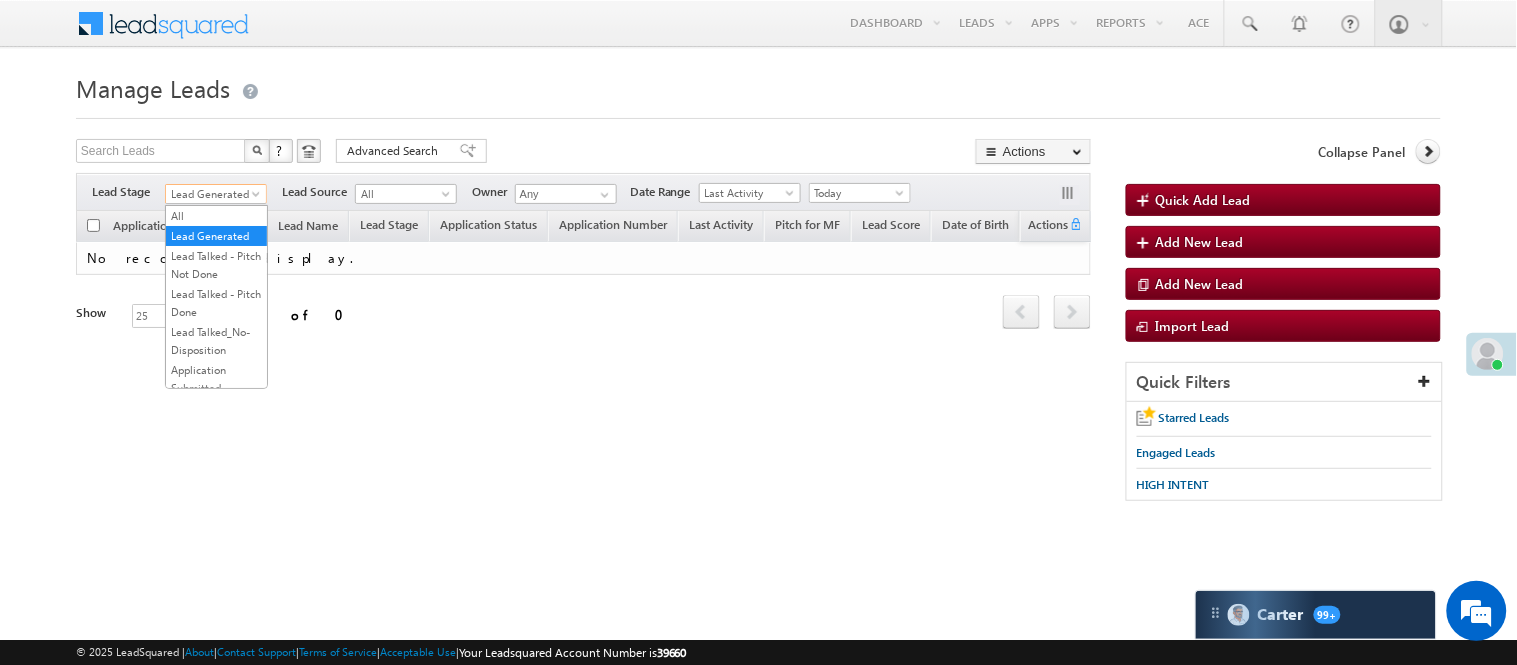 click on "Lead Generated" at bounding box center (213, 194) 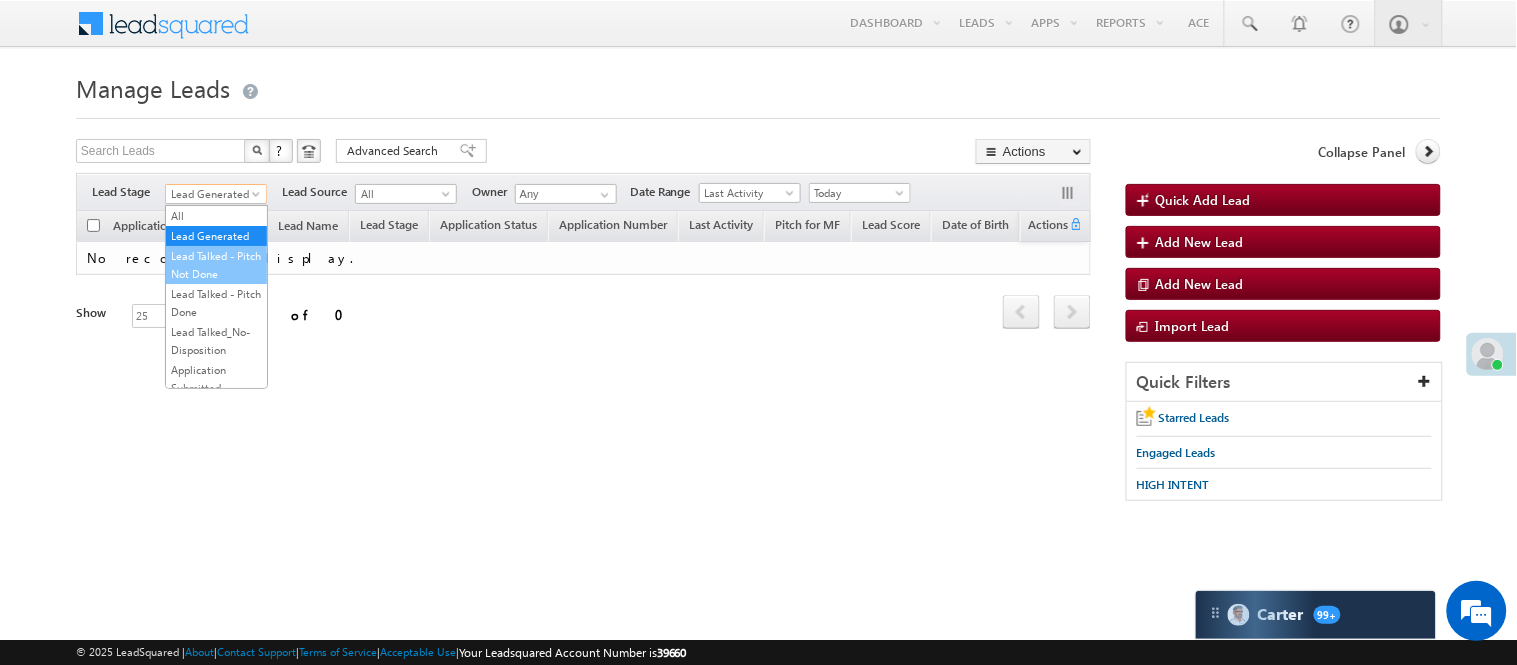 click on "Lead Talked - Pitch Not Done" at bounding box center (216, 265) 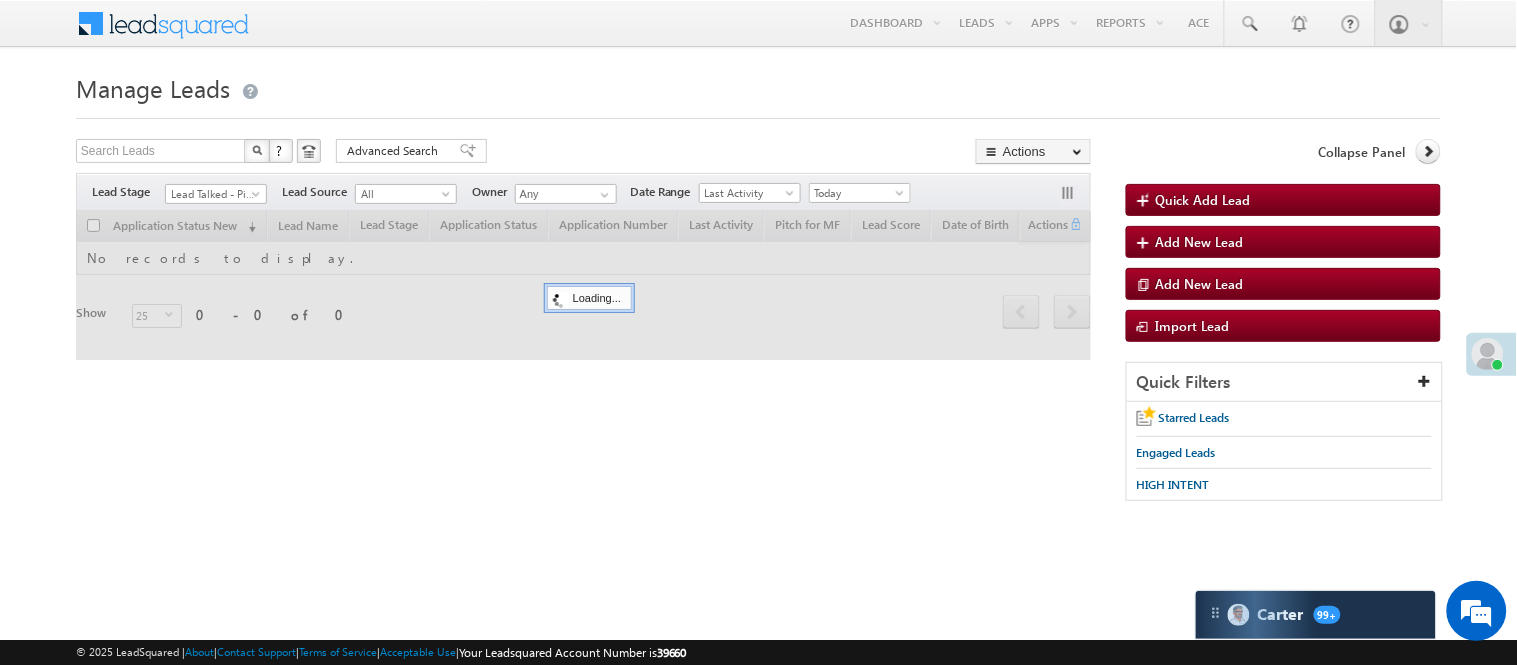 click on "Search Leads X ?   0 results found
Advanced Search
Advanced Search
Advanced search results
Actions Export Leads Reset all Filters
Actions Export Leads Bulk Update Send Email Add to List Add Activity Change Owner Change Stage Delete Merge Leads" at bounding box center (583, 153) 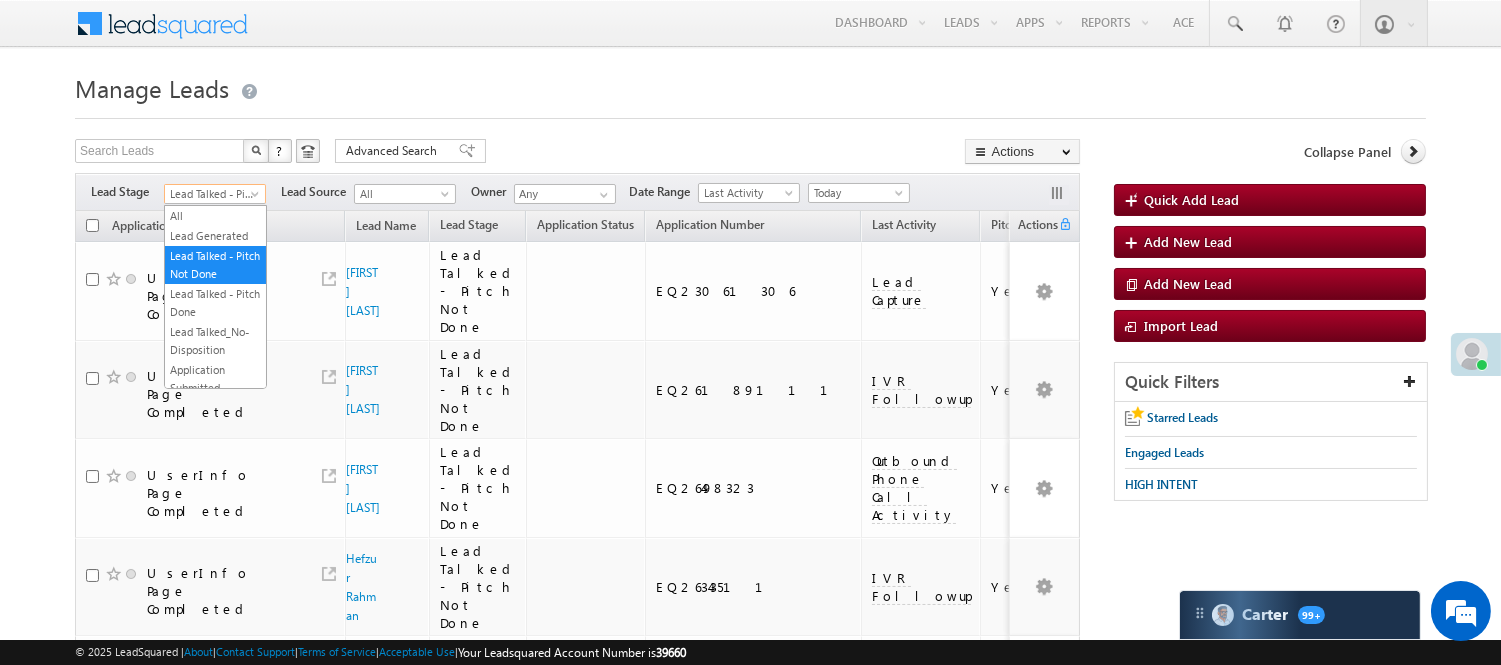click on "Lead Talked - Pitch Not Done" at bounding box center [212, 194] 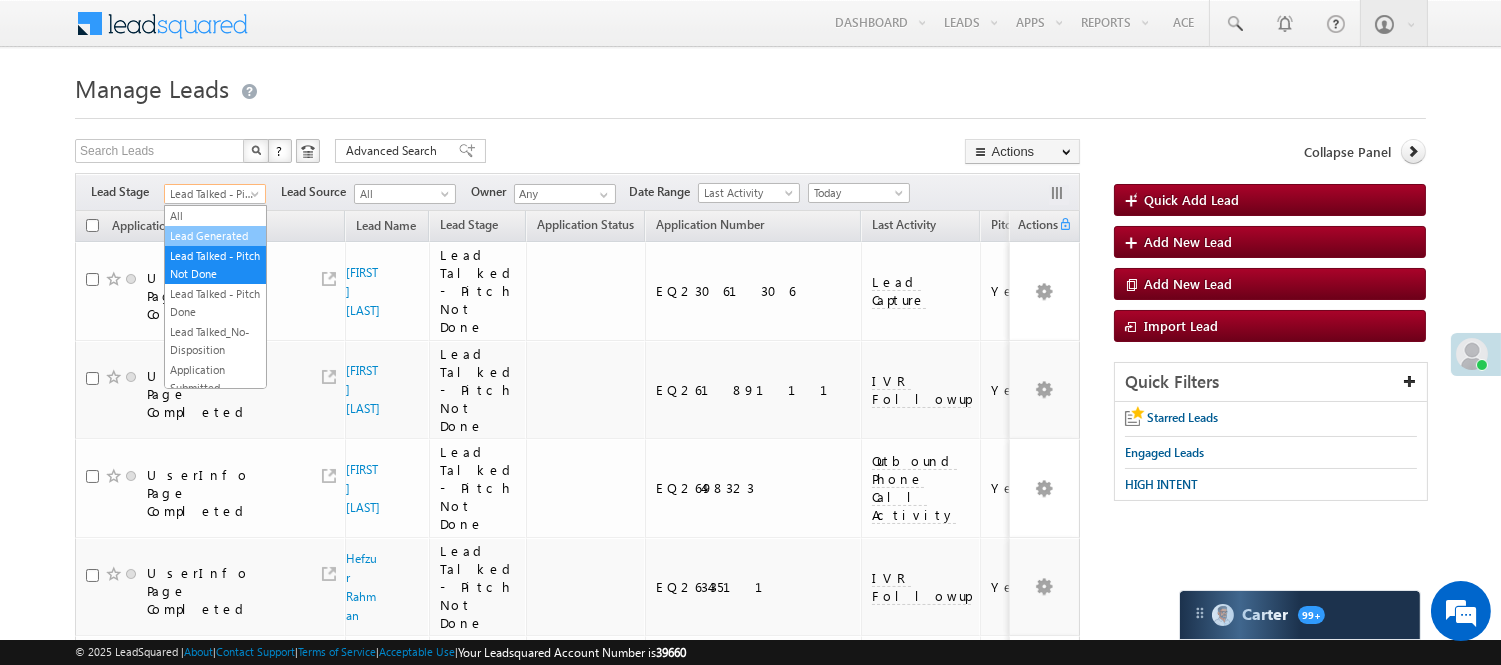 click on "Lead Generated" at bounding box center (215, 236) 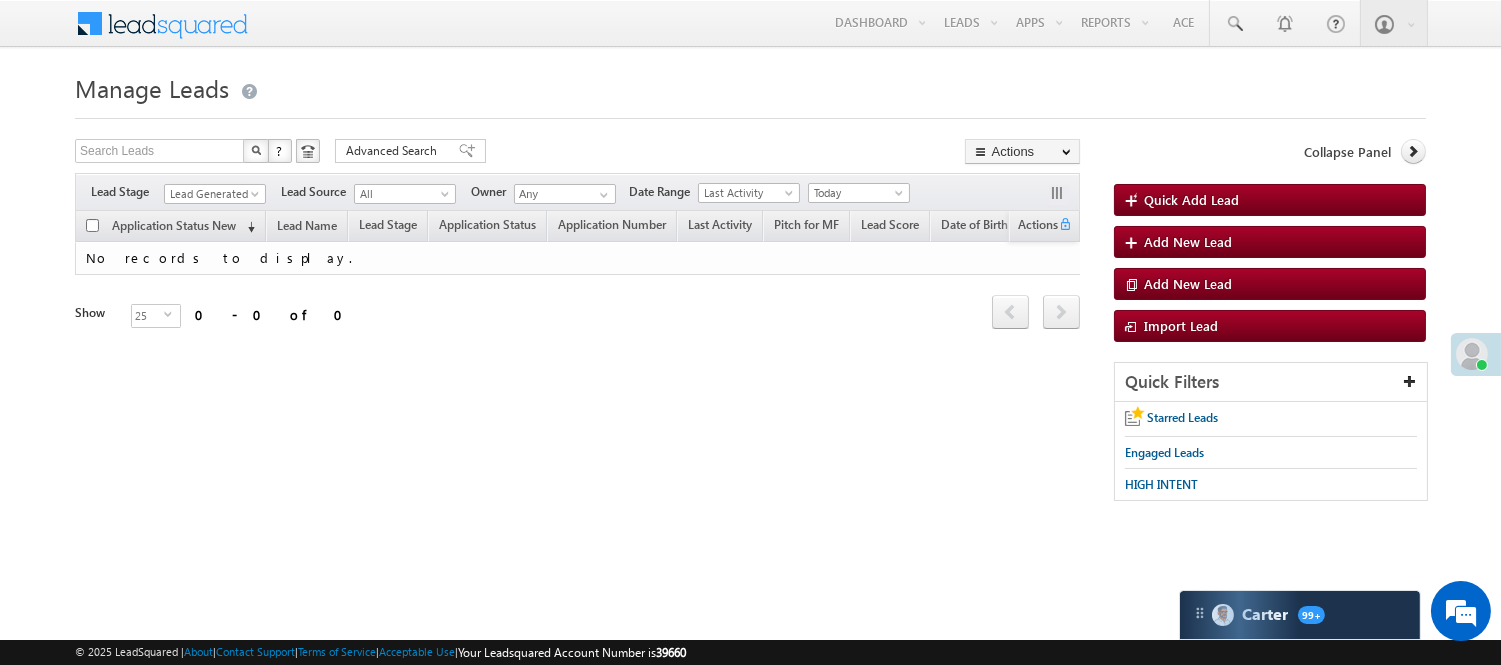 scroll, scrollTop: 0, scrollLeft: 0, axis: both 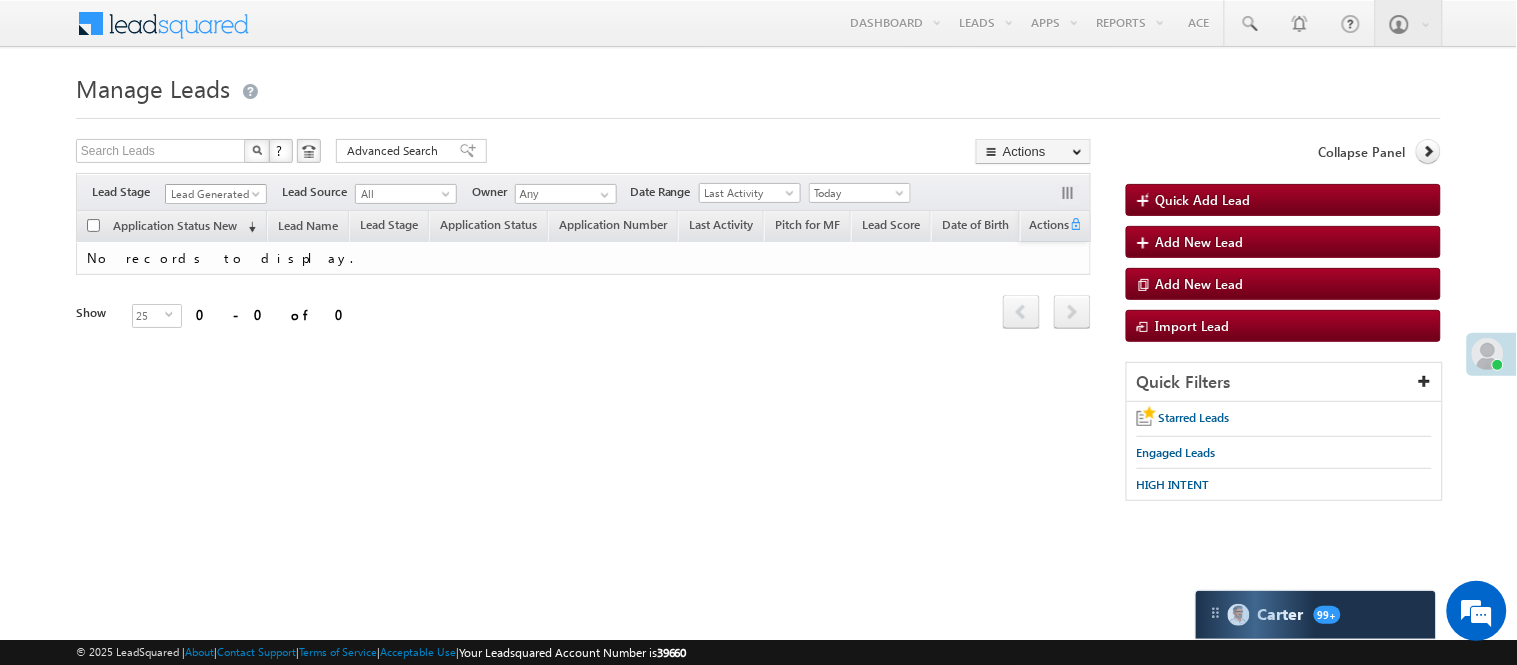 click on "Lead Generated" at bounding box center (213, 194) 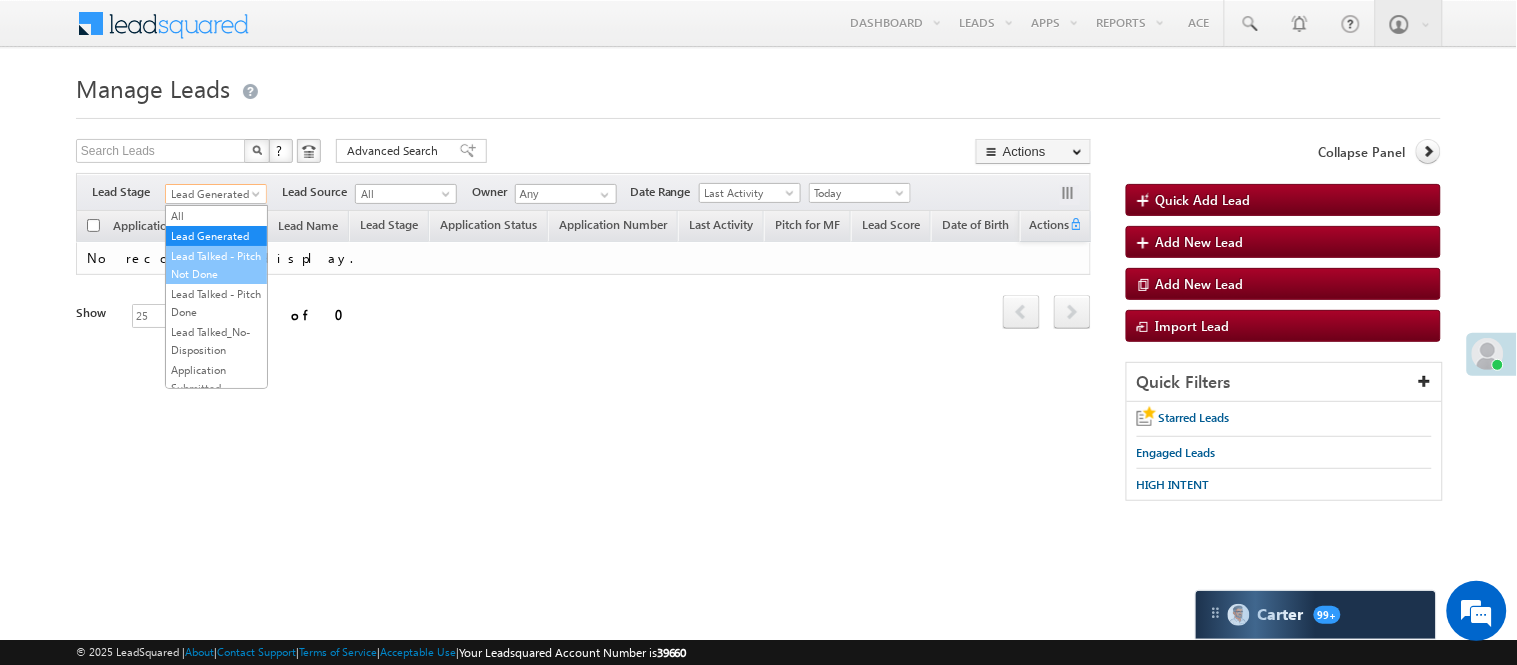 click on "Lead Talked - Pitch Not Done" at bounding box center [216, 265] 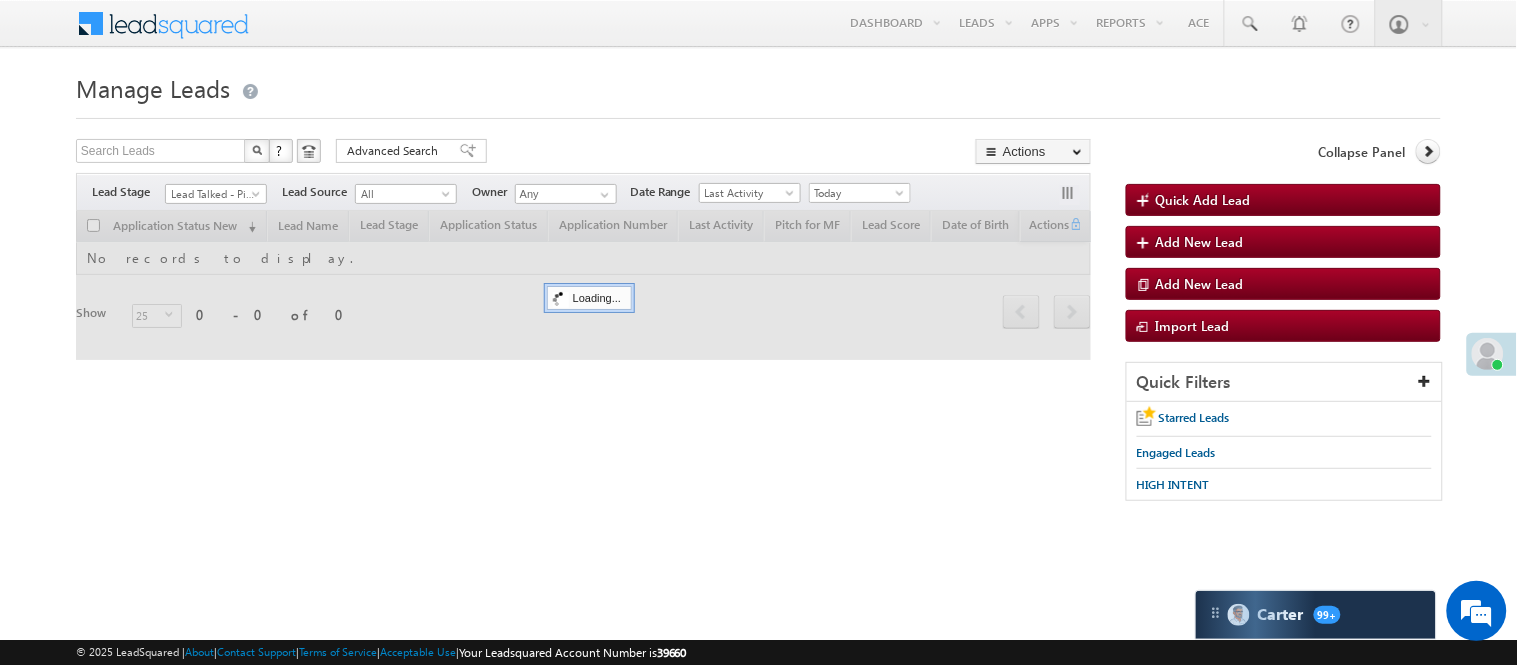 click on "Lead Talked - Pitch Not Done" at bounding box center (213, 194) 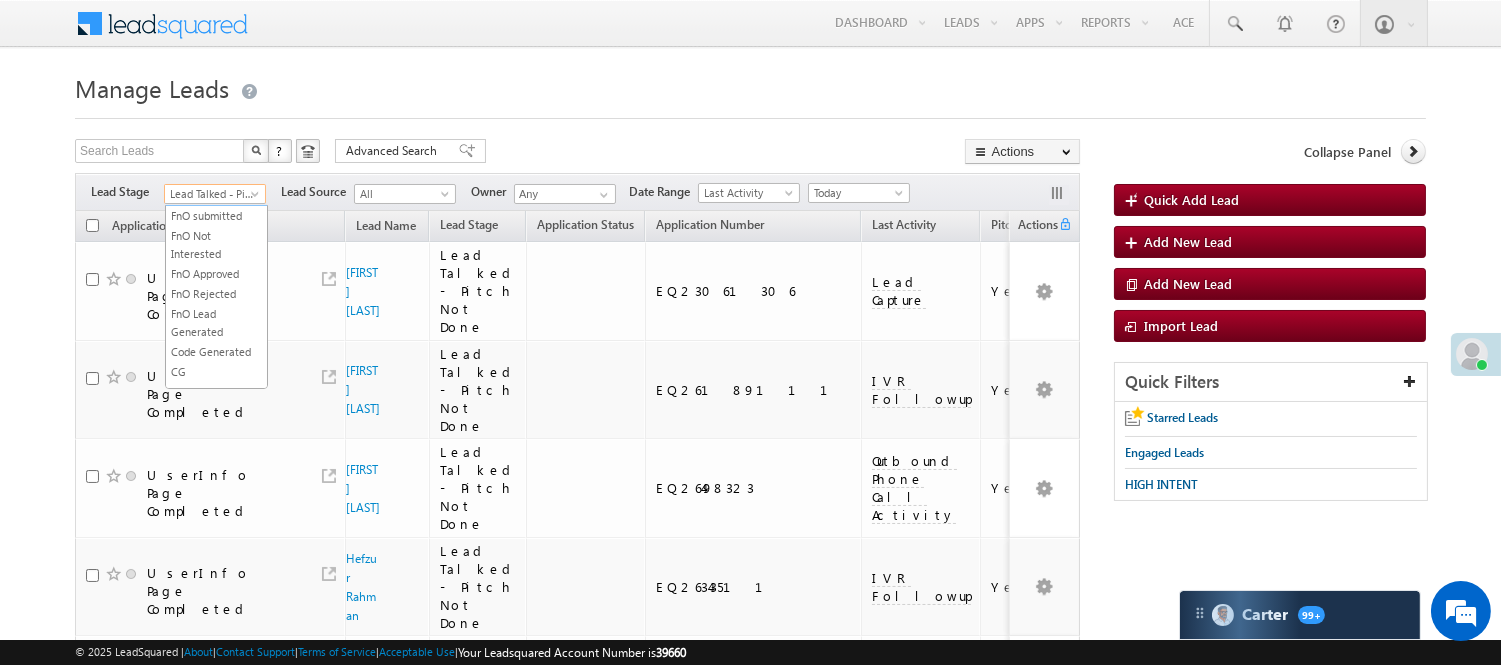 scroll, scrollTop: 333, scrollLeft: 0, axis: vertical 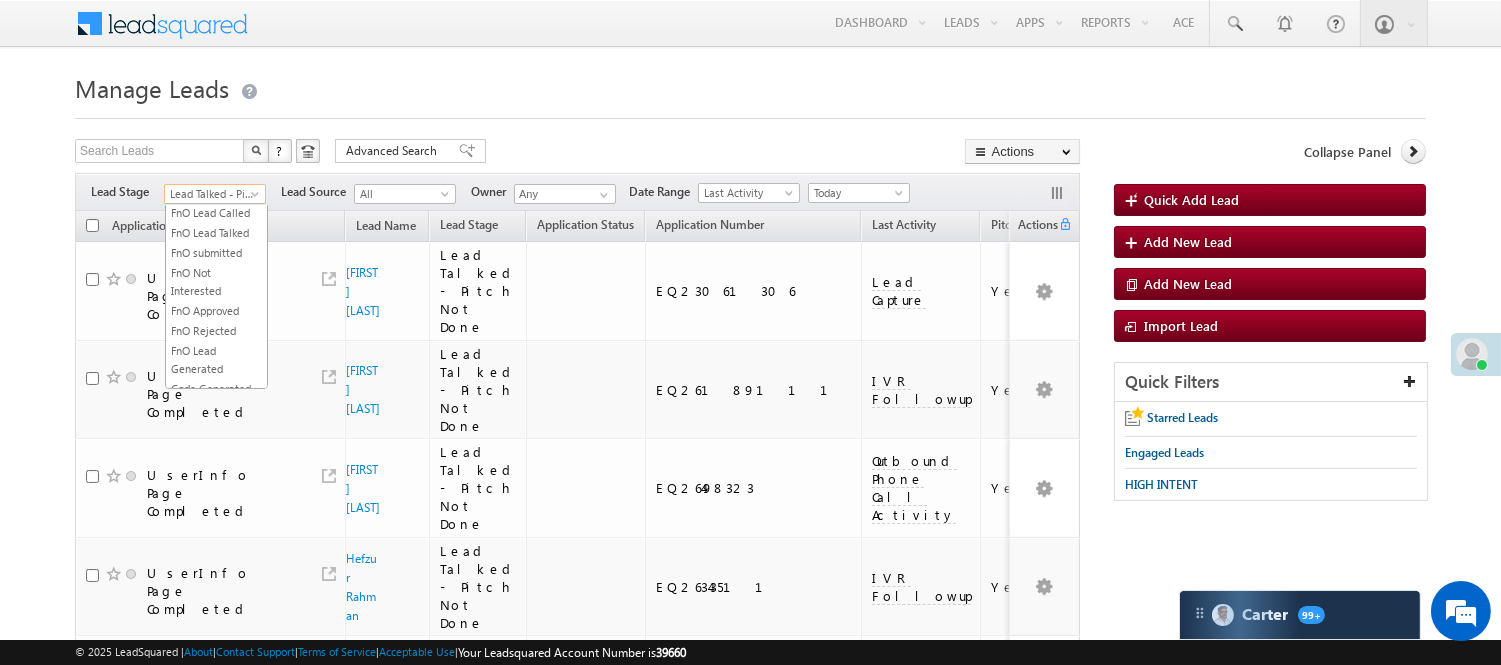click on "Lead Called" at bounding box center (216, 153) 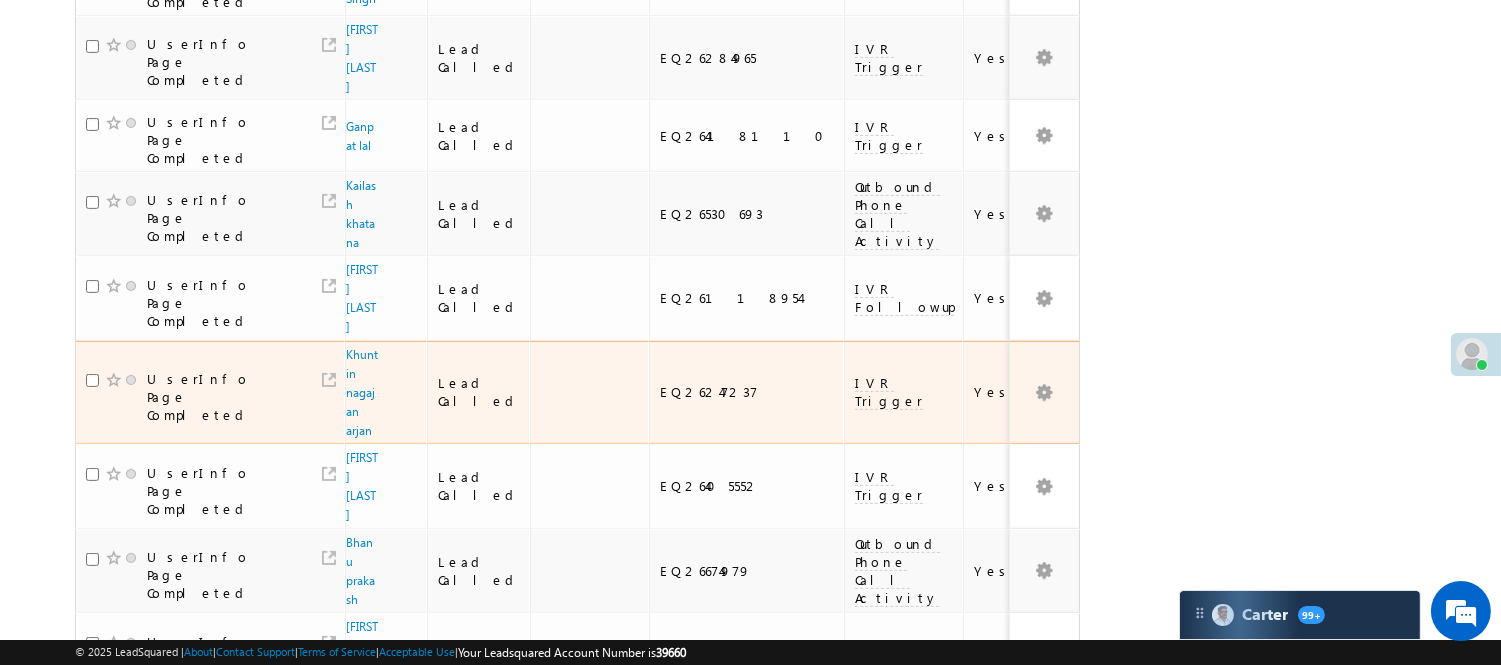 scroll, scrollTop: 1325, scrollLeft: 0, axis: vertical 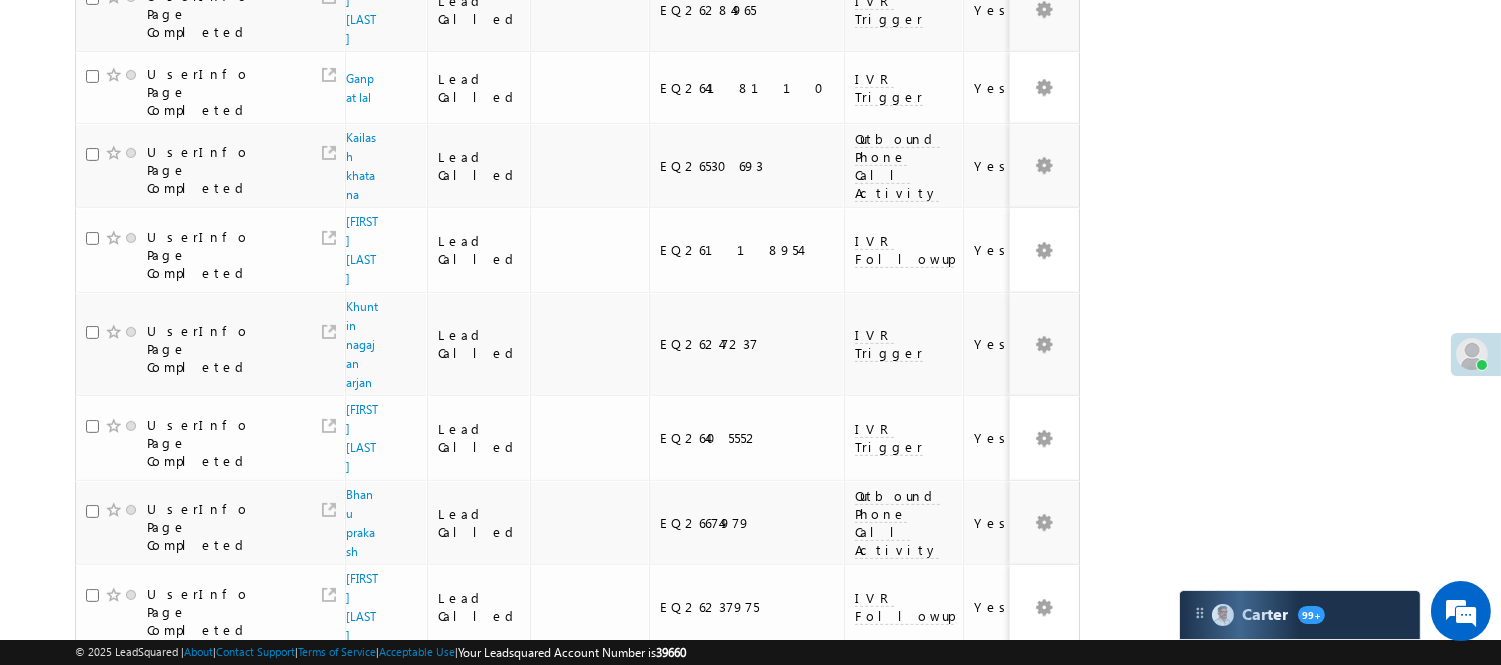 click on "3" at bounding box center (898, 1013) 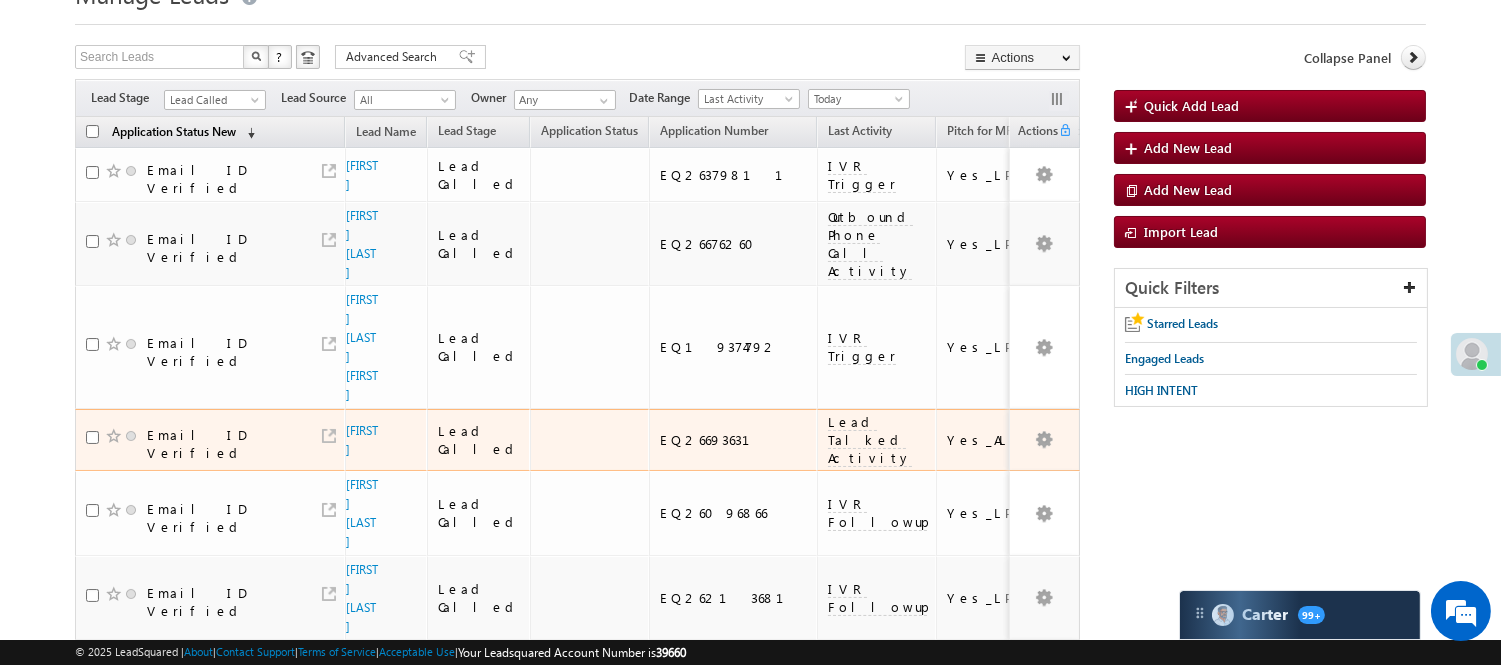 scroll, scrollTop: 0, scrollLeft: 0, axis: both 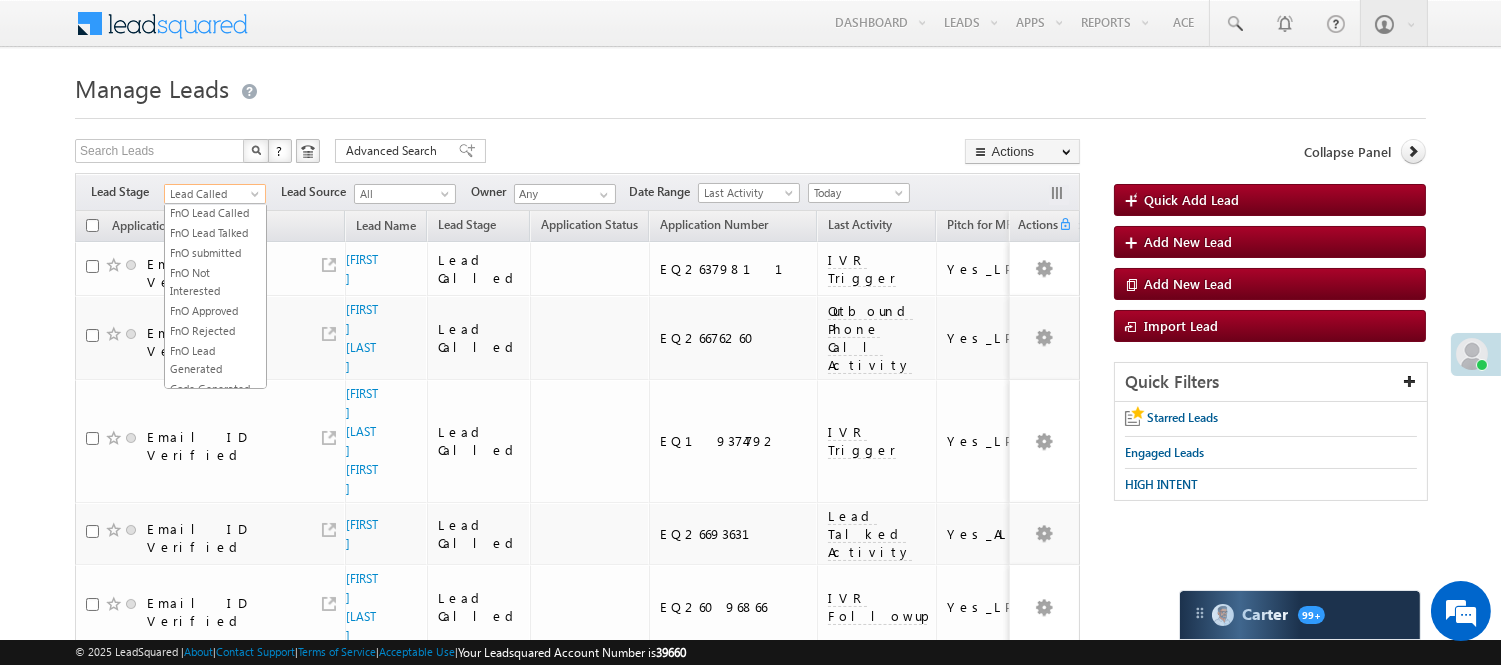 click on "Lead Called" at bounding box center (212, 194) 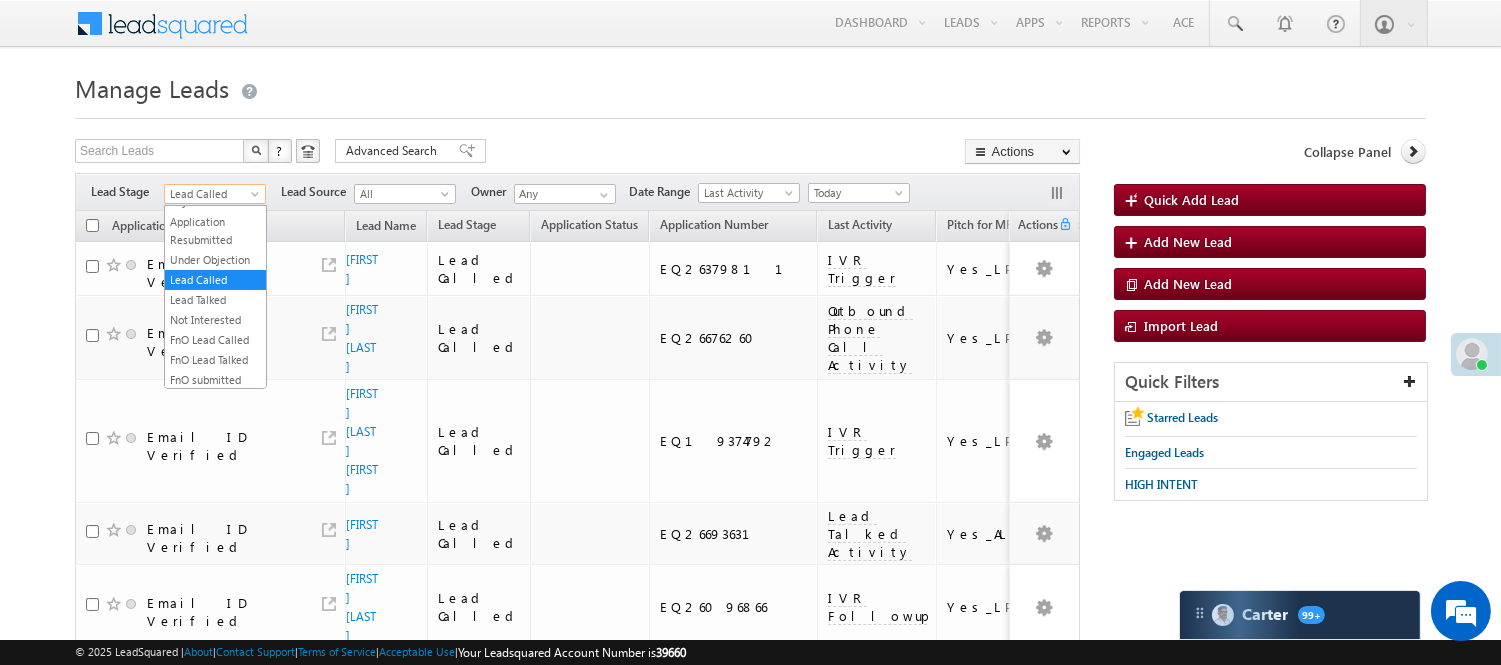 scroll, scrollTop: 0, scrollLeft: 0, axis: both 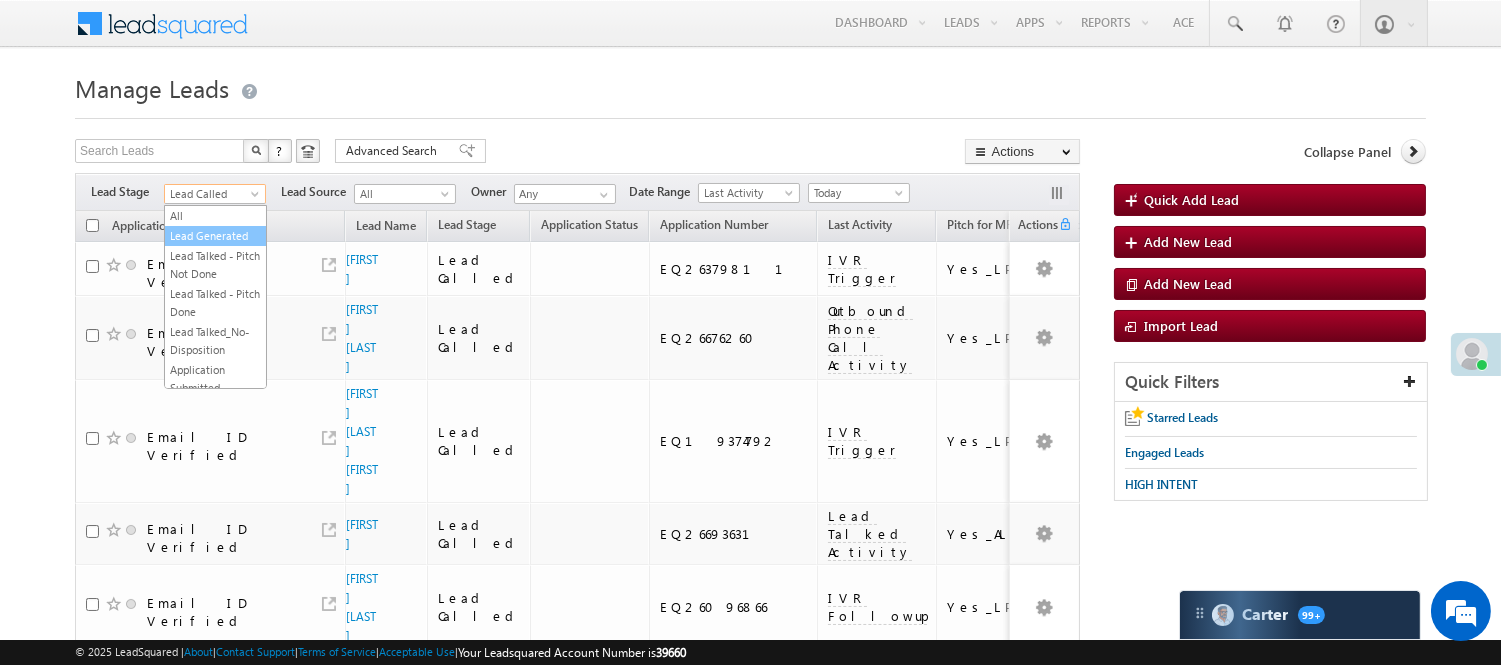 click on "Lead Generated" at bounding box center [215, 236] 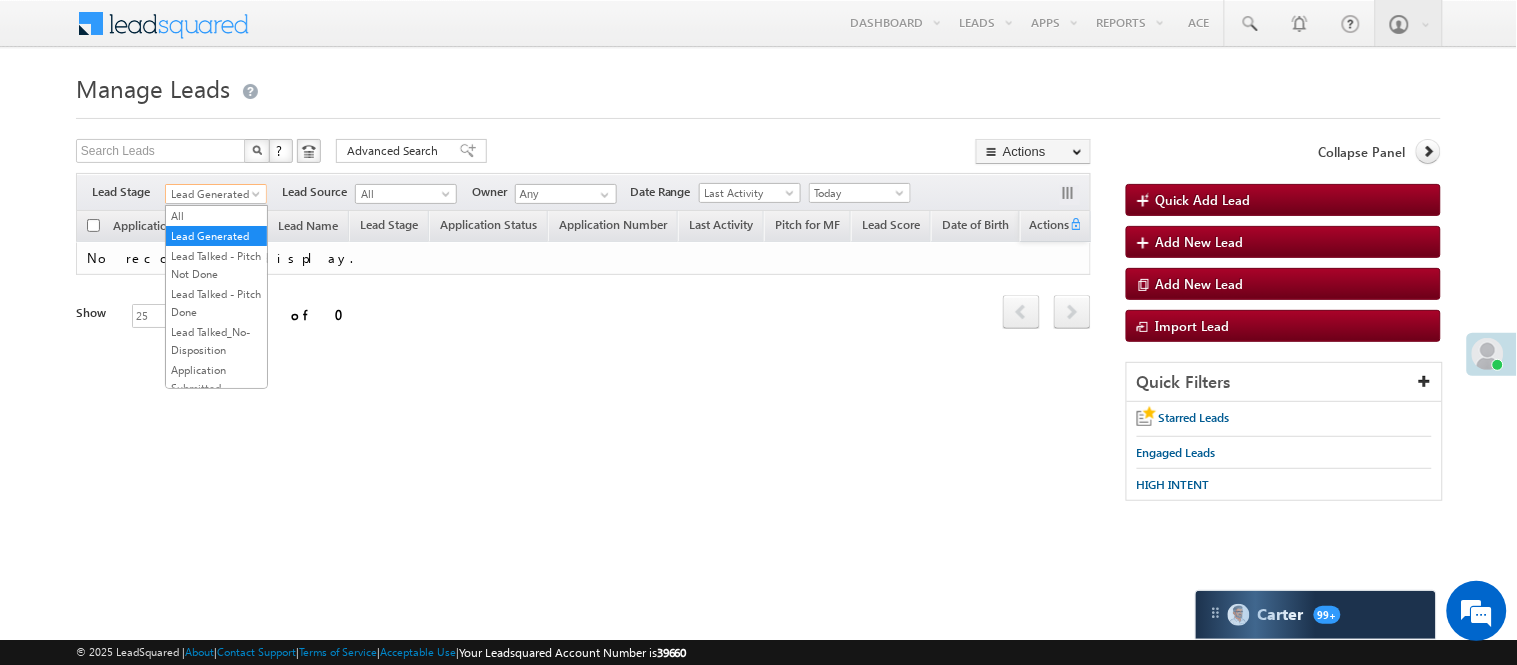click on "Lead Generated" at bounding box center (213, 194) 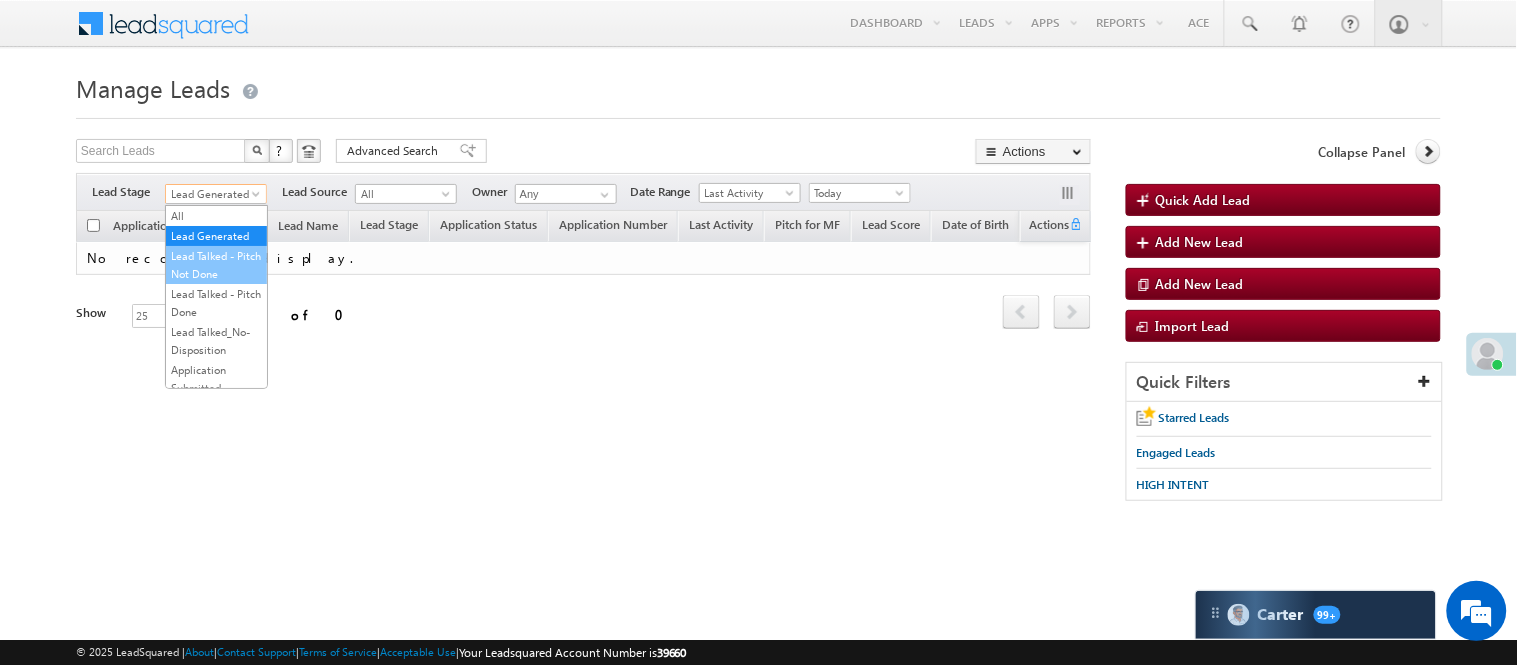 click on "Lead Talked - Pitch Not Done" at bounding box center [216, 265] 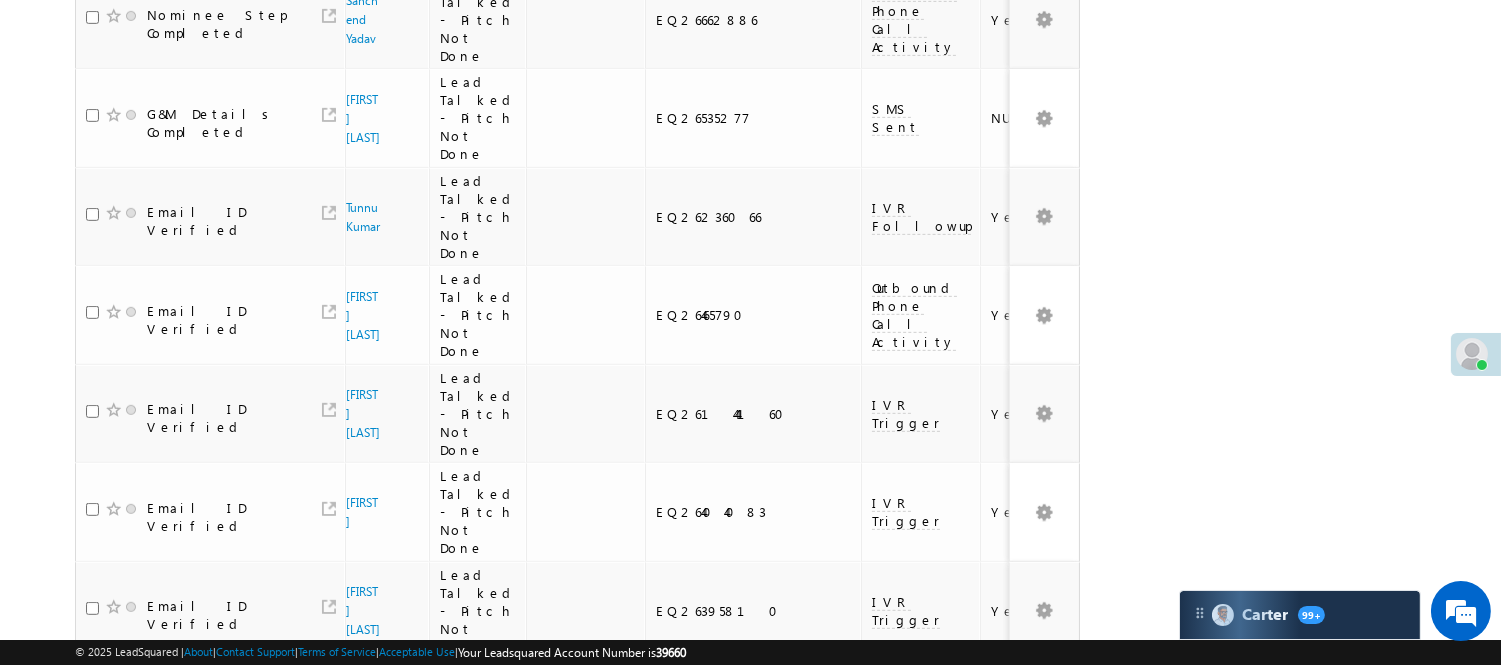 scroll, scrollTop: 1871, scrollLeft: 0, axis: vertical 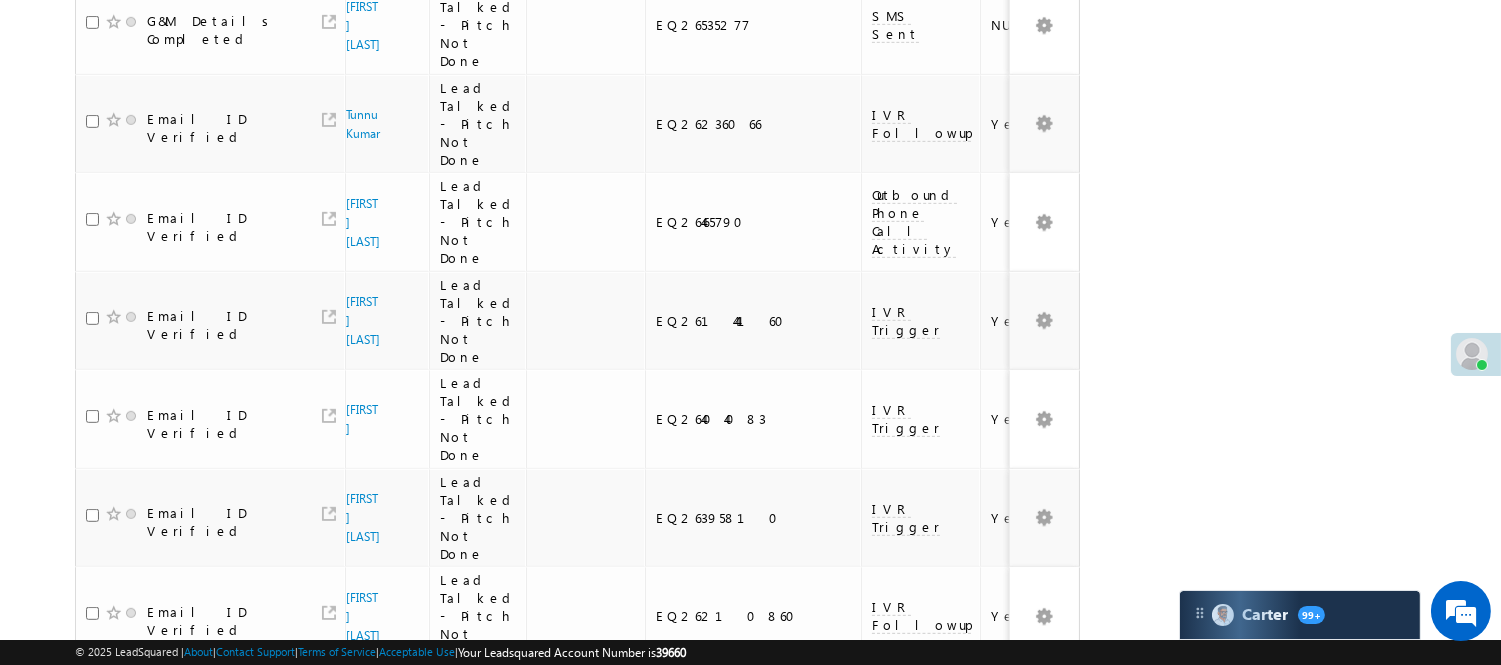 click on "2" at bounding box center (1018, 901) 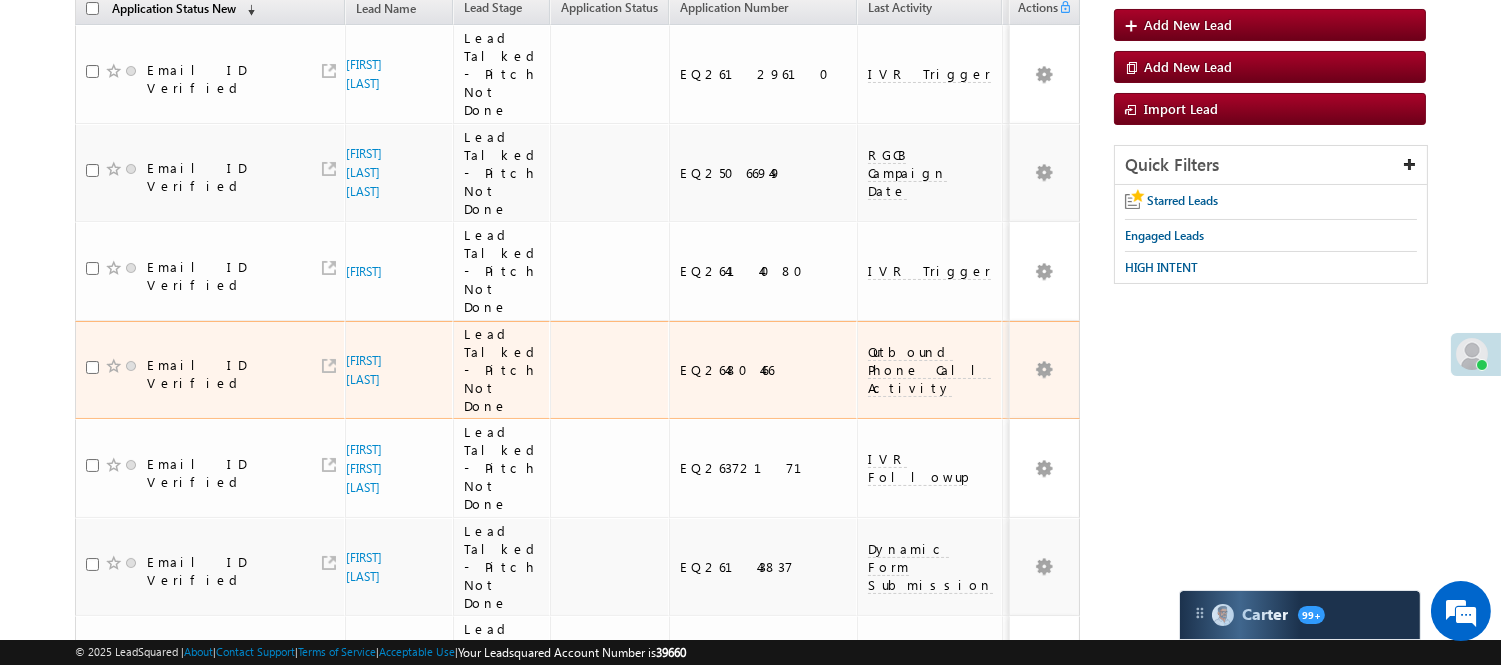 scroll, scrollTop: 0, scrollLeft: 0, axis: both 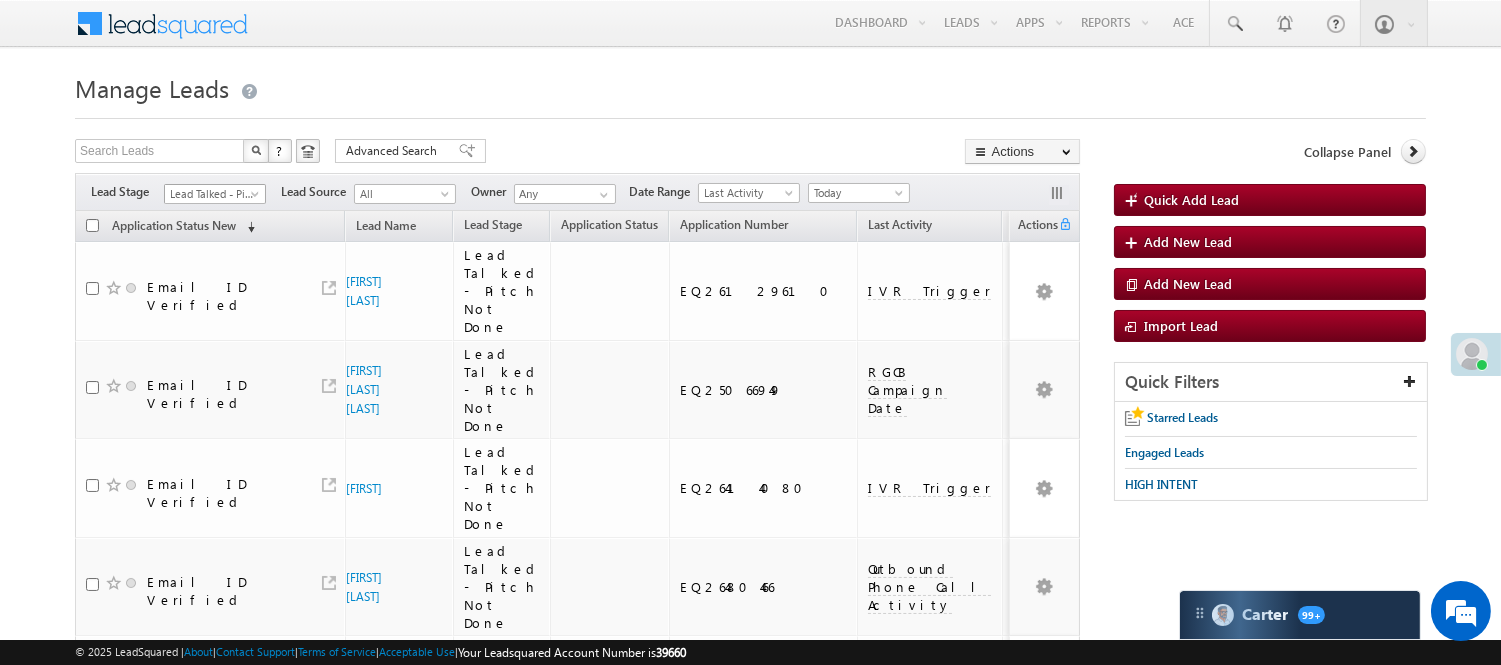 click on "Lead Talked - Pitch Not Done" at bounding box center [212, 194] 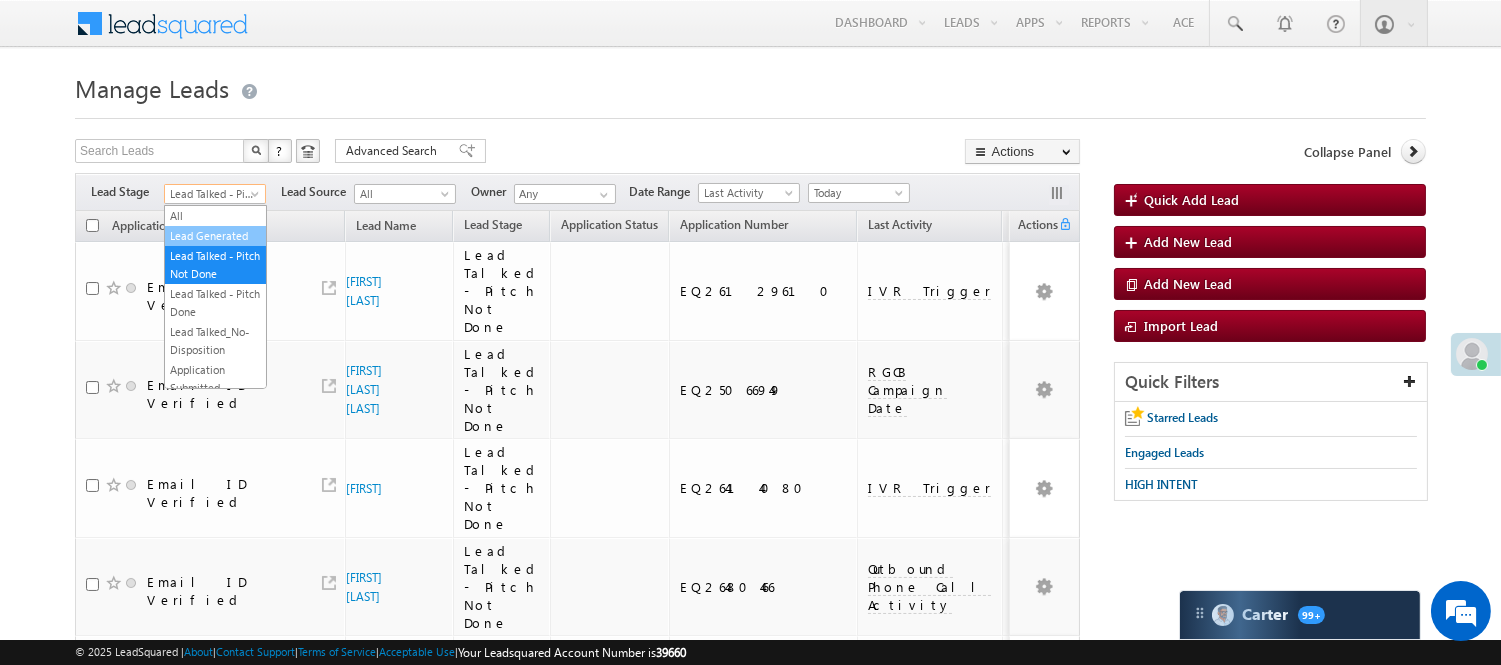 click on "Lead Generated" at bounding box center [215, 236] 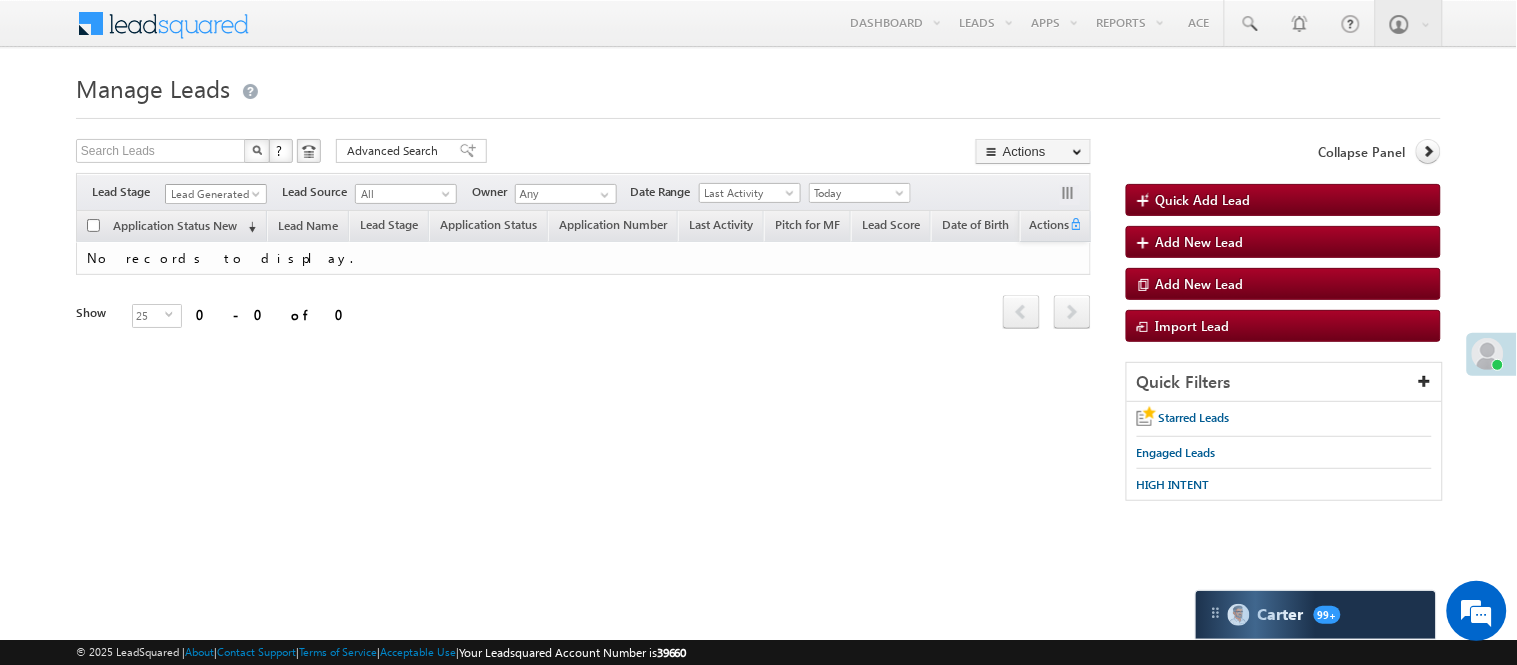 click on "Lead Generated" at bounding box center (213, 194) 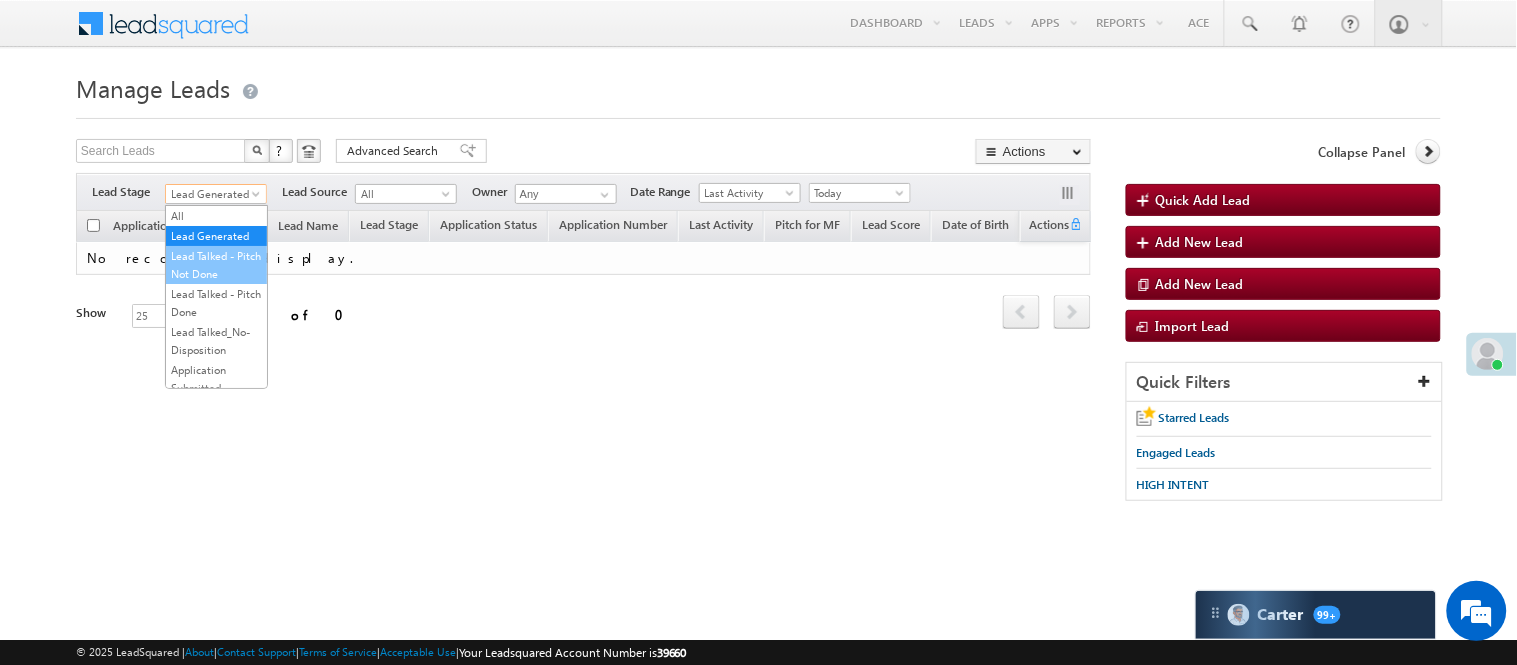 click on "Lead Talked - Pitch Not Done" at bounding box center [216, 265] 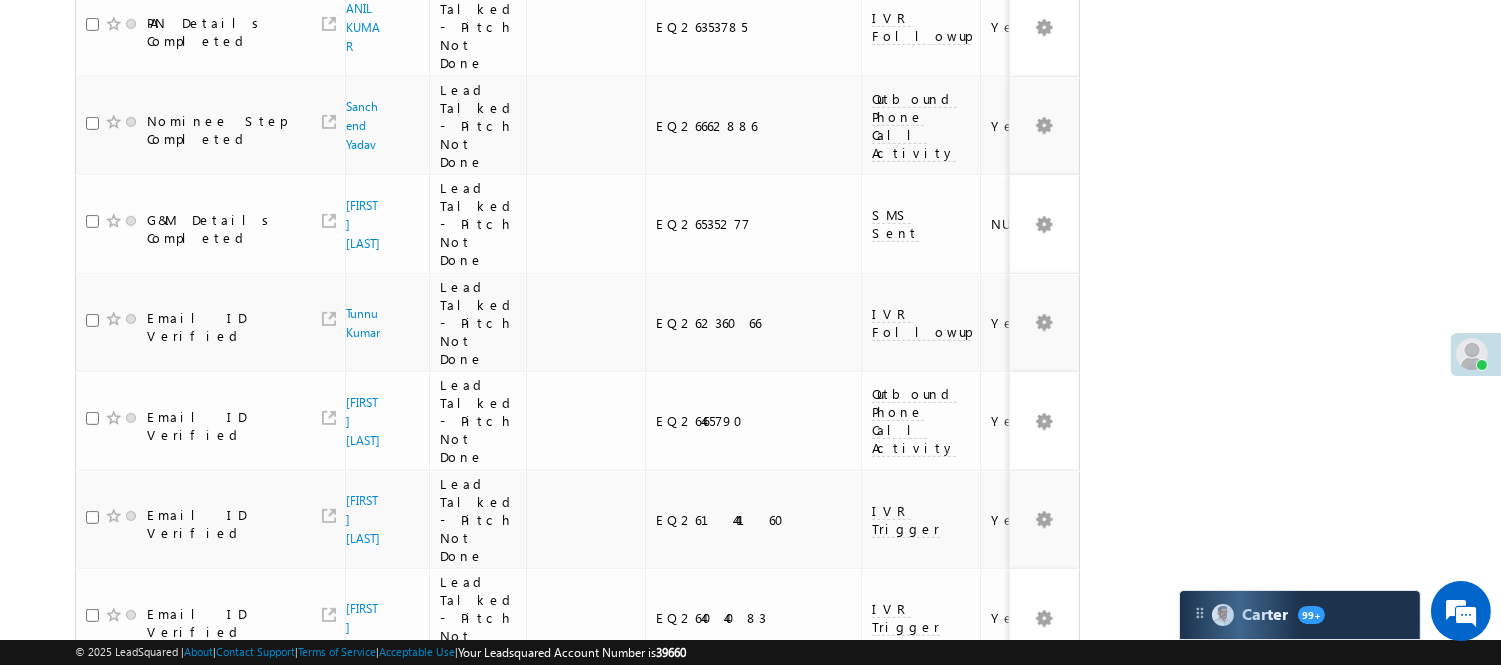scroll, scrollTop: 1871, scrollLeft: 0, axis: vertical 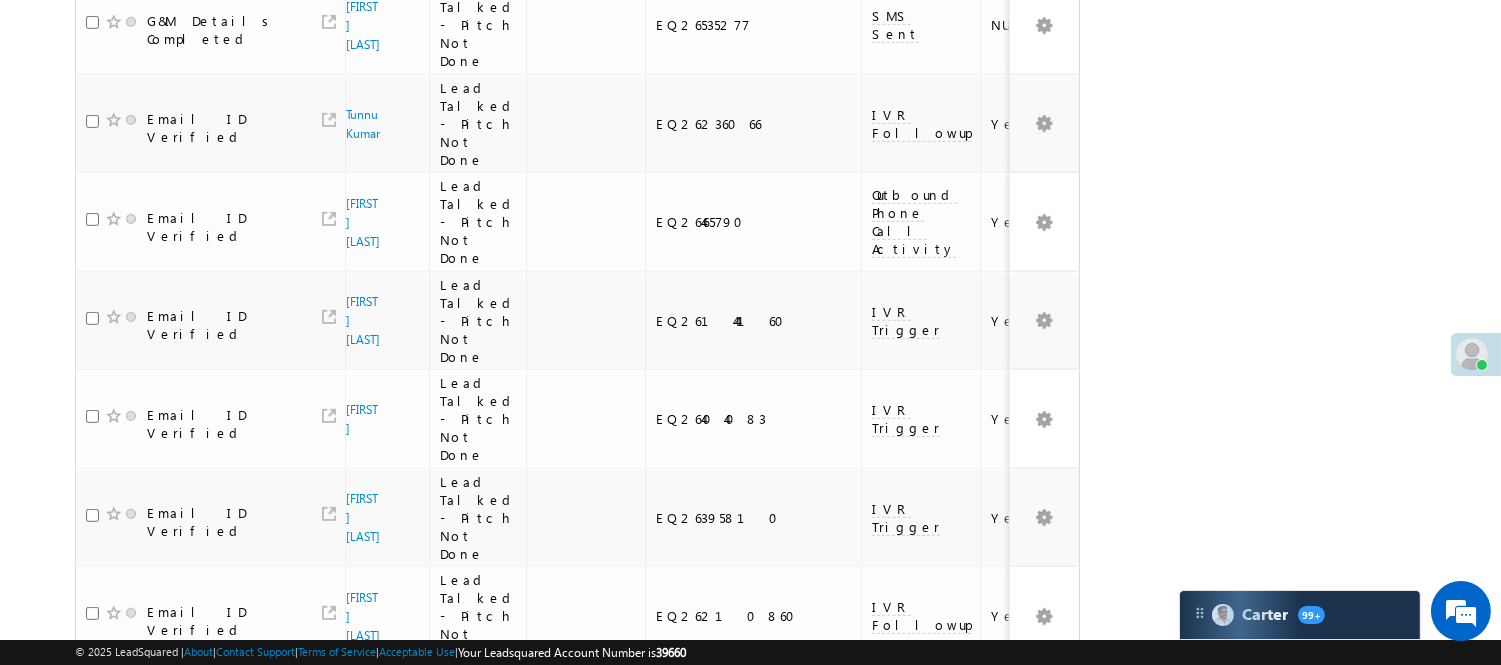 click on "2" at bounding box center [1018, 901] 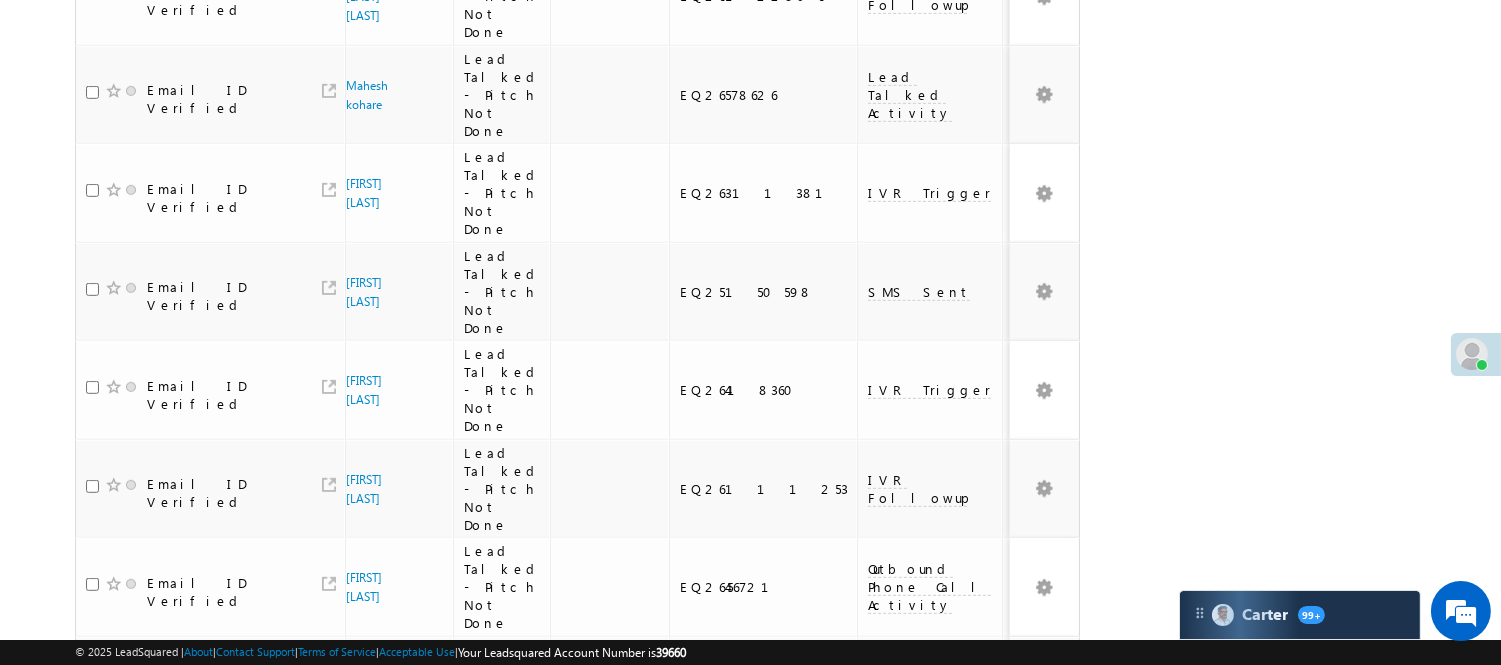 scroll, scrollTop: 1773, scrollLeft: 0, axis: vertical 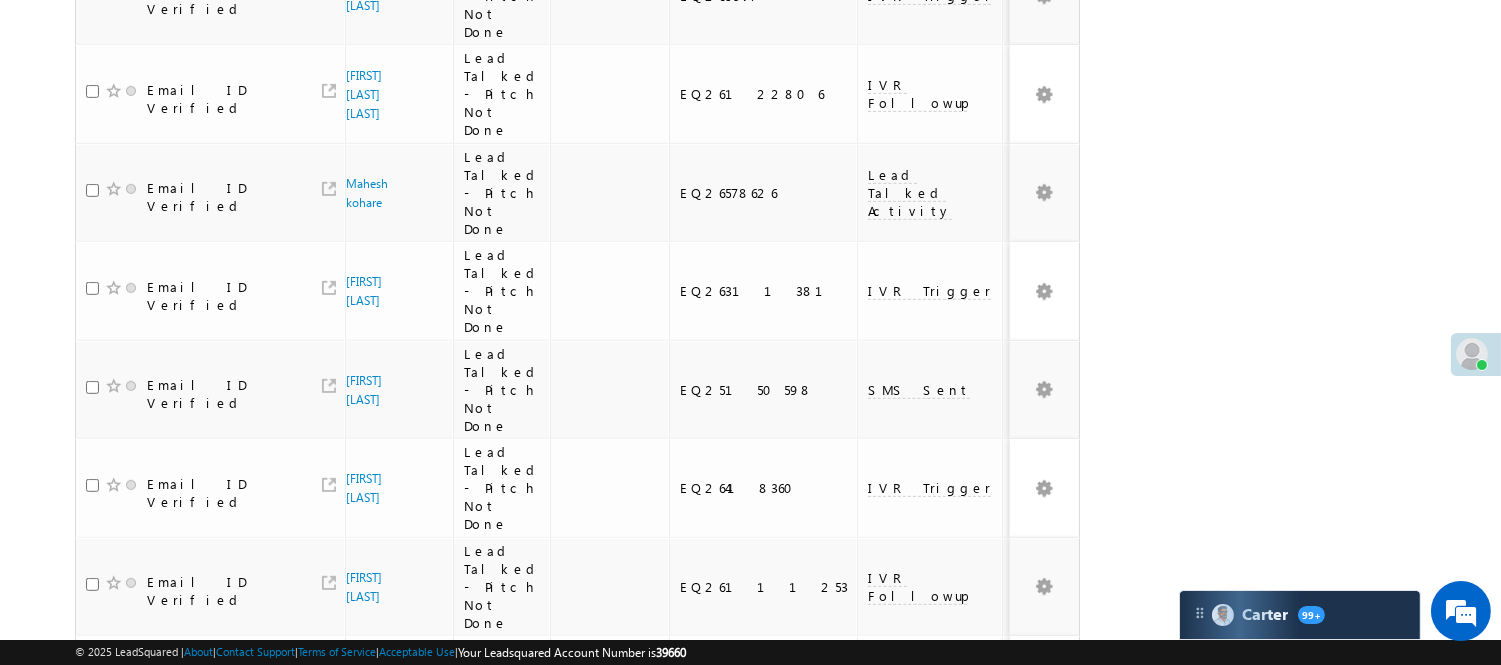 click on "Menu
Nisha Anand Yadav
Nisha .Yada v@ang elbro king. com" at bounding box center [750, -366] 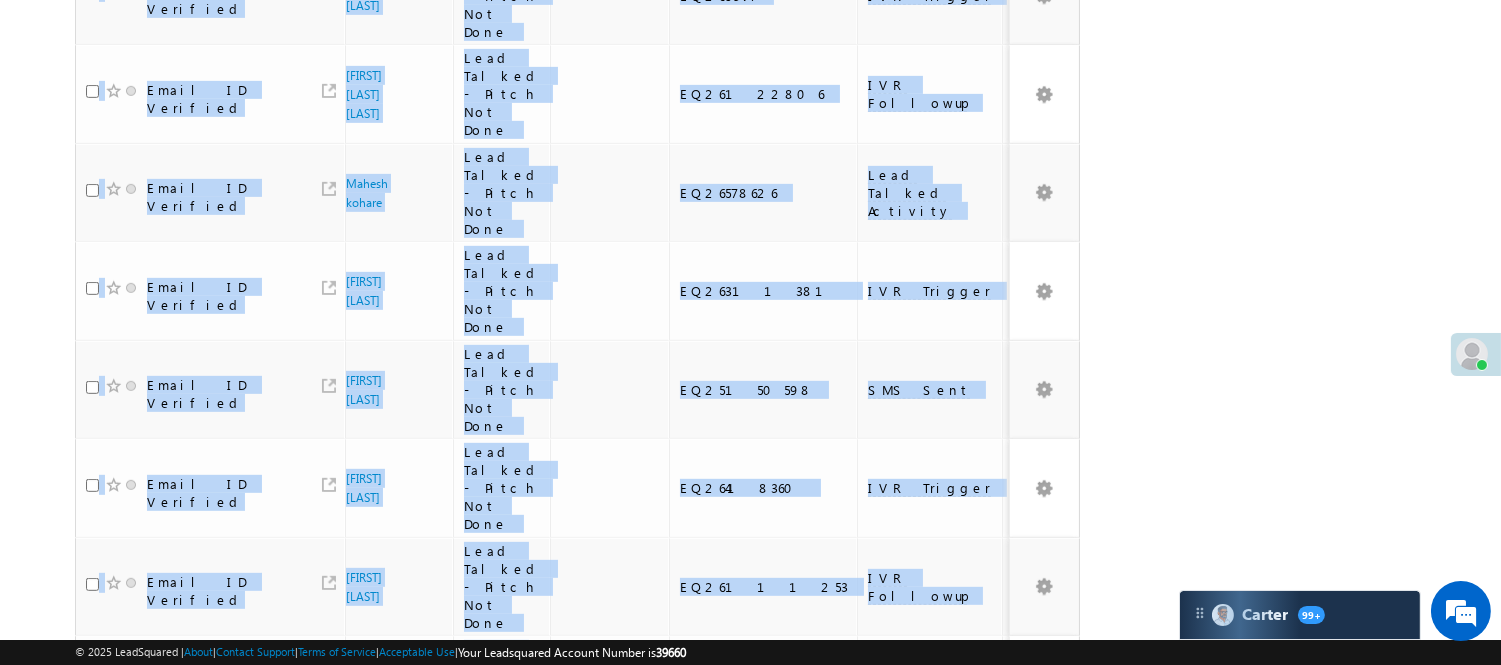click on "Menu
Nisha Anand Yadav
Nisha .Yada v@ang elbro king. com" at bounding box center [750, -366] 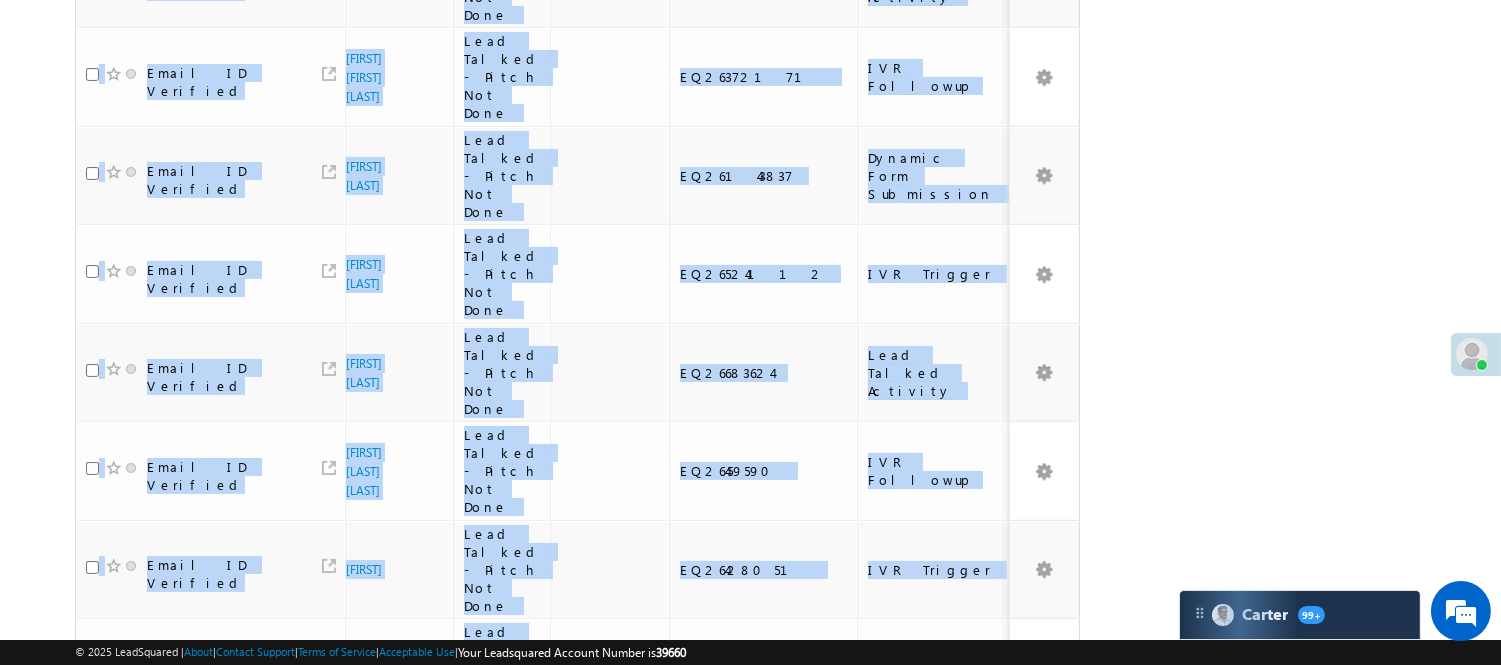 scroll, scrollTop: 26, scrollLeft: 0, axis: vertical 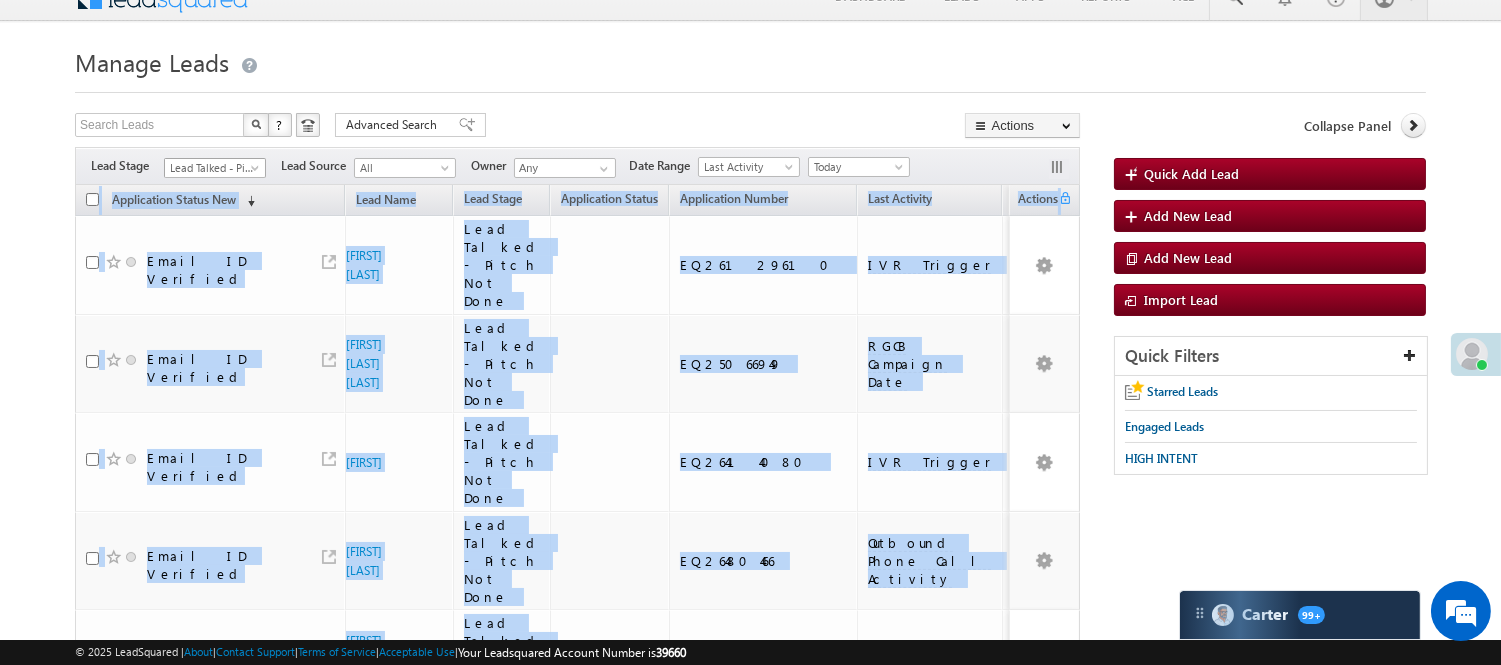 click on "Lead Talked - Pitch Not Done" at bounding box center (212, 168) 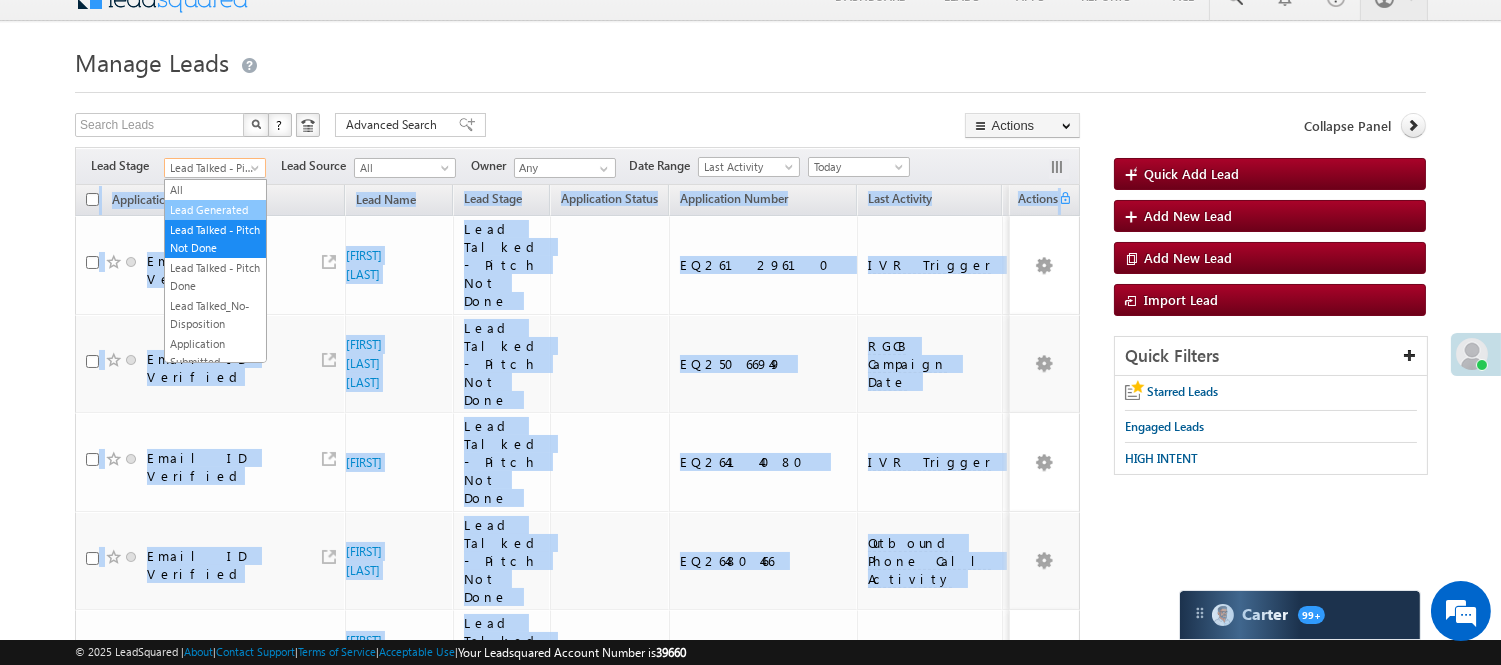 click on "Lead Generated" at bounding box center (215, 210) 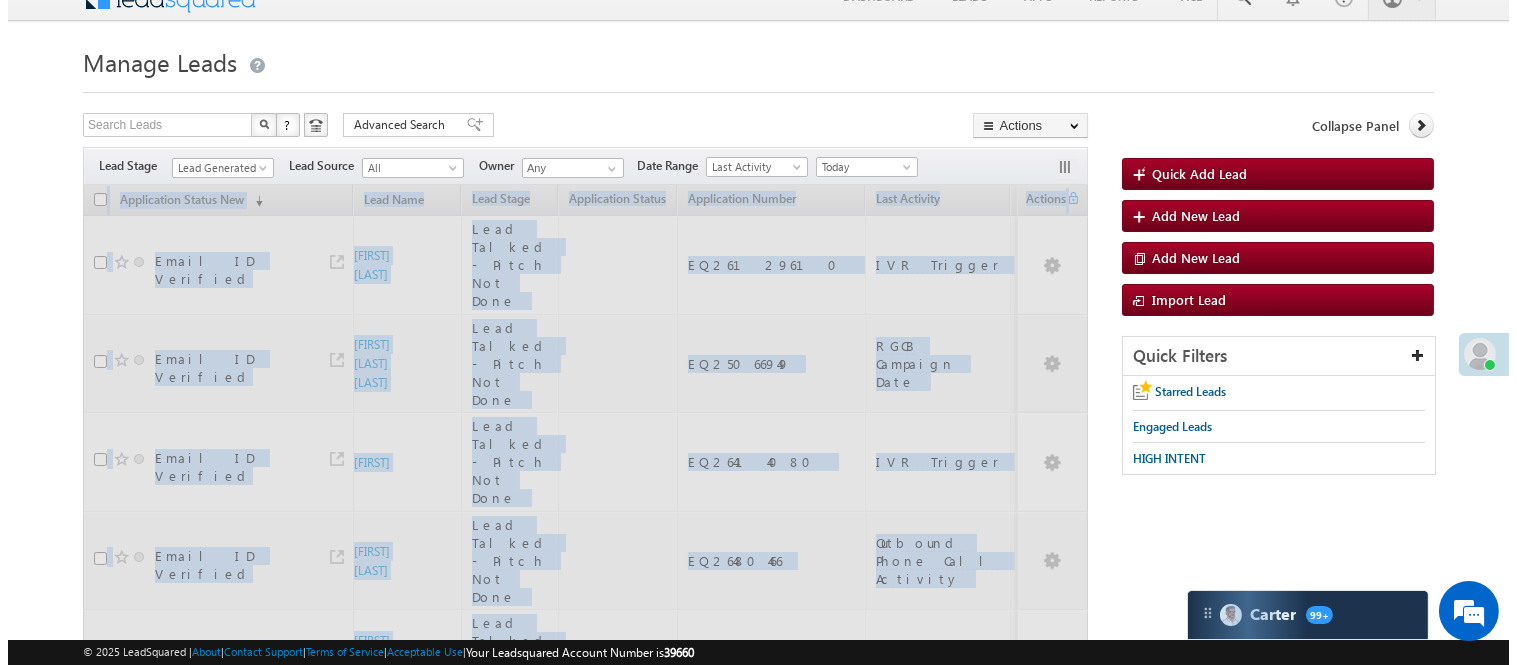 scroll, scrollTop: 0, scrollLeft: 0, axis: both 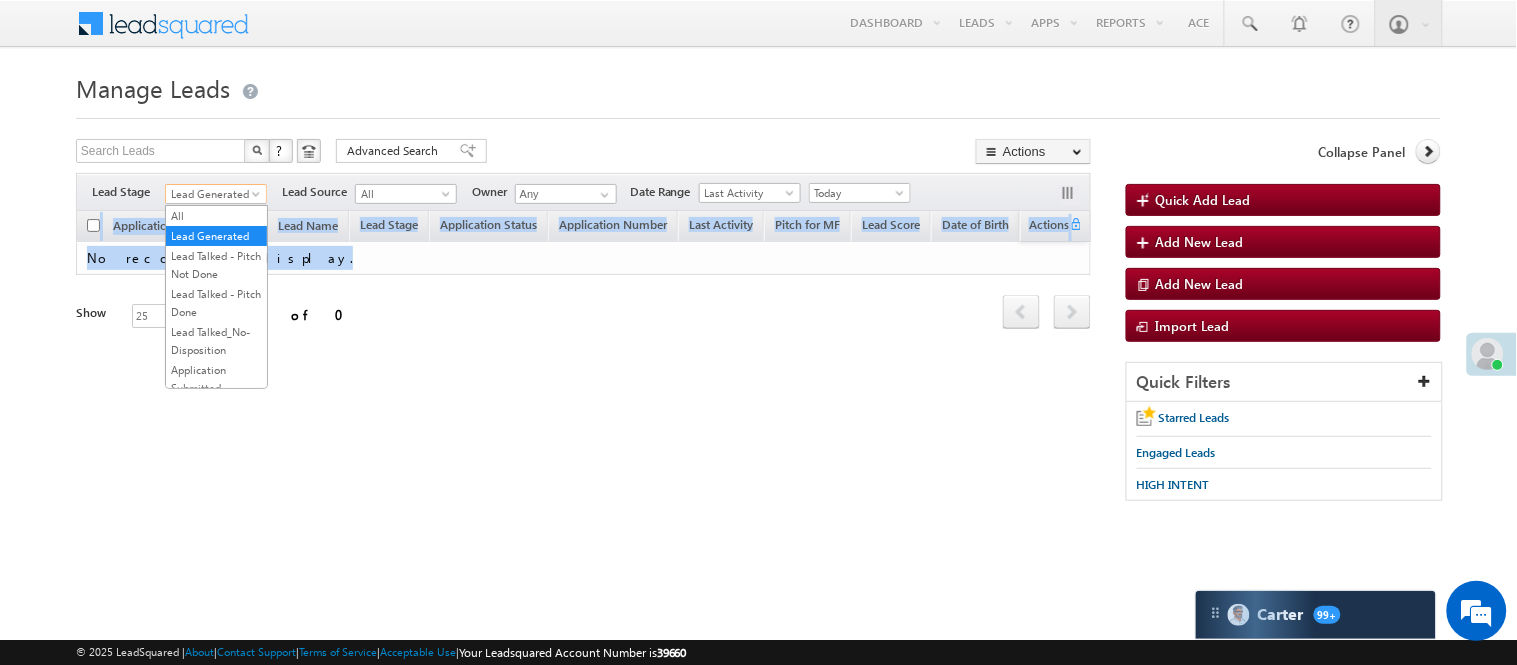 click on "Lead Generated" at bounding box center (213, 194) 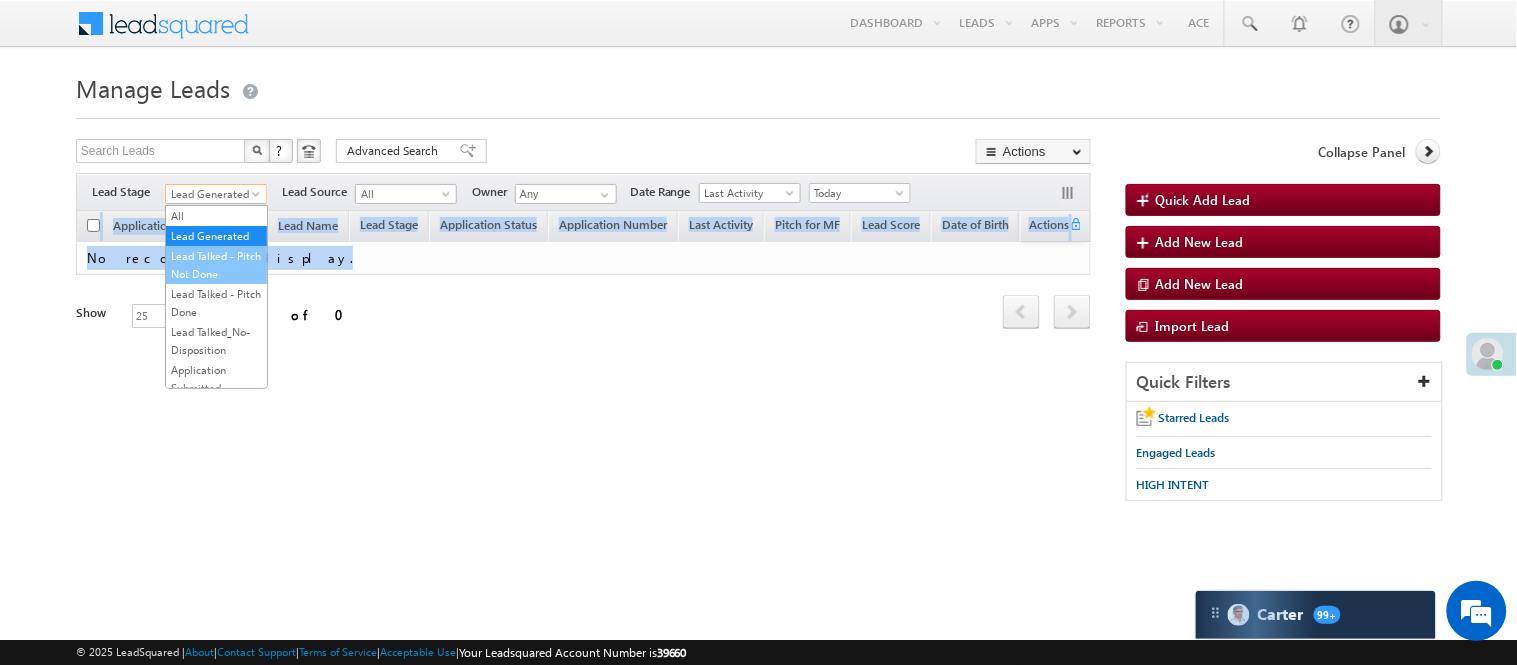click on "Lead Talked - Pitch Not Done" at bounding box center [216, 265] 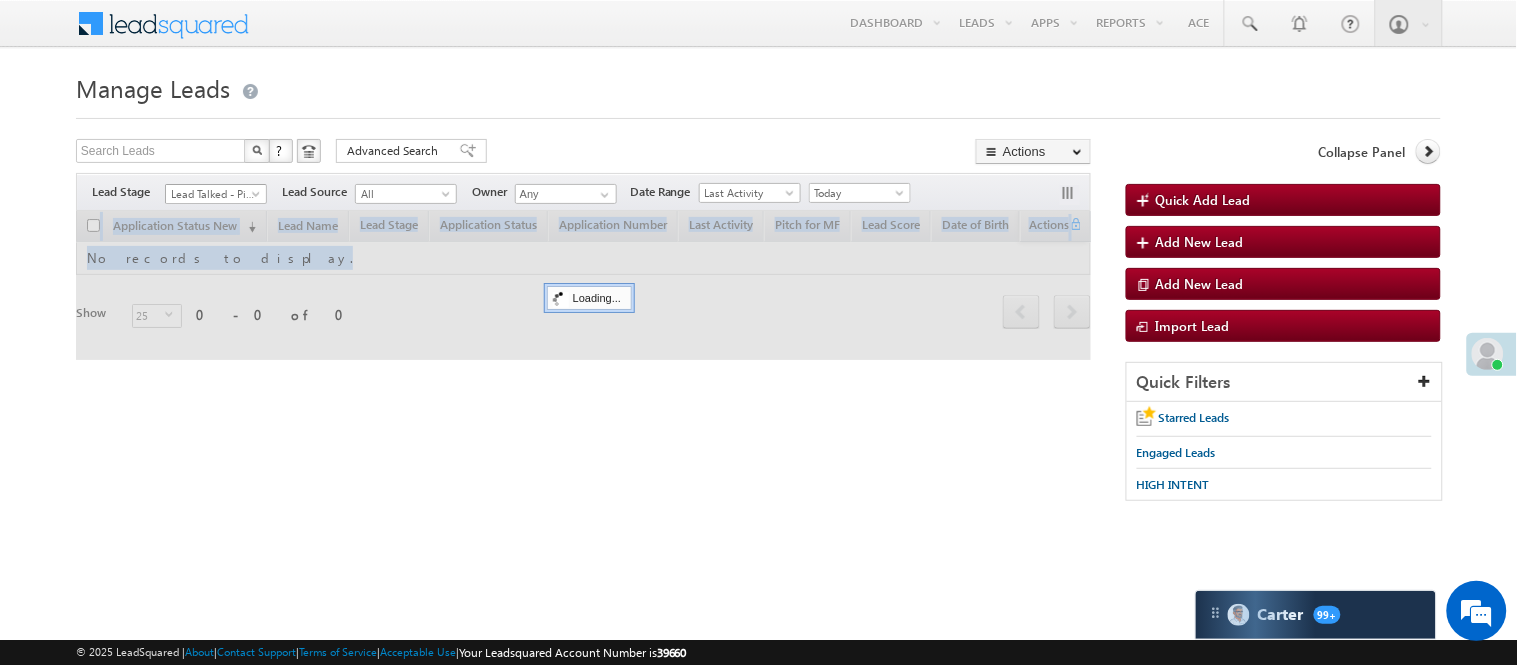 click on "Lead Talked - Pitch Not Done" at bounding box center [213, 194] 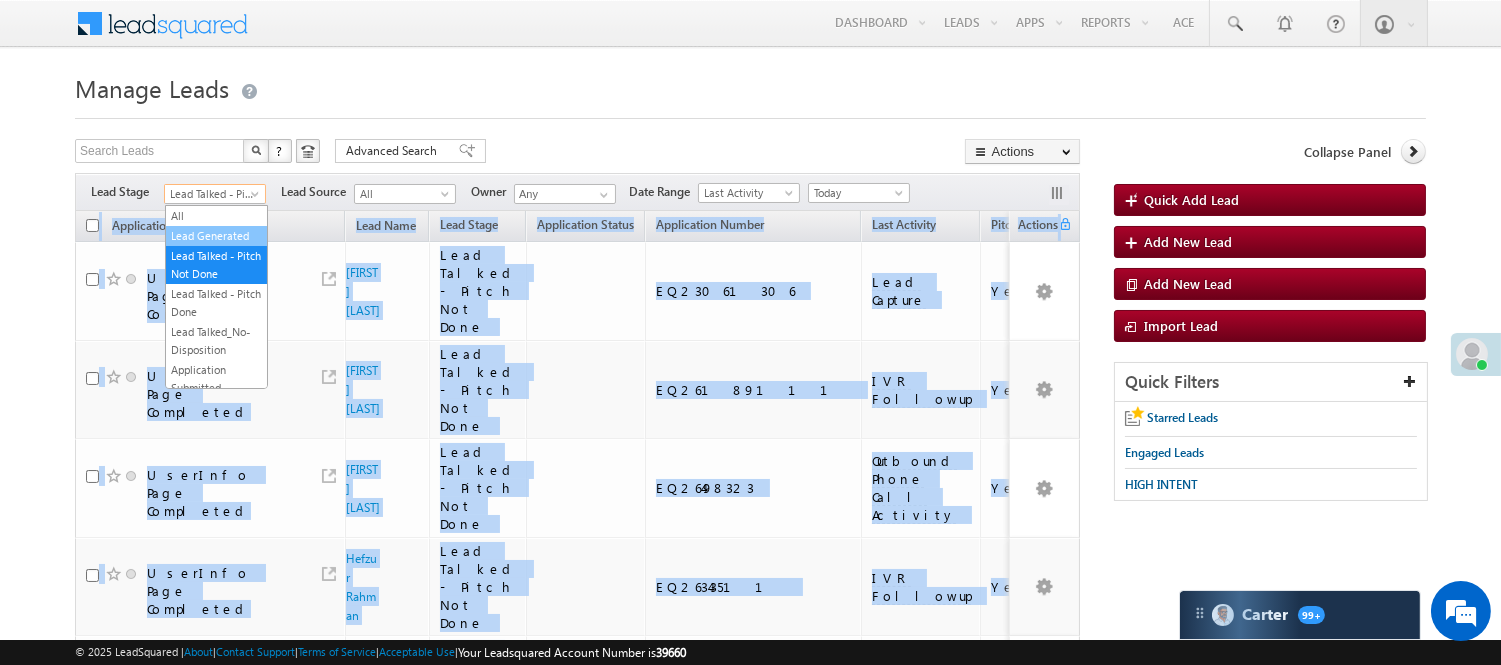 click on "Lead Generated" at bounding box center [216, 236] 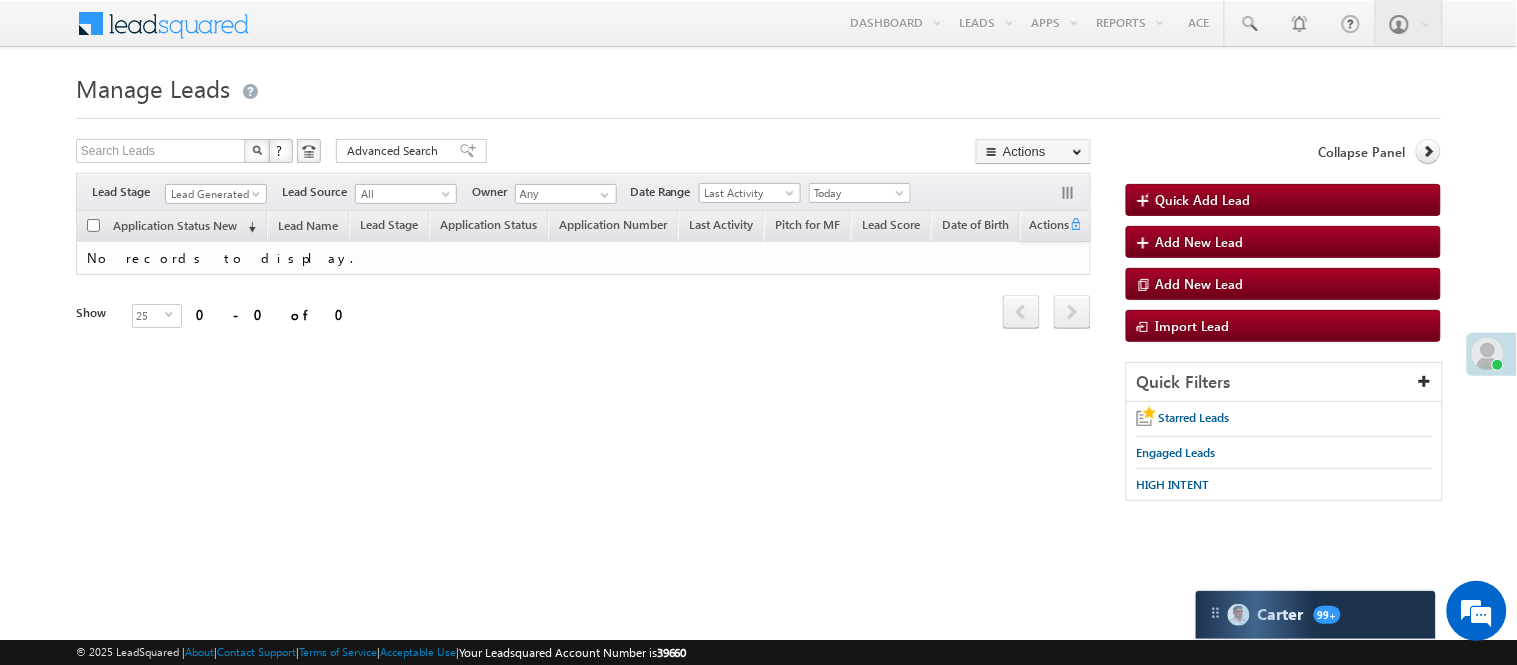 click at bounding box center (758, 112) 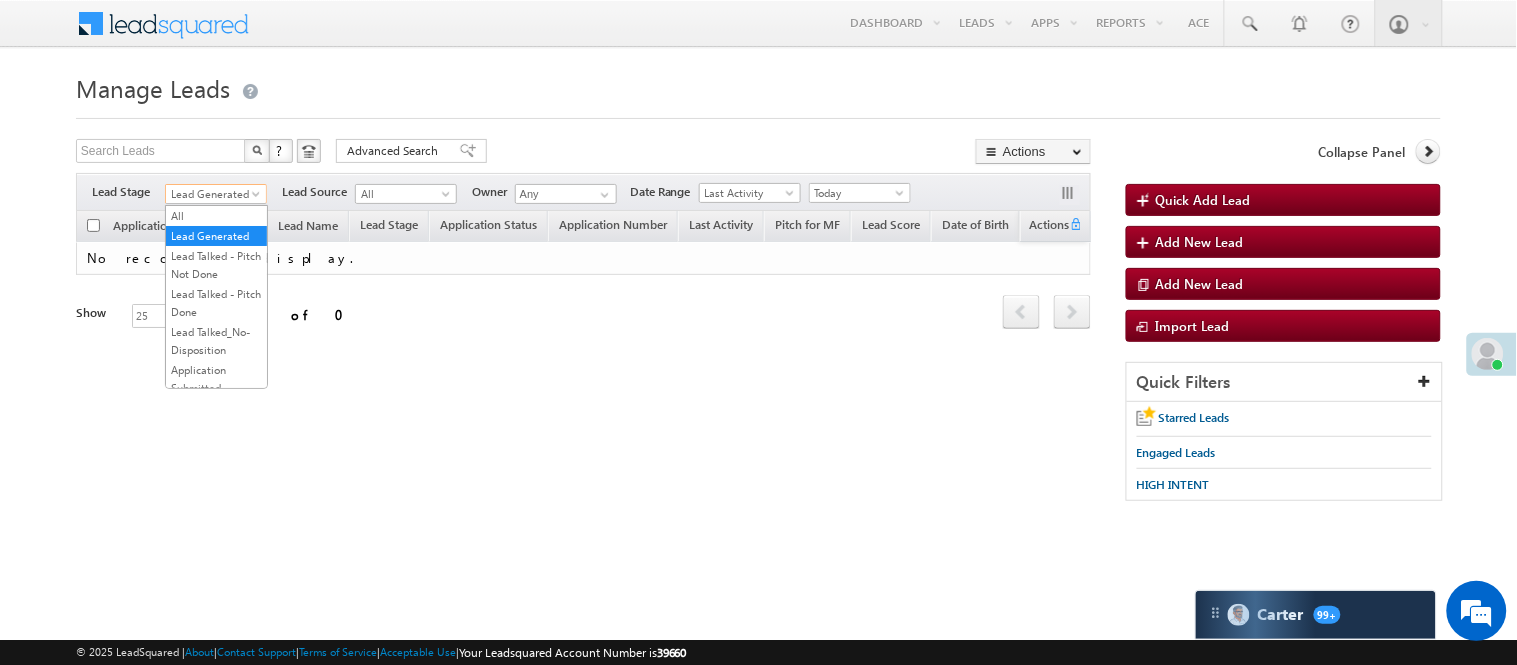 click on "Lead Generated" at bounding box center (213, 194) 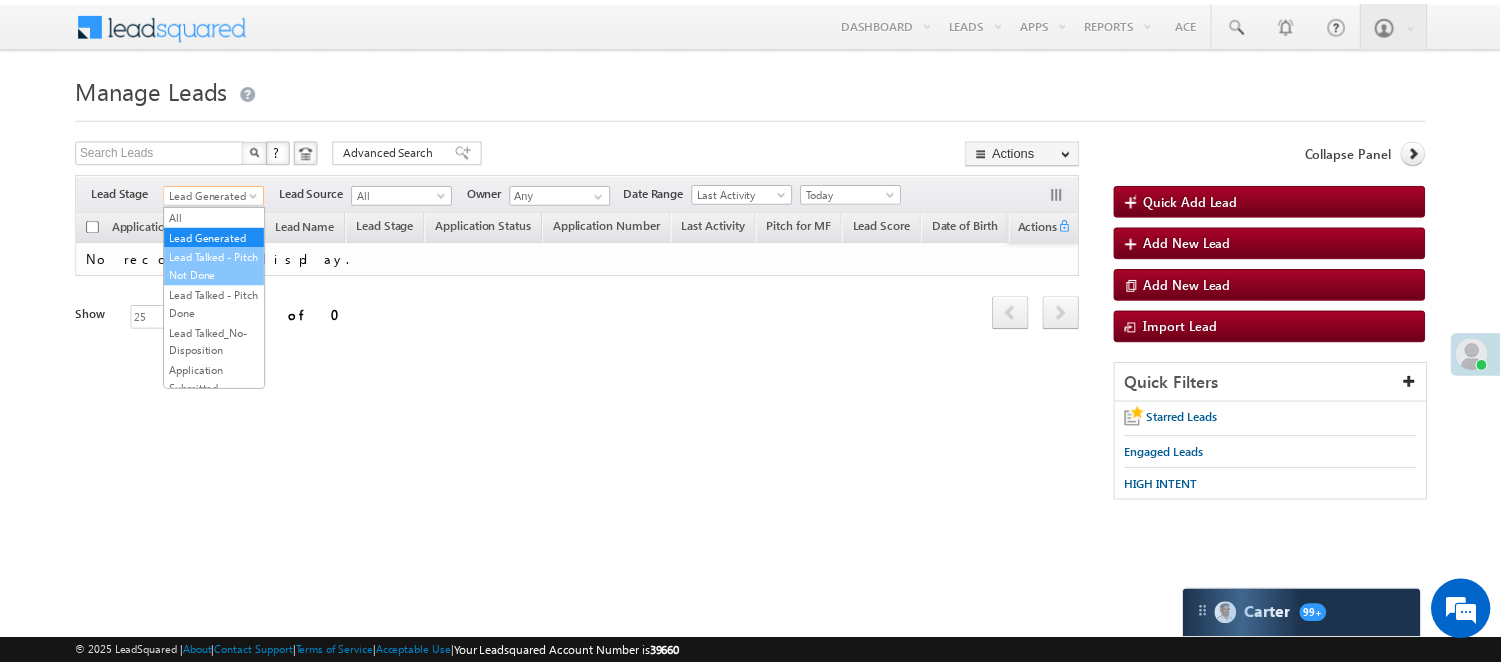scroll, scrollTop: 222, scrollLeft: 0, axis: vertical 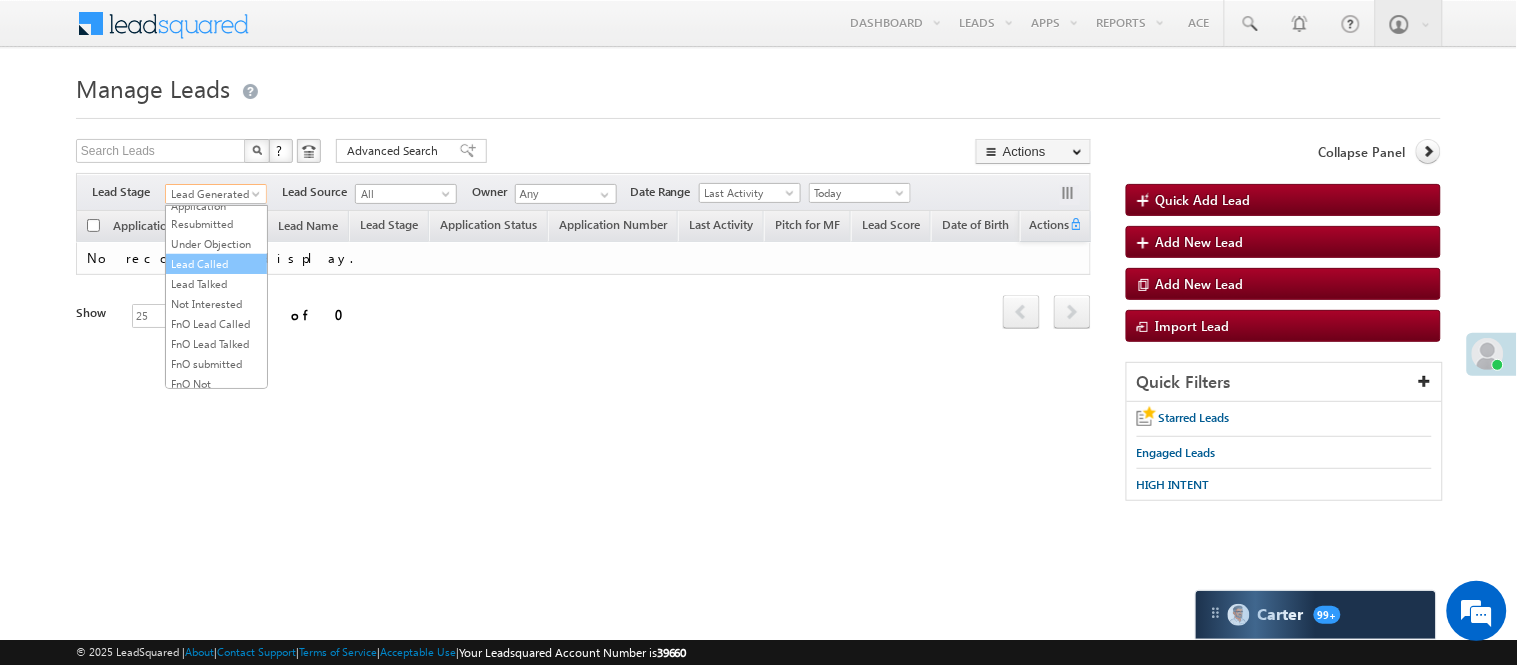 click on "Lead Called" at bounding box center [216, 264] 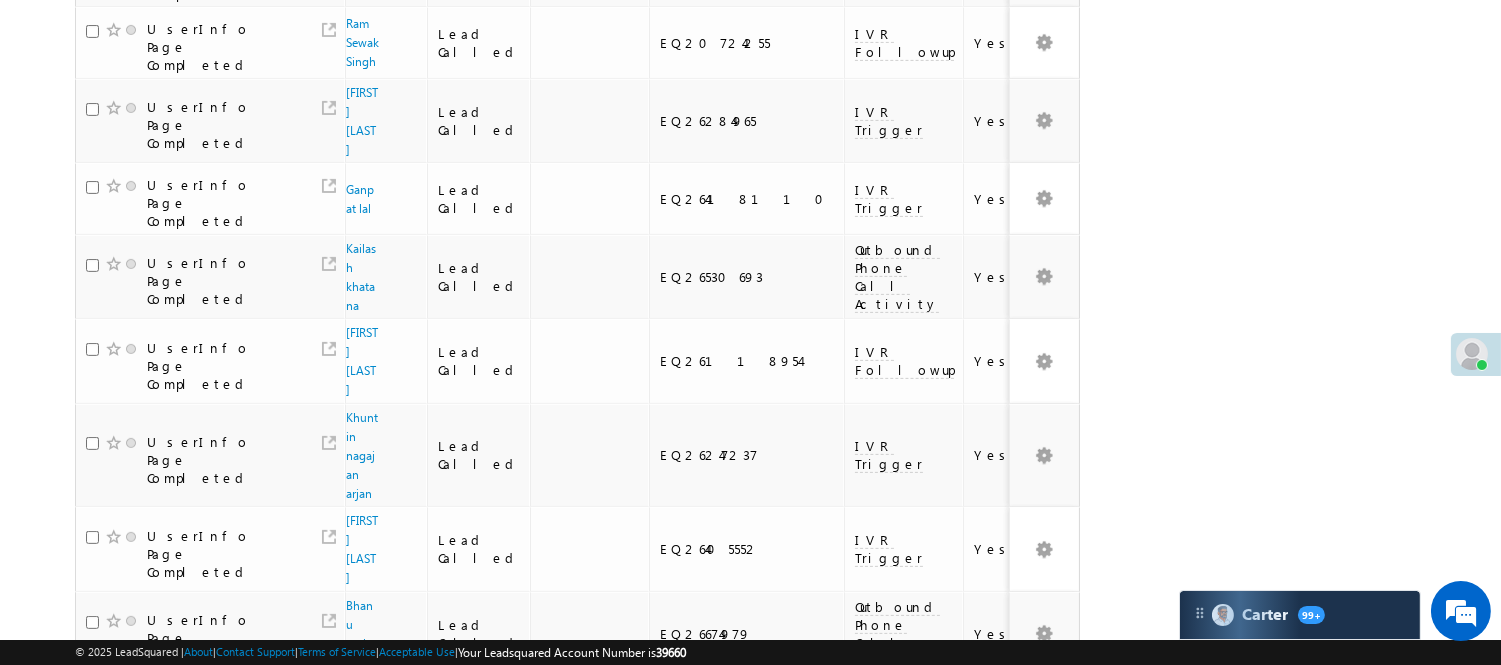 scroll, scrollTop: 1325, scrollLeft: 0, axis: vertical 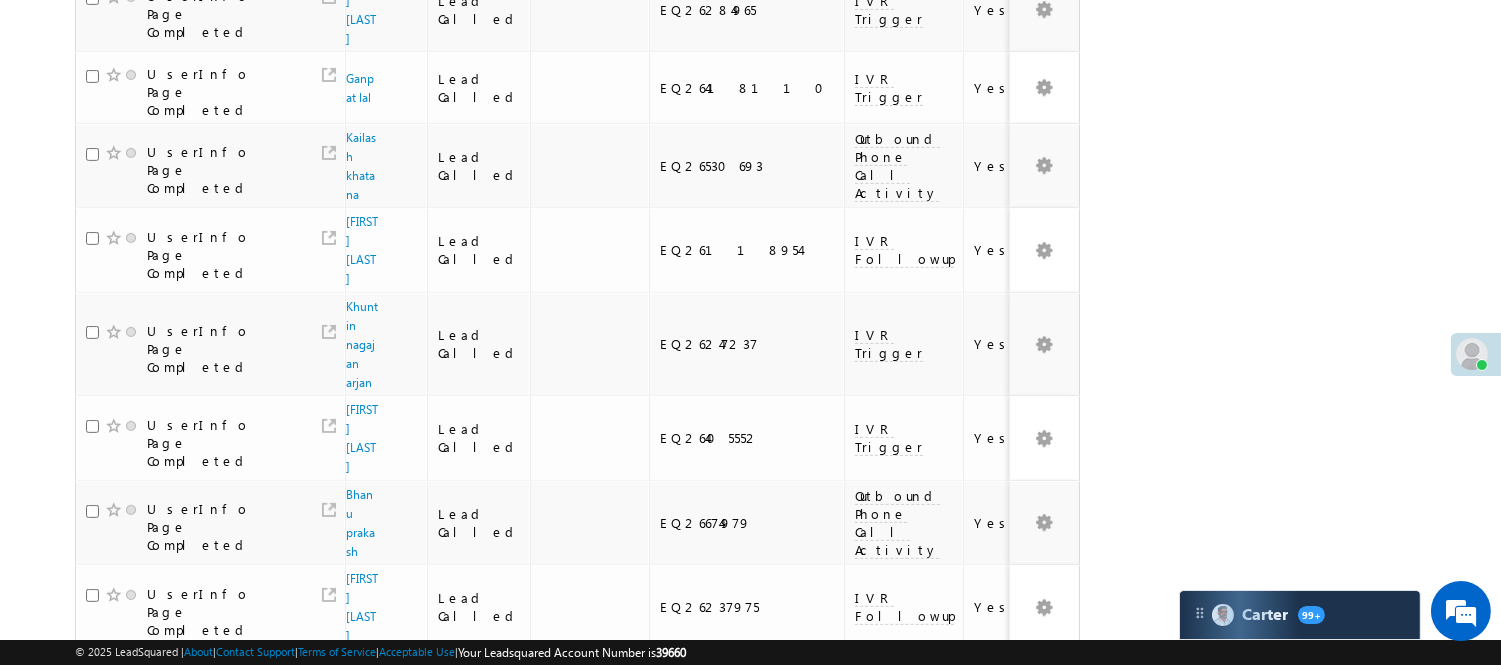 click on "3" at bounding box center (898, 1013) 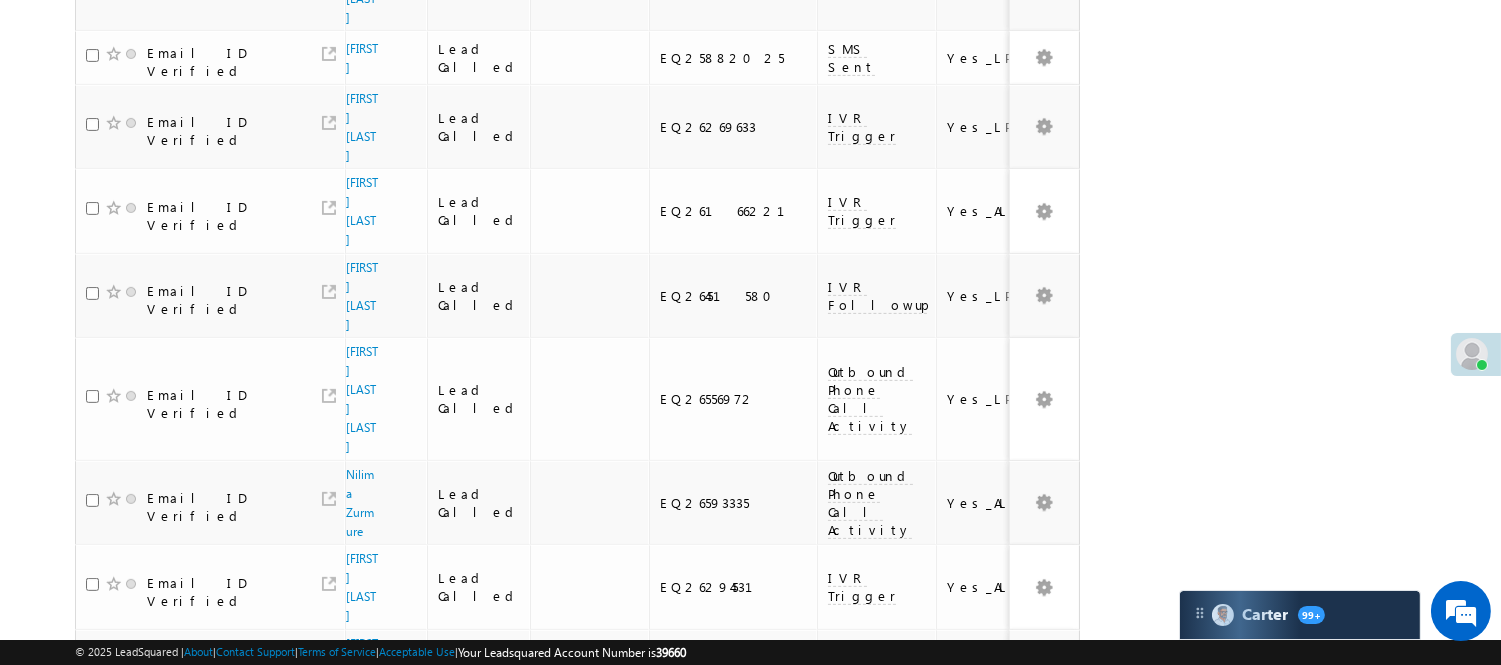 scroll, scrollTop: 1397, scrollLeft: 0, axis: vertical 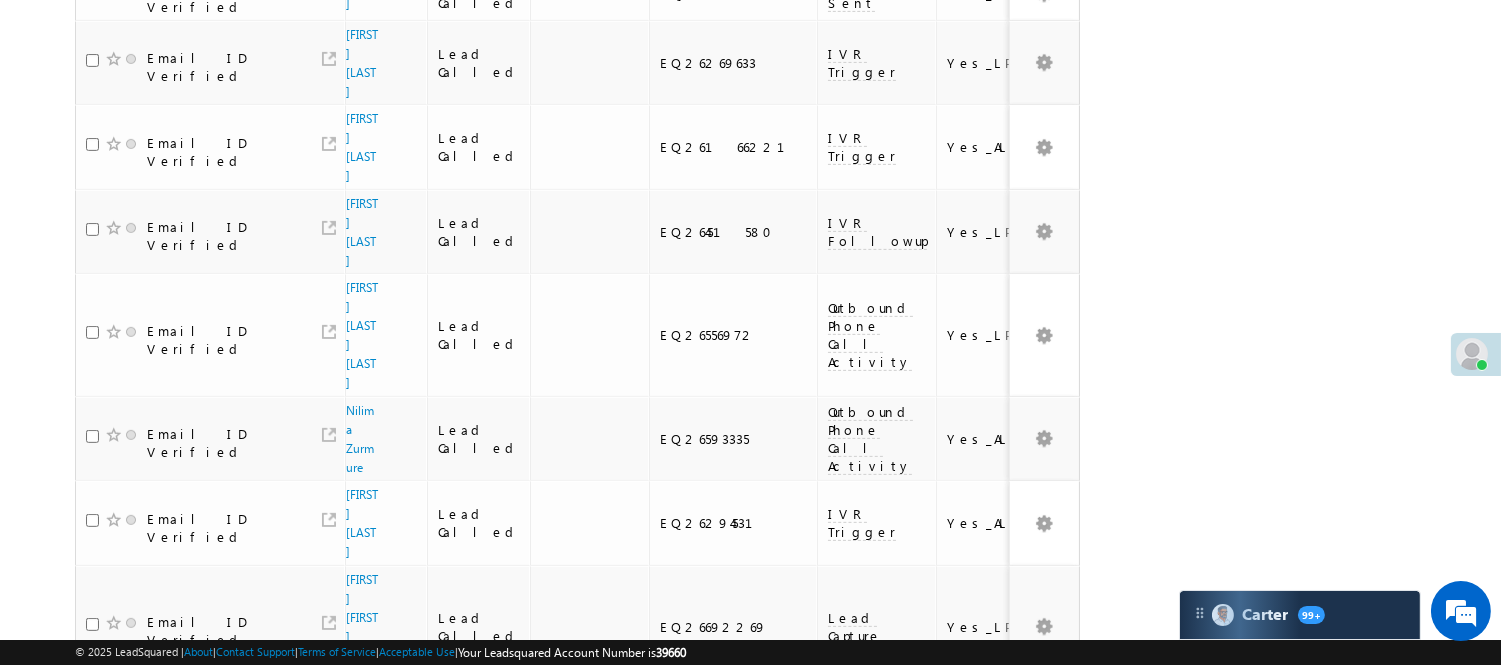 click on "4" at bounding box center [938, 980] 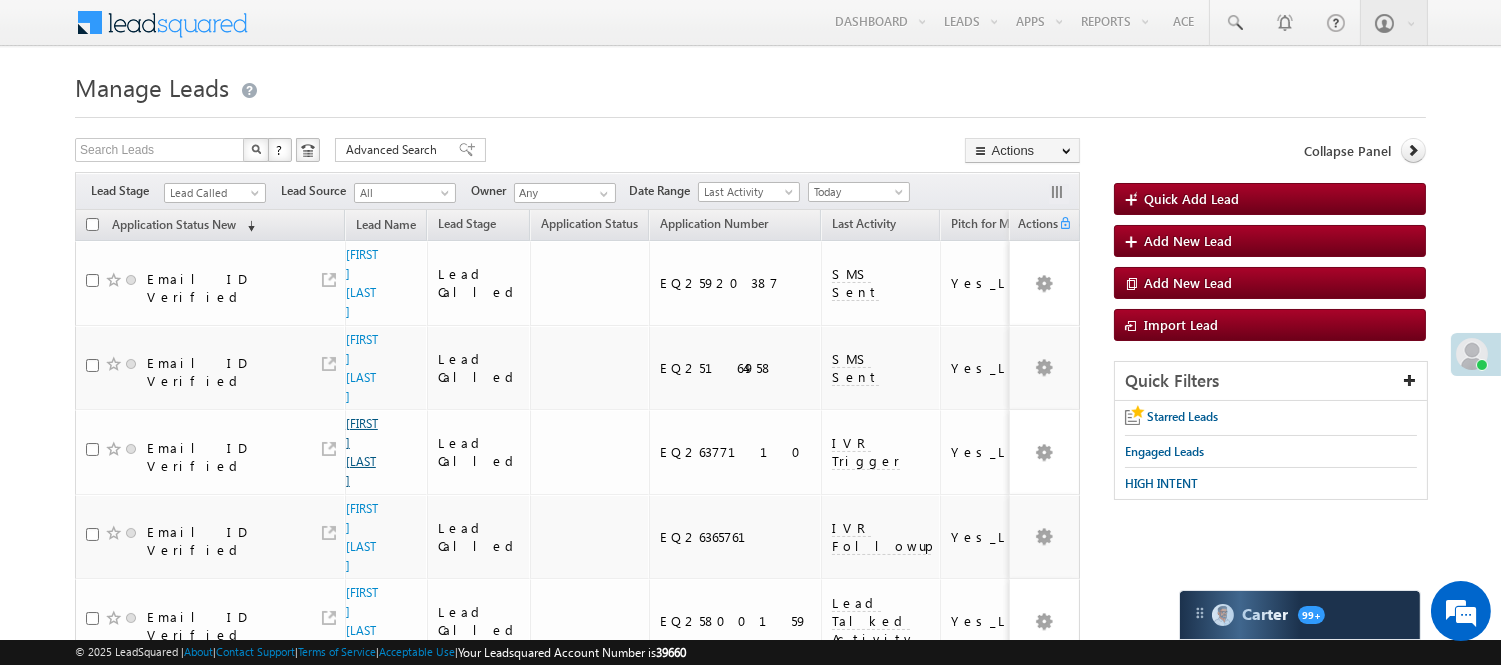 scroll, scrollTop: 0, scrollLeft: 0, axis: both 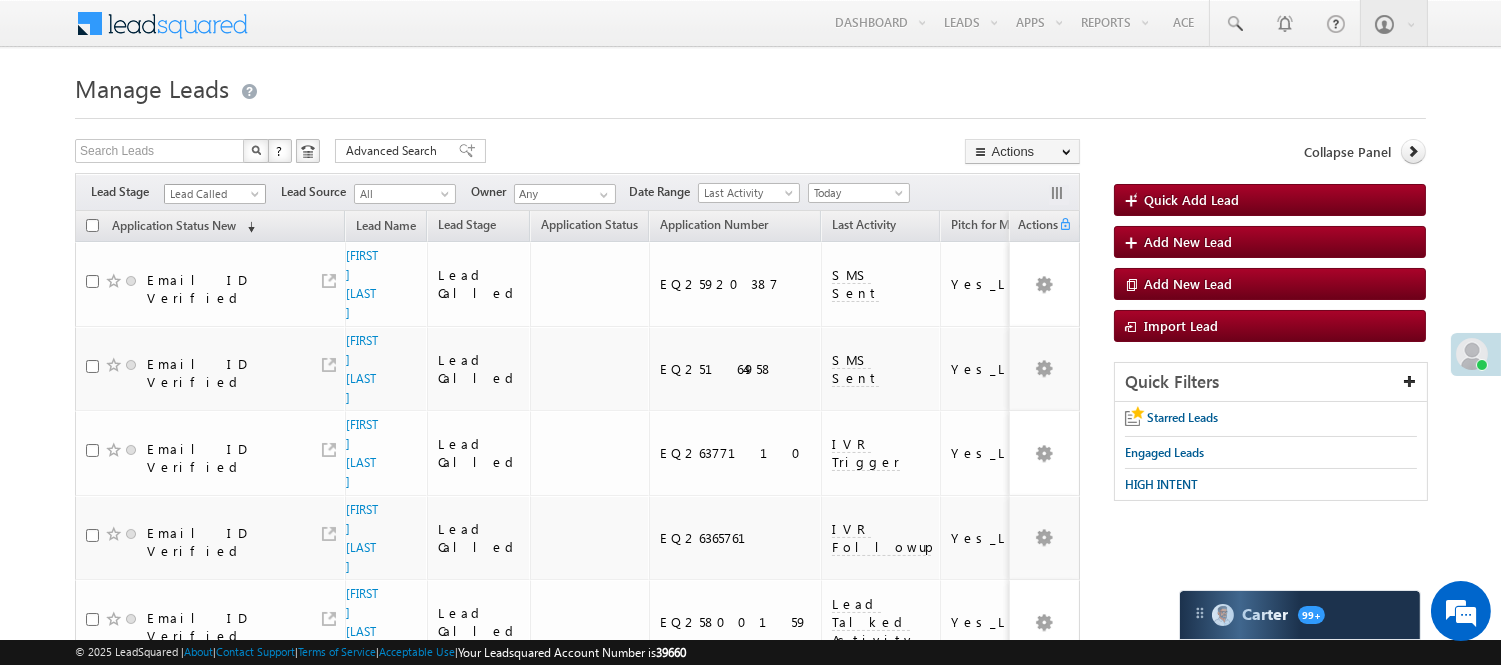 click on "Lead Called" at bounding box center (212, 194) 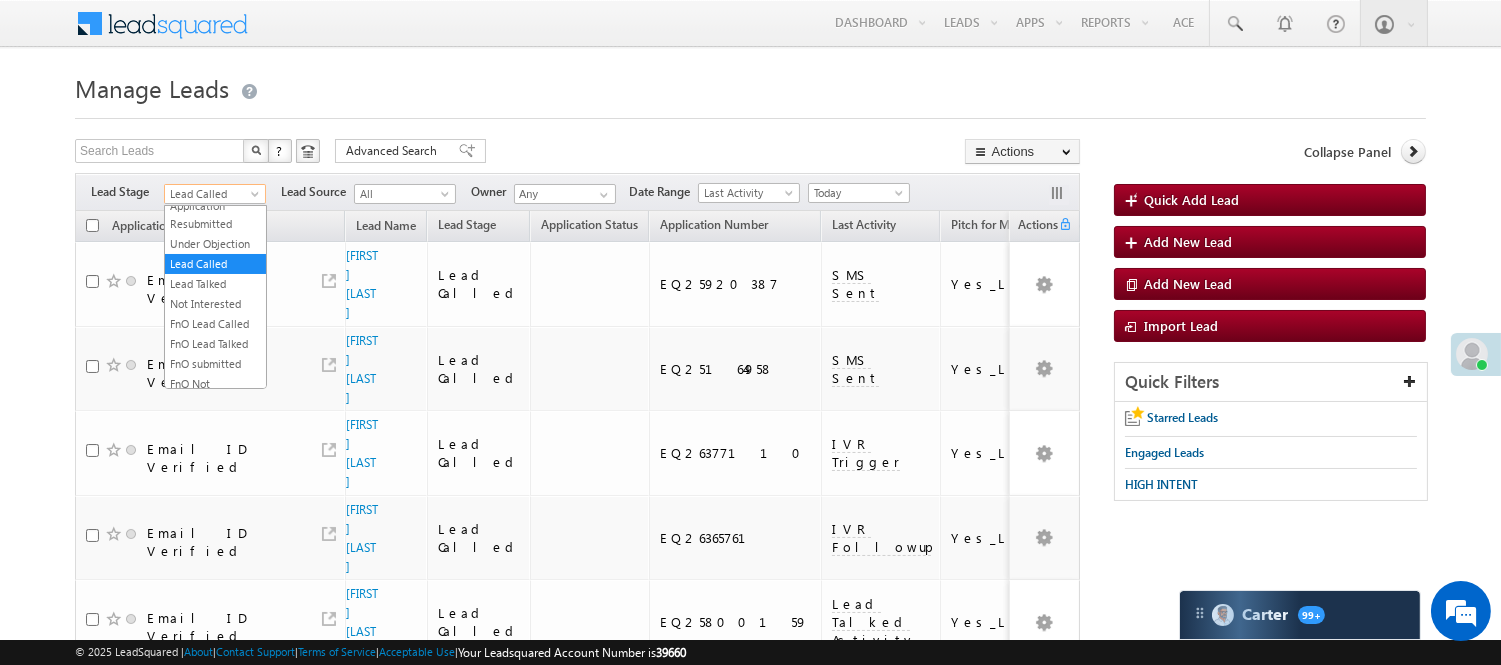 scroll, scrollTop: 0, scrollLeft: 0, axis: both 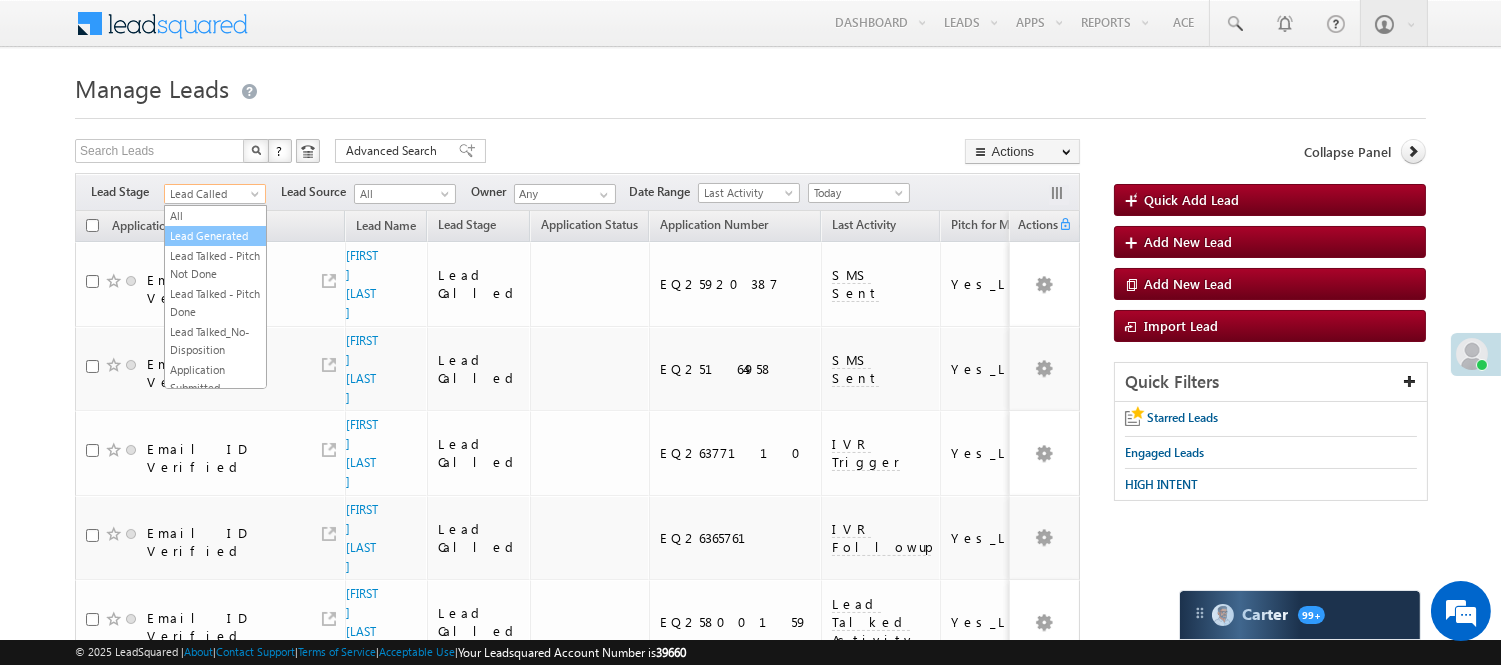 click on "Lead Generated" at bounding box center (215, 236) 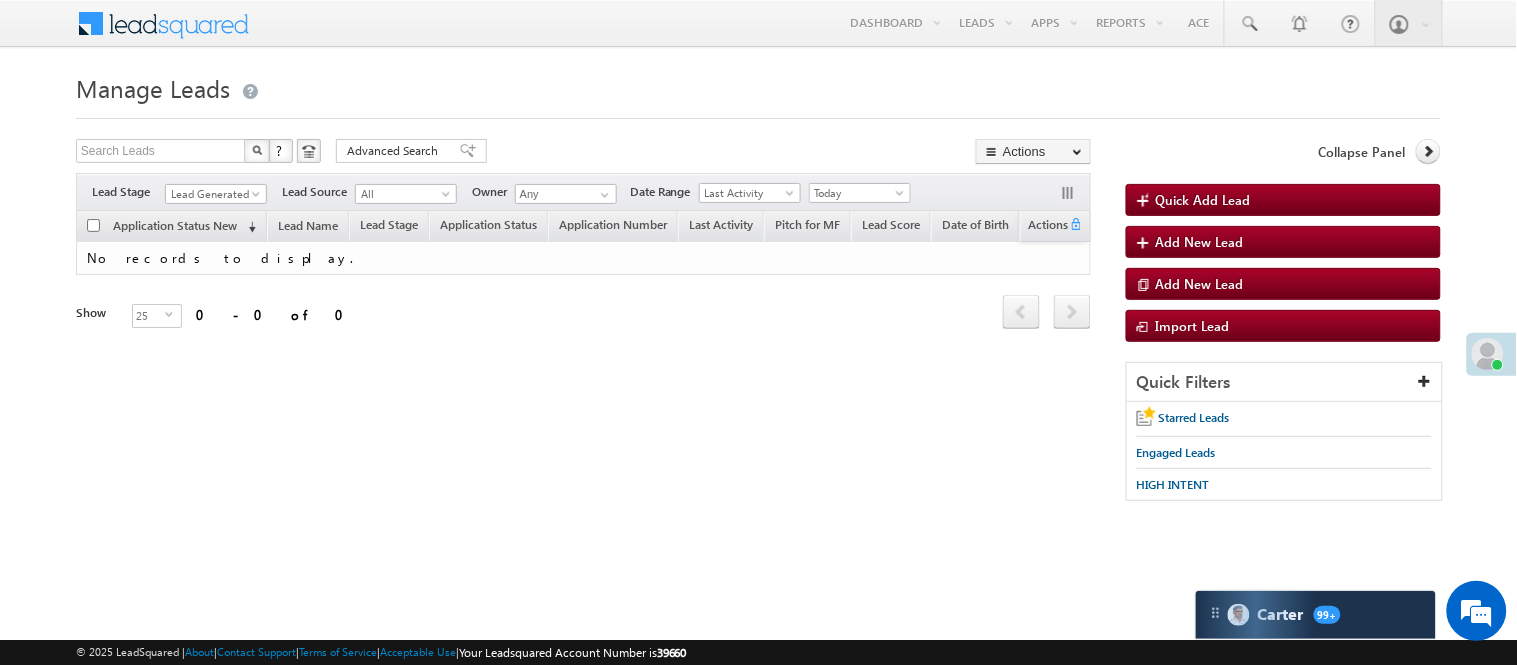 click on "Manage Leads" at bounding box center (758, 86) 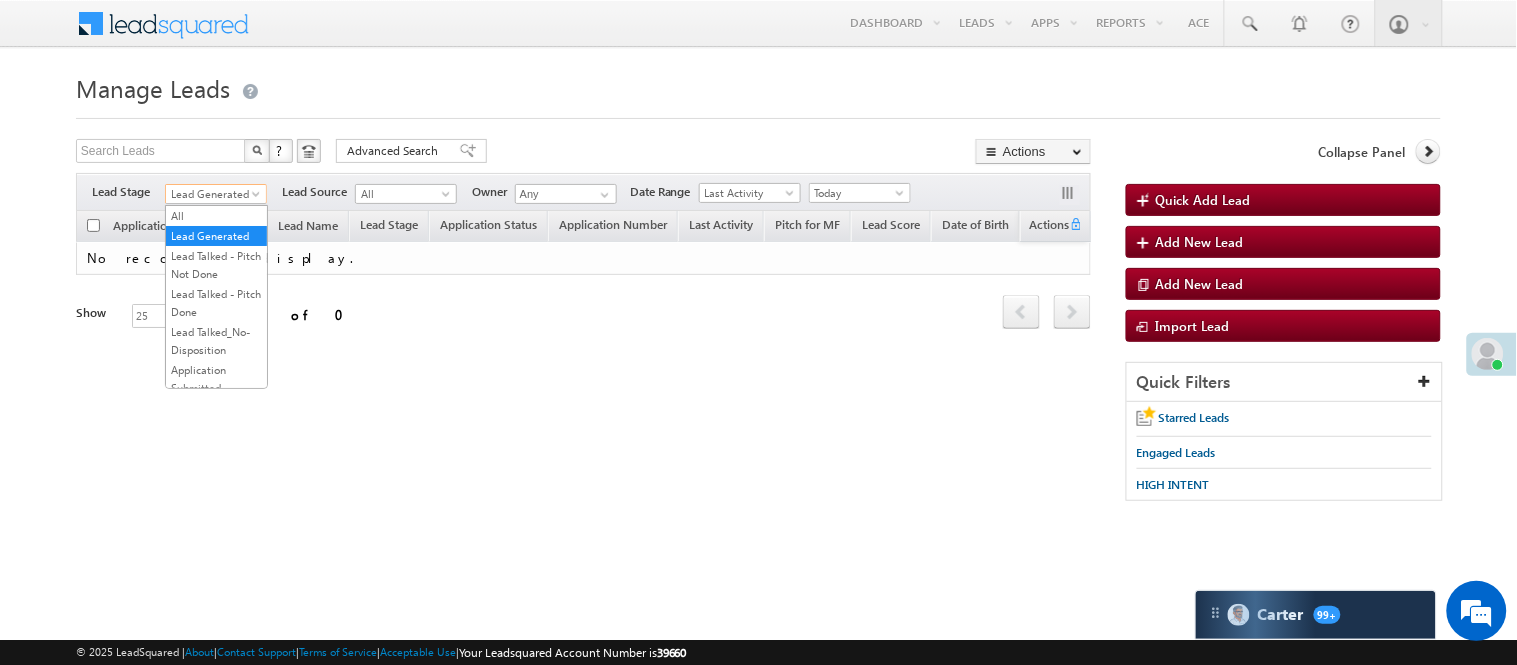 click on "Lead Generated" at bounding box center [213, 194] 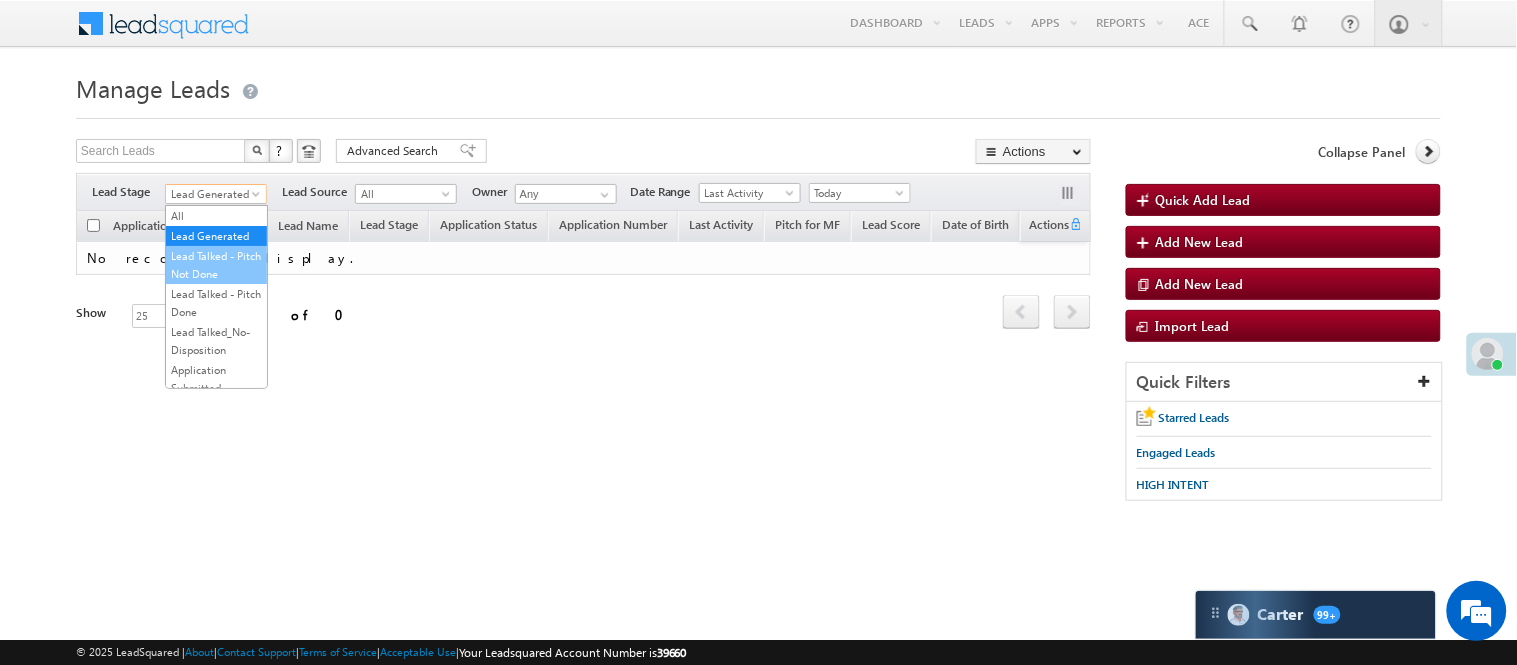 click on "Lead Talked - Pitch Not Done" at bounding box center [216, 265] 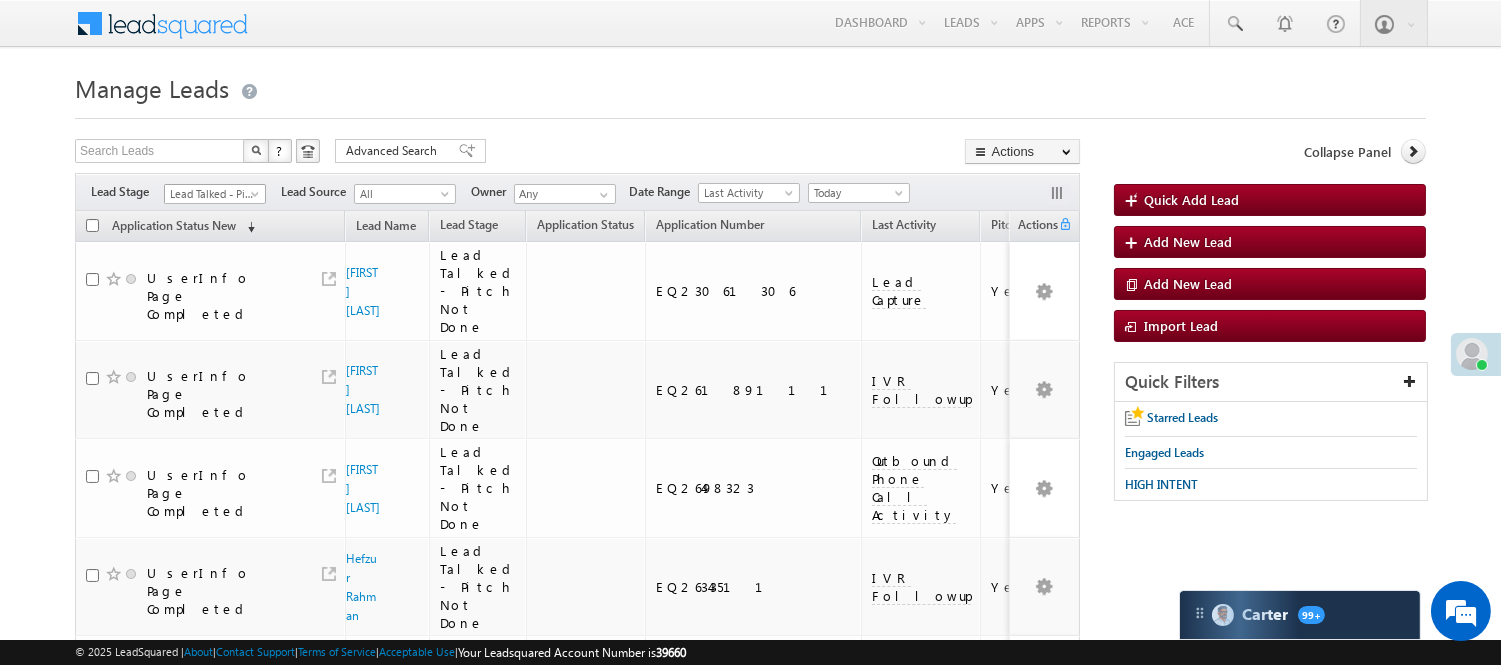 click on "Lead Talked - Pitch Not Done" at bounding box center (212, 194) 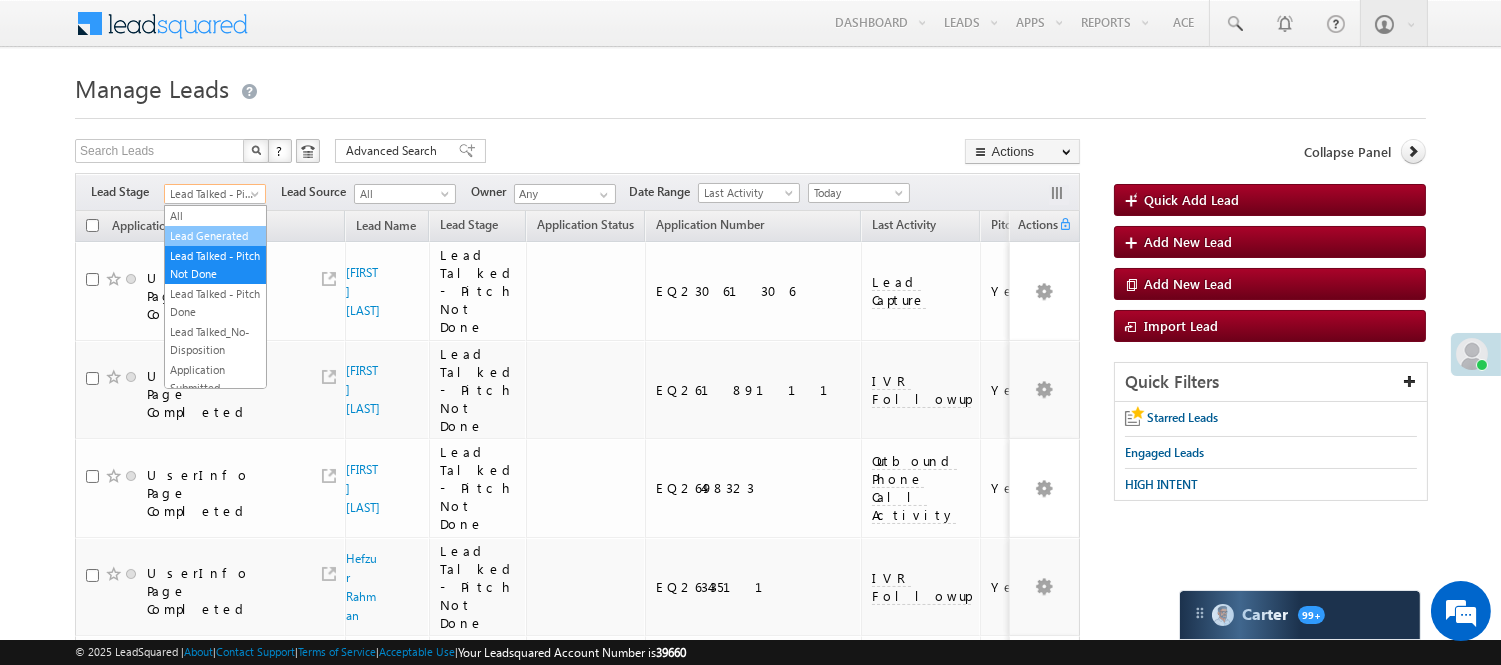 click on "Lead Generated" at bounding box center (215, 236) 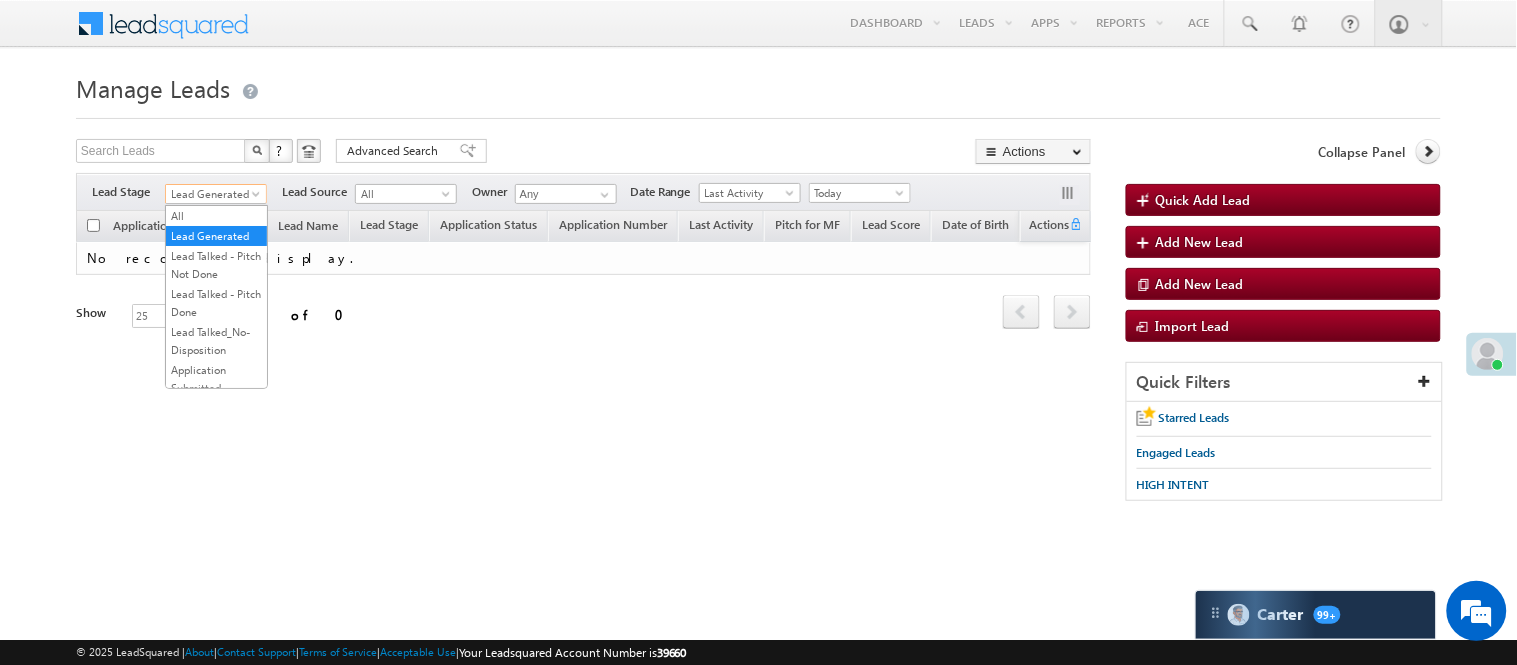 click on "Lead Generated" at bounding box center [213, 194] 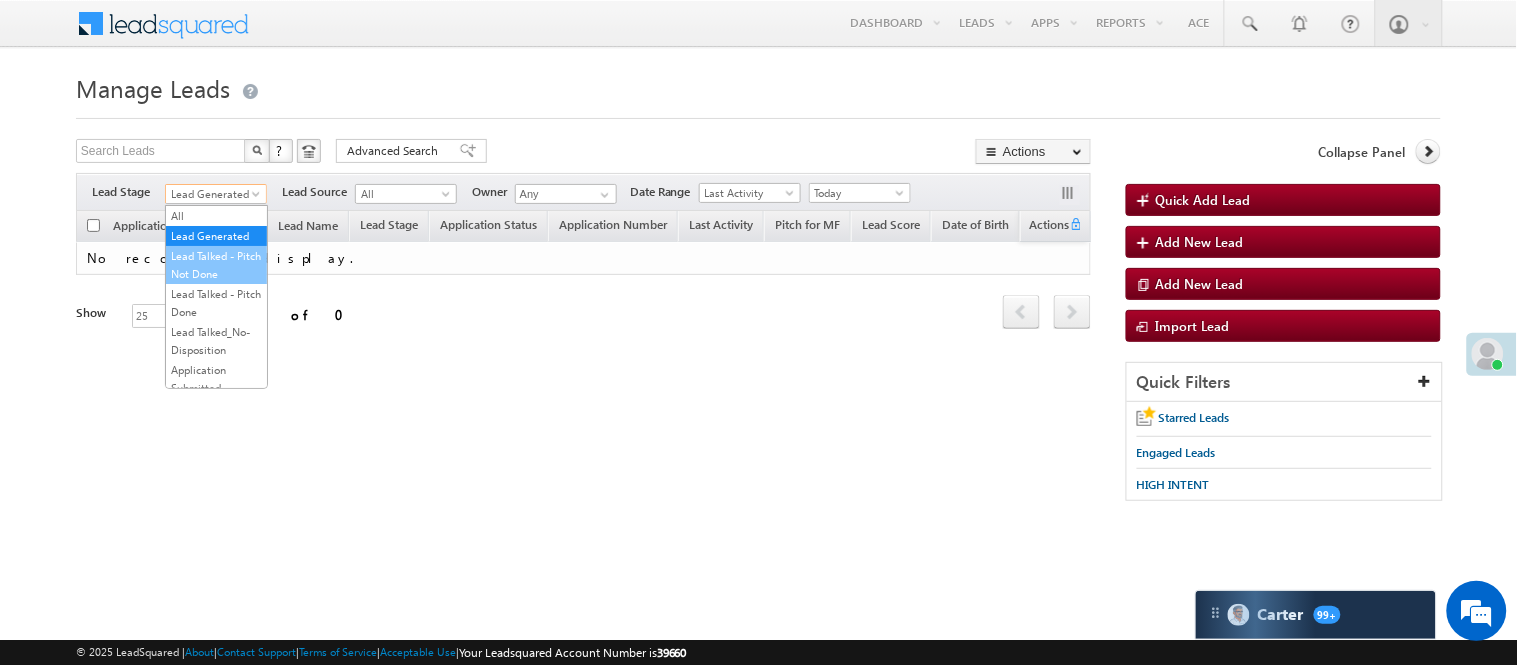 click on "Lead Talked - Pitch Not Done" at bounding box center [216, 265] 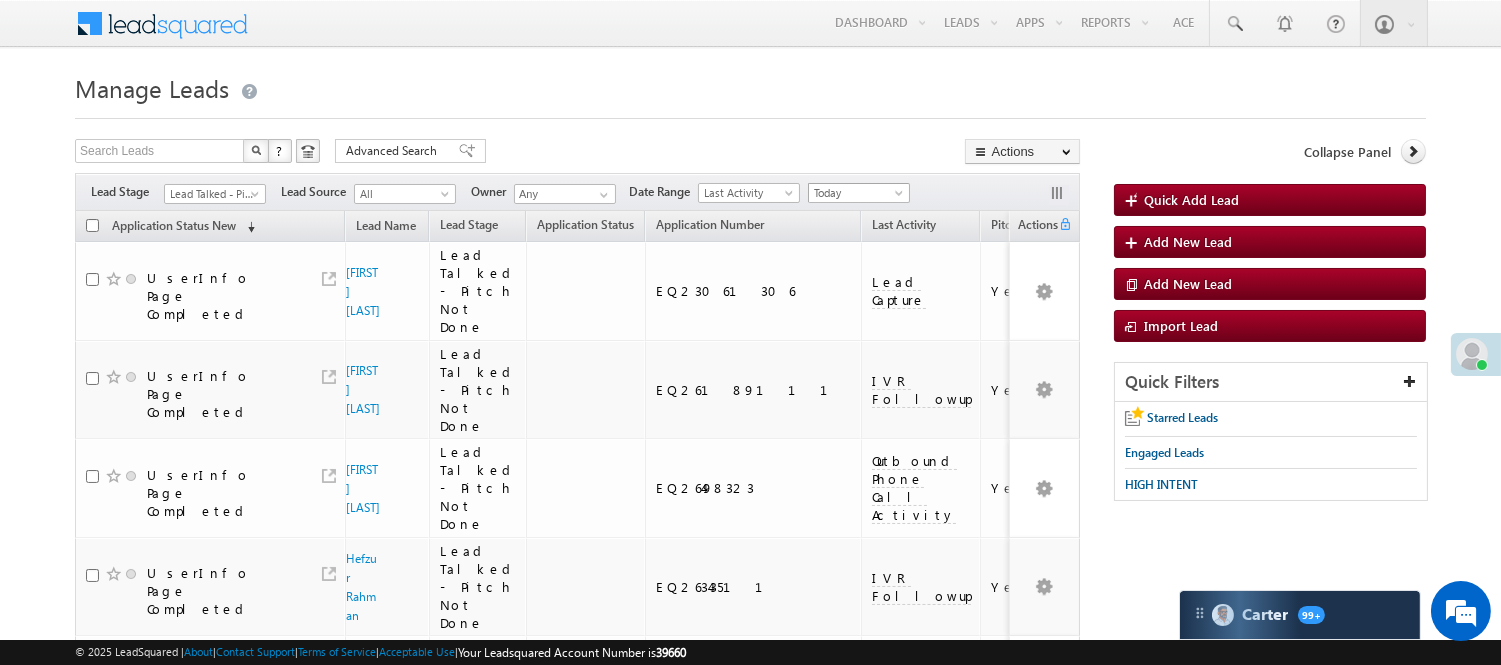 click on "Today" at bounding box center [856, 193] 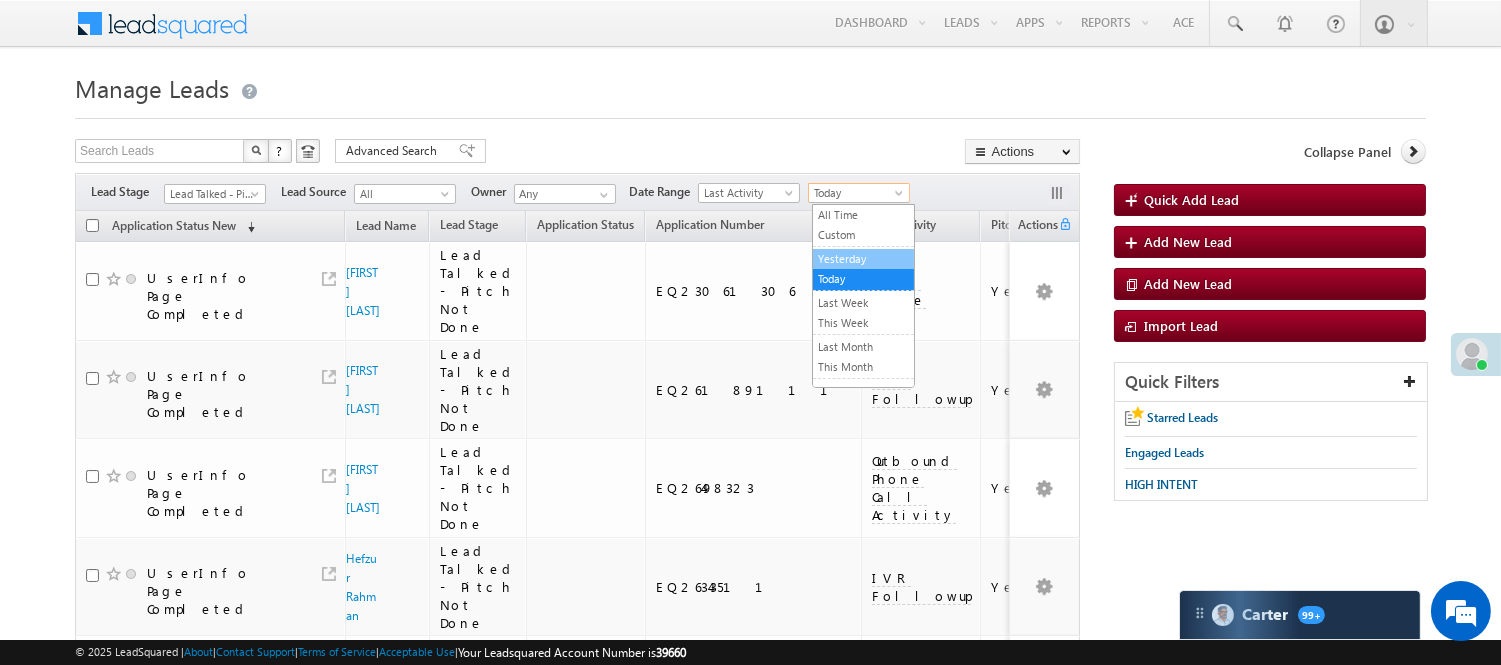 click on "Yesterday" at bounding box center [863, 259] 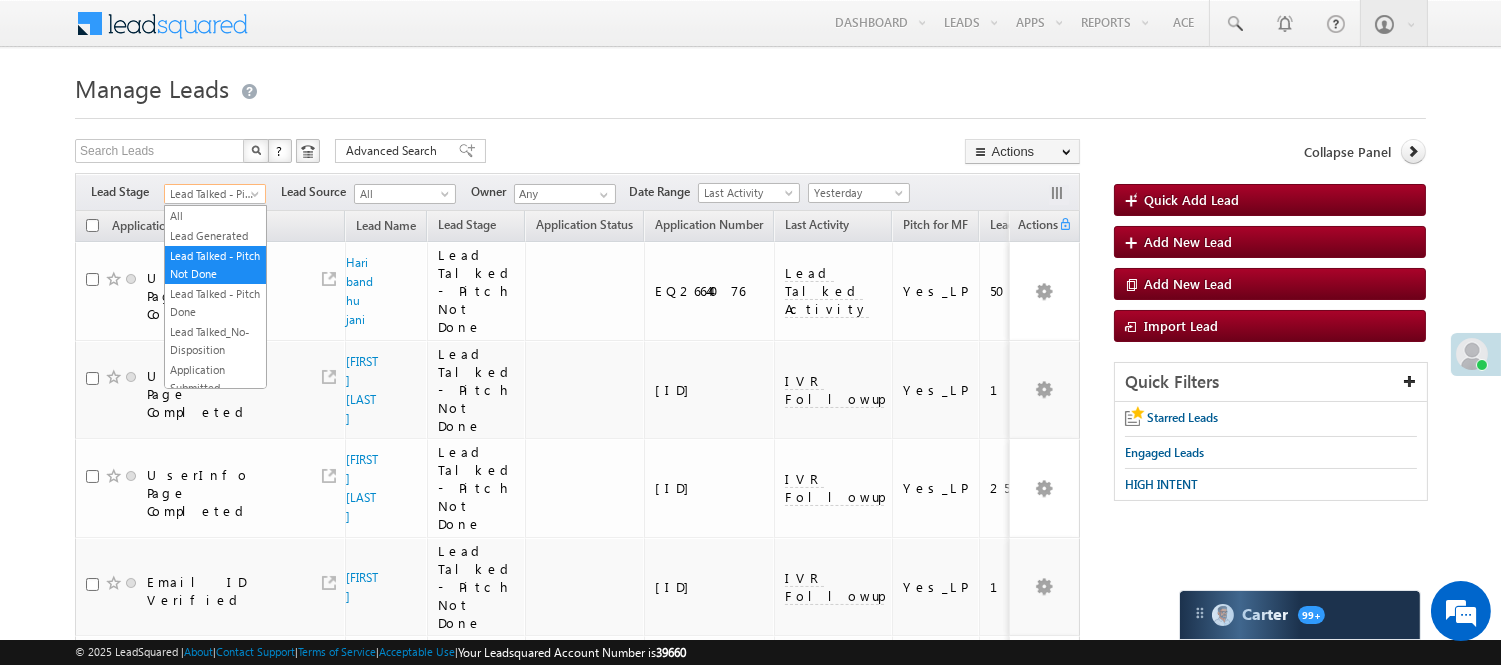 click on "Lead Talked - Pitch Not Done" at bounding box center [212, 194] 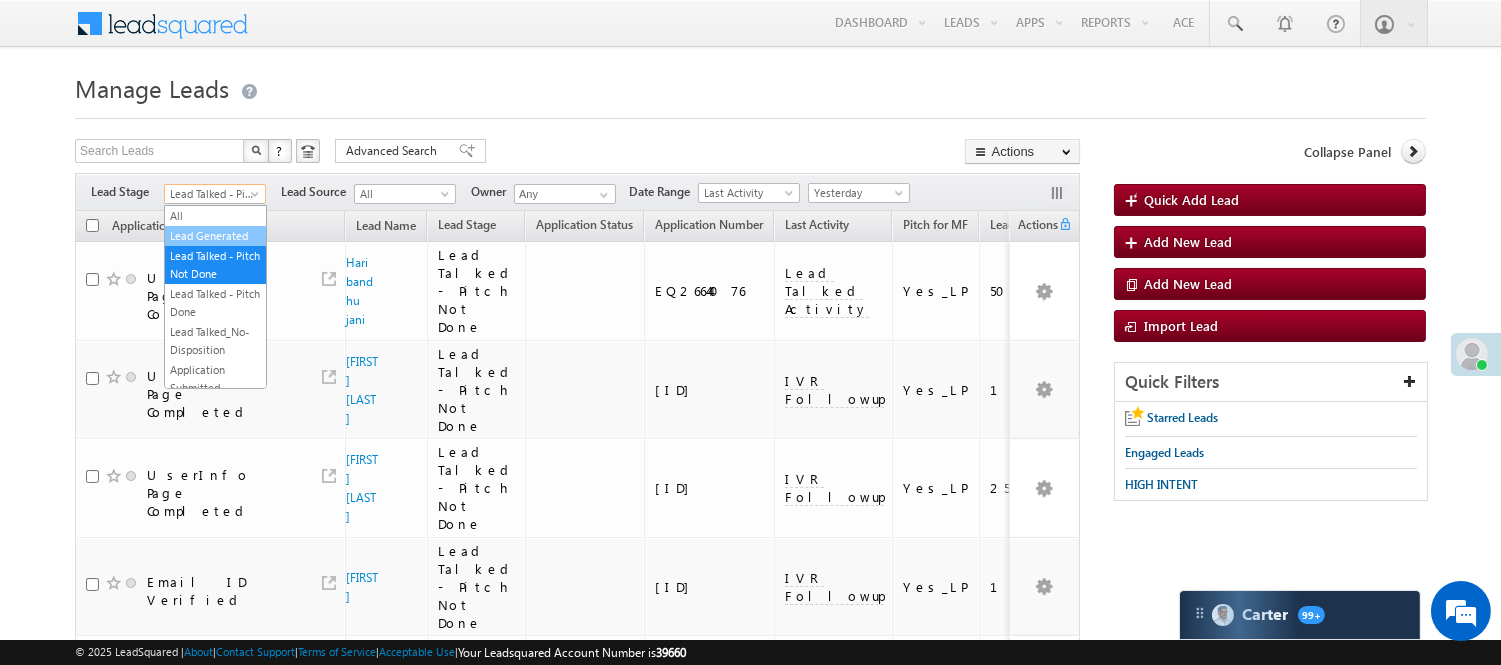 click on "Lead Generated" at bounding box center [215, 236] 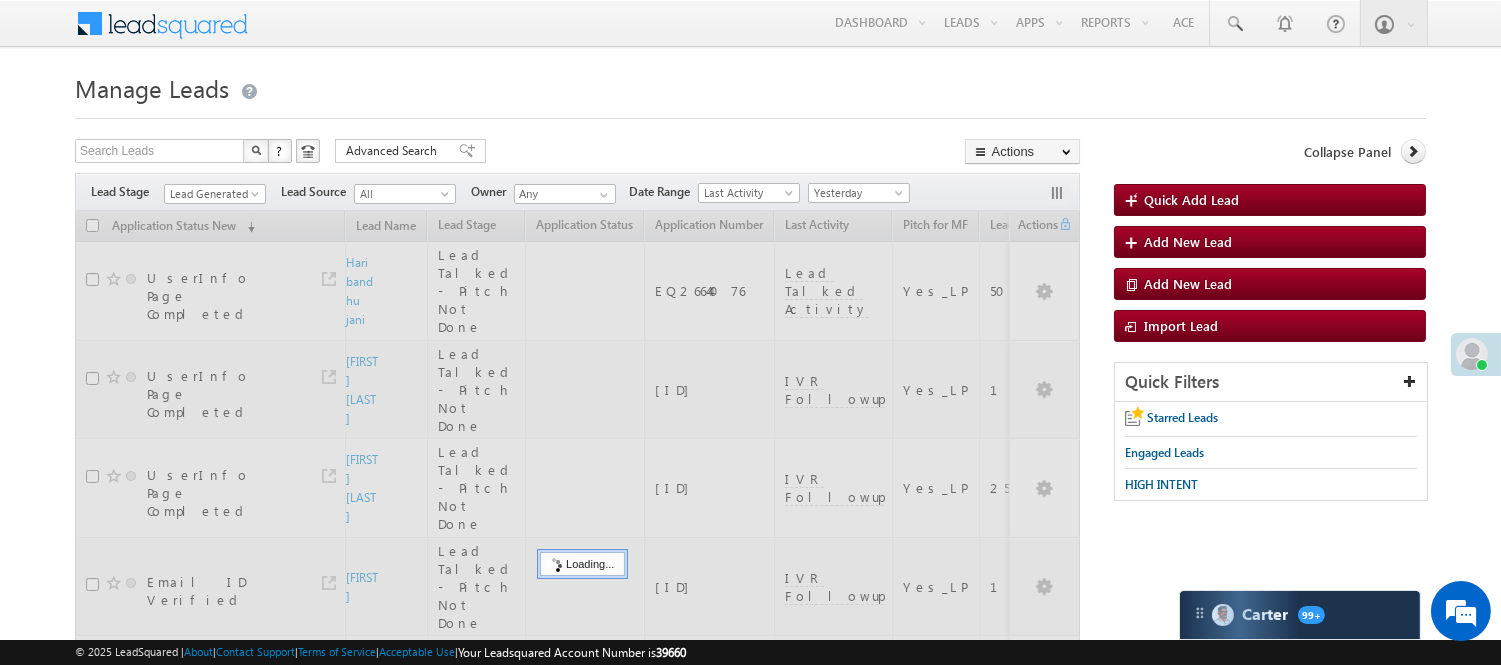 click on "Search Leads X ?   7 results found
Advanced Search
Advanced Search
Advanced search results
Actions Export Leads Reset all Filters
Actions Export Leads Bulk Update Send Email Add to List Add Activity Change Owner Change Stage Delete Merge Leads" at bounding box center [577, 153] 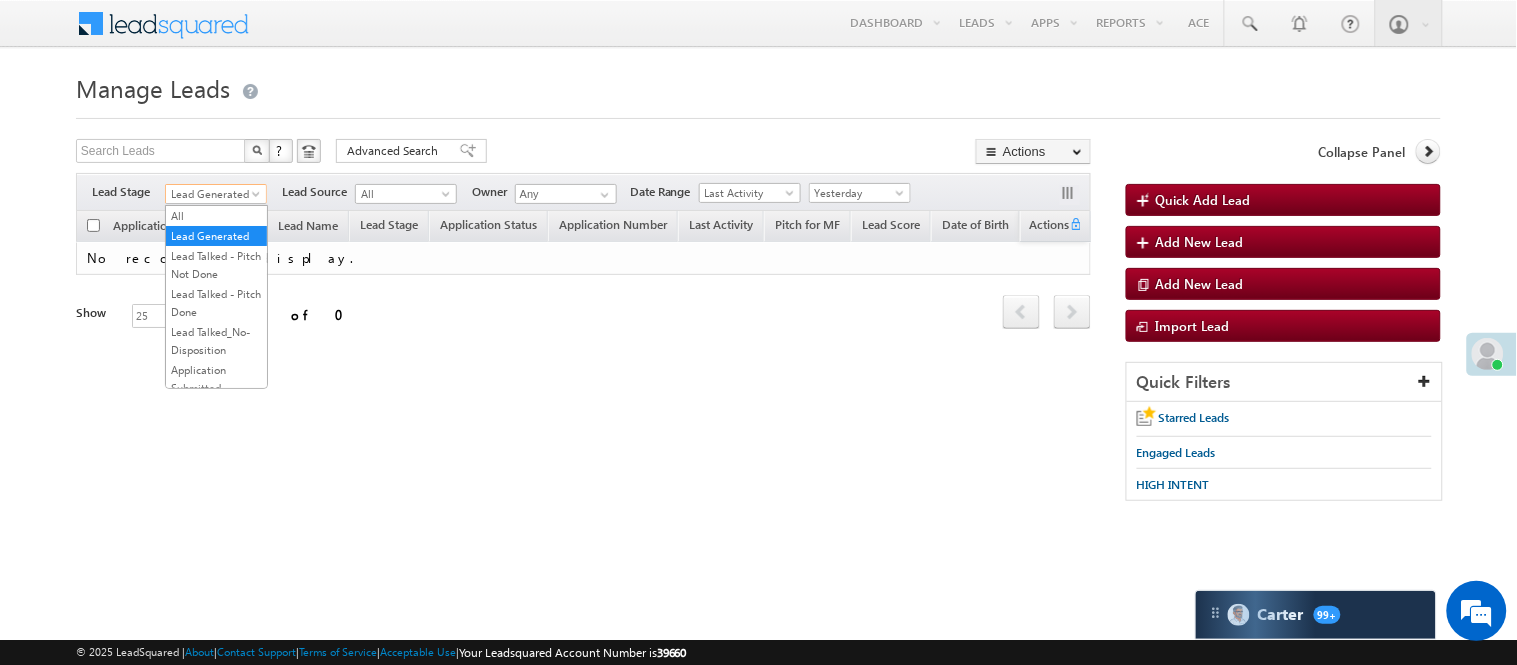 click on "Lead Generated" at bounding box center [213, 194] 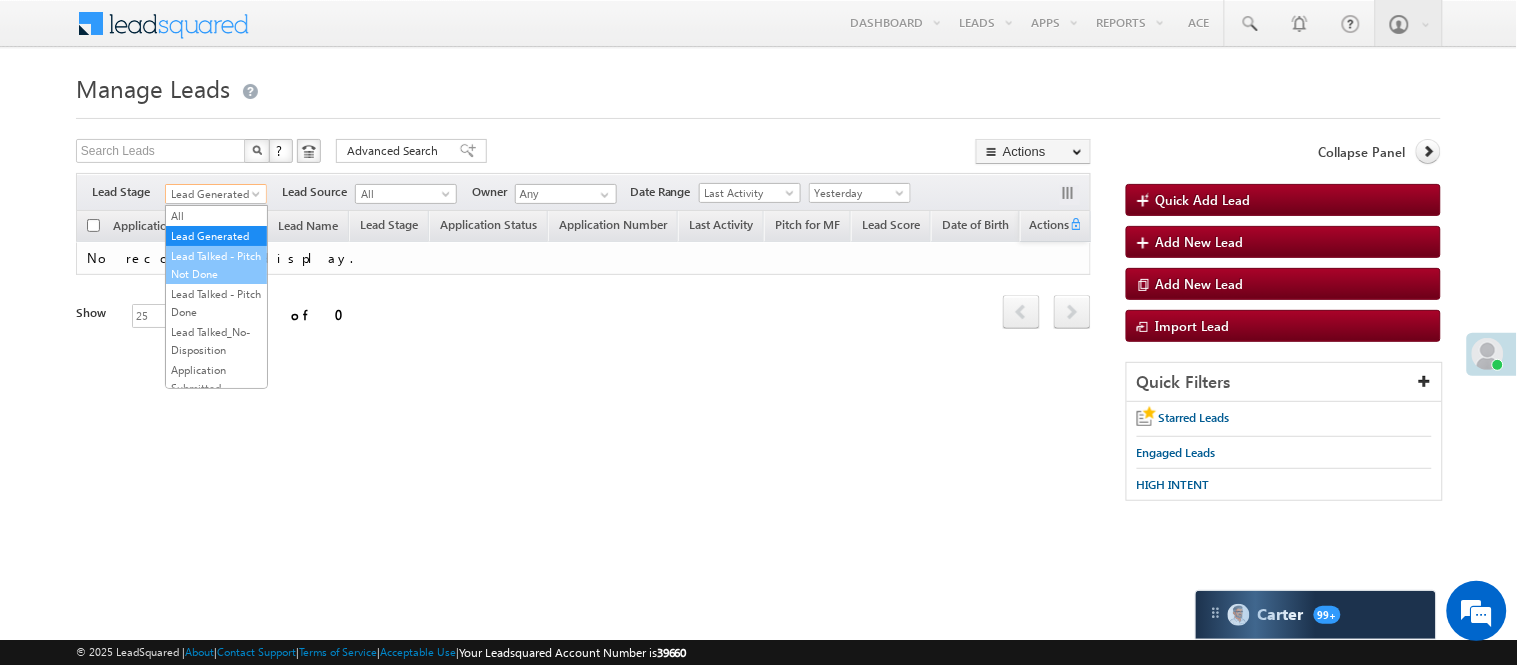 click on "Lead Talked - Pitch Not Done" at bounding box center (216, 265) 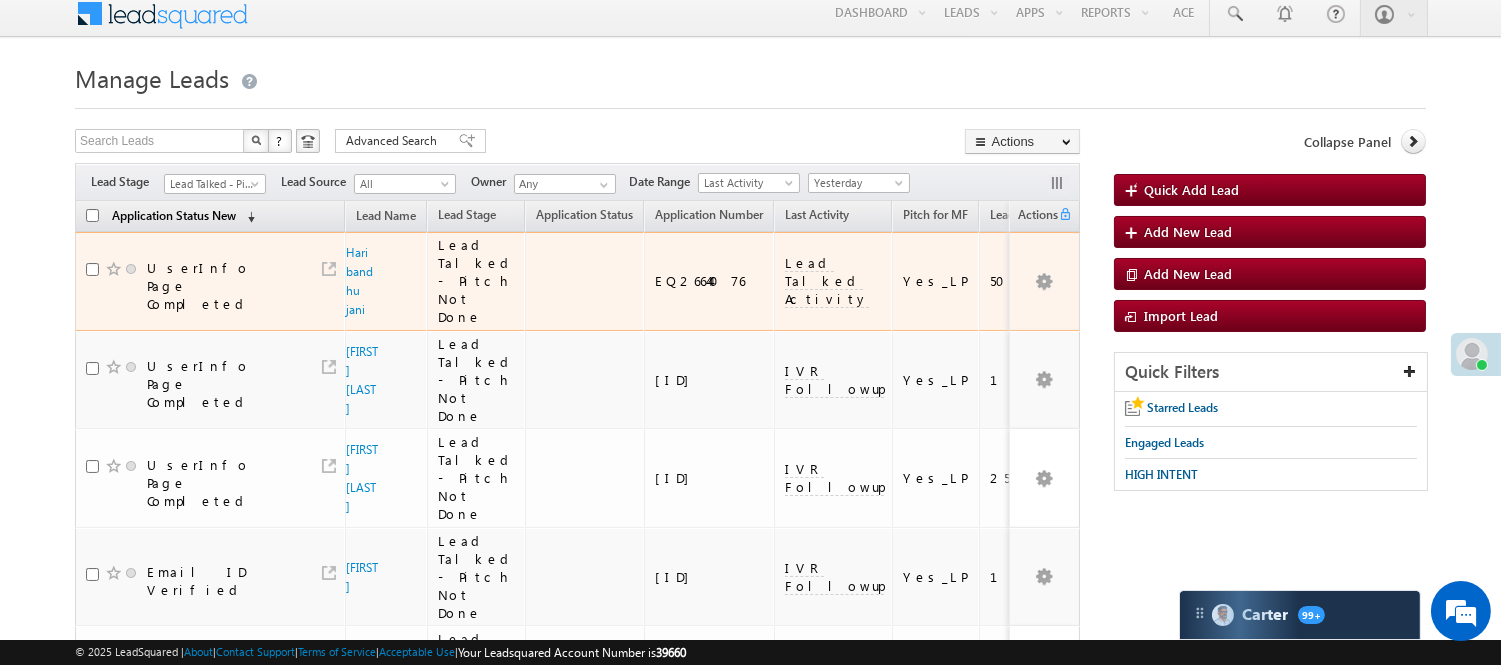 scroll, scrollTop: 0, scrollLeft: 0, axis: both 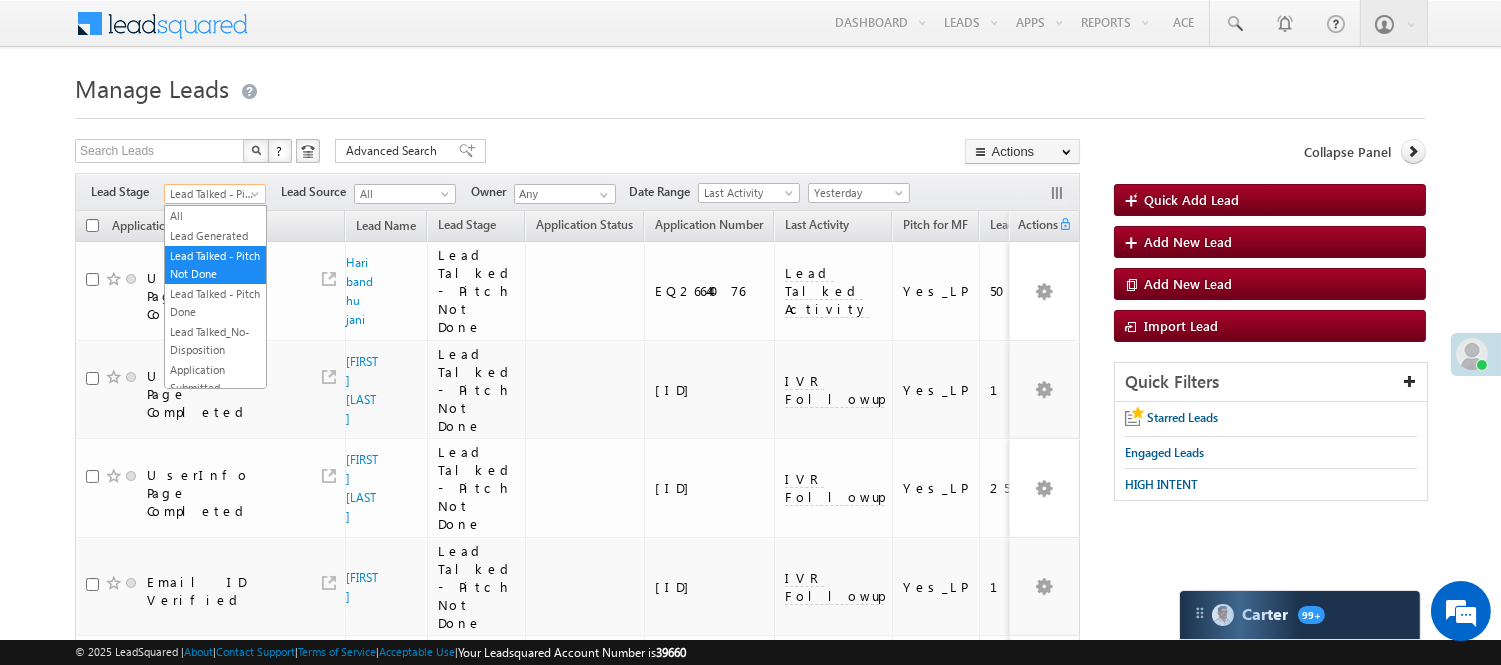 click on "Lead Talked - Pitch Not Done" at bounding box center [212, 194] 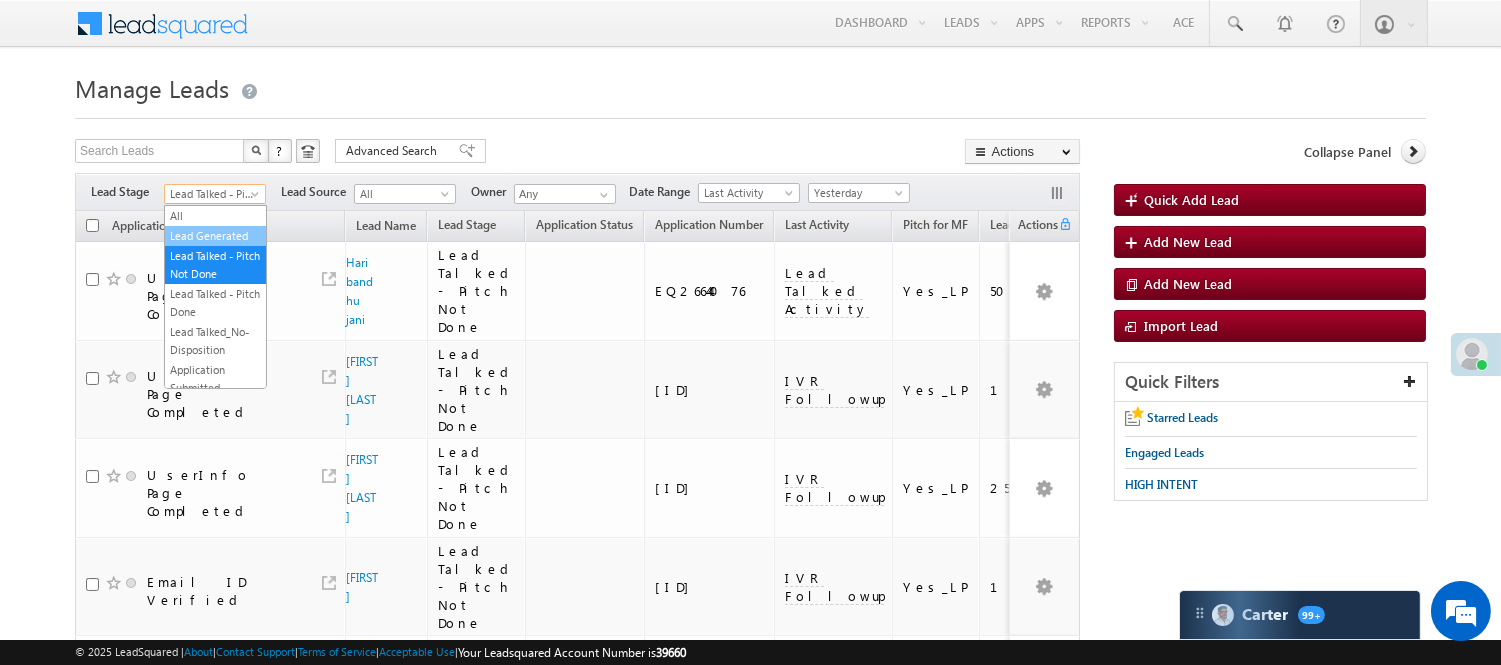 click on "Lead Generated" at bounding box center [215, 236] 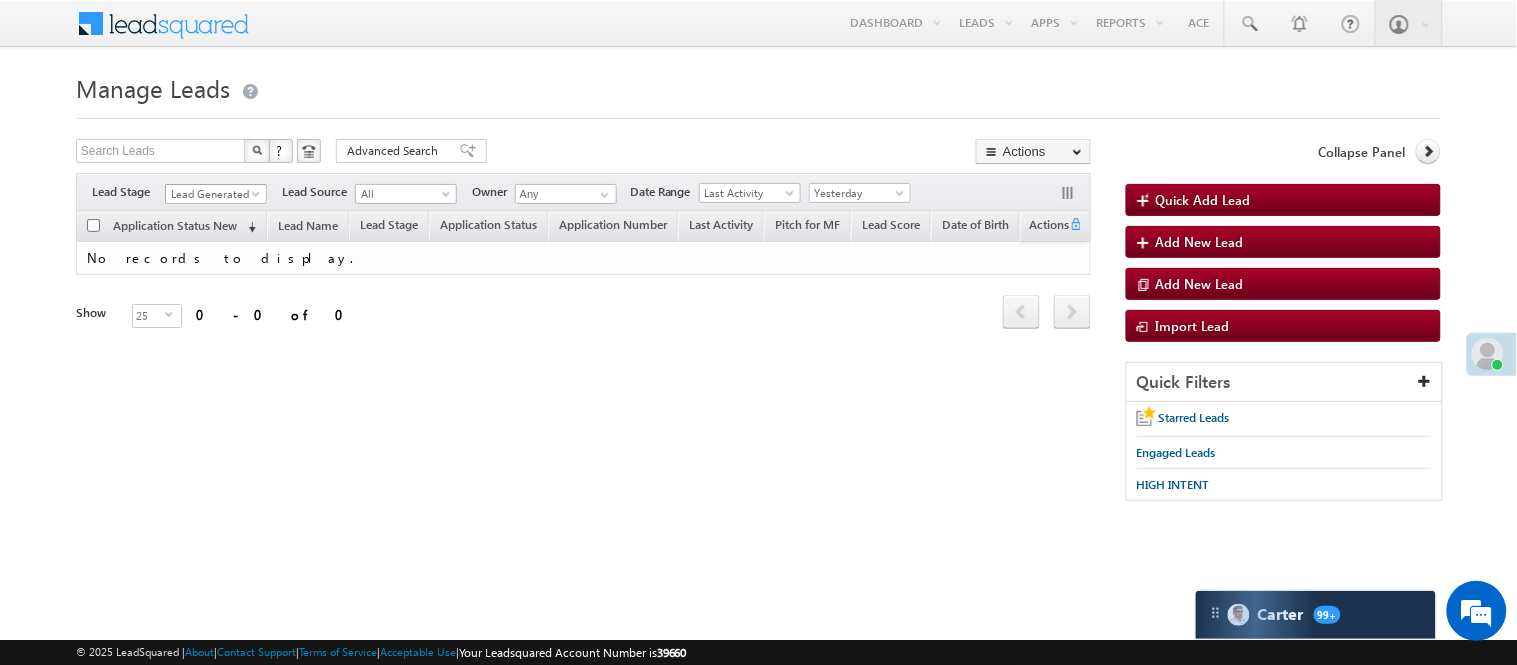 click on "Lead Generated" at bounding box center [213, 194] 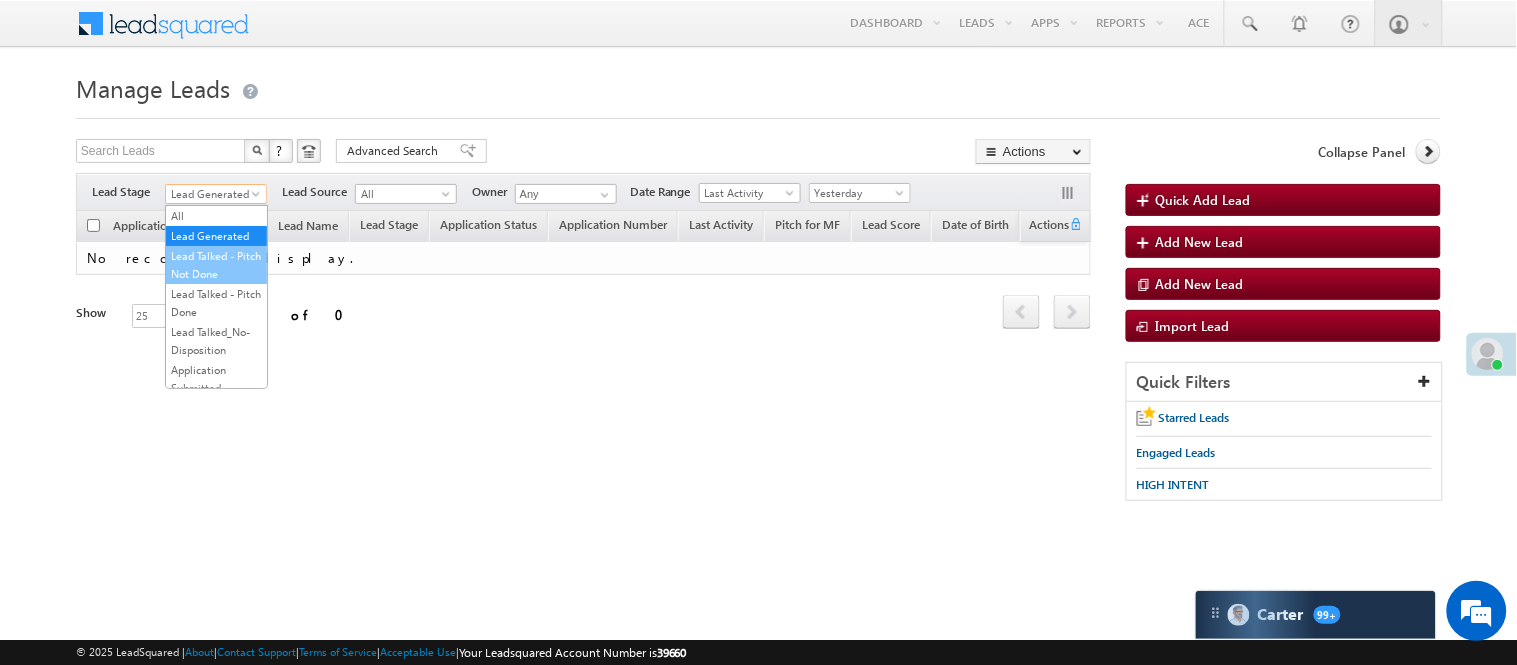 click on "Lead Talked - Pitch Not Done" at bounding box center [216, 265] 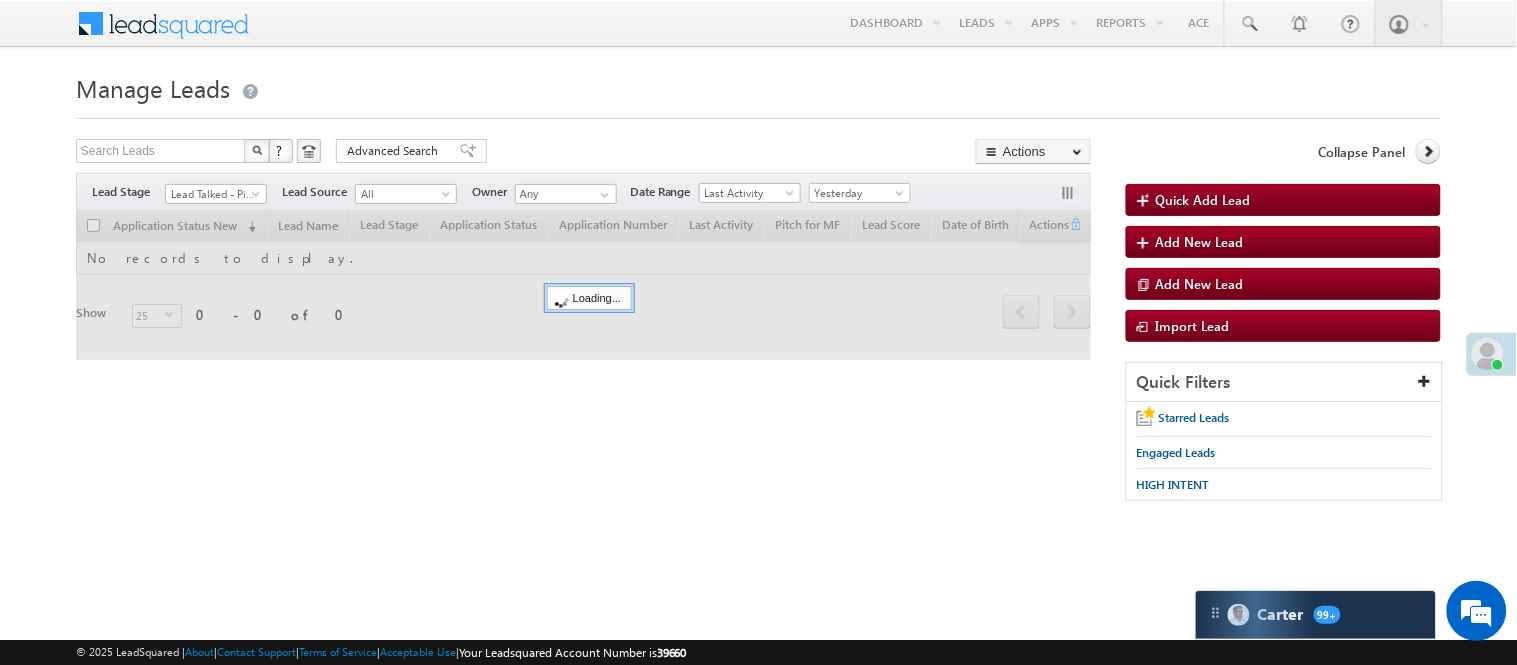 click on "Manage Leads" at bounding box center (758, 86) 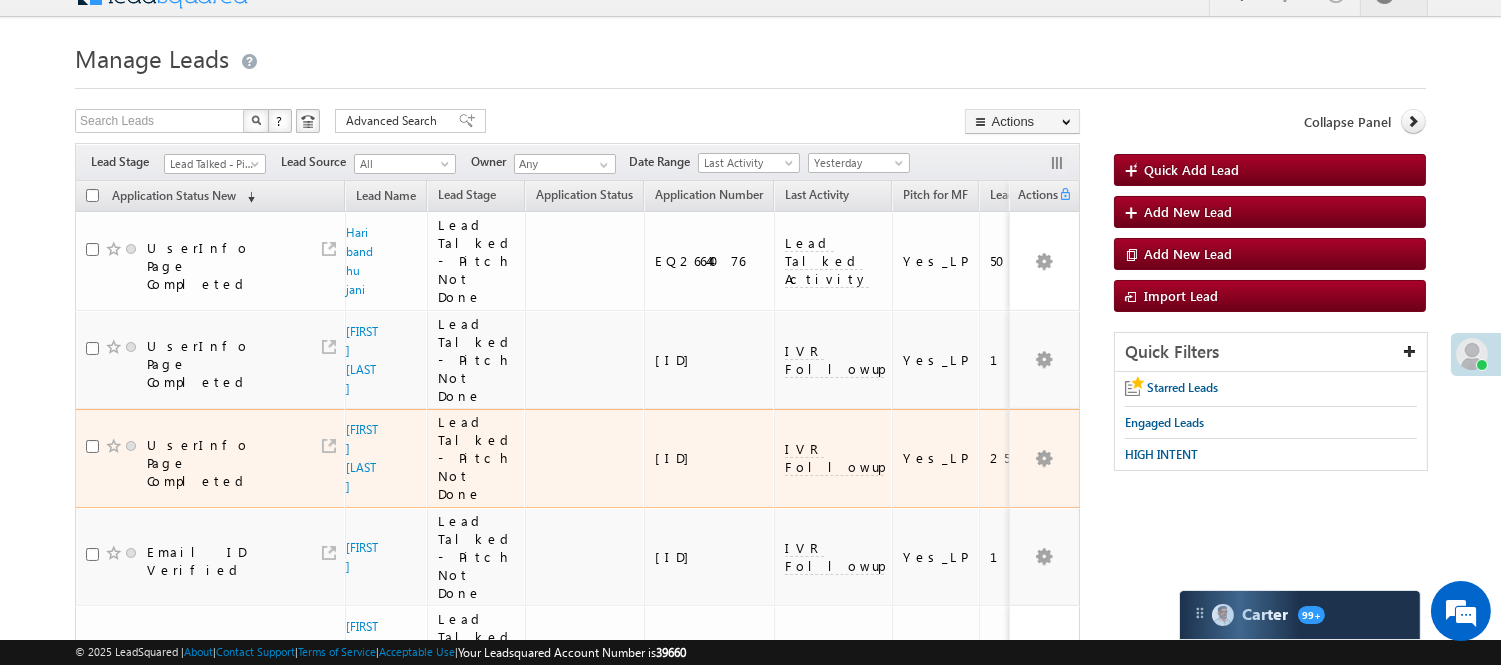 scroll, scrollTop: 0, scrollLeft: 0, axis: both 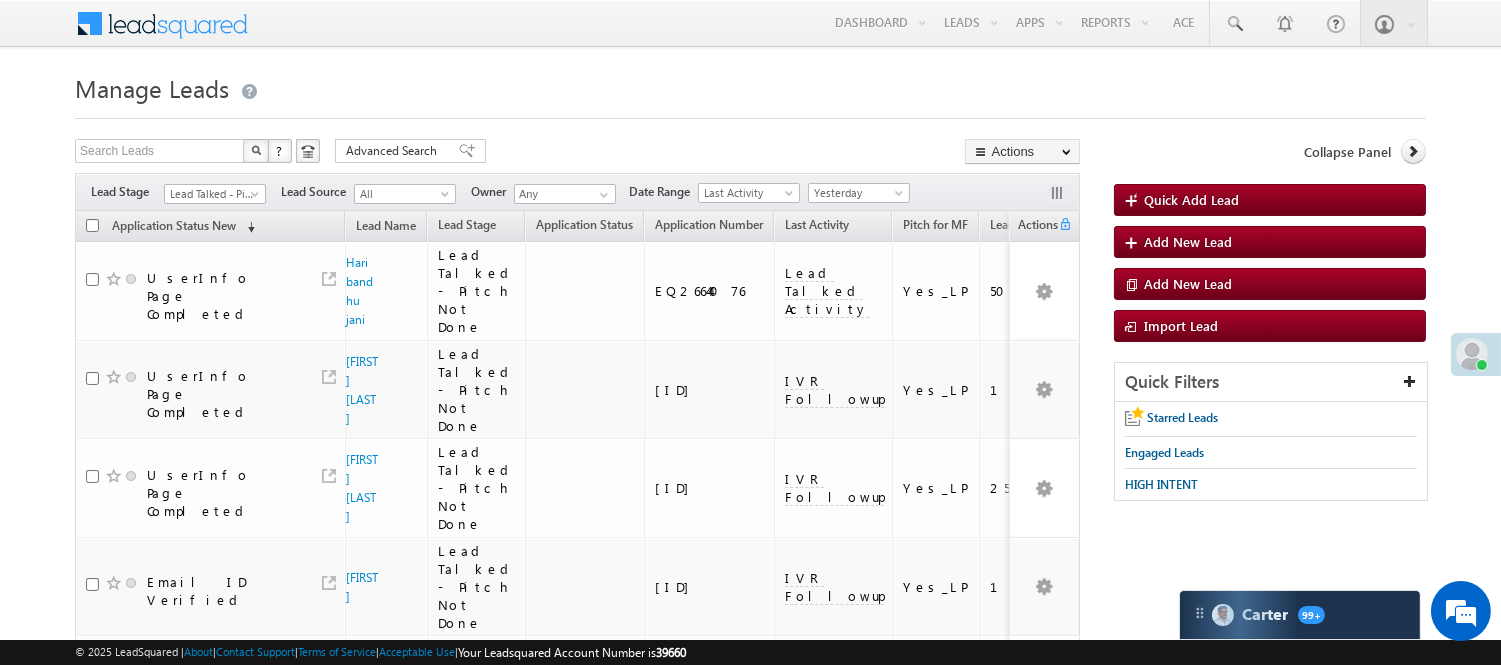 click on "Filters
Lead Stage
All Lead Generated Lead Talked - Pitch Not Done Lead Talked - Pitch Done Lead Talked_No-Disposition Application Submitted Payment Done Application Resubmitted Under Objection Lead Called Lead Talked Not Interested FnO Lead Called FnO Lead Talked FnO submitted FnO Not Interested FnO Approved FnO Rejected FnO Lead Generated Code Generated CG NI Lead Talked - Pitch Not Done
Lead Source
All All" at bounding box center (577, 192) 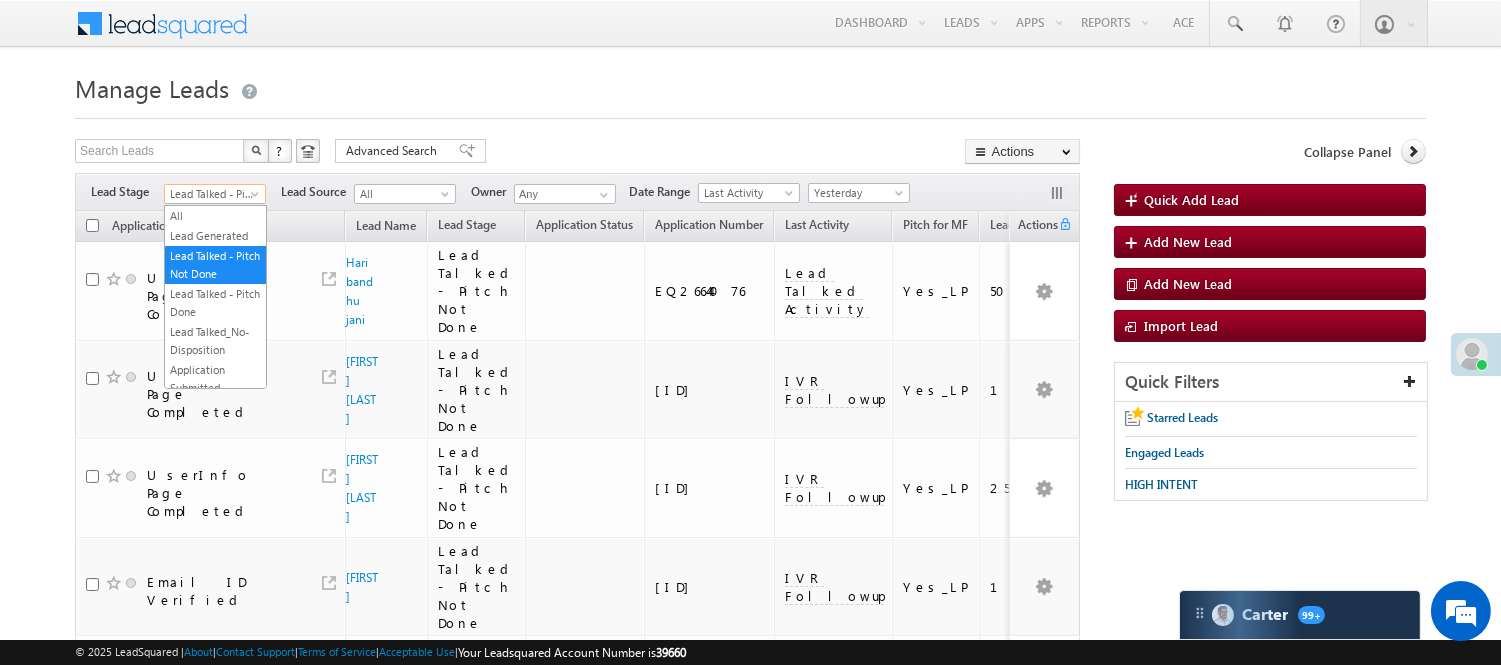 click on "Lead Talked - Pitch Not Done" at bounding box center (212, 194) 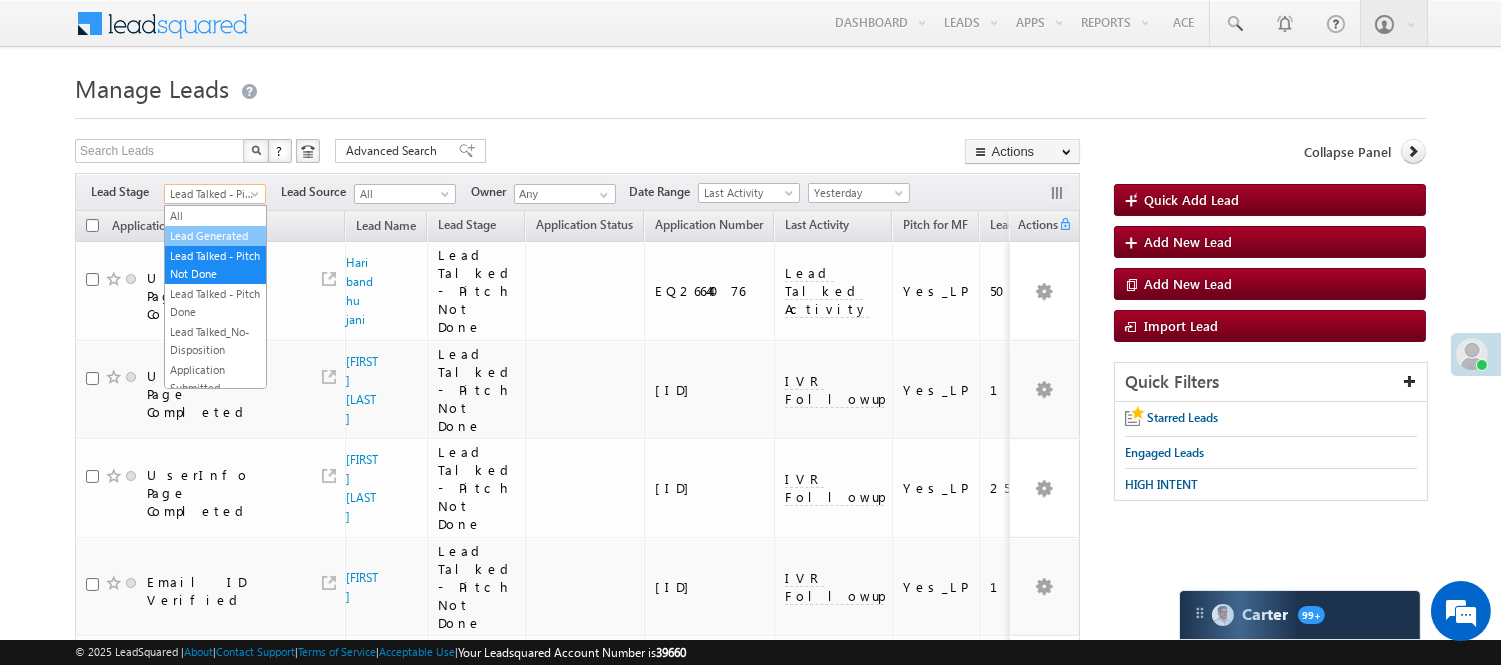 click on "Lead Generated" at bounding box center [215, 236] 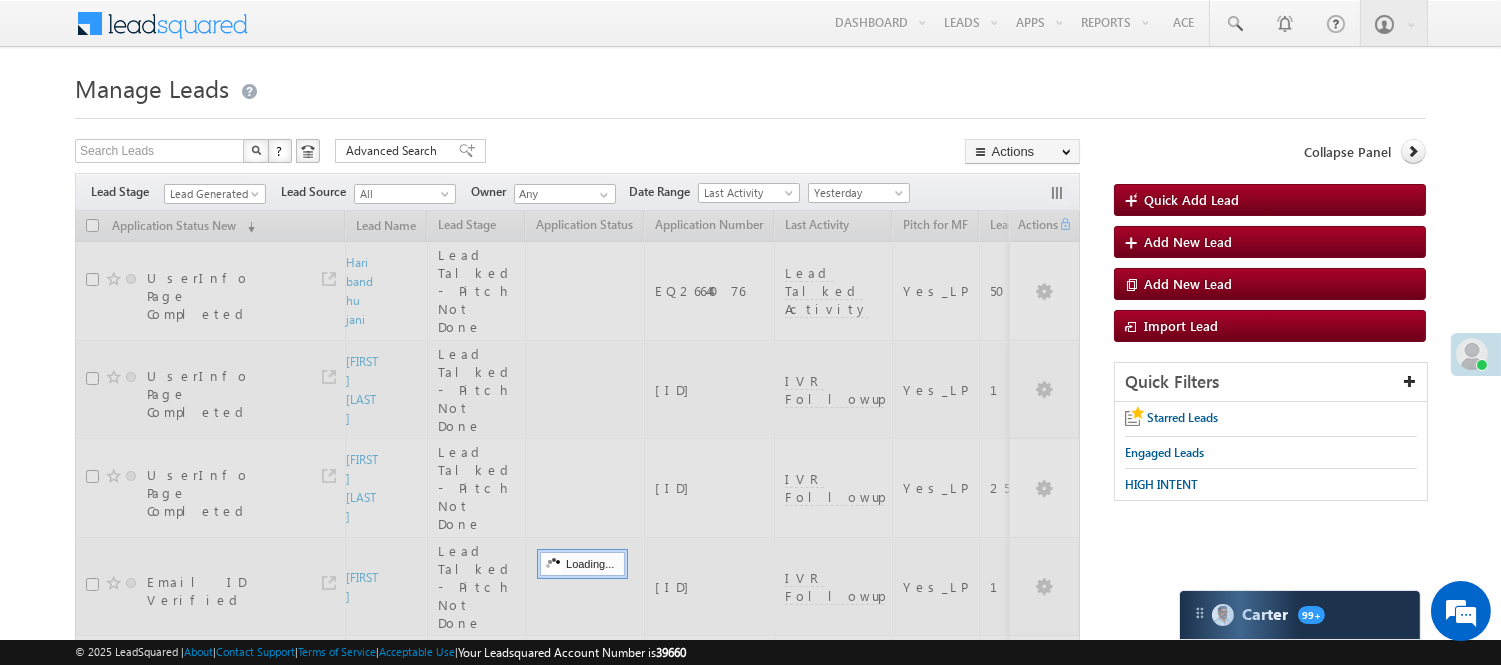 click on "Manage Leads" at bounding box center [750, 86] 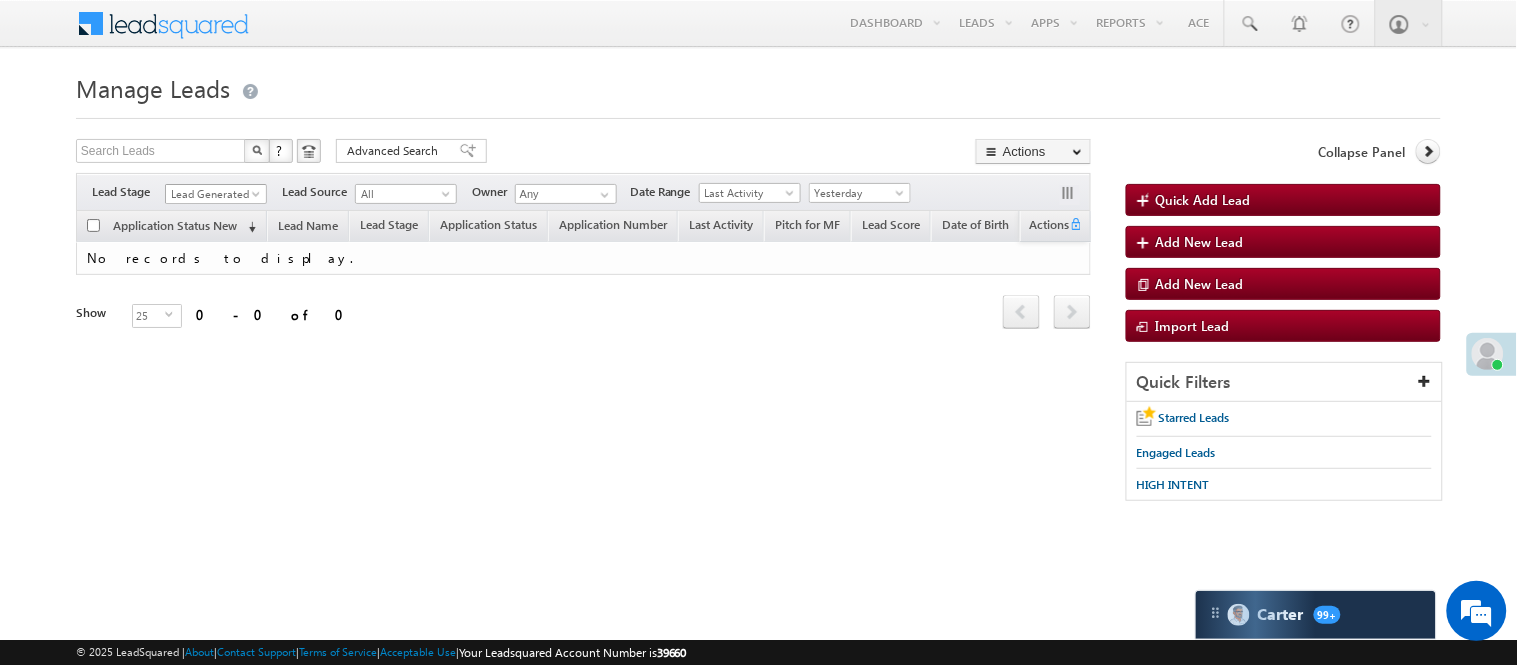 click on "Lead Generated" at bounding box center (213, 194) 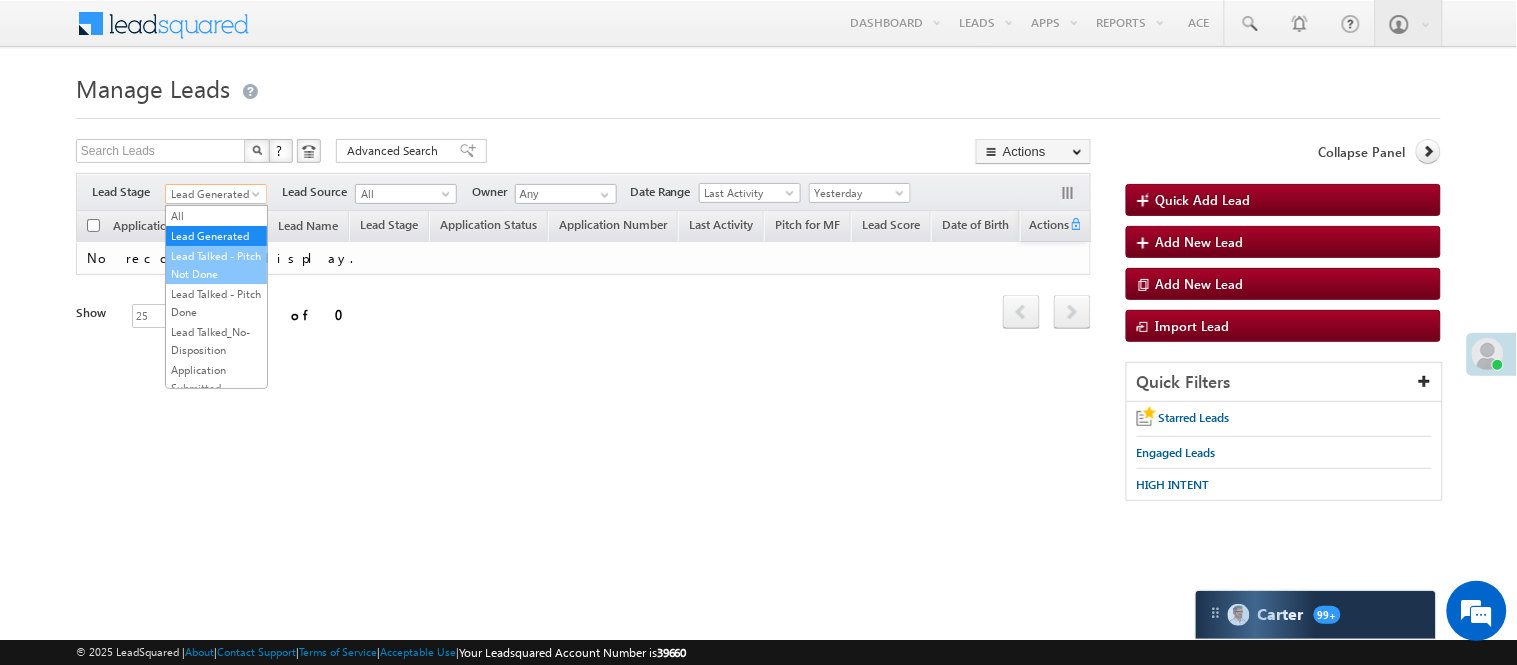 click on "Lead Talked - Pitch Not Done" at bounding box center (216, 265) 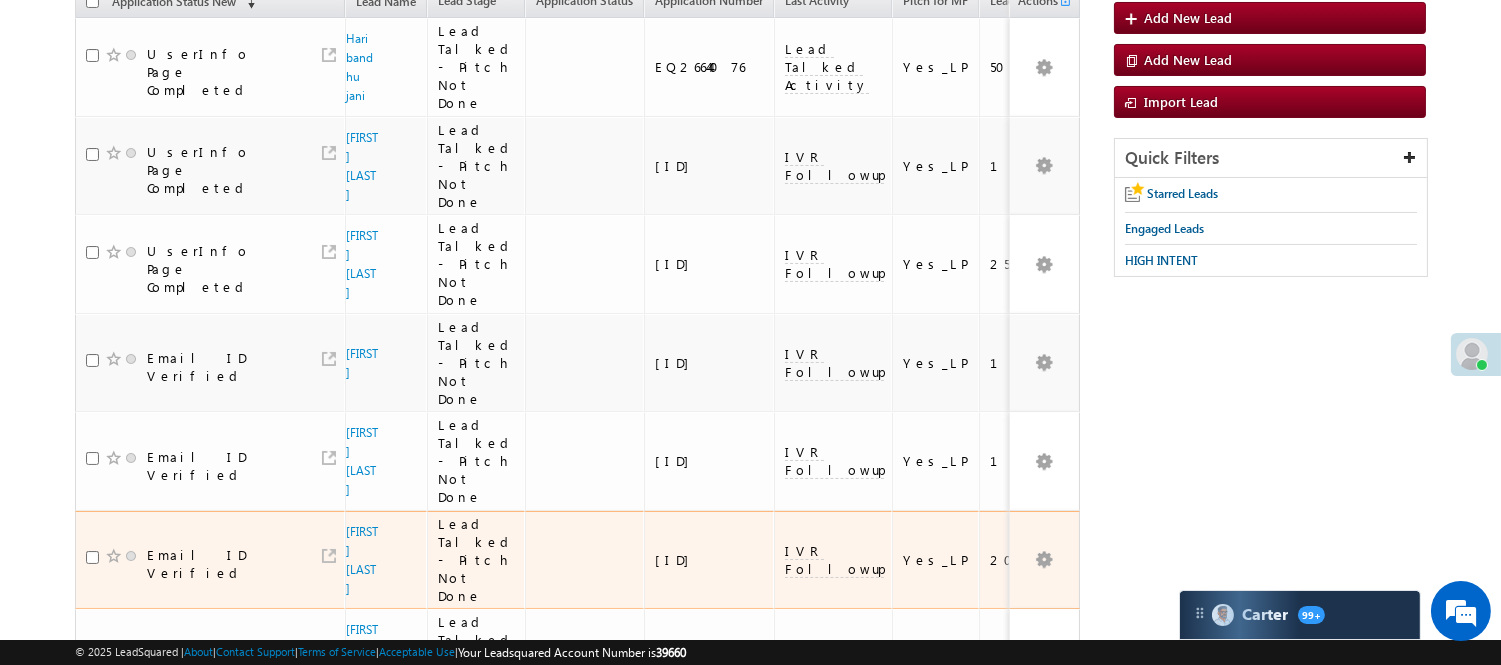 scroll, scrollTop: 0, scrollLeft: 0, axis: both 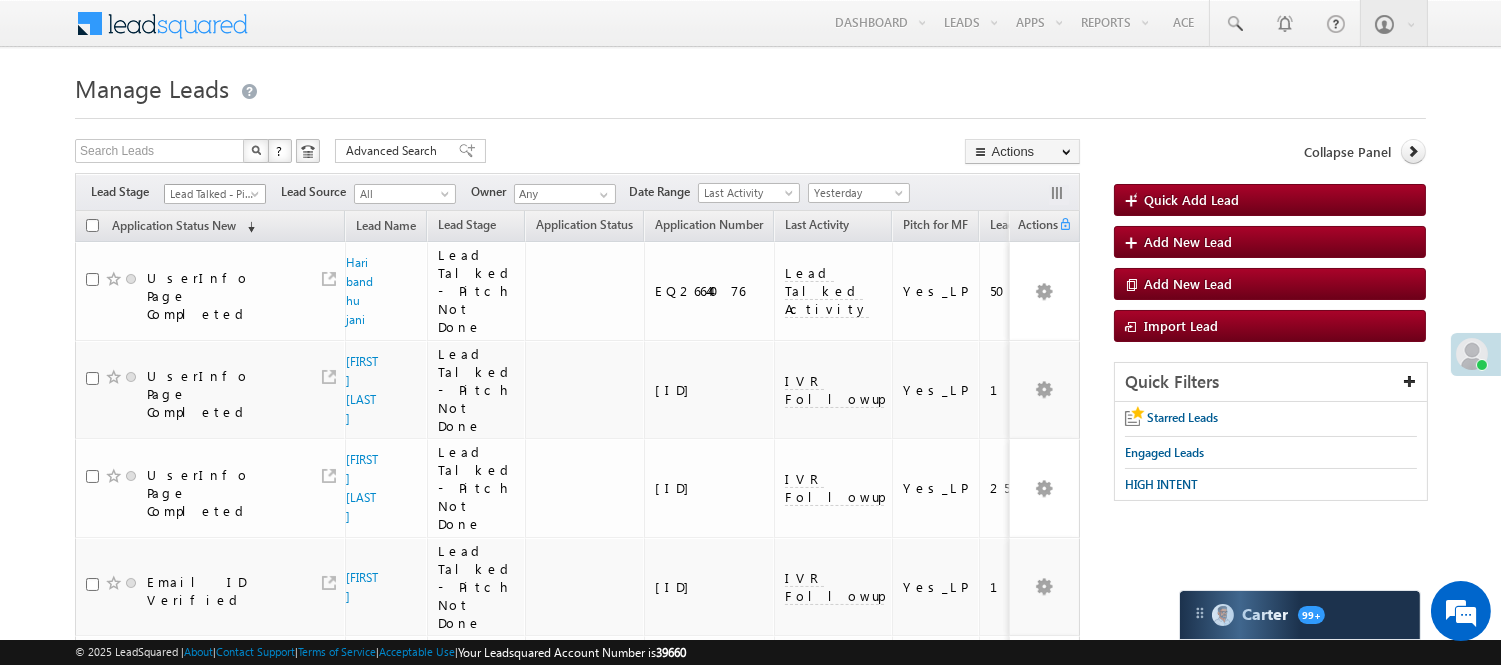 click on "Lead Talked - Pitch Not Done" at bounding box center (212, 194) 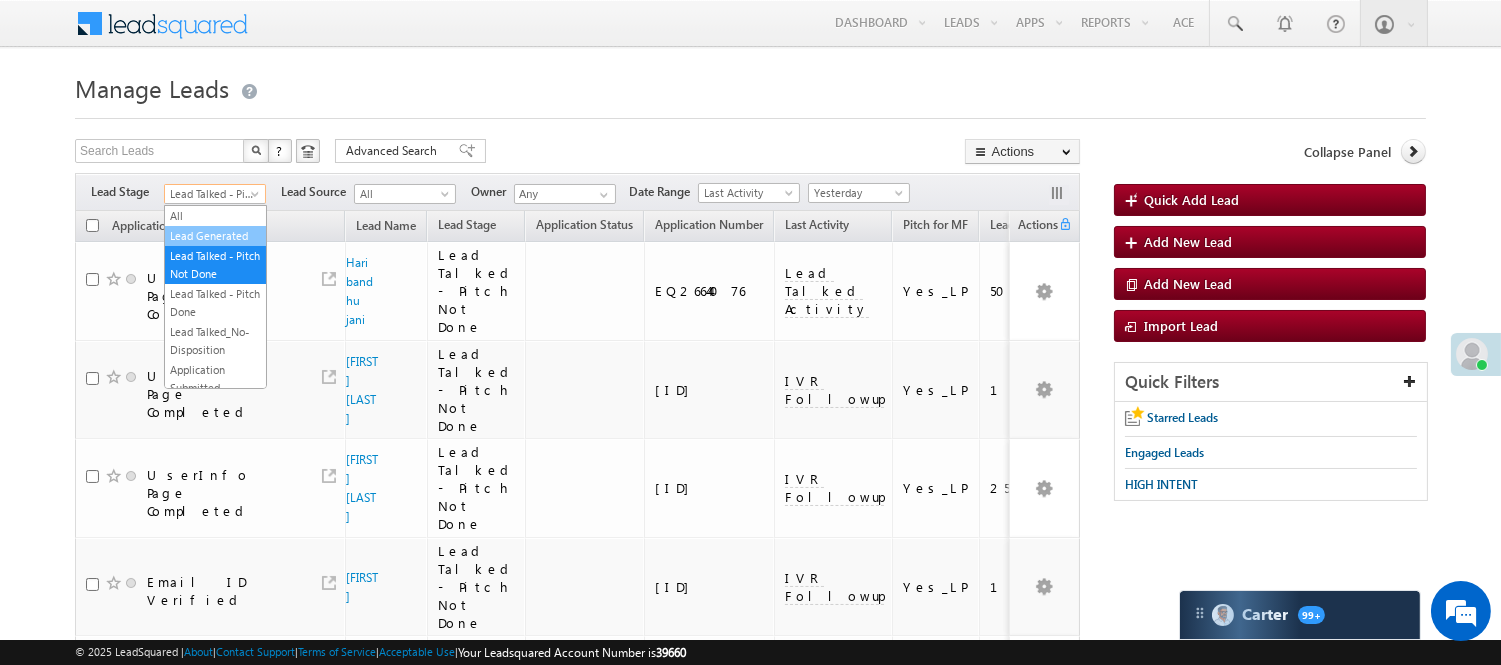 click on "Lead Generated" at bounding box center (215, 236) 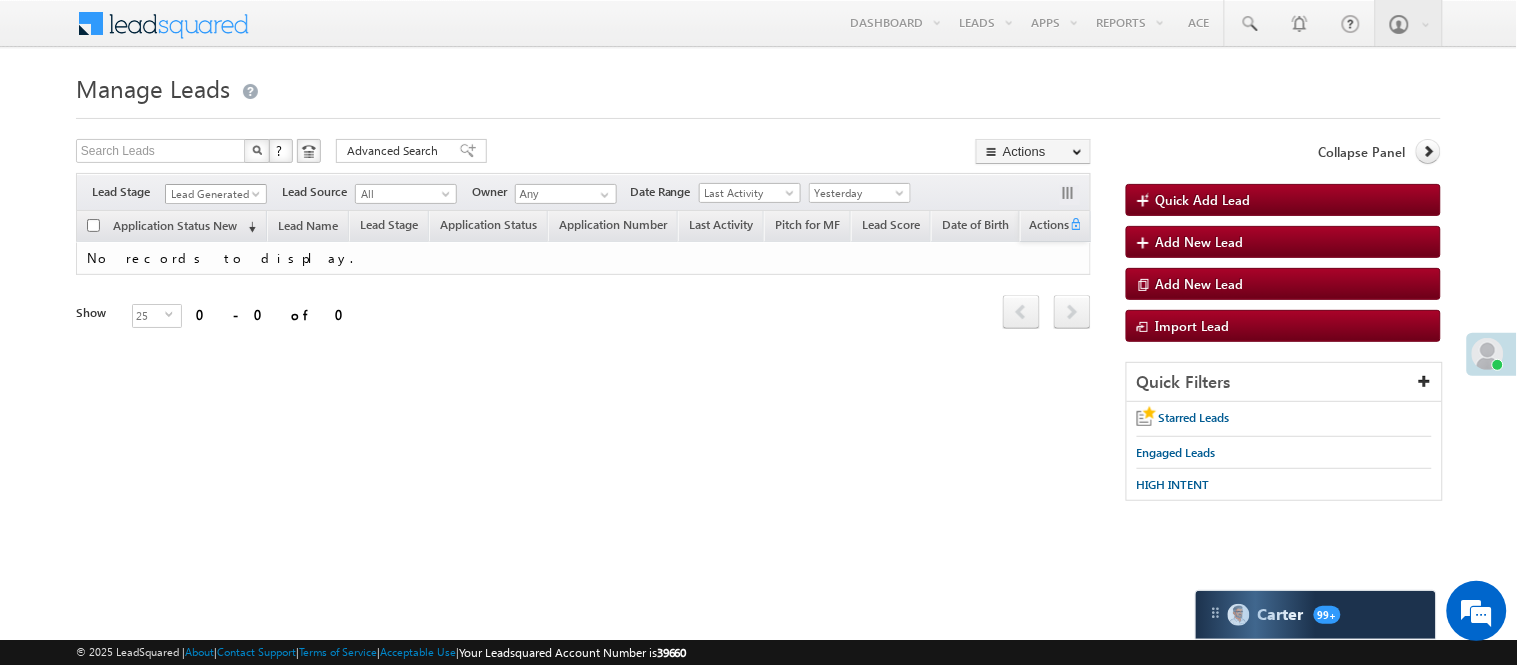 click on "Lead Generated" at bounding box center [213, 194] 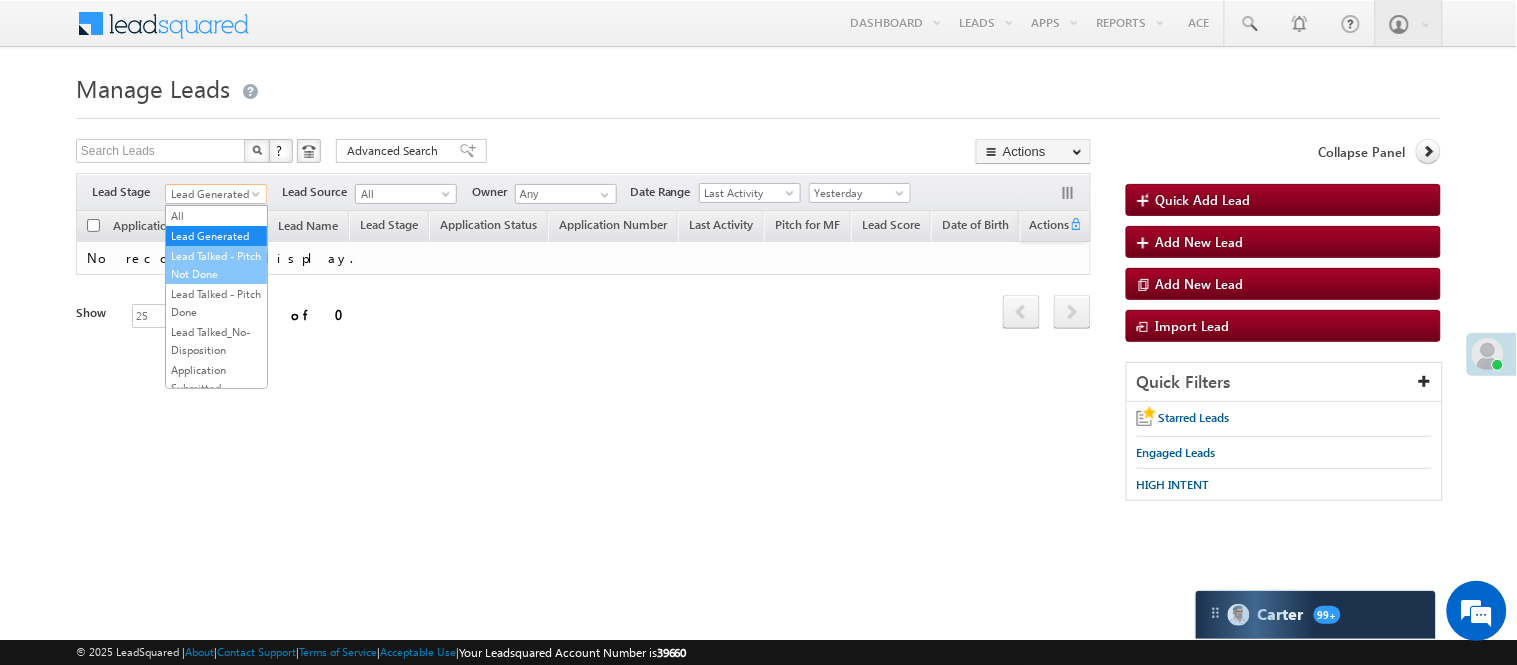 click on "Lead Talked - Pitch Not Done" at bounding box center [216, 265] 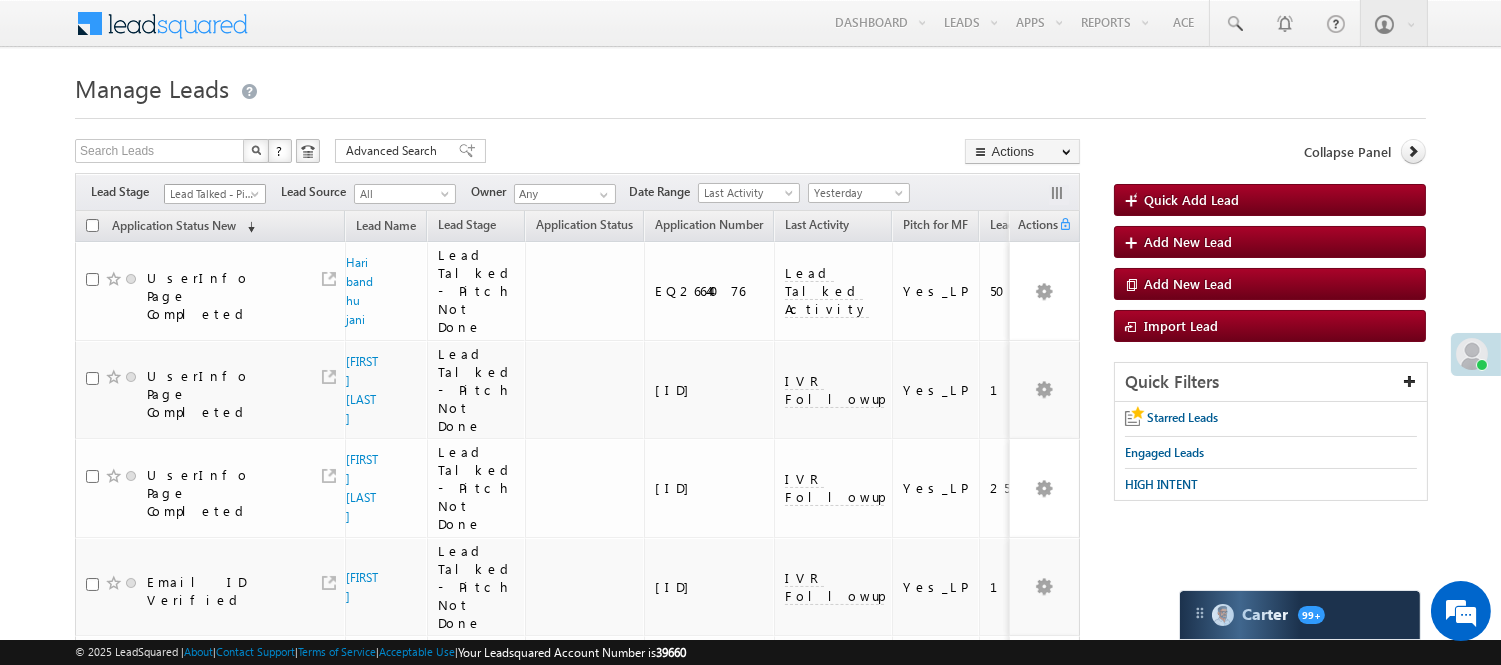 click on "Lead Talked - Pitch Not Done" at bounding box center [215, 194] 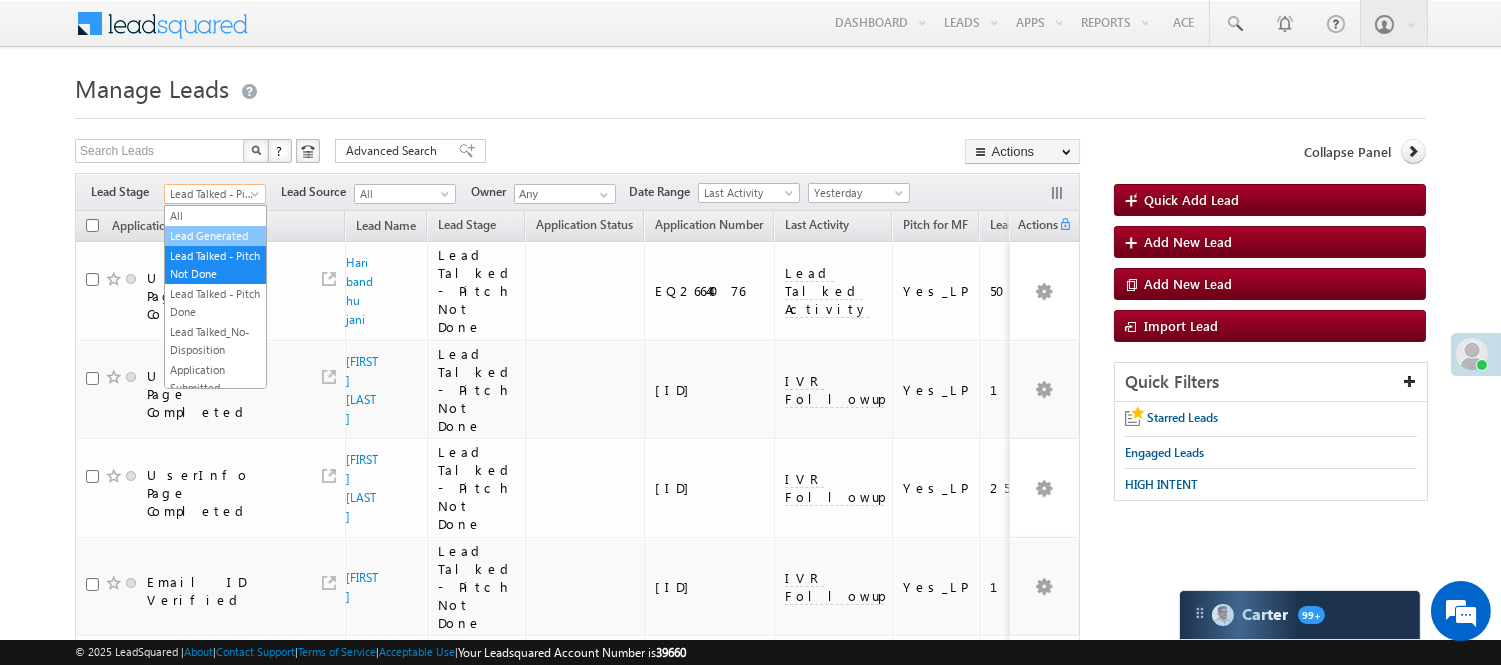 click on "Lead Generated" at bounding box center (215, 236) 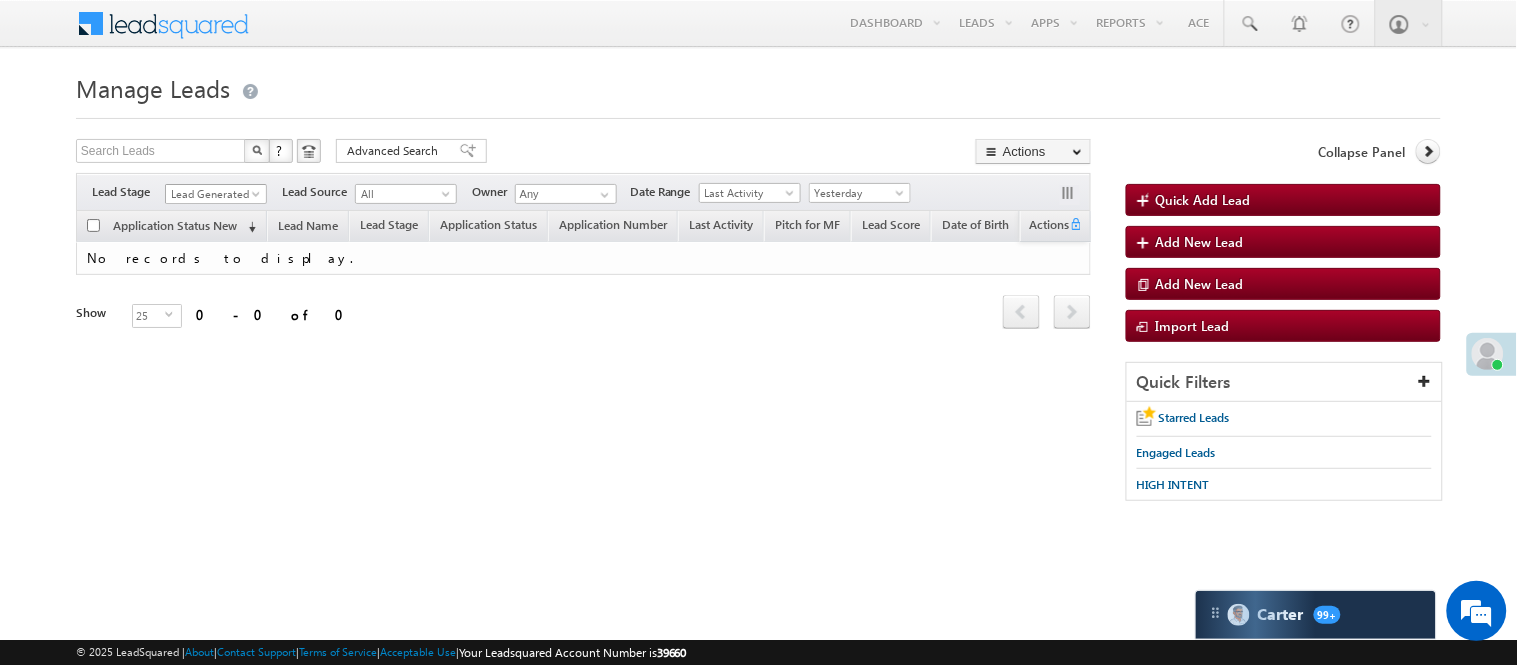 click on "Lead Generated" at bounding box center (213, 194) 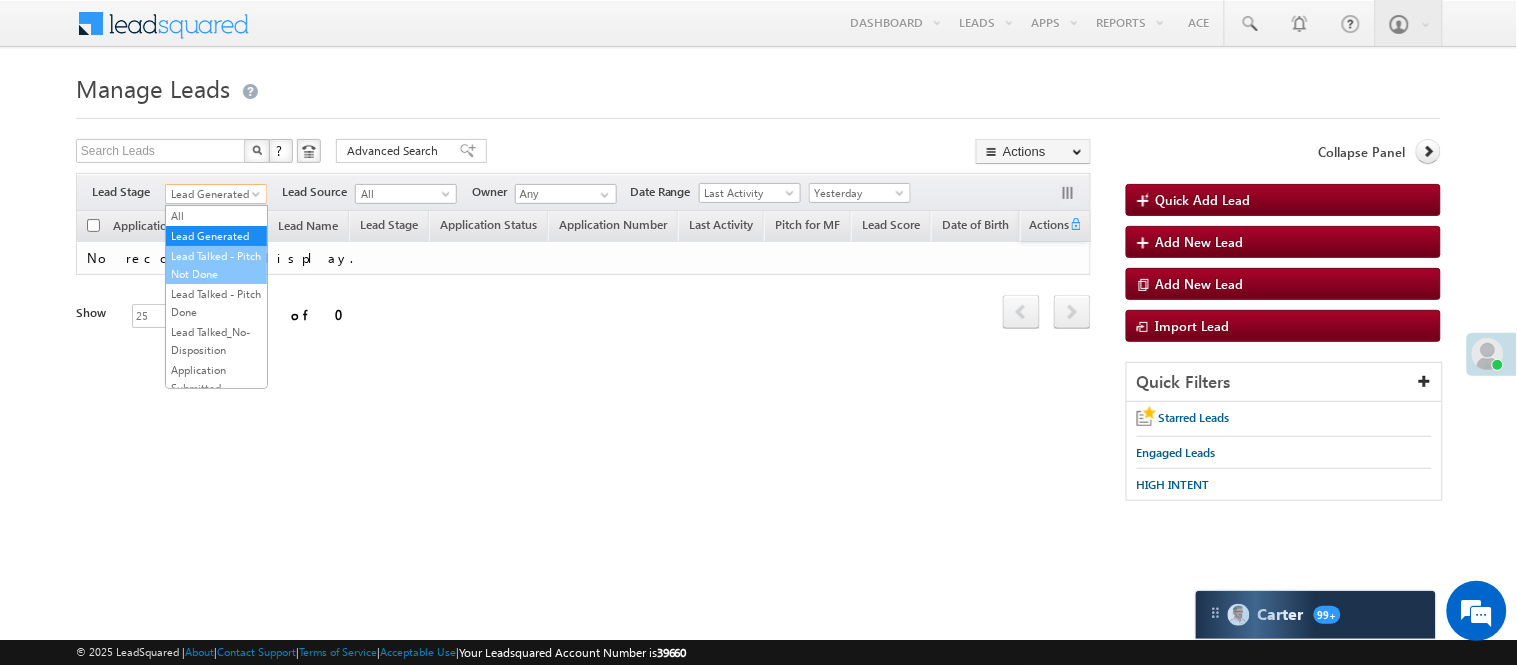 click on "Lead Talked - Pitch Not Done" at bounding box center [216, 265] 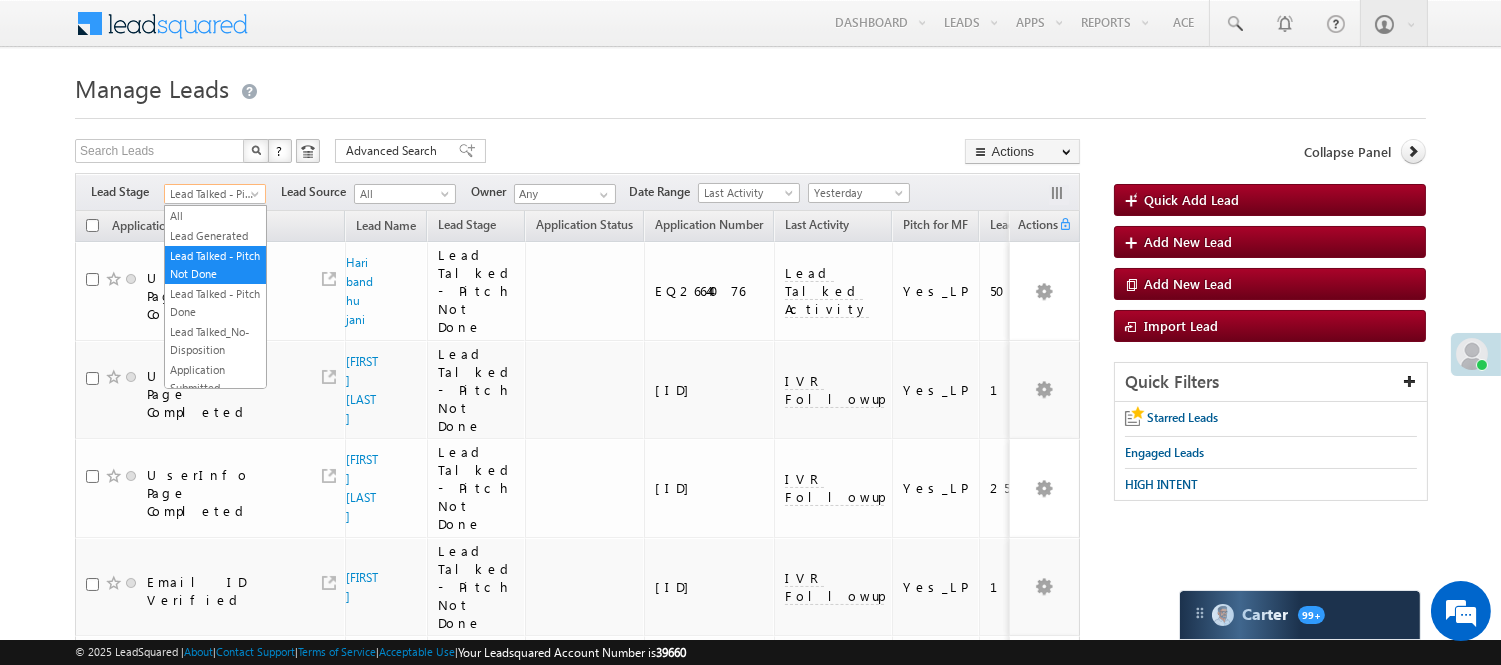 click on "Lead Talked - Pitch Not Done" at bounding box center (212, 194) 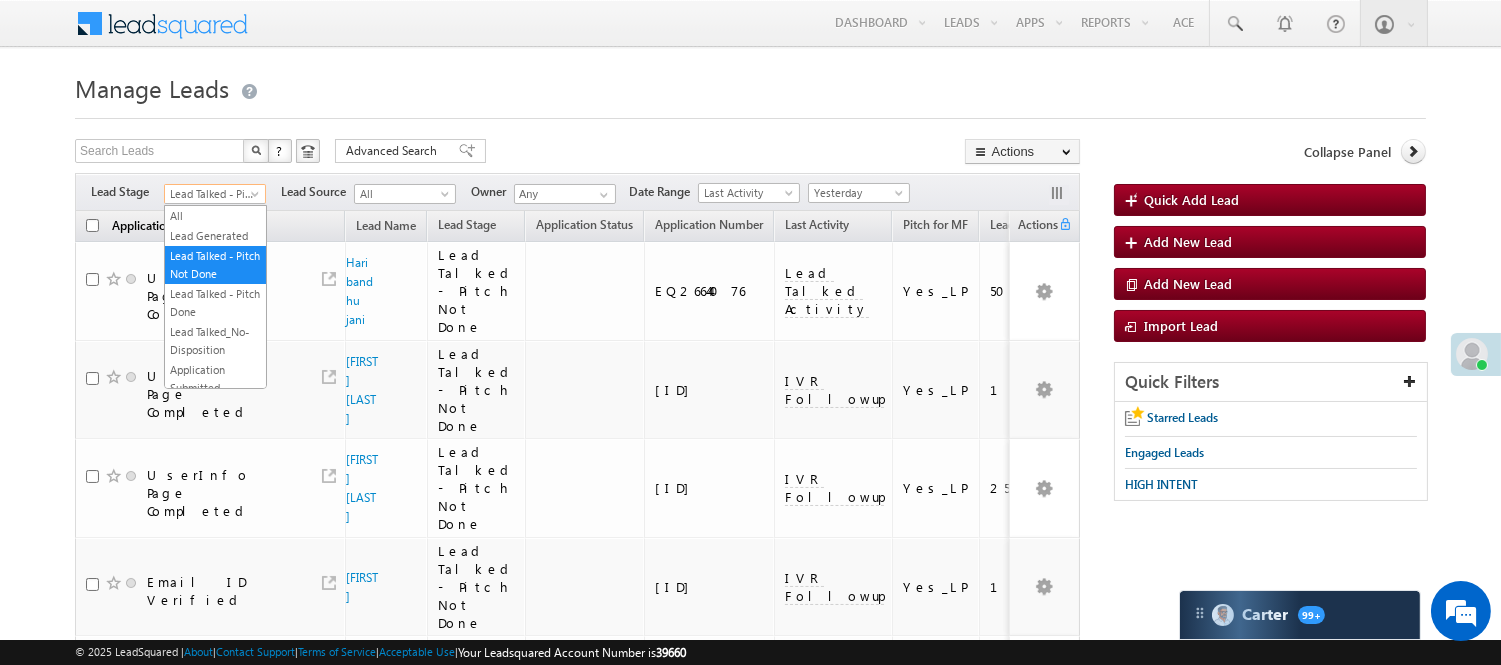 drag, startPoint x: 218, startPoint y: 196, endPoint x: 211, endPoint y: 227, distance: 31.780497 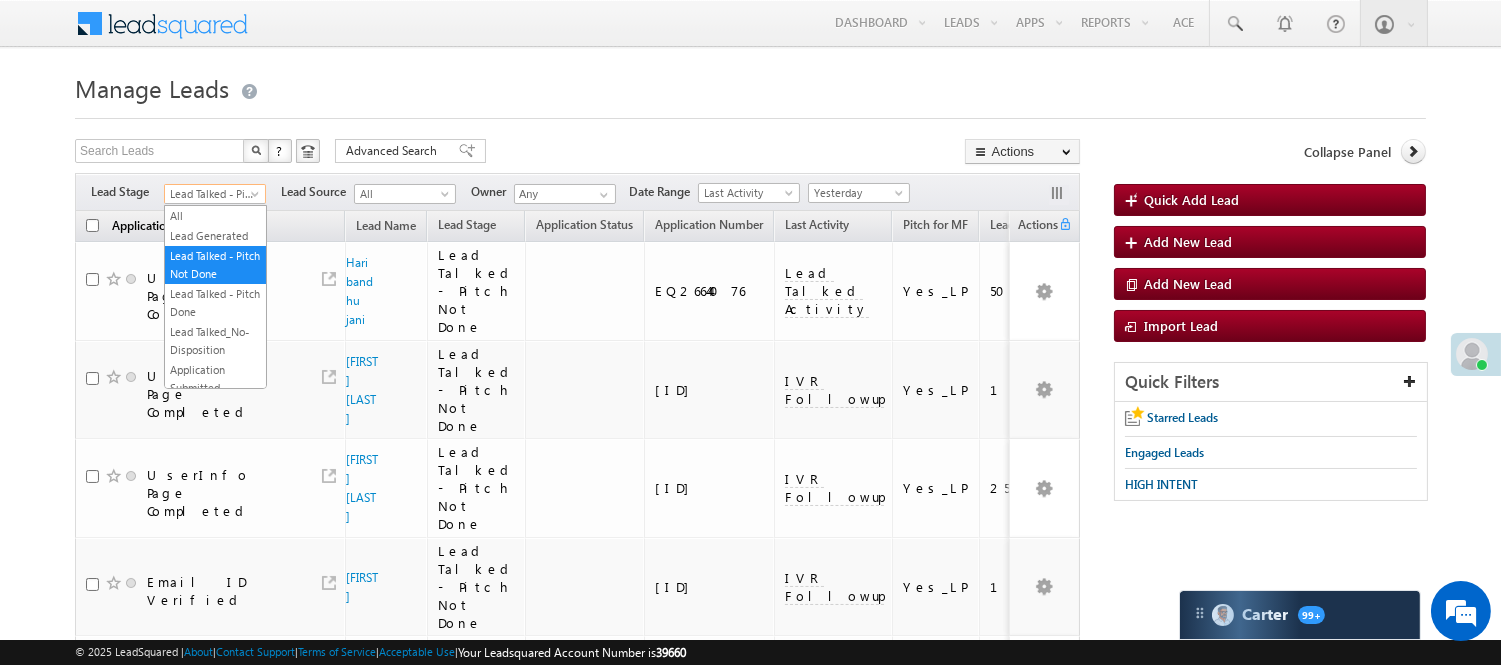 click on "Lead Talked - Pitch Not Done" at bounding box center [212, 194] 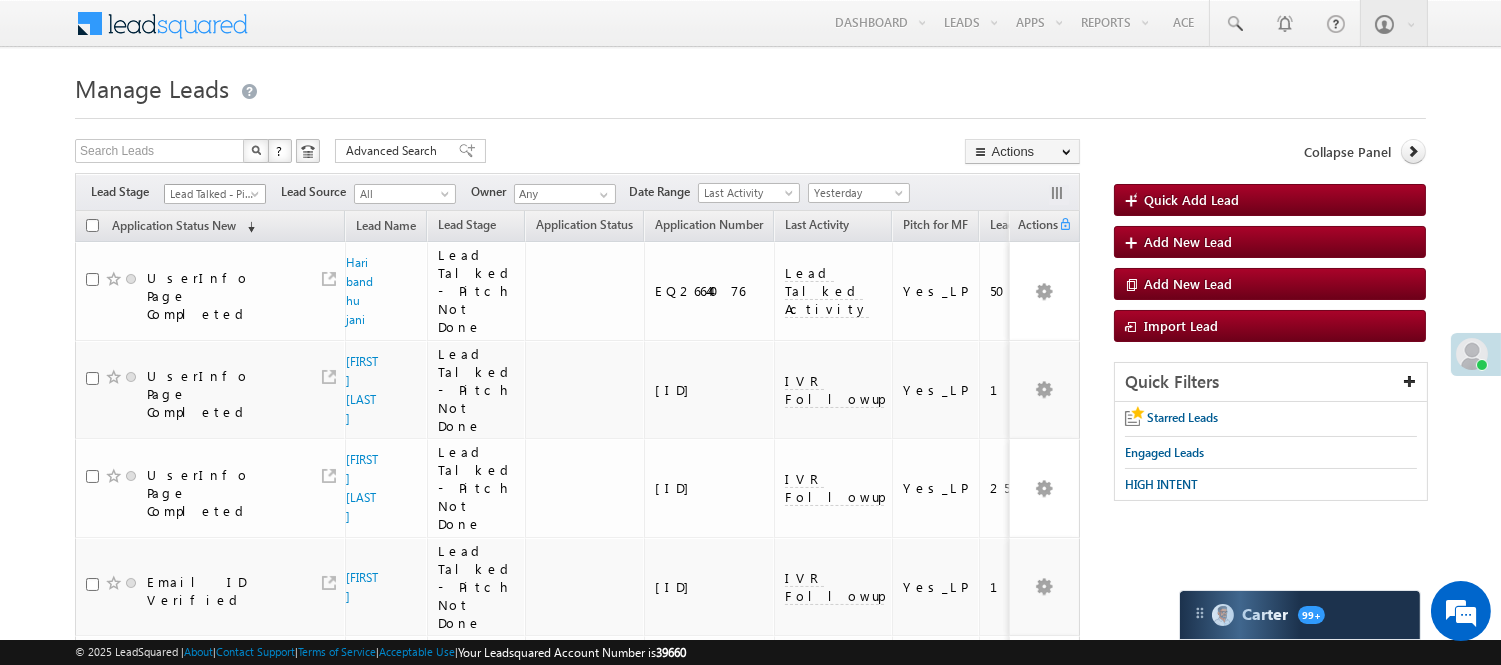 click on "Lead Talked - Pitch Not Done" at bounding box center [212, 194] 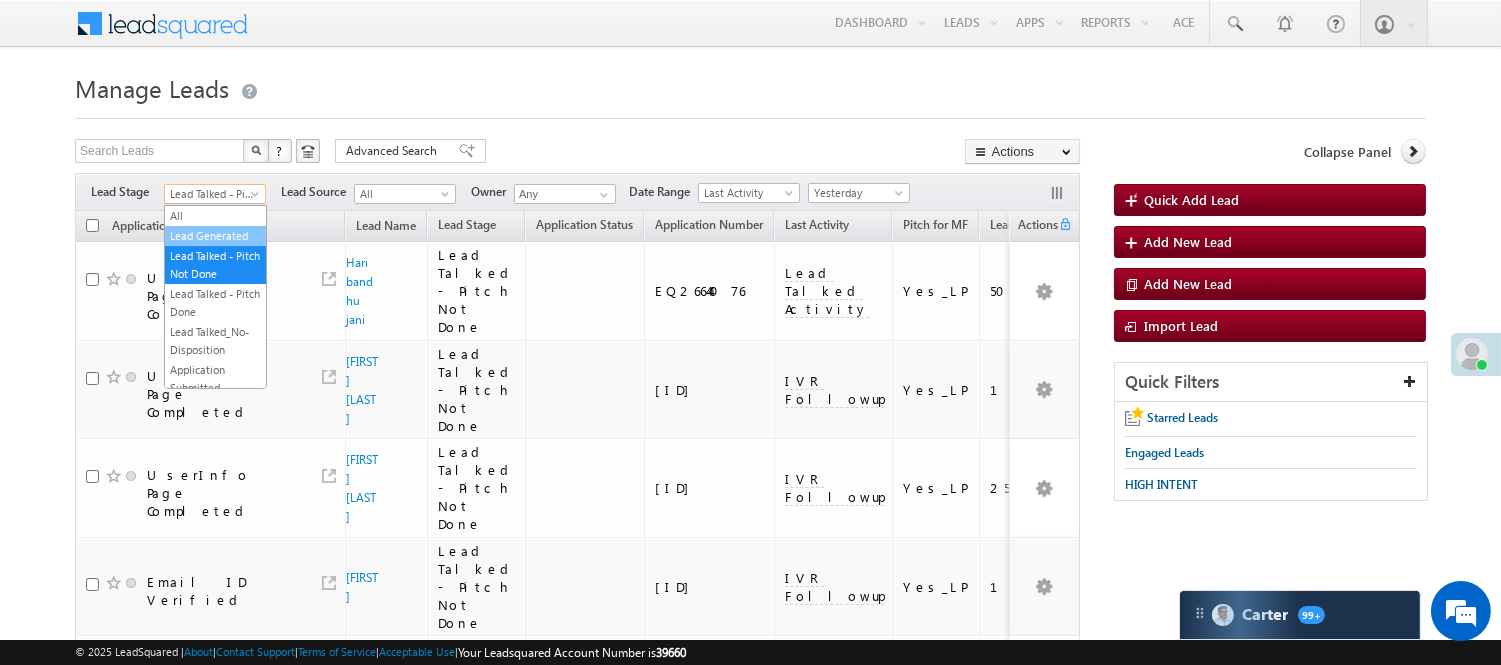 click on "Lead Generated" at bounding box center [215, 236] 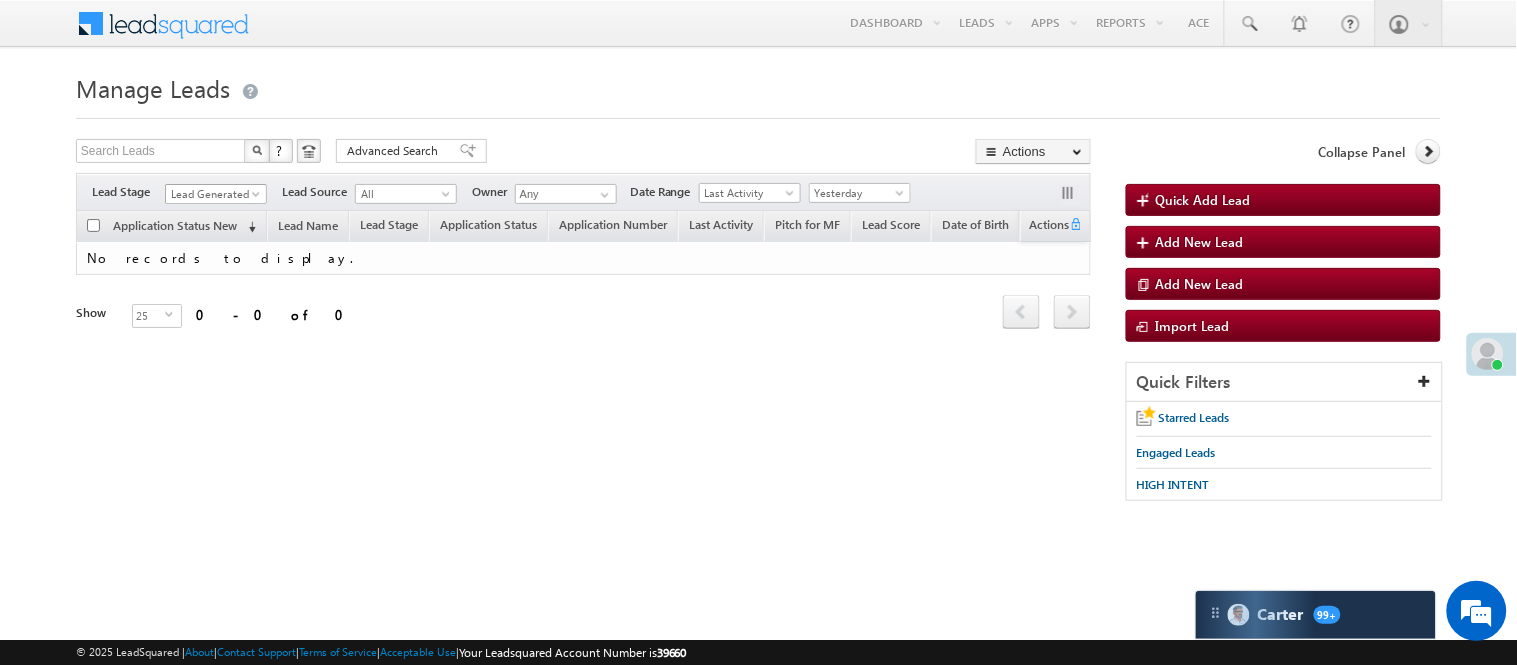 click on "Lead Generated" at bounding box center (213, 194) 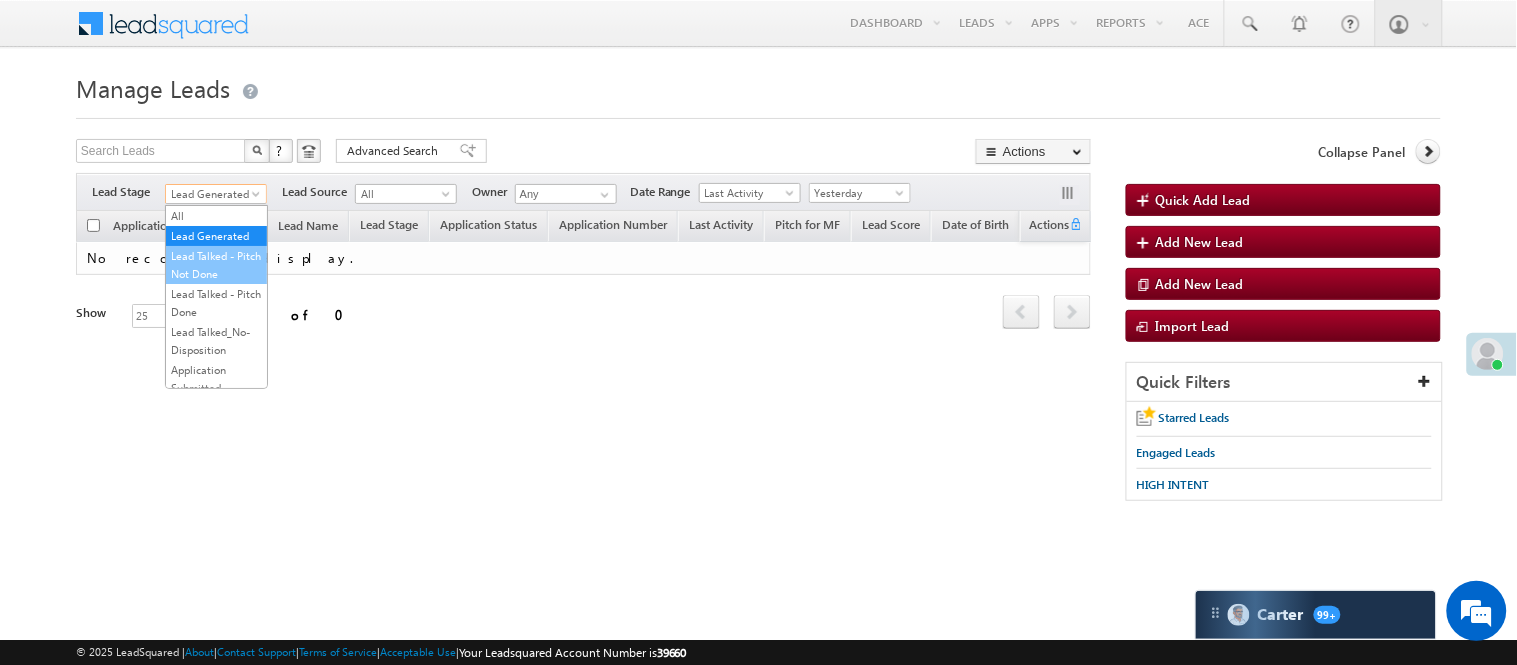 click on "Lead Talked - Pitch Not Done" at bounding box center (216, 265) 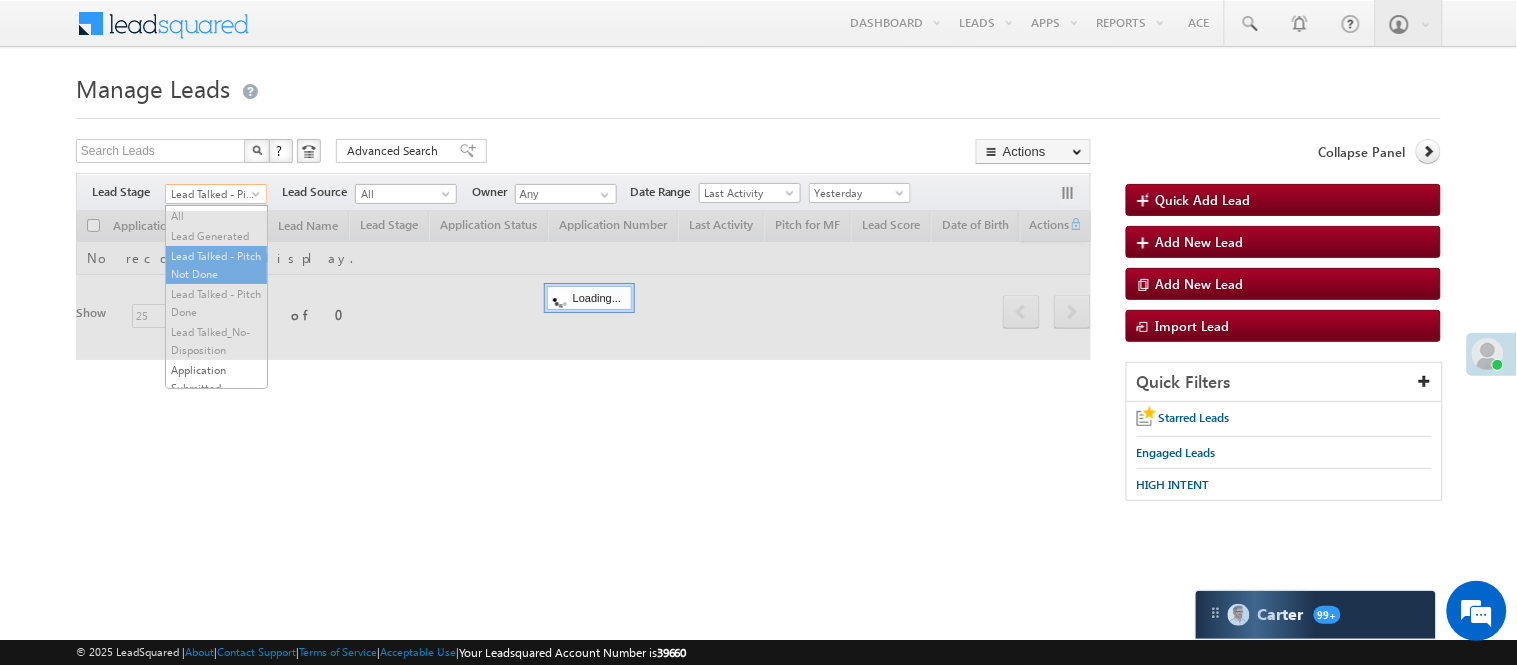 click on "Lead Talked - Pitch Not Done" at bounding box center (213, 194) 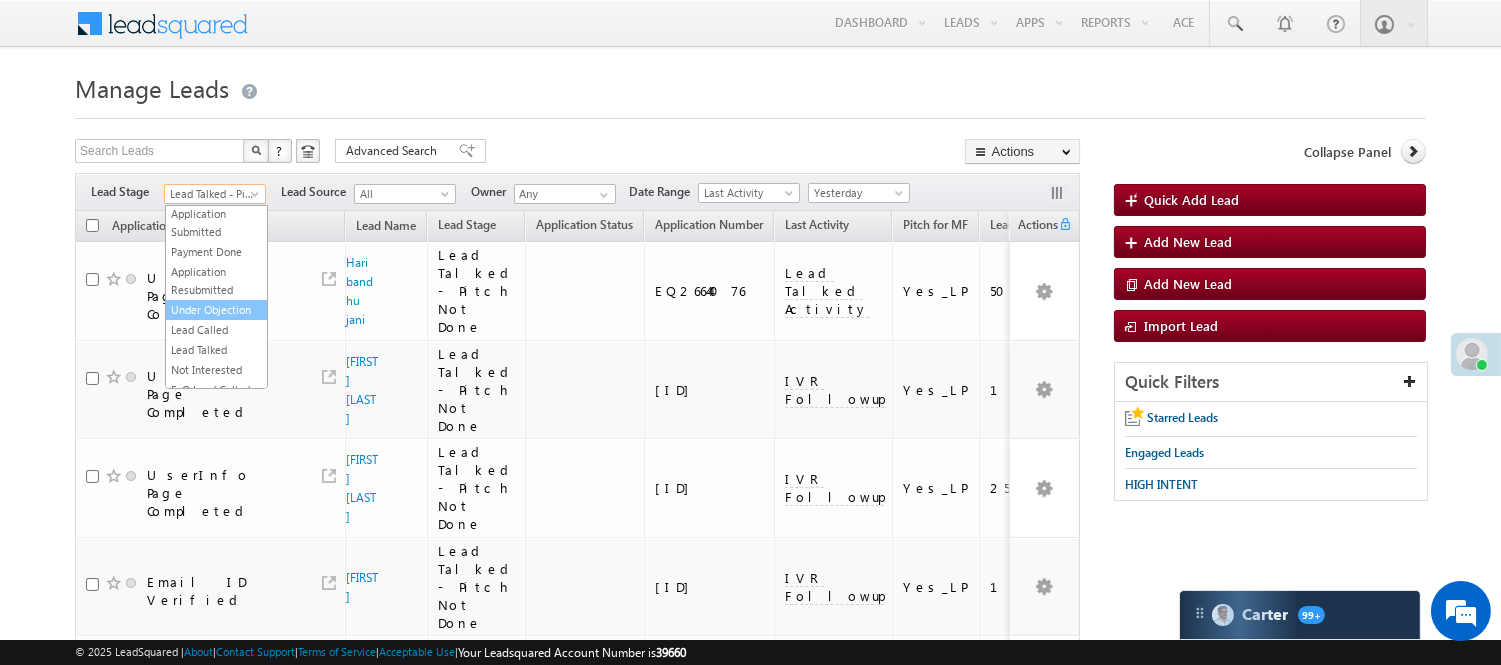 scroll, scrollTop: 444, scrollLeft: 0, axis: vertical 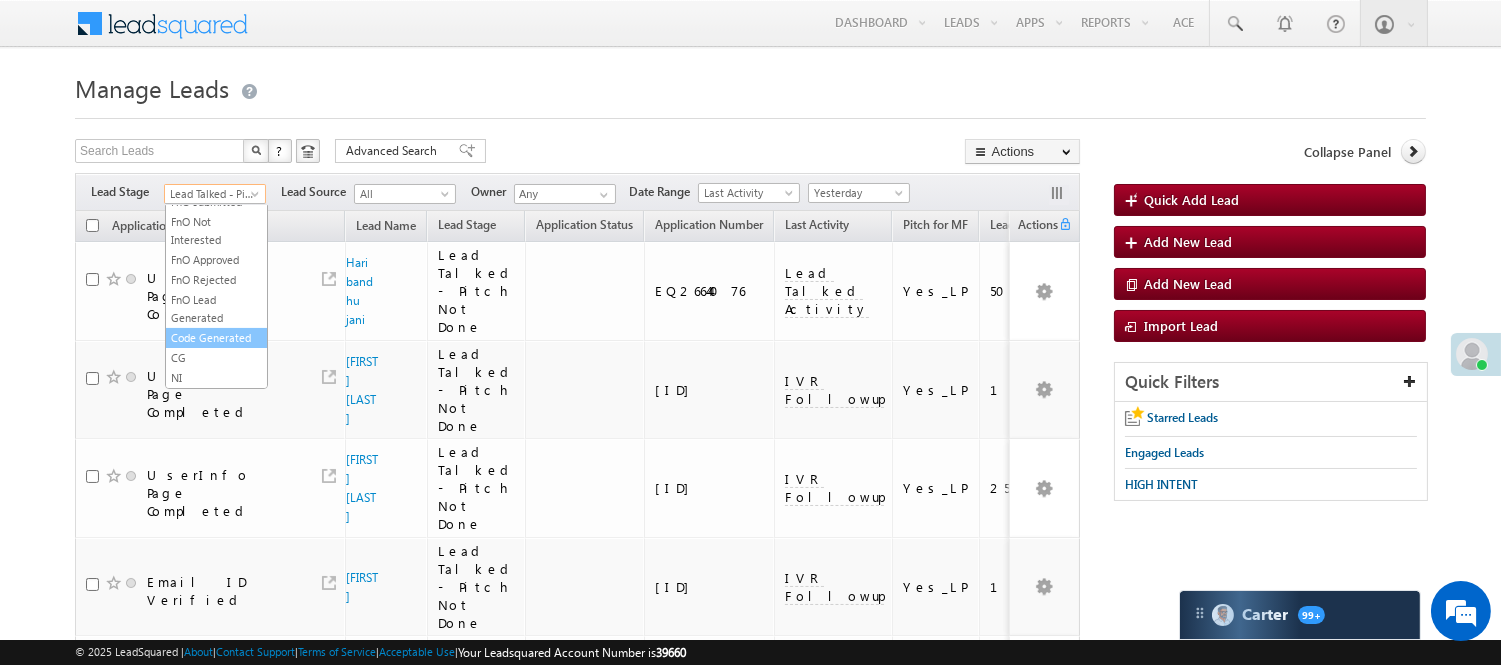 click on "Code Generated" at bounding box center (216, 338) 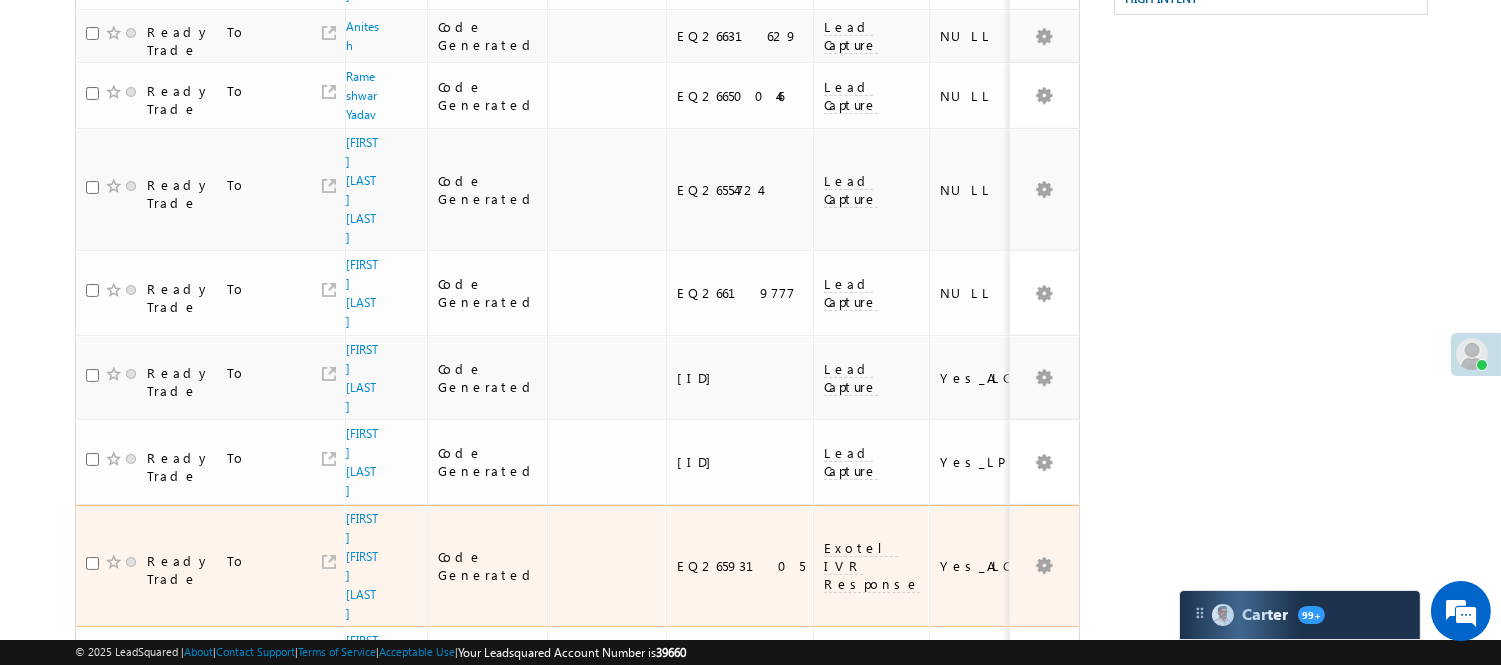 scroll, scrollTop: 708, scrollLeft: 0, axis: vertical 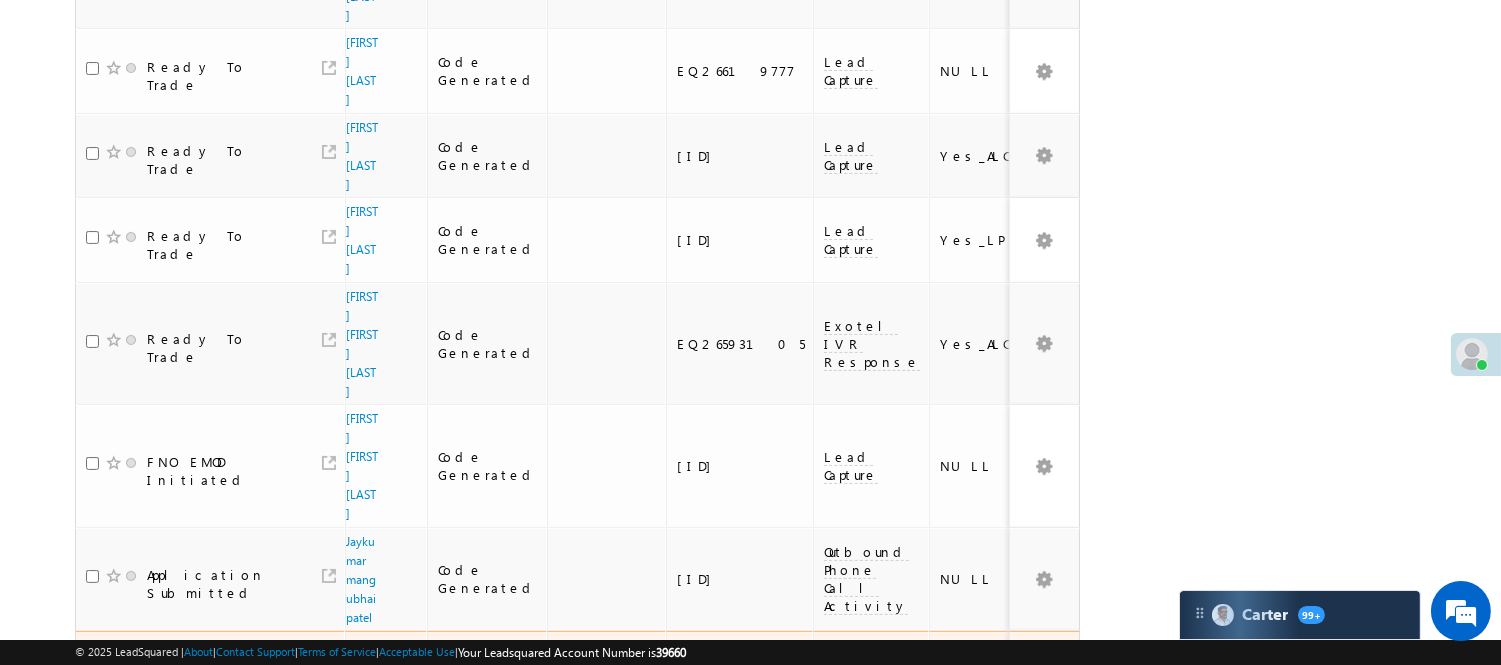 click on "[NAME] [LAST]" at bounding box center [362, 673] 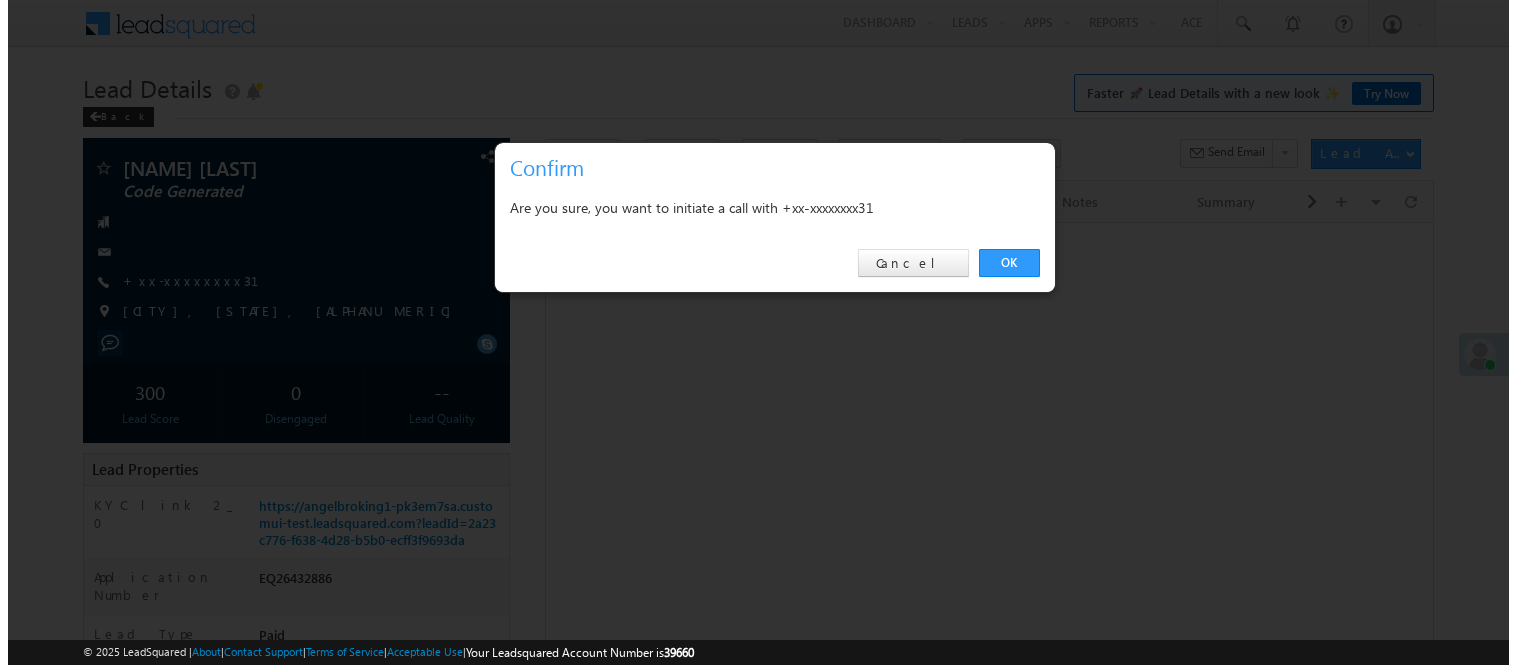 scroll, scrollTop: 0, scrollLeft: 0, axis: both 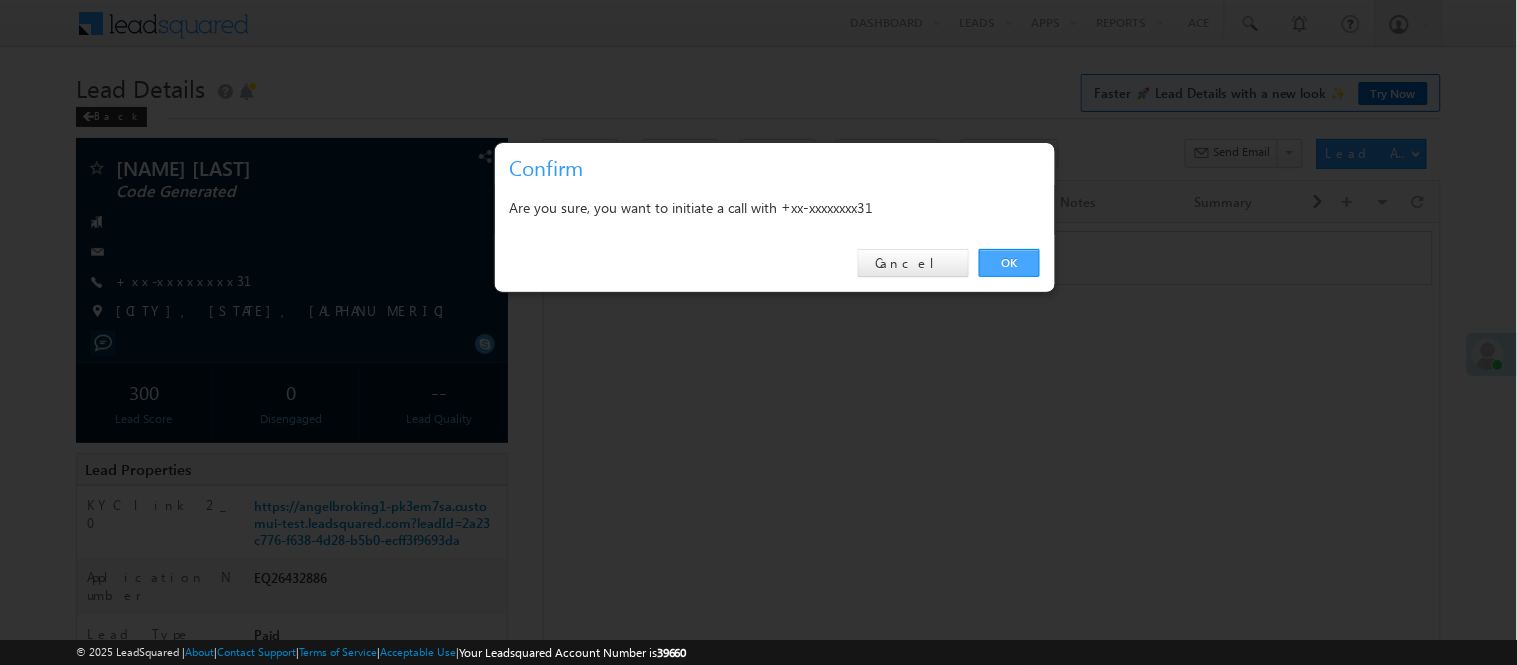 click on "OK" at bounding box center (1009, 263) 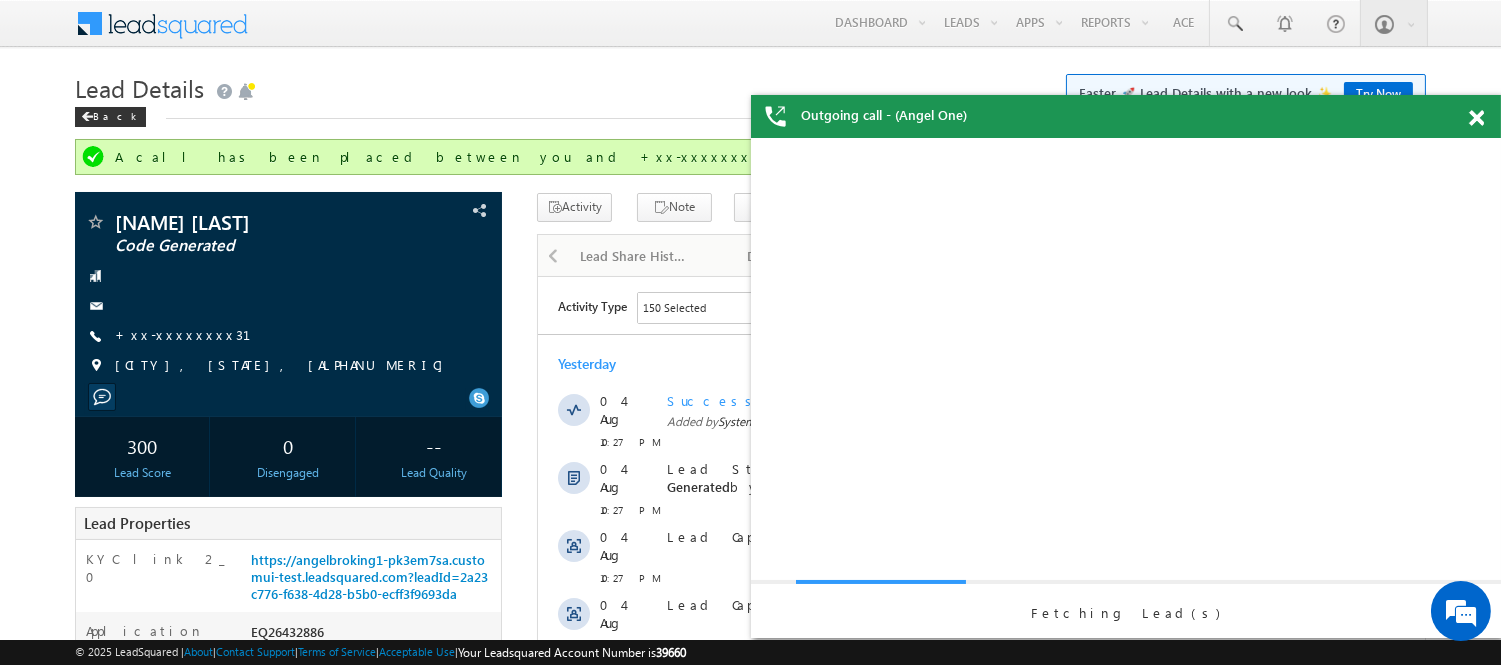 scroll, scrollTop: 0, scrollLeft: 0, axis: both 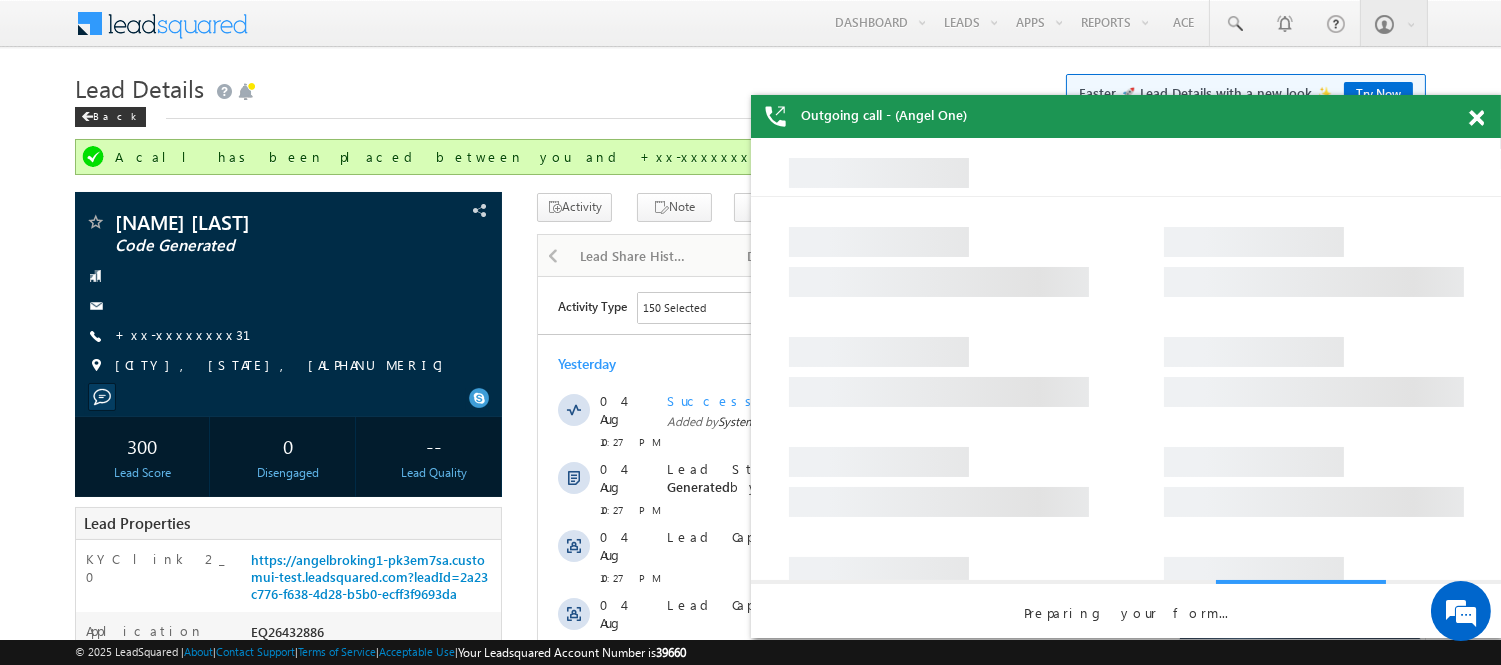 click at bounding box center (1487, 114) 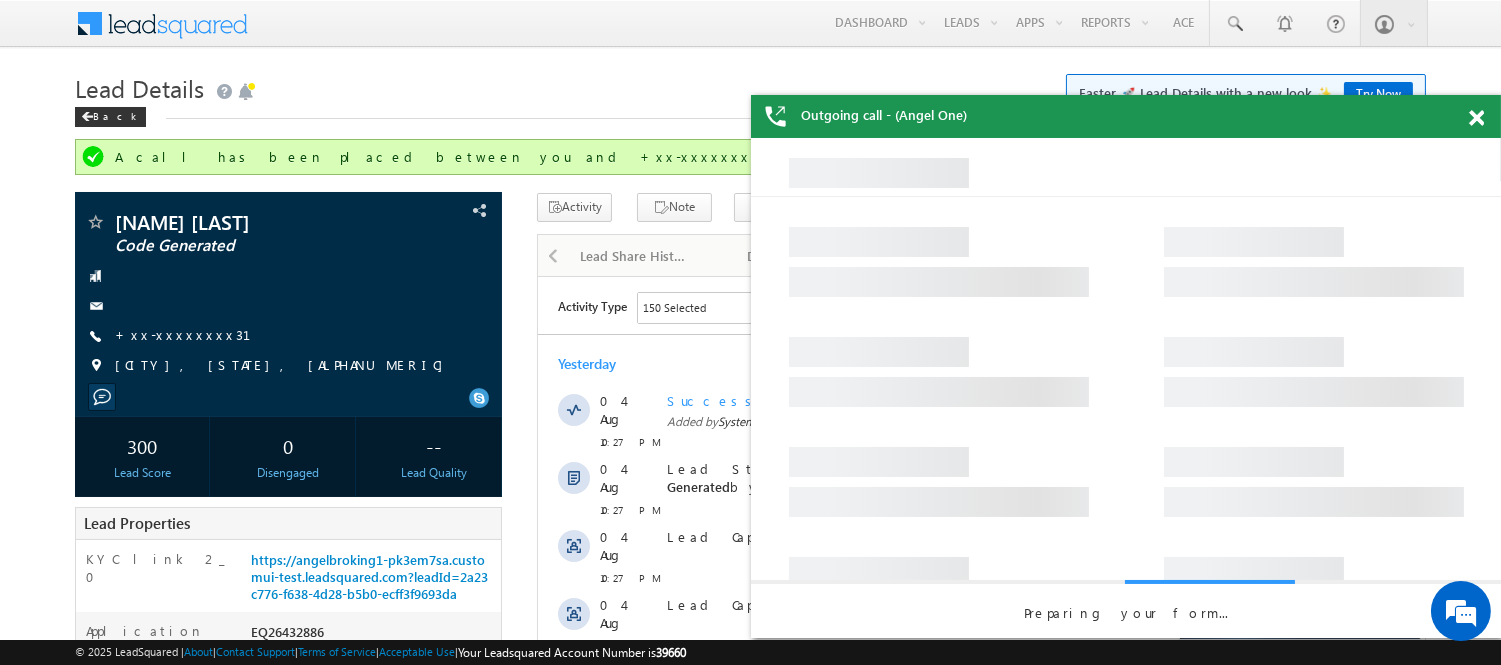 click at bounding box center (1487, 114) 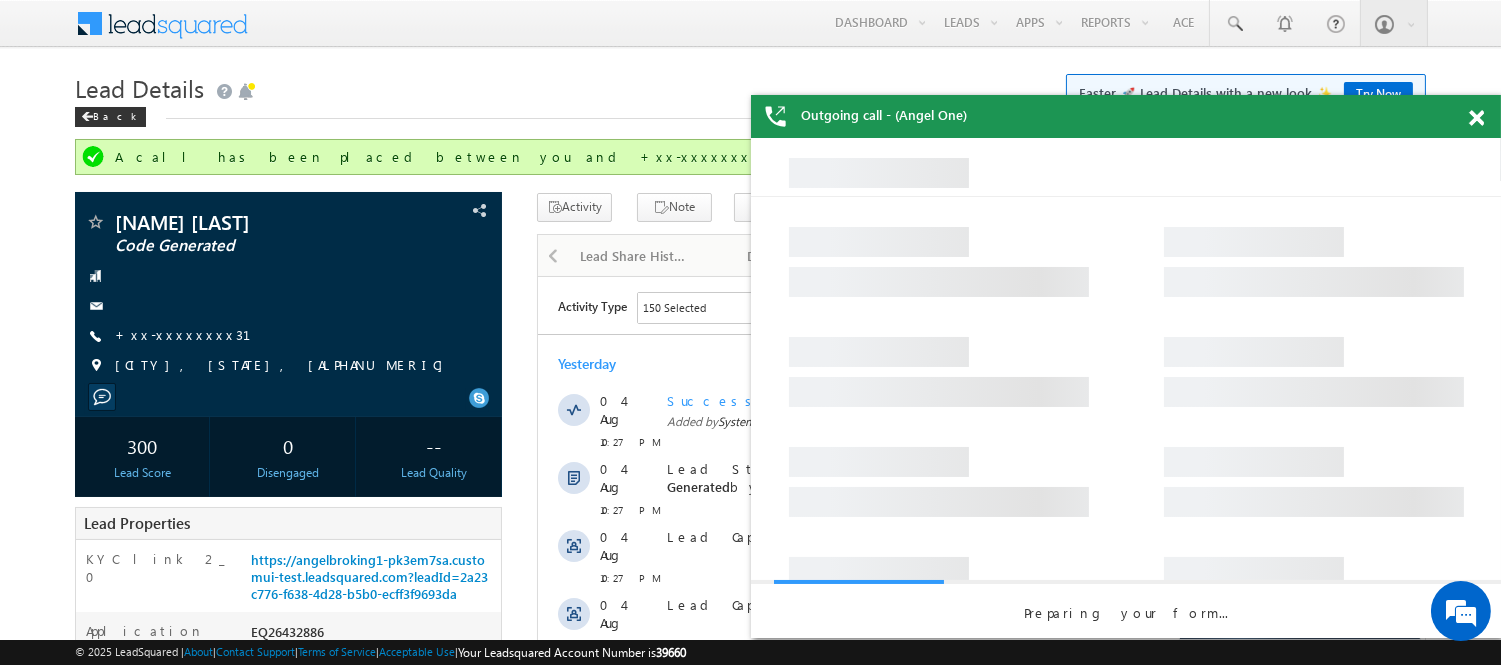 click on "Outgoing call -  (Angel One)" at bounding box center [1126, 116] 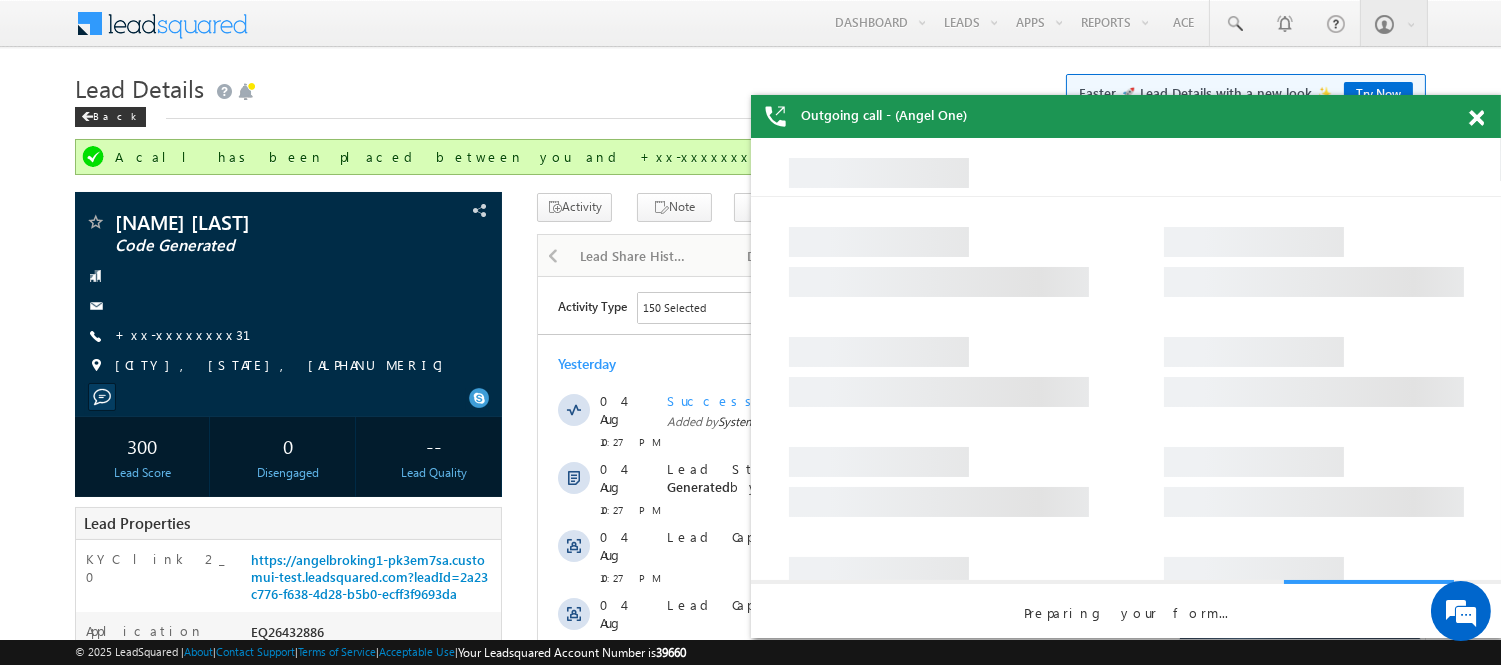 click at bounding box center [1476, 118] 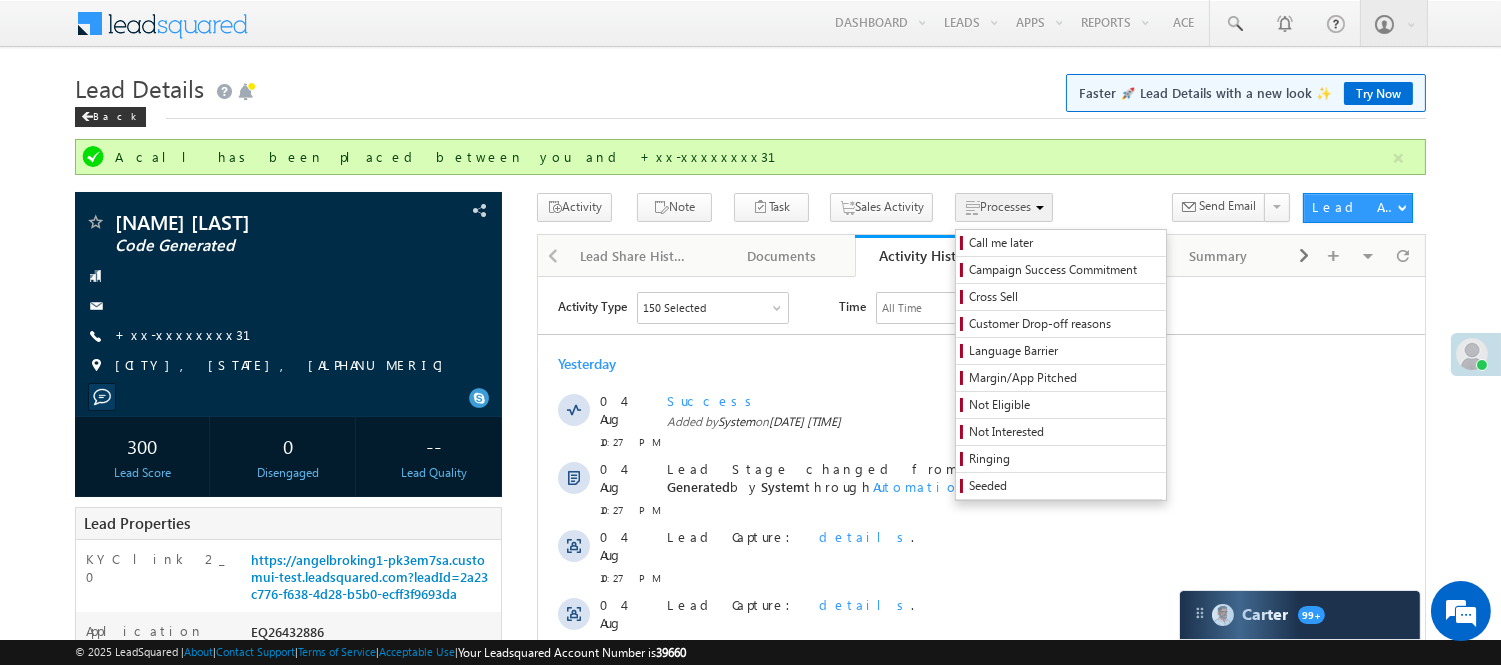 scroll, scrollTop: 0, scrollLeft: 0, axis: both 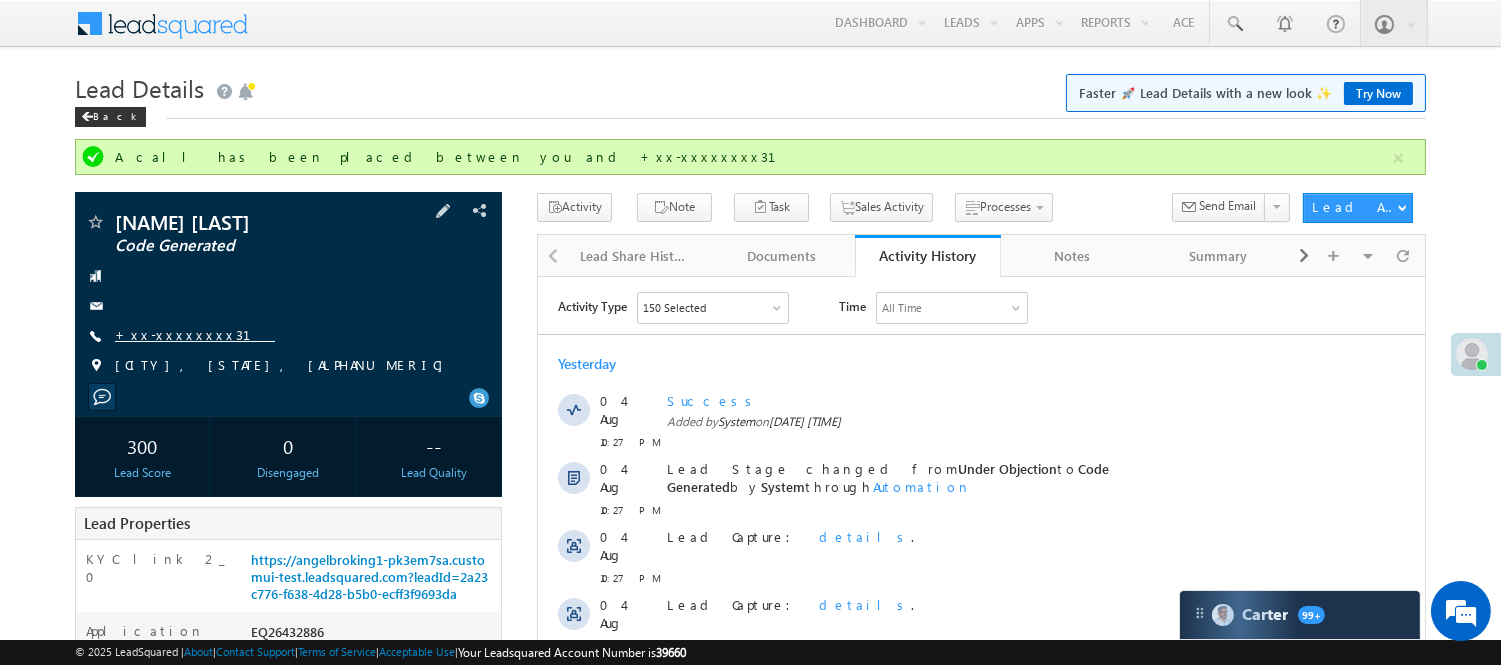 click on "[NAME] [LAST]
[ALPHANUMERIC]
[PHONE]" at bounding box center [288, 299] 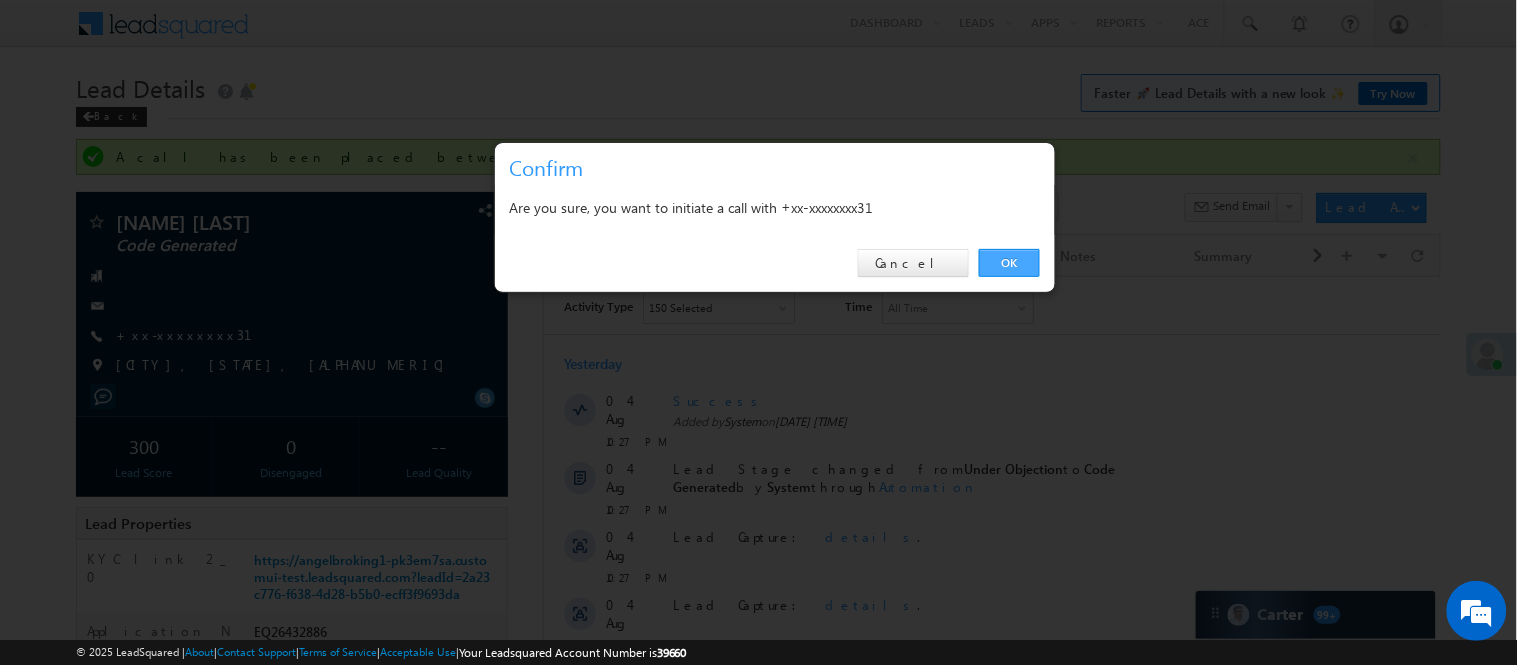 click on "OK" at bounding box center [1009, 263] 